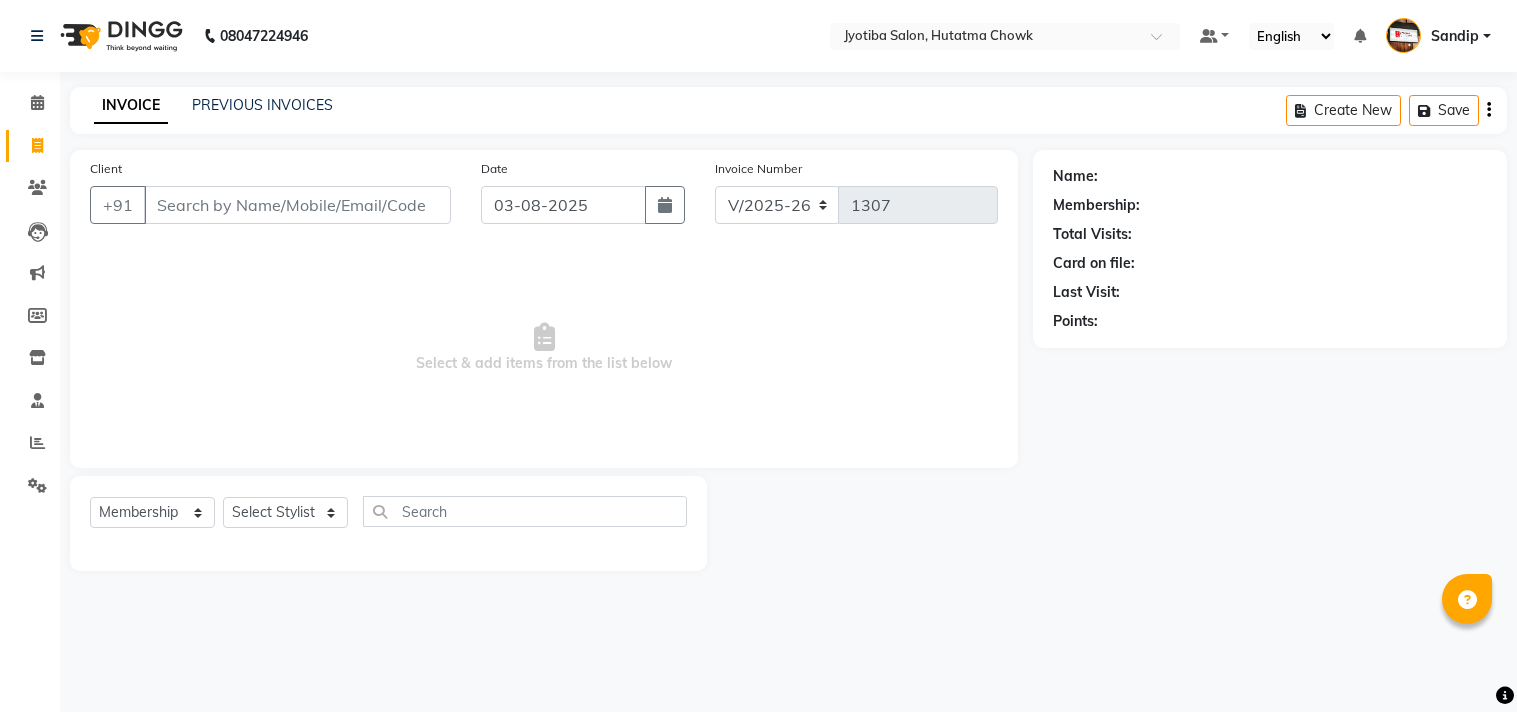 select on "556" 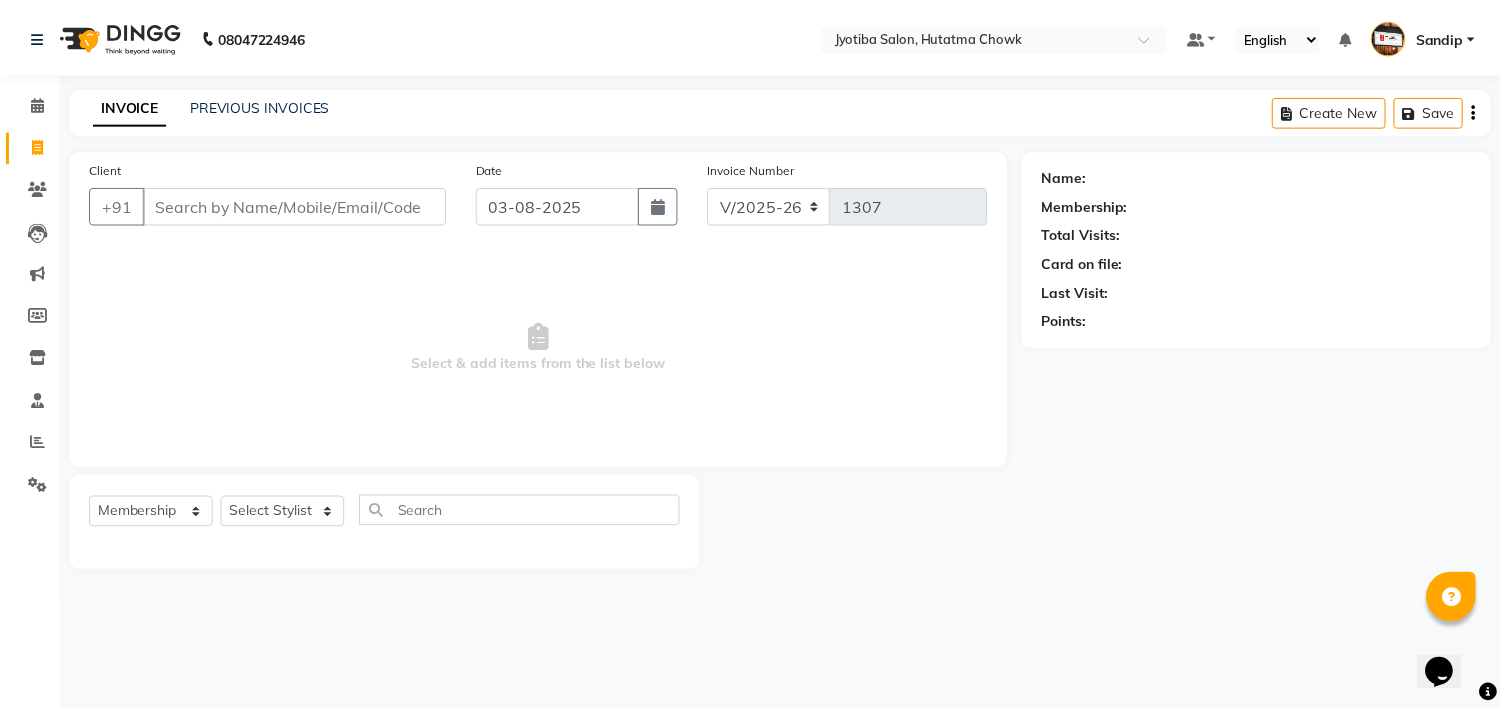 scroll, scrollTop: 0, scrollLeft: 0, axis: both 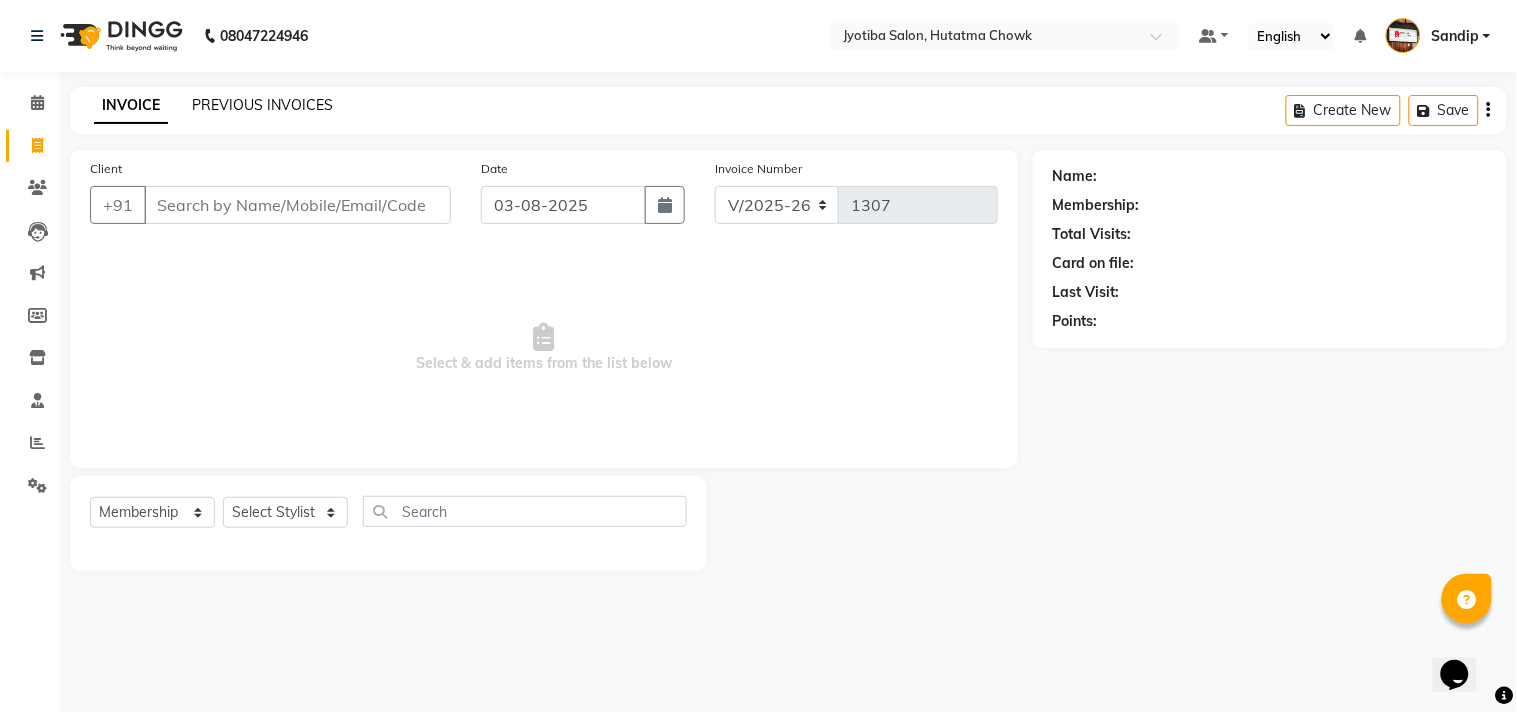 click on "PREVIOUS INVOICES" 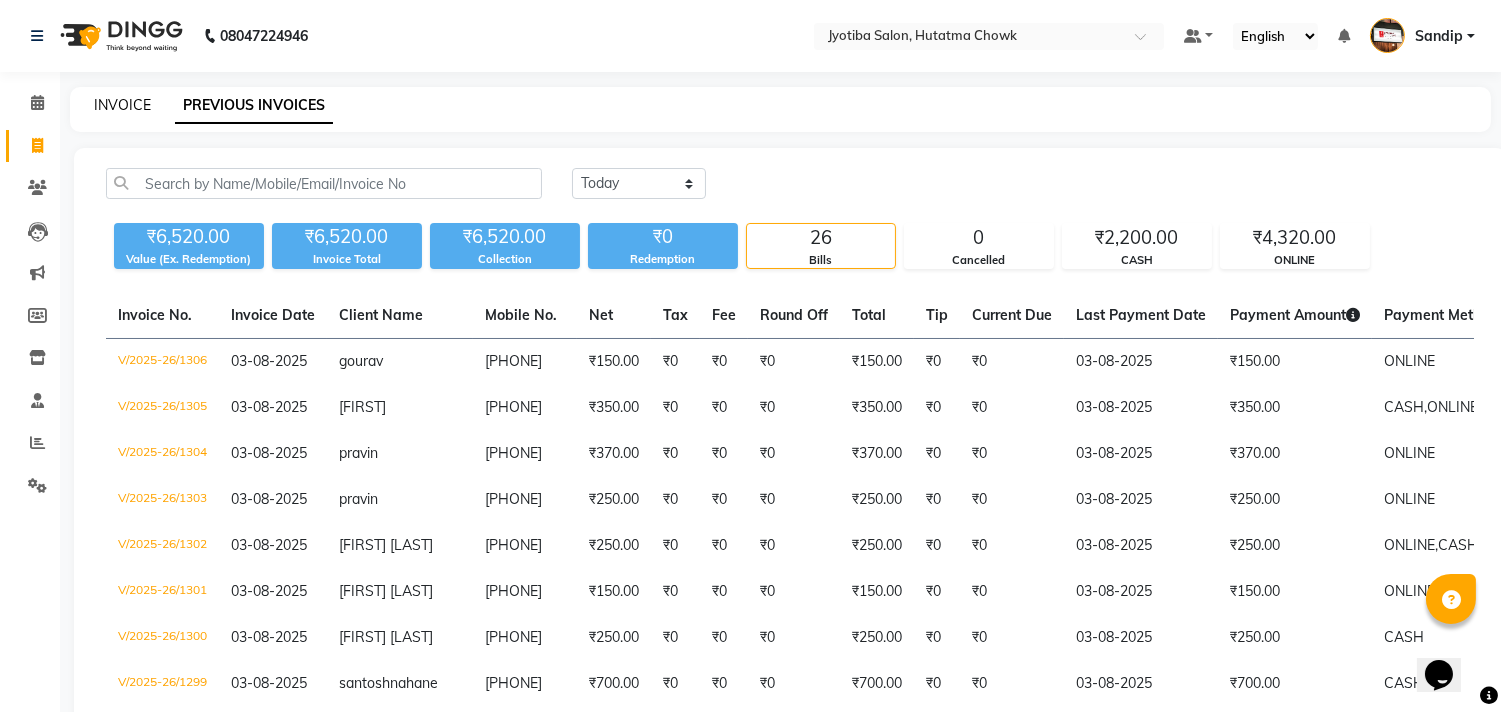 click on "INVOICE" 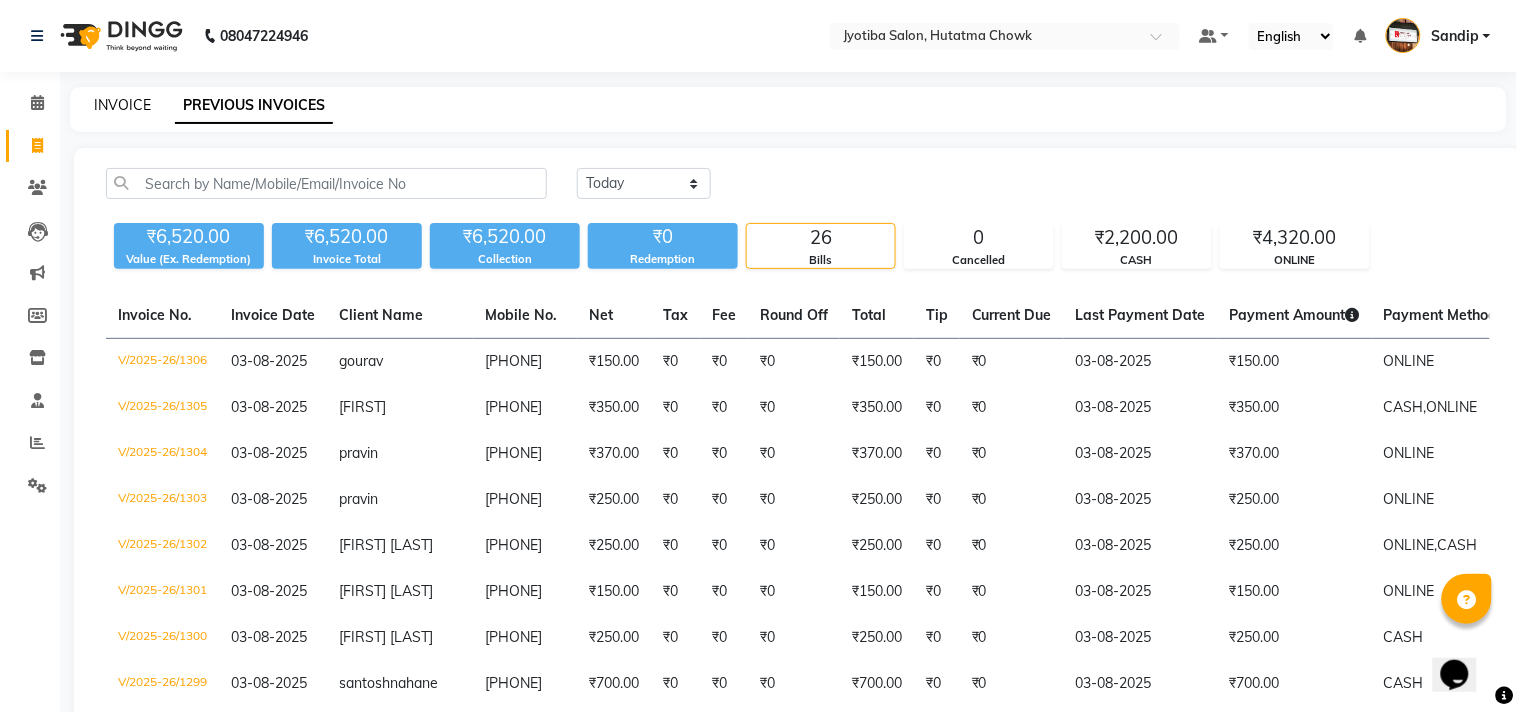 select on "556" 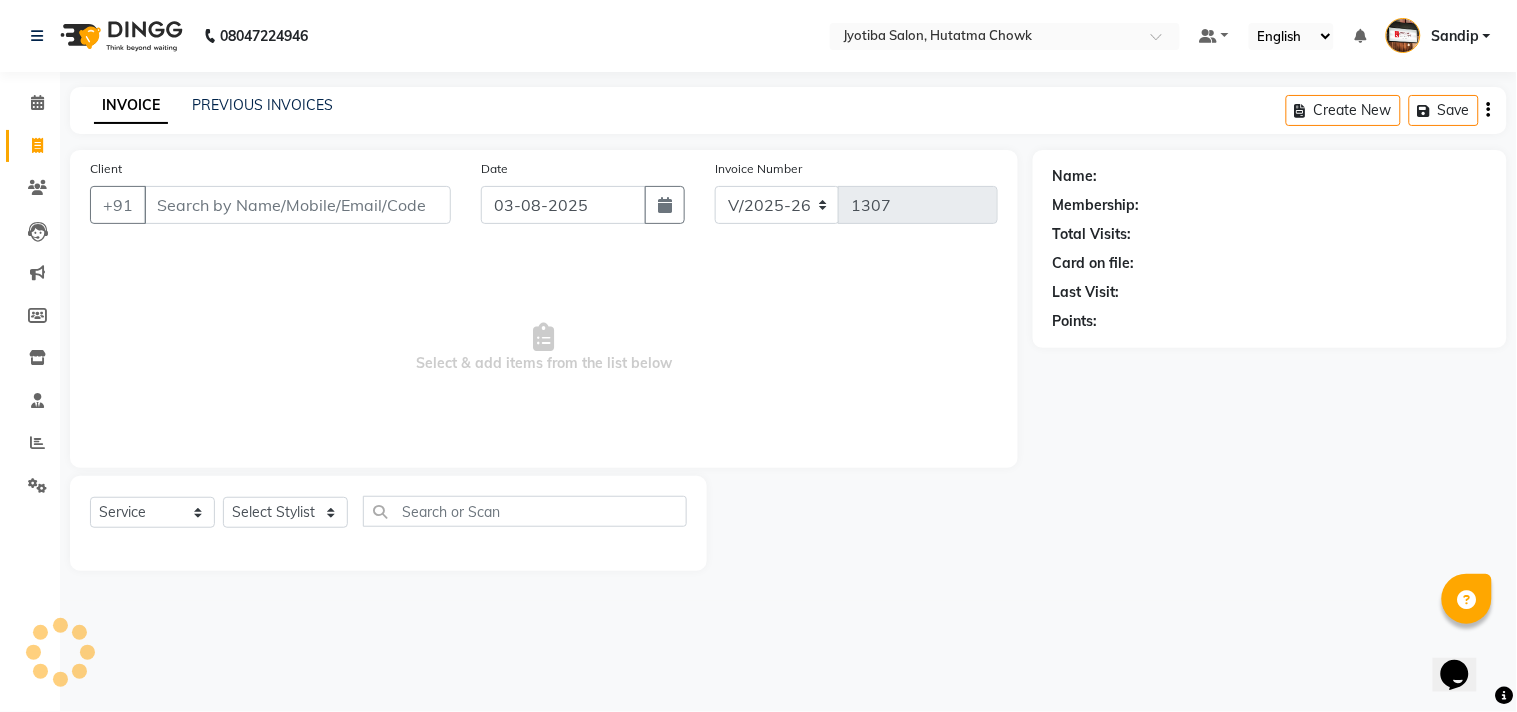 select on "membership" 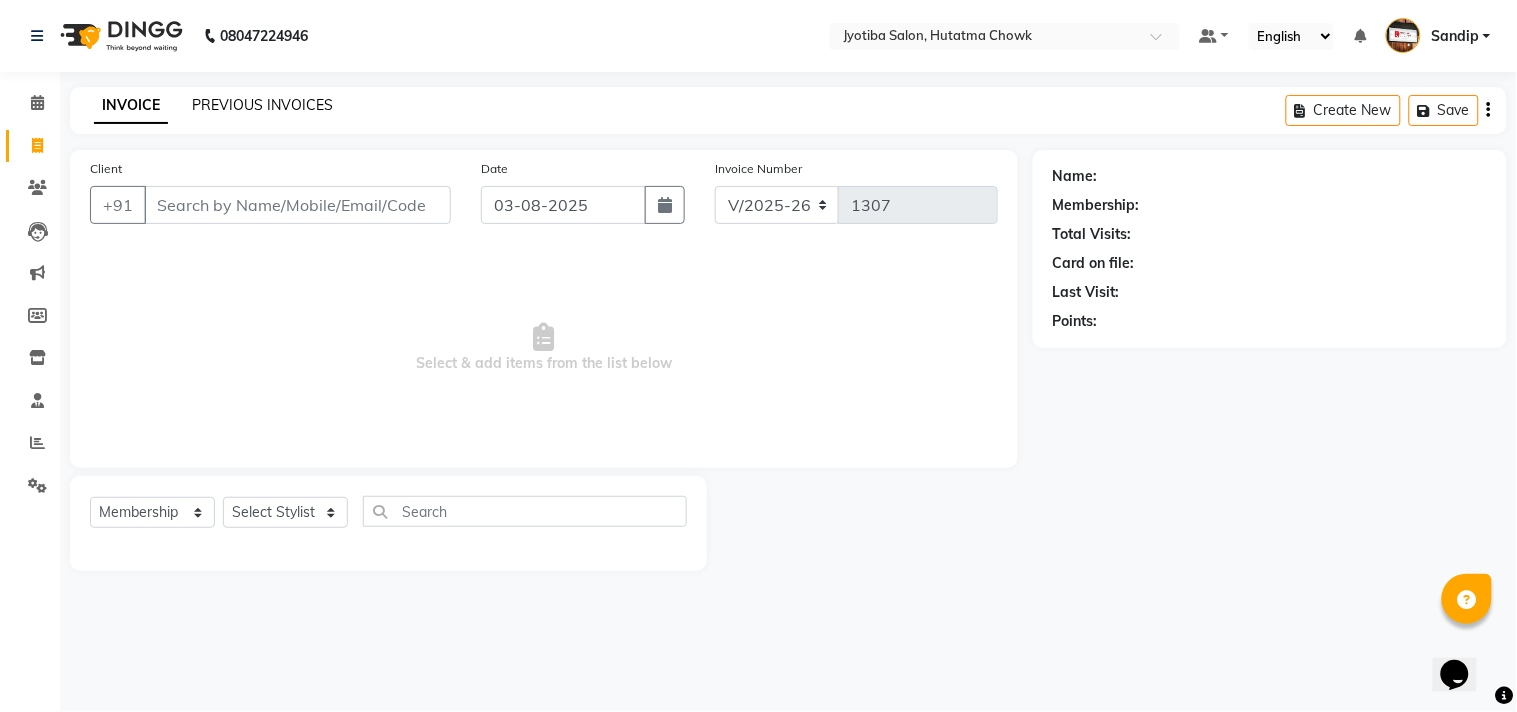 click on "PREVIOUS INVOICES" 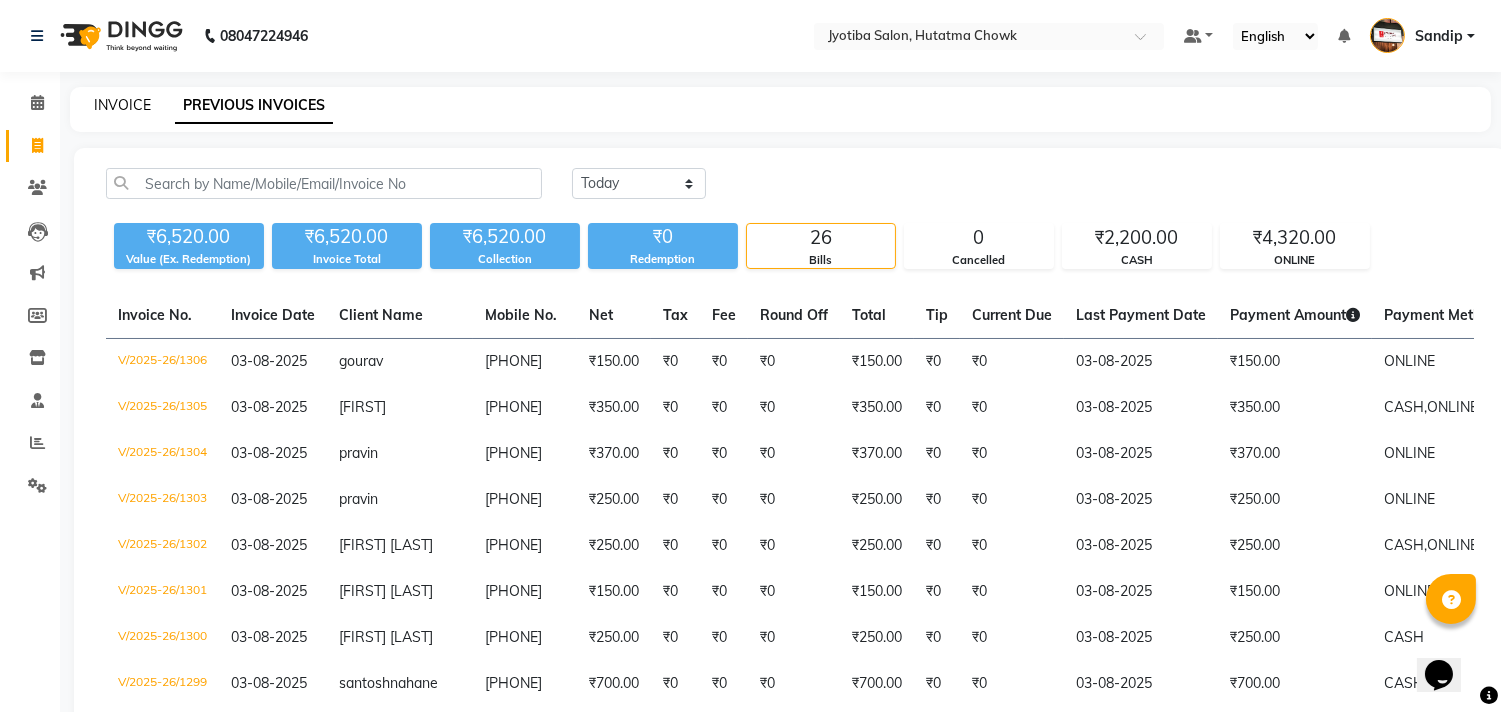 click on "INVOICE" 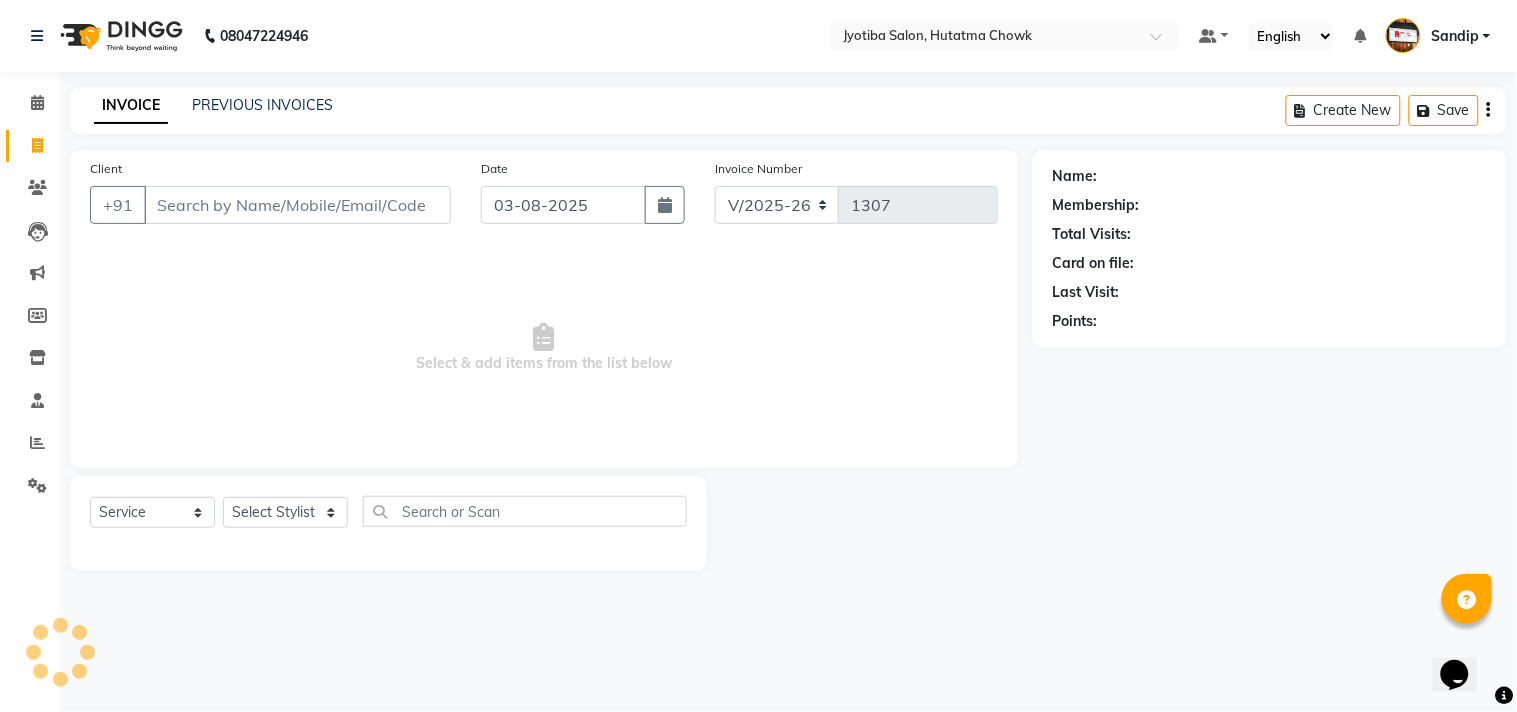 select on "membership" 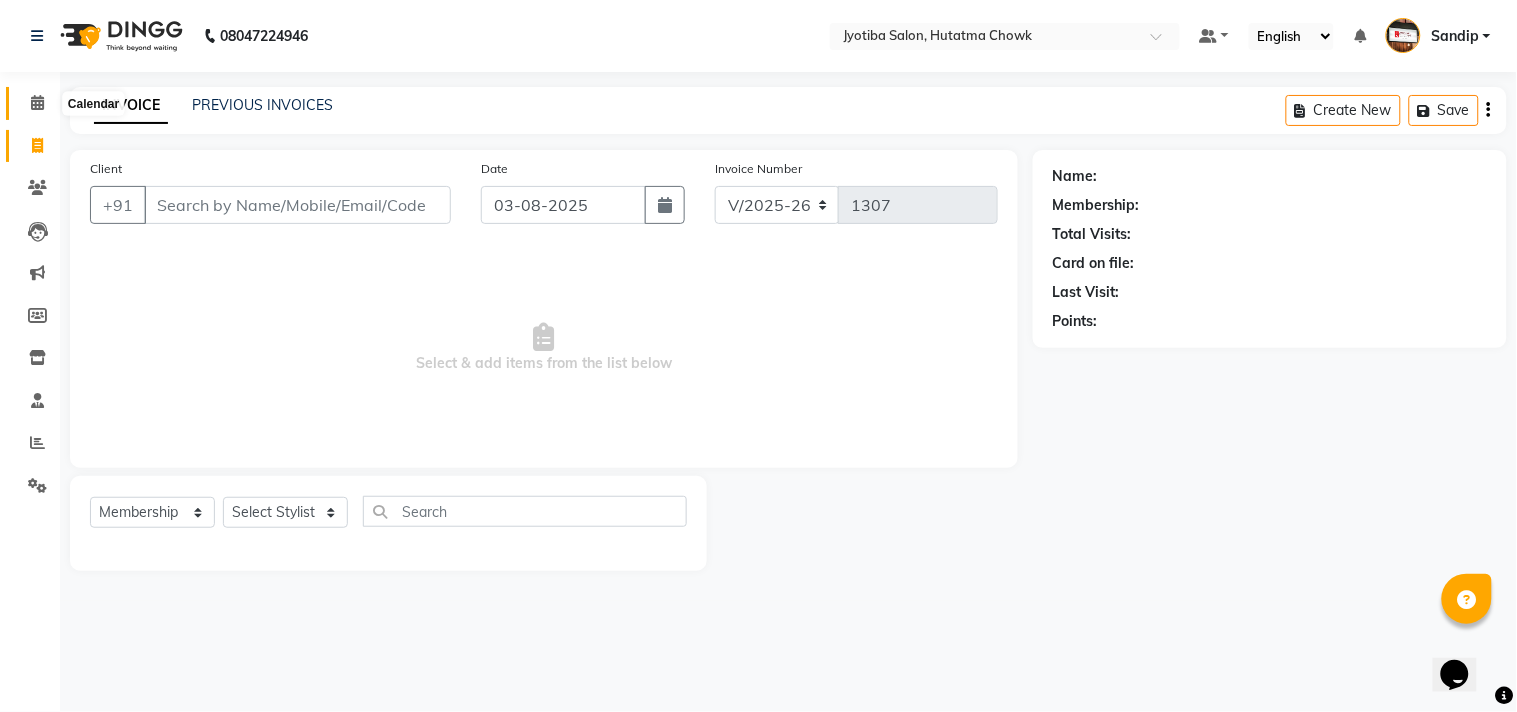 click 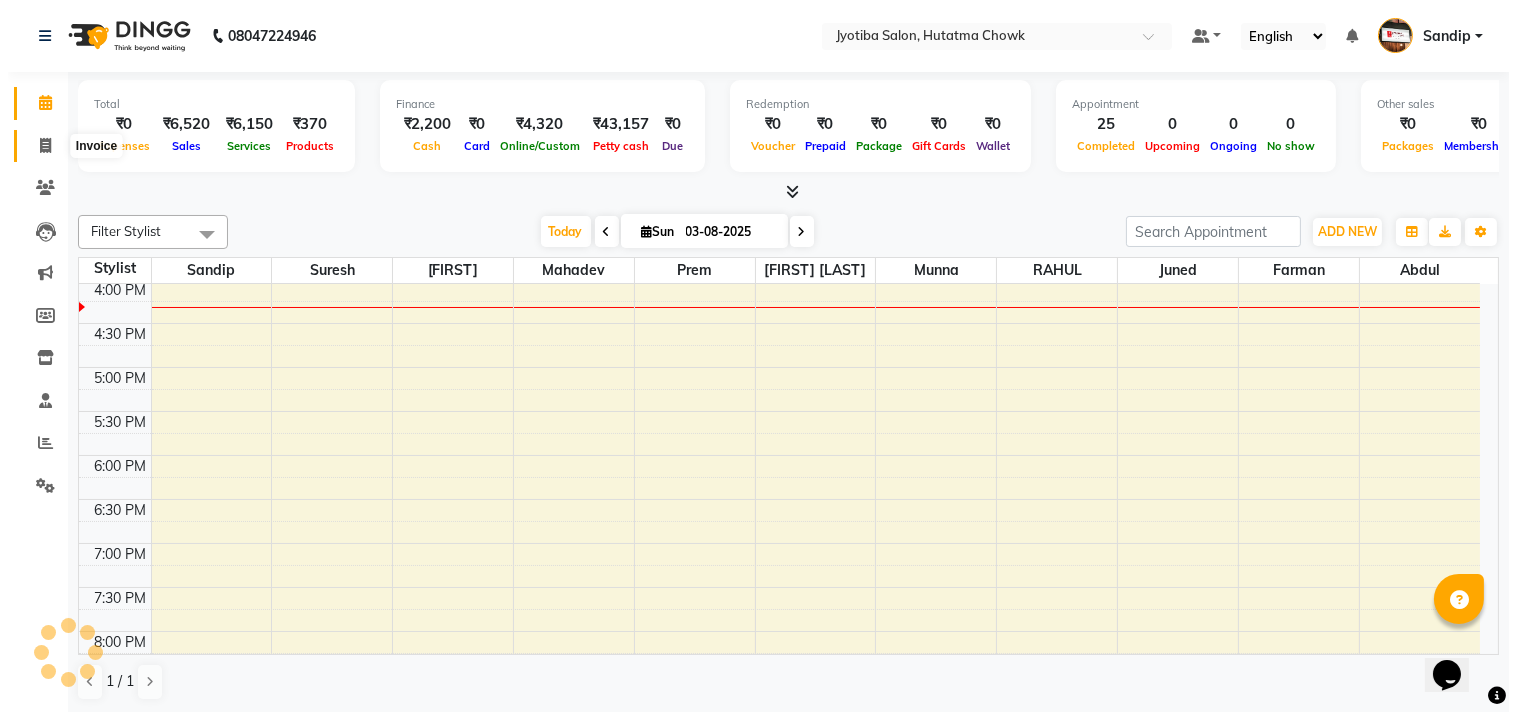 scroll, scrollTop: 0, scrollLeft: 0, axis: both 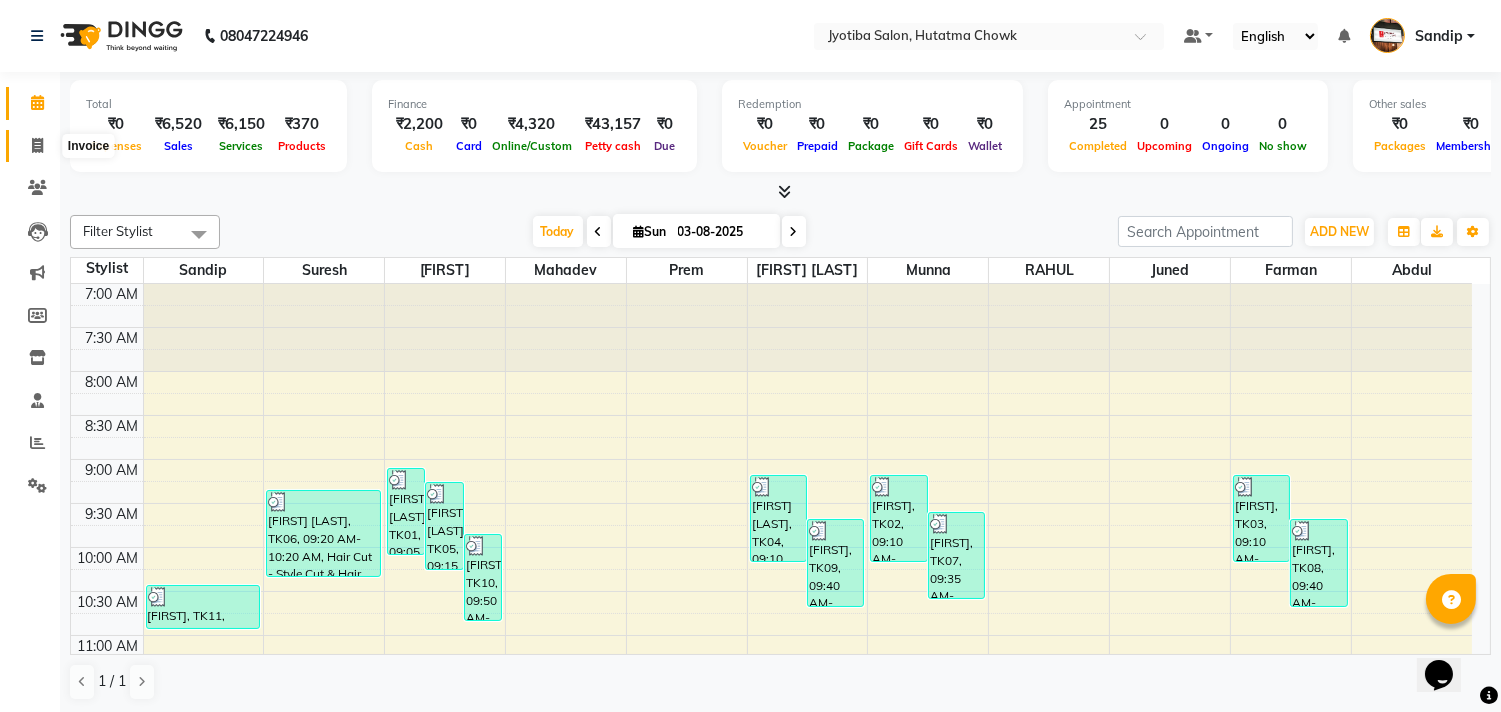 click 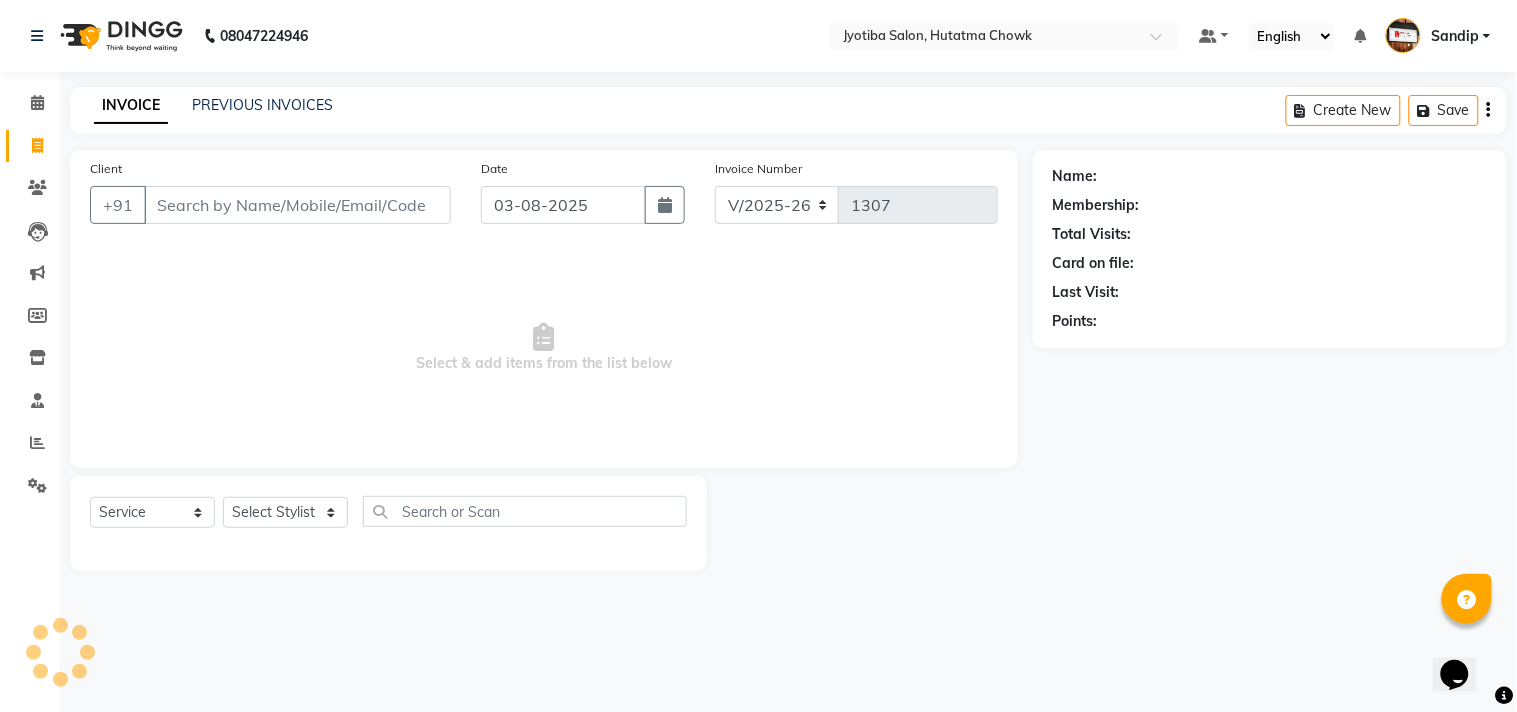 select on "membership" 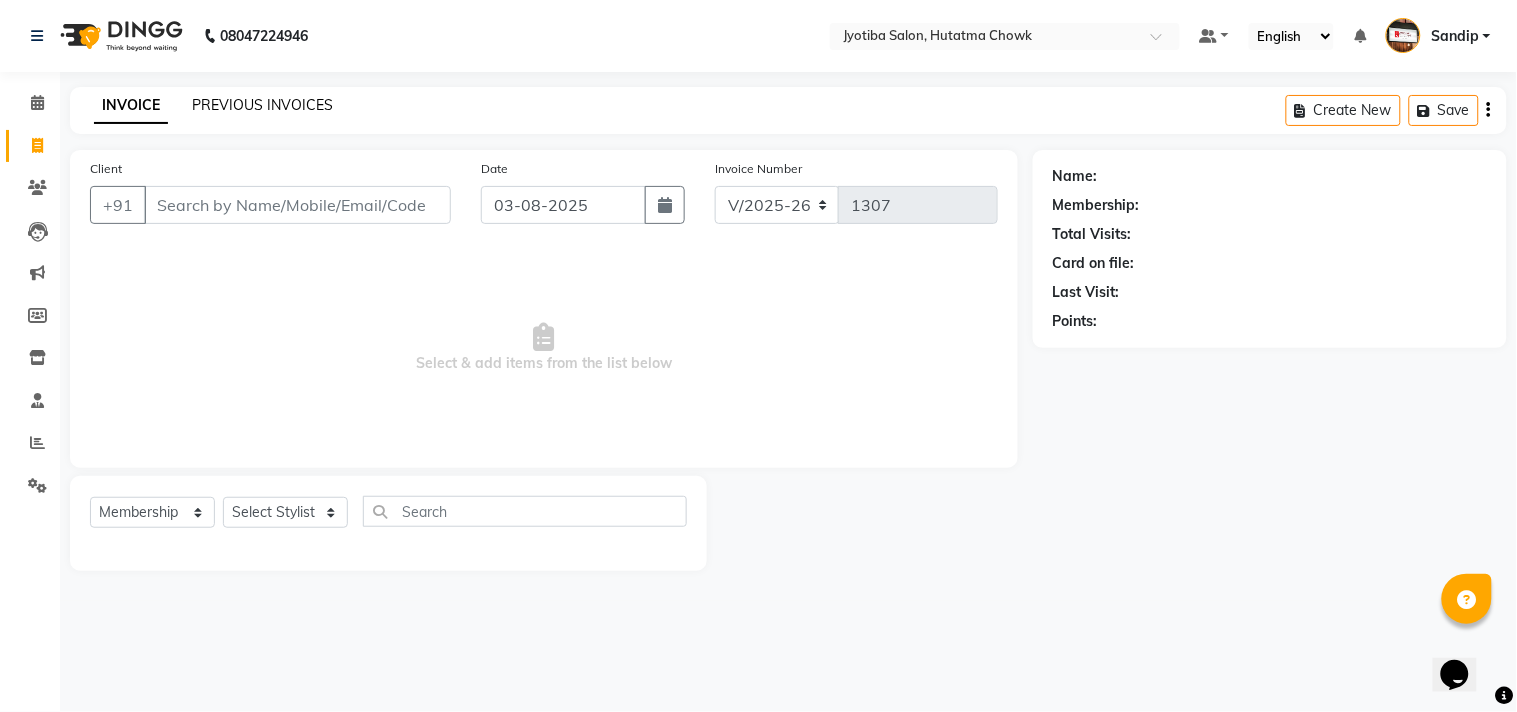 click on "PREVIOUS INVOICES" 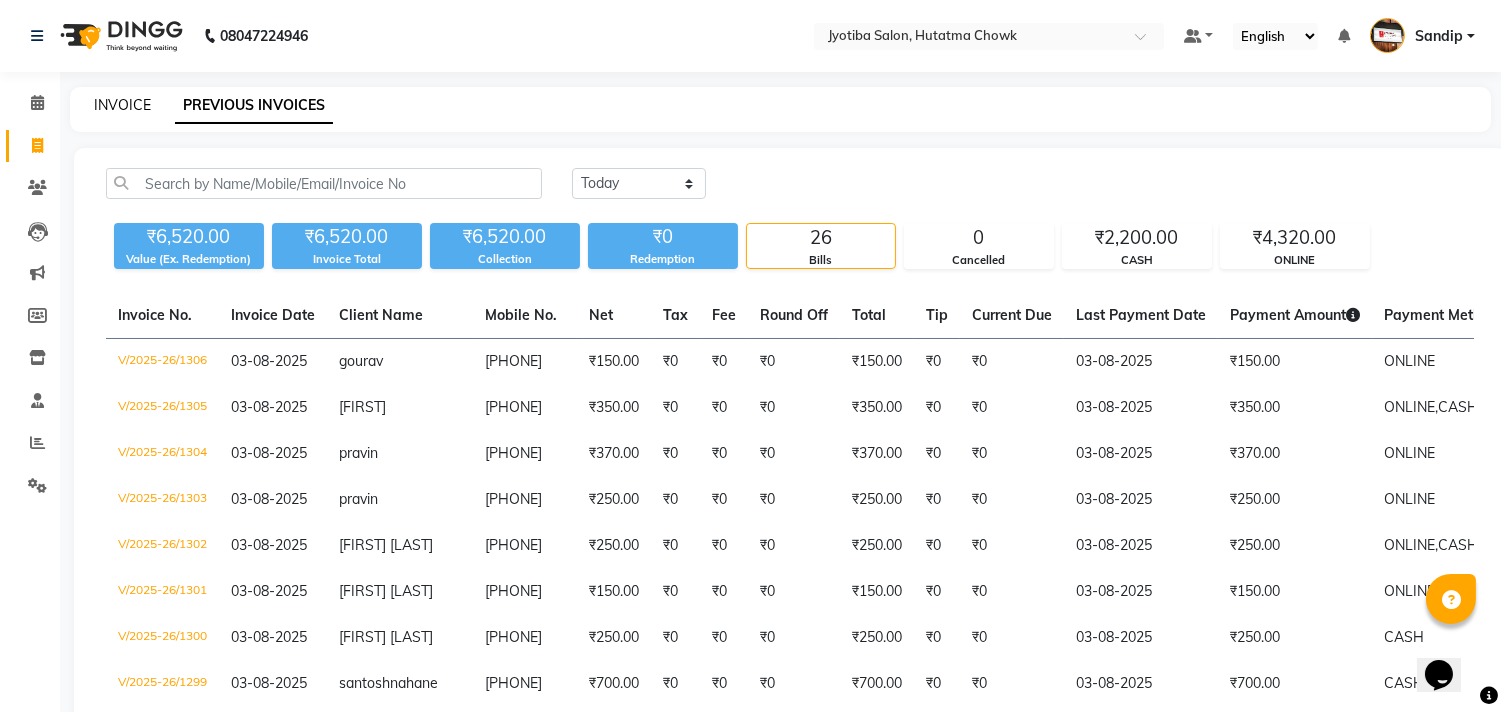 click on "INVOICE" 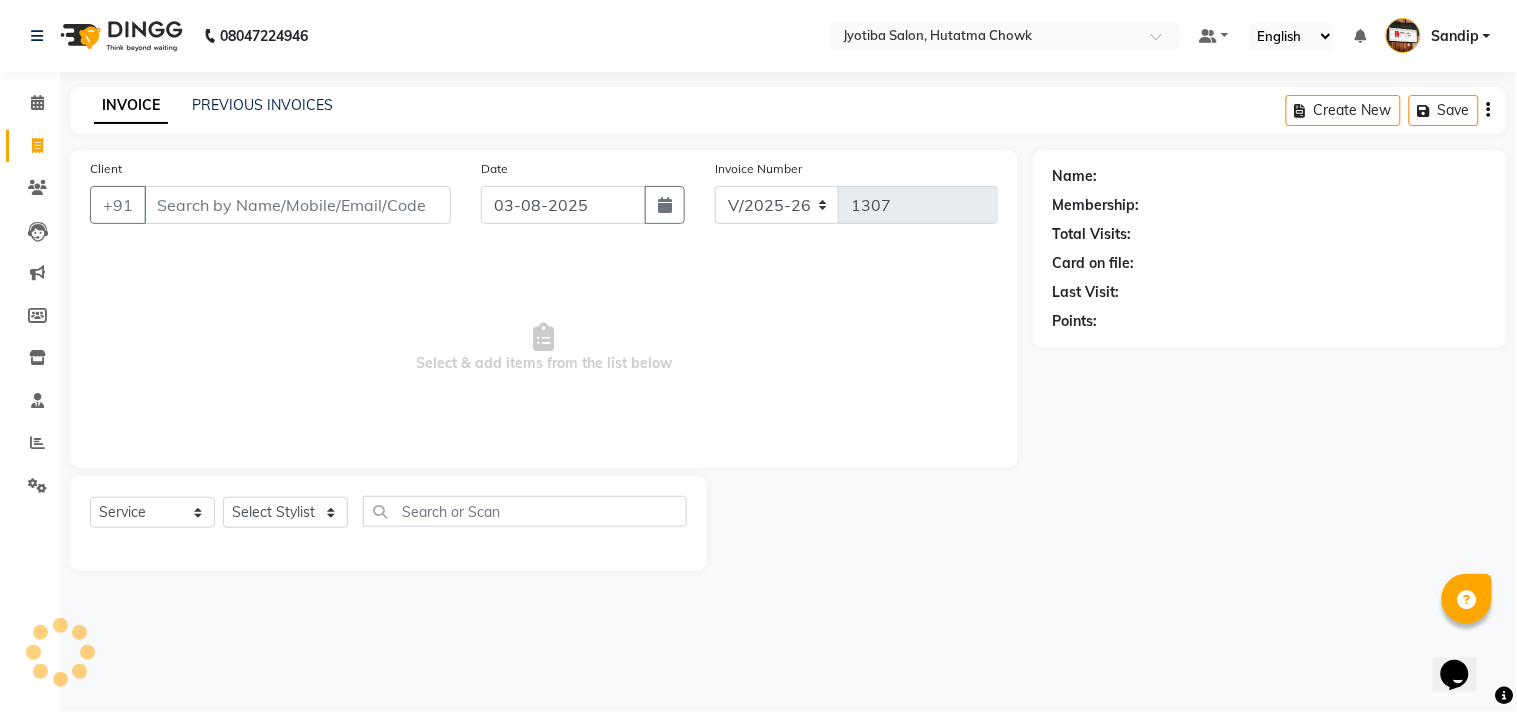 select on "membership" 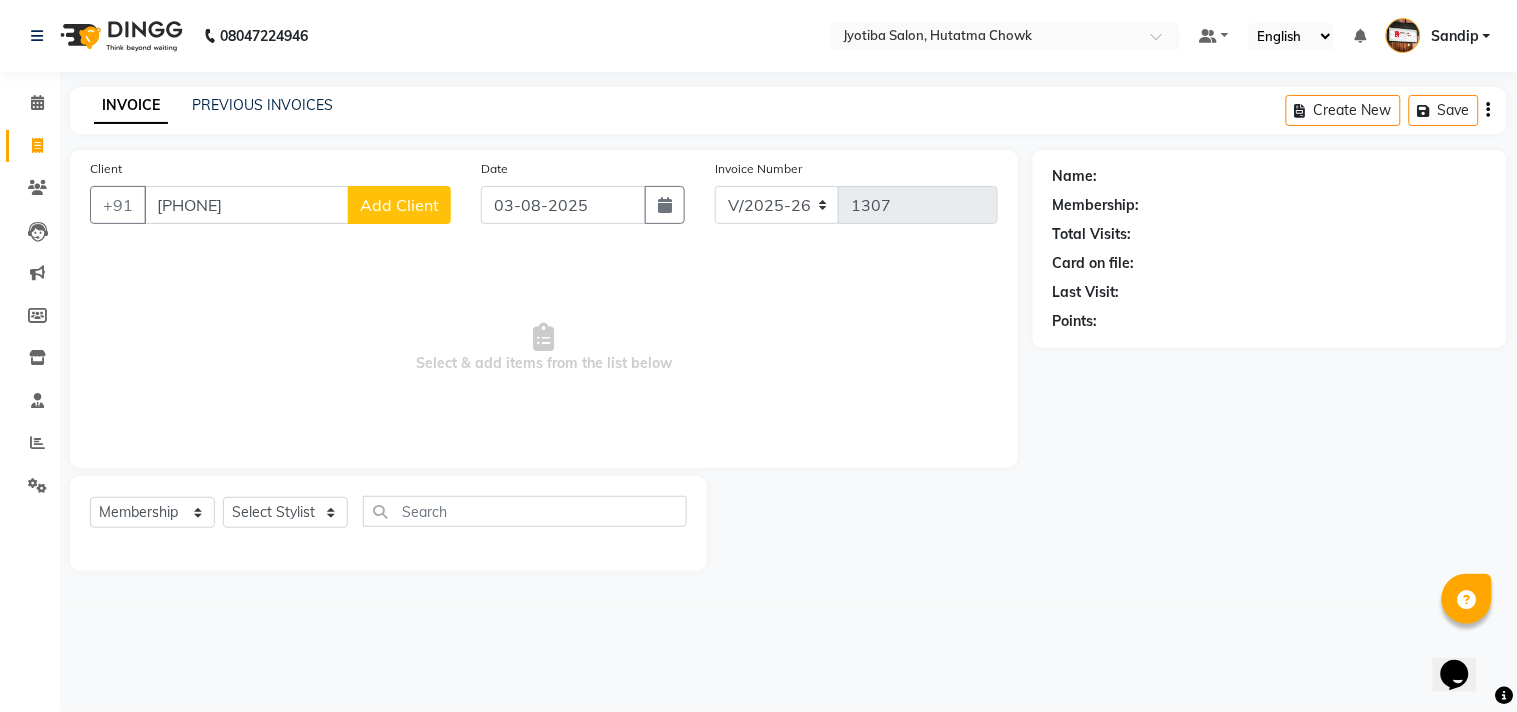 type on "[PHONE]" 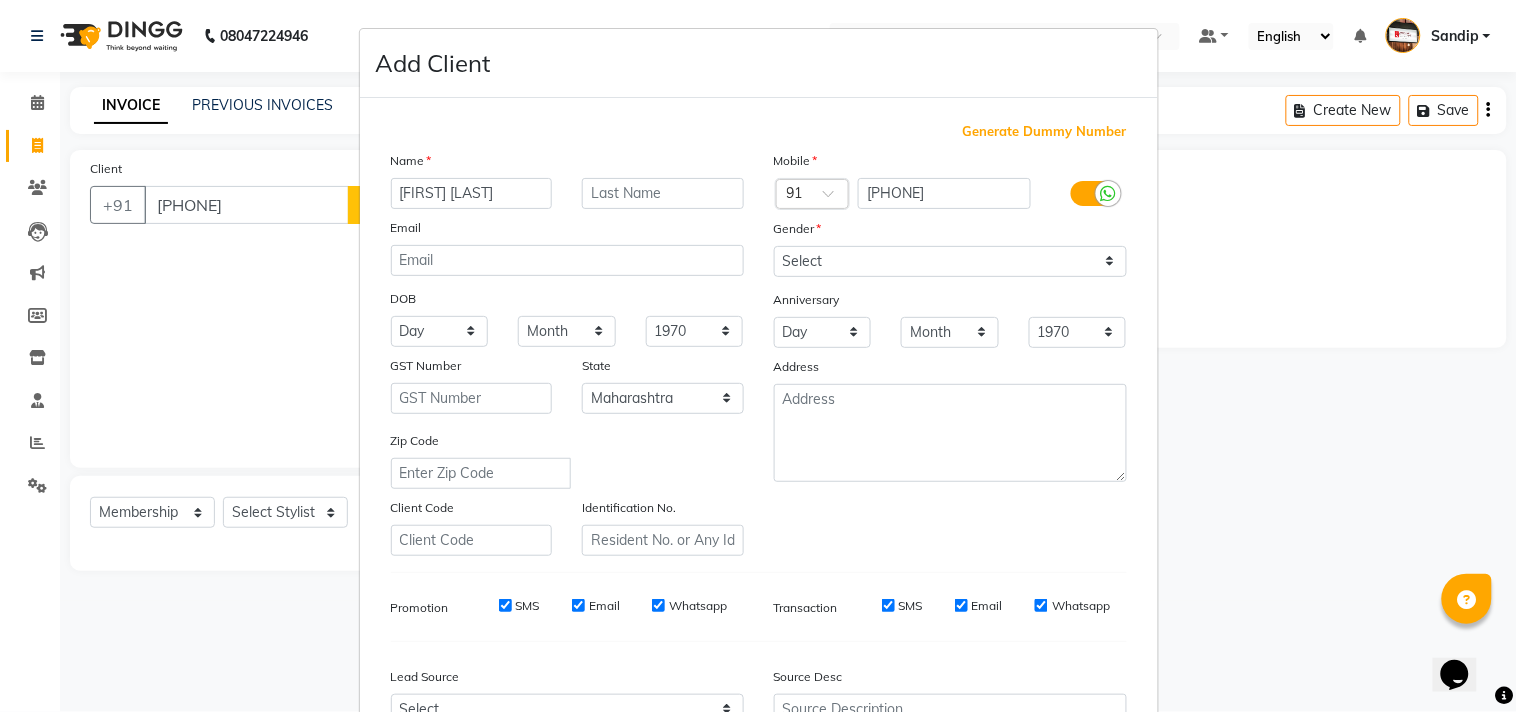 type on "[FIRST] [LAST]" 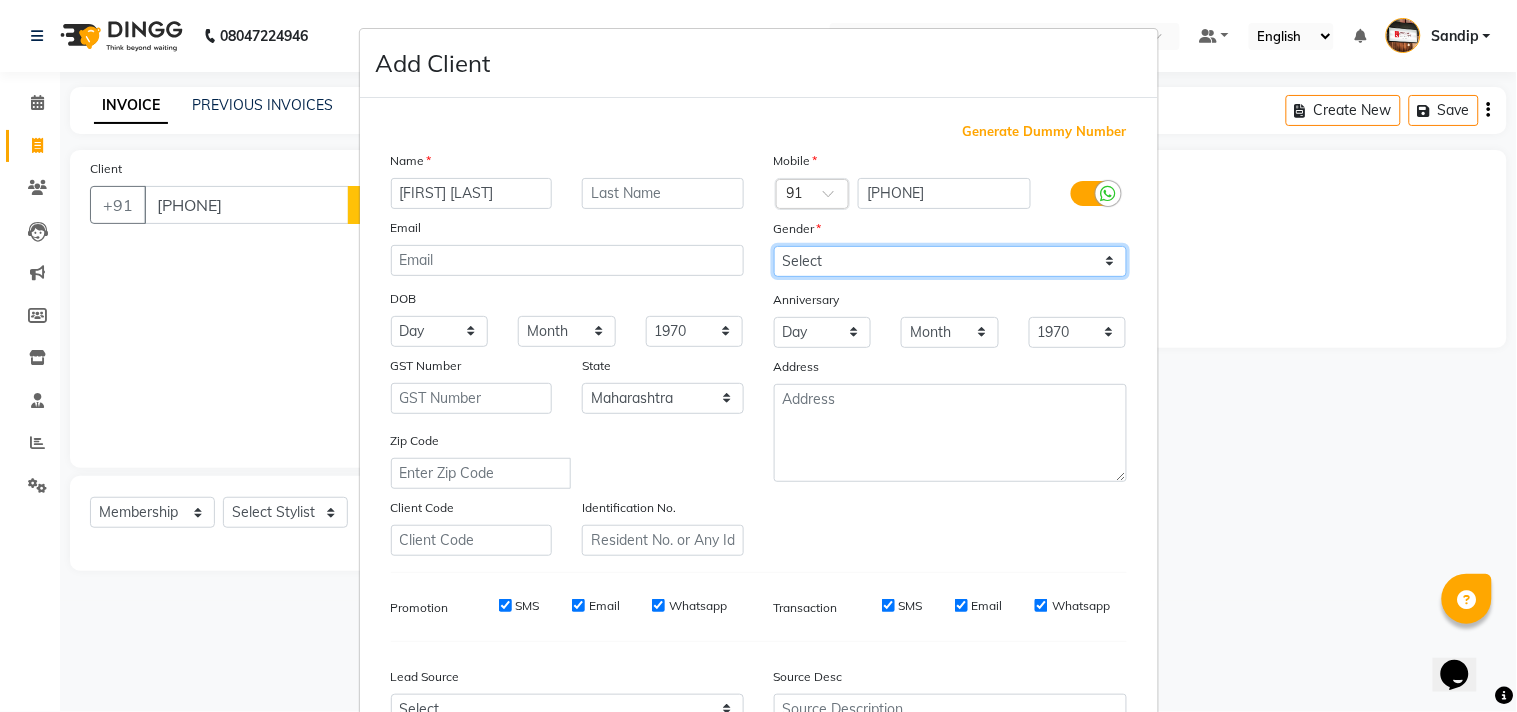 click on "Select Male Female Other Prefer Not To Say" at bounding box center [950, 261] 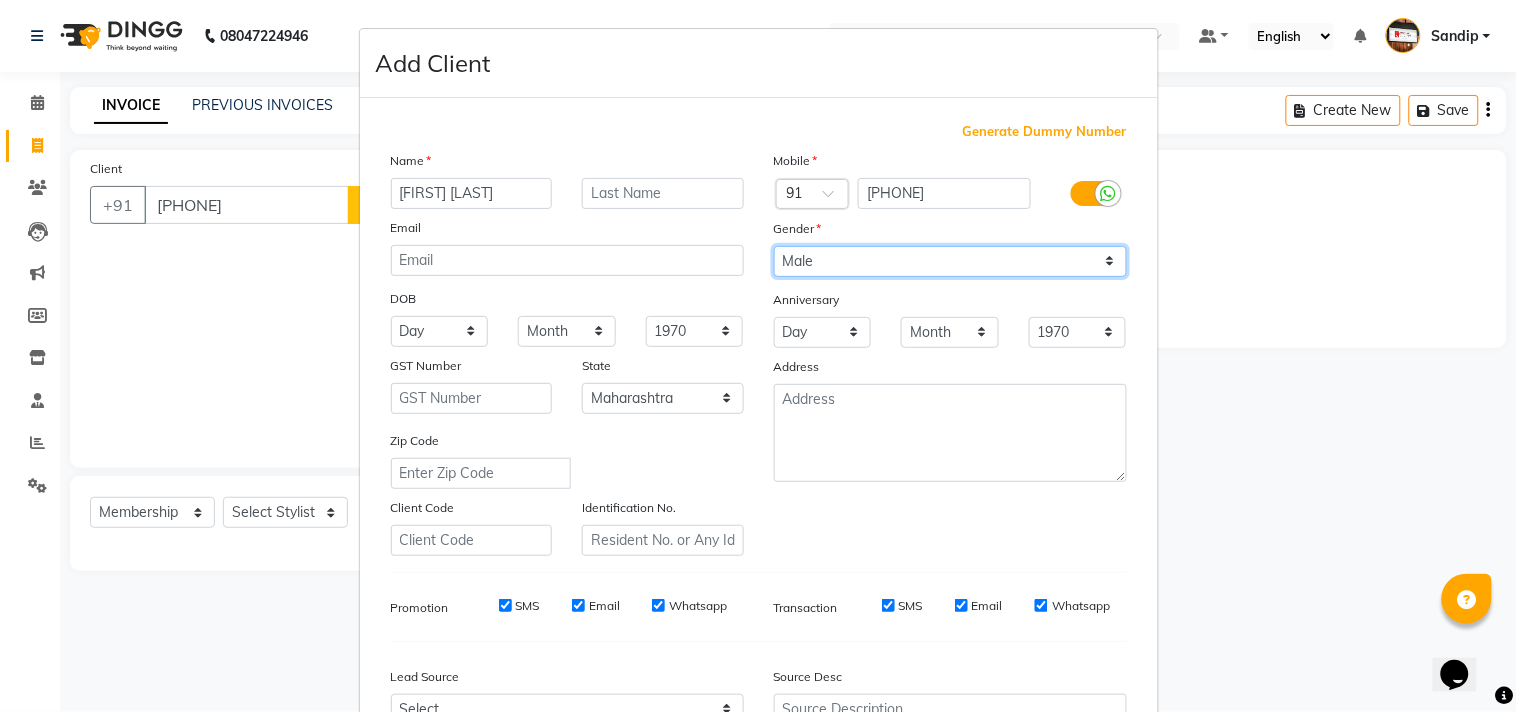 click on "Select Male Female Other Prefer Not To Say" at bounding box center (950, 261) 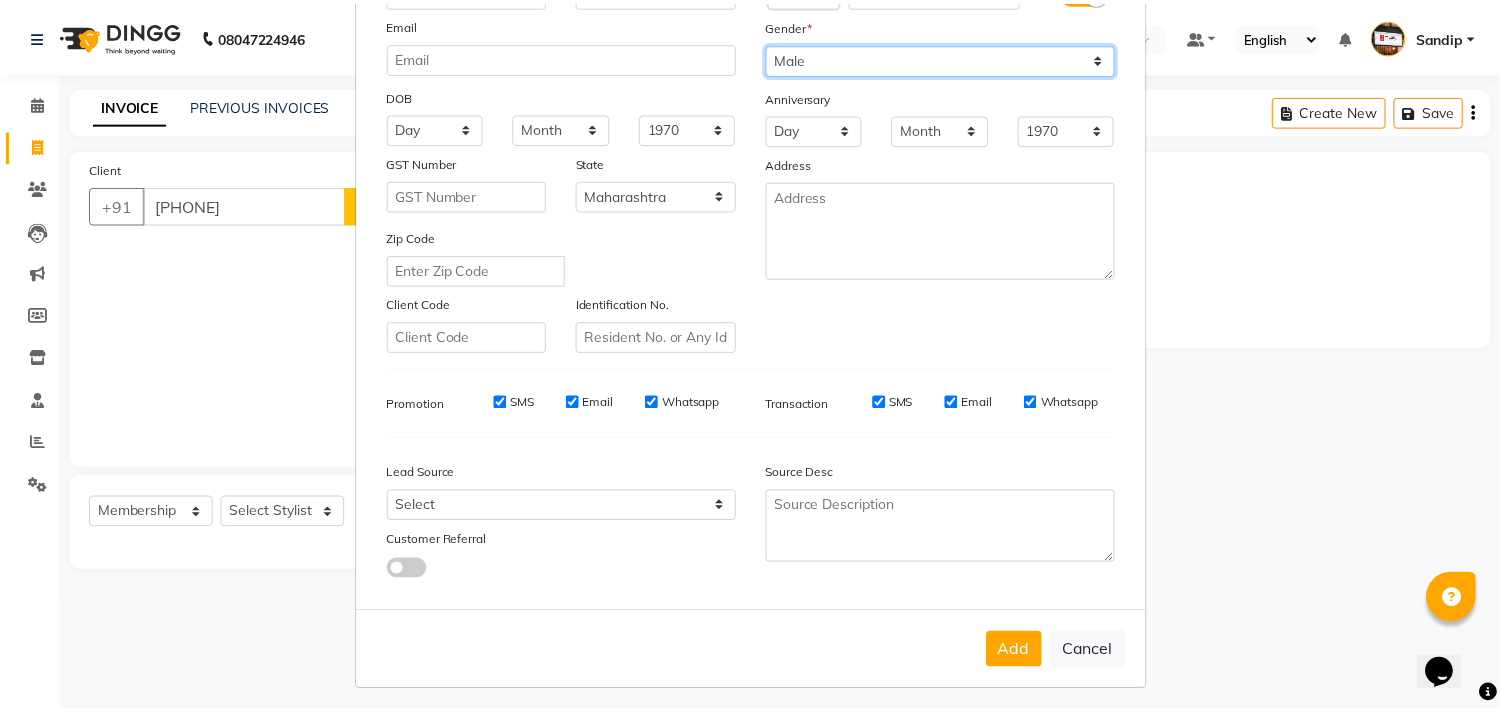 scroll, scrollTop: 212, scrollLeft: 0, axis: vertical 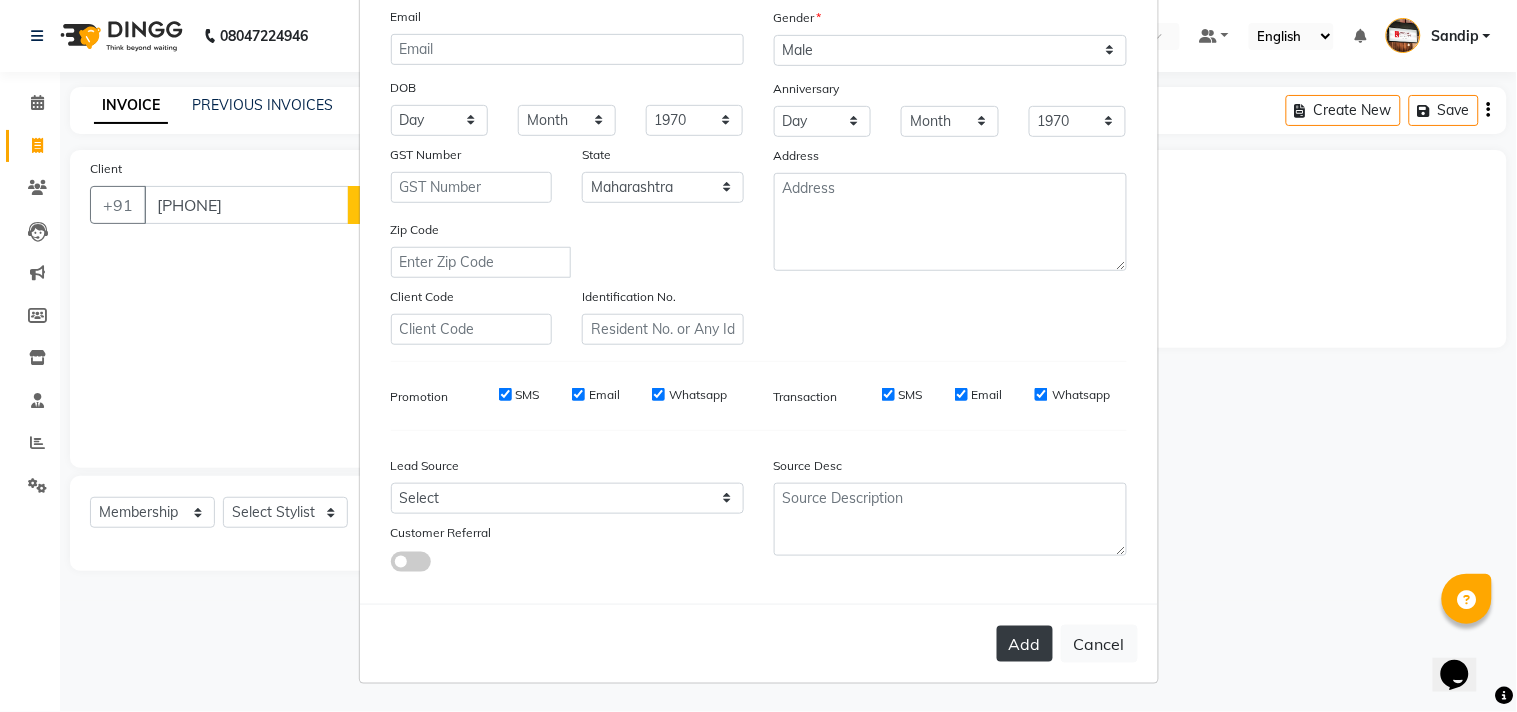 click on "Add" at bounding box center (1025, 644) 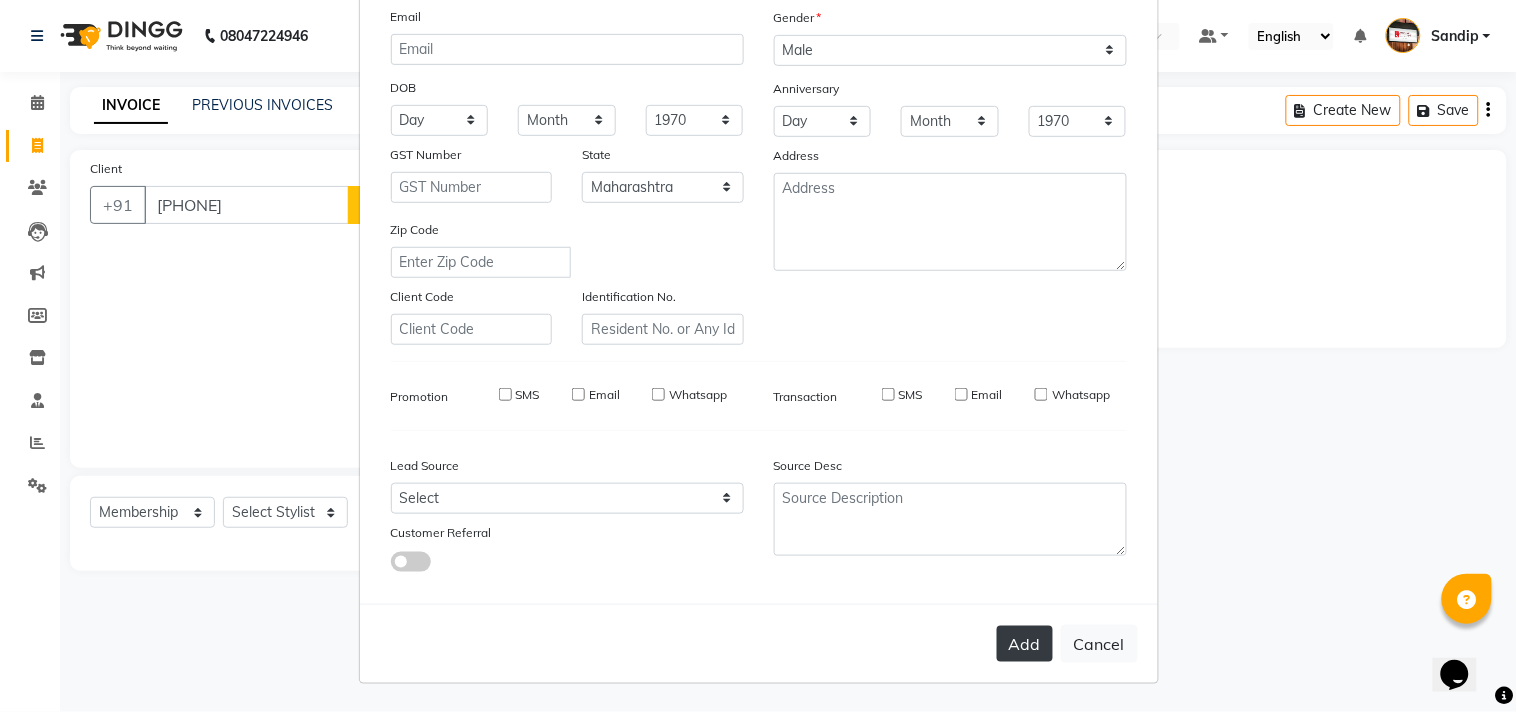 type 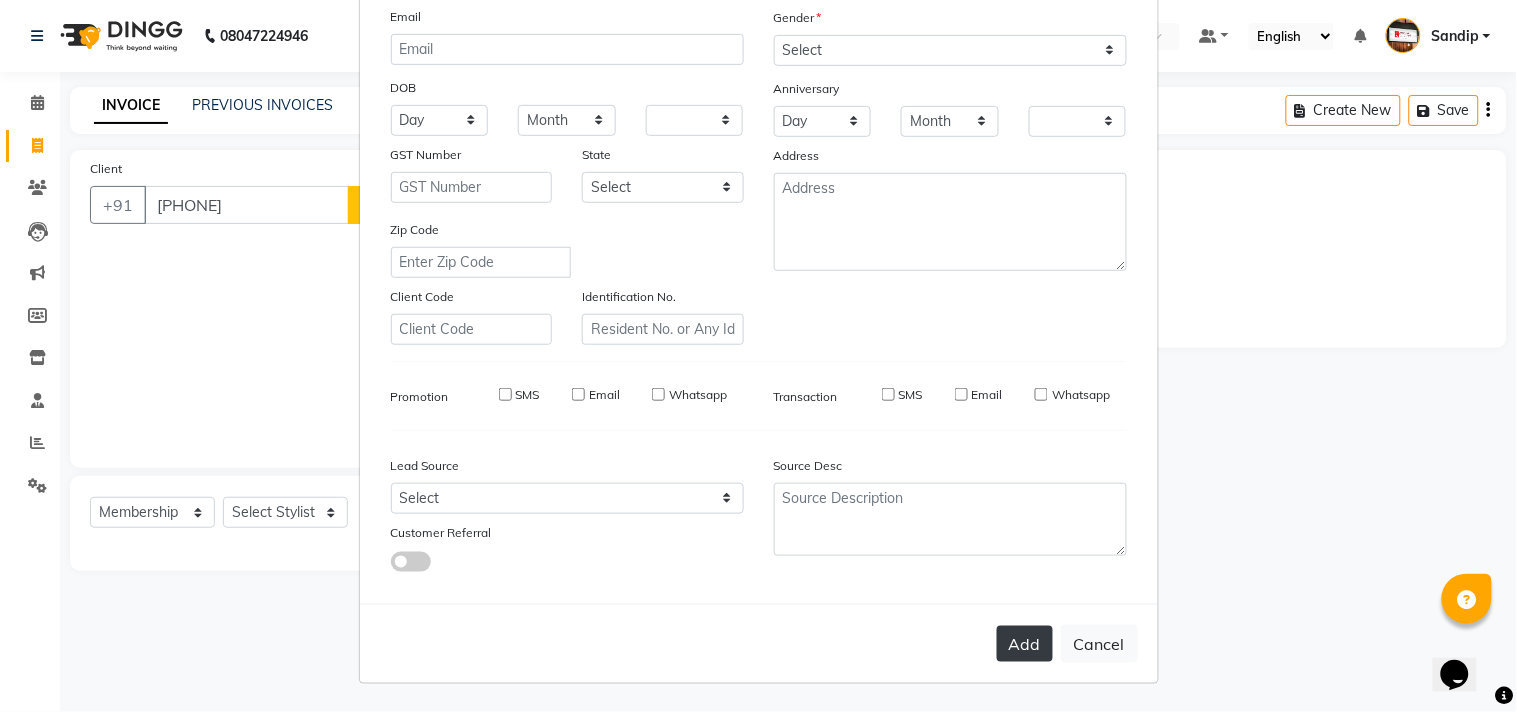 checkbox on "false" 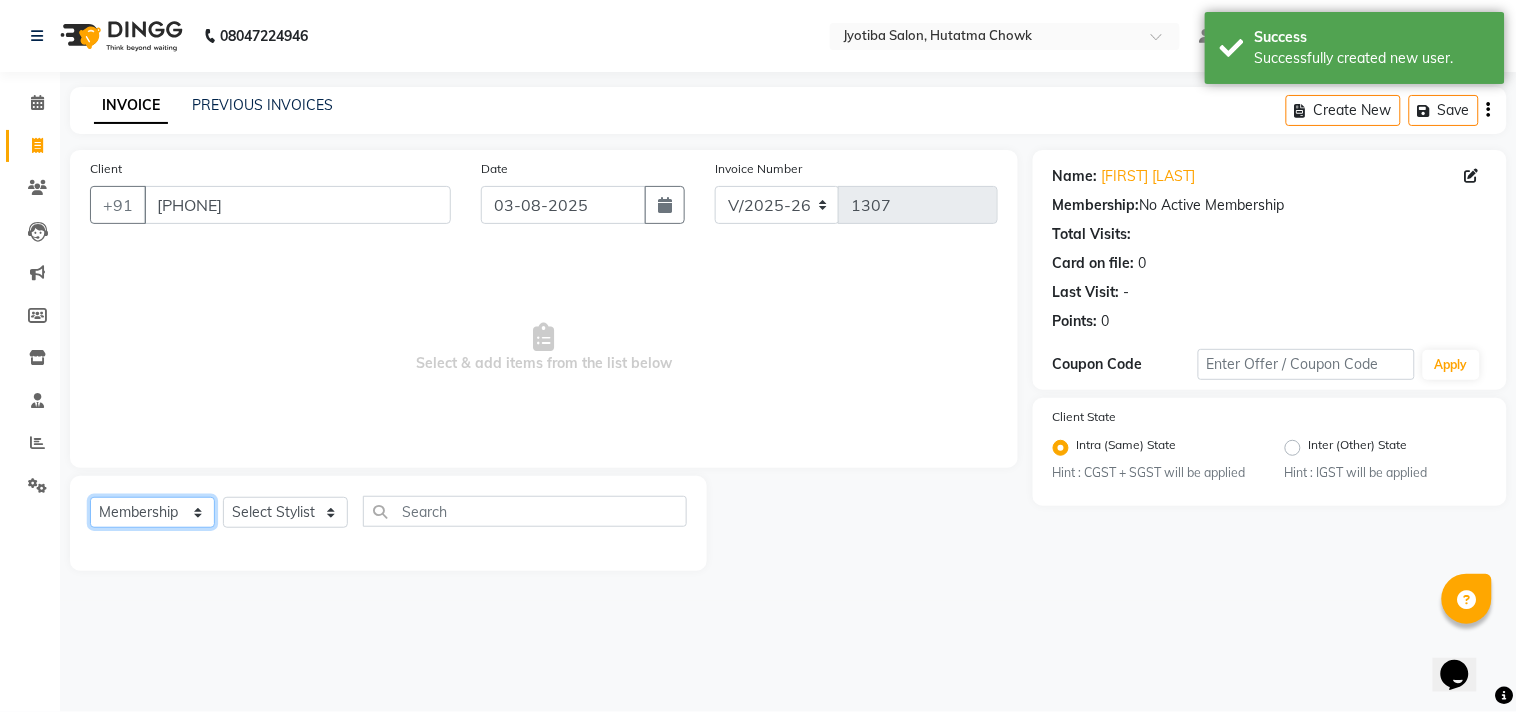 click on "Select  Service  Product  Membership  Package Voucher Prepaid Gift Card" 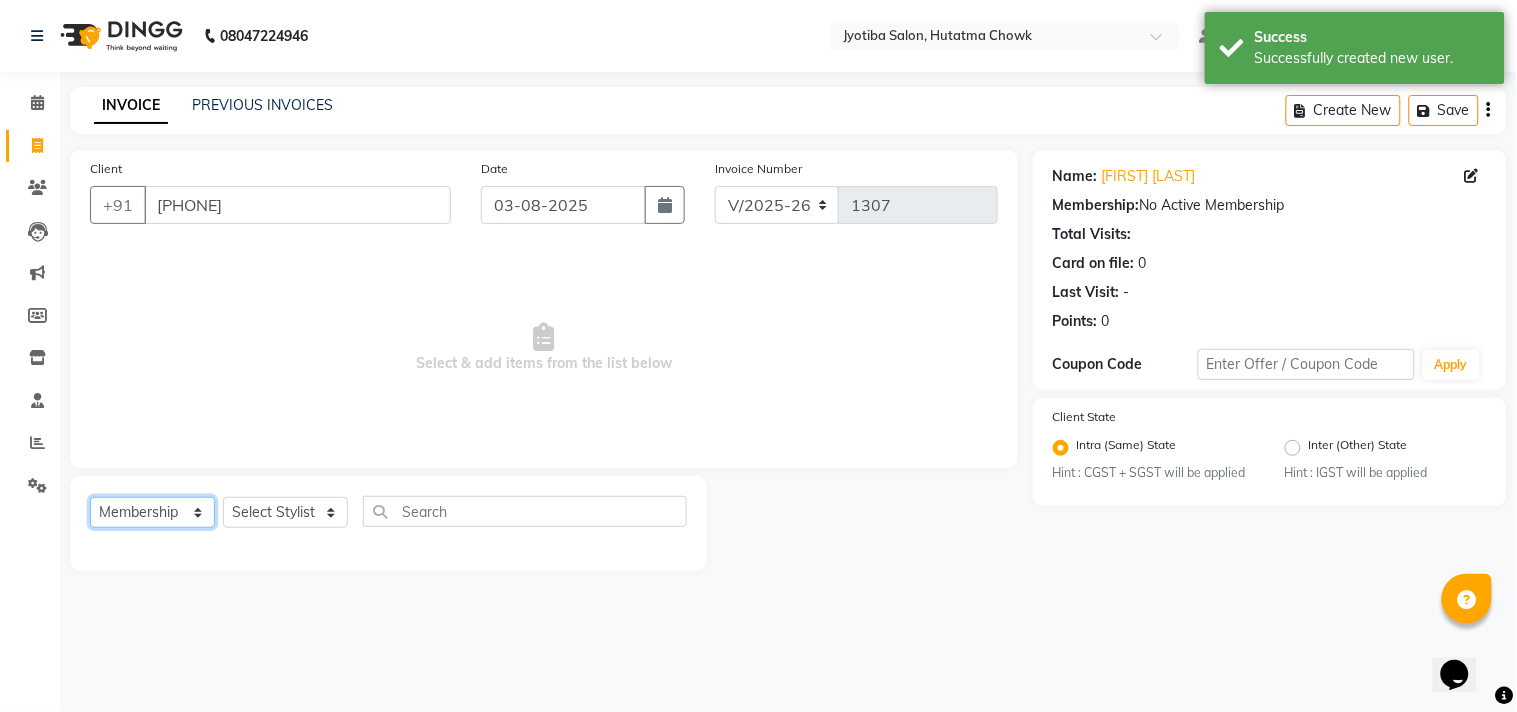 select on "service" 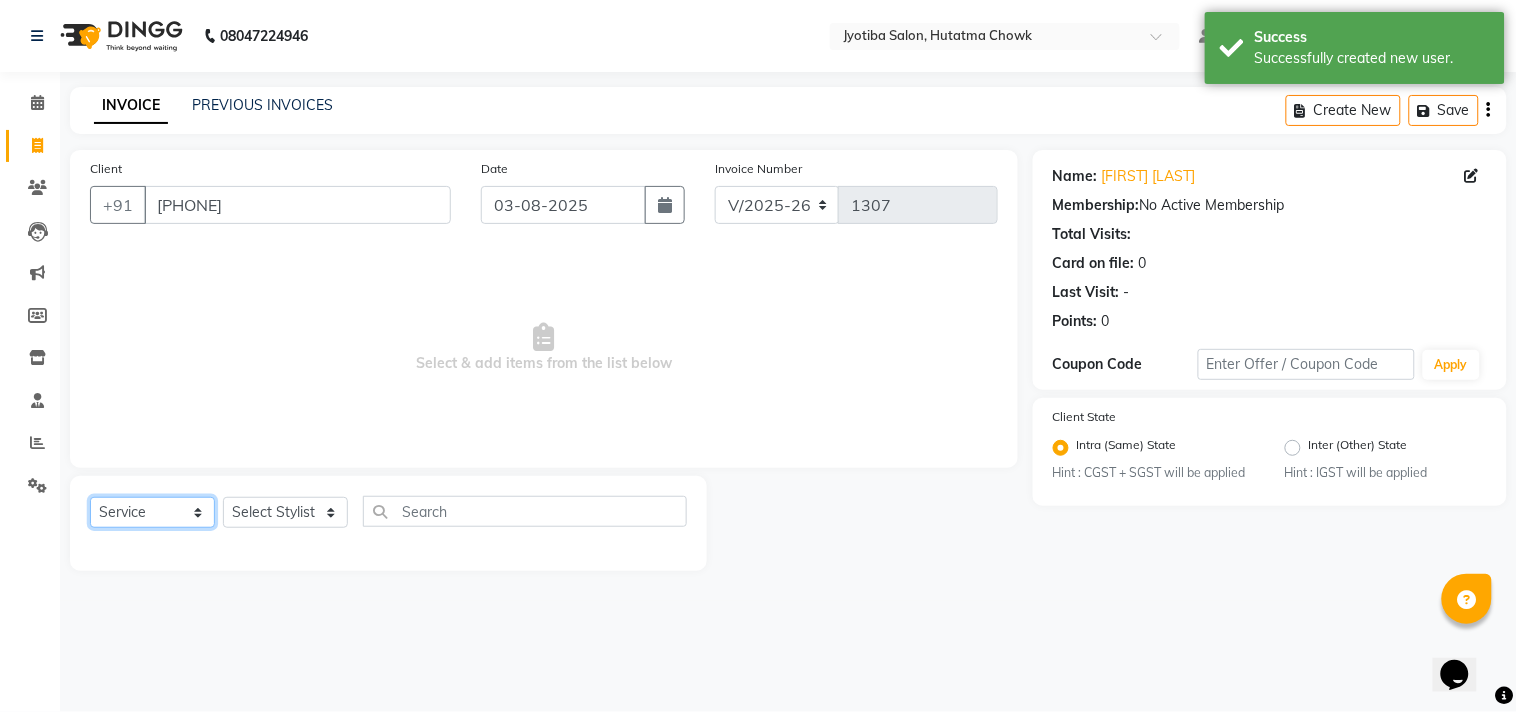 click on "Select  Service  Product  Membership  Package Voucher Prepaid Gift Card" 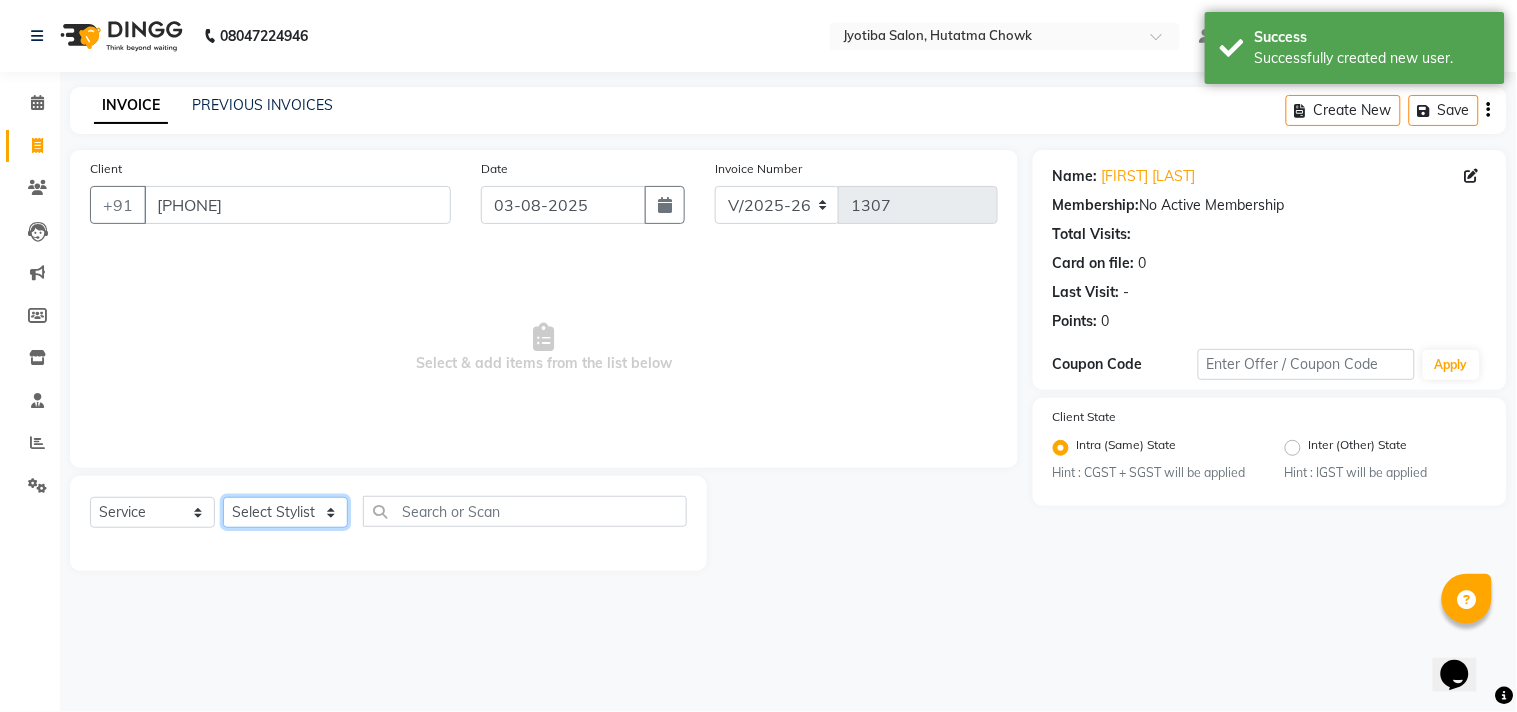 click on "Select Stylist Abdul Dinesh thakur Farman  Juned  mahadev Munna  prem RAHUL Sandip Suresh yasin" 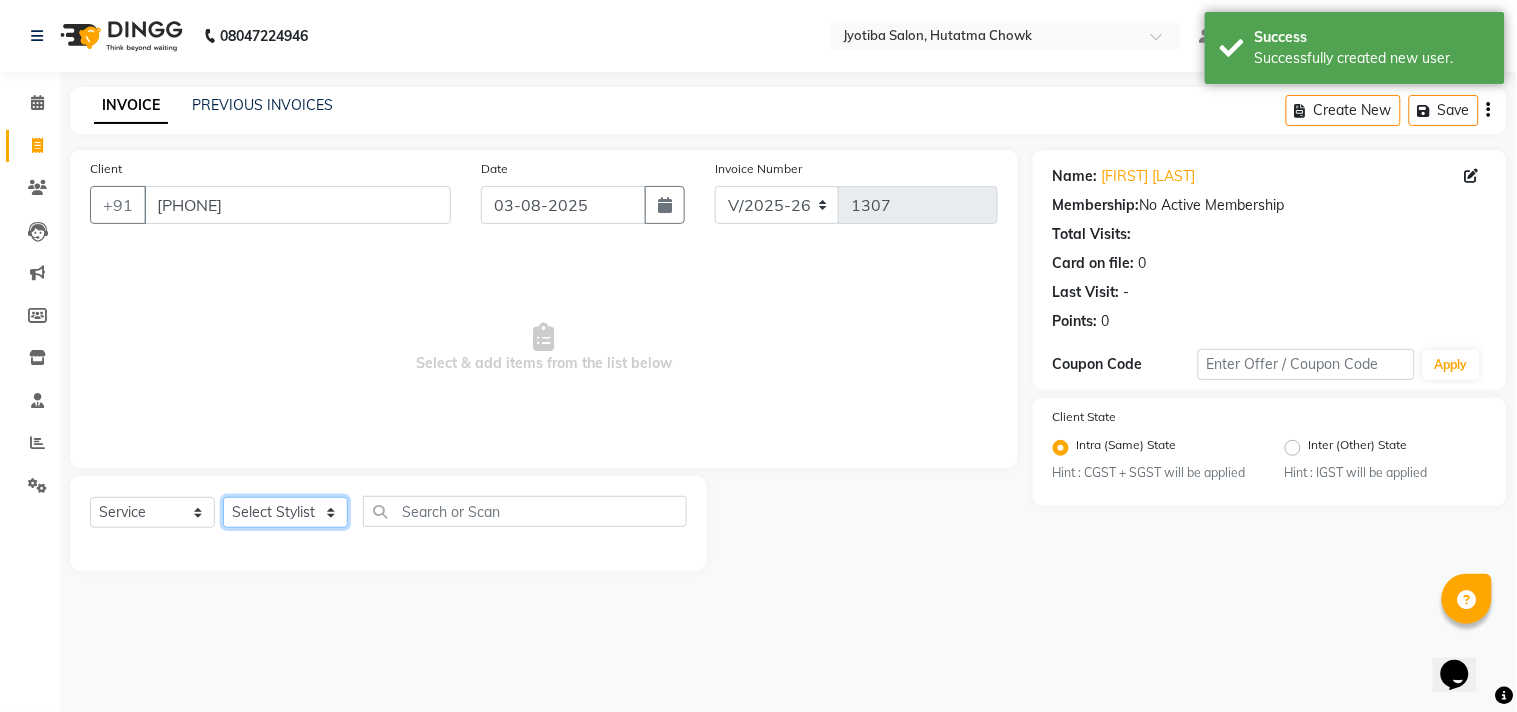 select on "81229" 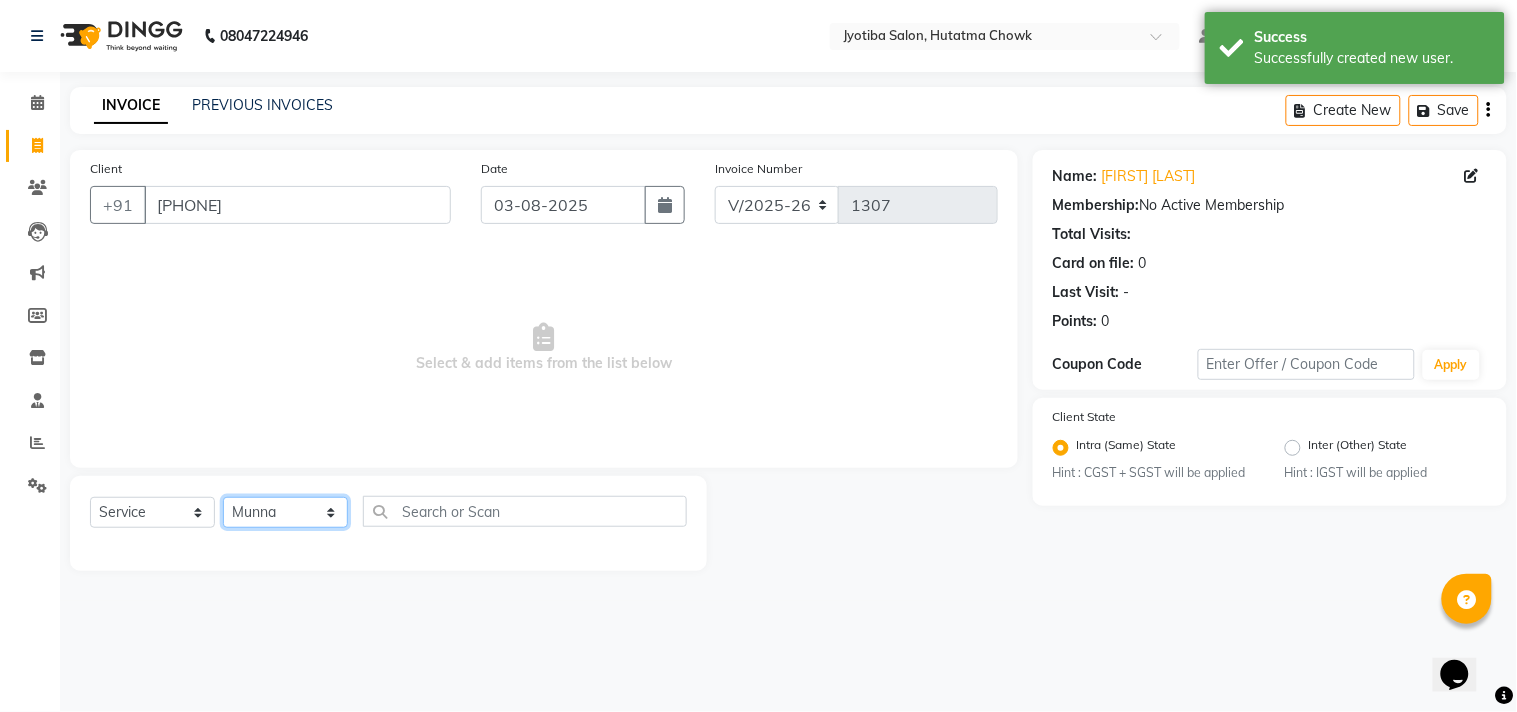 click on "Select Stylist Abdul Dinesh thakur Farman  Juned  mahadev Munna  prem RAHUL Sandip Suresh yasin" 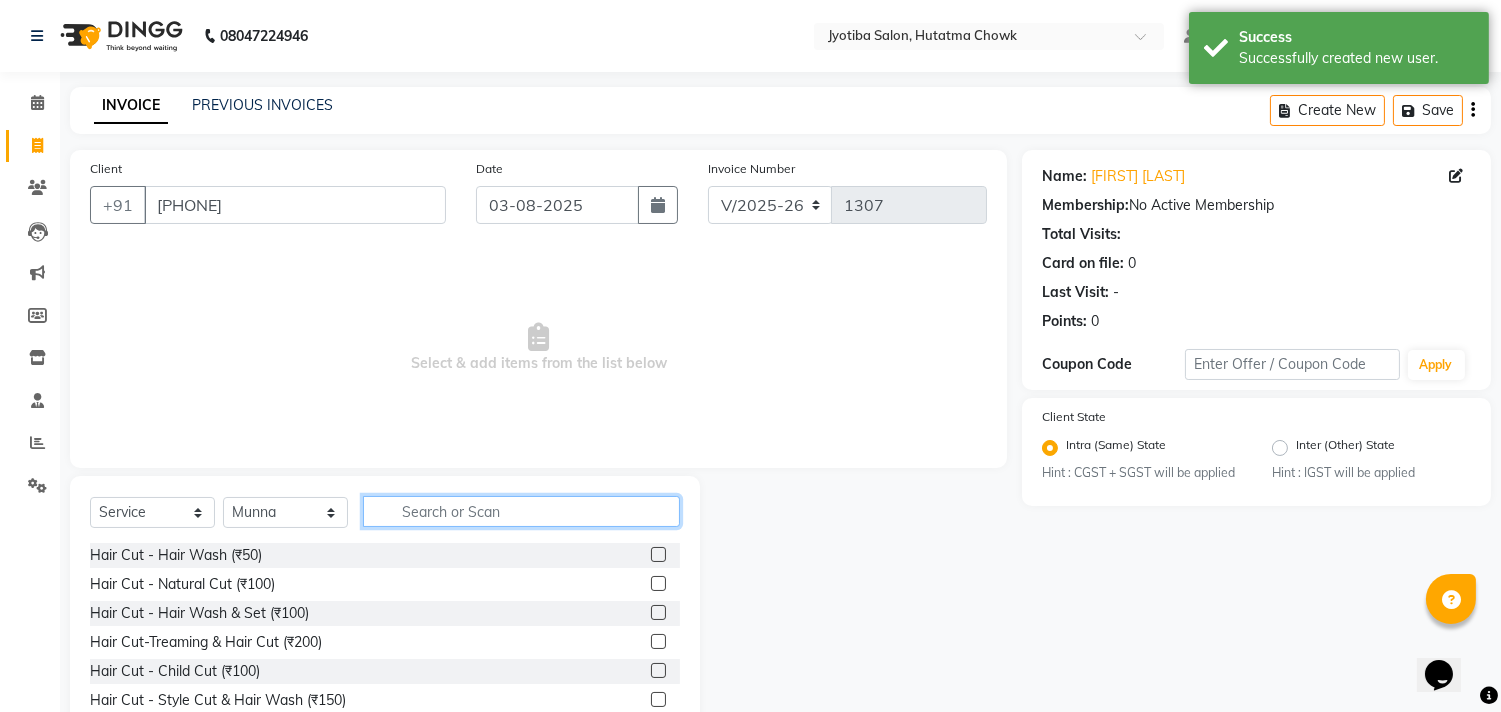 click 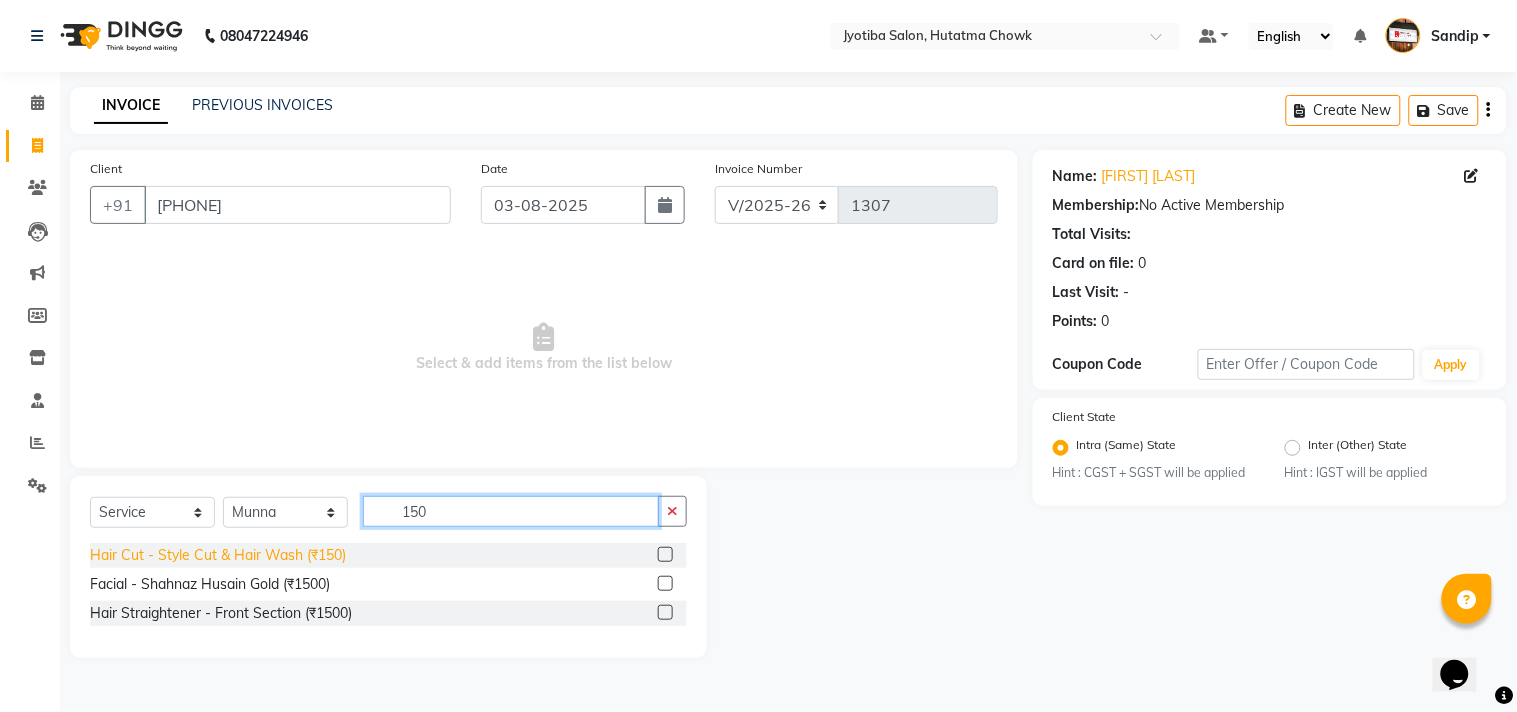 type on "150" 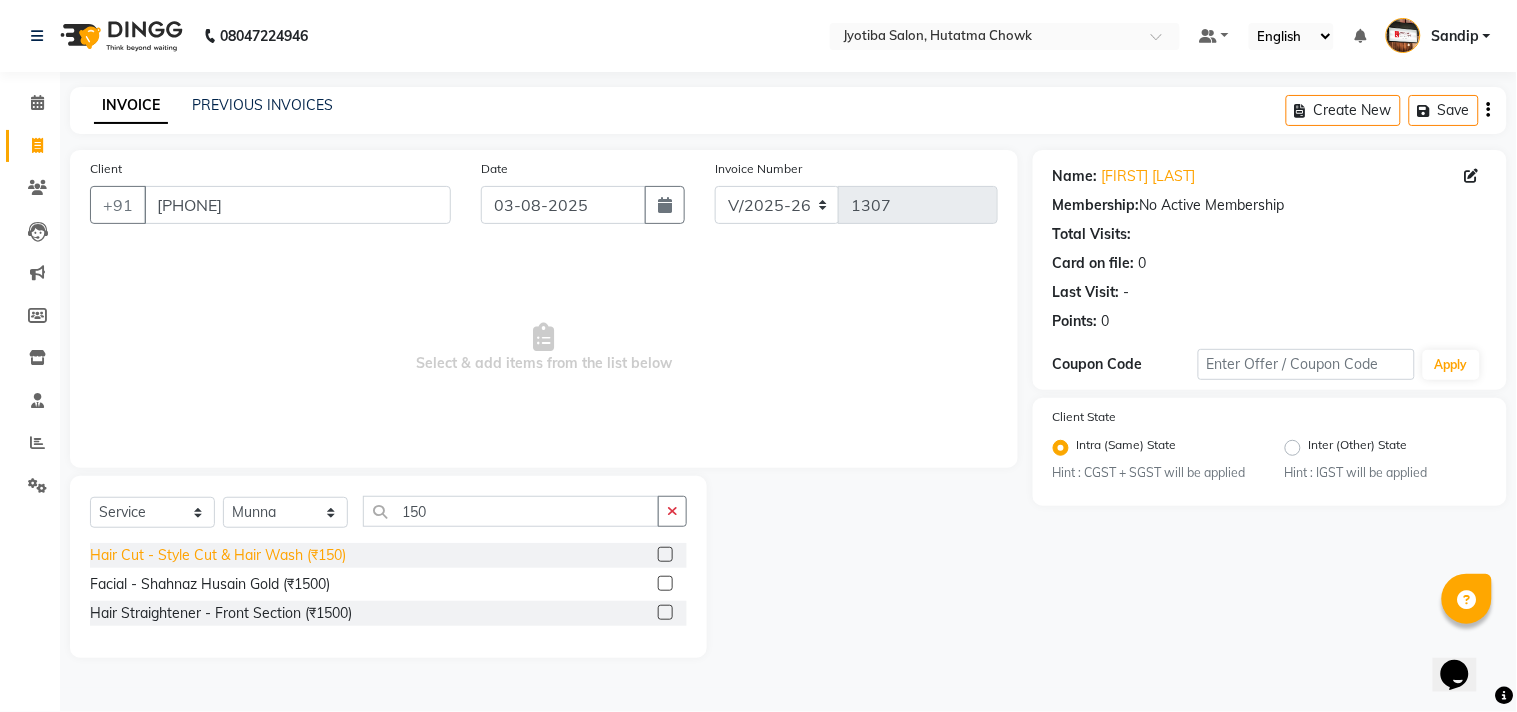 click on "Hair Cut - Style Cut & Hair Wash (₹150)" 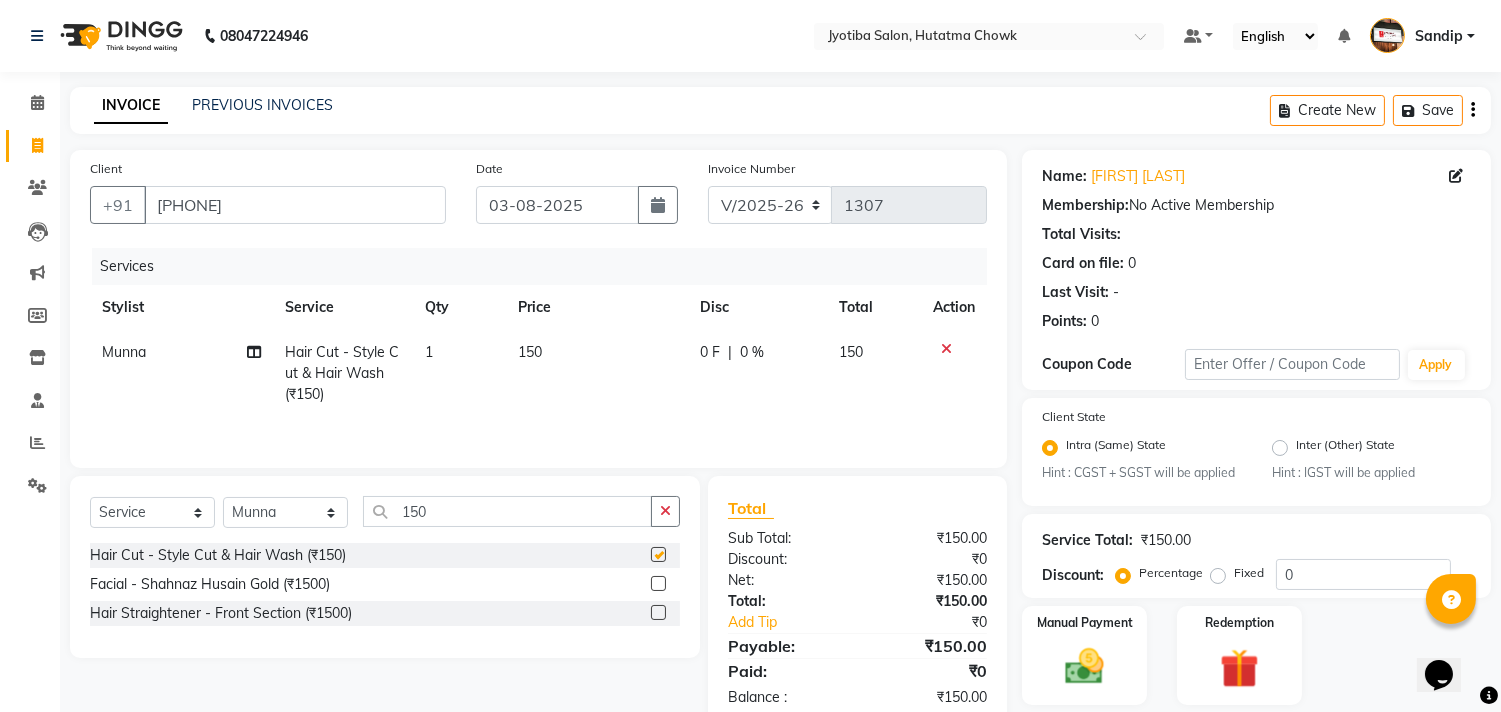 checkbox on "false" 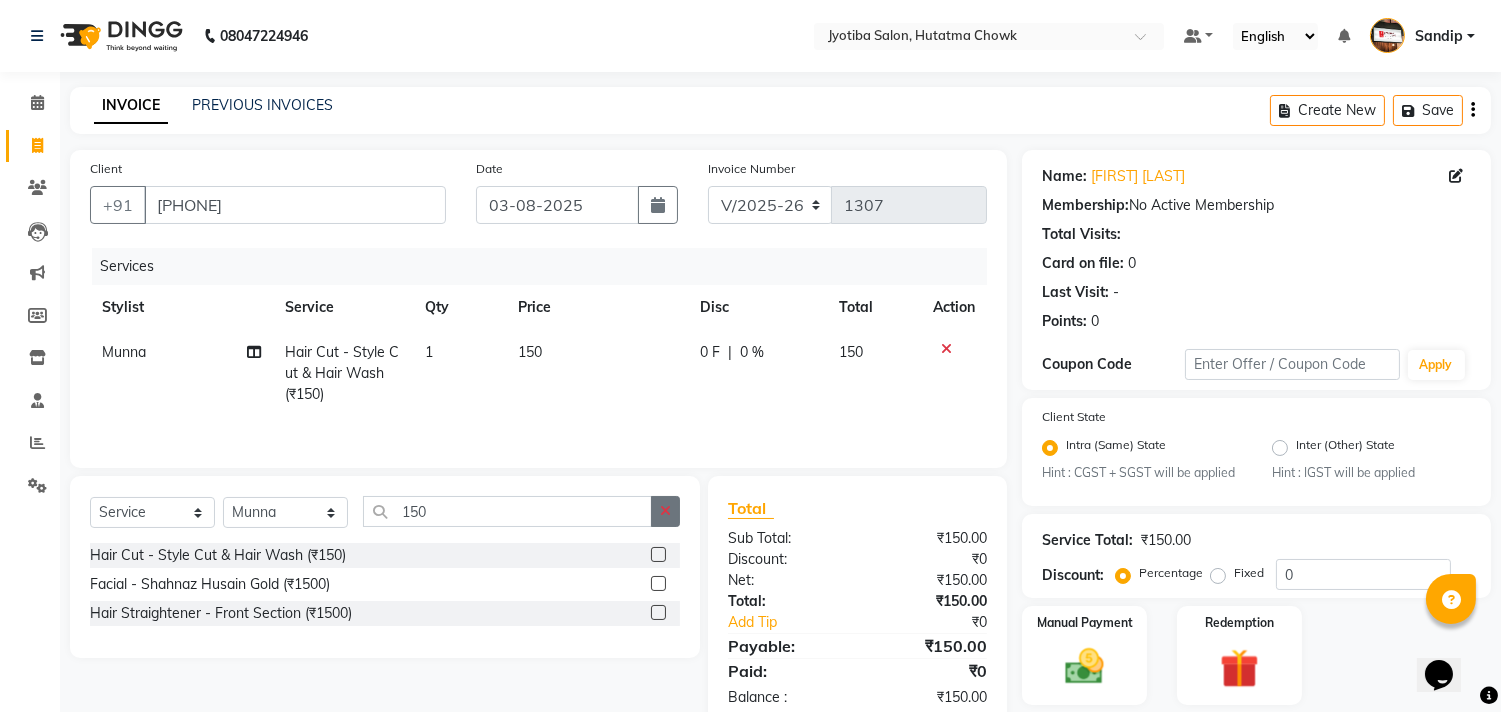 click 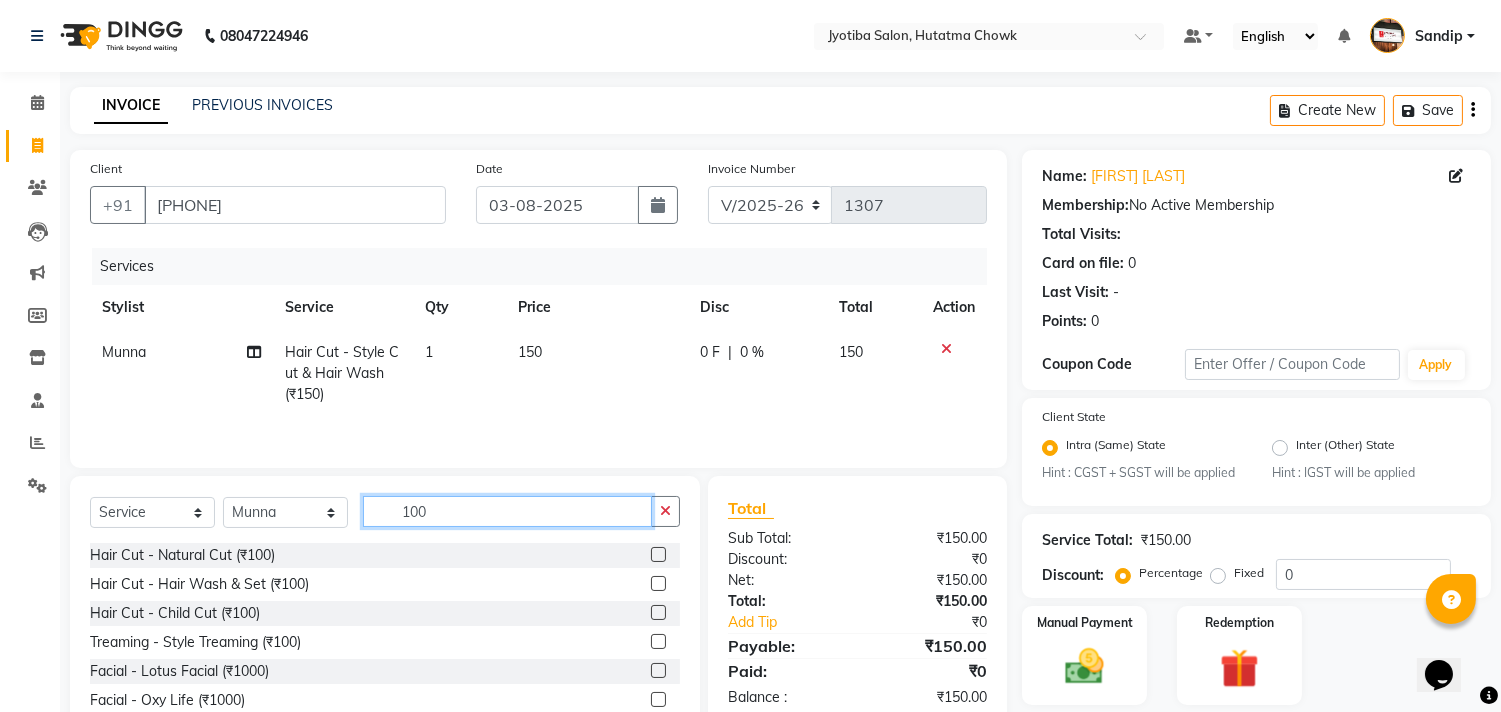type on "100" 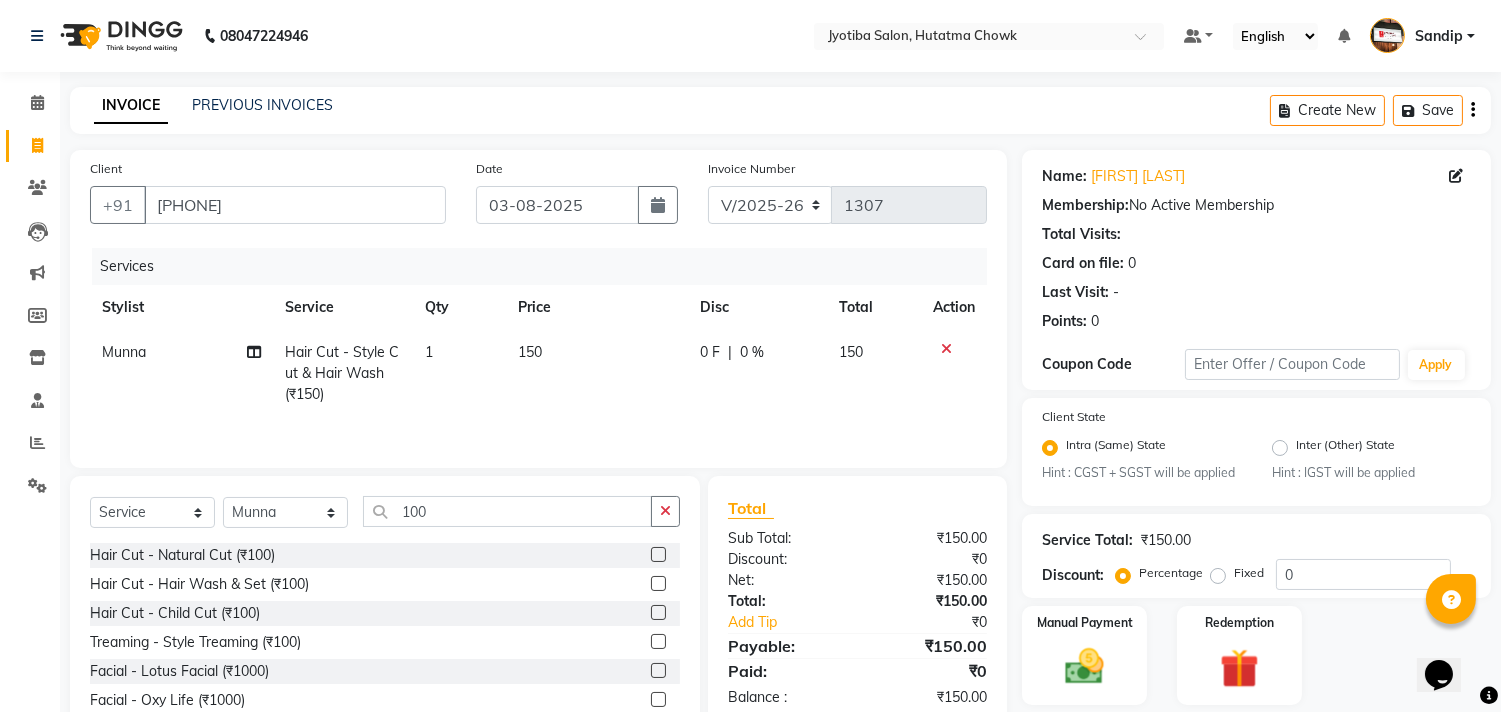 click on "Facial - Lotus Facial (₹1000)" 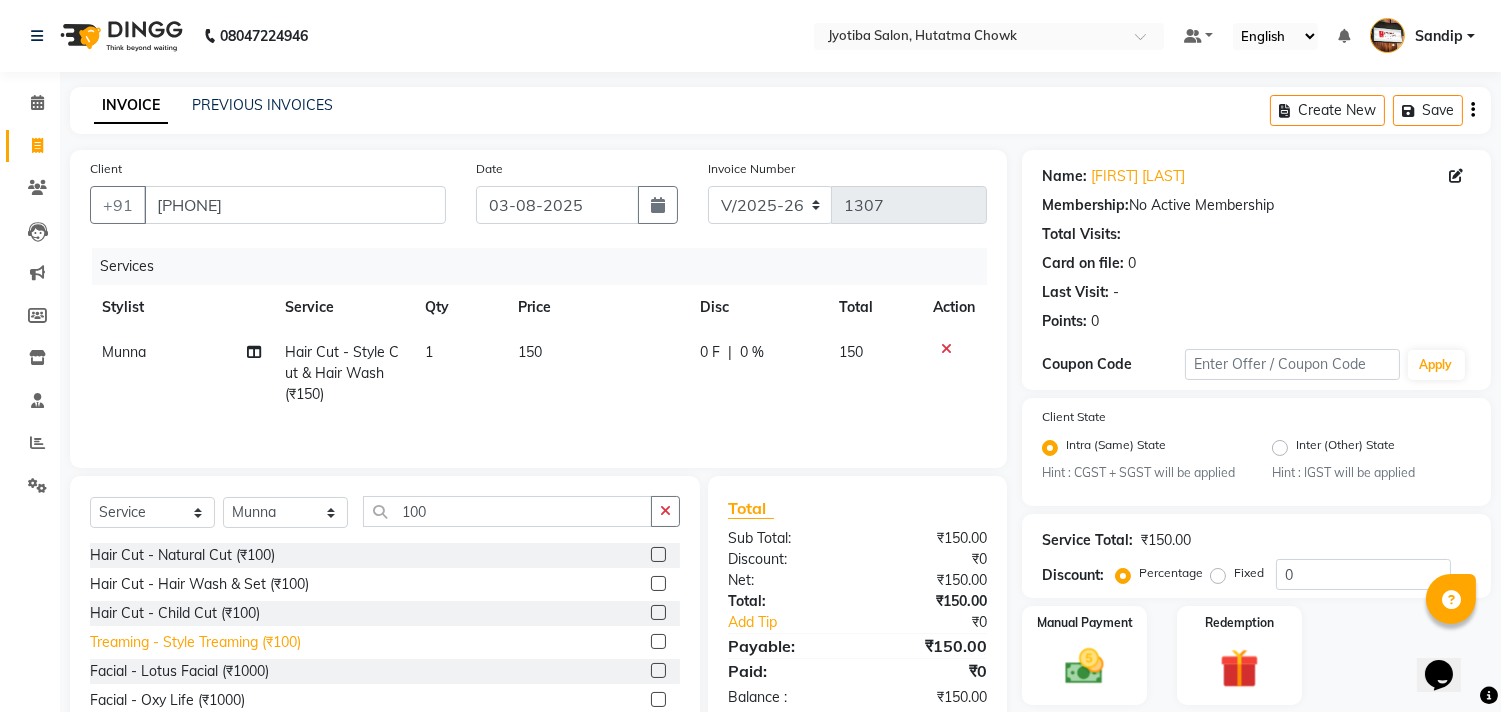 click on "Treaming - Style Treaming (₹100)" 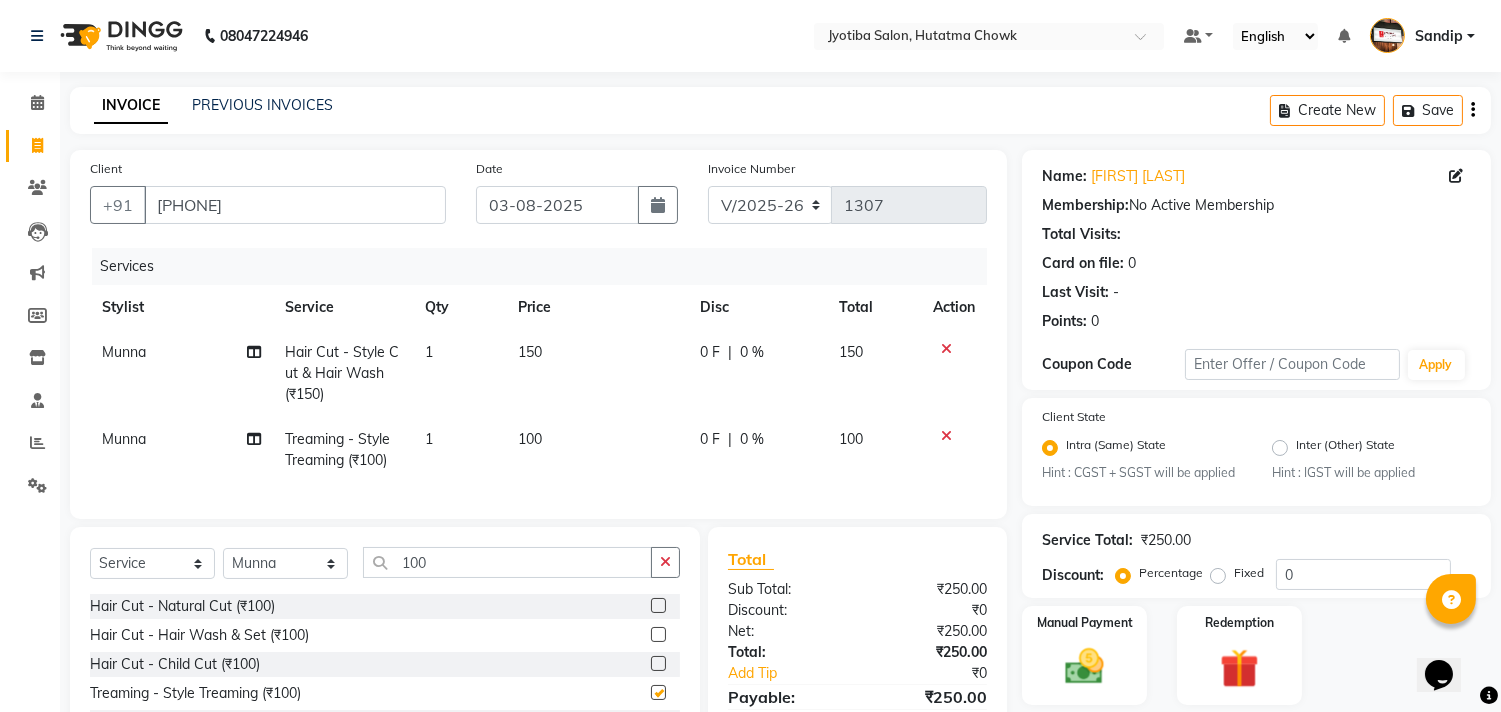 checkbox on "false" 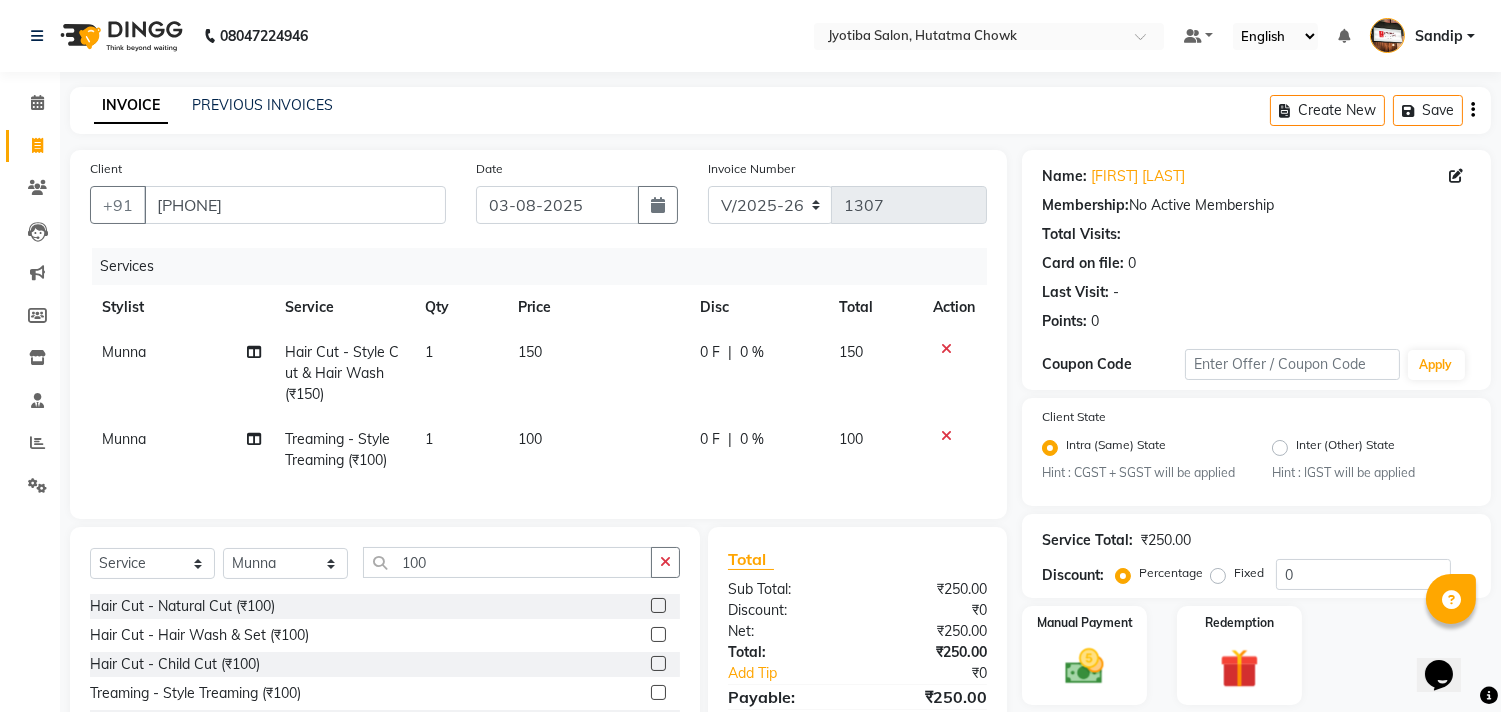 scroll, scrollTop: 156, scrollLeft: 0, axis: vertical 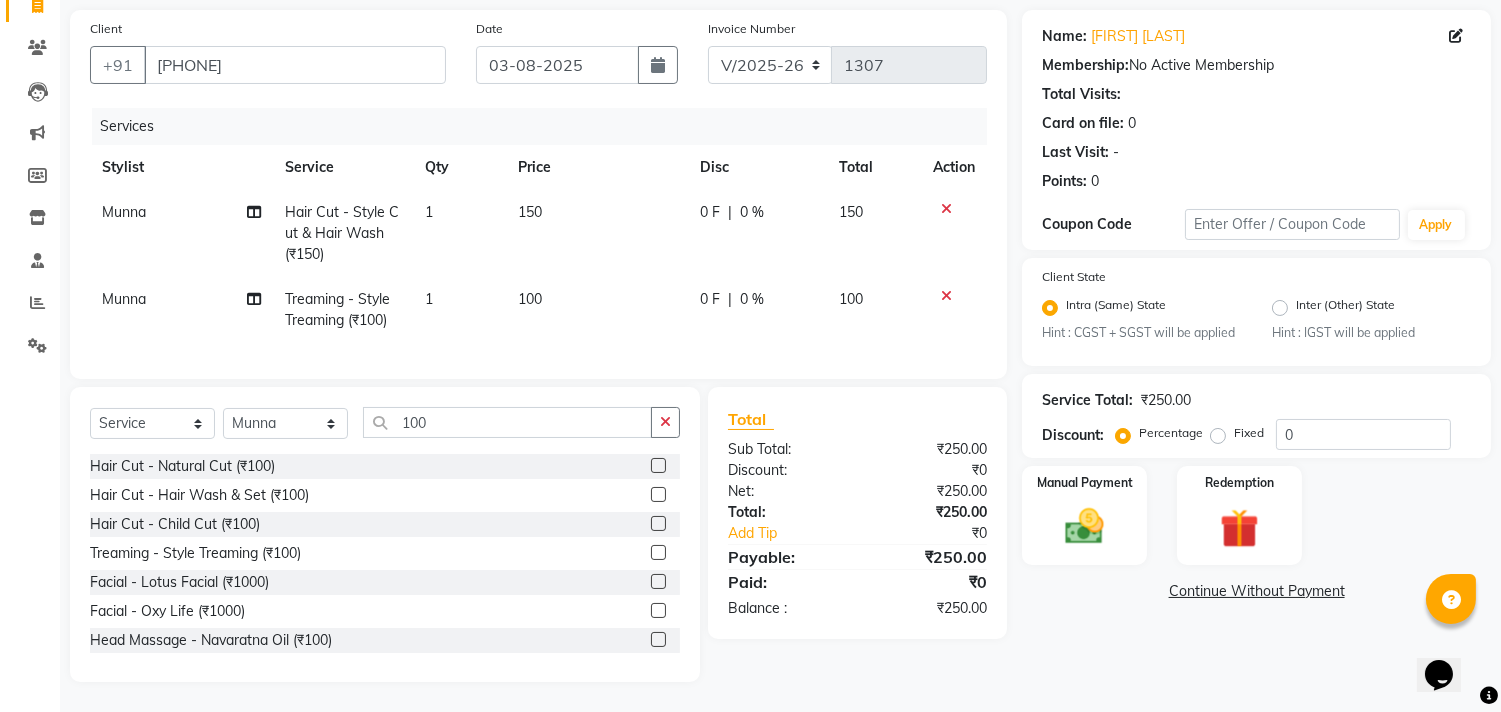 click on "Continue Without Payment" 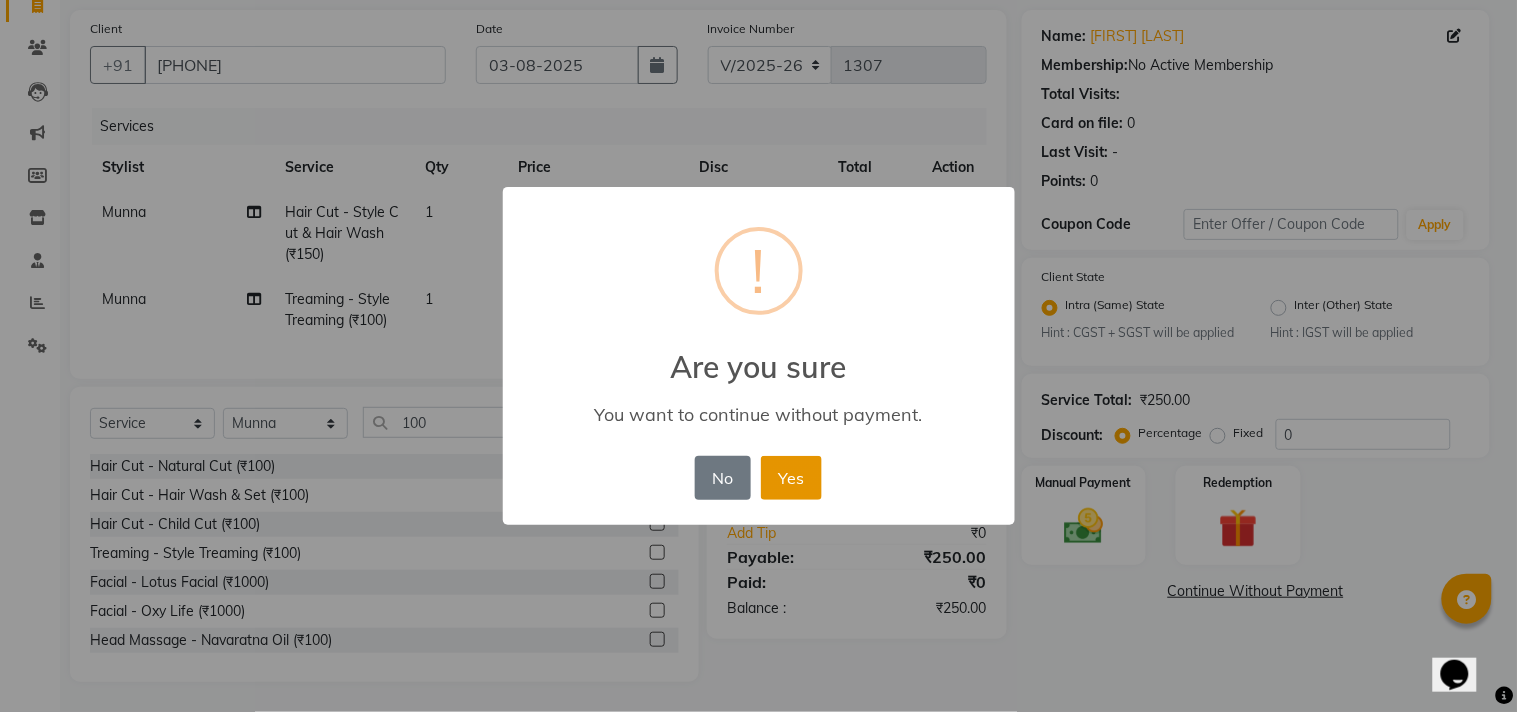 click on "Yes" at bounding box center [791, 478] 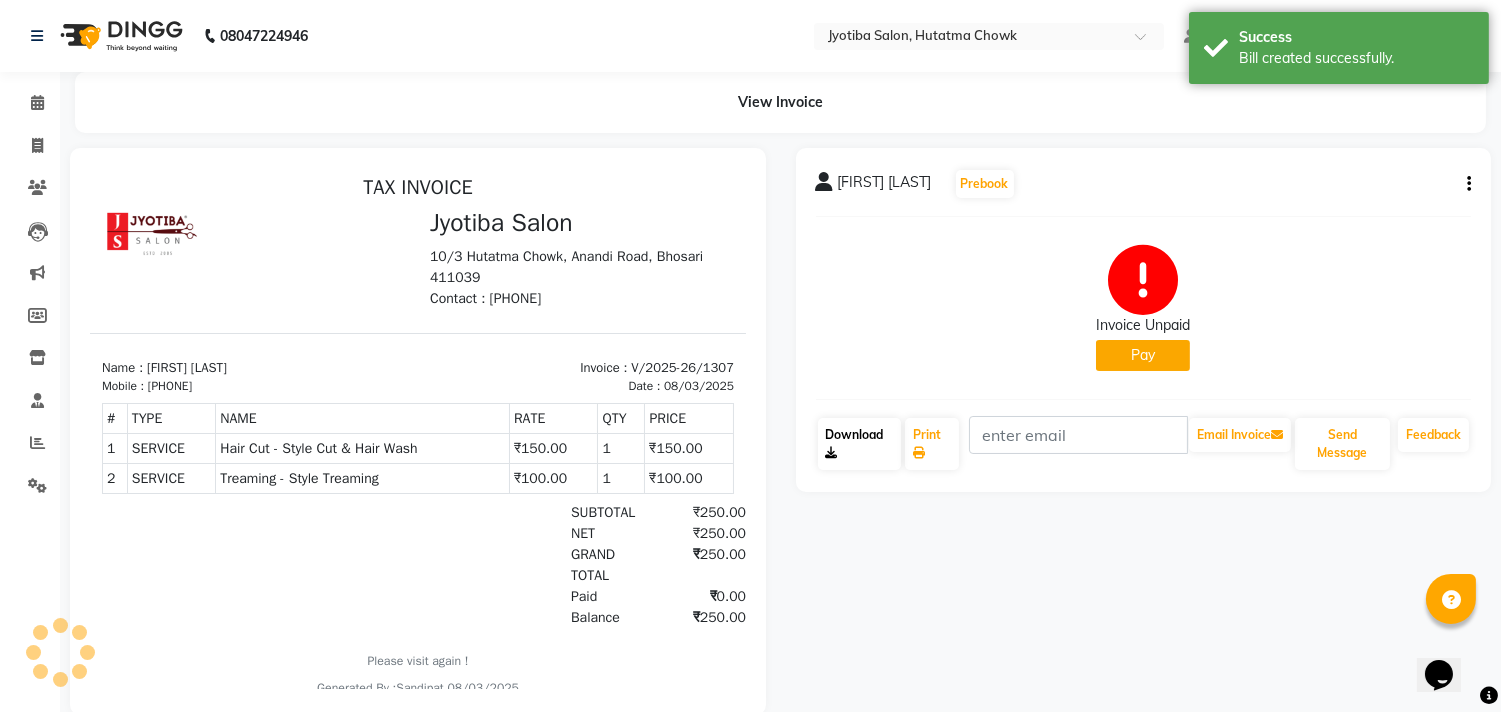 scroll, scrollTop: 0, scrollLeft: 0, axis: both 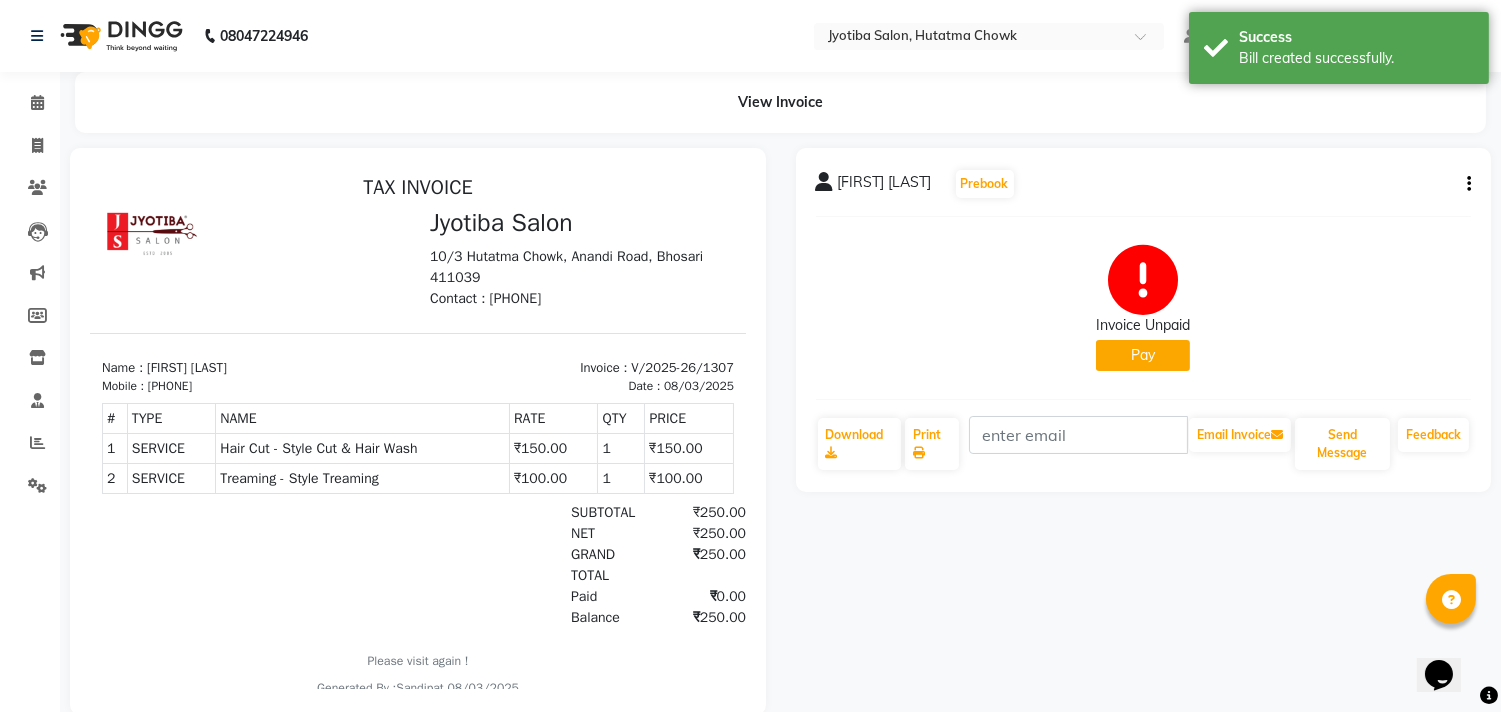 click on "Pay" 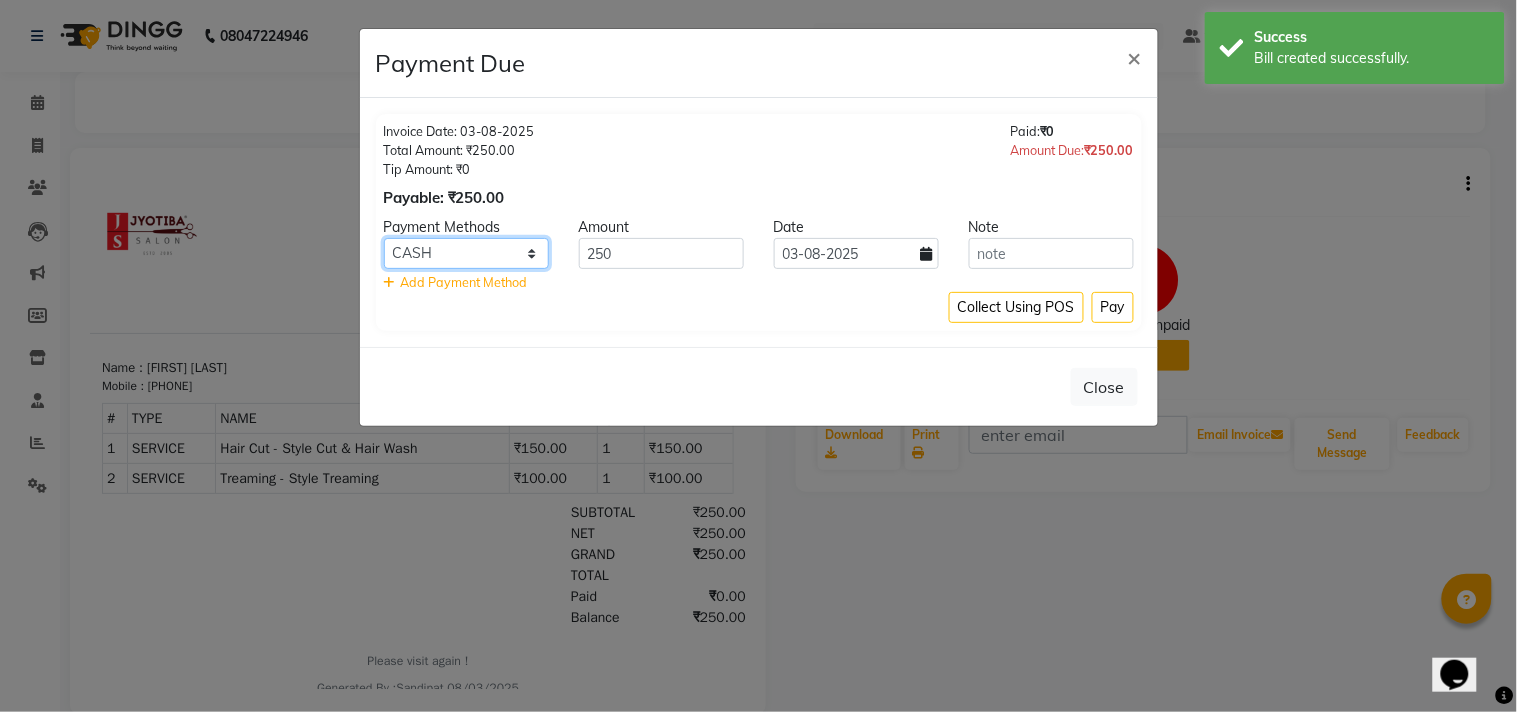 click on "CASH ONLINE CARD" 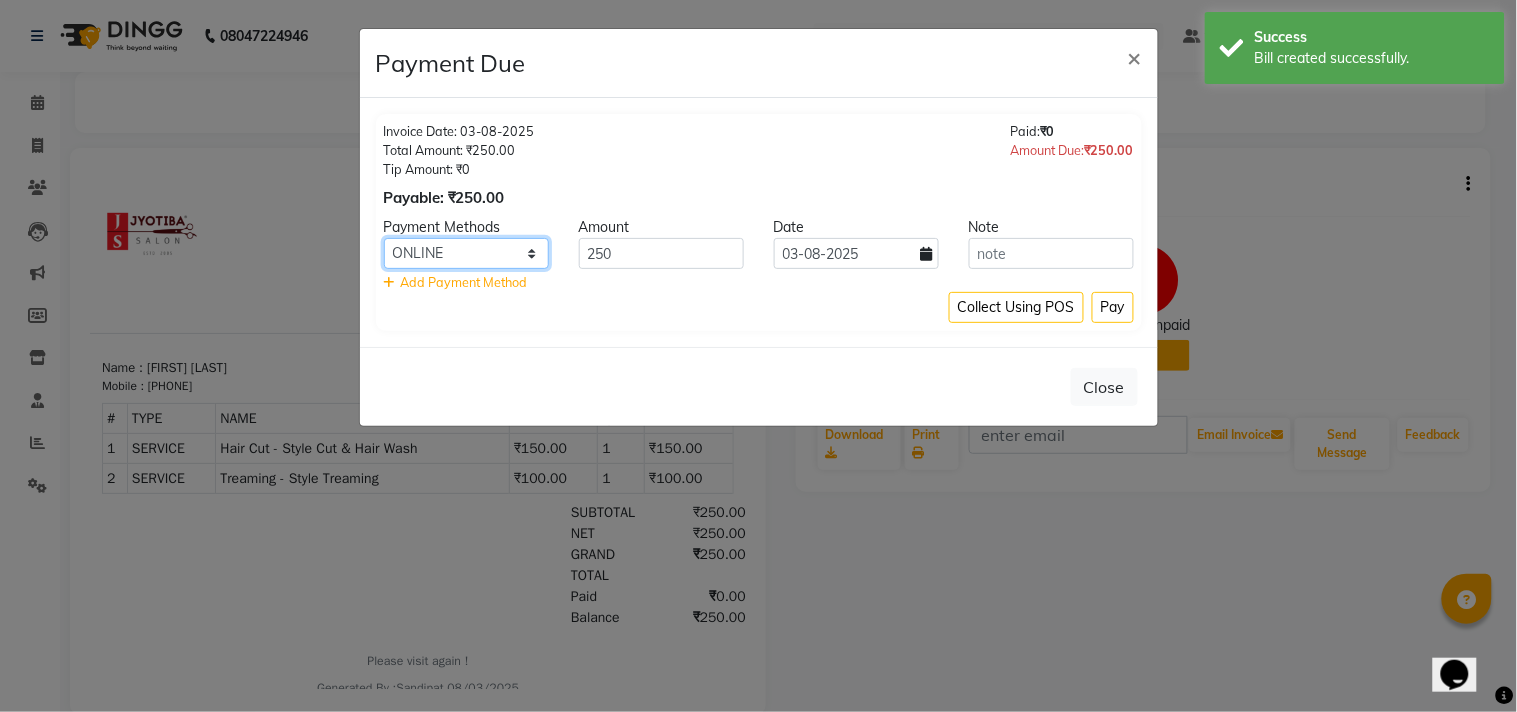 click on "CASH ONLINE CARD" 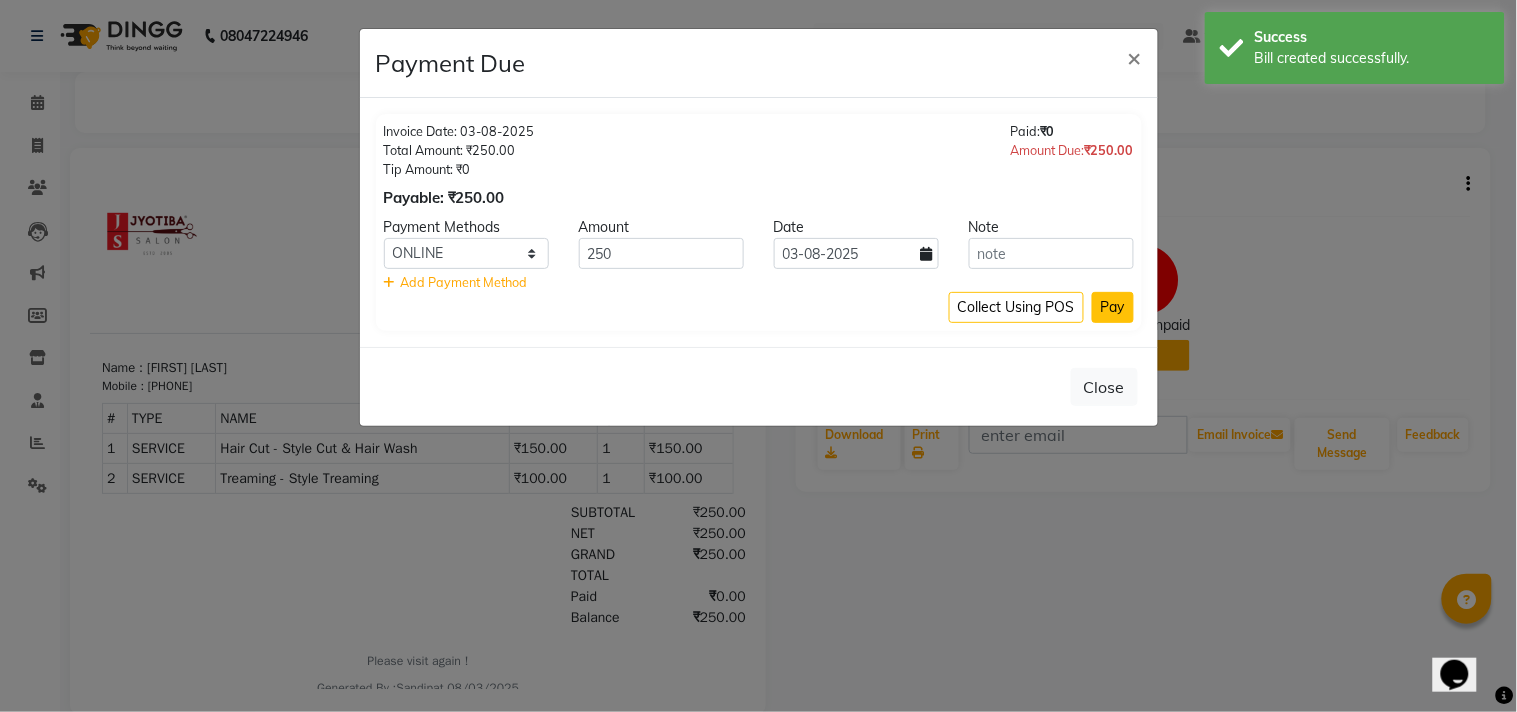 click on "Pay" 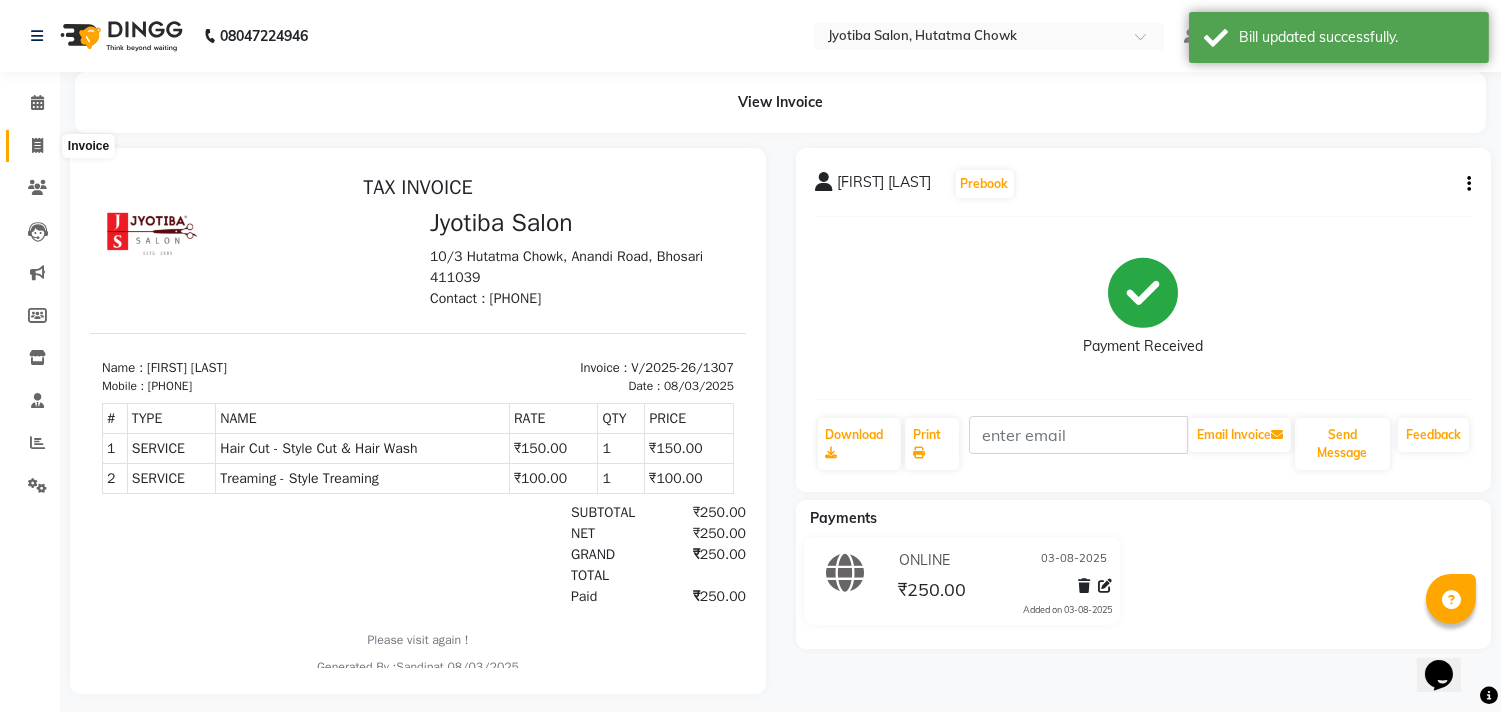 click 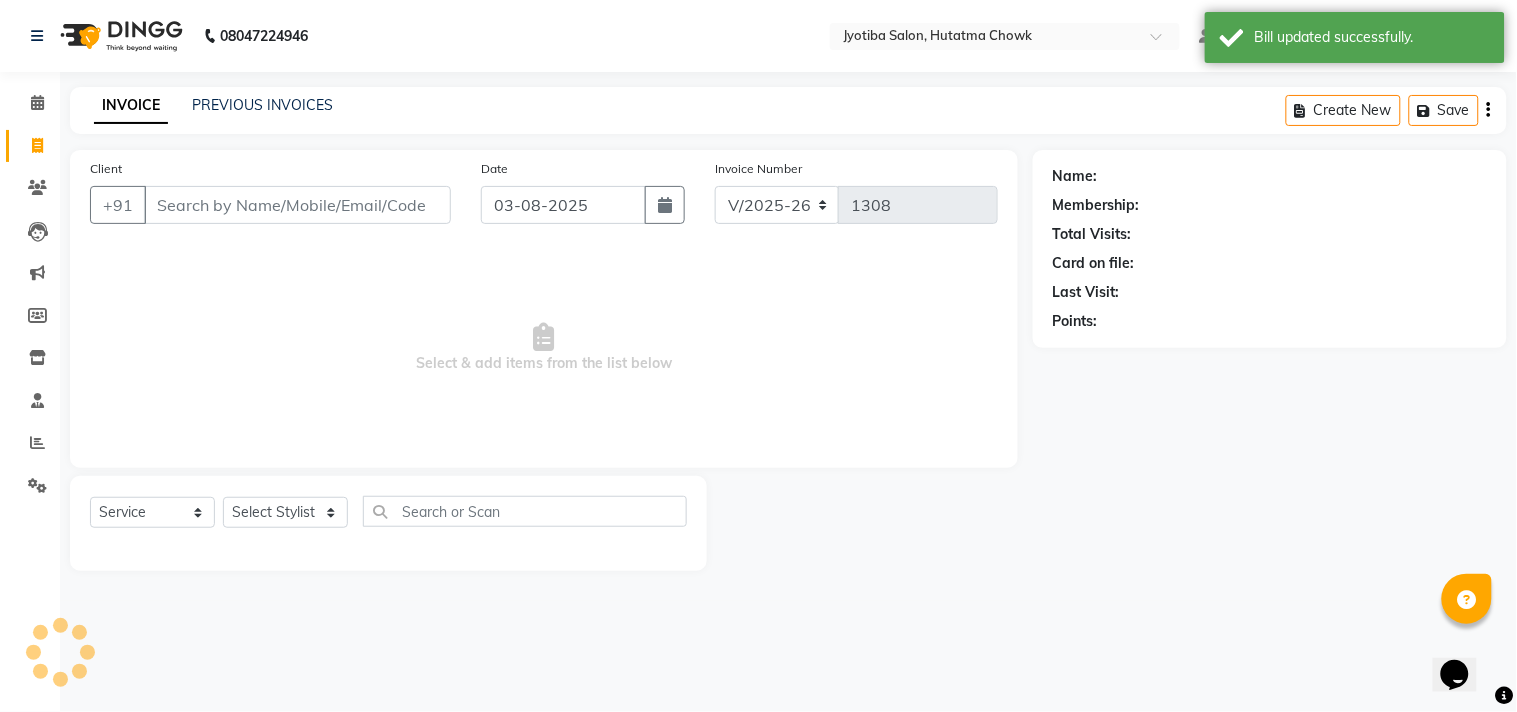 select on "membership" 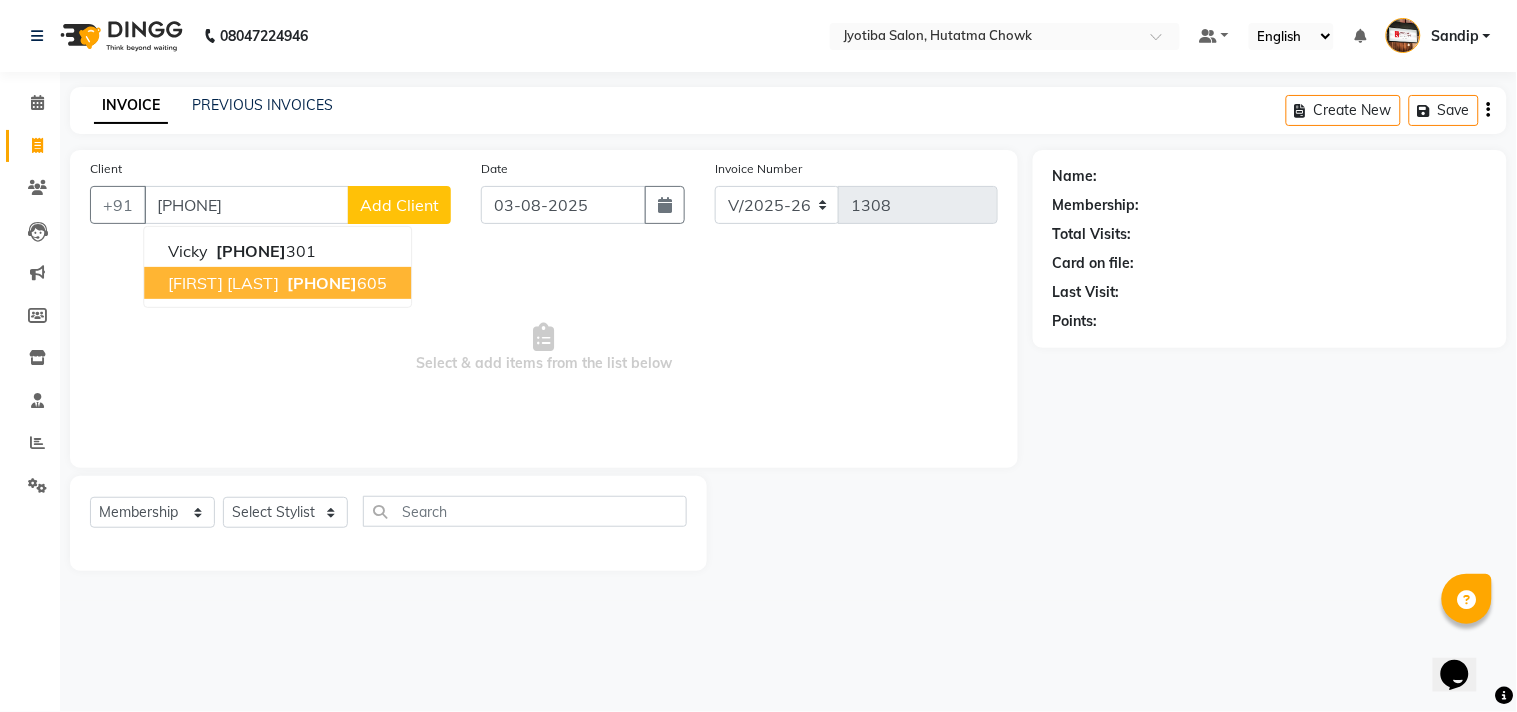 click on "[FIRST] [LAST]" at bounding box center (223, 283) 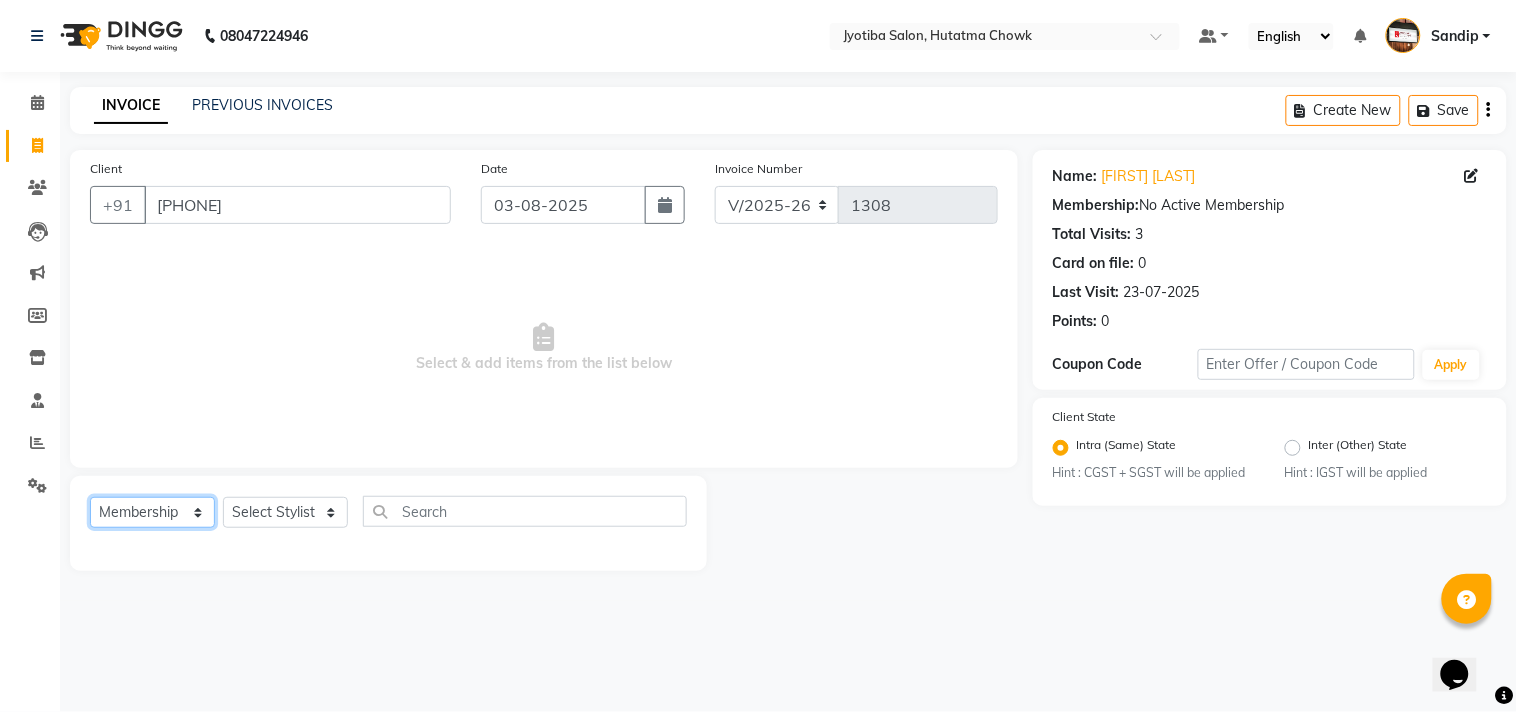 click on "Select  Service  Product  Membership  Package Voucher Prepaid Gift Card" 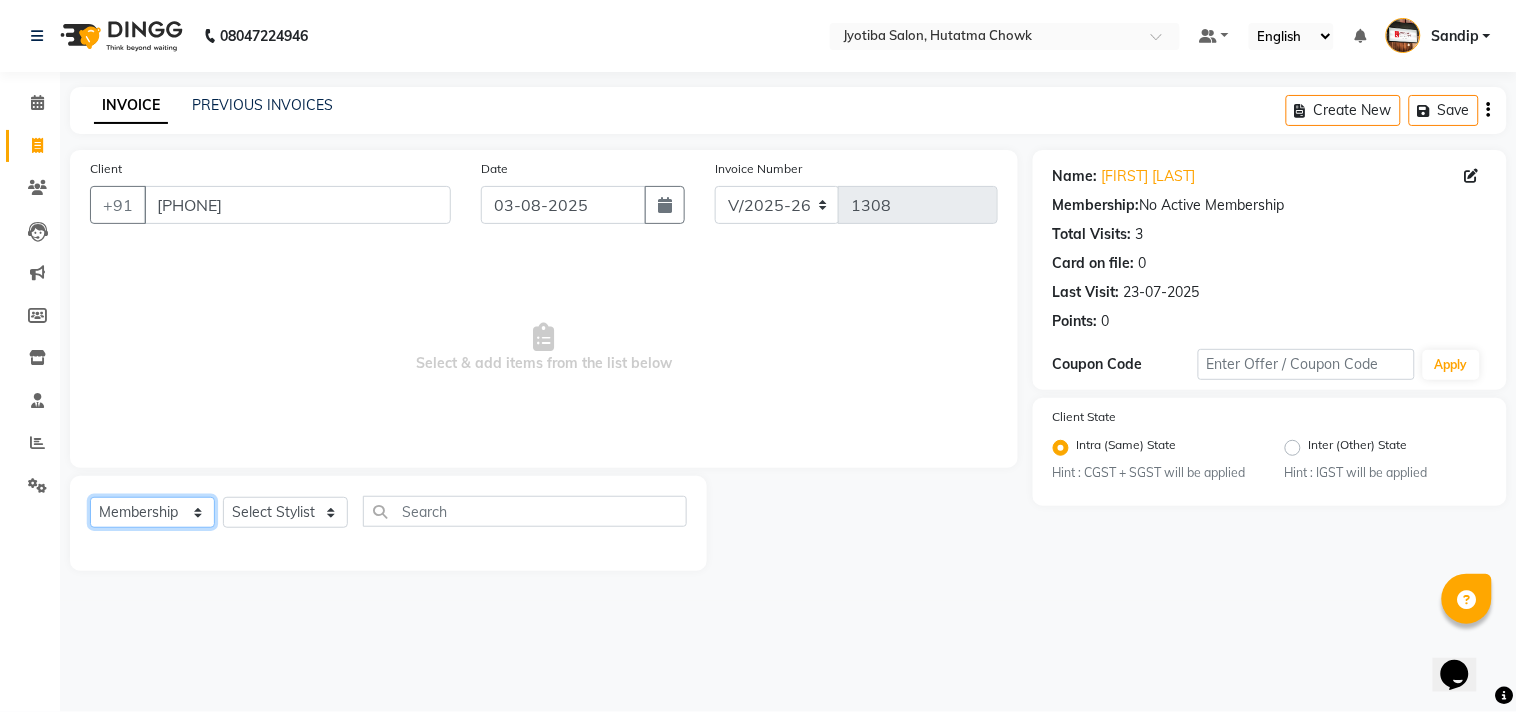 select on "service" 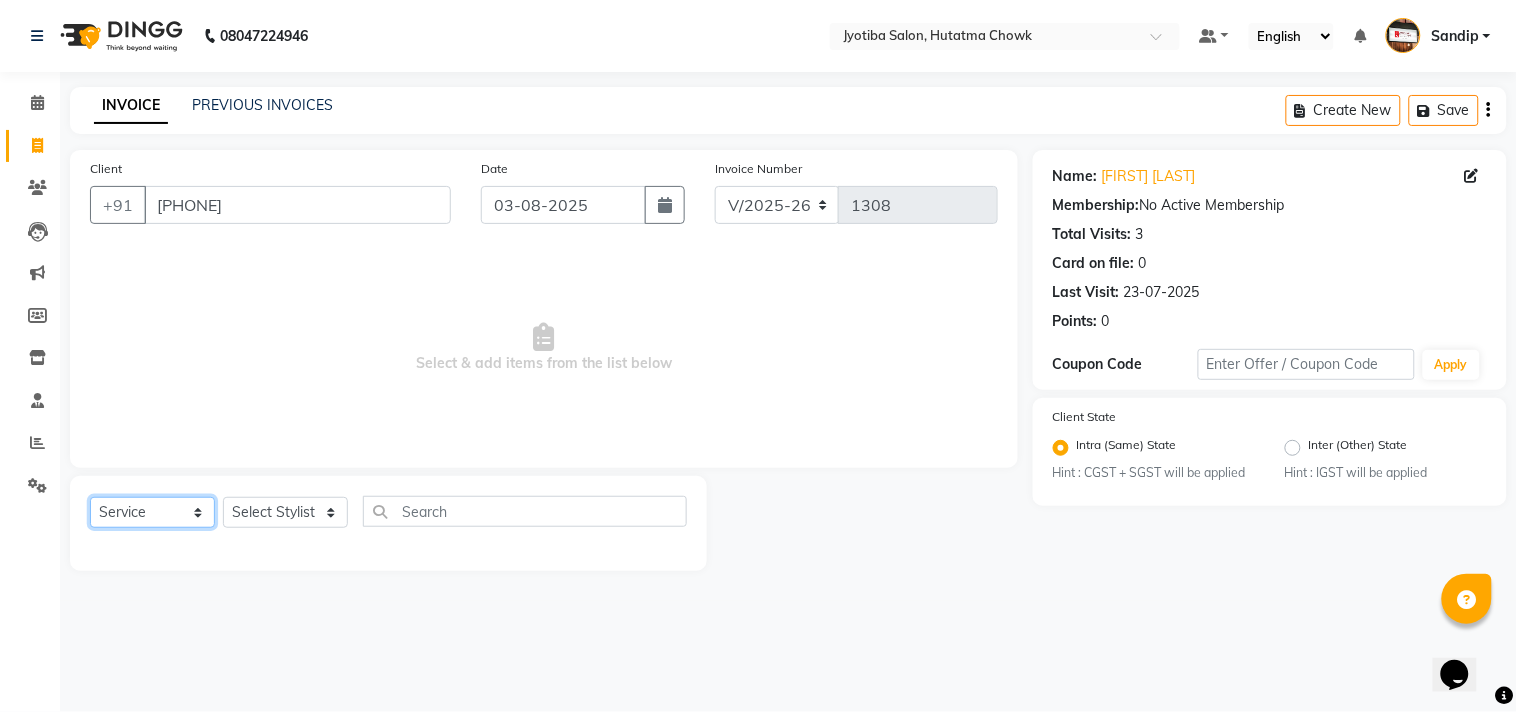 click on "Select  Service  Product  Membership  Package Voucher Prepaid Gift Card" 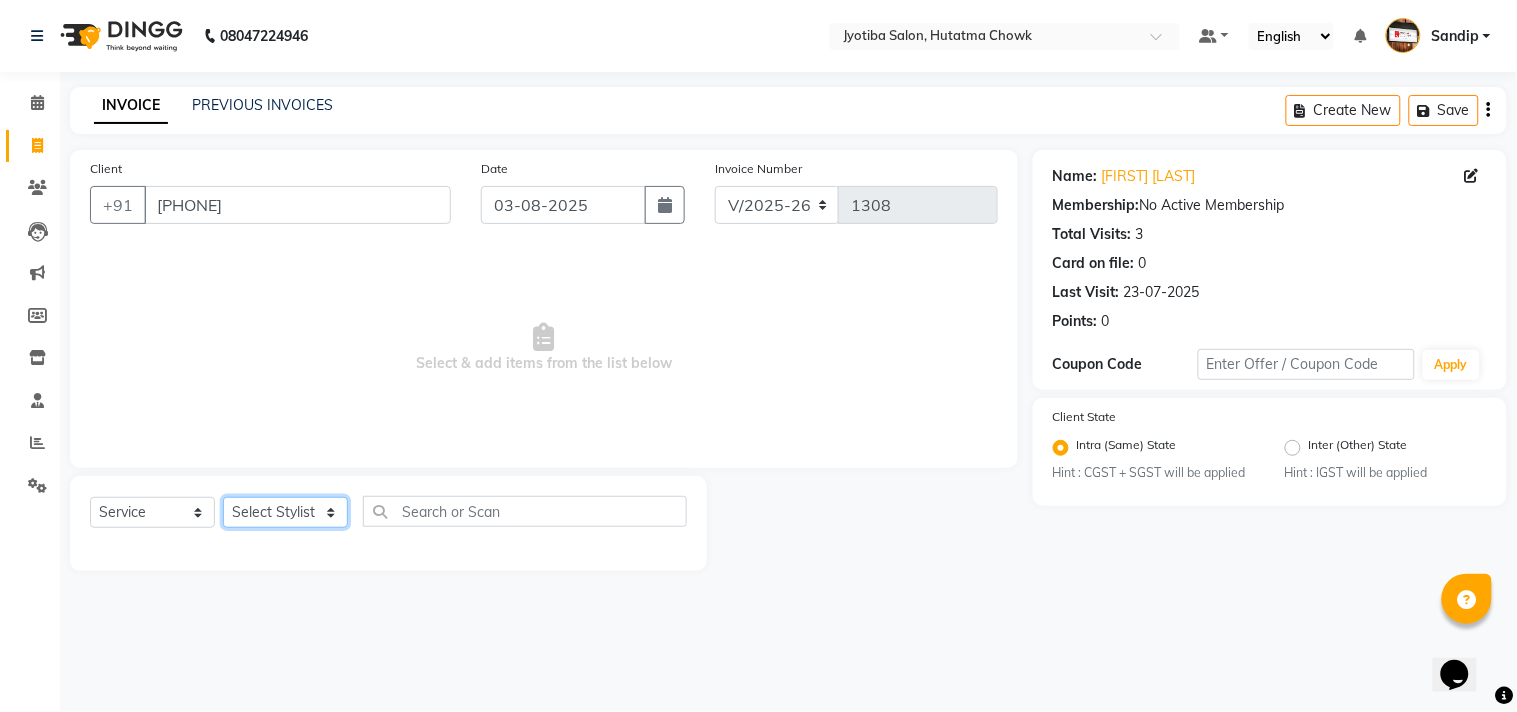 click on "Select Stylist Abdul Dinesh thakur Farman  Juned  mahadev Munna  prem RAHUL Sandip Suresh yasin" 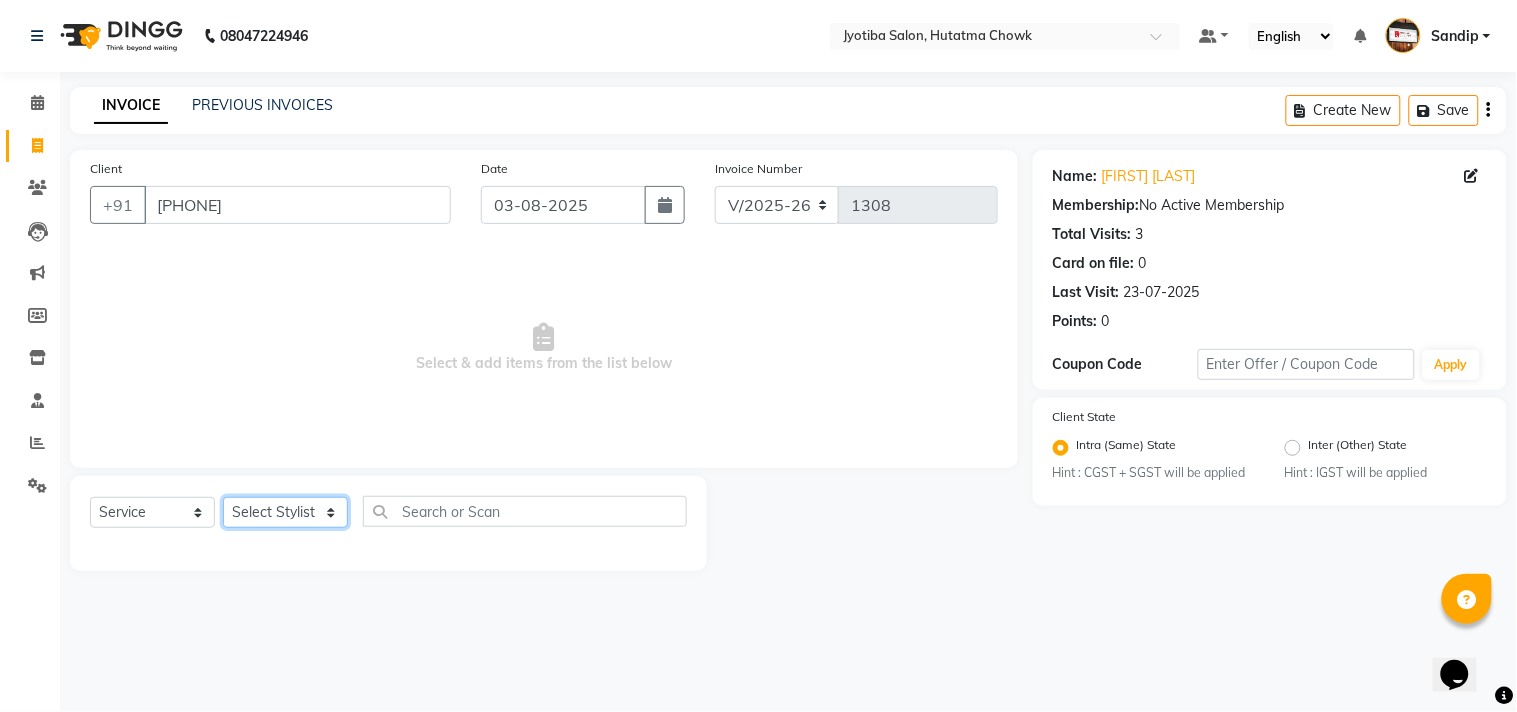 select on "84596" 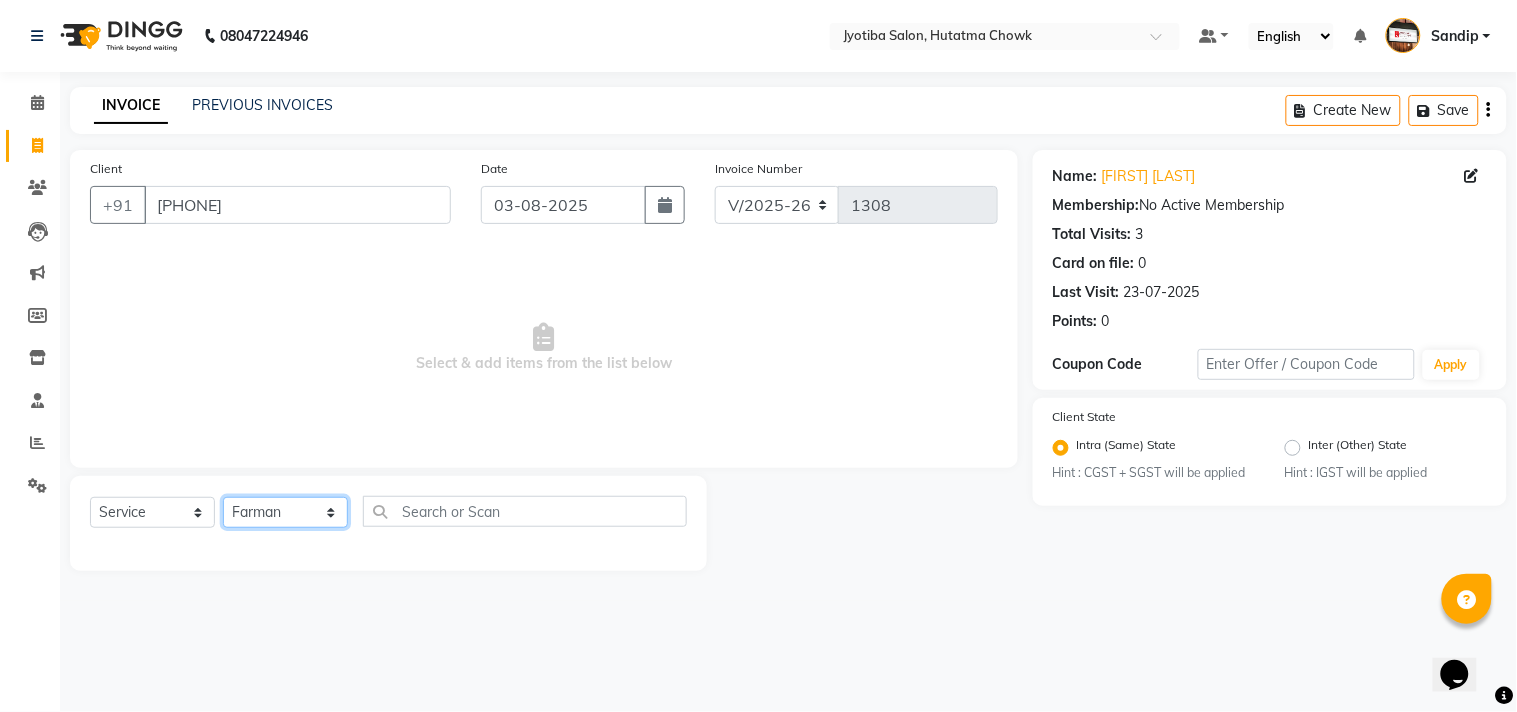 click on "Select Stylist Abdul Dinesh thakur Farman  Juned  mahadev Munna  prem RAHUL Sandip Suresh yasin" 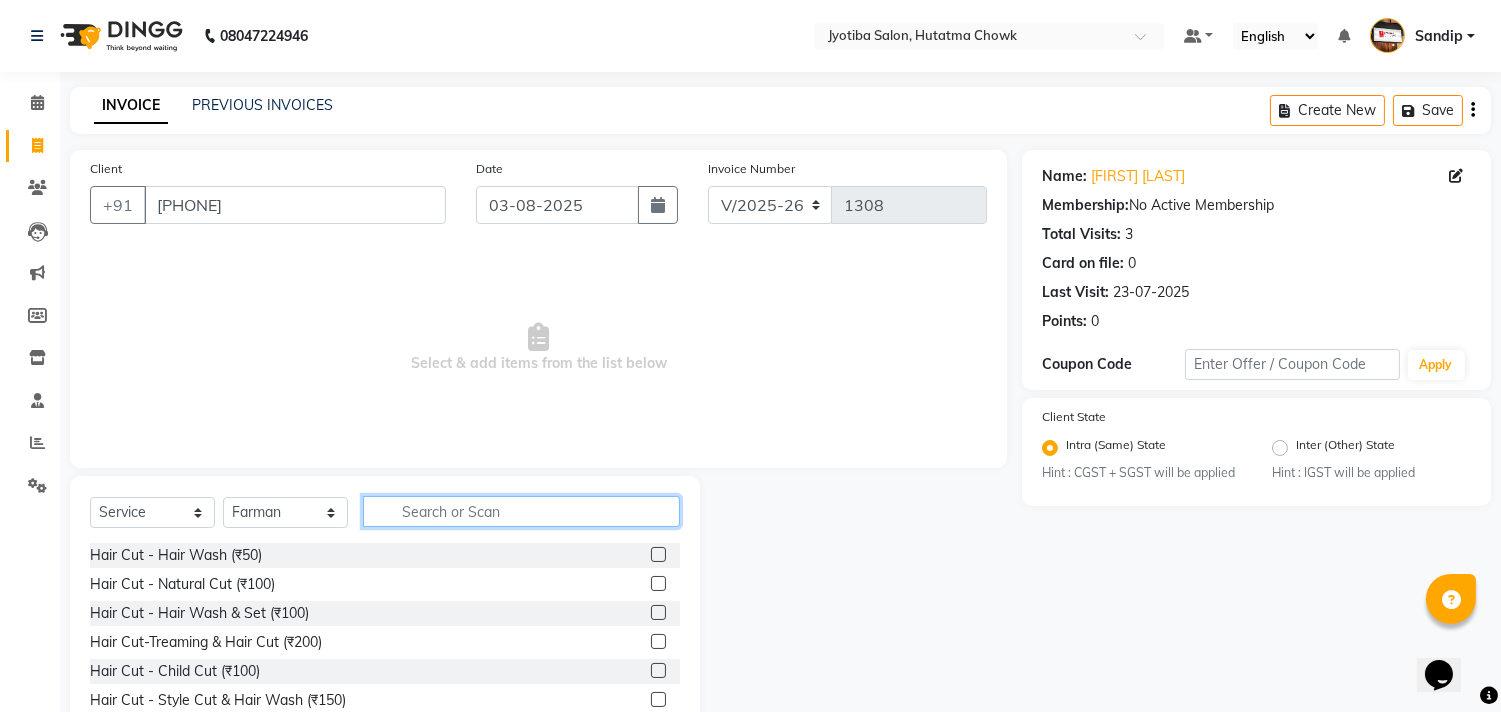 click 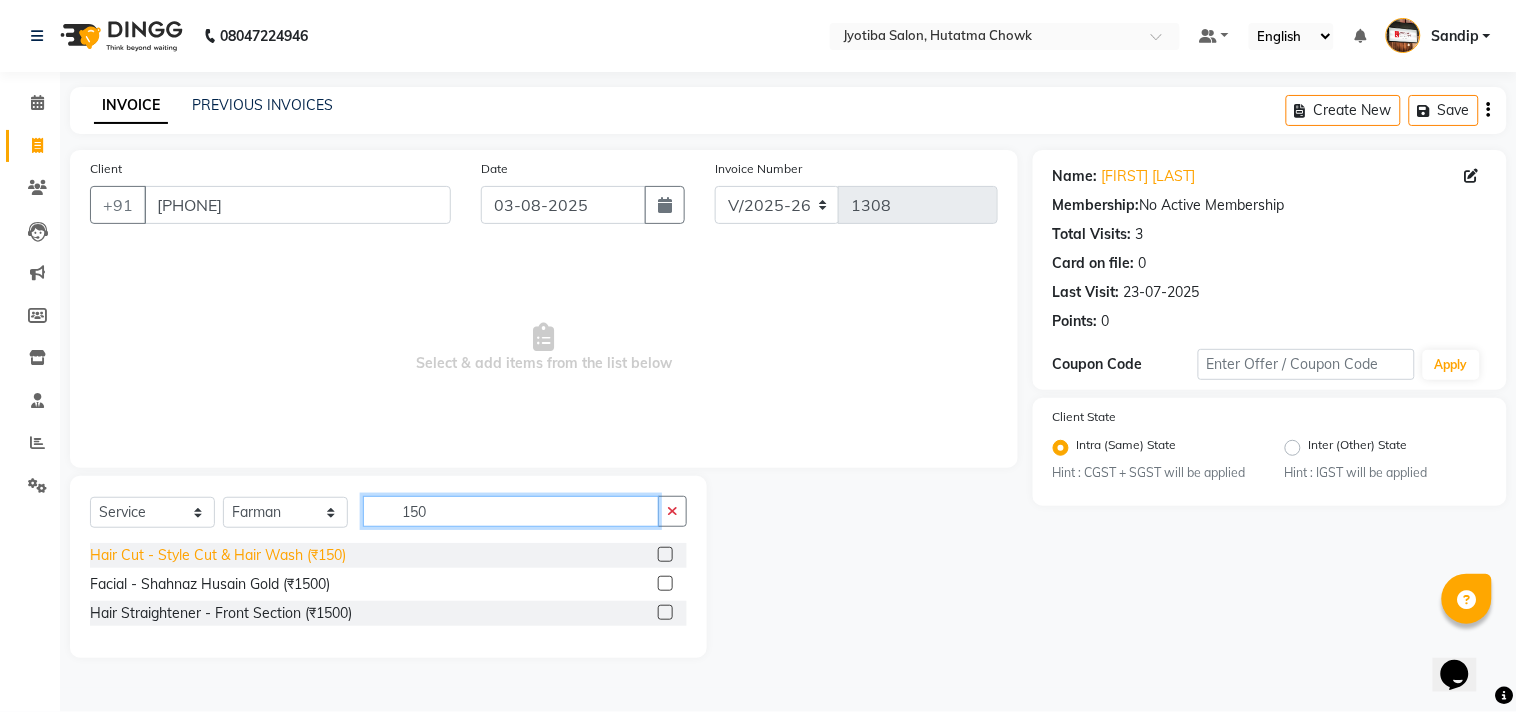 type on "150" 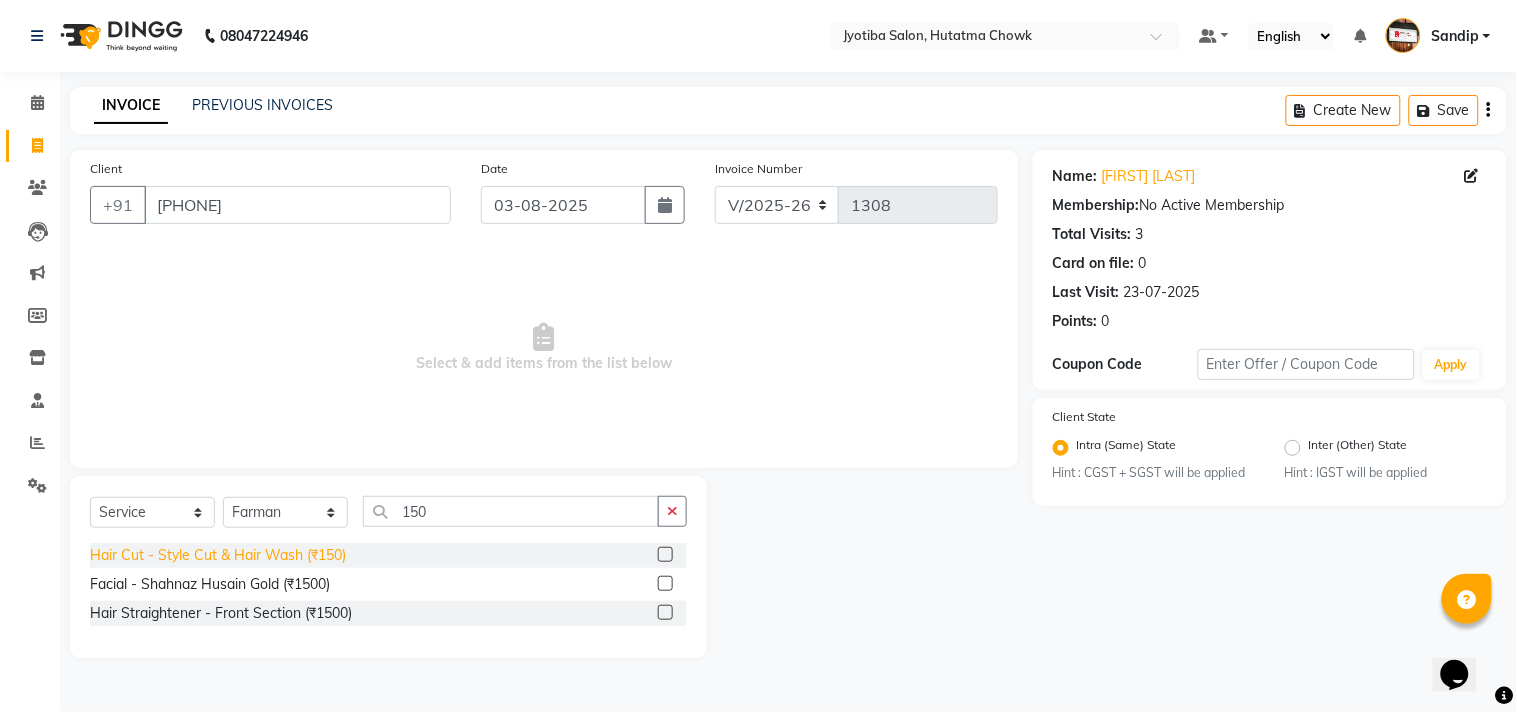 click on "Hair Cut - Style Cut & Hair Wash (₹150)" 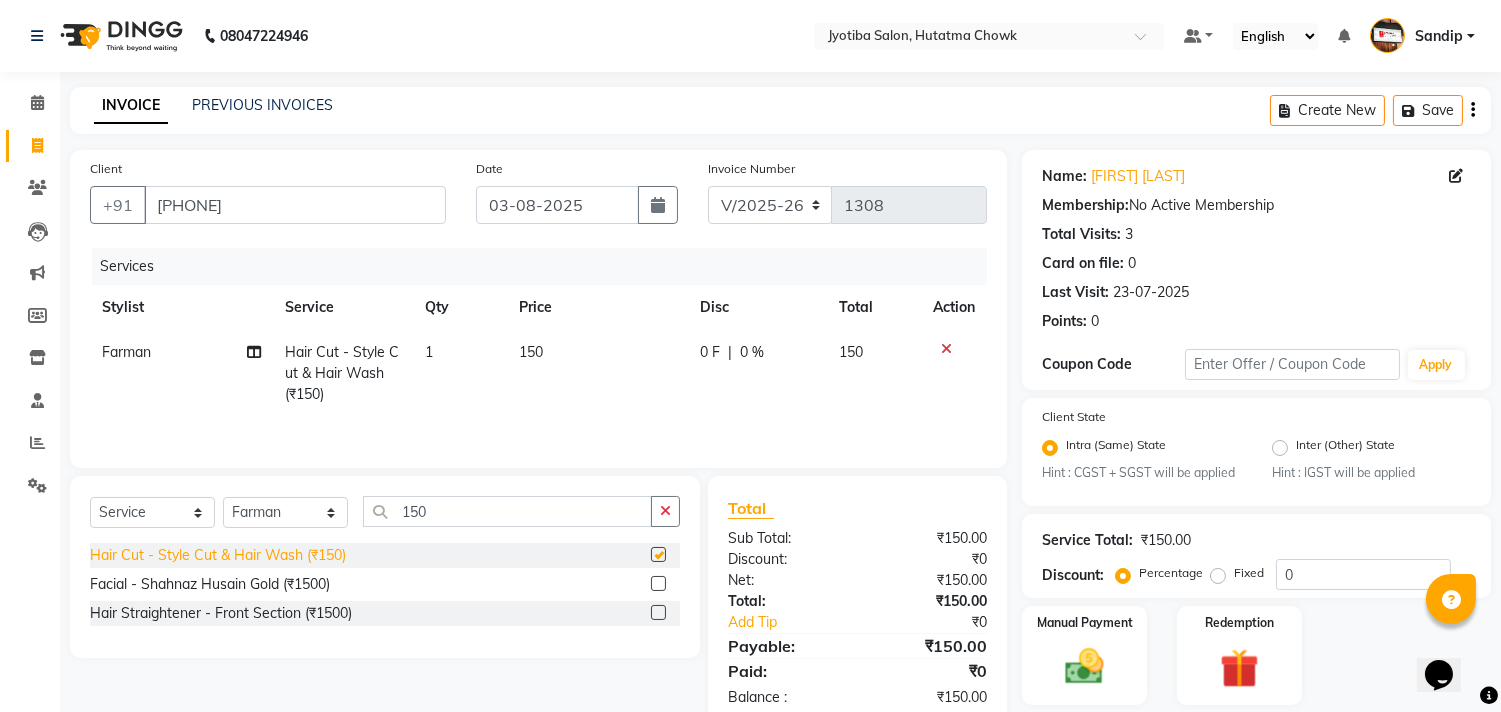 checkbox on "false" 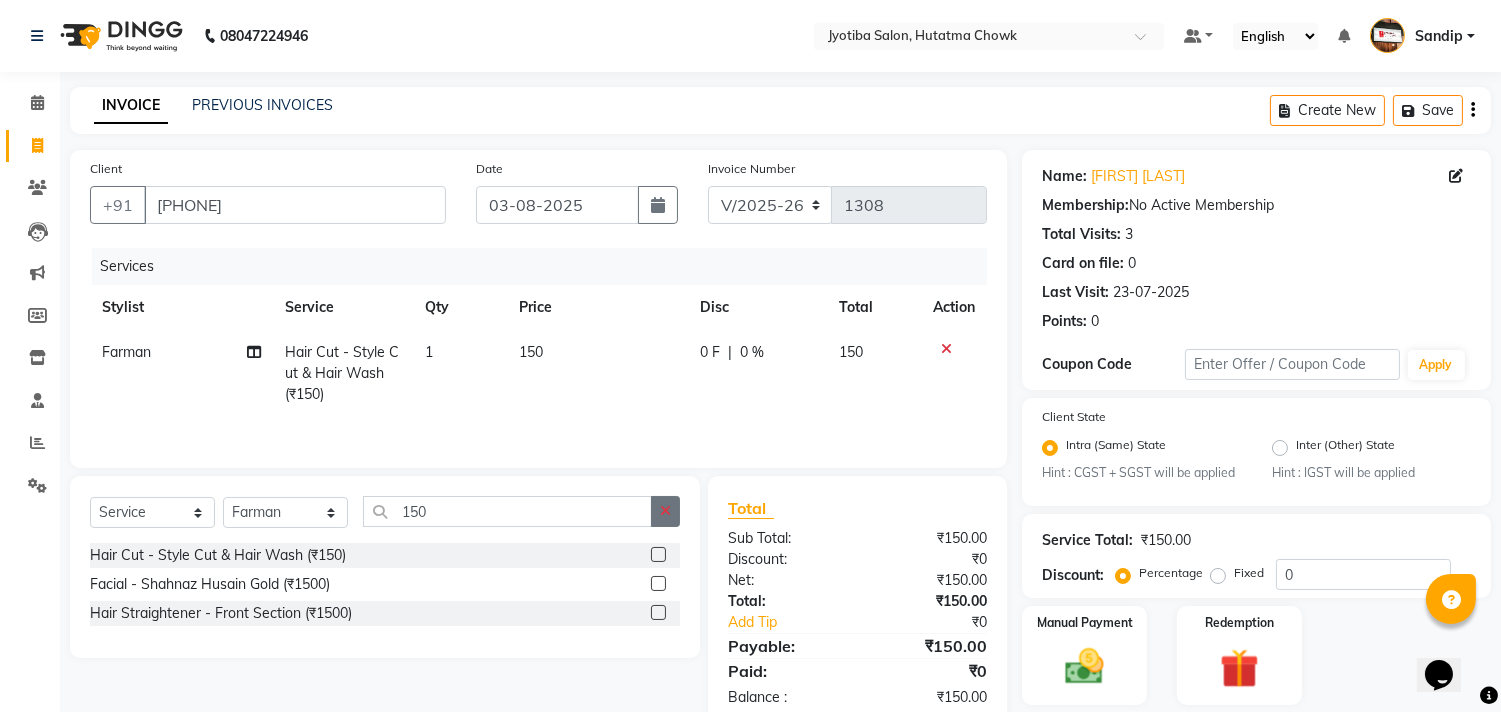 click 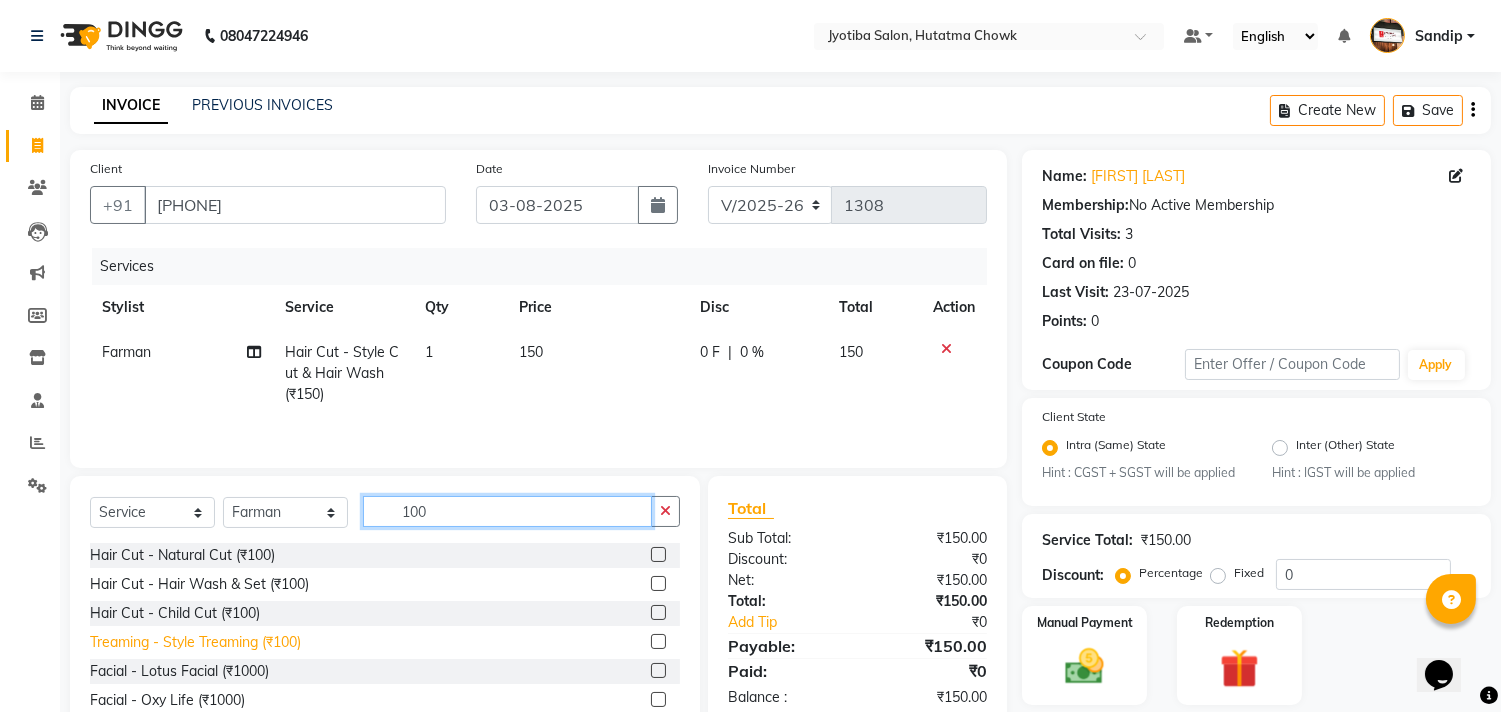 type on "100" 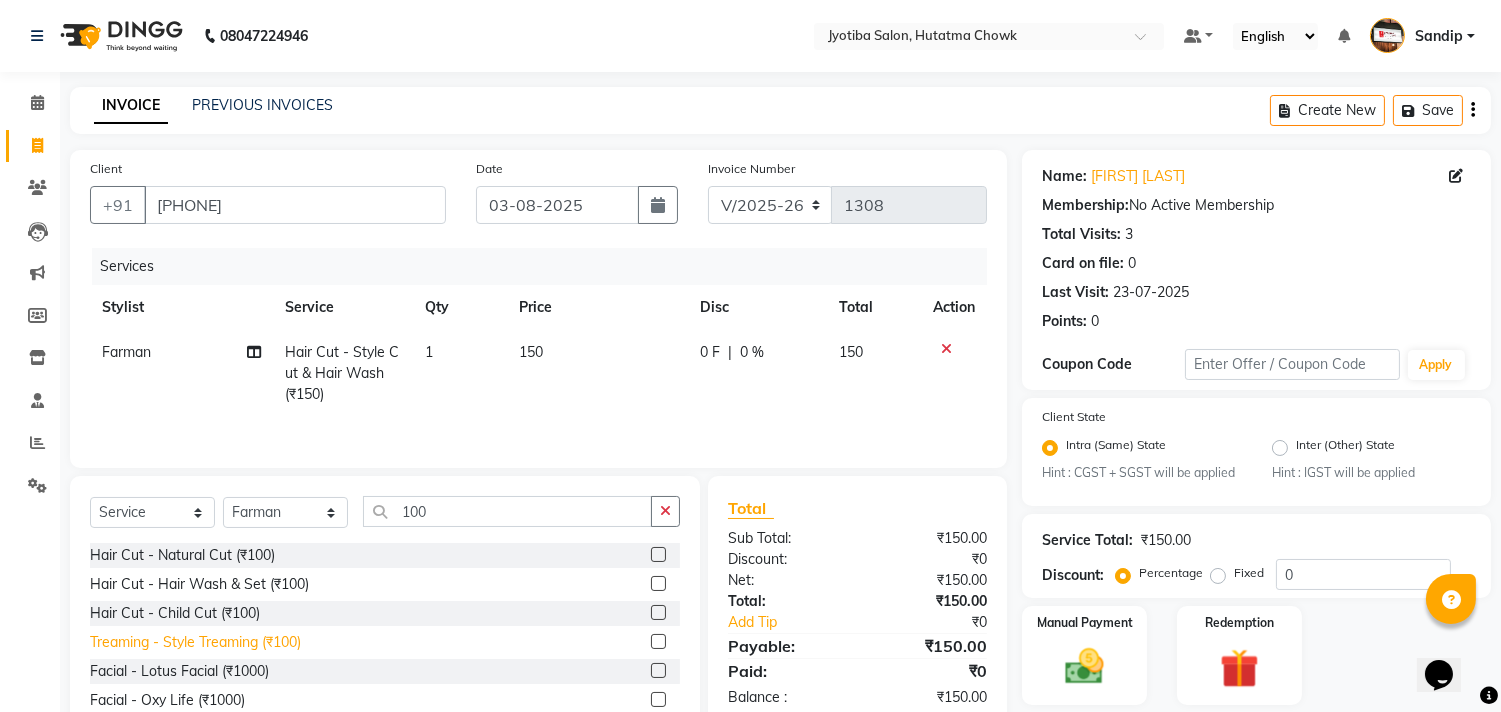 click on "Treaming - Style Treaming (₹100)" 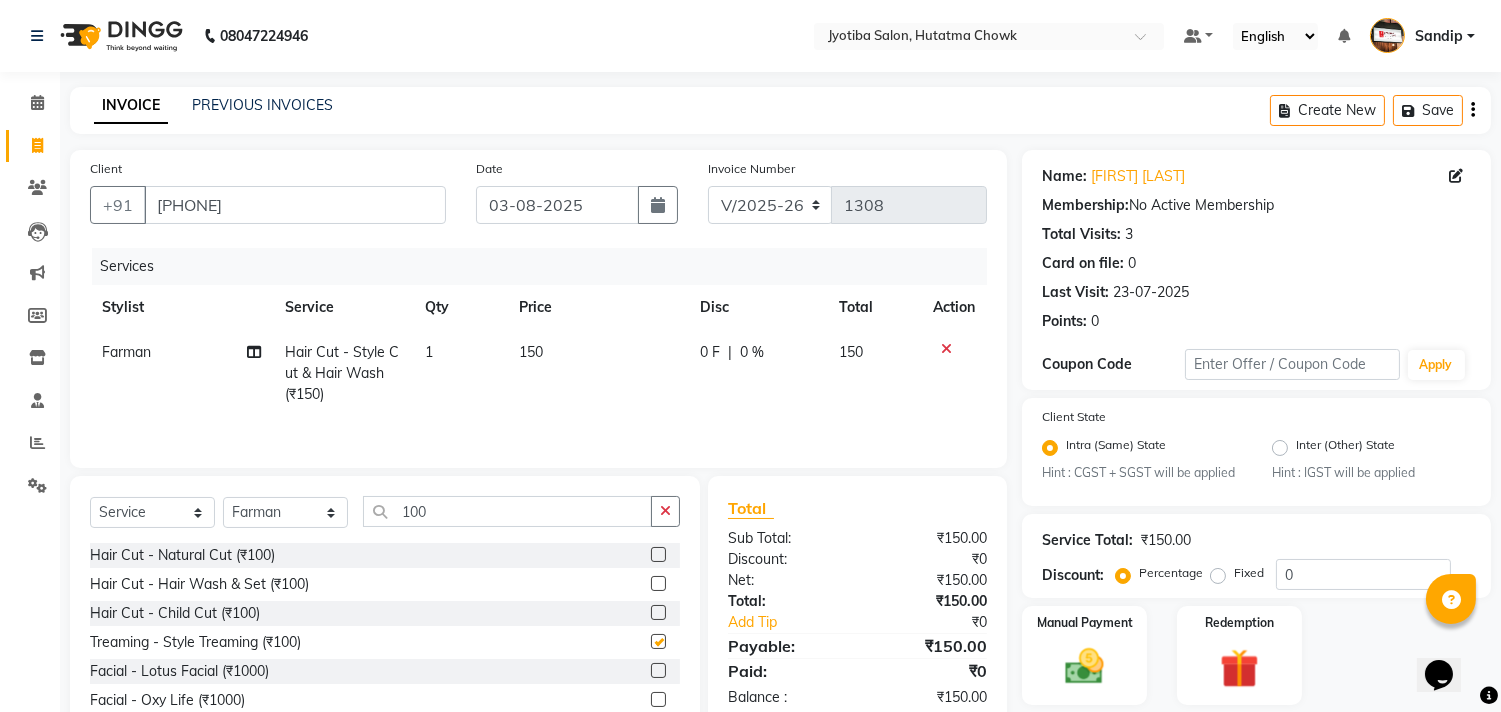 checkbox on "false" 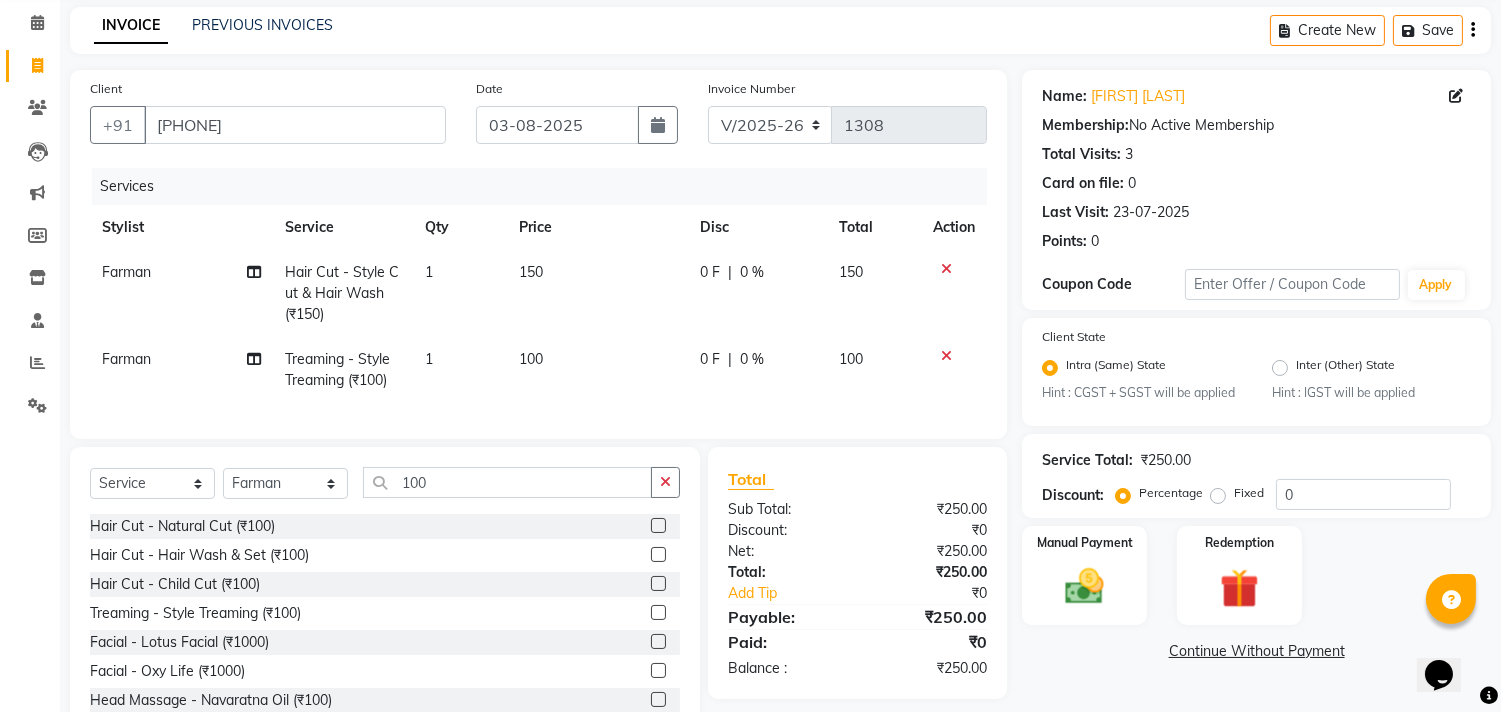 scroll, scrollTop: 156, scrollLeft: 0, axis: vertical 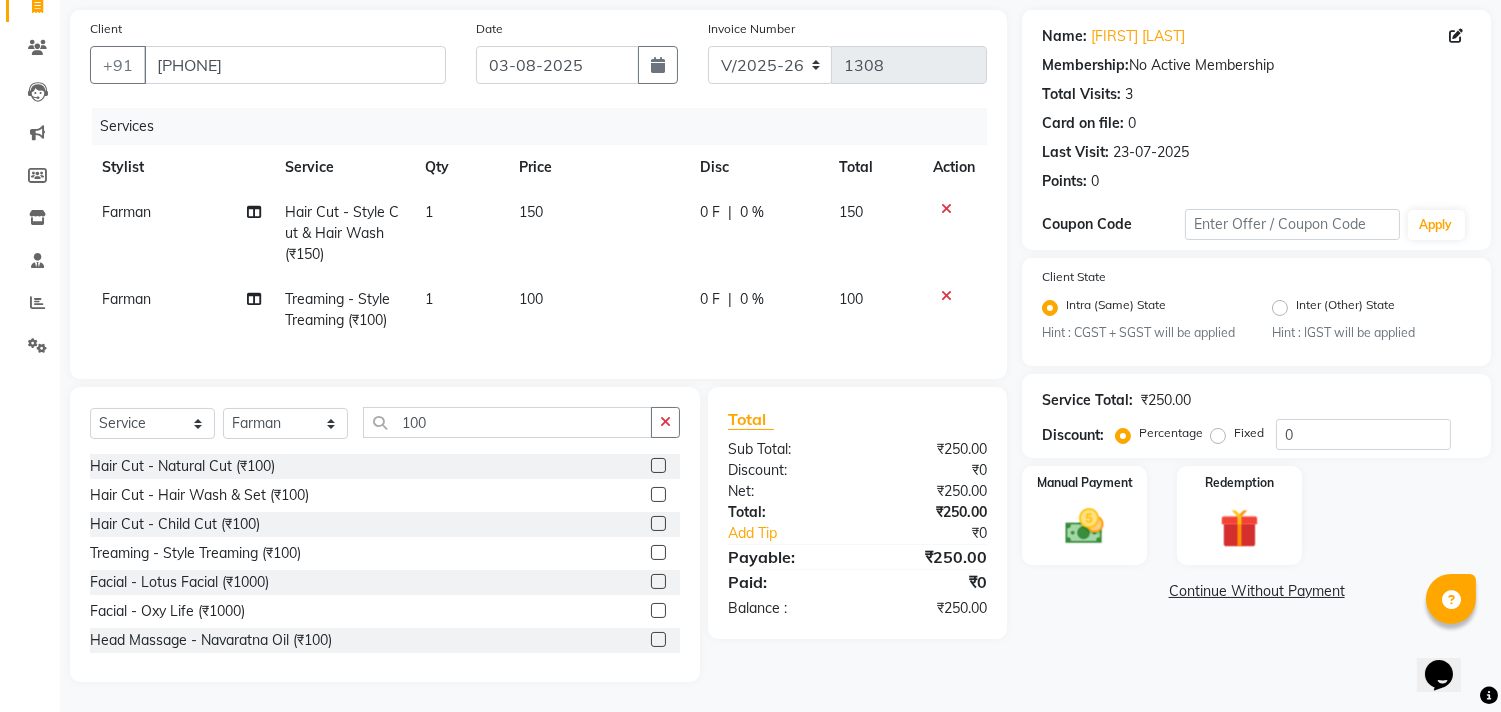 click on "Continue Without Payment" 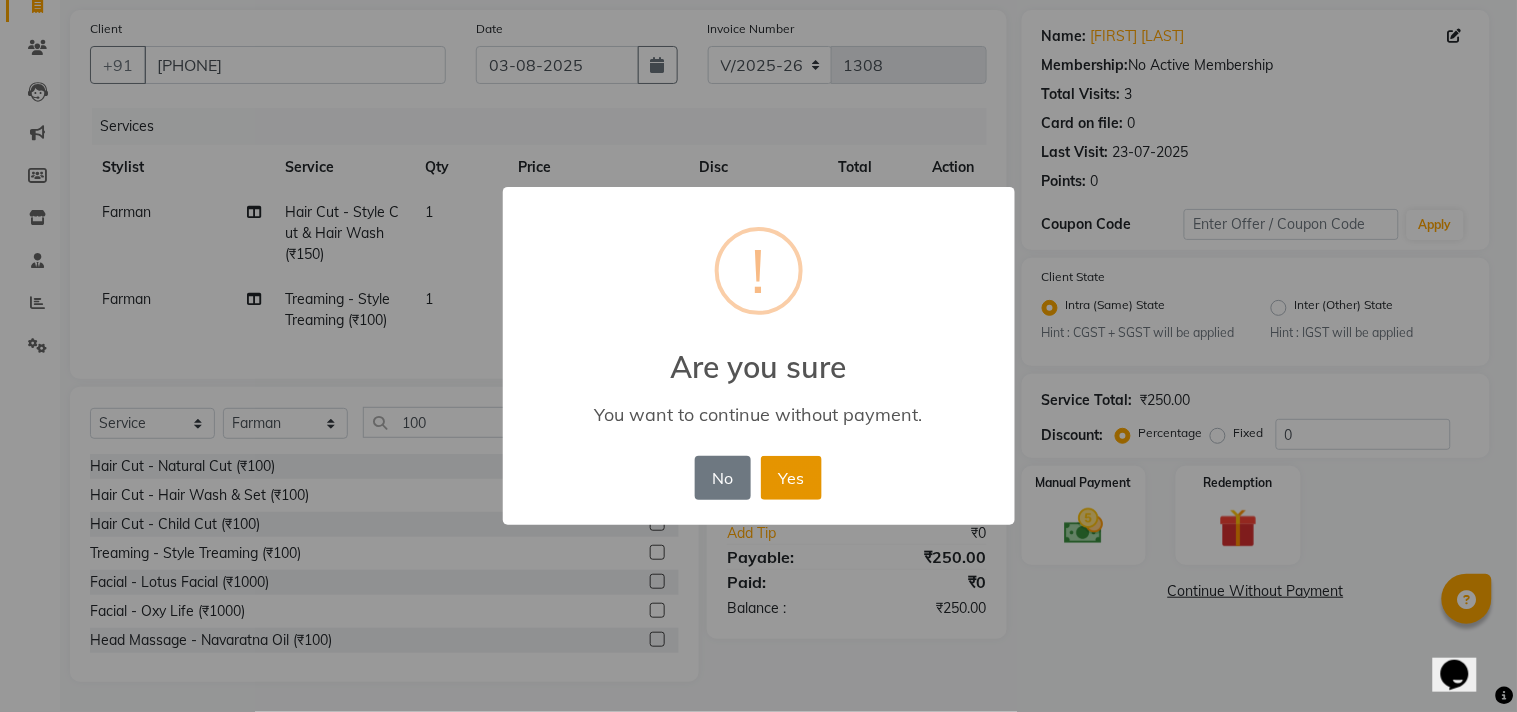 click on "Yes" at bounding box center (791, 478) 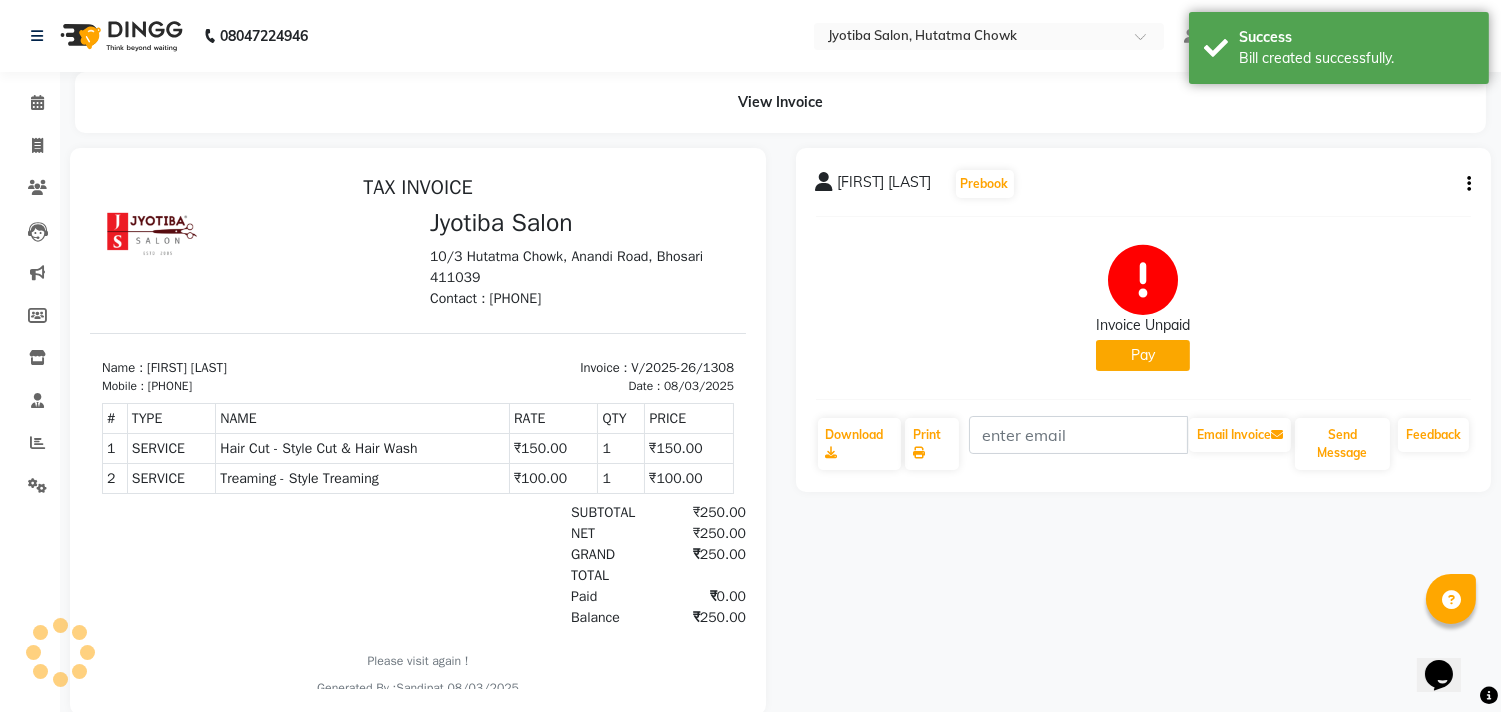 scroll, scrollTop: 0, scrollLeft: 0, axis: both 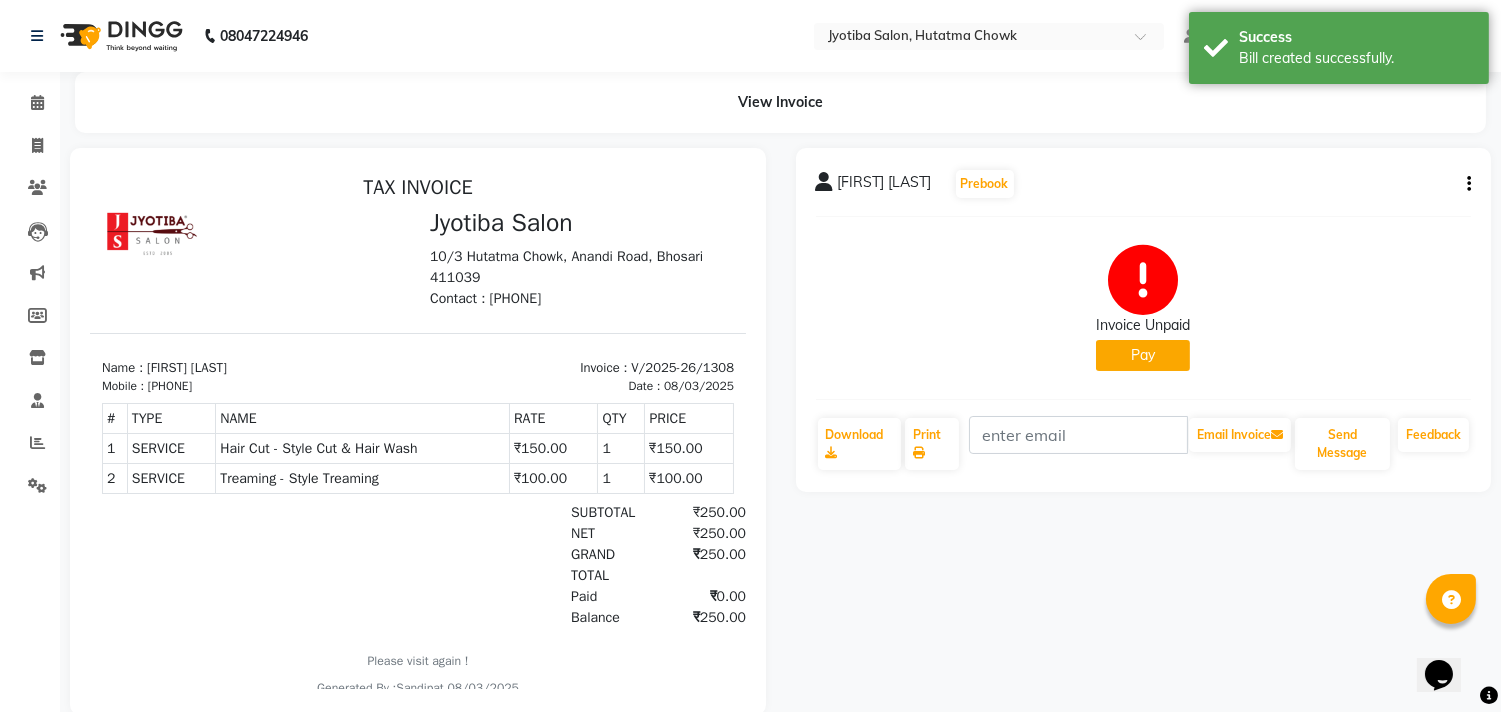 click on "Pay" 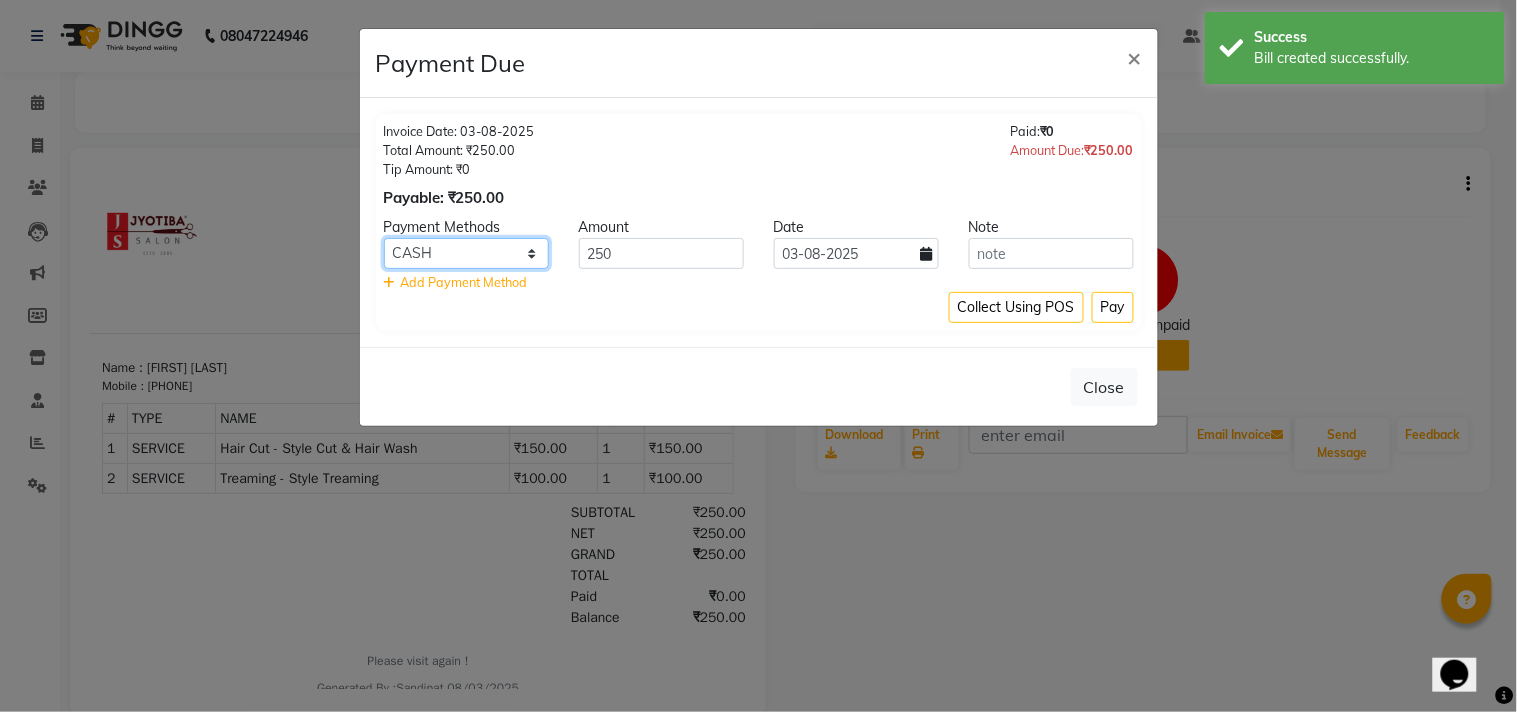 click on "CASH ONLINE CARD" 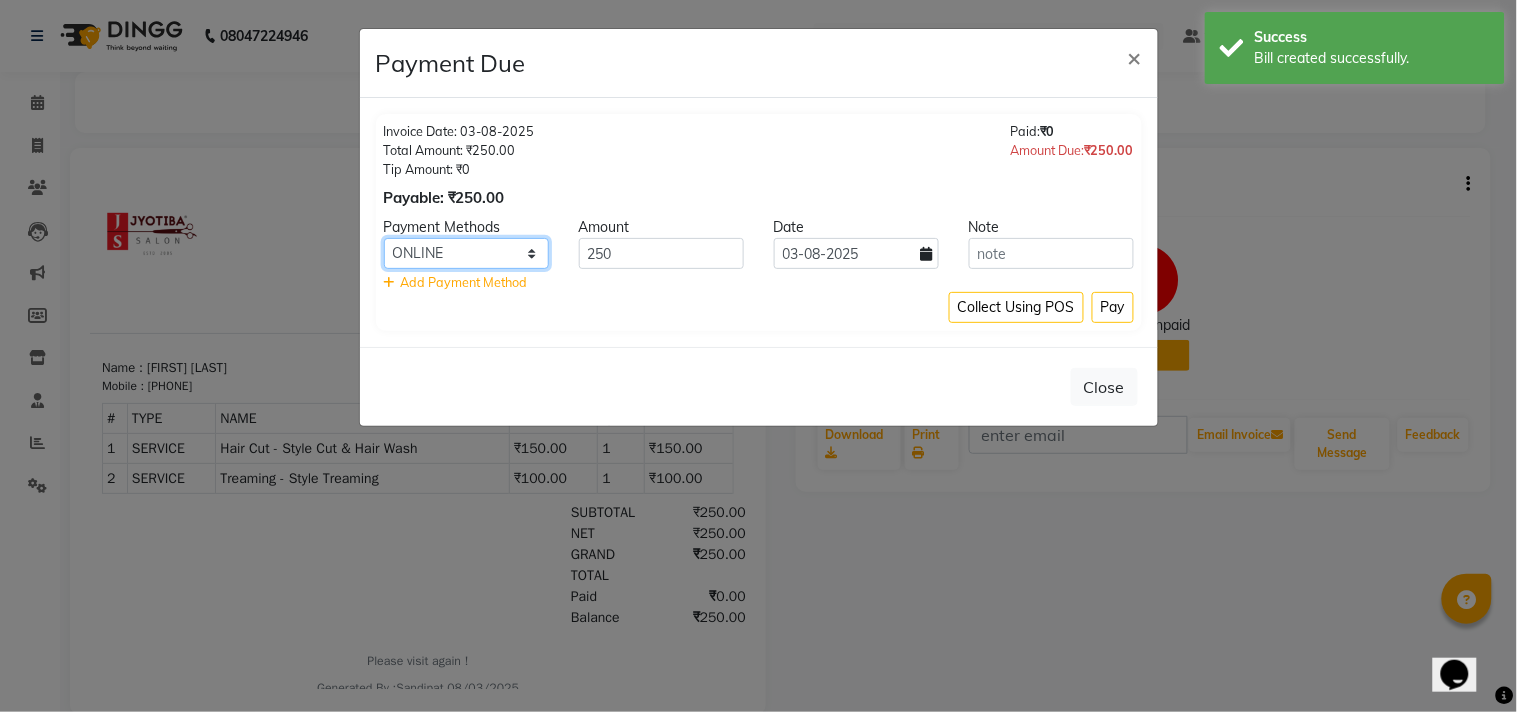 click on "CASH ONLINE CARD" 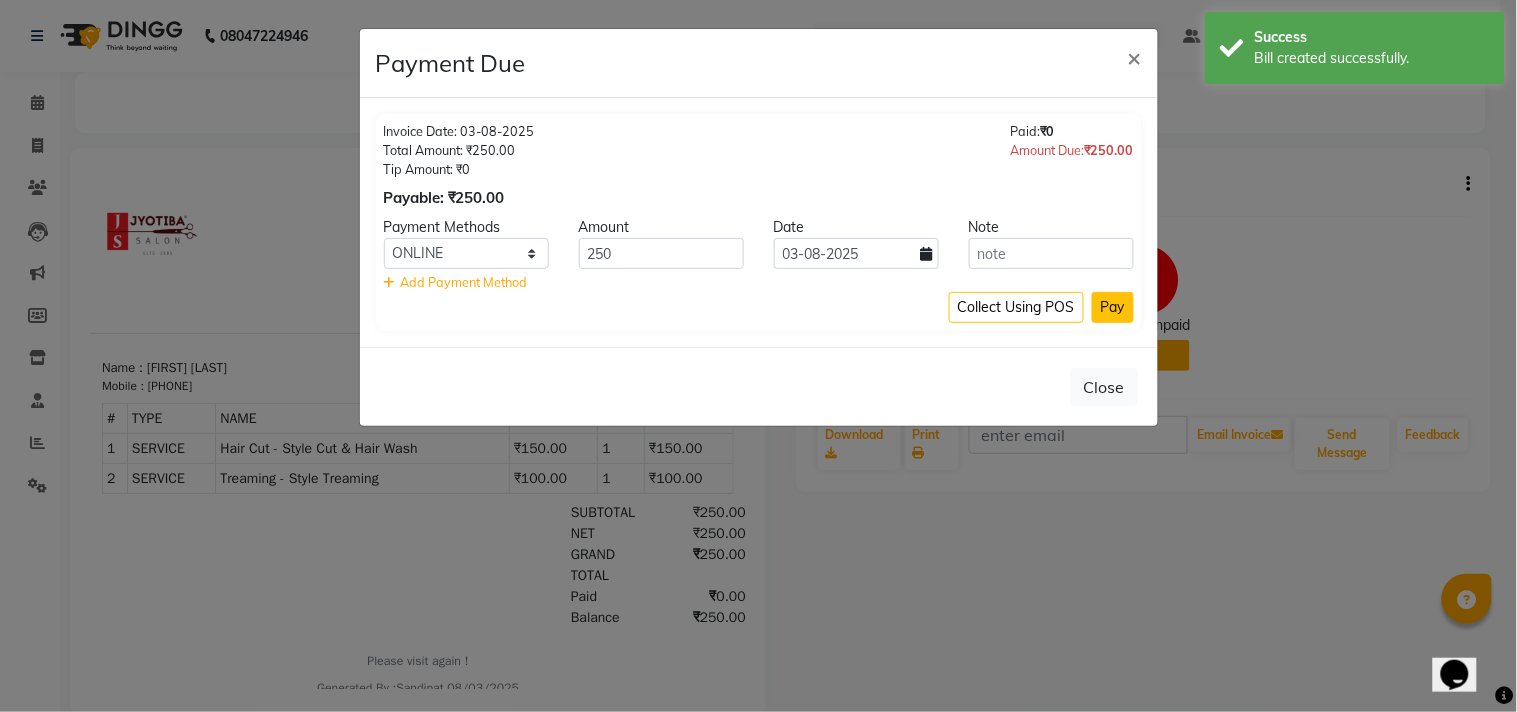 click on "Pay" 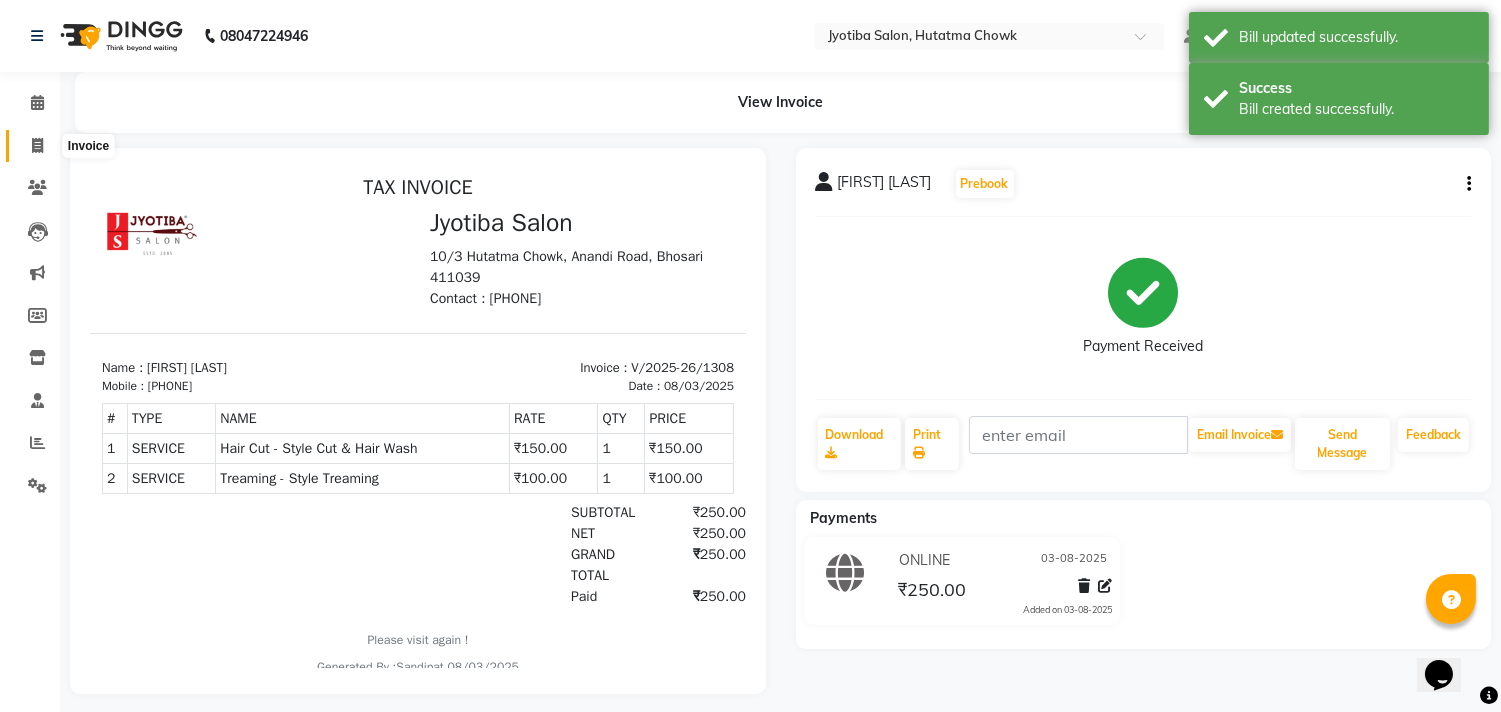 click 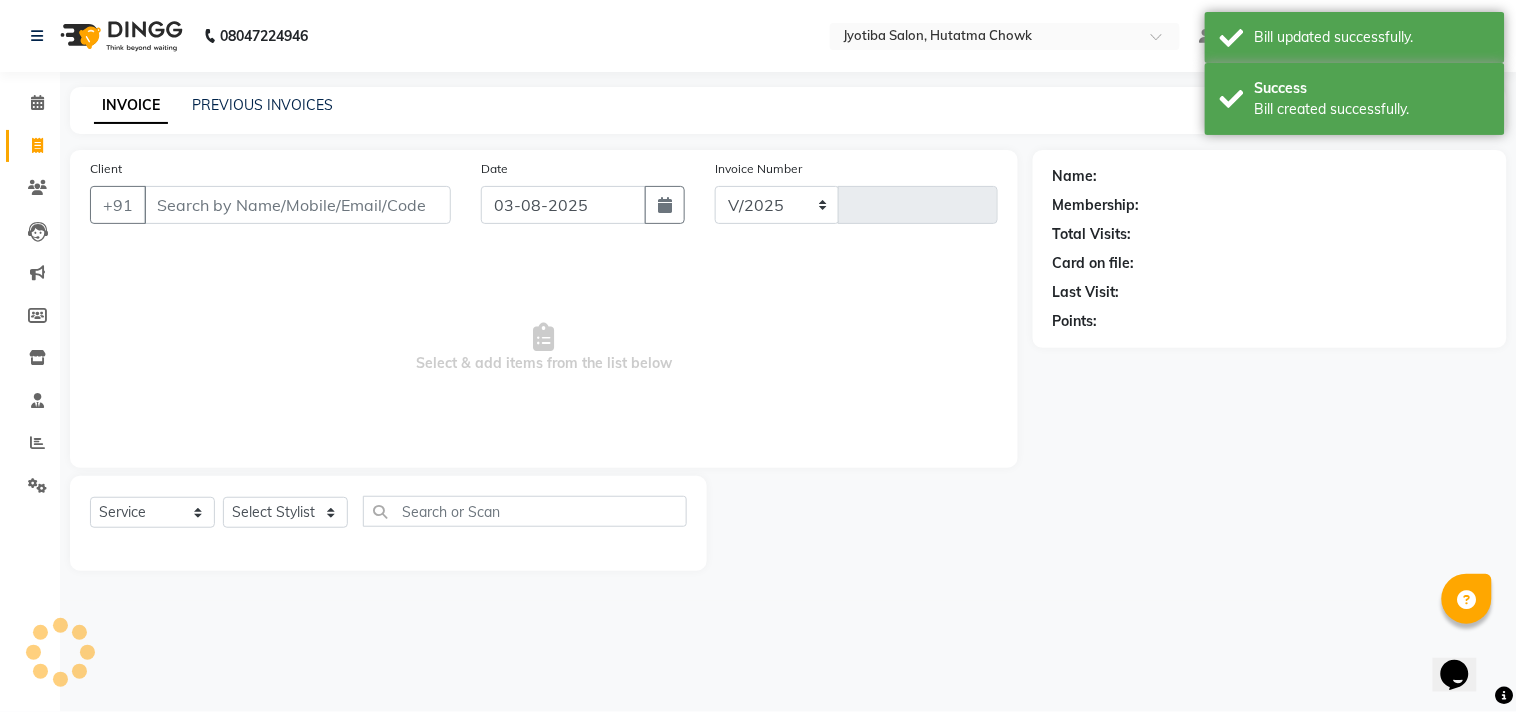 select on "556" 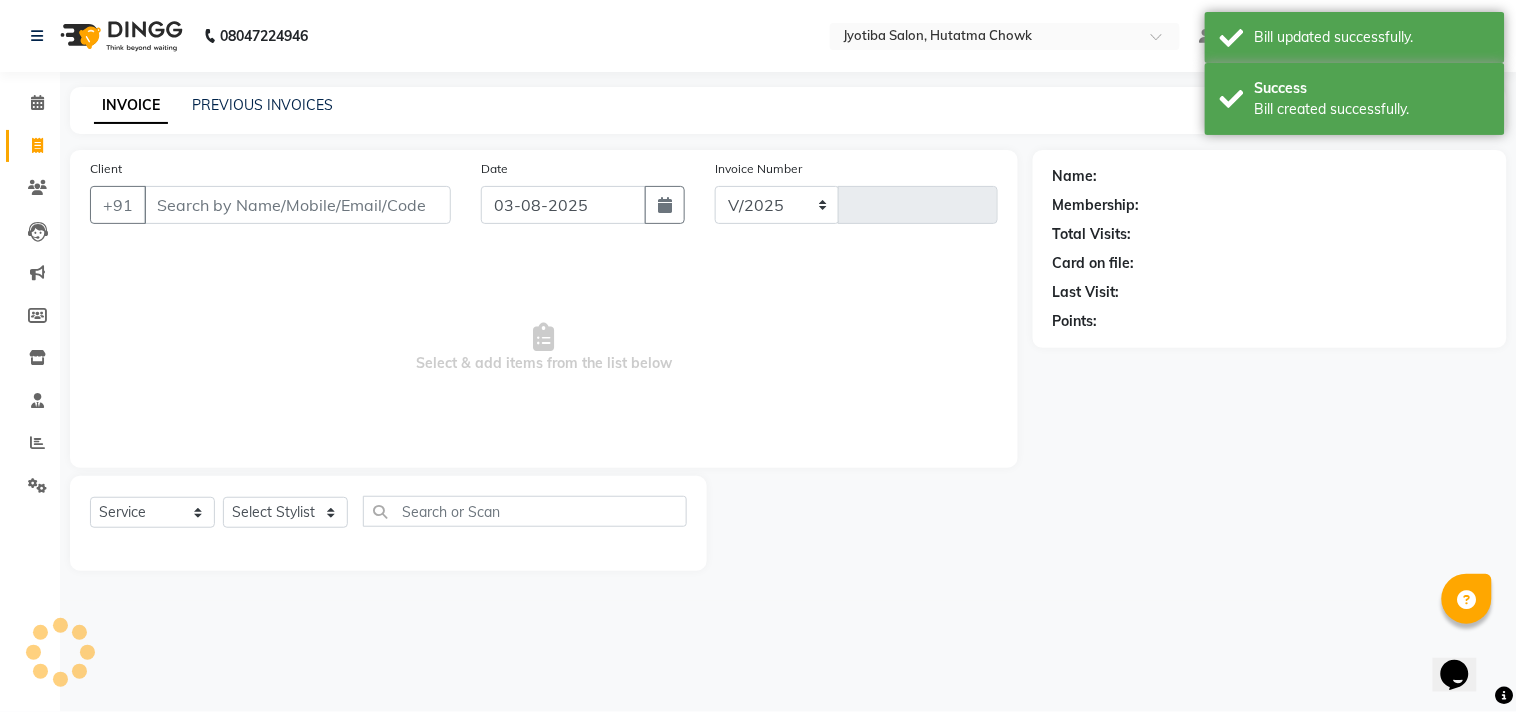 type on "1309" 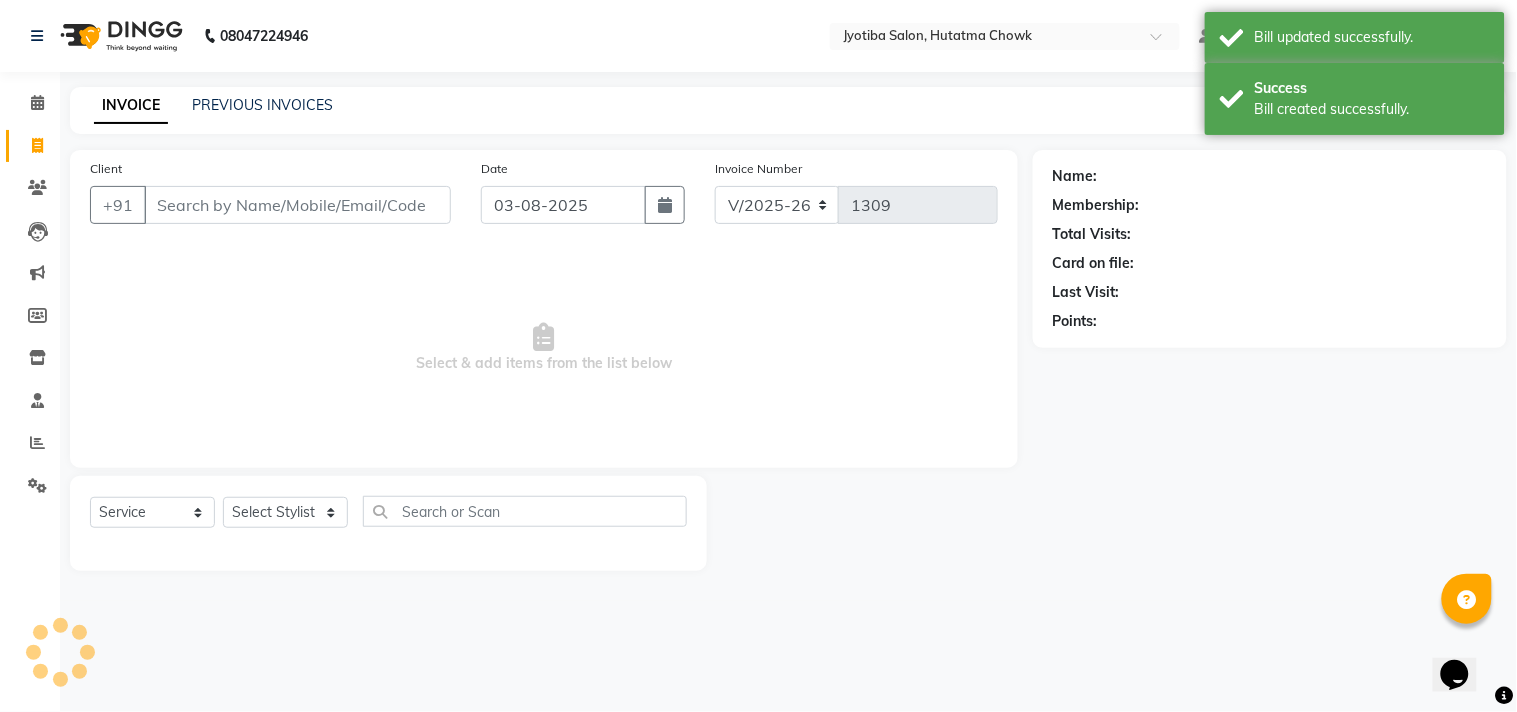select on "membership" 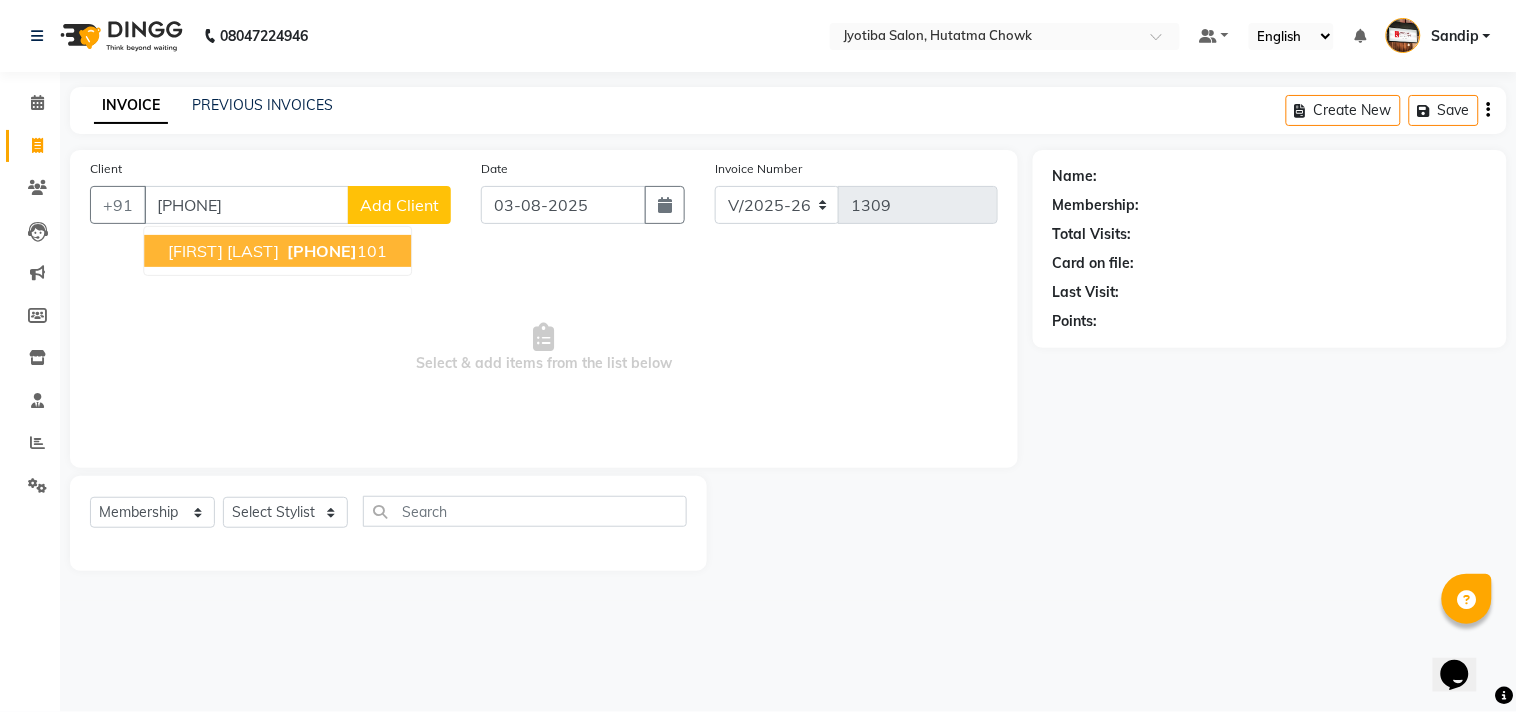 click on "[FIRST] [LAST]" at bounding box center (223, 251) 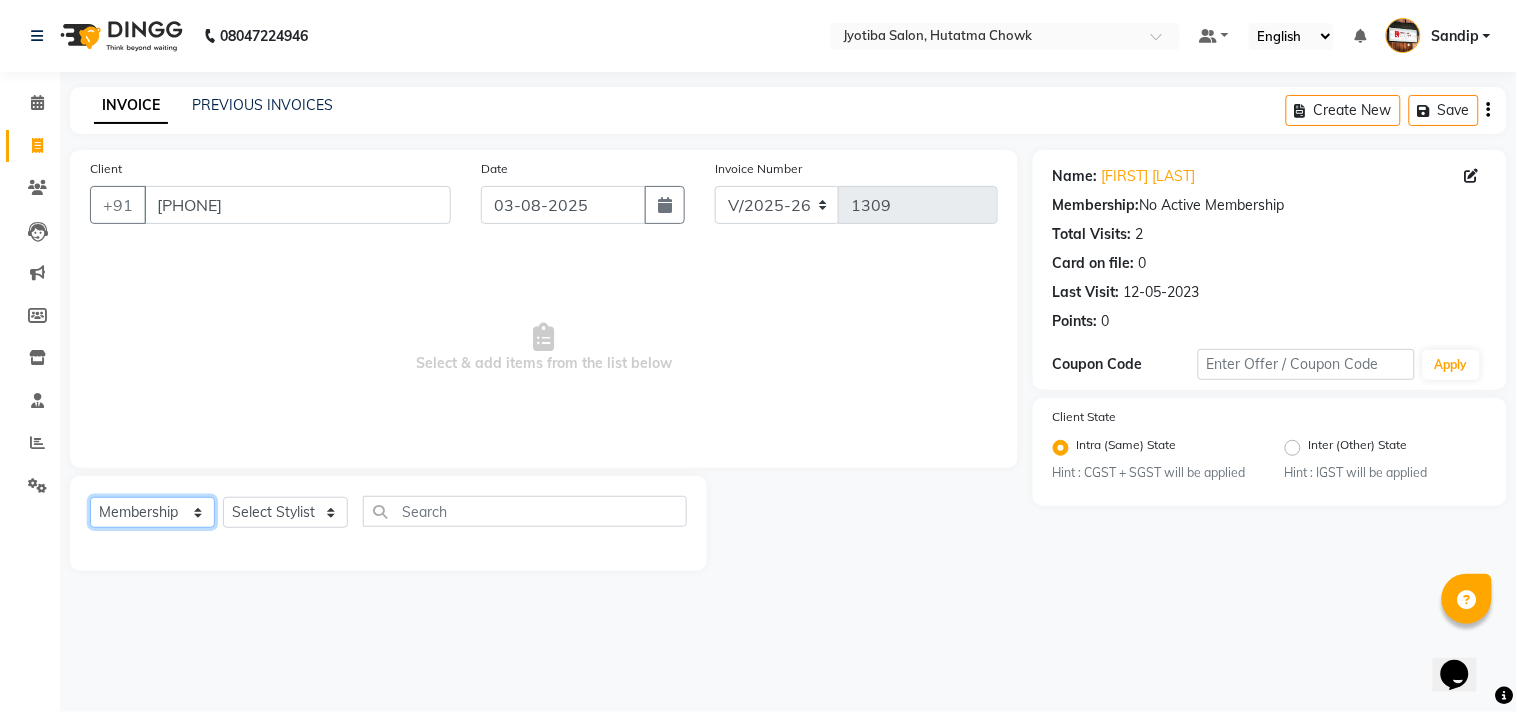 click on "Select  Service  Product  Membership  Package Voucher Prepaid Gift Card" 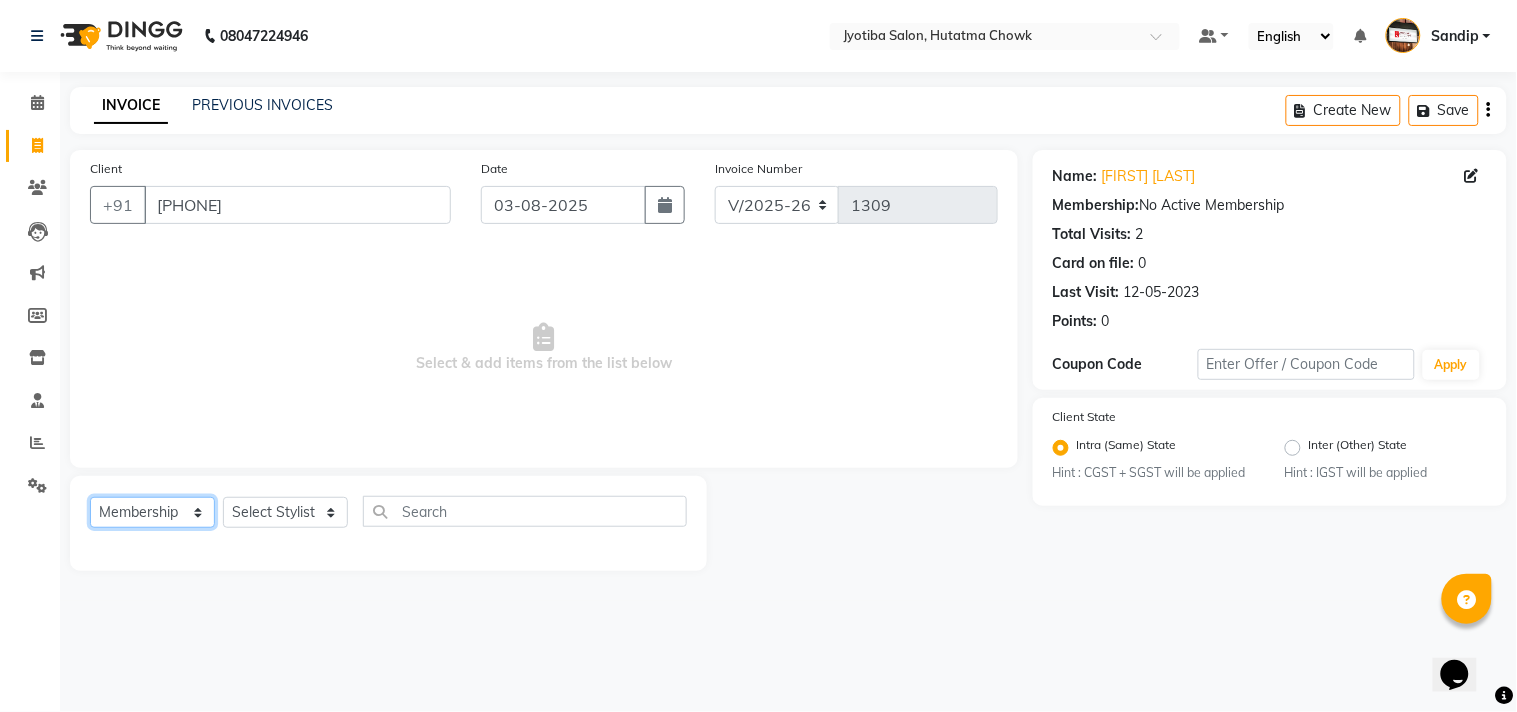 select on "service" 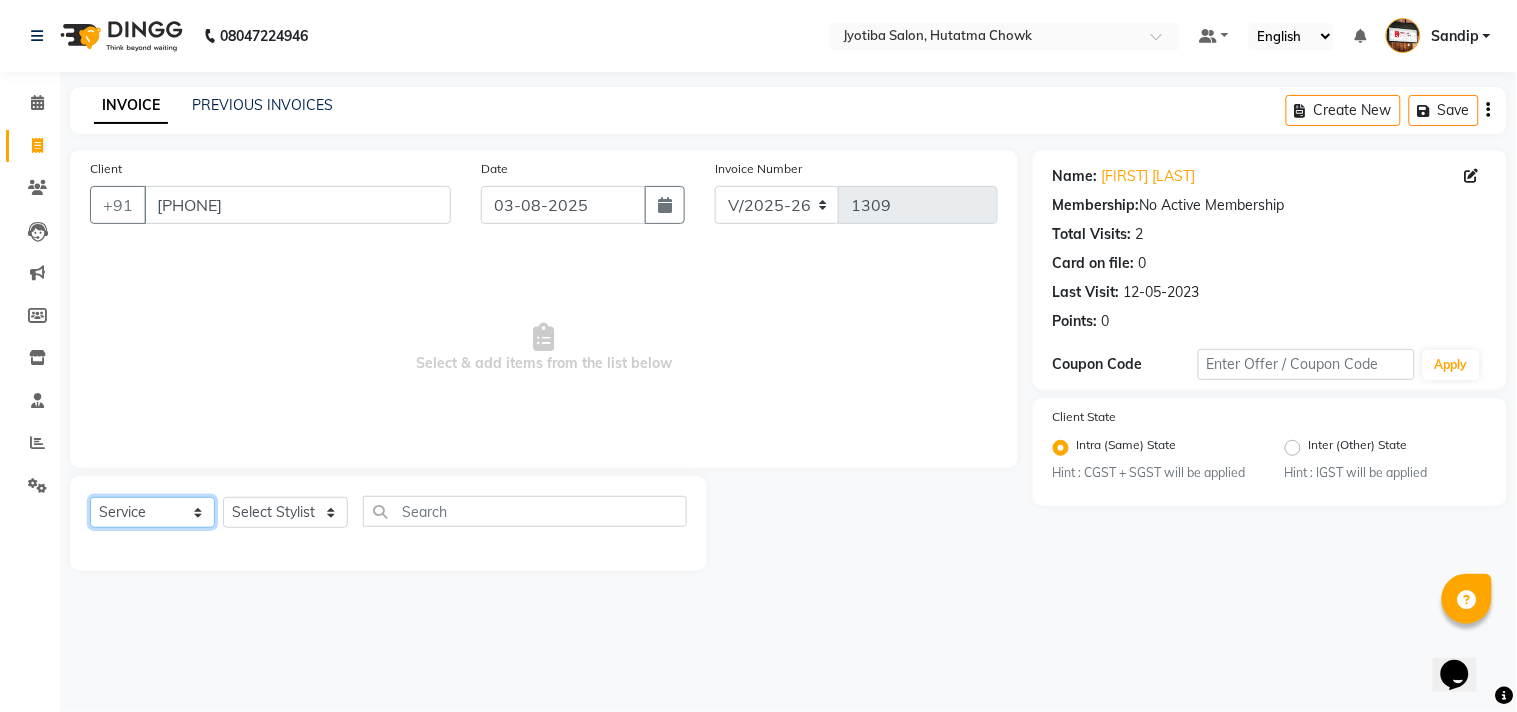 click on "Select  Service  Product  Membership  Package Voucher Prepaid Gift Card" 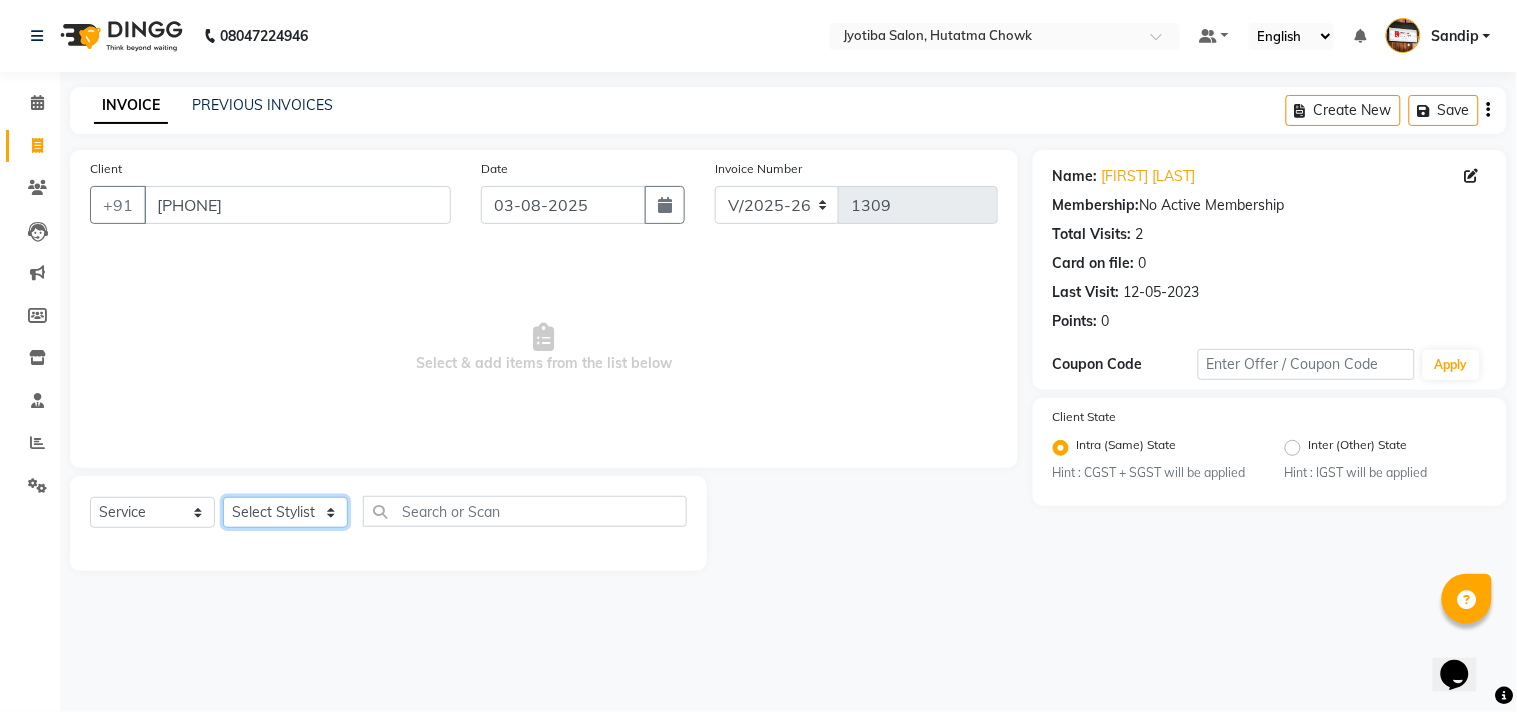 click on "Select Stylist Abdul Dinesh thakur Farman  Juned  mahadev Munna  prem RAHUL Sandip Suresh yasin" 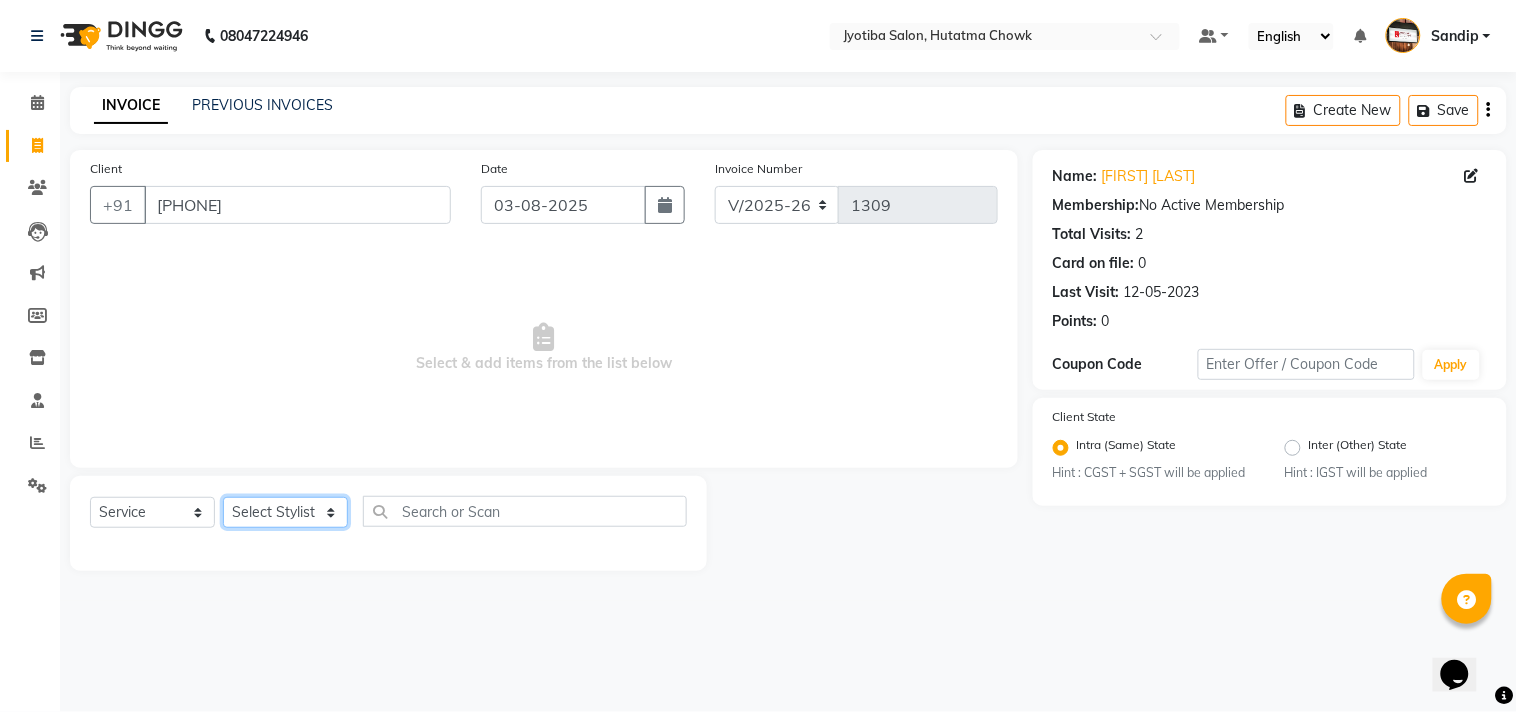 select on "7207" 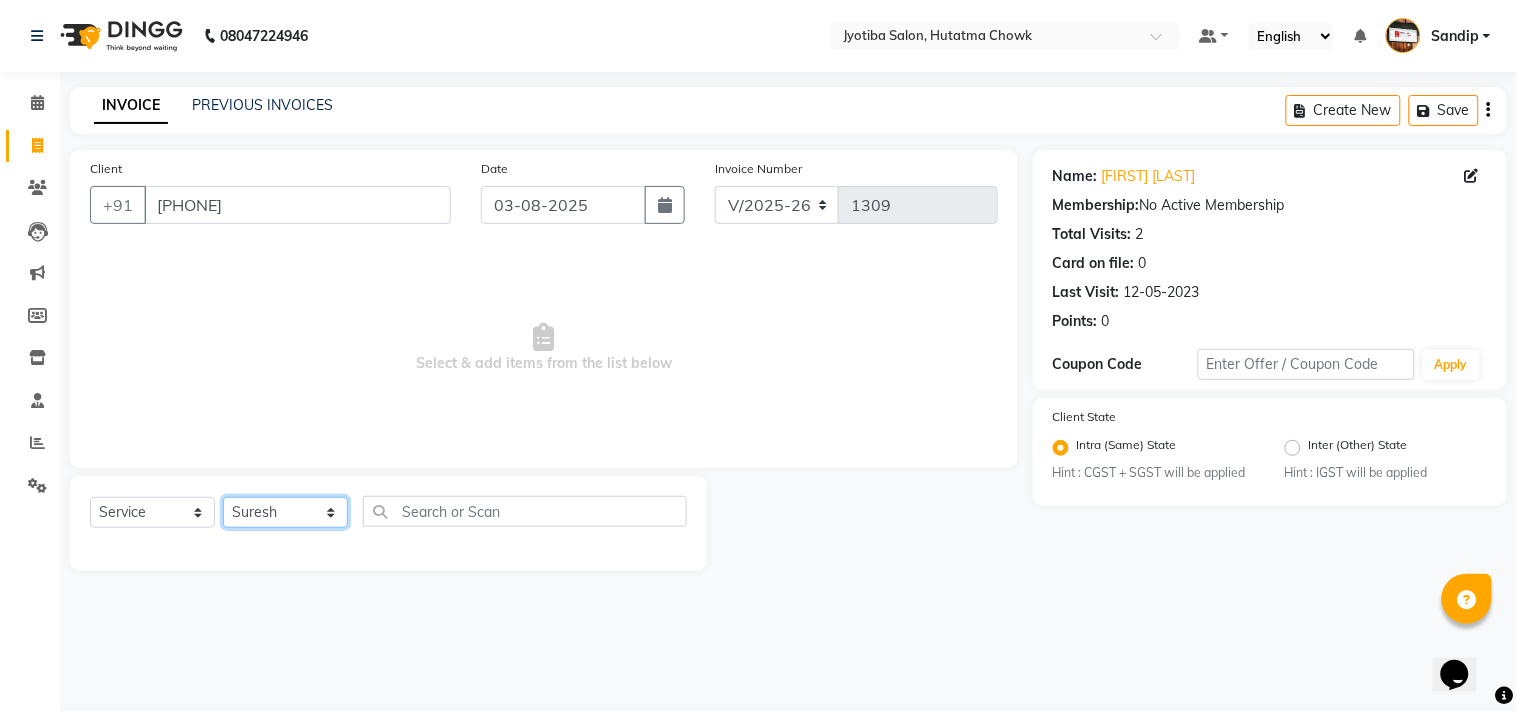 click on "Select Stylist Abdul Dinesh thakur Farman  Juned  mahadev Munna  prem RAHUL Sandip Suresh yasin" 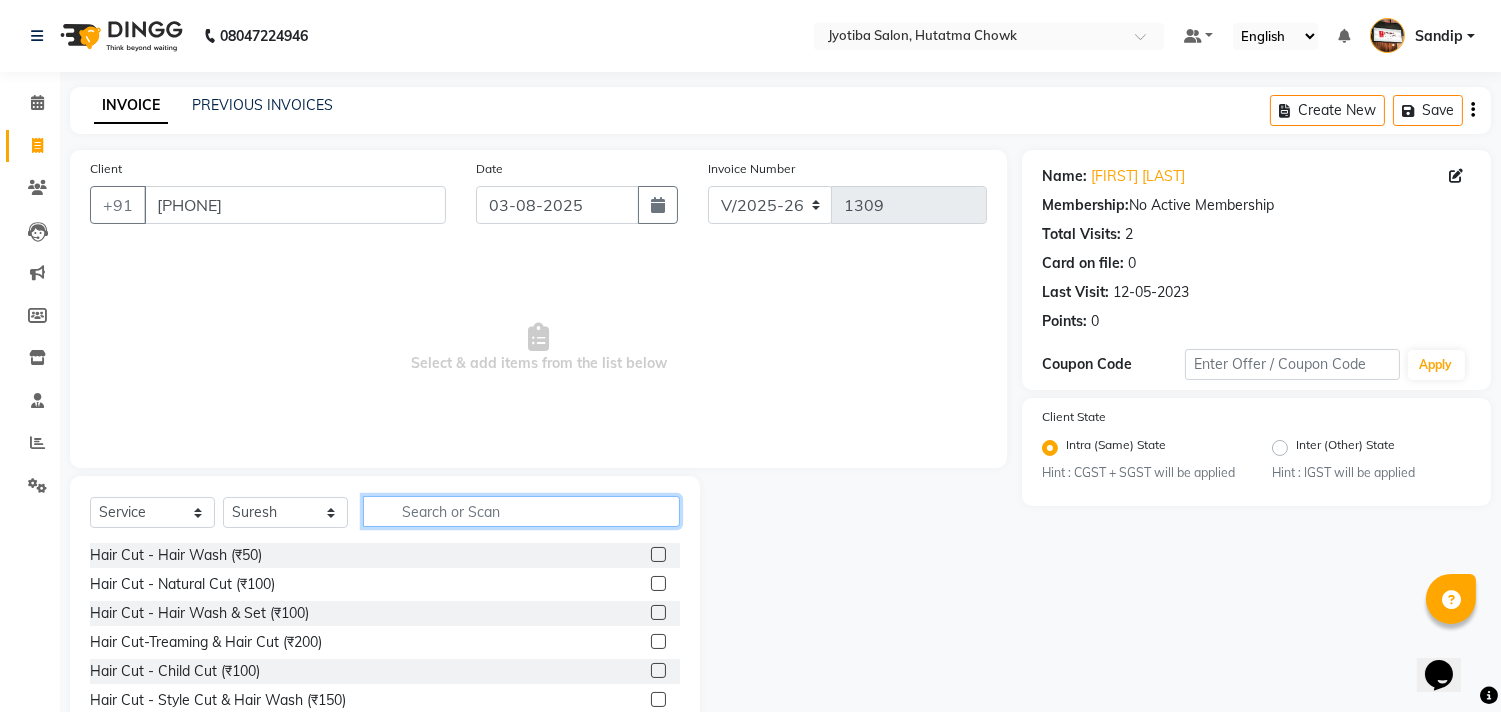 click 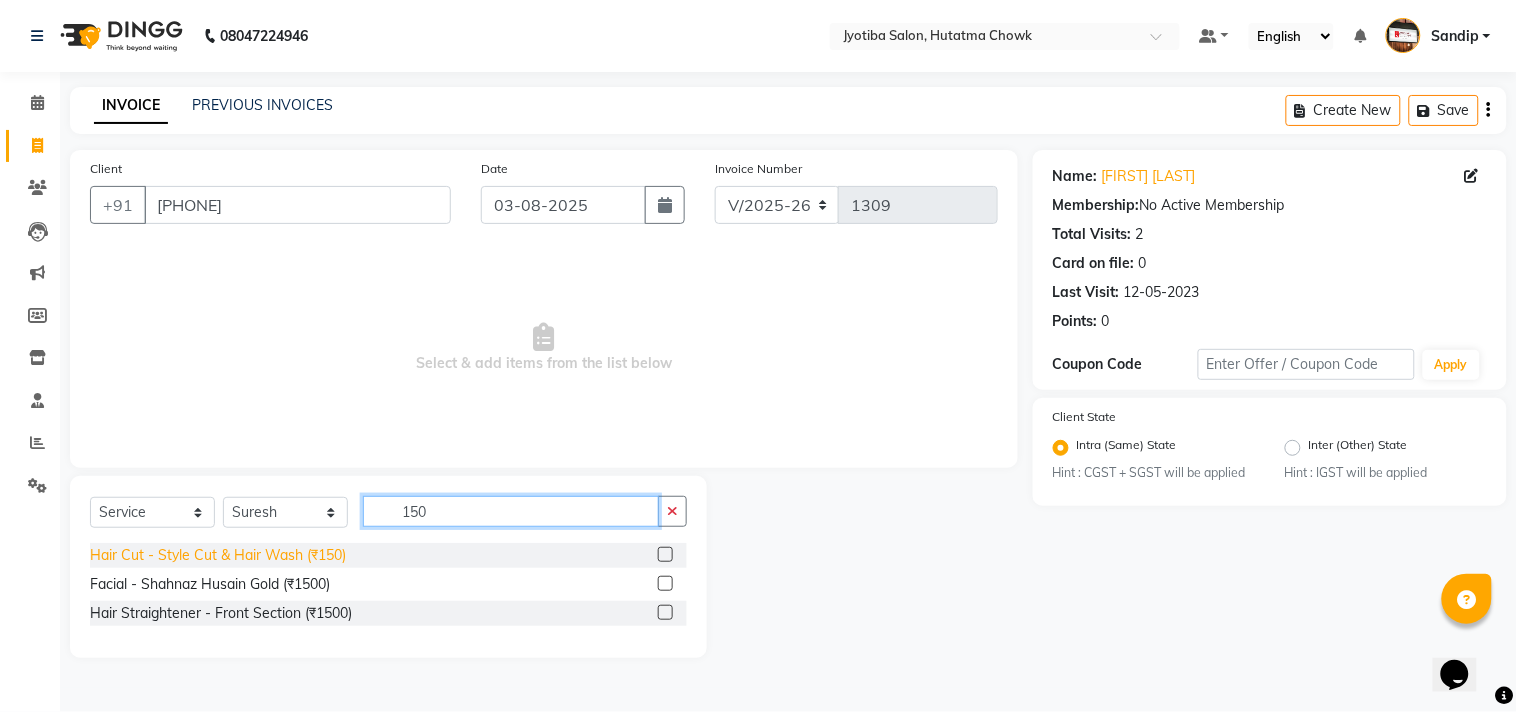 type on "150" 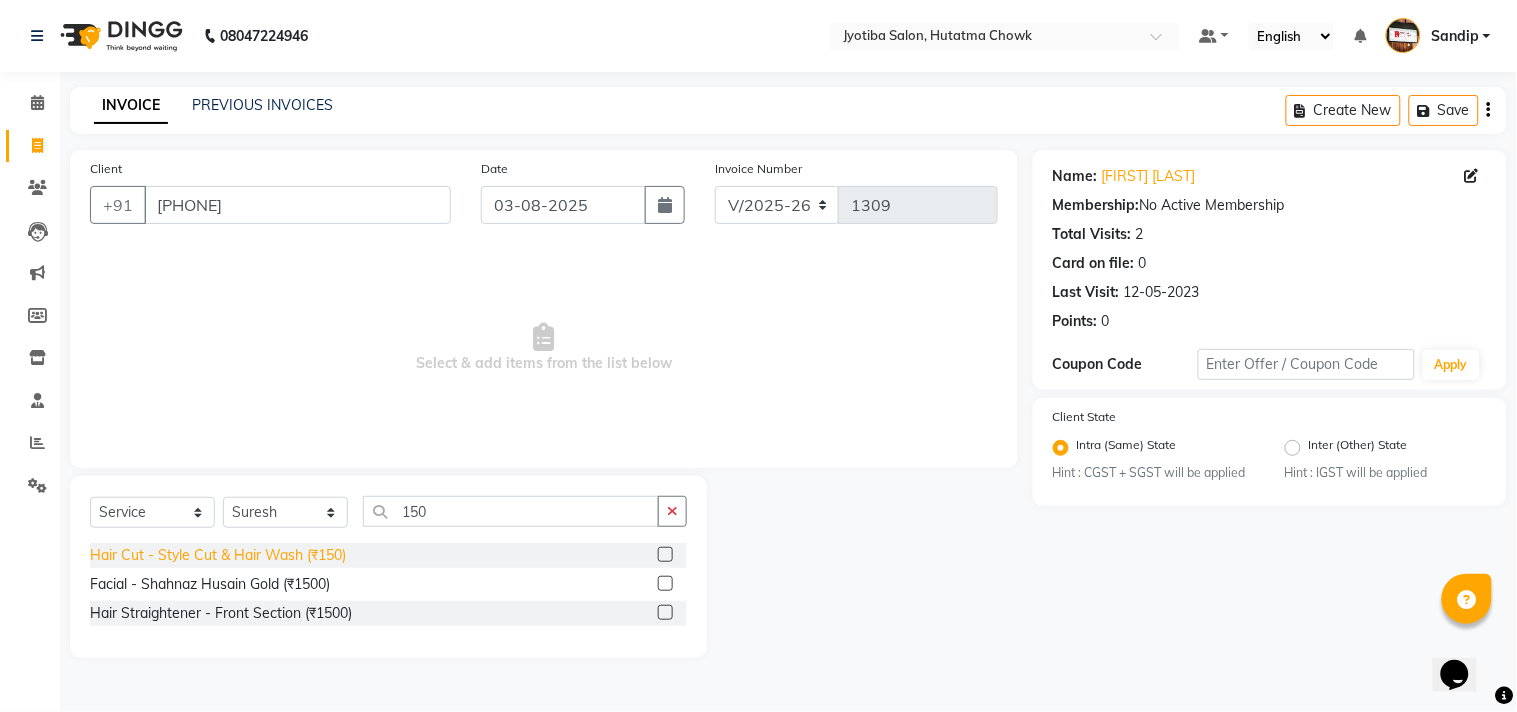 click on "Hair Cut - Style Cut & Hair Wash (₹150)" 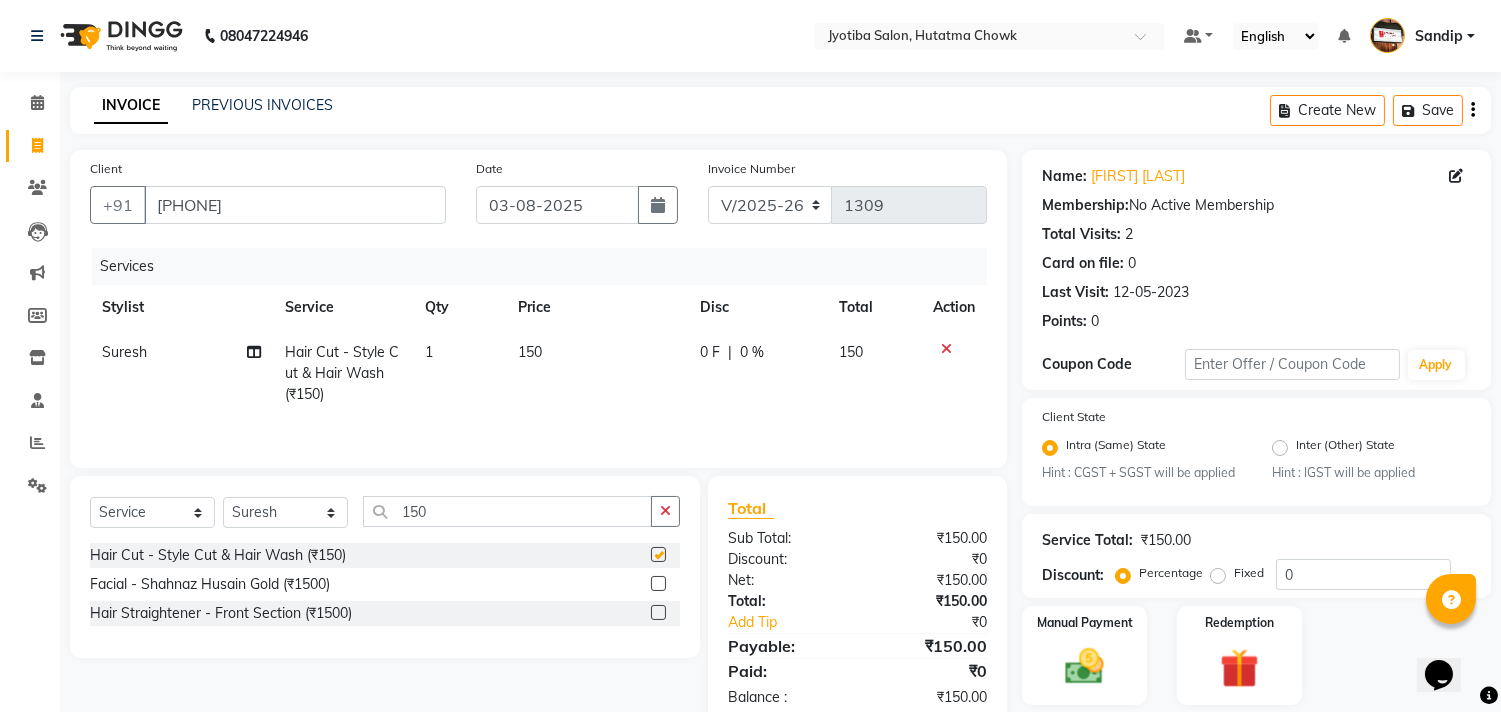 checkbox on "false" 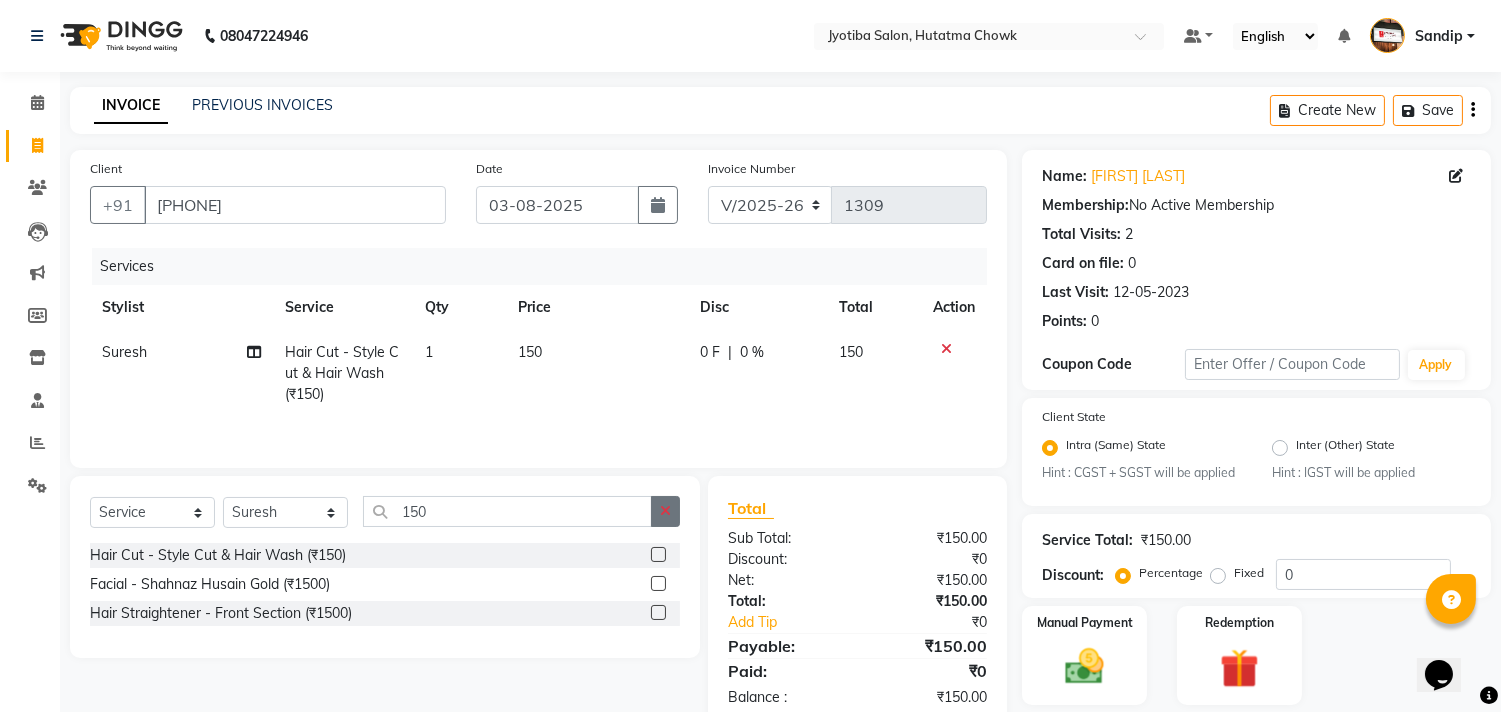 click 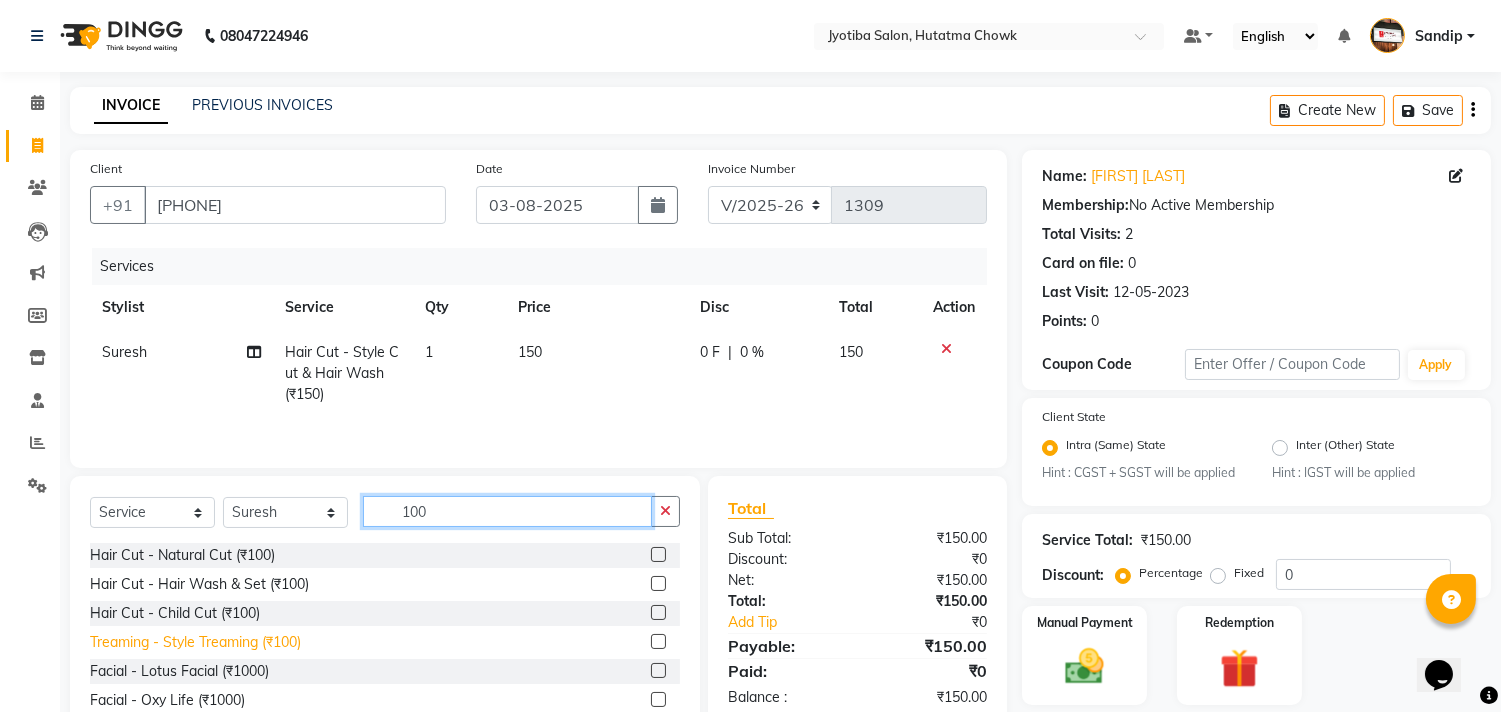 type on "100" 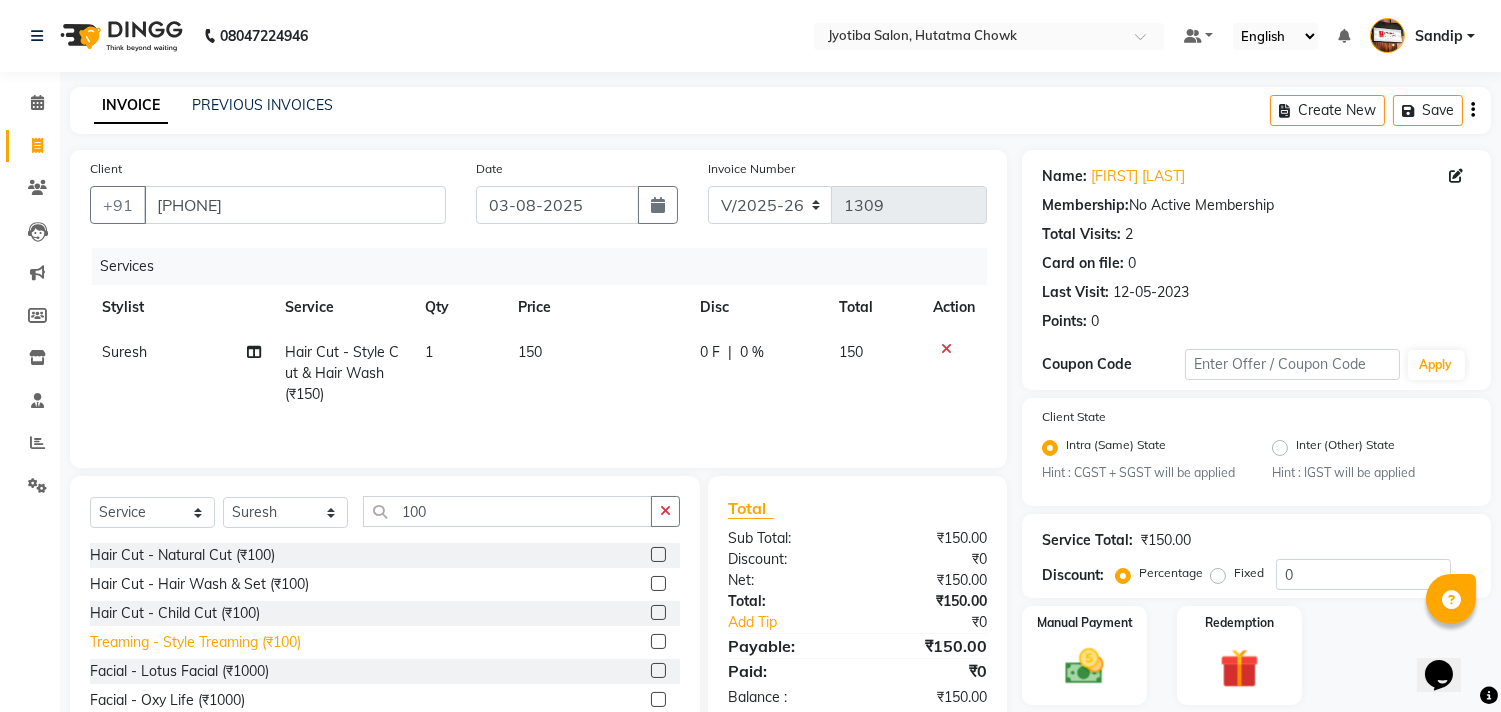 click on "Treaming - Style Treaming (₹100)" 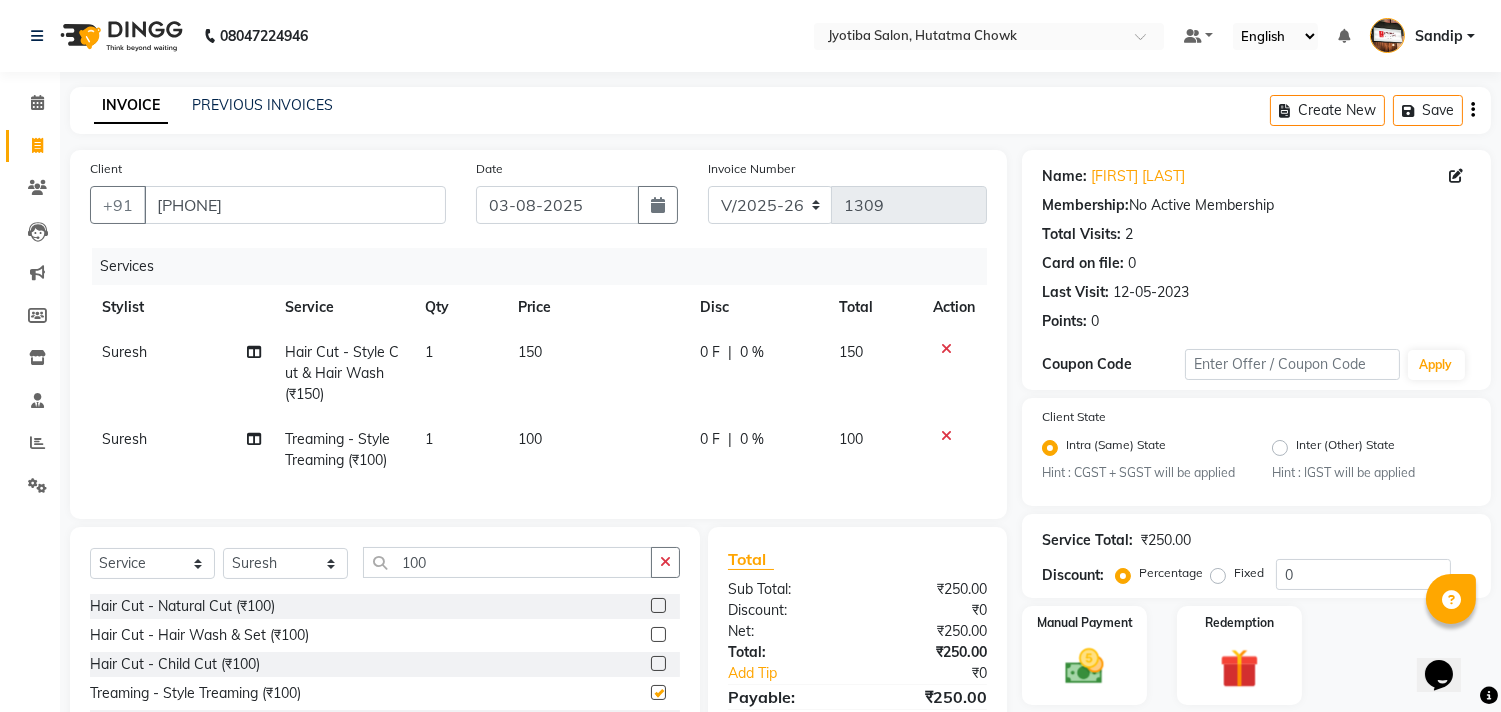 checkbox on "false" 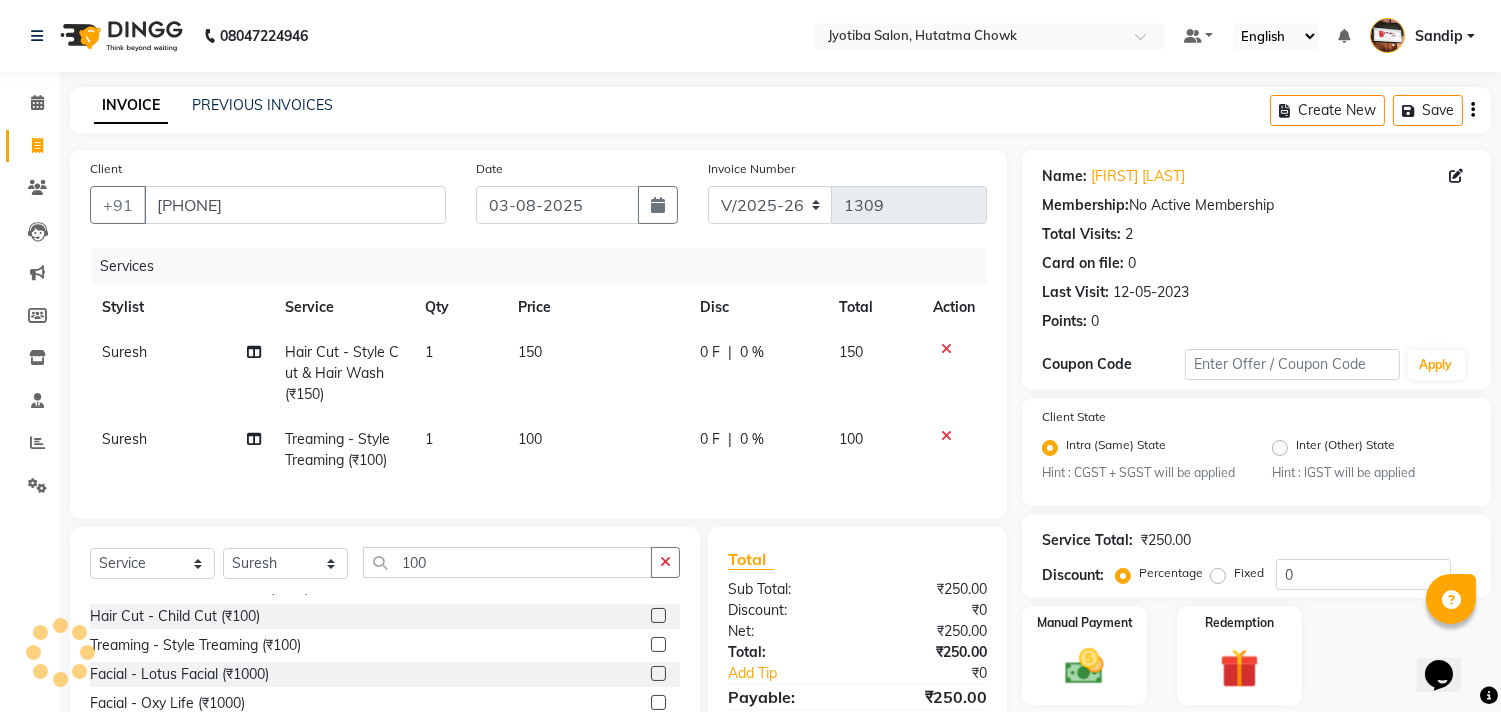scroll, scrollTop: 61, scrollLeft: 0, axis: vertical 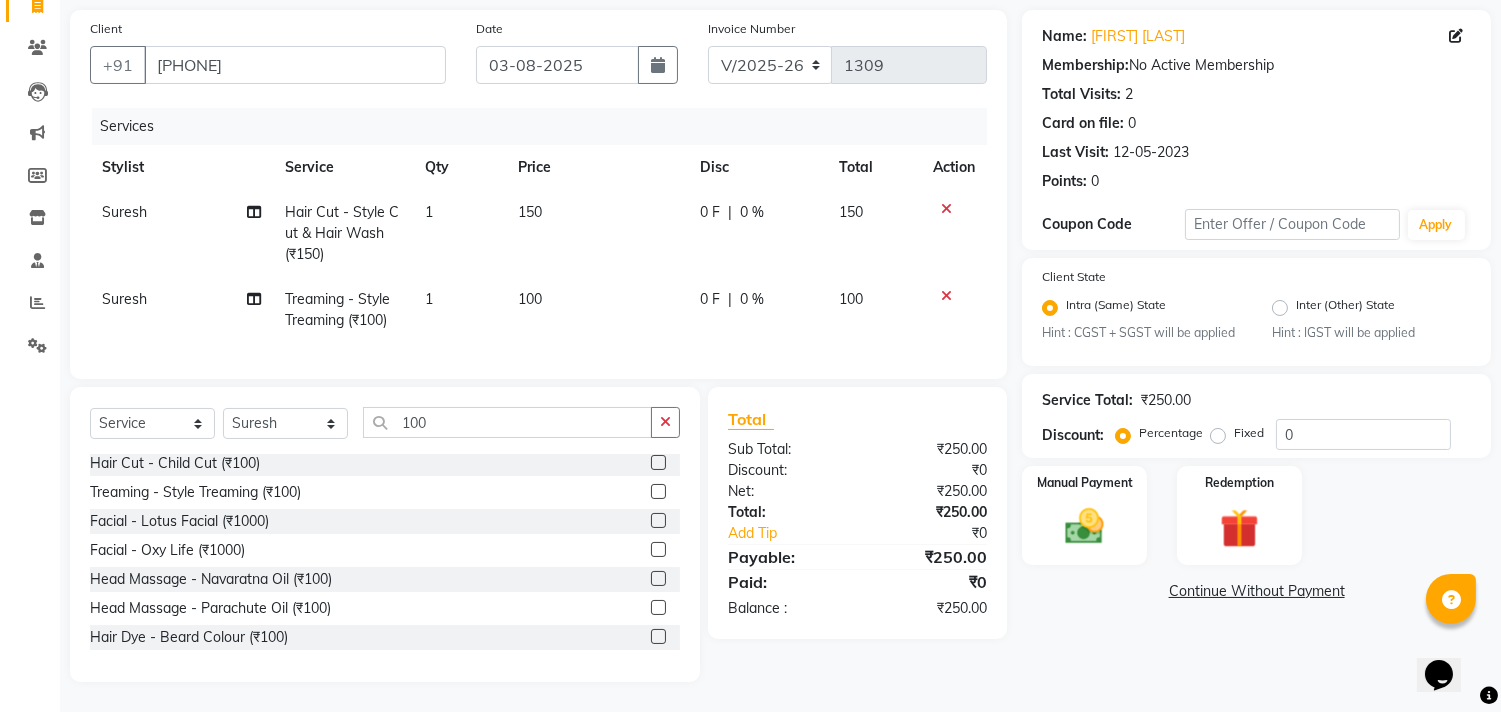 click on "Continue Without Payment" 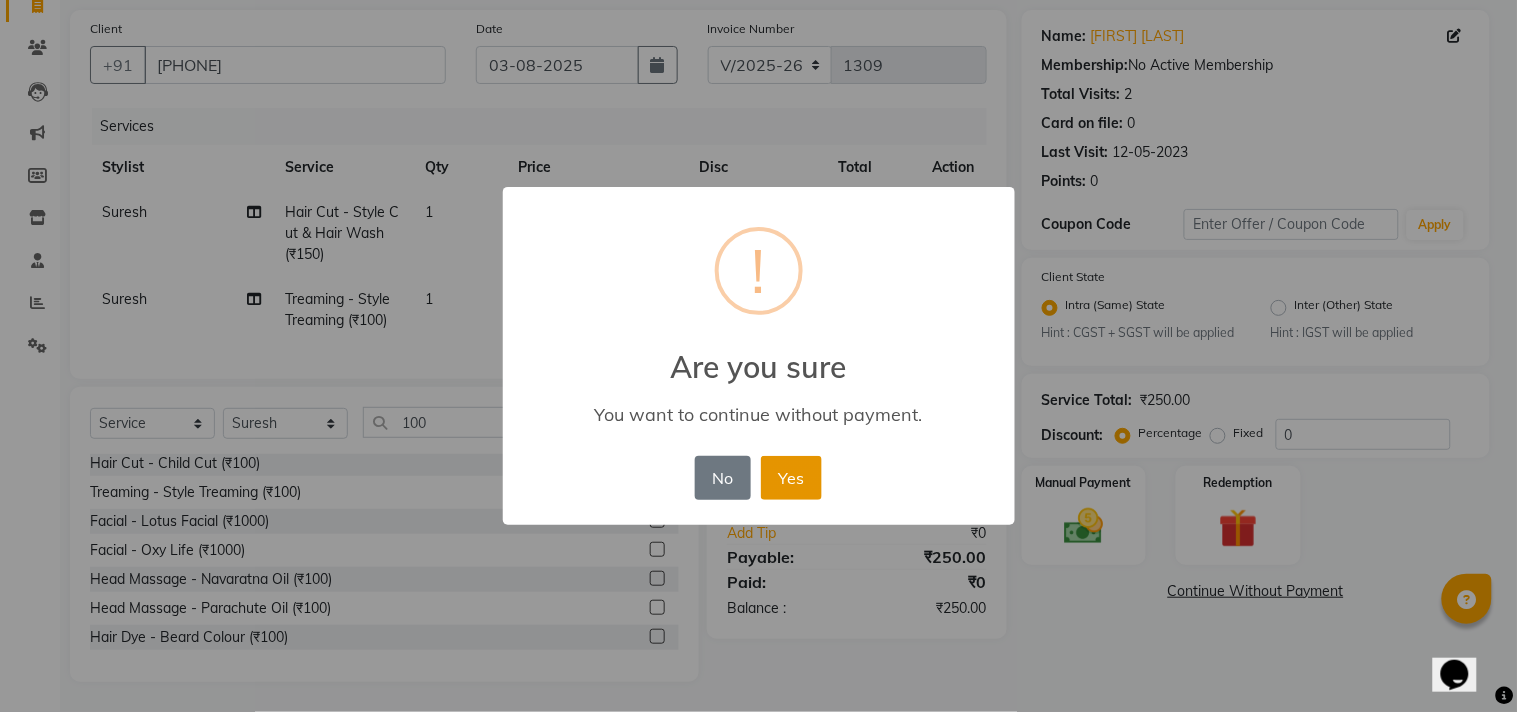 click on "Yes" at bounding box center [791, 478] 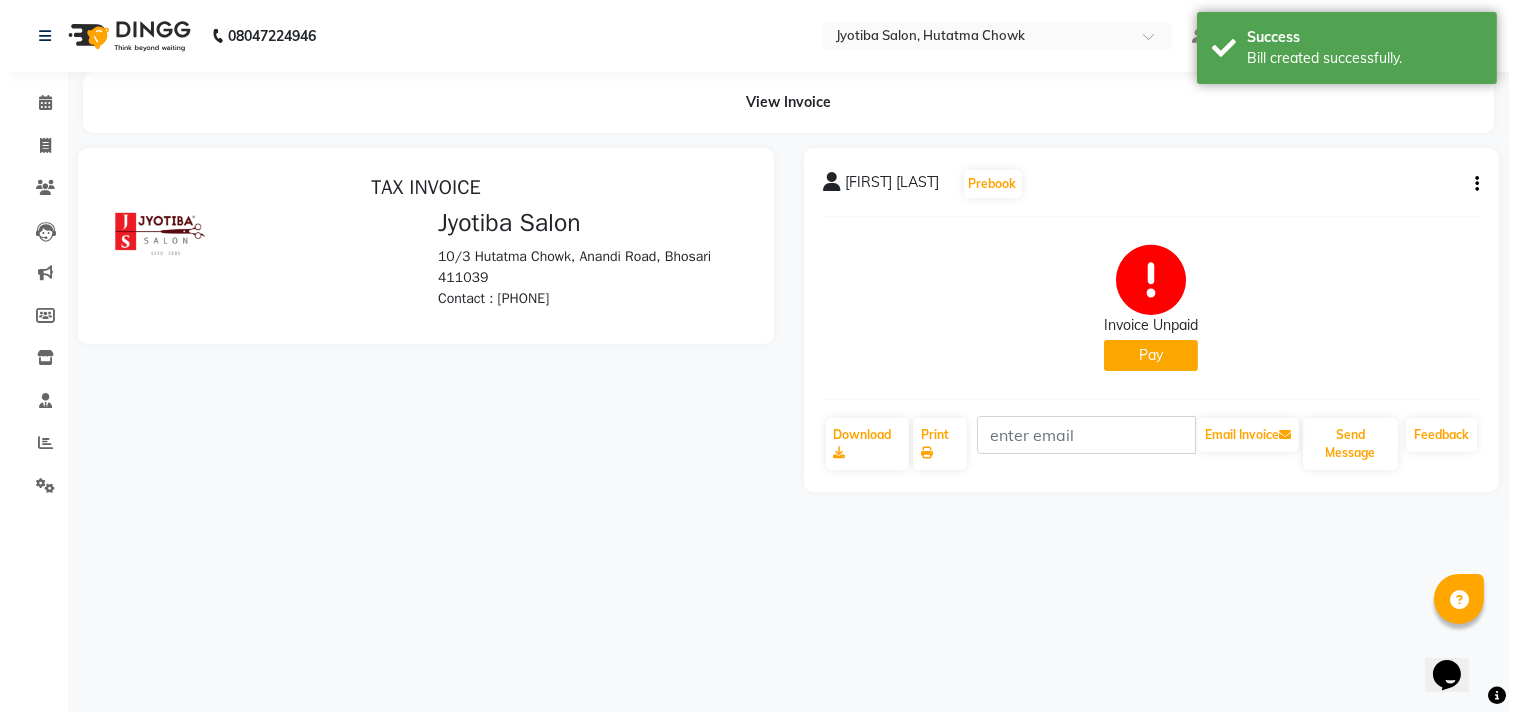 scroll, scrollTop: 0, scrollLeft: 0, axis: both 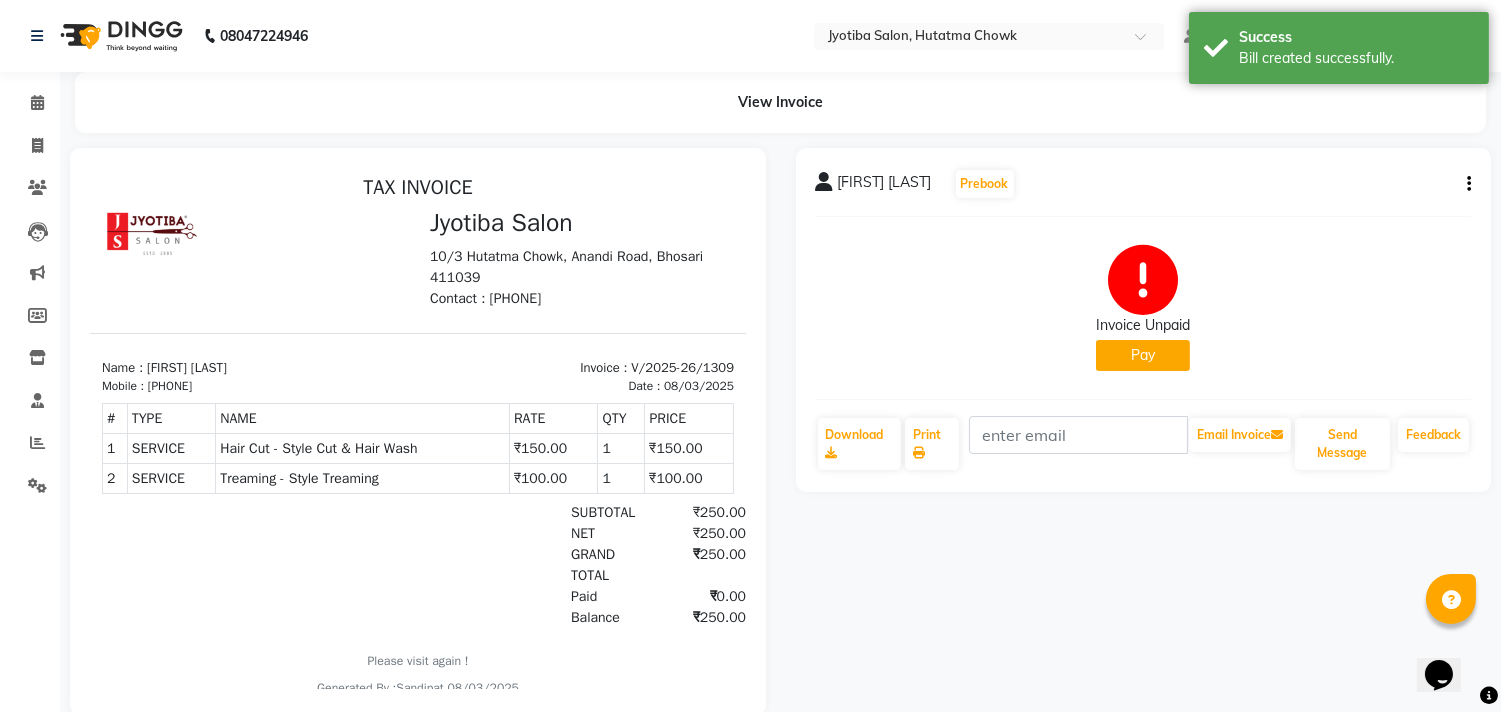 click on "Pay" 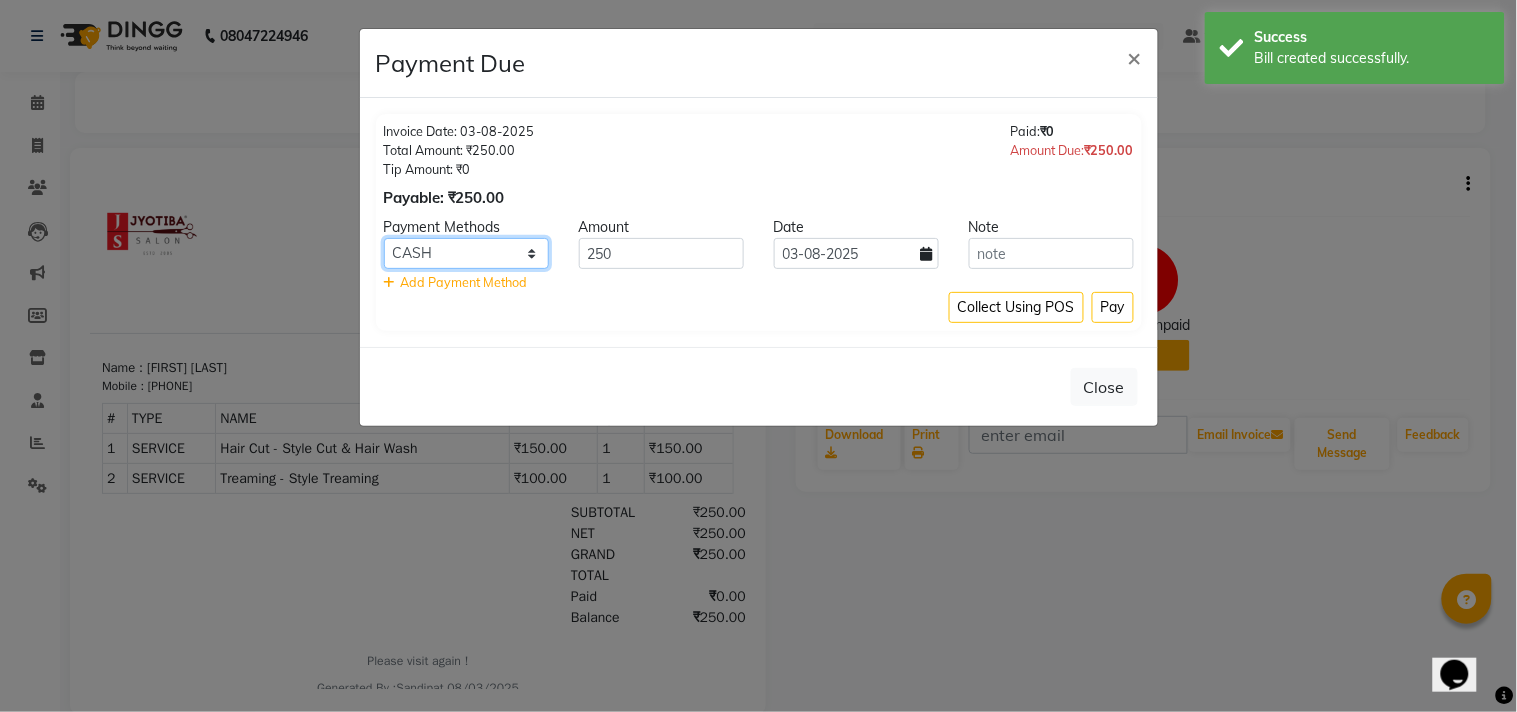 click on "CASH ONLINE CARD" 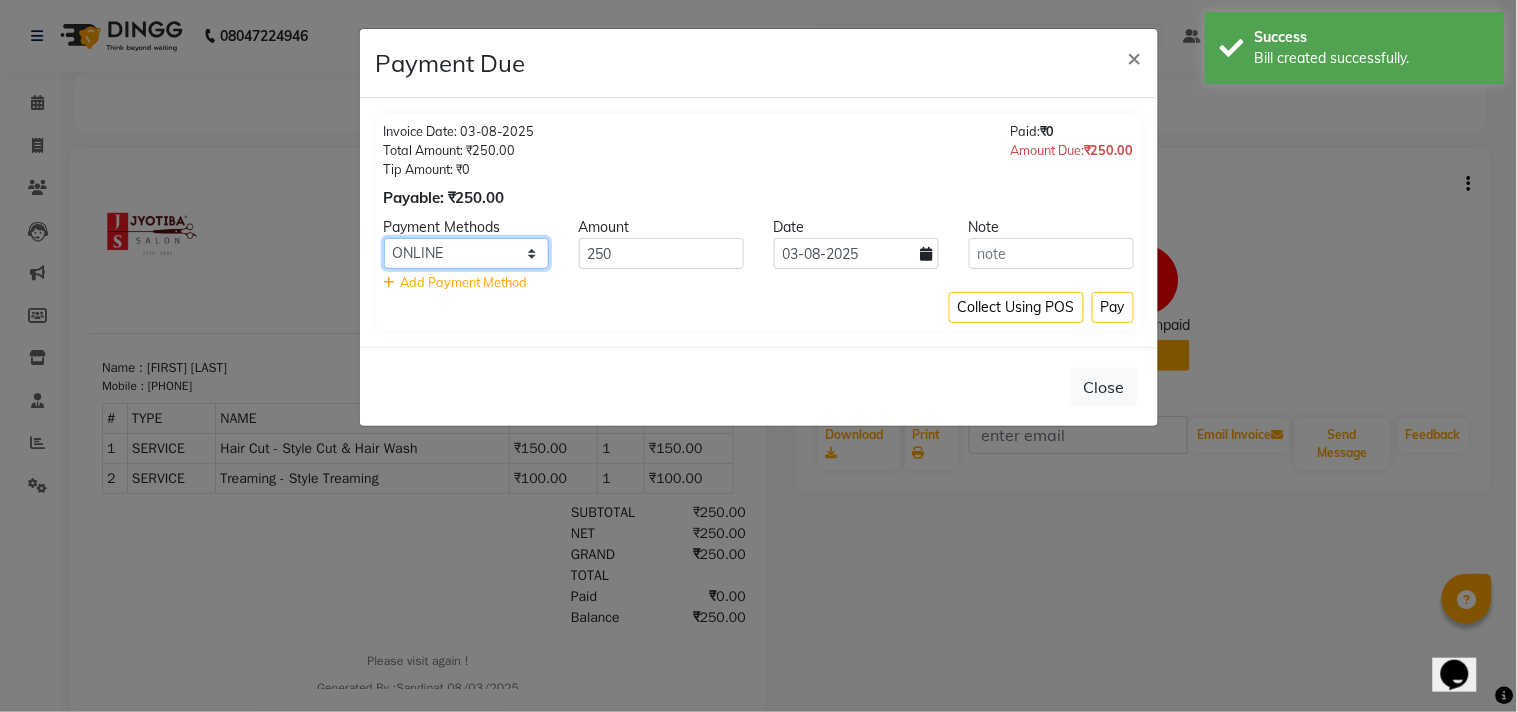 click on "CASH ONLINE CARD" 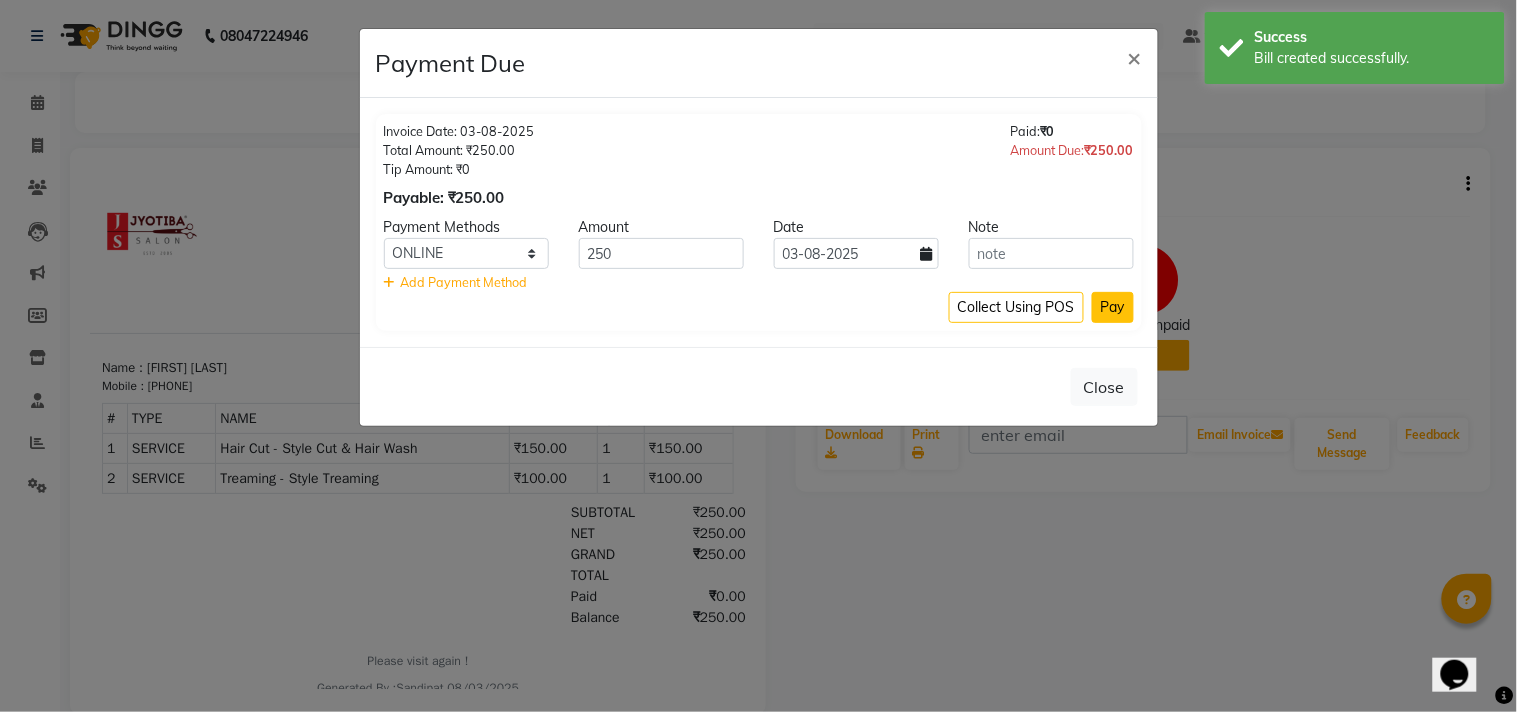 click on "Pay" 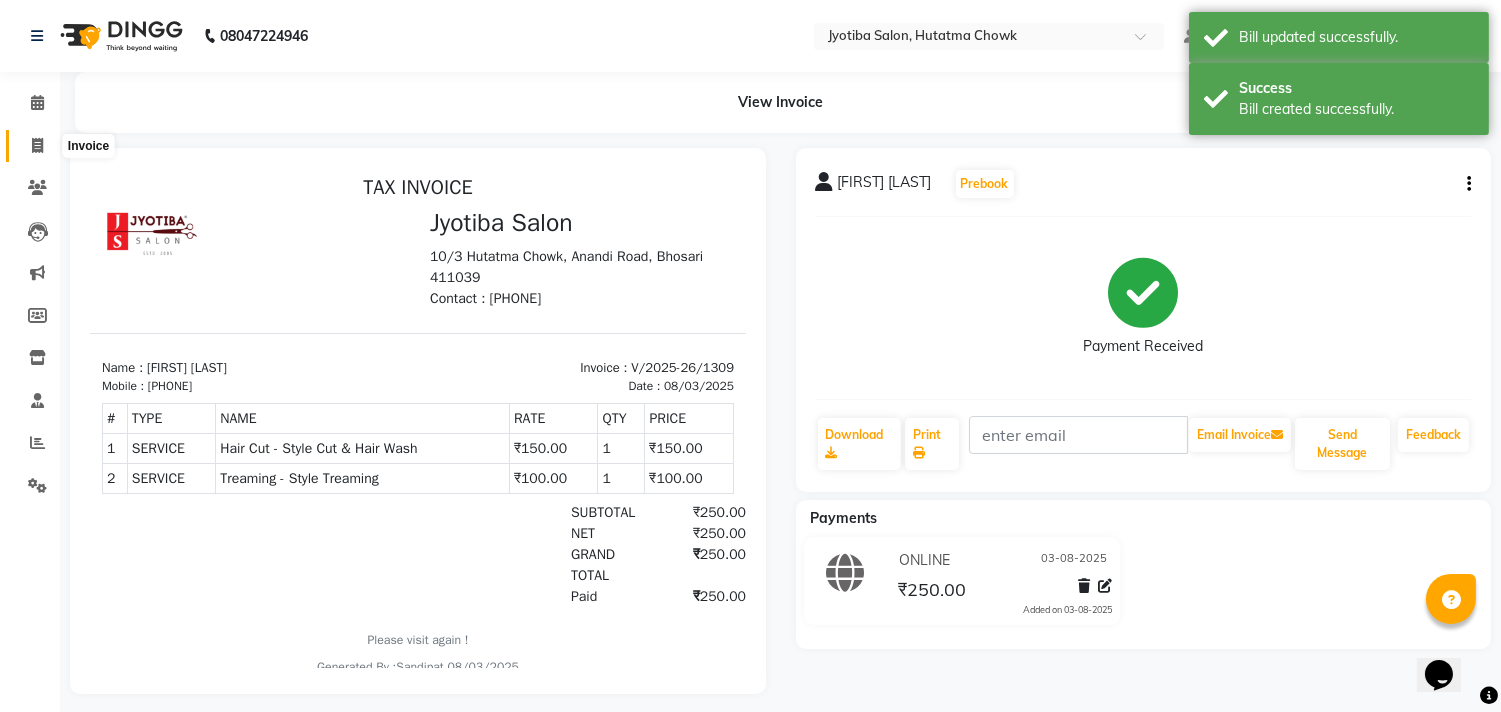 click 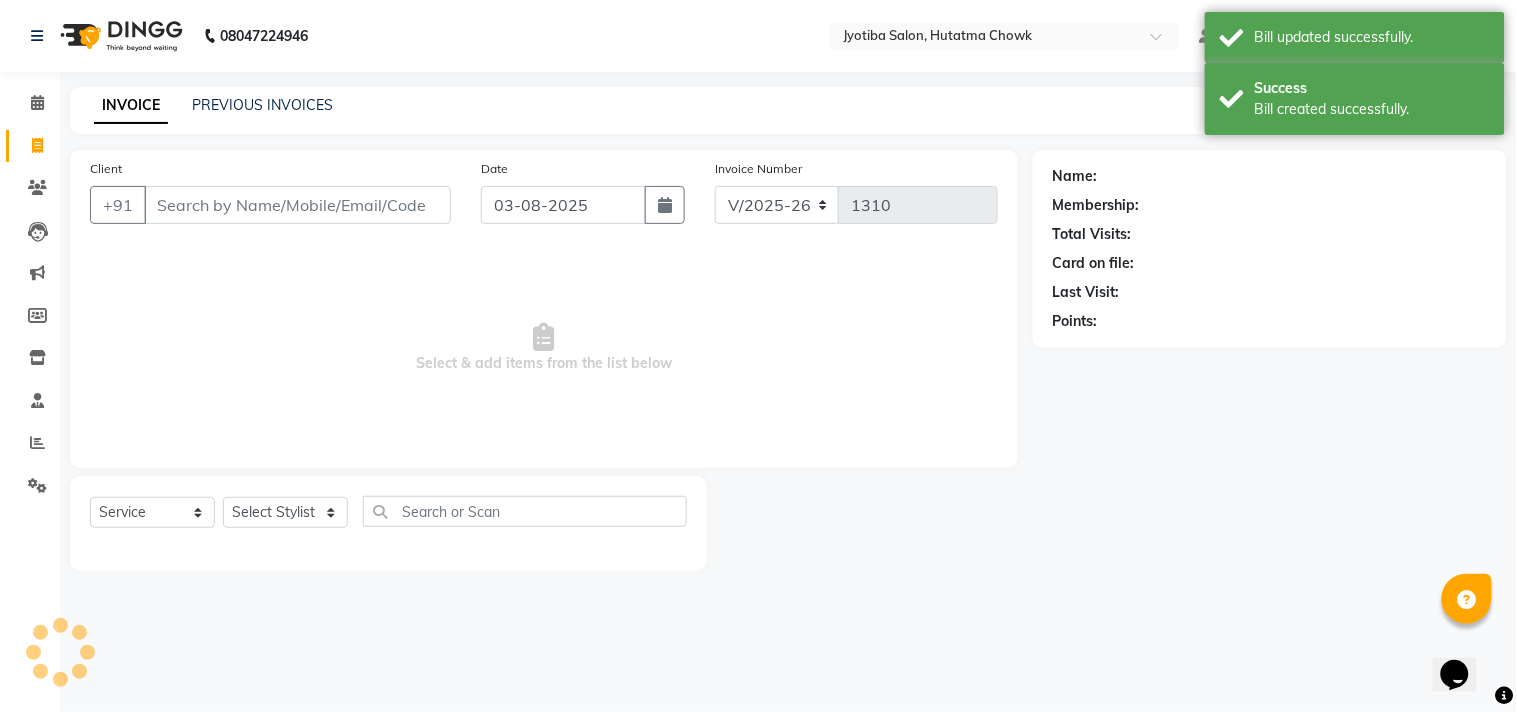 select on "membership" 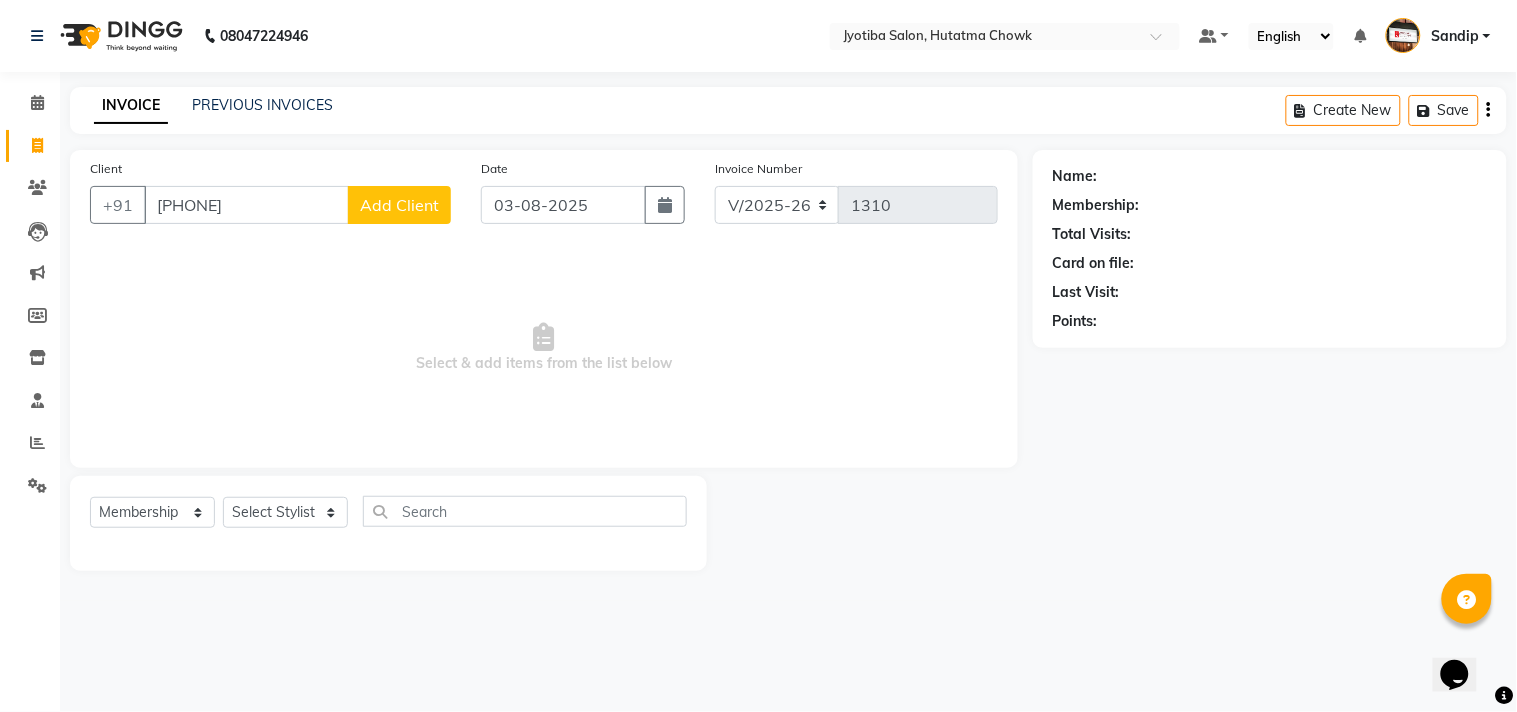 type on "[PHONE]" 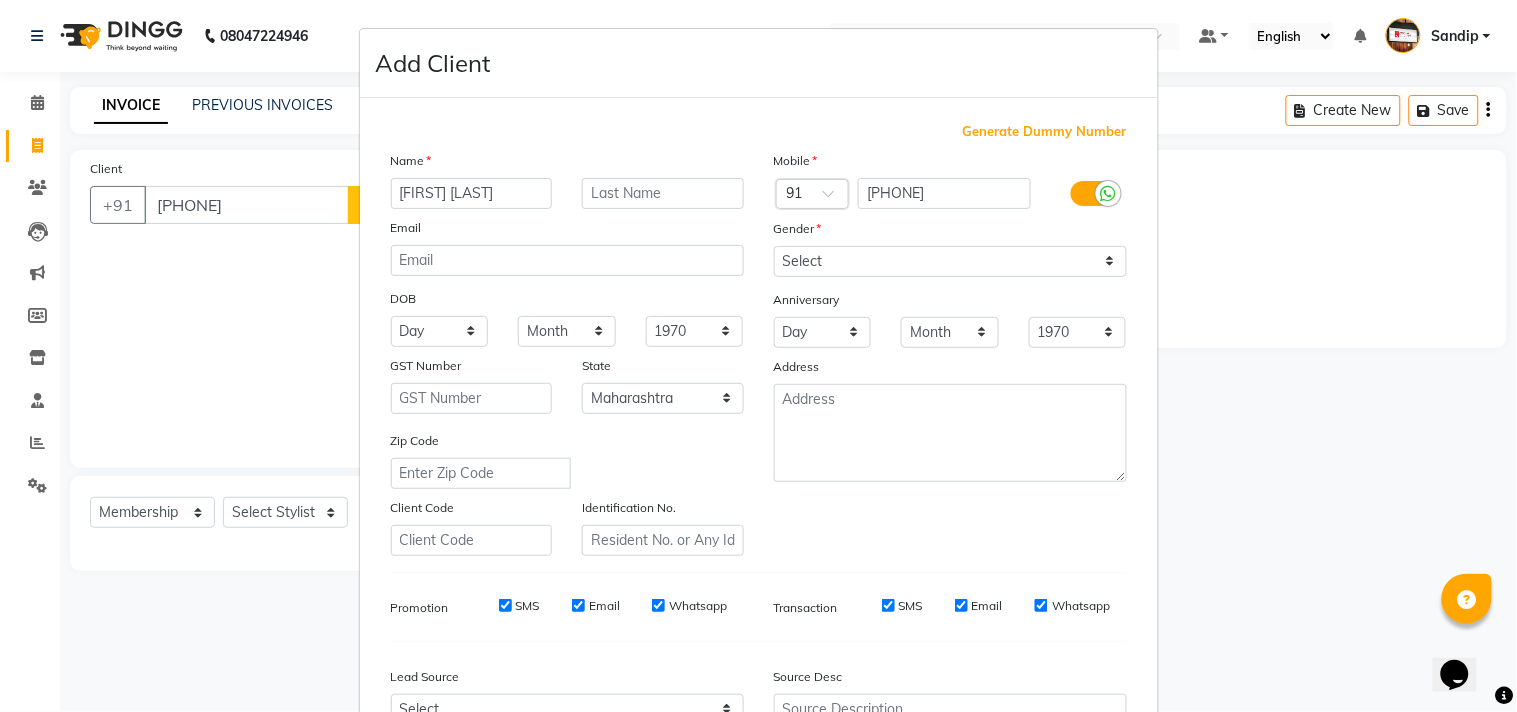type on "[FIRST] [LAST]" 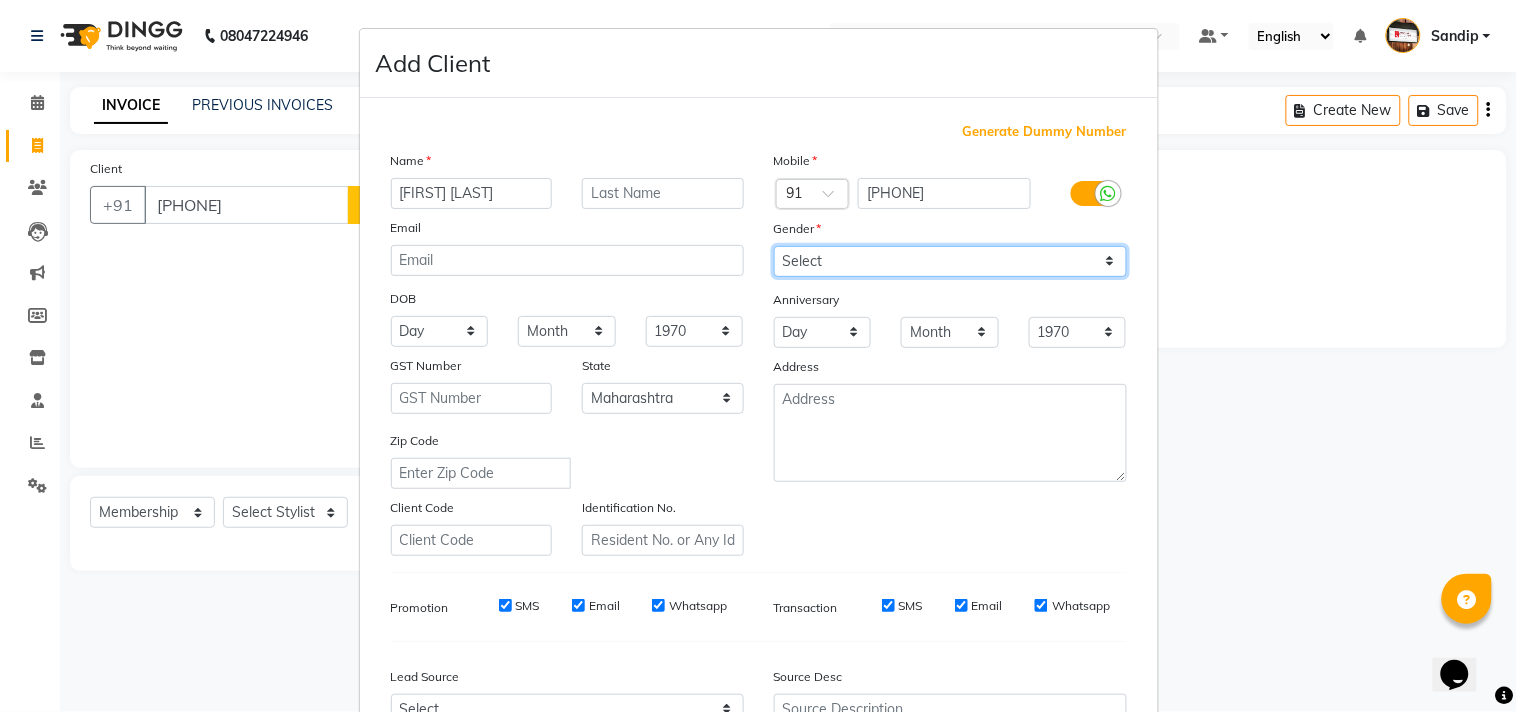 click on "Select Male Female Other Prefer Not To Say" at bounding box center [950, 261] 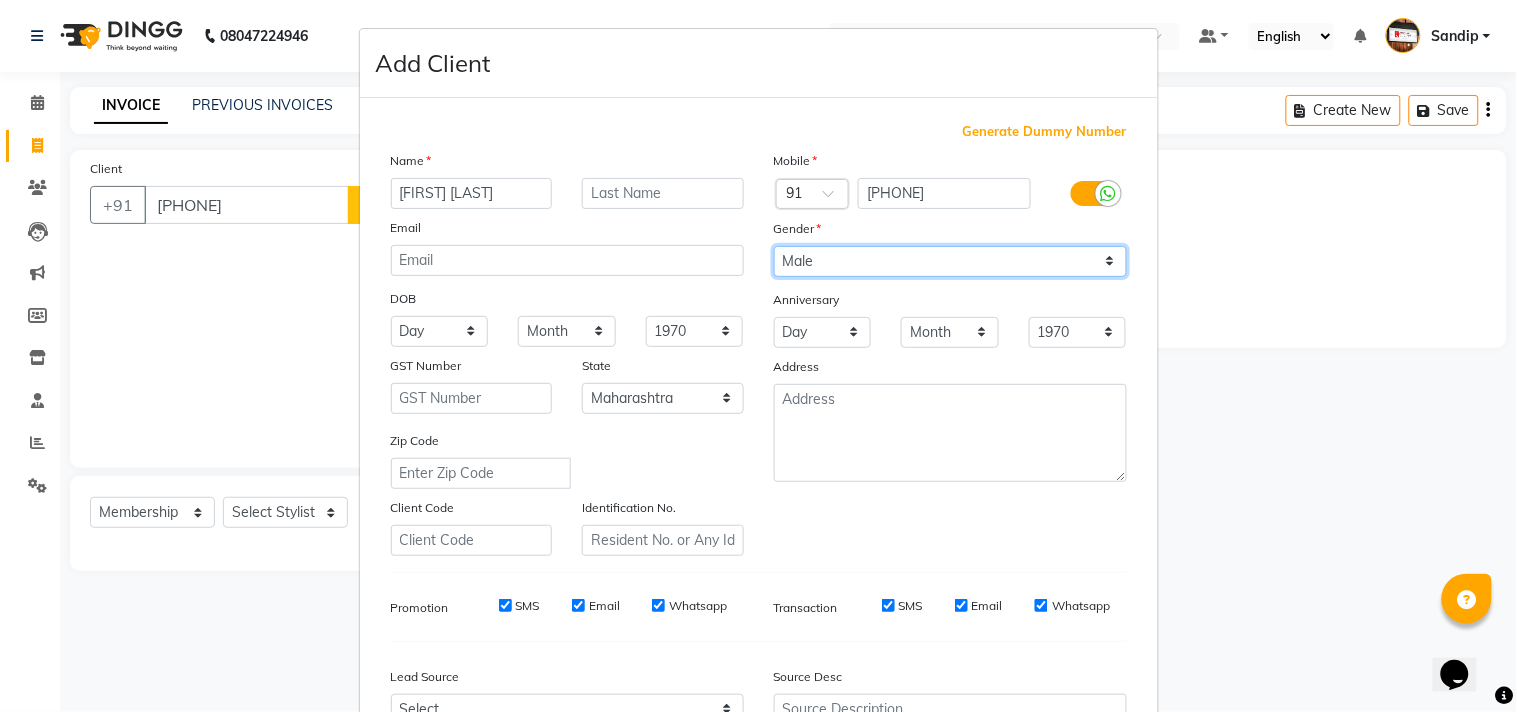 click on "Select Male Female Other Prefer Not To Say" at bounding box center (950, 261) 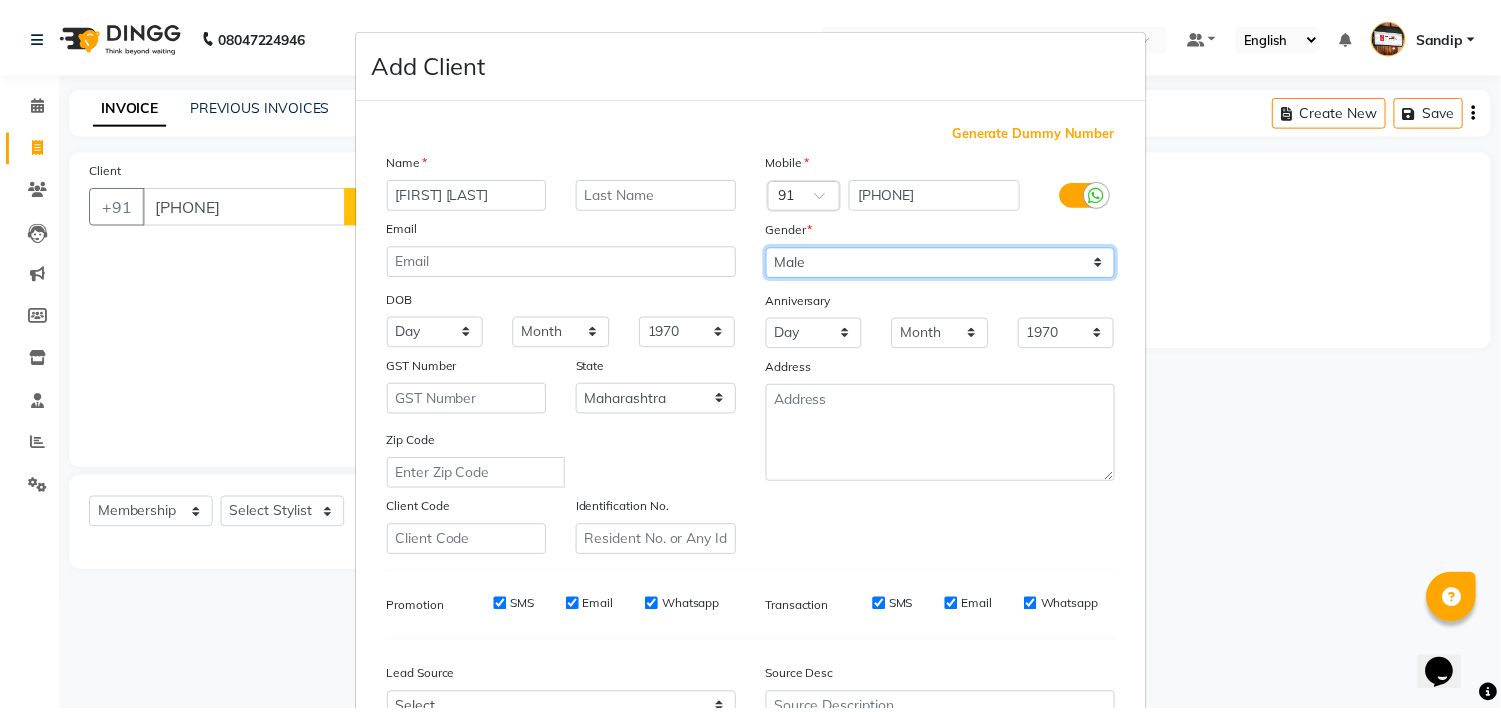 scroll, scrollTop: 212, scrollLeft: 0, axis: vertical 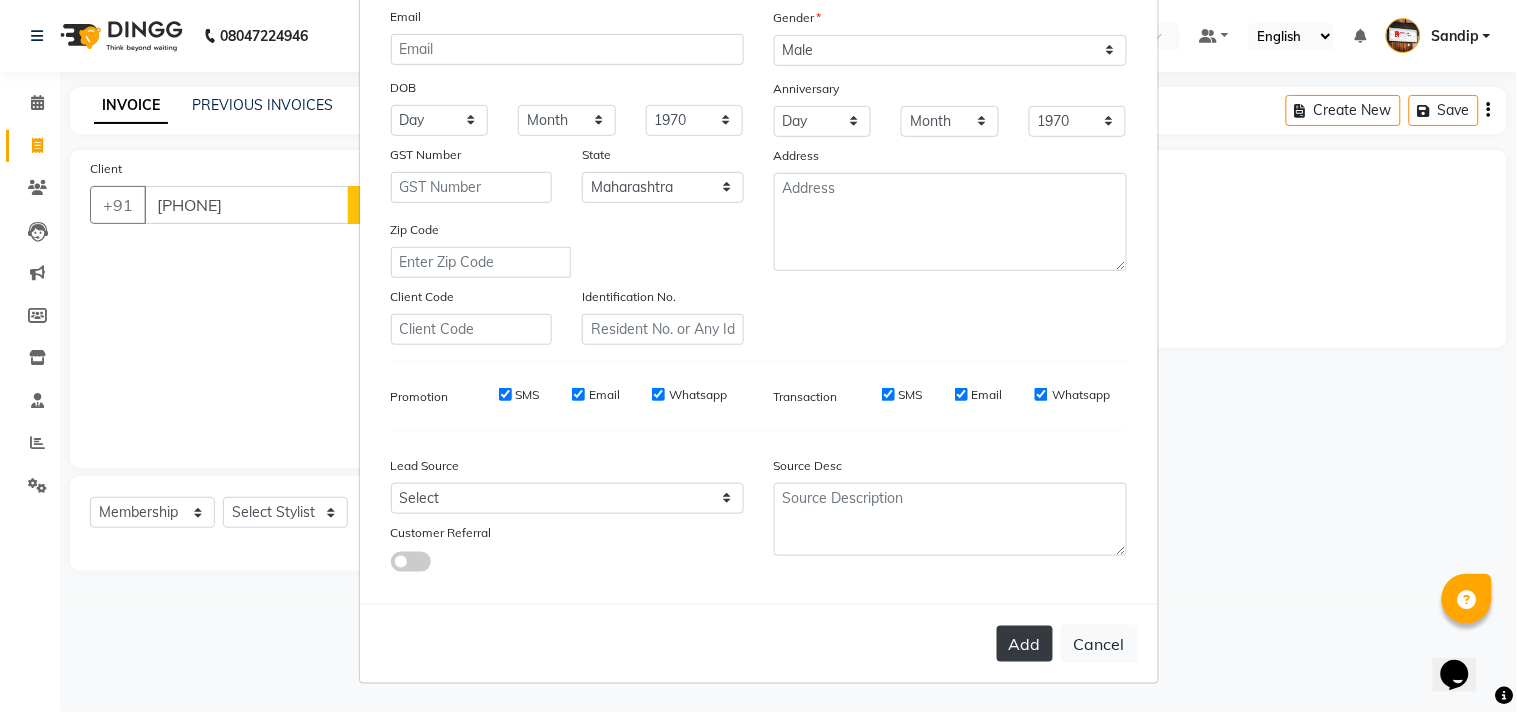 click on "Add" at bounding box center [1025, 644] 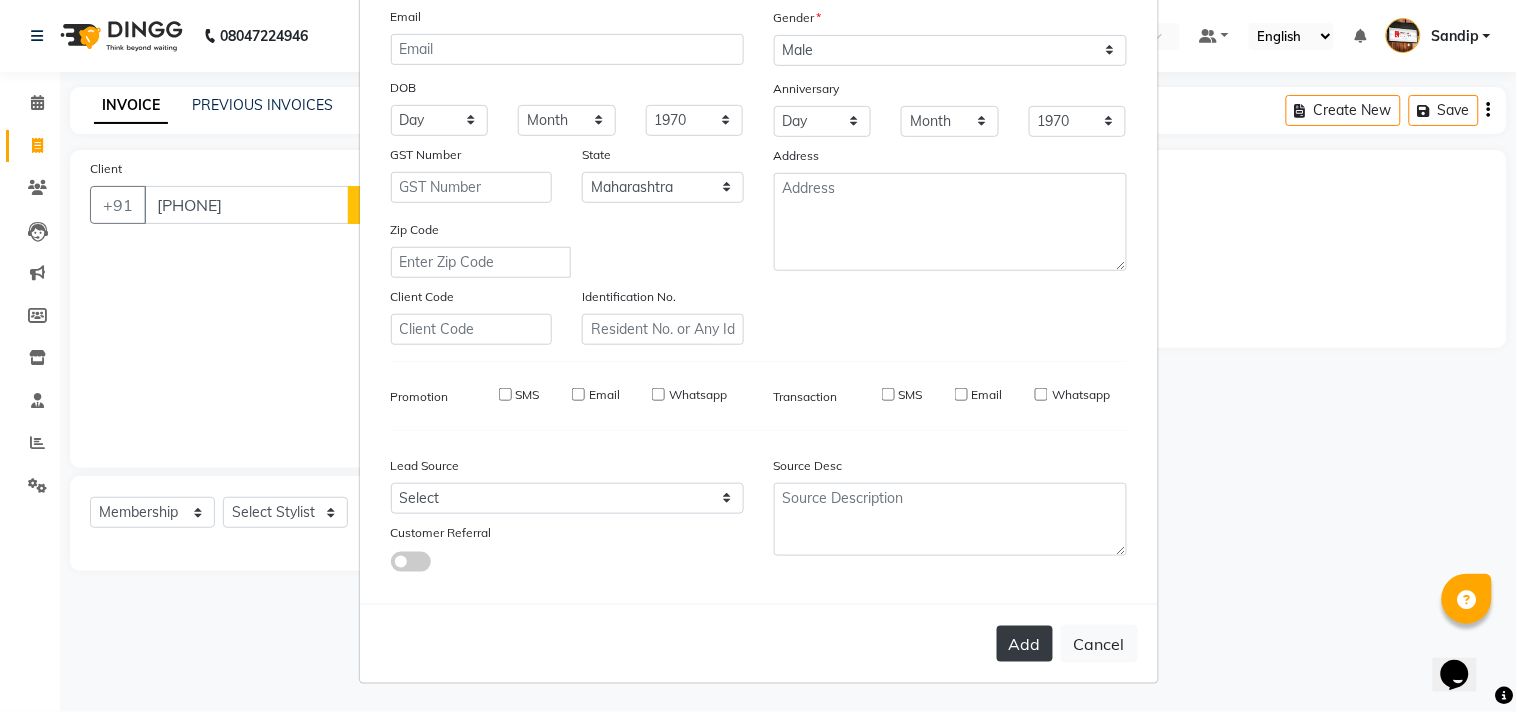 type 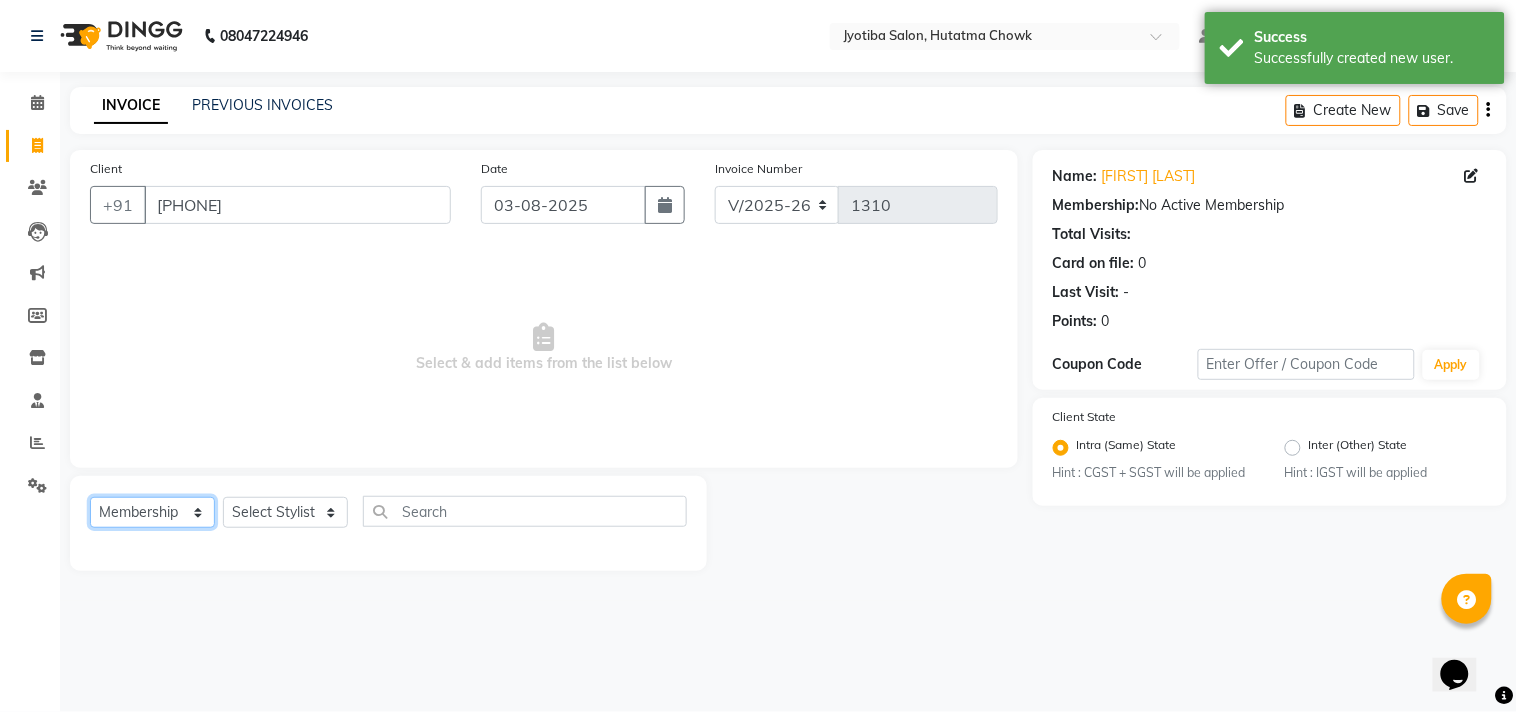 click on "Select  Service  Product  Membership  Package Voucher Prepaid Gift Card" 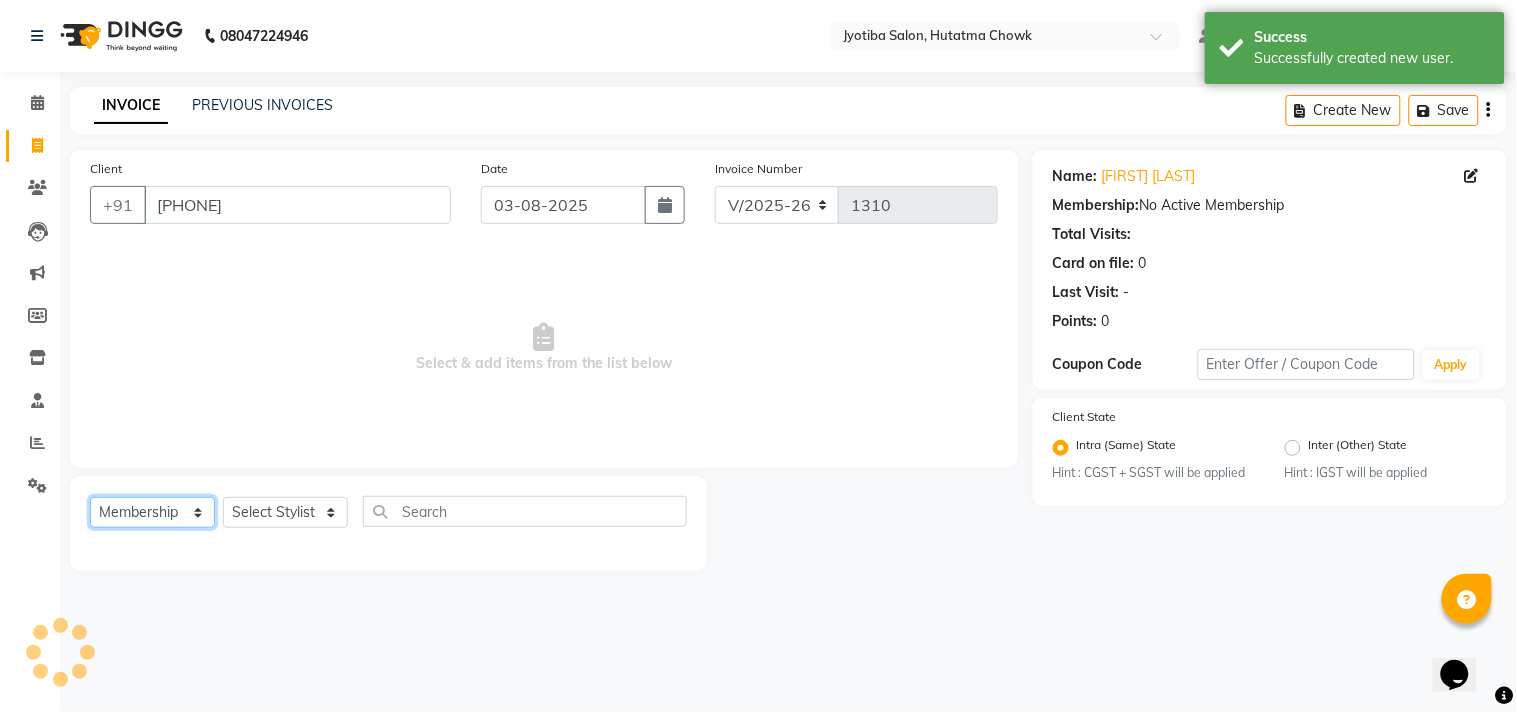 select on "service" 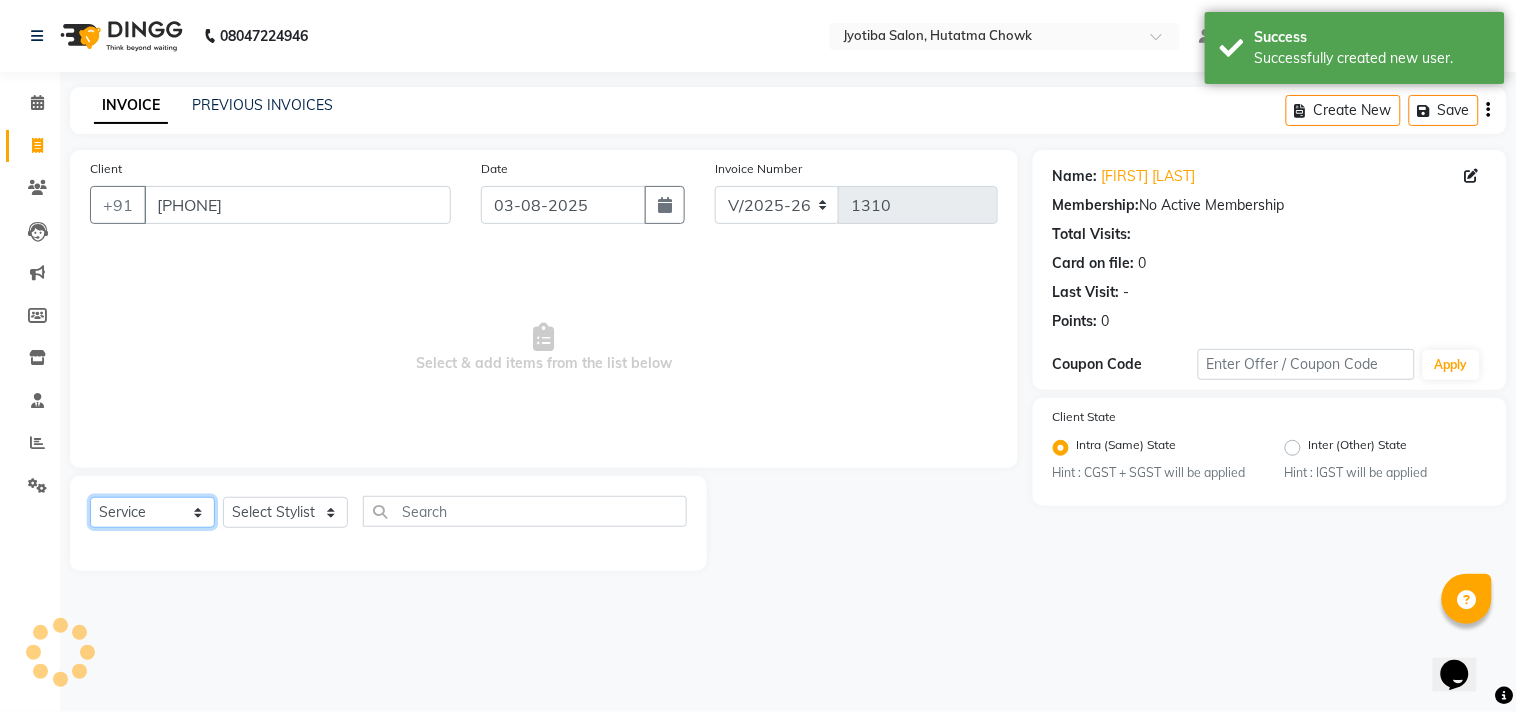 click on "Select  Service  Product  Membership  Package Voucher Prepaid Gift Card" 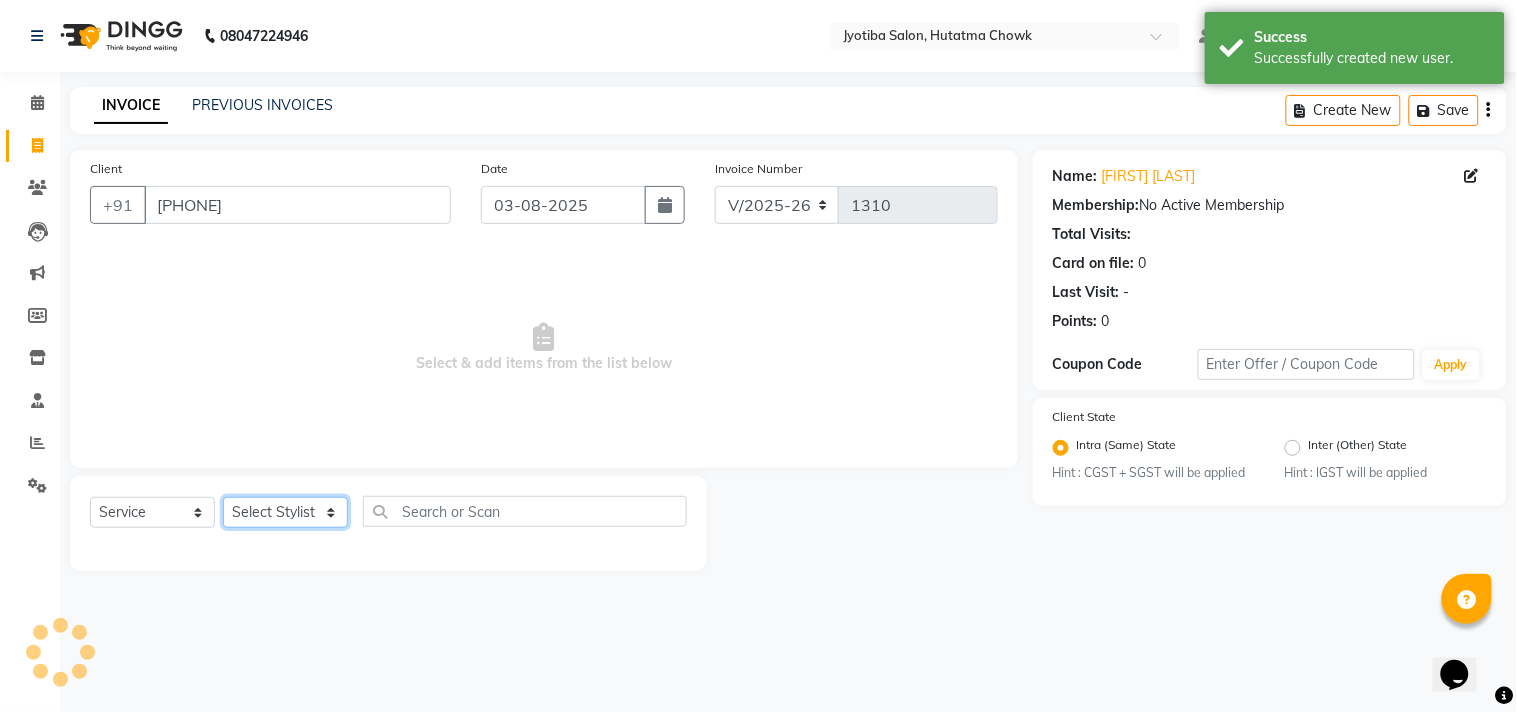 click on "Select Stylist Abdul Dinesh thakur Farman  Juned  mahadev Munna  prem RAHUL Sandip Suresh yasin" 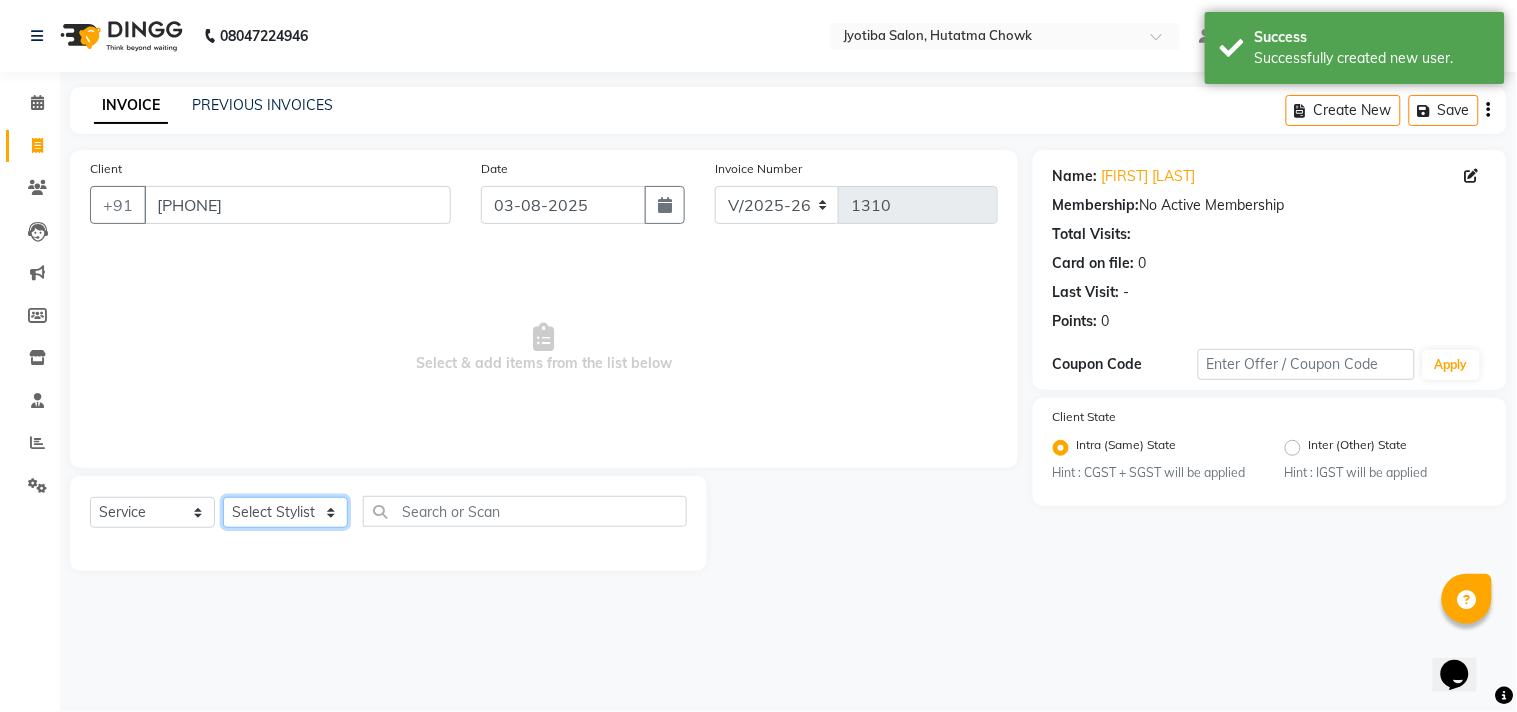 select on "81229" 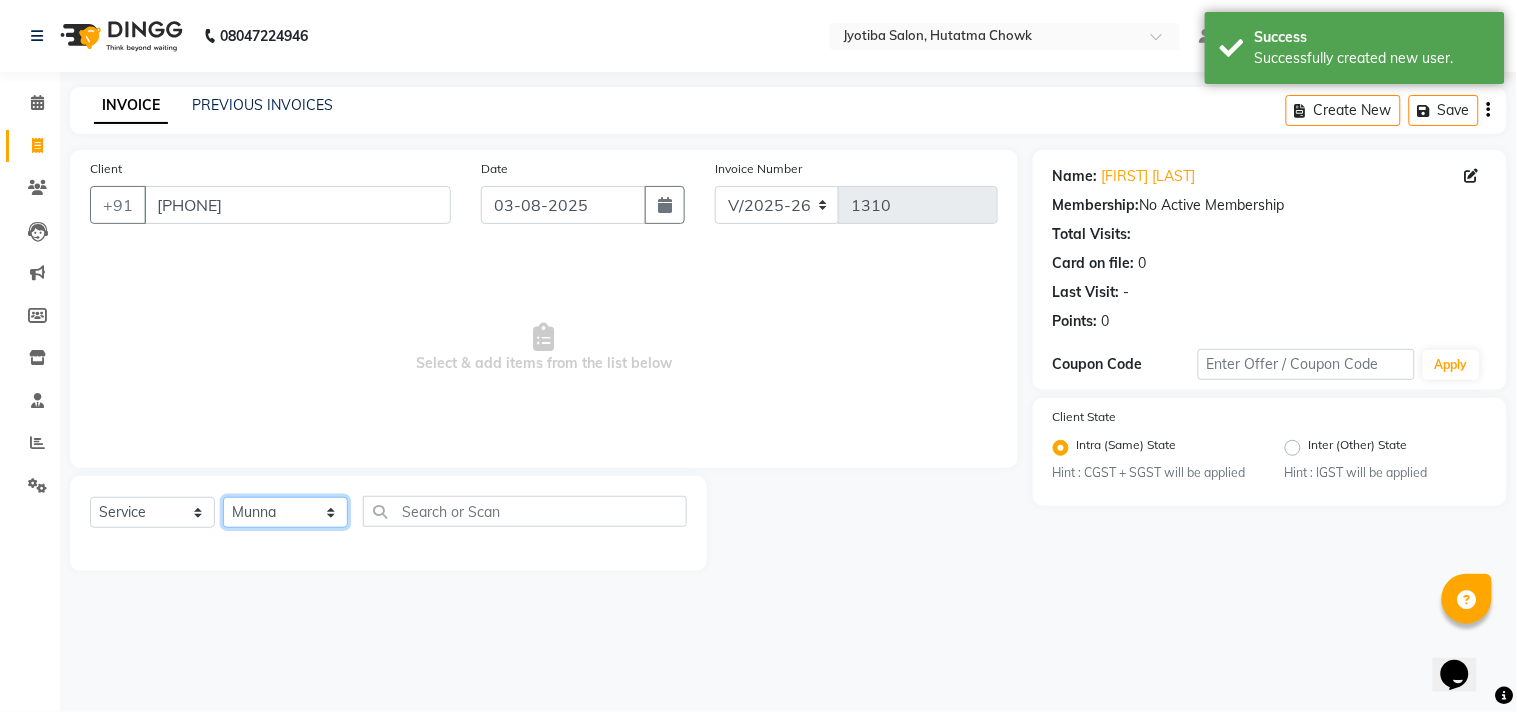 click on "Select Stylist Abdul Dinesh thakur Farman  Juned  mahadev Munna  prem RAHUL Sandip Suresh yasin" 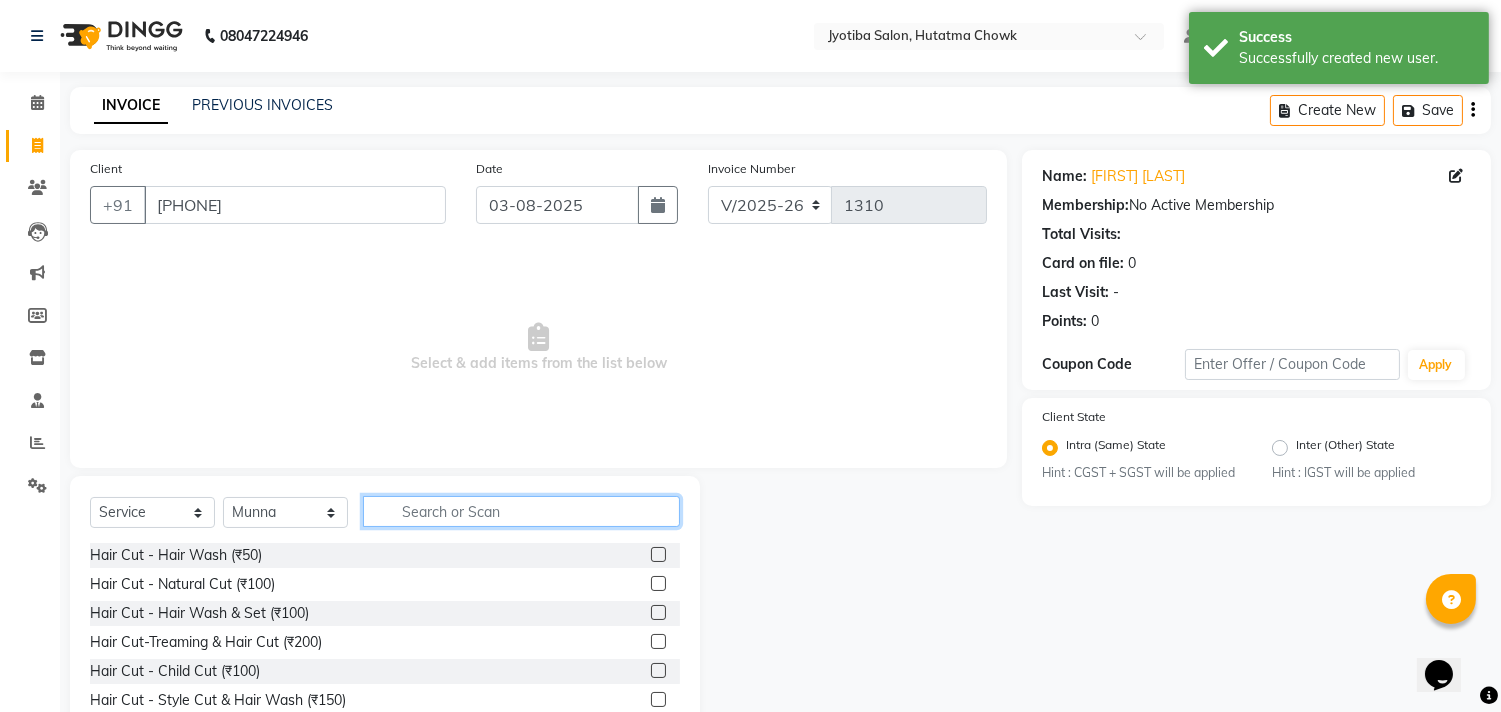 click 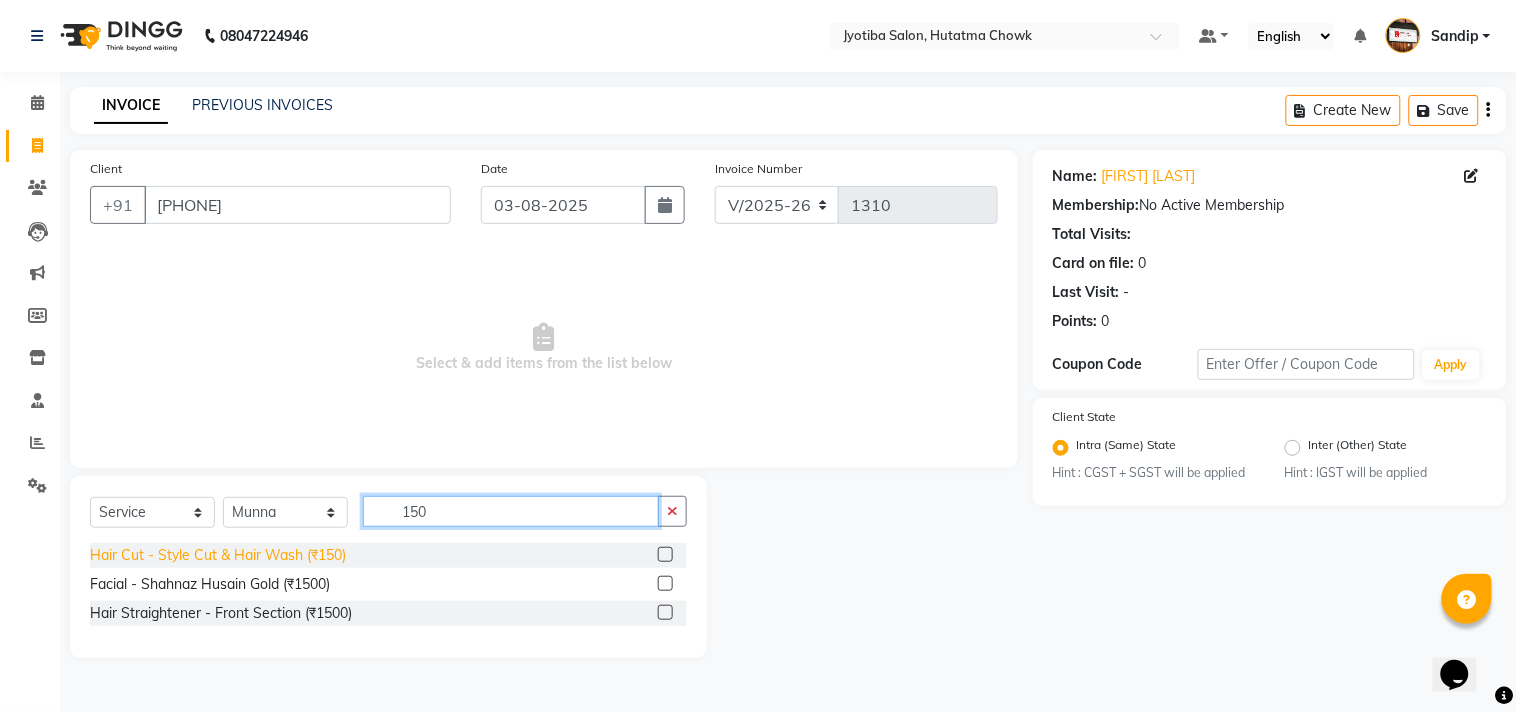 type on "150" 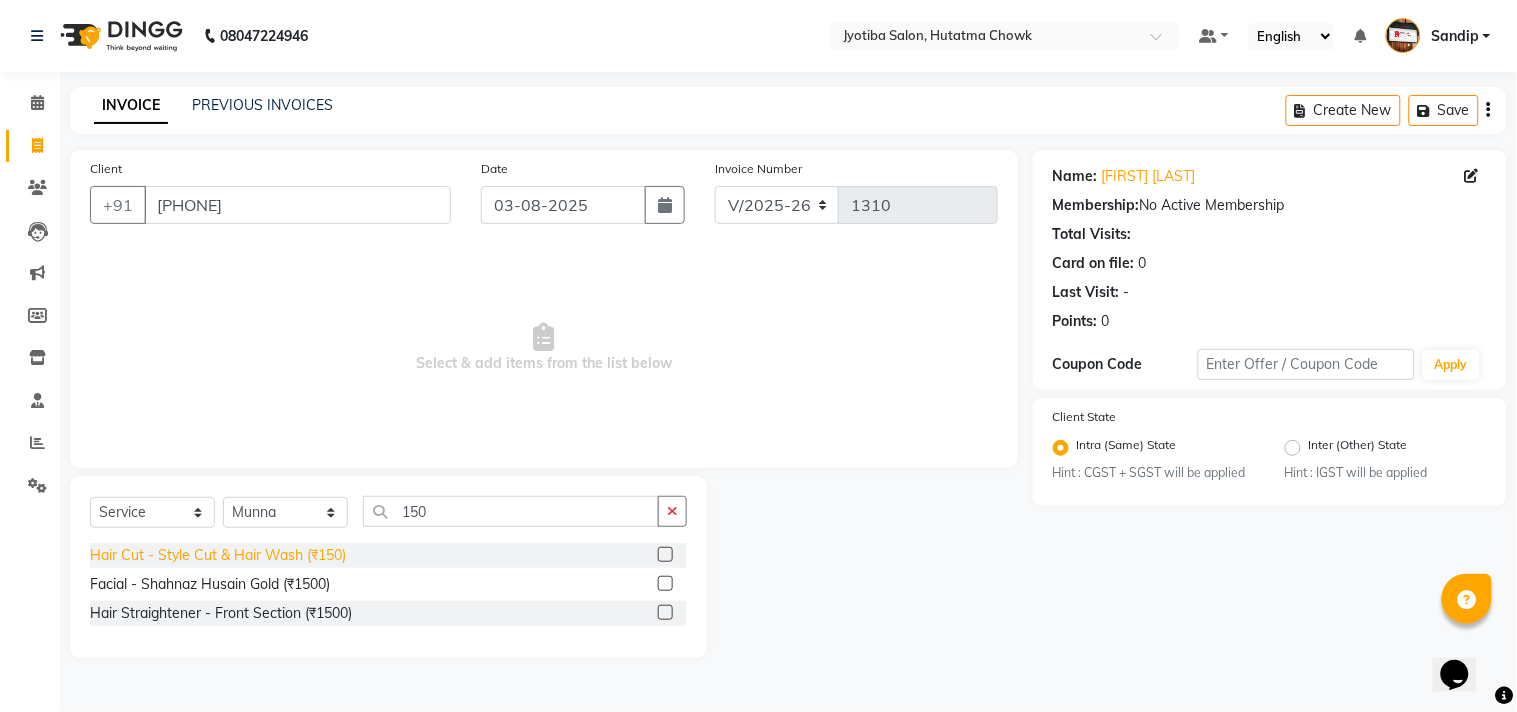 click on "Hair Cut - Style Cut & Hair Wash (₹150)" 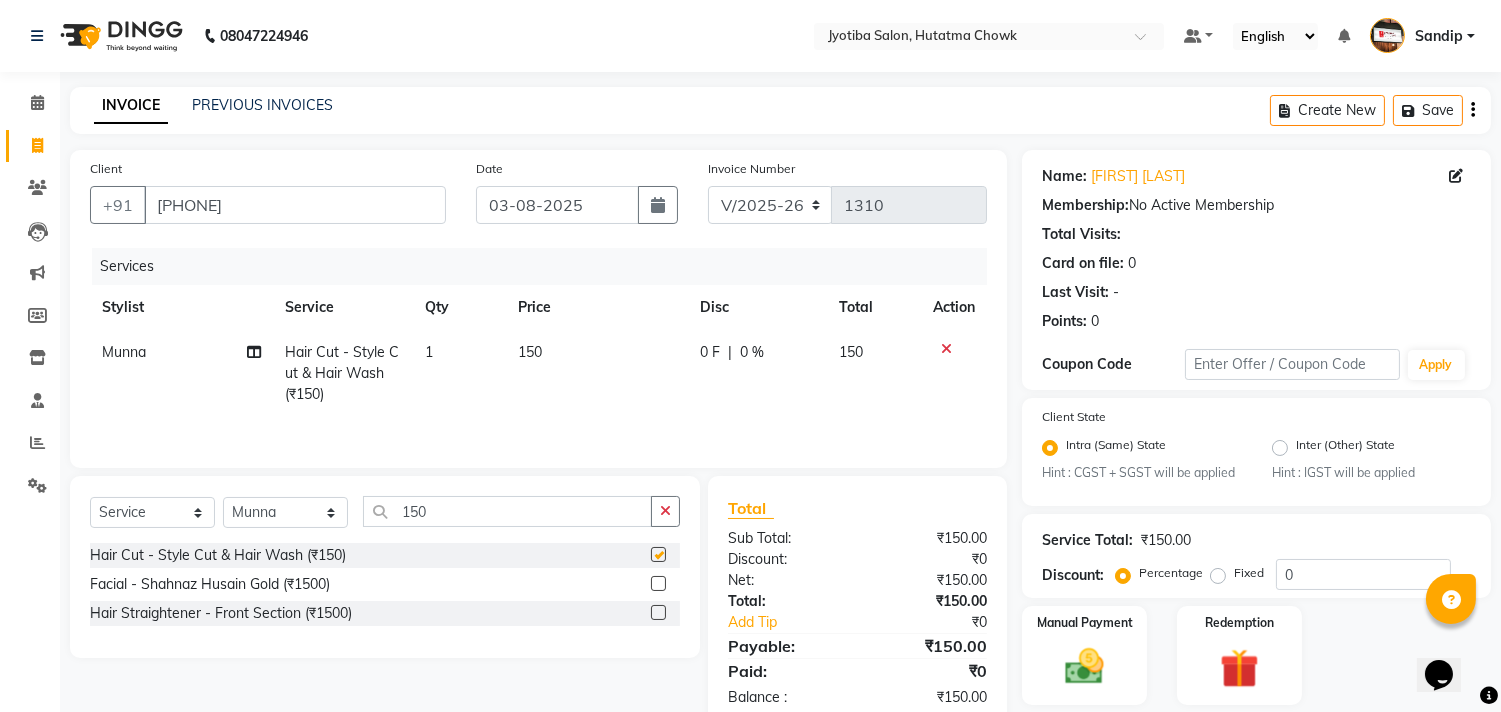 checkbox on "false" 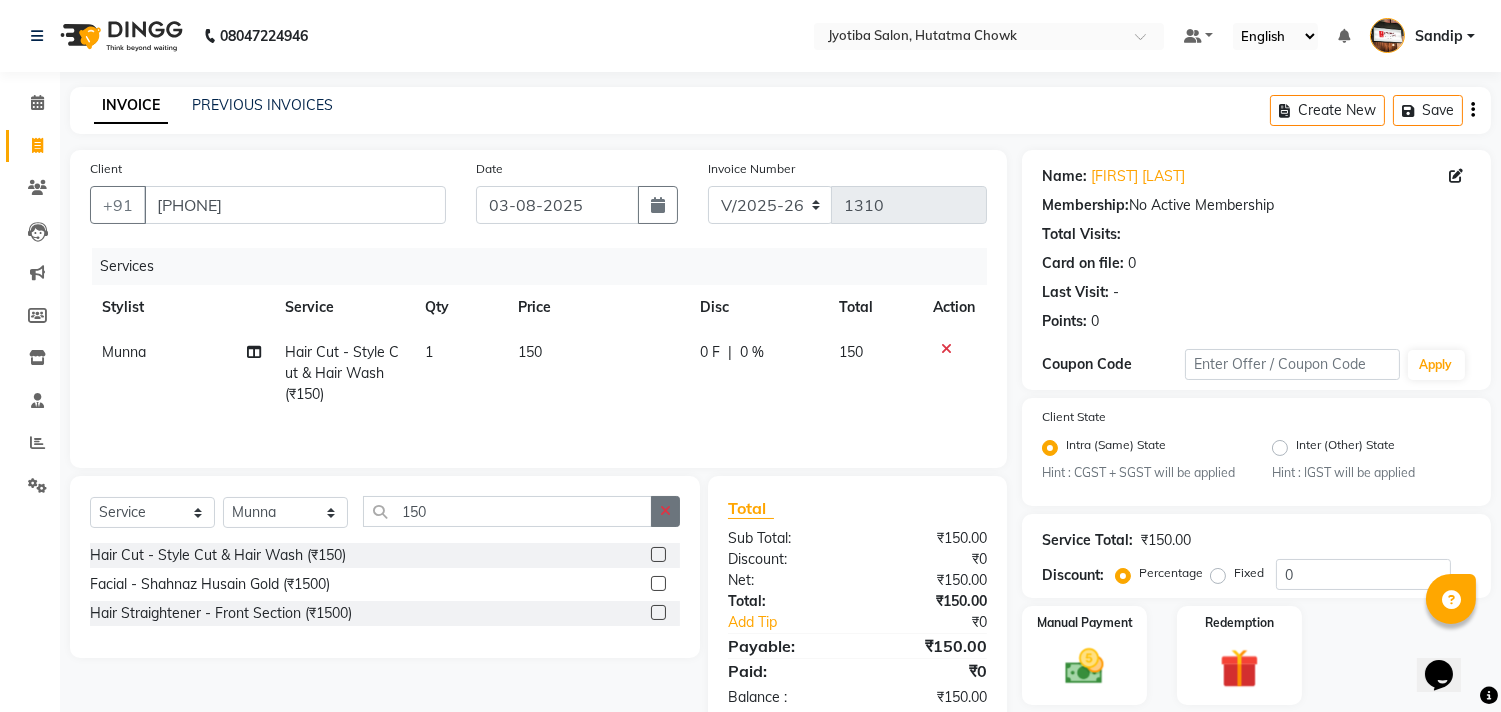 click 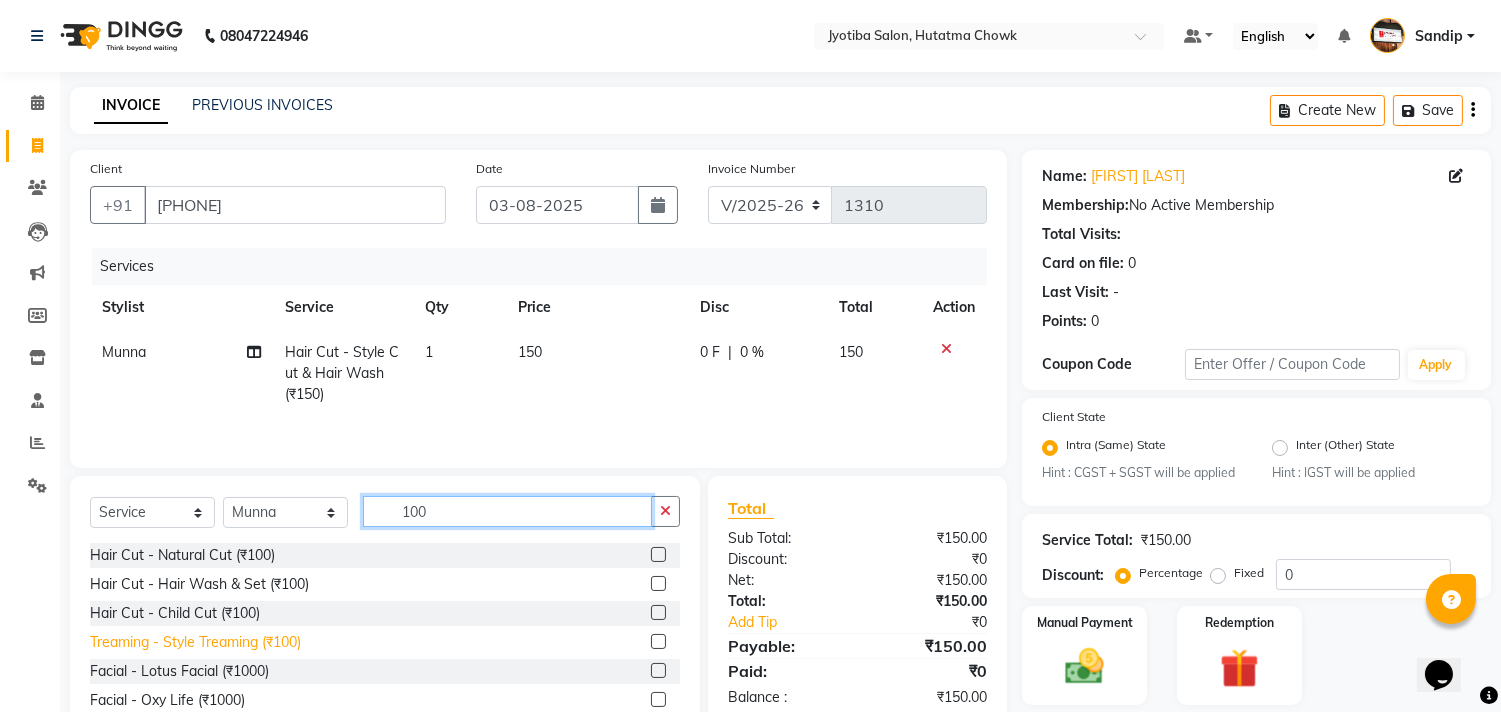 type on "100" 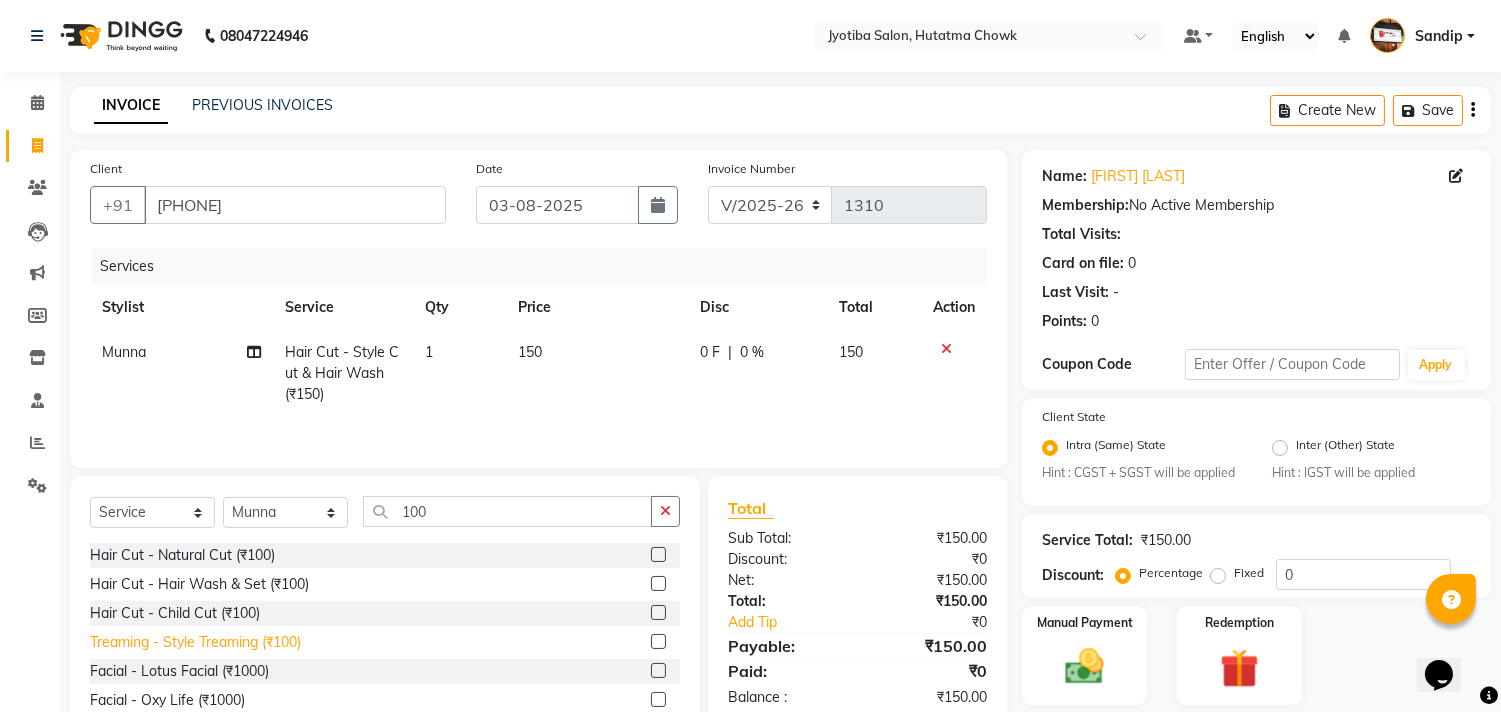 click on "Treaming - Style Treaming (₹100)" 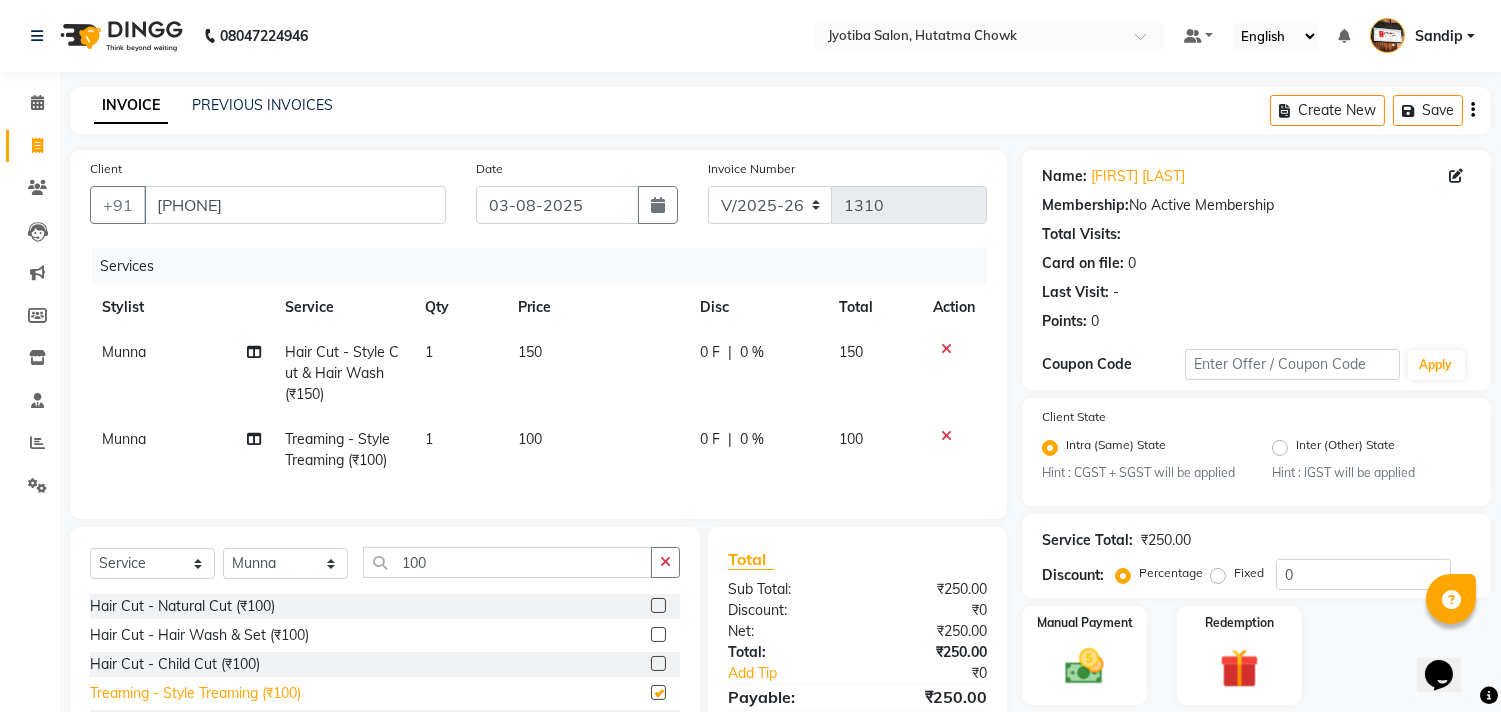 checkbox on "false" 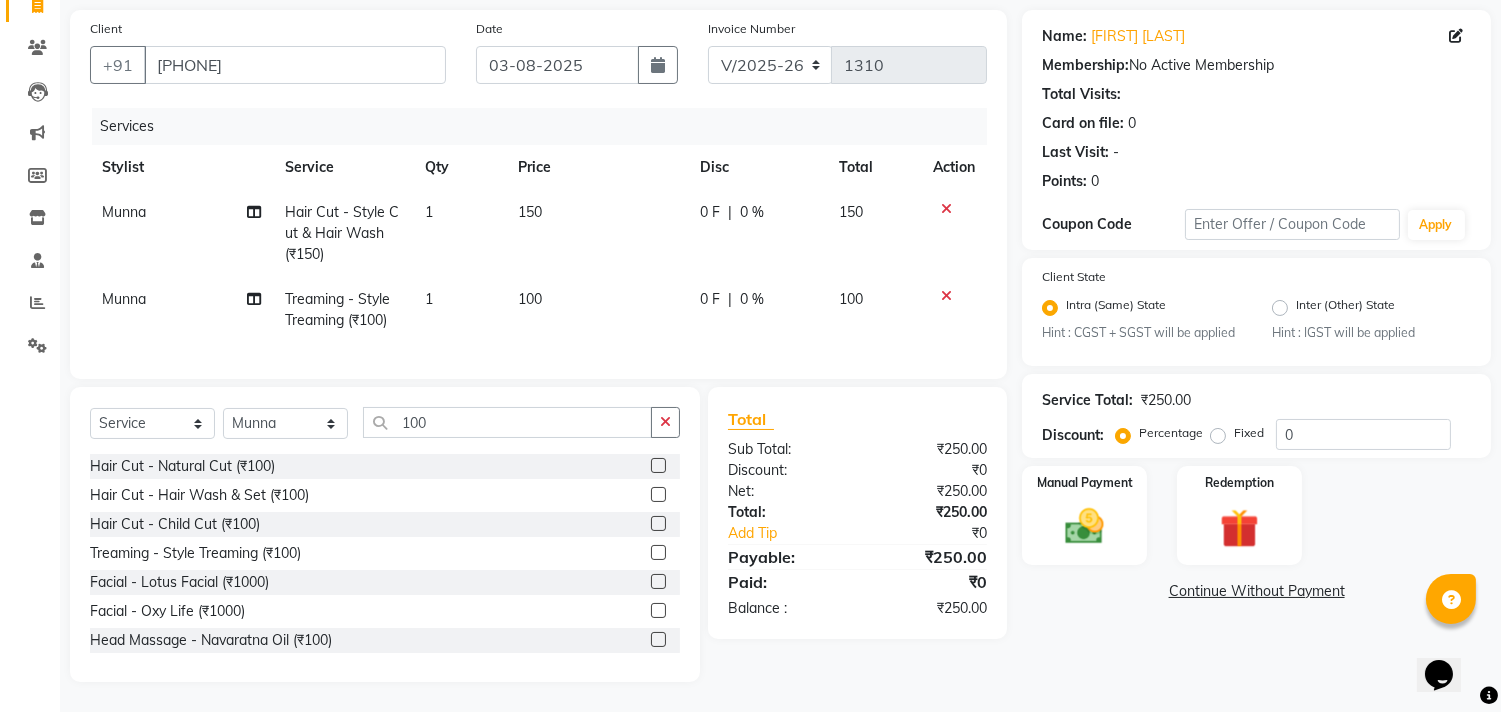 scroll, scrollTop: 156, scrollLeft: 0, axis: vertical 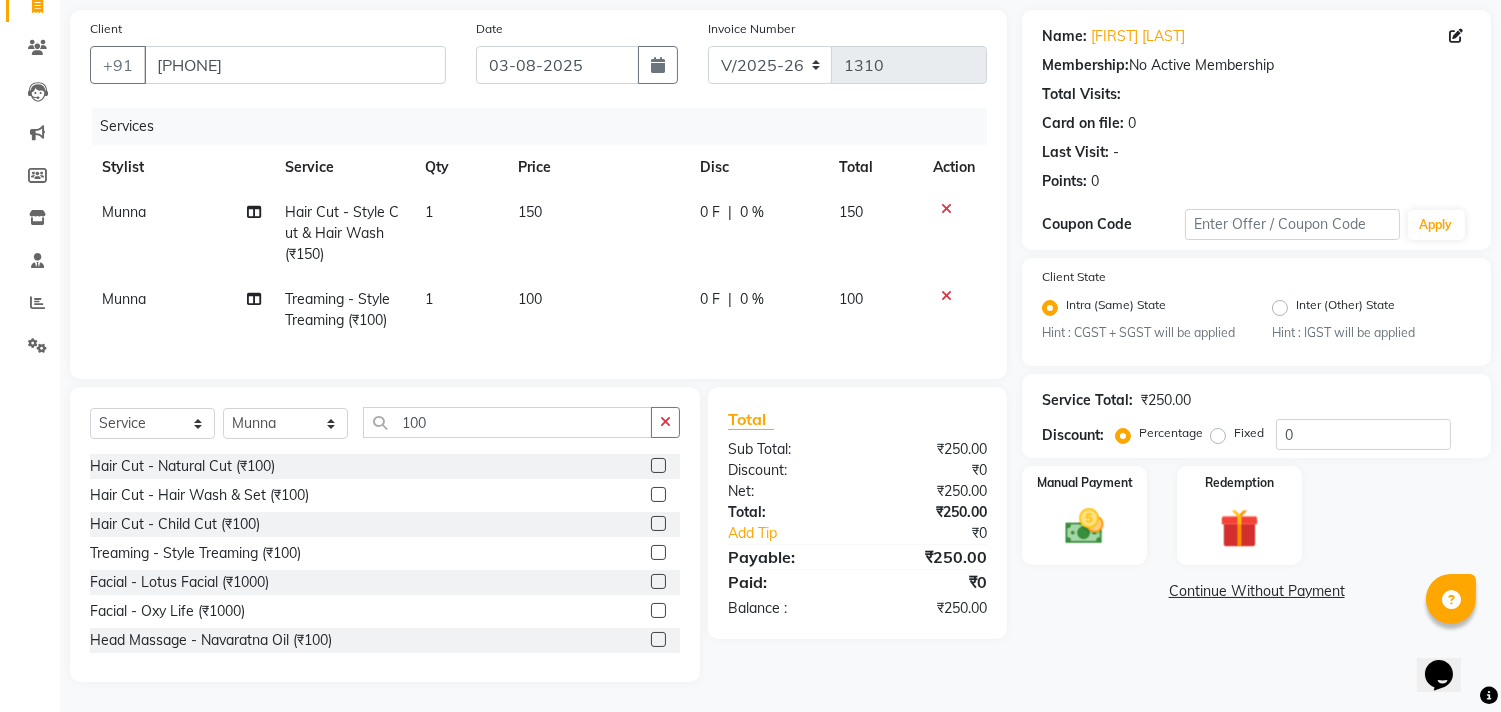 click on "Continue Without Payment" 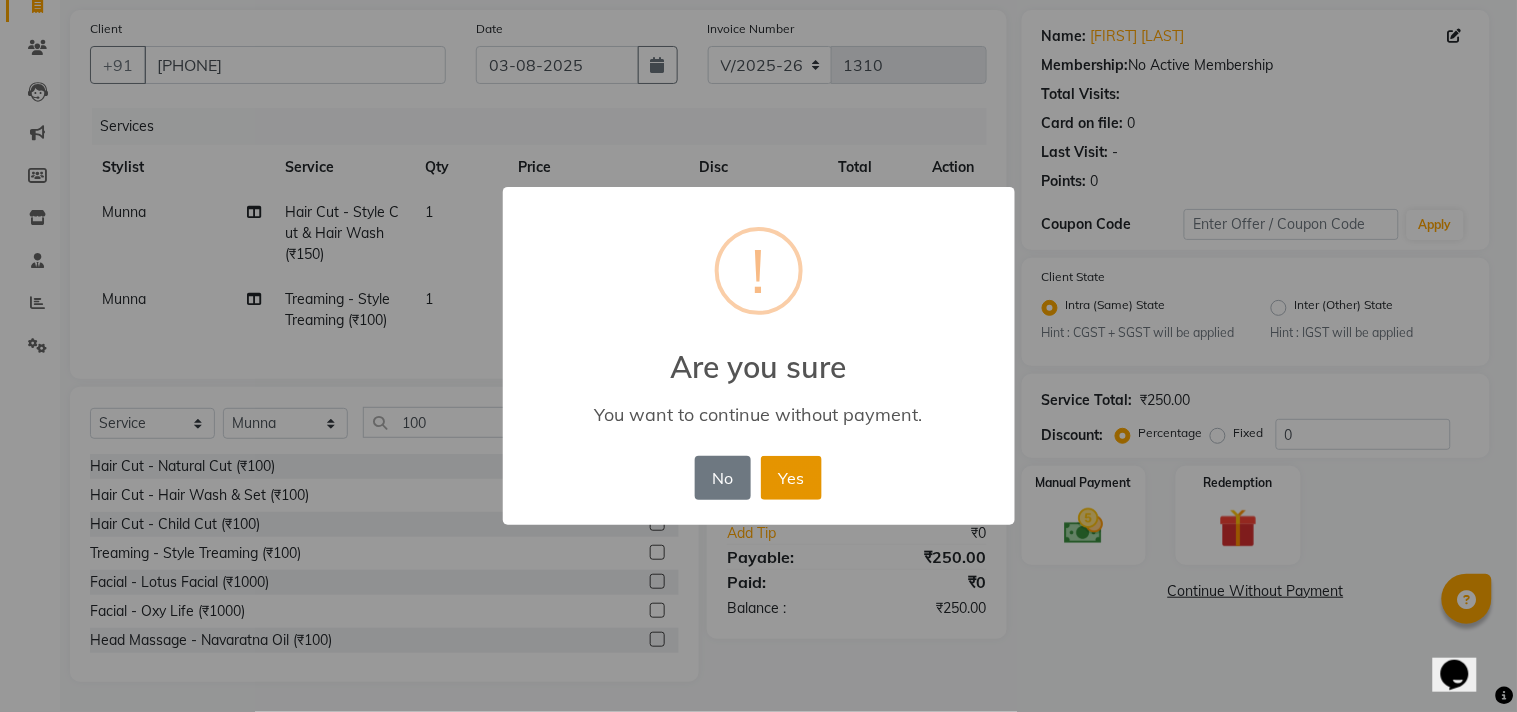 click on "Yes" at bounding box center [791, 478] 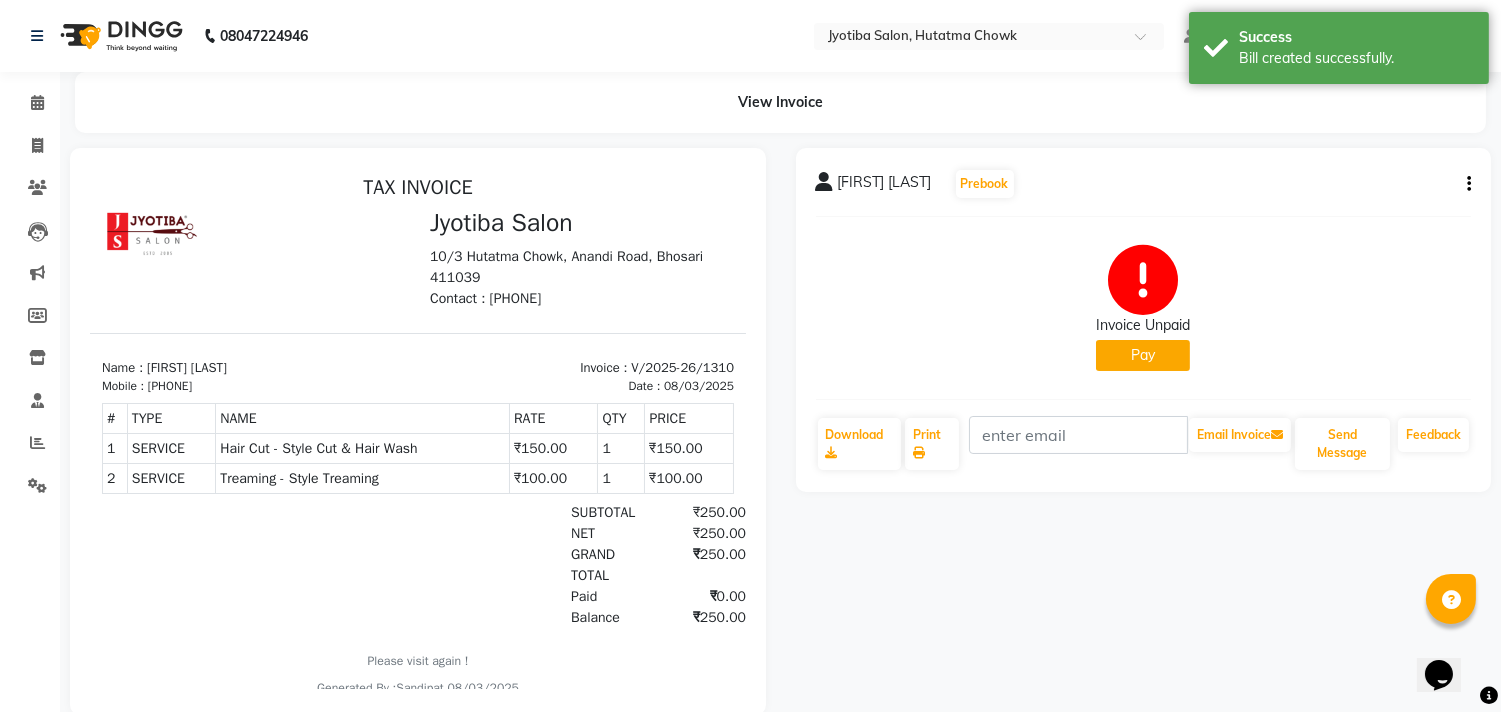 scroll, scrollTop: 0, scrollLeft: 0, axis: both 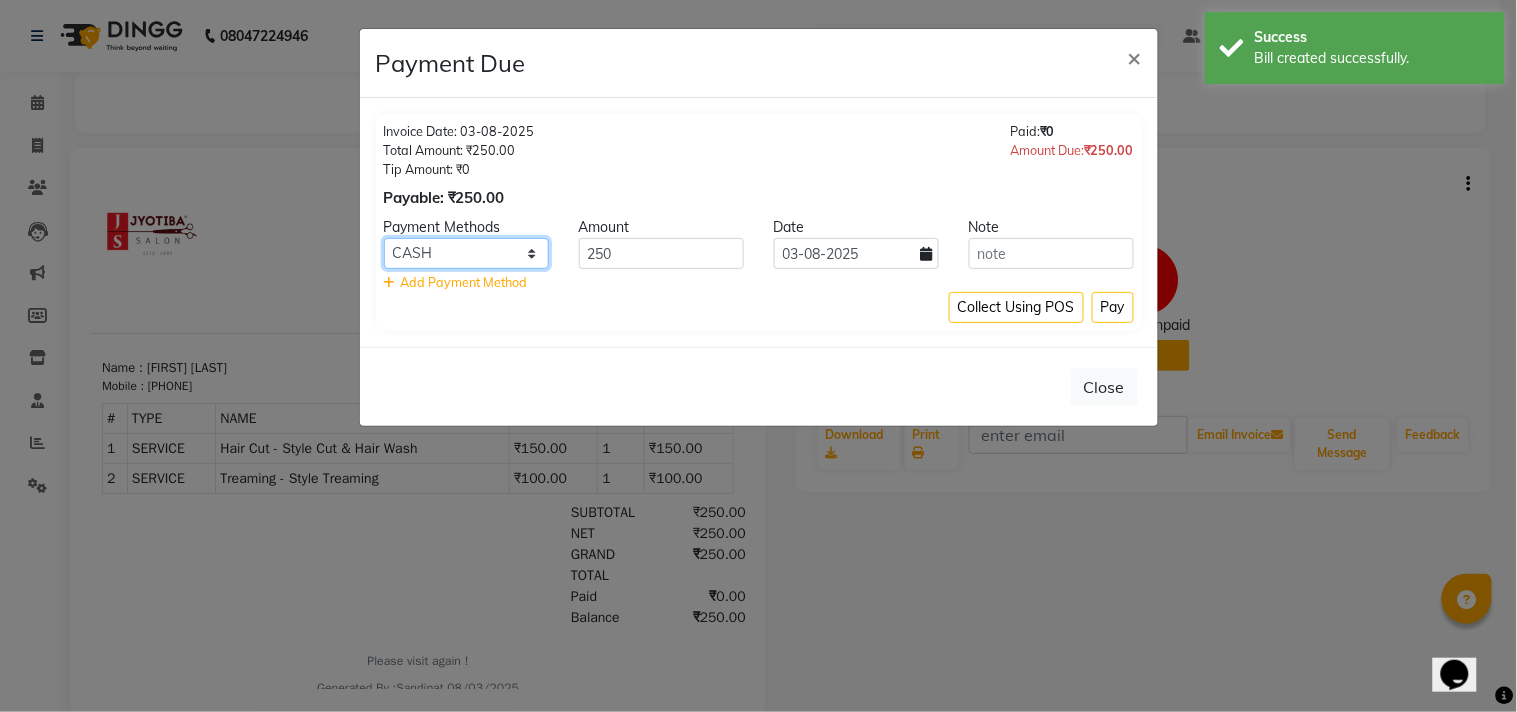 click on "CASH ONLINE CARD" 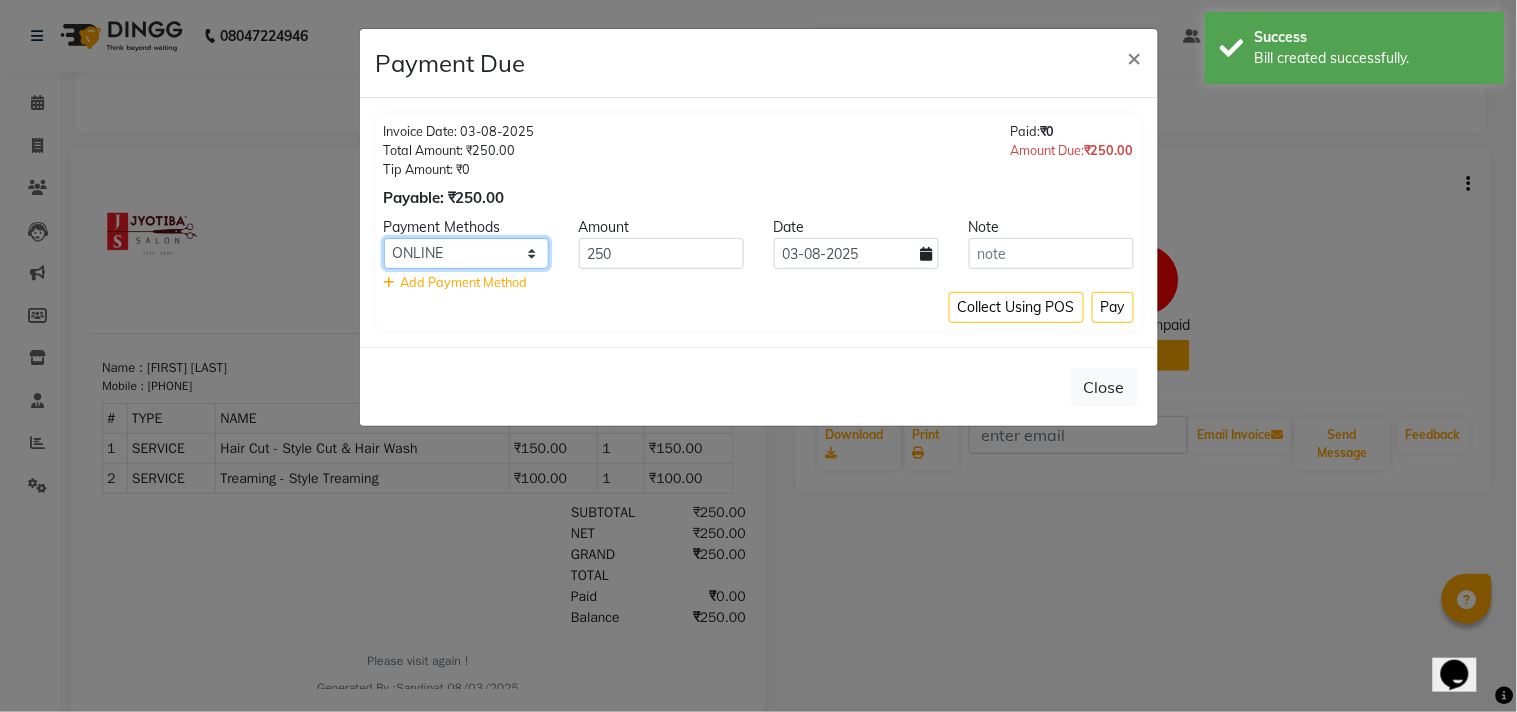 click on "CASH ONLINE CARD" 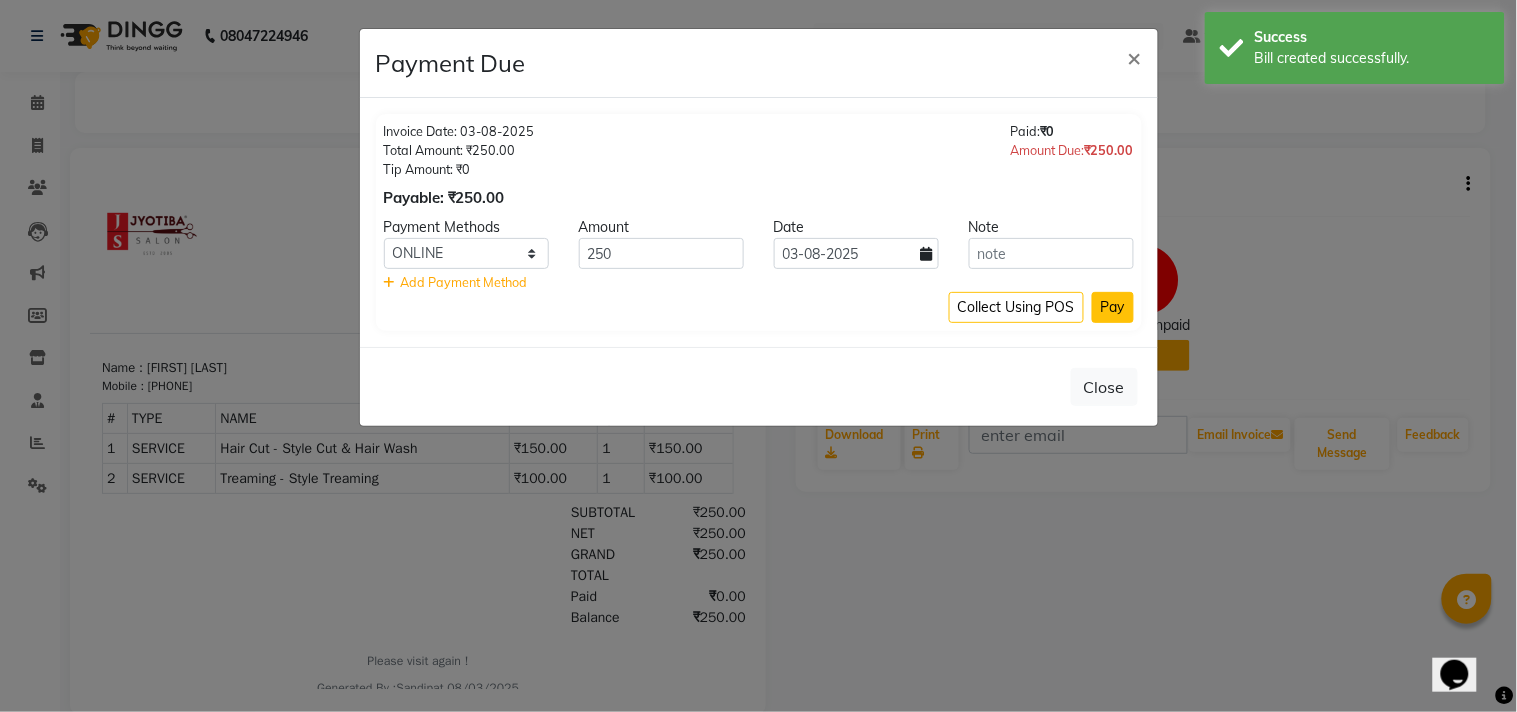 click on "Pay" 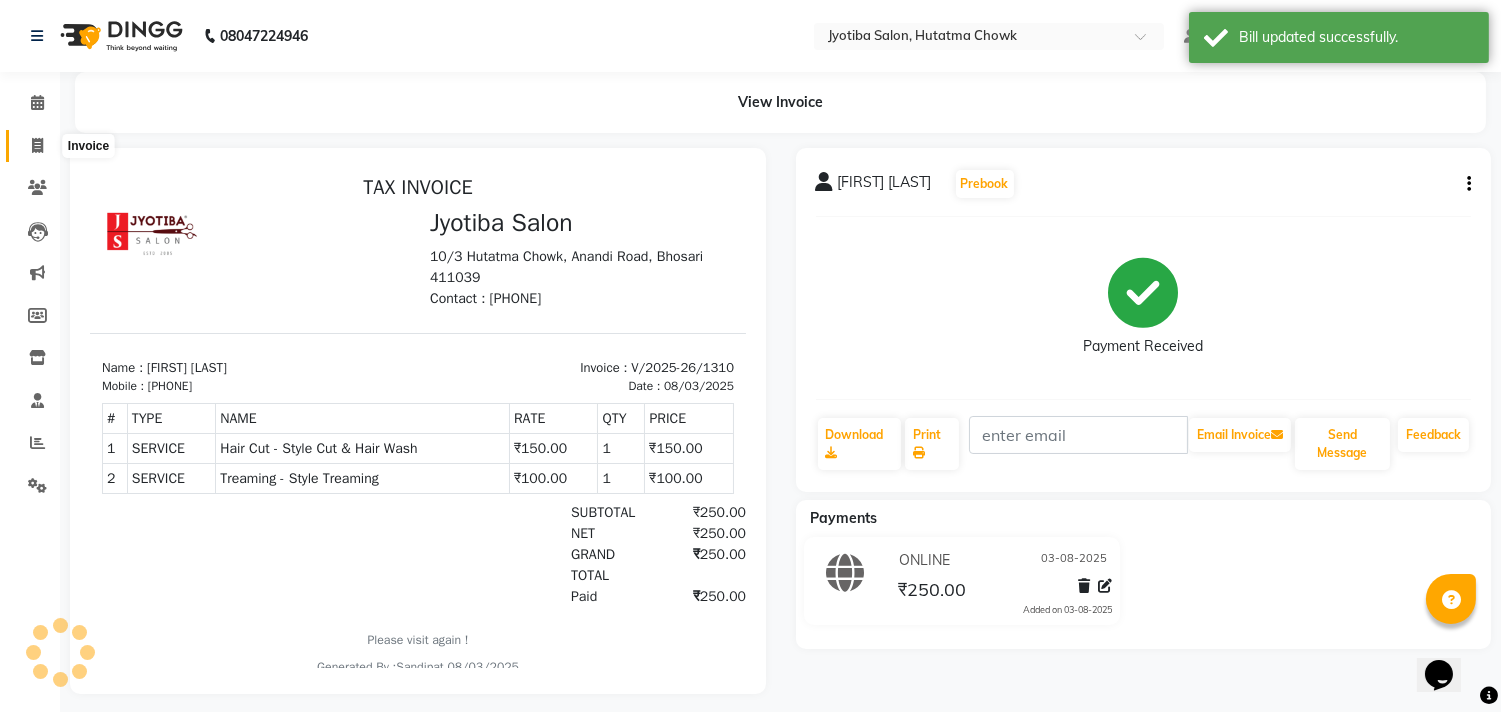 click 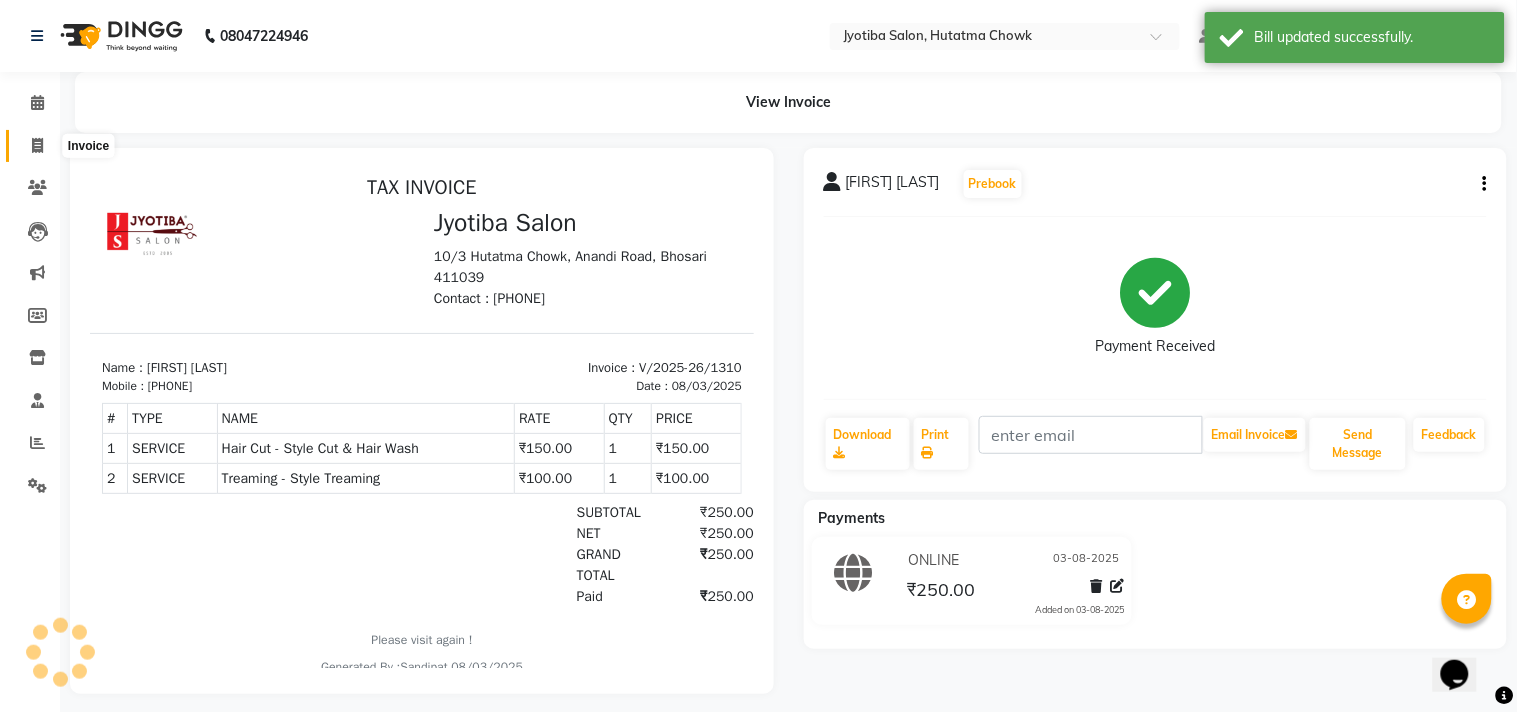 select on "service" 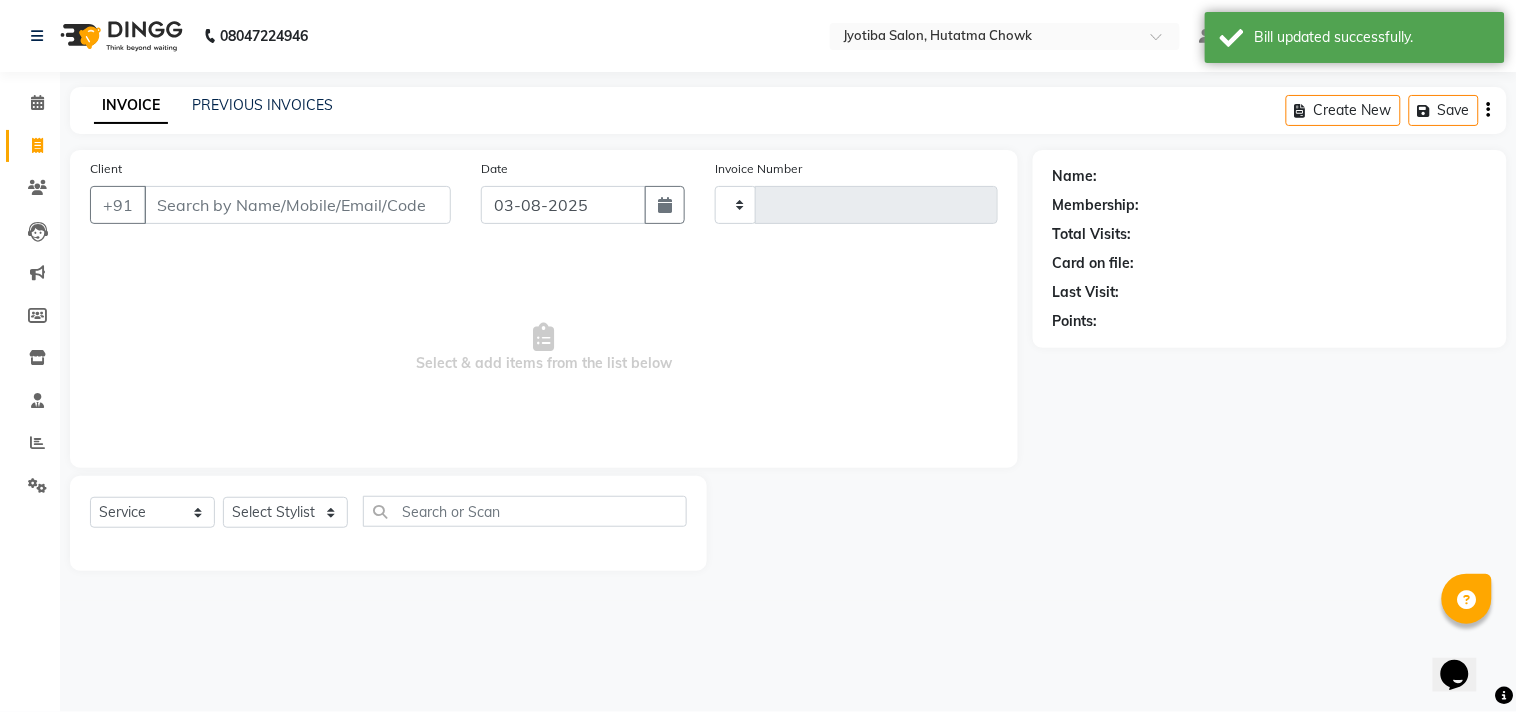type on "1311" 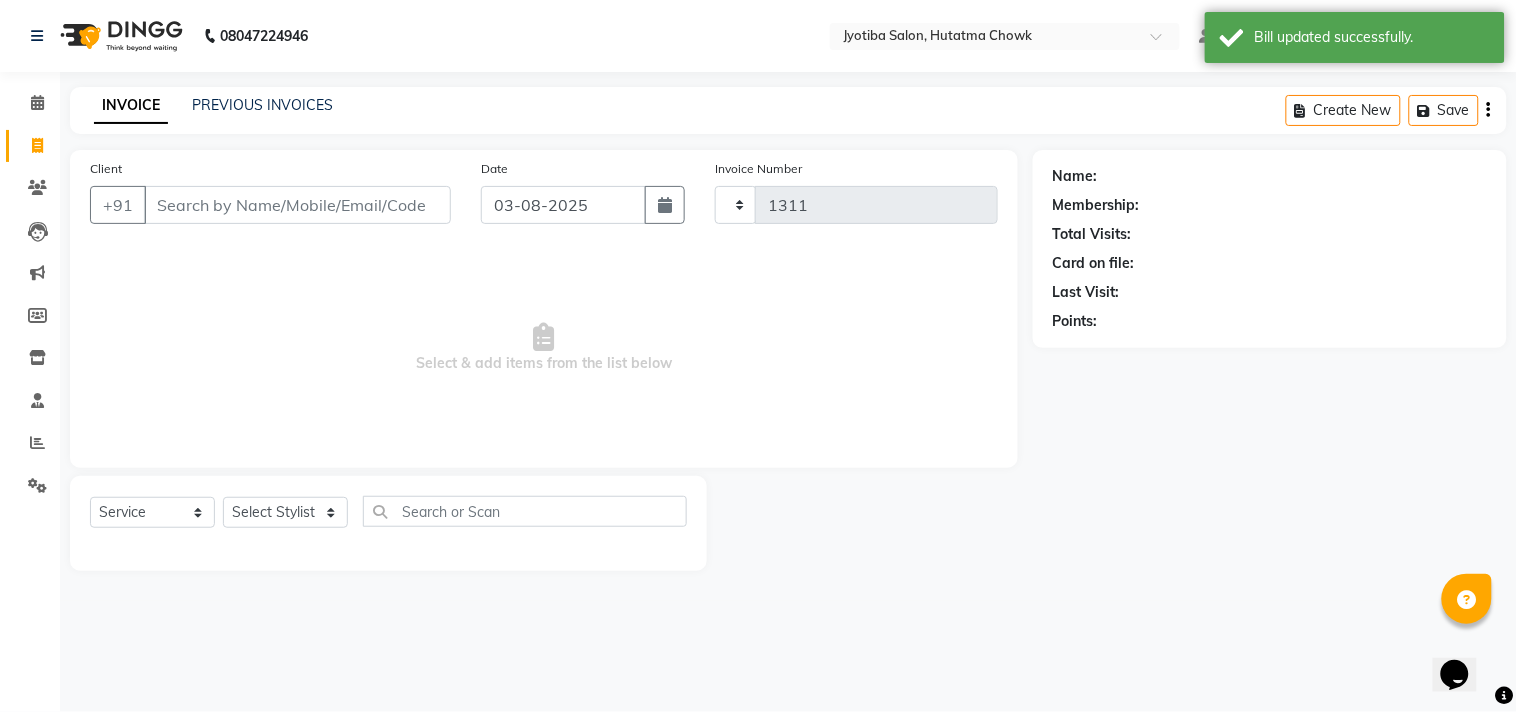 select on "556" 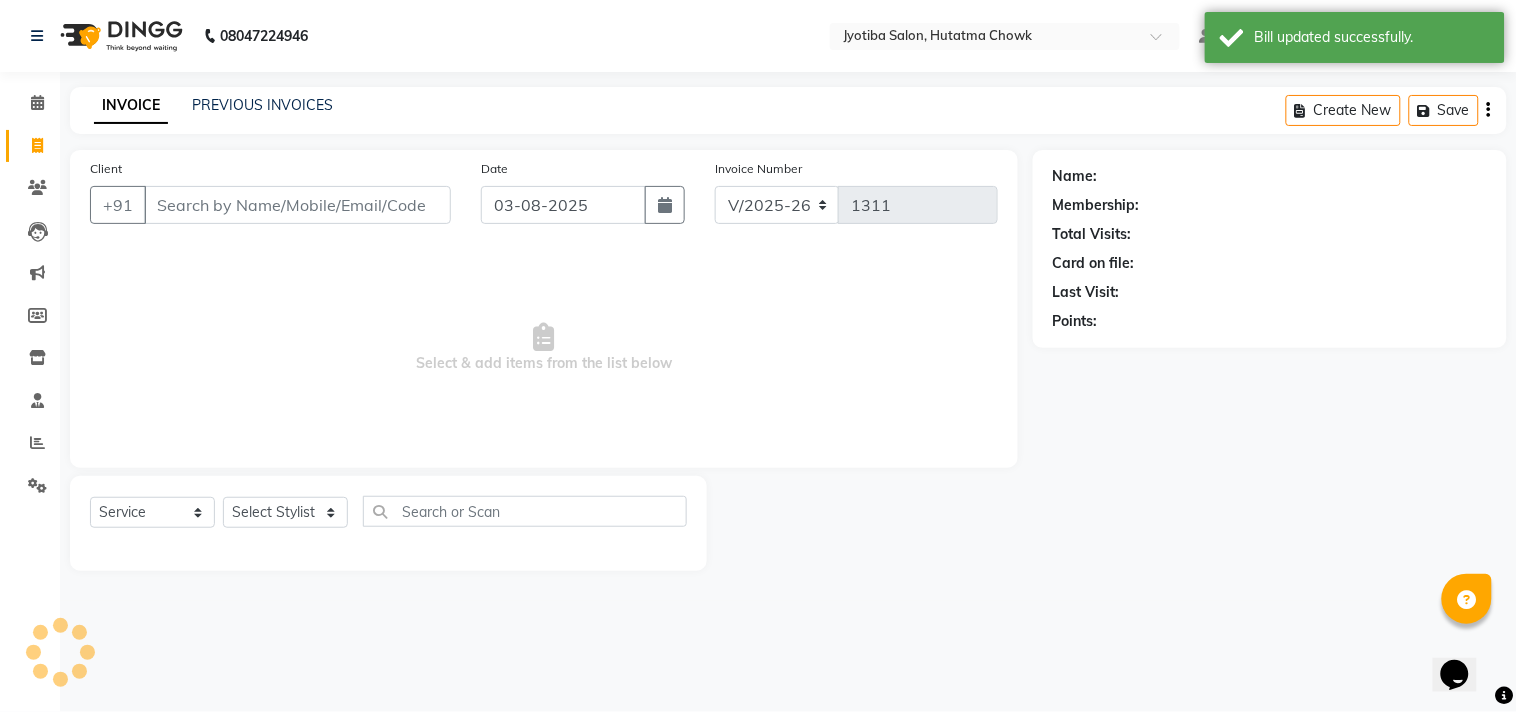 select on "membership" 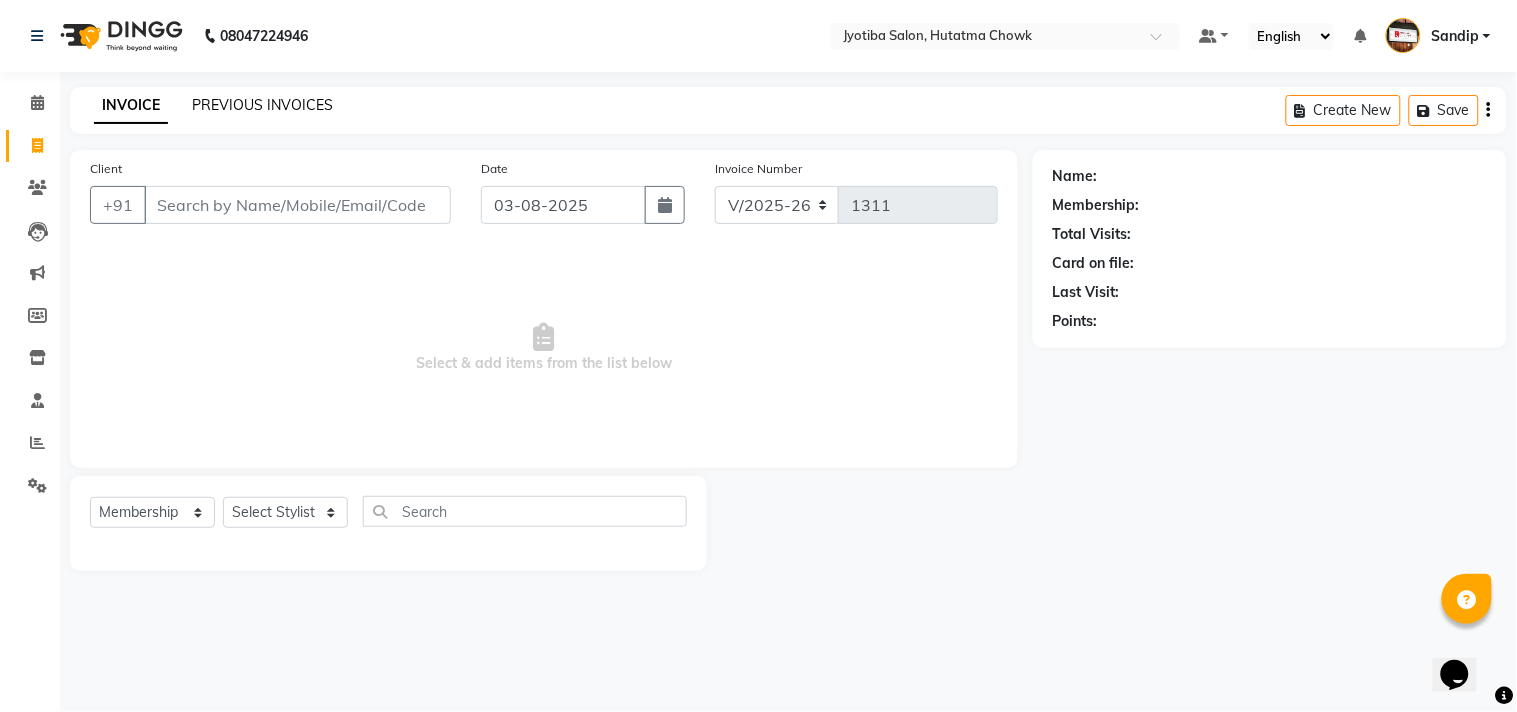 click on "PREVIOUS INVOICES" 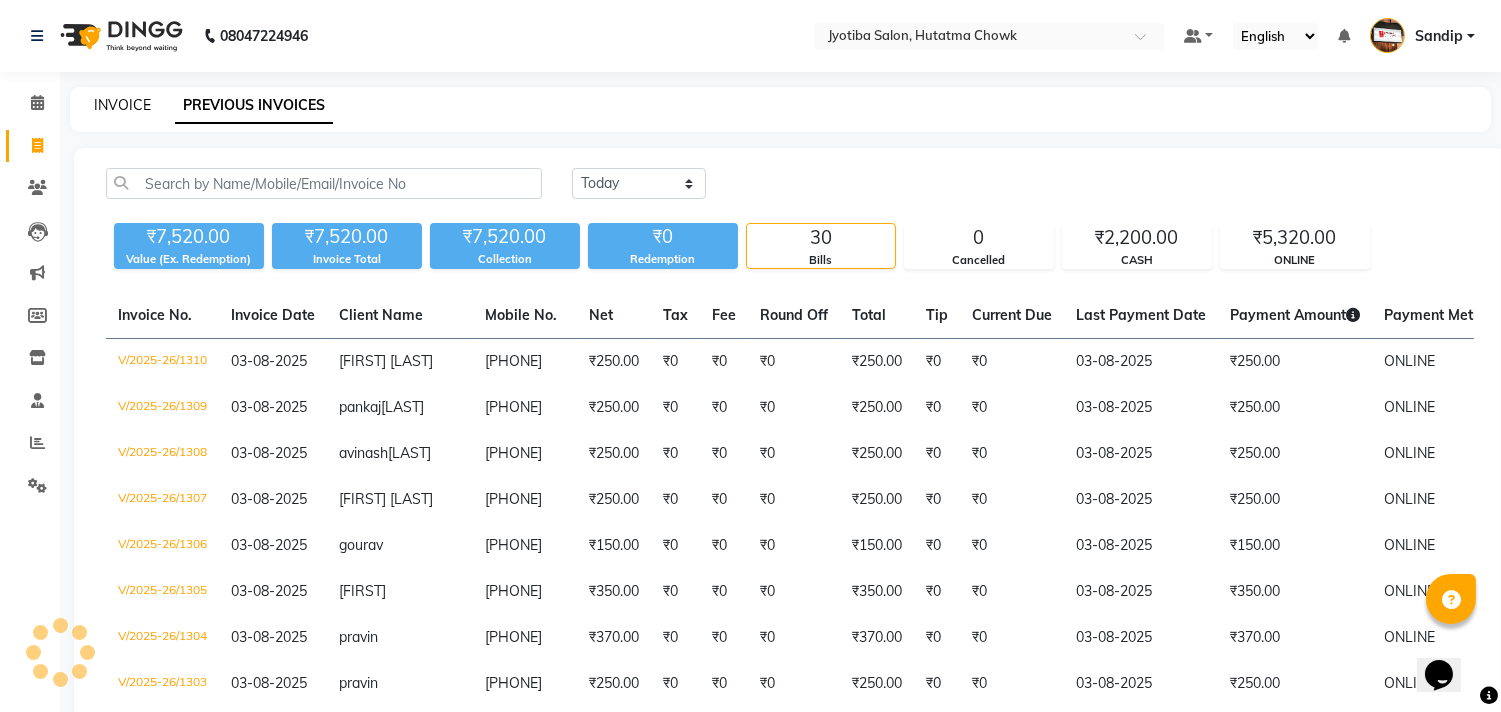 click on "INVOICE" 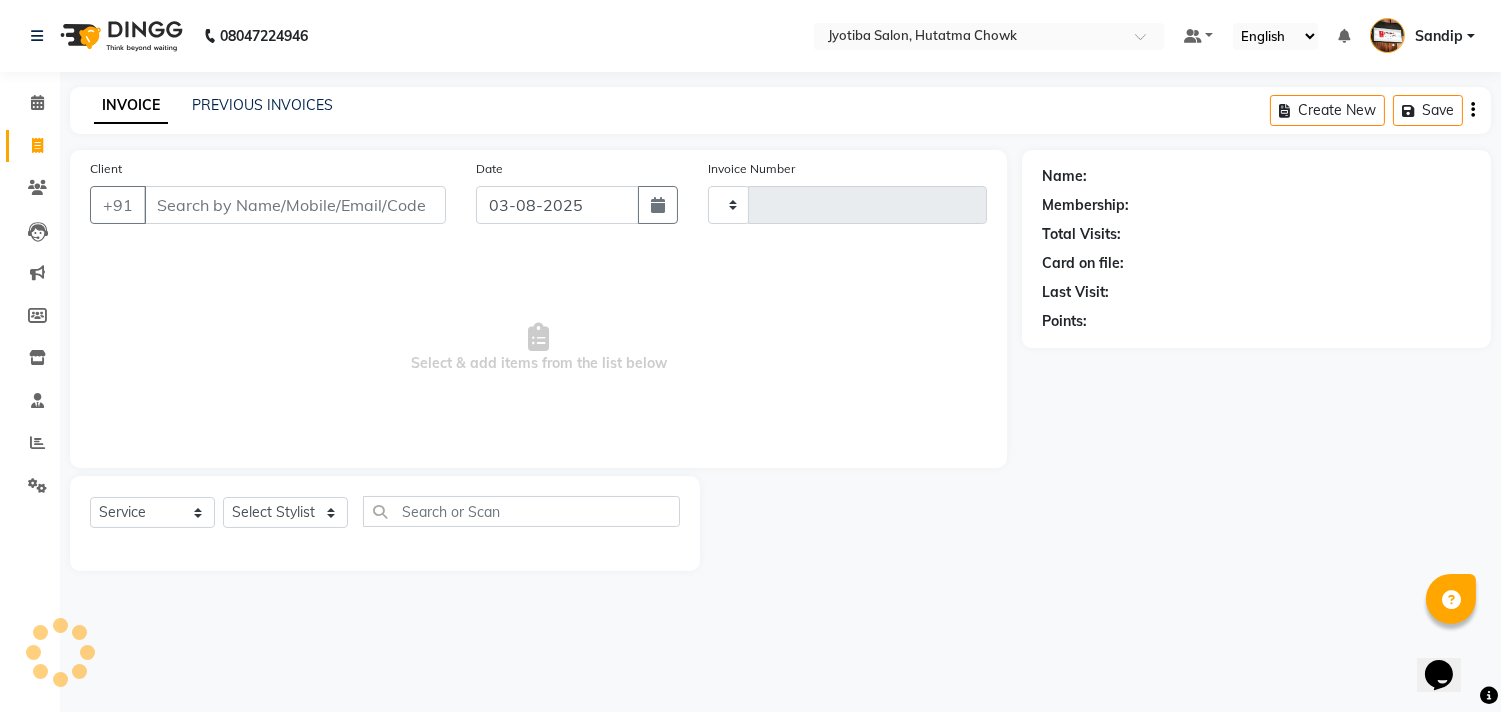 type on "1311" 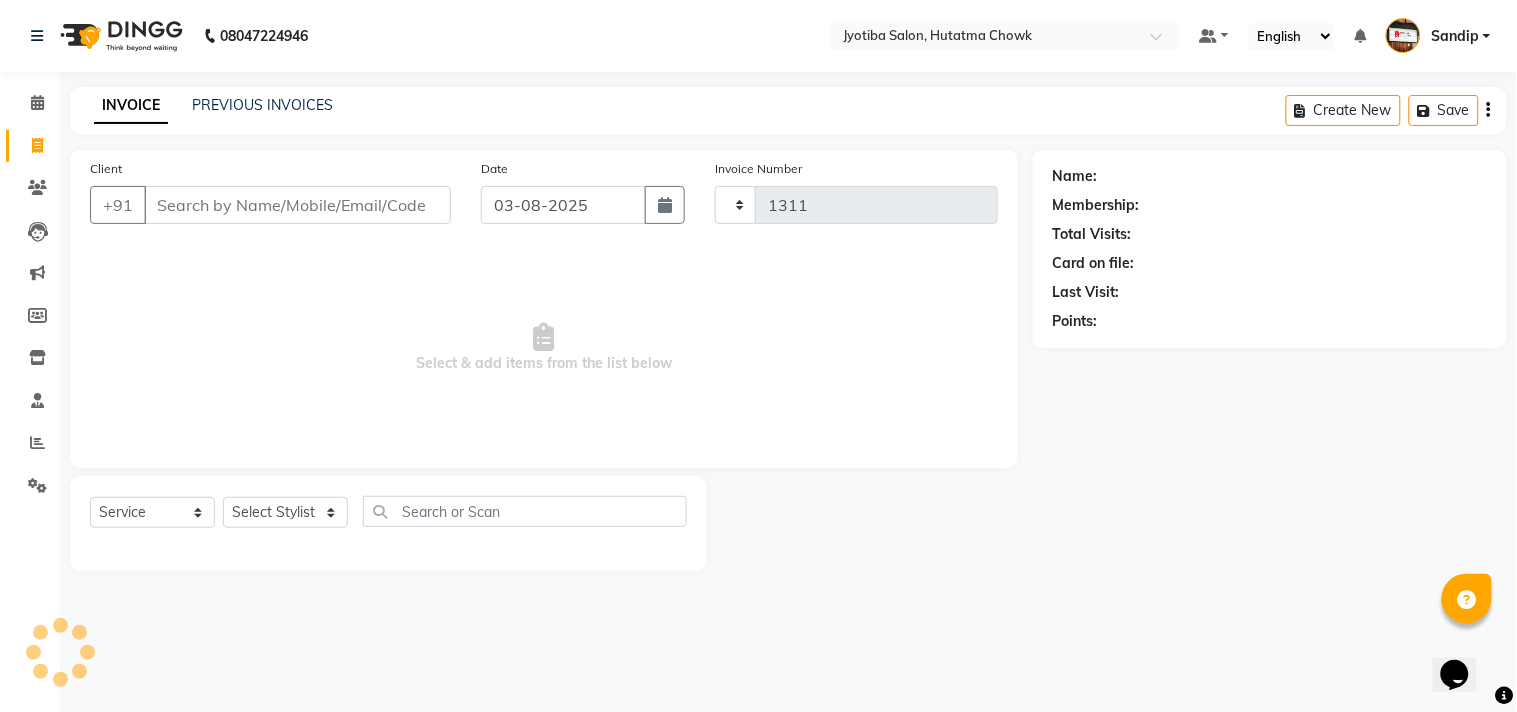 select on "556" 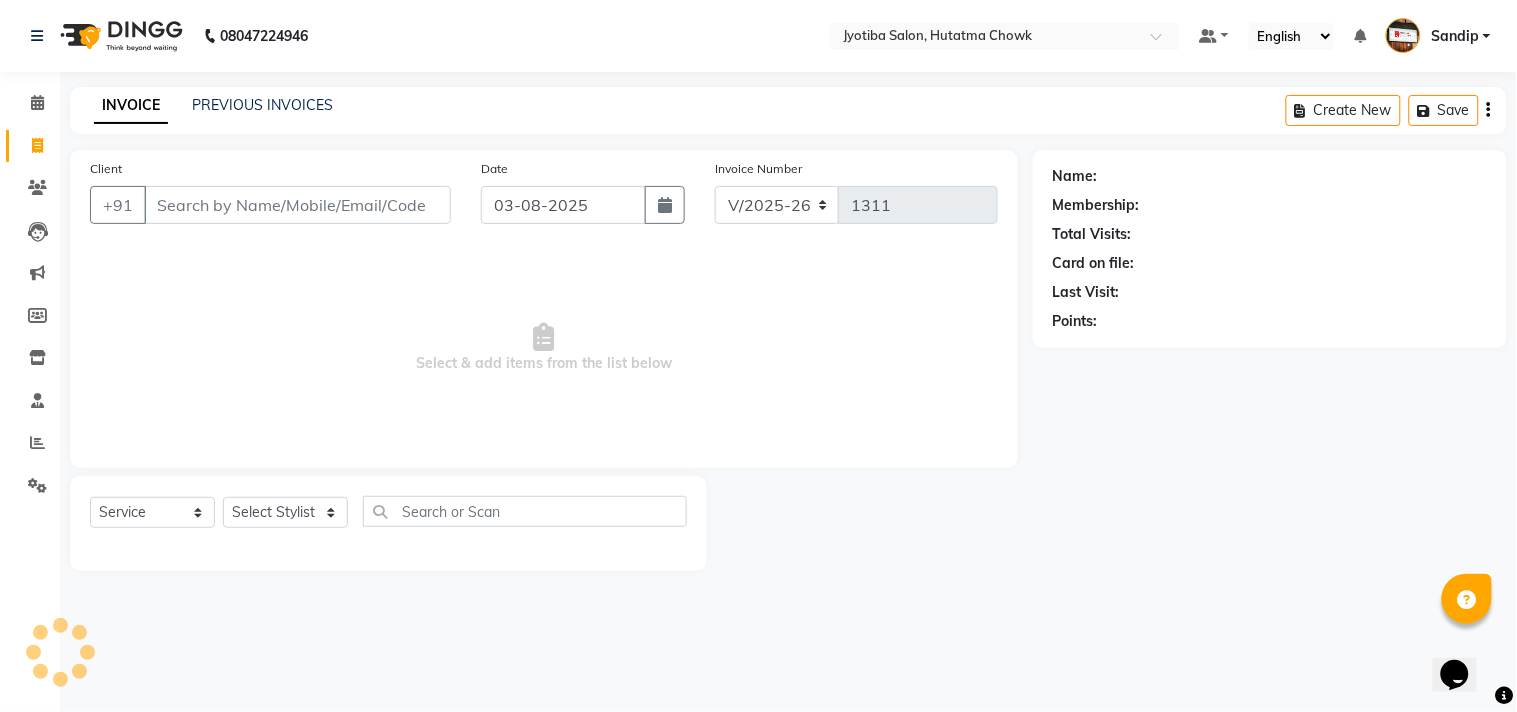 select on "membership" 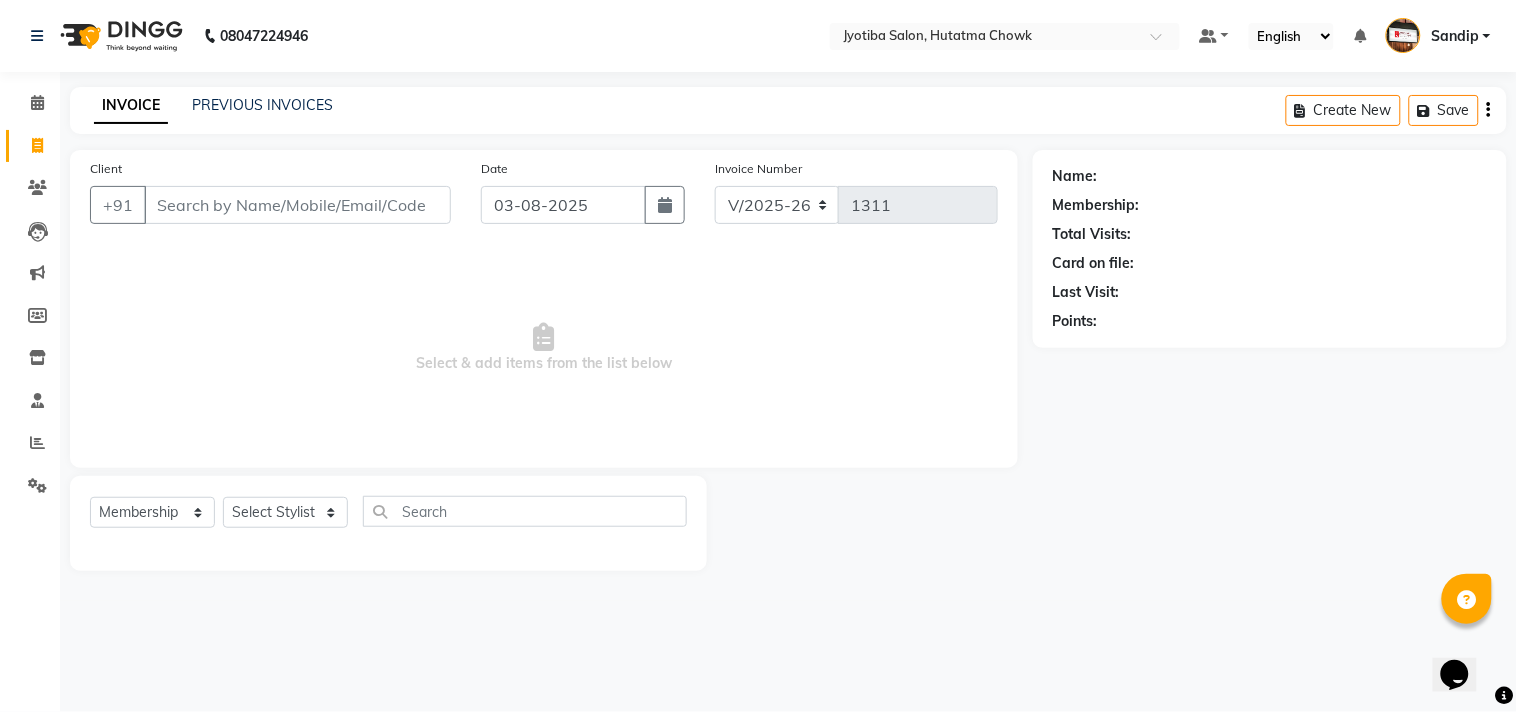 click on "Select & add items from the list below" at bounding box center (544, 348) 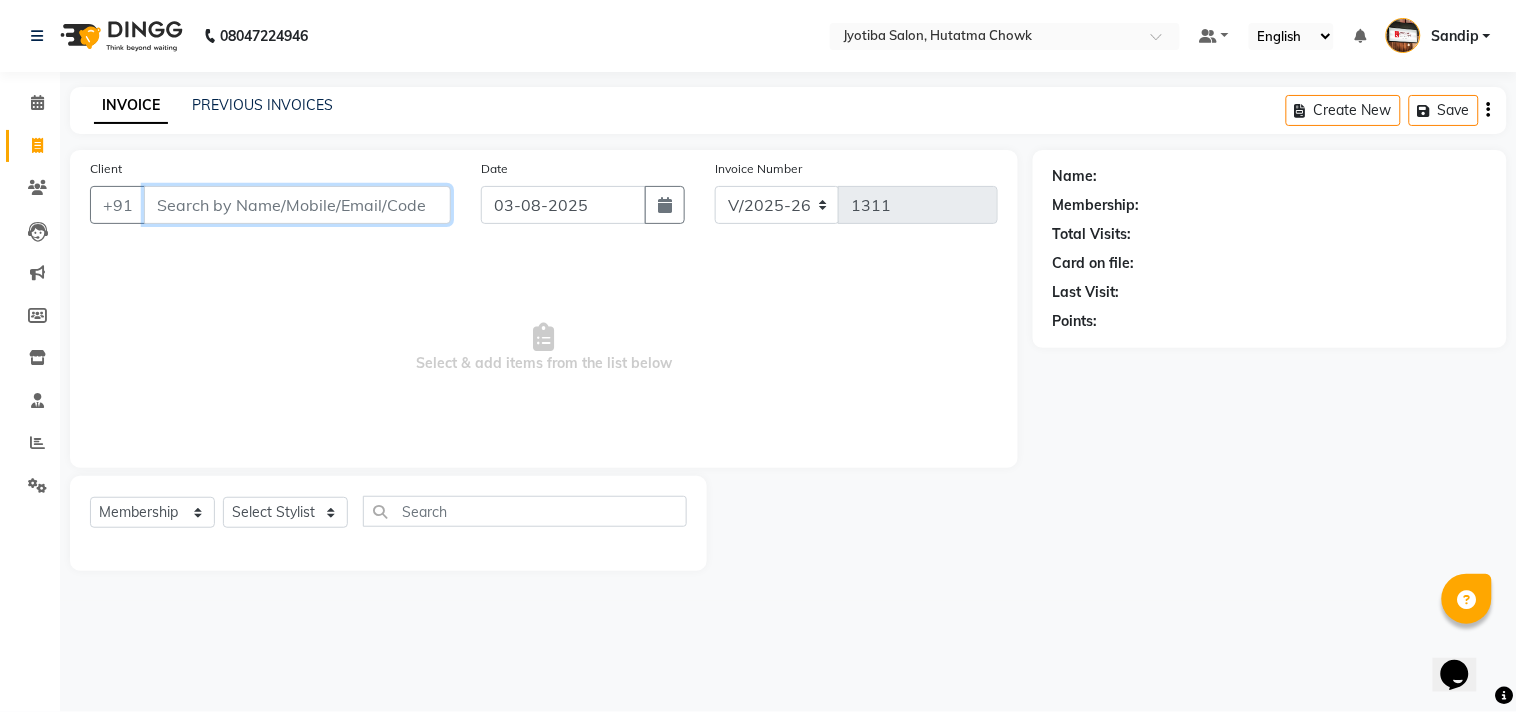 click on "Client" at bounding box center (297, 205) 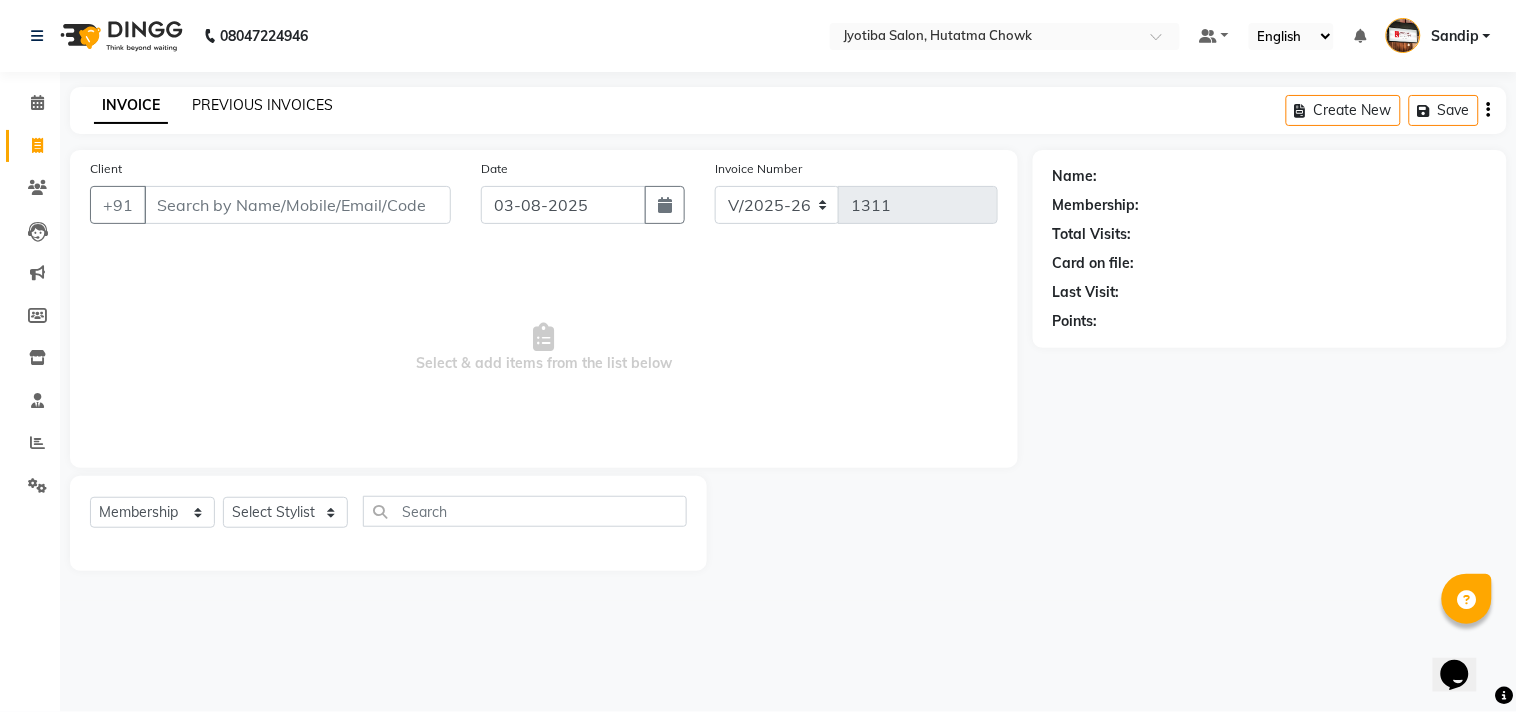 click on "PREVIOUS INVOICES" 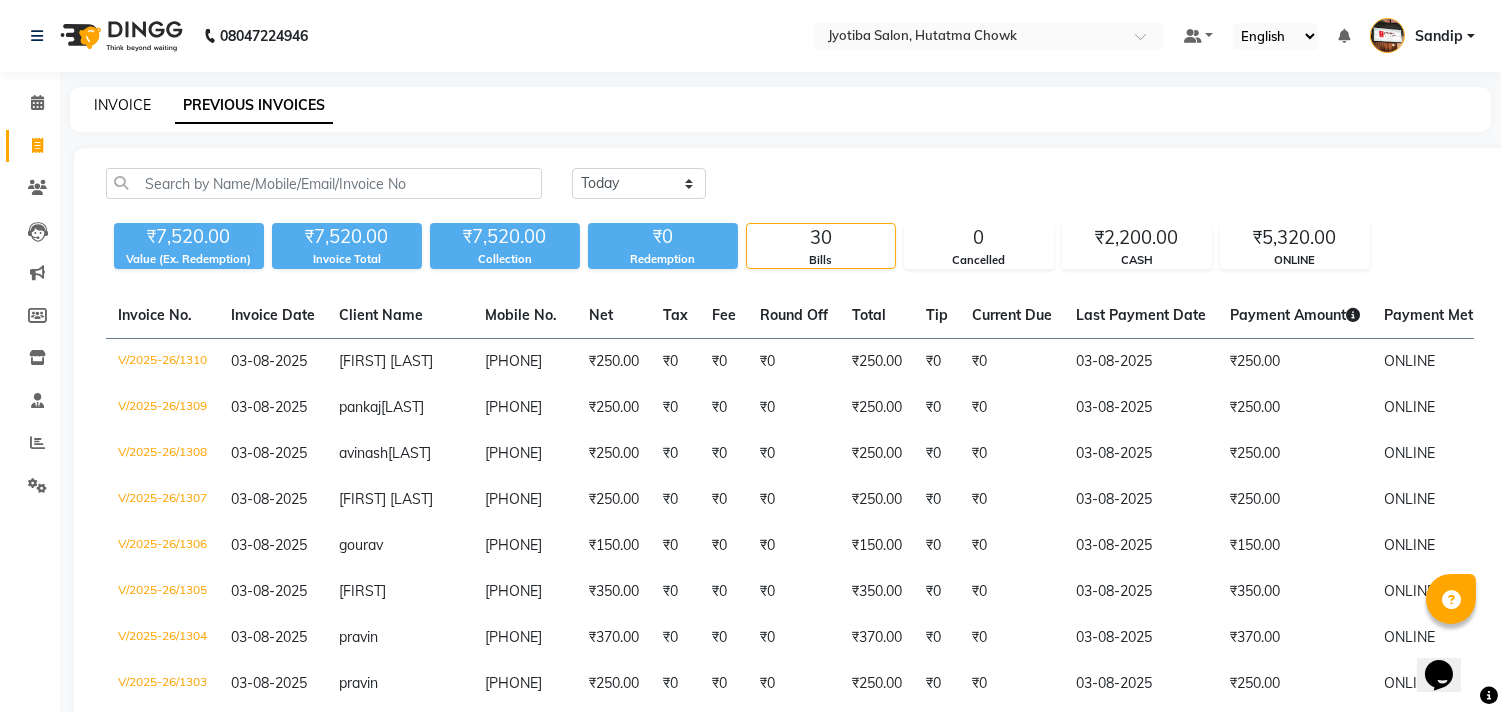 click on "INVOICE" 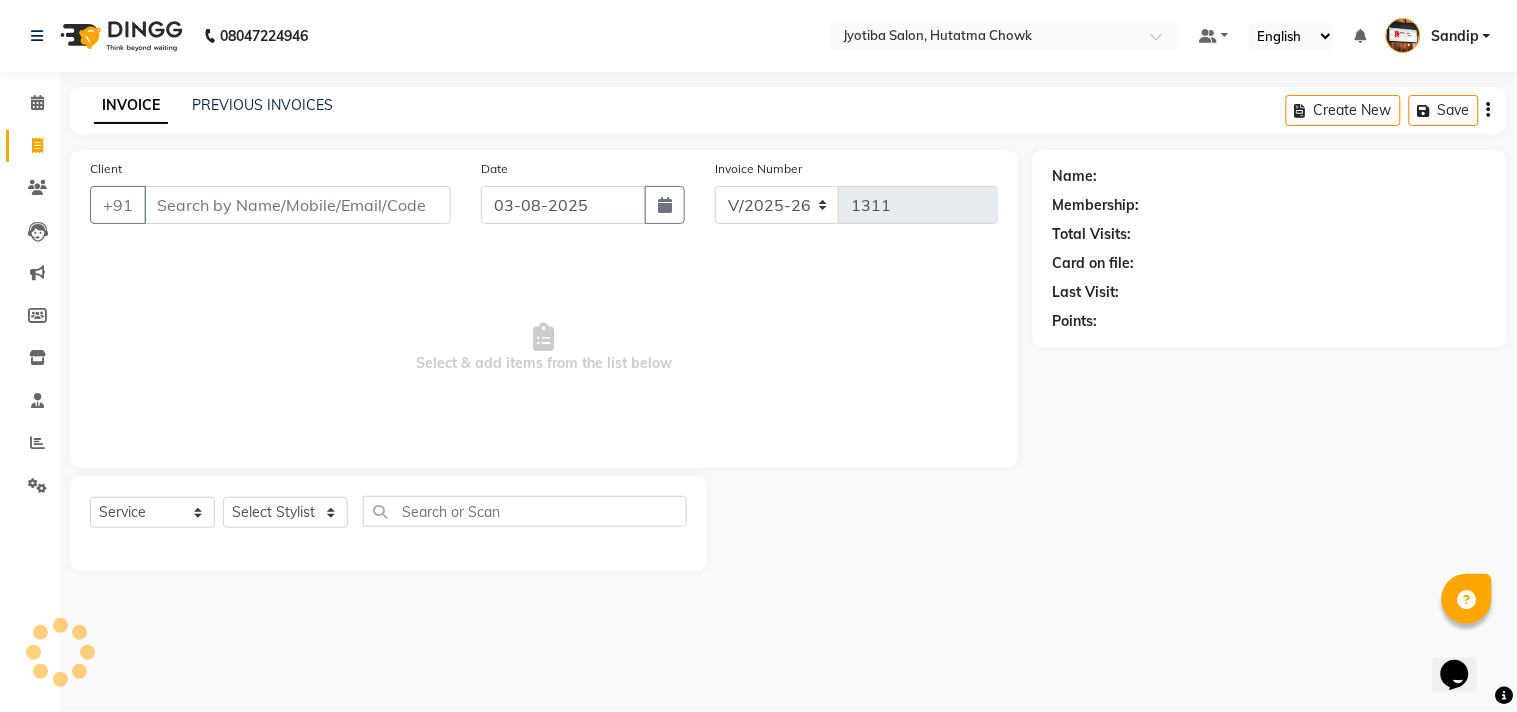 select on "membership" 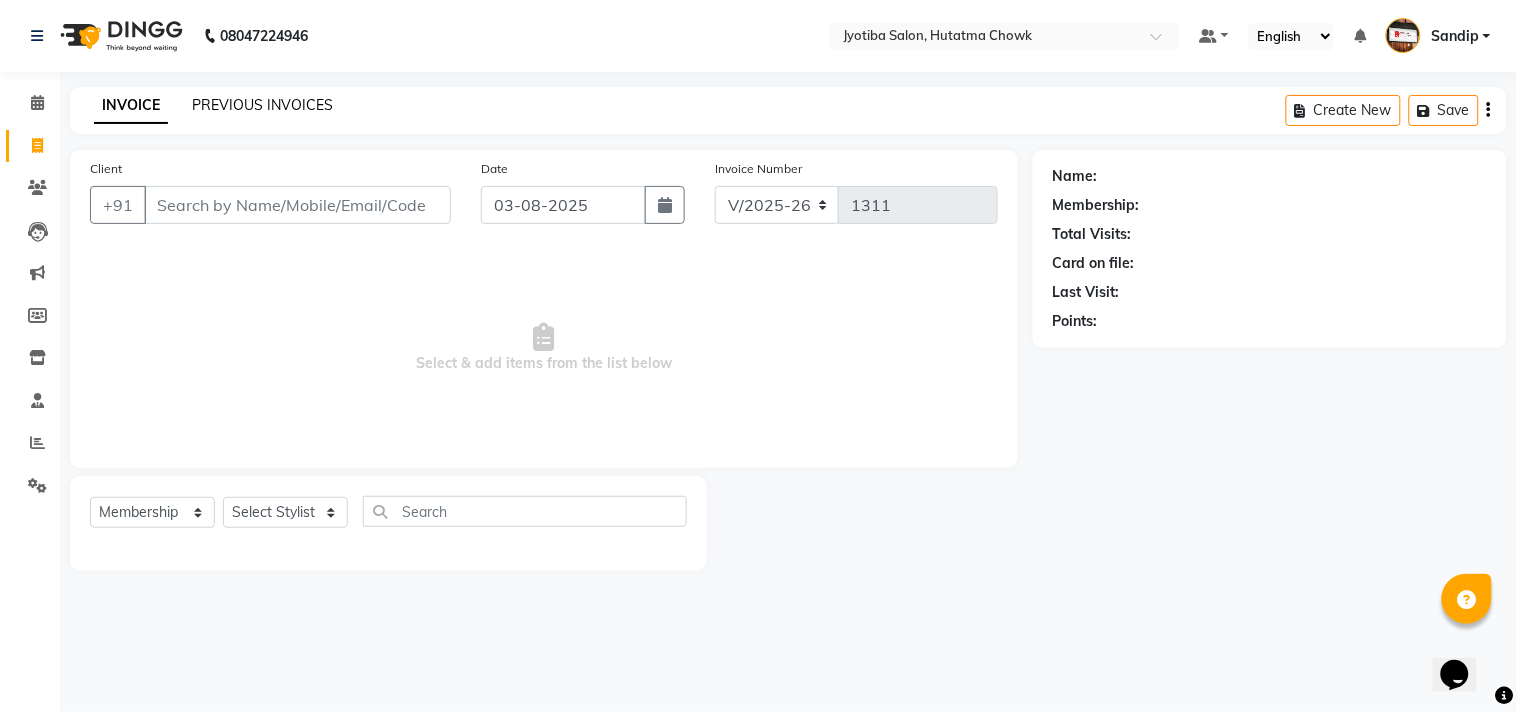 click on "PREVIOUS INVOICES" 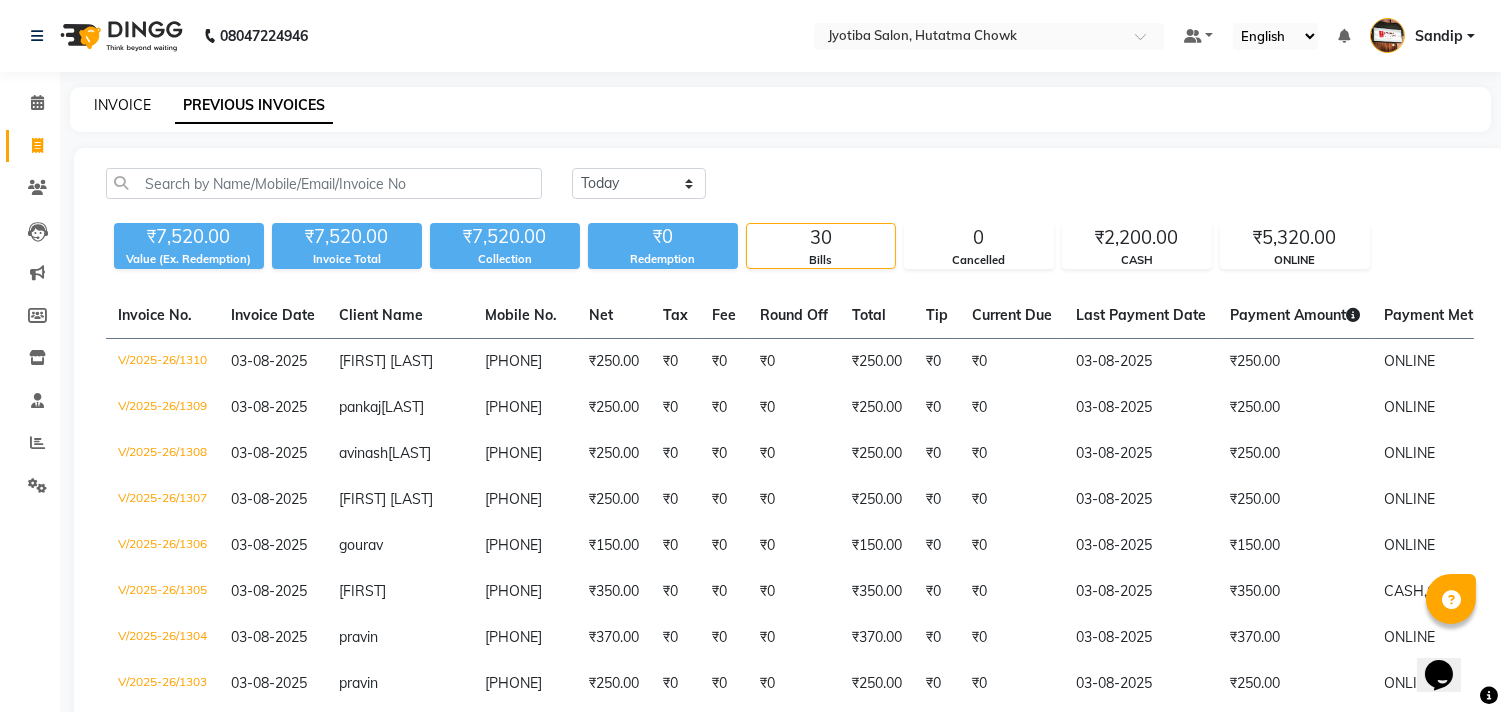 click on "INVOICE" 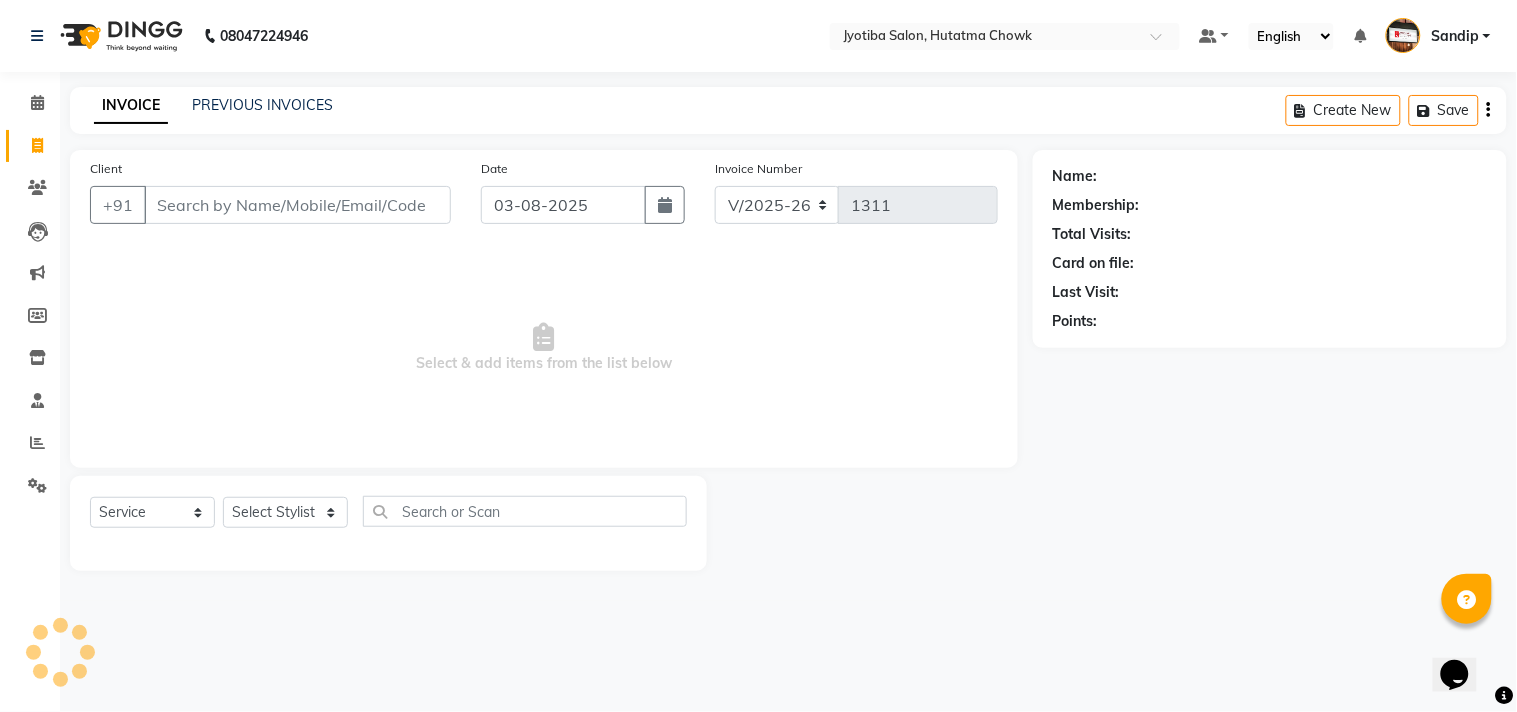 select on "membership" 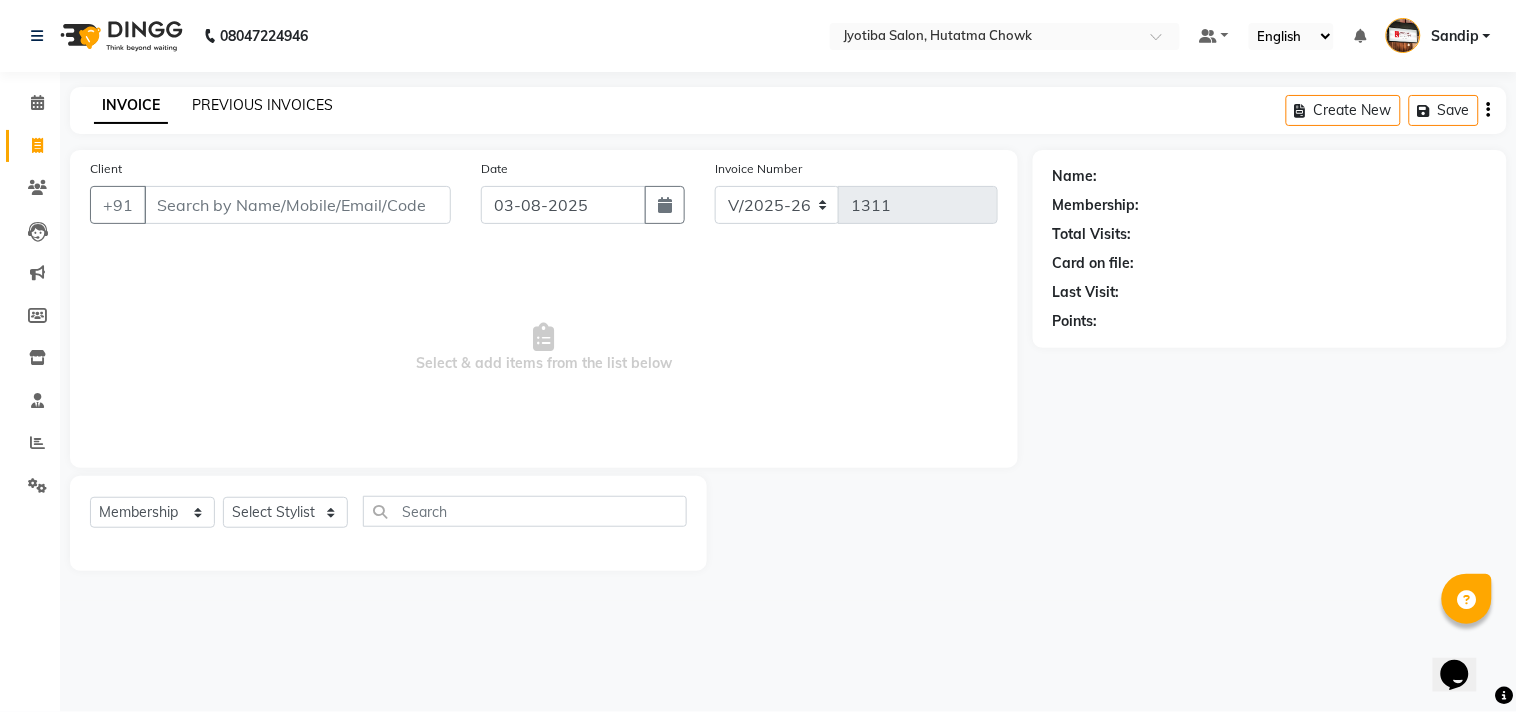 click on "PREVIOUS INVOICES" 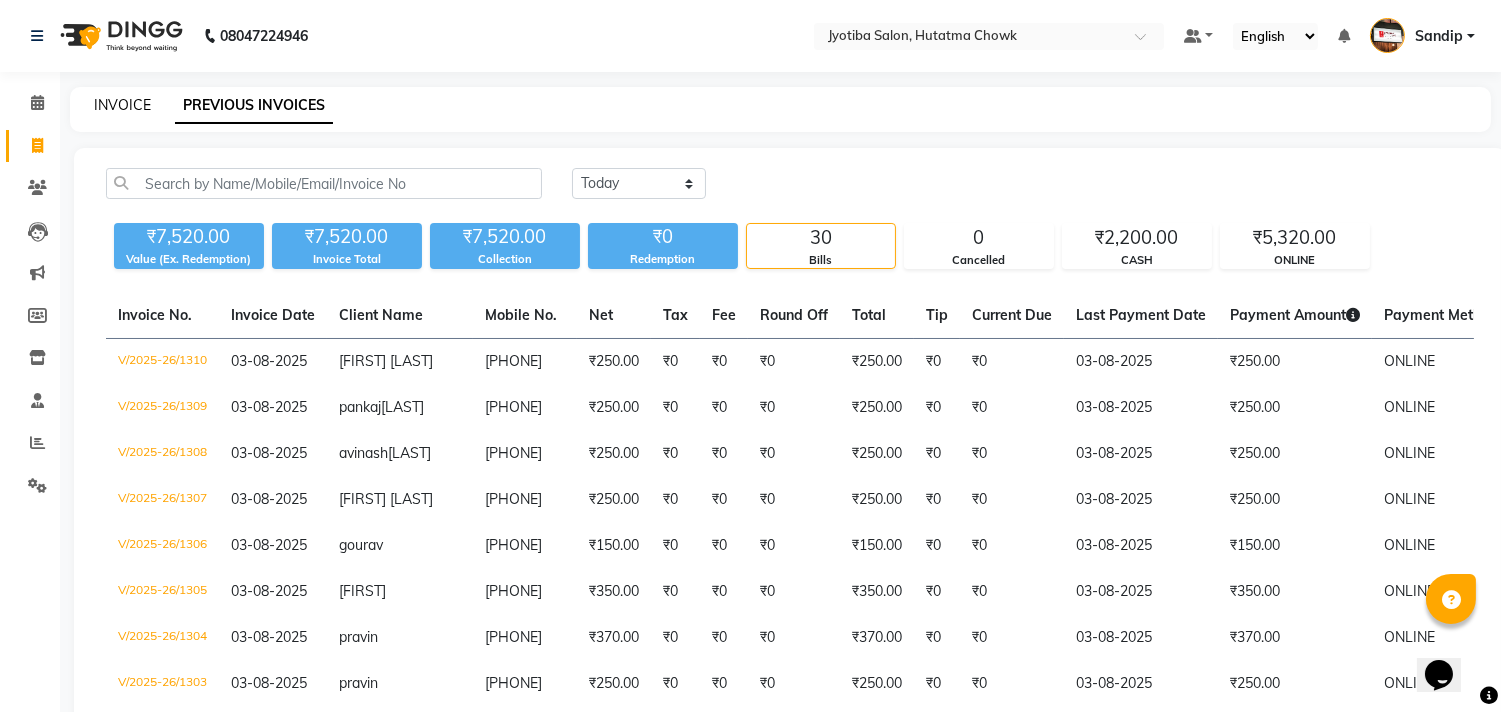 click on "INVOICE" 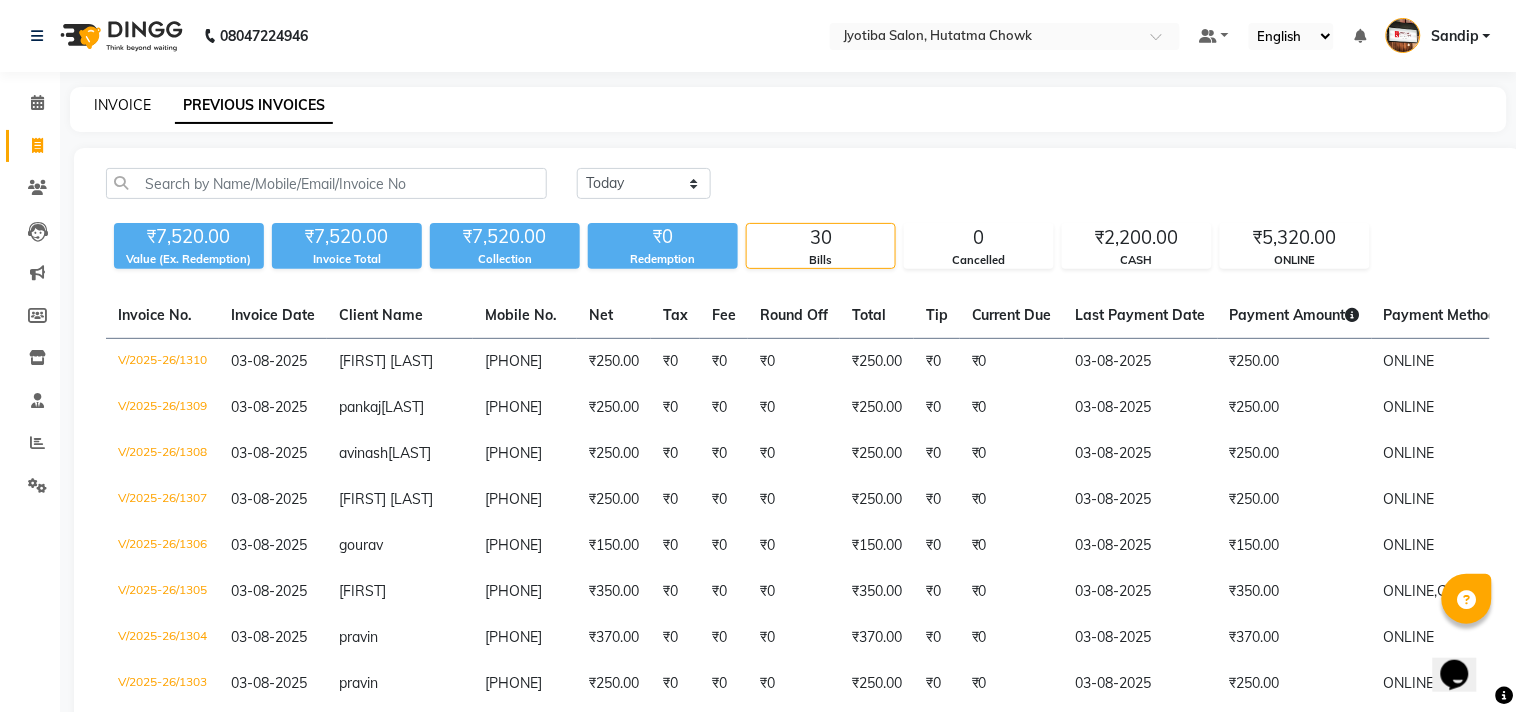 select on "556" 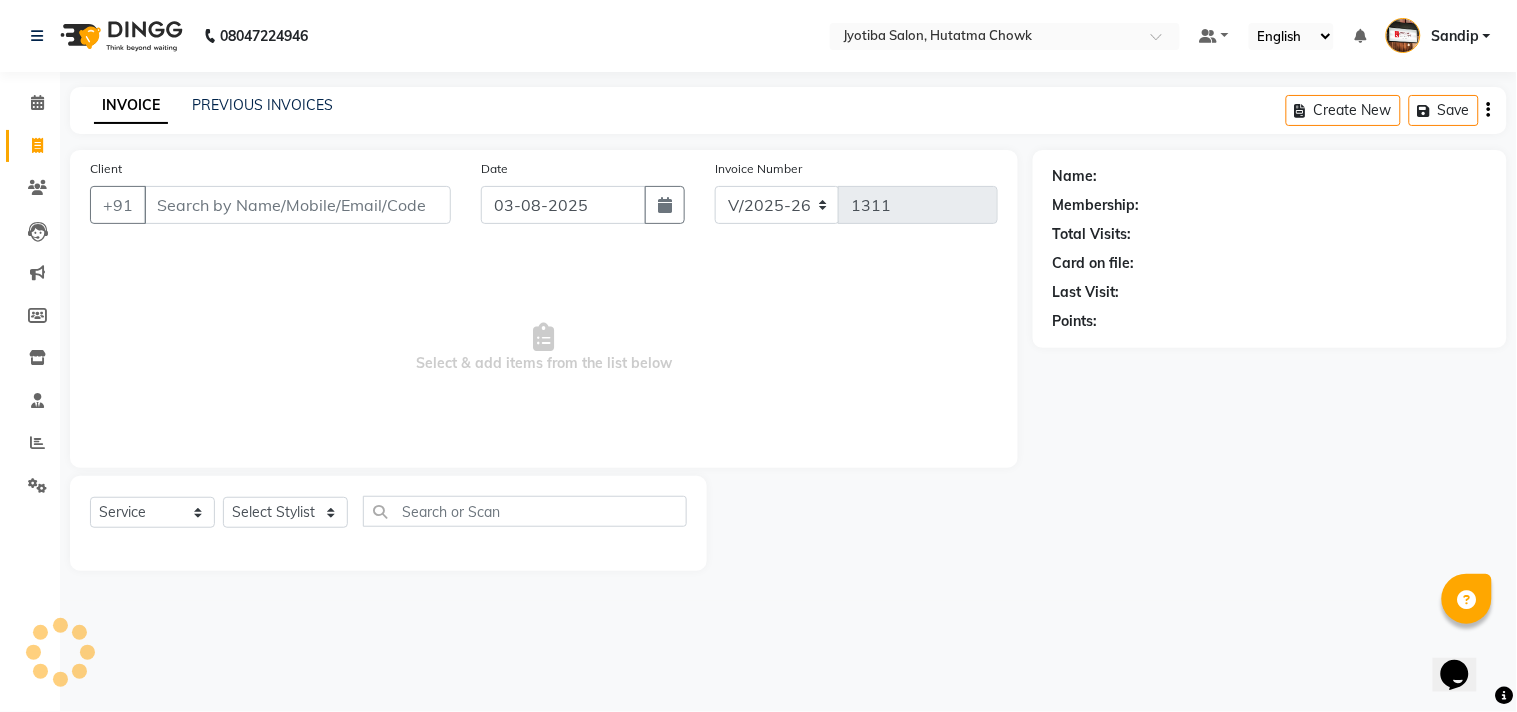 select on "membership" 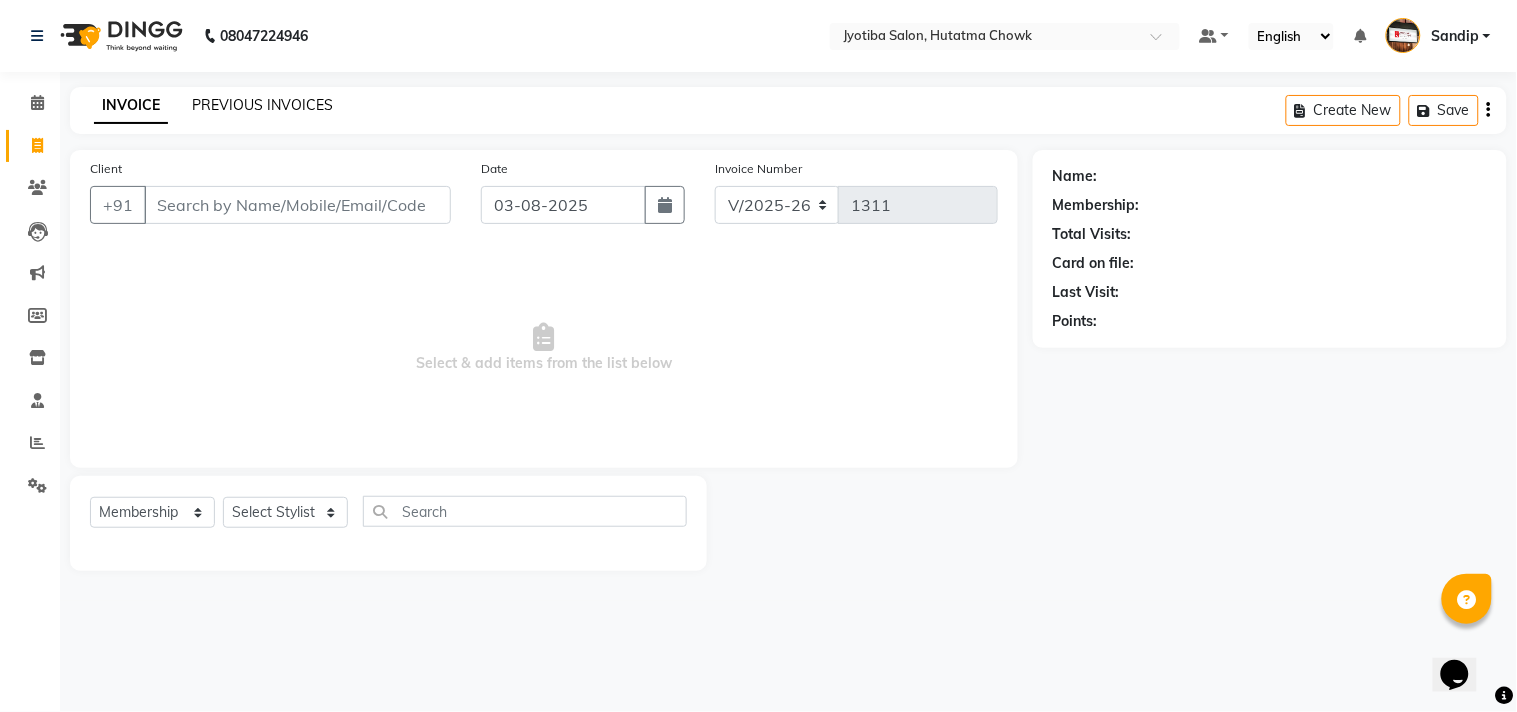 click on "PREVIOUS INVOICES" 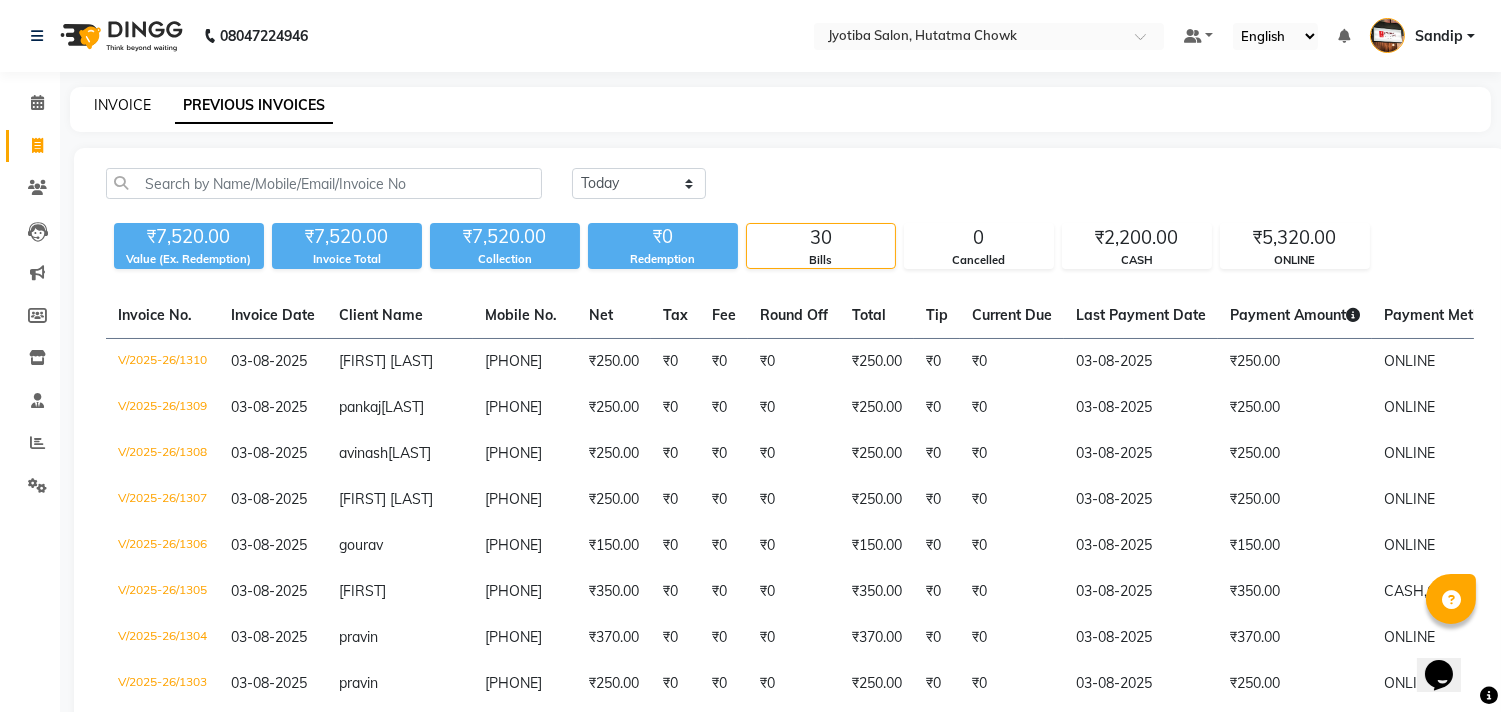 click on "INVOICE" 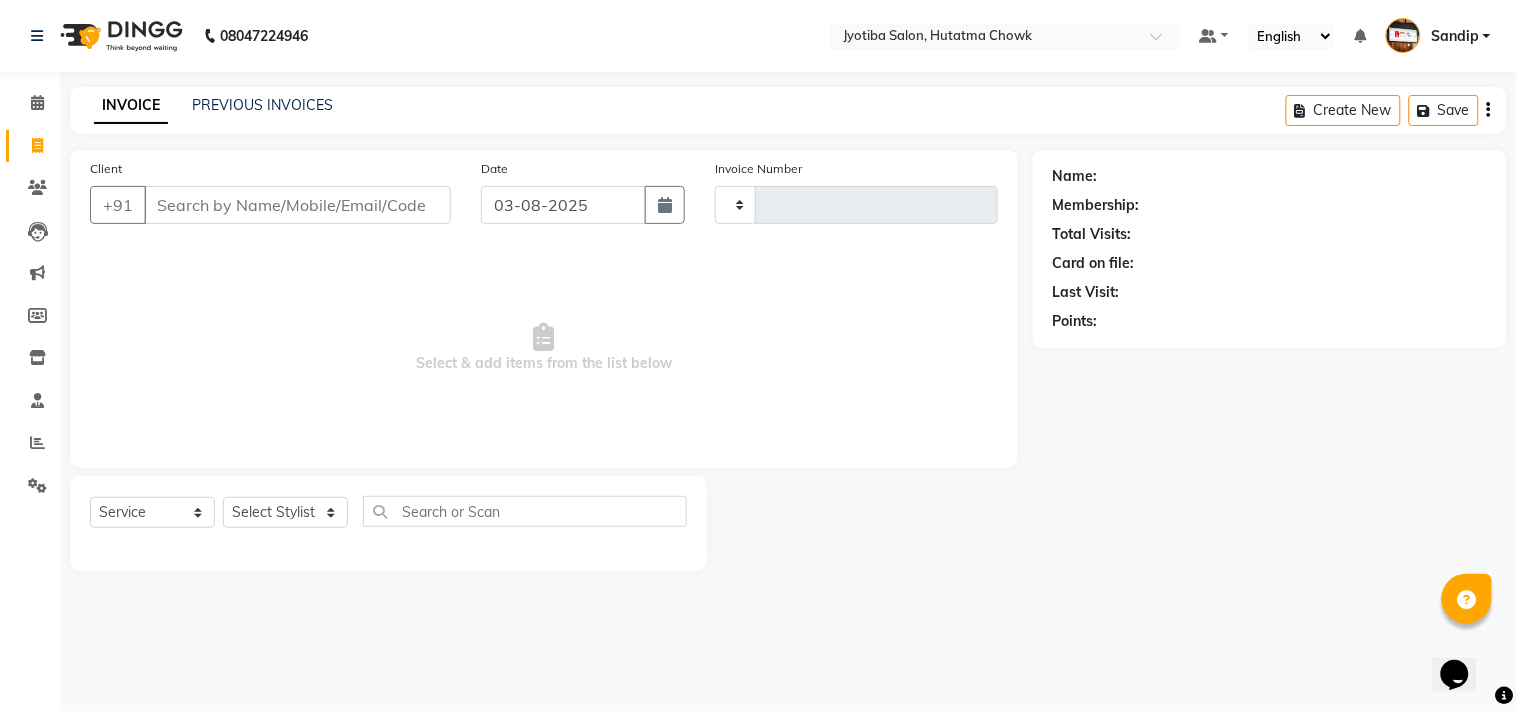 type on "1311" 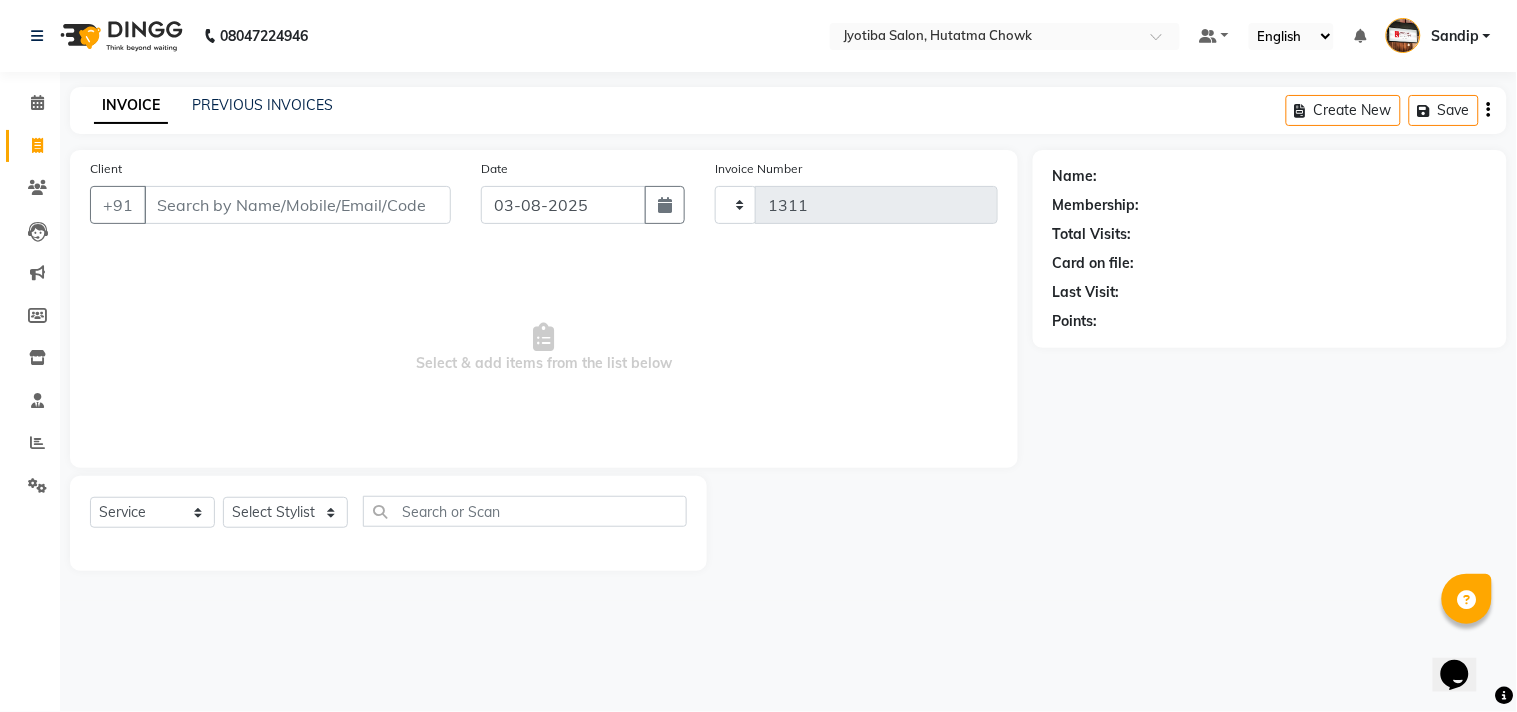 select on "556" 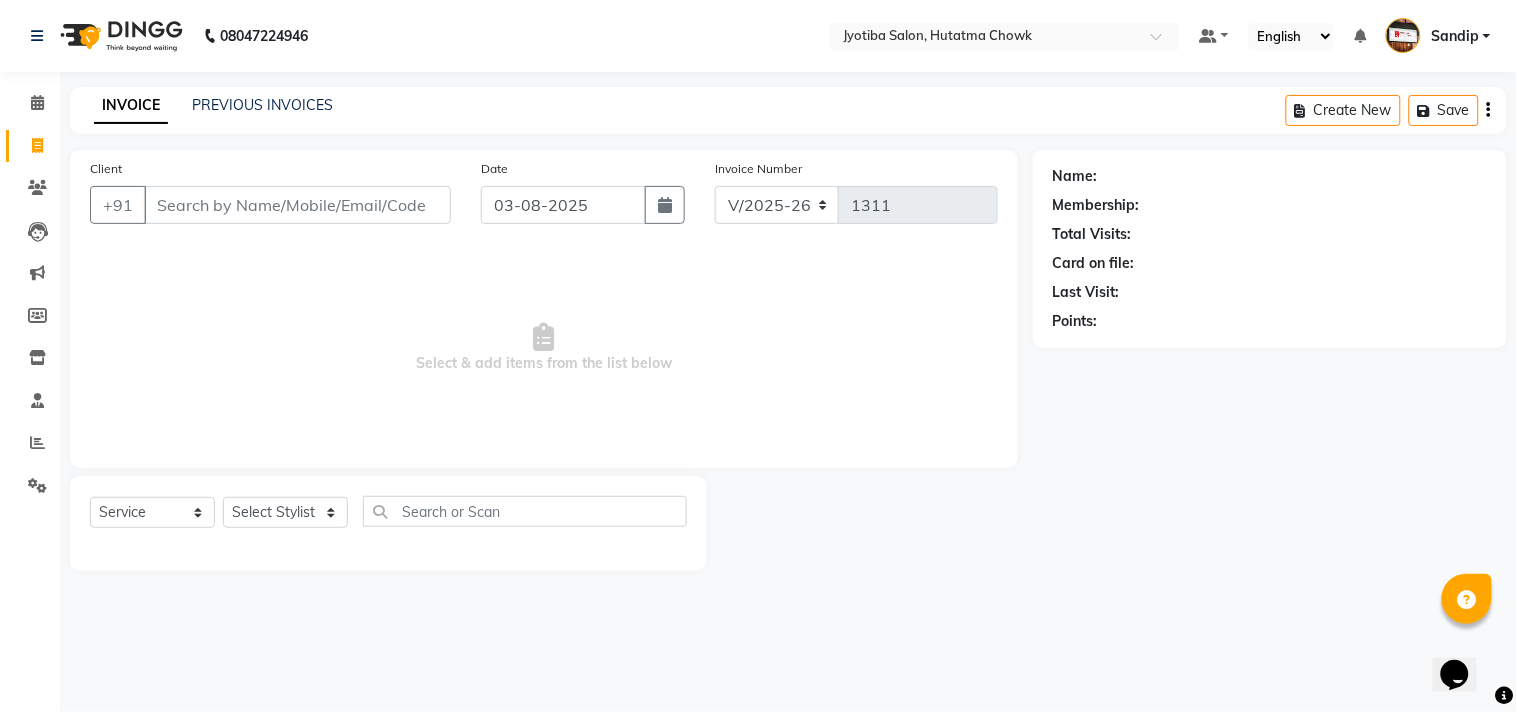 select on "membership" 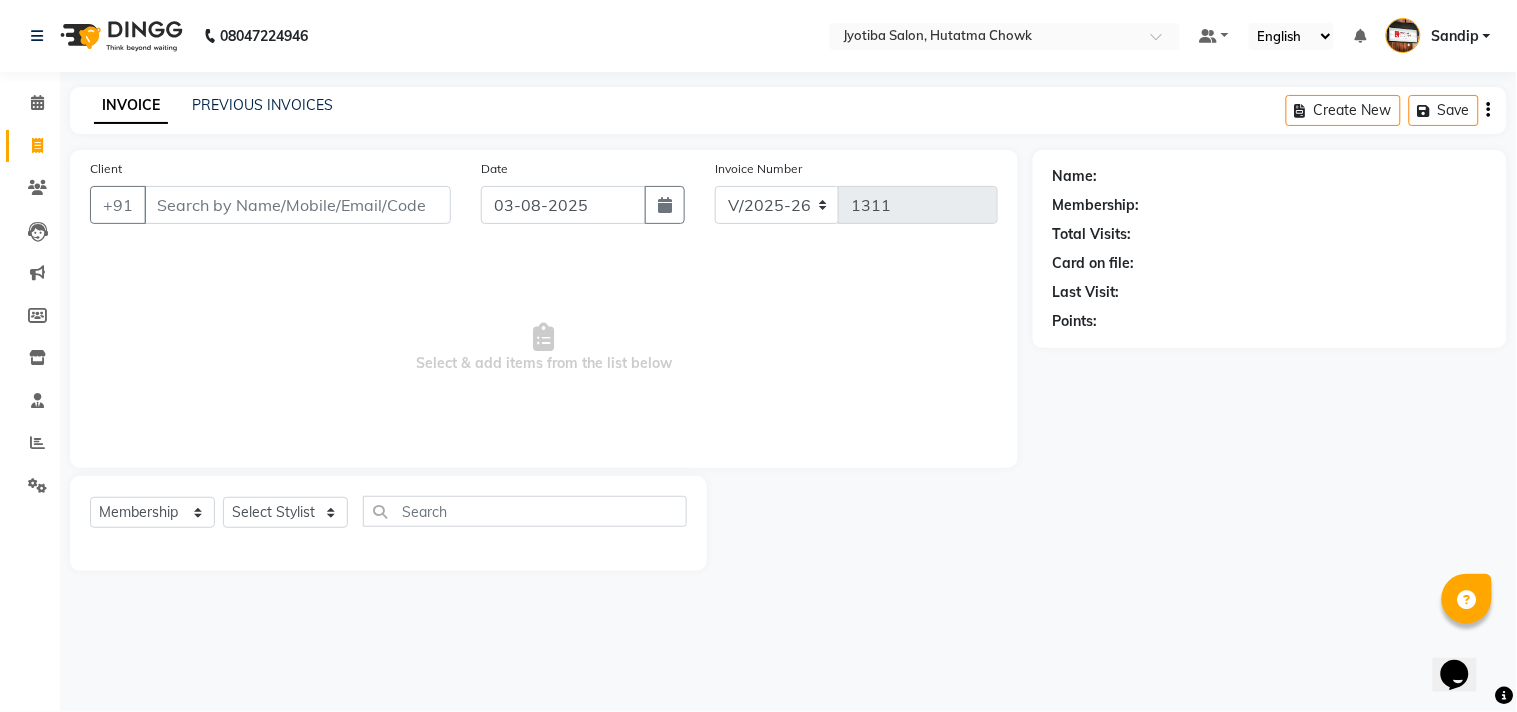 click on "Select & add items from the list below" at bounding box center (544, 348) 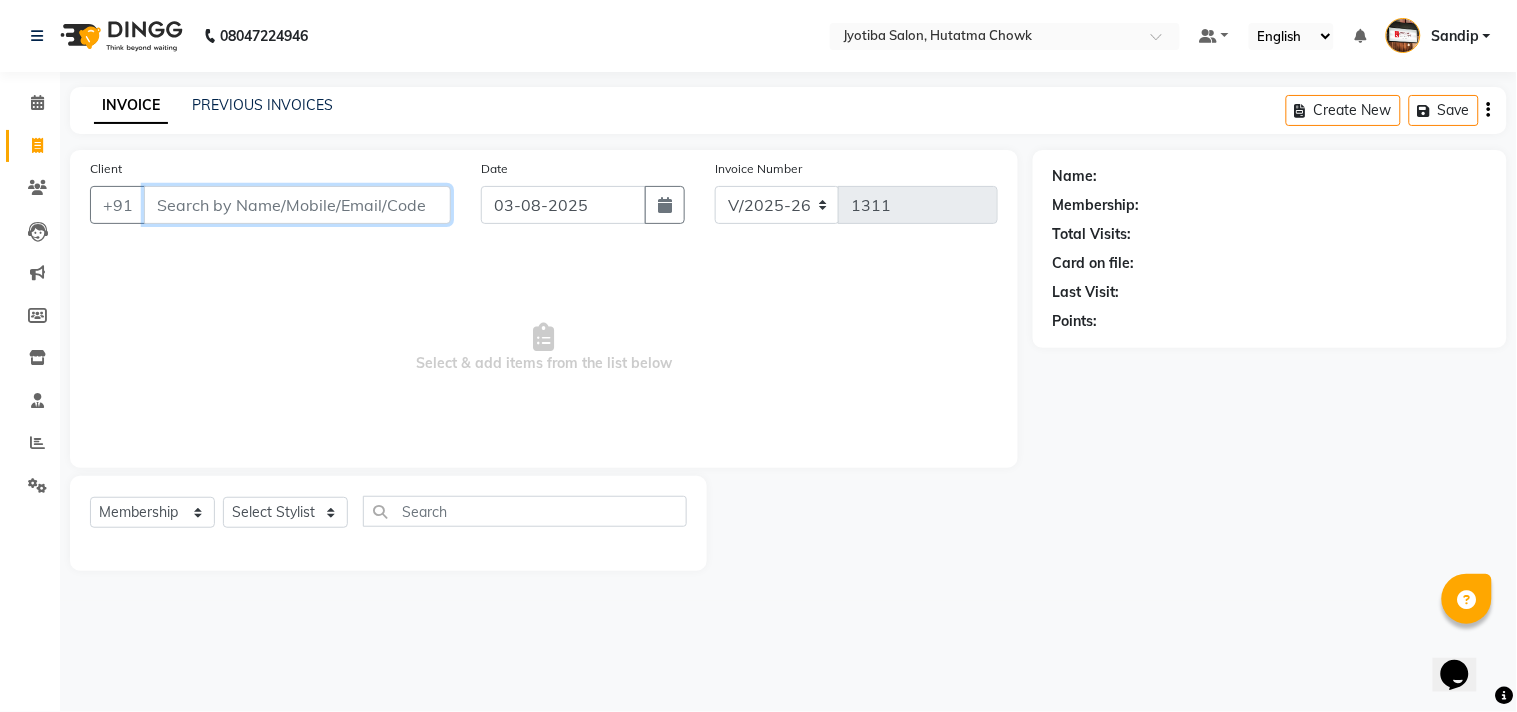 click on "Client" at bounding box center (297, 205) 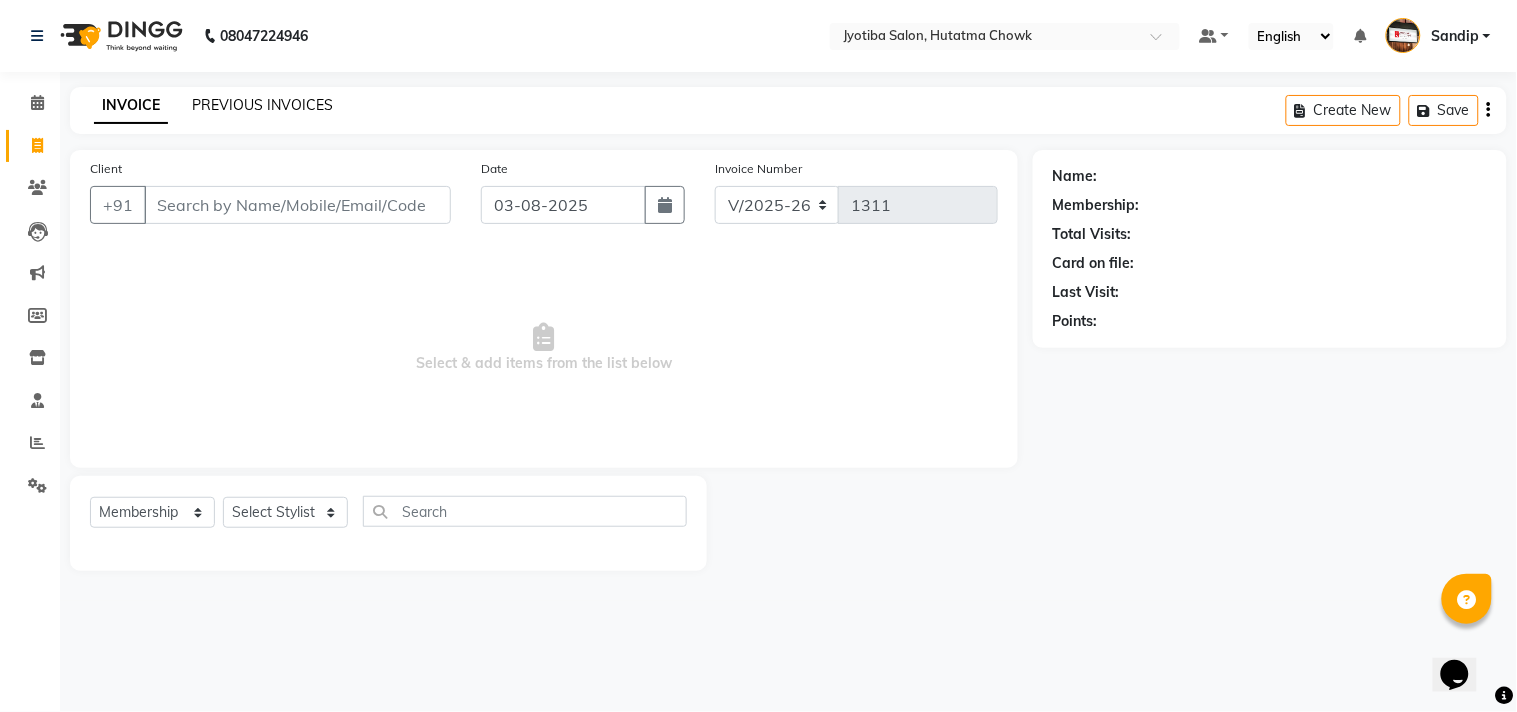 click on "PREVIOUS INVOICES" 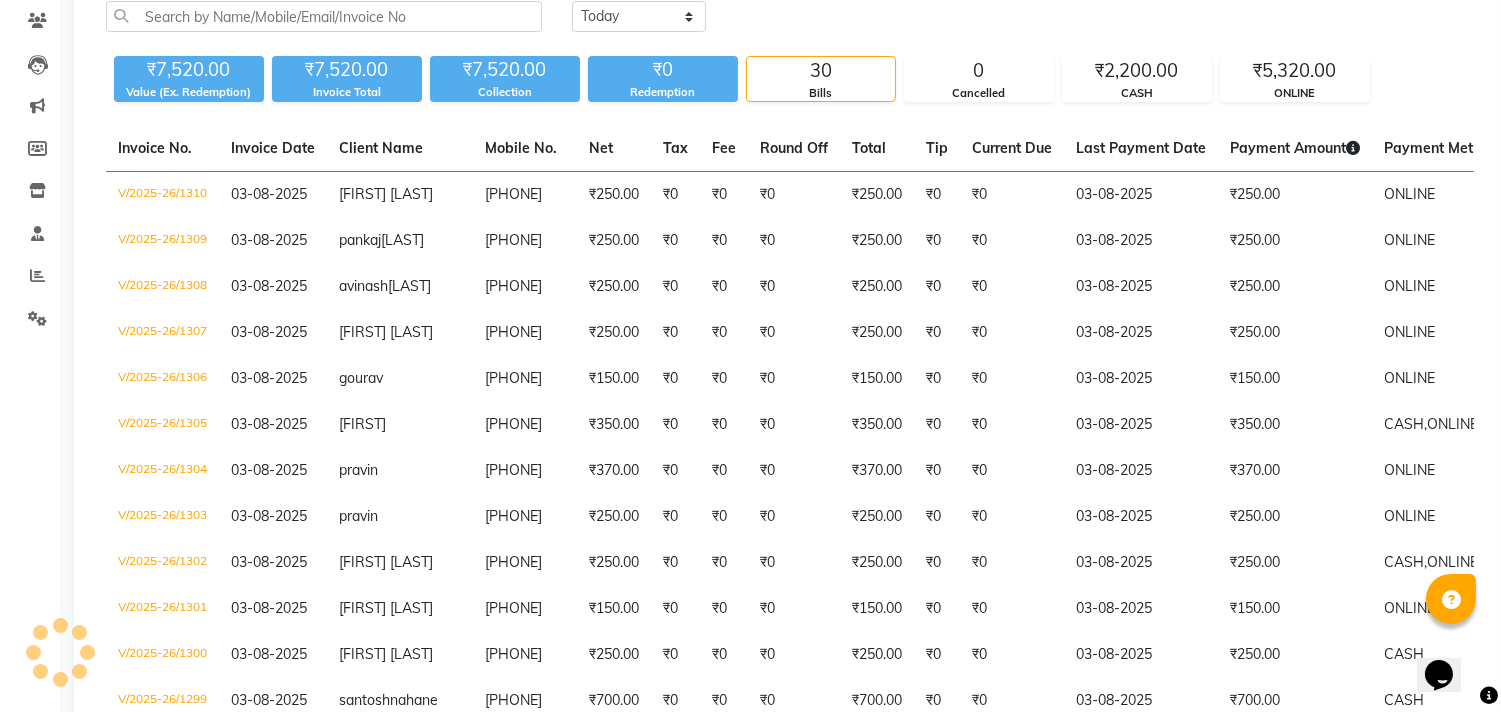 scroll, scrollTop: 0, scrollLeft: 0, axis: both 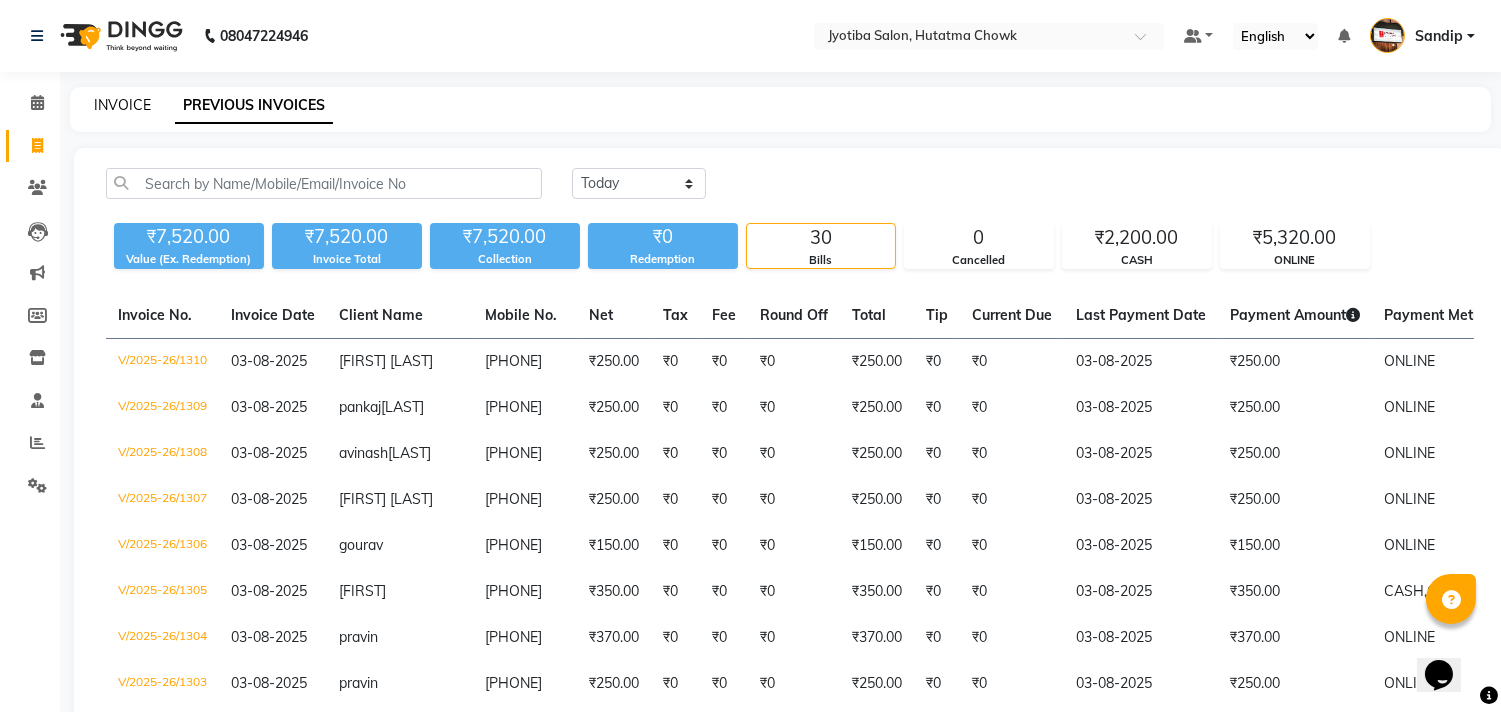 click on "INVOICE" 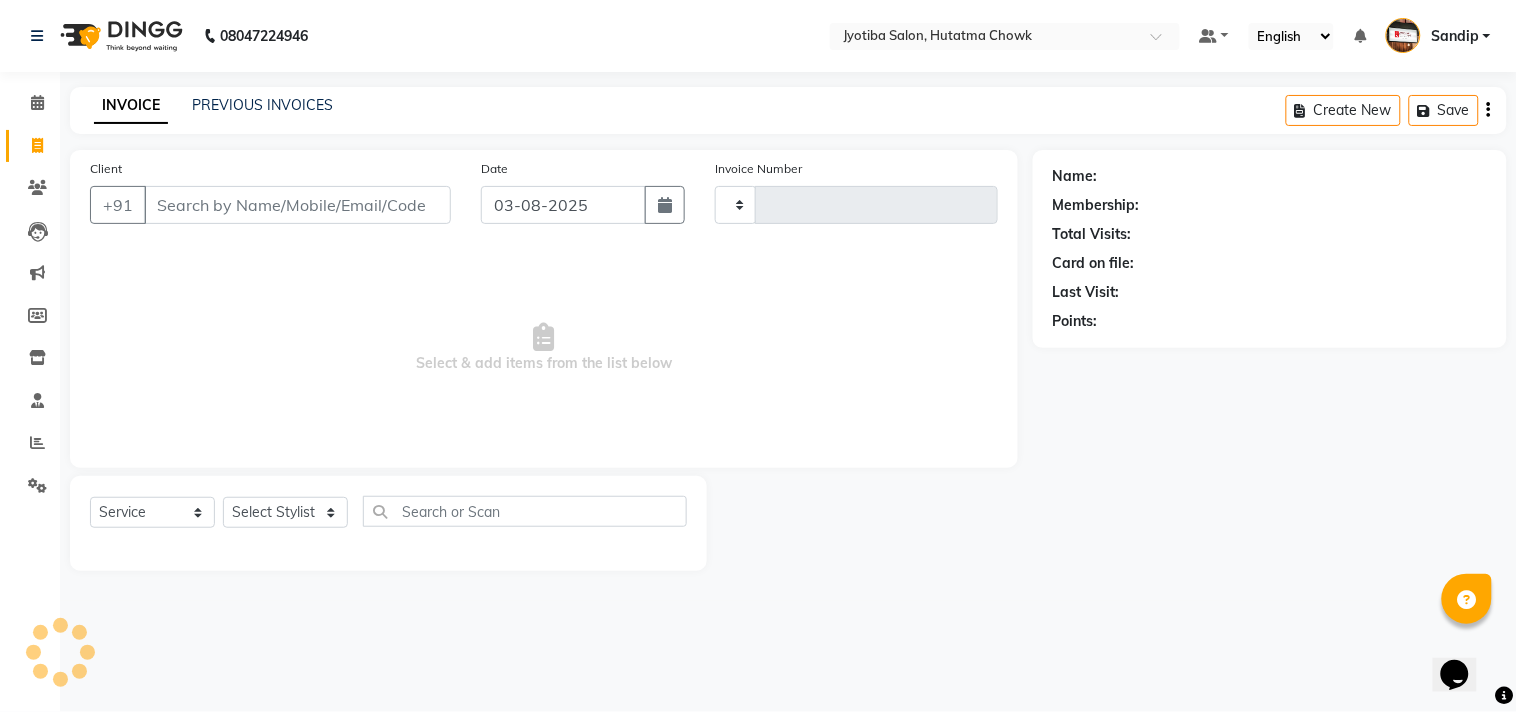 select on "membership" 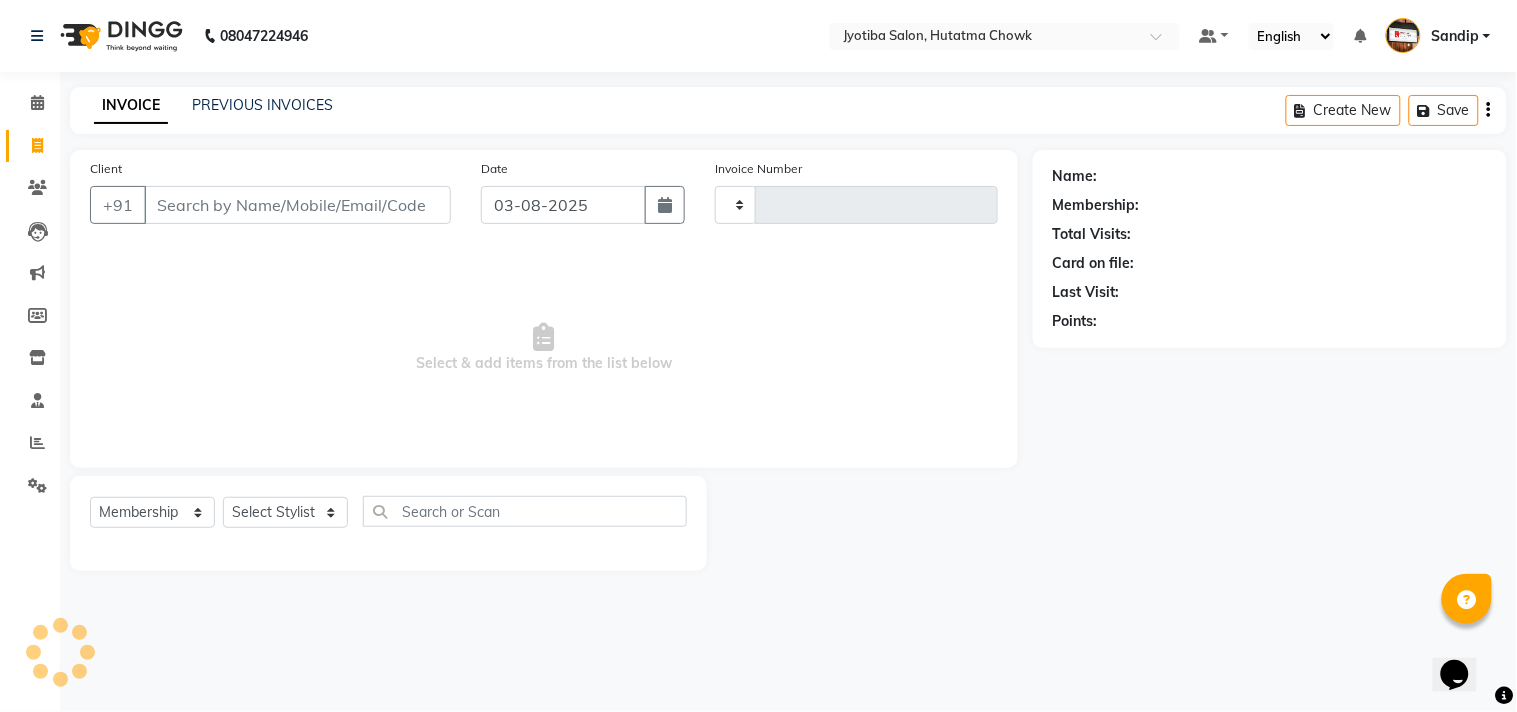 type on "1311" 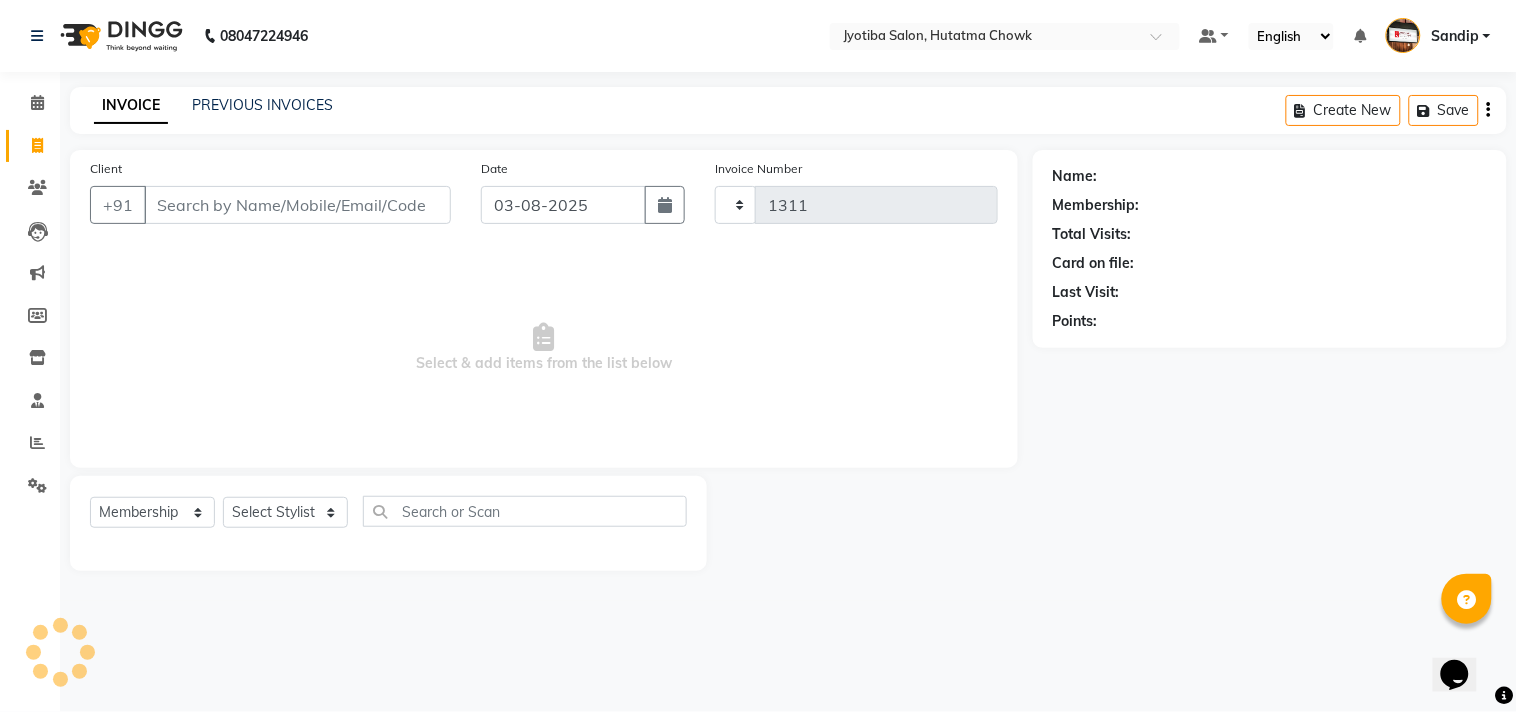select on "556" 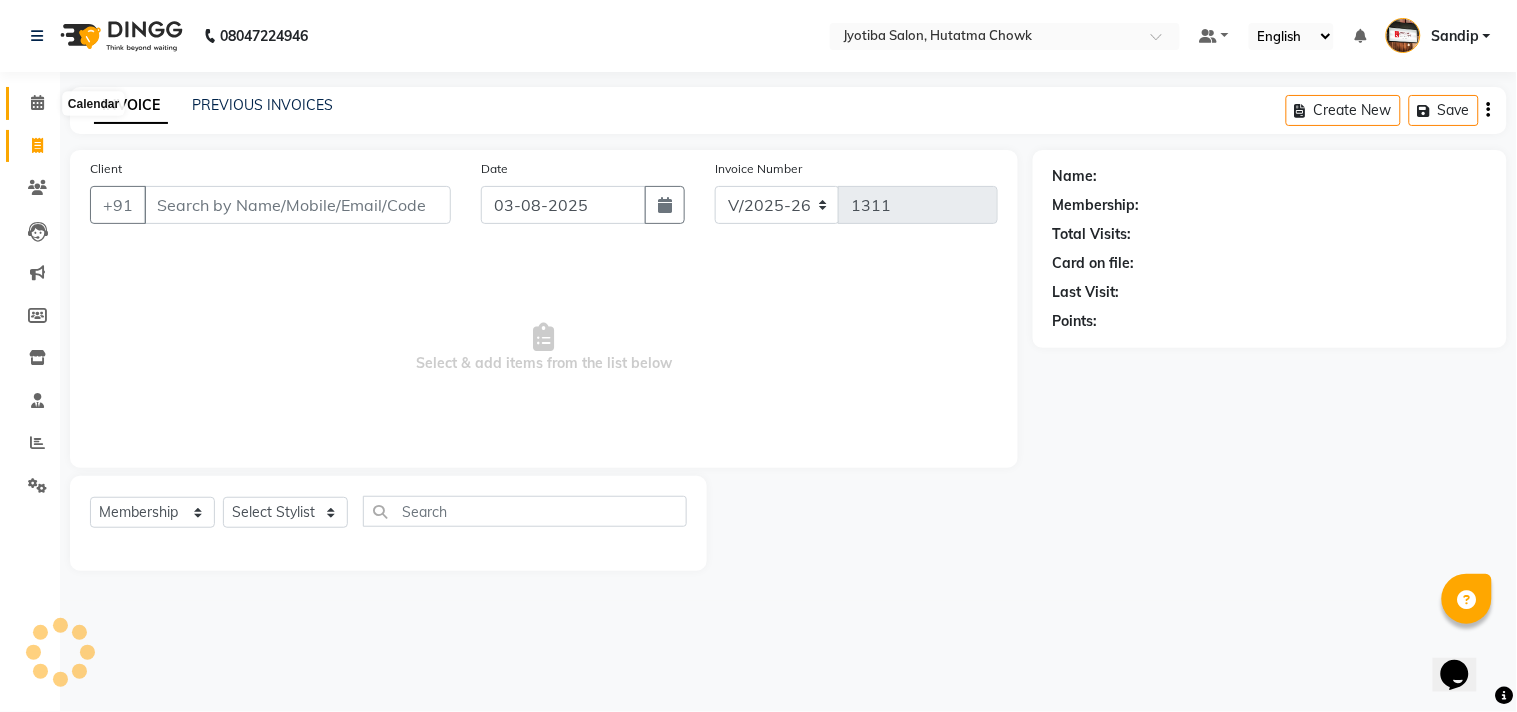 click 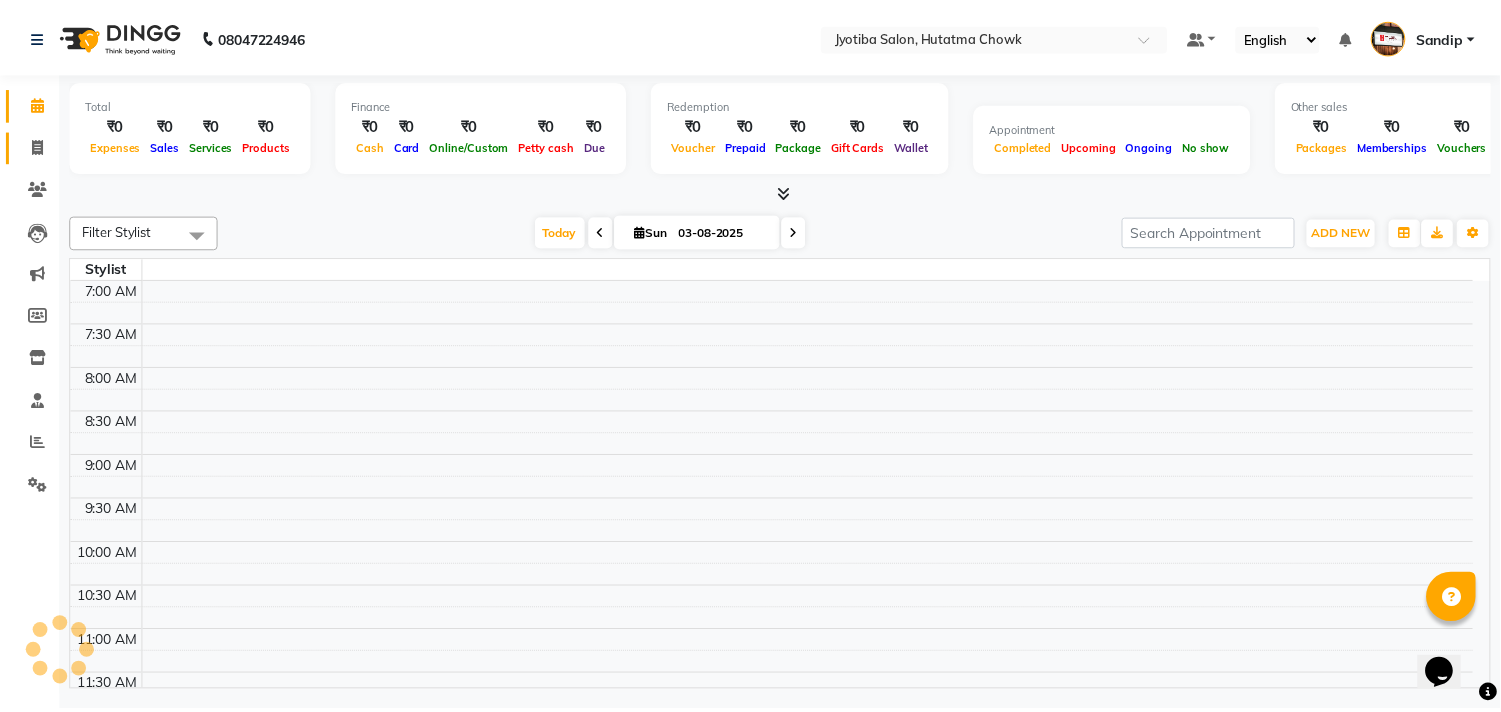 scroll, scrollTop: 0, scrollLeft: 0, axis: both 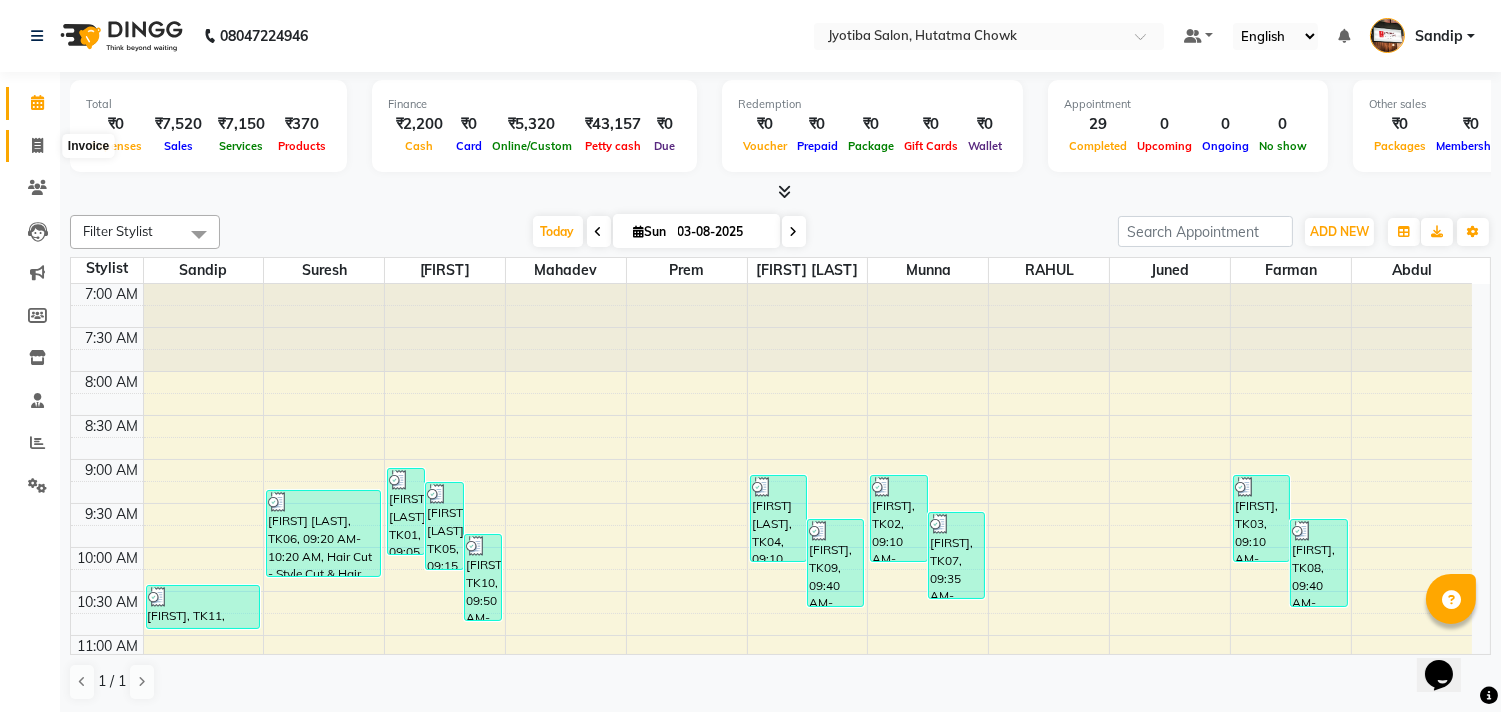 click 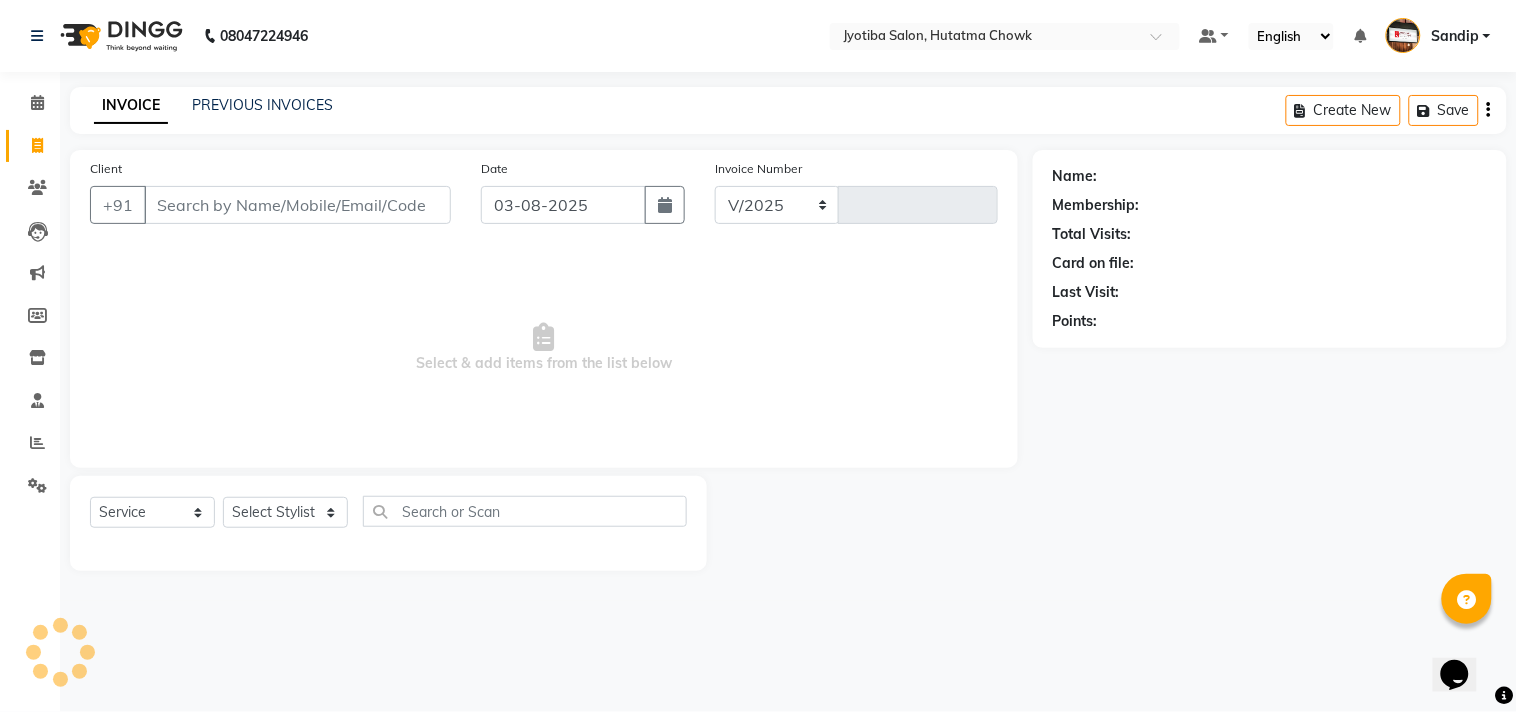 select on "556" 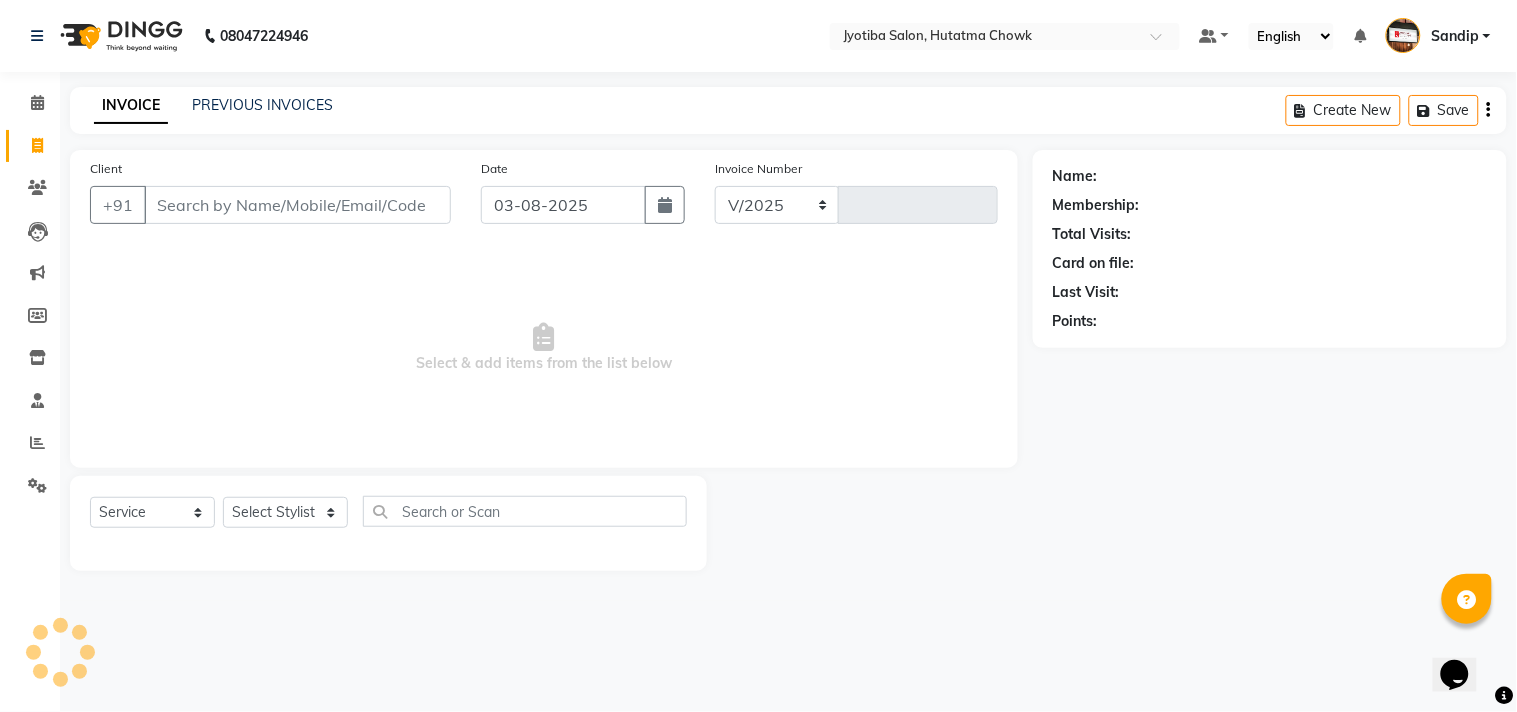 type on "1311" 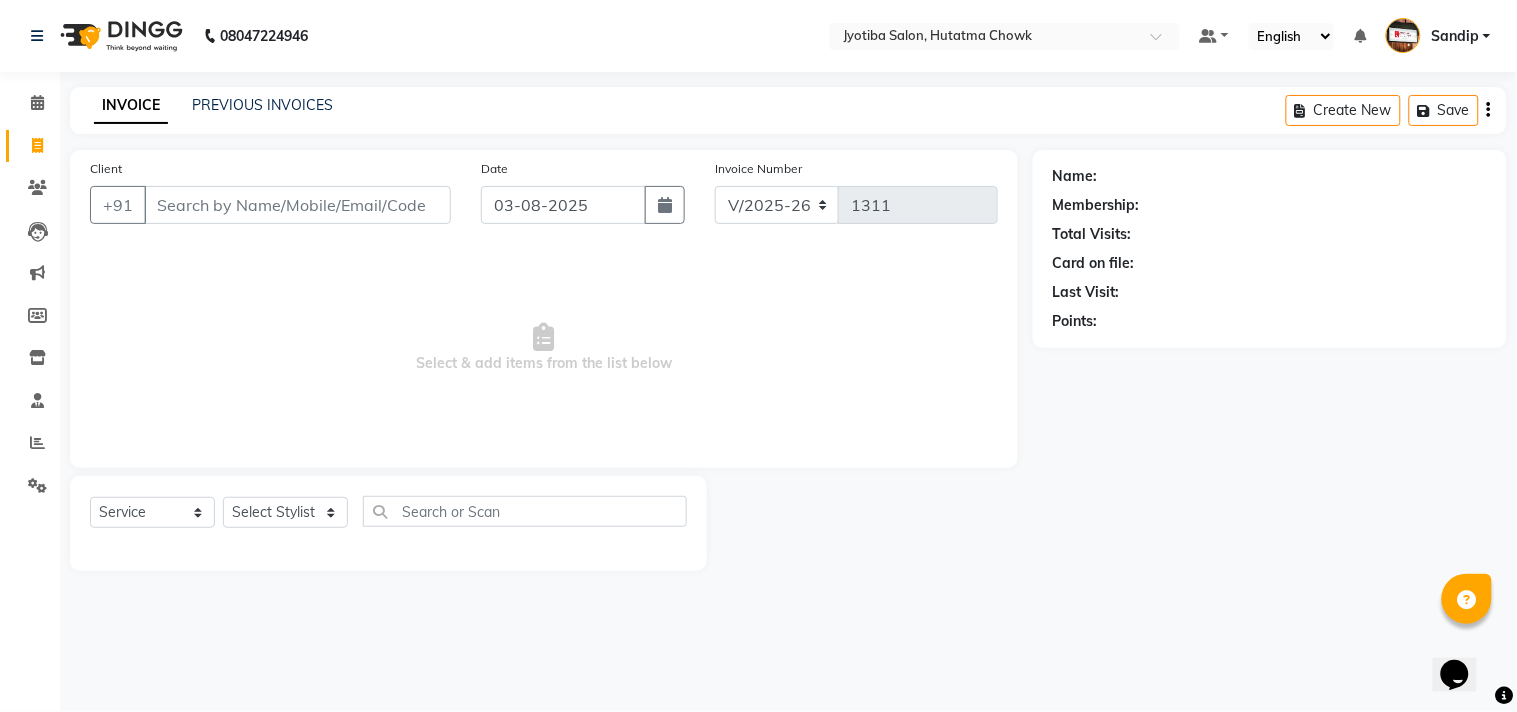 select on "membership" 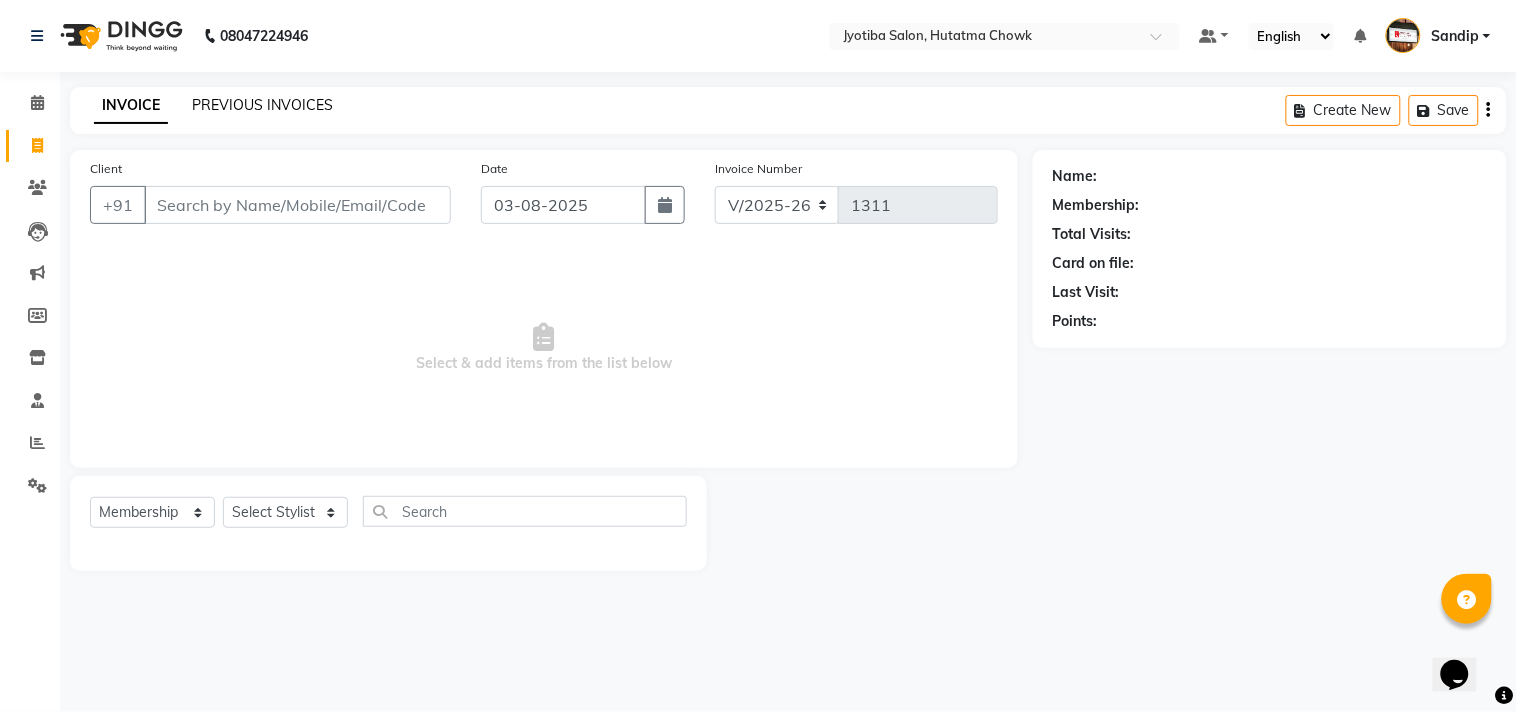 click on "PREVIOUS INVOICES" 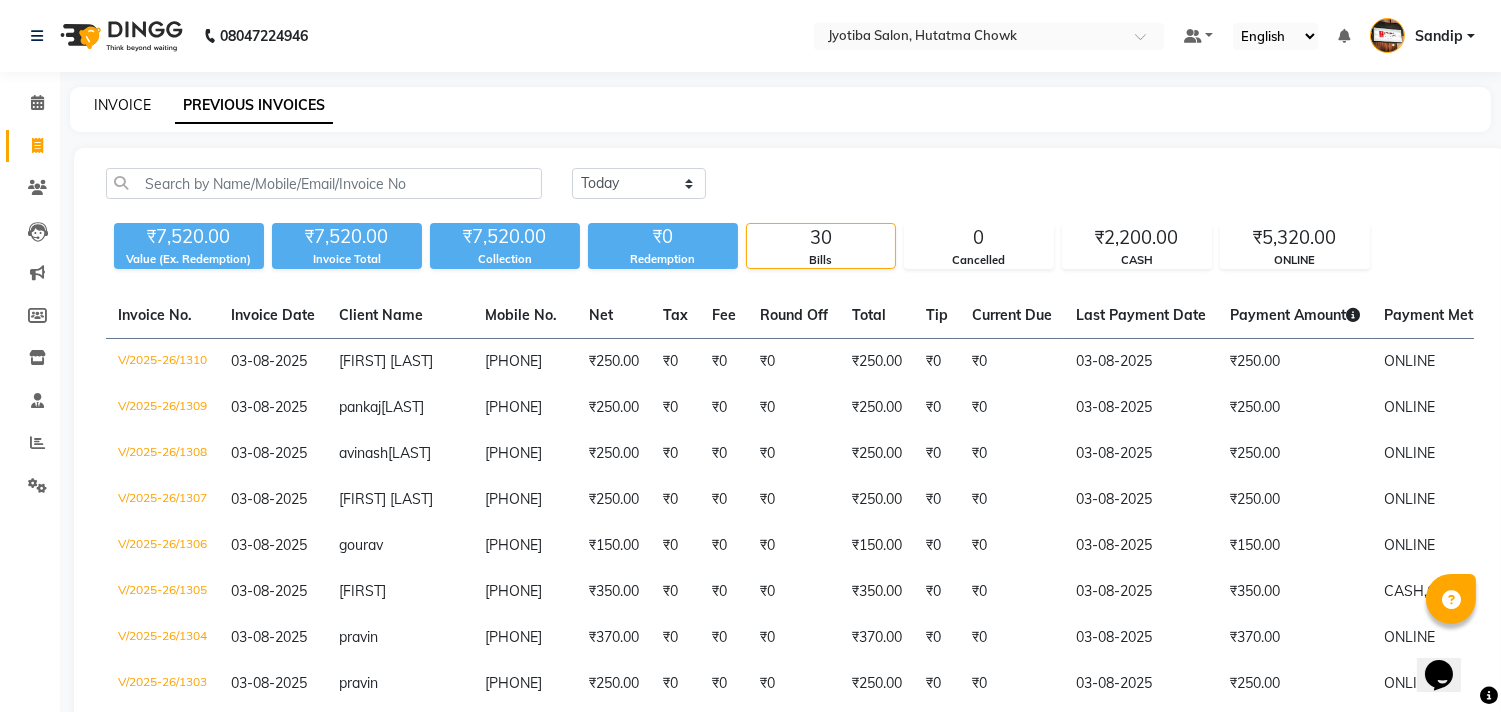 click on "INVOICE" 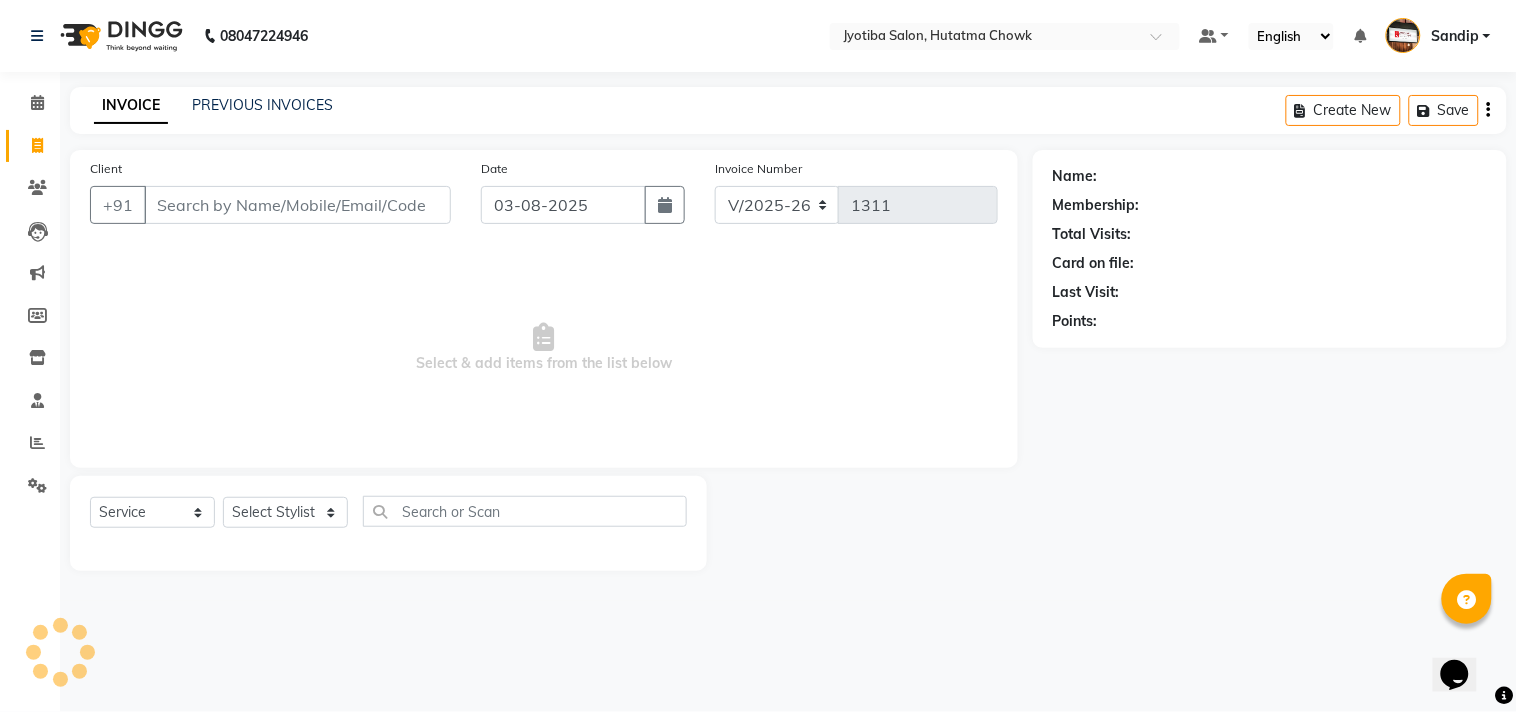 select on "membership" 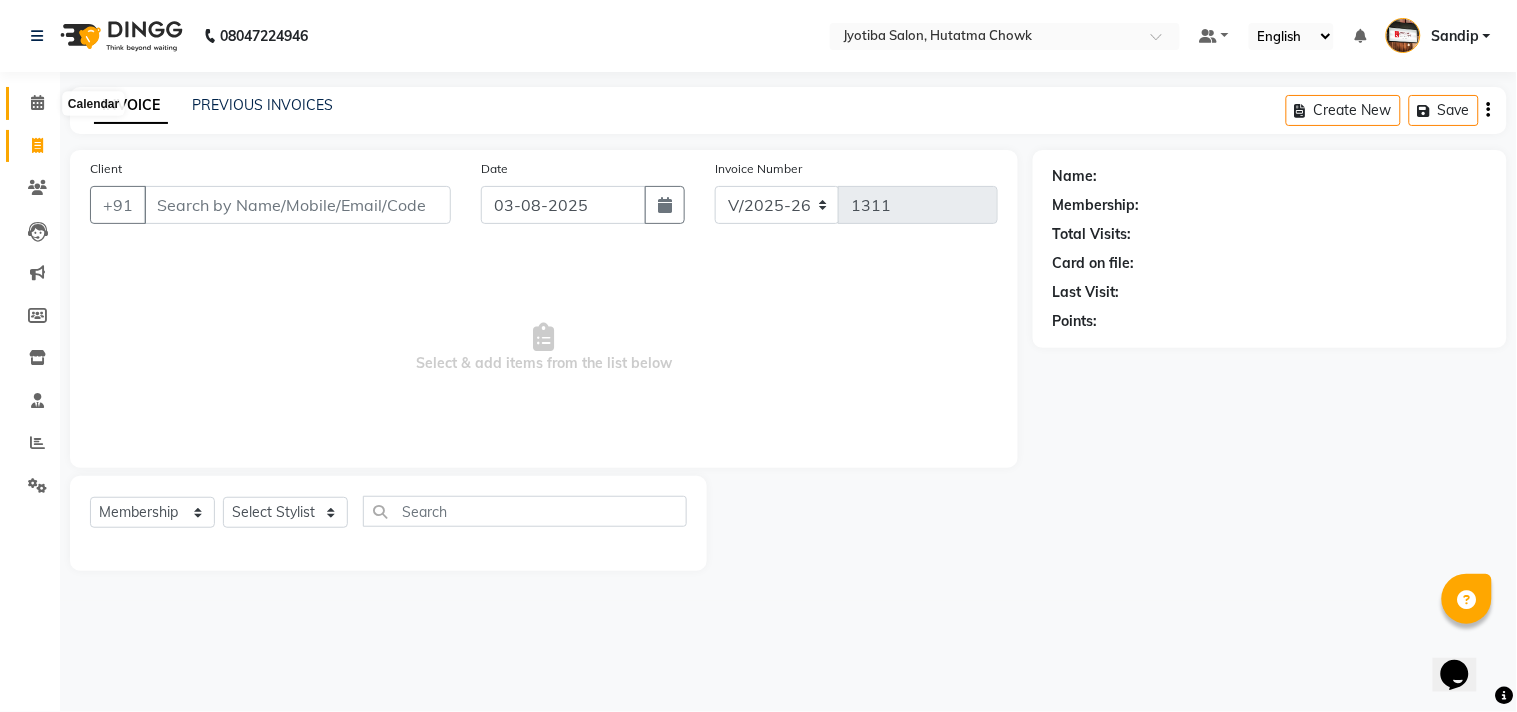 click 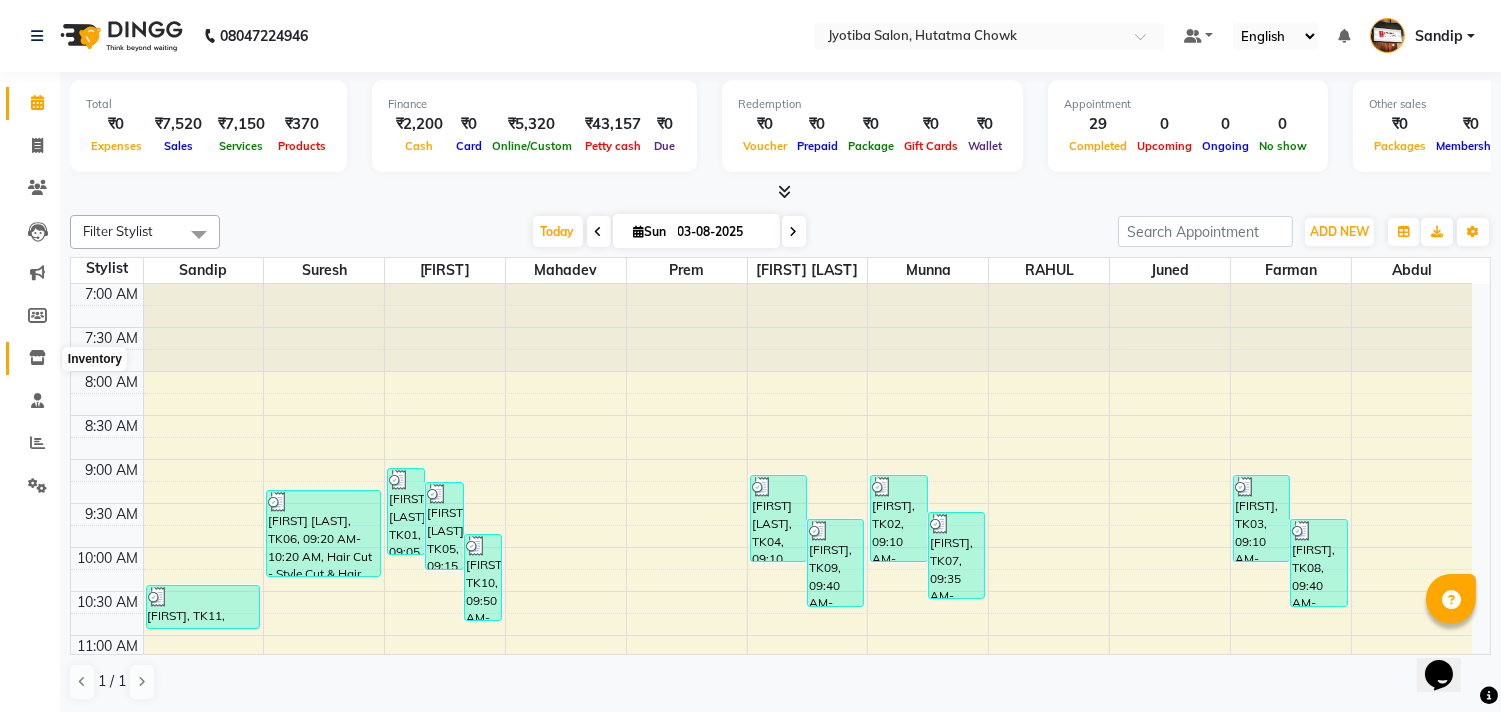 click 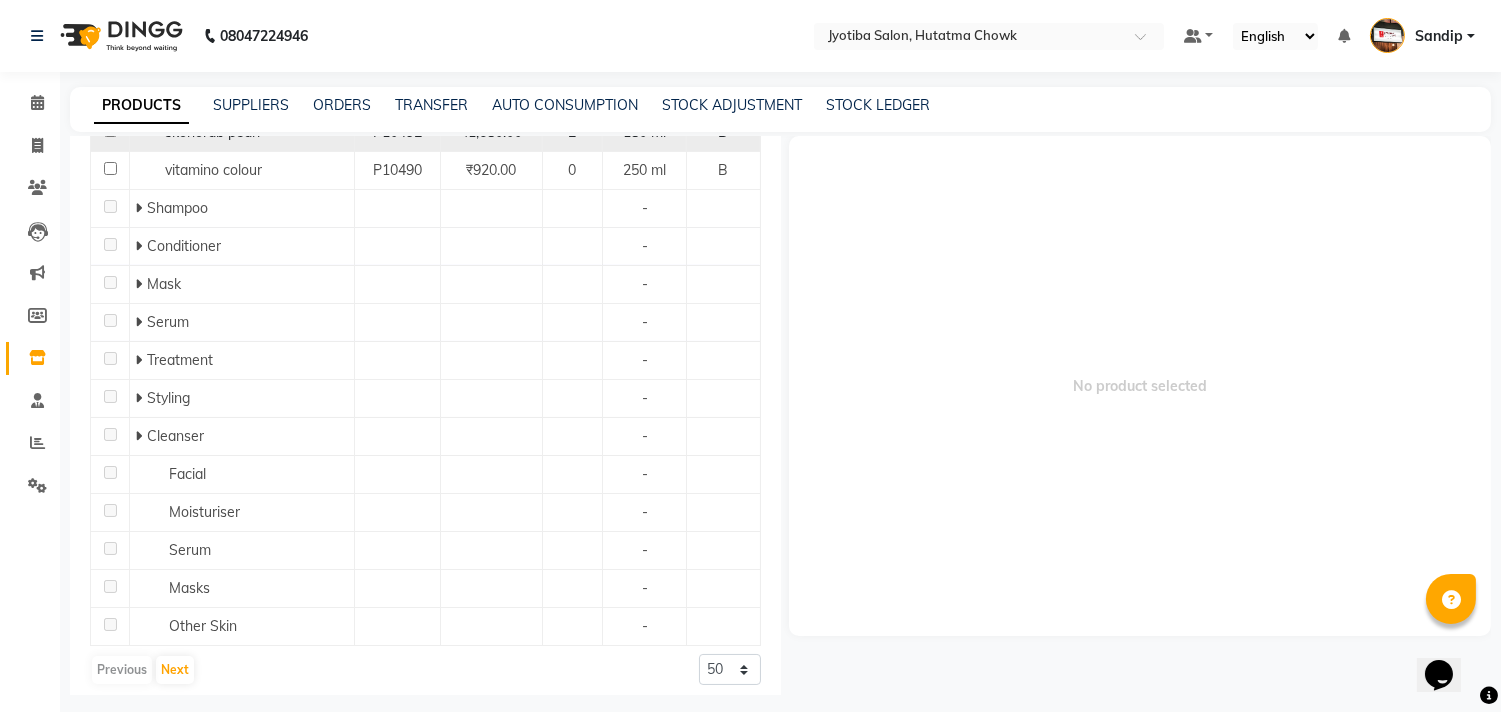 scroll, scrollTop: 810, scrollLeft: 0, axis: vertical 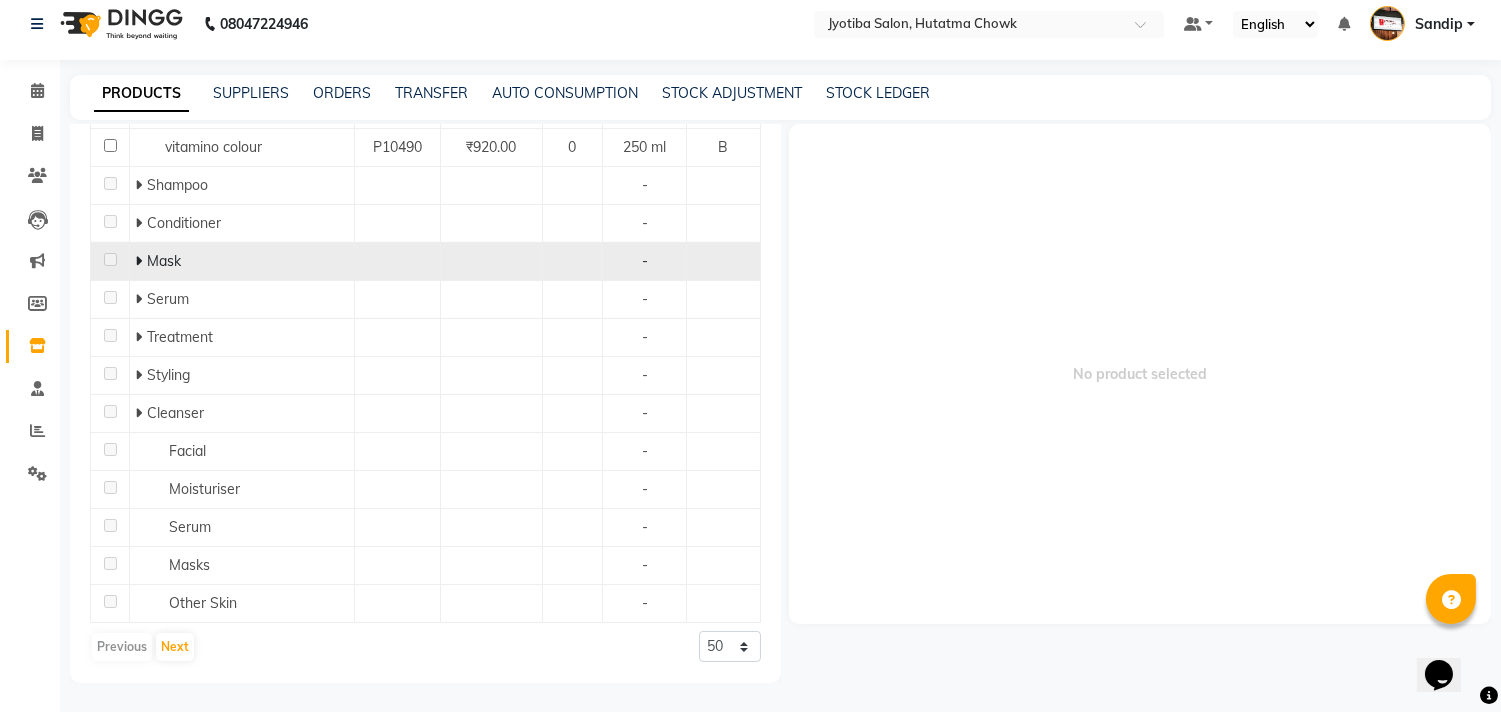click 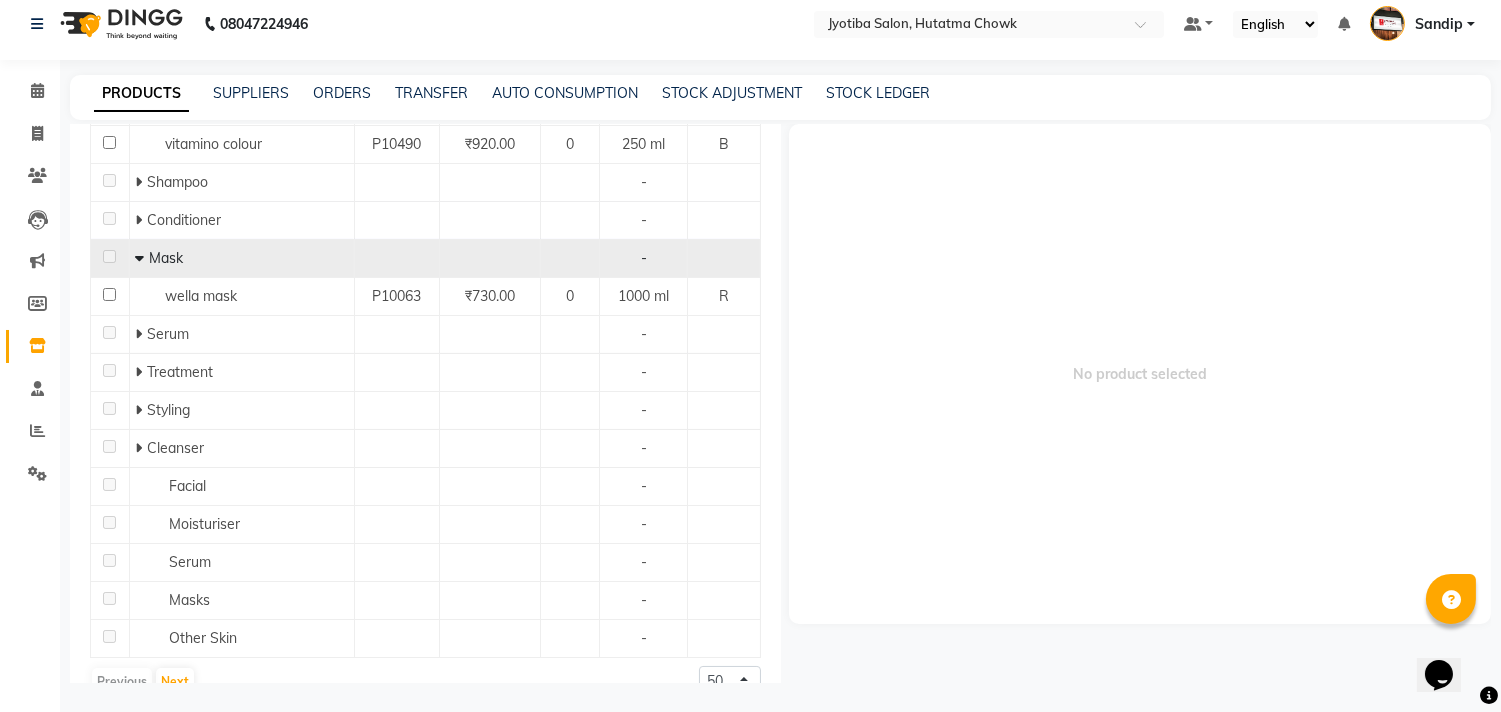 click 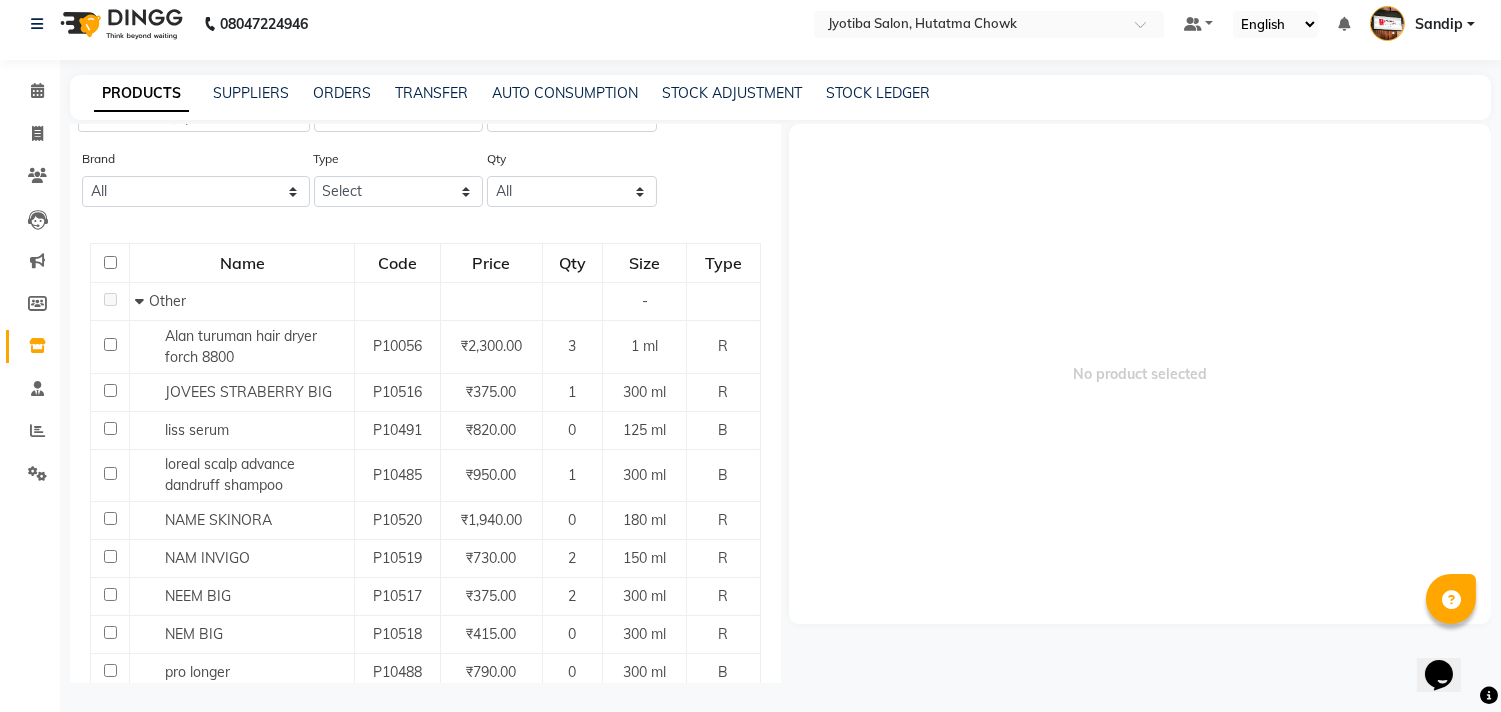 scroll, scrollTop: 0, scrollLeft: 0, axis: both 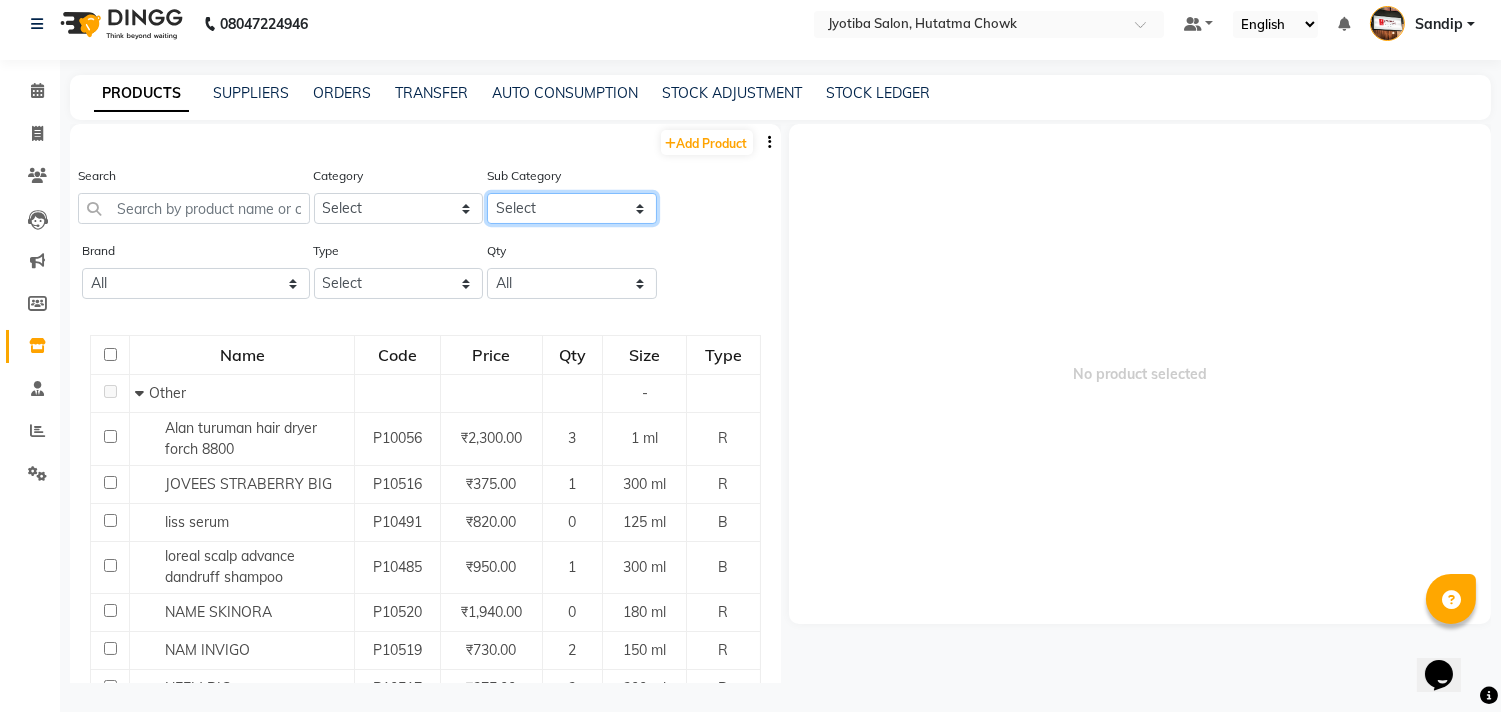click on "Select" 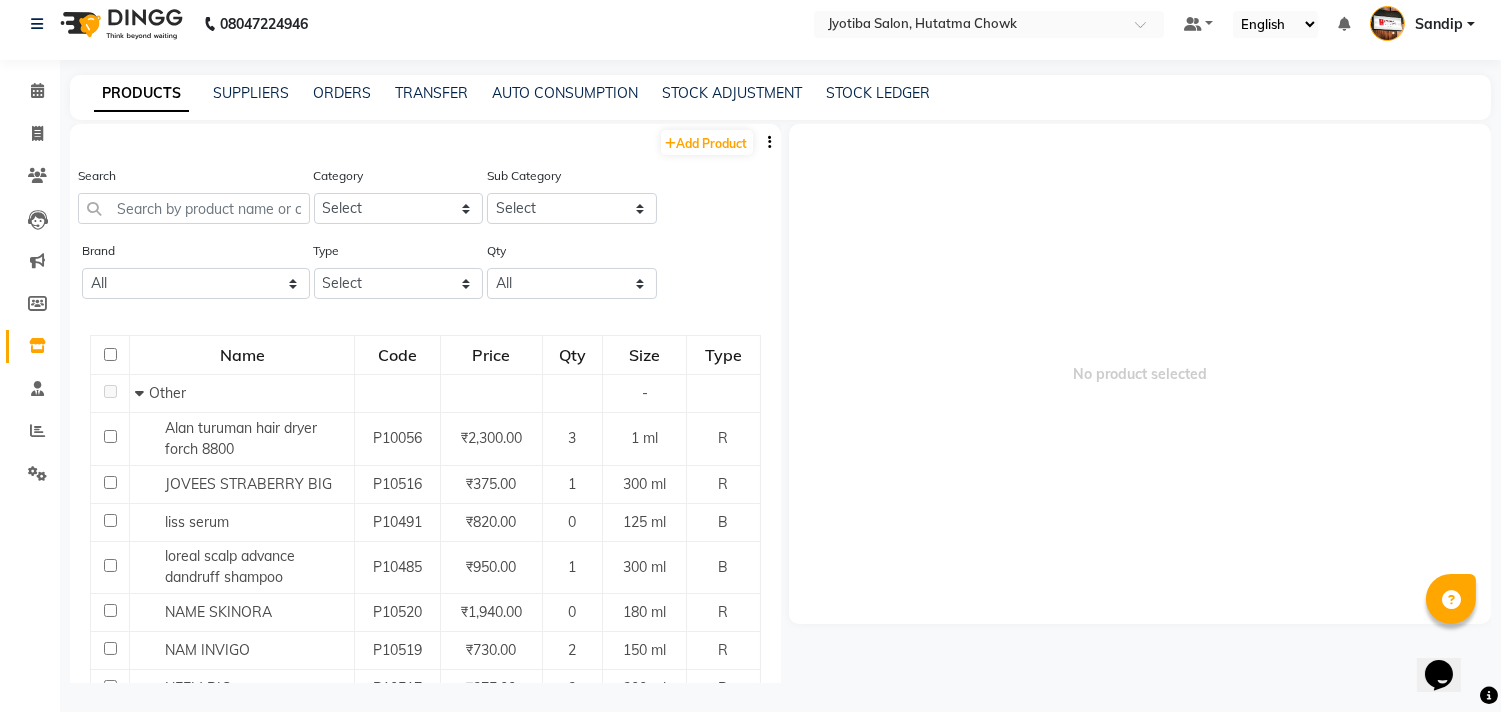 click on "Search Category Select Hair Skin Makeup Personal Care Appliances Beard Waxing Disposable Threading Hands and Feet Beauty Planet Botox Cadiveu Casmara Cheryls Loreal Olaplex Other Sub Category Select" 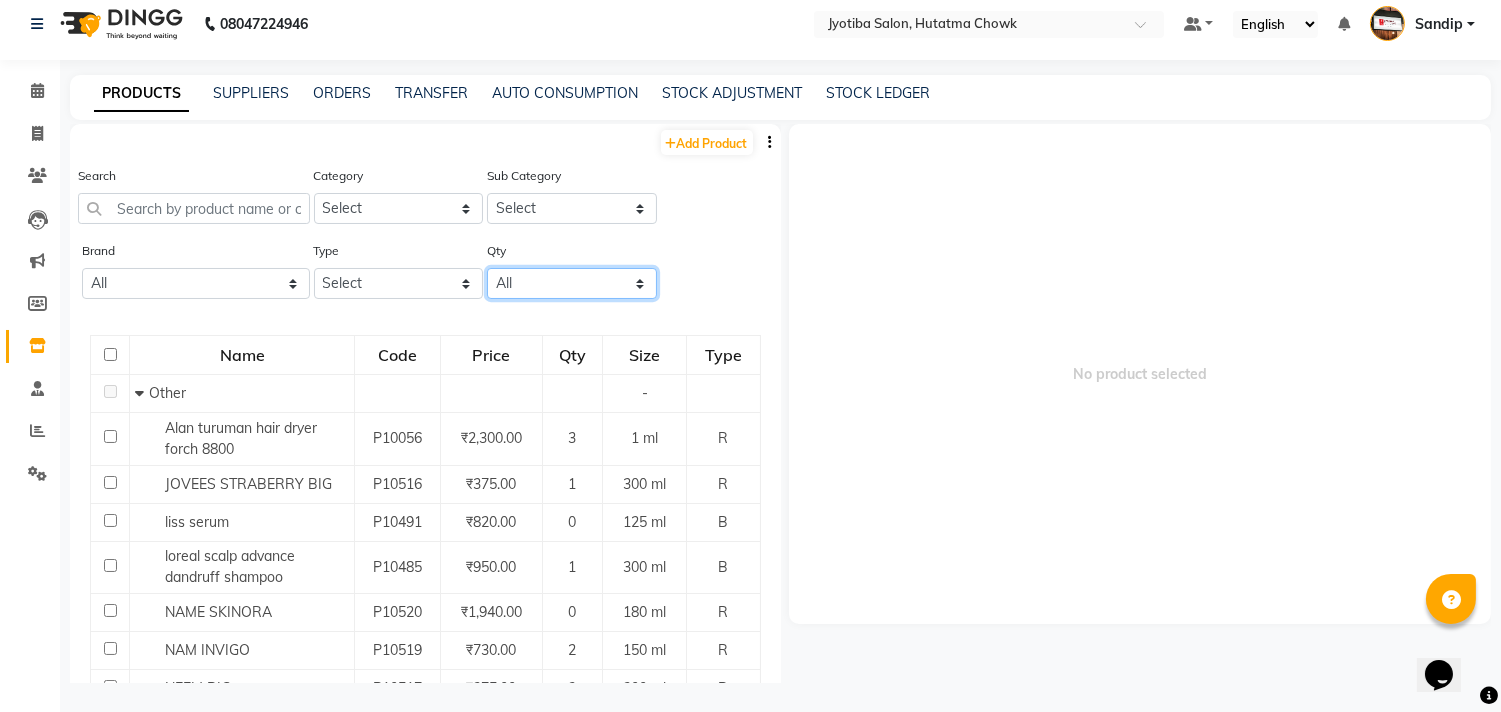 click on "All Low Out Of Stock" 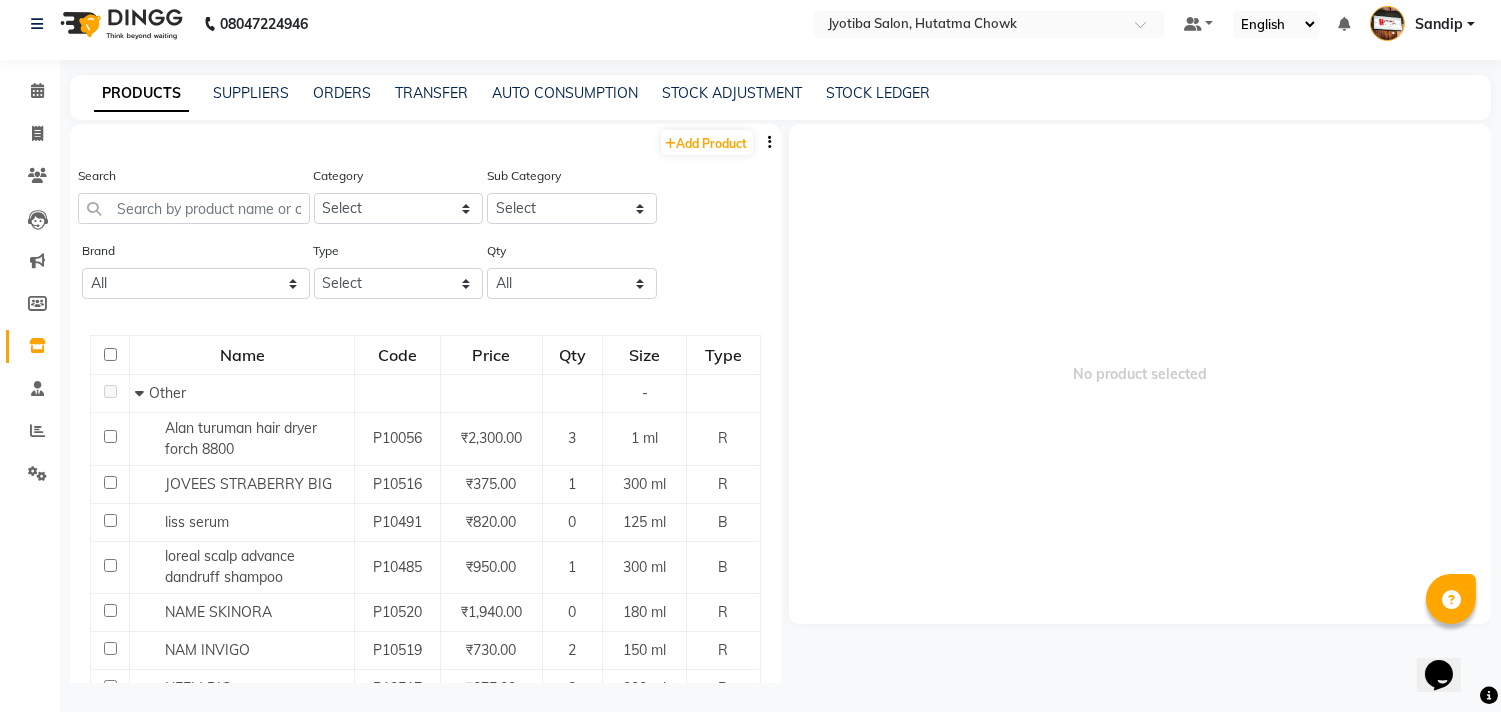 click on "Brand All Alan Truman Fassion Godrej Jovees Mg5 Streax Type Select Both Retail Consumable Qty All Low Out Of Stock" 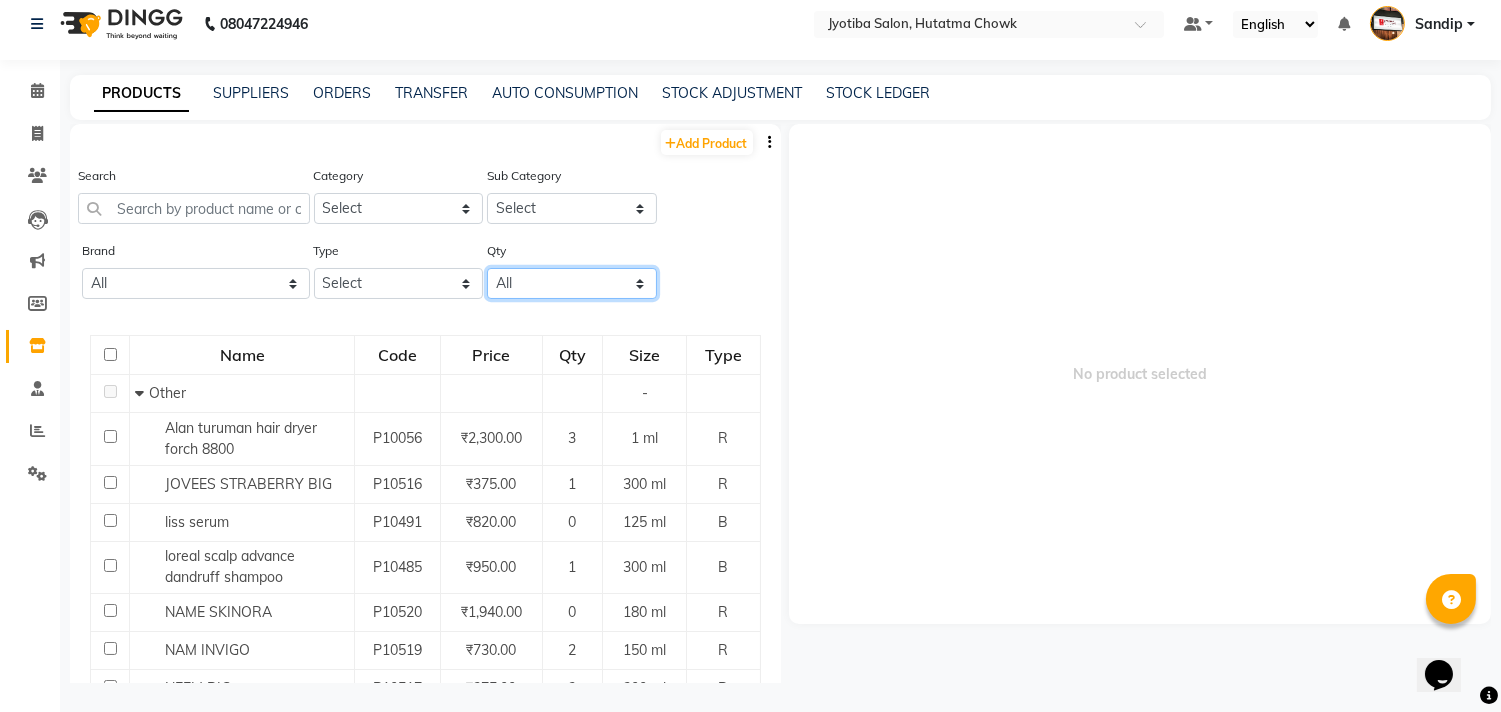 click on "All Low Out Of Stock" 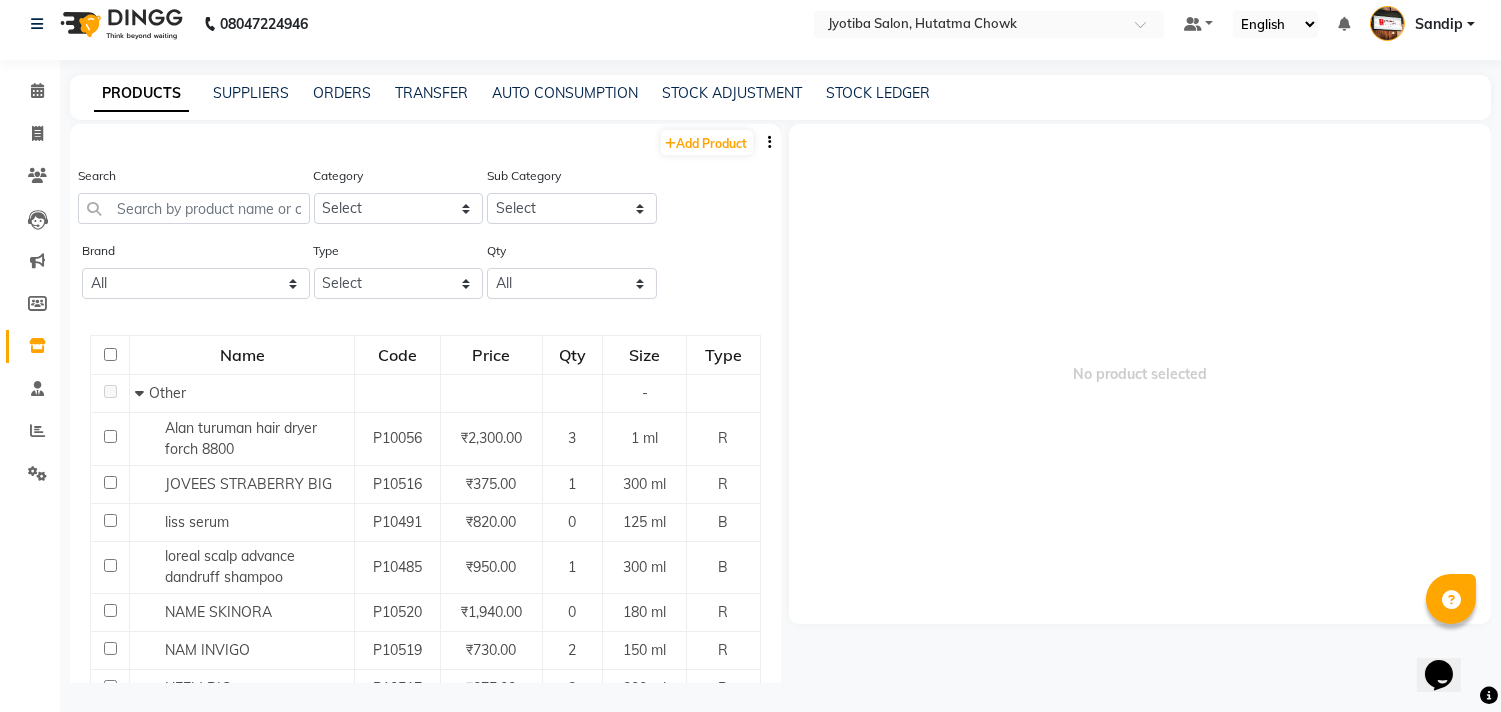 click on "Brand All Alan Truman Fassion Godrej Jovees Mg5 Streax Type Select Both Retail Consumable Qty All Low Out Of Stock" 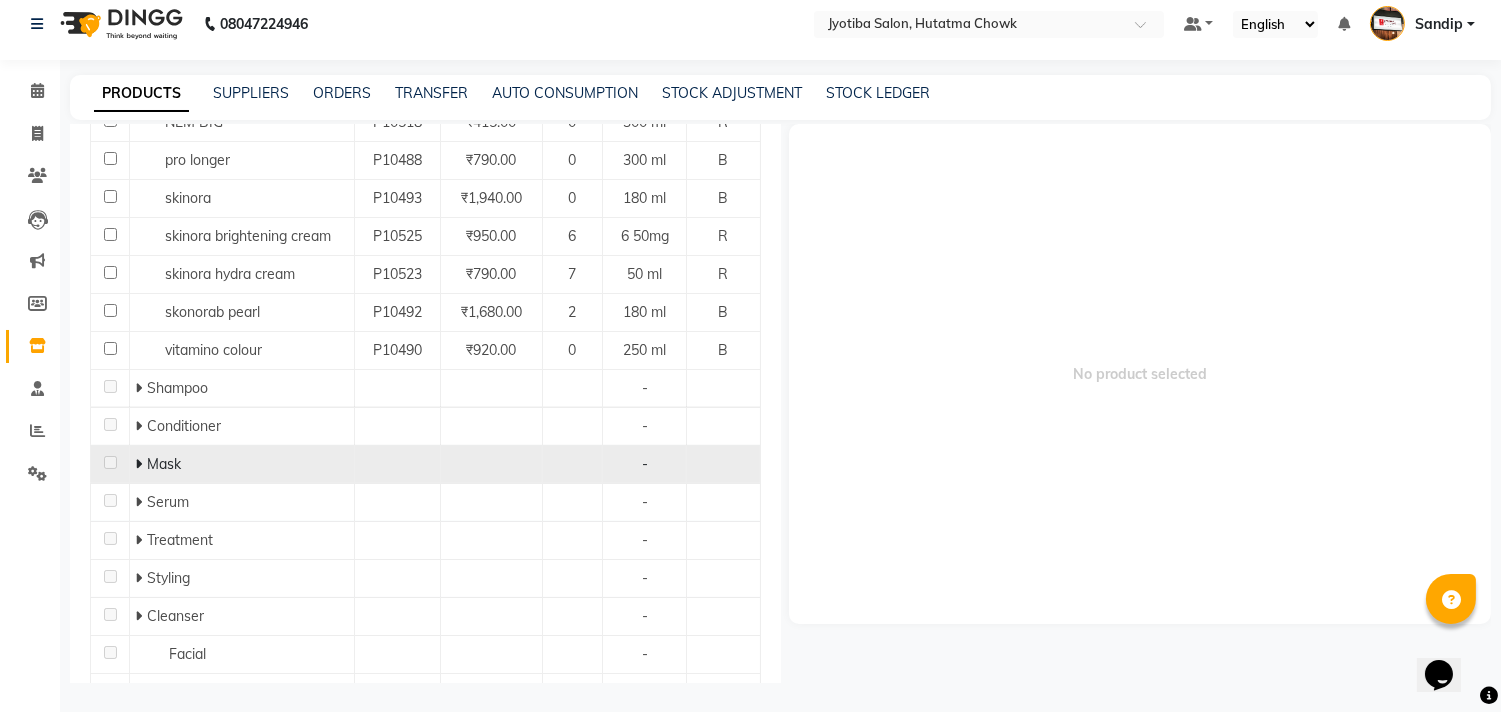 scroll, scrollTop: 770, scrollLeft: 0, axis: vertical 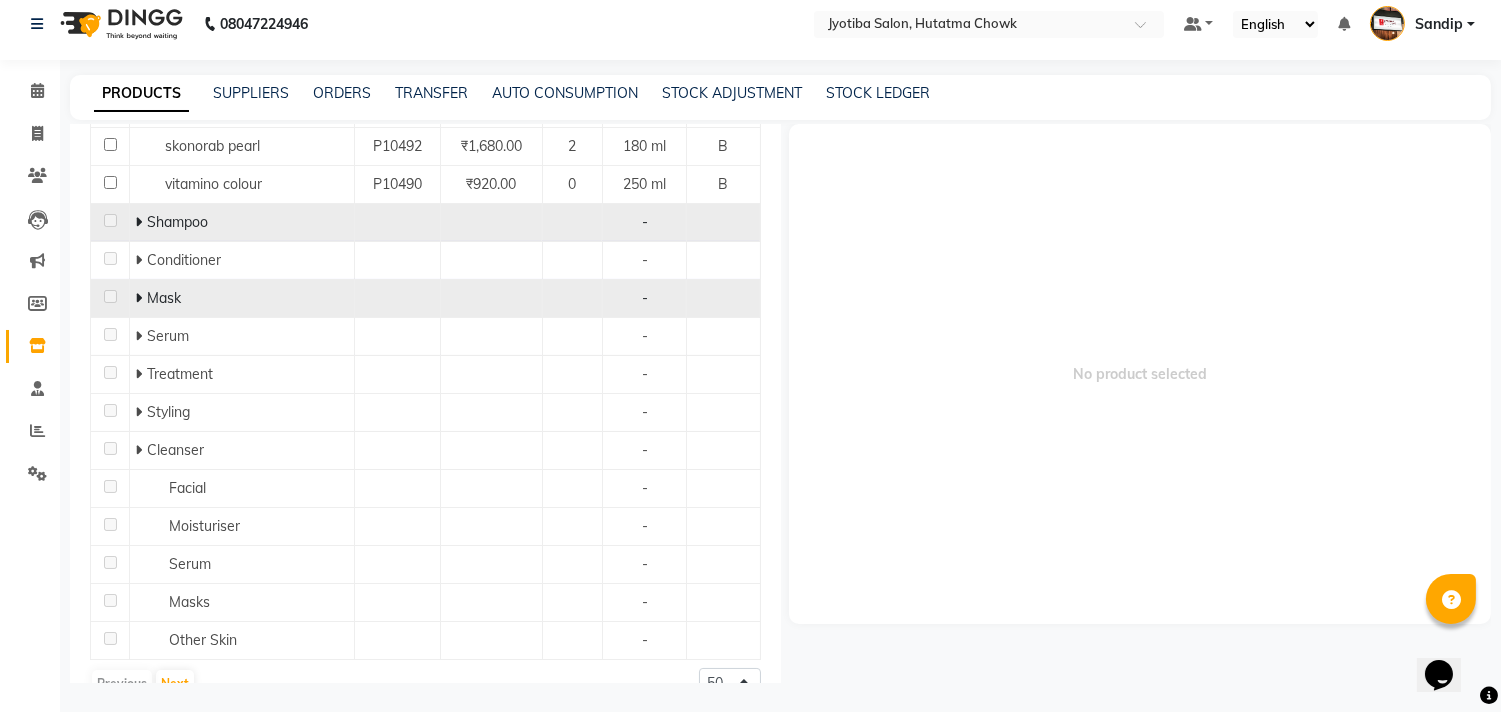click 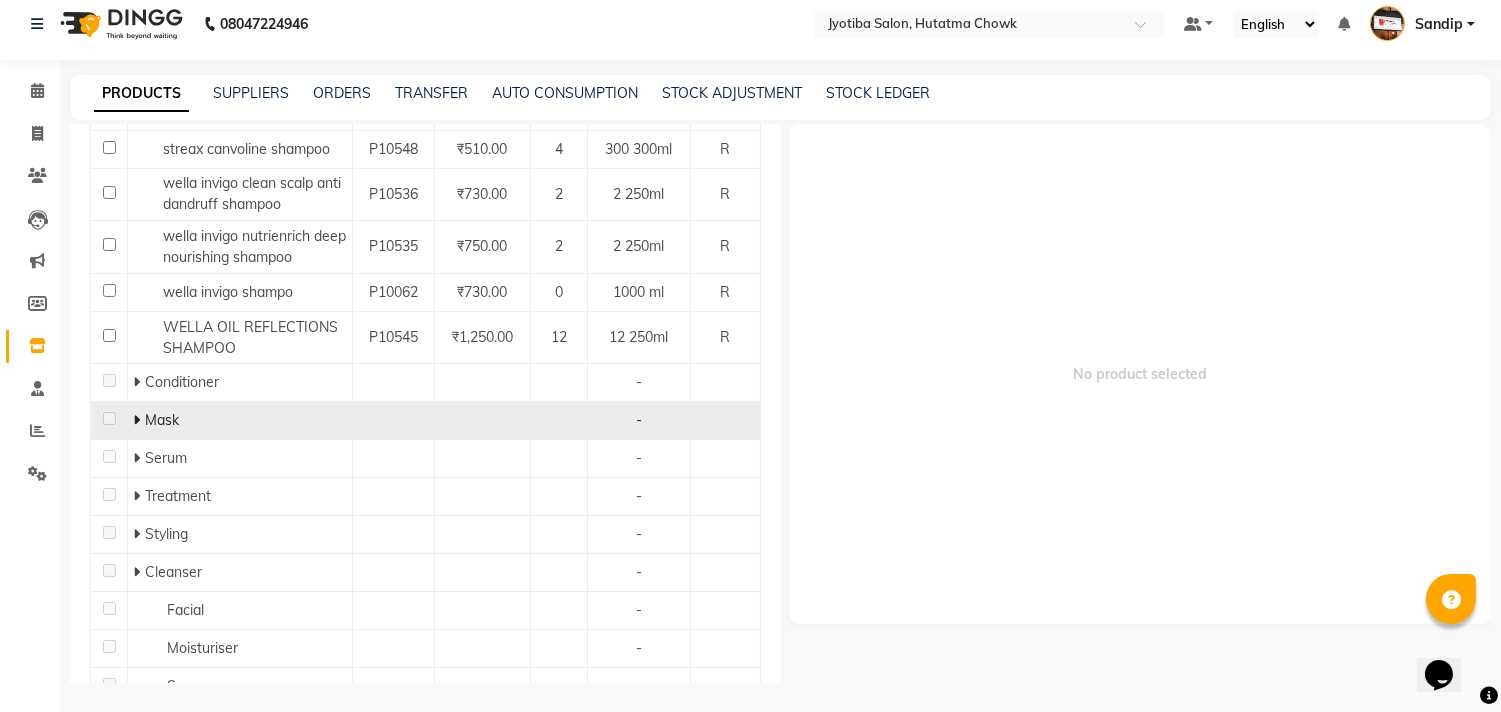 scroll, scrollTop: 1236, scrollLeft: 0, axis: vertical 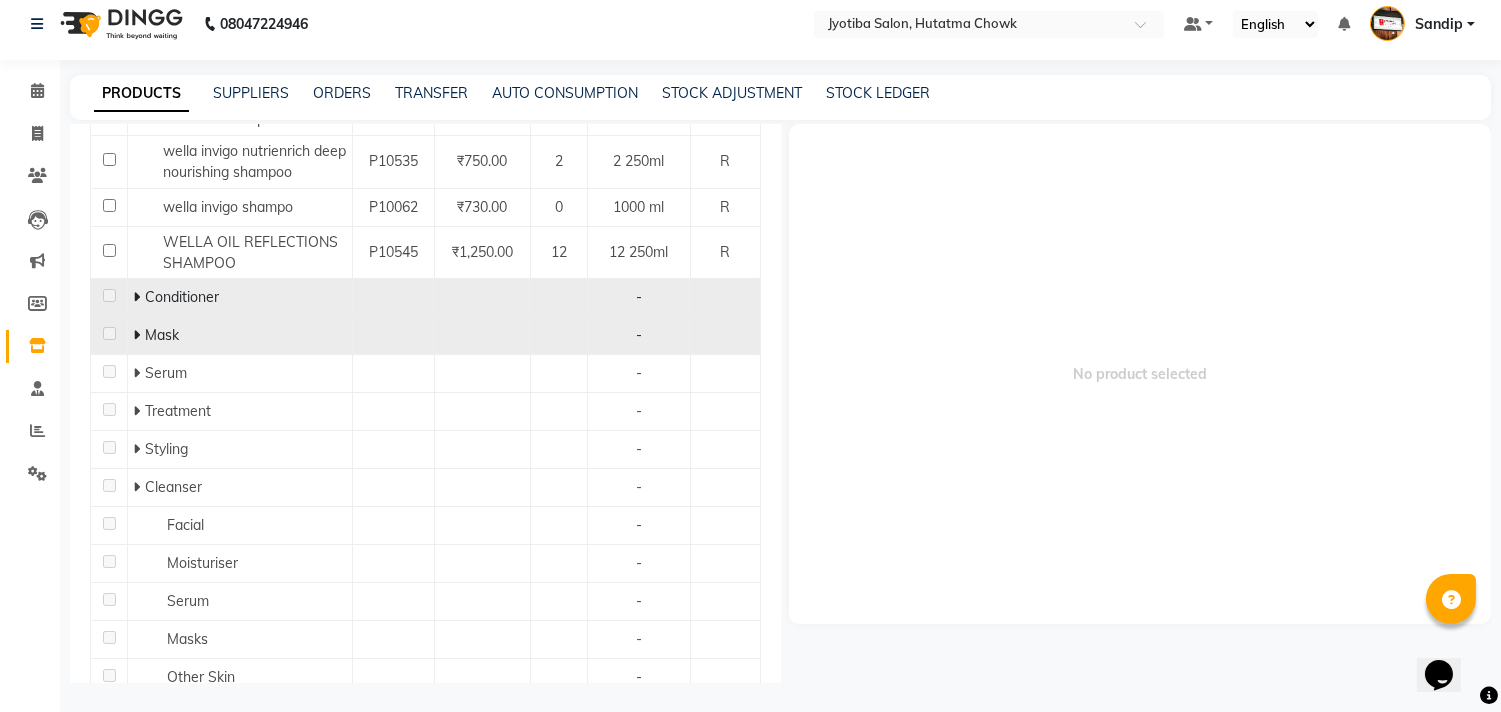 click 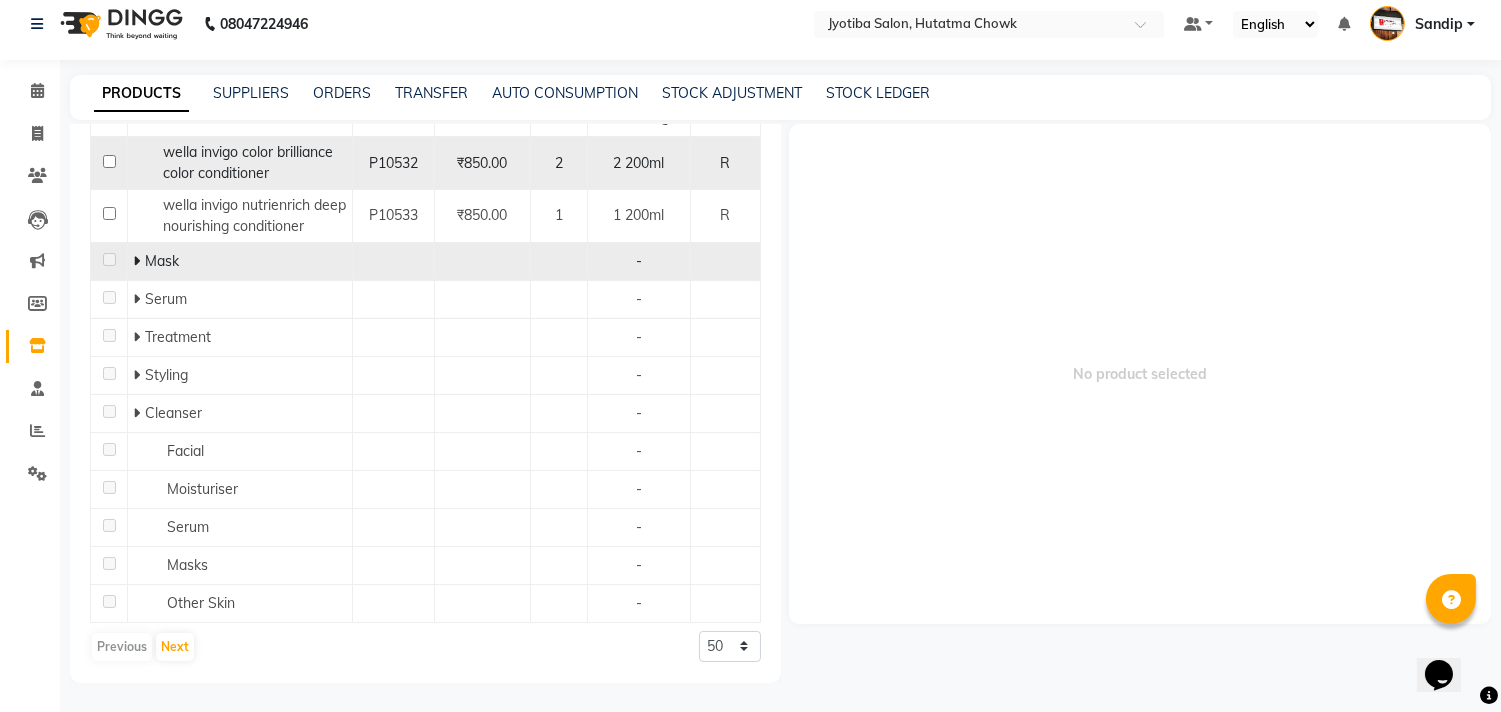 scroll, scrollTop: 1534, scrollLeft: 0, axis: vertical 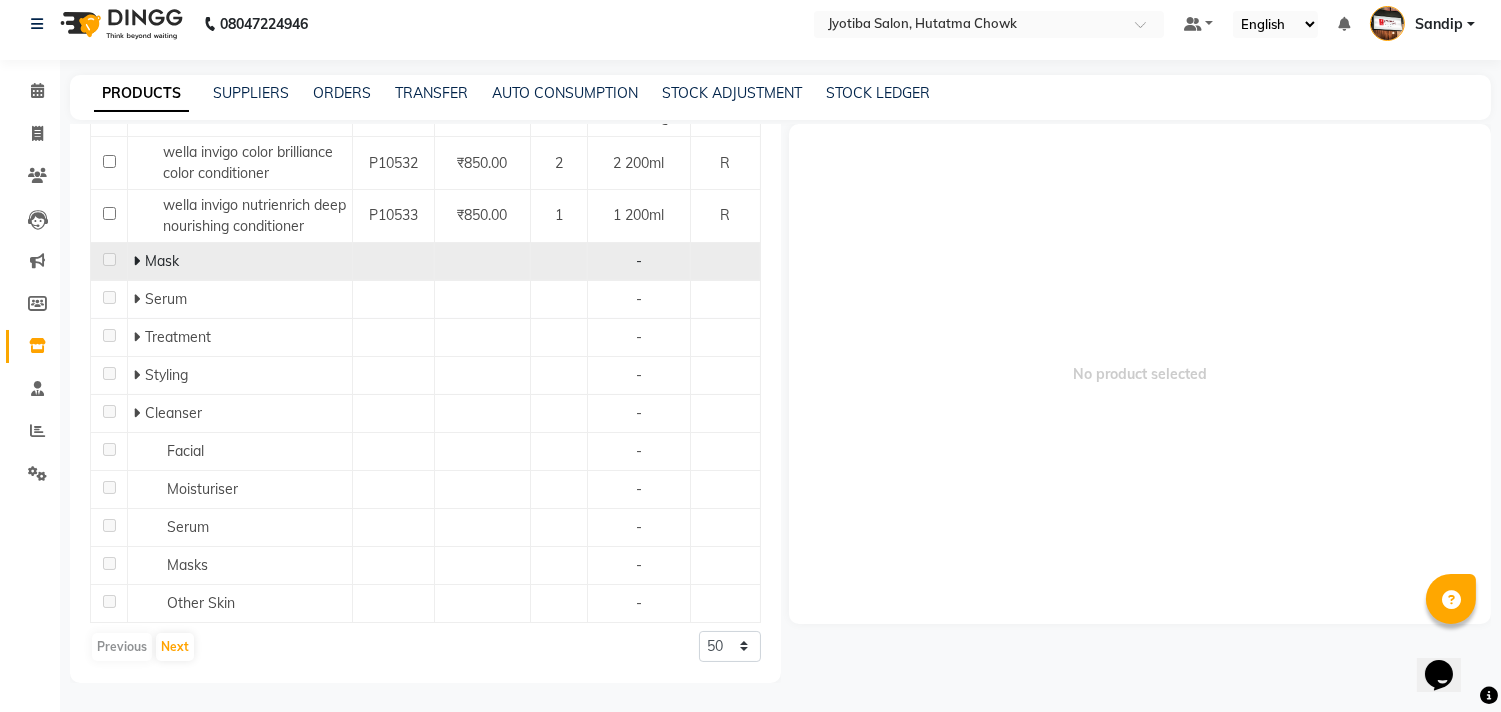click 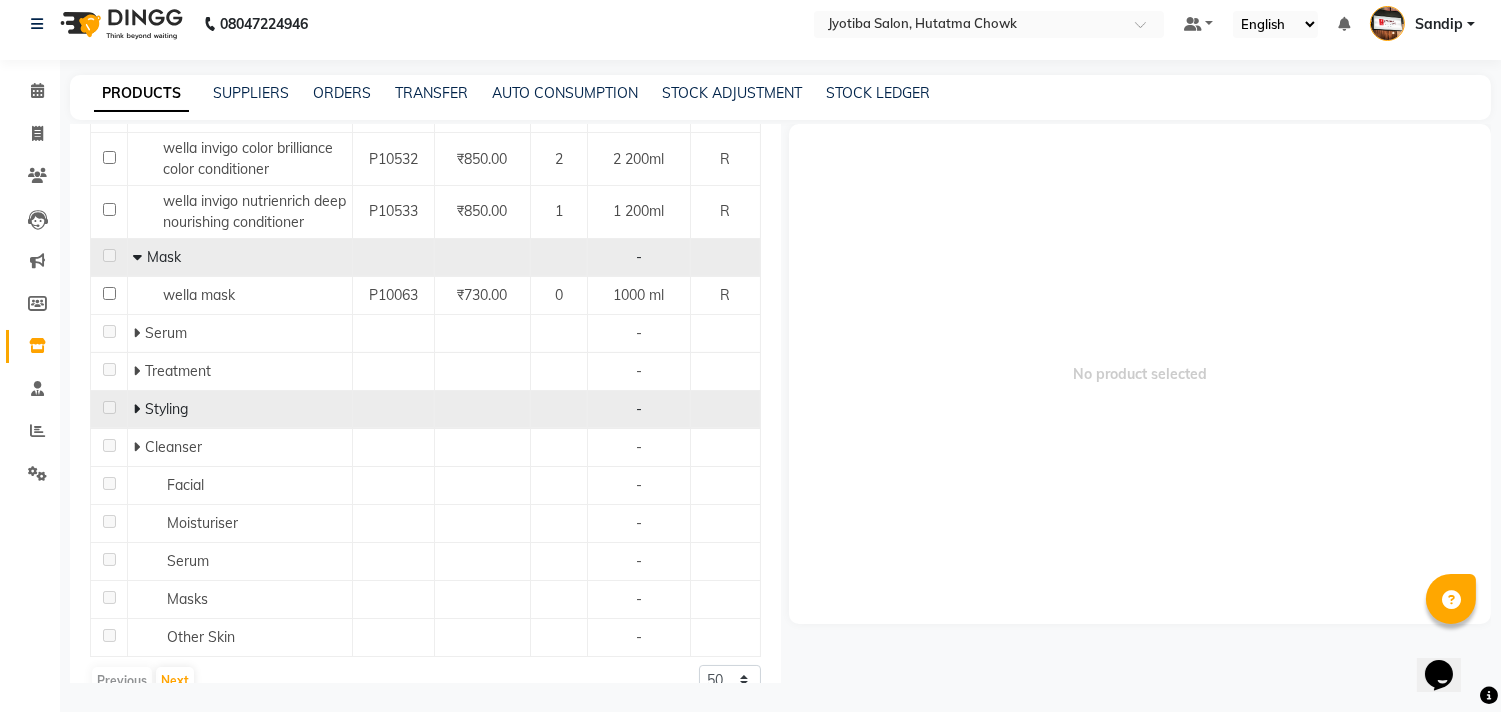 scroll, scrollTop: 1572, scrollLeft: 0, axis: vertical 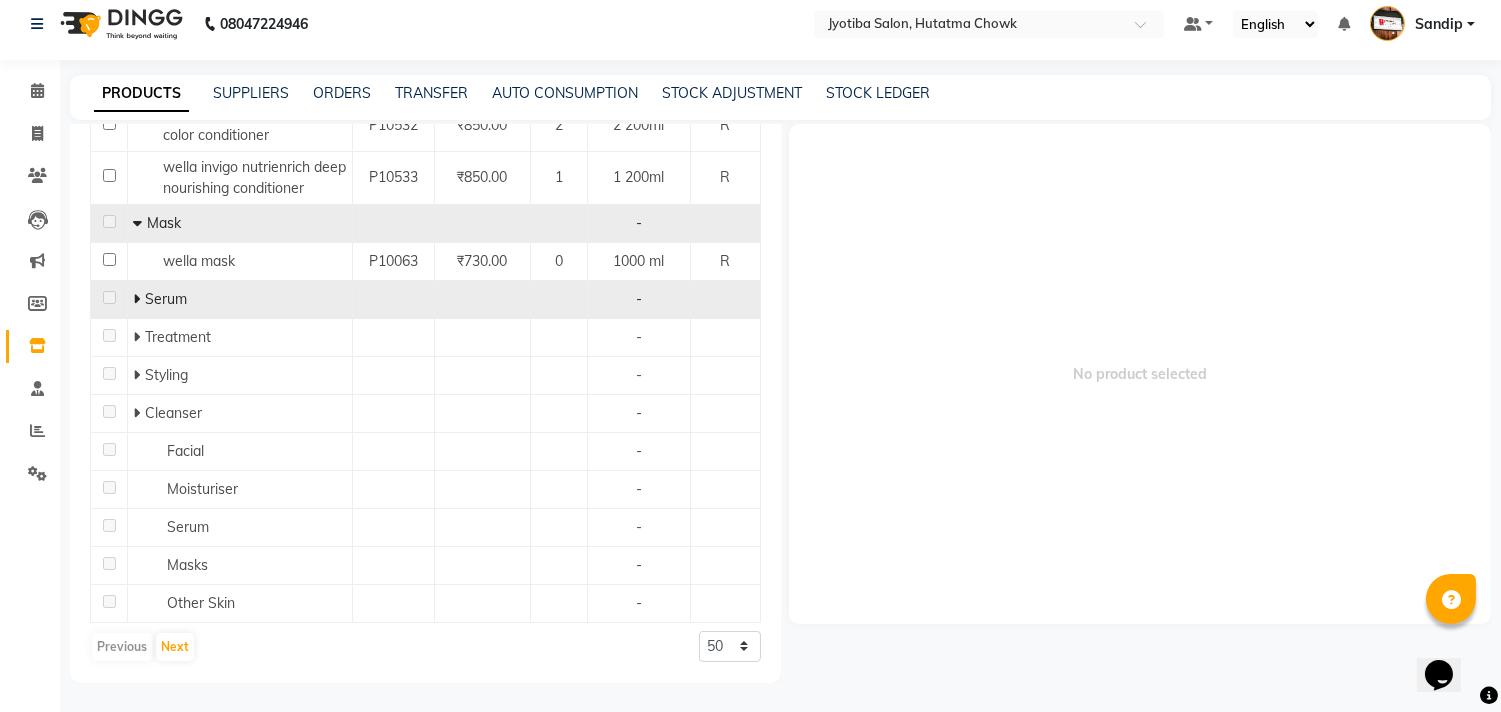 click 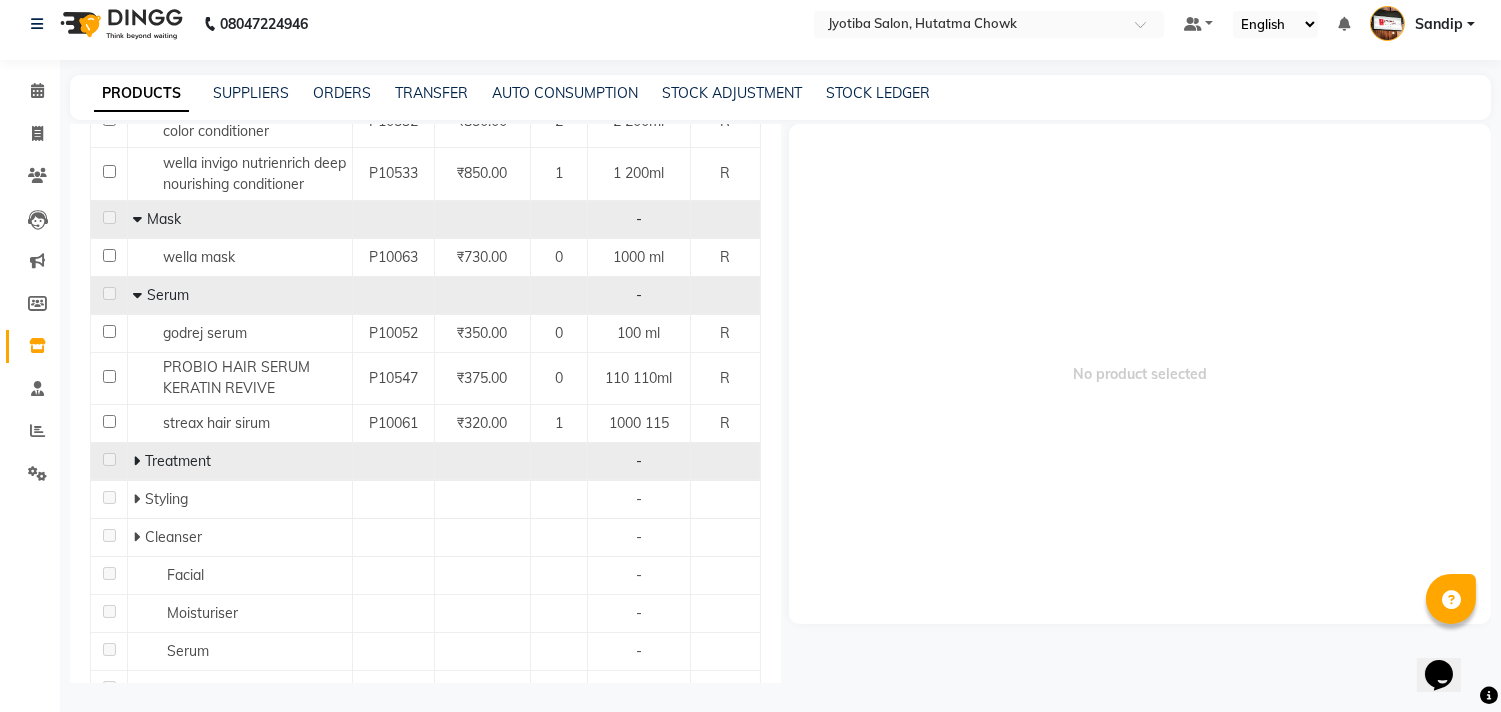 click 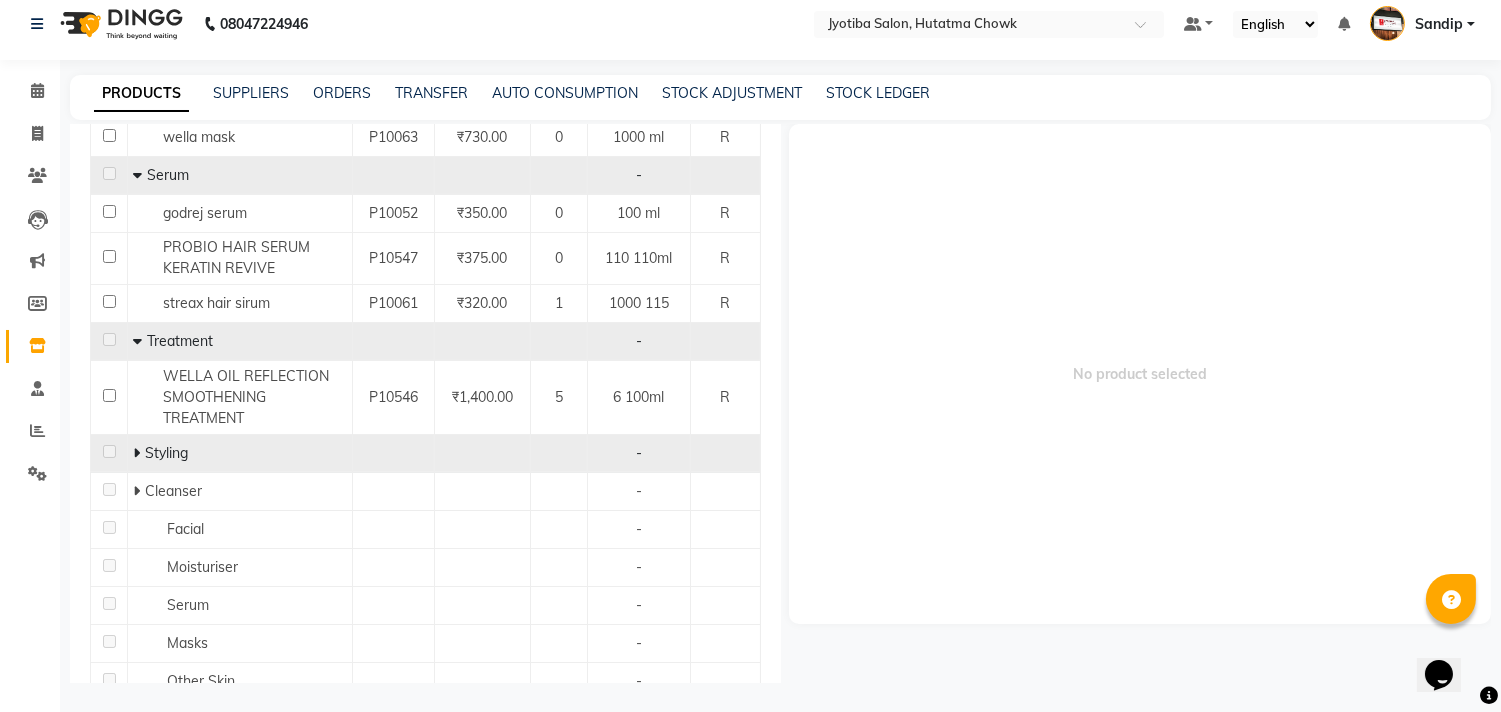 scroll, scrollTop: 1774, scrollLeft: 0, axis: vertical 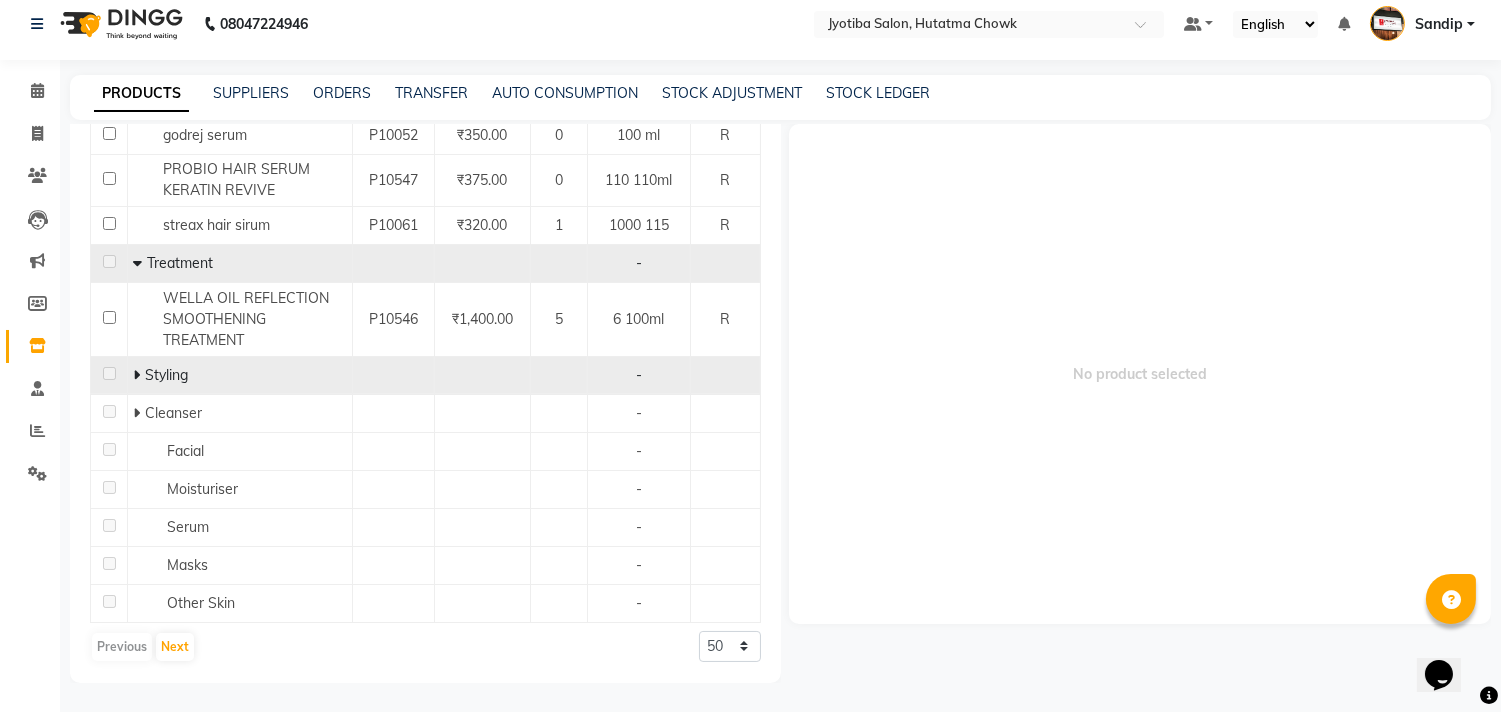 click 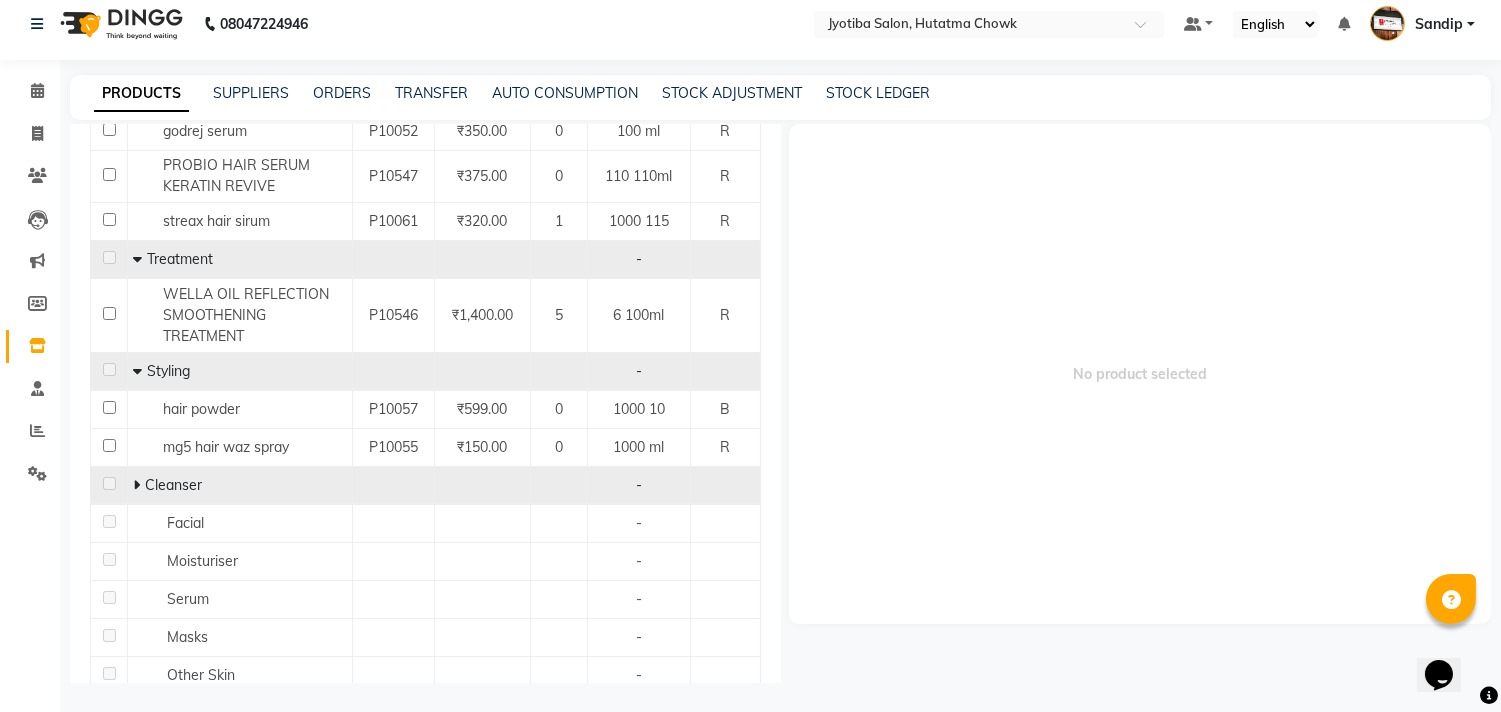 scroll, scrollTop: 1851, scrollLeft: 0, axis: vertical 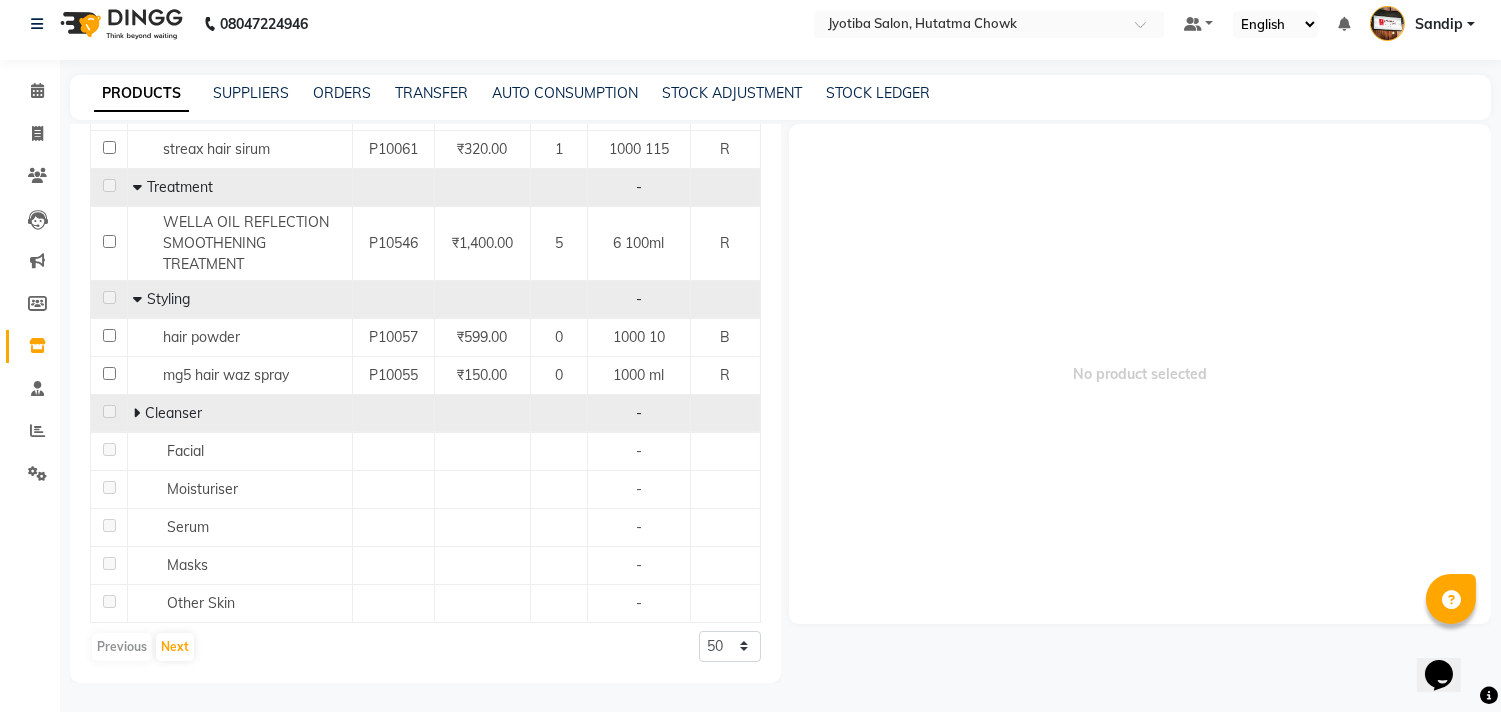 click 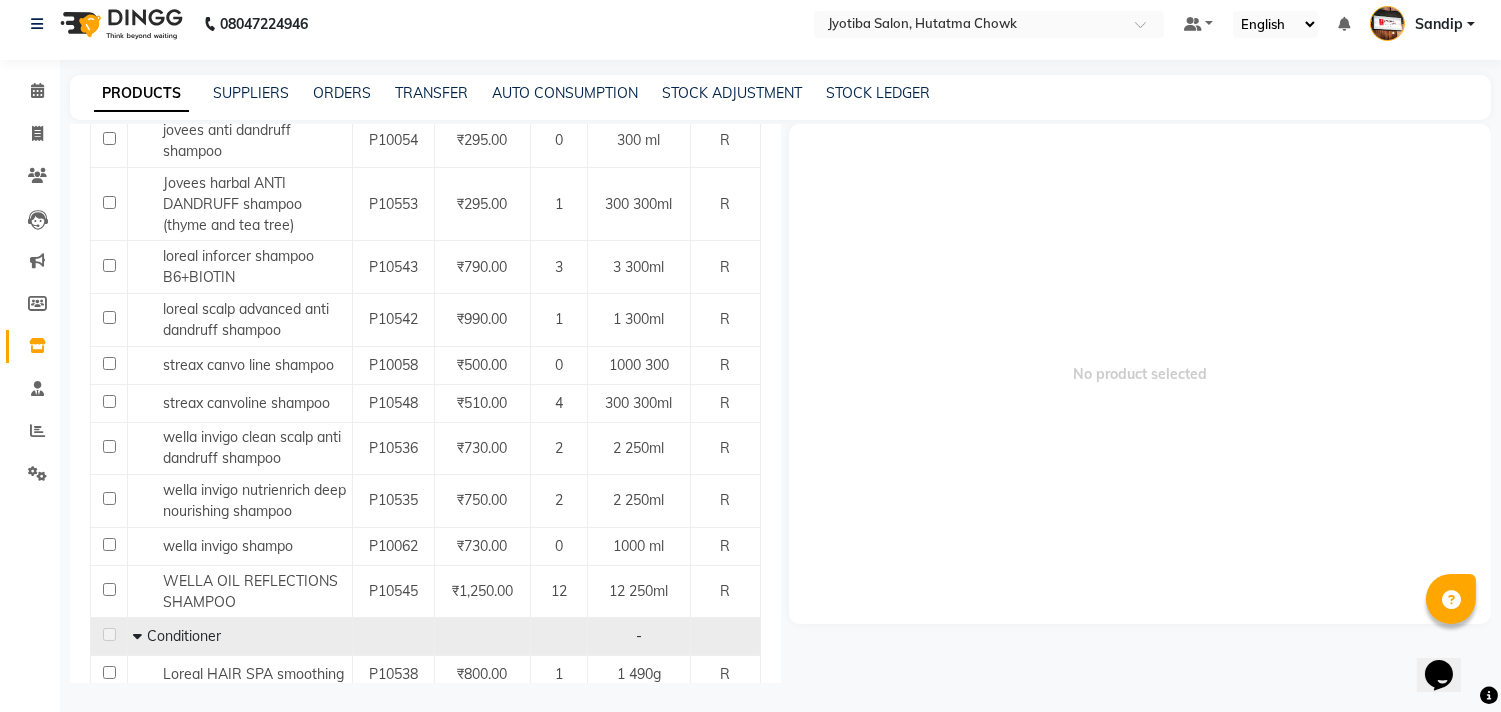 scroll, scrollTop: 0, scrollLeft: 0, axis: both 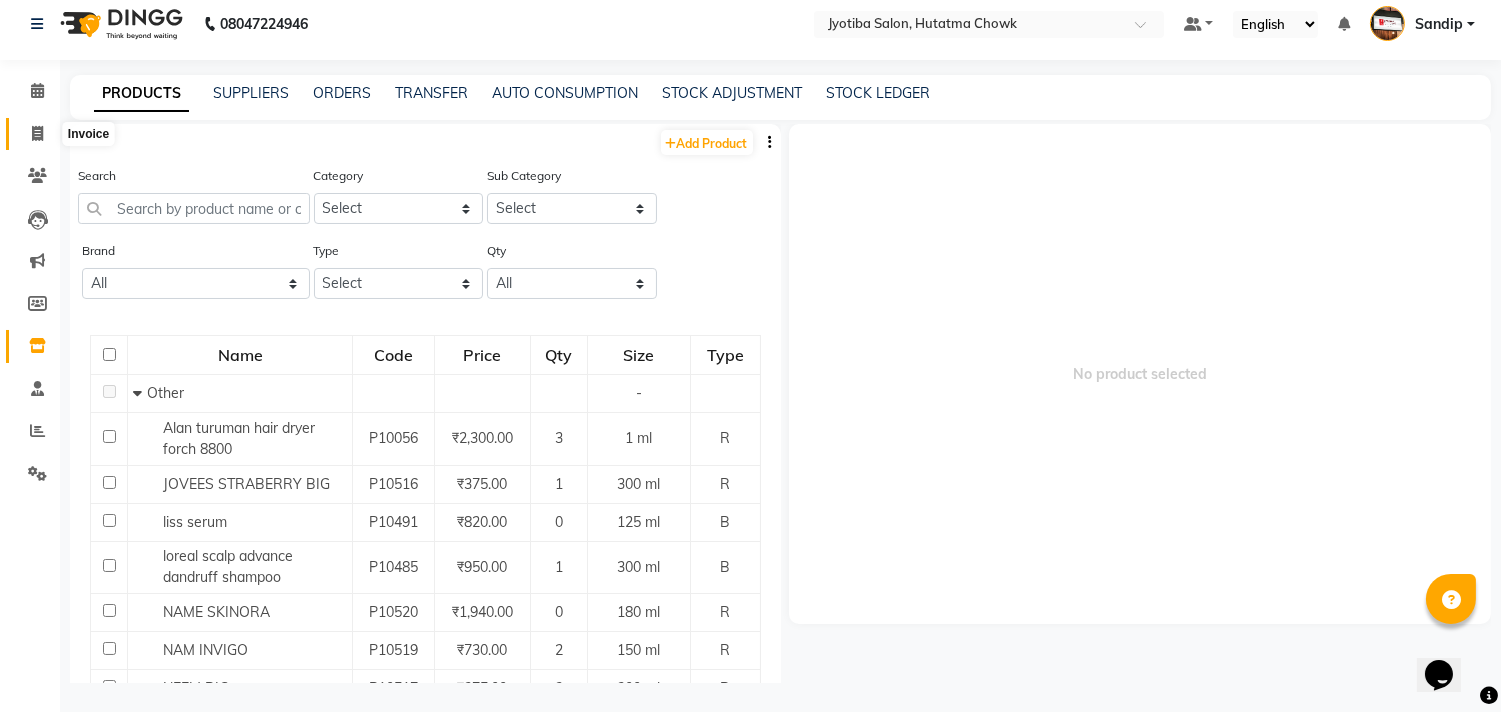 click 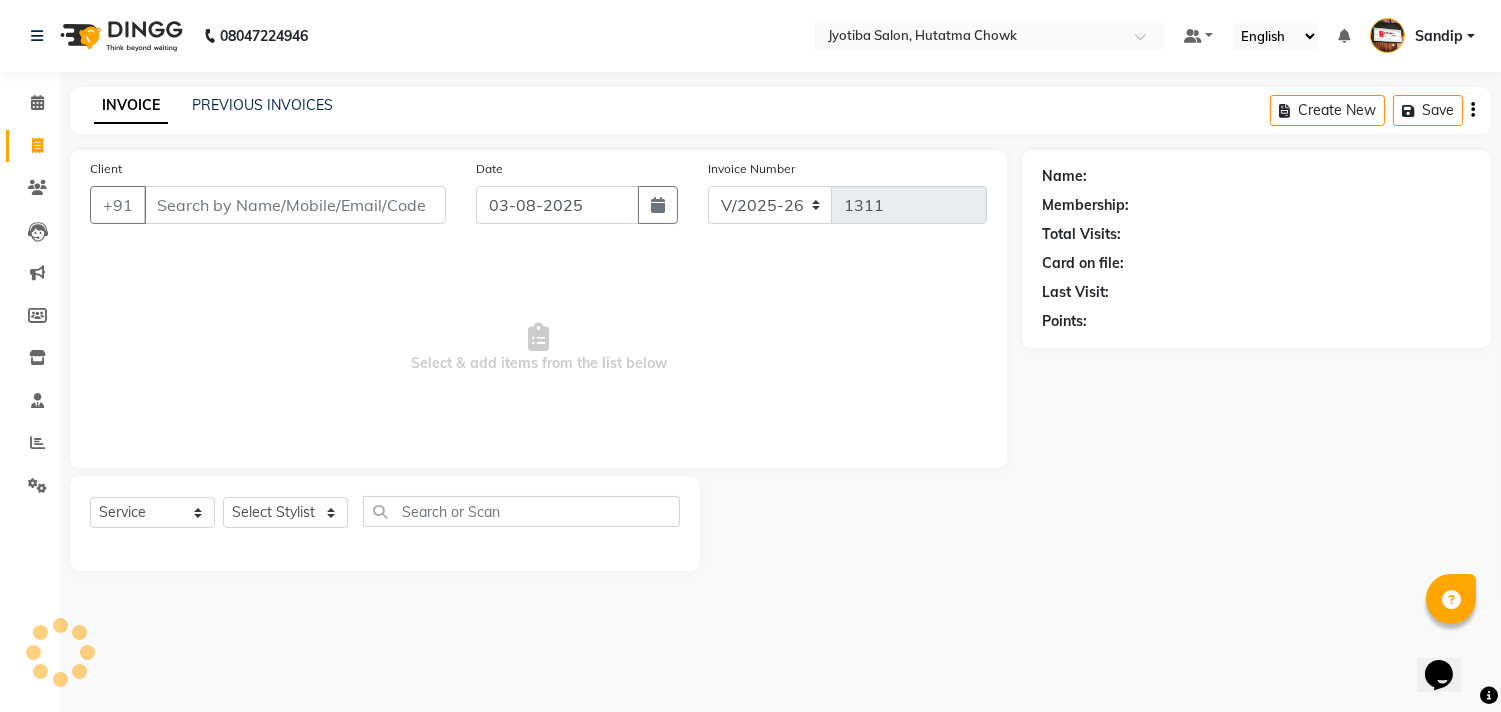 scroll, scrollTop: 0, scrollLeft: 0, axis: both 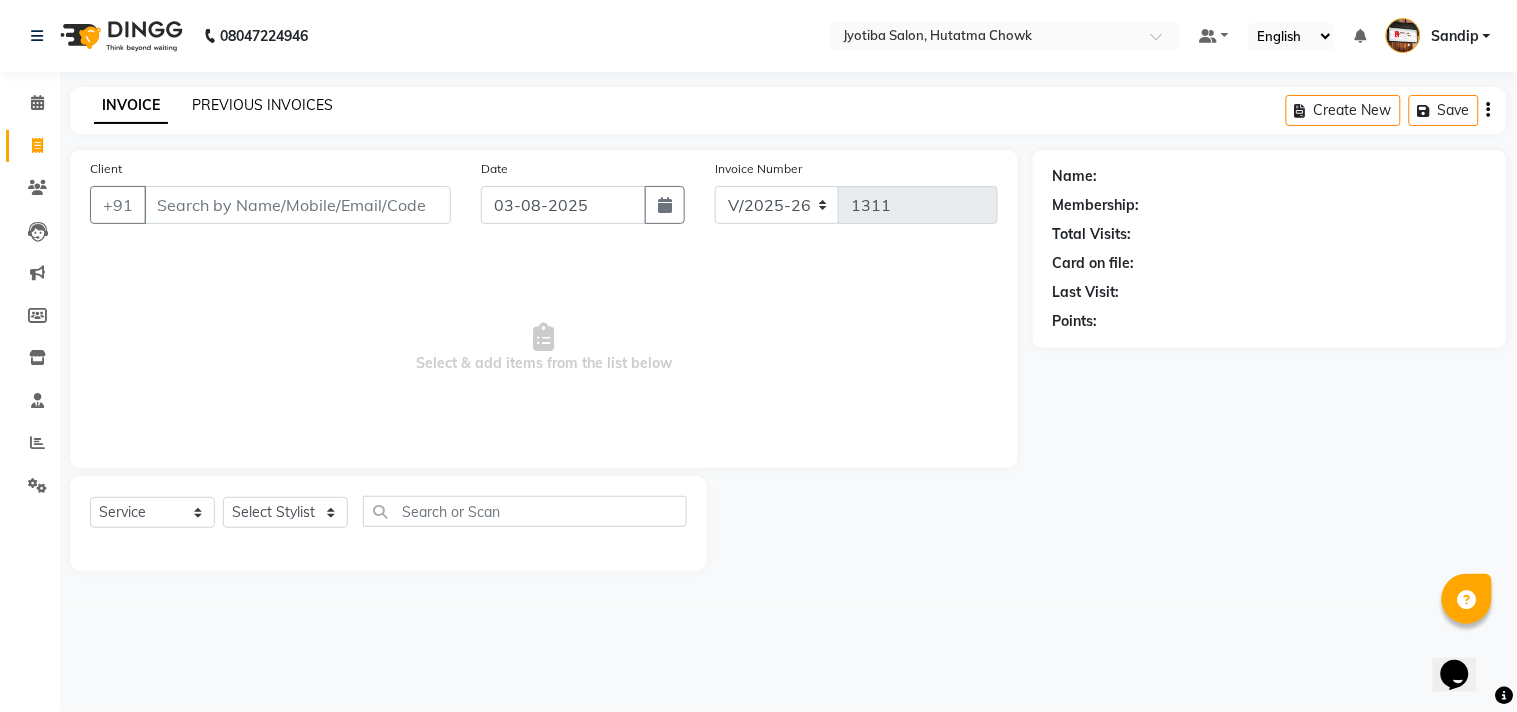 select on "membership" 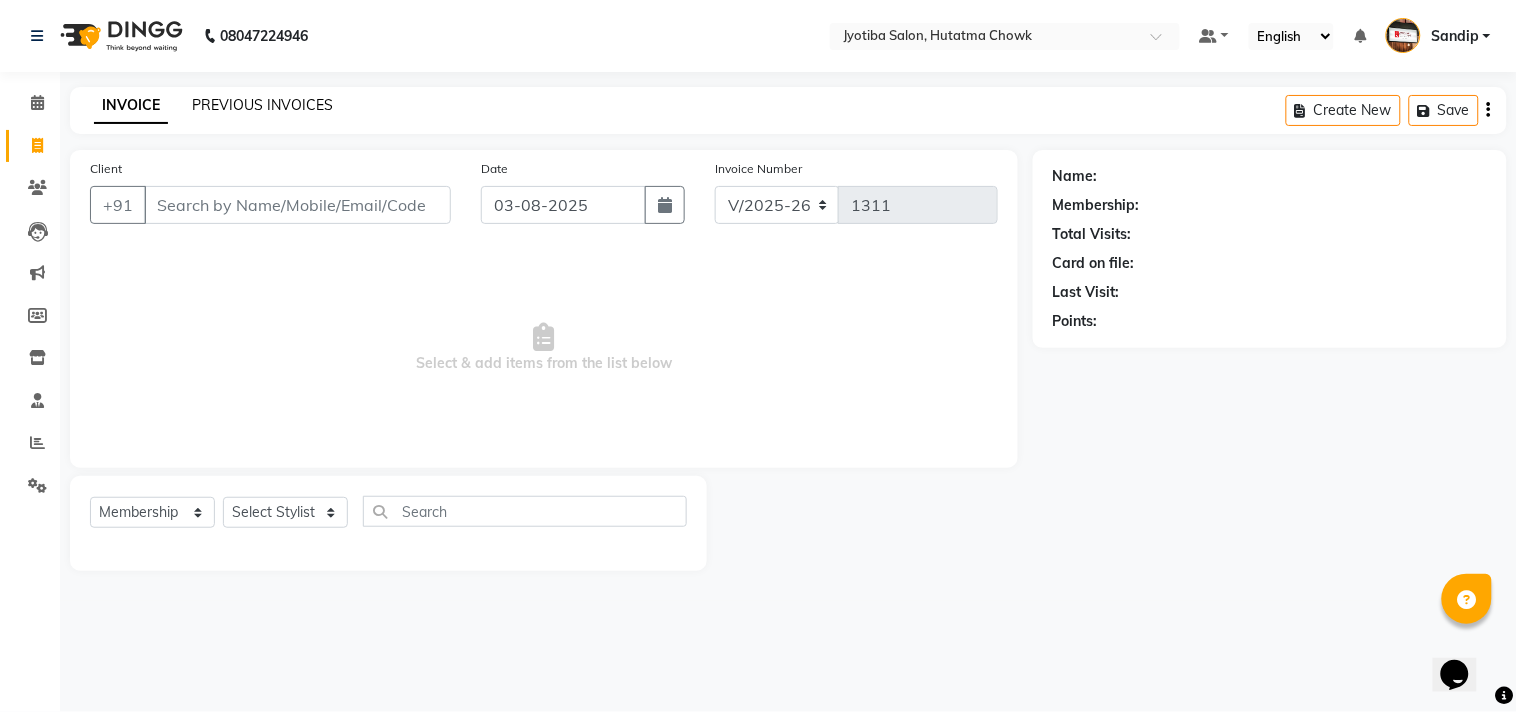 click on "PREVIOUS INVOICES" 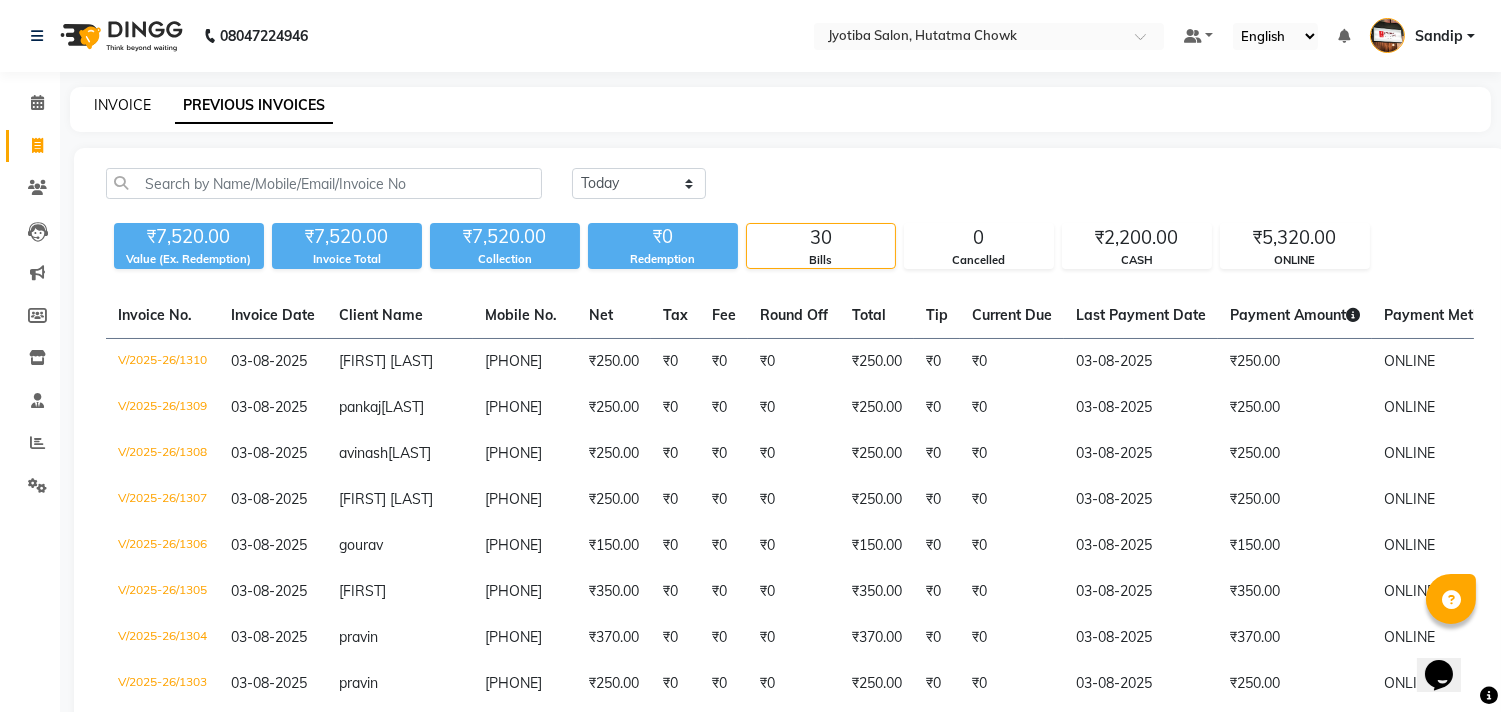 click on "INVOICE" 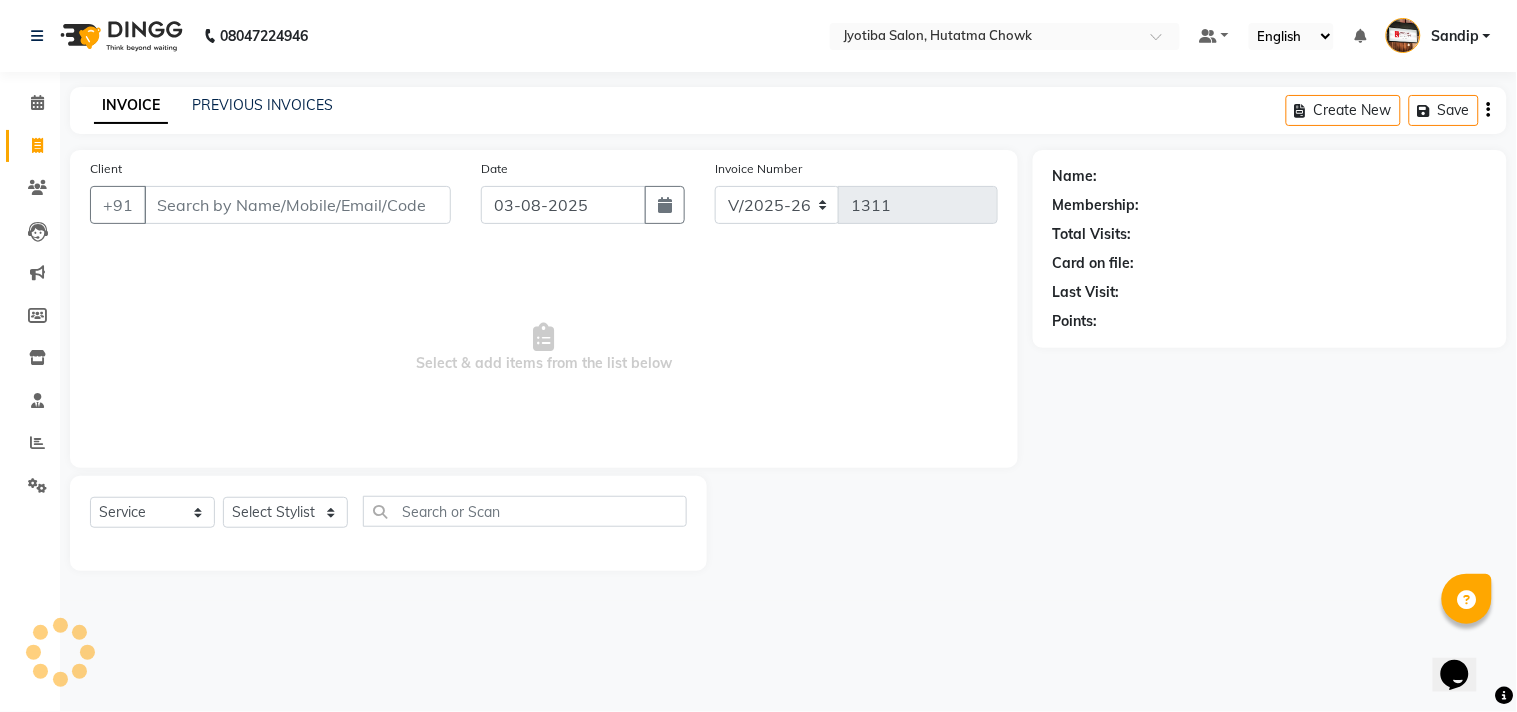 select on "membership" 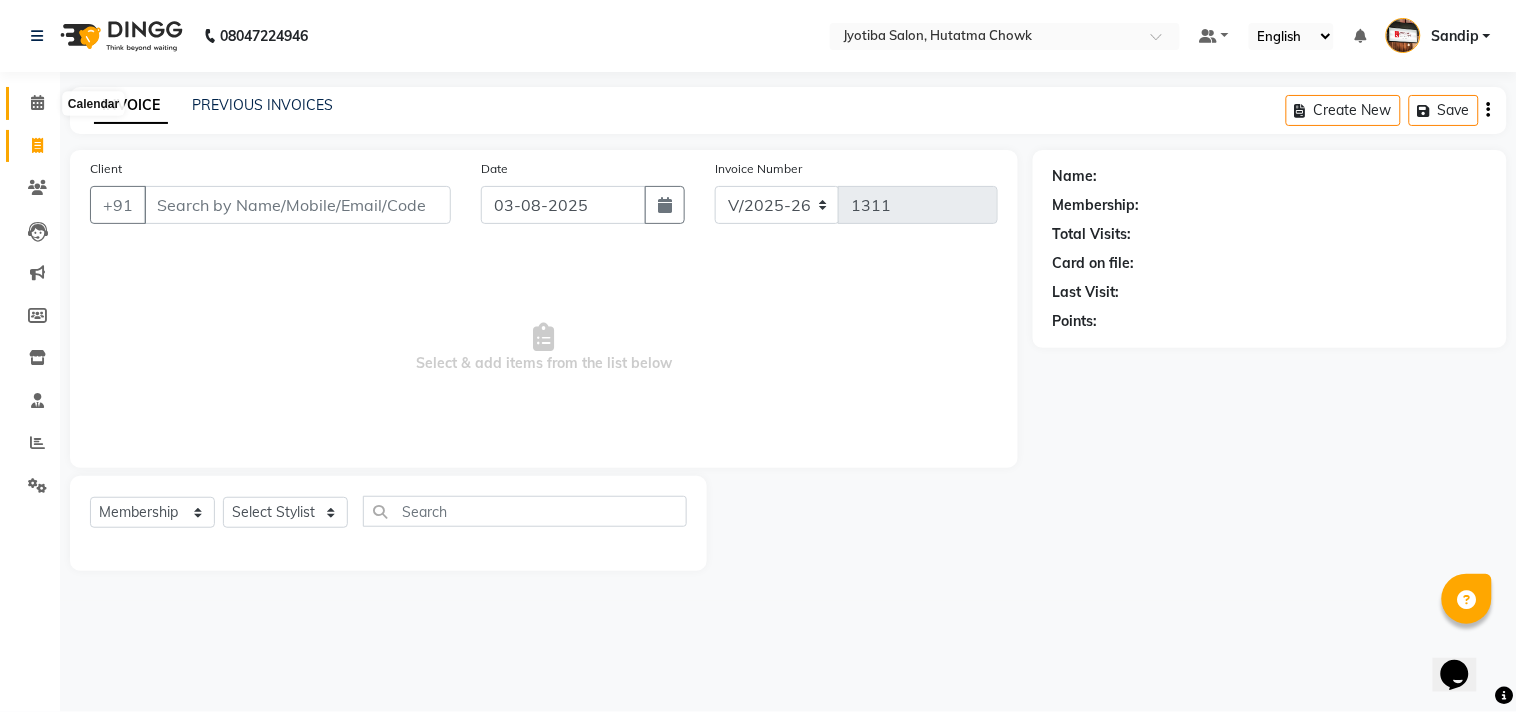 click 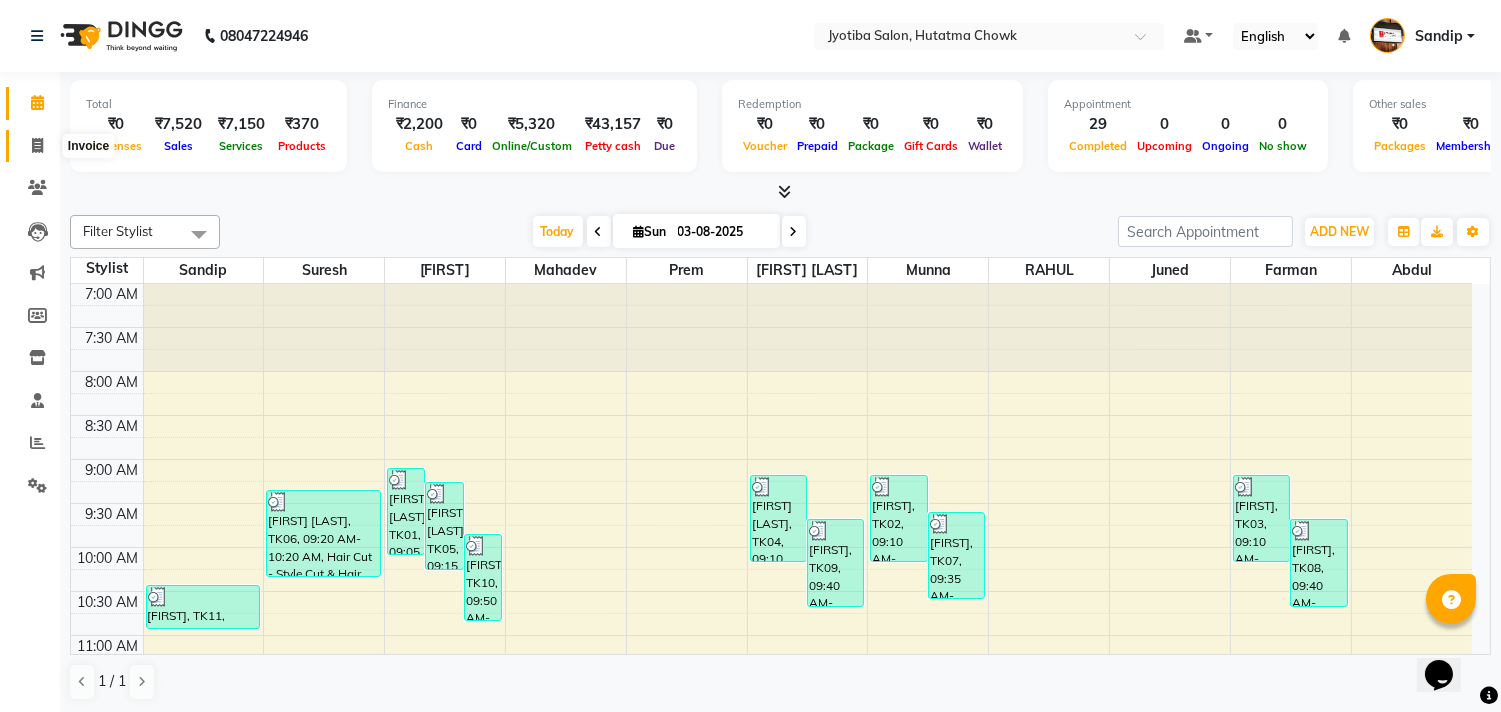click 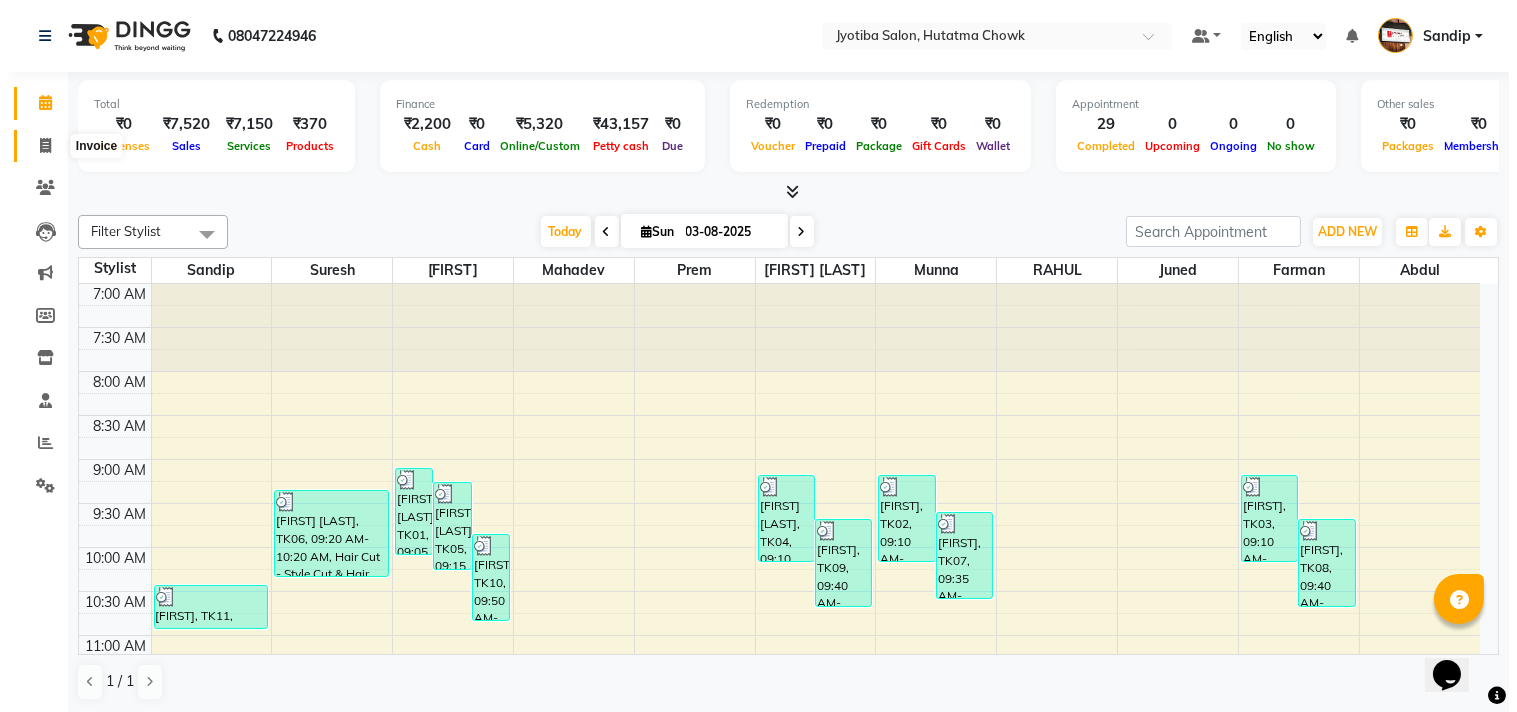 select on "556" 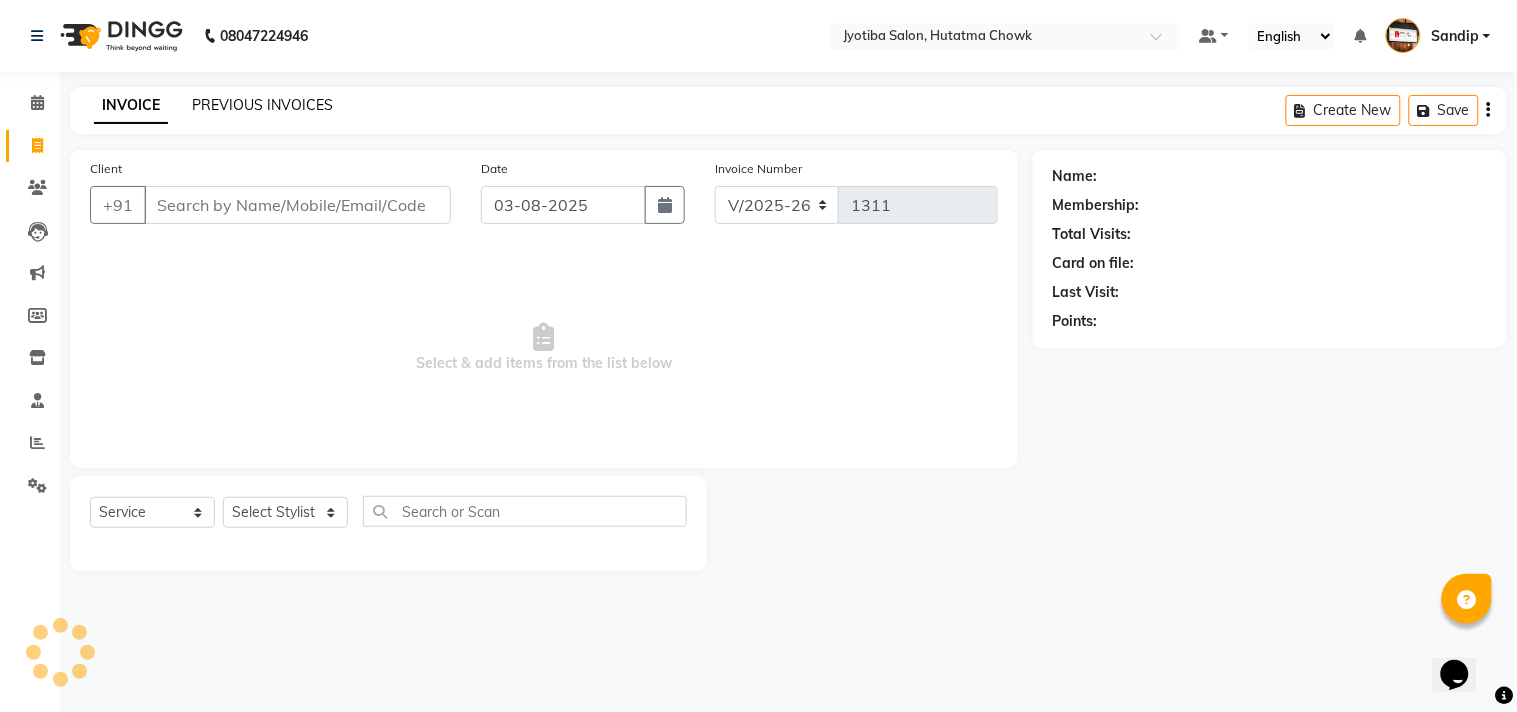 select on "membership" 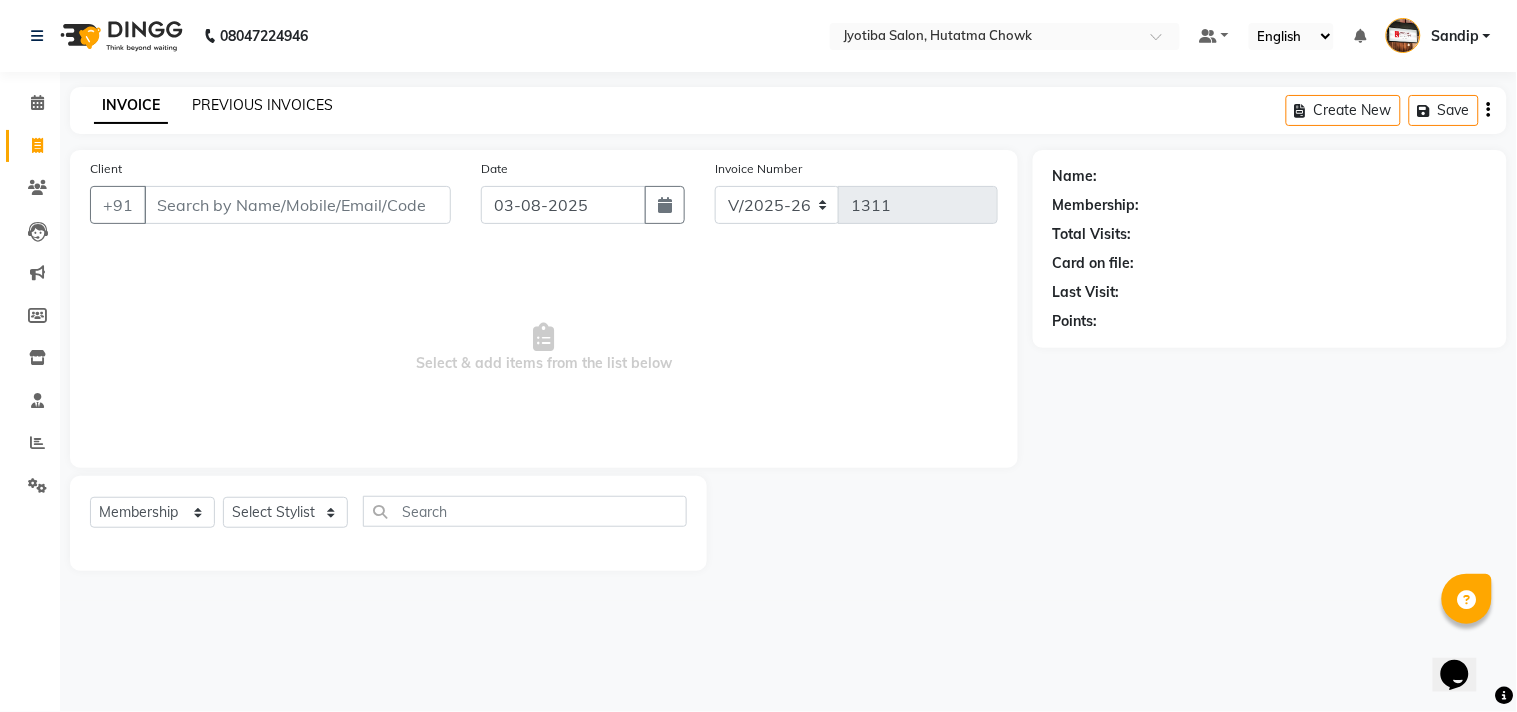 click on "PREVIOUS INVOICES" 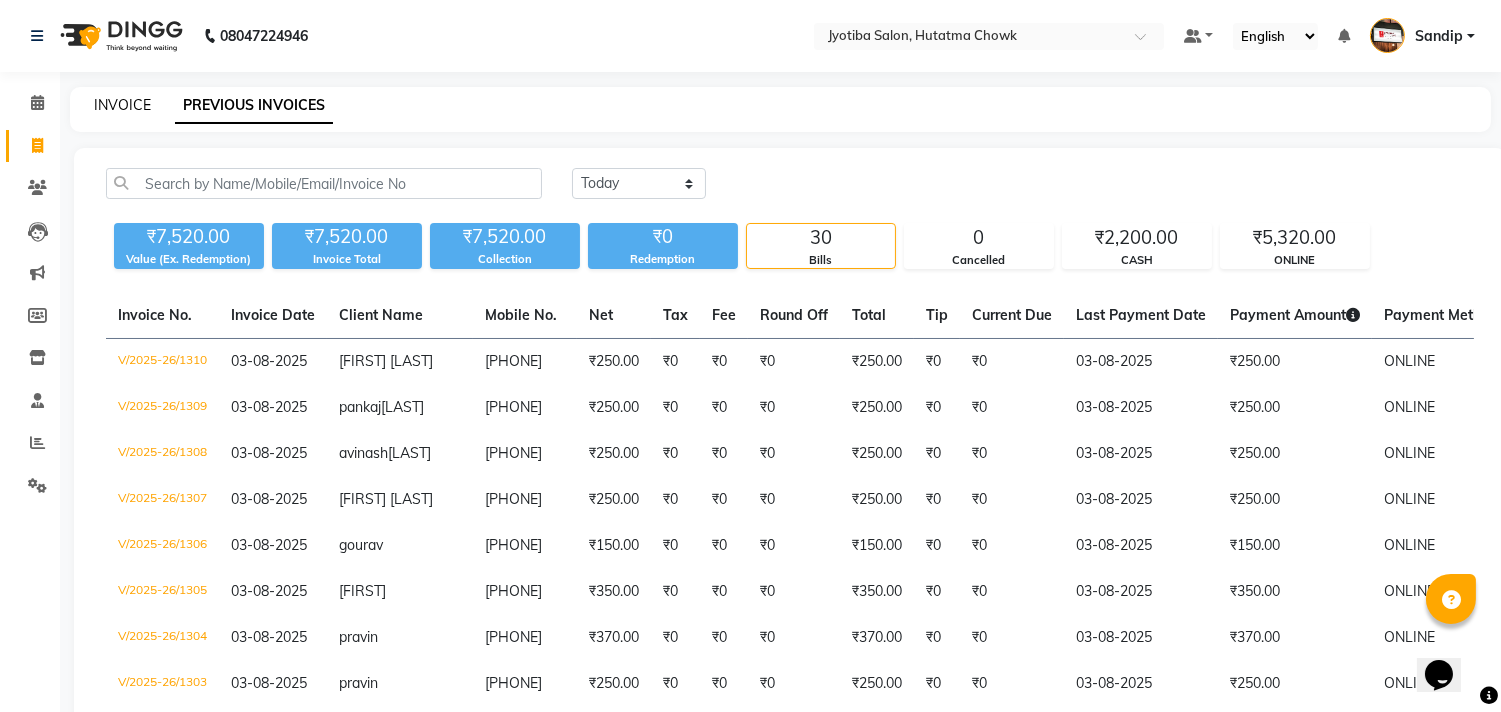 click on "INVOICE" 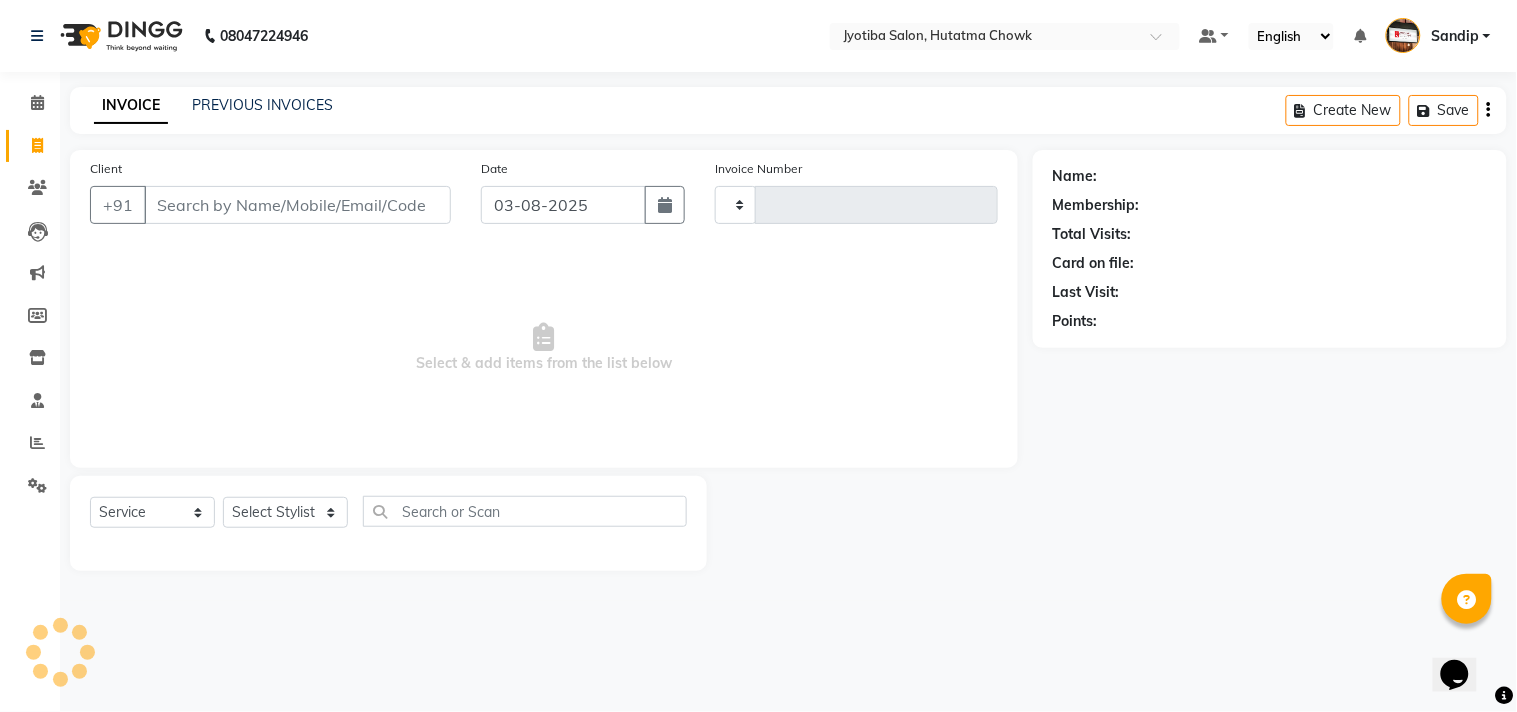 type on "1311" 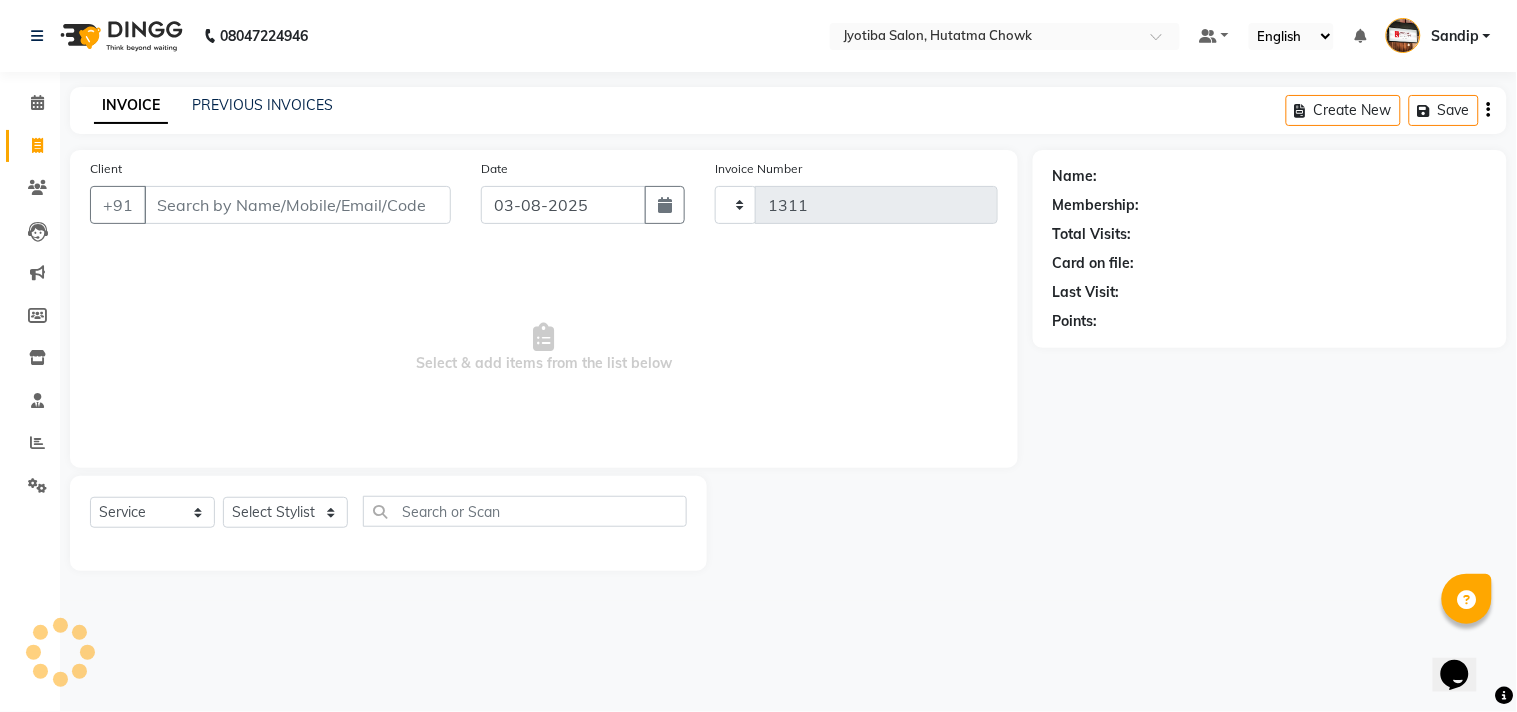 select on "556" 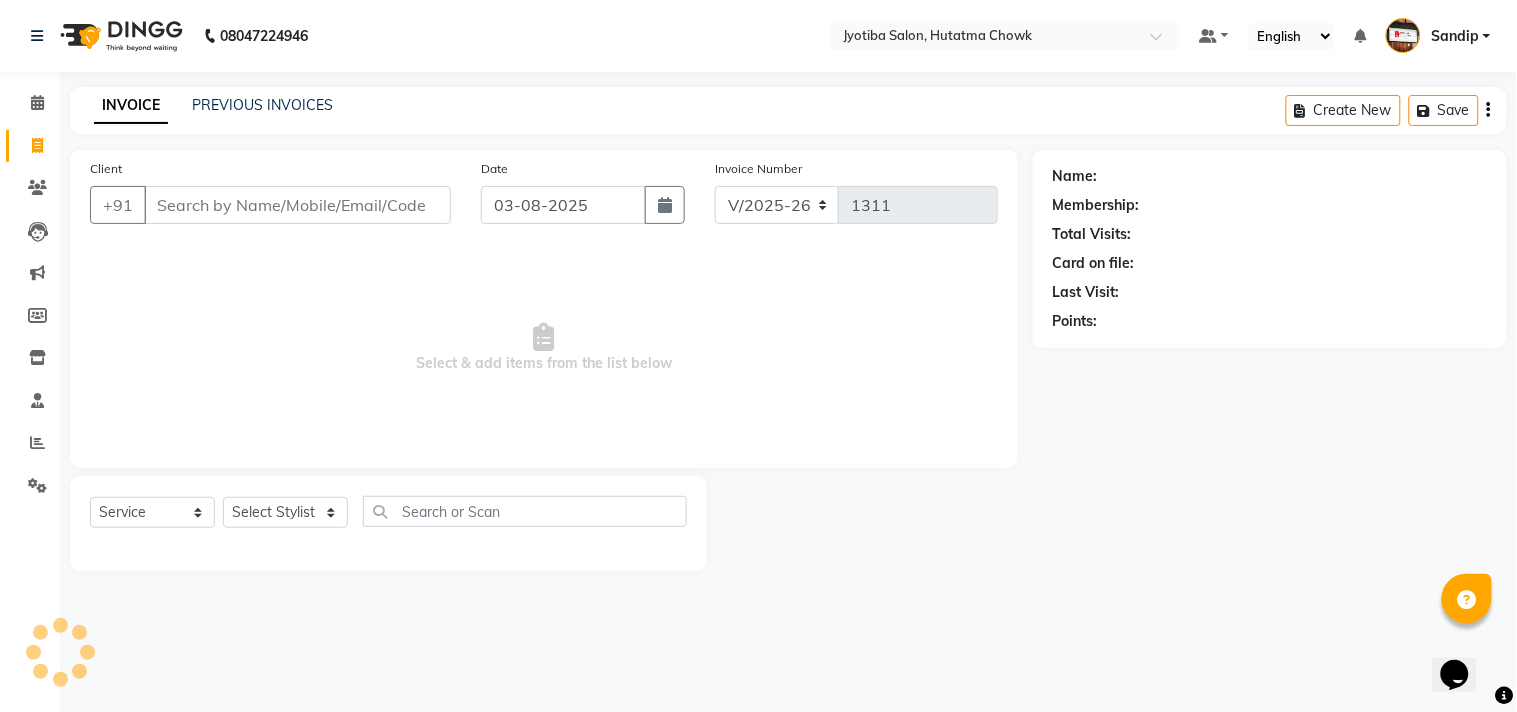 select on "membership" 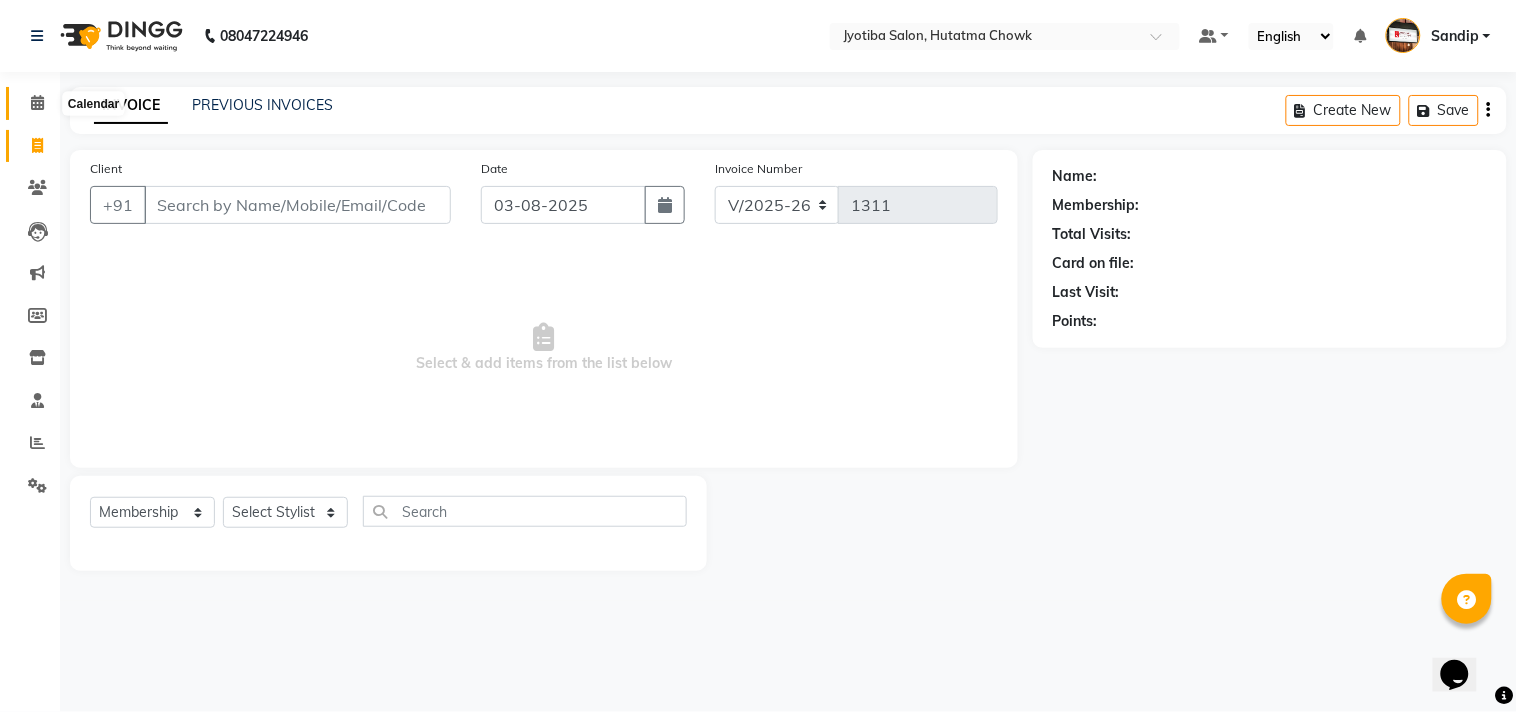 click 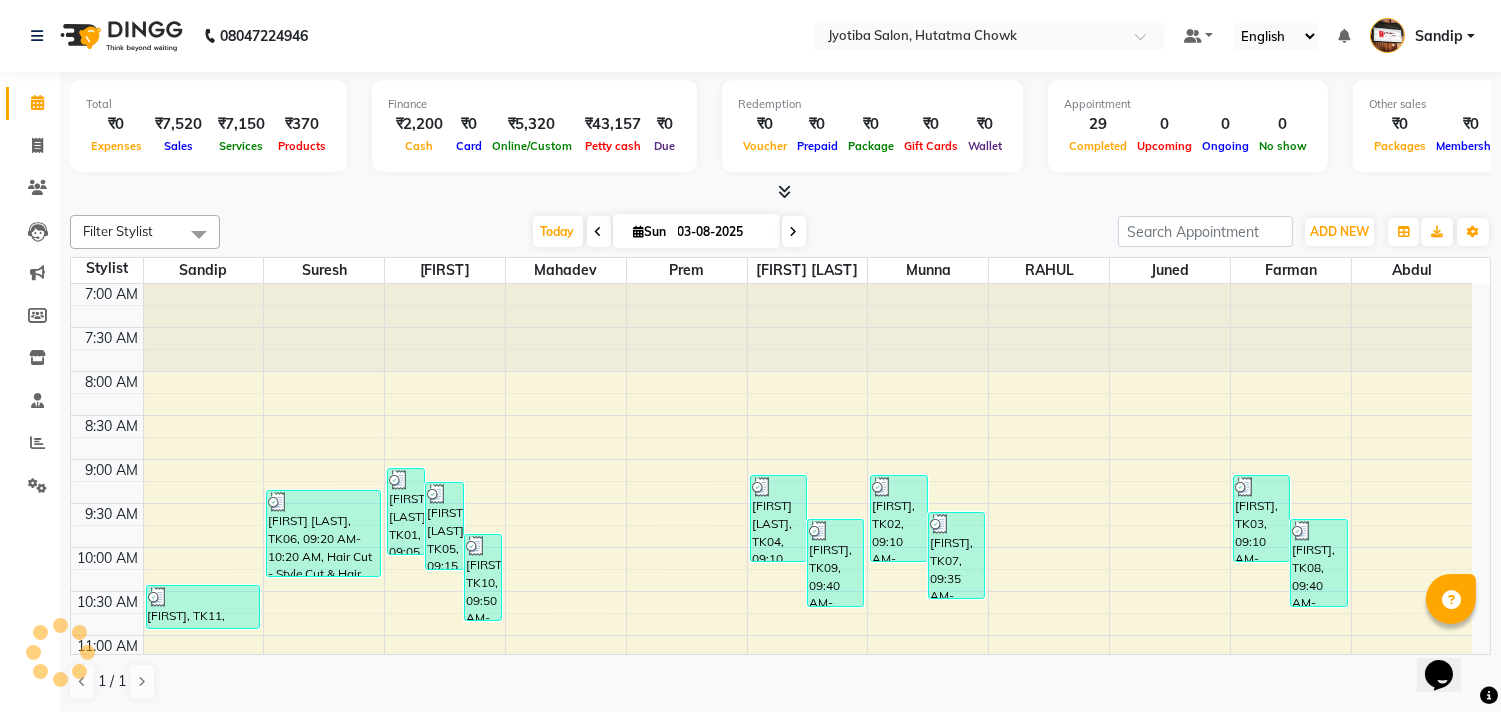 scroll, scrollTop: 796, scrollLeft: 0, axis: vertical 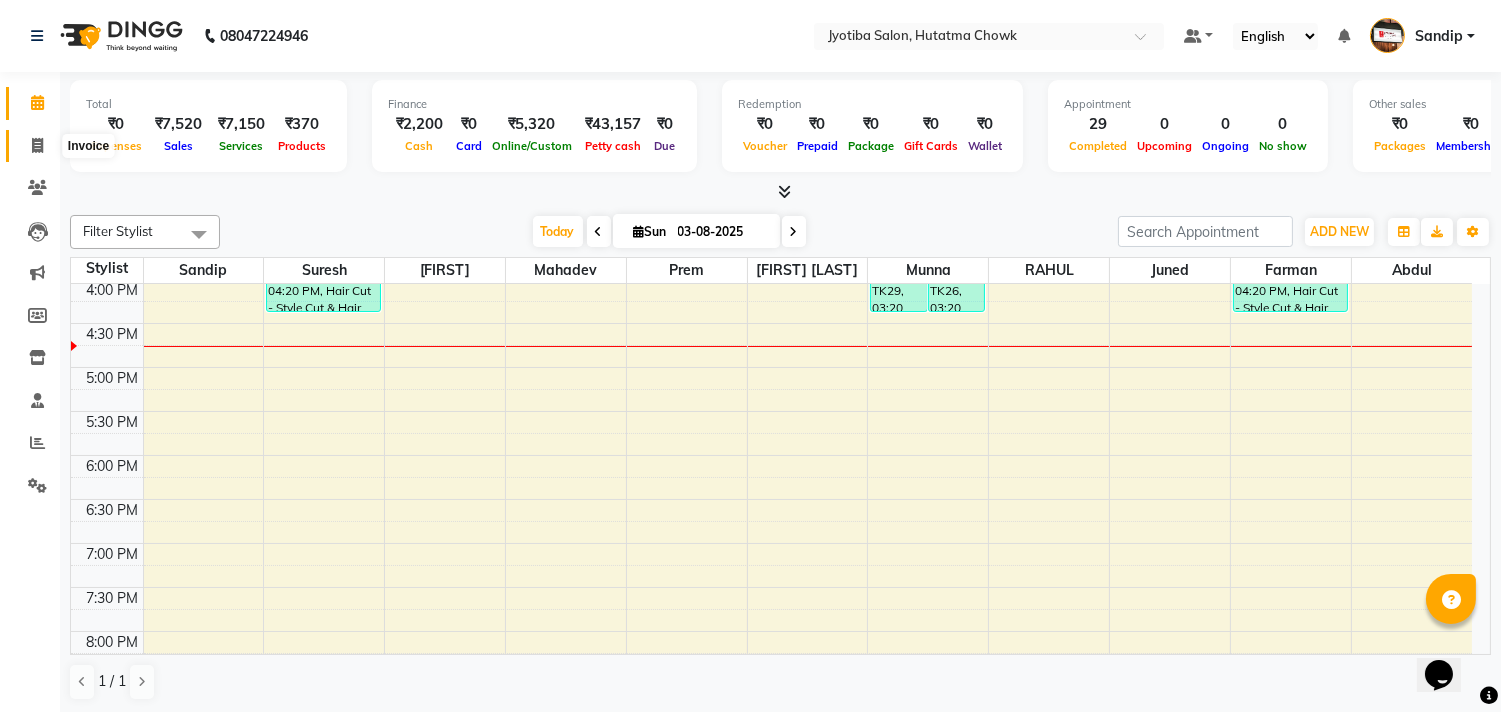 click 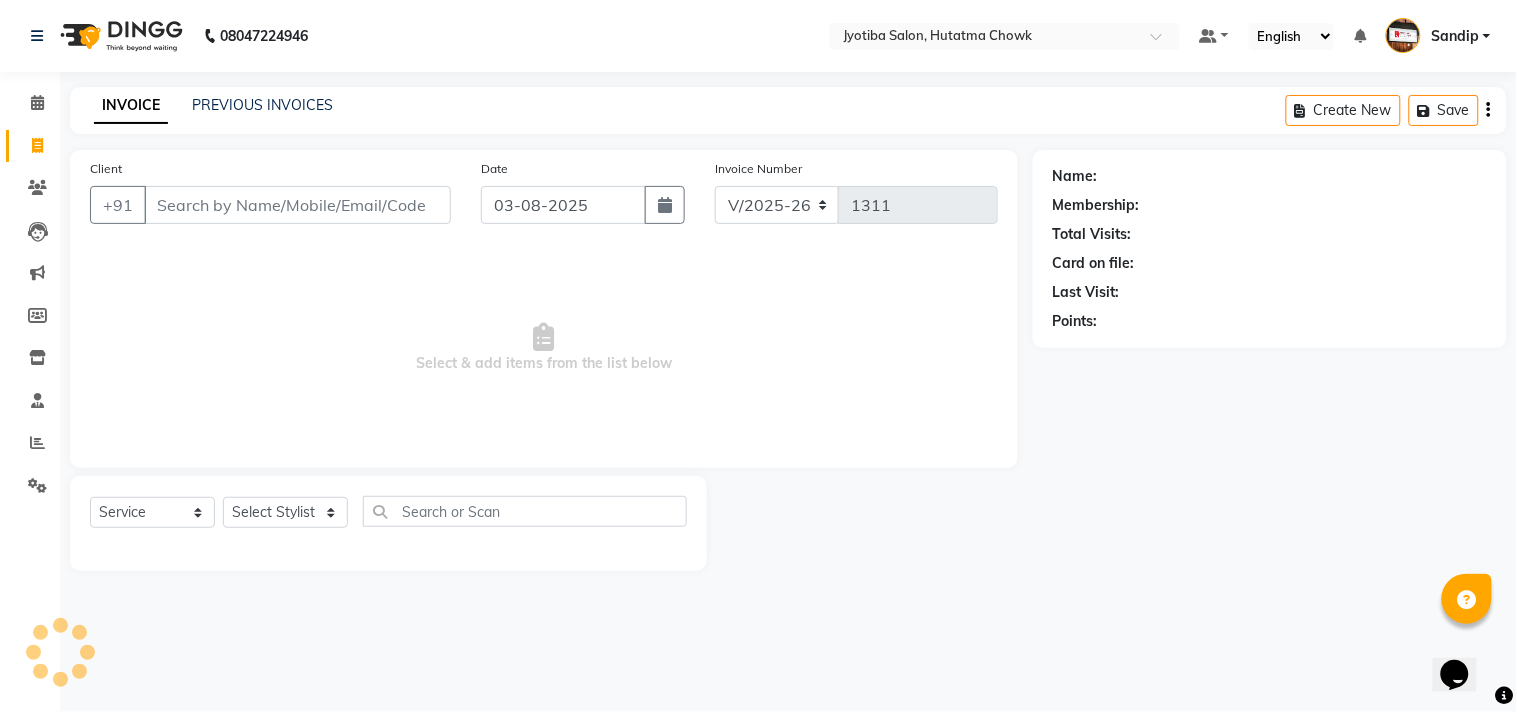 select on "membership" 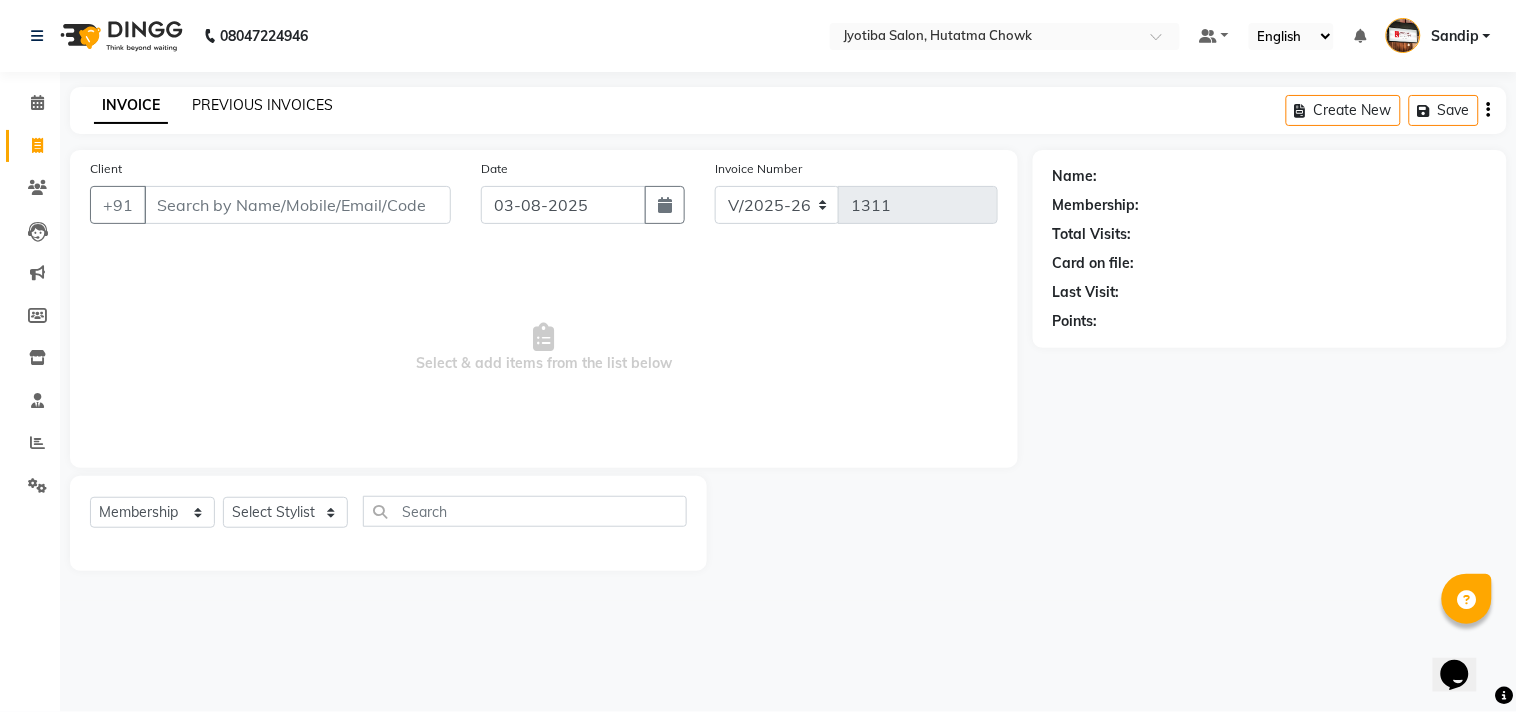 click on "PREVIOUS INVOICES" 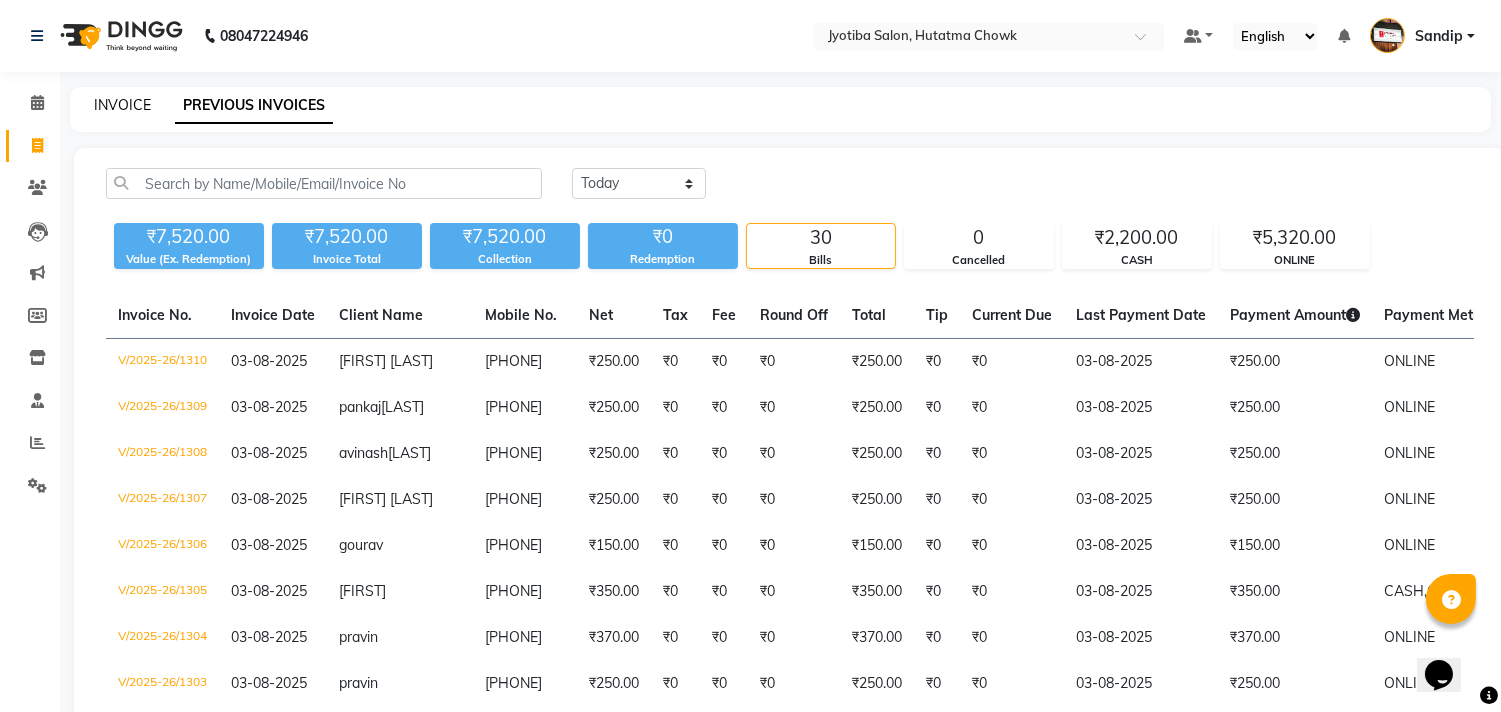 click on "INVOICE" 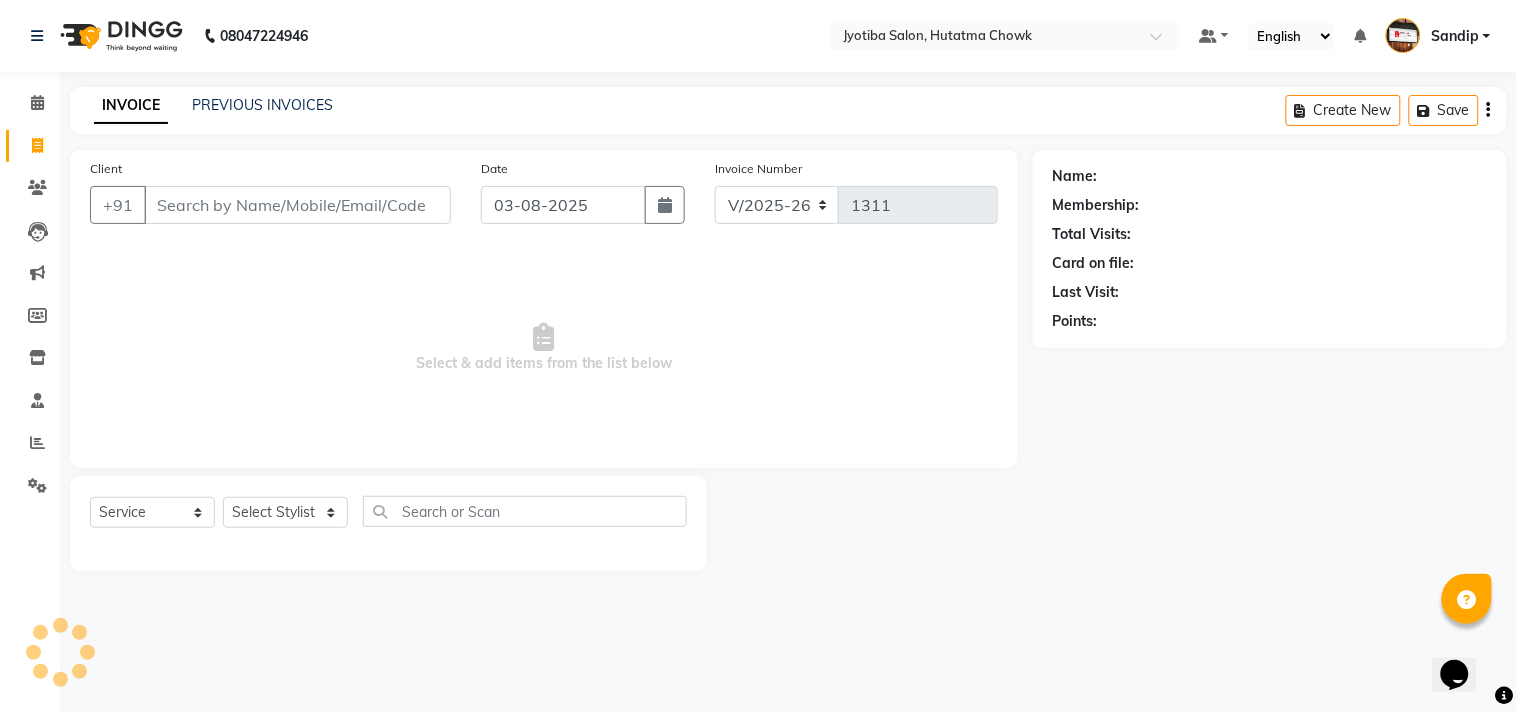 select on "membership" 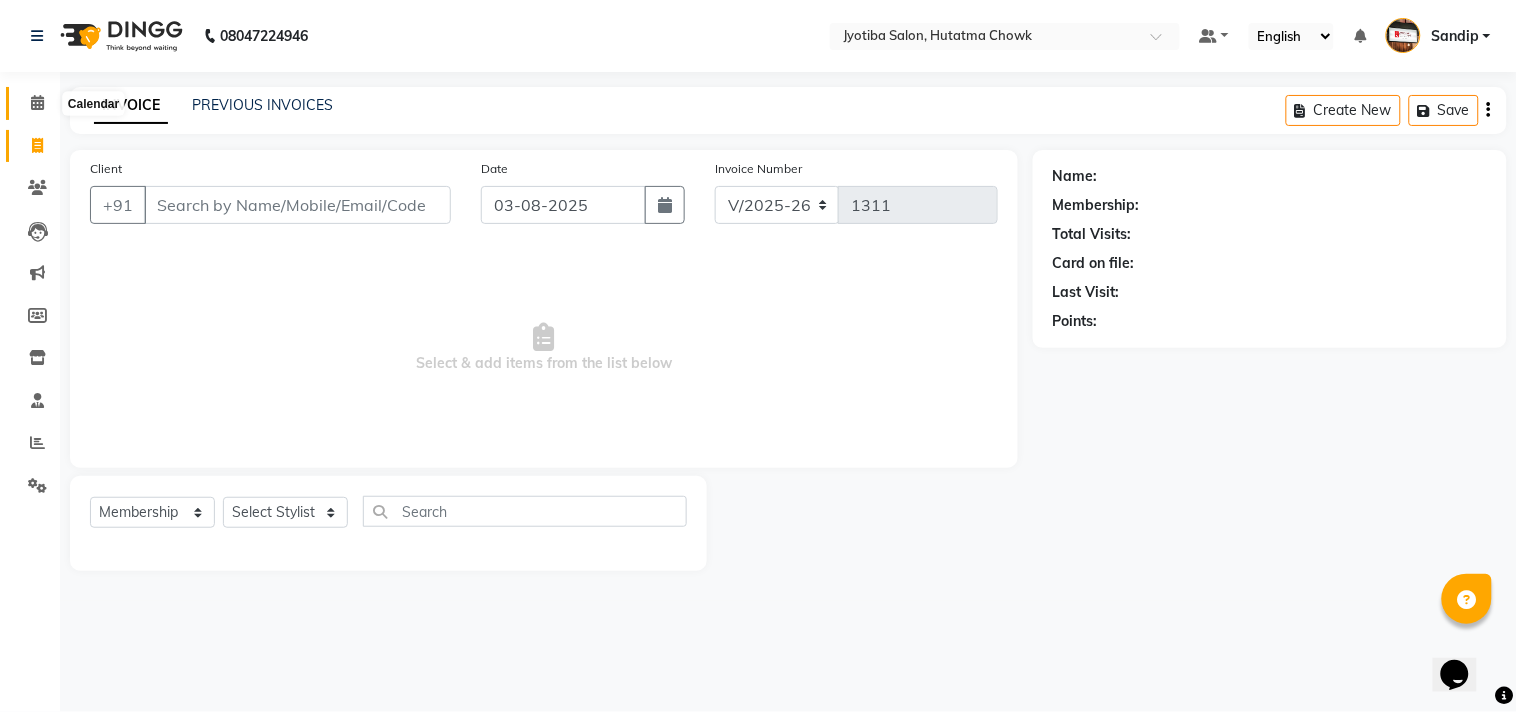 click 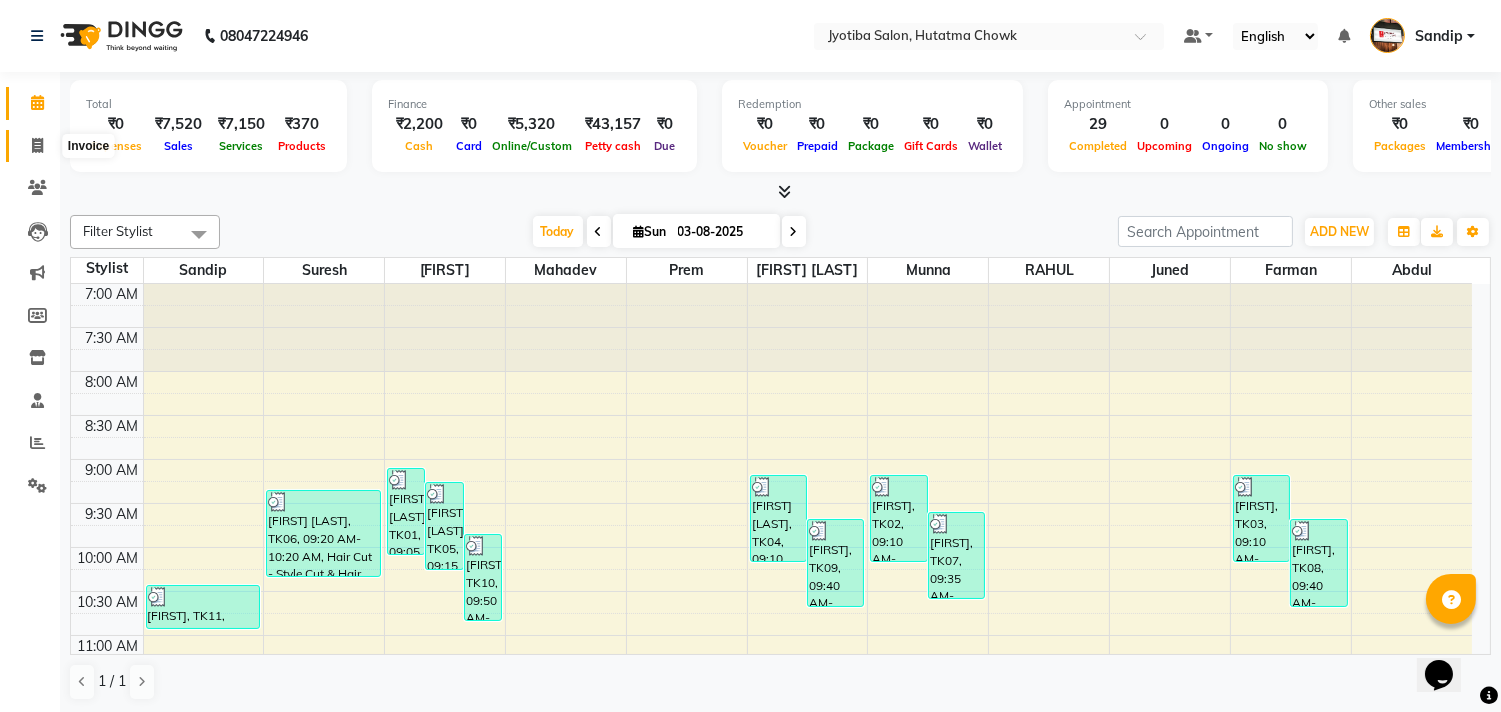 click 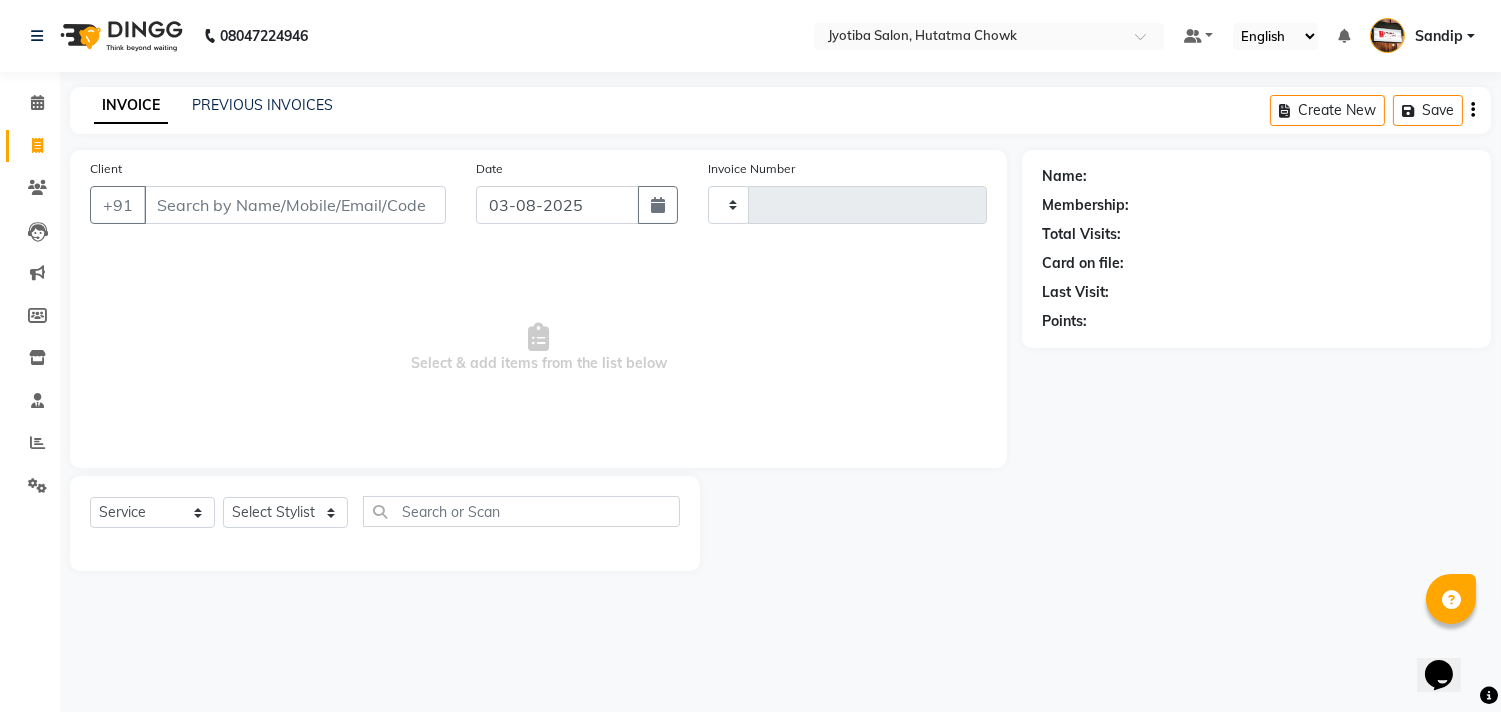 type on "1311" 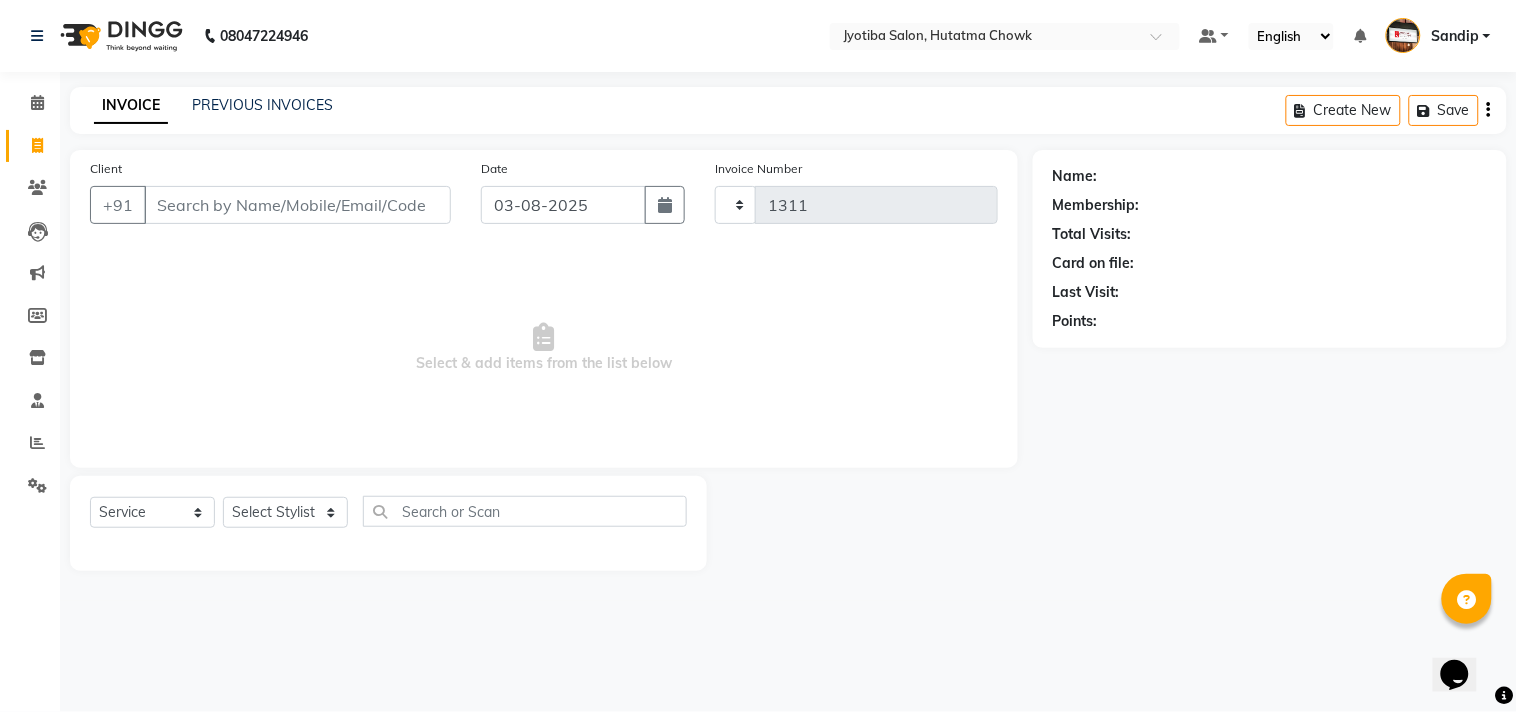 select on "556" 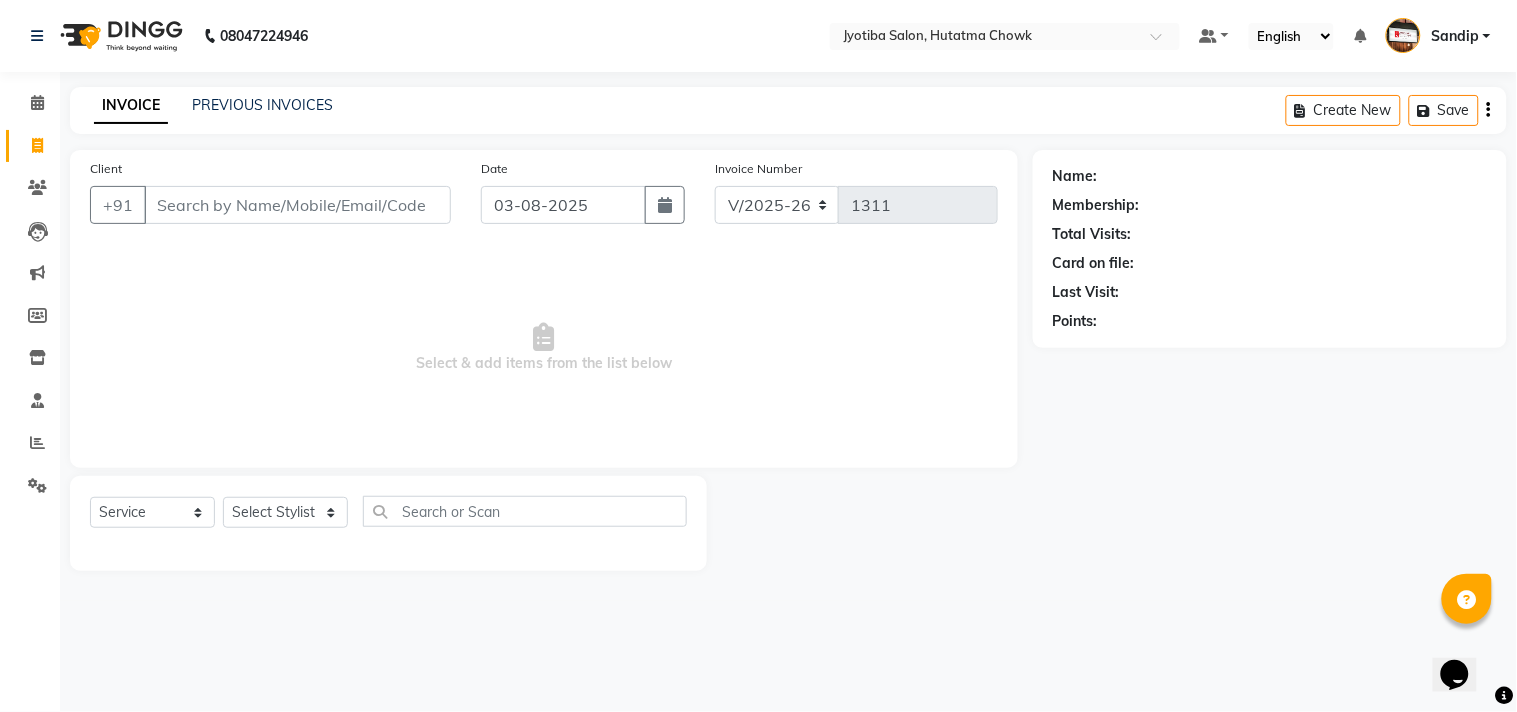 select on "membership" 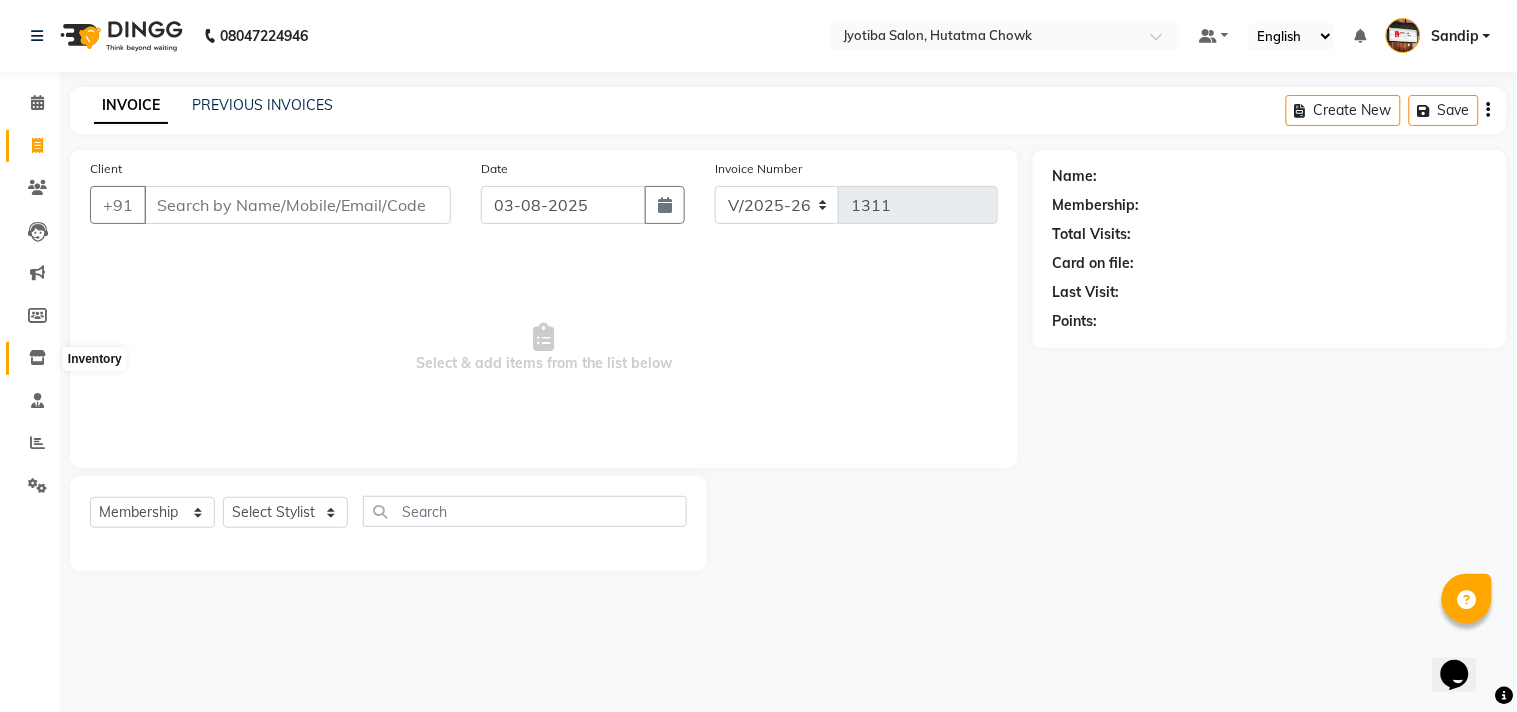 click 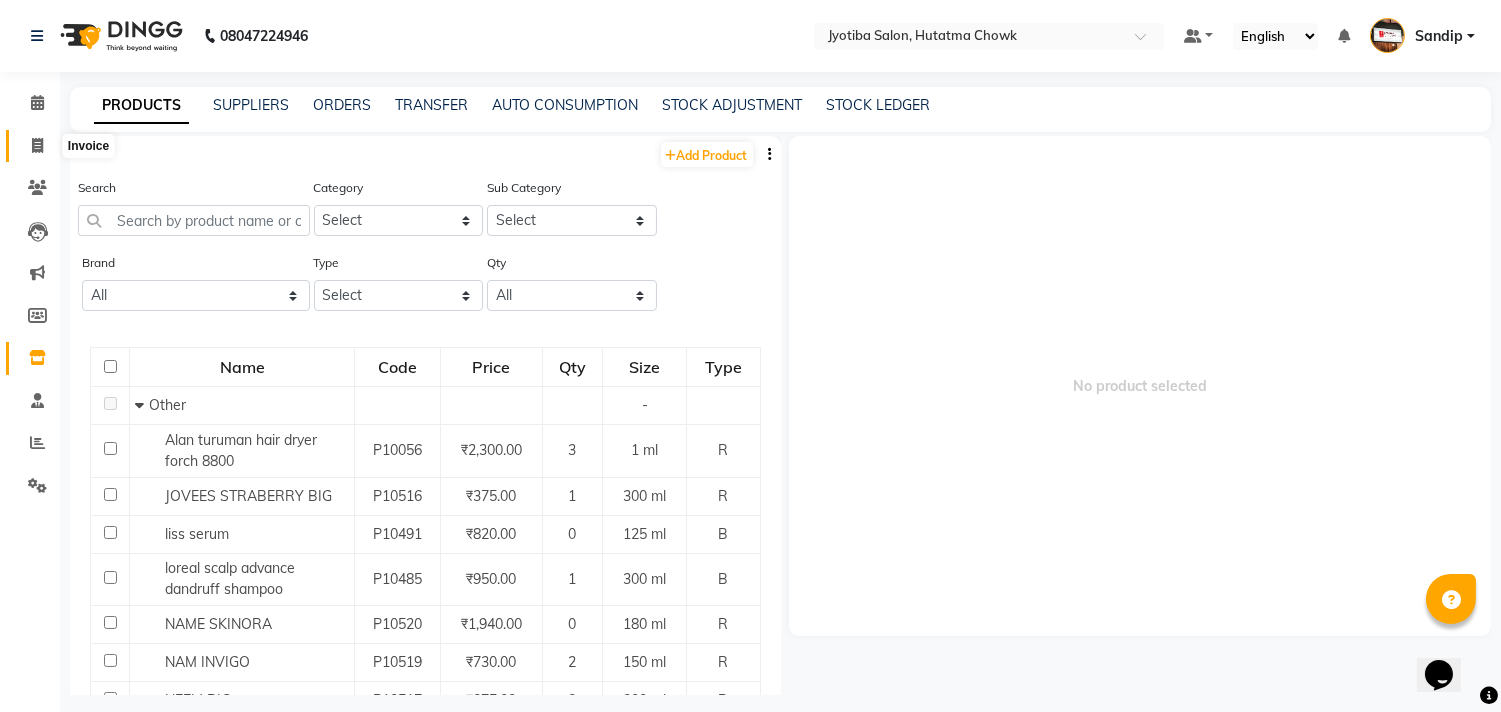 click 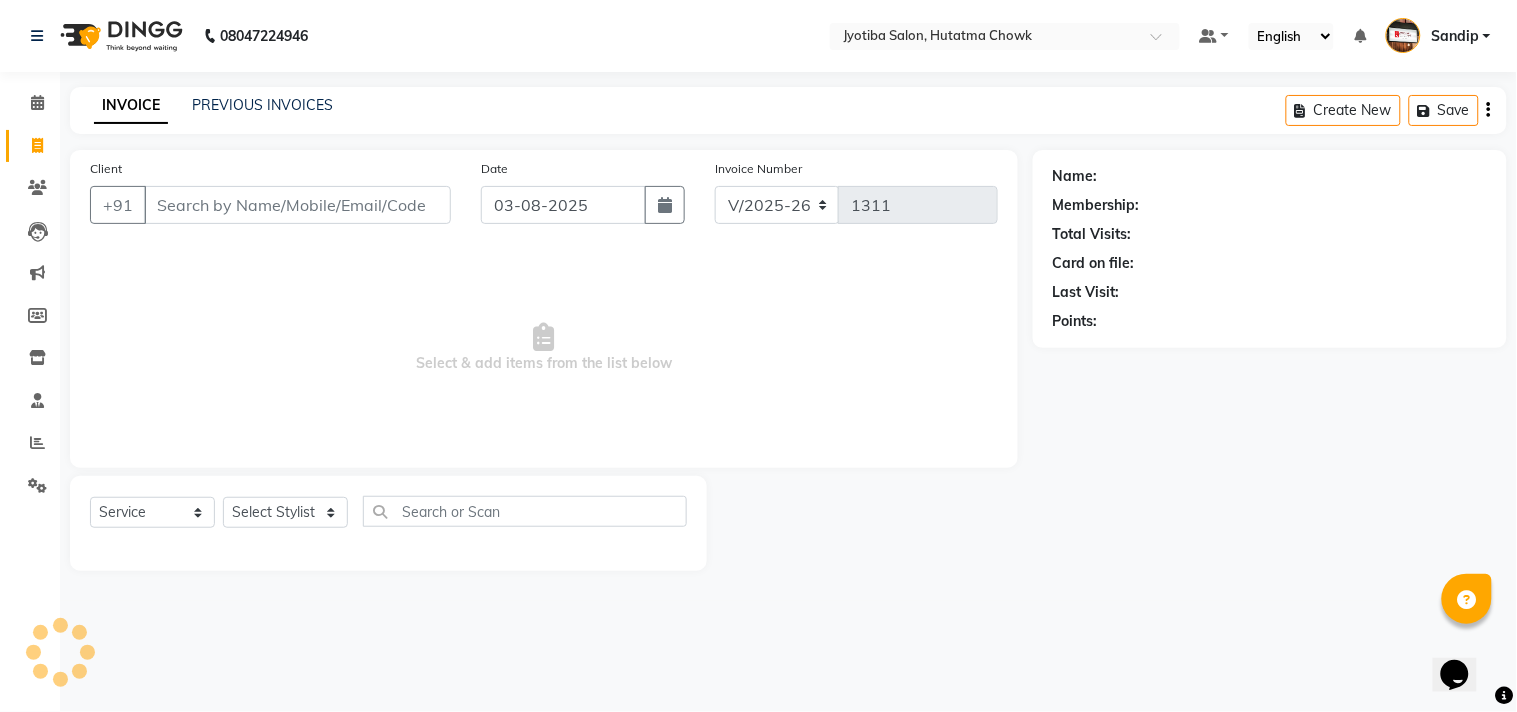 select on "membership" 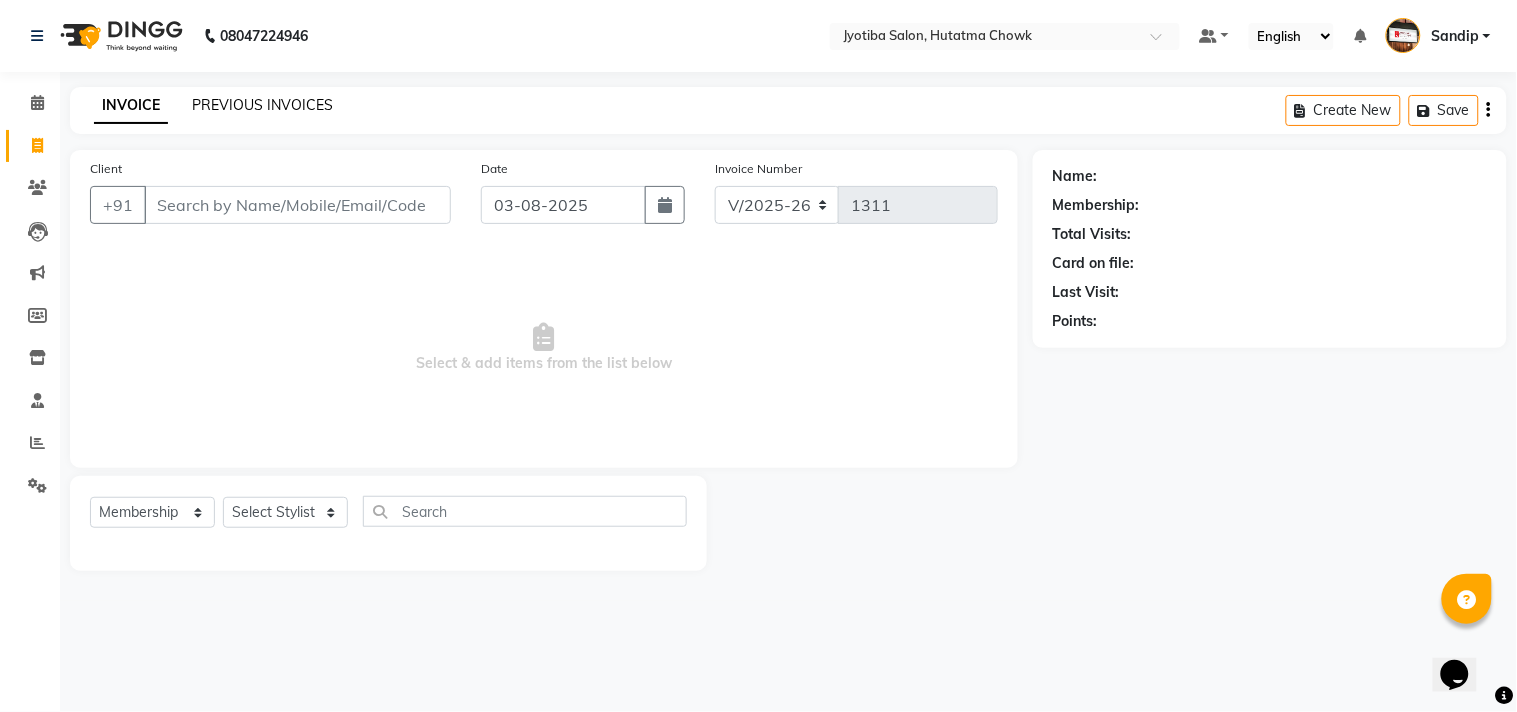 click on "PREVIOUS INVOICES" 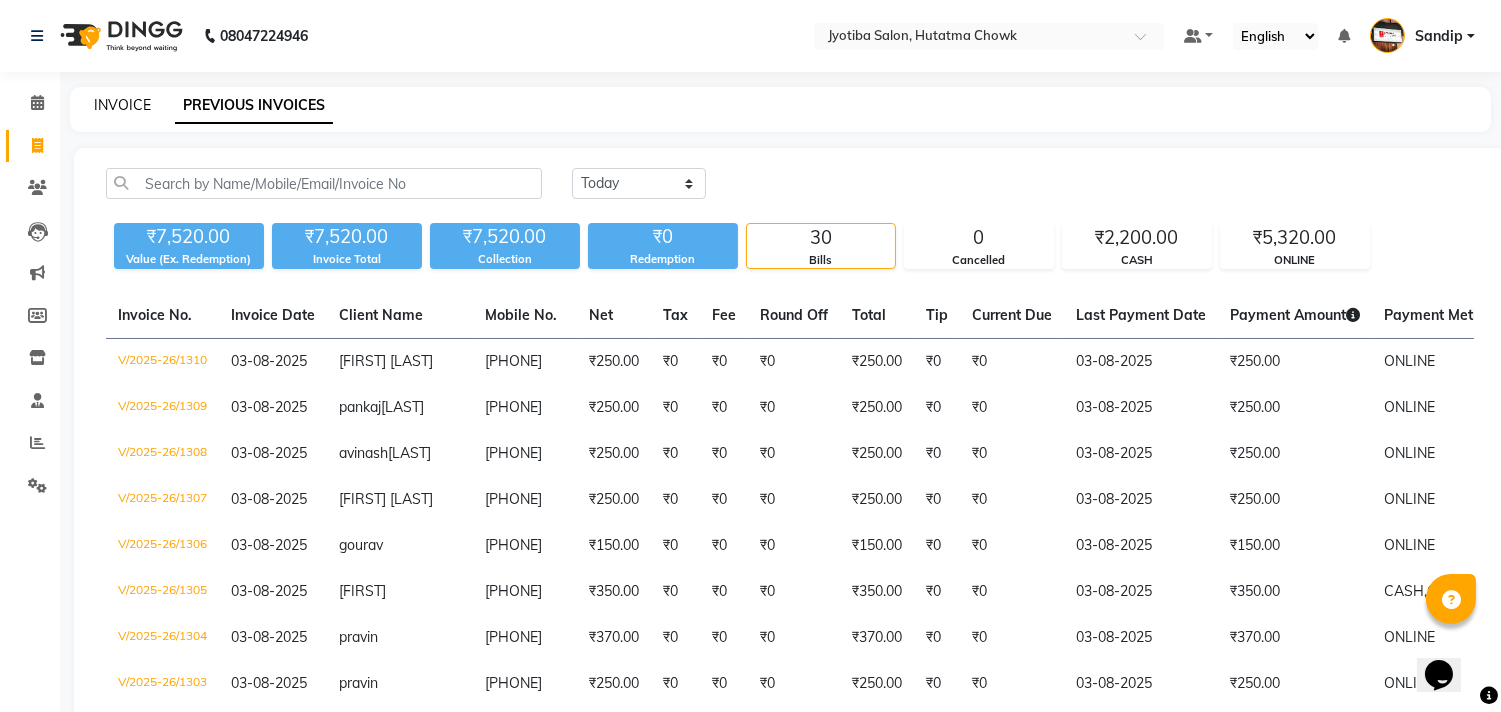 click on "INVOICE" 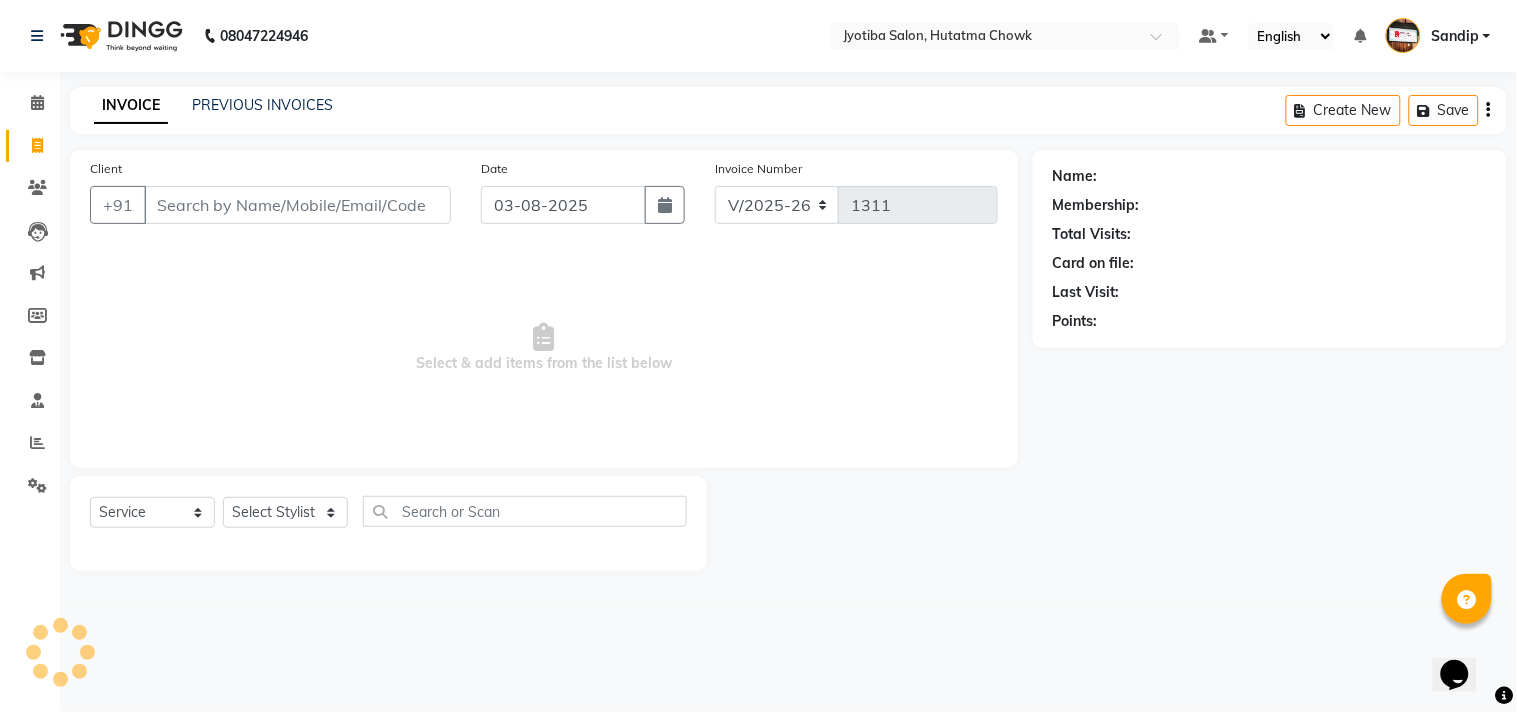 select on "membership" 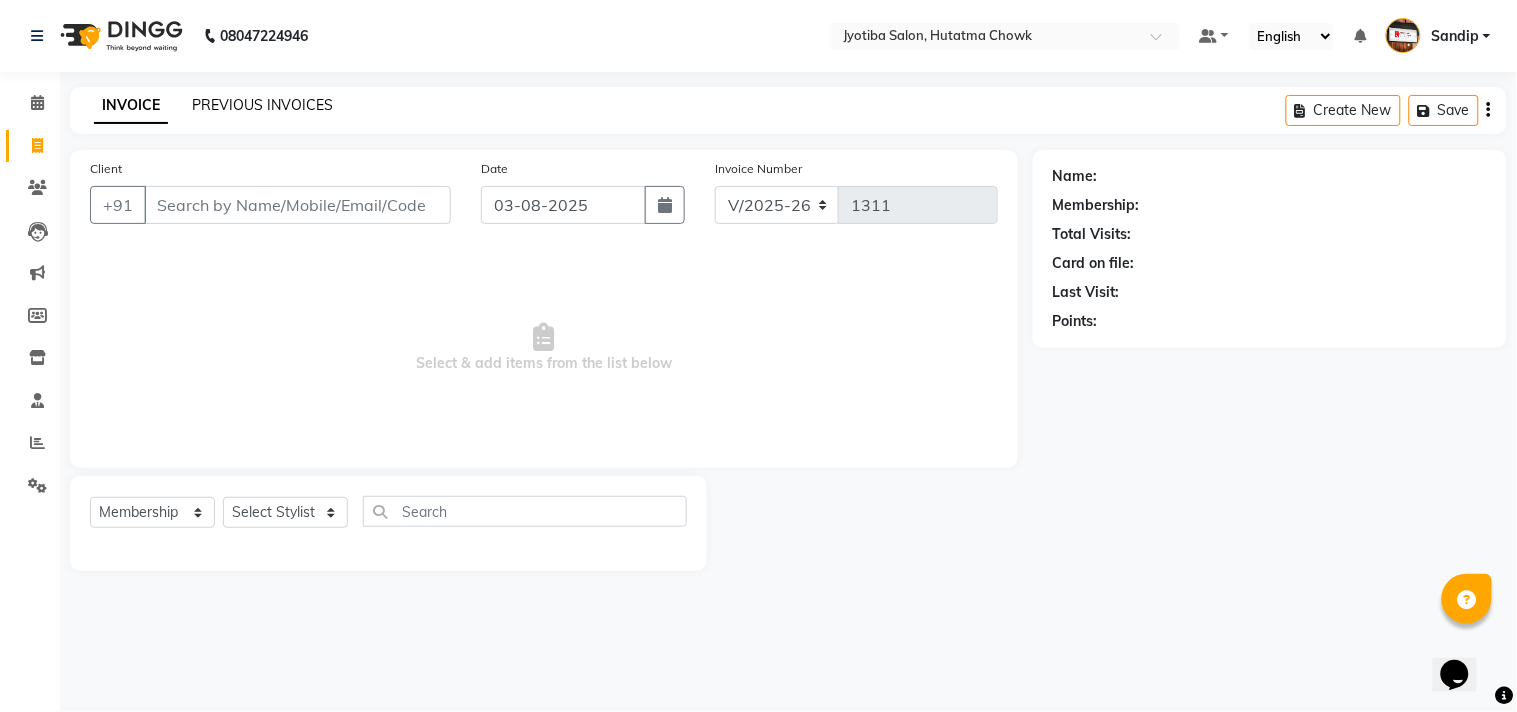 click on "PREVIOUS INVOICES" 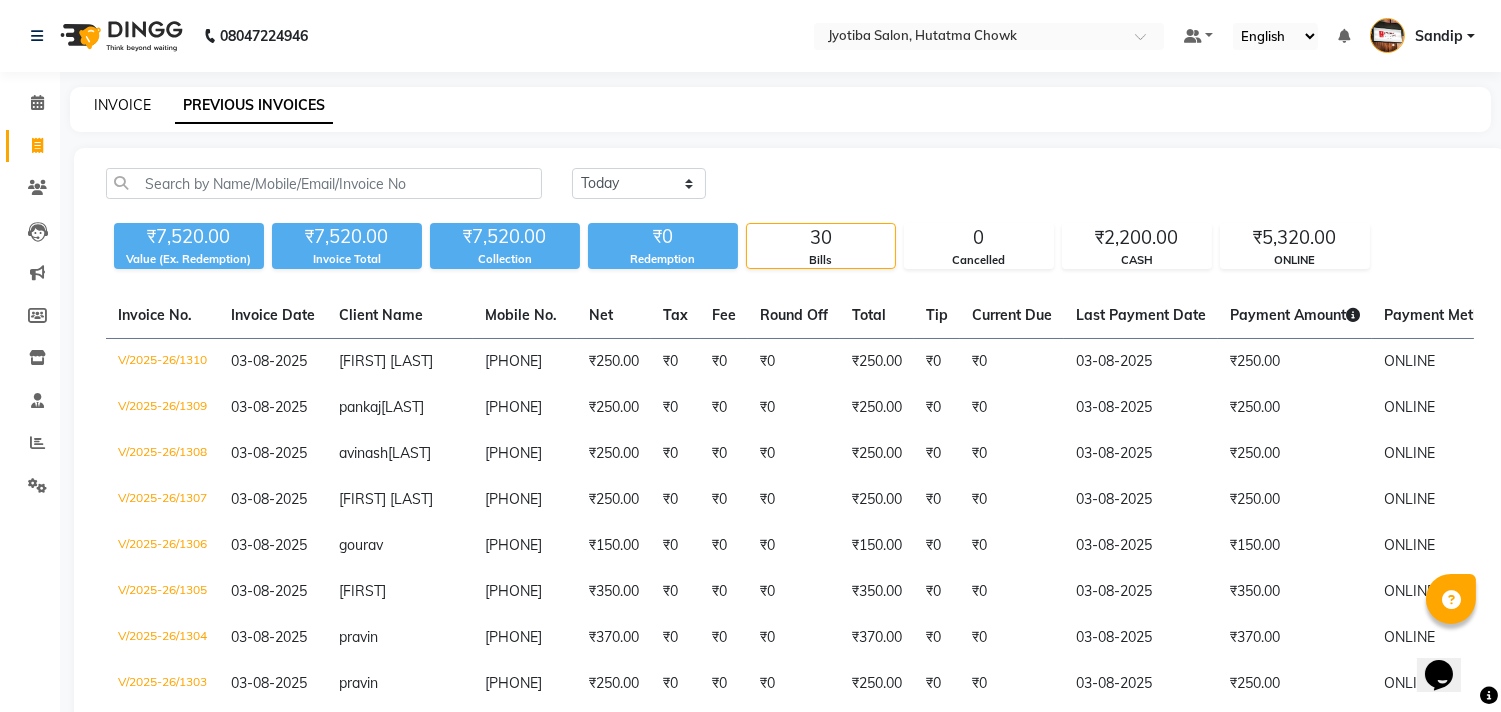 click on "INVOICE" 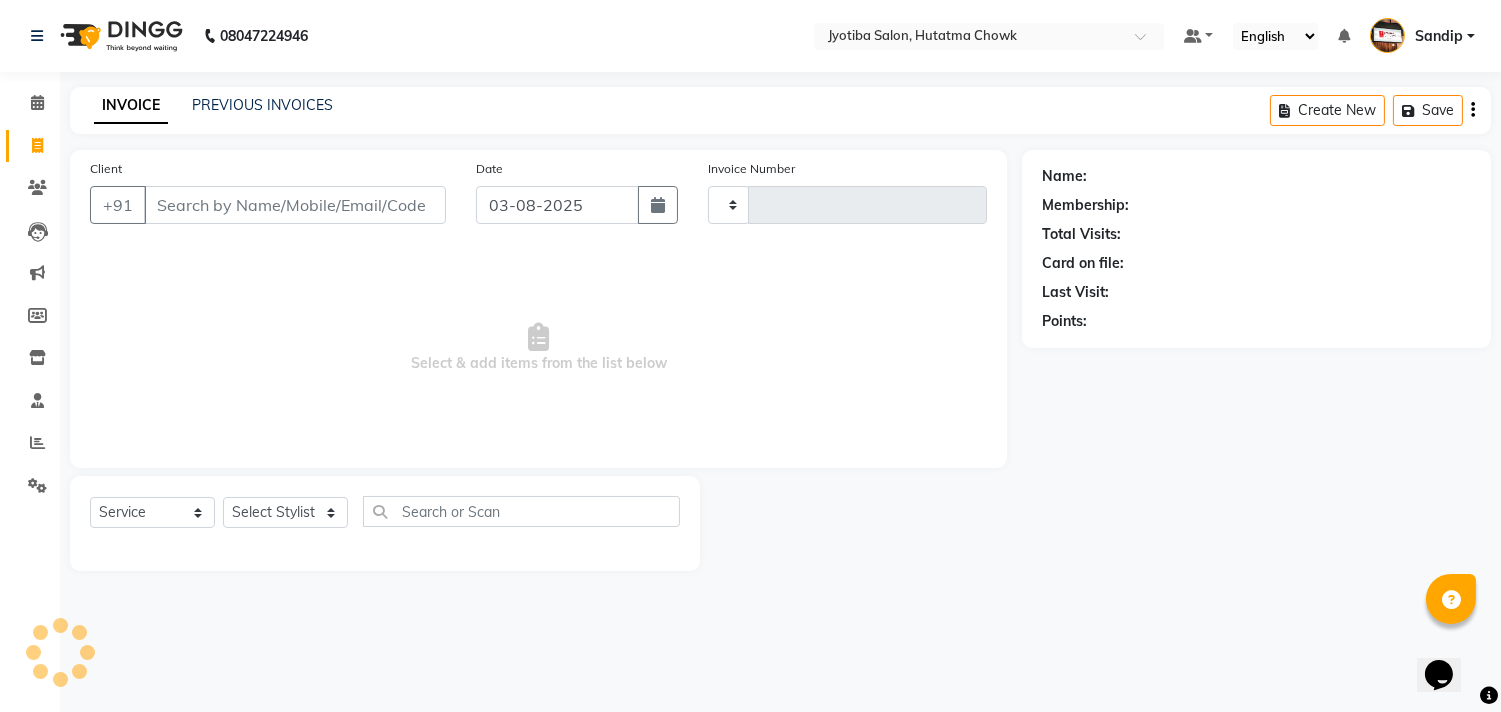 type on "1311" 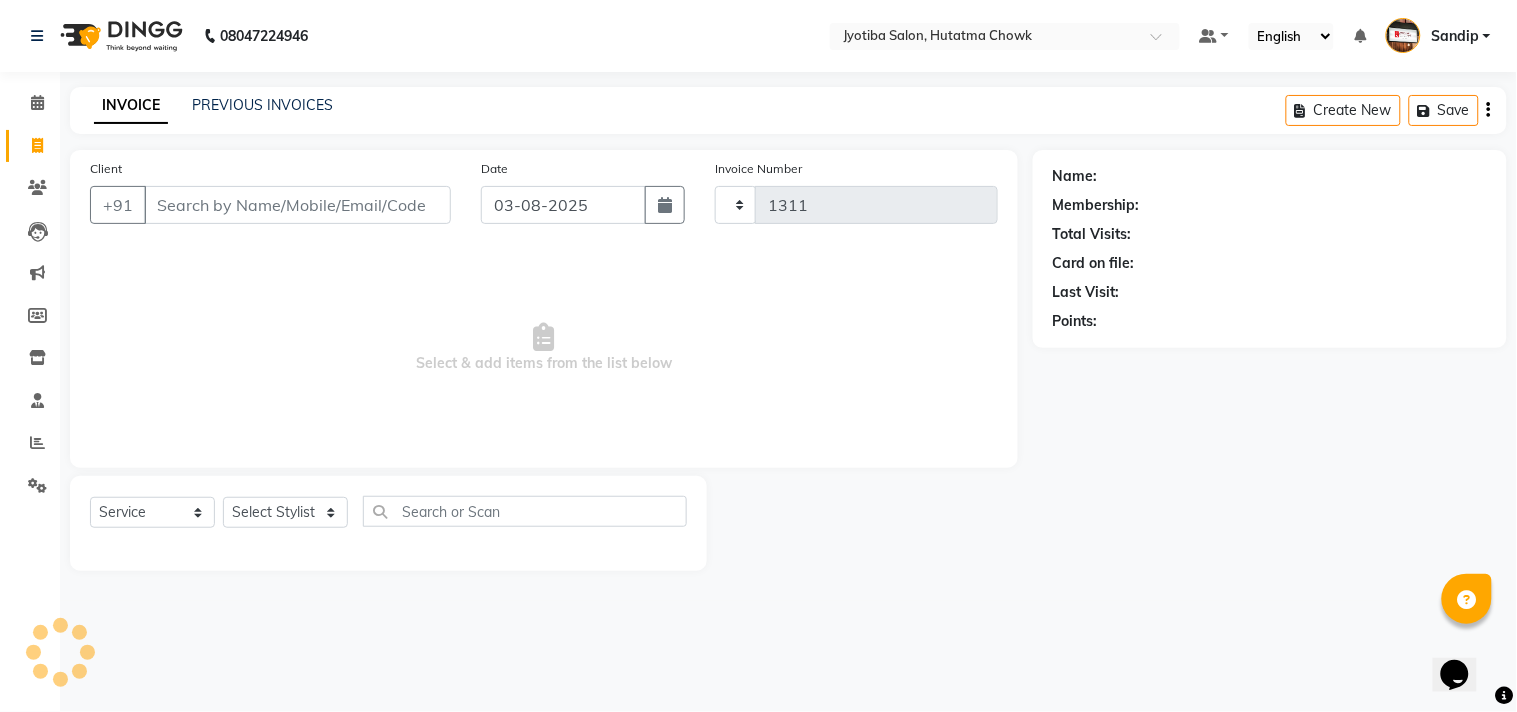 select on "556" 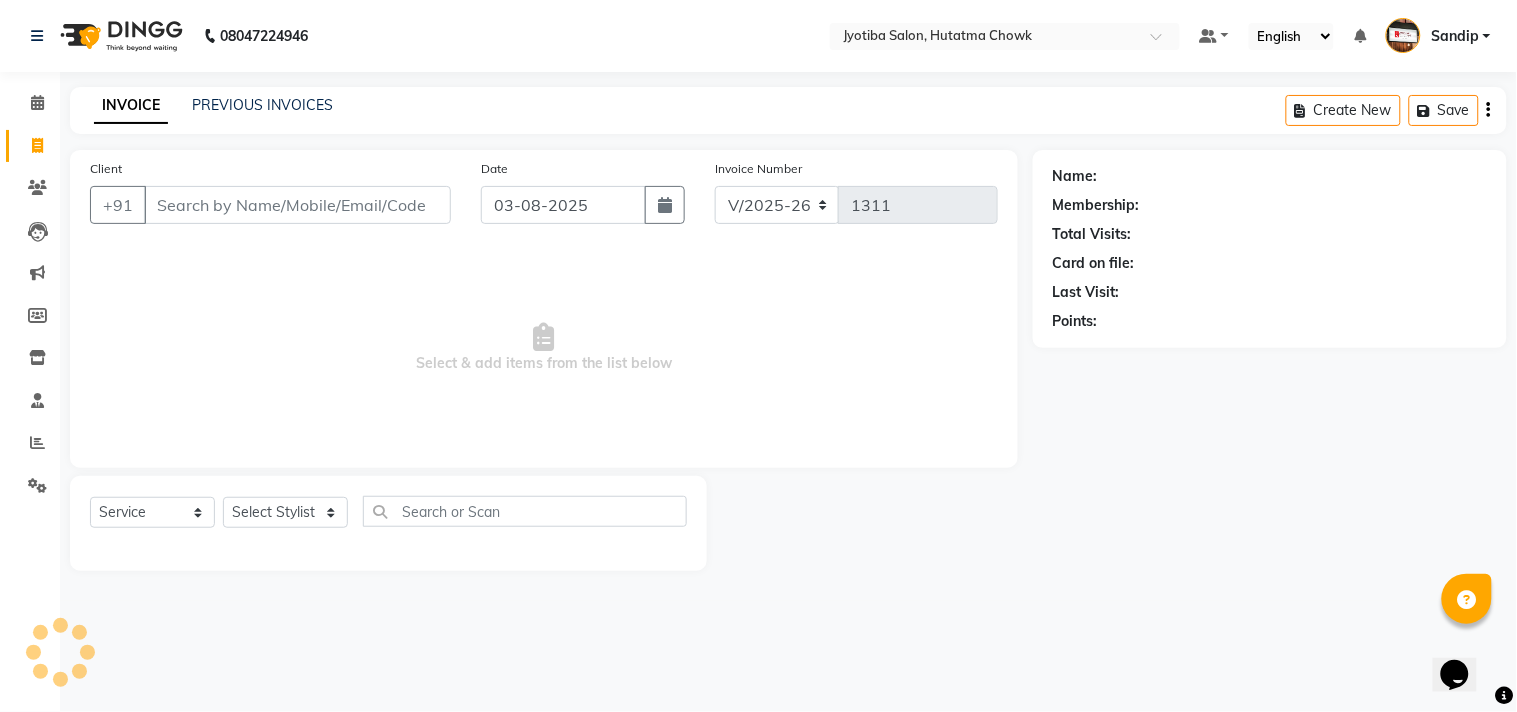 select on "membership" 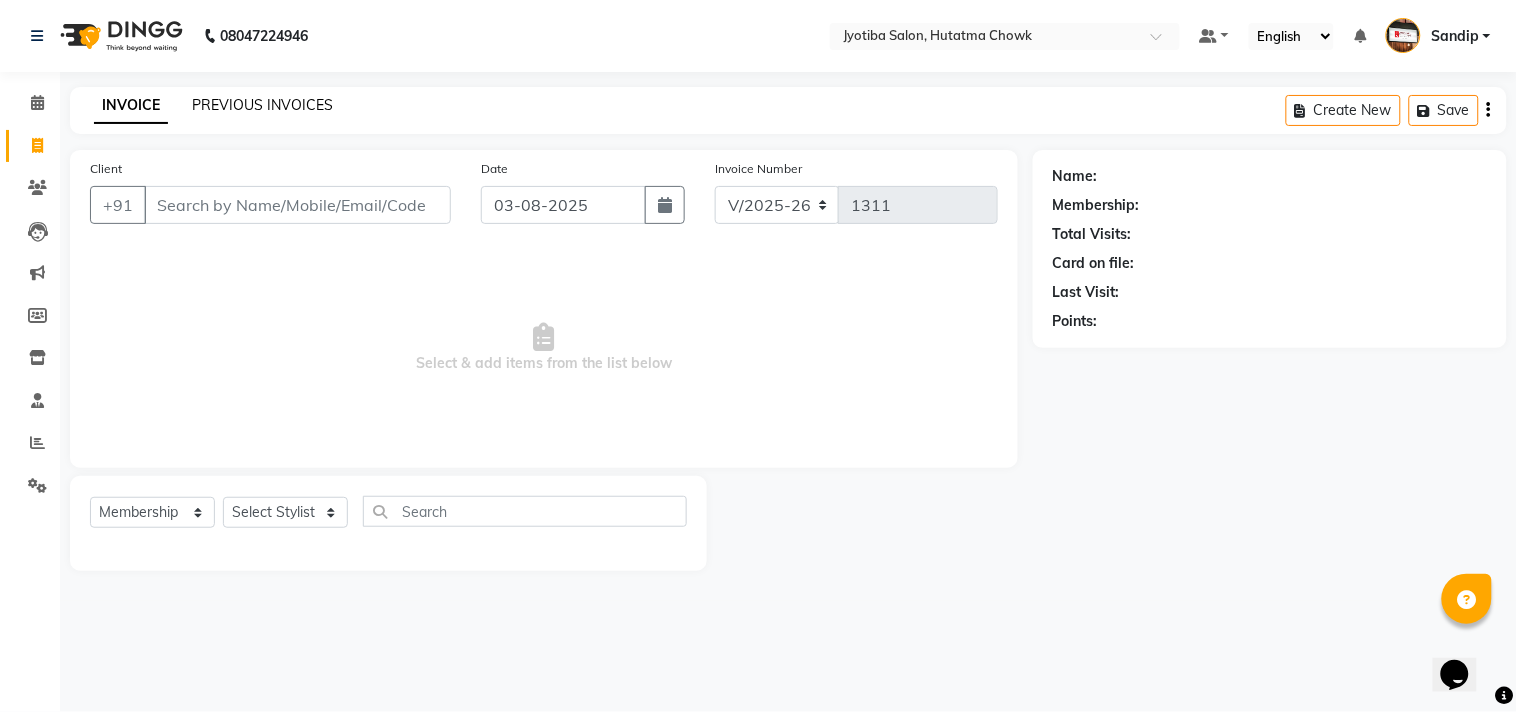 click on "PREVIOUS INVOICES" 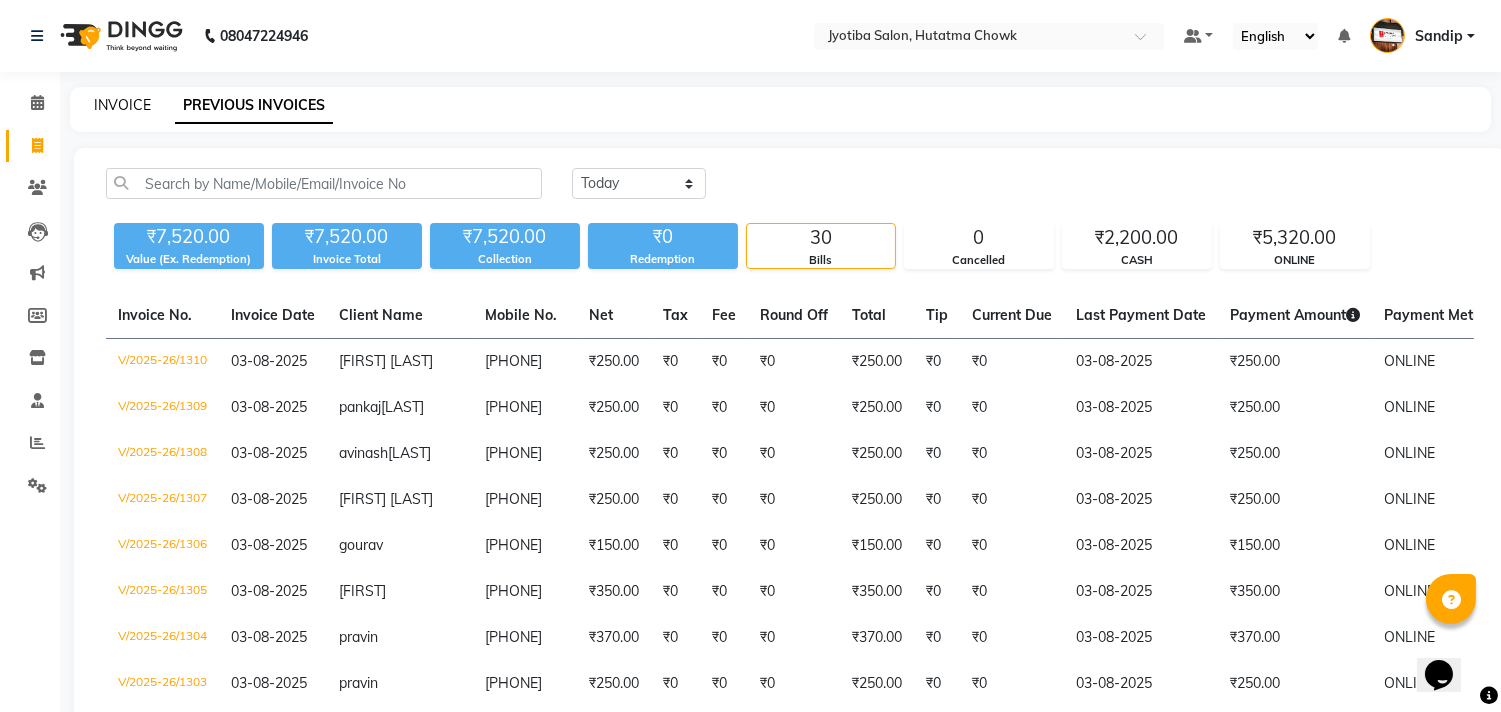 click on "INVOICE" 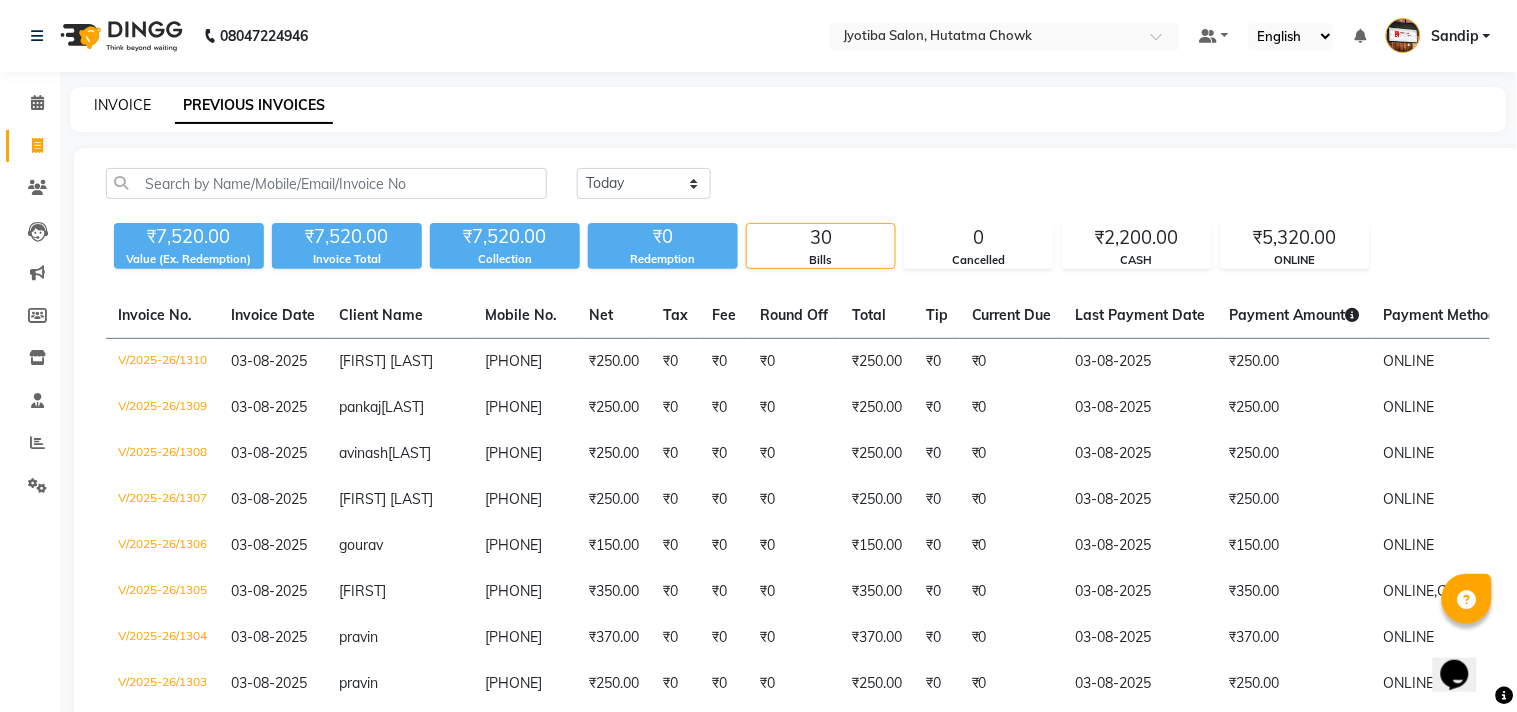select on "556" 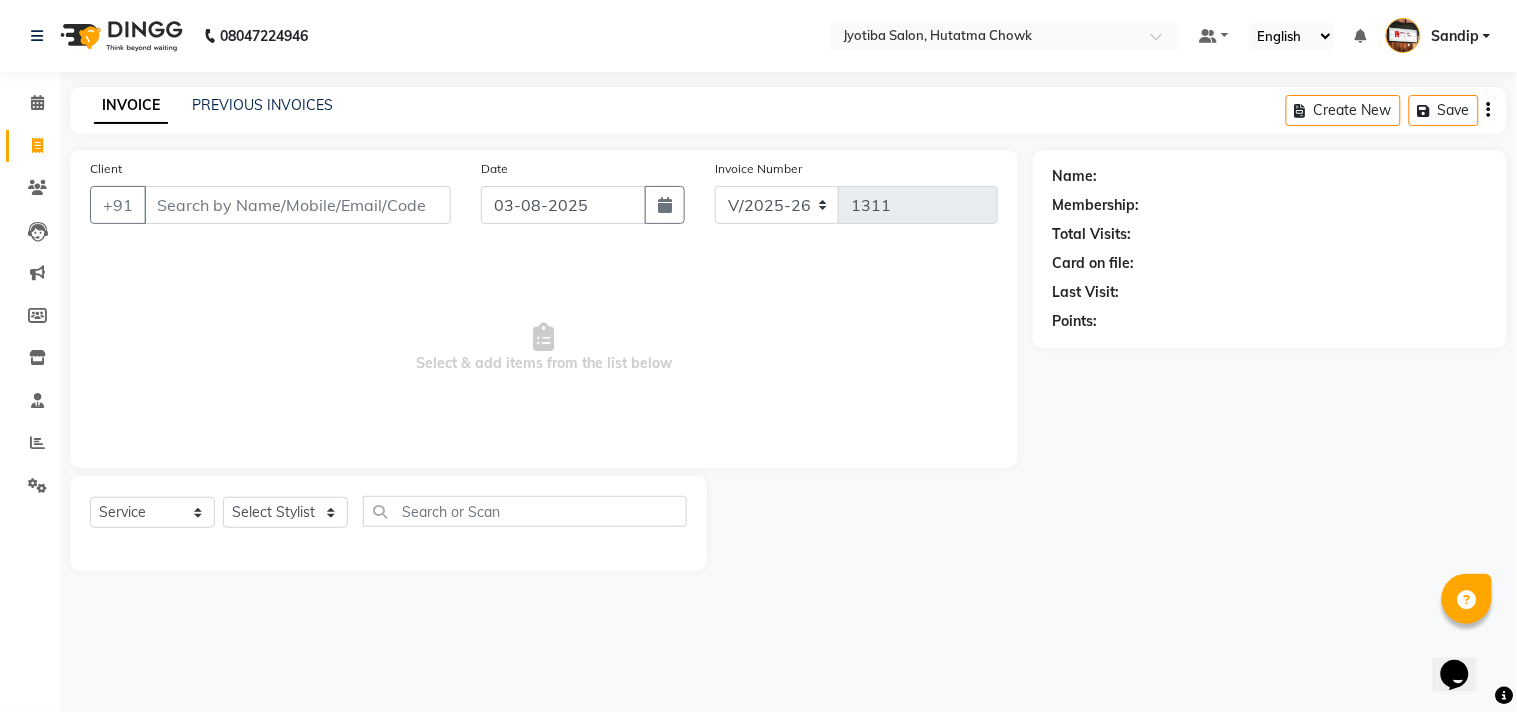 select on "membership" 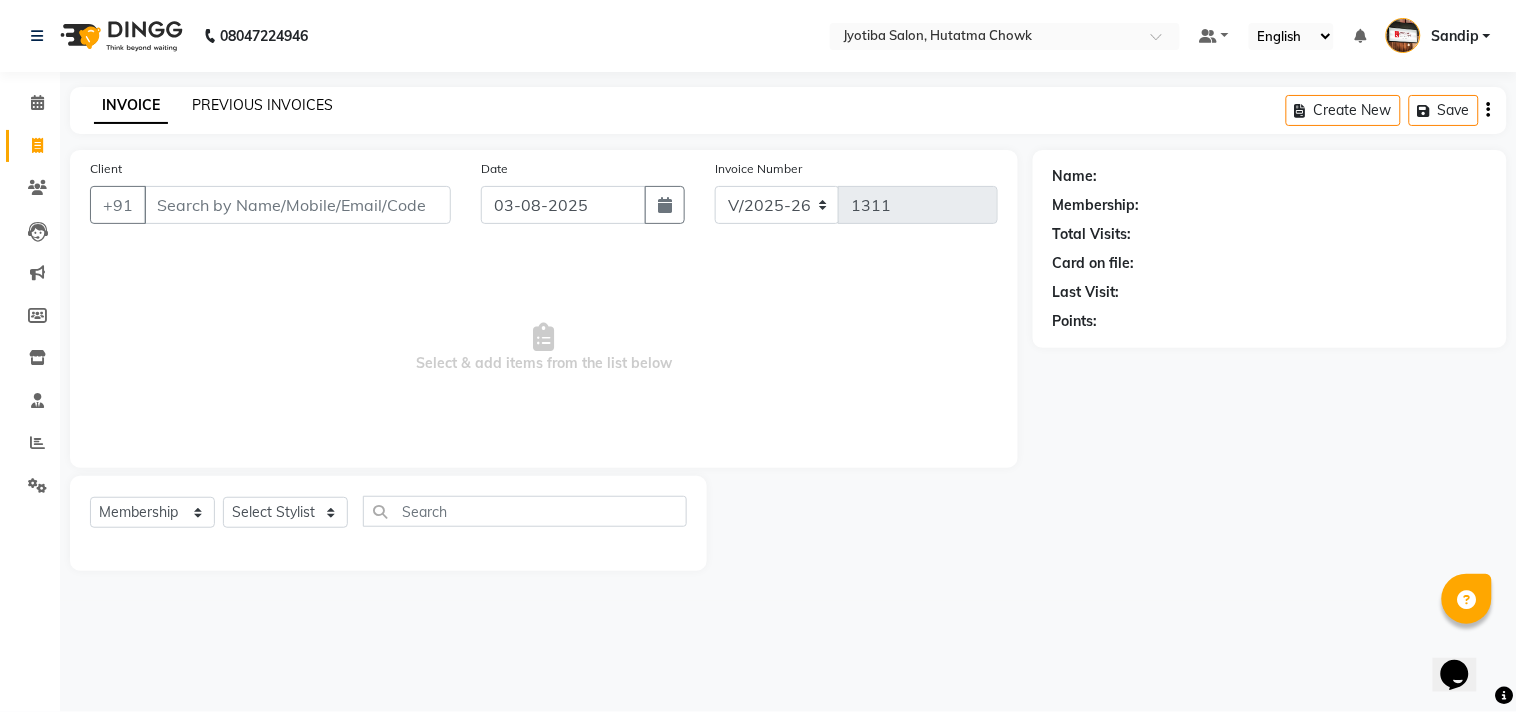 click on "PREVIOUS INVOICES" 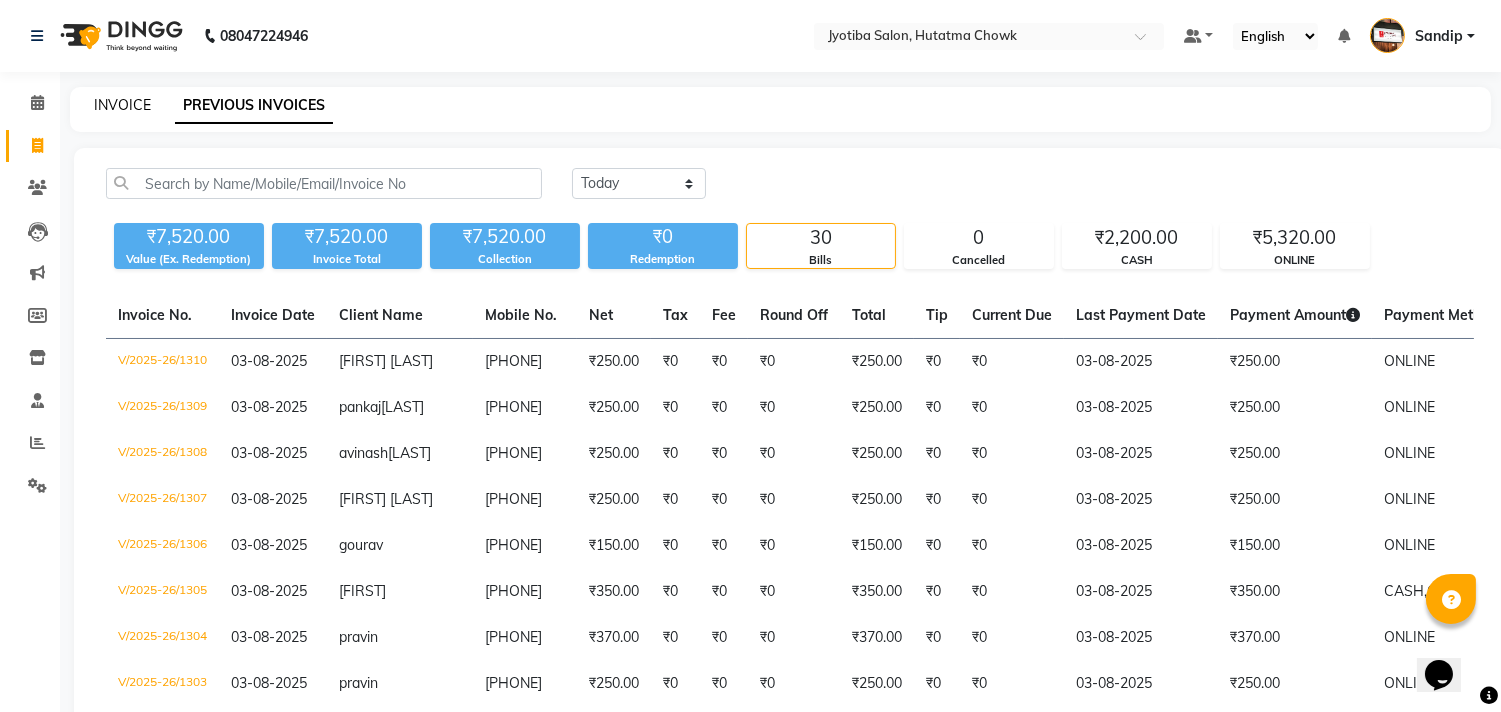 click on "INVOICE" 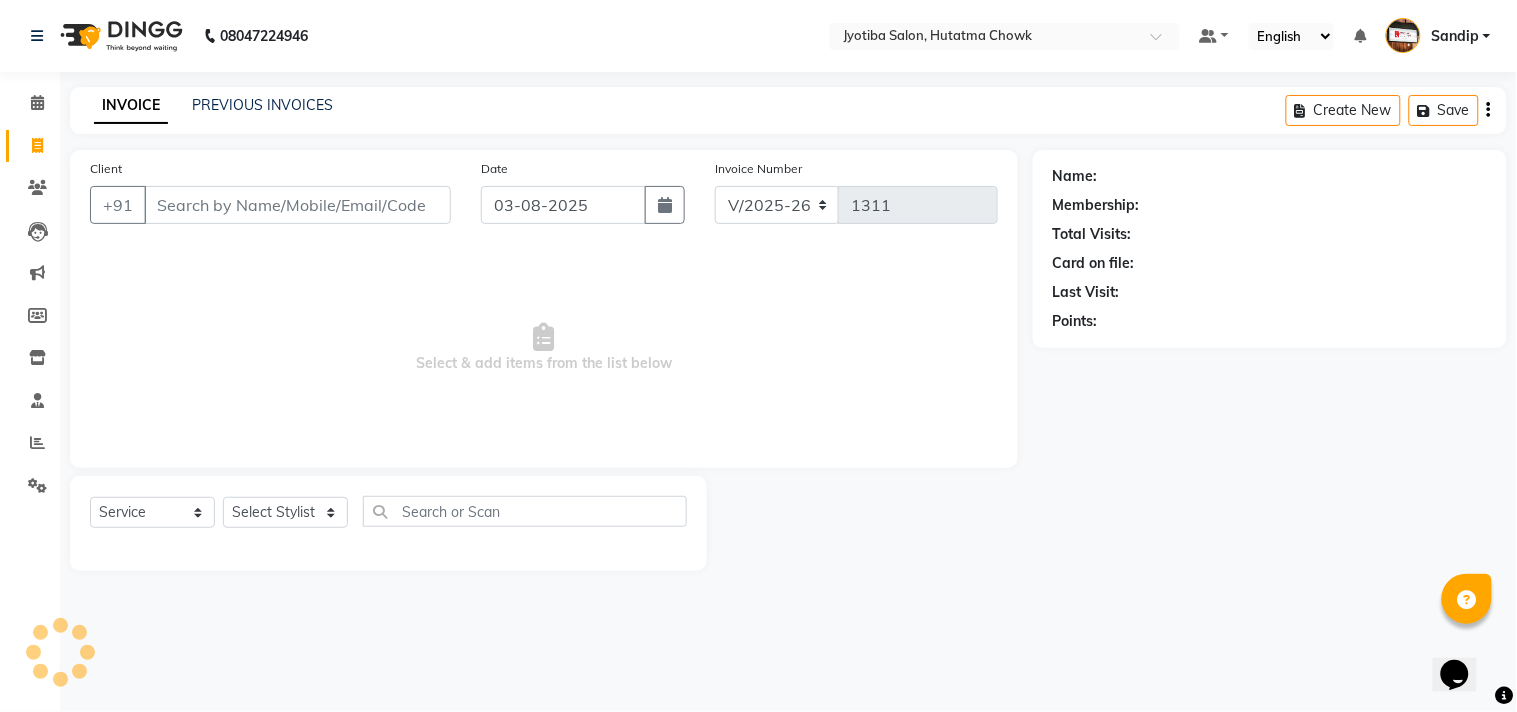 select on "membership" 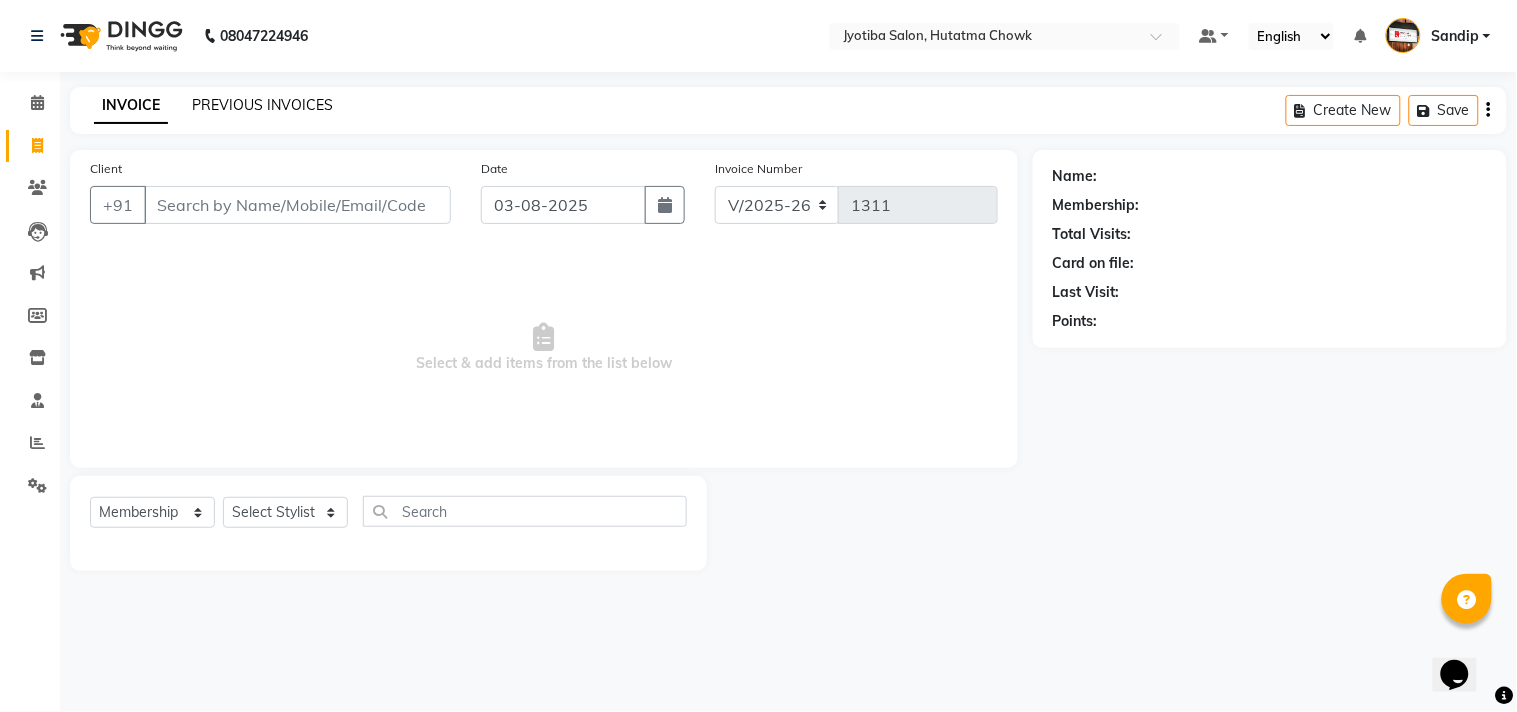 click on "PREVIOUS INVOICES" 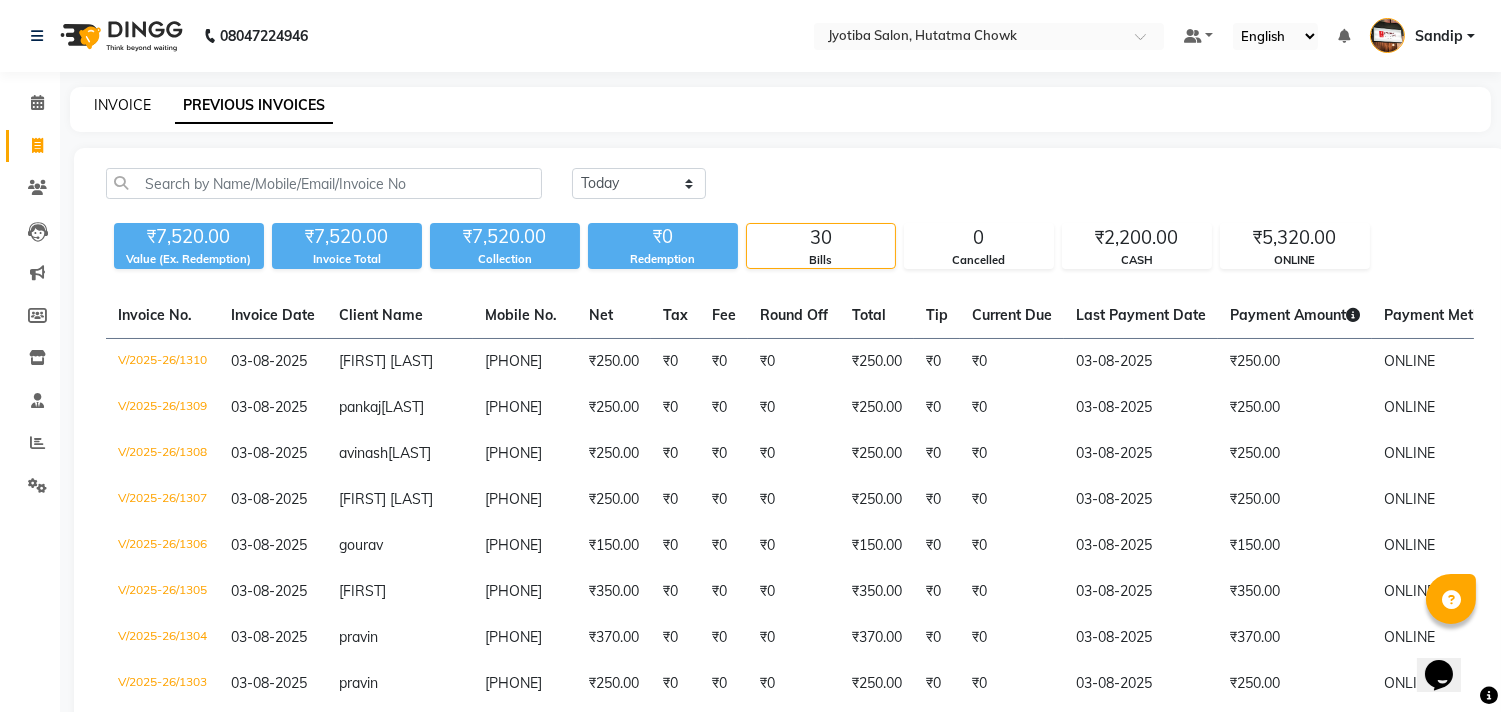 click on "INVOICE" 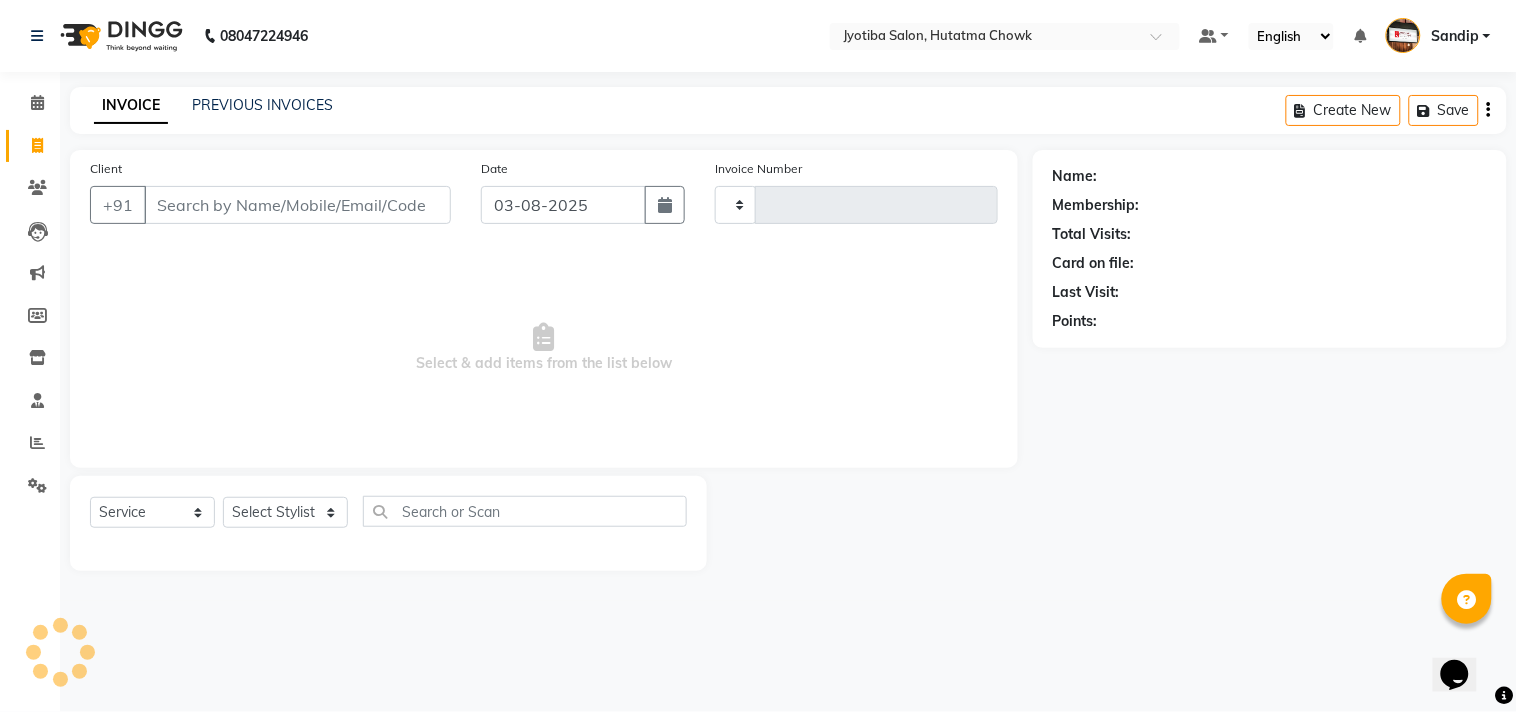 type on "1311" 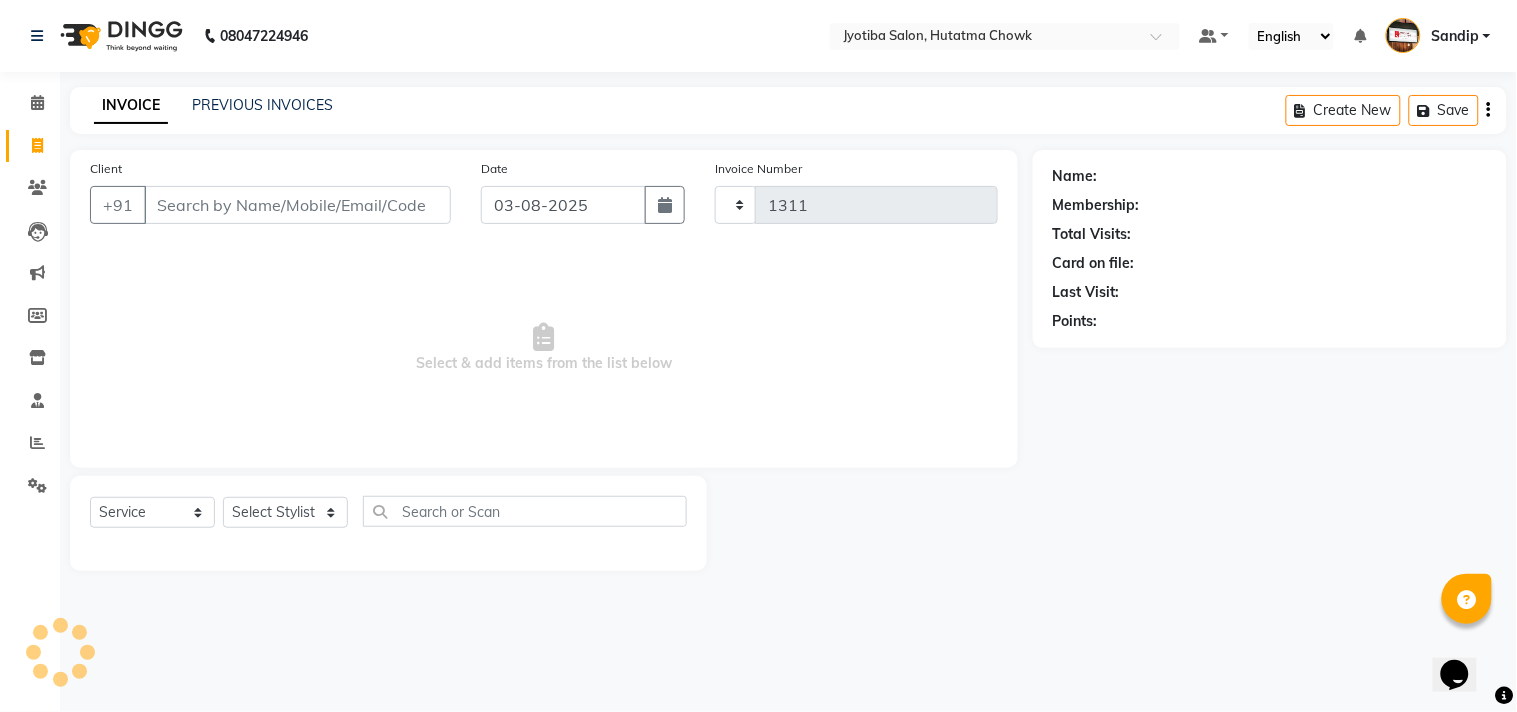 select on "556" 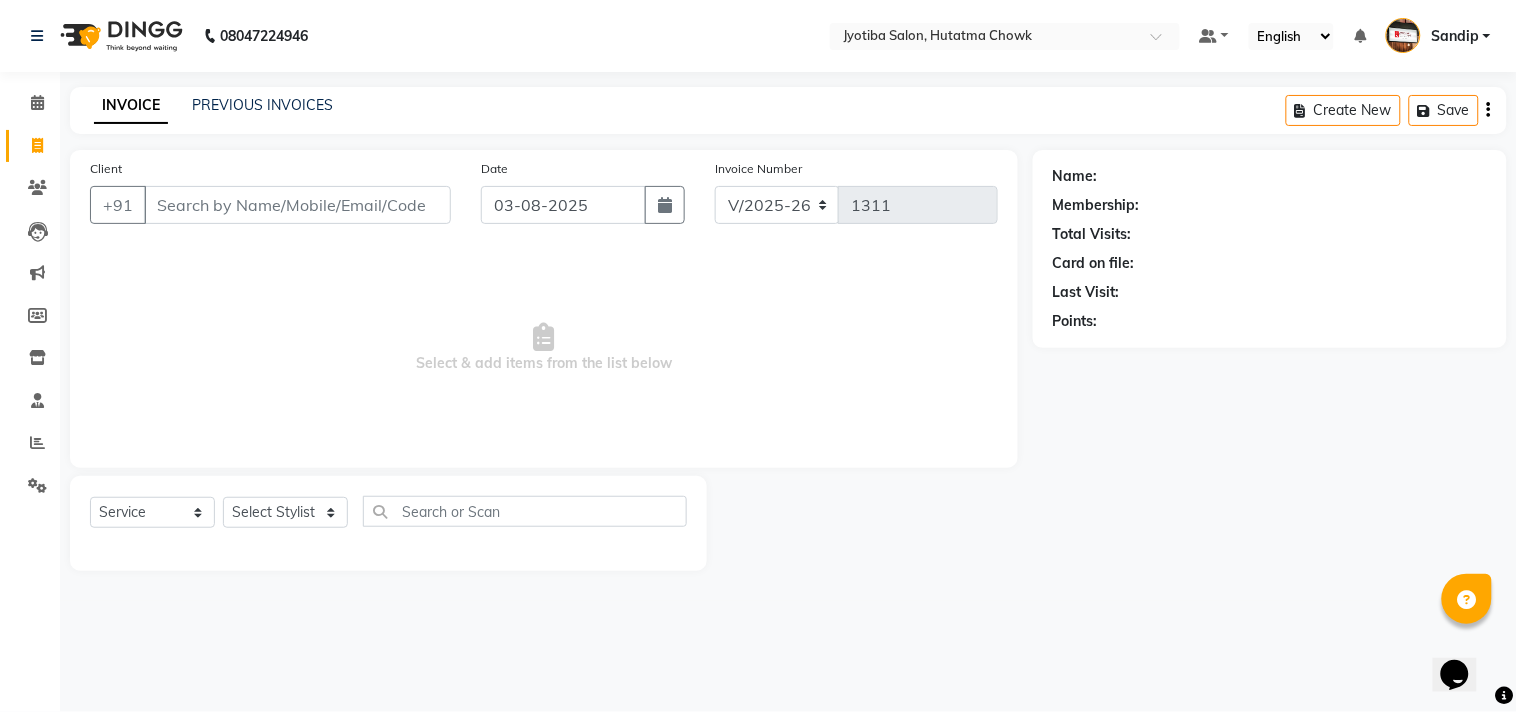 select on "membership" 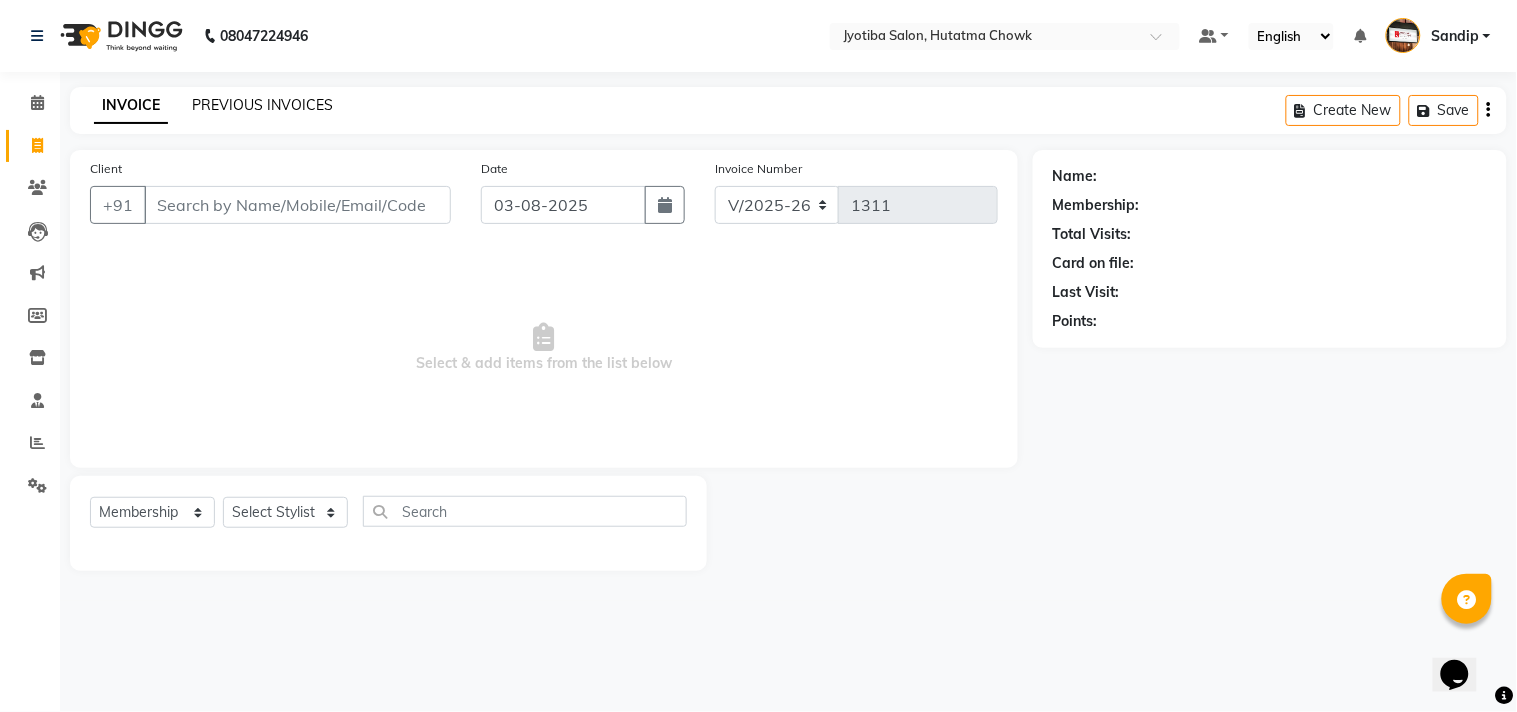 click on "PREVIOUS INVOICES" 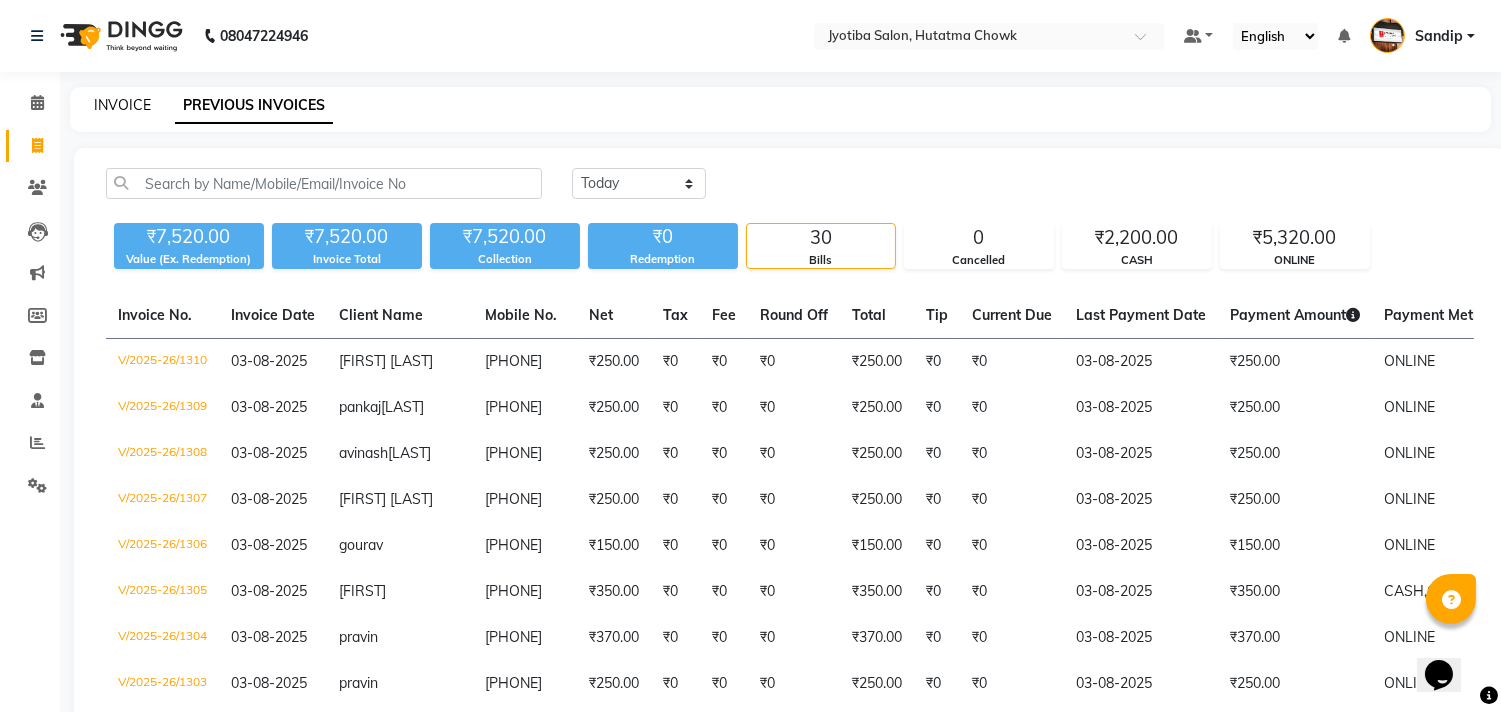 click on "INVOICE" 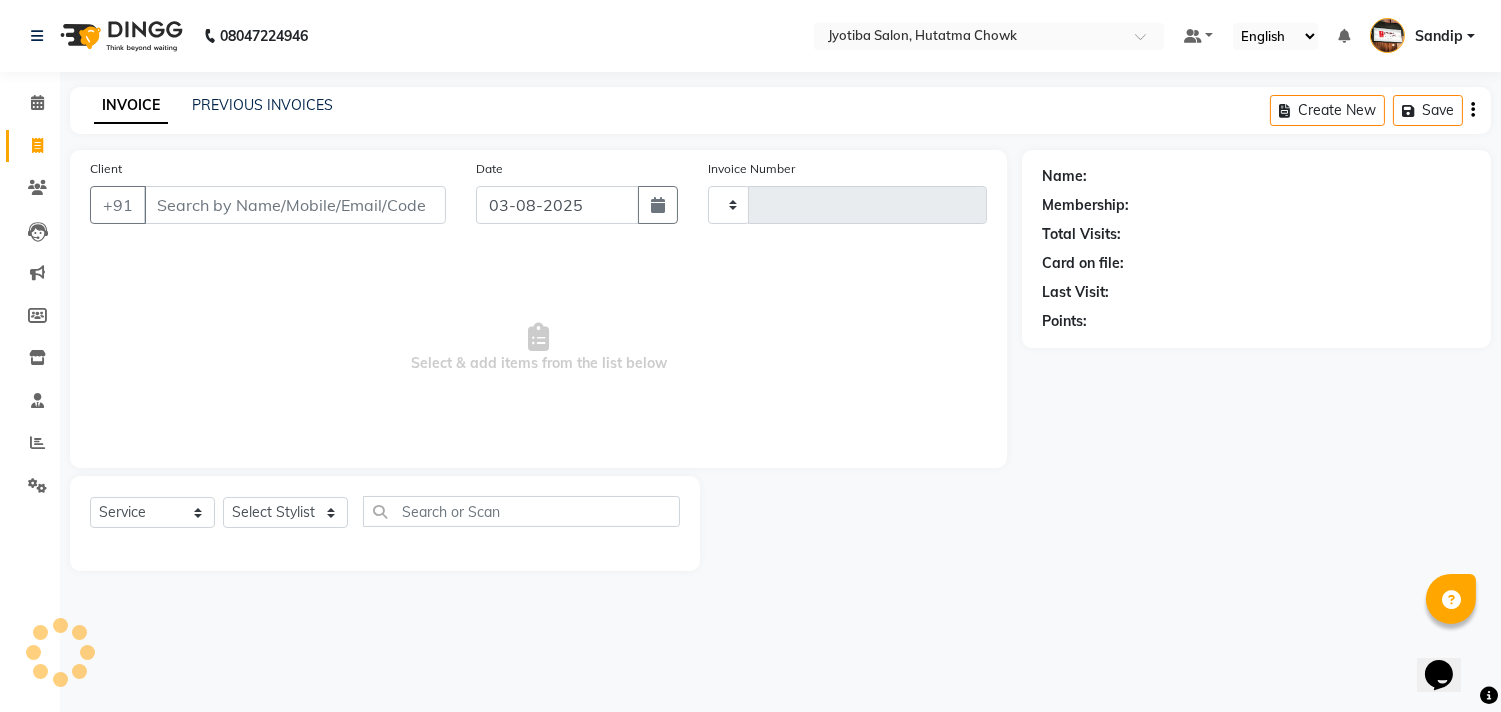 type on "1311" 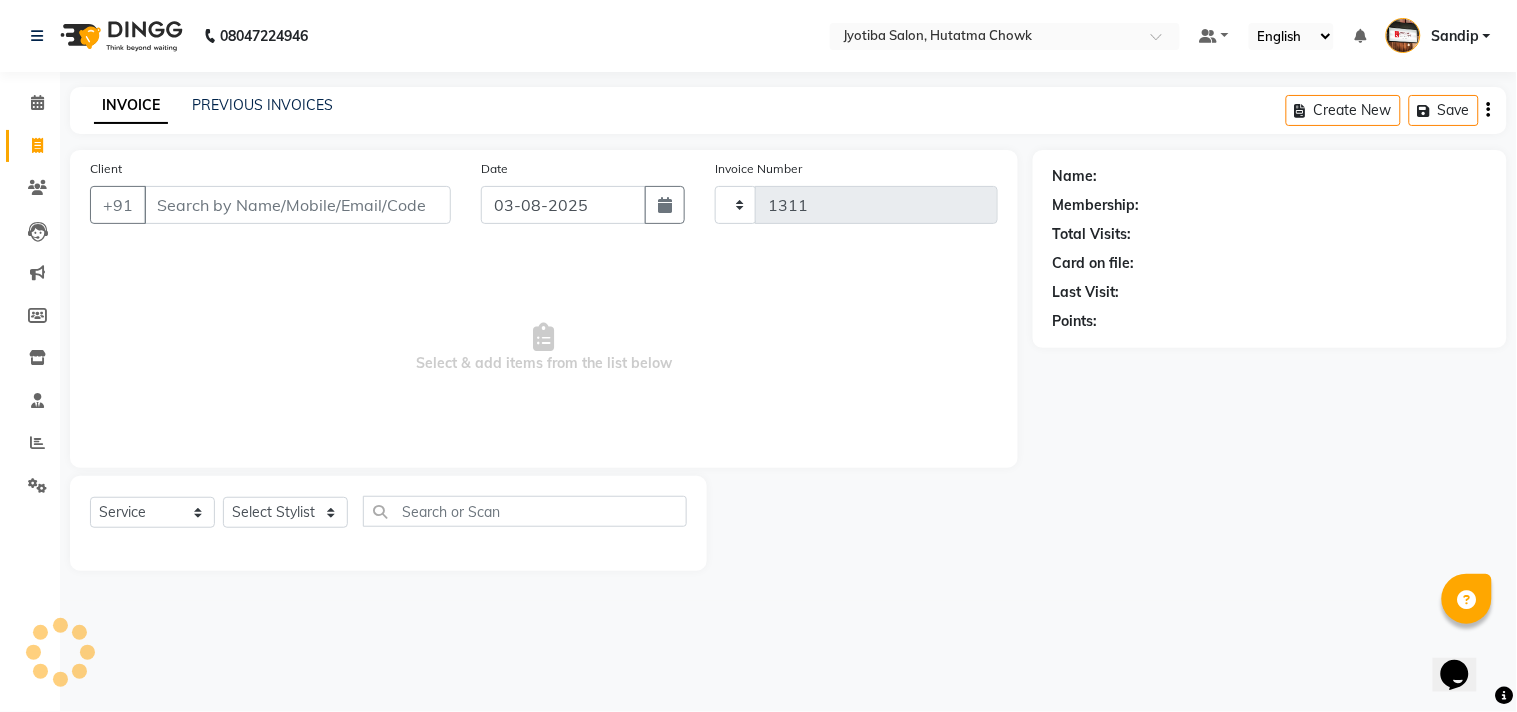 select on "556" 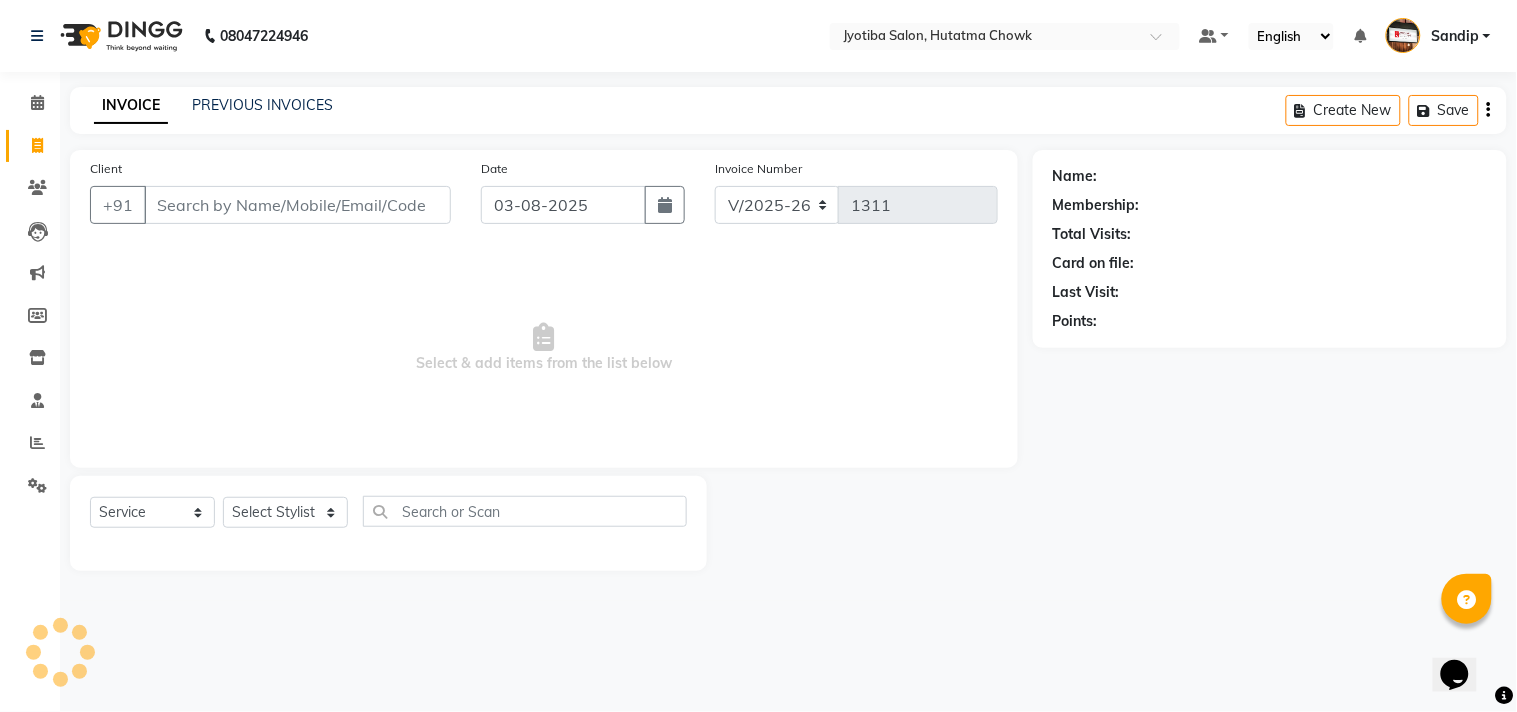select on "membership" 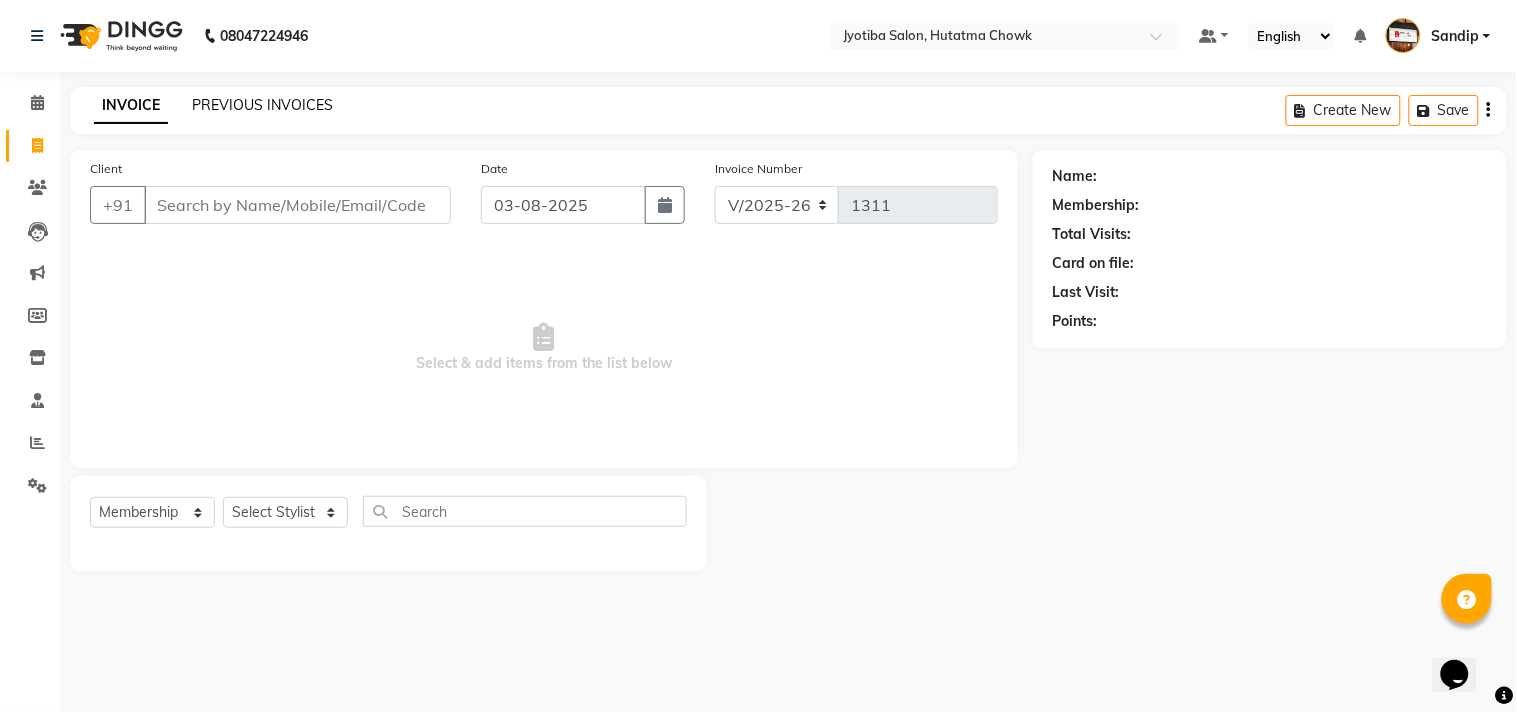 click on "PREVIOUS INVOICES" 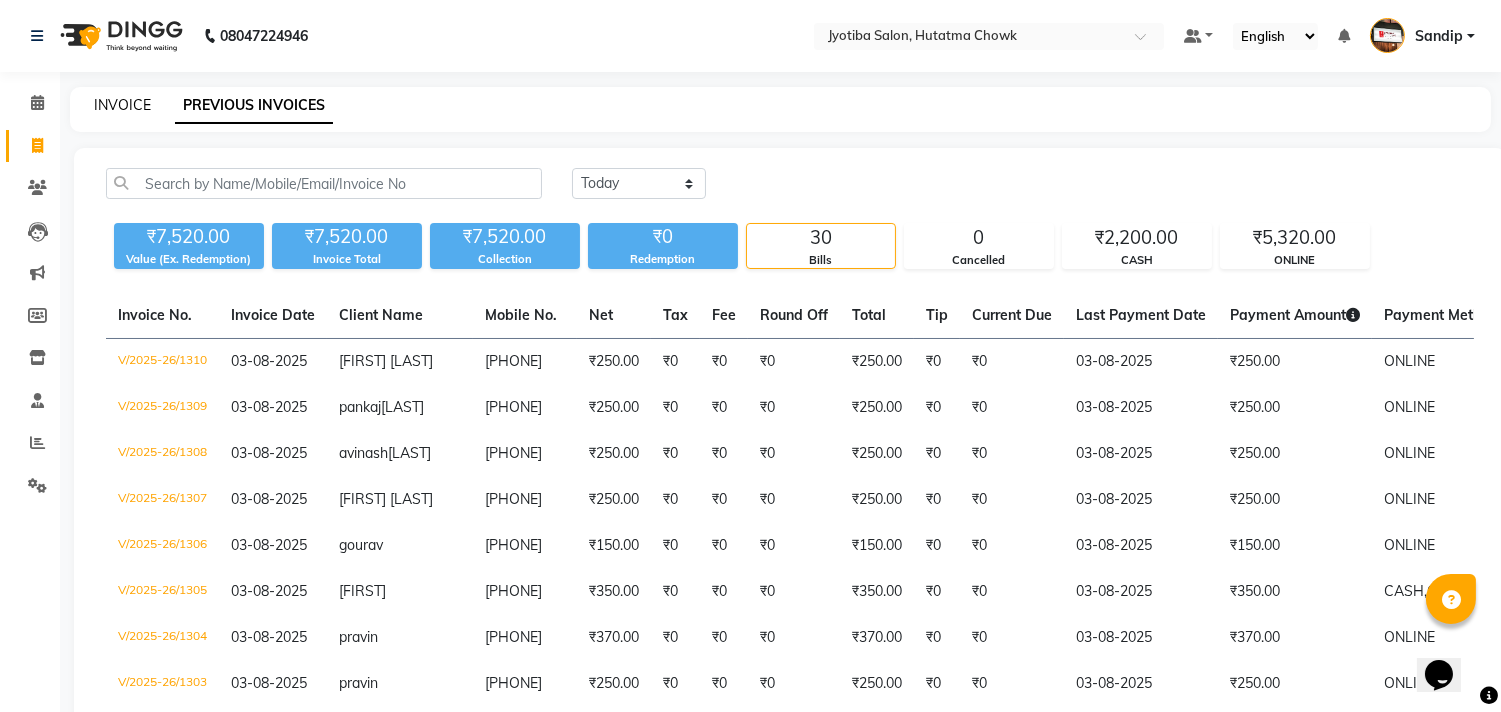click on "INVOICE" 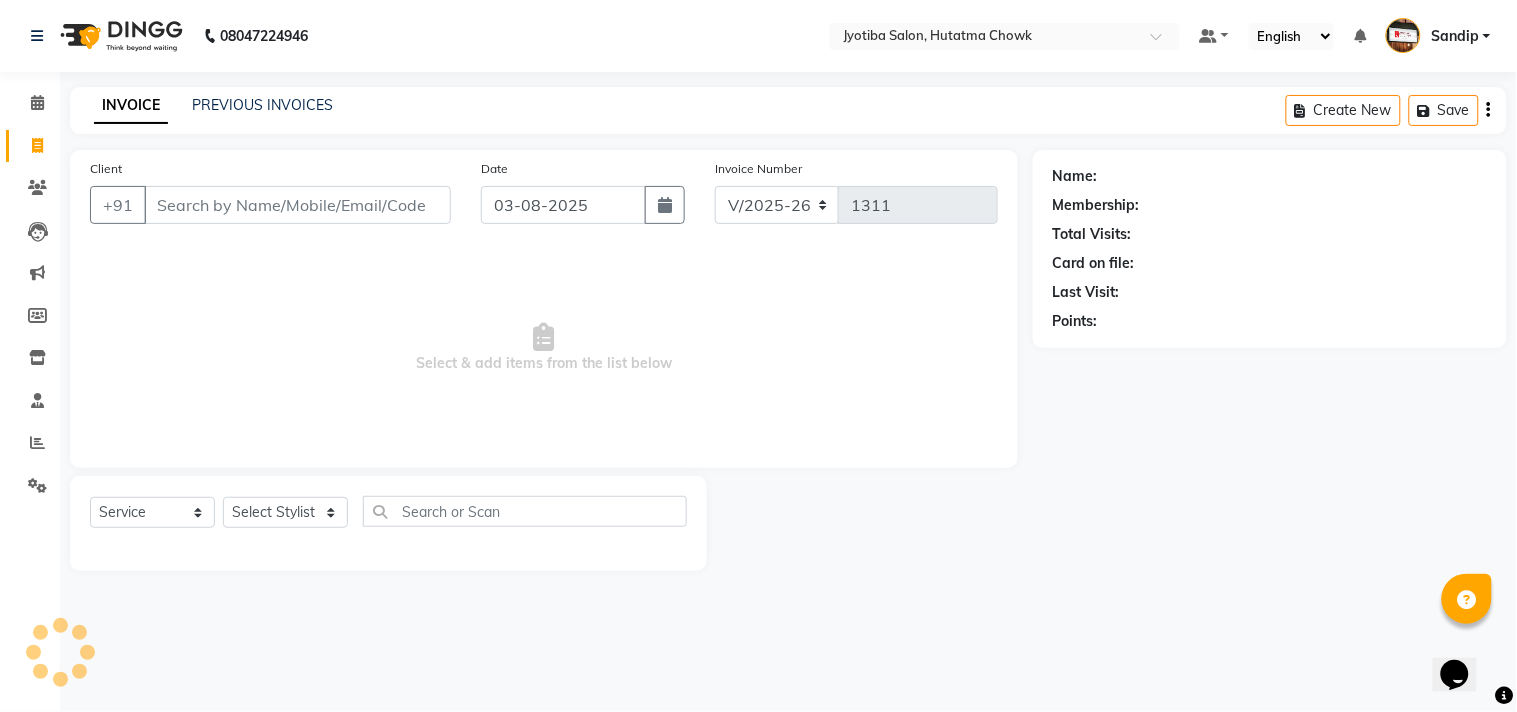 select on "membership" 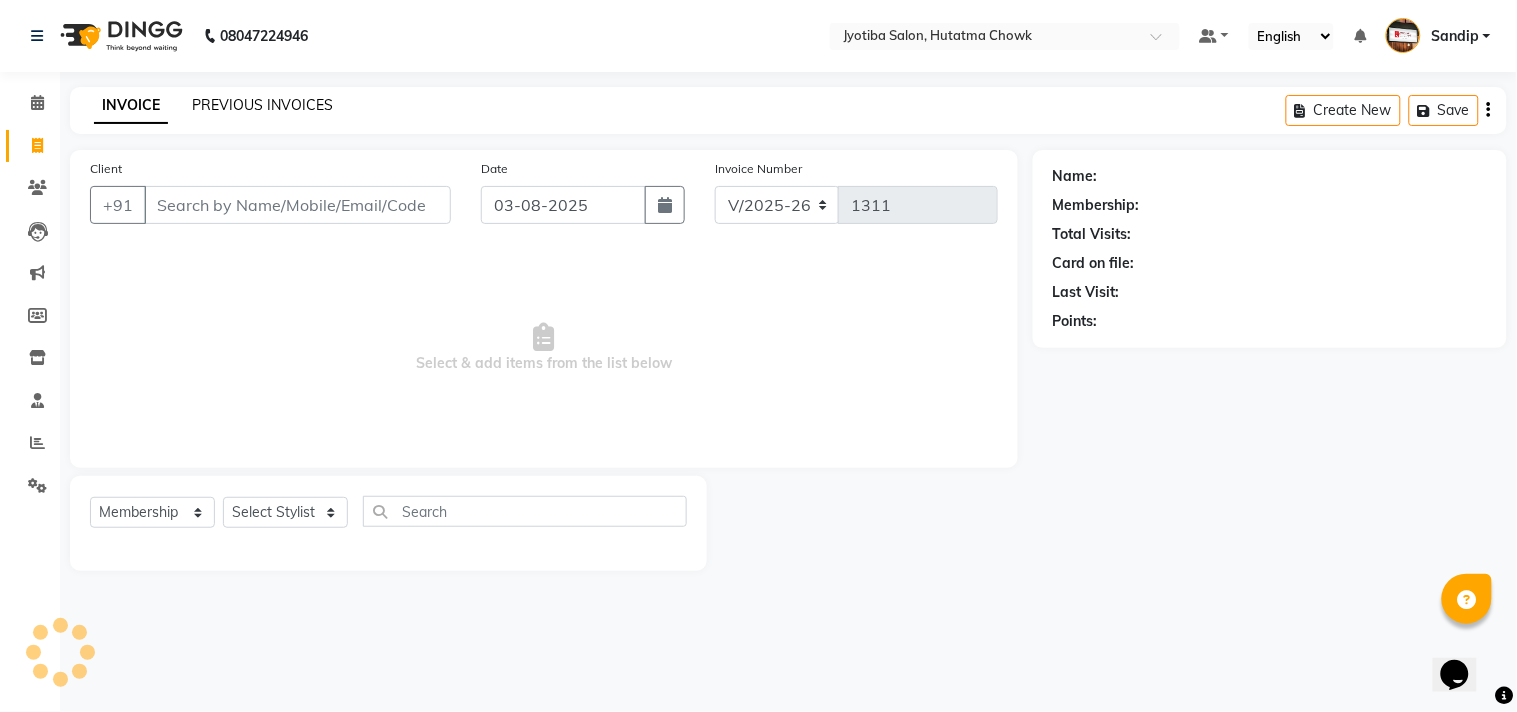 click on "PREVIOUS INVOICES" 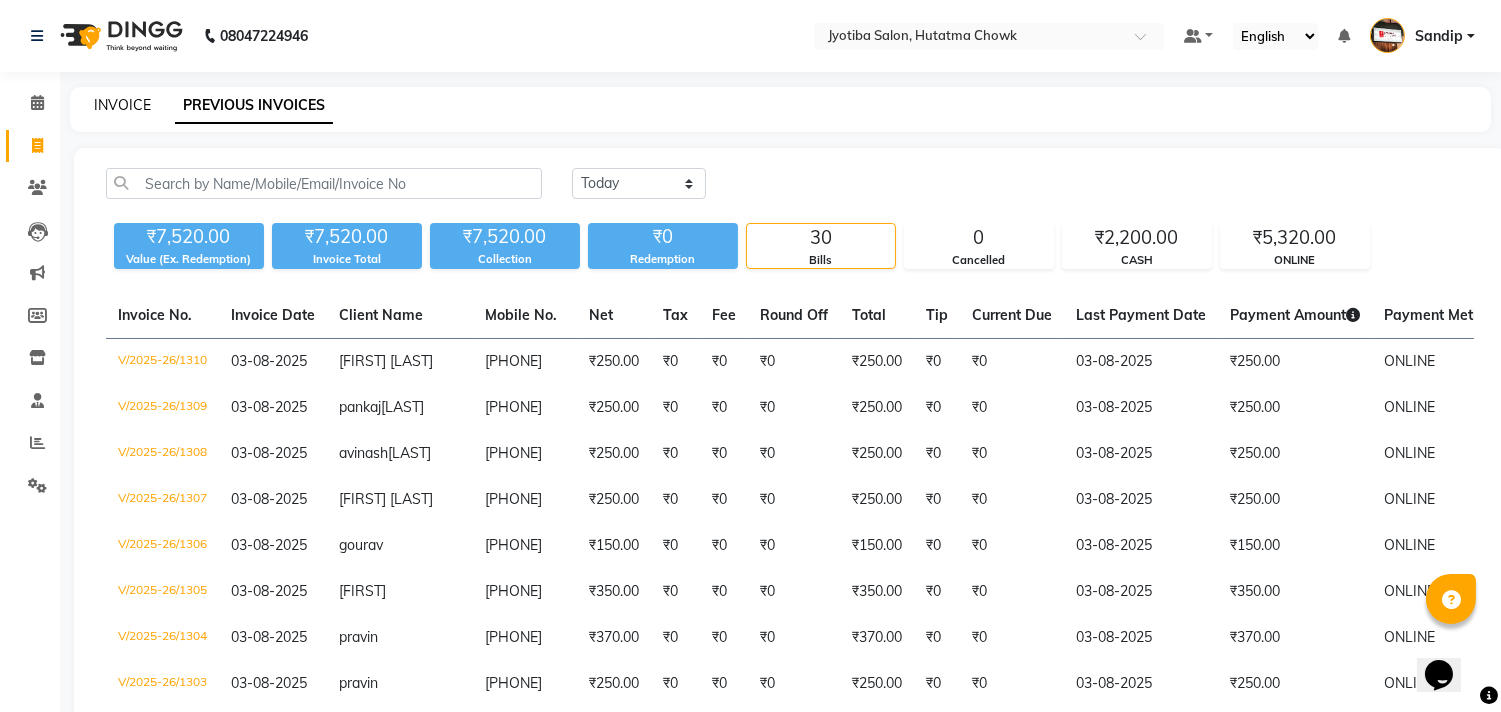 click on "INVOICE" 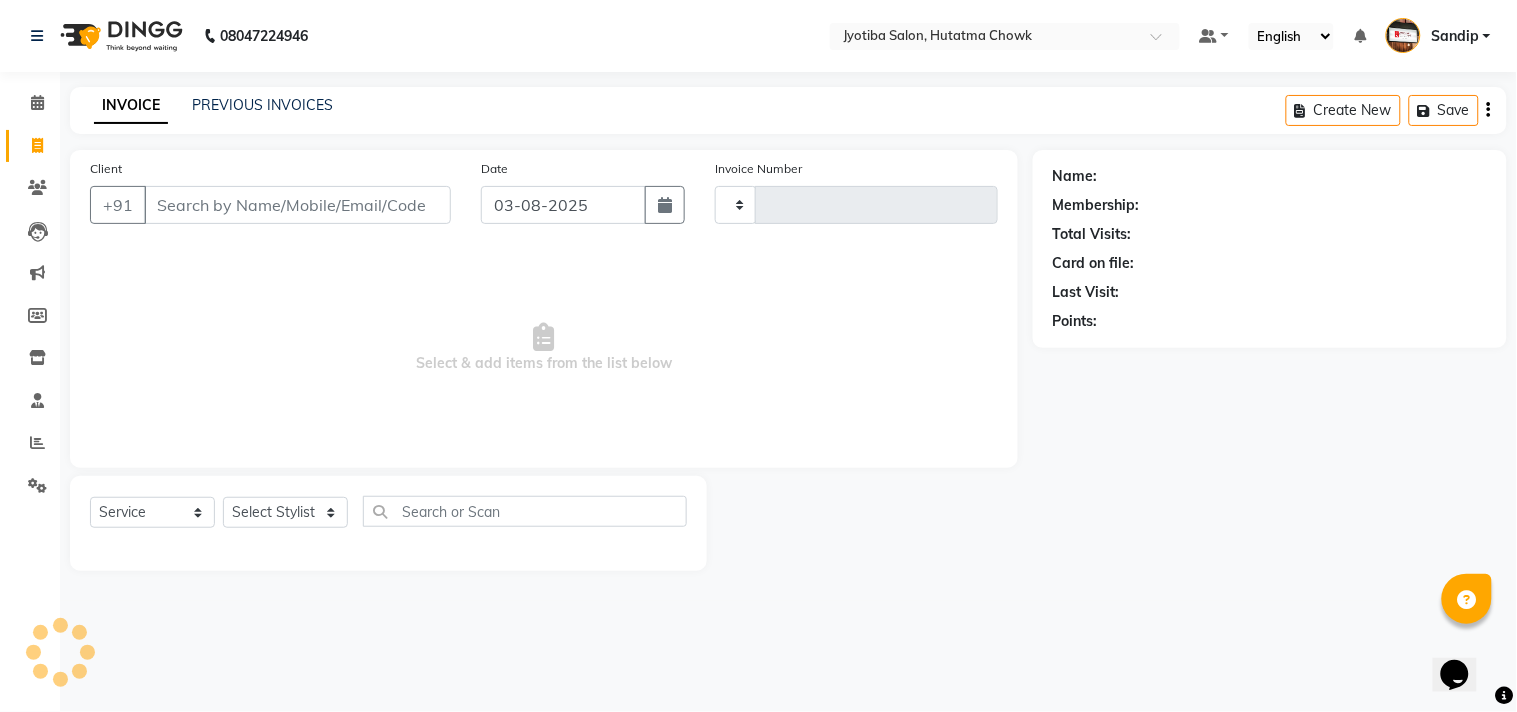 type on "1311" 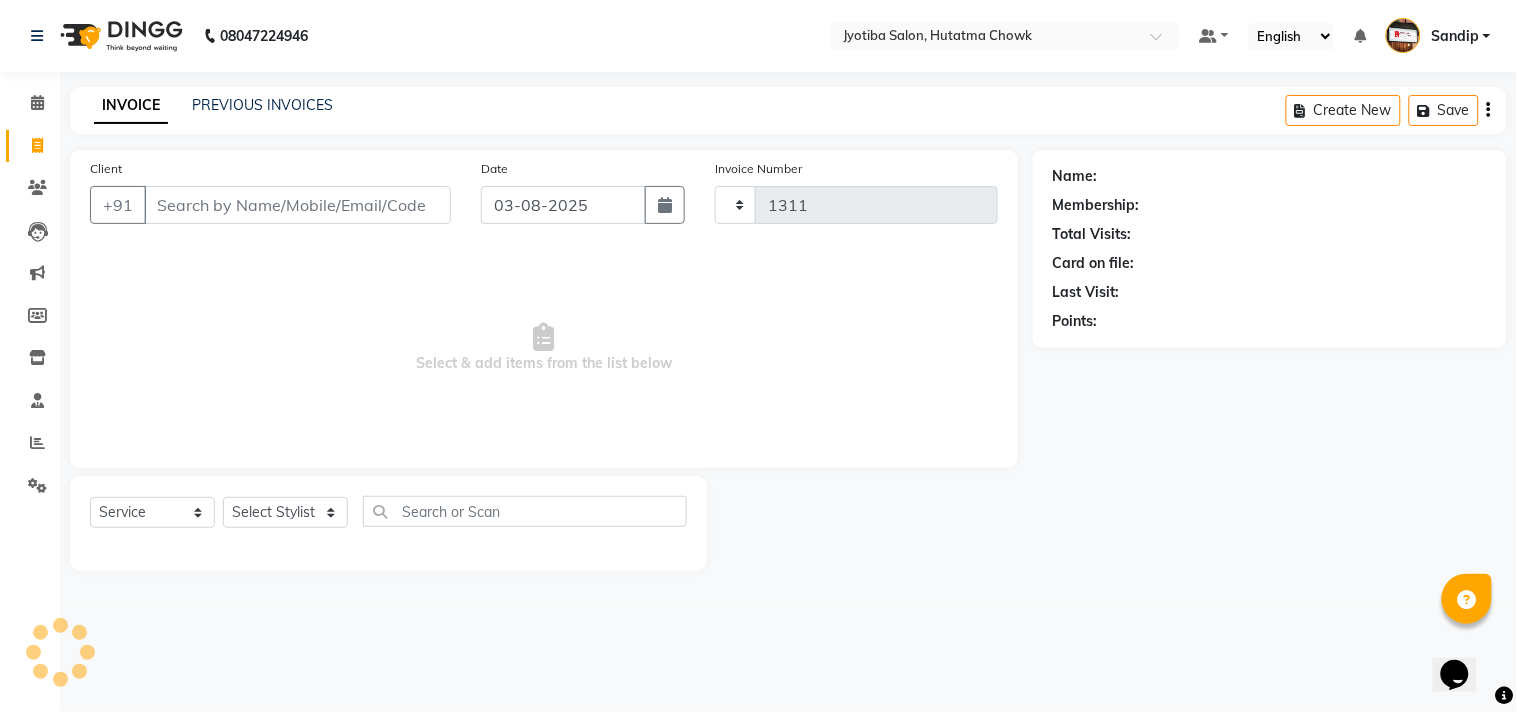 select on "membership" 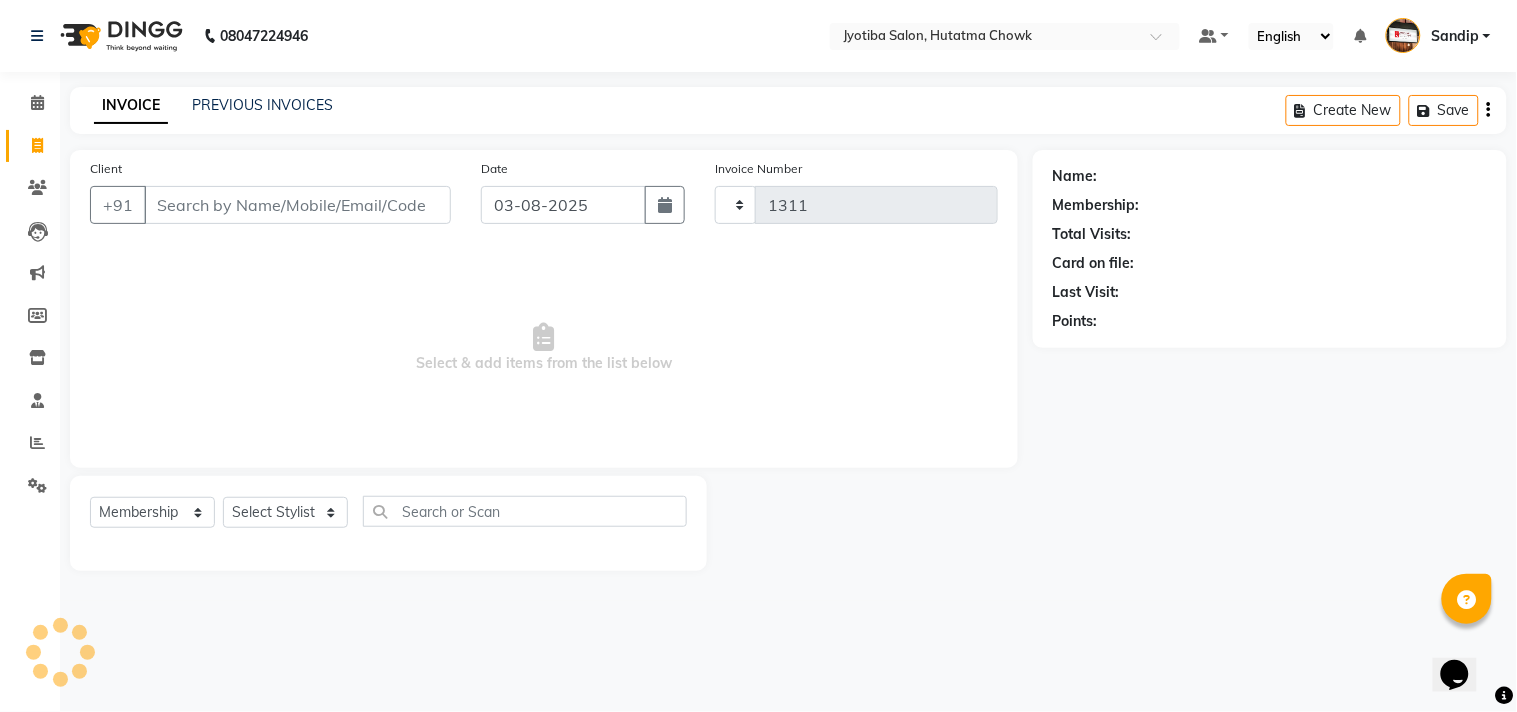 select on "556" 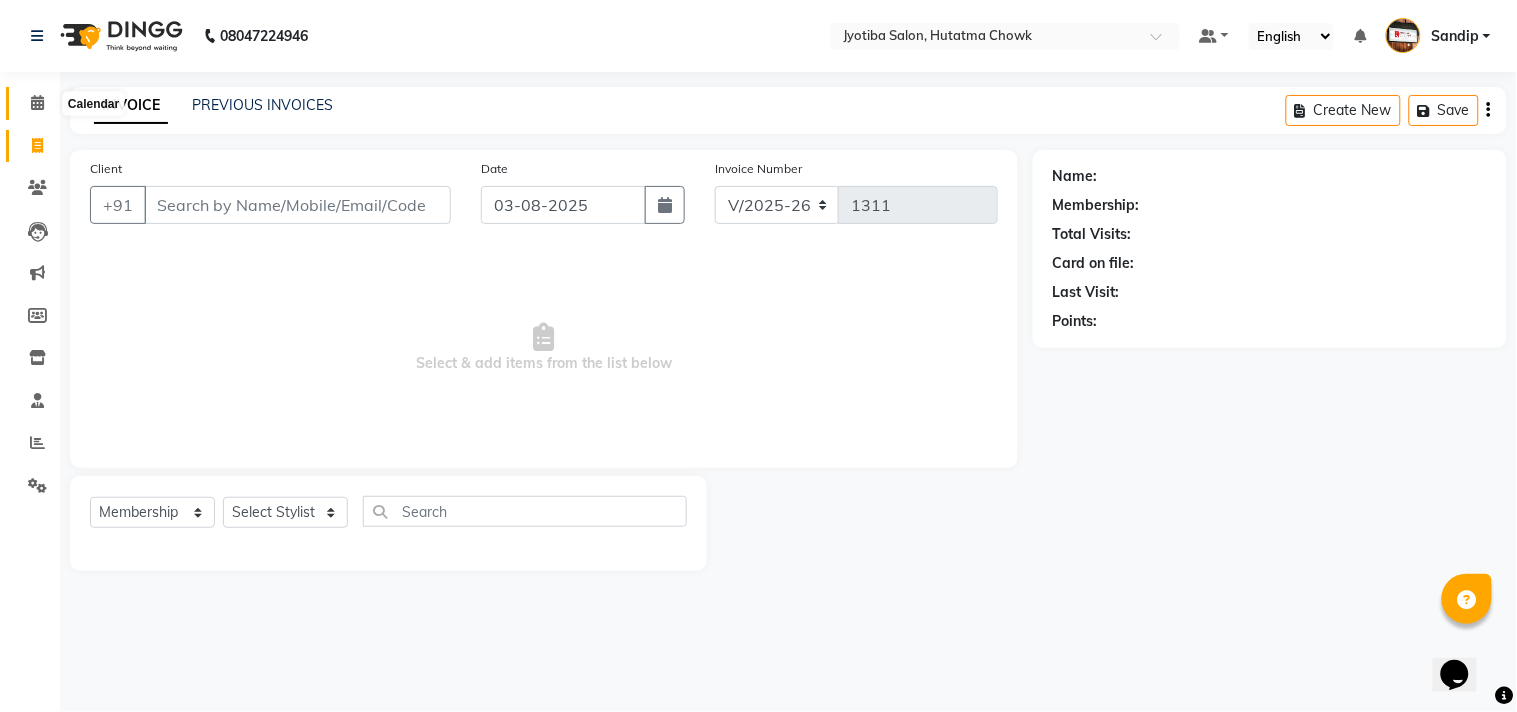 click 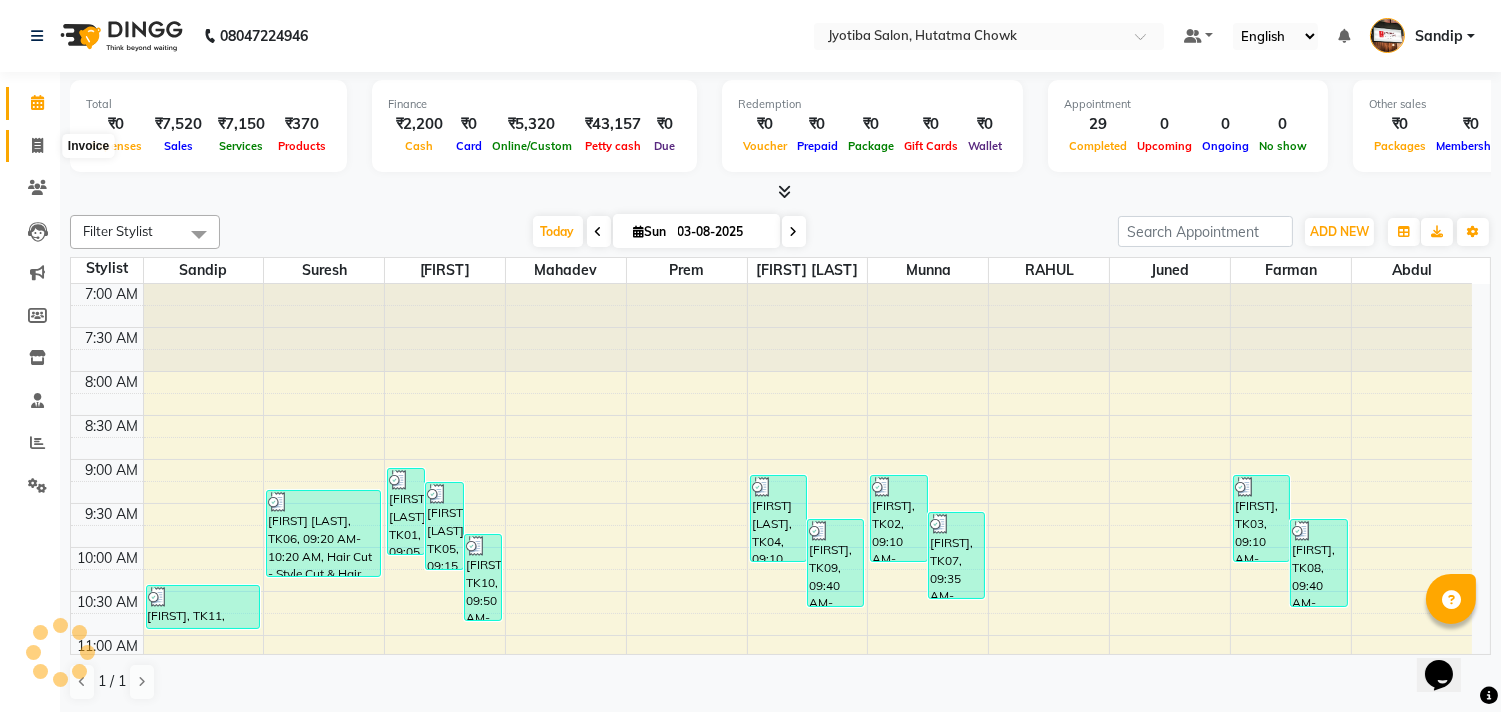 scroll, scrollTop: 0, scrollLeft: 0, axis: both 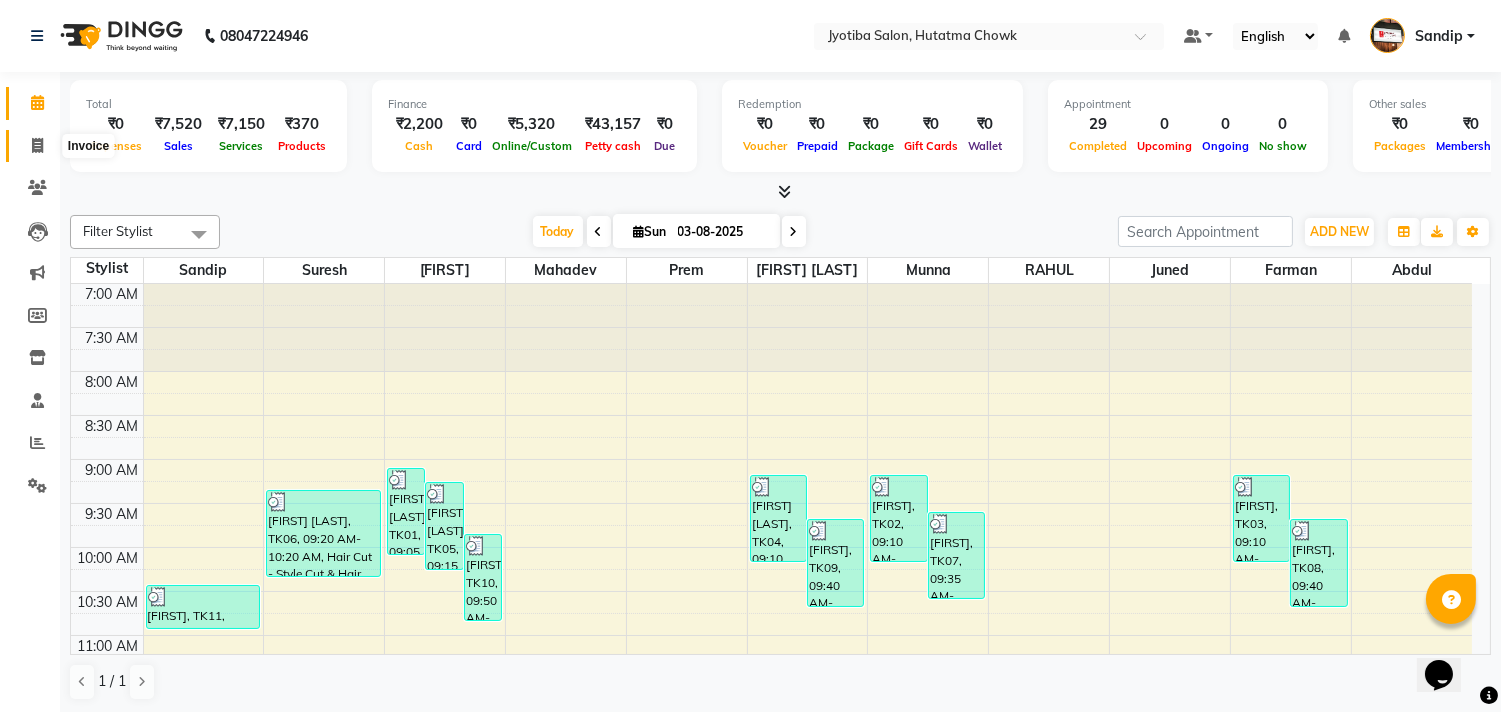 click 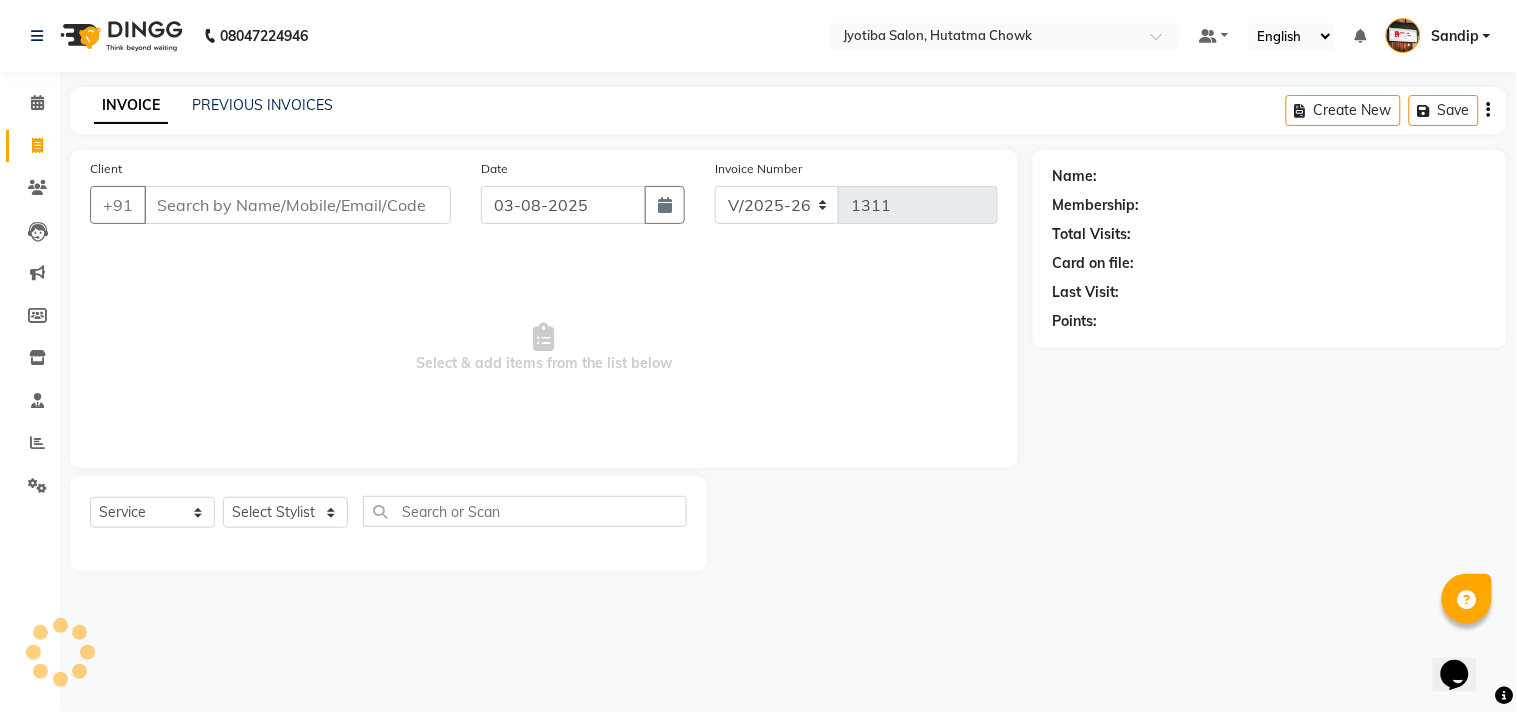 select on "membership" 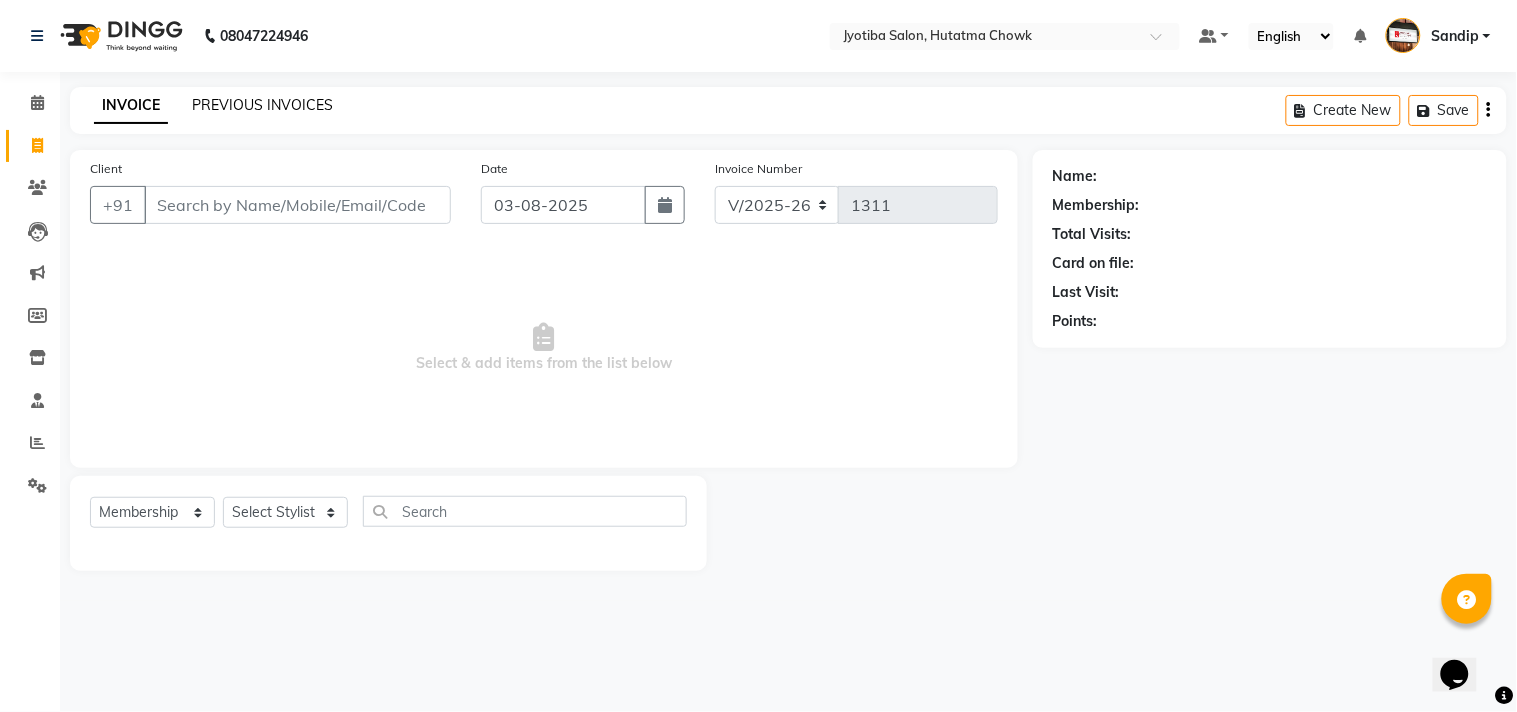 click on "PREVIOUS INVOICES" 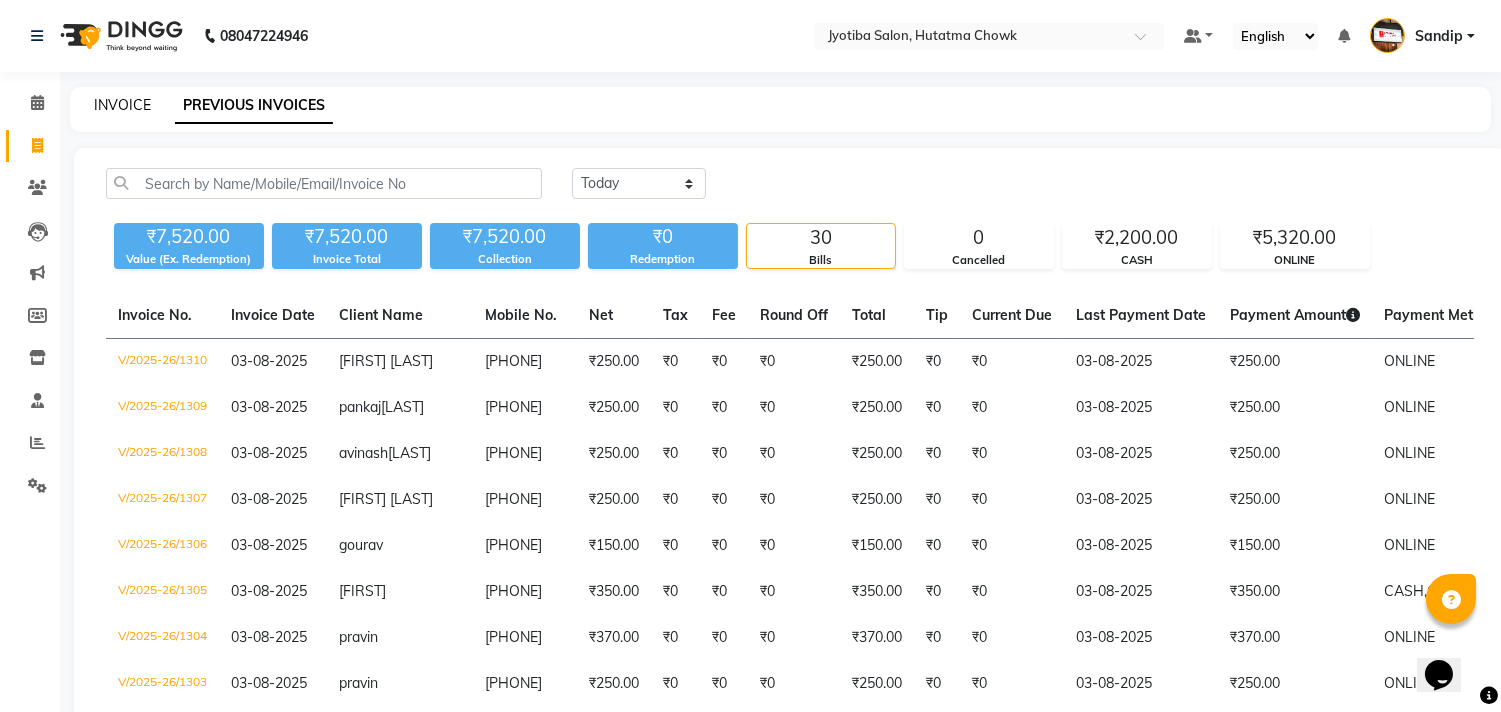 click on "INVOICE" 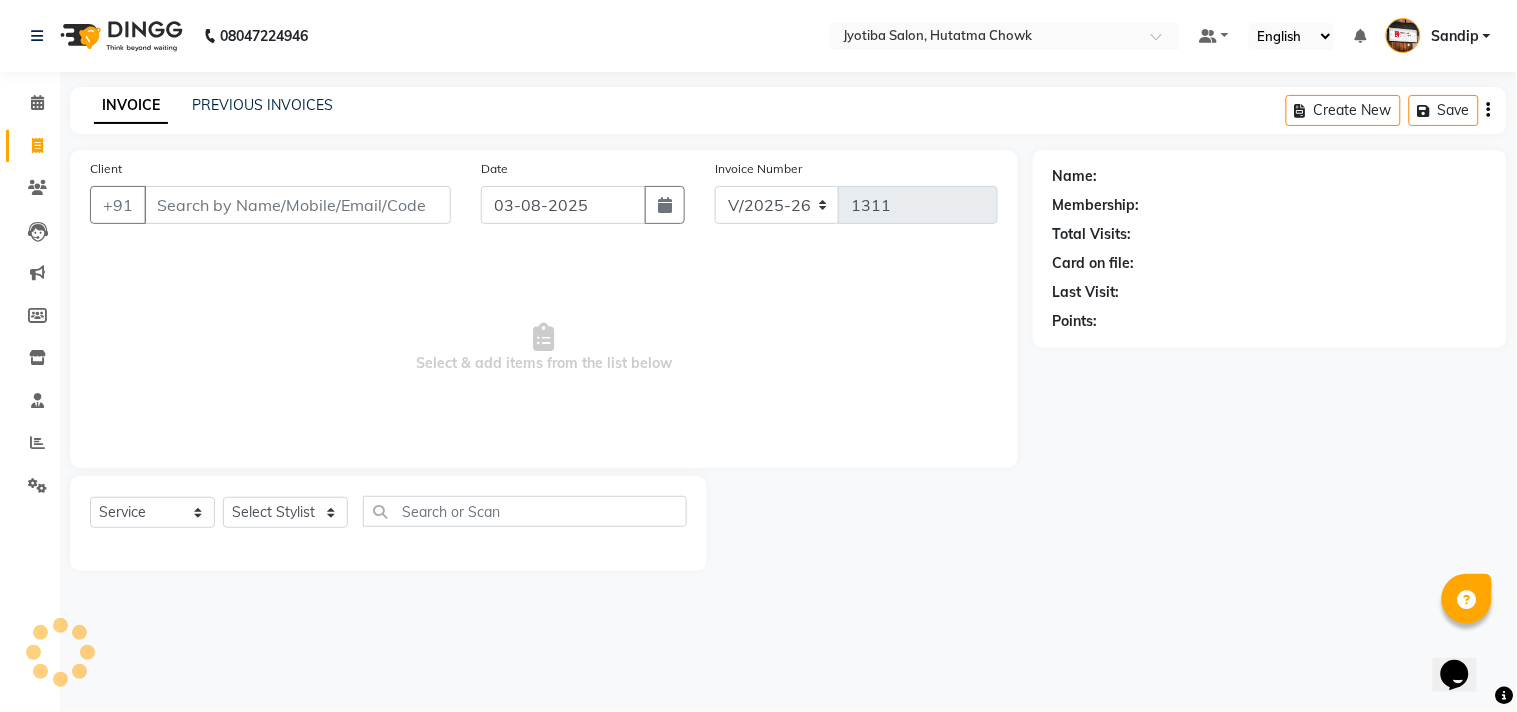 select on "membership" 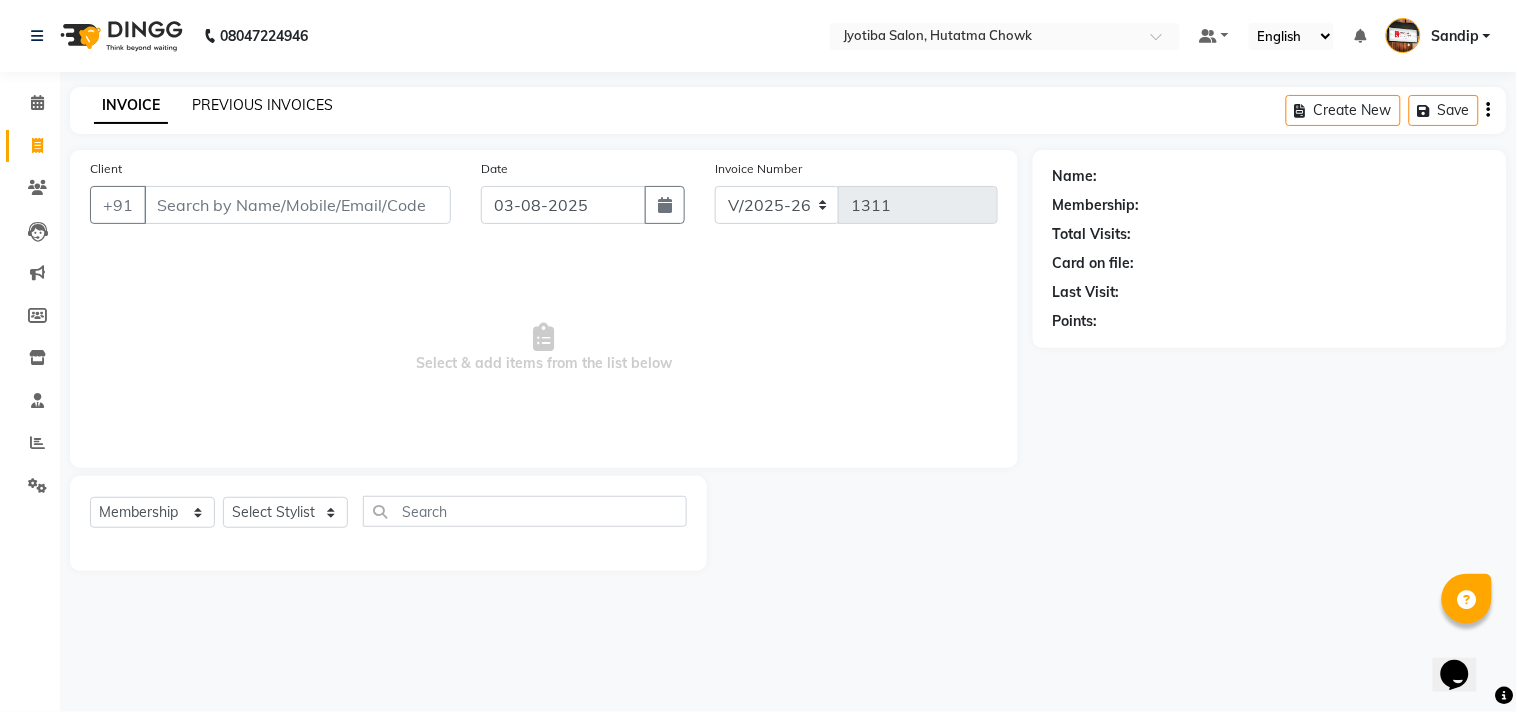 click on "PREVIOUS INVOICES" 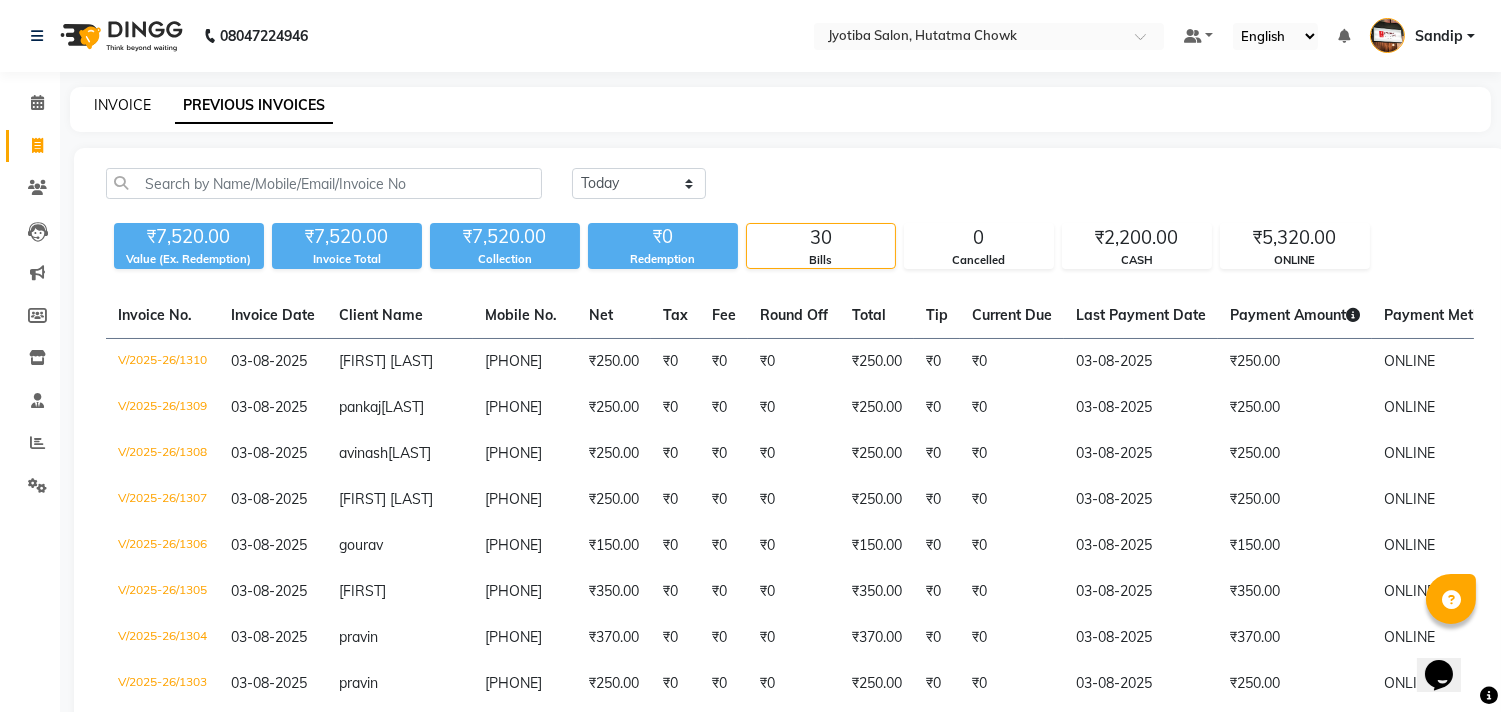 click on "INVOICE" 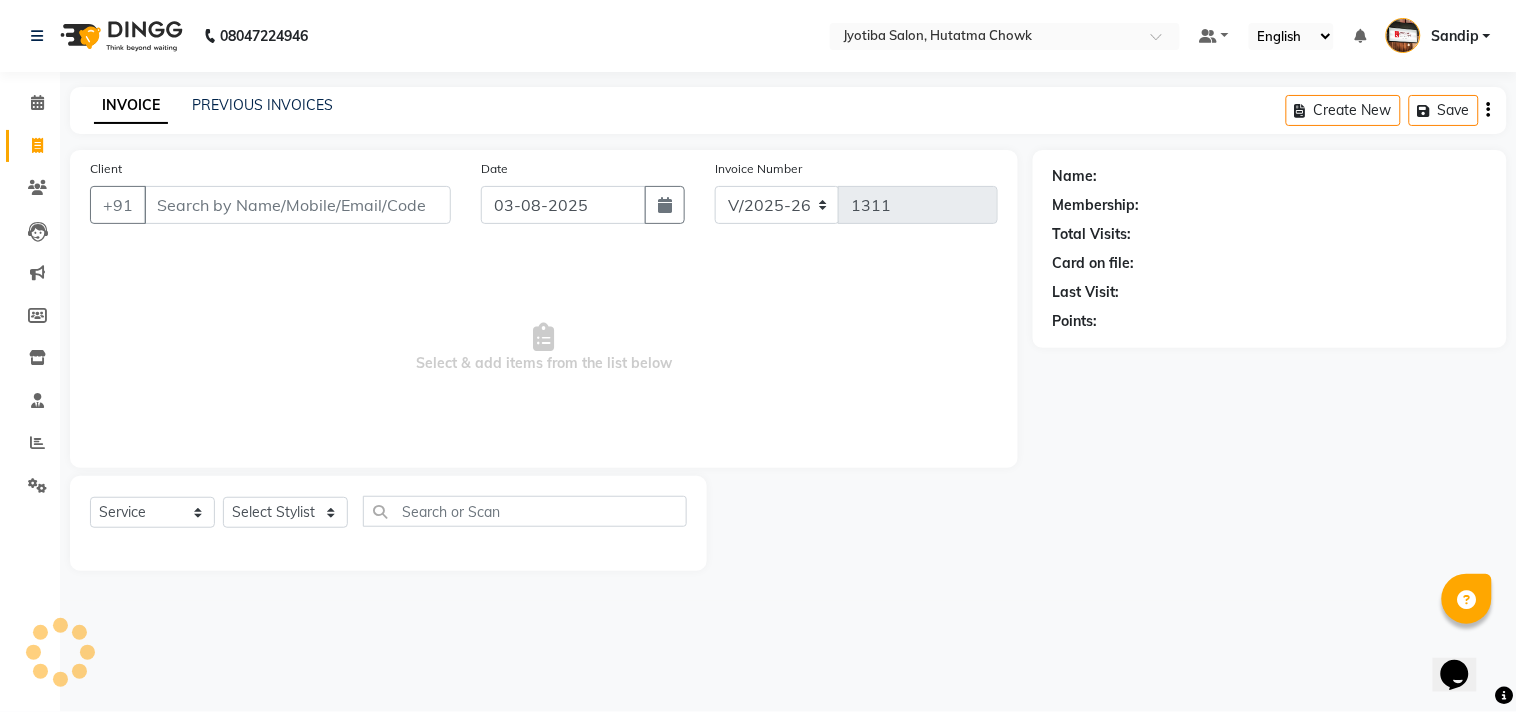 select on "membership" 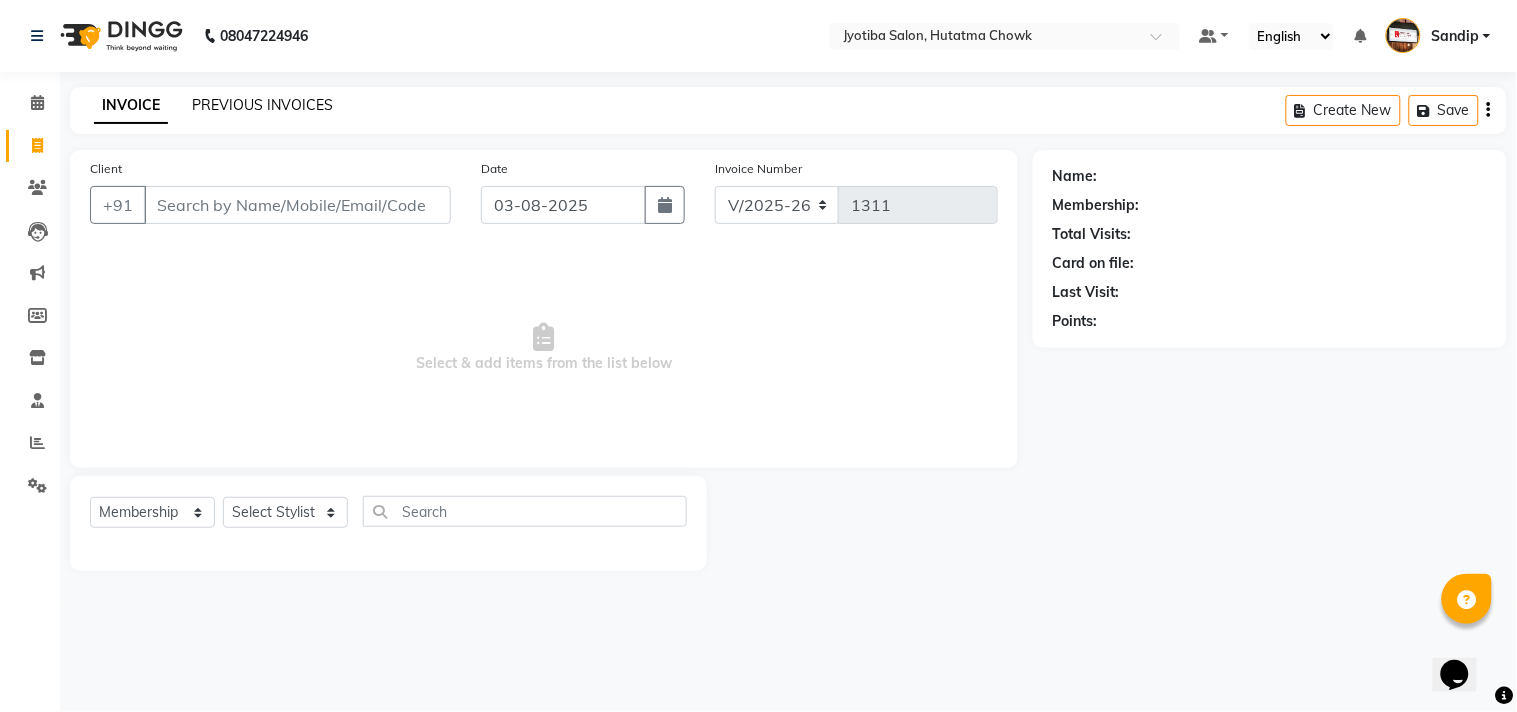click on "PREVIOUS INVOICES" 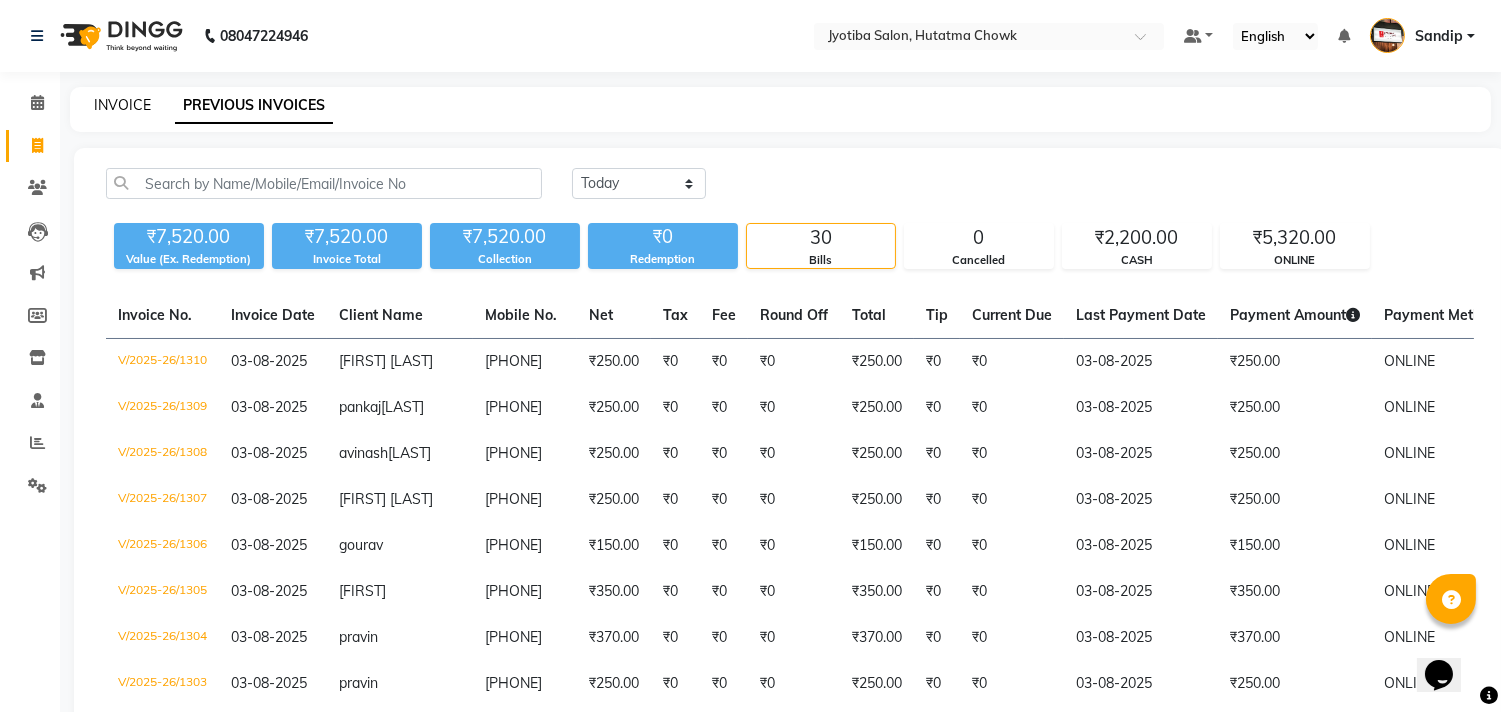 click on "INVOICE" 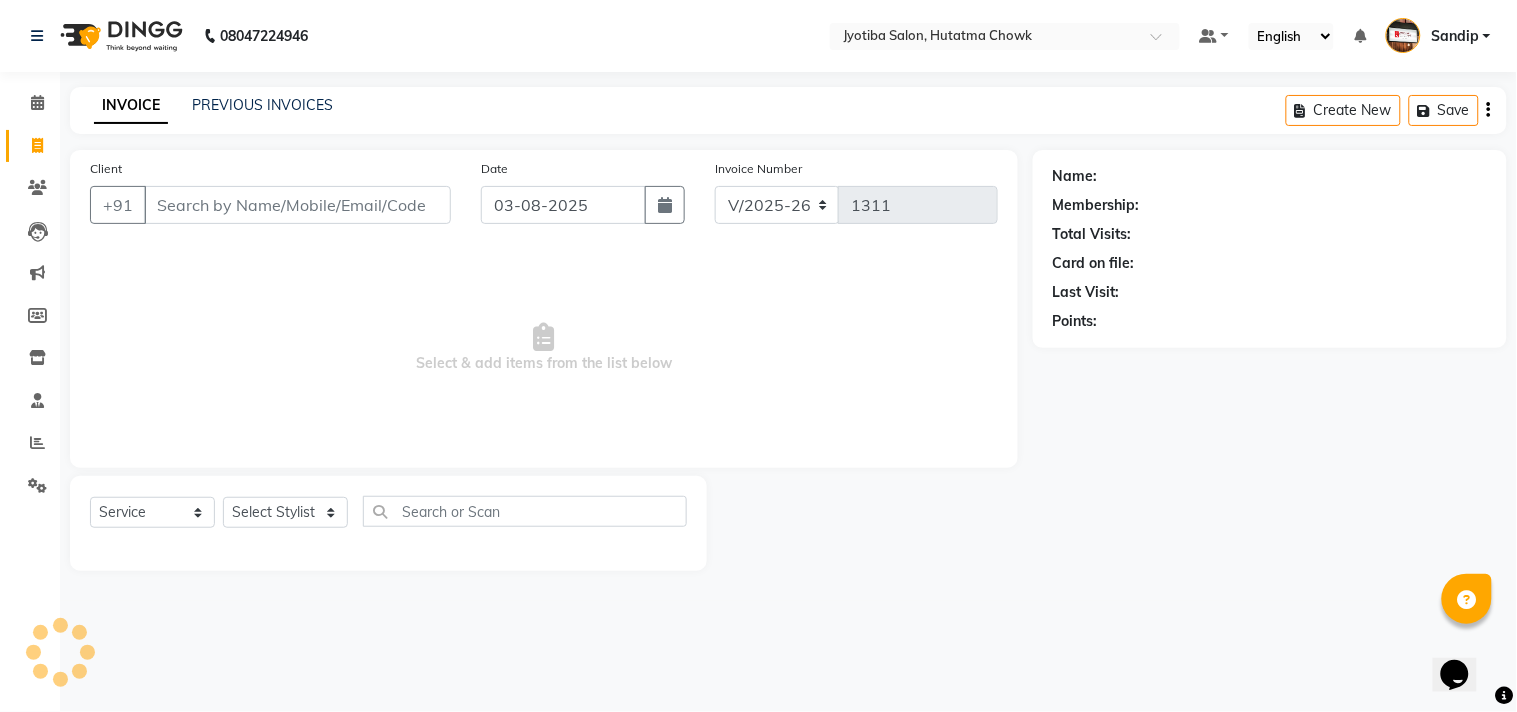 select on "membership" 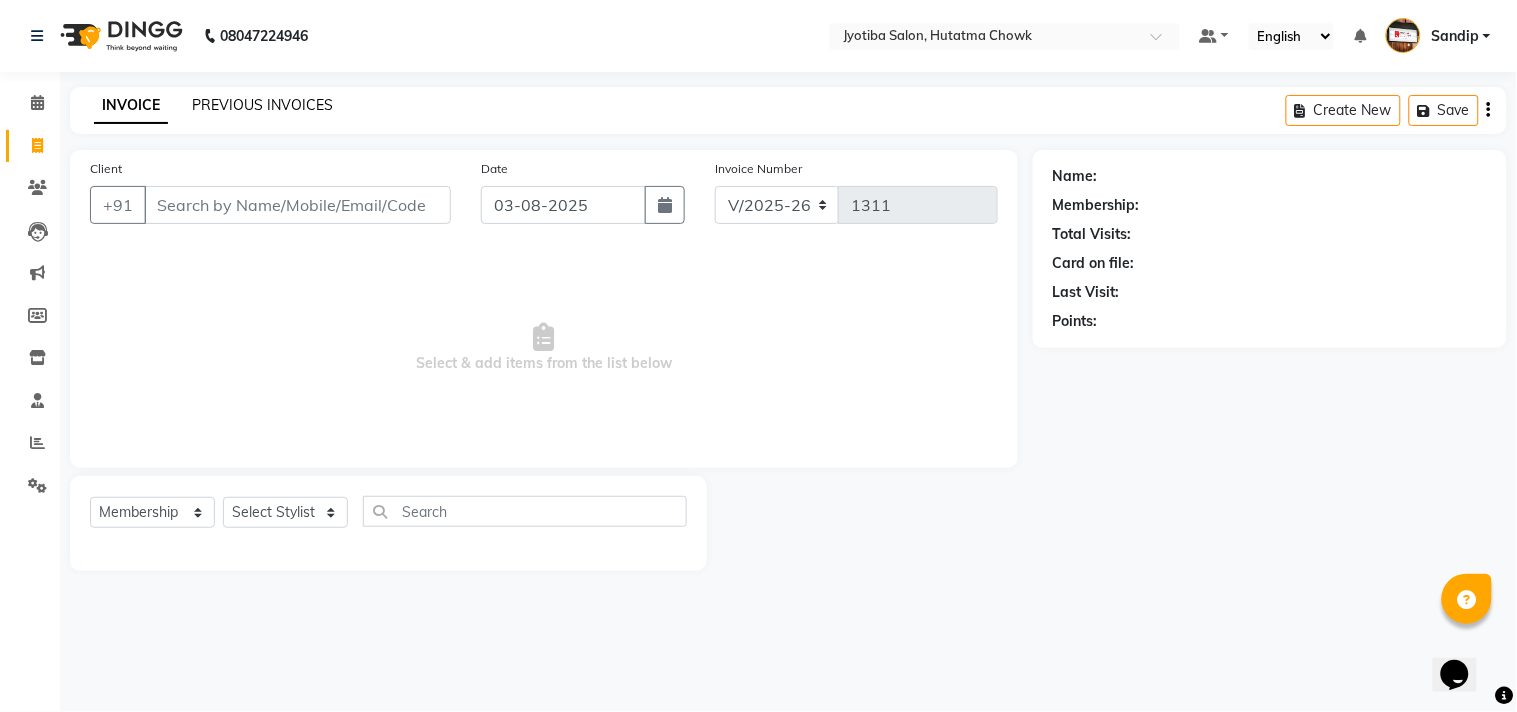 click on "PREVIOUS INVOICES" 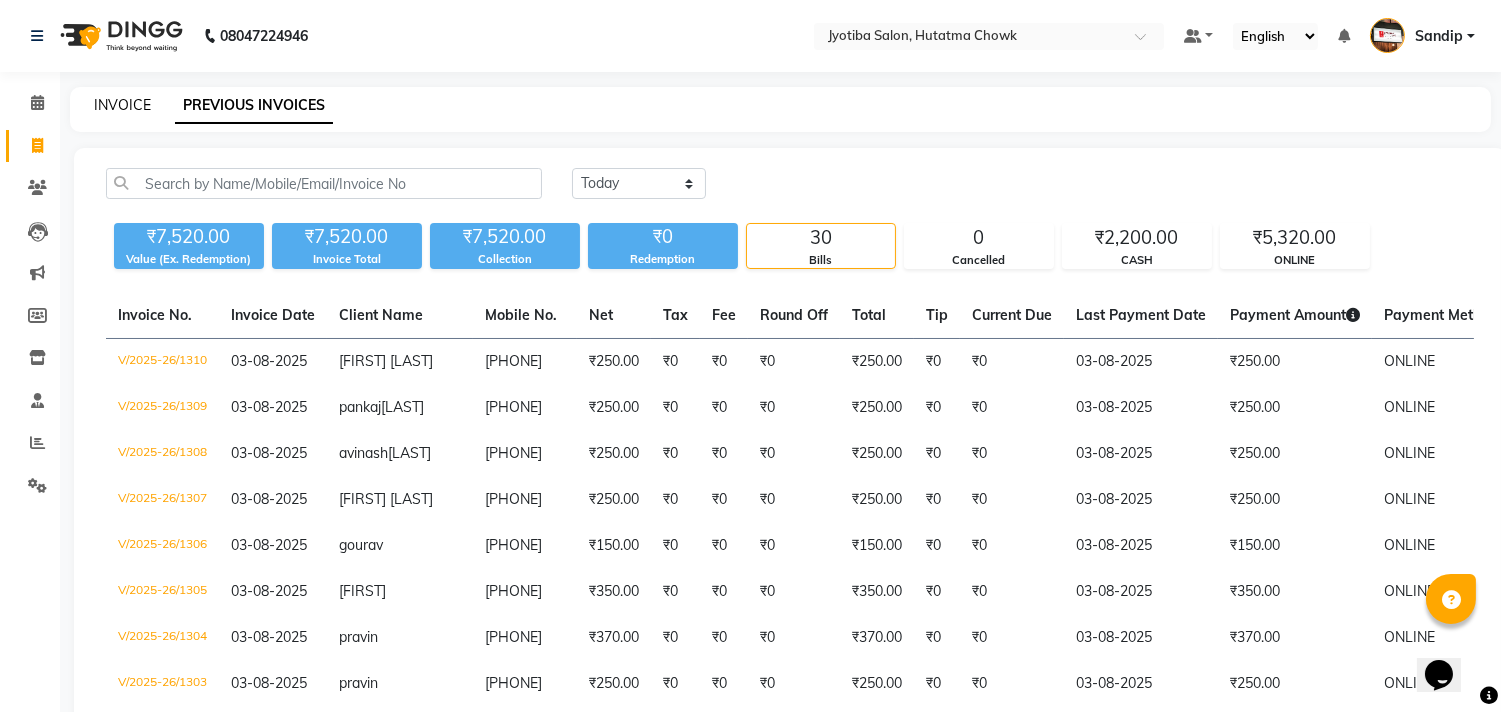 click on "INVOICE" 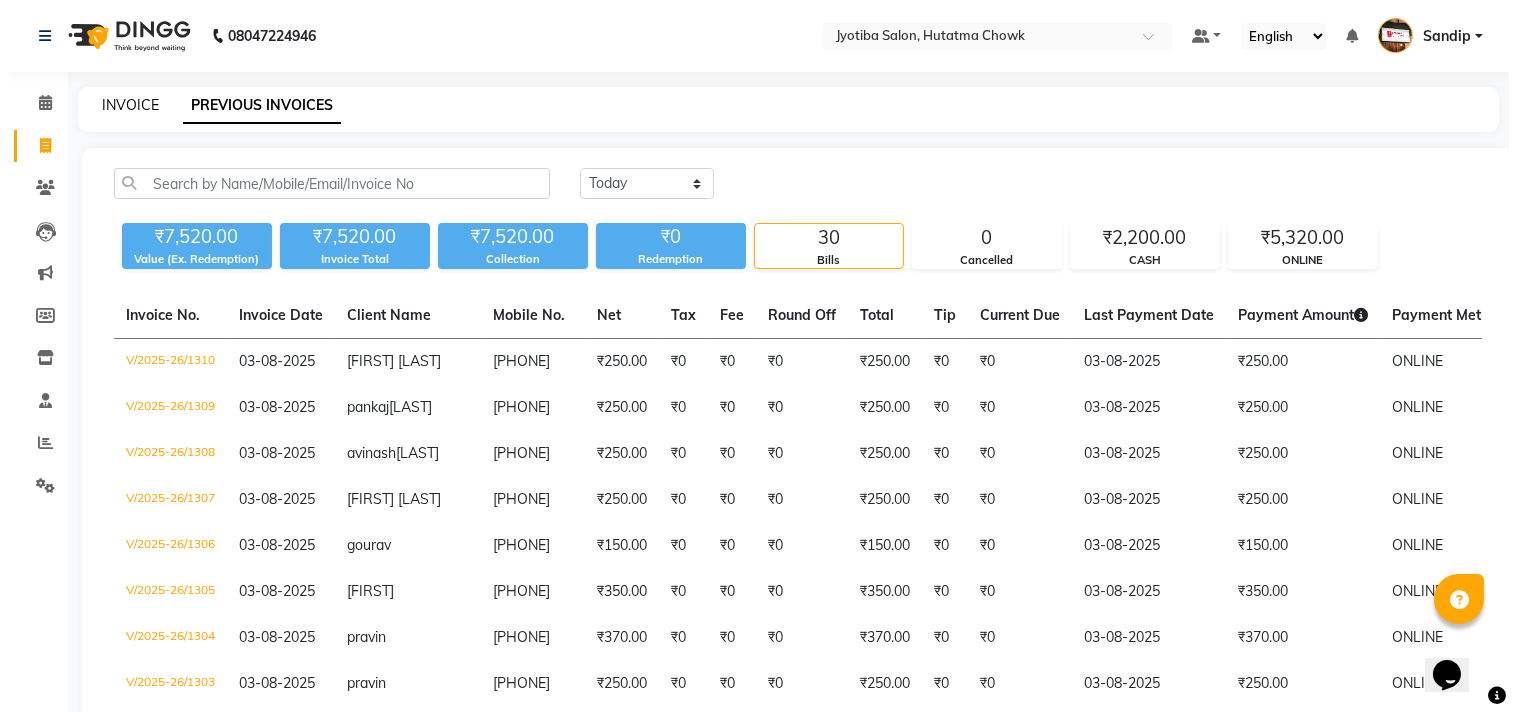 select on "556" 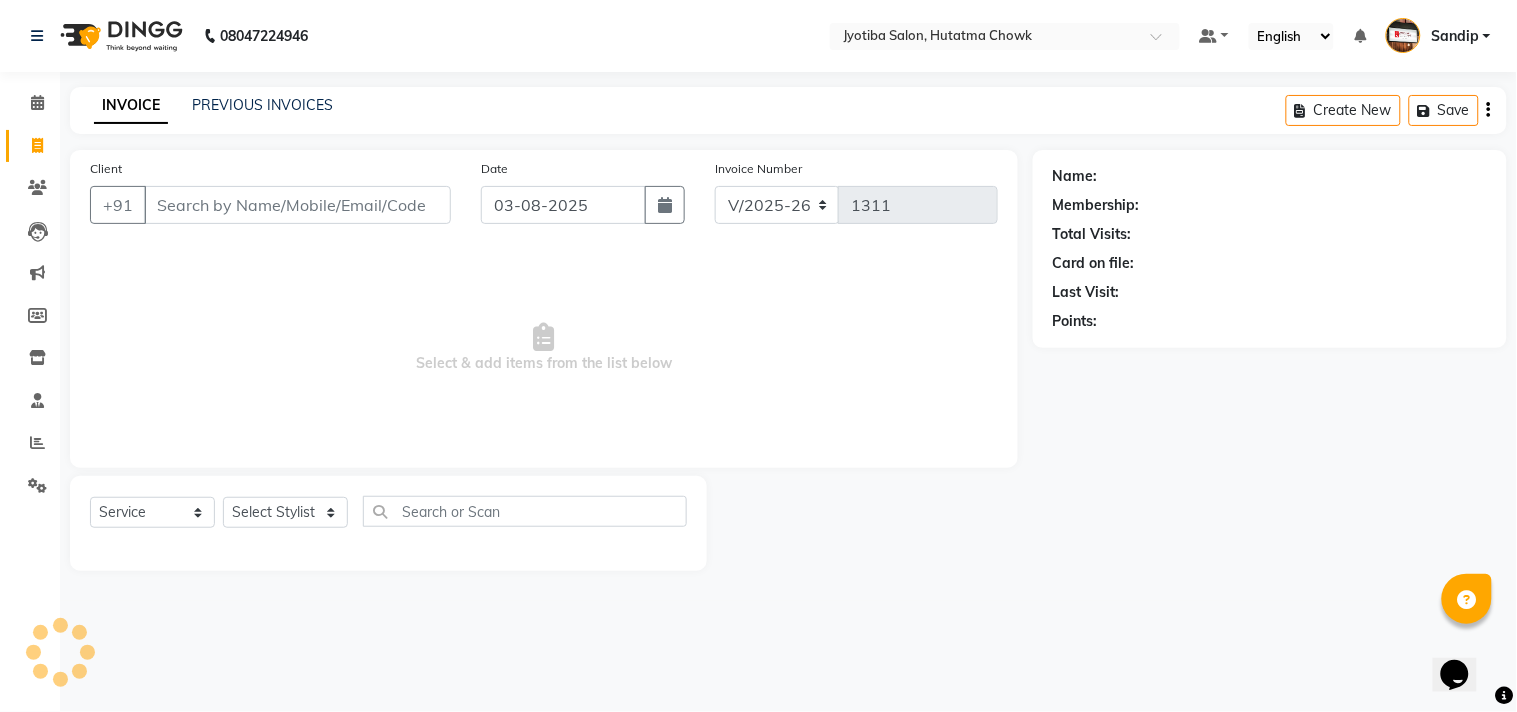 select on "membership" 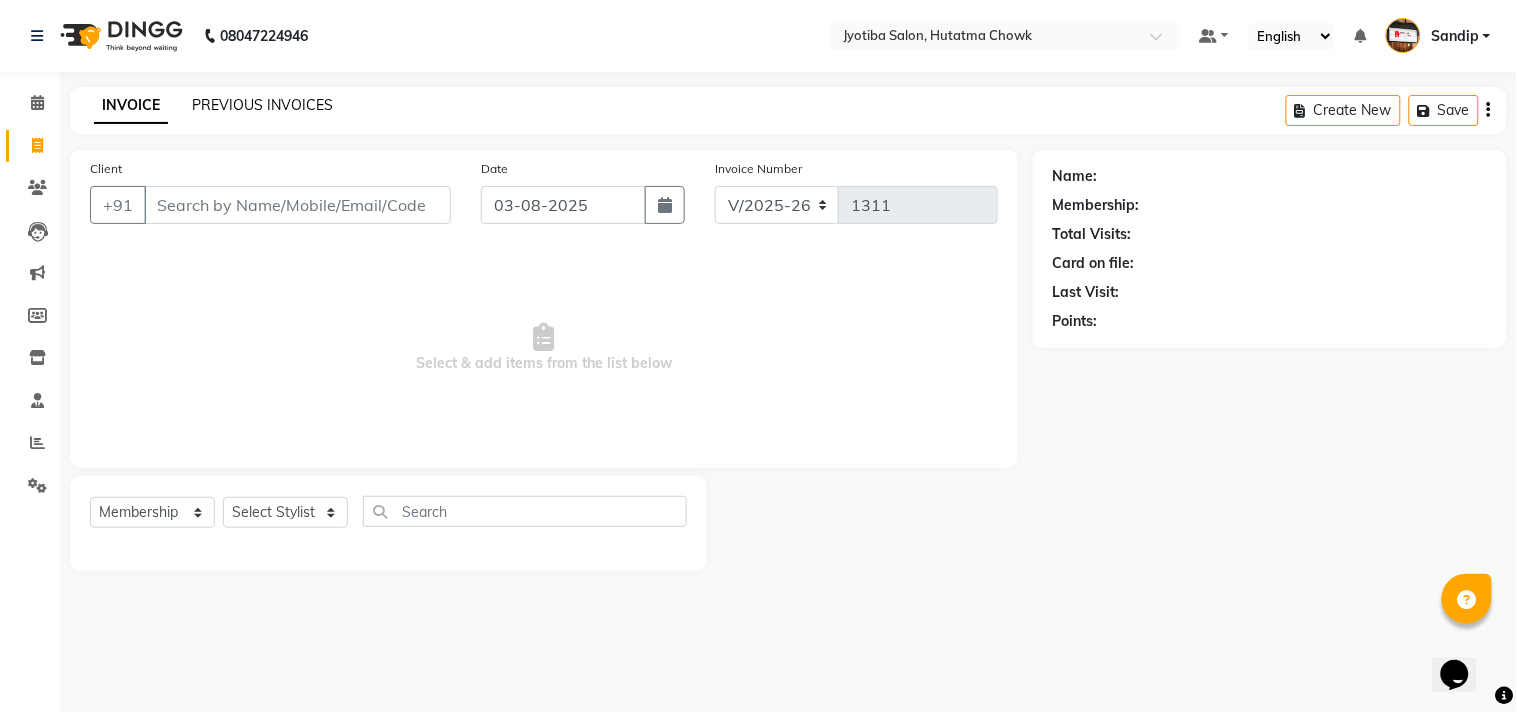 click on "PREVIOUS INVOICES" 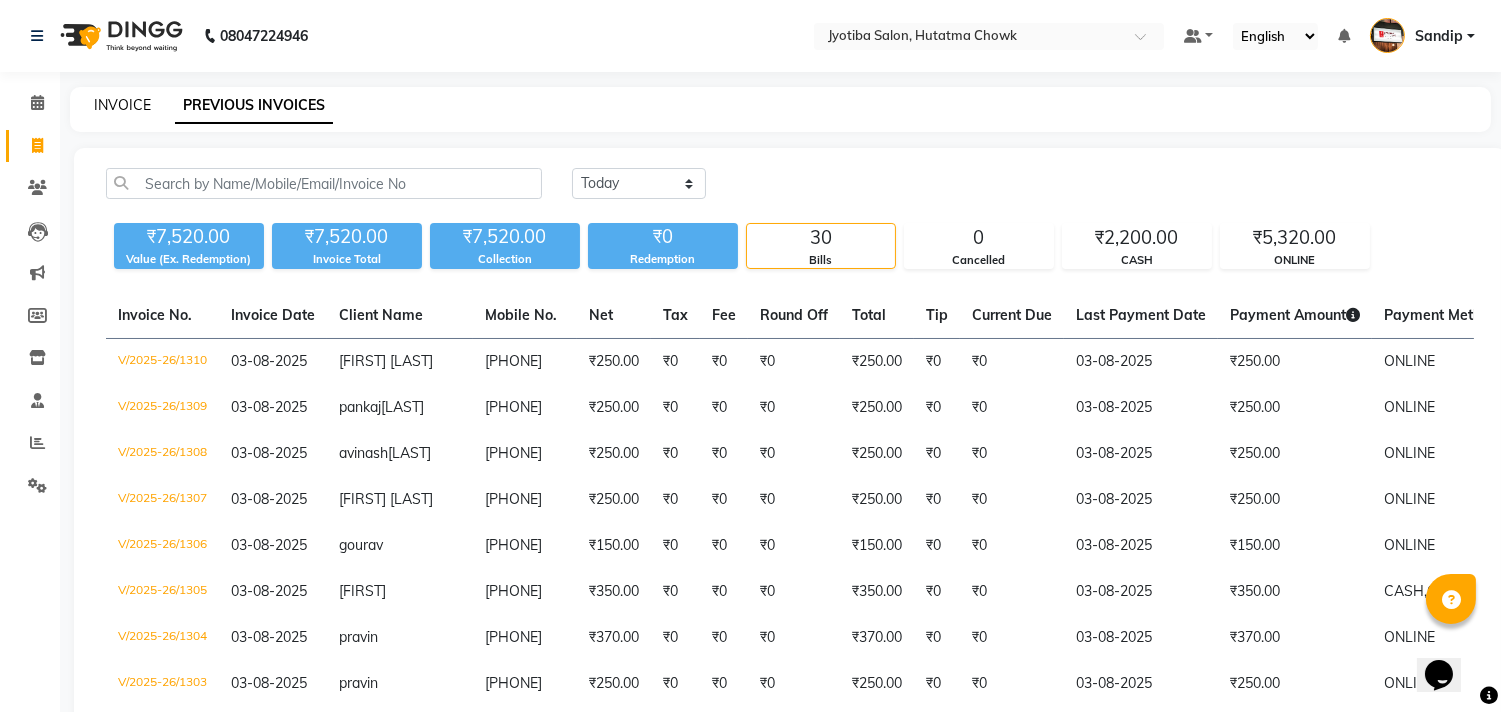 click on "INVOICE" 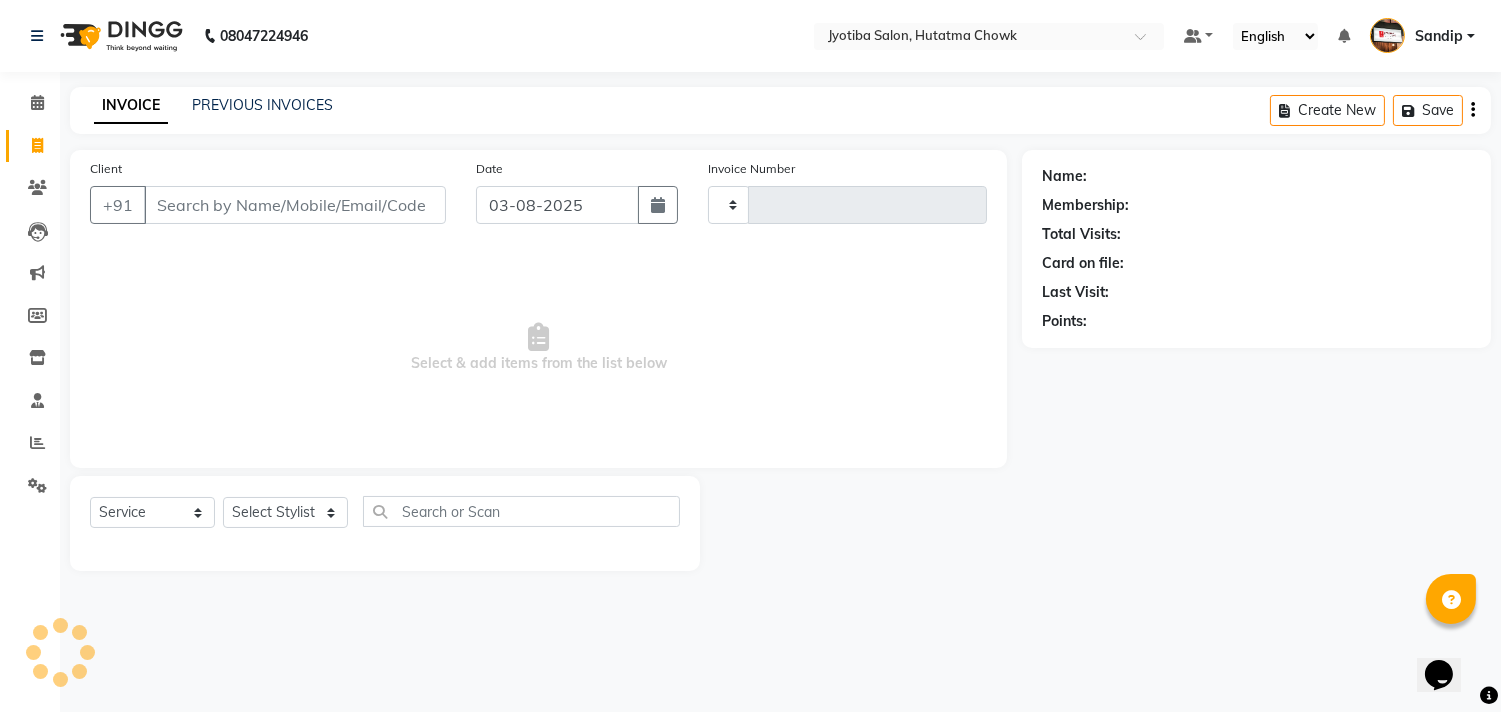 type on "1311" 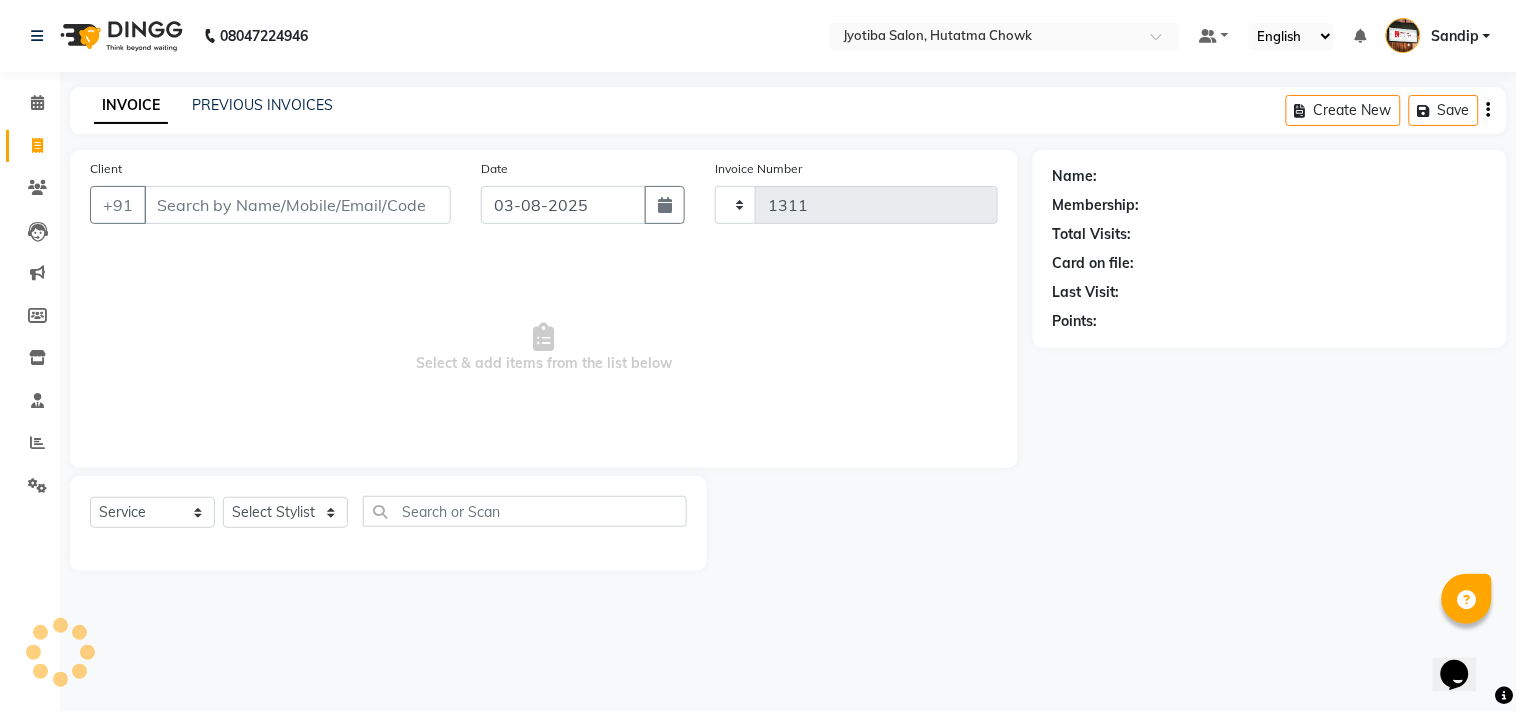 select on "556" 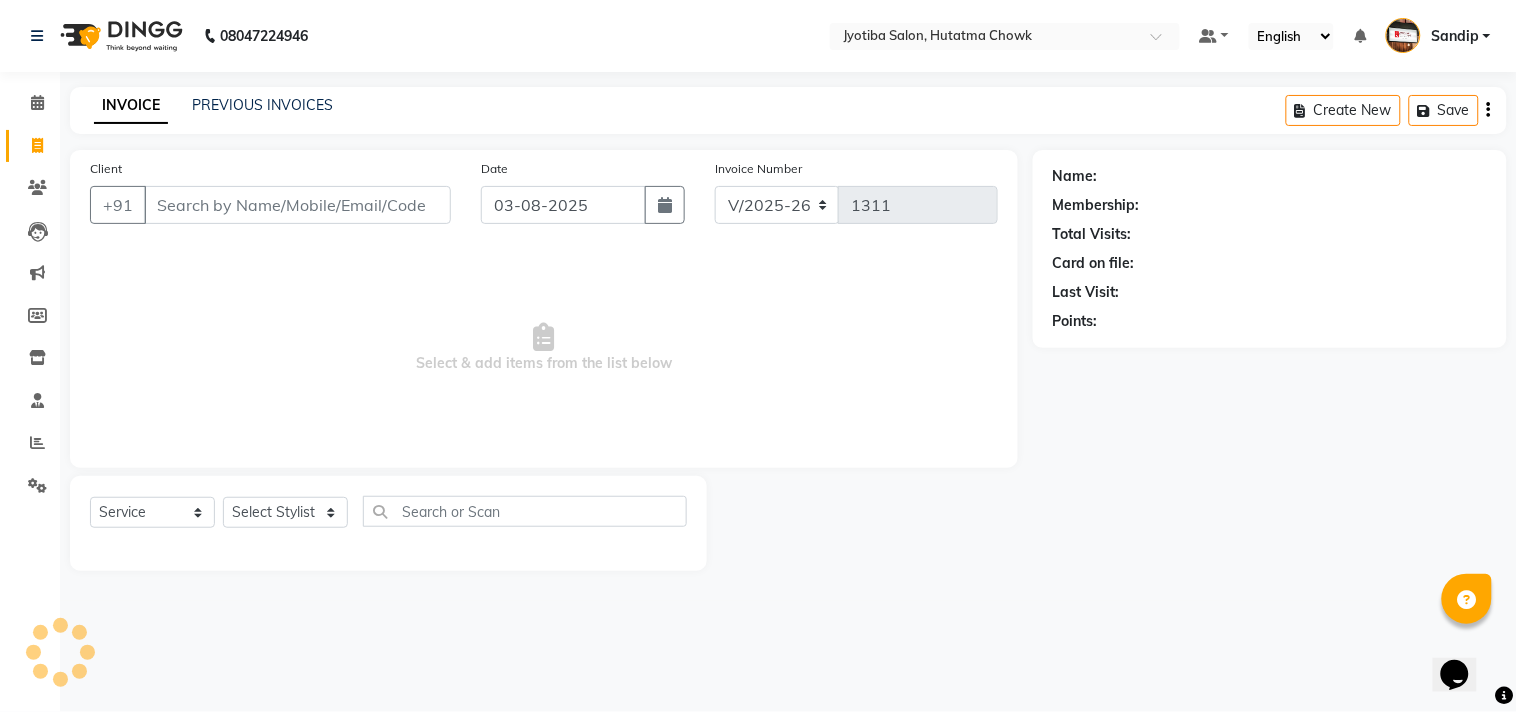 select on "membership" 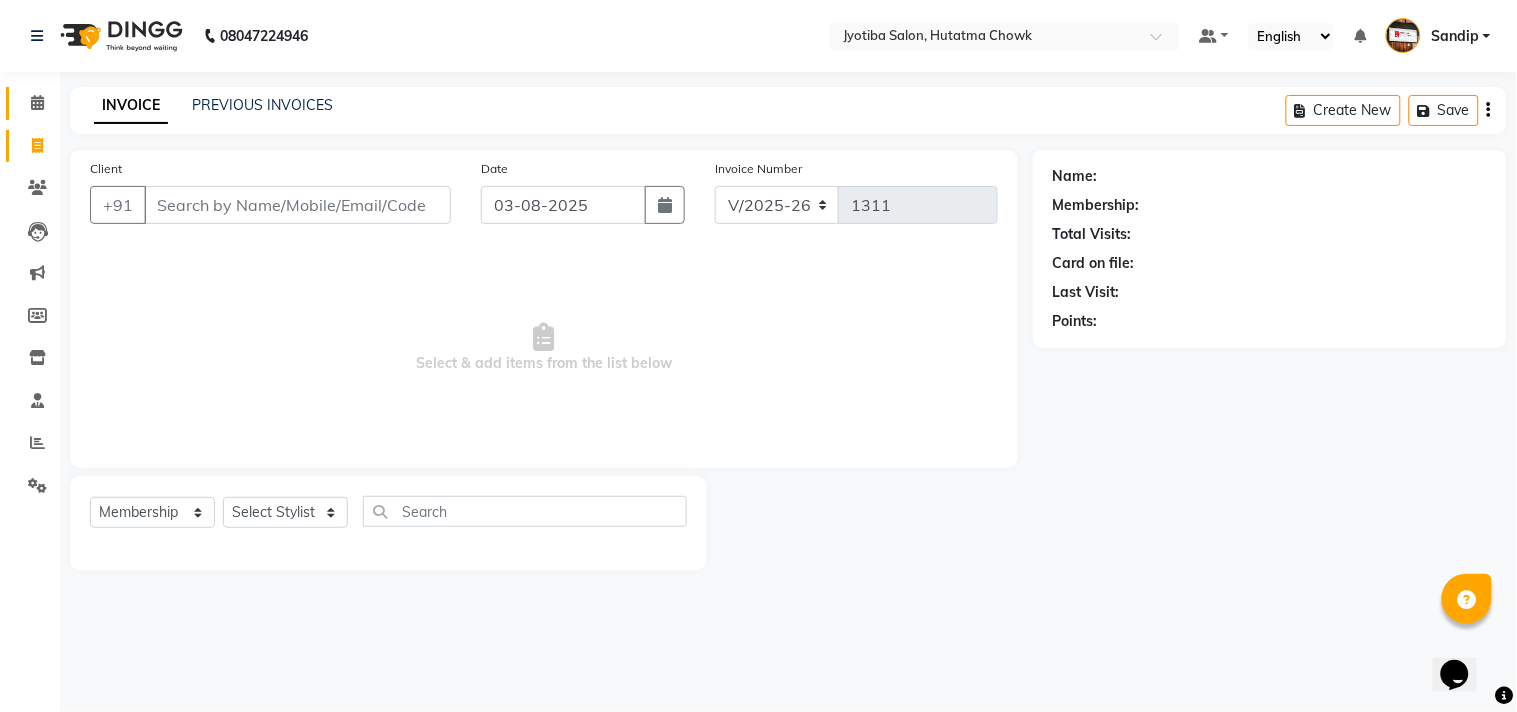 click 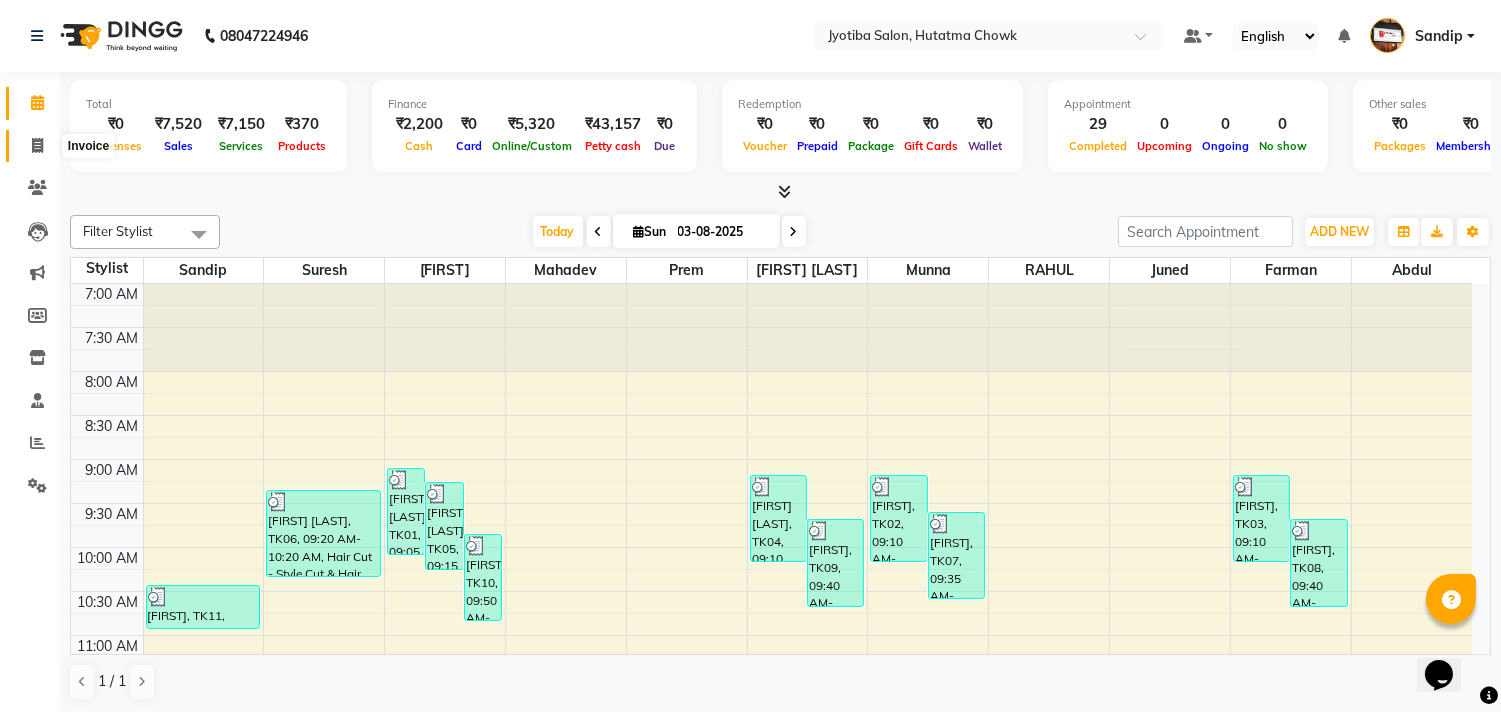 click 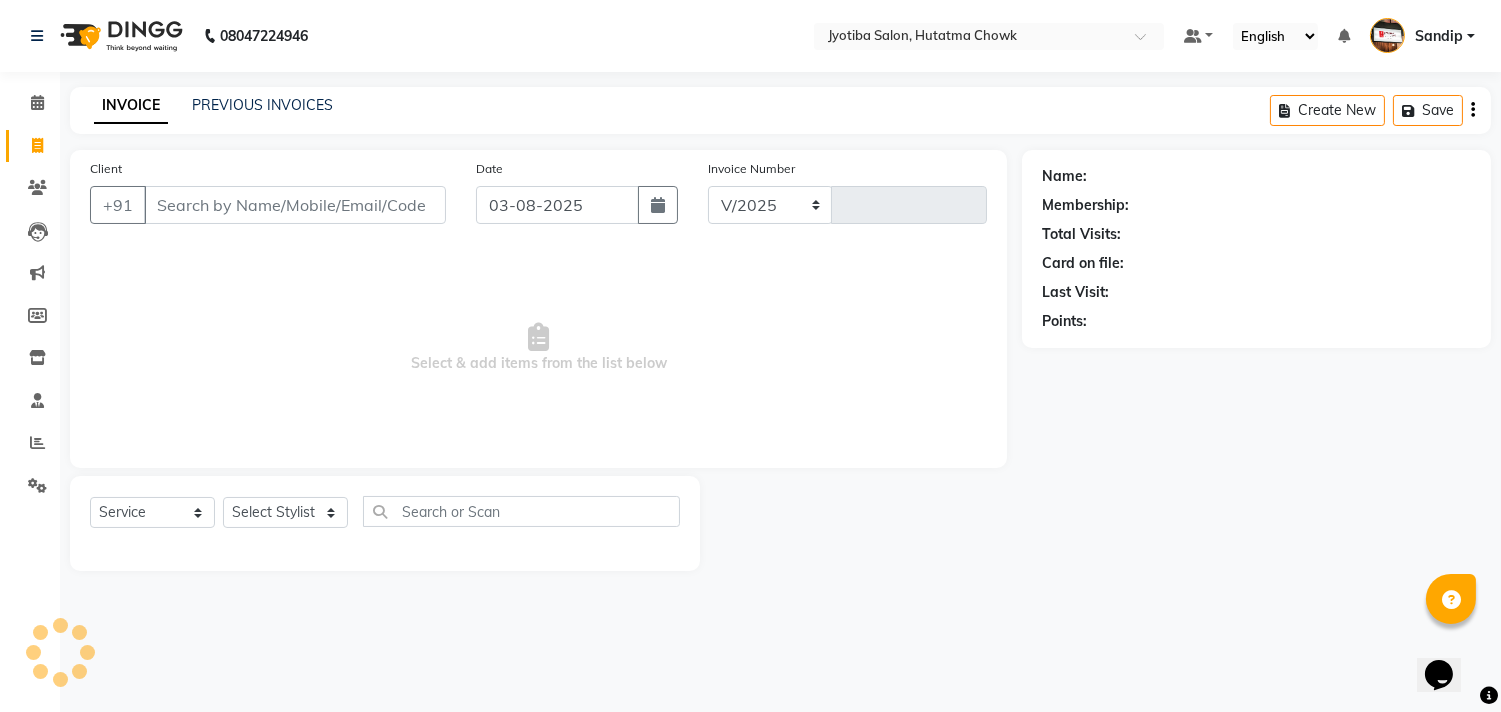select on "556" 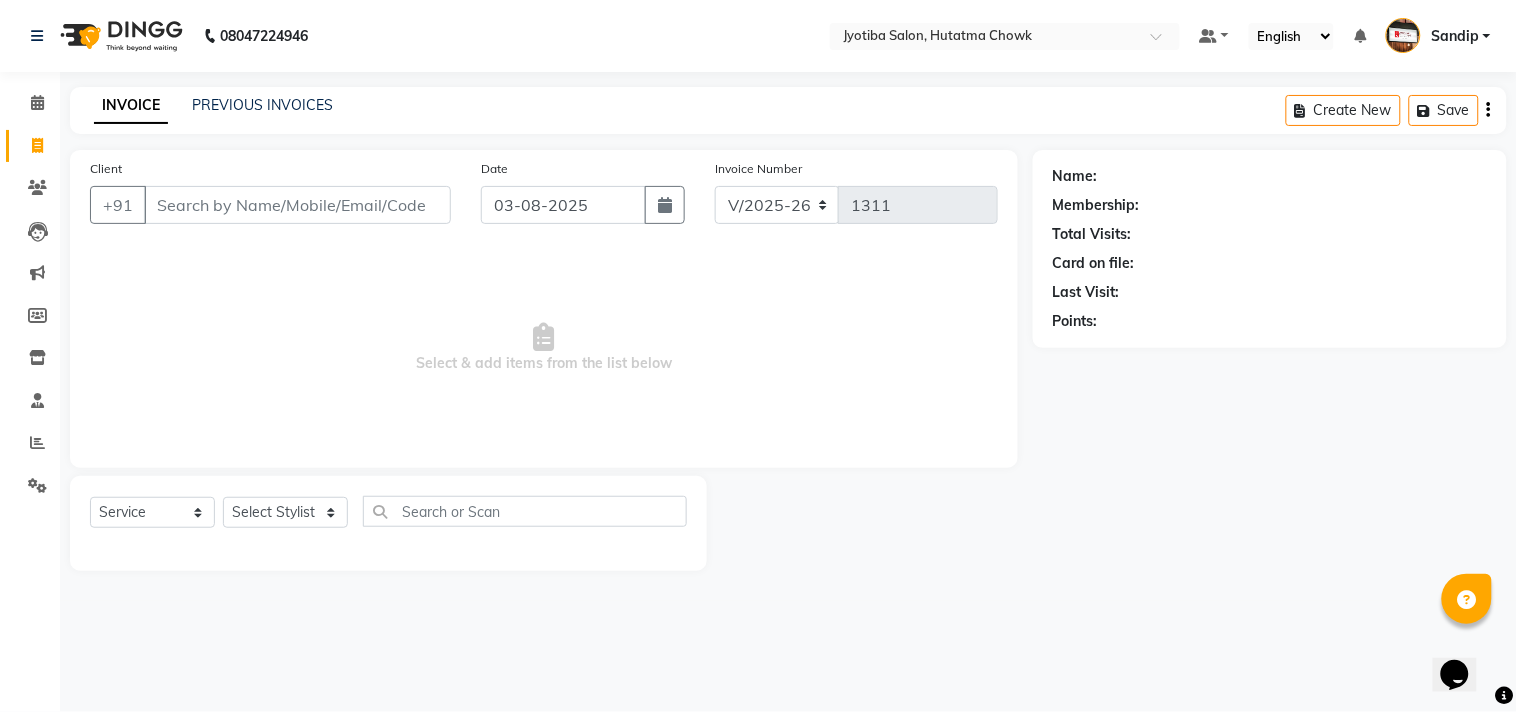 select on "membership" 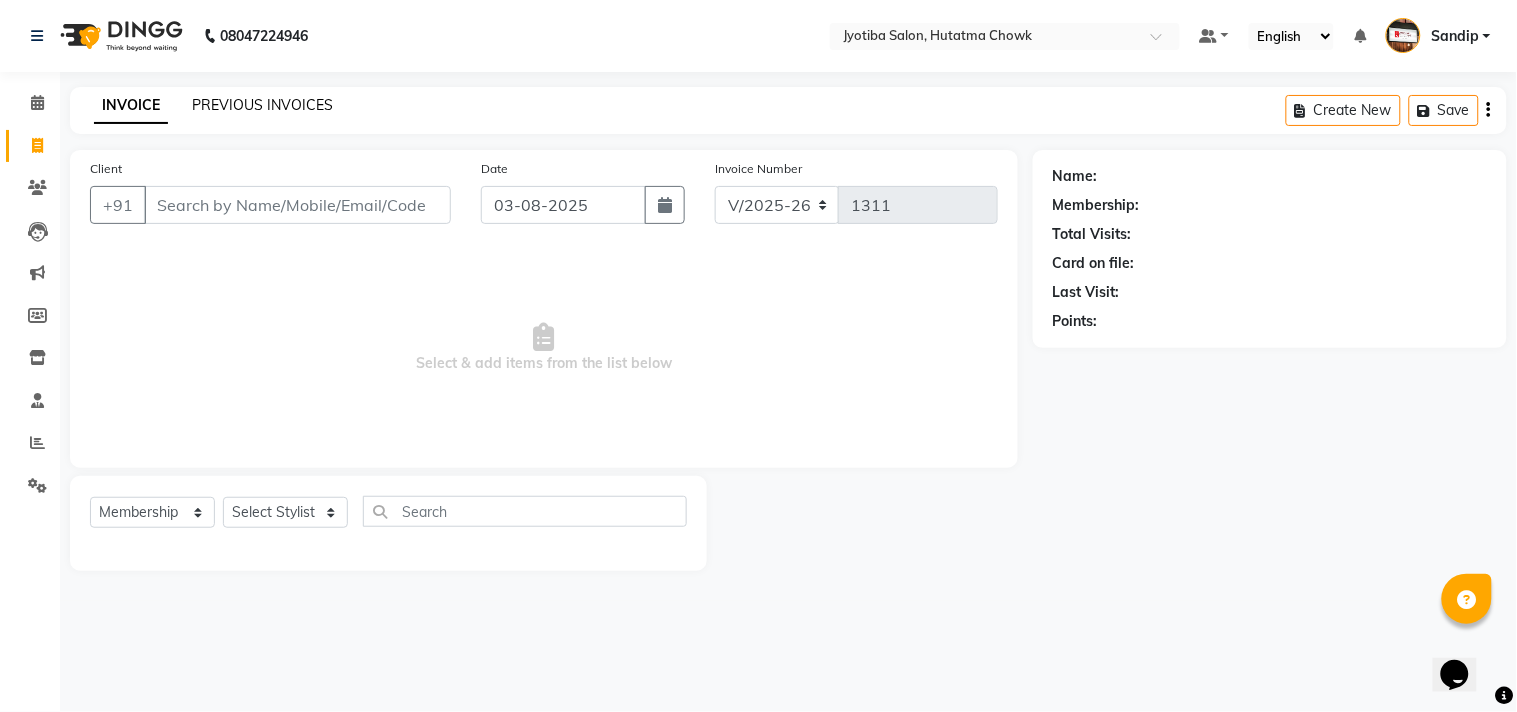 click on "PREVIOUS INVOICES" 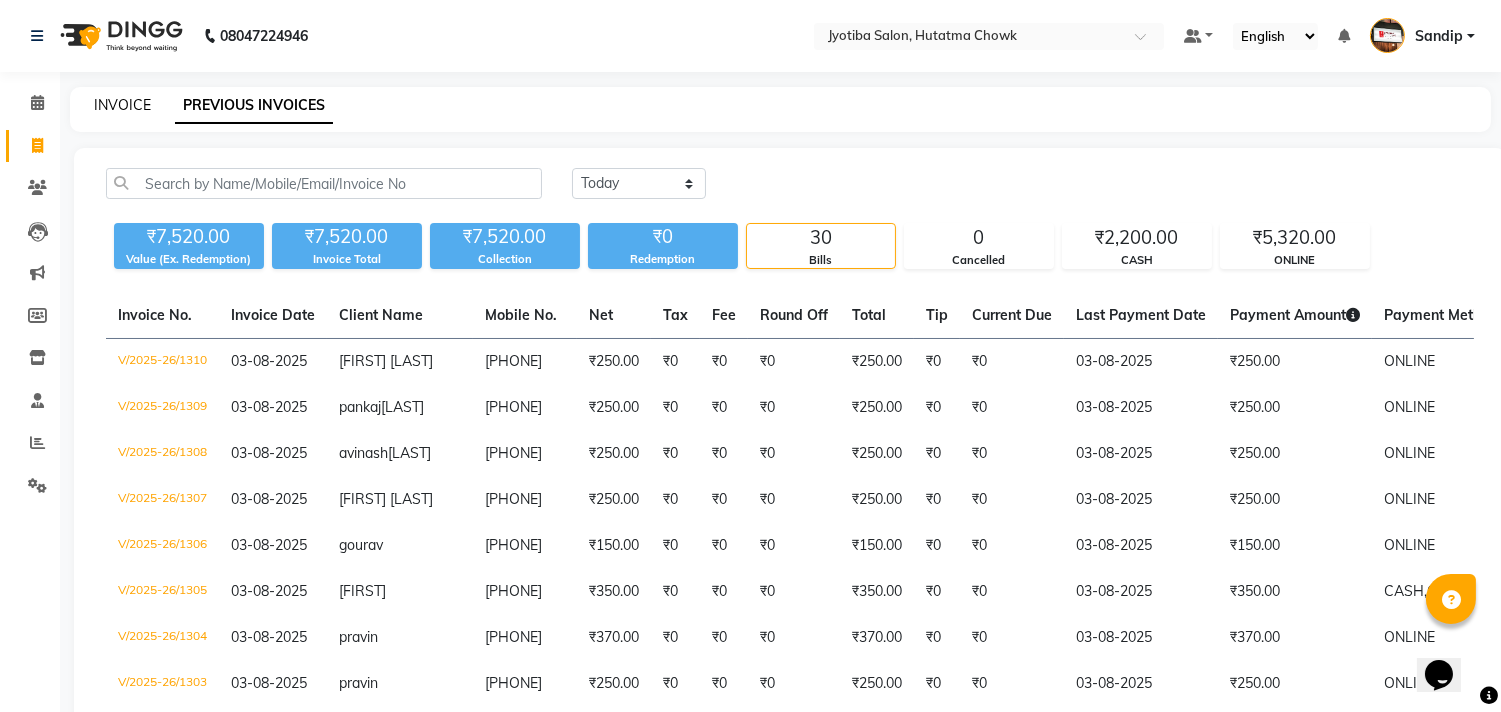 click on "INVOICE" 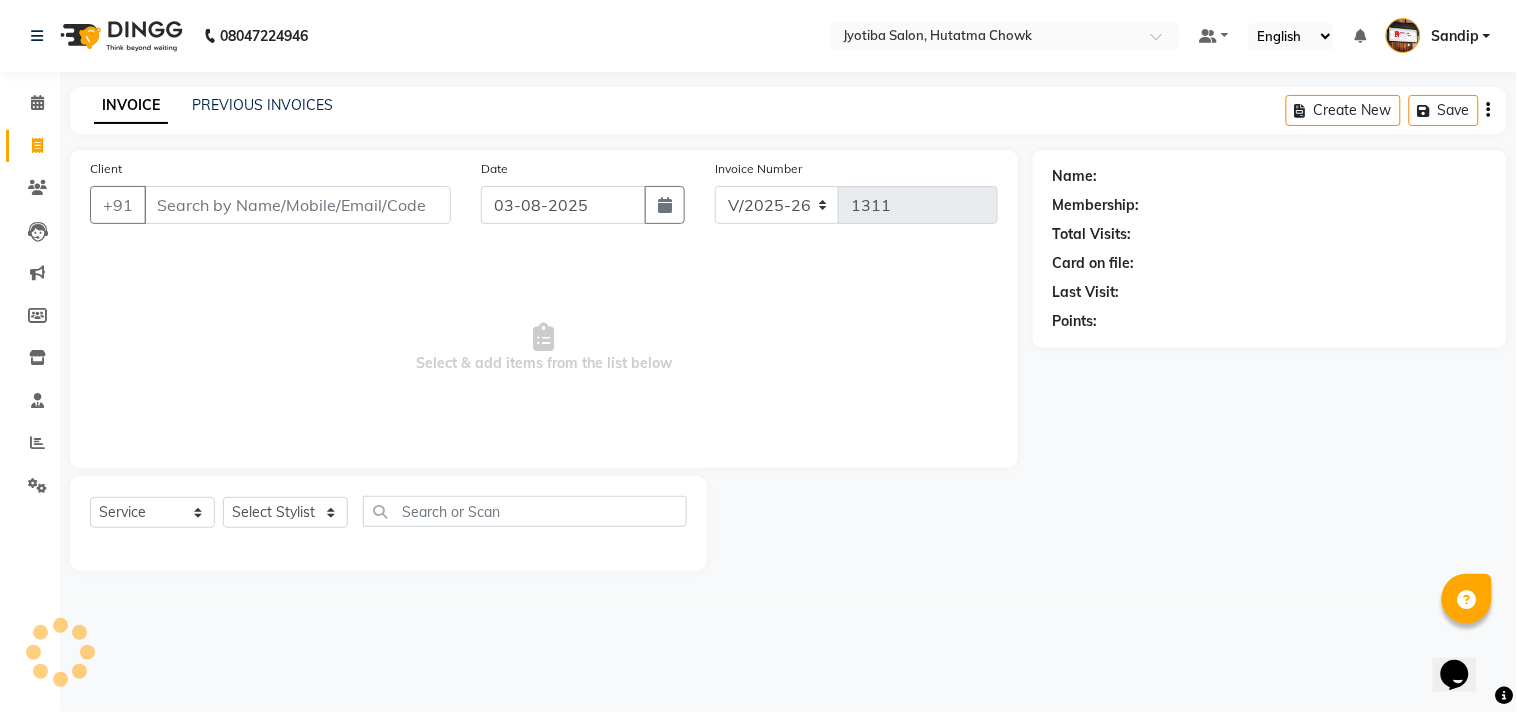select on "membership" 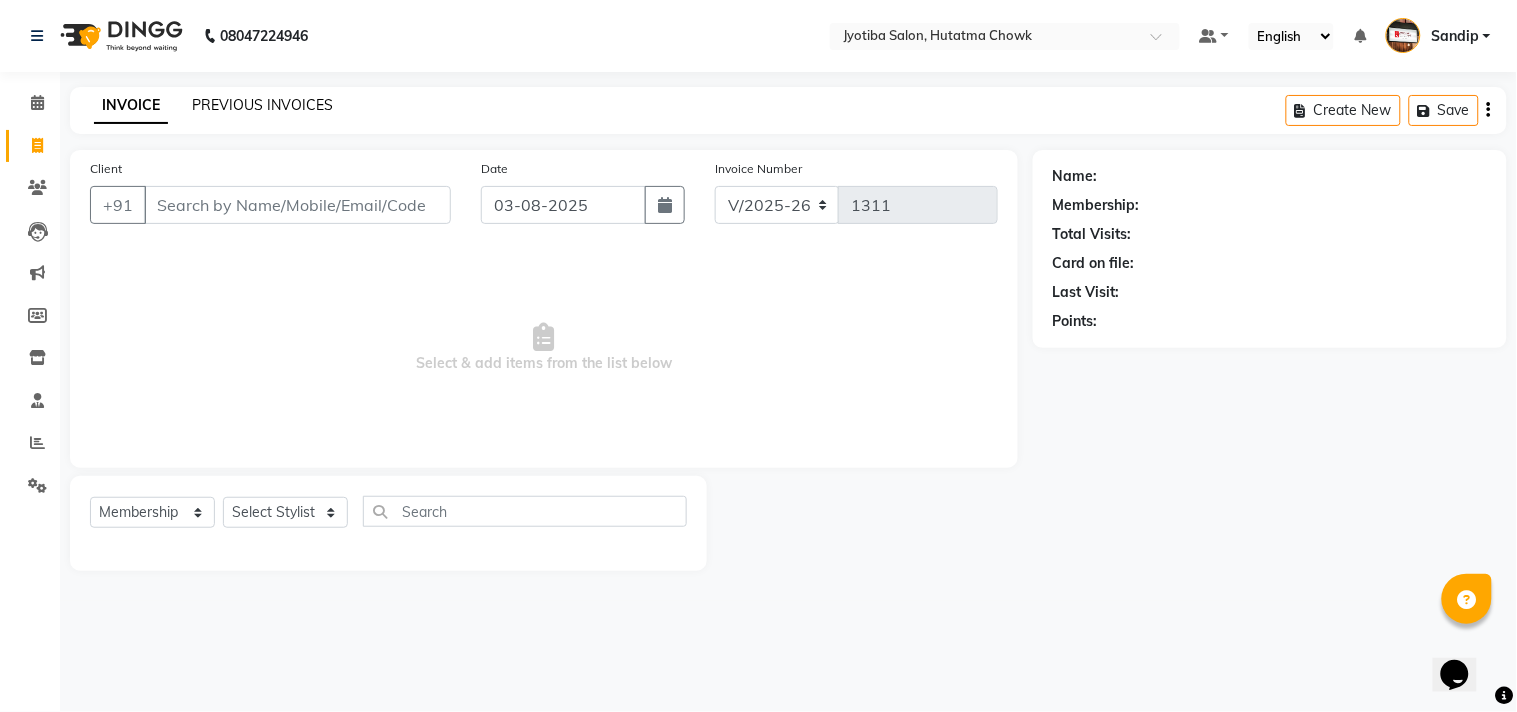 click on "PREVIOUS INVOICES" 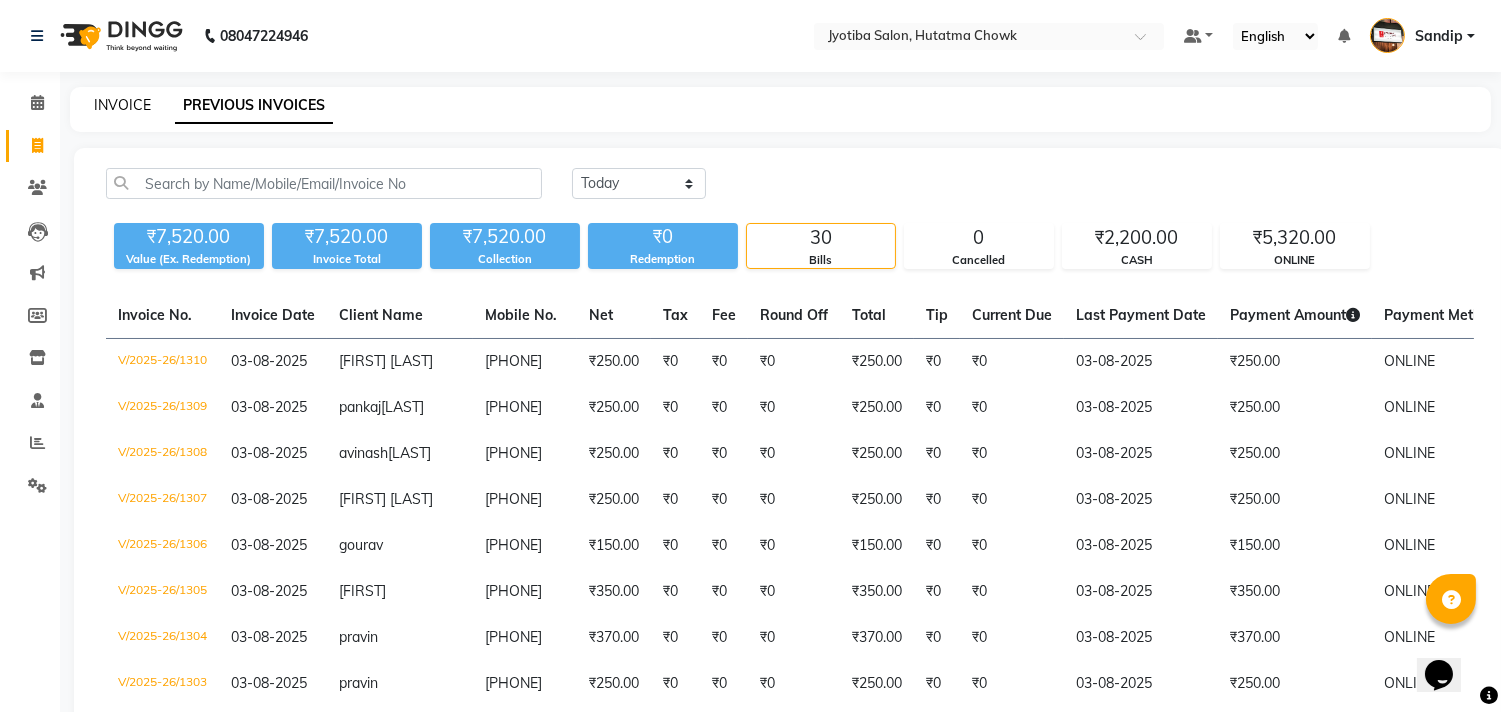 click on "INVOICE" 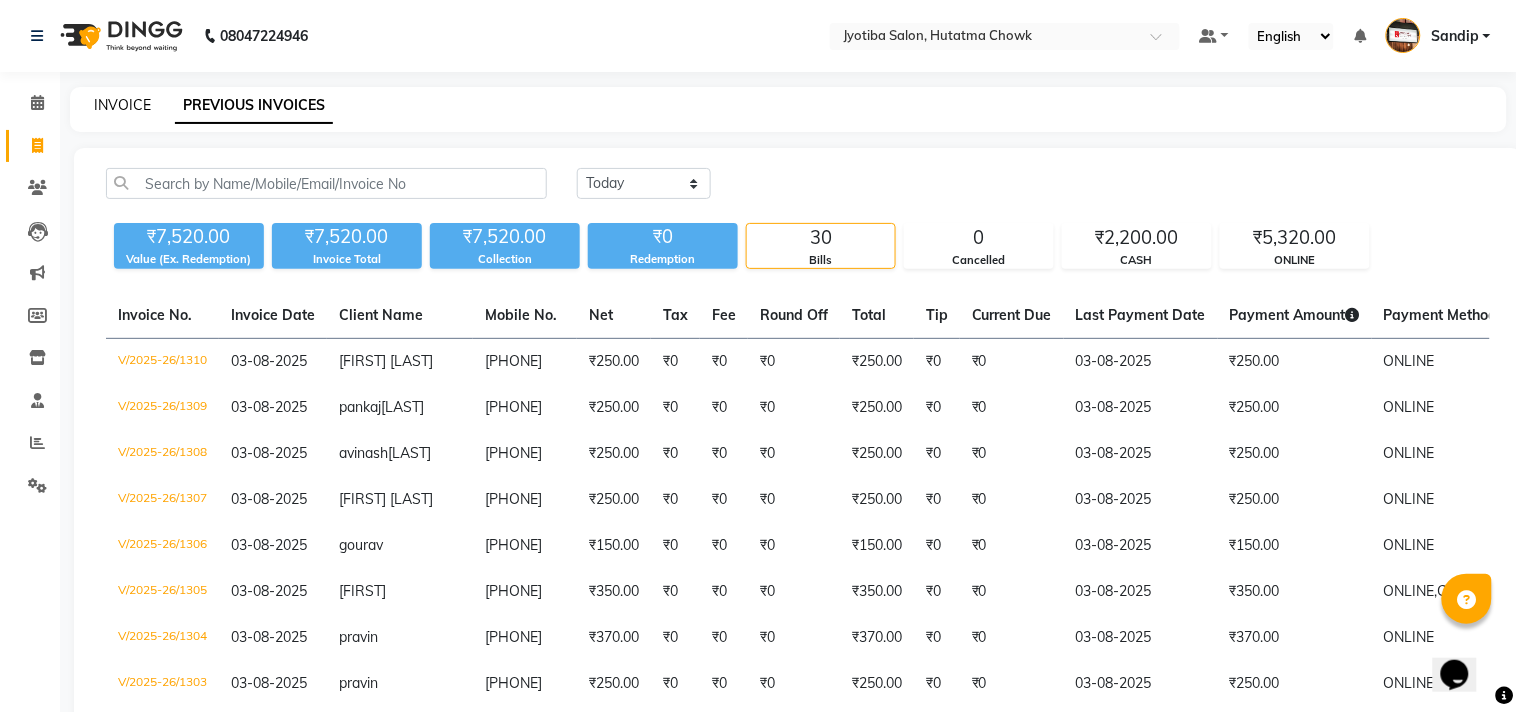 select on "service" 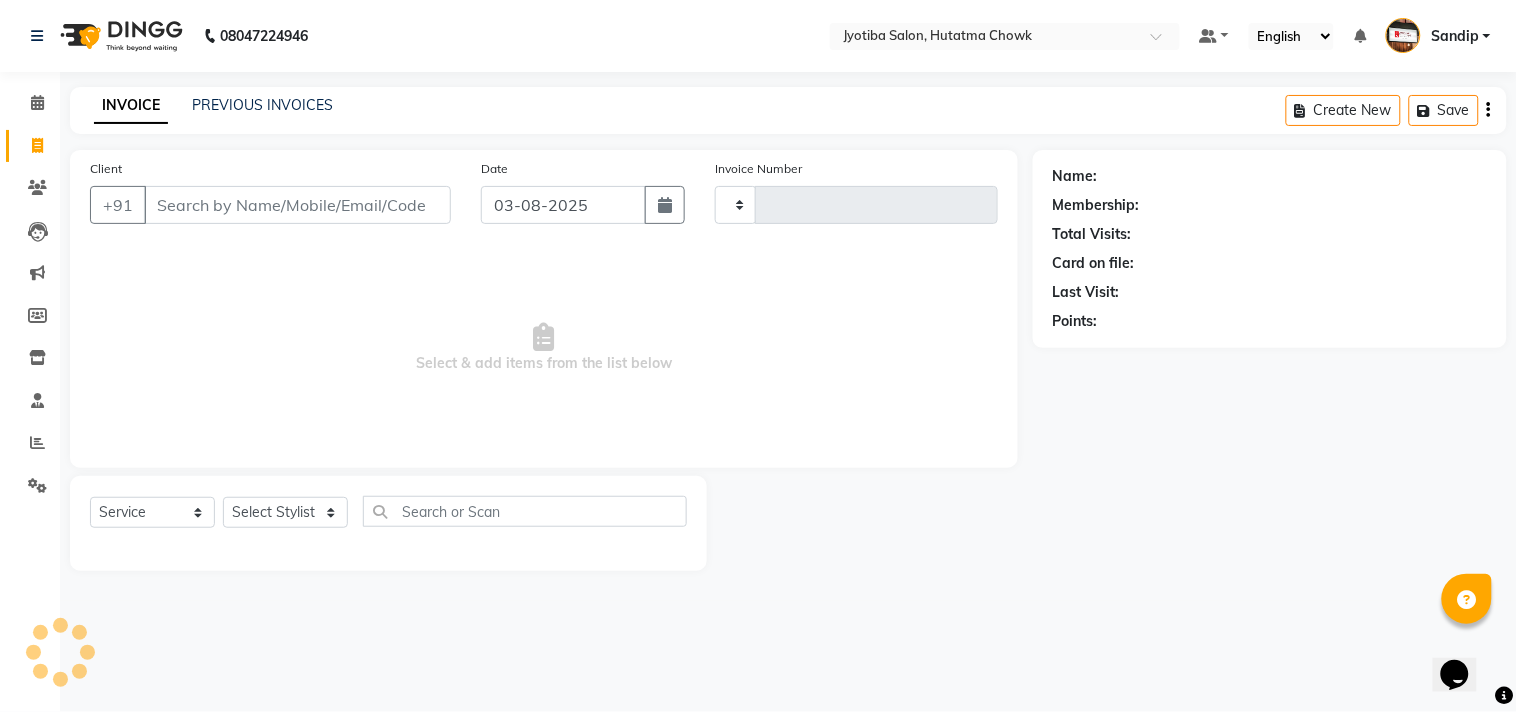 type on "1311" 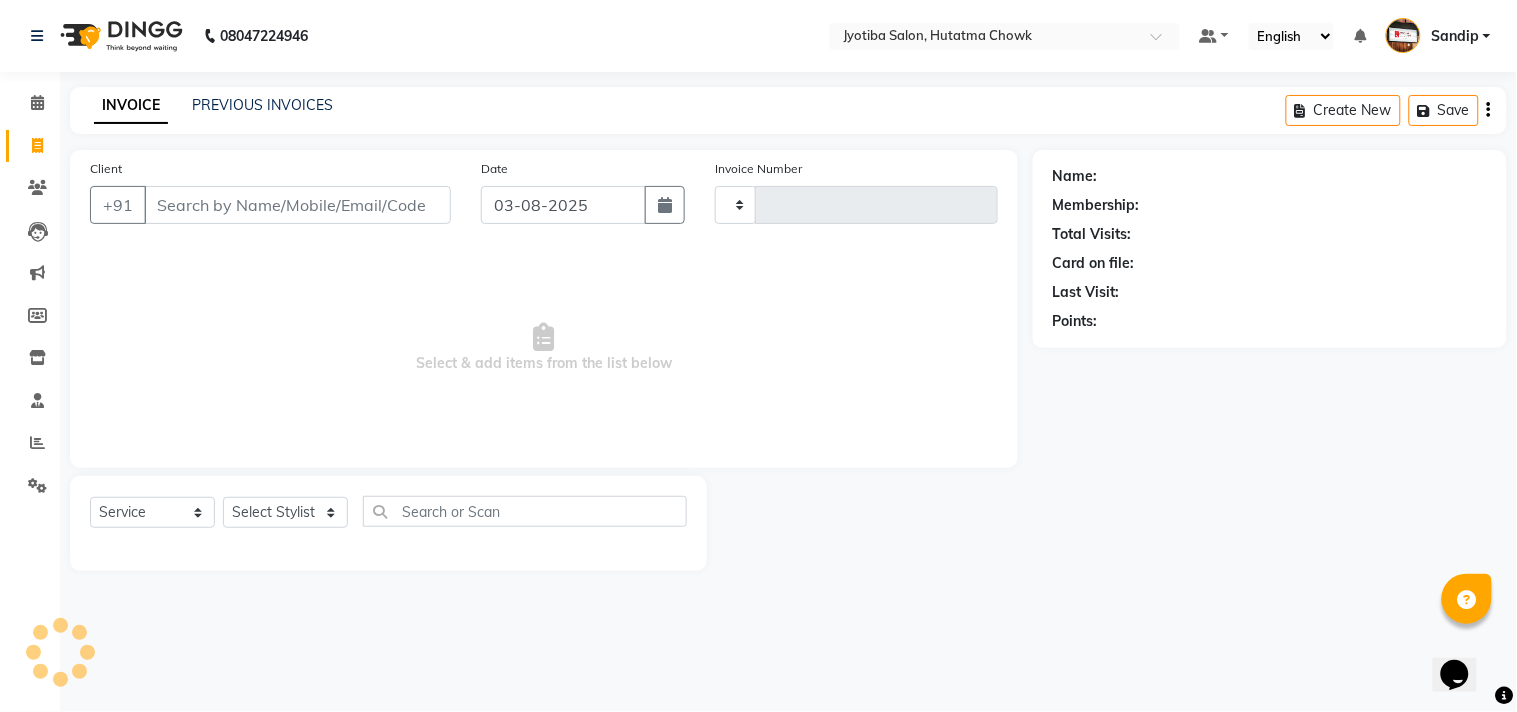 select on "556" 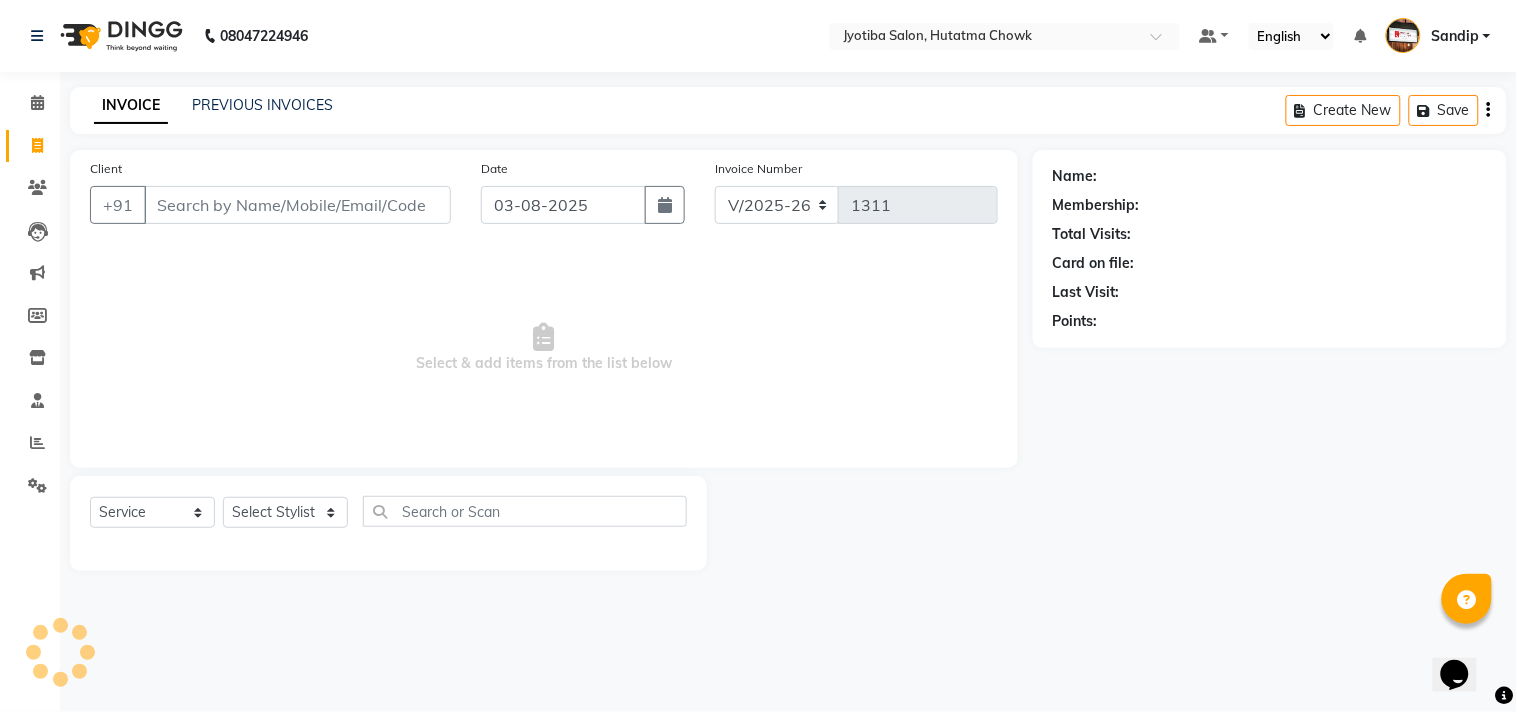 select on "membership" 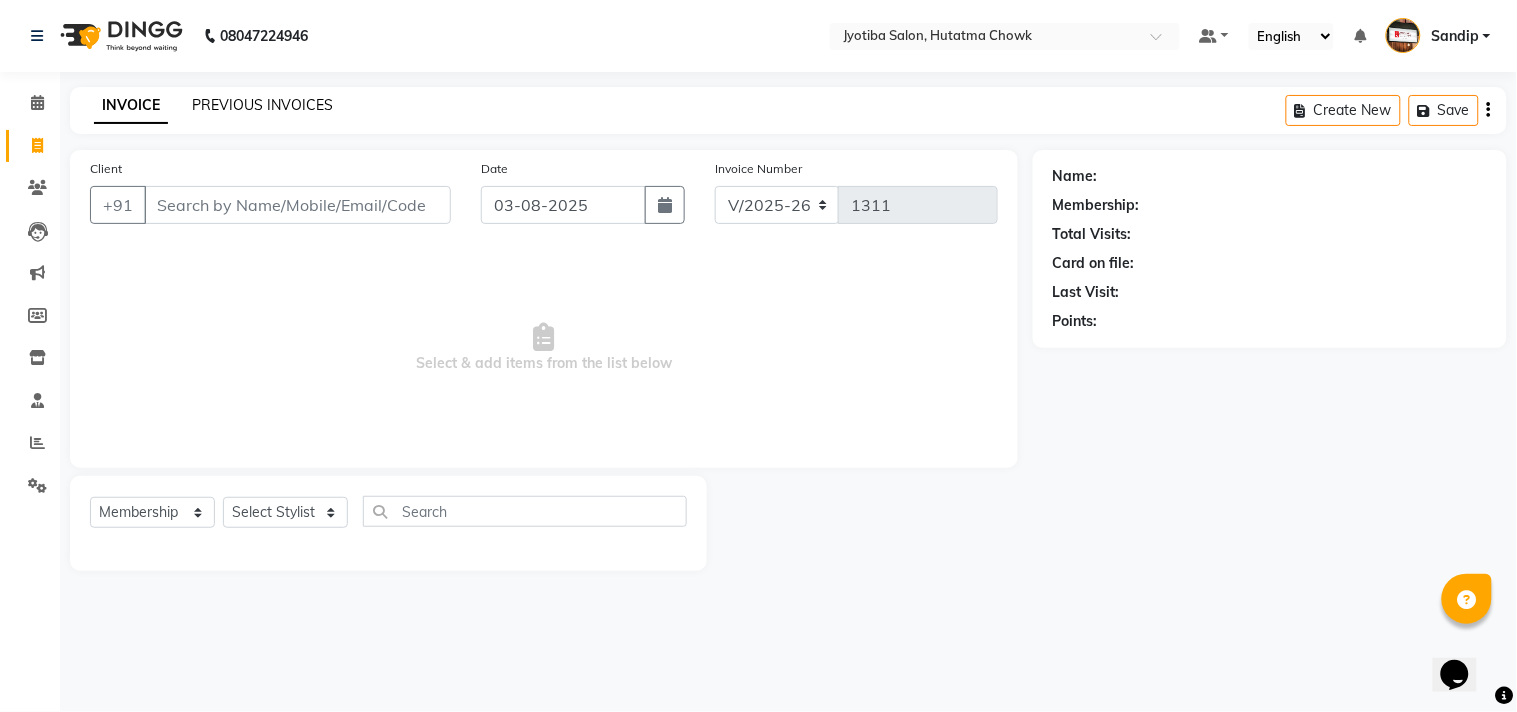 click on "PREVIOUS INVOICES" 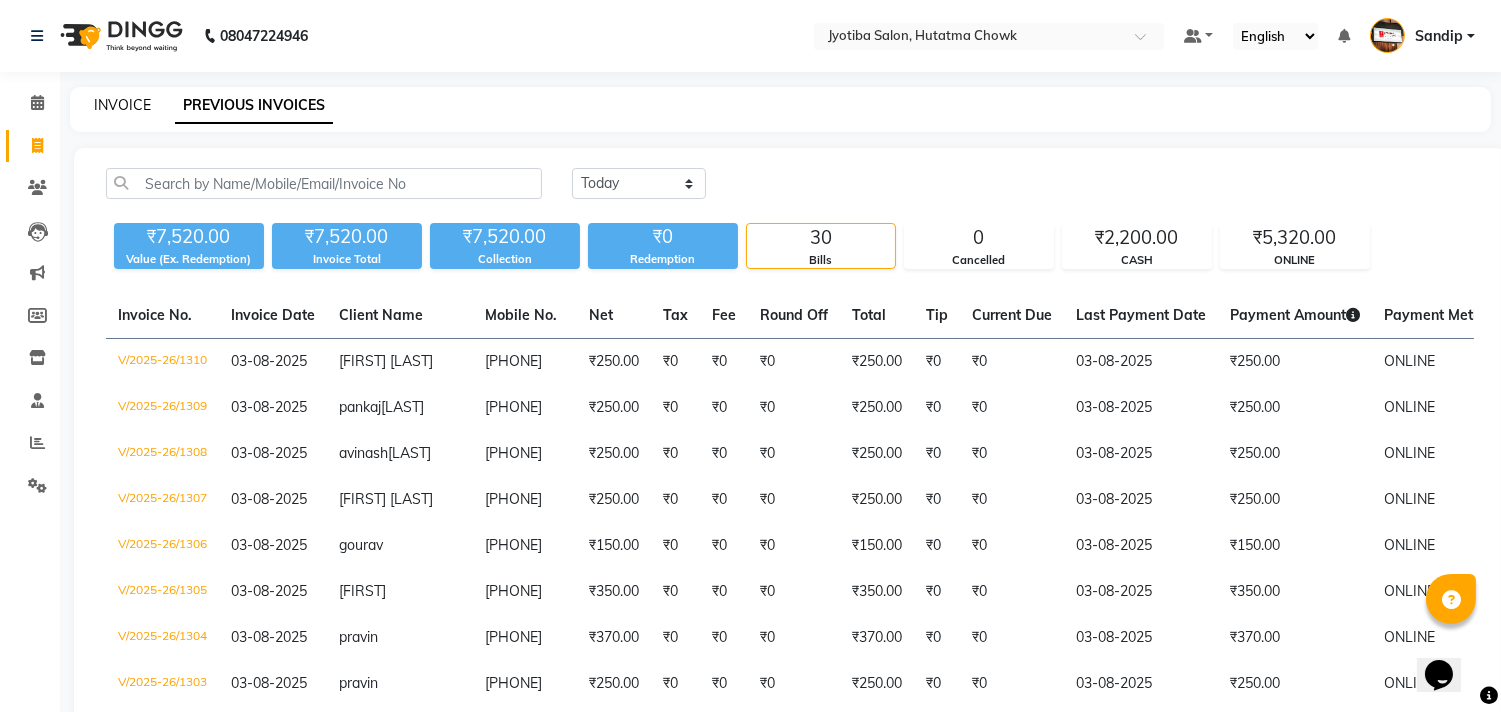 click on "INVOICE" 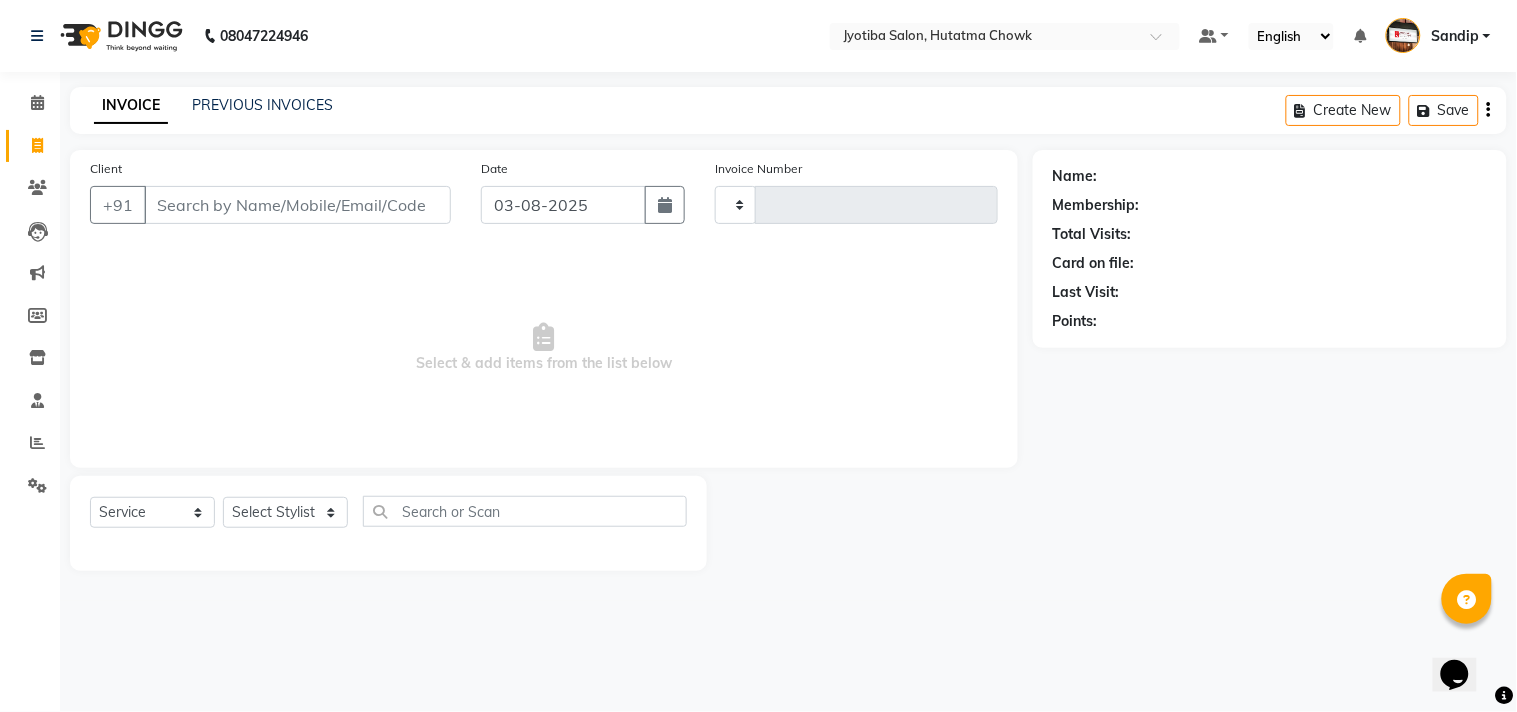 type on "1311" 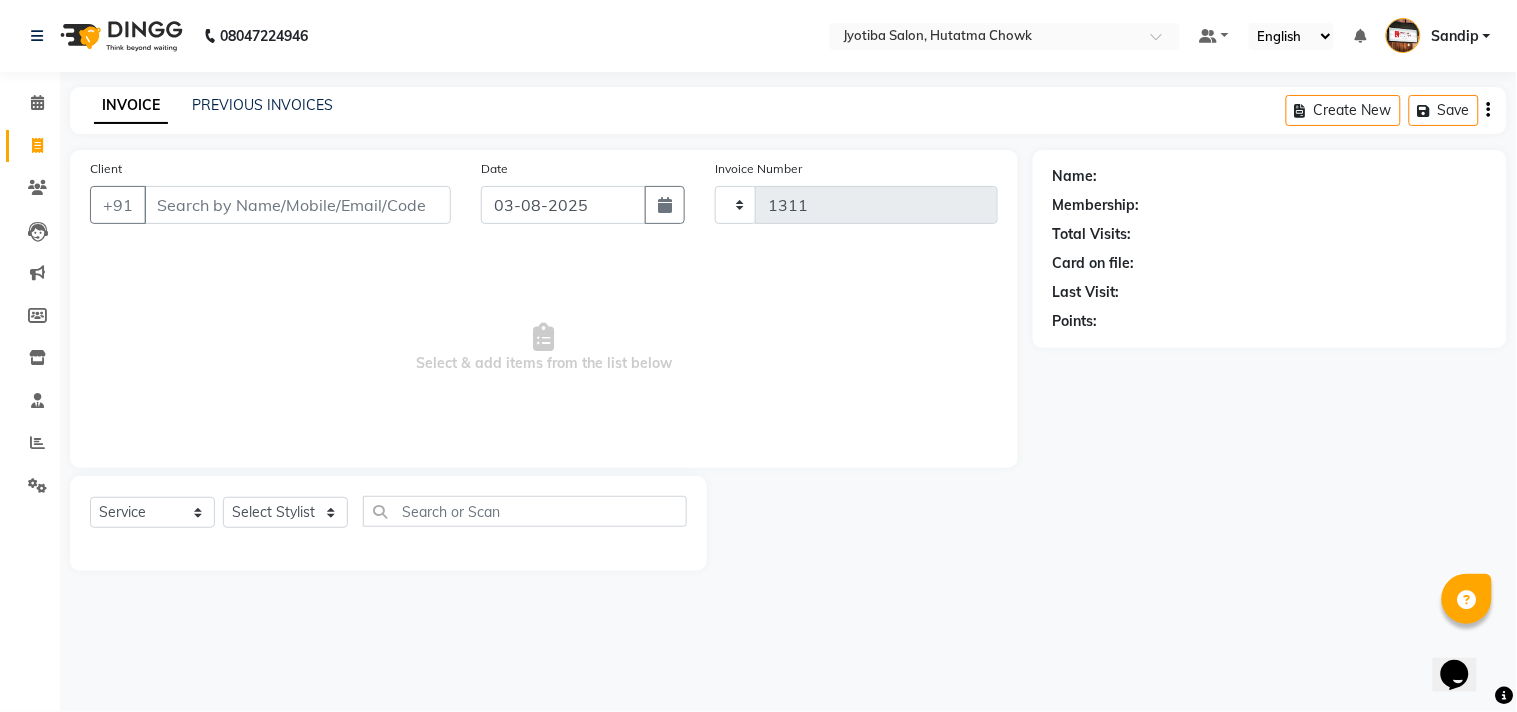 select on "556" 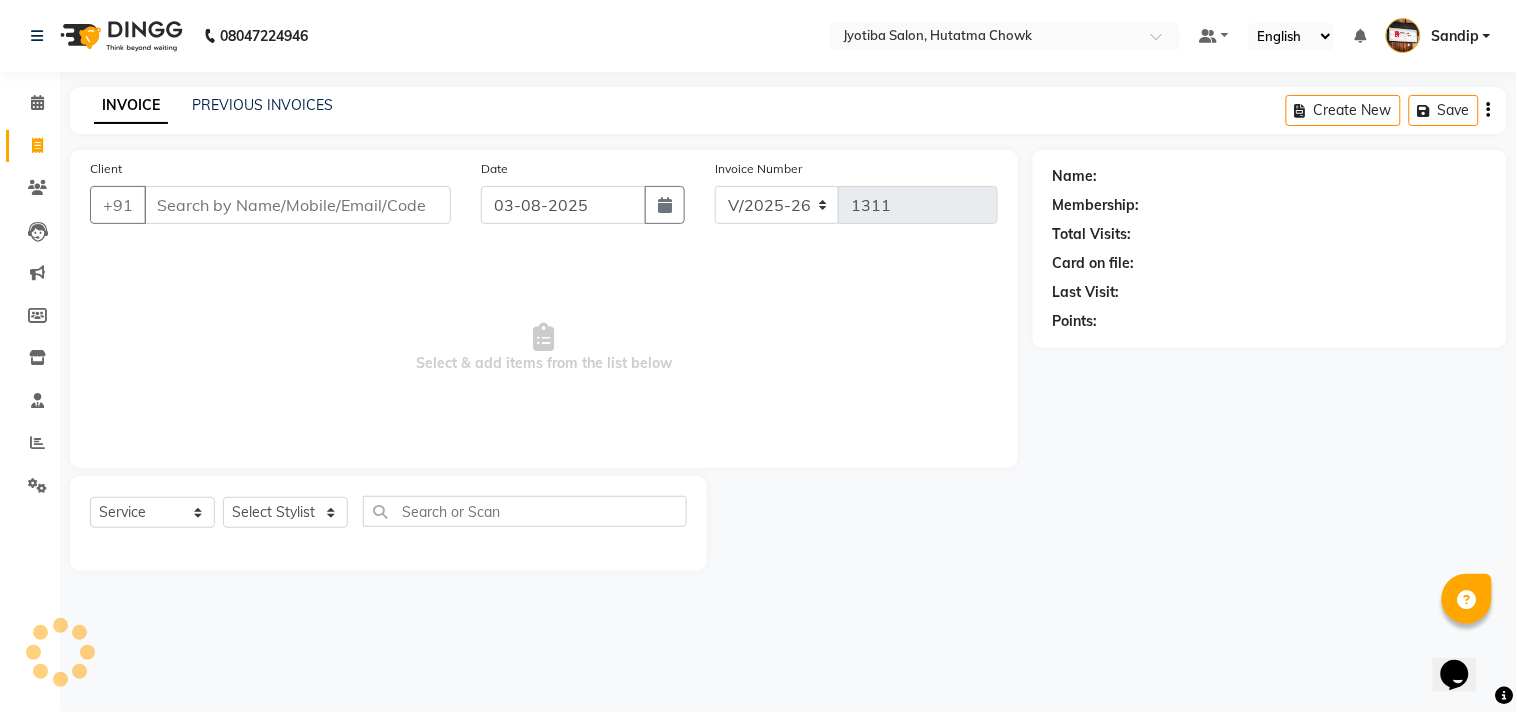 select on "membership" 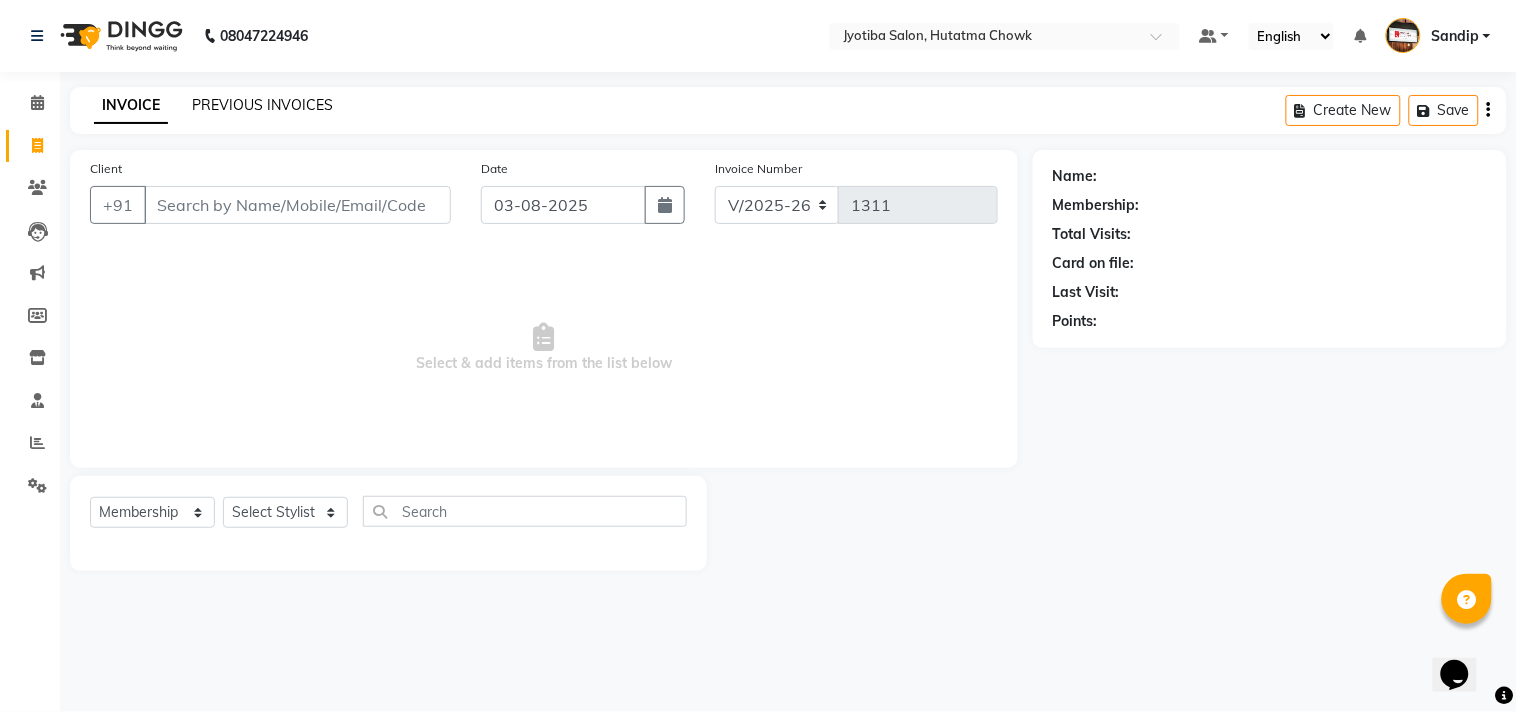 click on "PREVIOUS INVOICES" 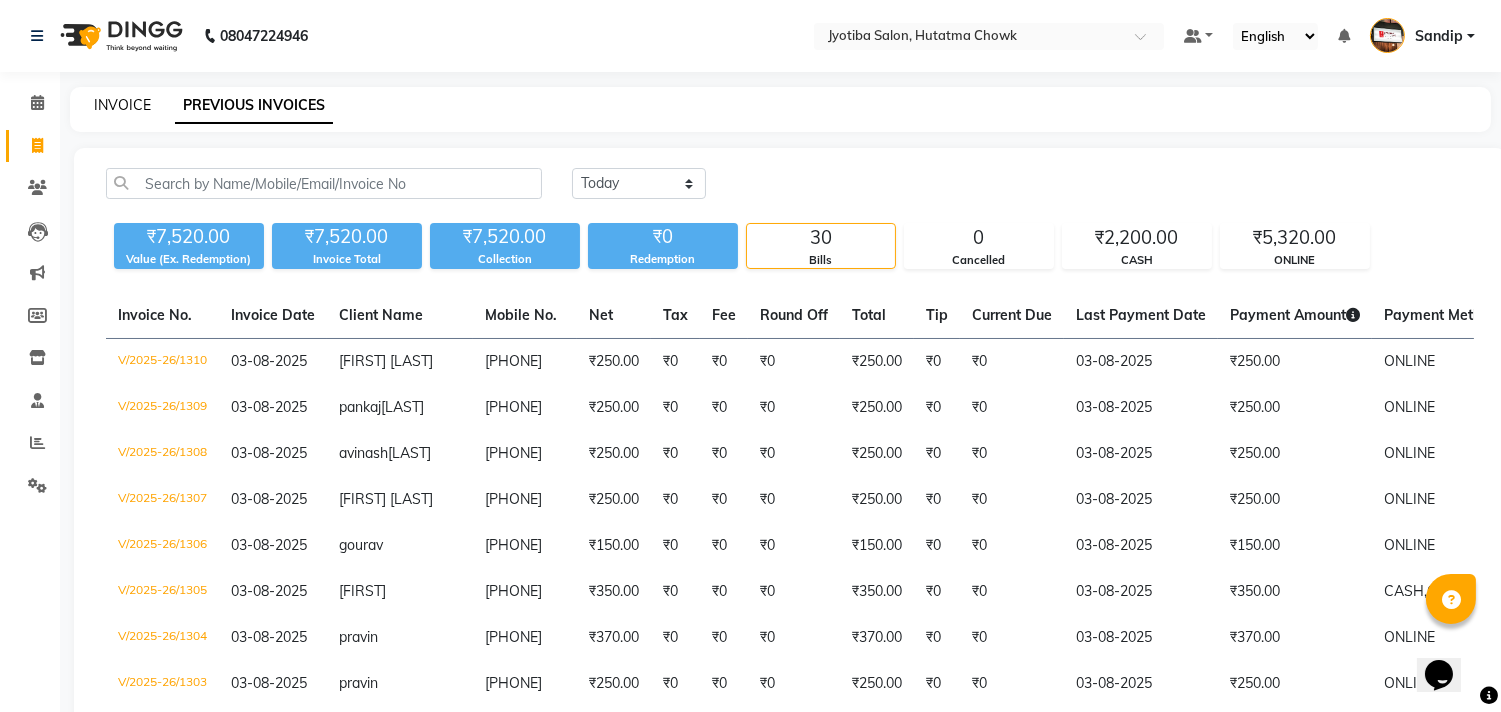 click on "INVOICE" 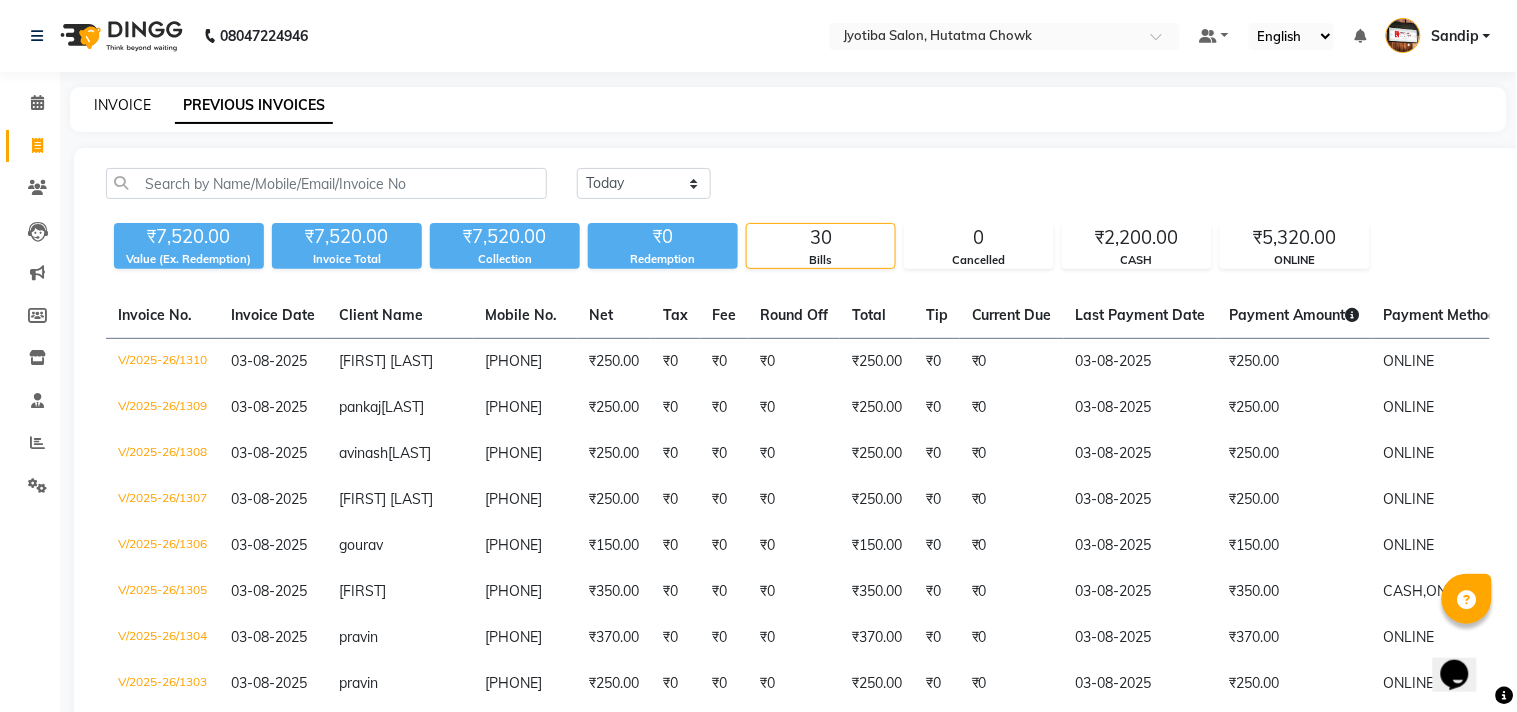 select on "556" 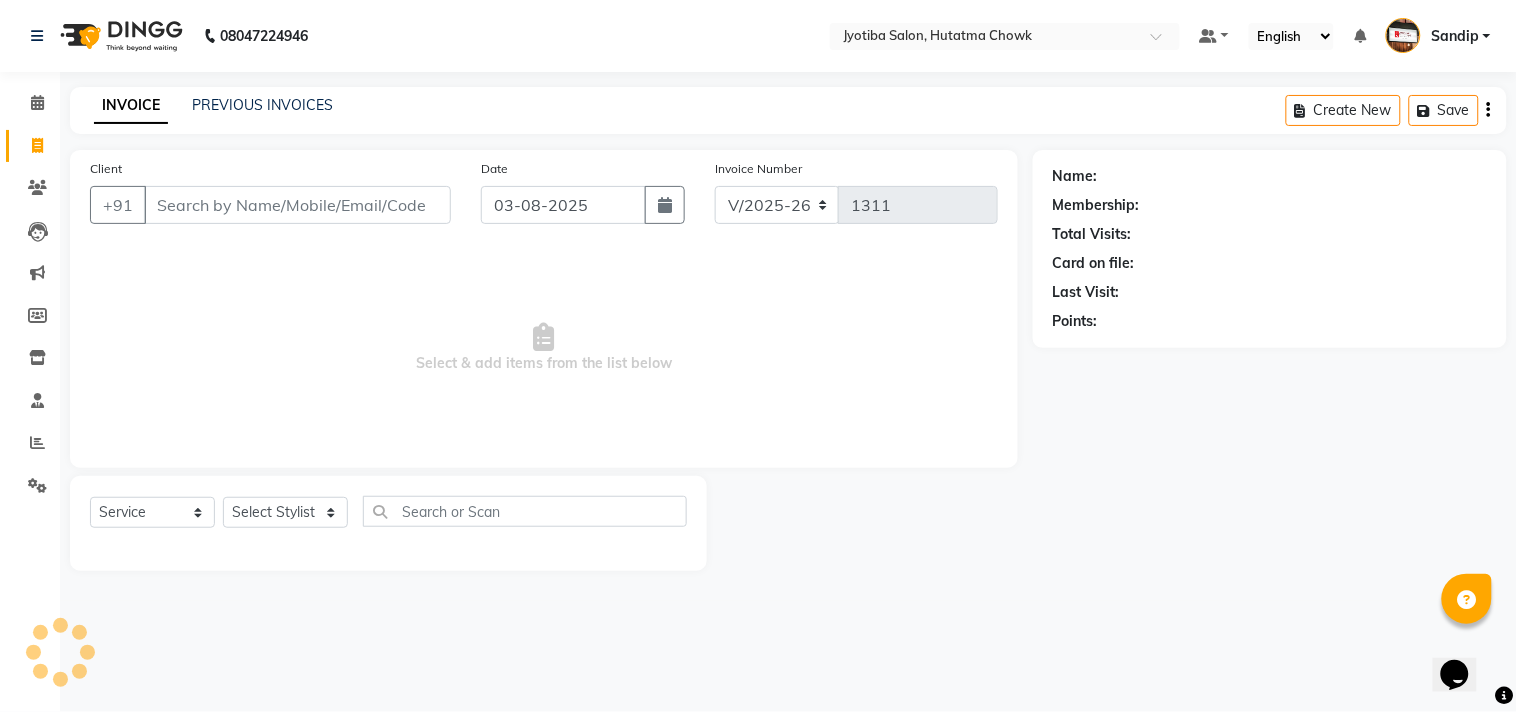 select on "membership" 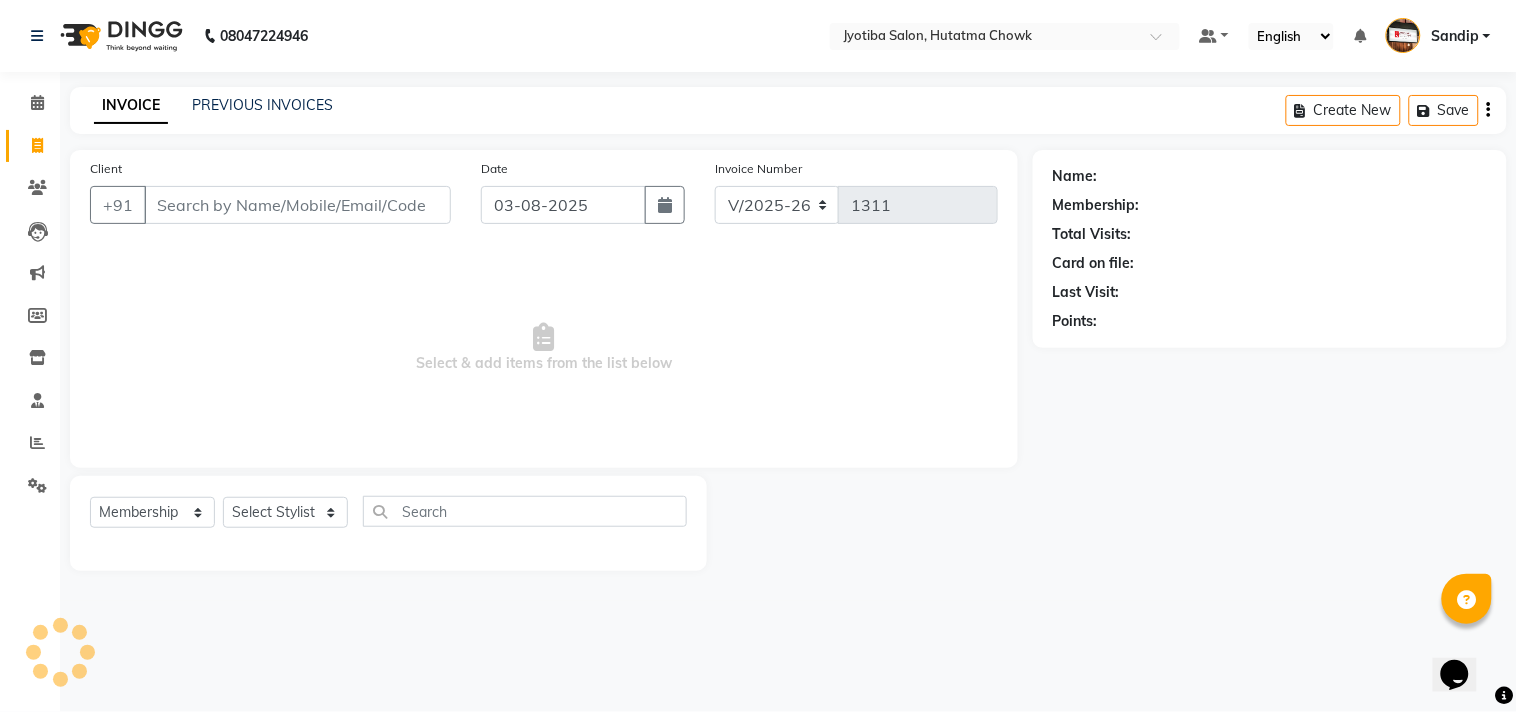 click on "Select & add items from the list below" at bounding box center [544, 348] 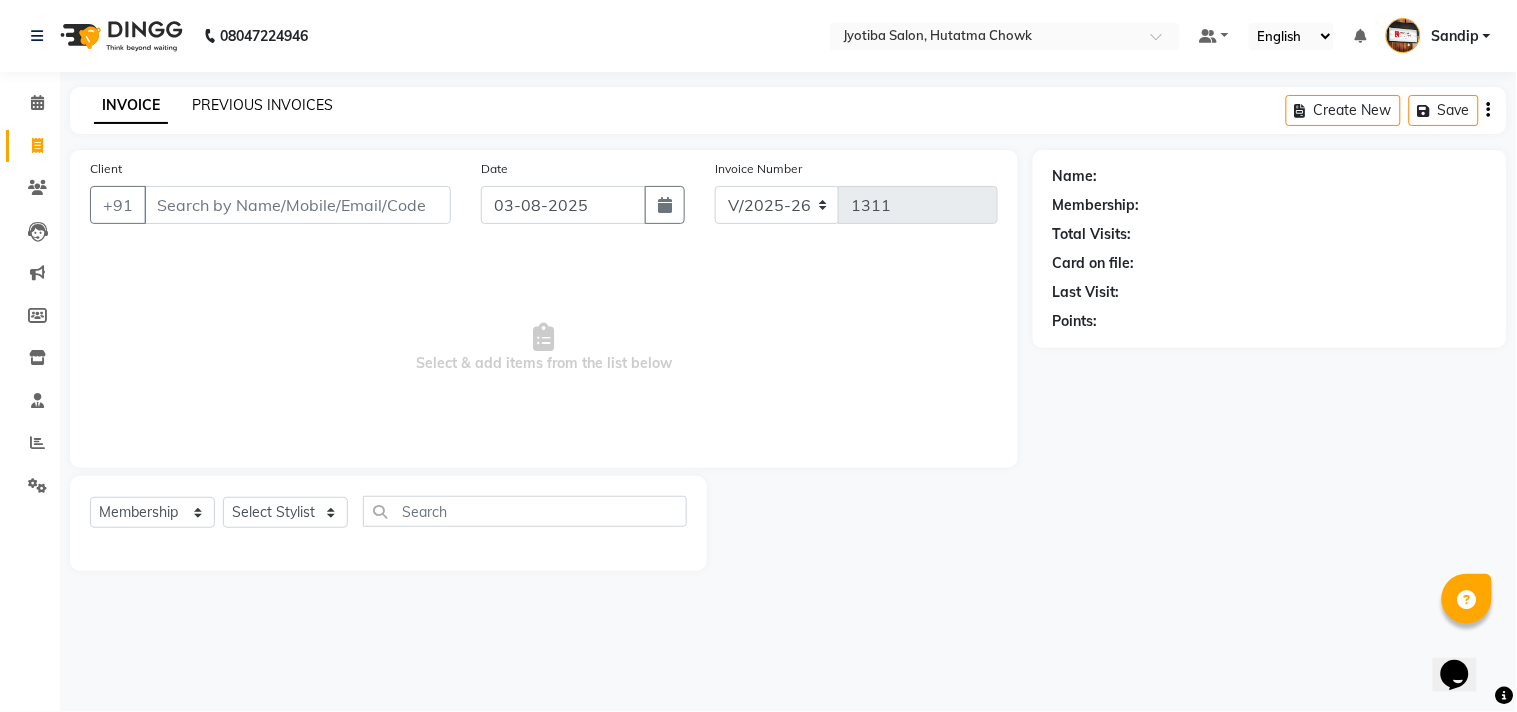 click on "PREVIOUS INVOICES" 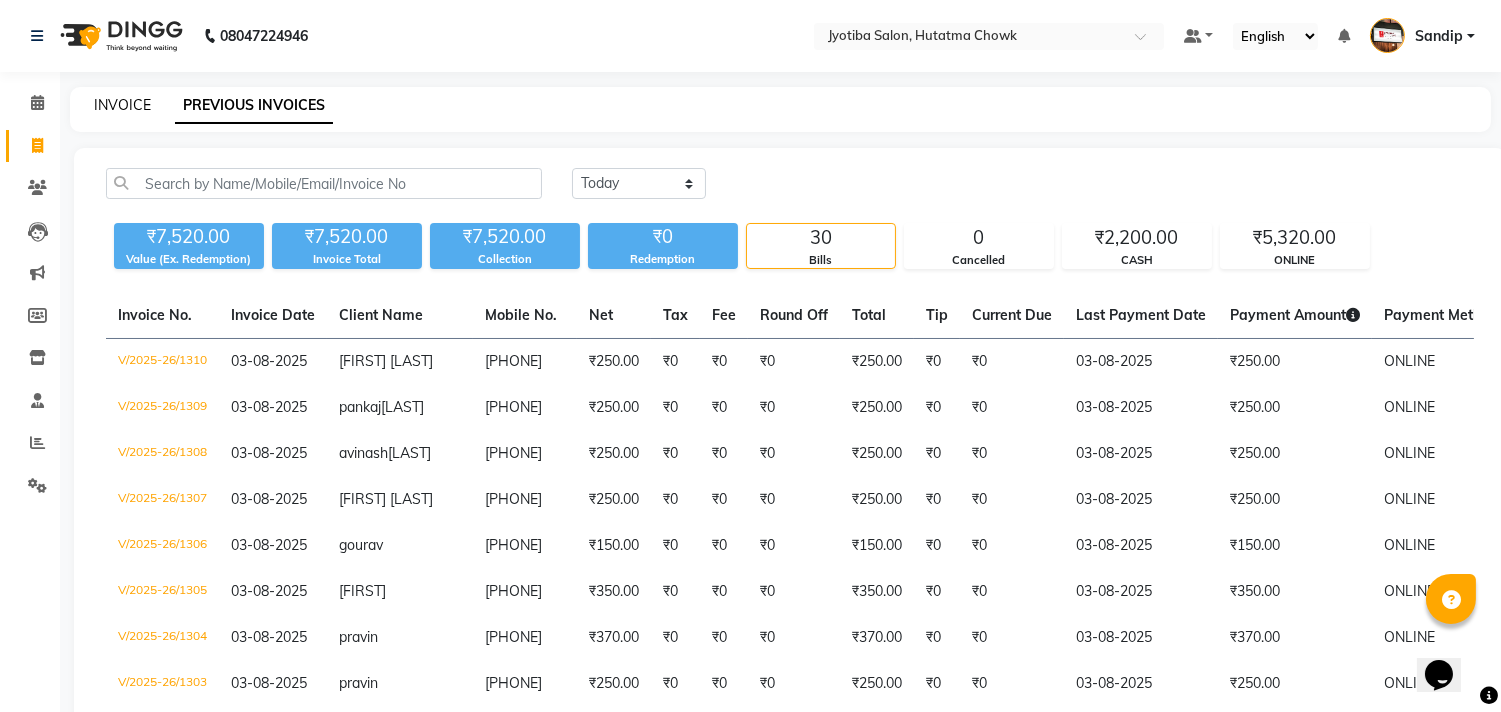click on "INVOICE" 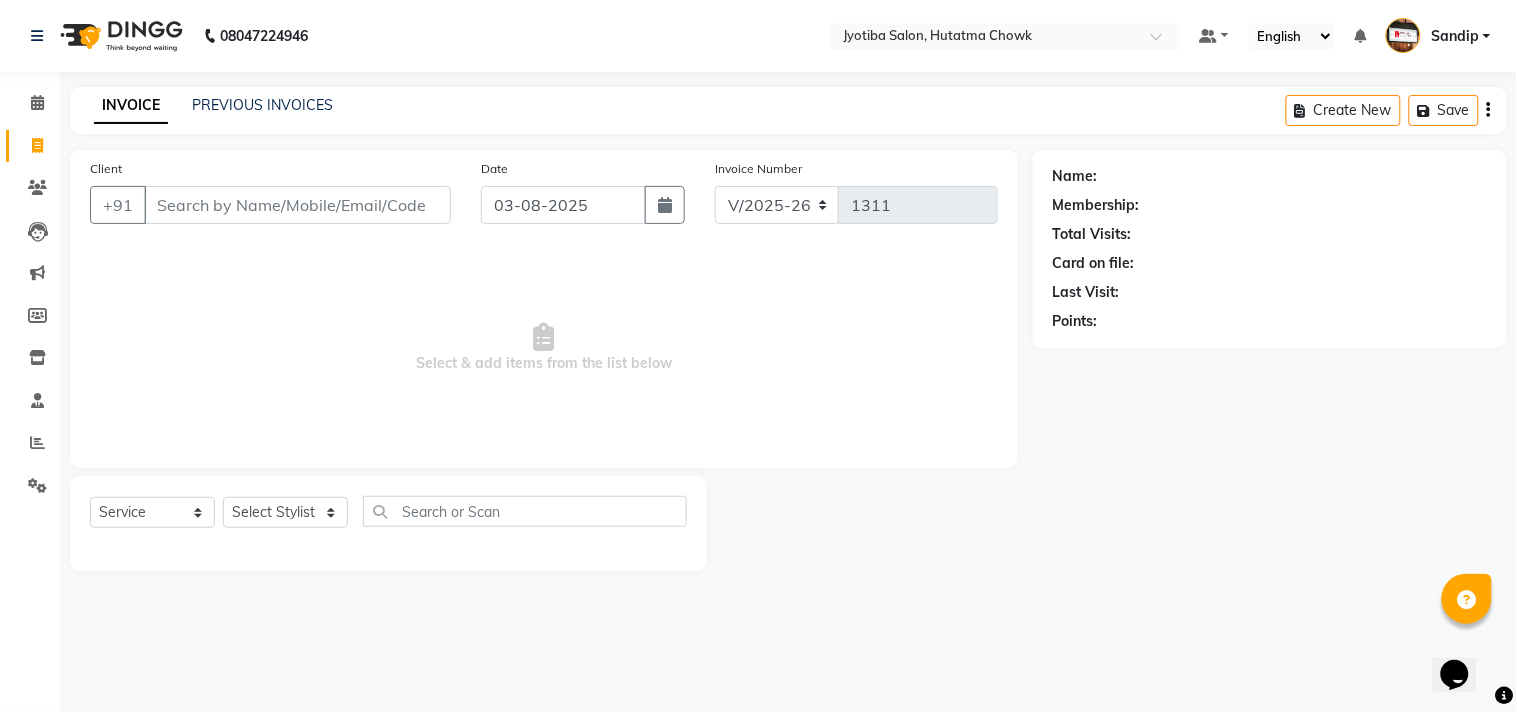 select on "membership" 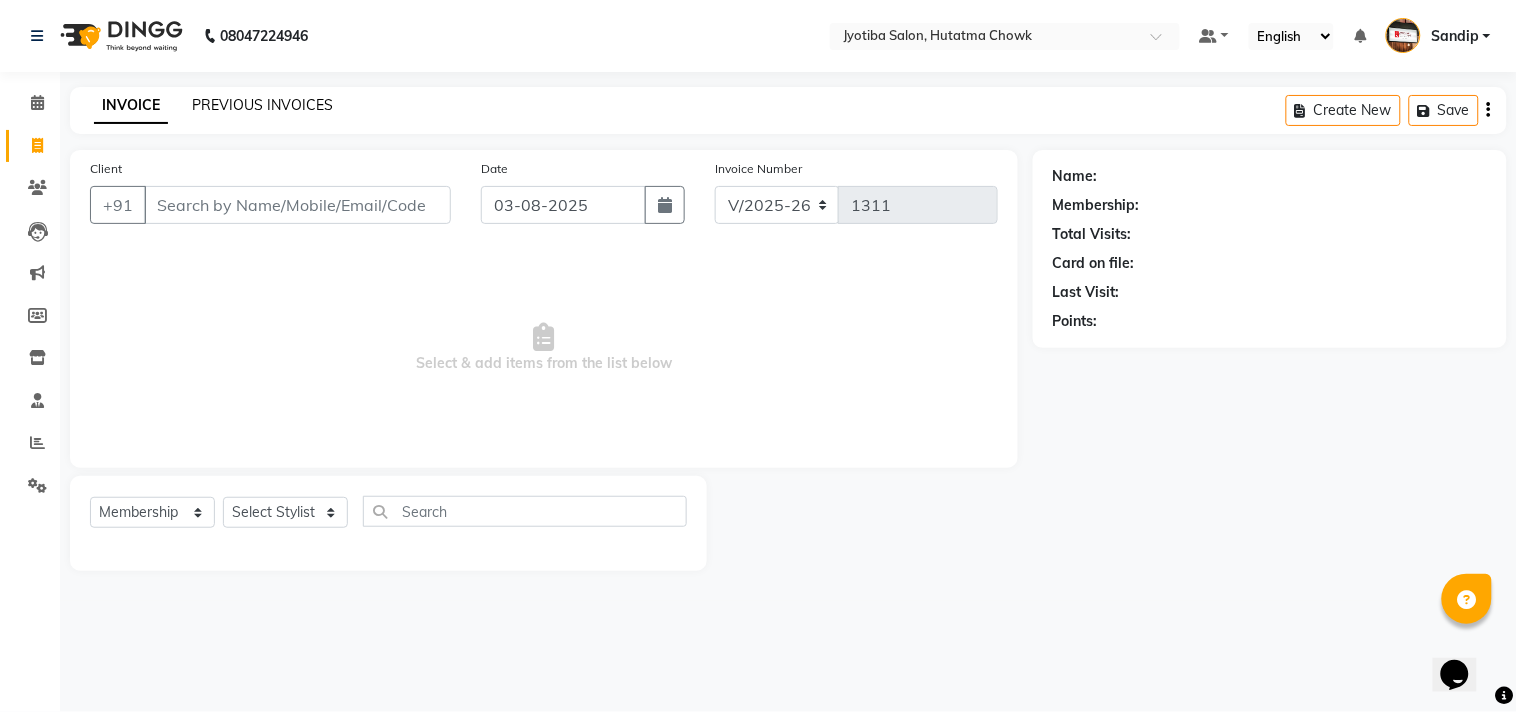 click on "PREVIOUS INVOICES" 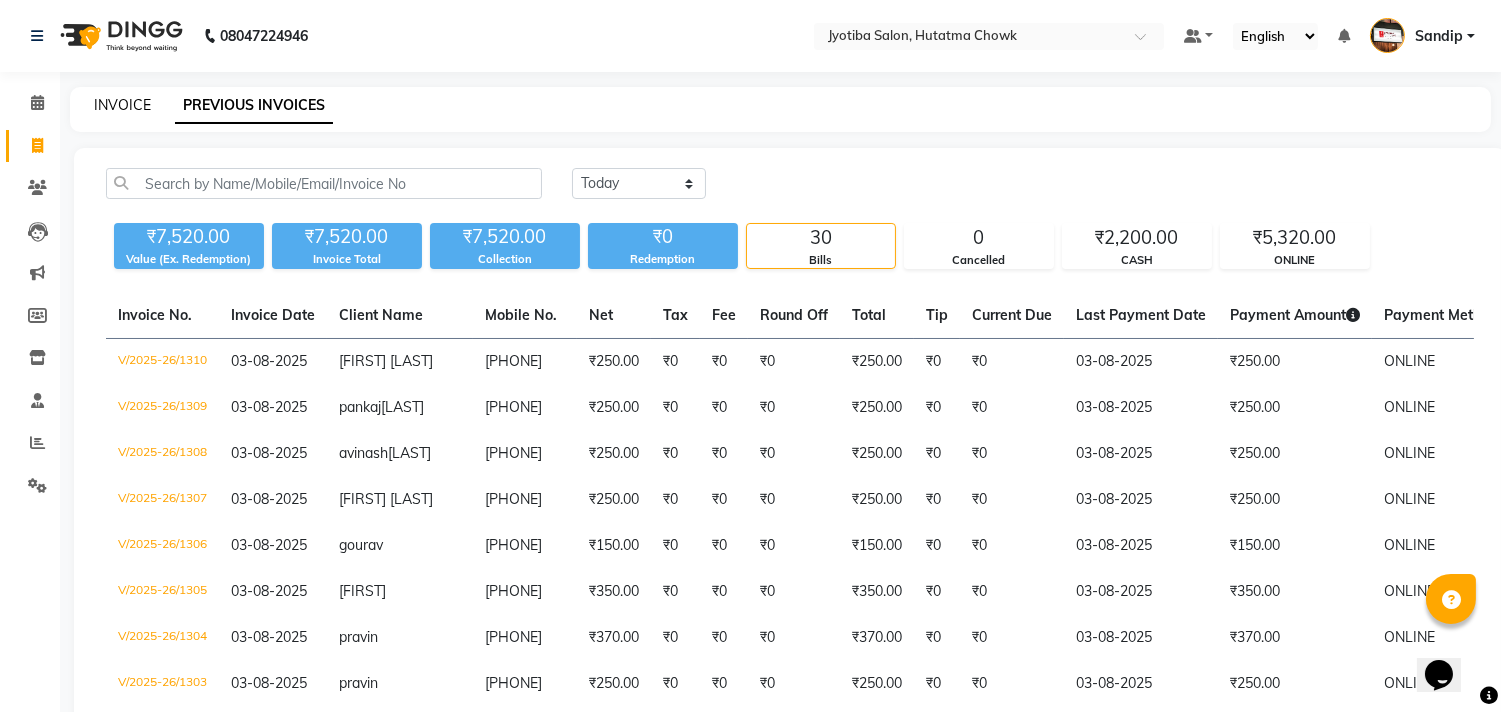click on "INVOICE" 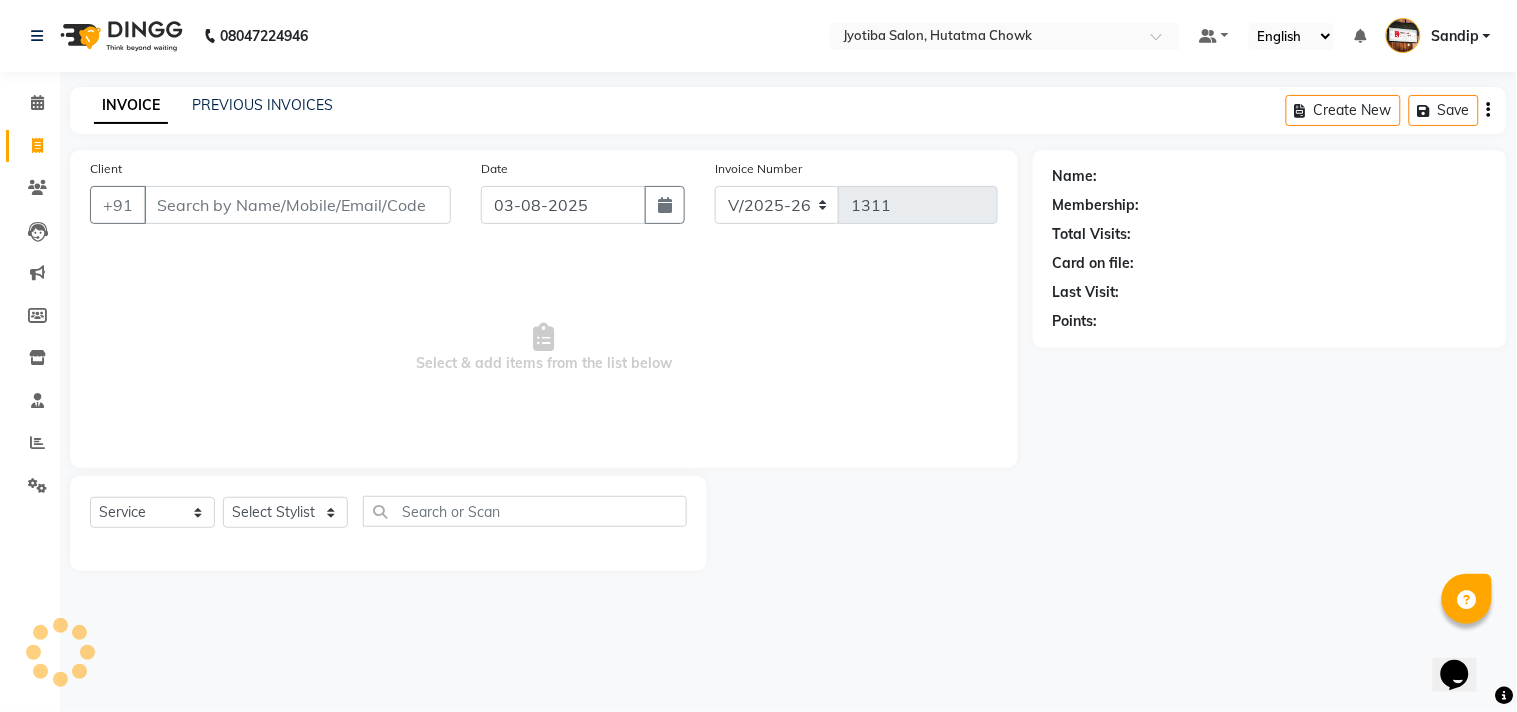select on "membership" 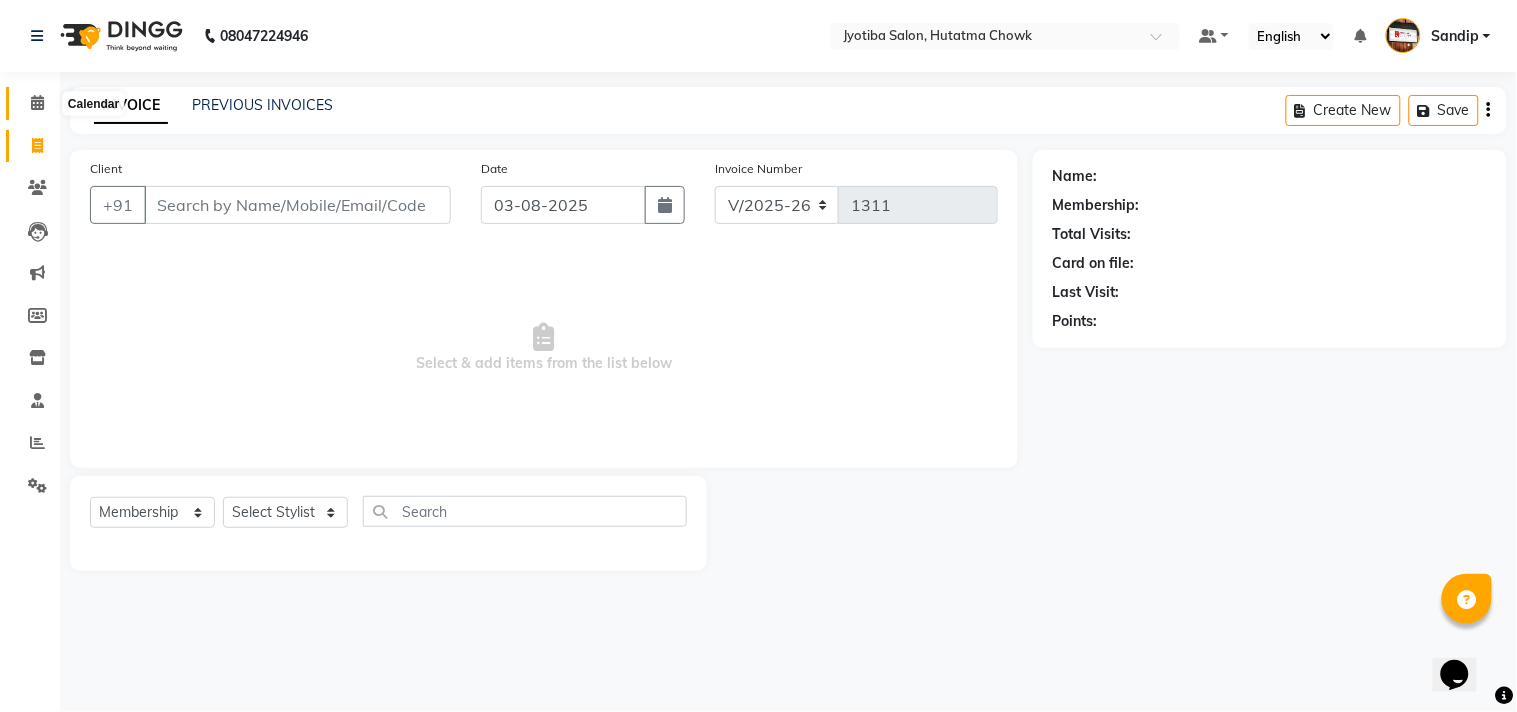 click 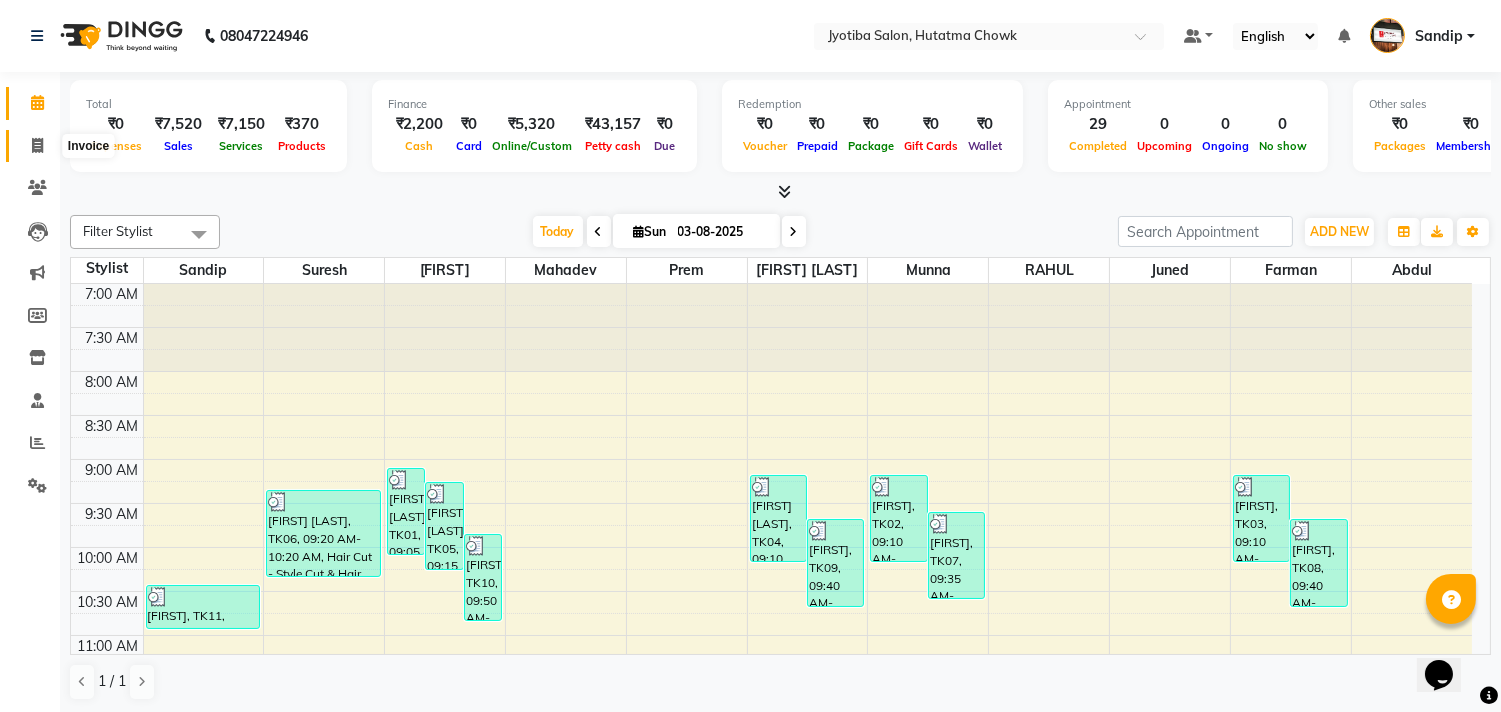 click 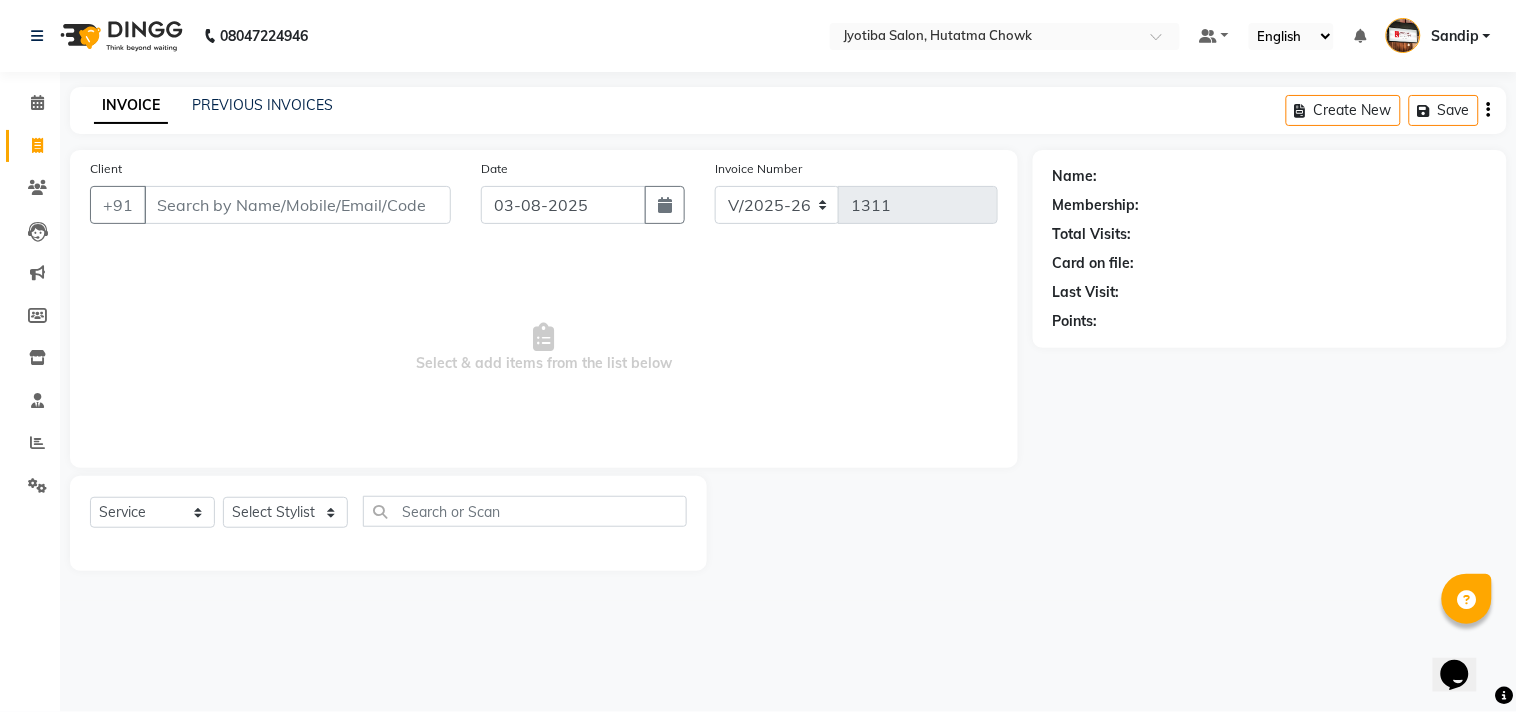 select on "membership" 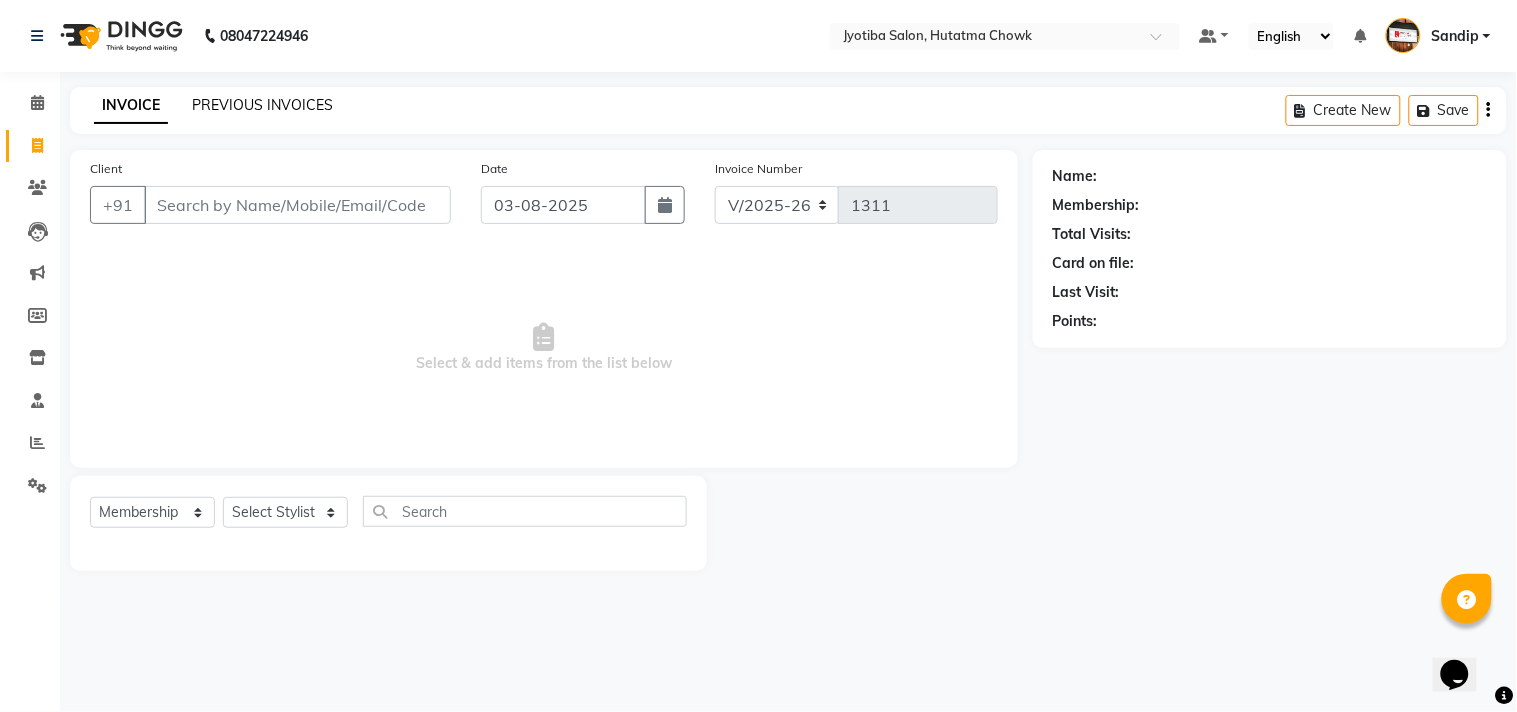 click on "PREVIOUS INVOICES" 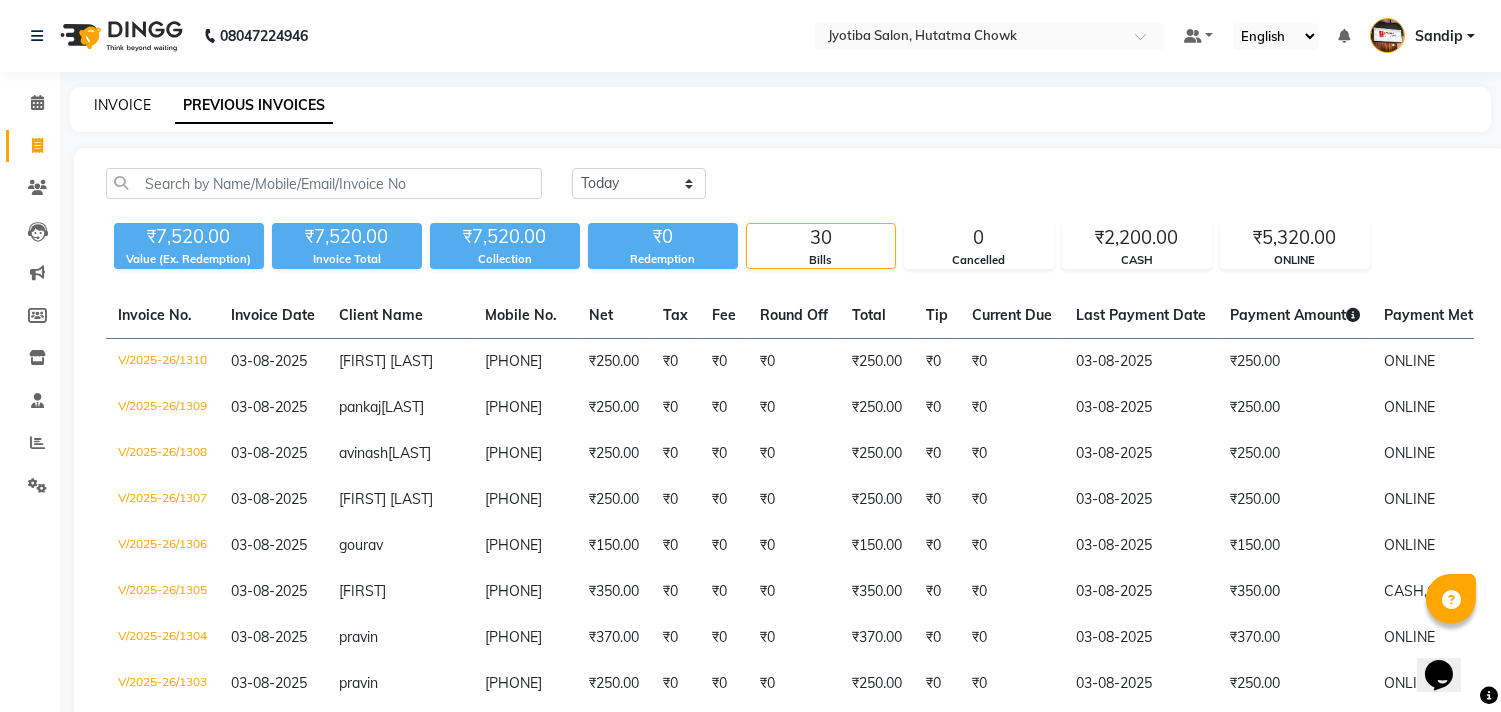click on "INVOICE" 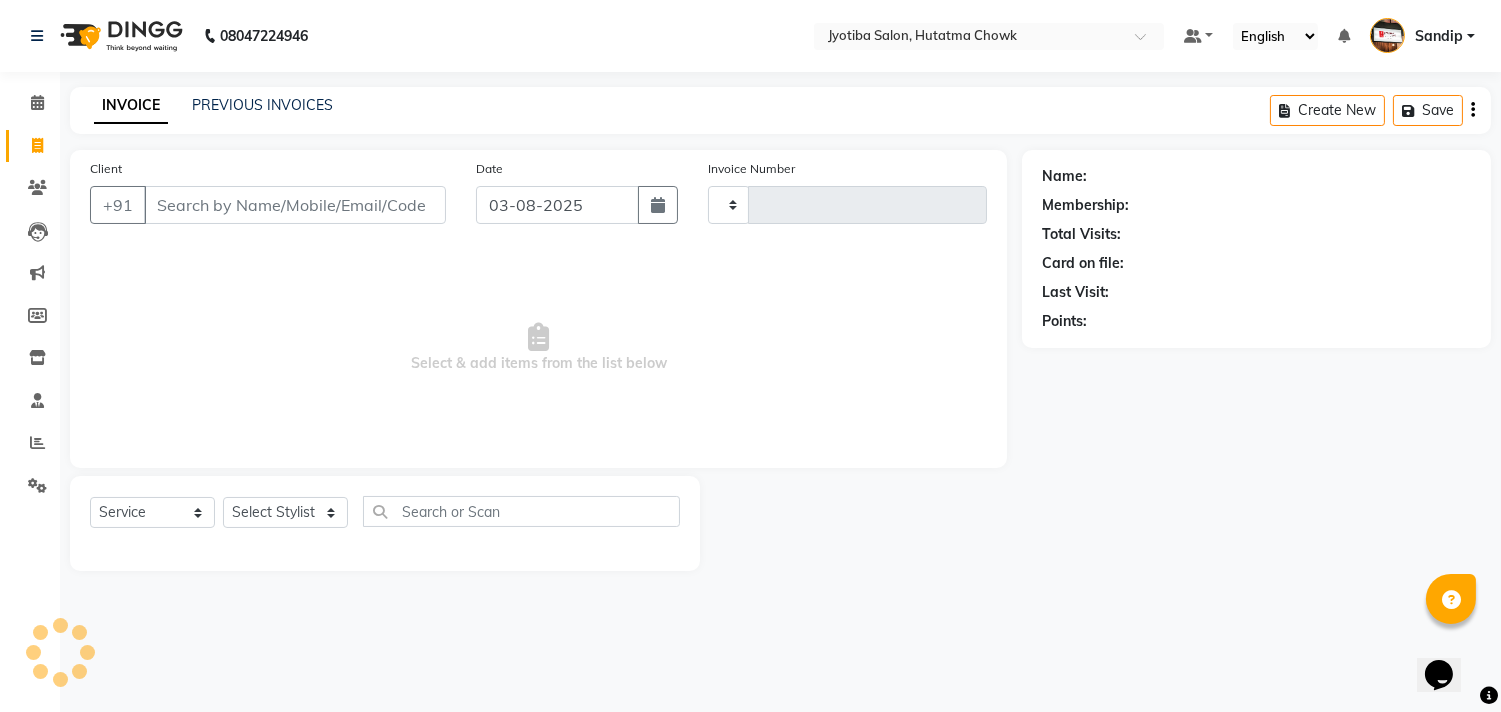 type on "1311" 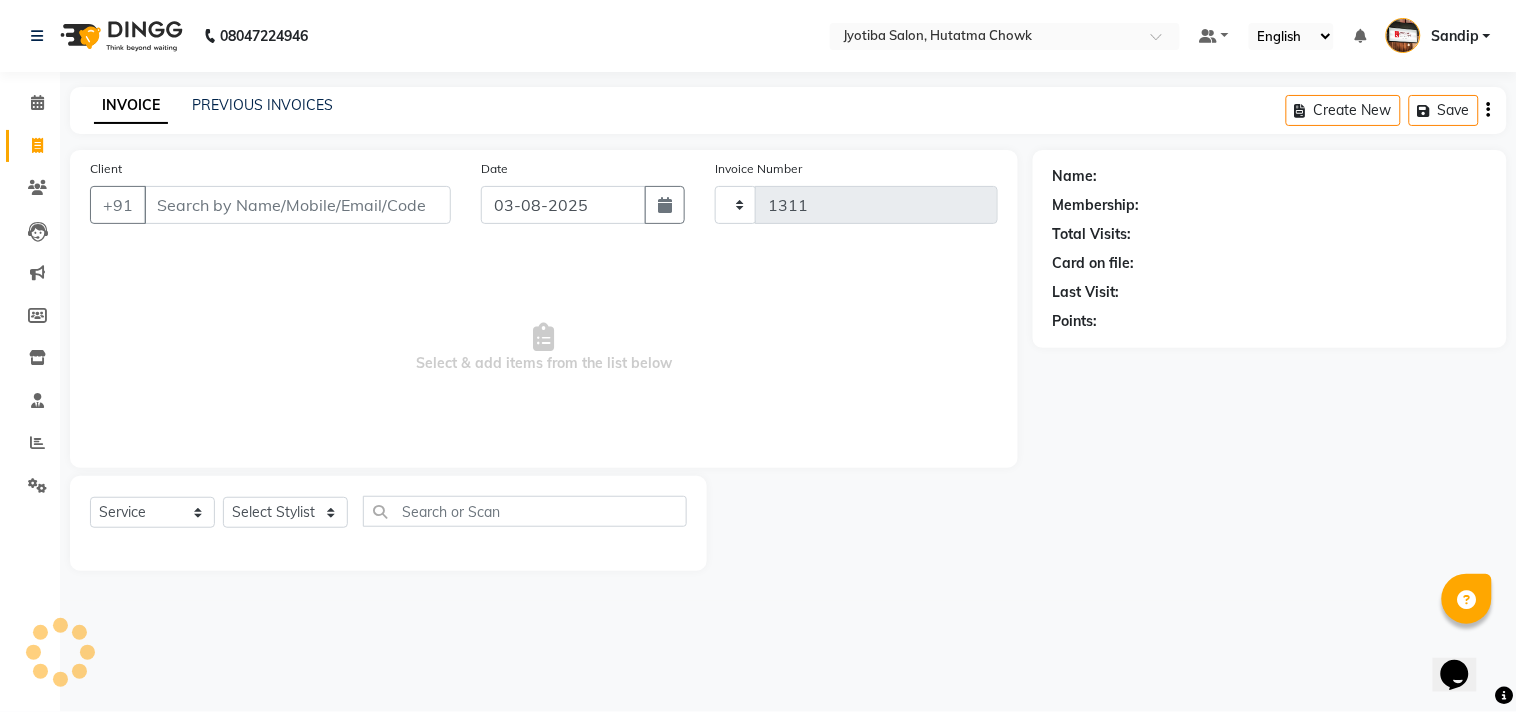 select on "556" 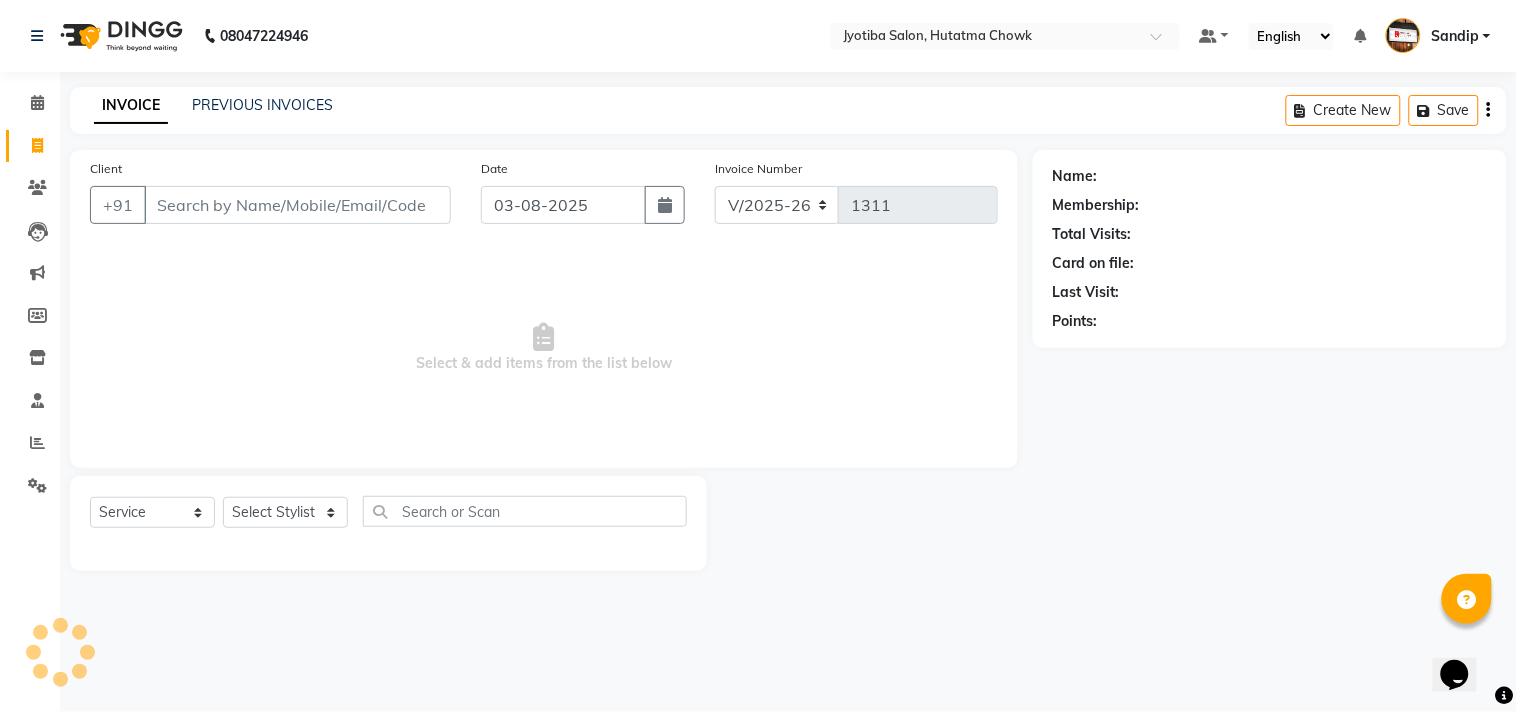 select on "membership" 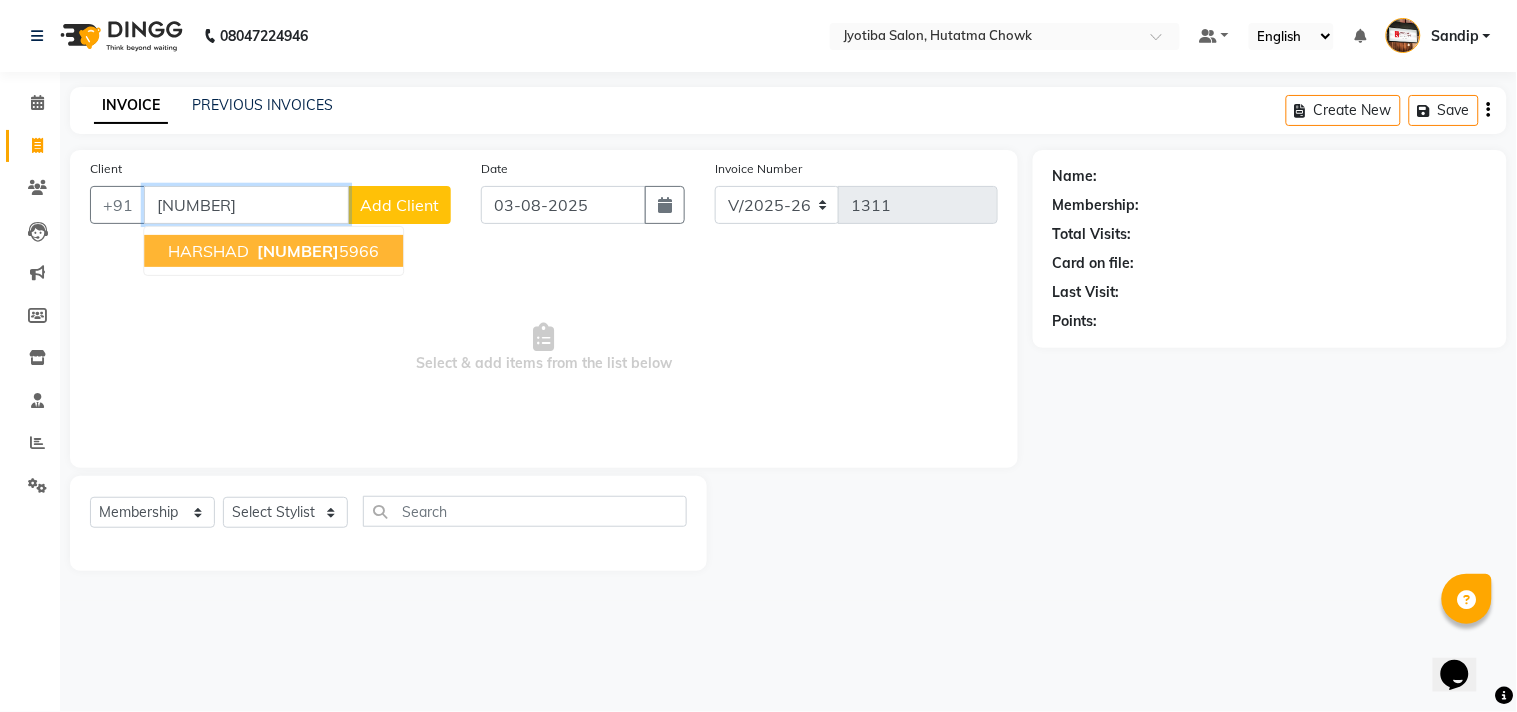 click on "[PHONE]" at bounding box center [316, 251] 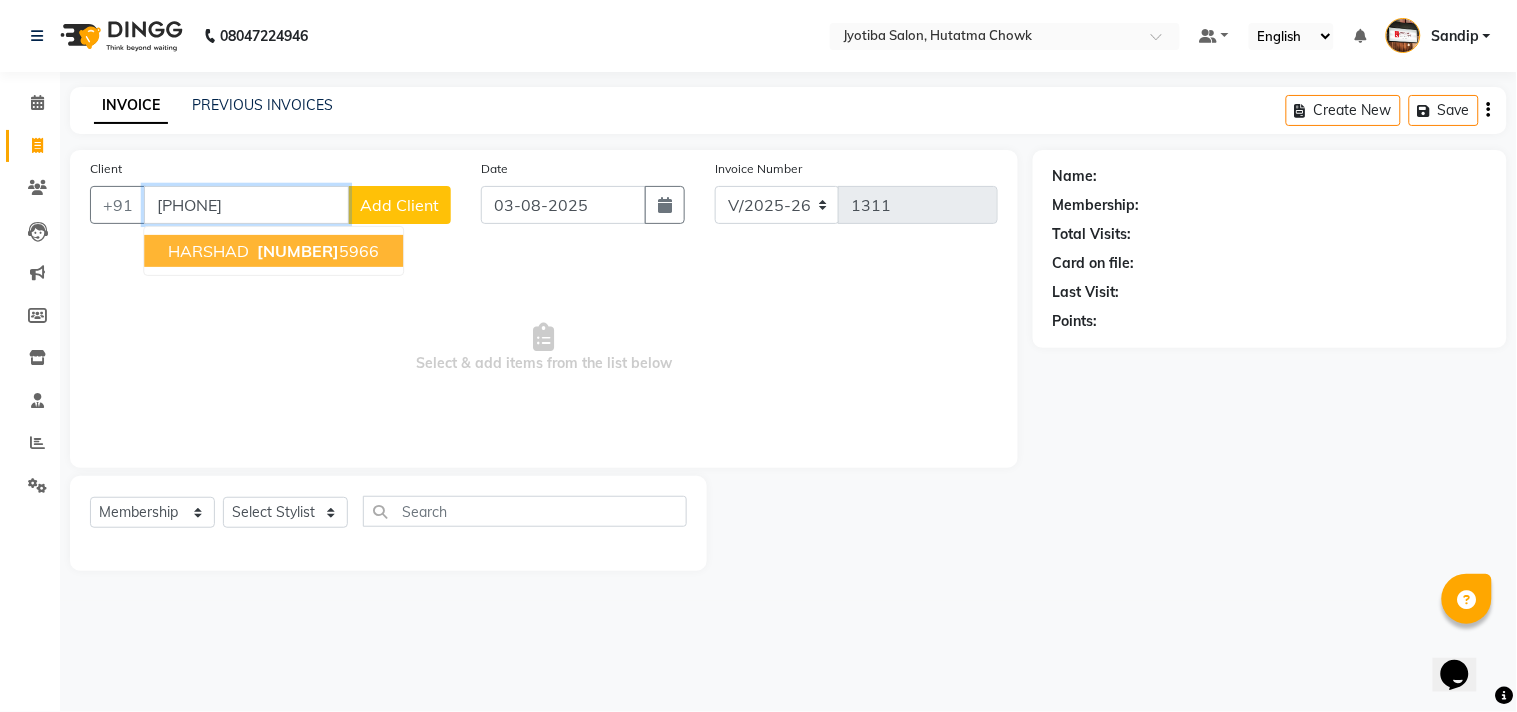 type on "[PHONE]" 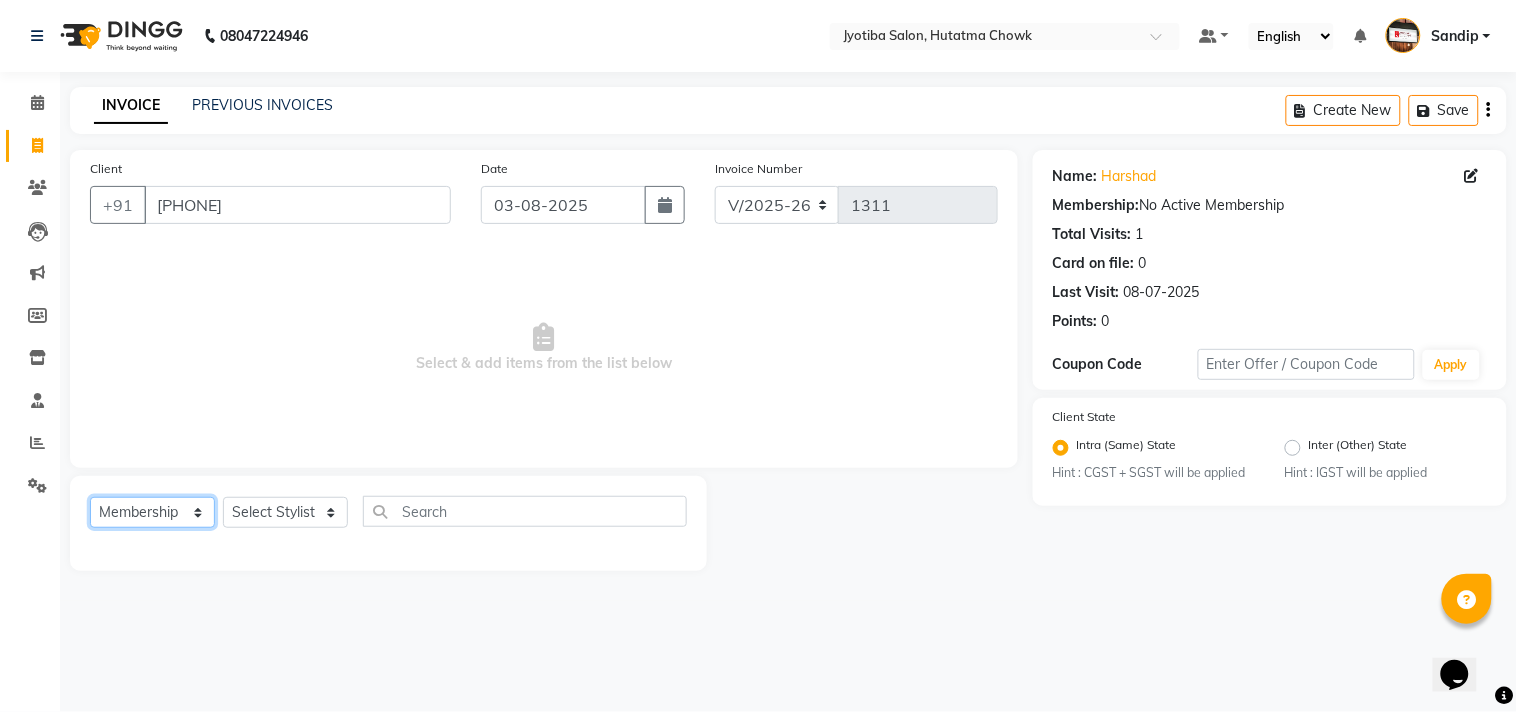 click on "Select  Service  Product  Membership  Package Voucher Prepaid Gift Card" 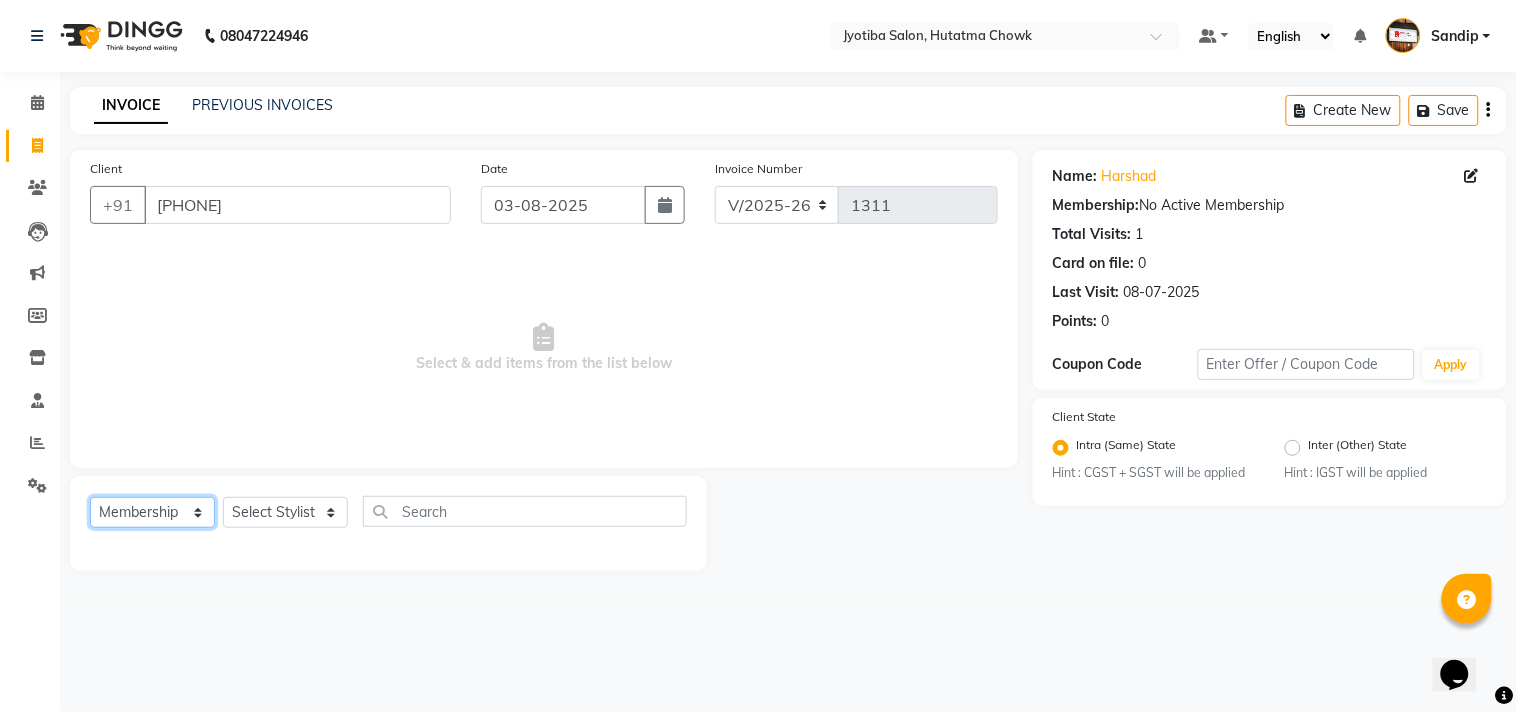select on "service" 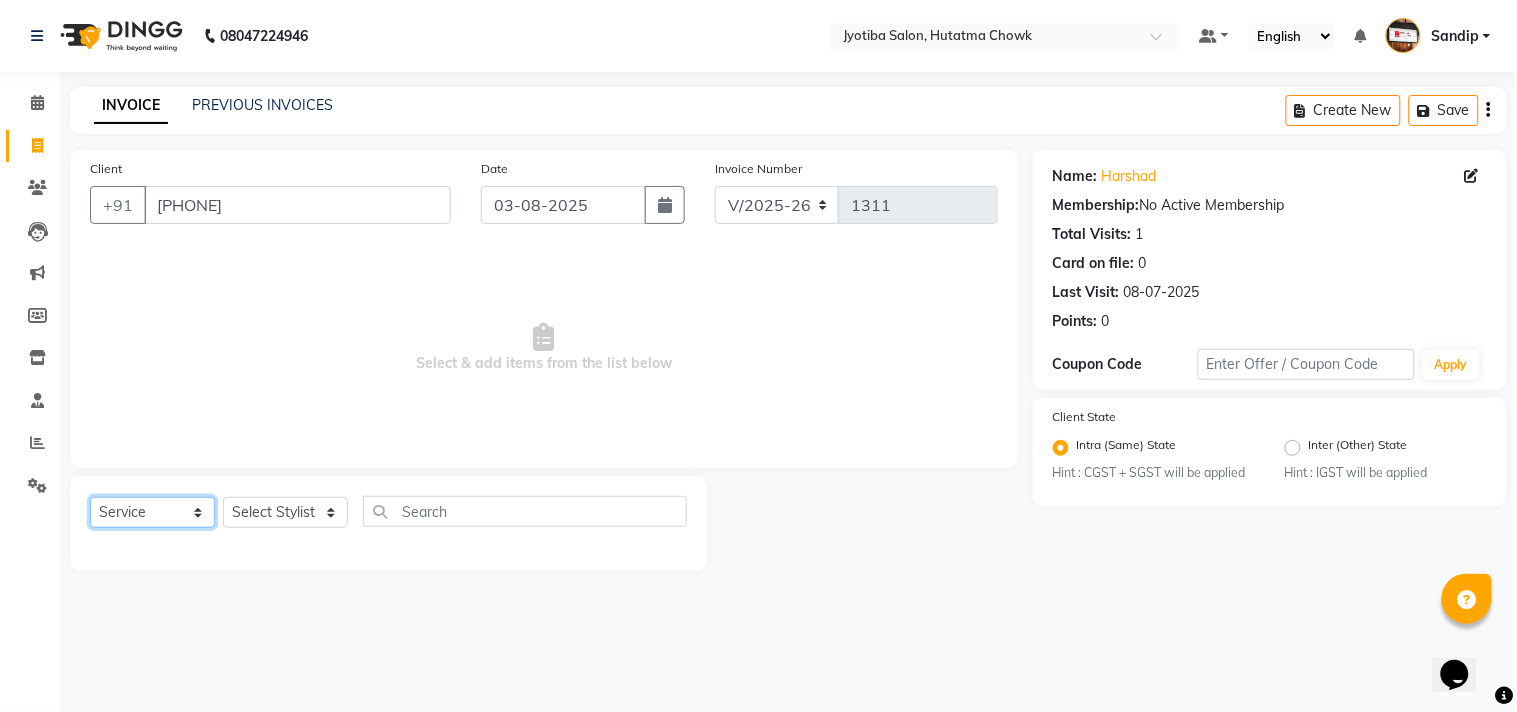 click on "Select  Service  Product  Membership  Package Voucher Prepaid Gift Card" 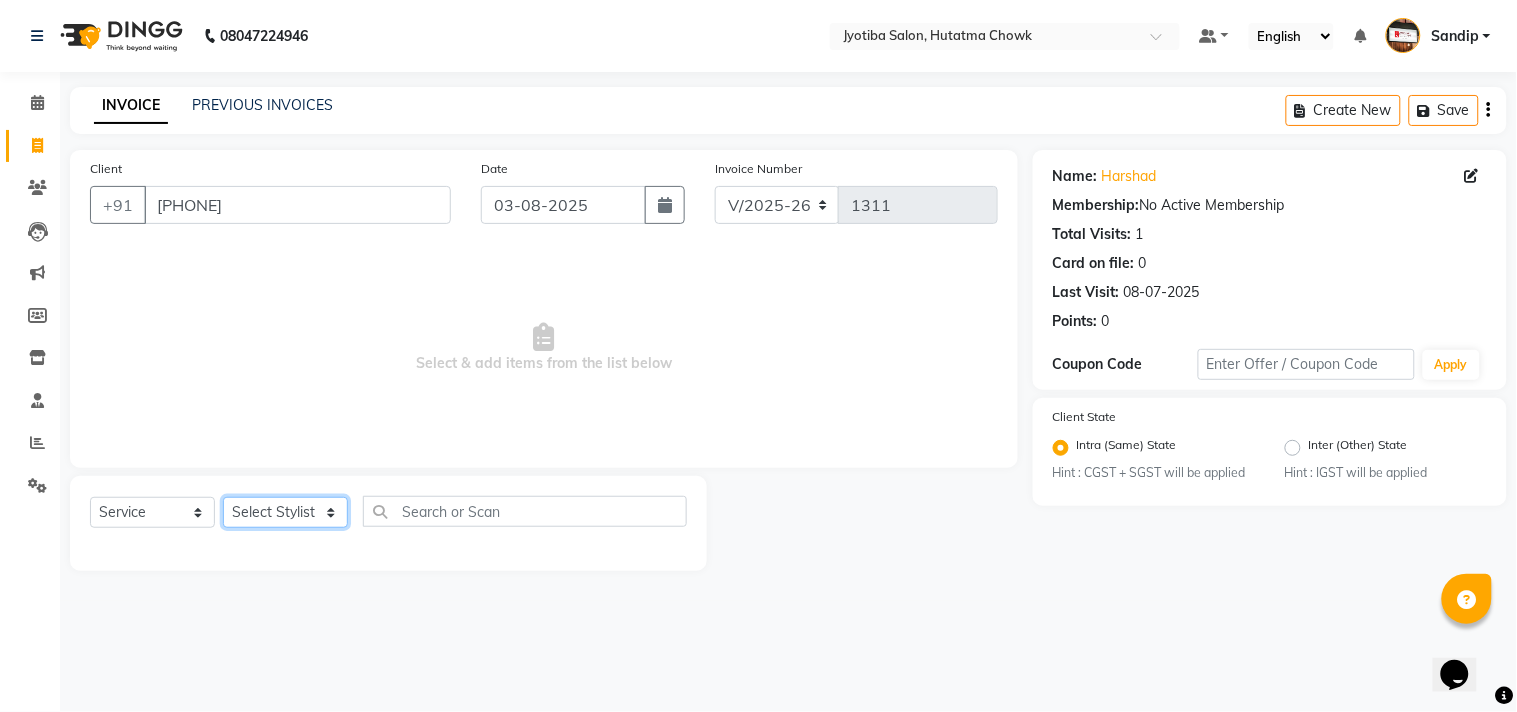 click on "Select Stylist Abdul Dinesh thakur Farman  Juned  mahadev Munna  prem RAHUL Sandip Suresh yasin" 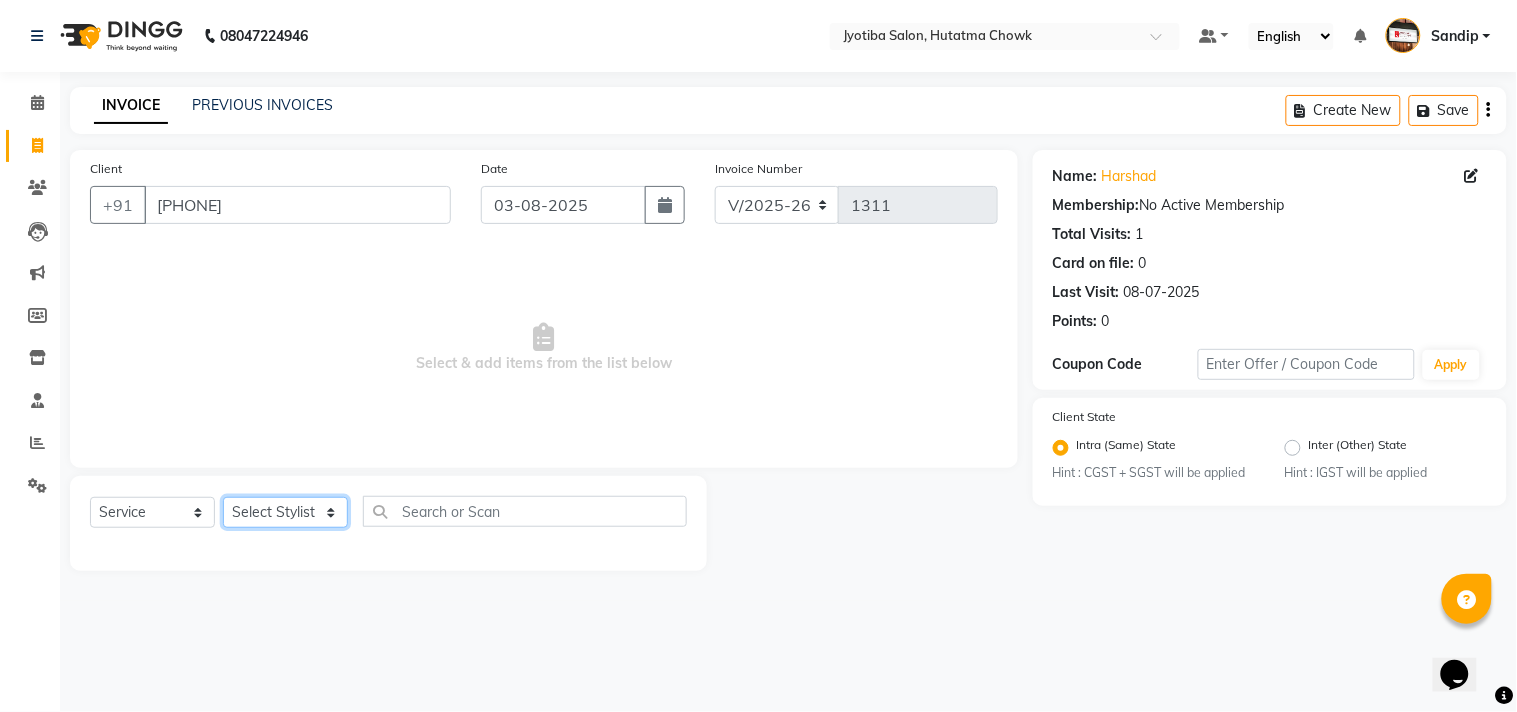 select on "81229" 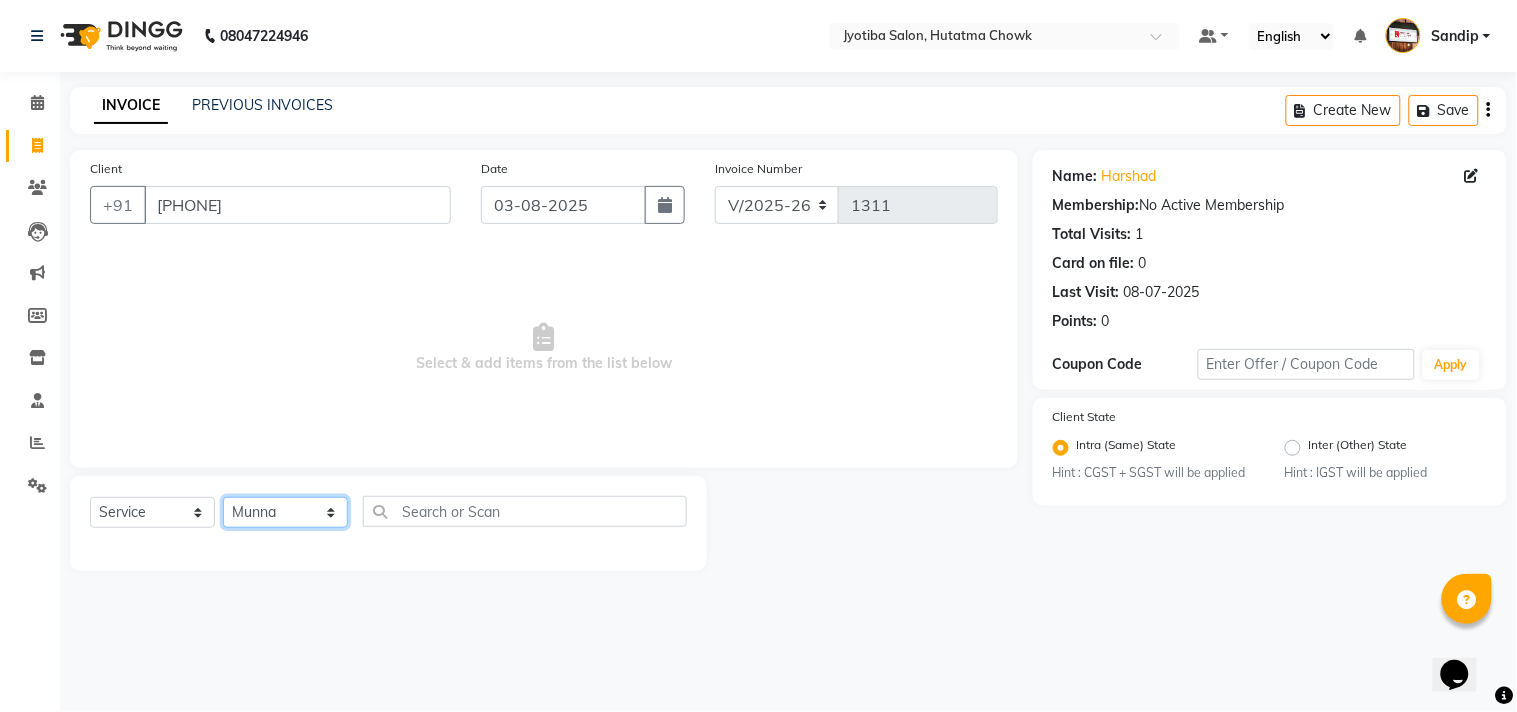 click on "Select Stylist Abdul Dinesh thakur Farman  Juned  mahadev Munna  prem RAHUL Sandip Suresh yasin" 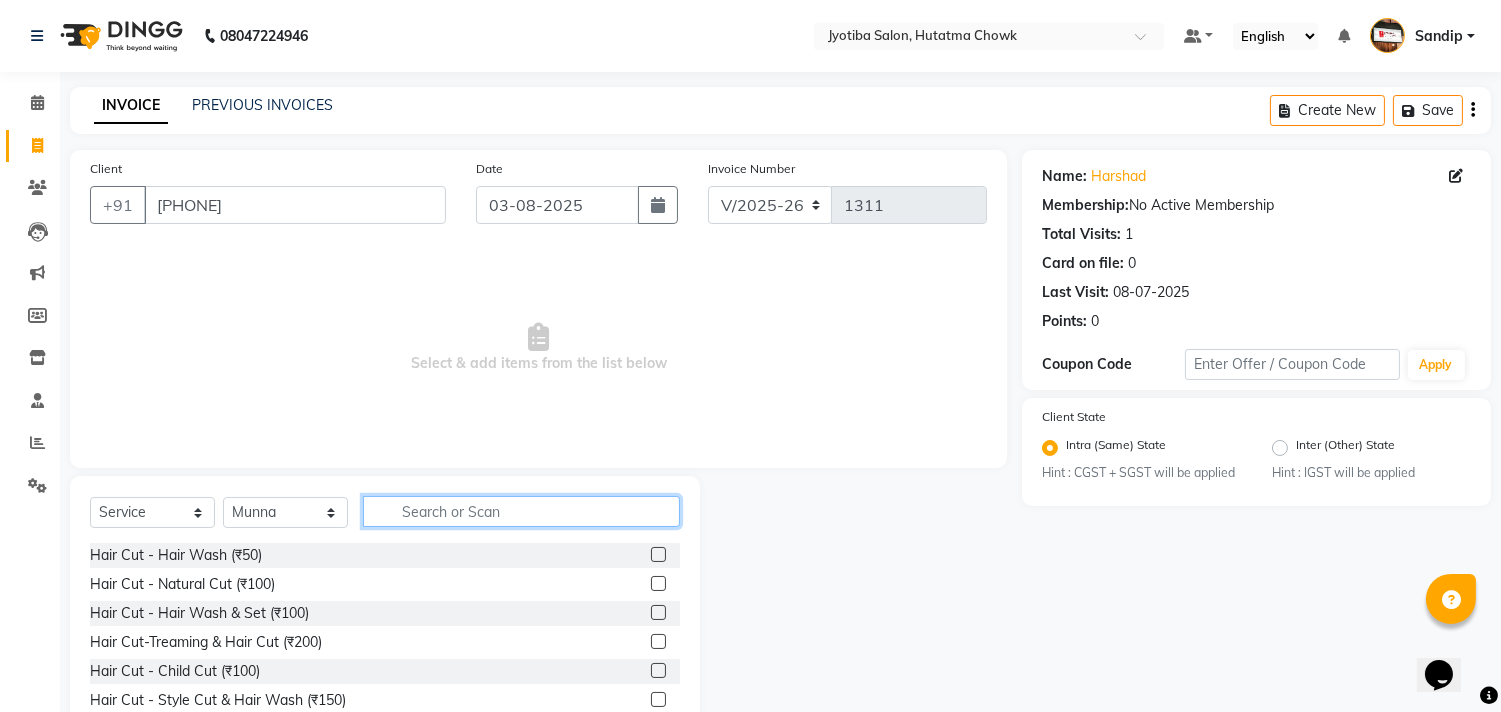 click 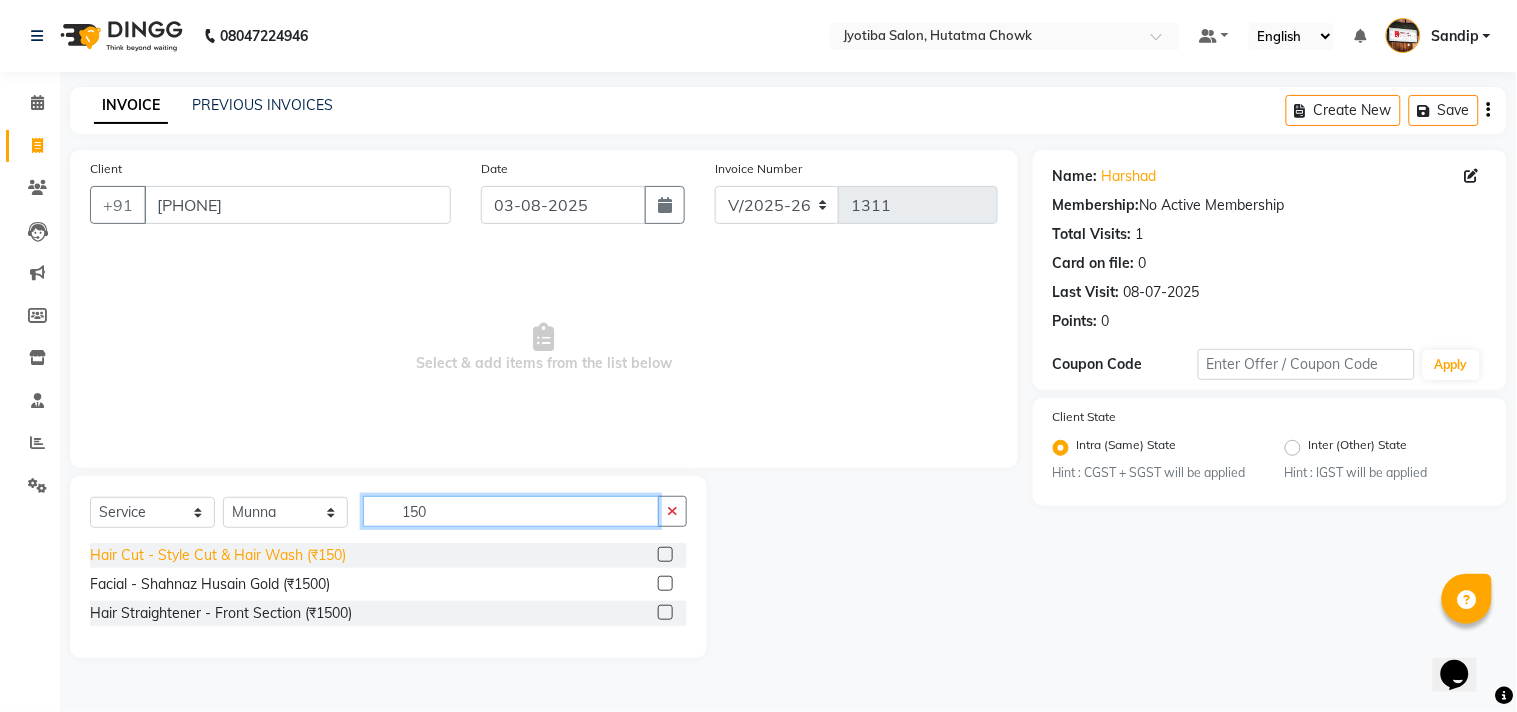 type on "150" 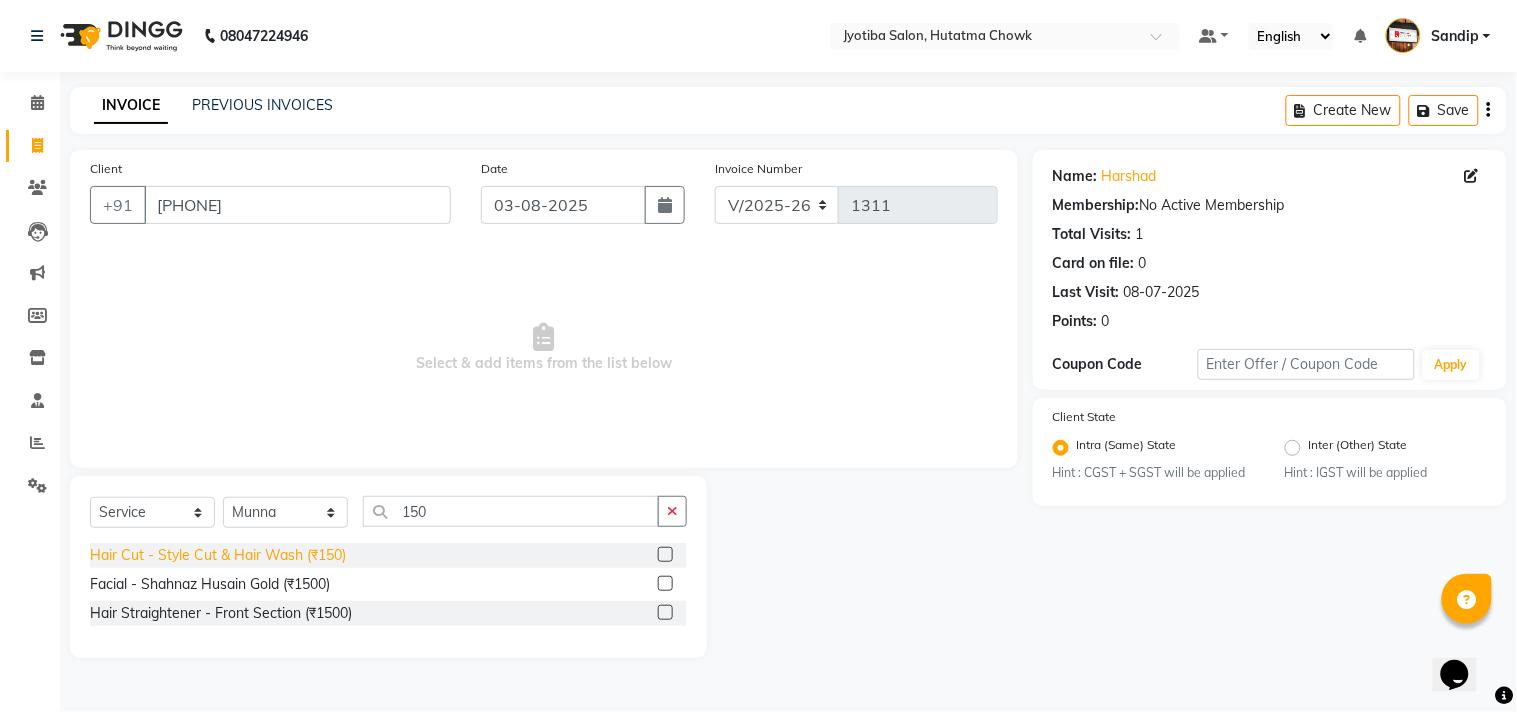 click on "Hair Cut - Style Cut & Hair Wash (₹150)" 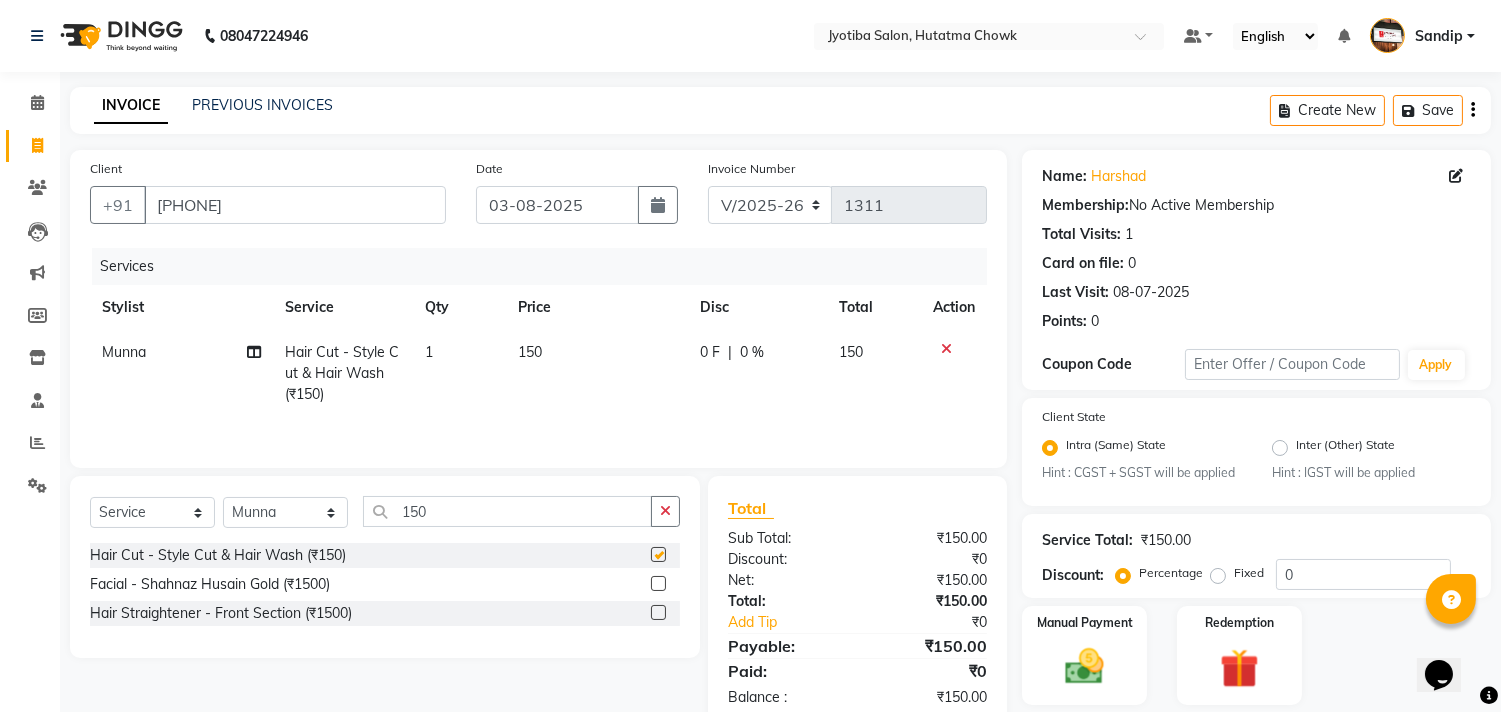 checkbox on "false" 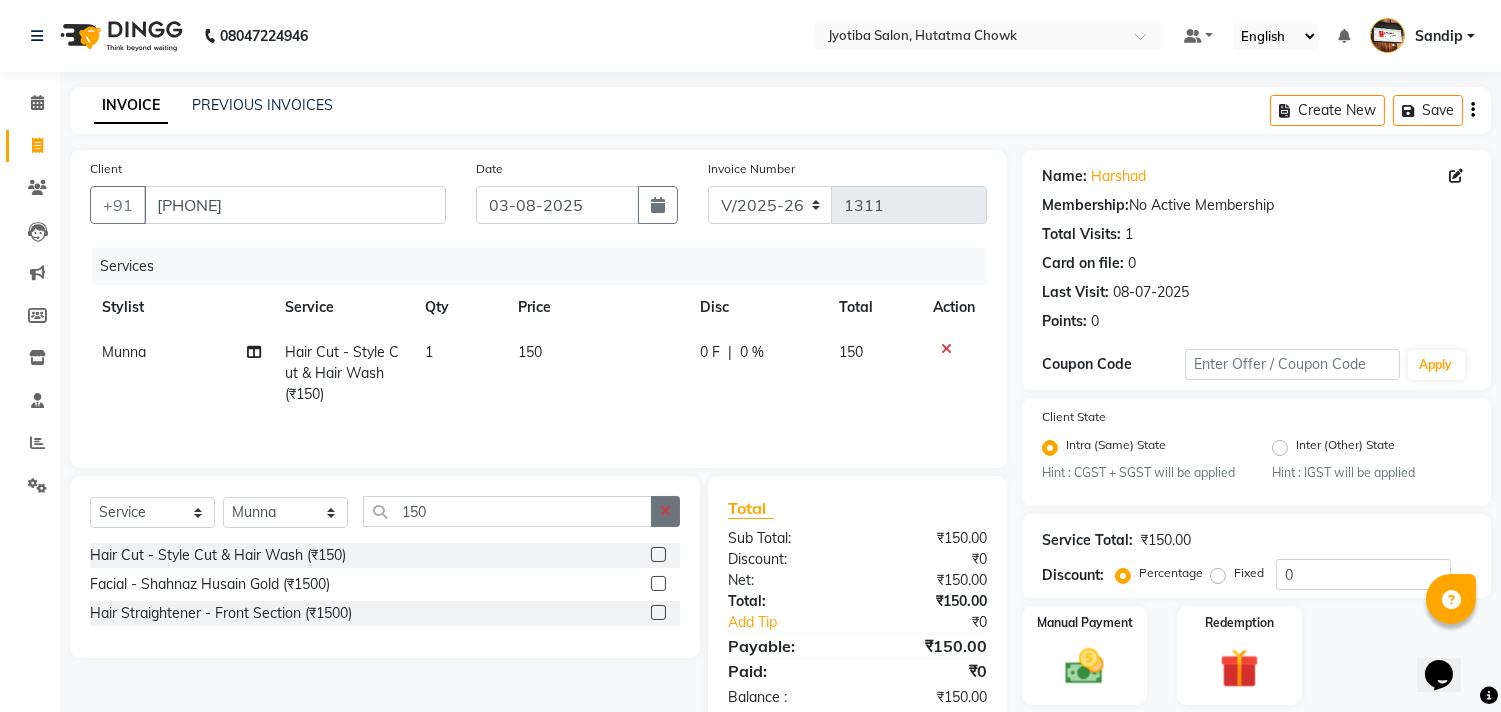 click 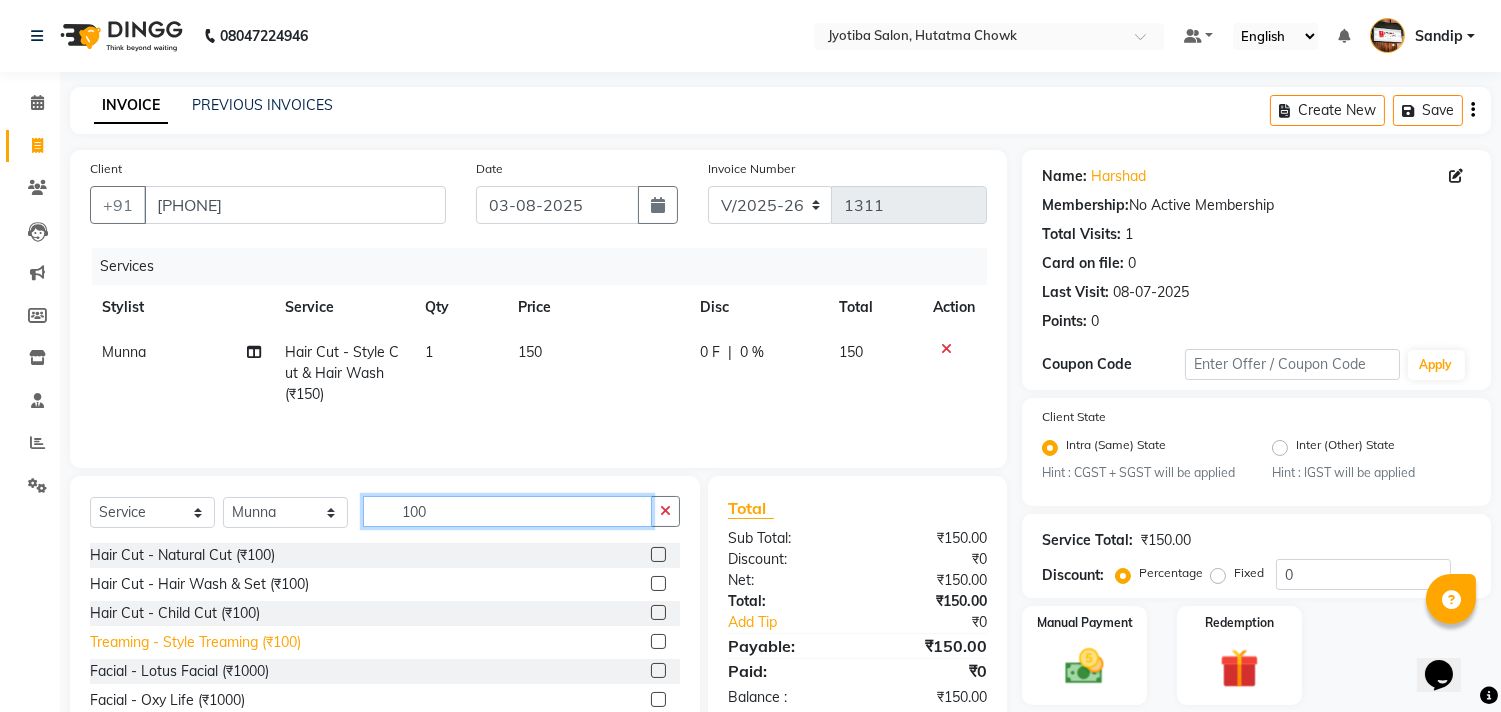 type 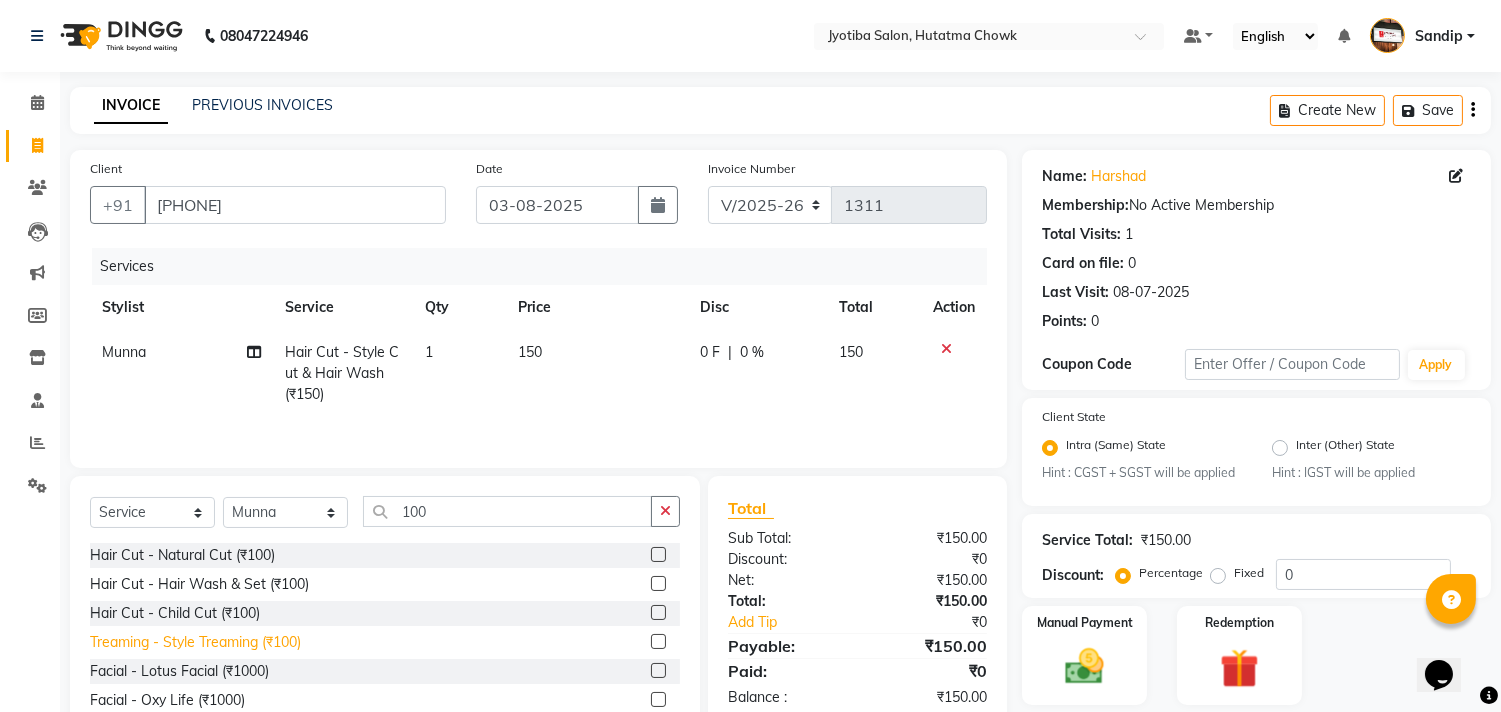 click on "Treaming - Style Treaming (₹100)" 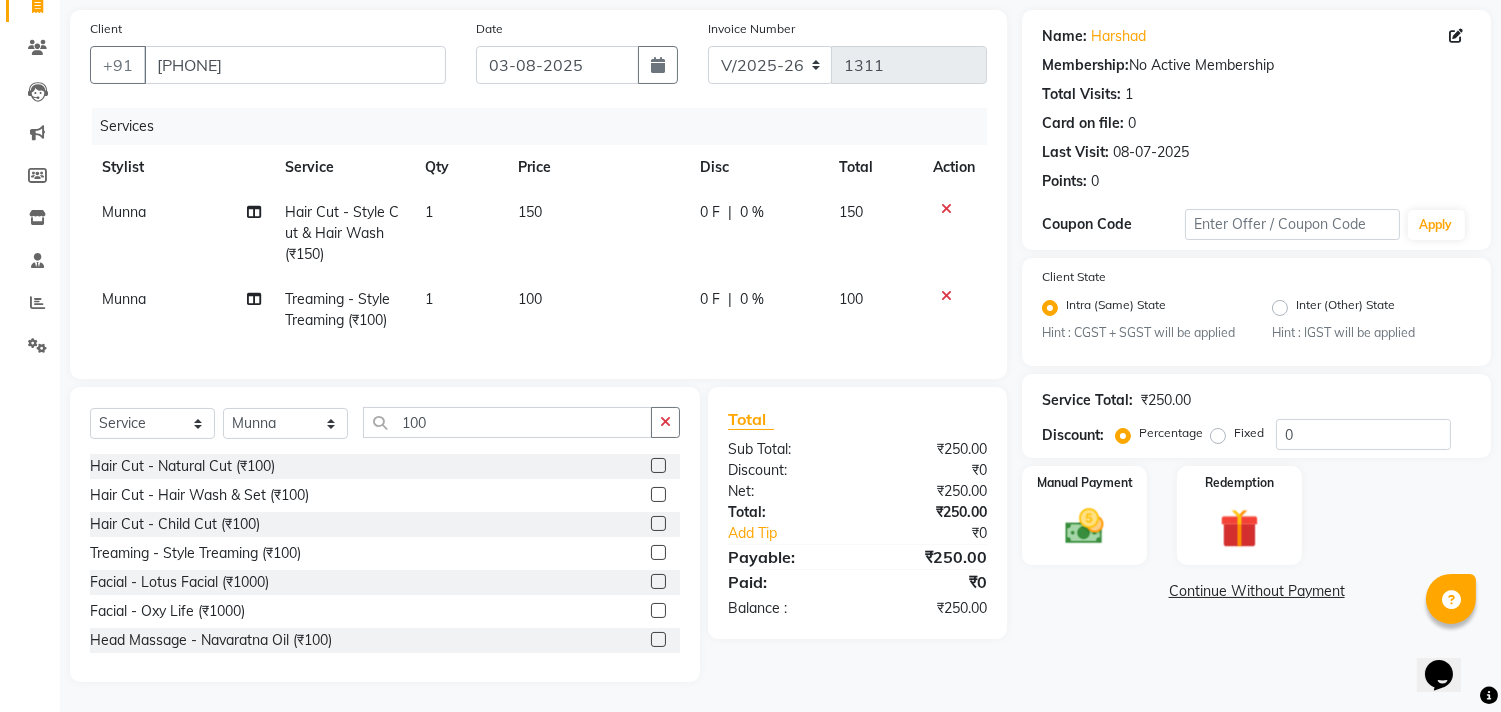 scroll, scrollTop: 156, scrollLeft: 0, axis: vertical 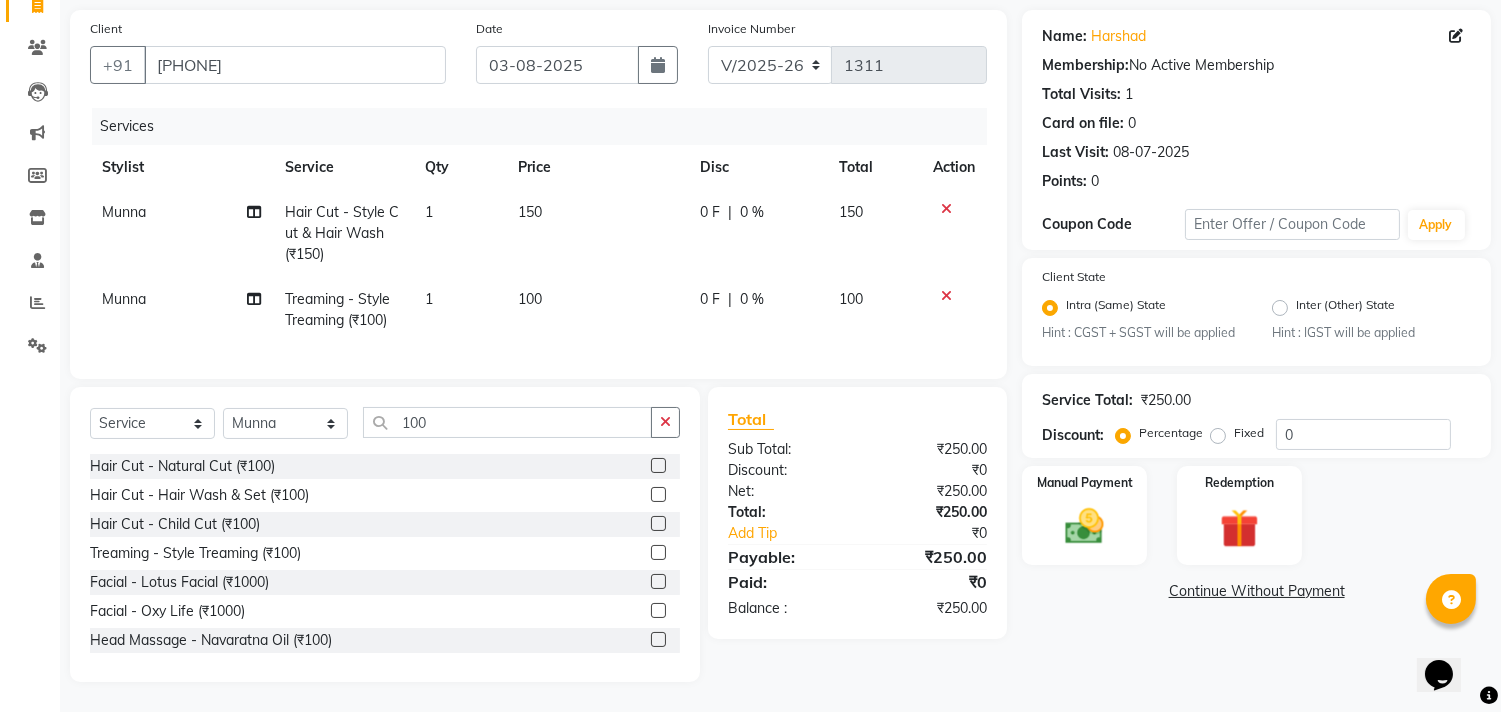 click on "Continue Without Payment" 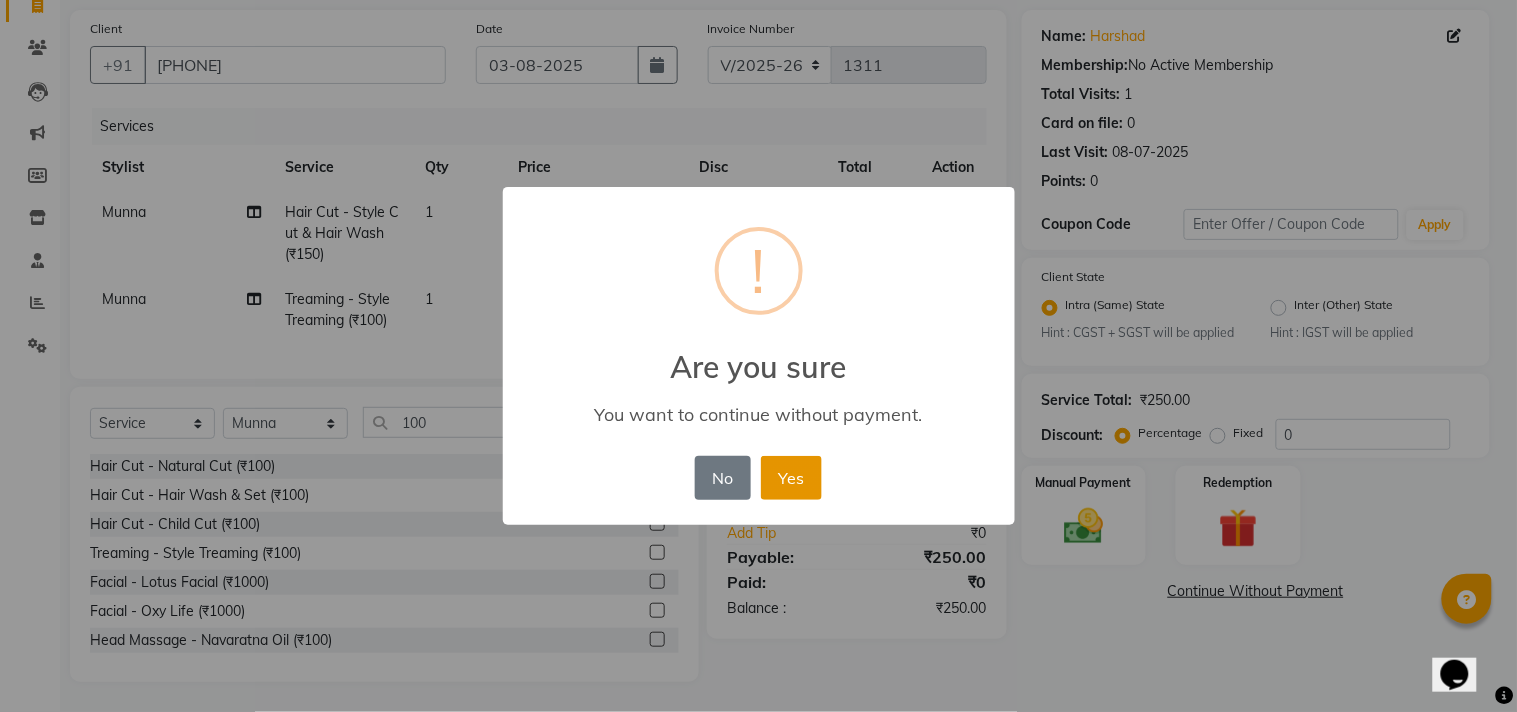 click on "Yes" at bounding box center (791, 478) 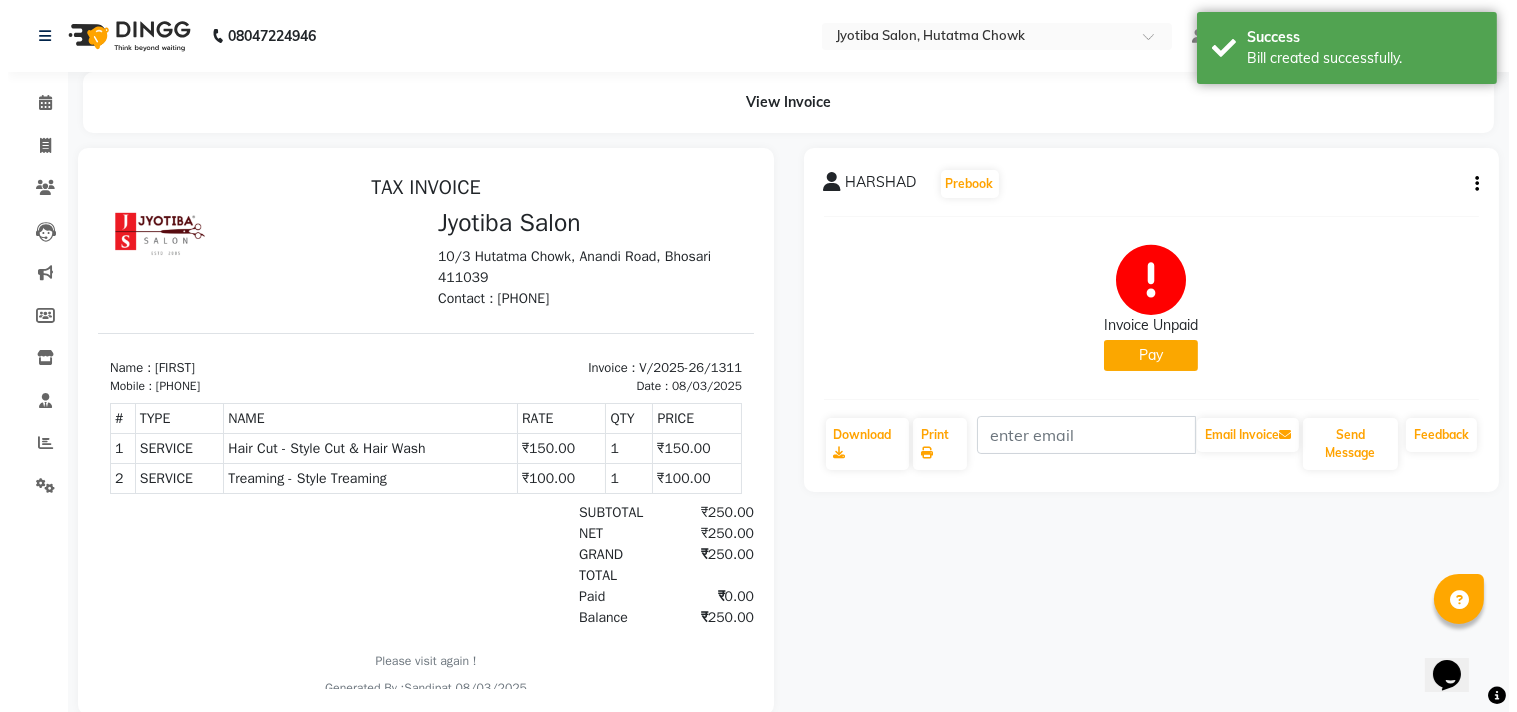 scroll, scrollTop: 0, scrollLeft: 0, axis: both 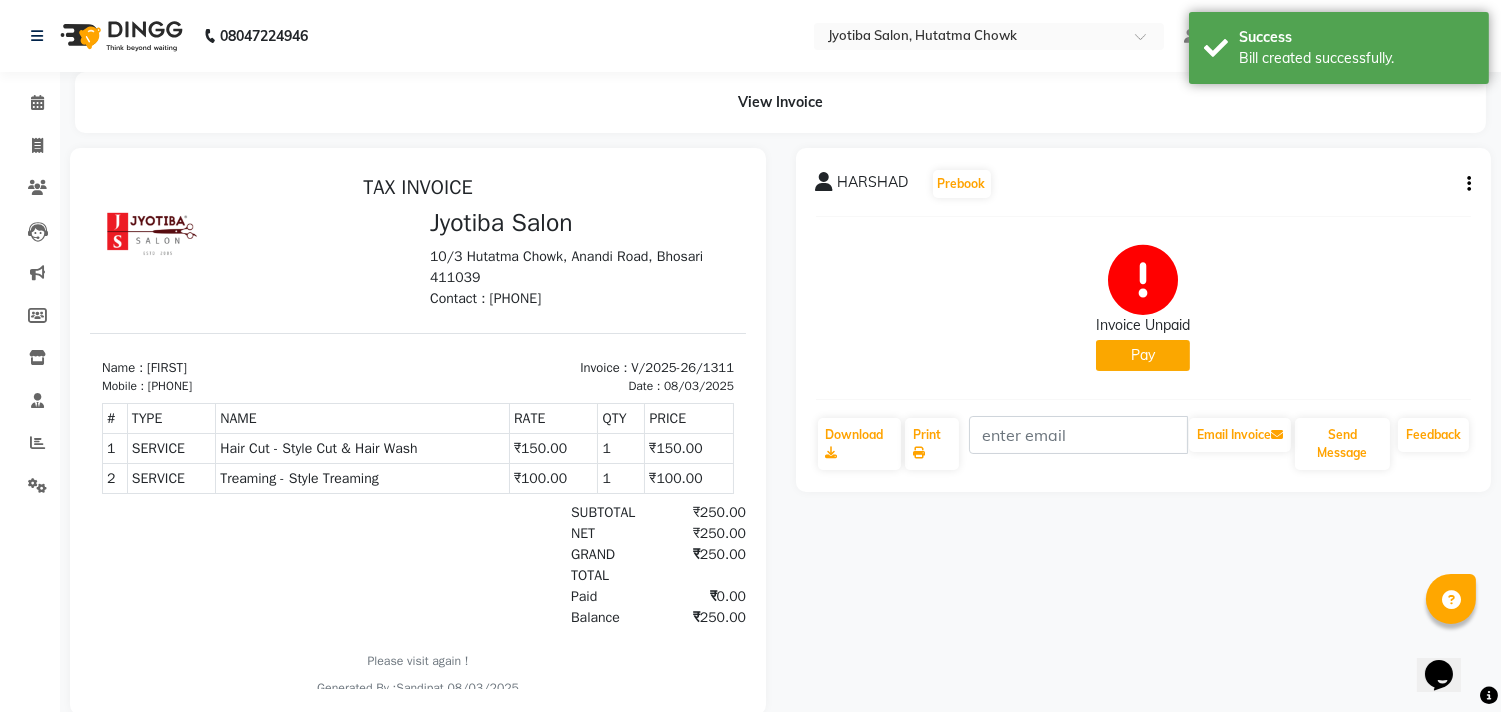 click on "Pay" 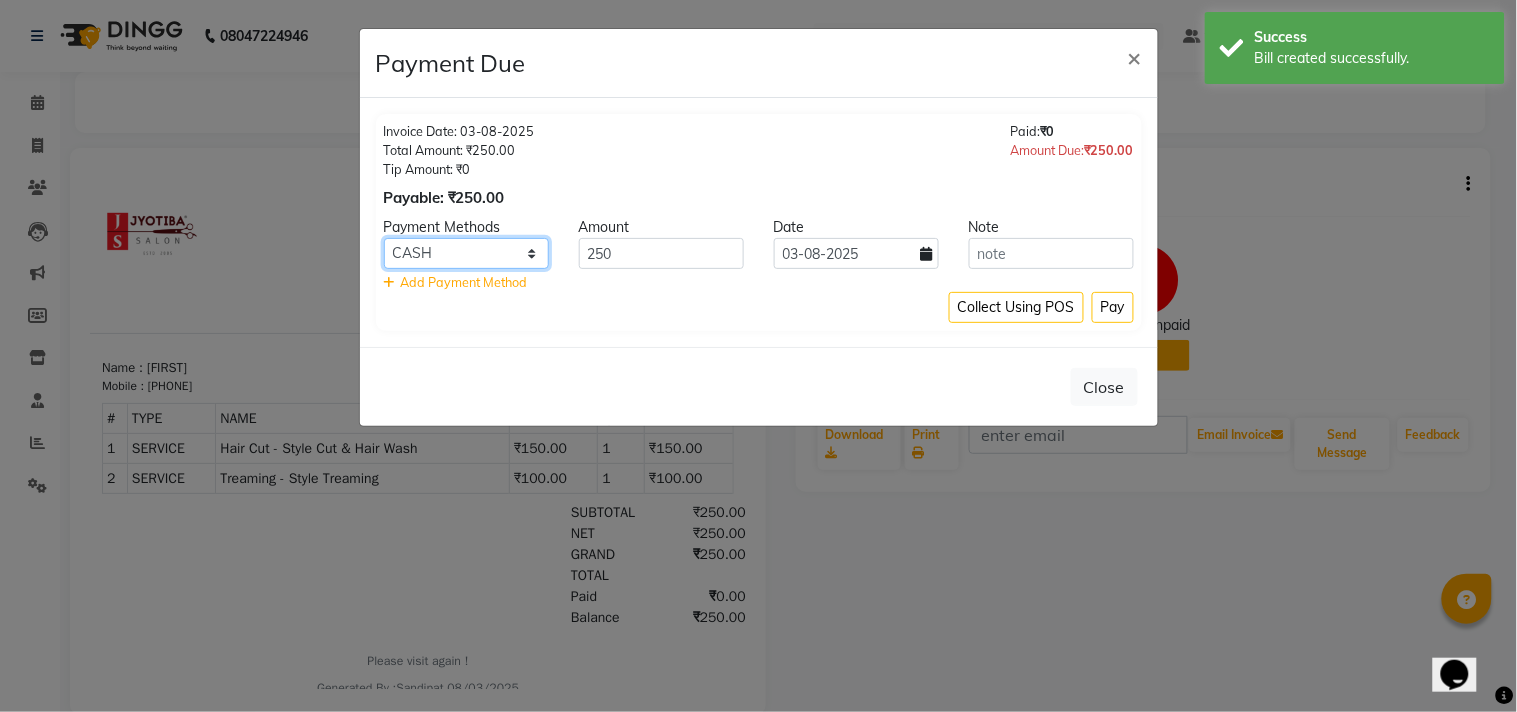 click on "CASH ONLINE CARD" 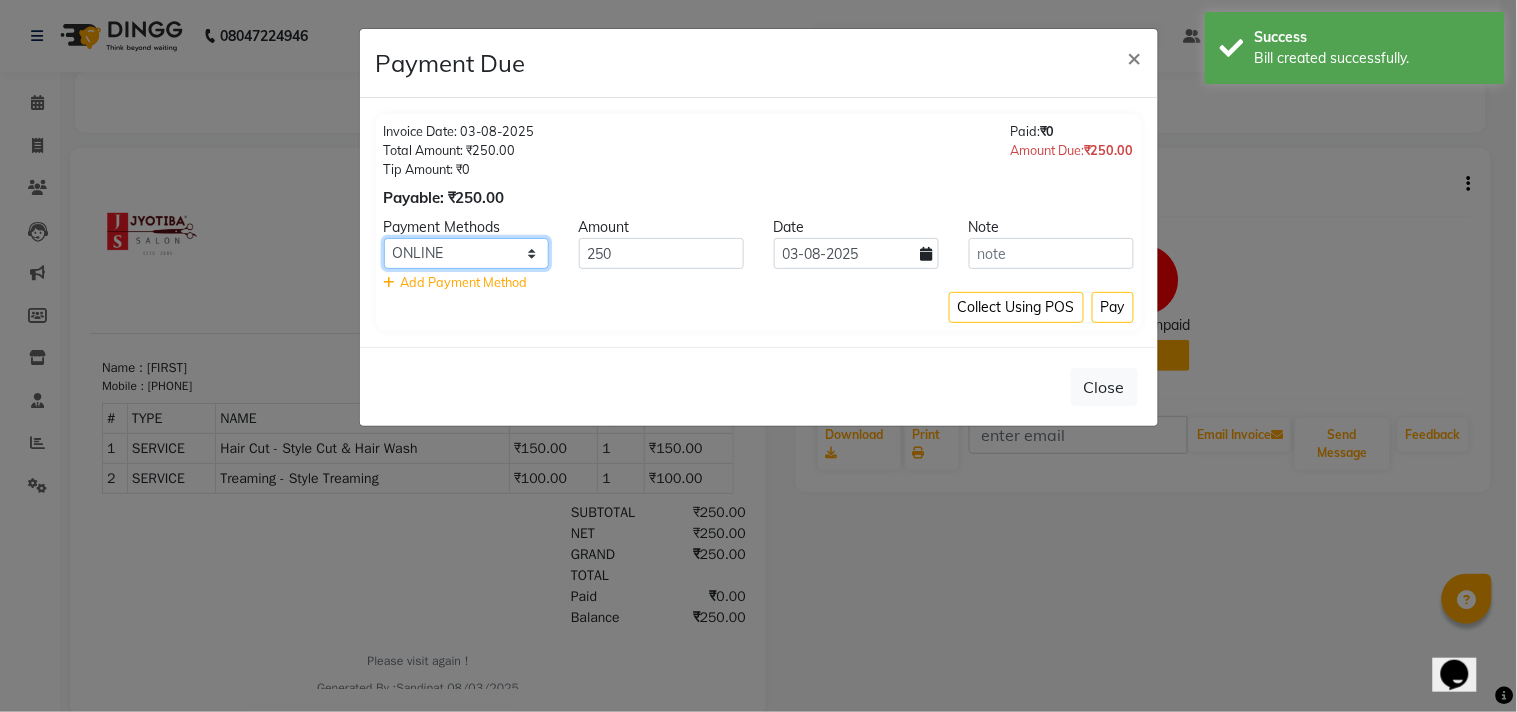 click on "CASH ONLINE CARD" 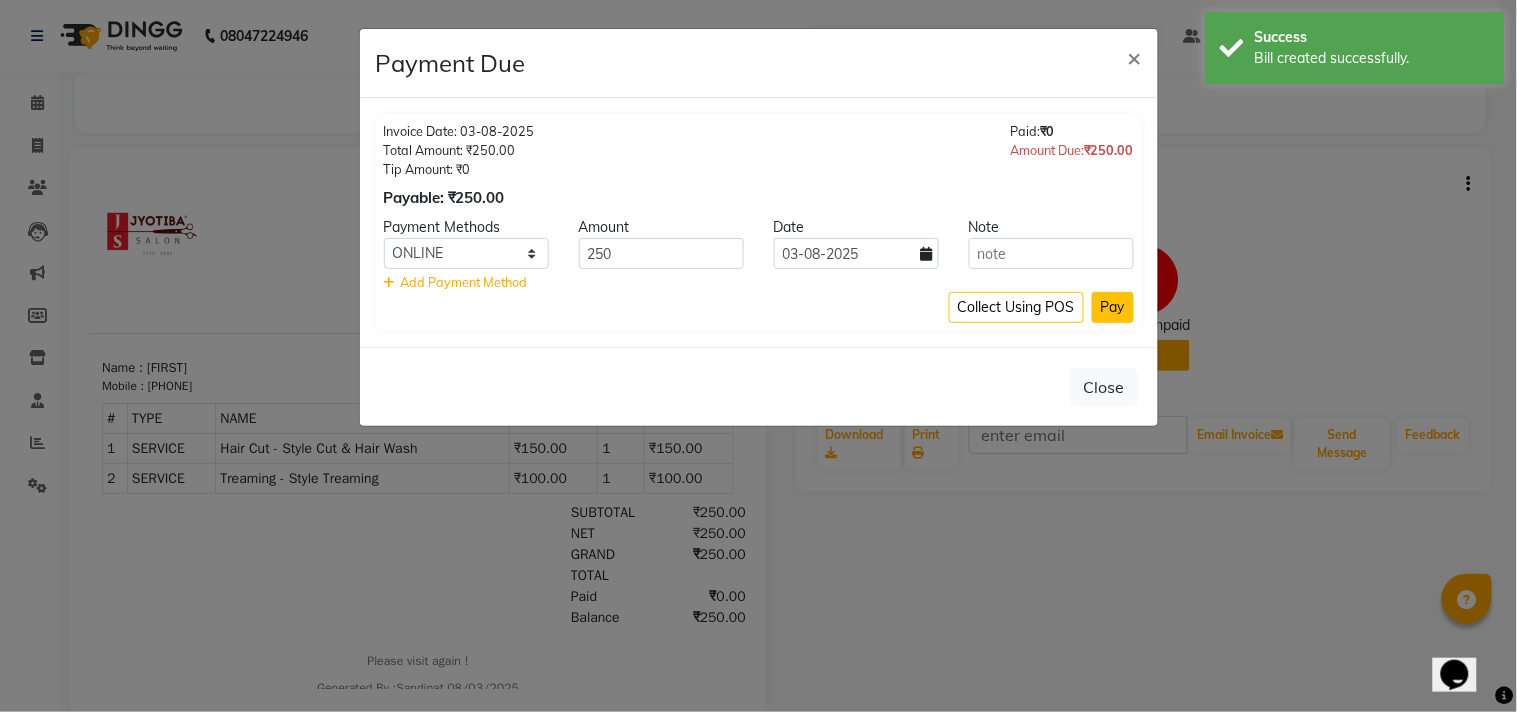 click on "Pay" 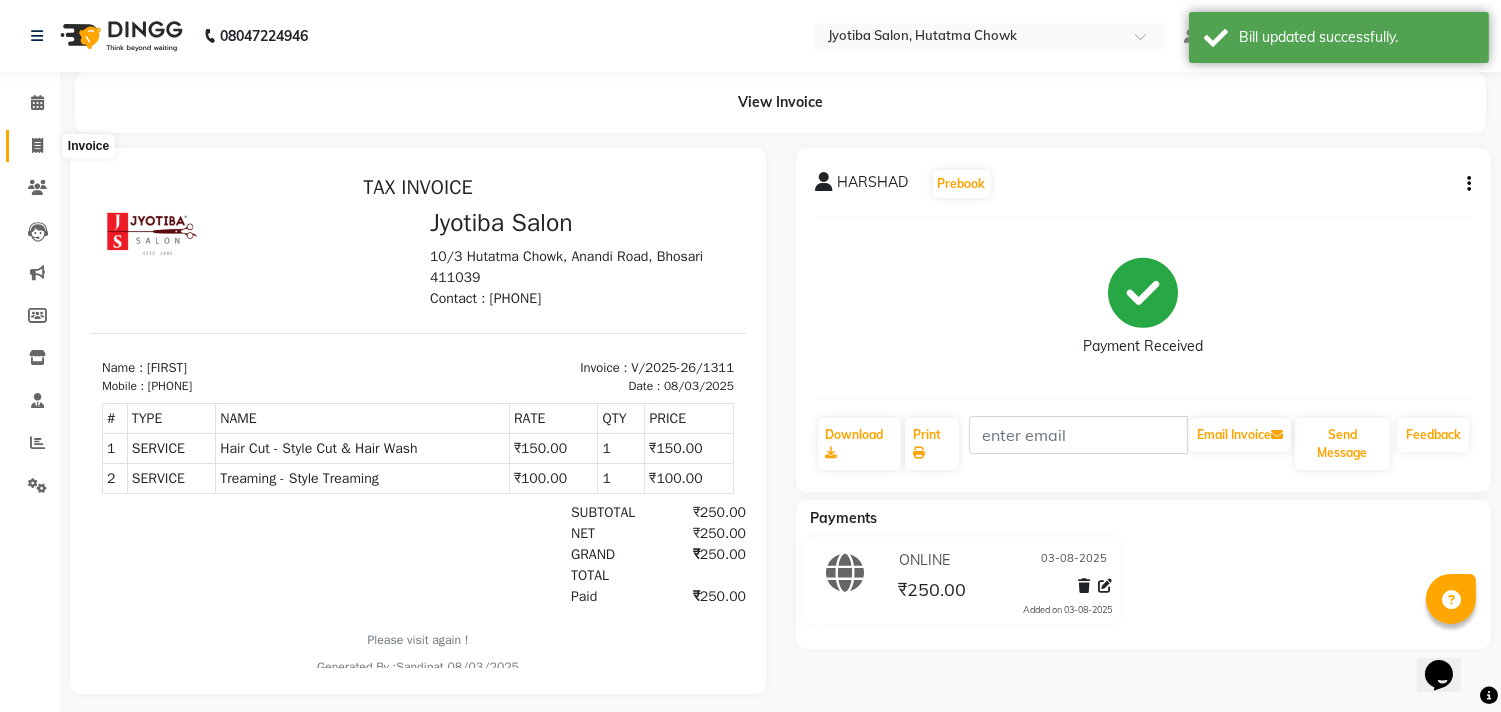 click 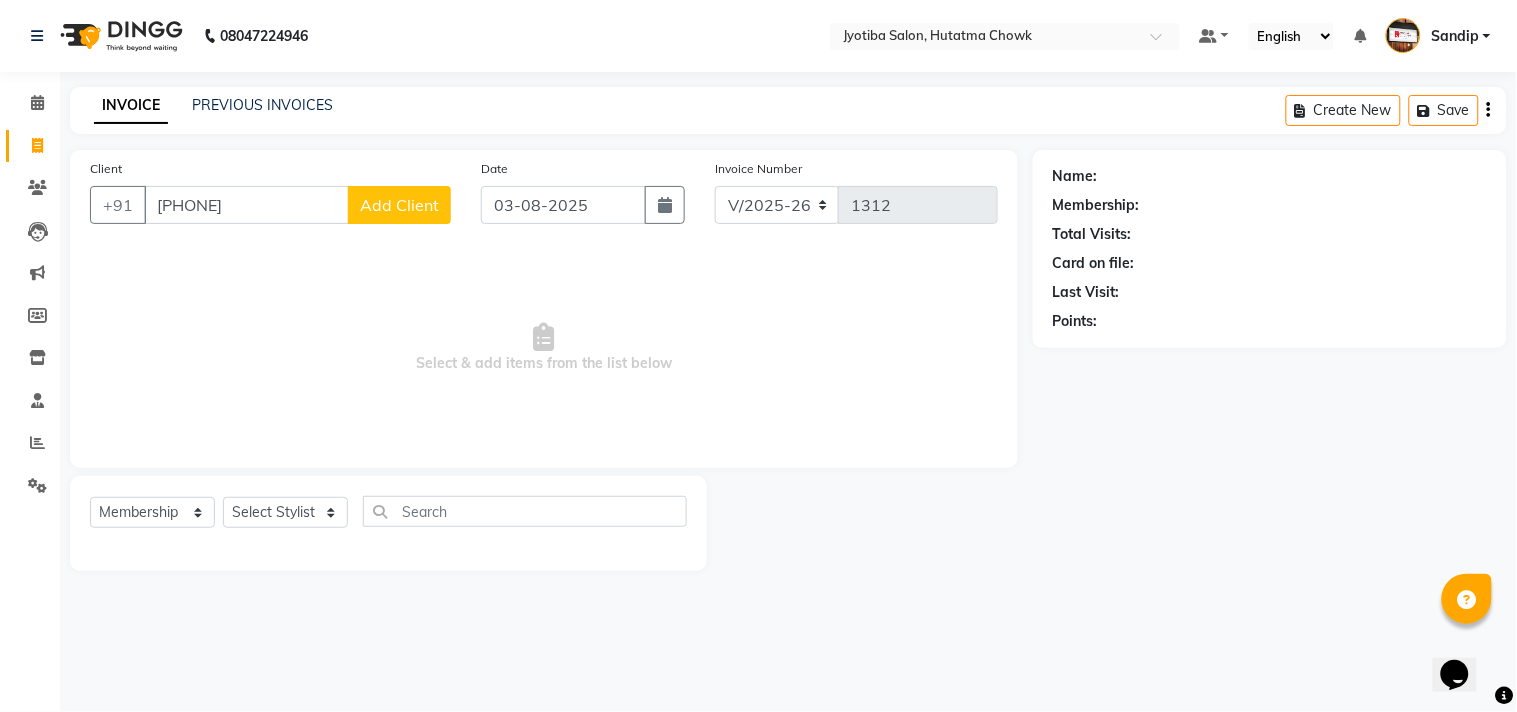 click on "Add Client" 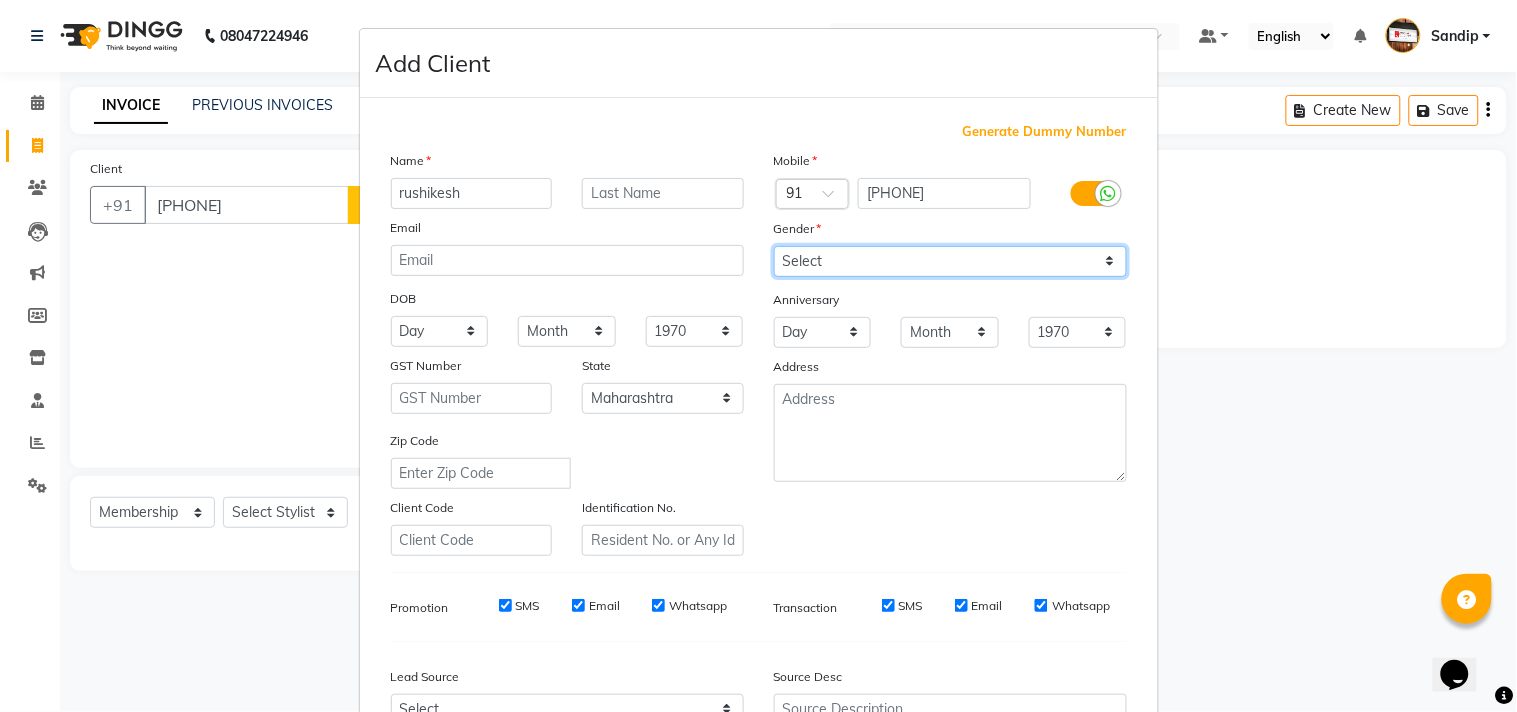 click on "Select Male Female Other Prefer Not To Say" at bounding box center (950, 261) 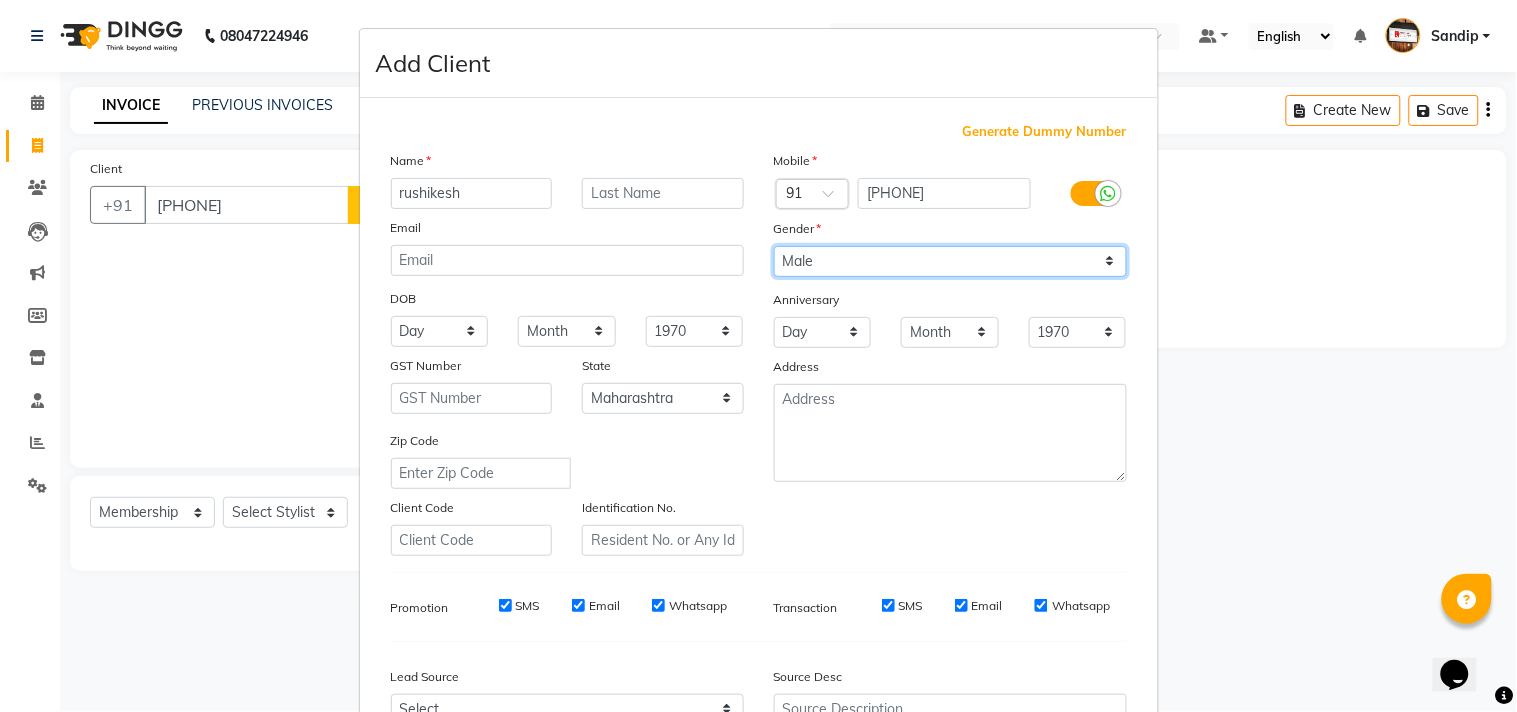 click on "Select Male Female Other Prefer Not To Say" at bounding box center [950, 261] 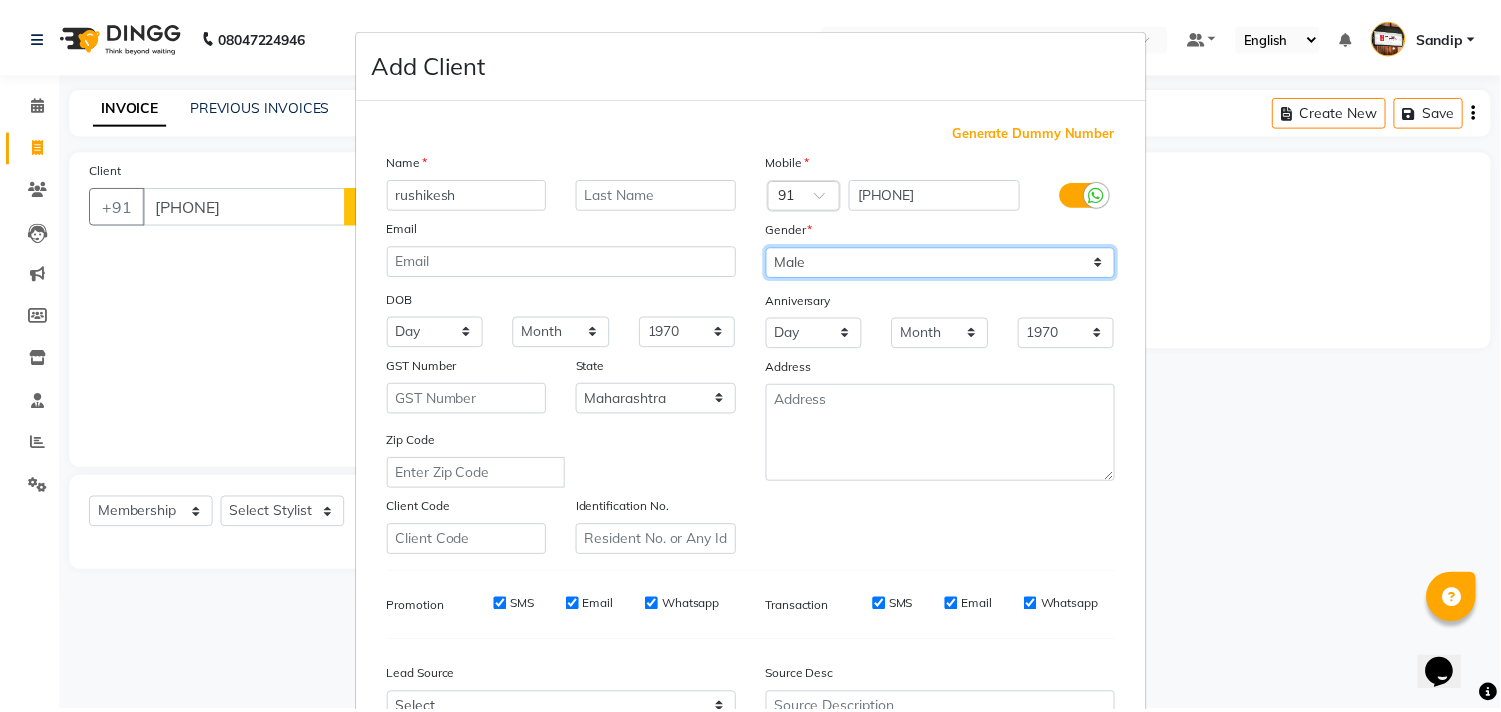 scroll, scrollTop: 212, scrollLeft: 0, axis: vertical 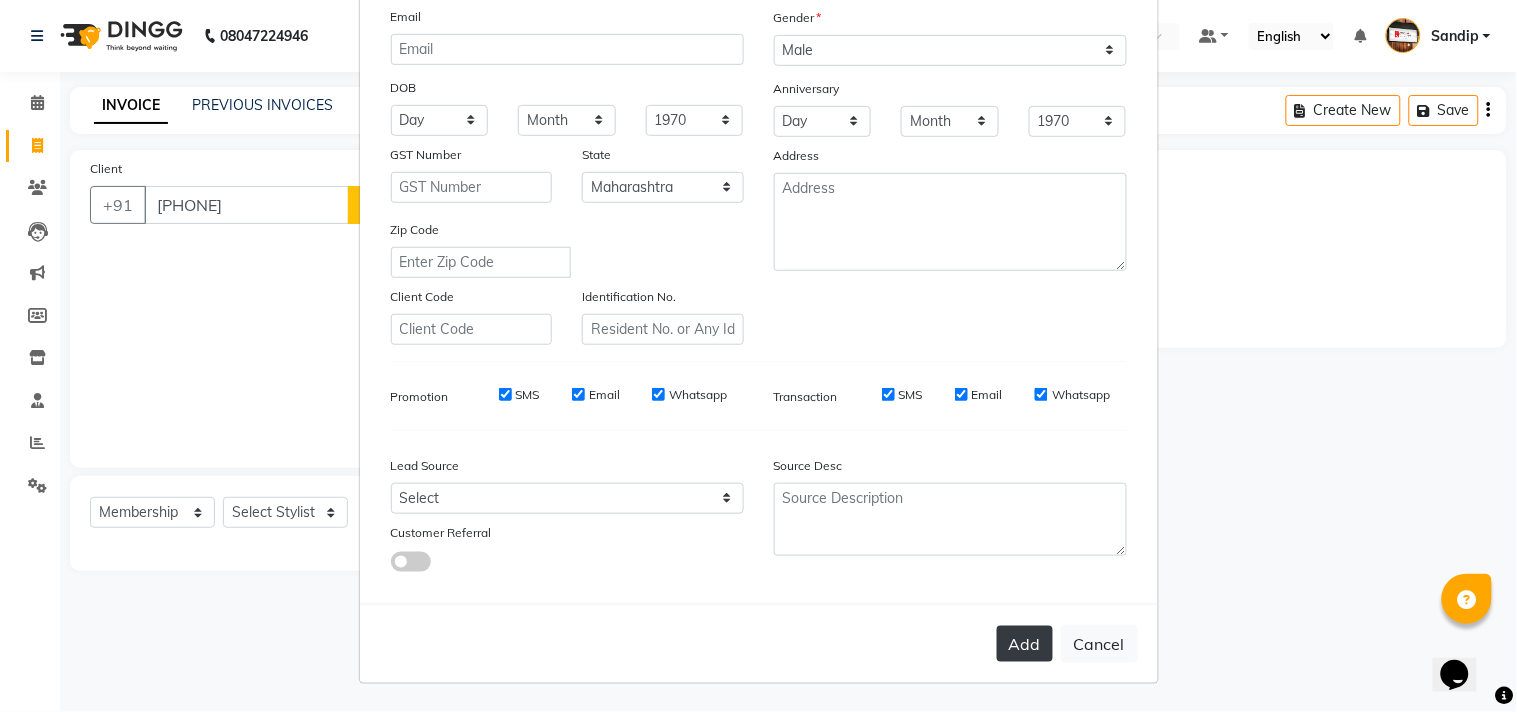 click on "Add" at bounding box center [1025, 644] 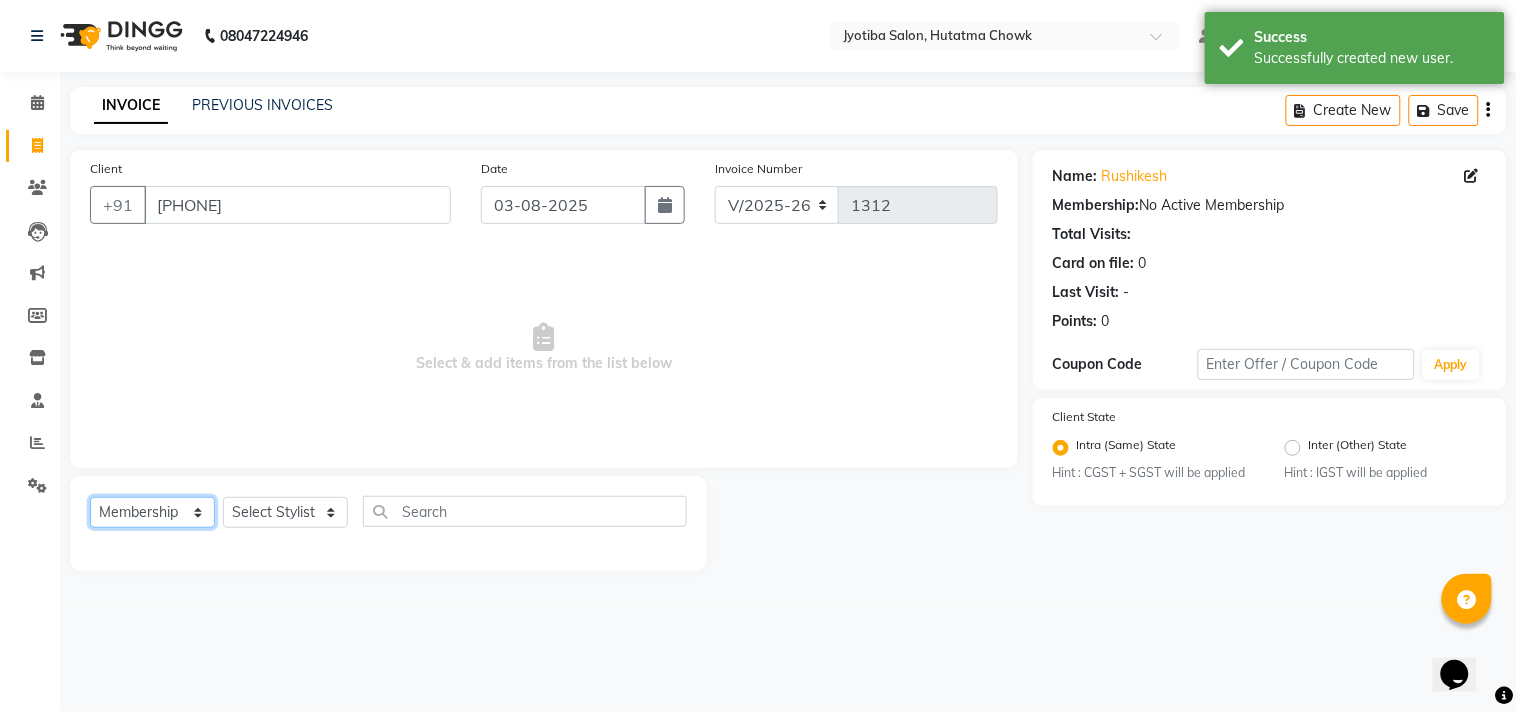 click on "Select  Service  Product  Membership  Package Voucher Prepaid Gift Card" 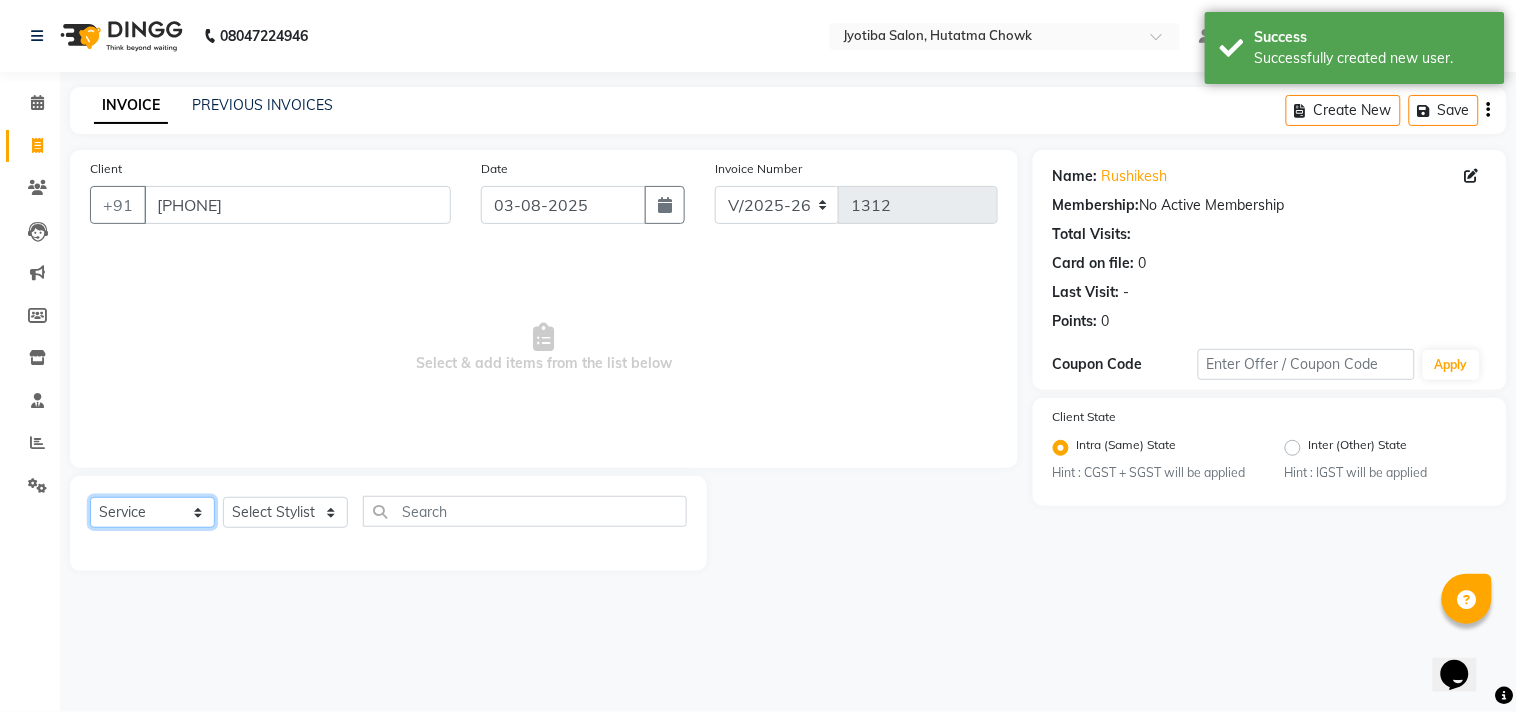 click on "Select  Service  Product  Membership  Package Voucher Prepaid Gift Card" 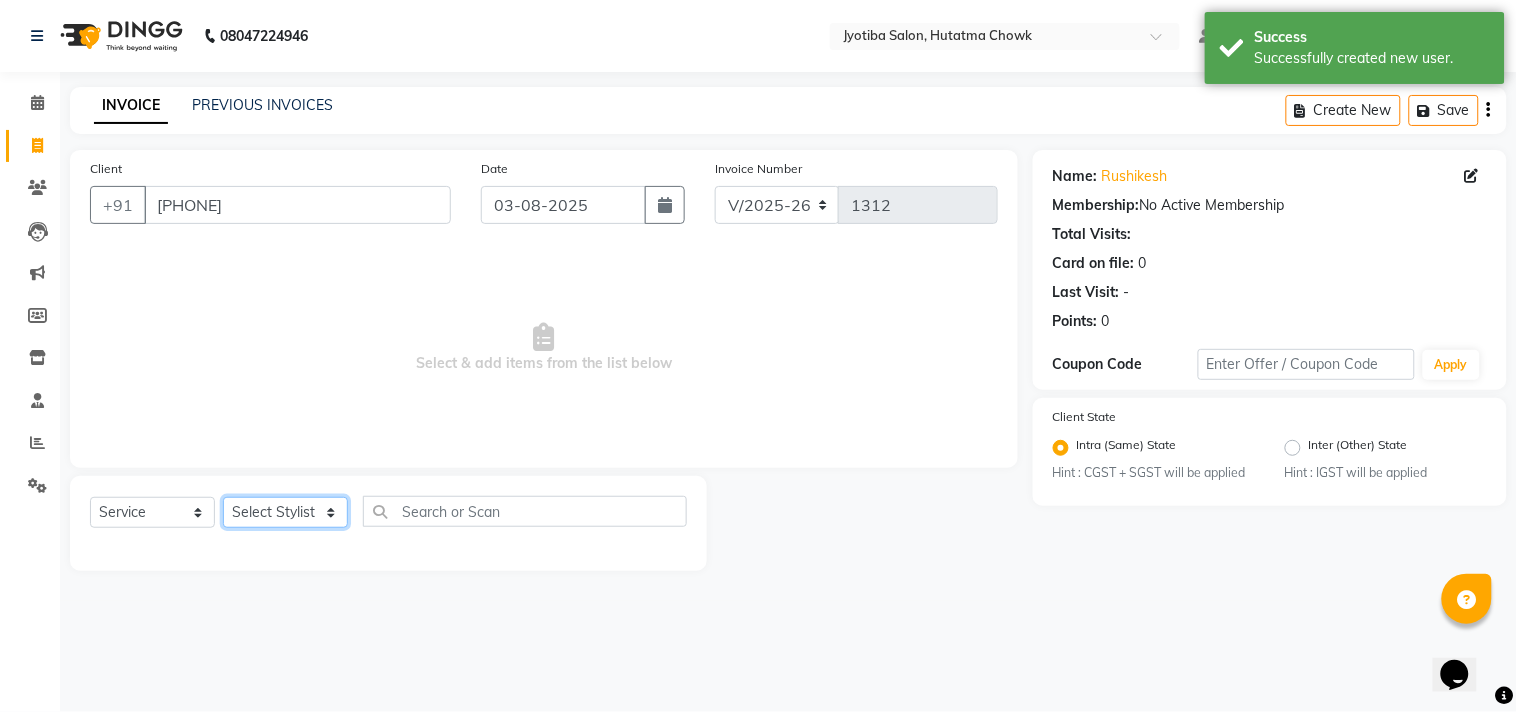 click on "Select Stylist Abdul Dinesh thakur Farman  Juned  mahadev Munna  prem RAHUL Sandip Suresh yasin" 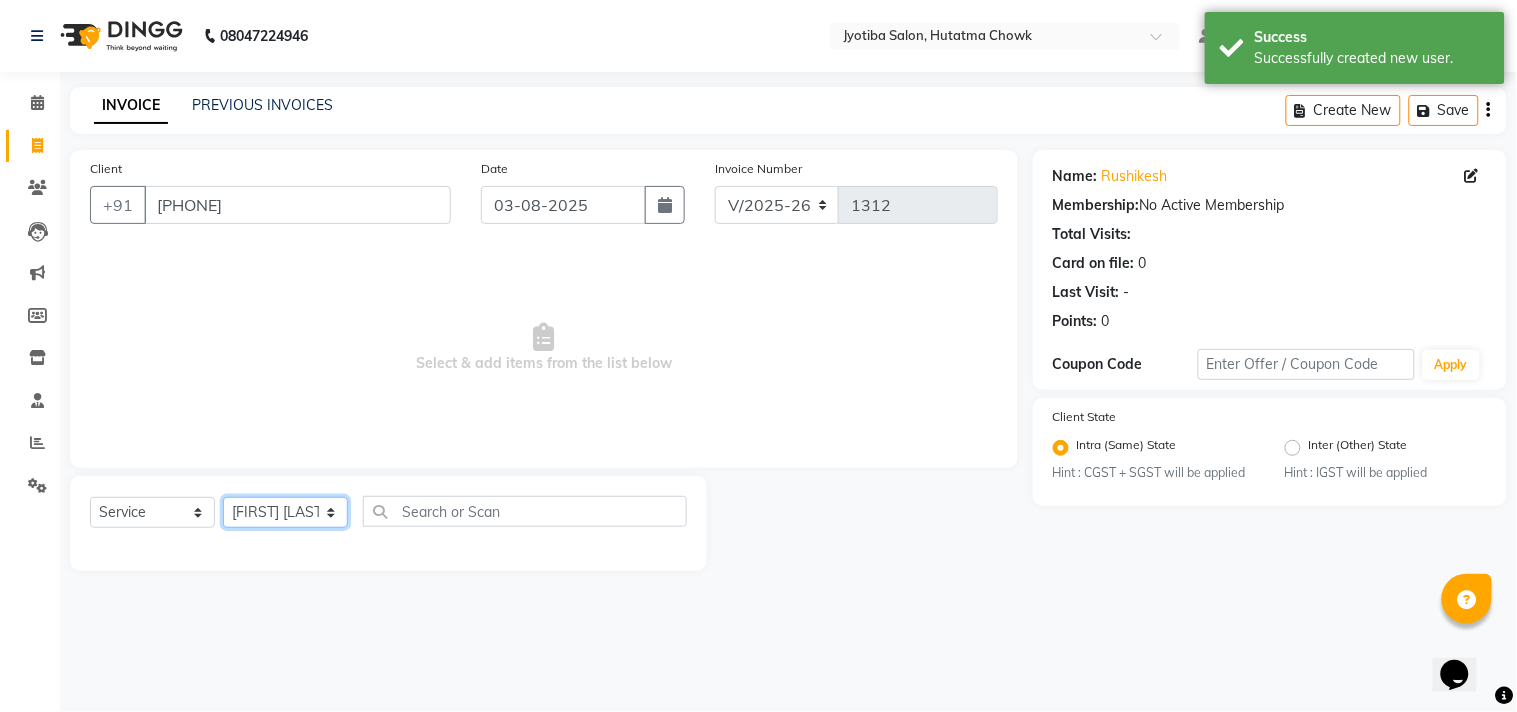 click on "Select Stylist Abdul Dinesh thakur Farman  Juned  mahadev Munna  prem RAHUL Sandip Suresh yasin" 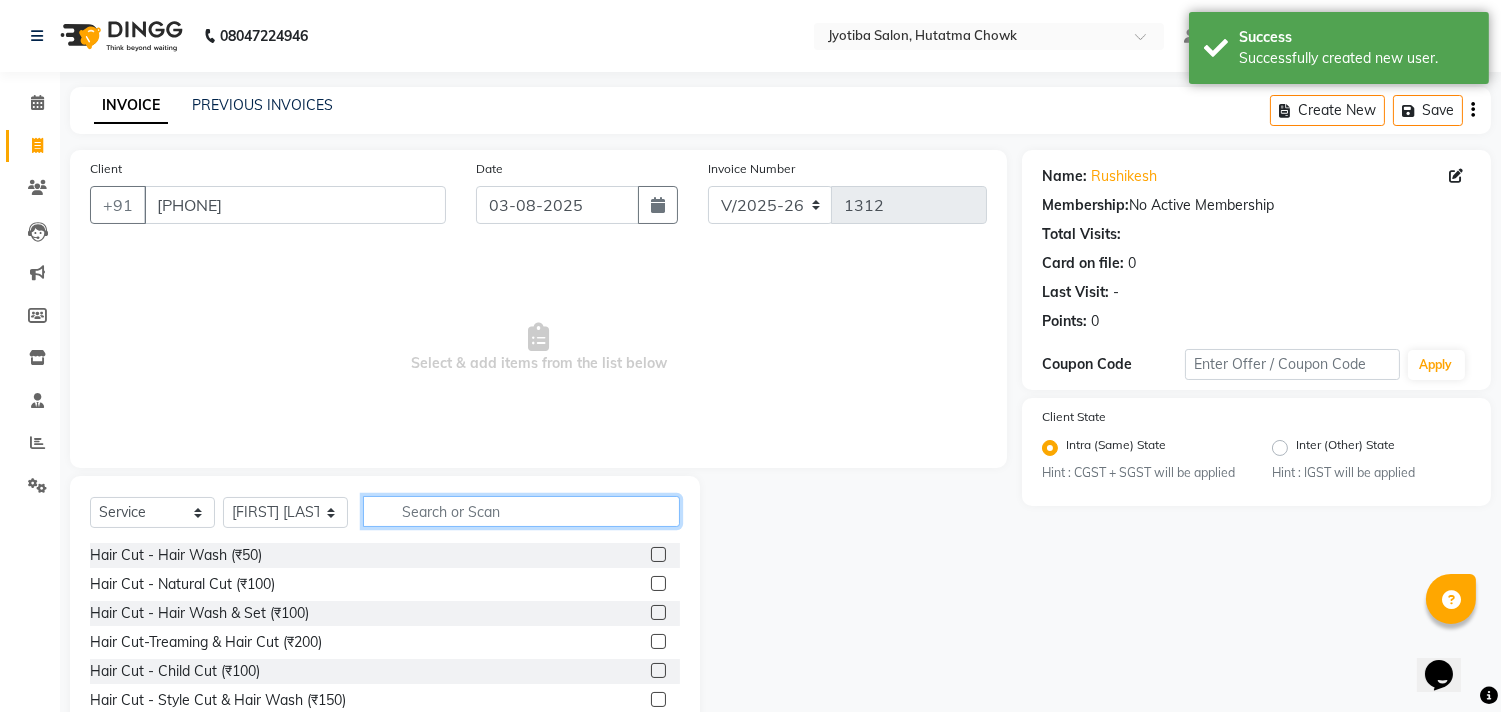 click 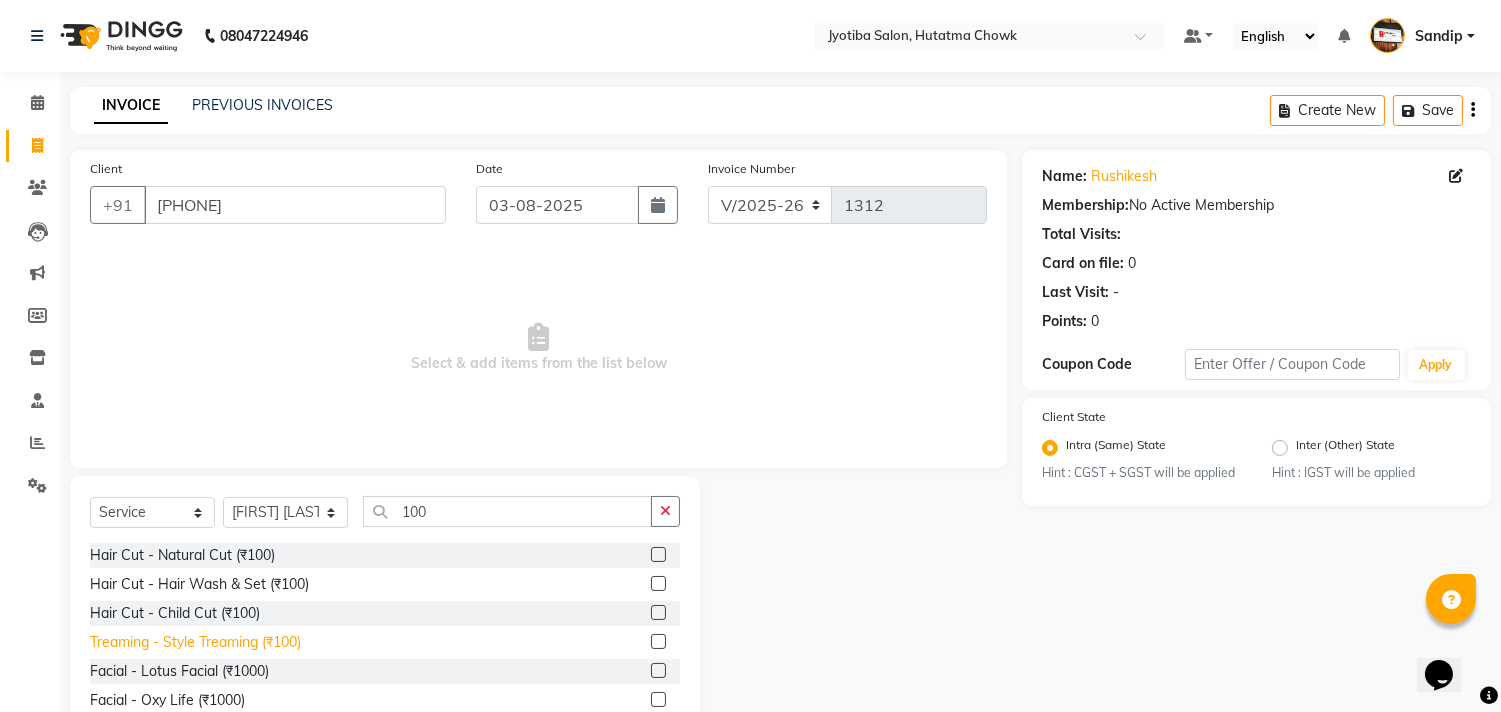 click on "Treaming - Style Treaming (₹100)" 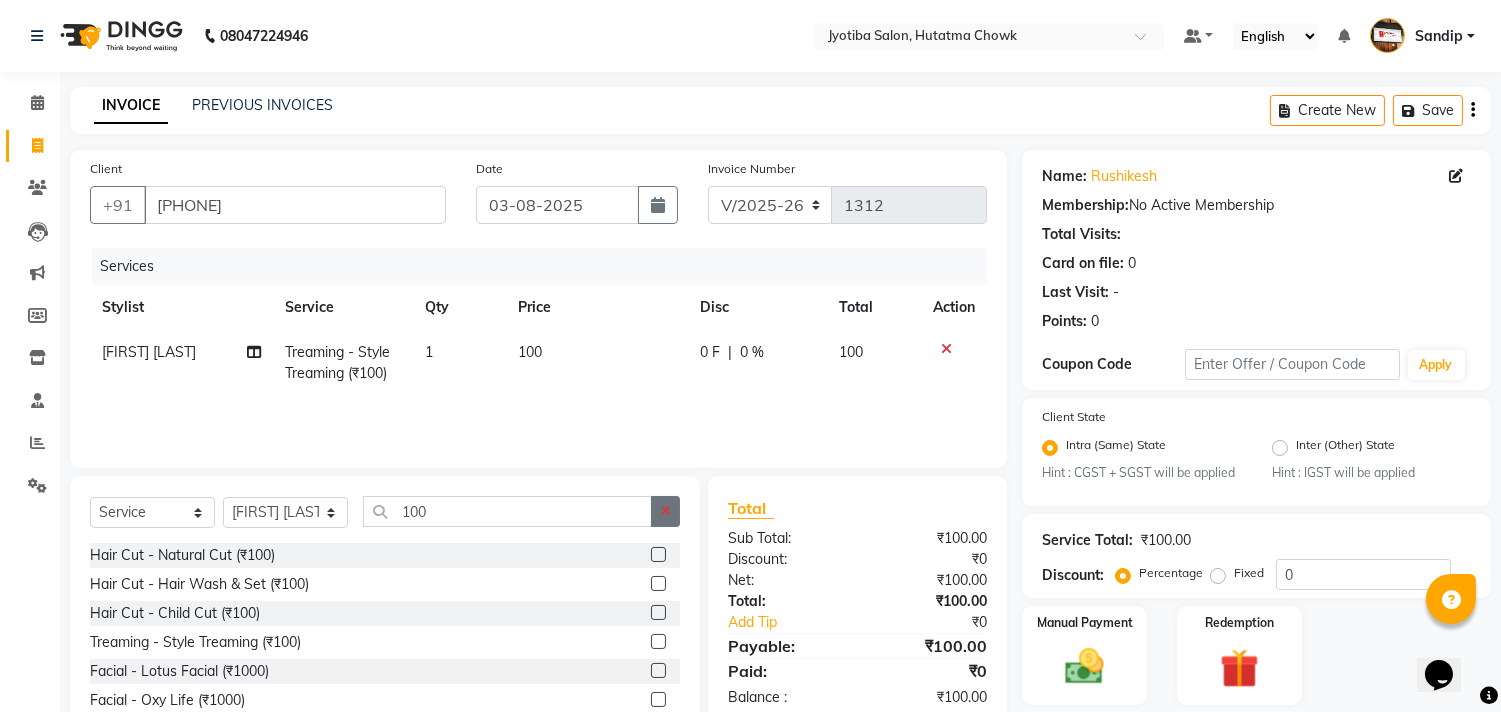click 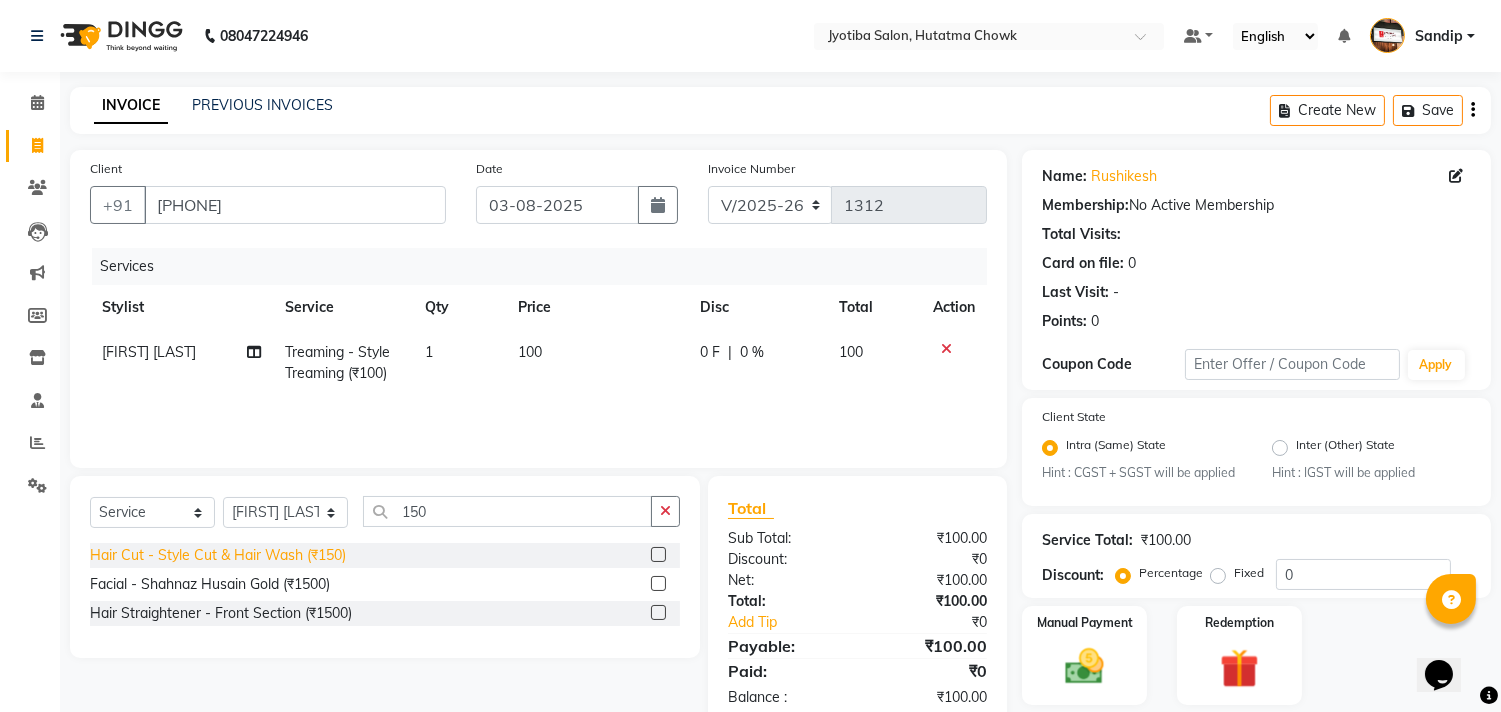 click on "Hair Cut - Style Cut & Hair Wash (₹150)" 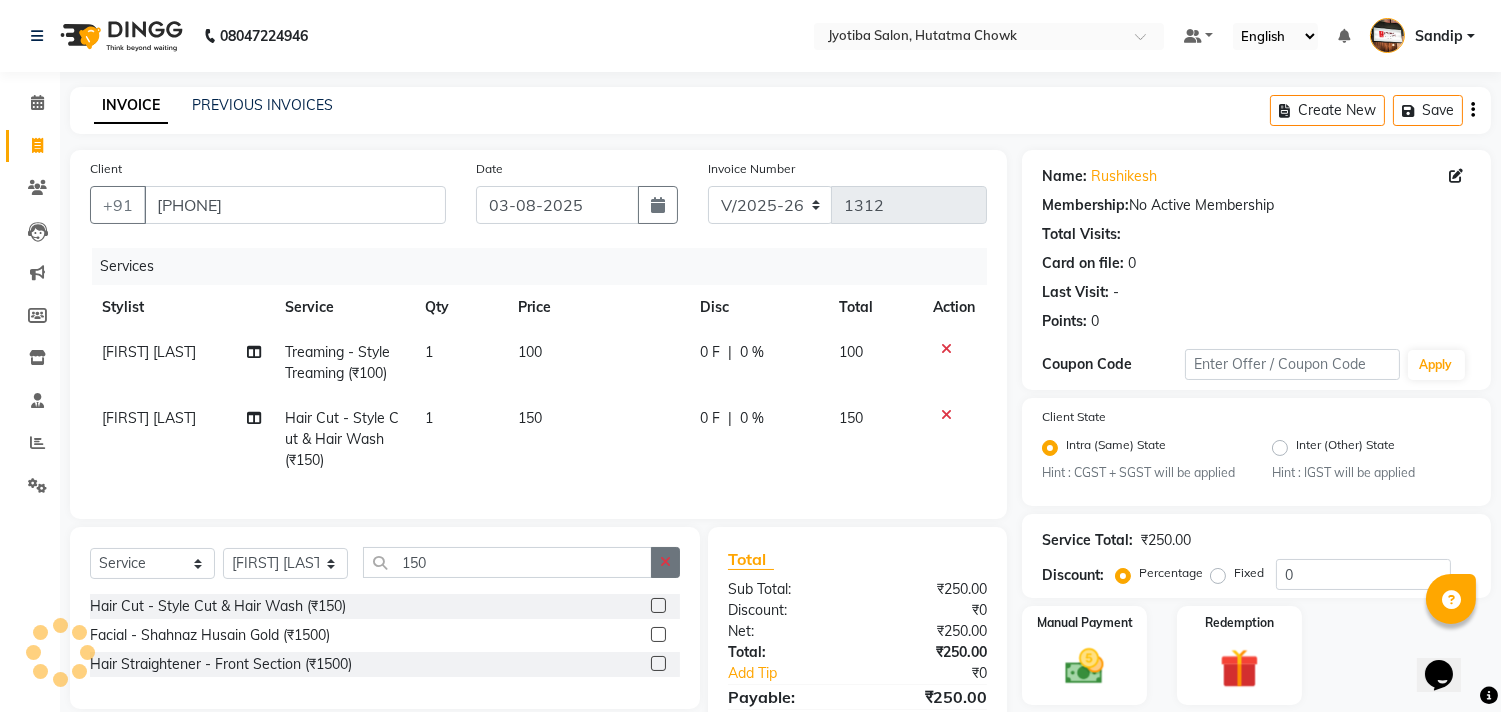 click 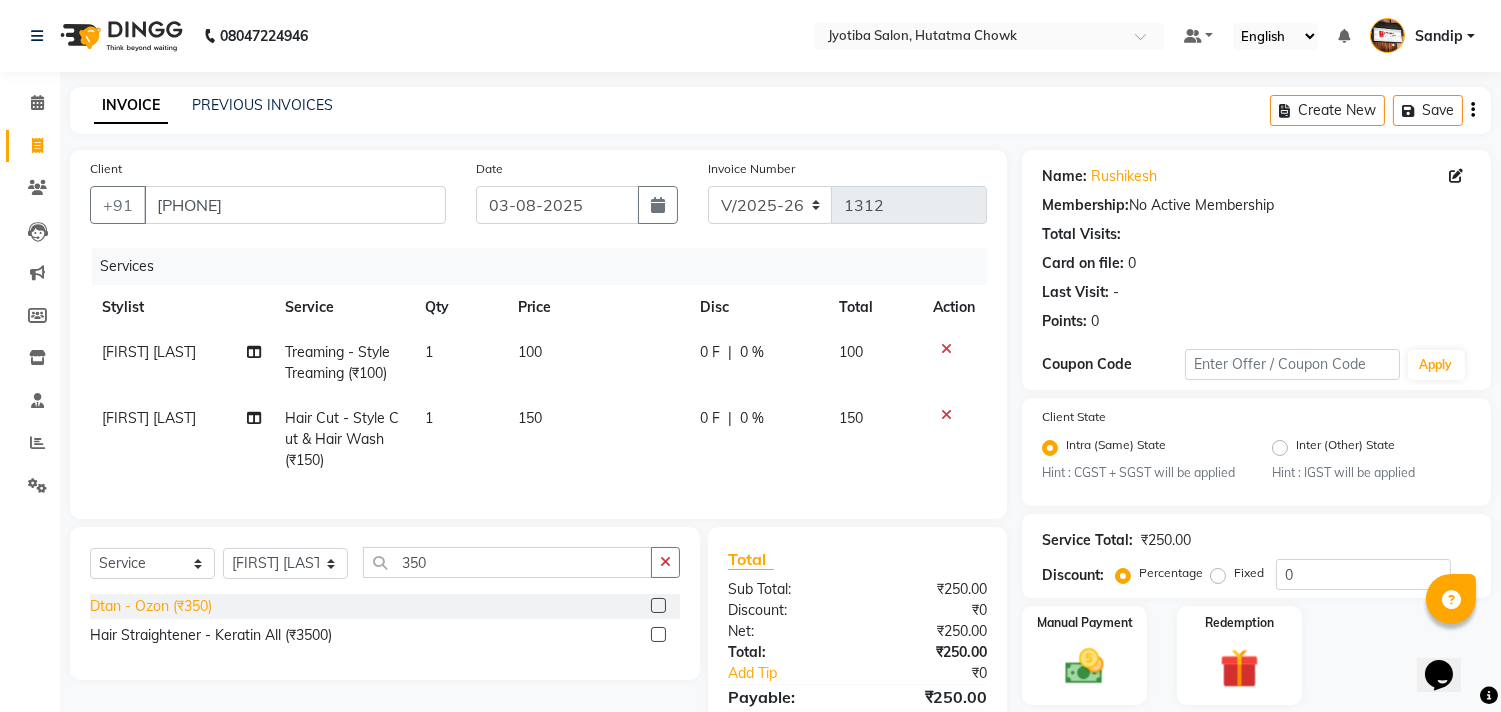 click on "Dtan - Ozon (₹350)" 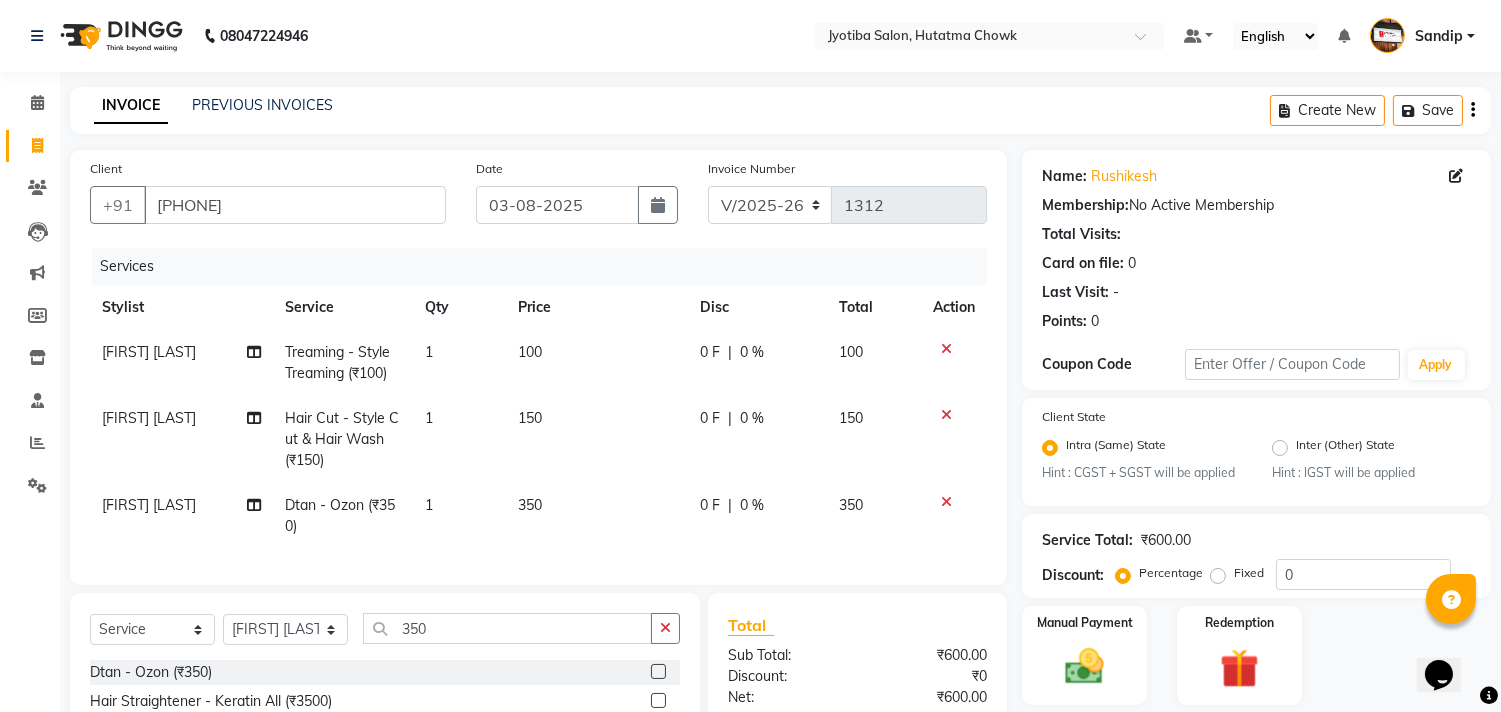 scroll, scrollTop: 180, scrollLeft: 0, axis: vertical 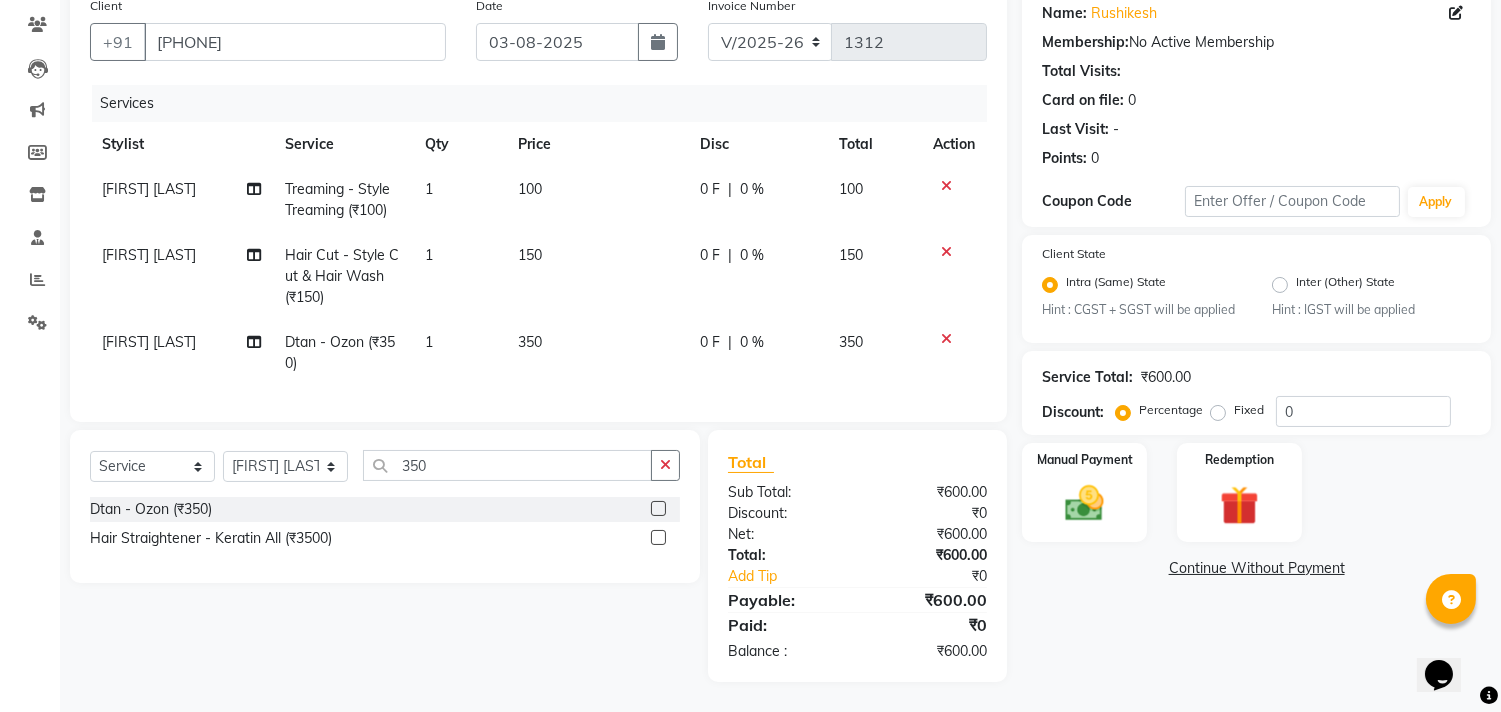 click on "Continue Without Payment" 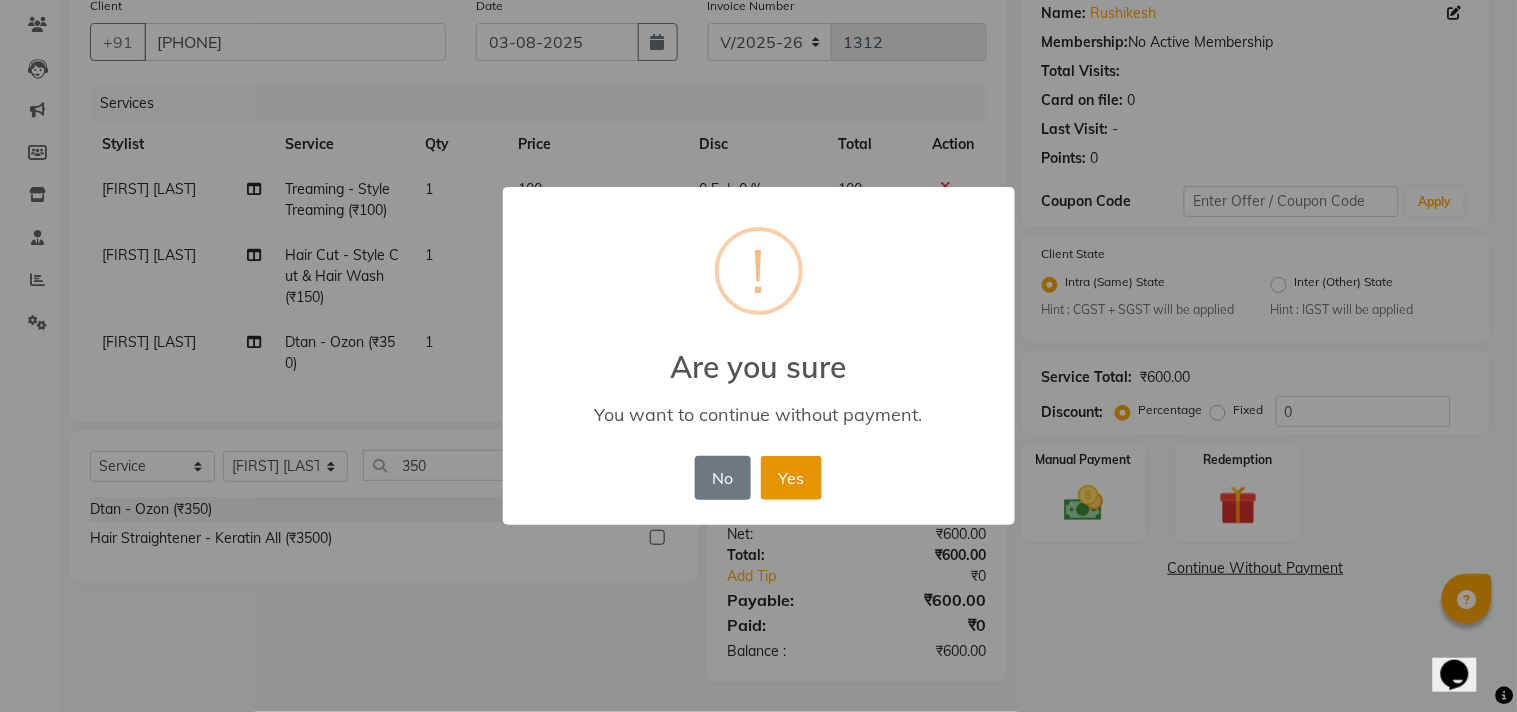 click on "Yes" at bounding box center (791, 478) 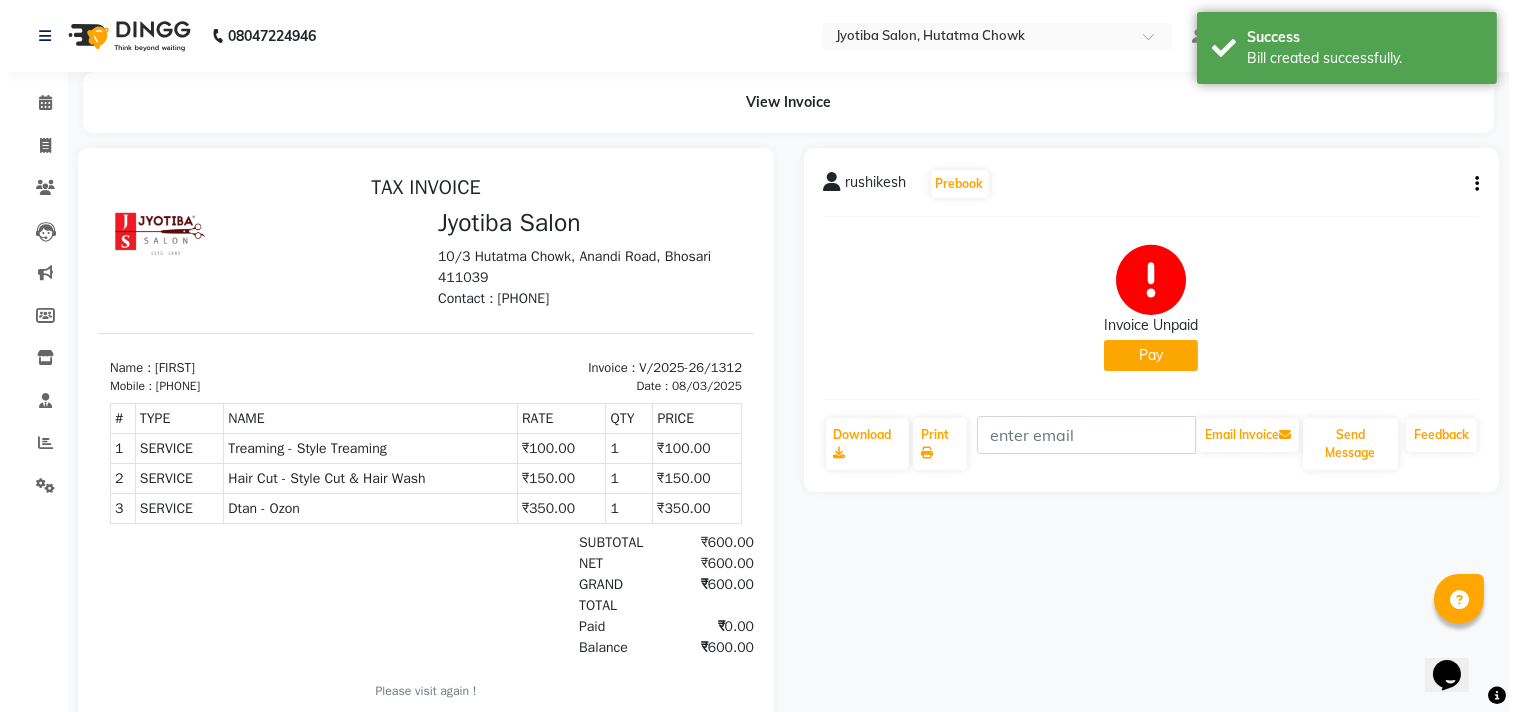 scroll, scrollTop: 0, scrollLeft: 0, axis: both 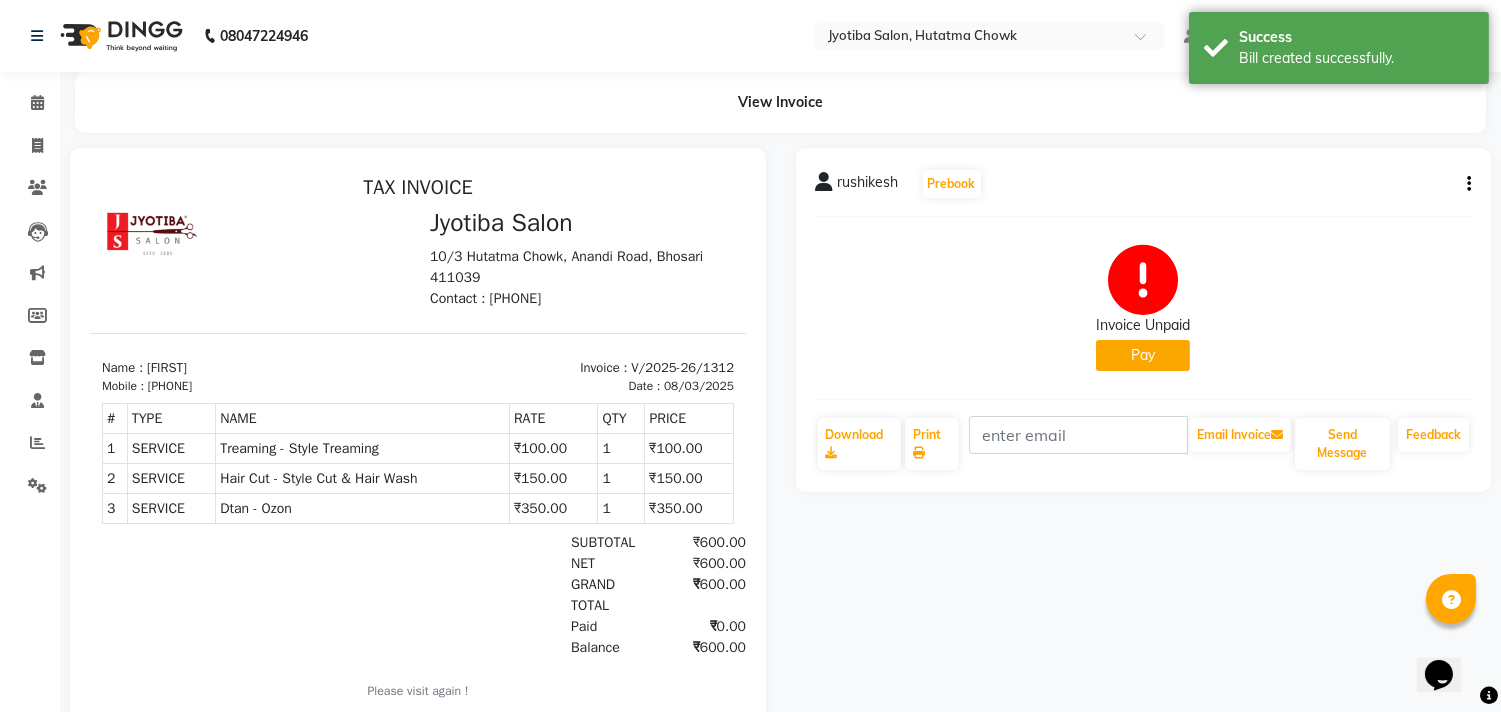 click on "Pay" 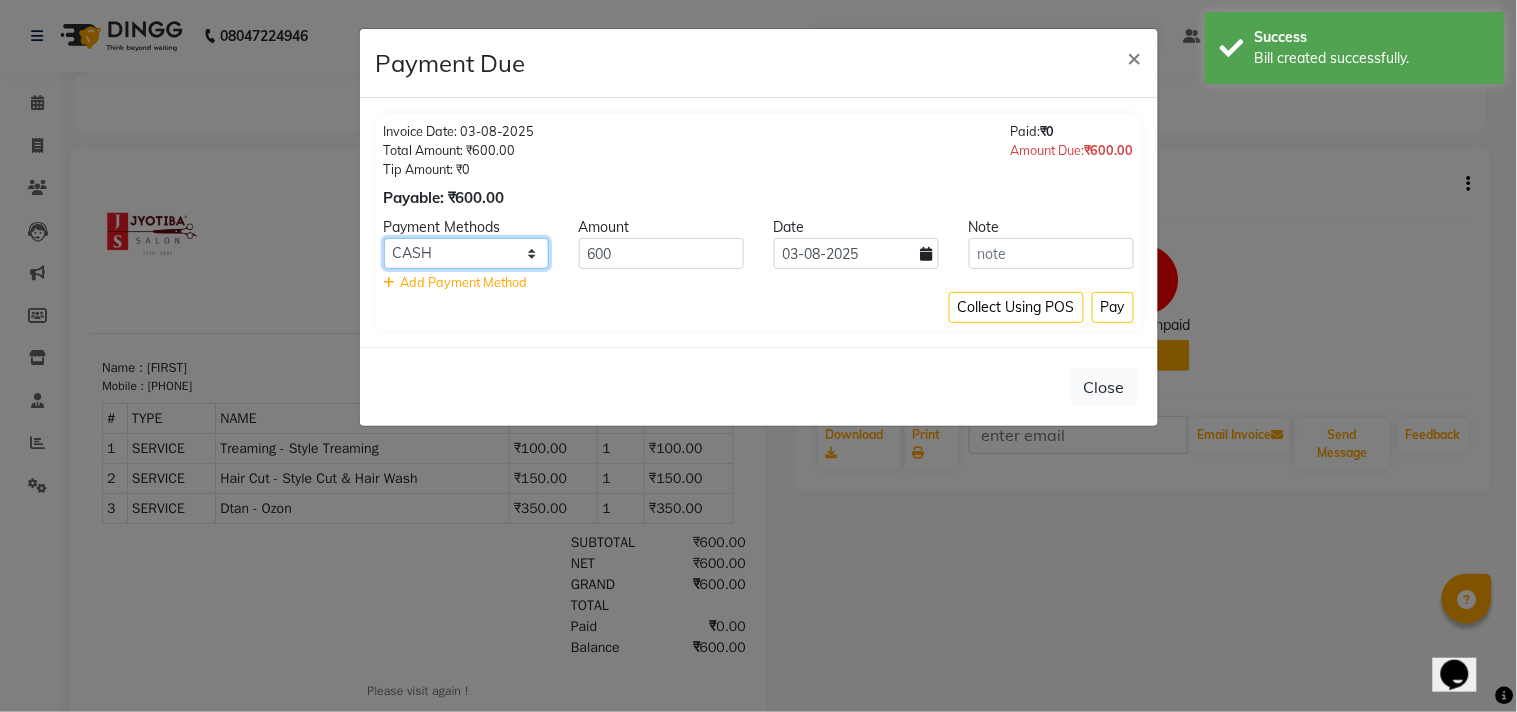 click on "CASH ONLINE CARD" 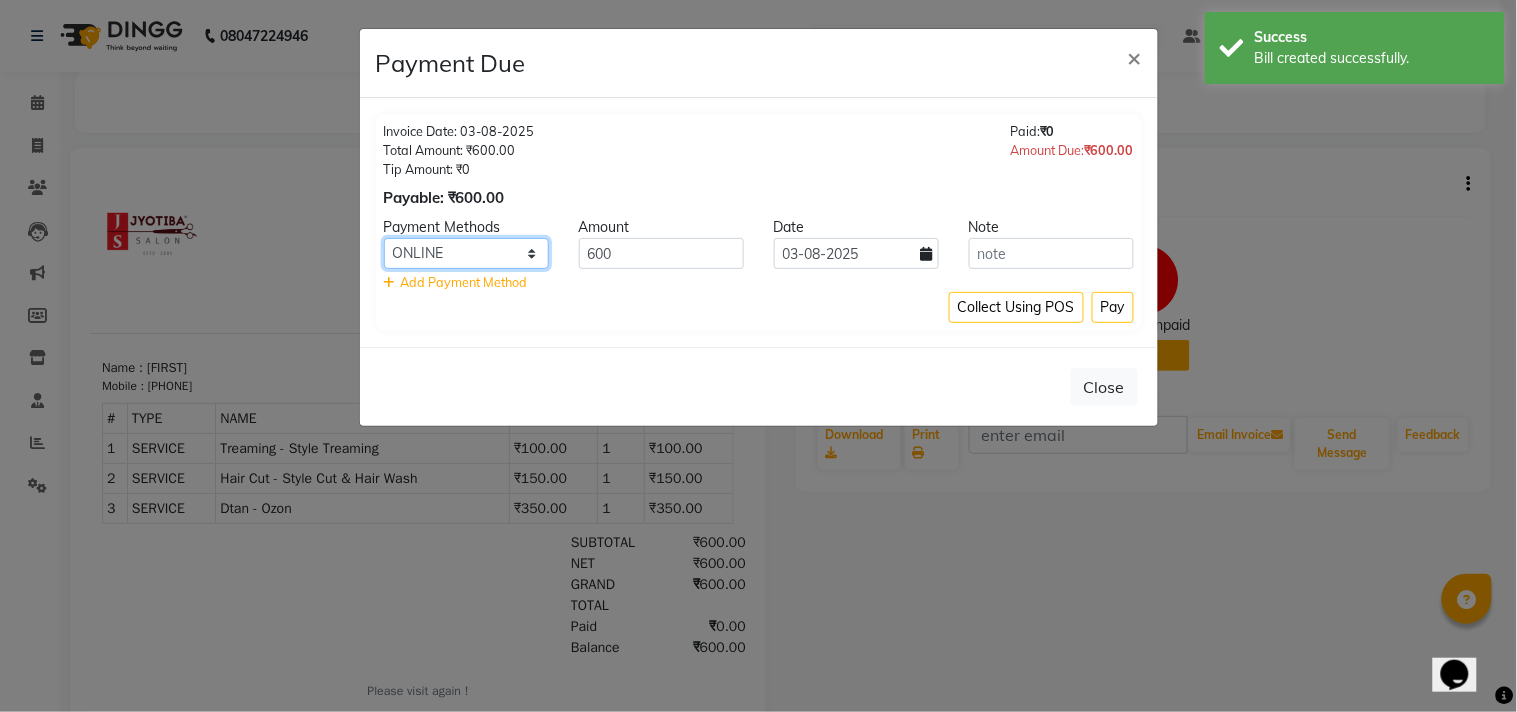 click on "CASH ONLINE CARD" 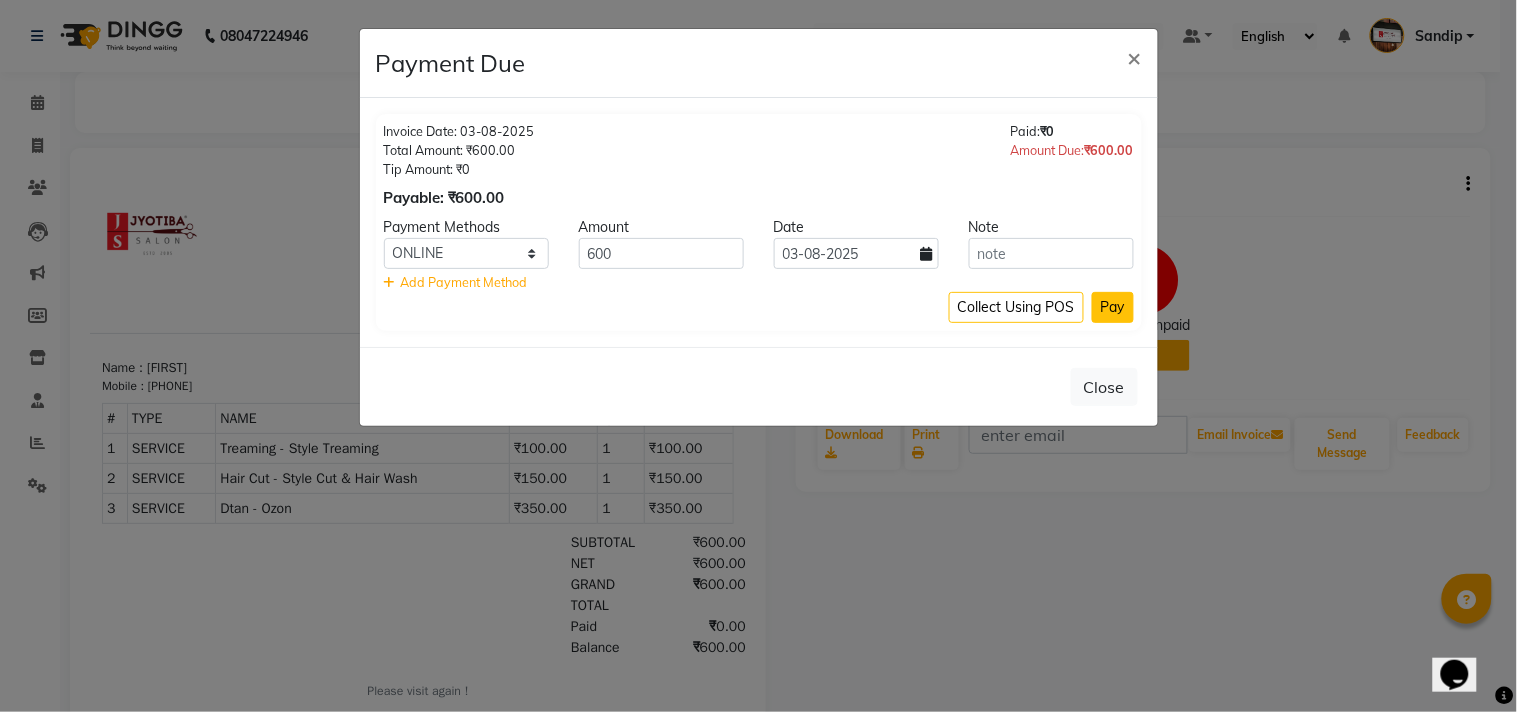 click on "Pay" 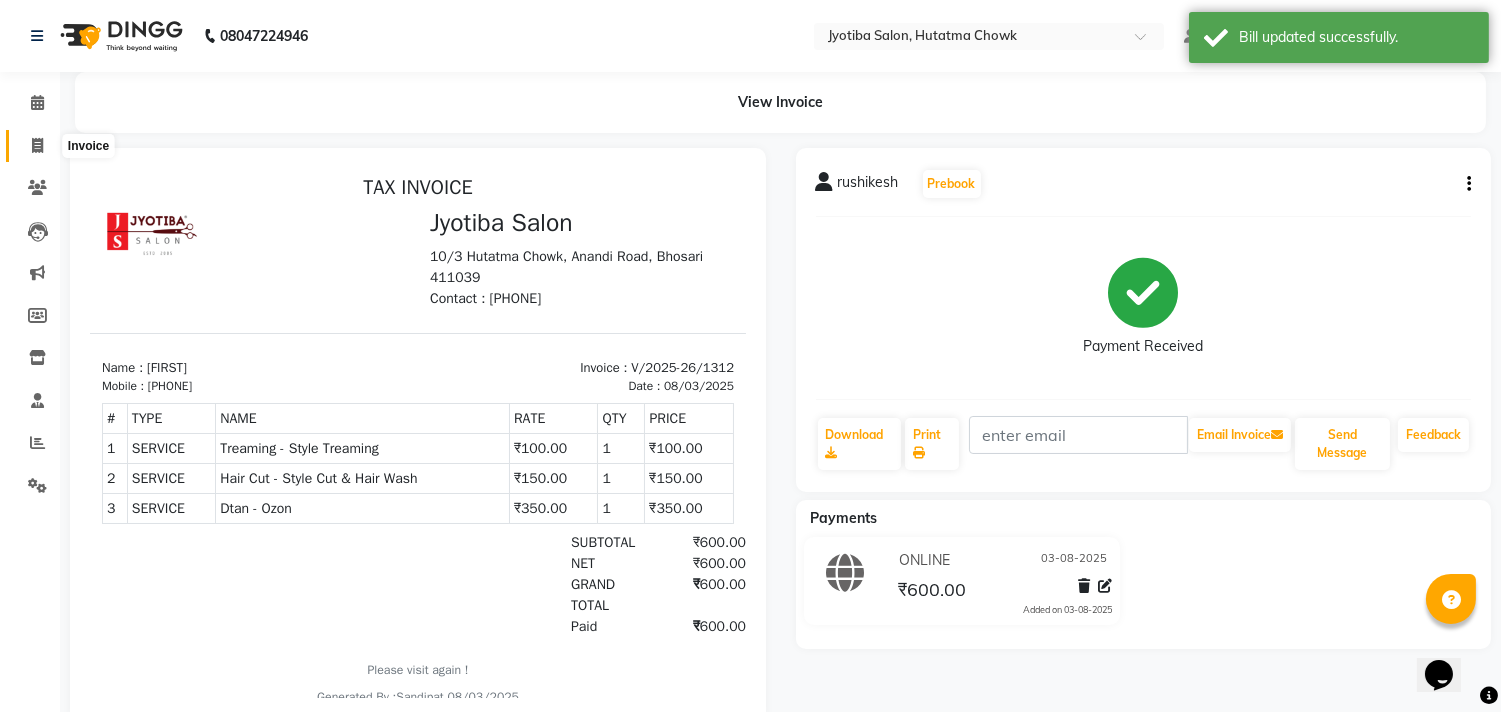 click 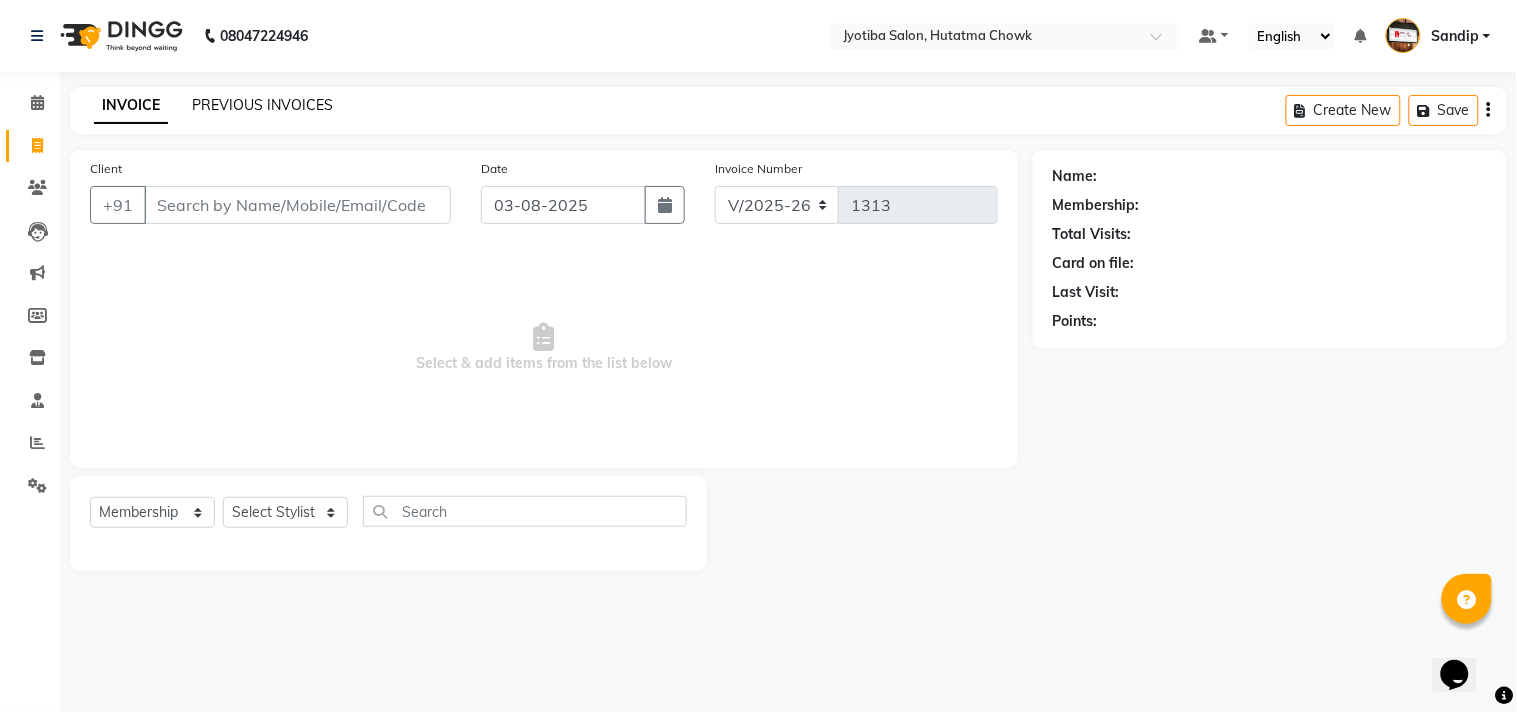 click on "PREVIOUS INVOICES" 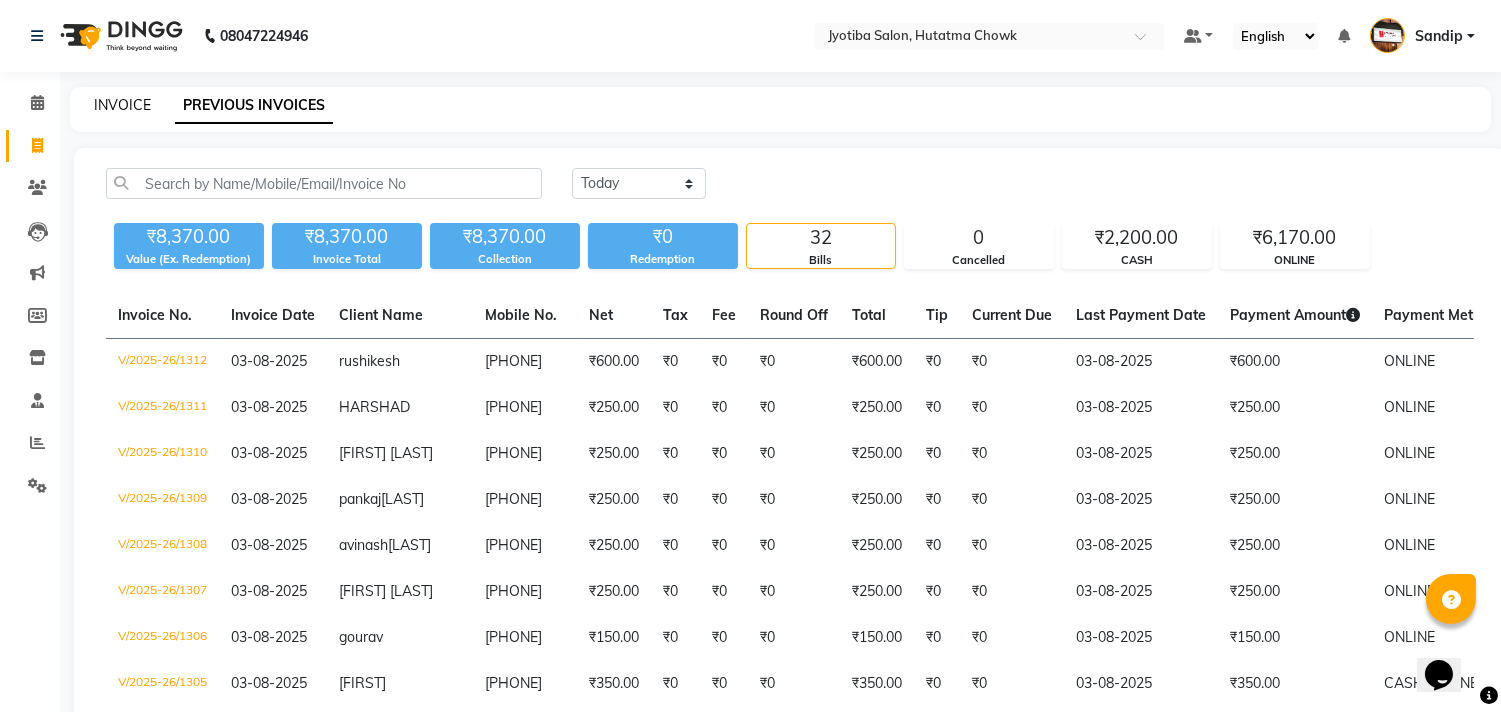 click on "INVOICE" 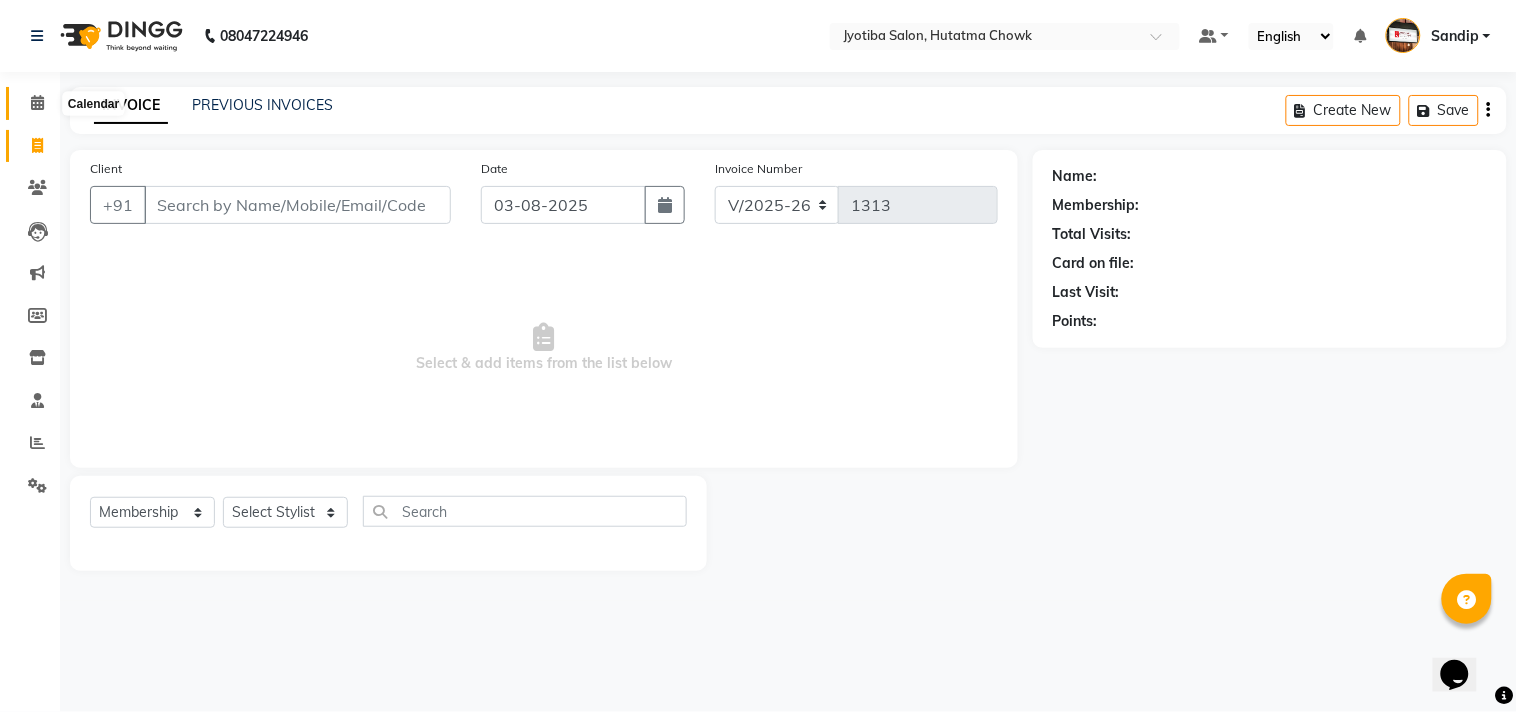 click 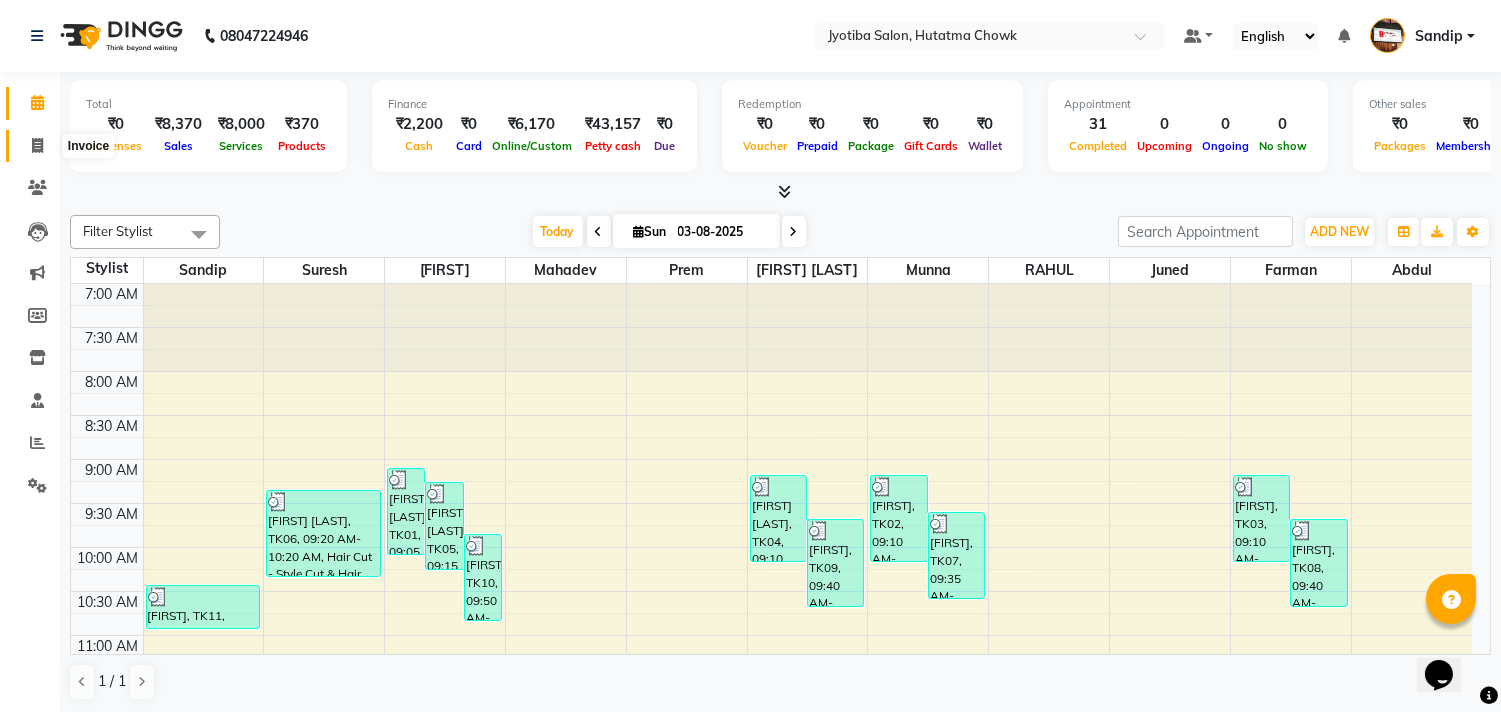 click 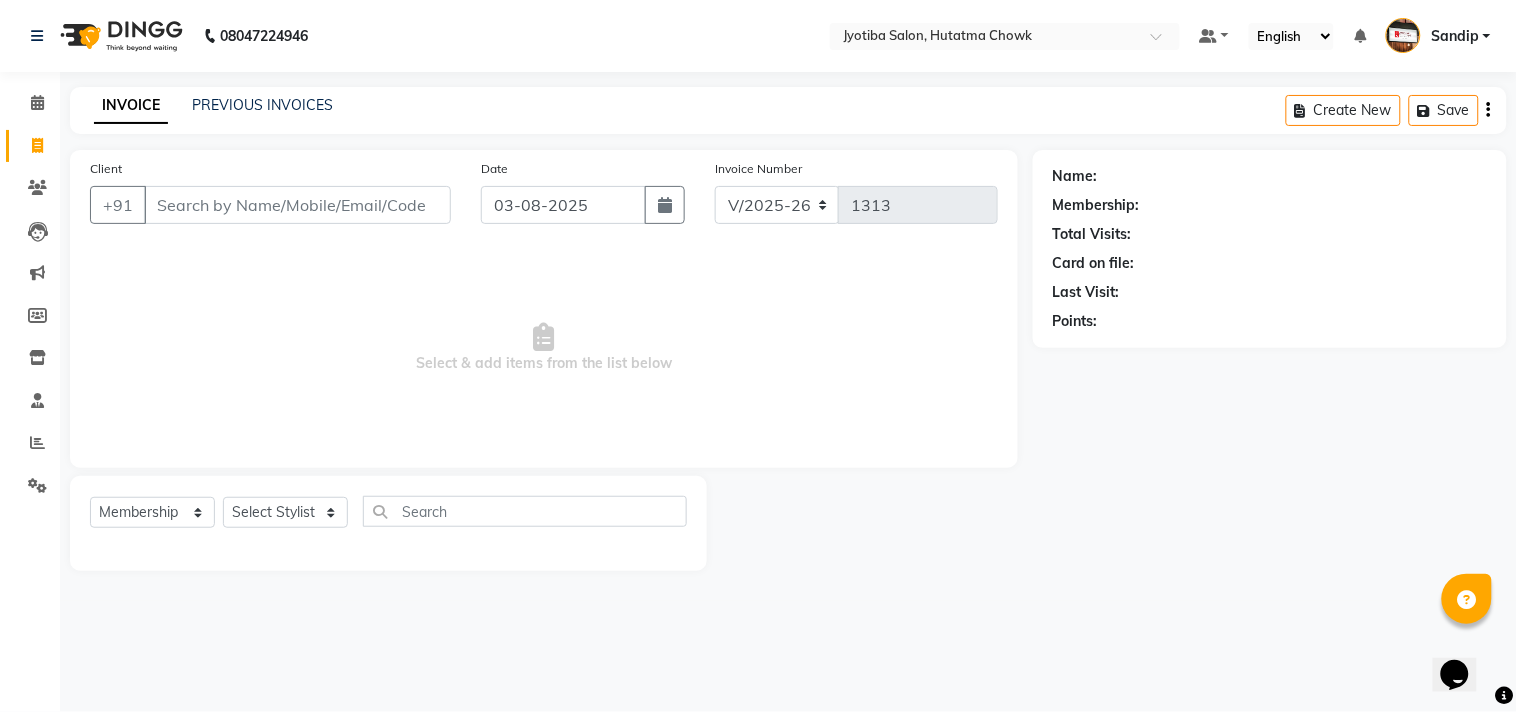 click on "Client +91" 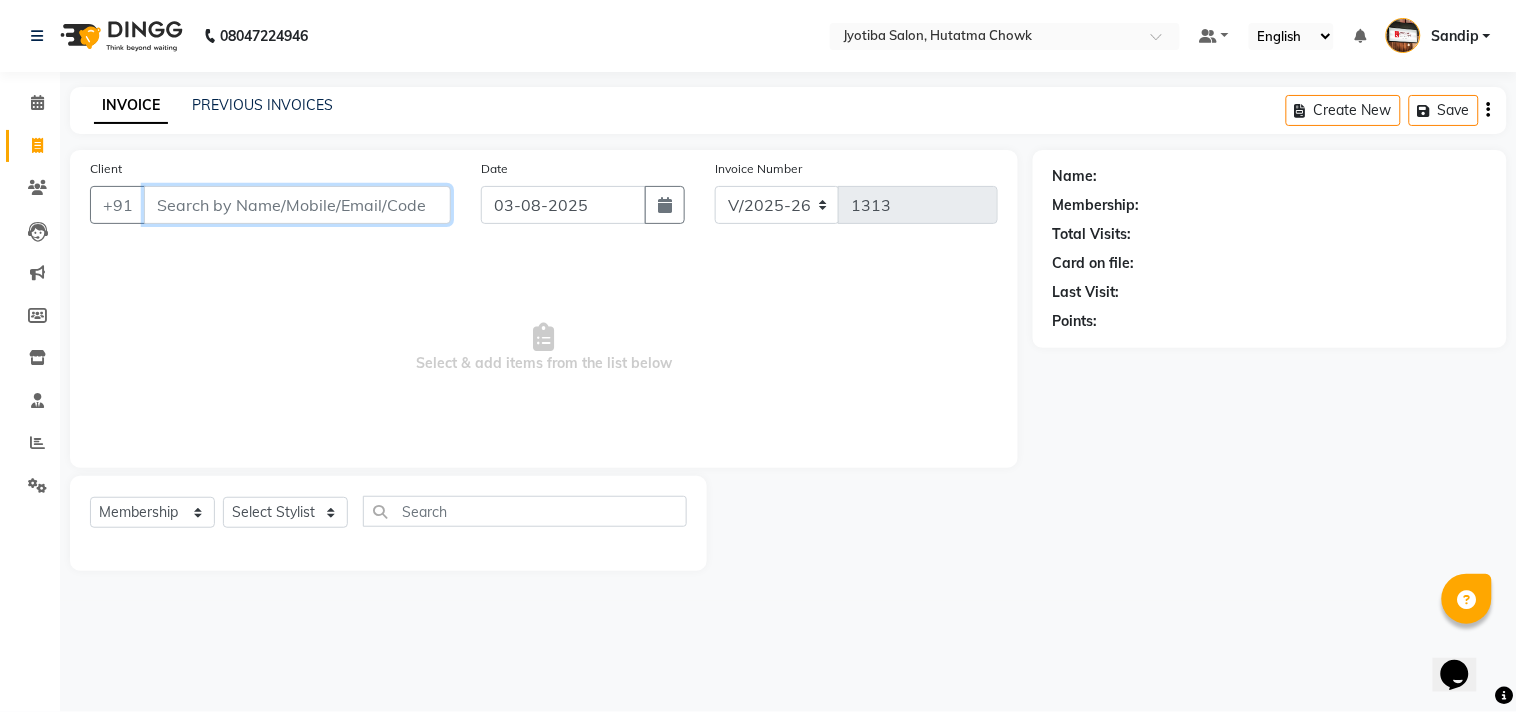 click on "Client" at bounding box center (297, 205) 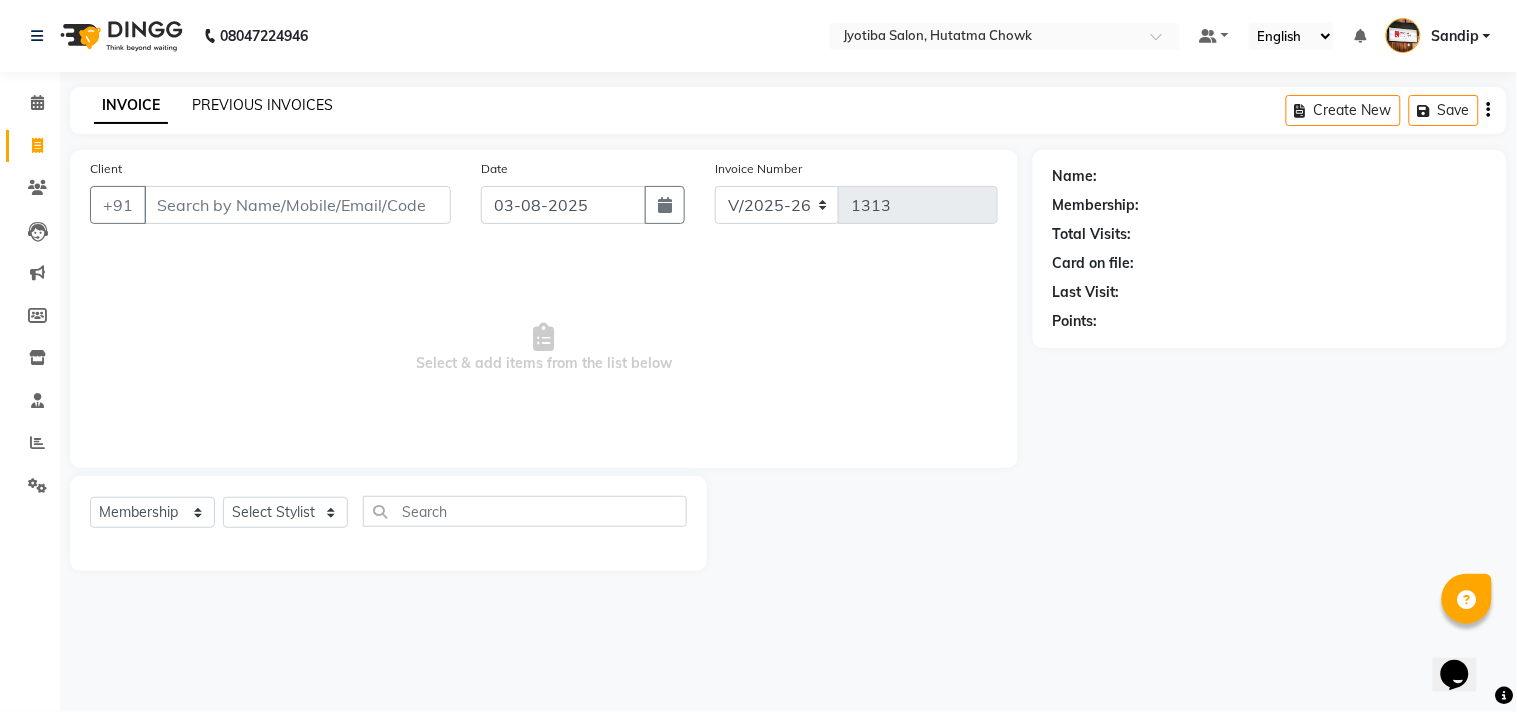 click on "PREVIOUS INVOICES" 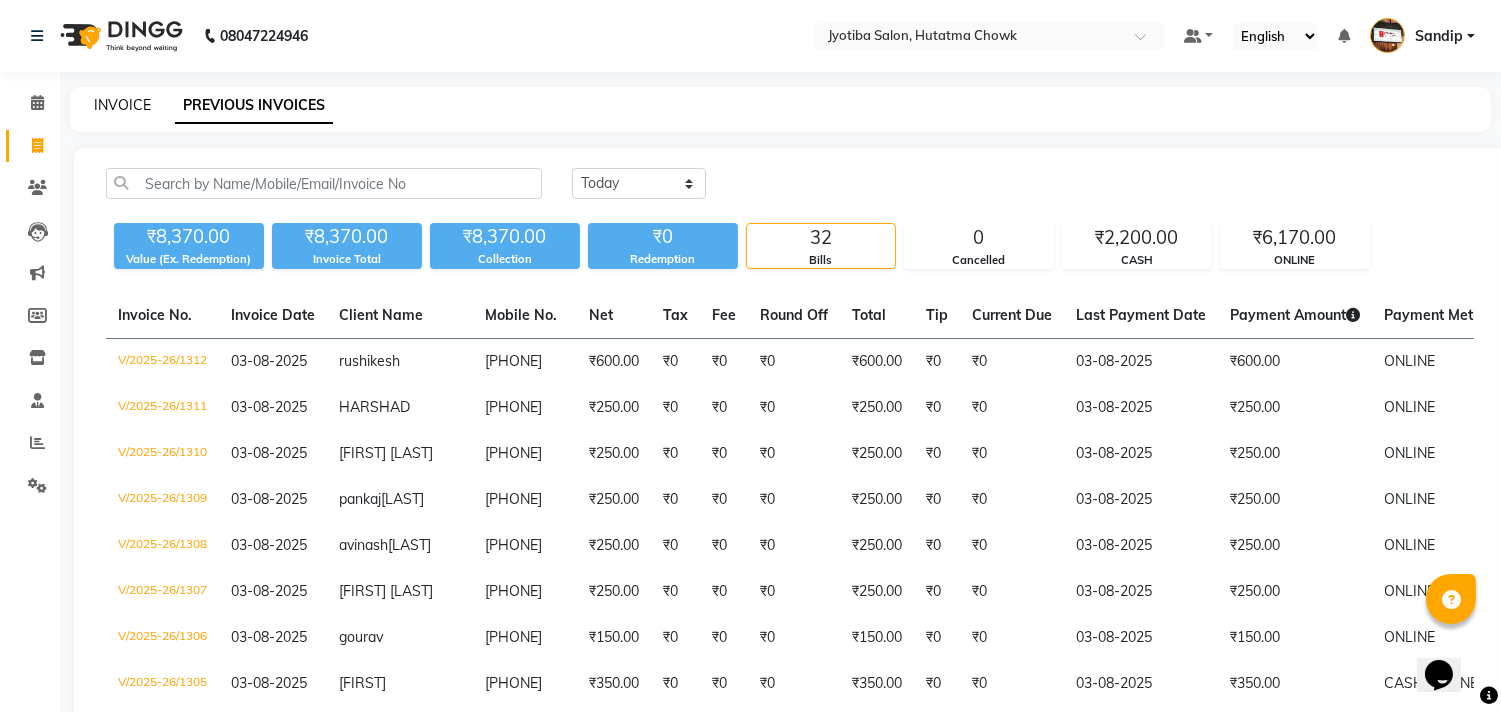 click on "INVOICE" 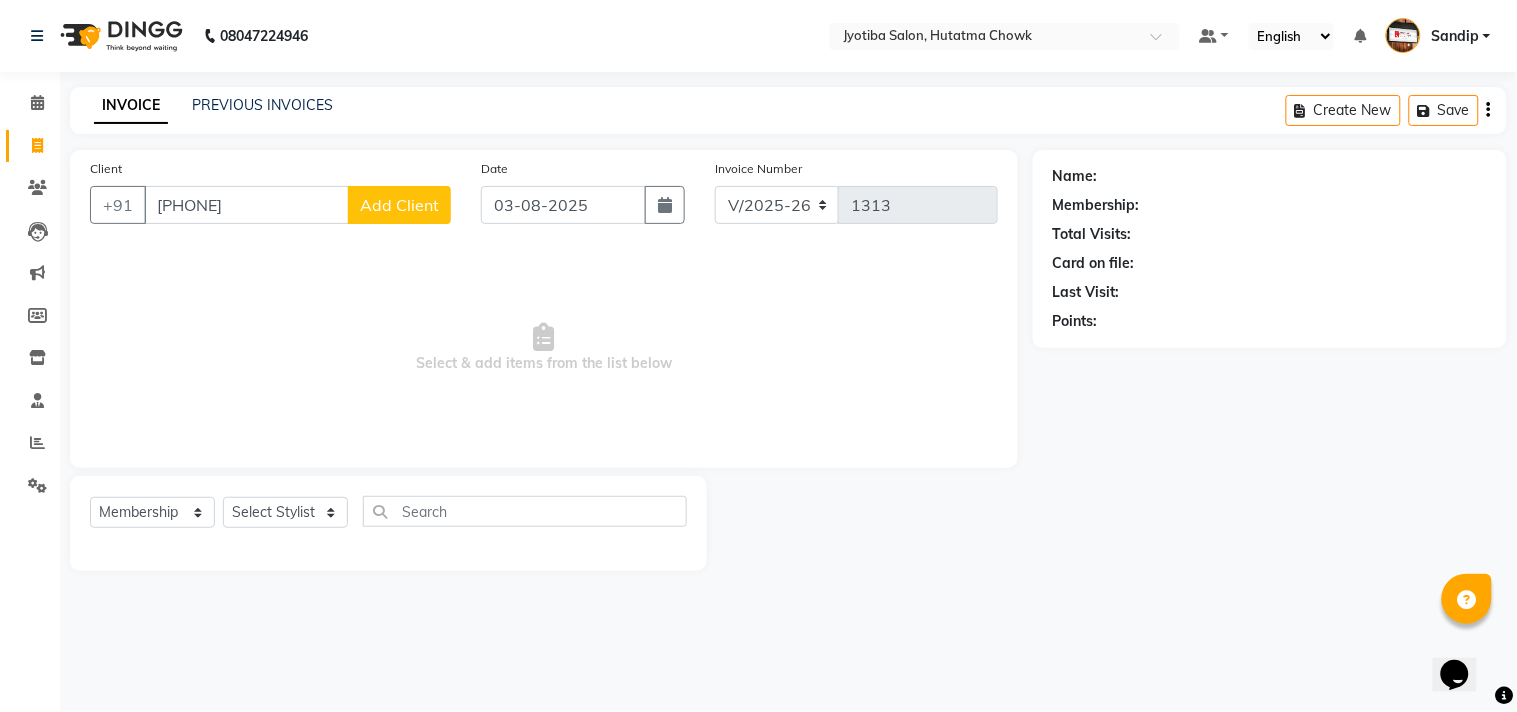 click on "Add Client" 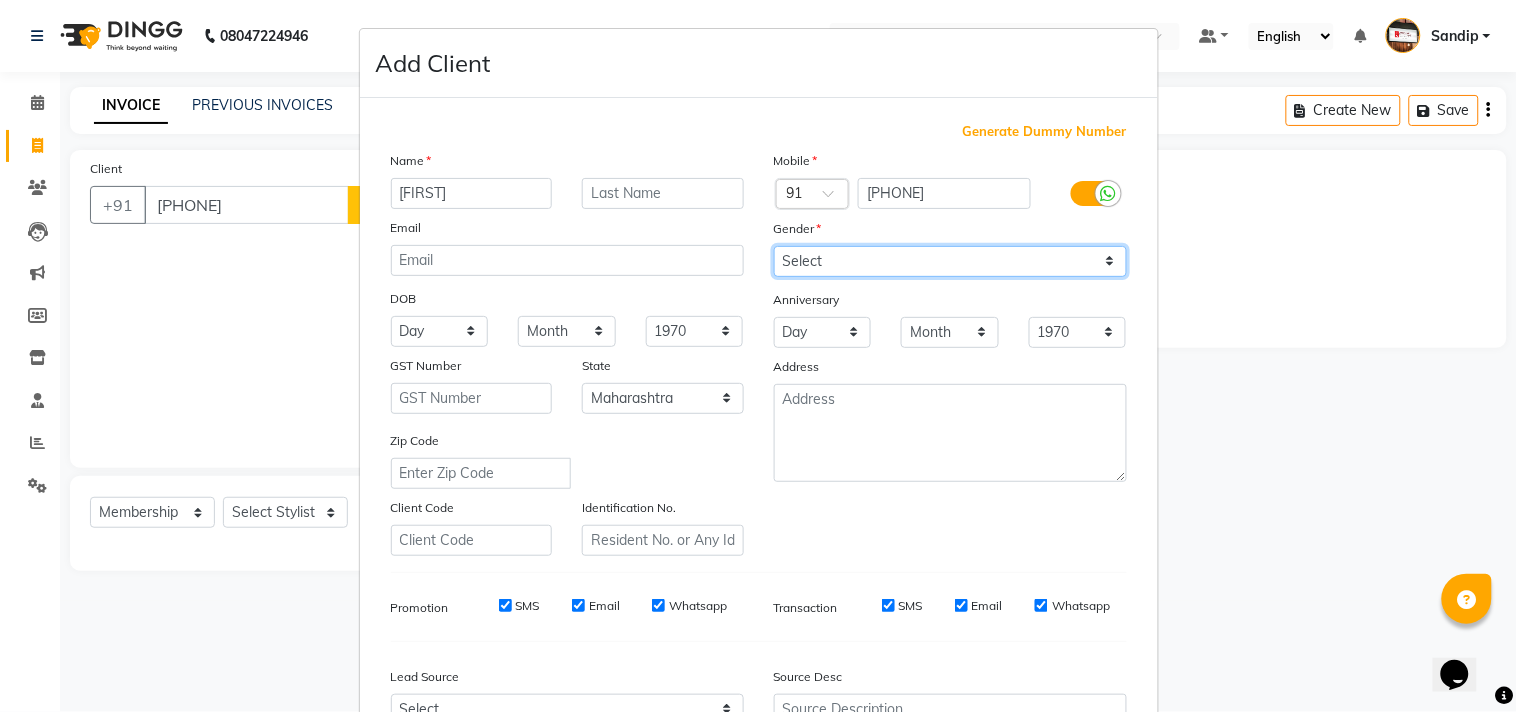 click on "Select Male Female Other Prefer Not To Say" at bounding box center [950, 261] 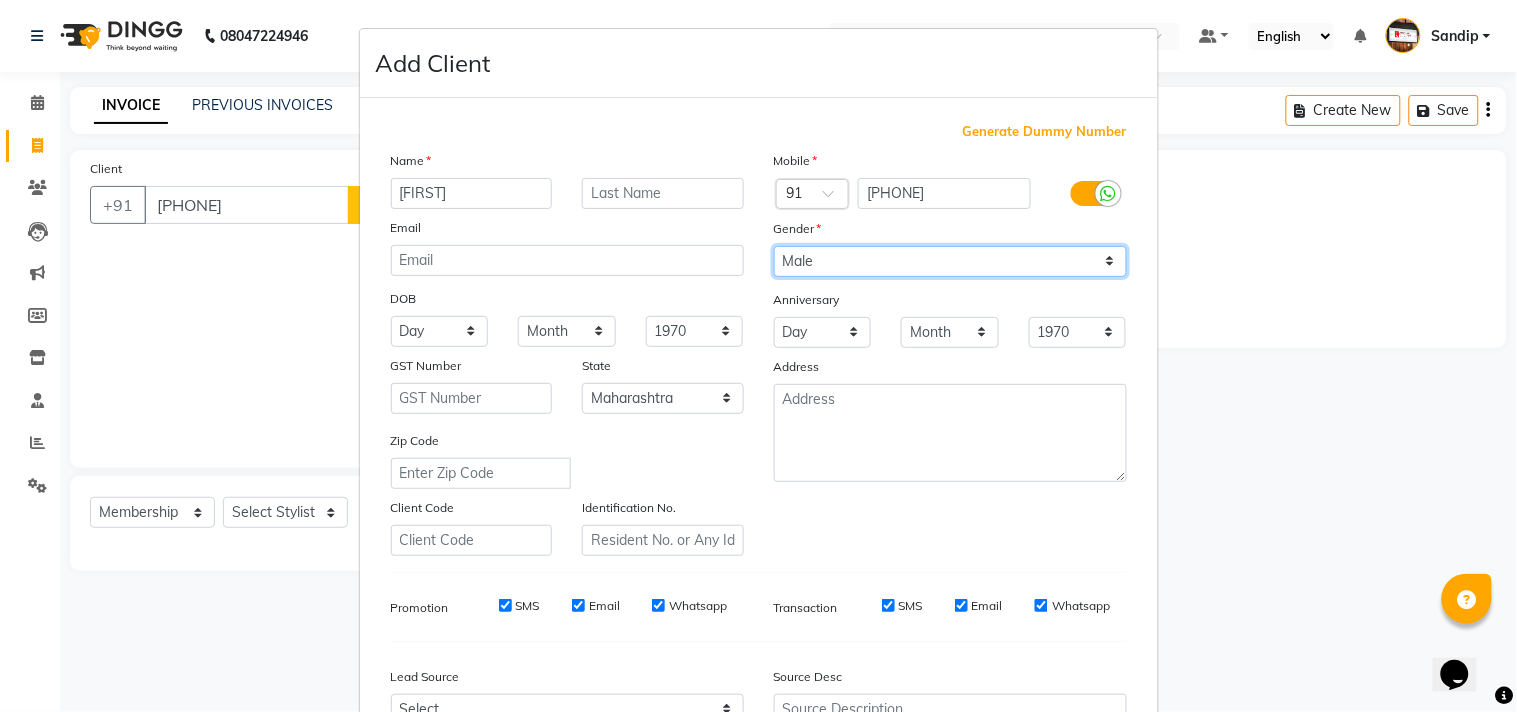 click on "Select Male Female Other Prefer Not To Say" at bounding box center [950, 261] 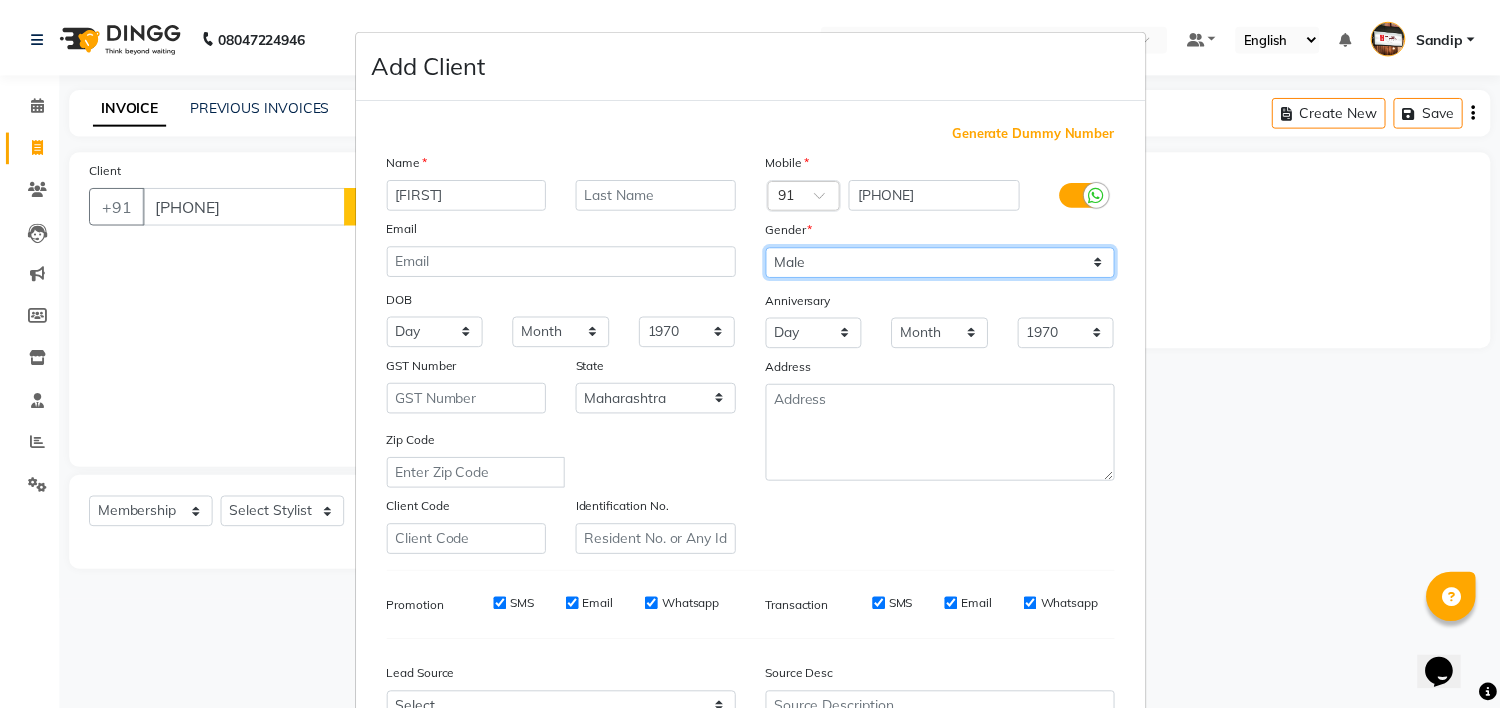 scroll, scrollTop: 212, scrollLeft: 0, axis: vertical 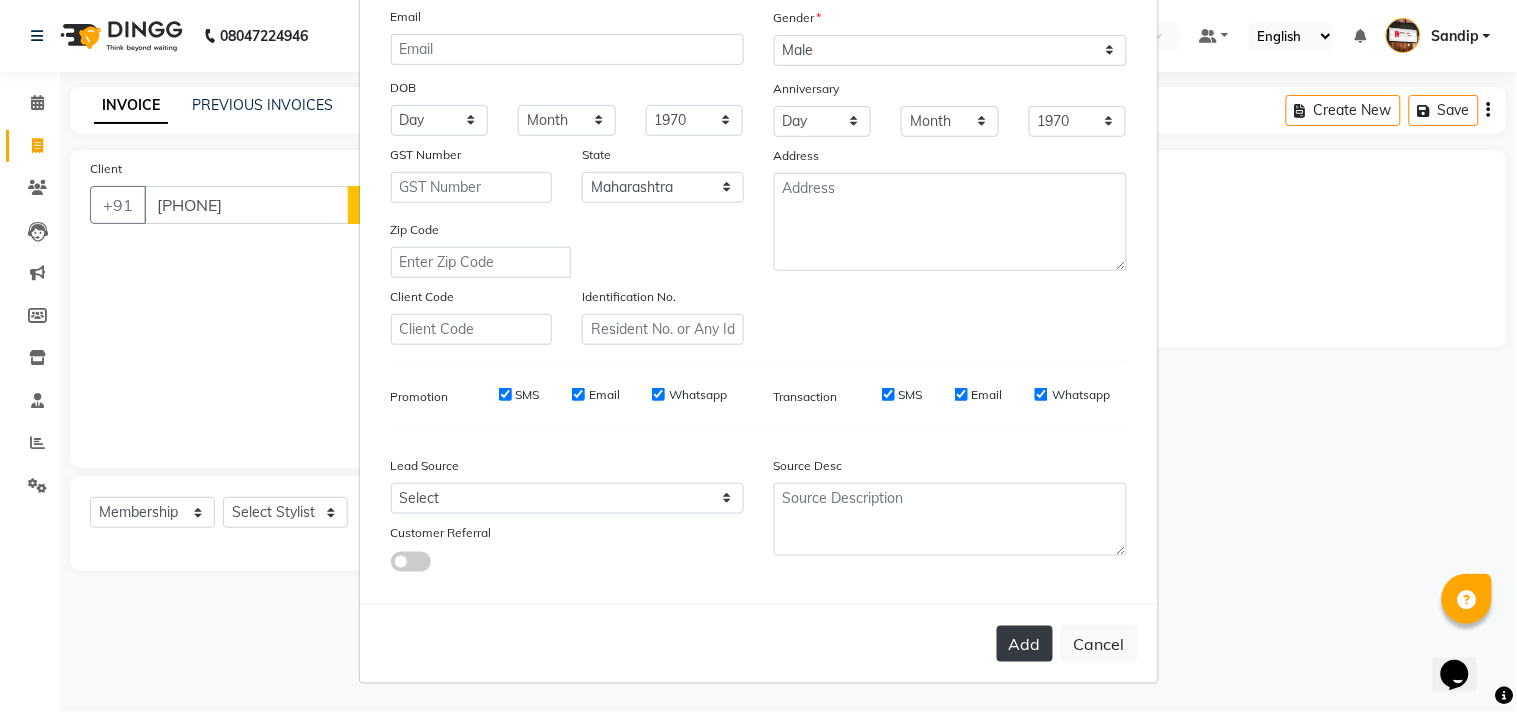 click on "Add" at bounding box center (1025, 644) 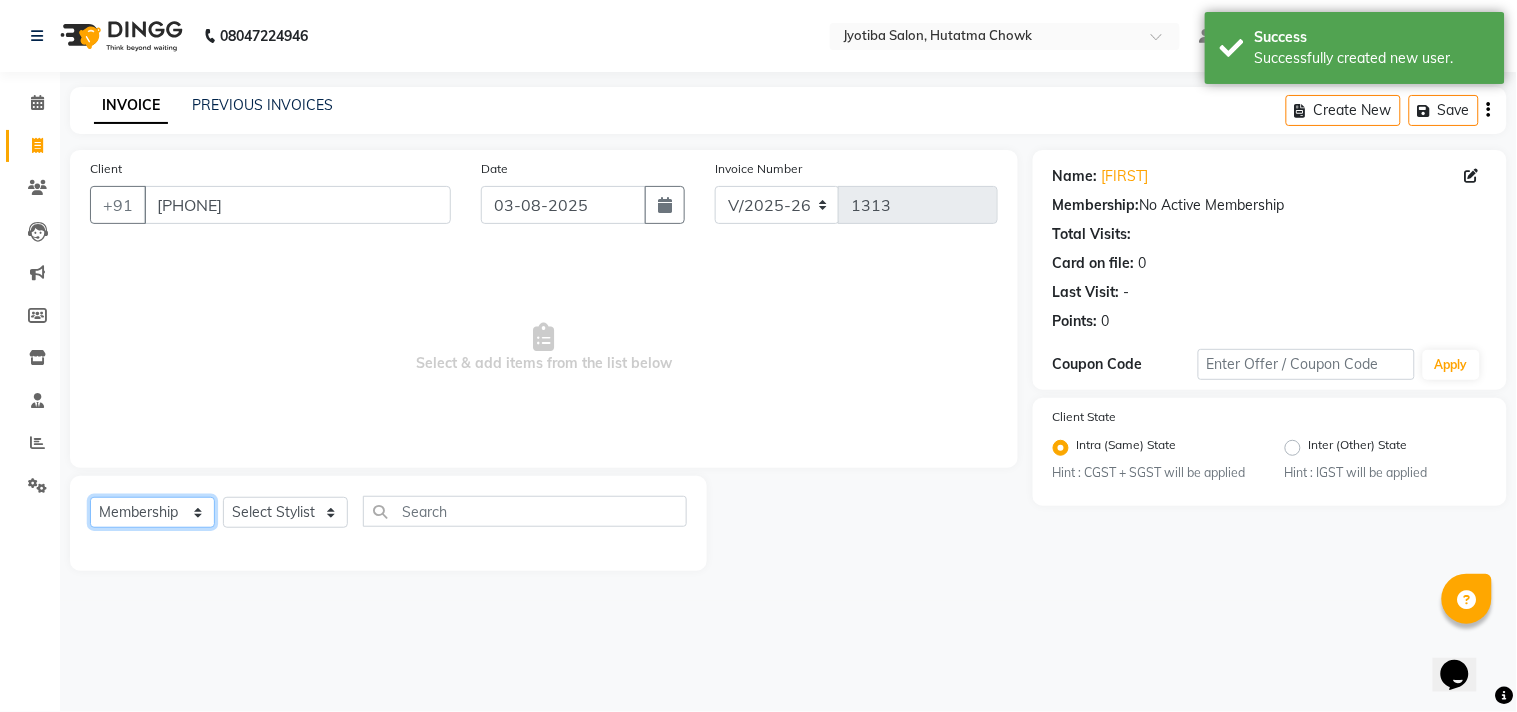 click on "Select  Service  Product  Membership  Package Voucher Prepaid Gift Card" 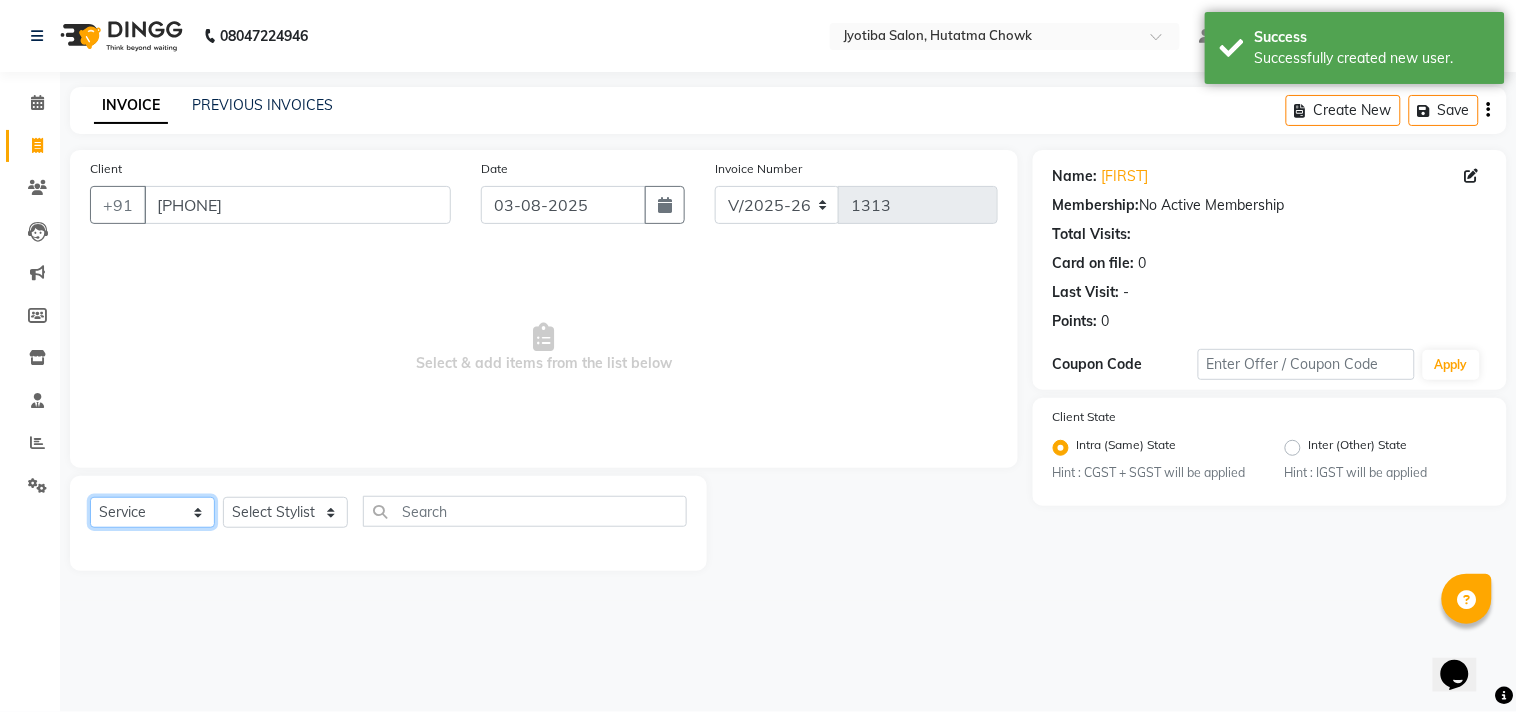 click on "Select  Service  Product  Membership  Package Voucher Prepaid Gift Card" 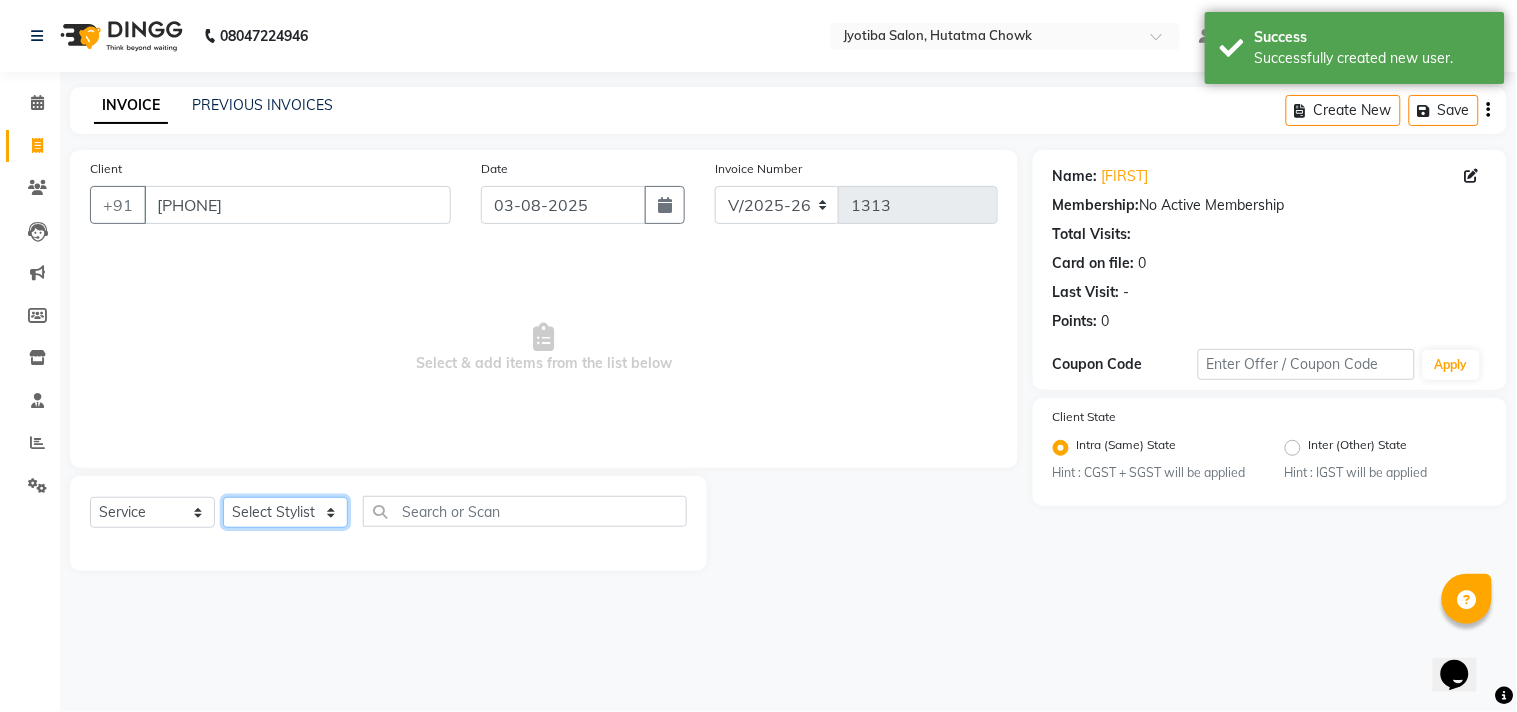 click on "Select Stylist Abdul Dinesh thakur Farman  Juned  mahadev Munna  prem RAHUL Sandip Suresh yasin" 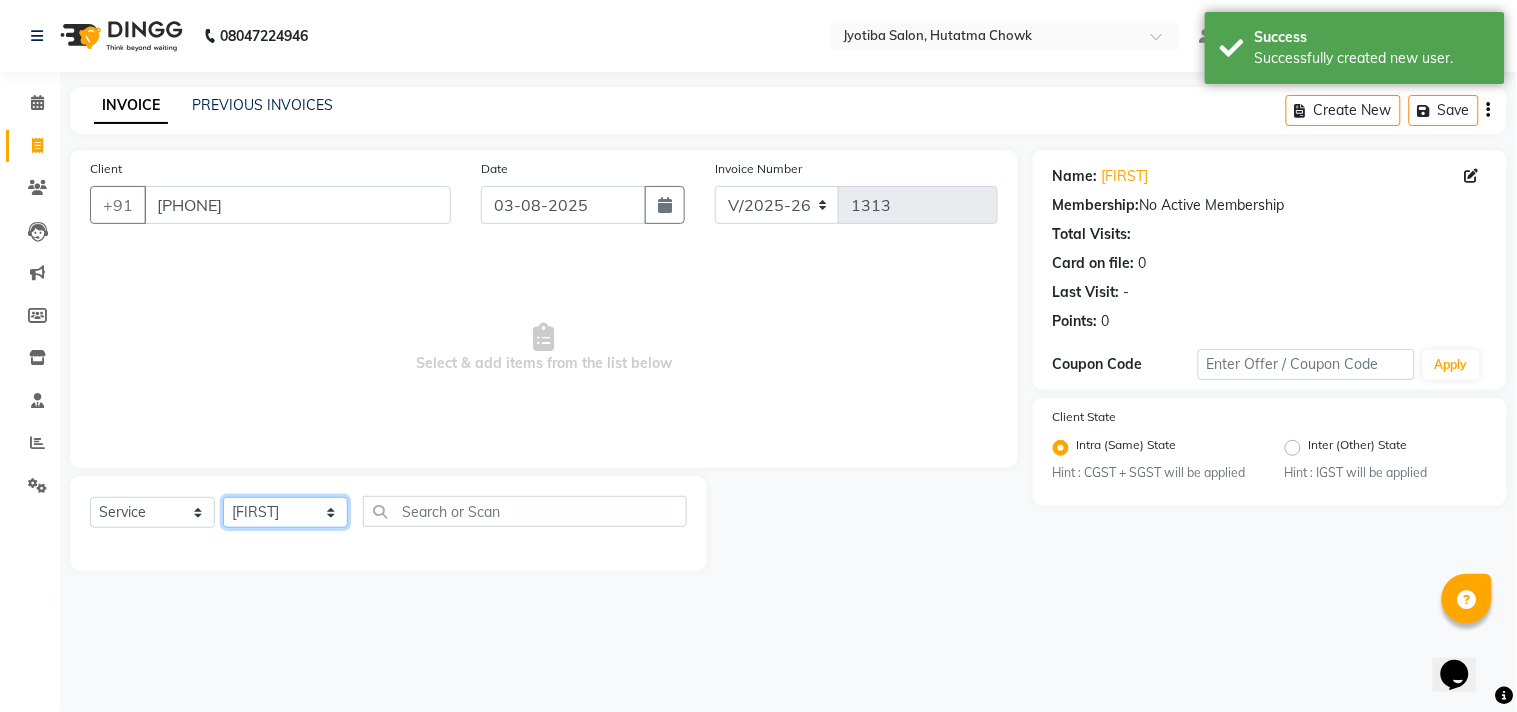 click on "Select Stylist Abdul Dinesh thakur Farman  Juned  mahadev Munna  prem RAHUL Sandip Suresh yasin" 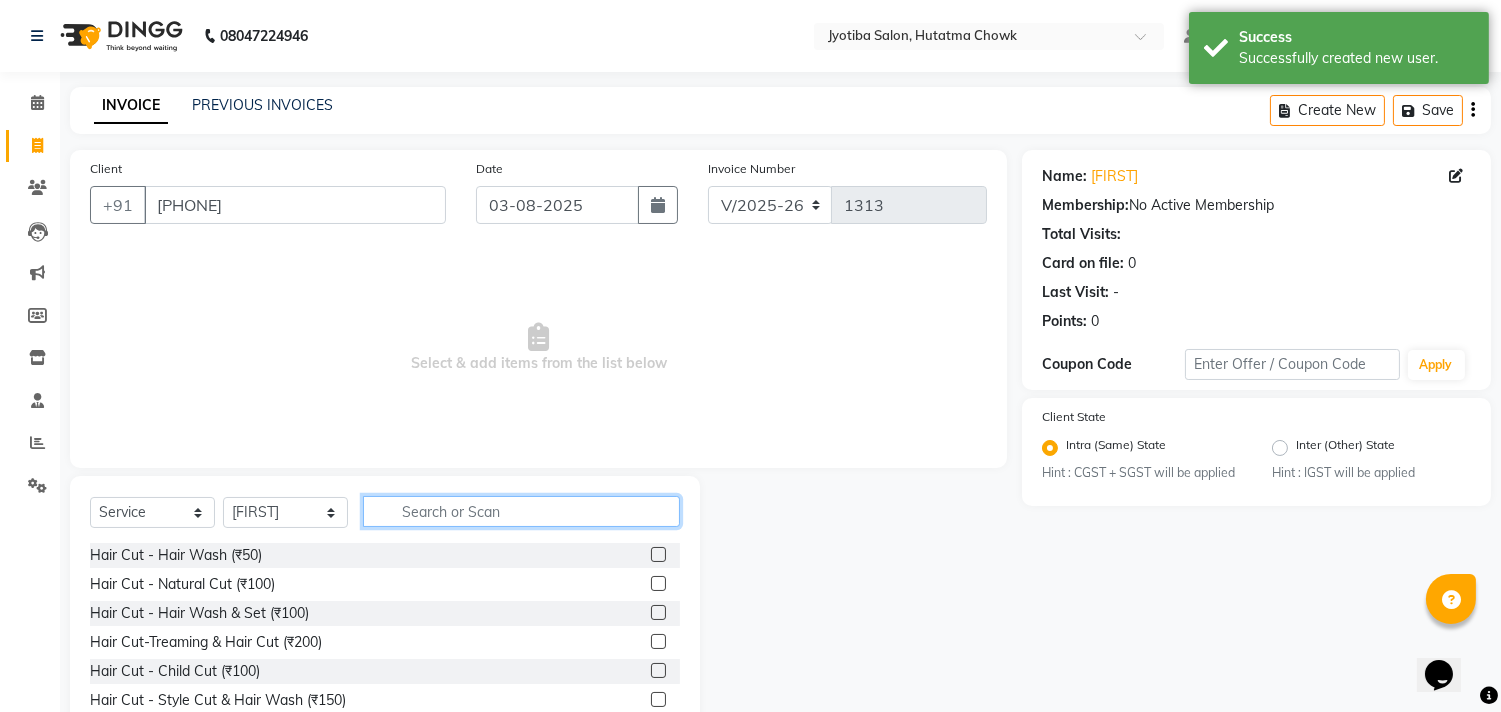 click 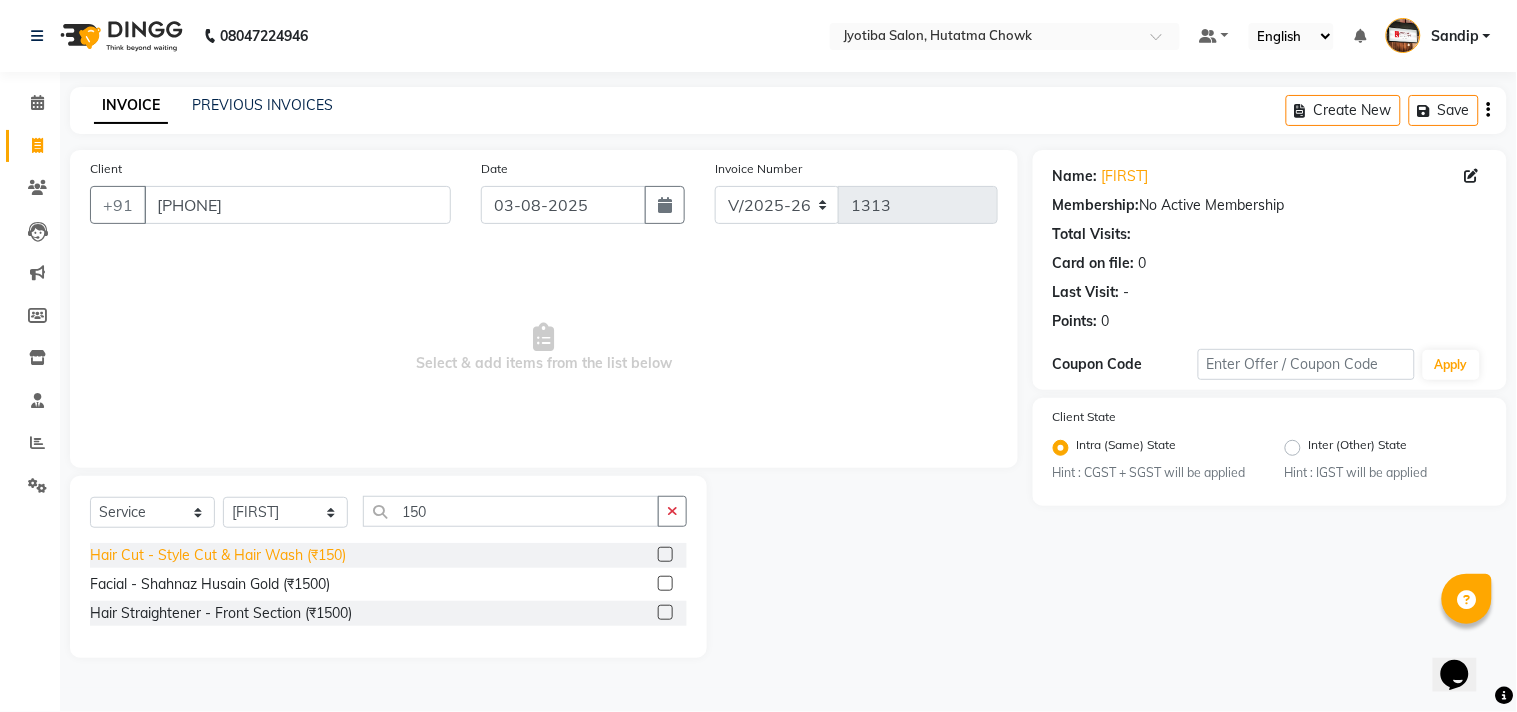 click on "Hair Cut - Style Cut & Hair Wash (₹150)" 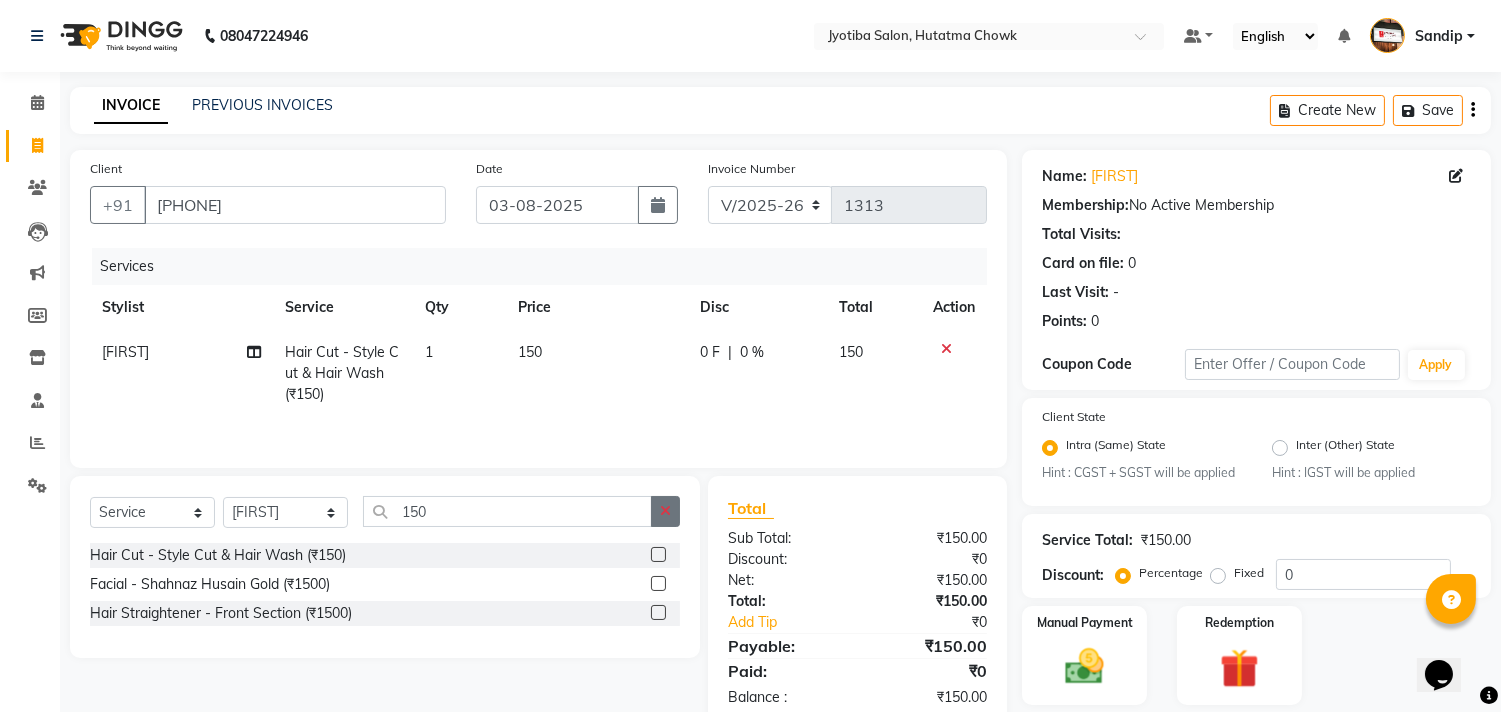 click 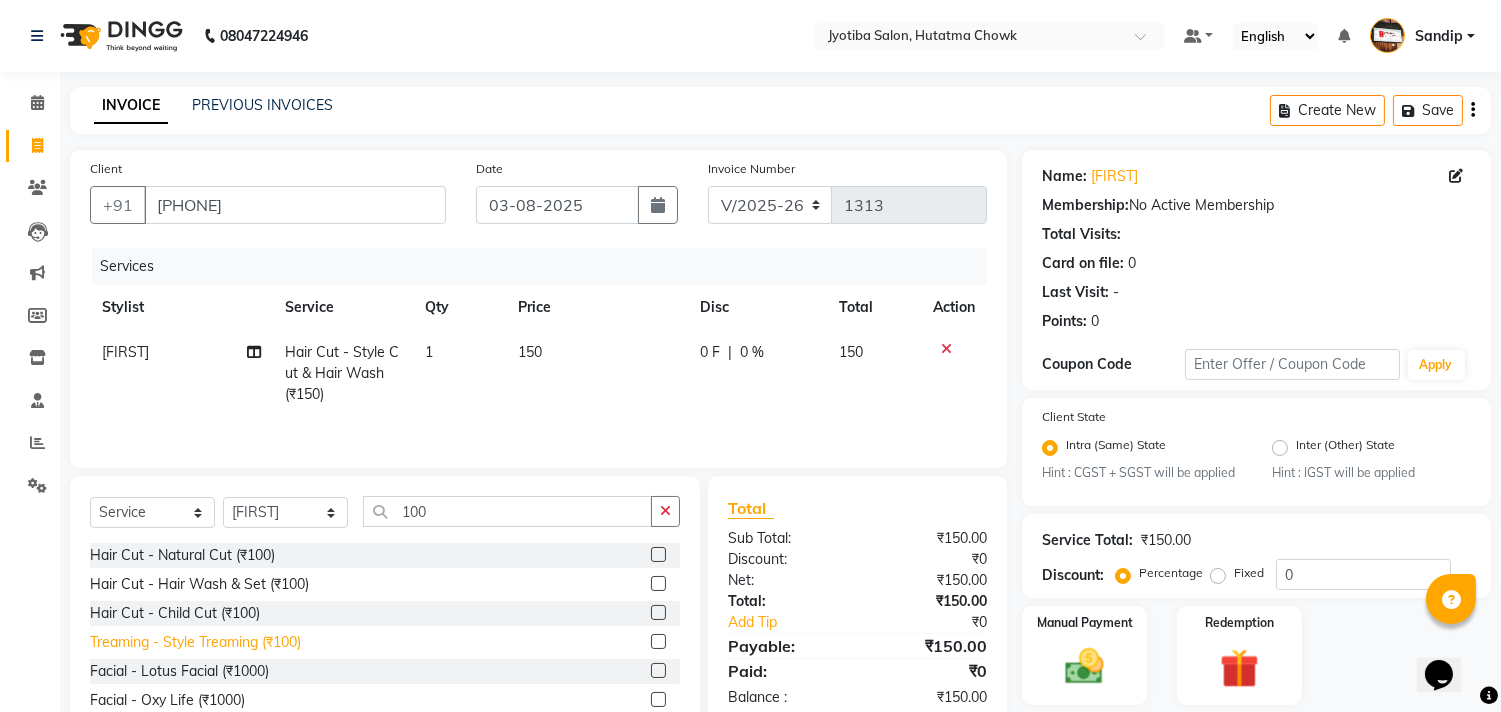 click on "Treaming - Style Treaming (₹100)" 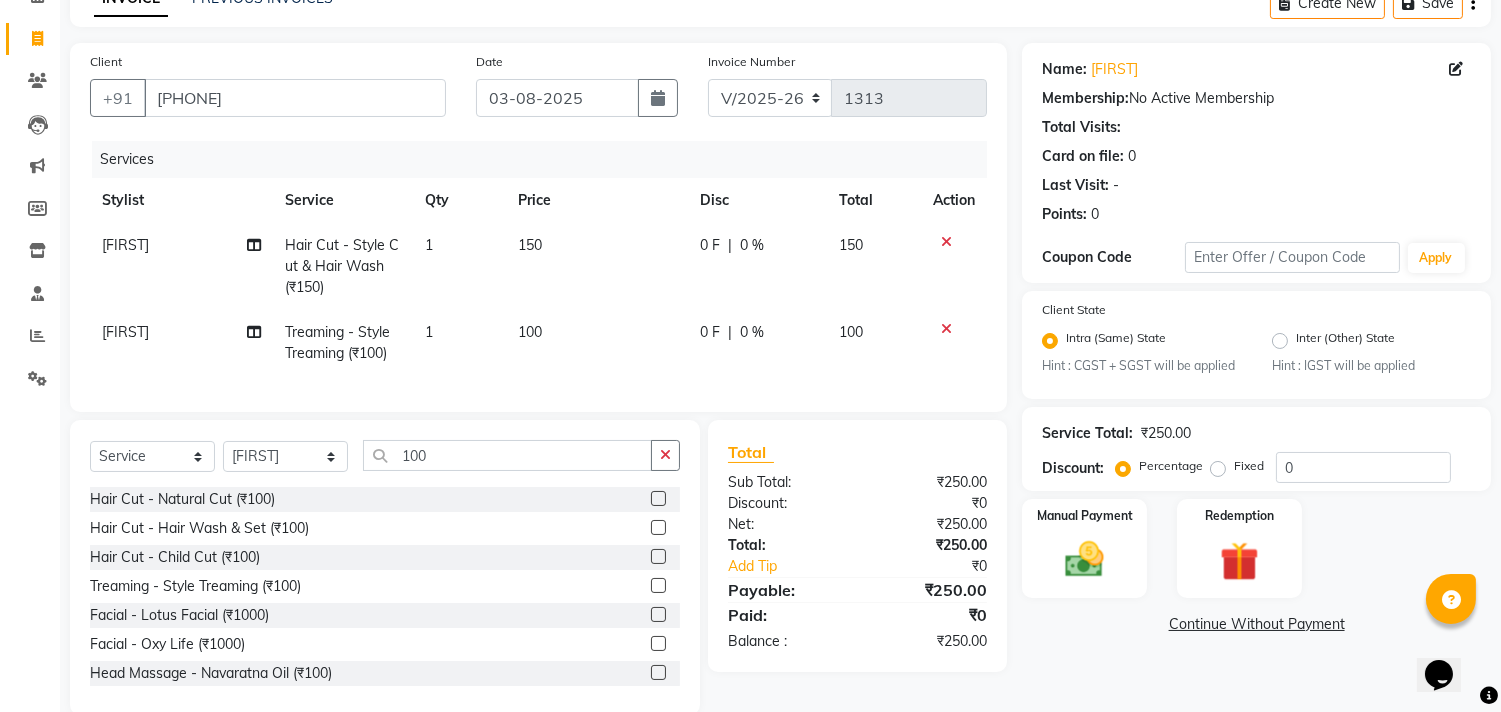 scroll, scrollTop: 156, scrollLeft: 0, axis: vertical 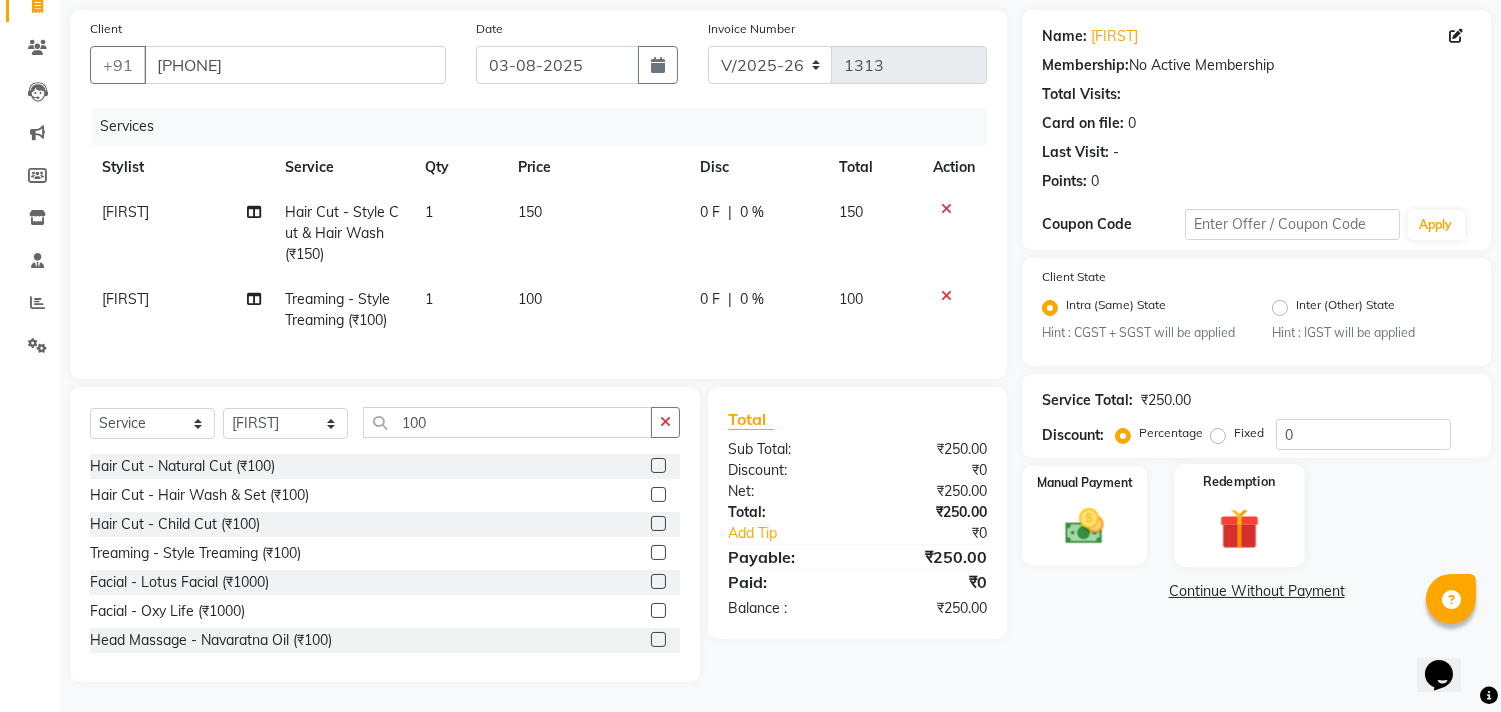 click 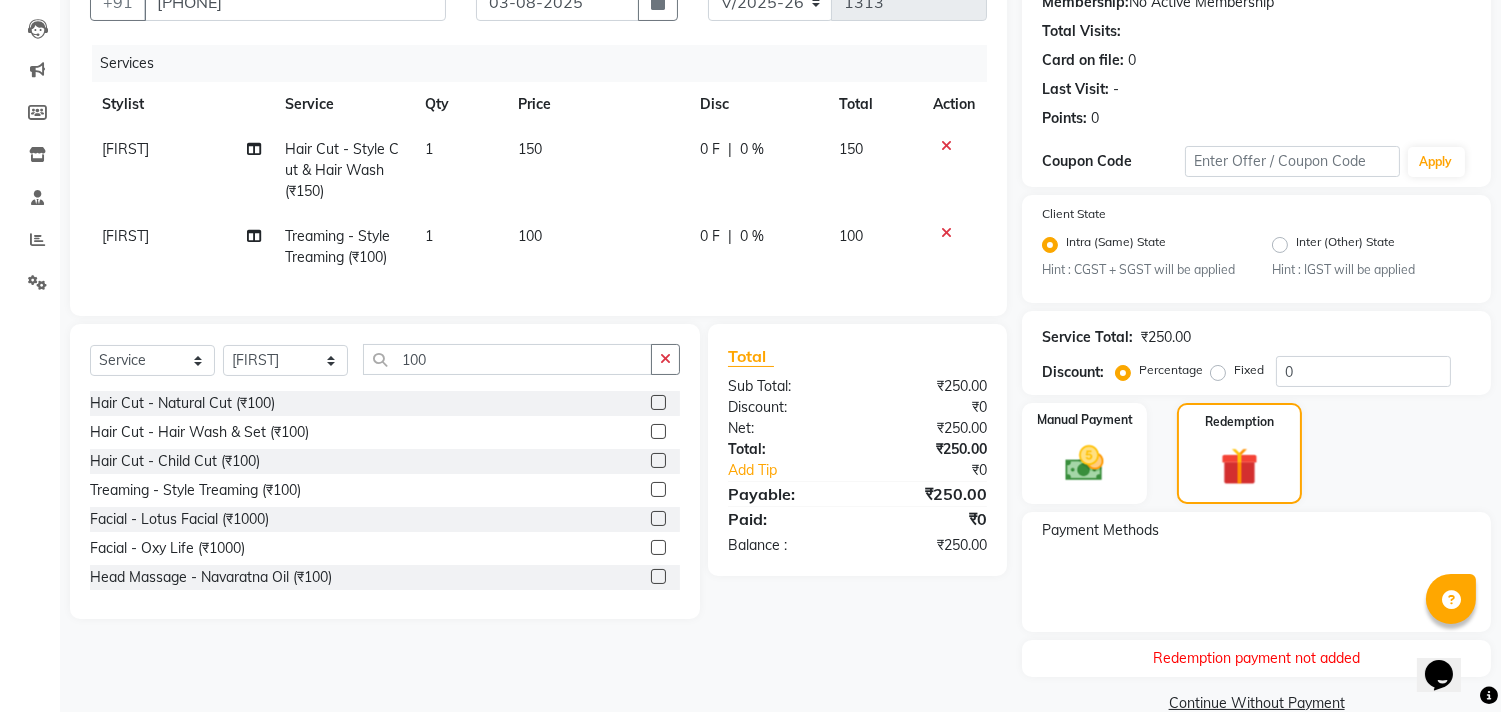 scroll, scrollTop: 237, scrollLeft: 0, axis: vertical 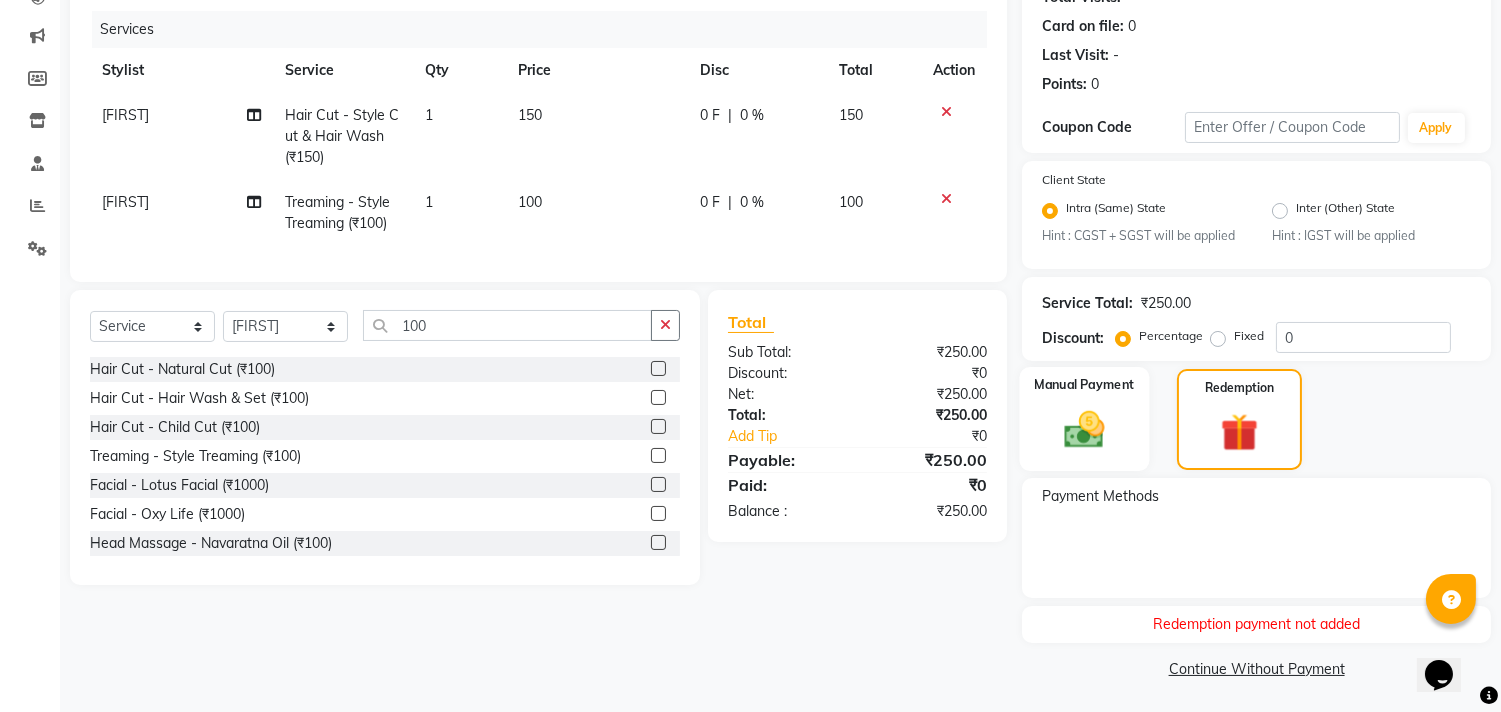click 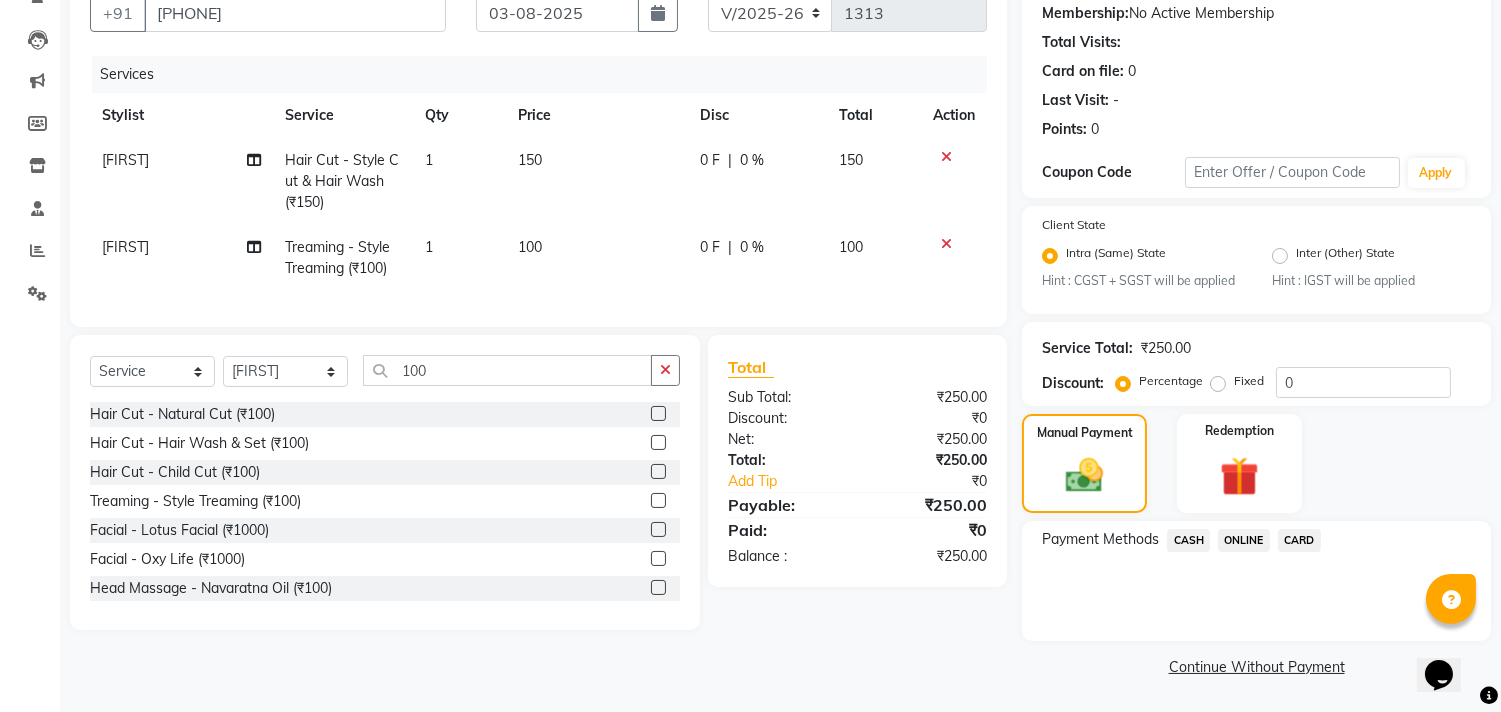 click on "CARD" 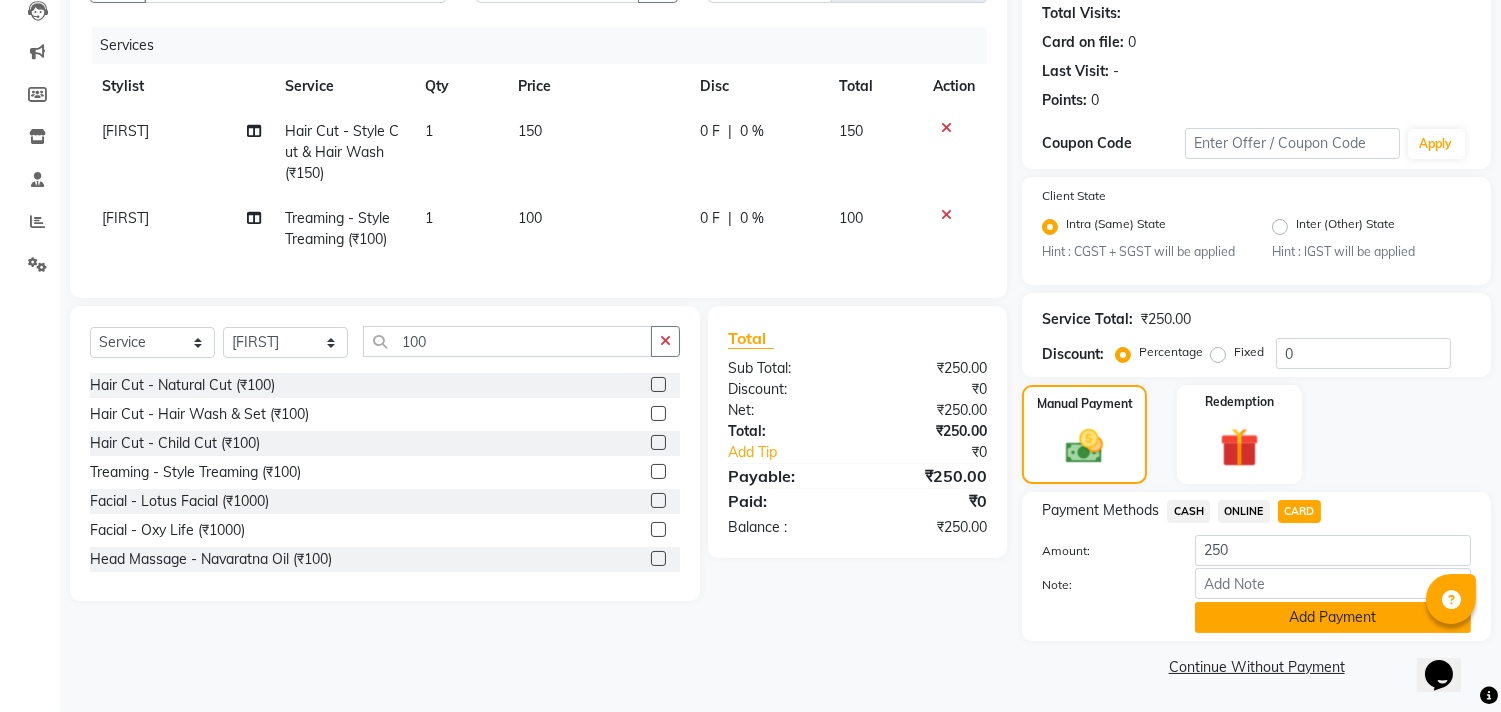 click on "Add Payment" 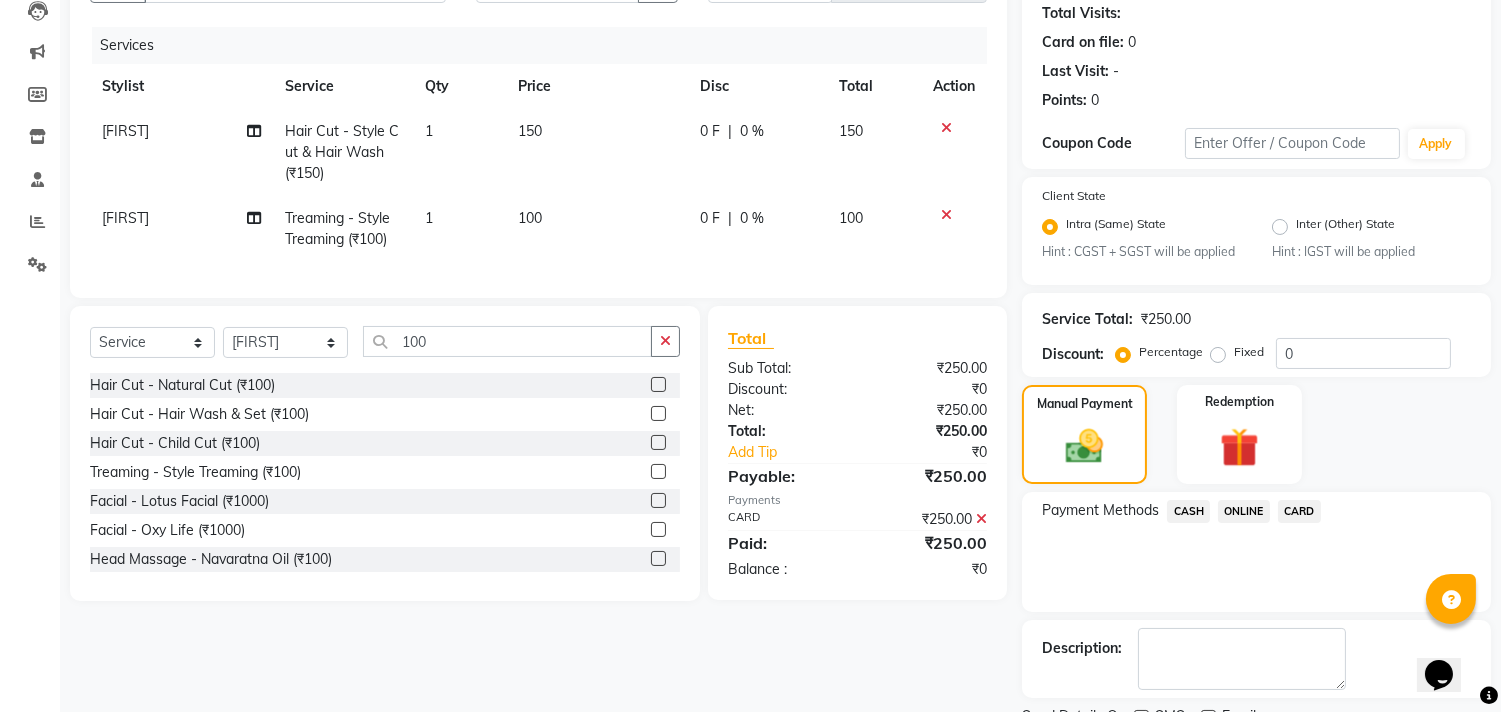 scroll, scrollTop: 305, scrollLeft: 0, axis: vertical 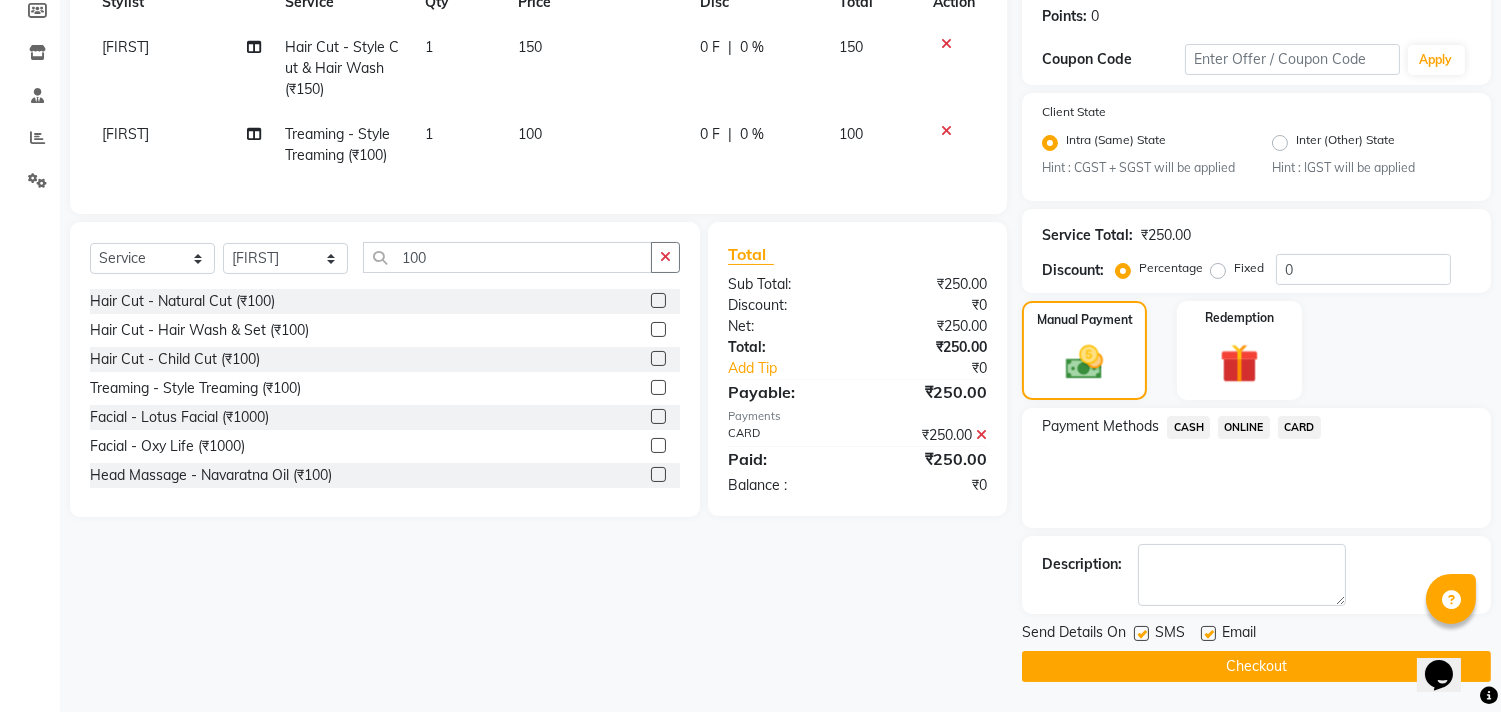 click on "Checkout" 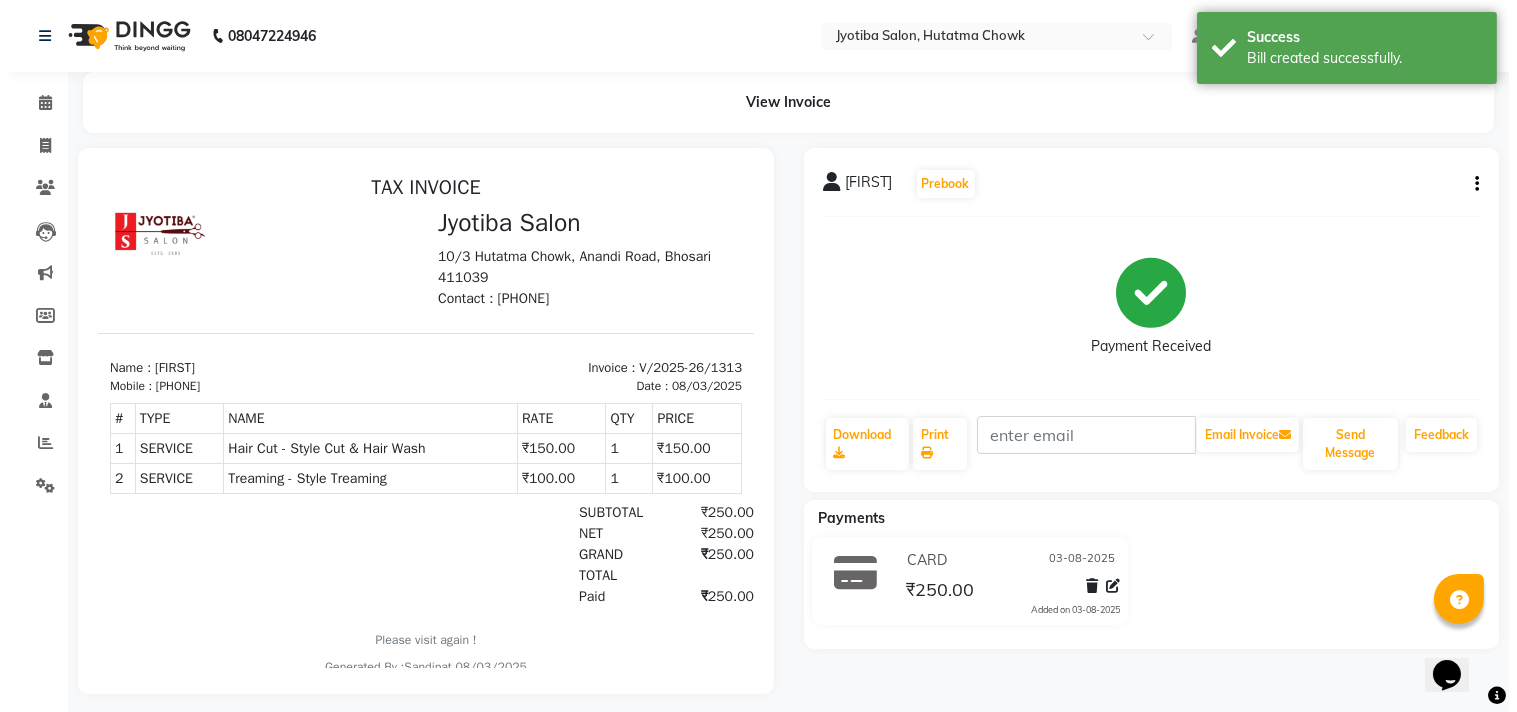 scroll, scrollTop: 0, scrollLeft: 0, axis: both 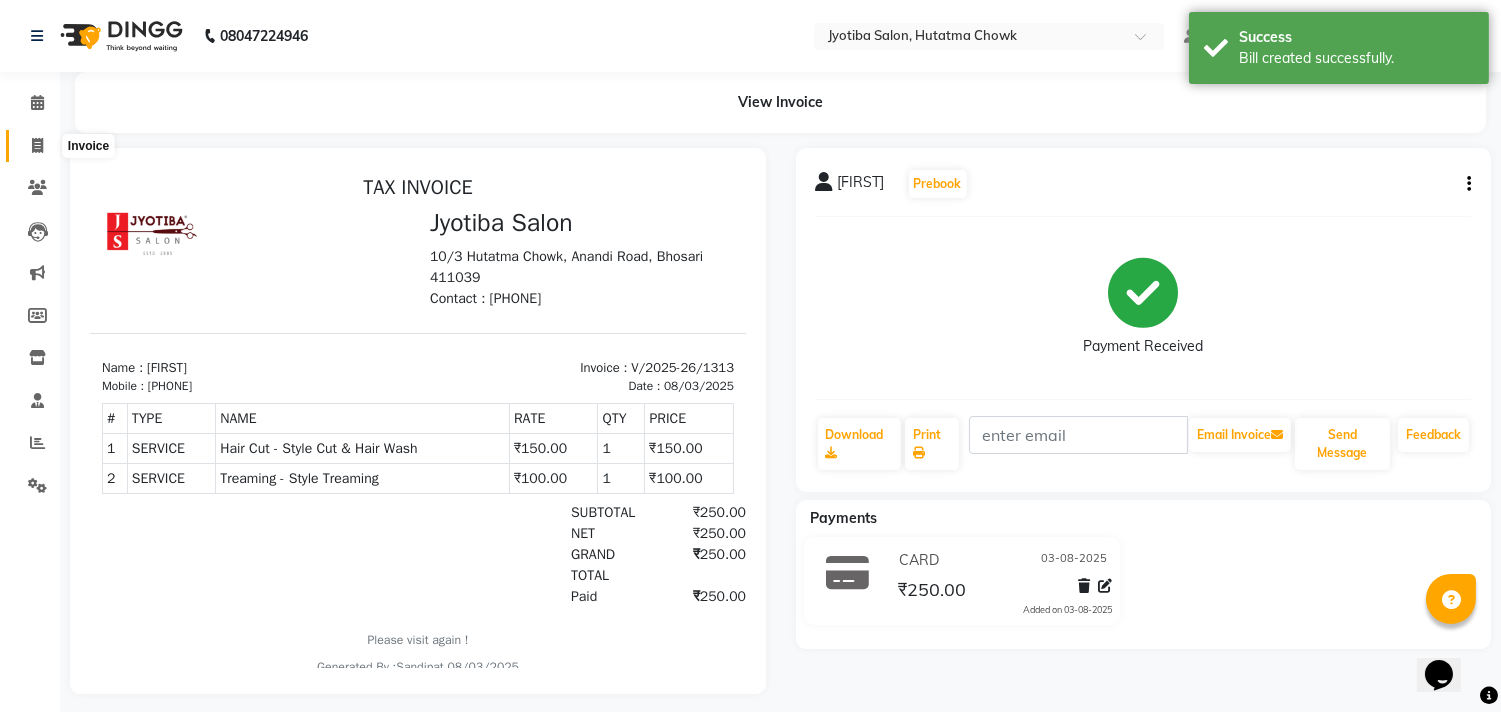 click 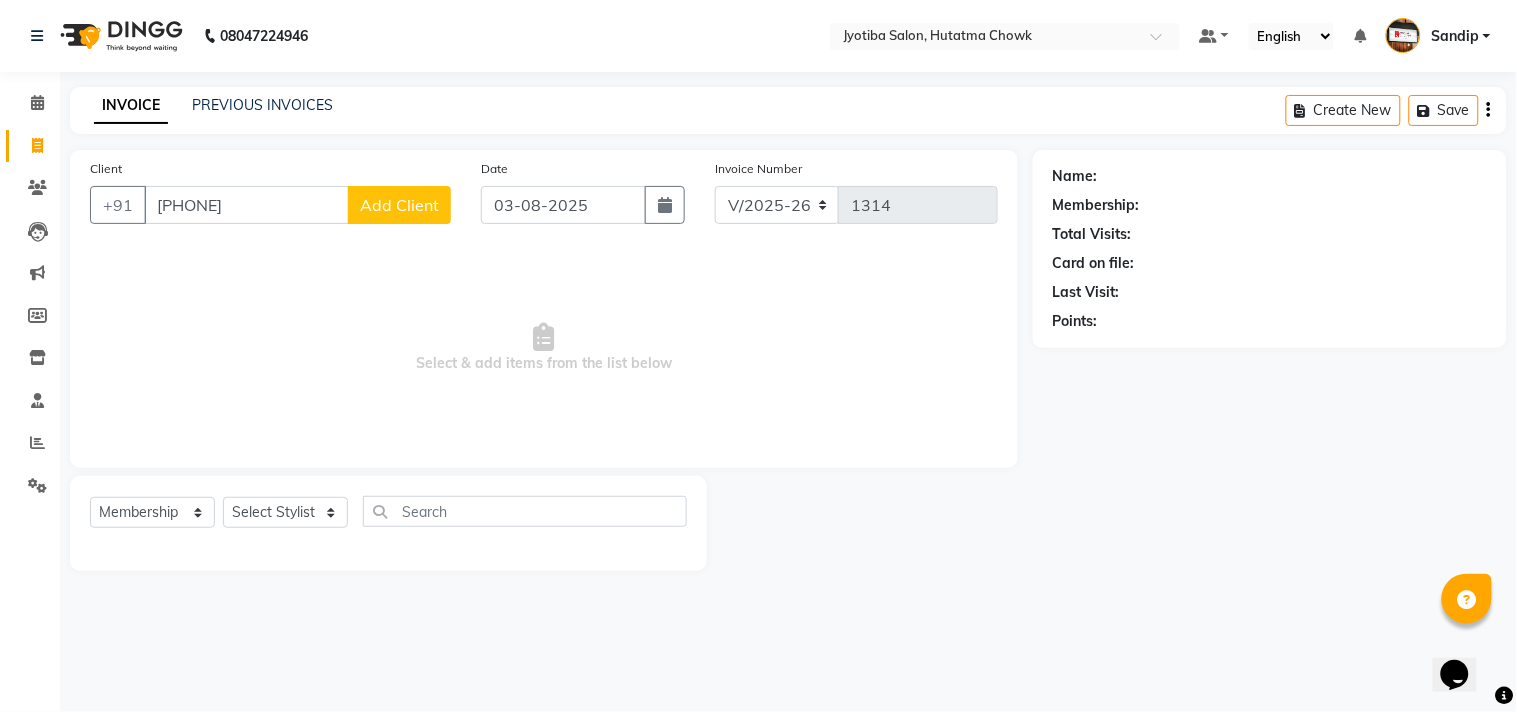 click on "Add Client" 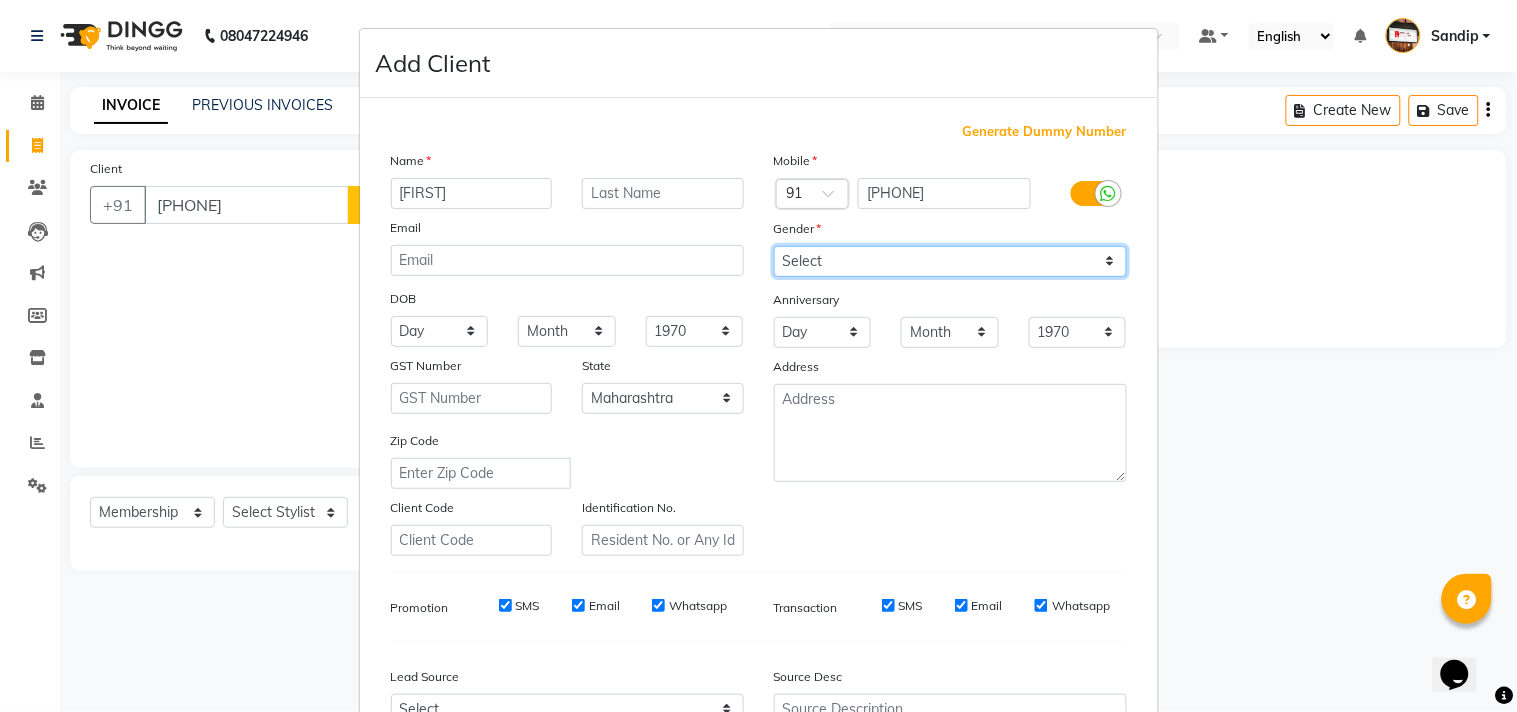 click on "Select Male Female Other Prefer Not To Say" at bounding box center [950, 261] 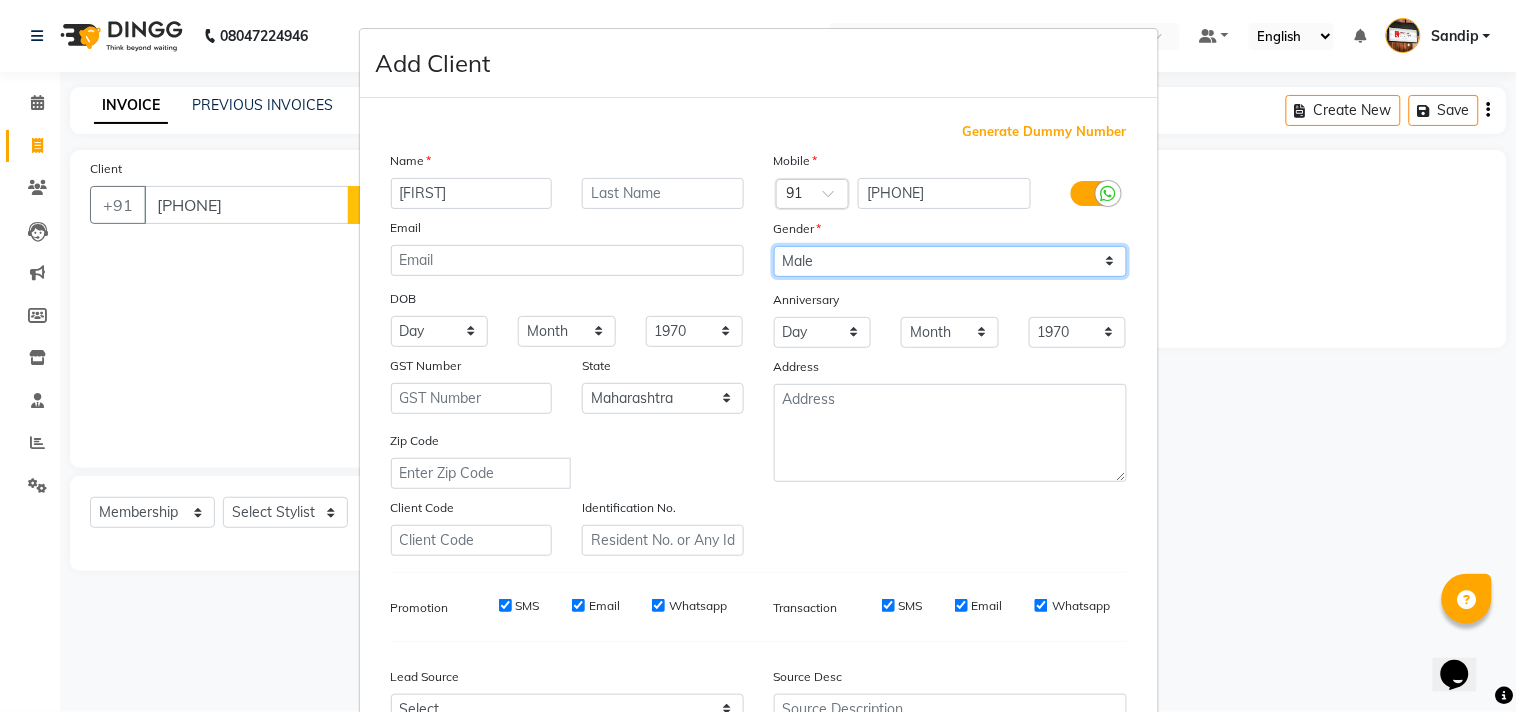 click on "Select Male Female Other Prefer Not To Say" at bounding box center [950, 261] 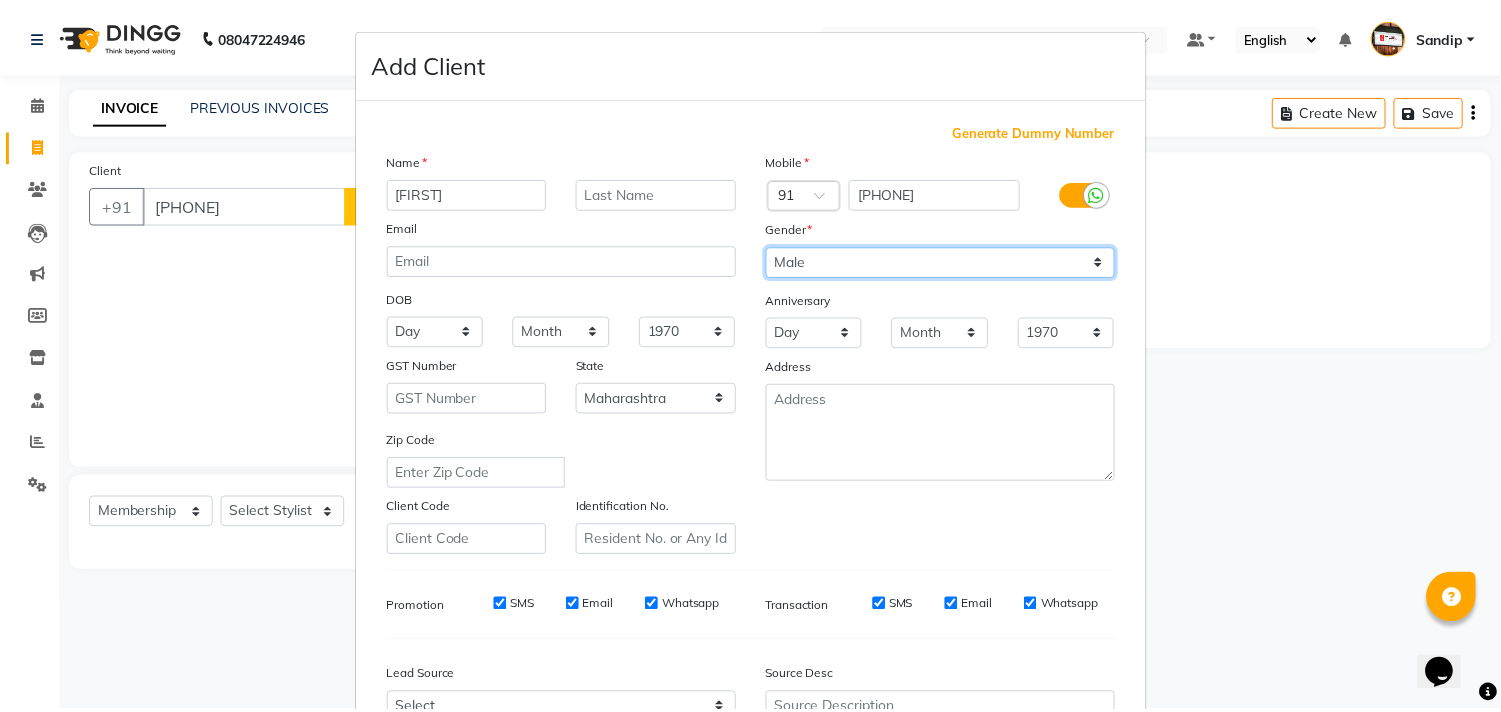 scroll, scrollTop: 212, scrollLeft: 0, axis: vertical 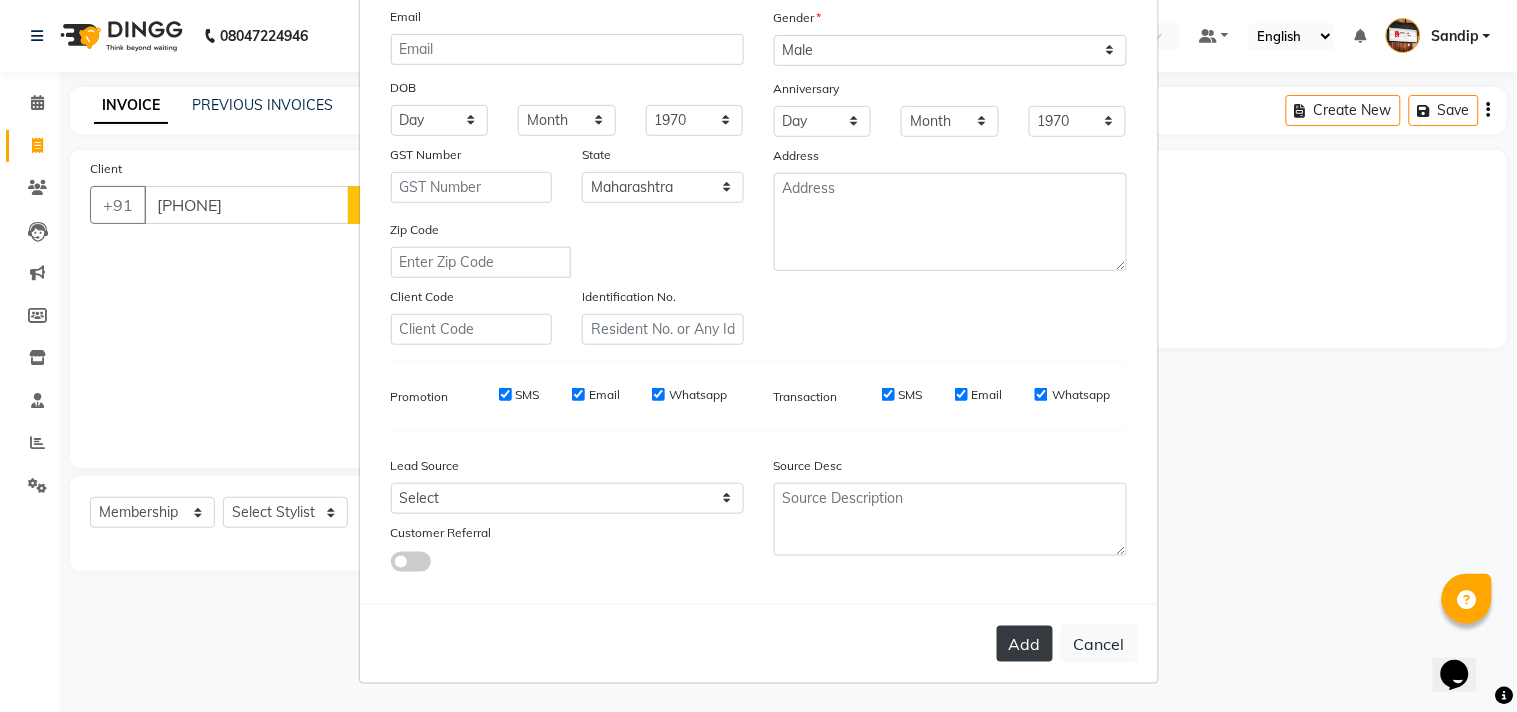 click on "Add" at bounding box center [1025, 644] 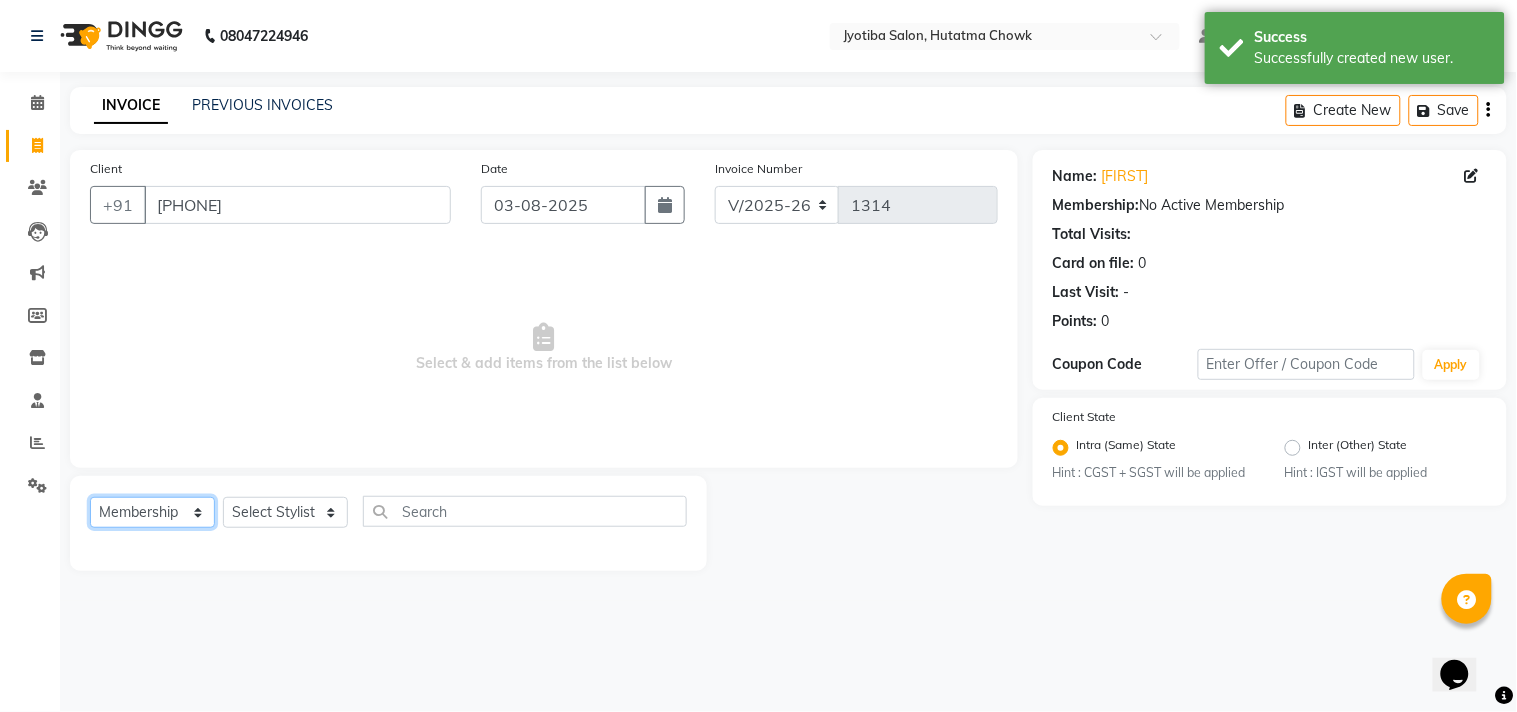 click on "Select  Service  Product  Membership  Package Voucher Prepaid Gift Card" 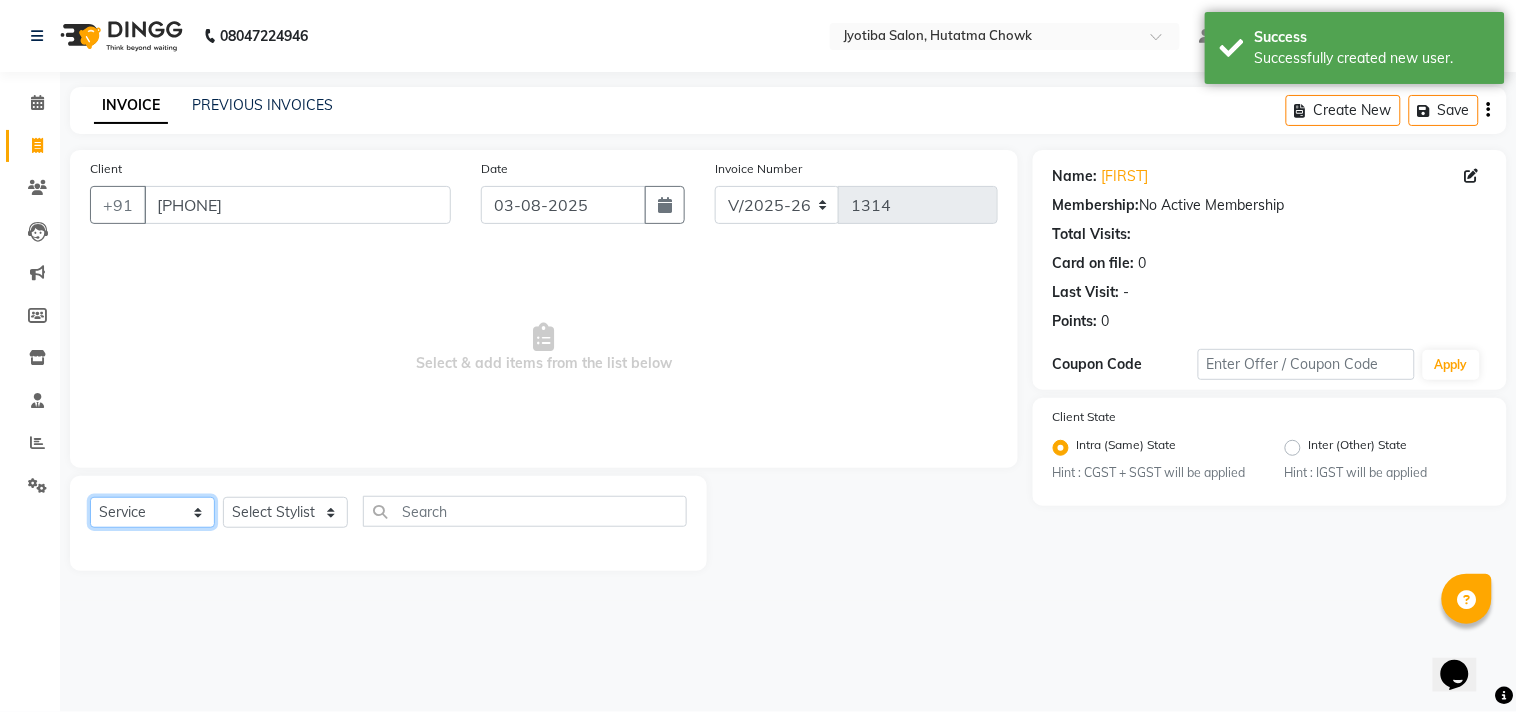 click on "Select  Service  Product  Membership  Package Voucher Prepaid Gift Card" 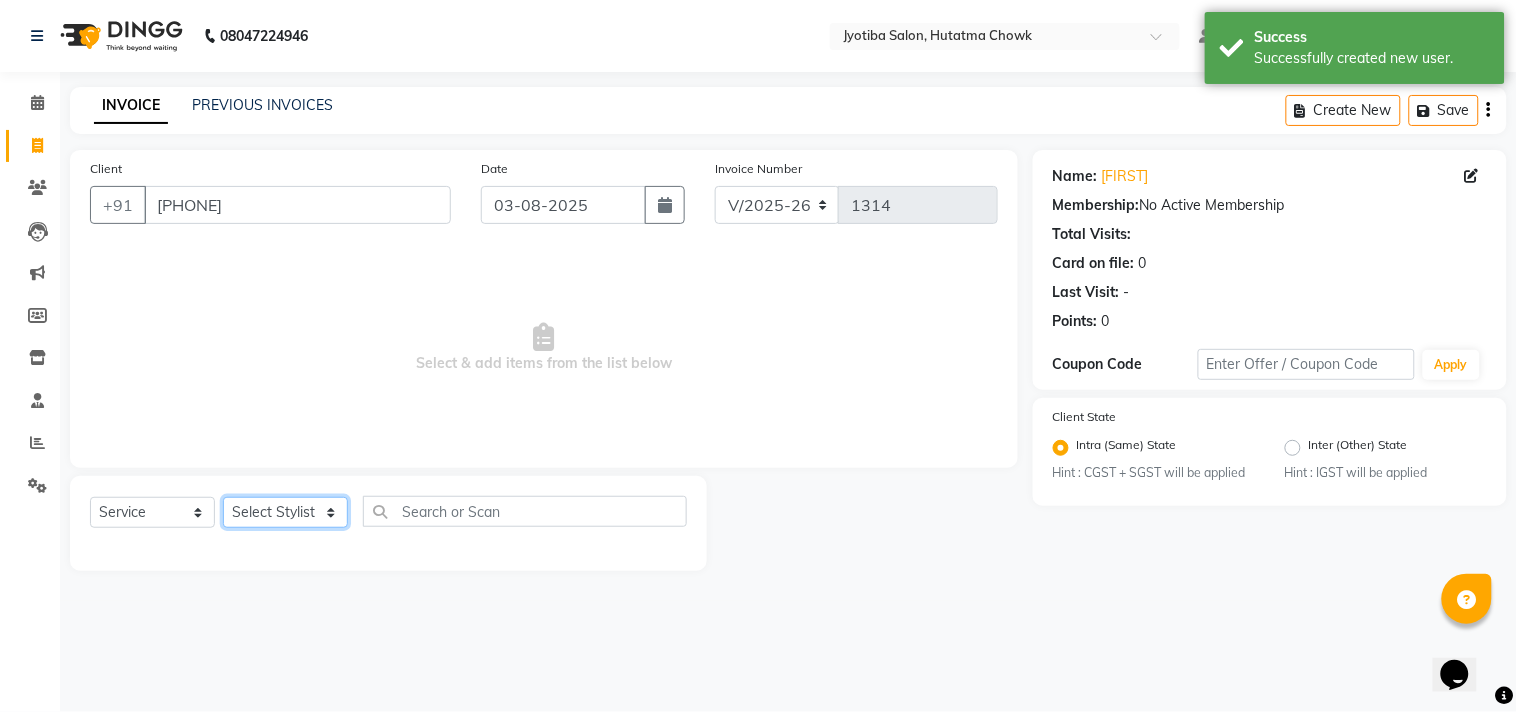 click on "Select Stylist Abdul Dinesh thakur Farman  Juned  mahadev Munna  prem RAHUL Sandip Suresh yasin" 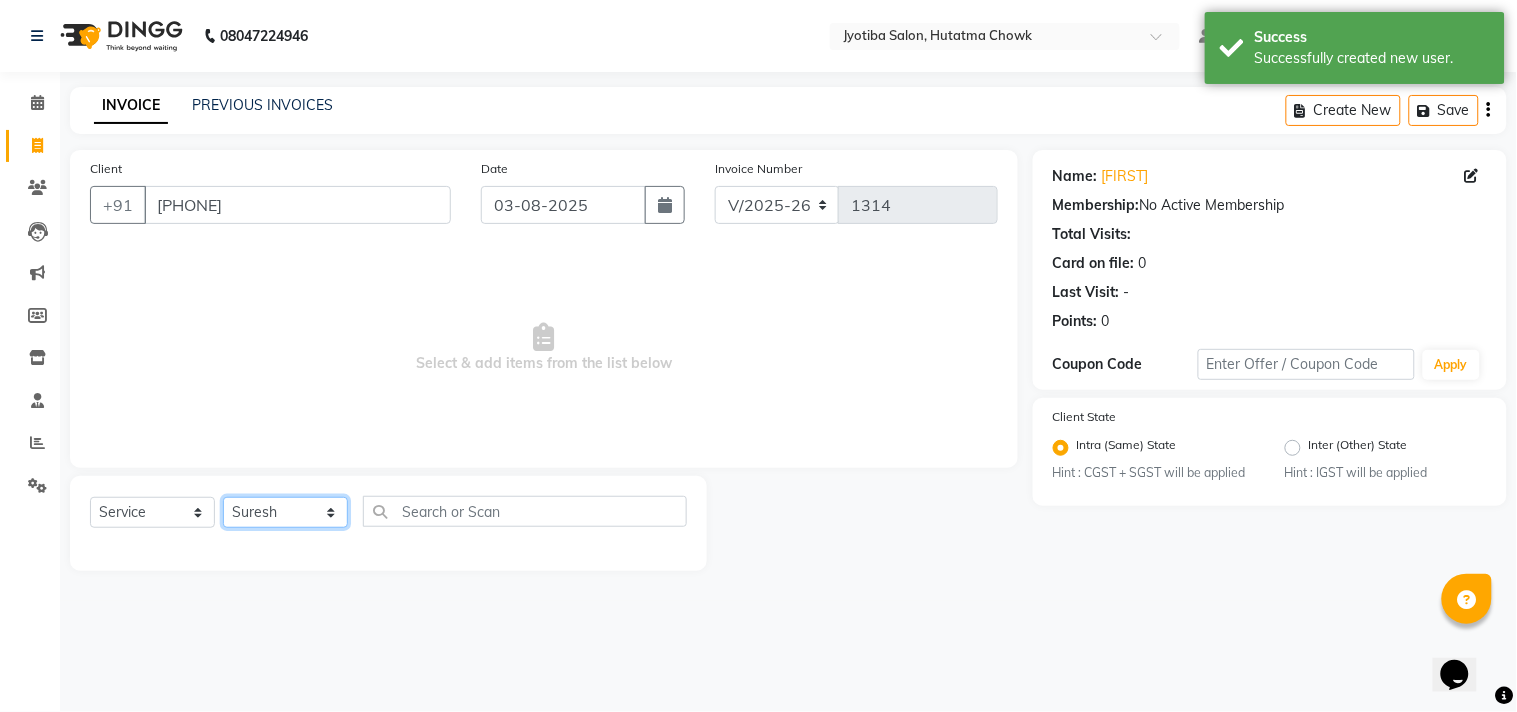 click on "Select Stylist Abdul Dinesh thakur Farman  Juned  mahadev Munna  prem RAHUL Sandip Suresh yasin" 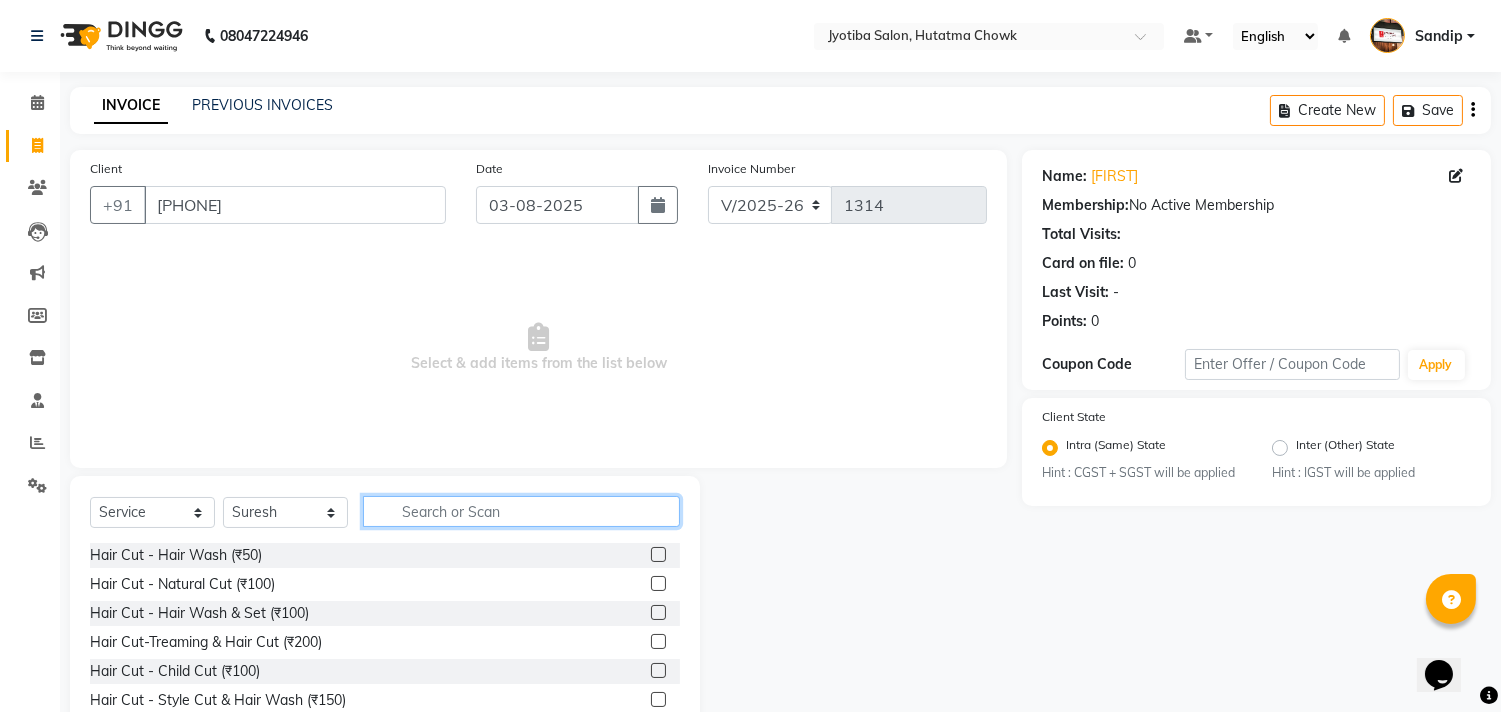 click 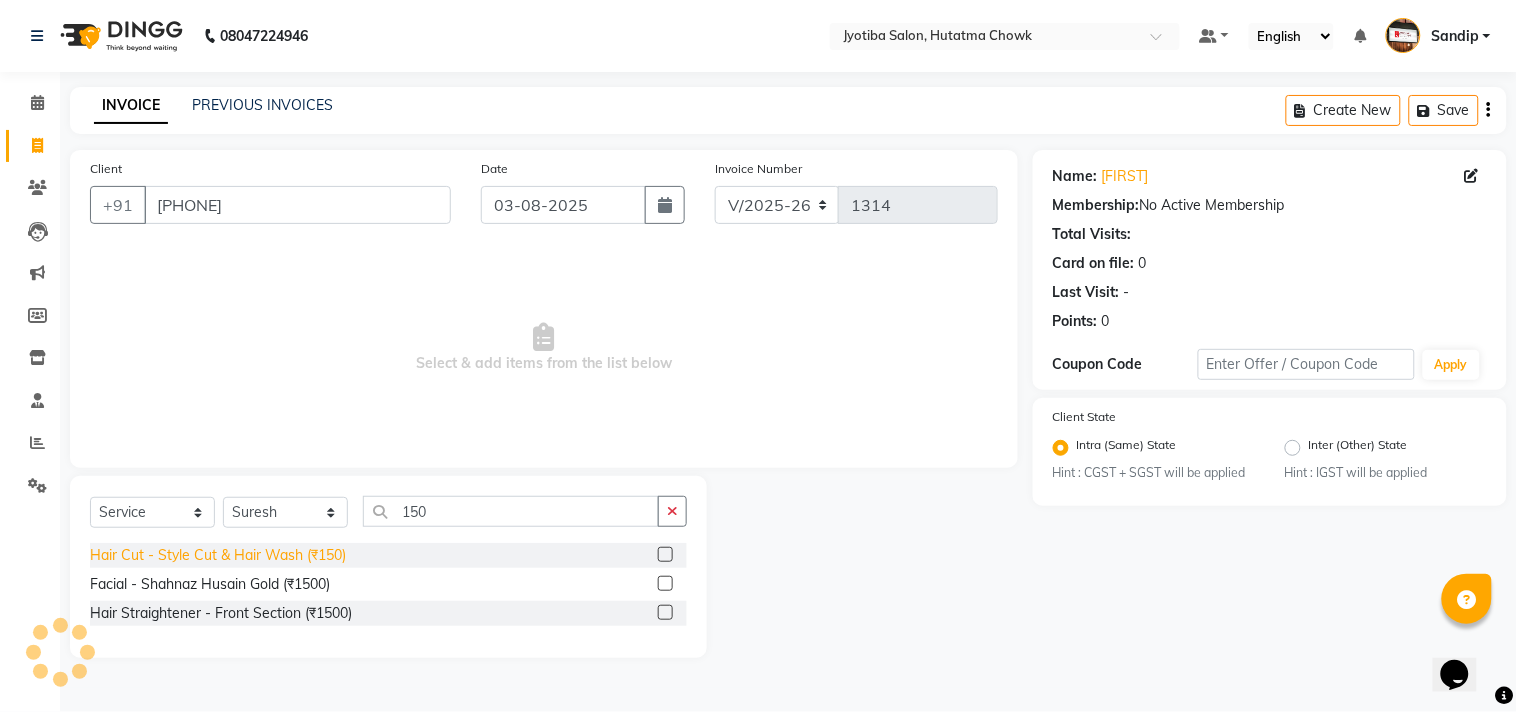 click on "Hair Cut - Style Cut & Hair Wash (₹150)" 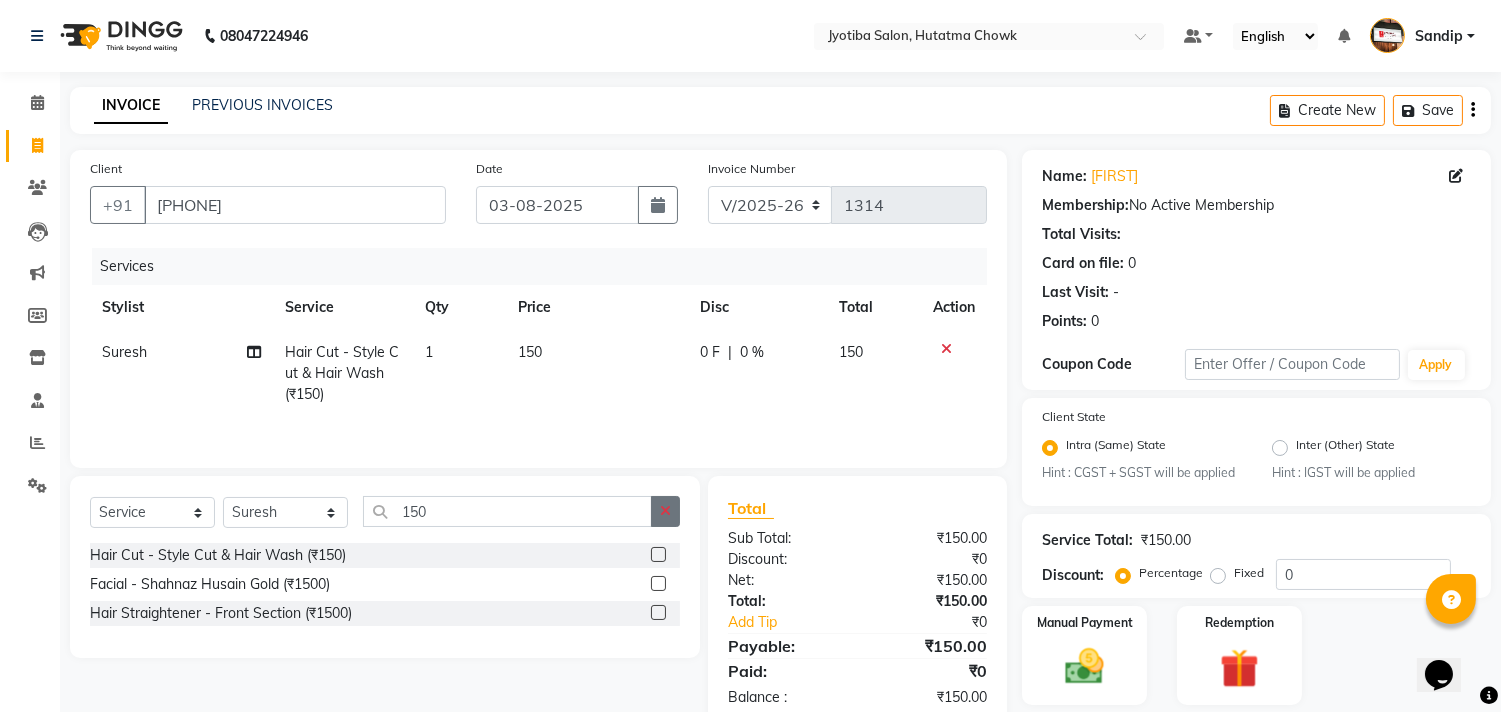 click 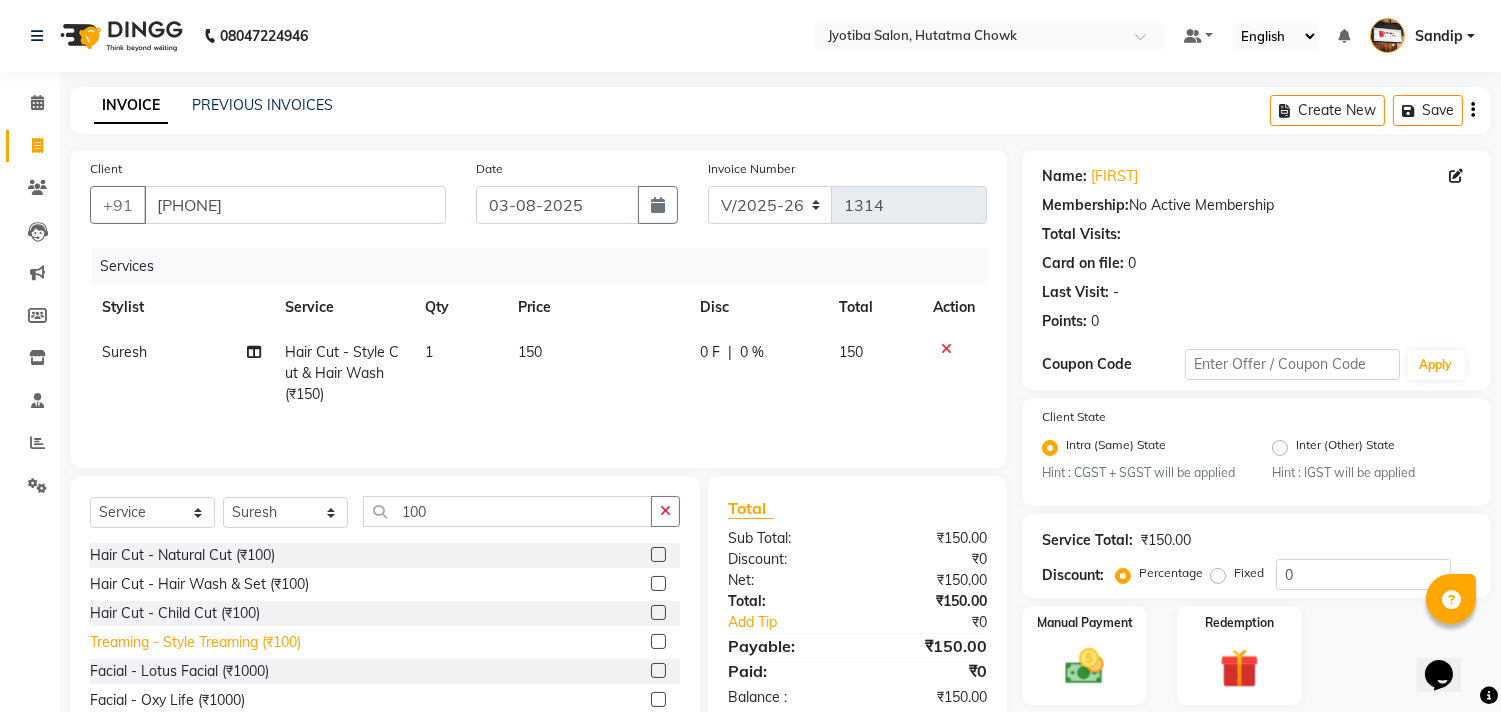 click on "Treaming - Style Treaming (₹100)" 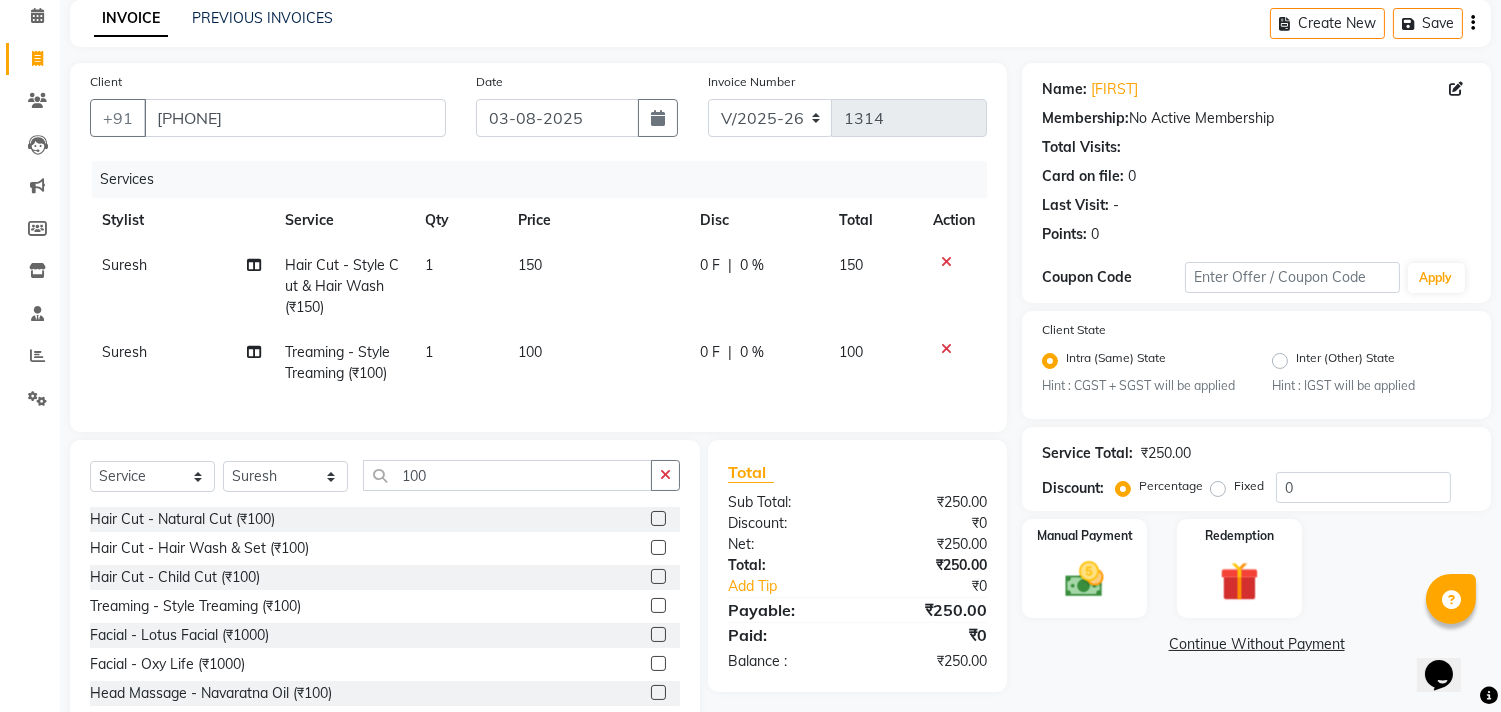 scroll, scrollTop: 156, scrollLeft: 0, axis: vertical 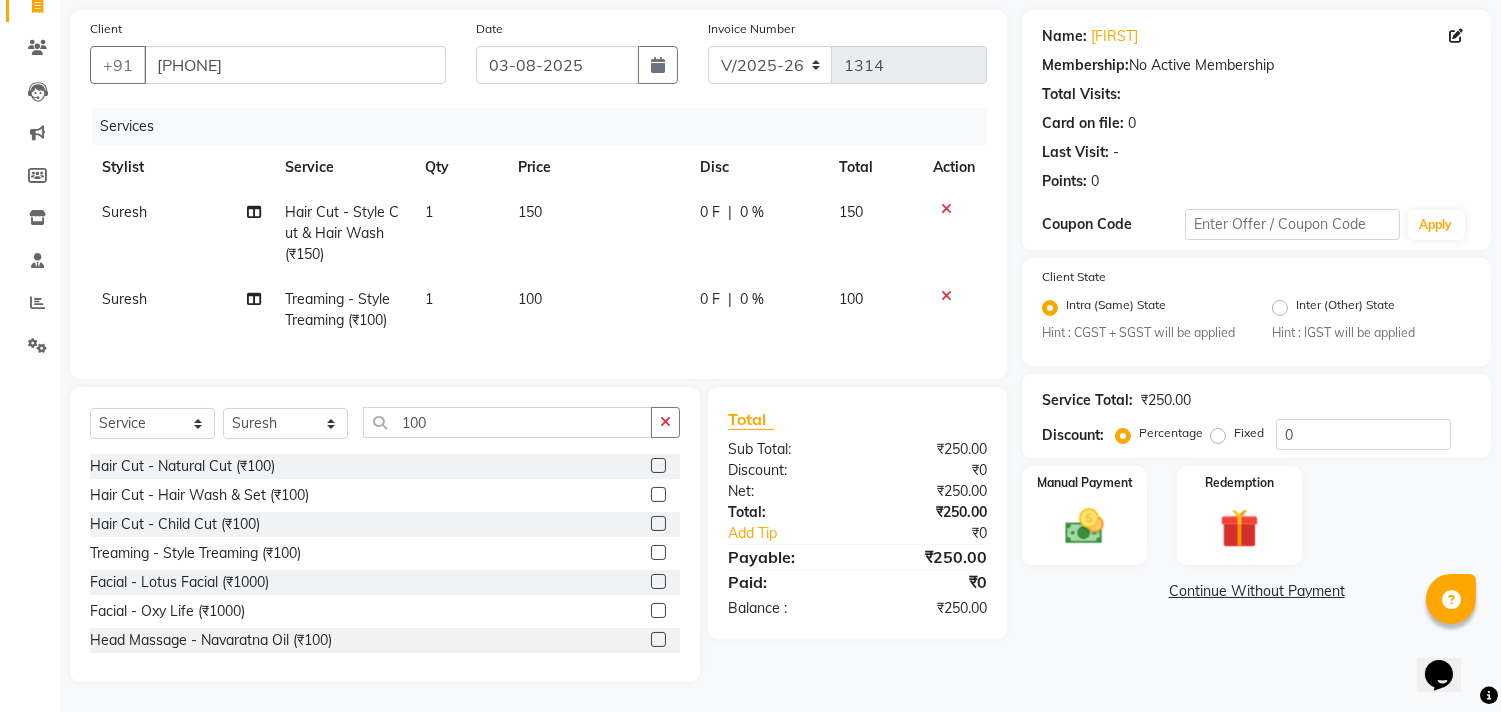 click on "Continue Without Payment" 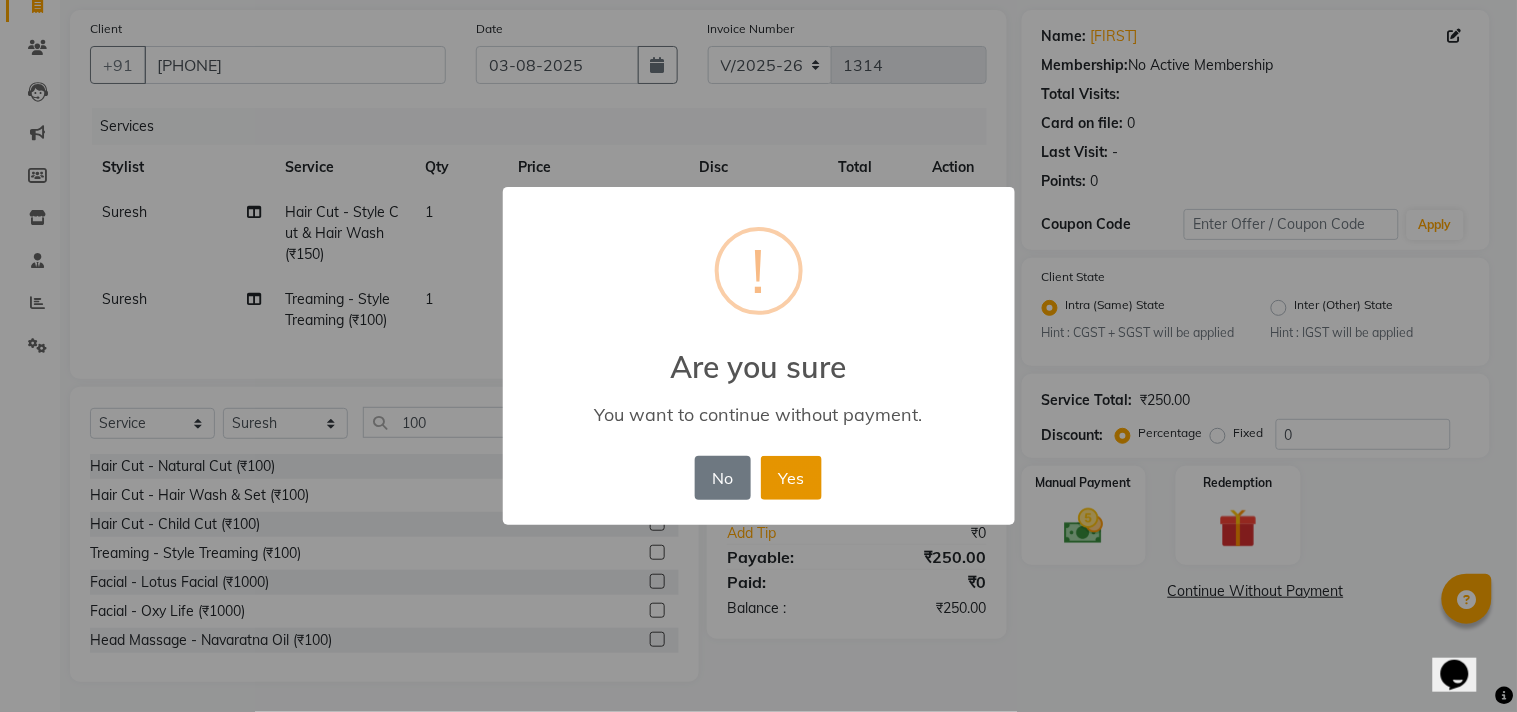 click on "Yes" at bounding box center (791, 478) 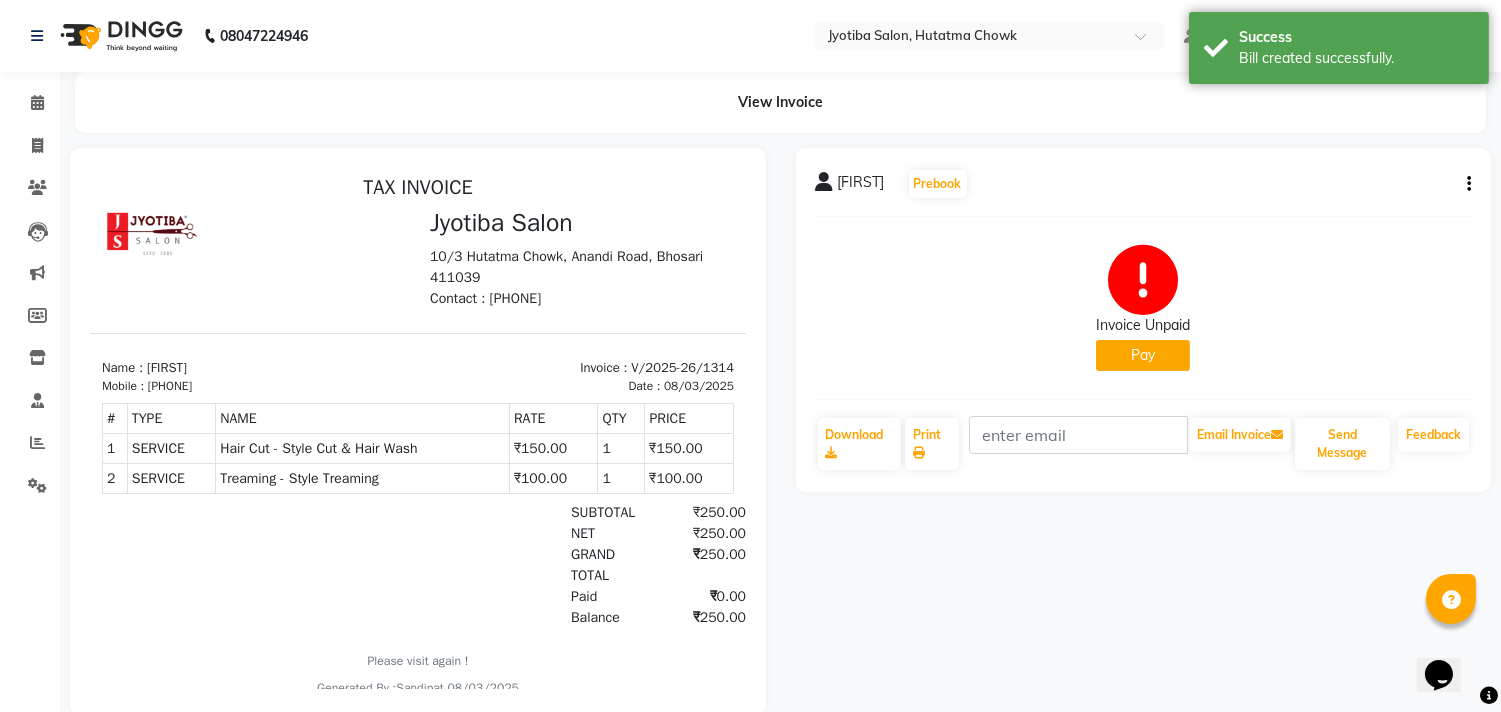 scroll, scrollTop: 0, scrollLeft: 0, axis: both 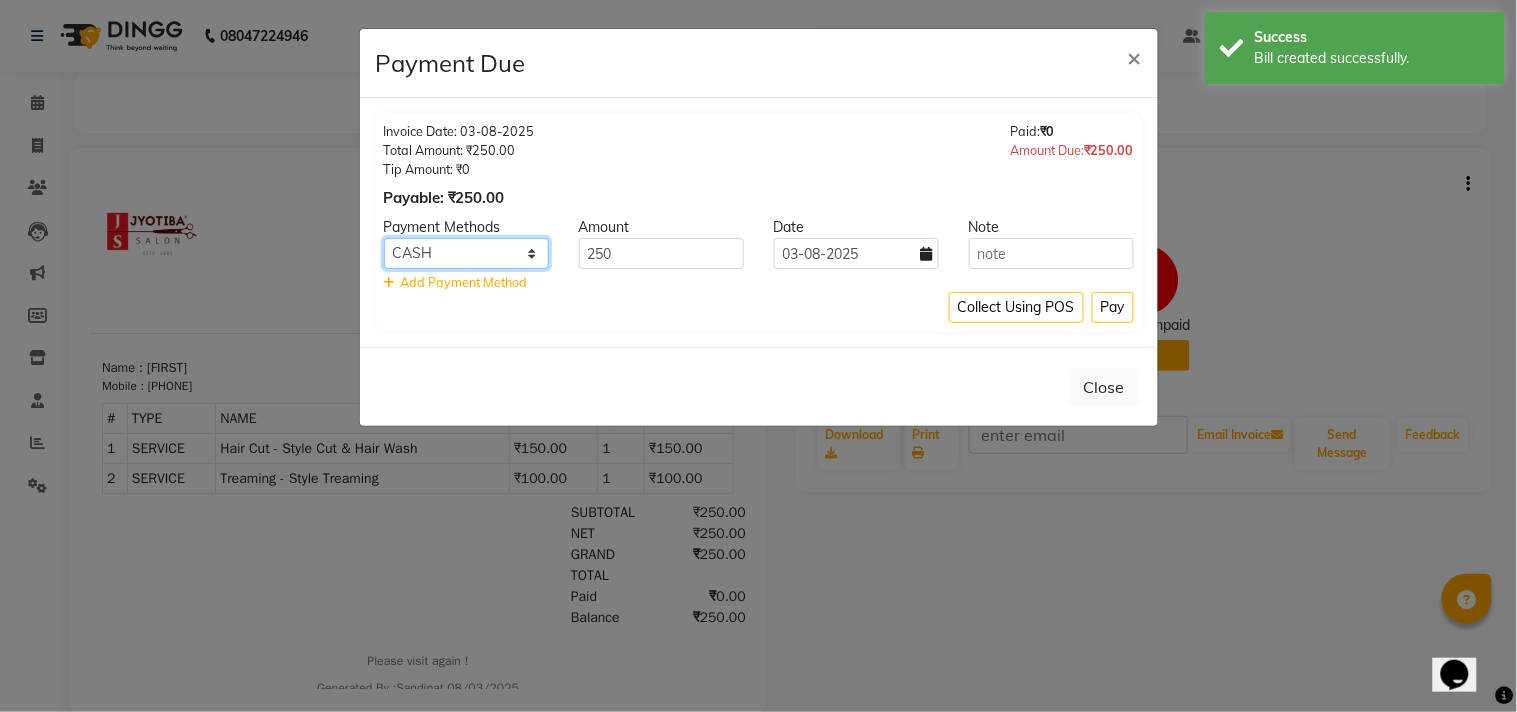 click on "CASH ONLINE CARD" 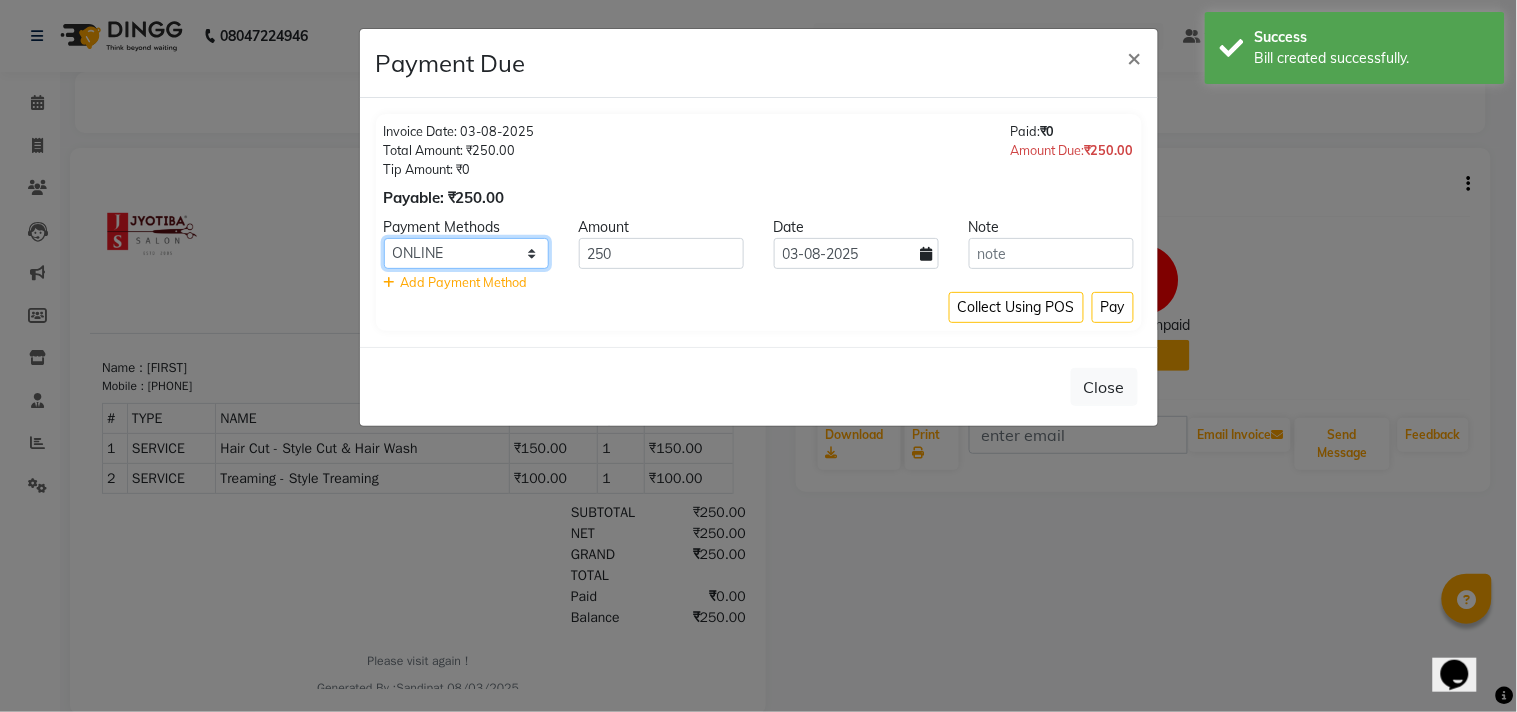 click on "CASH ONLINE CARD" 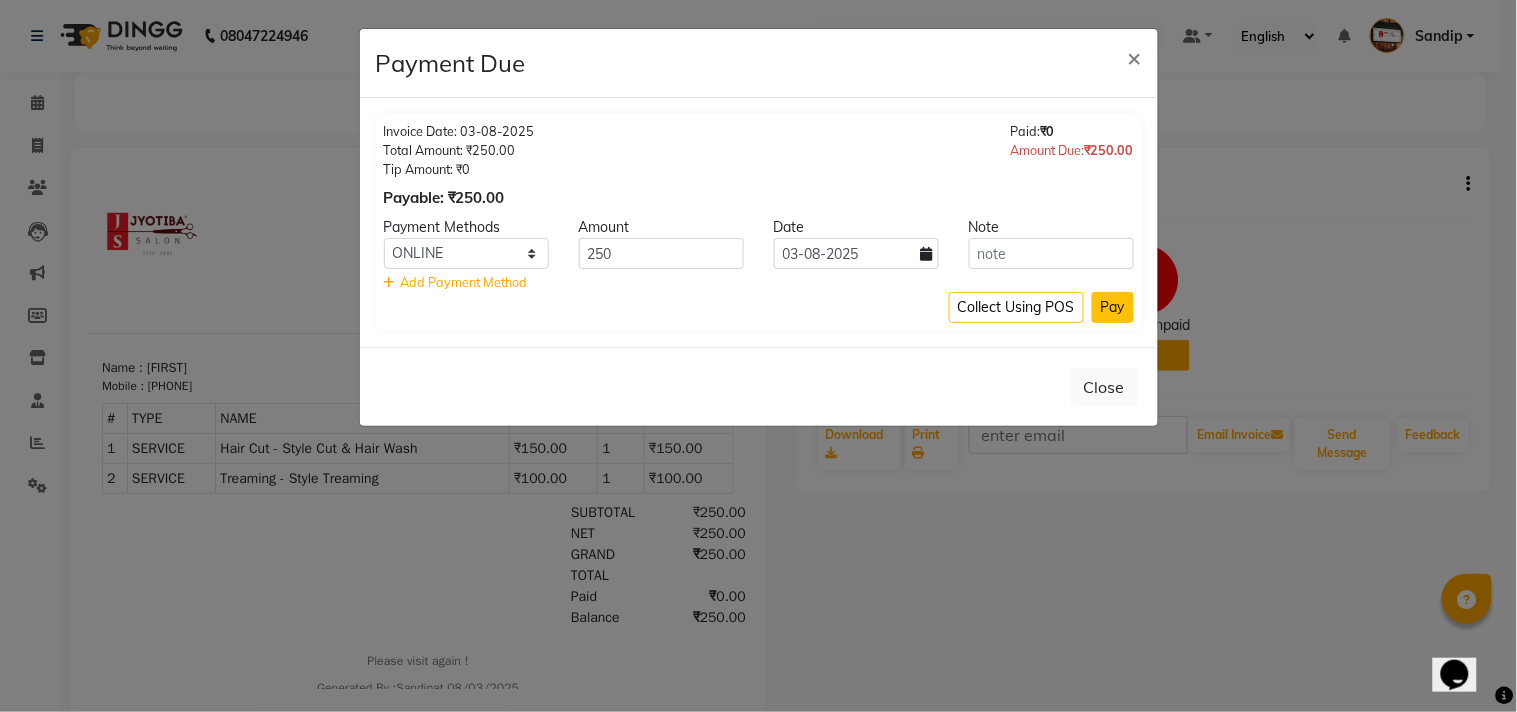 click on "Pay" 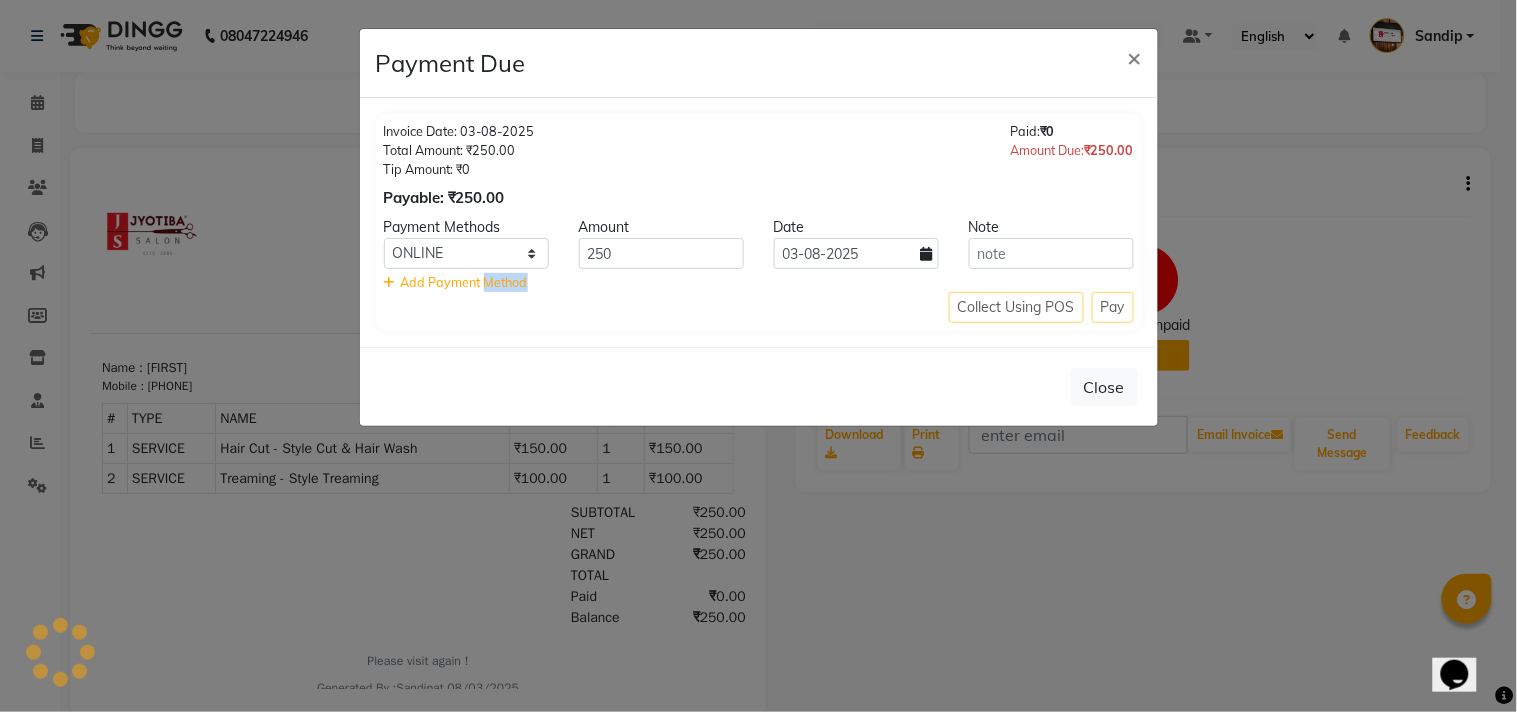 click on "Collect Using POS Pay" 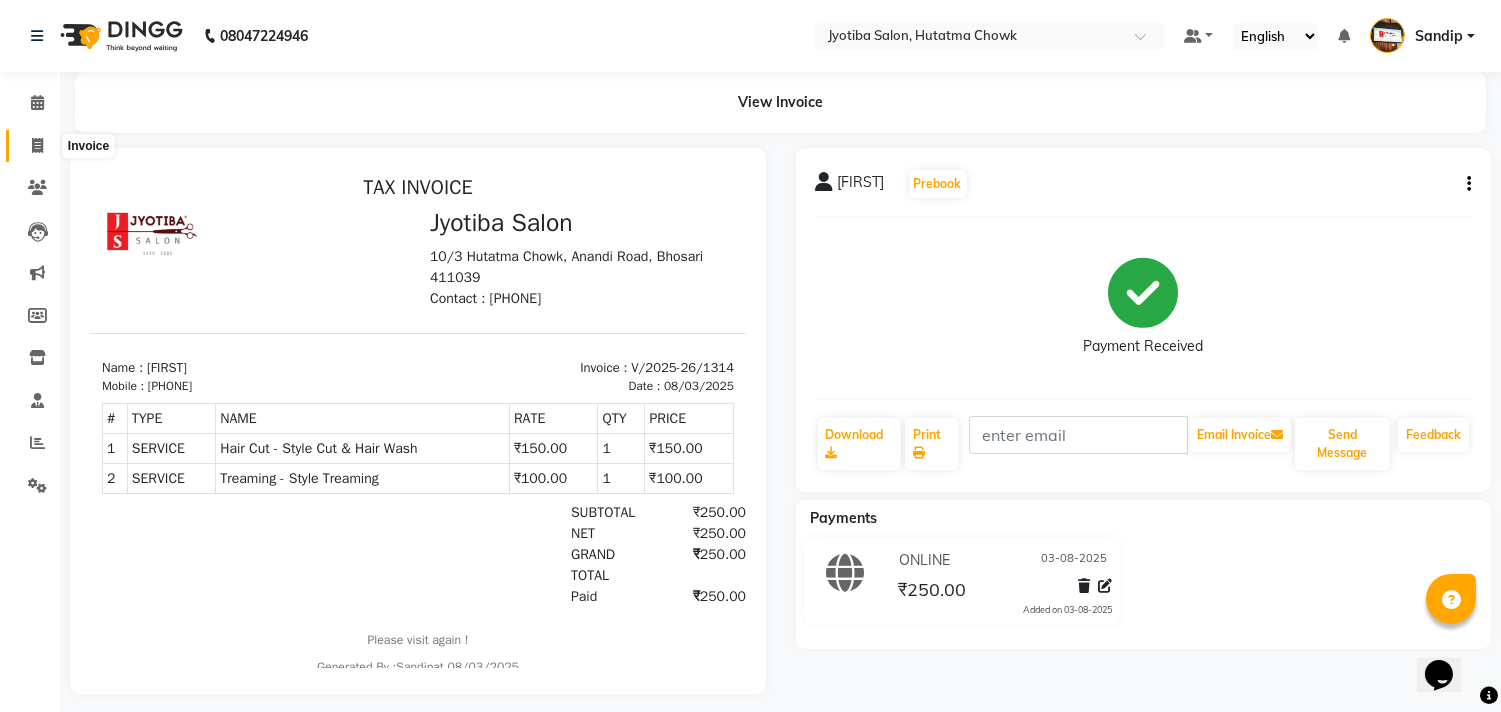 click 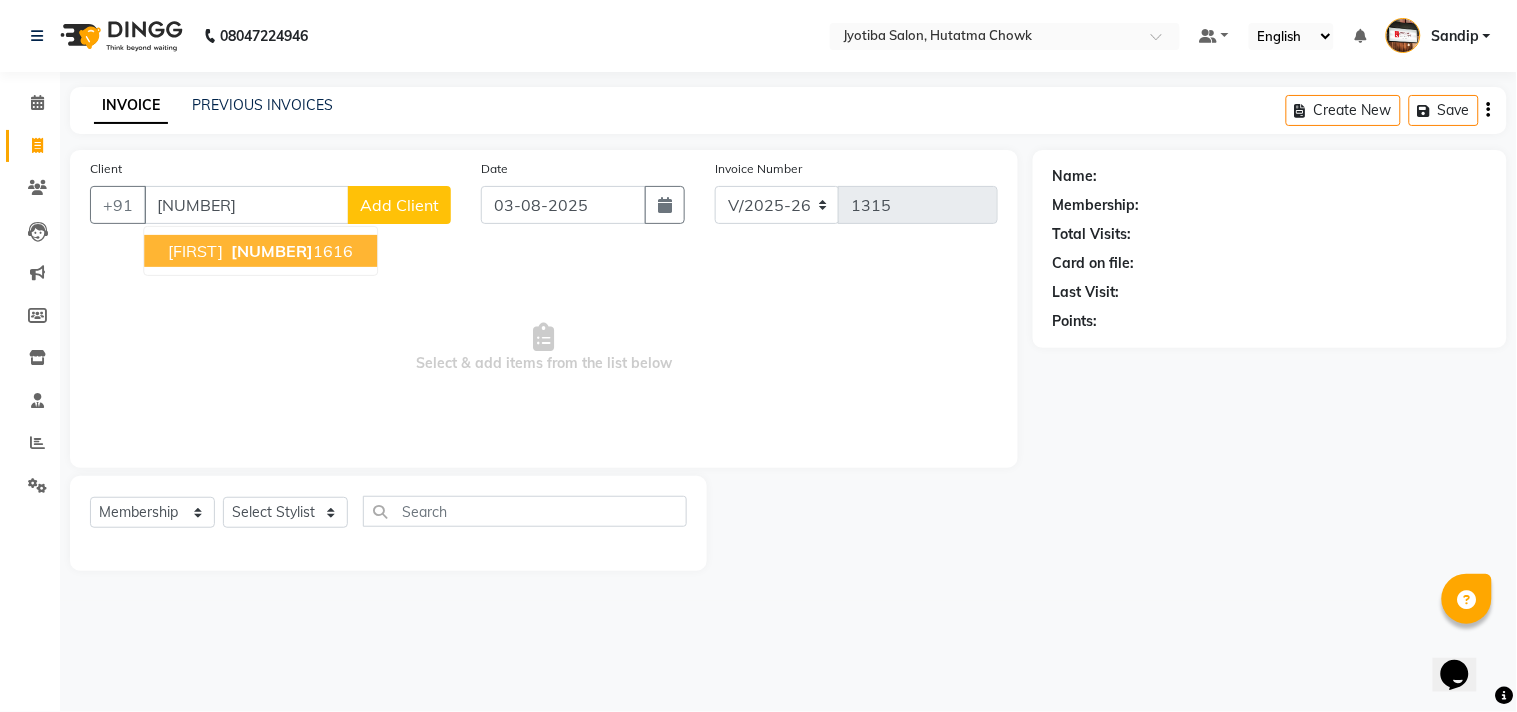 click on "[FIRST]   [PHONE]" at bounding box center [260, 251] 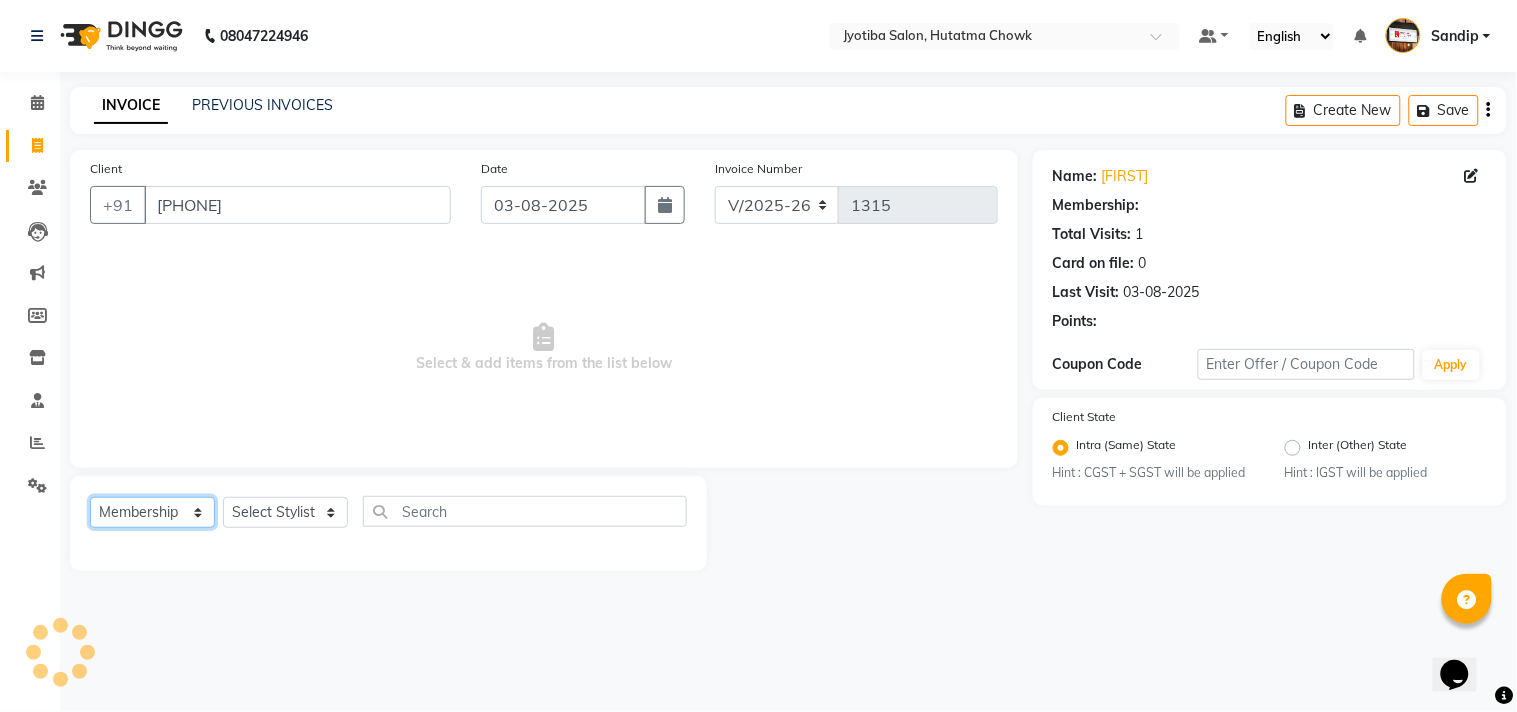 click on "Select  Service  Product  Membership  Package Voucher Prepaid Gift Card" 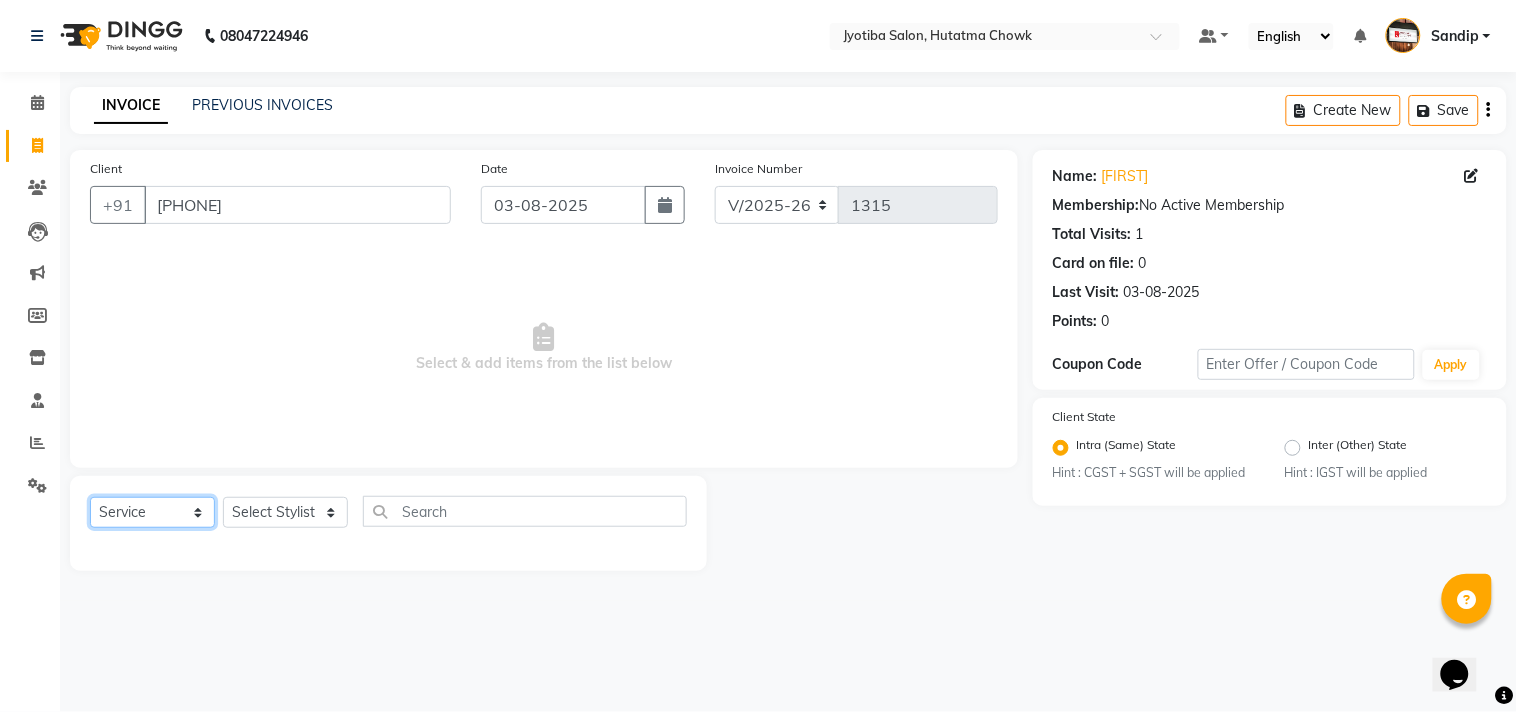 click on "Select  Service  Product  Membership  Package Voucher Prepaid Gift Card" 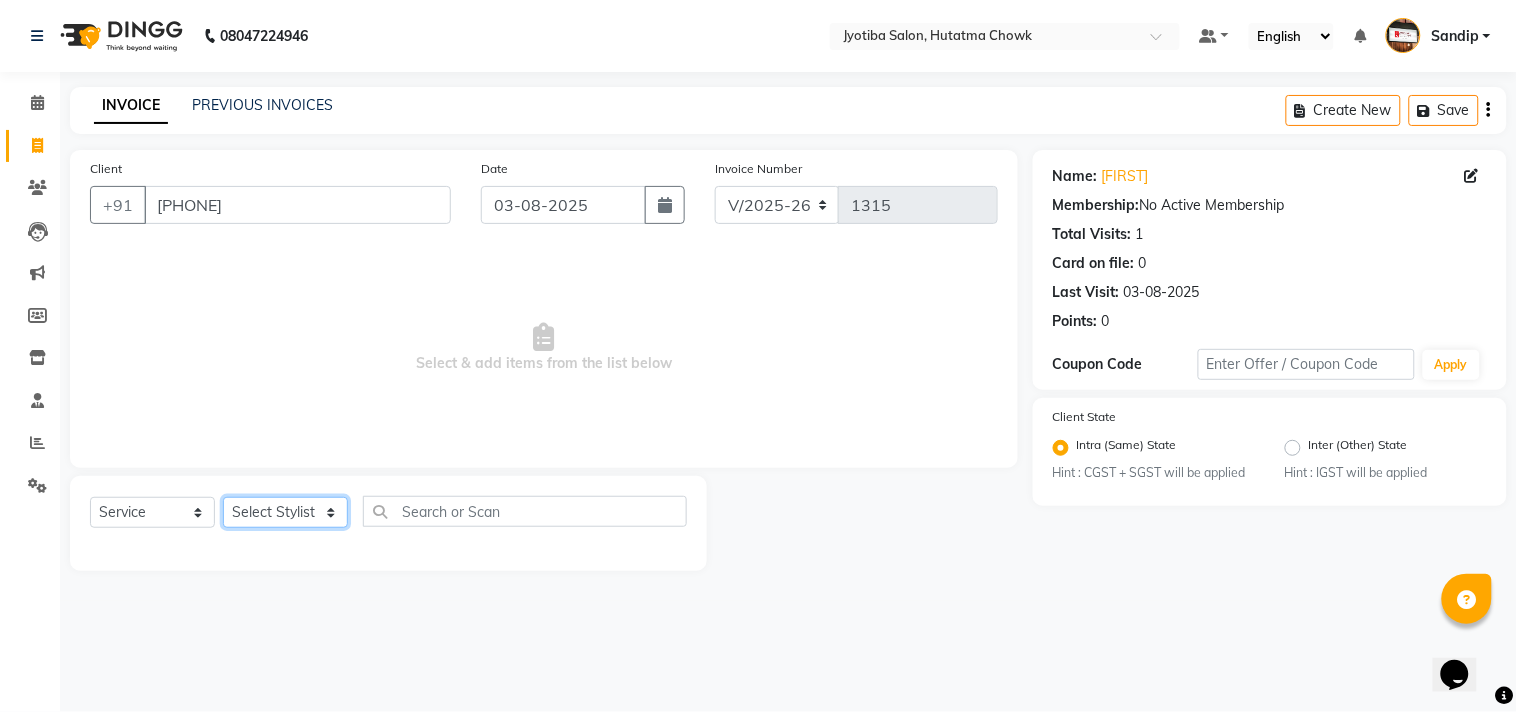 click on "Select Stylist Abdul Dinesh thakur Farman  Juned  mahadev Munna  prem RAHUL Sandip Suresh yasin" 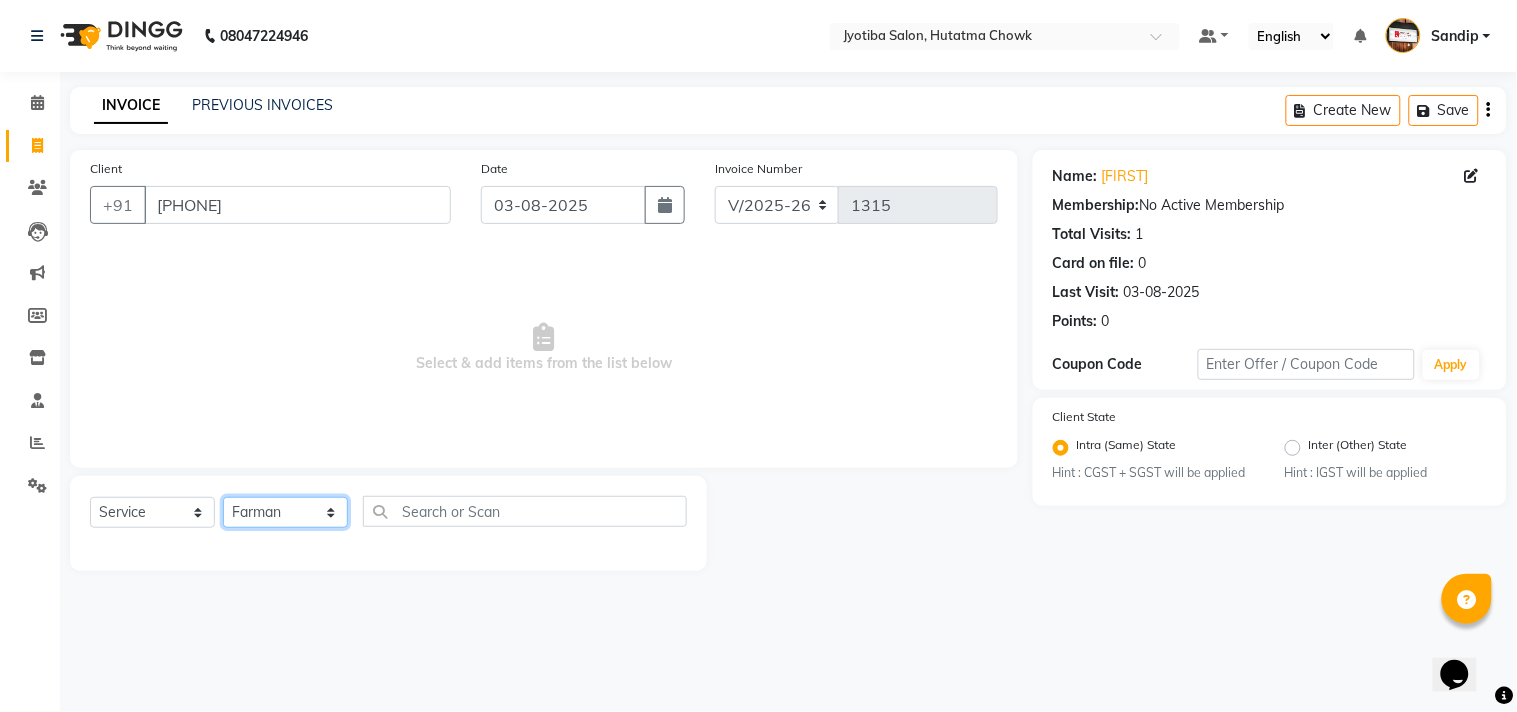 click on "Select Stylist Abdul Dinesh thakur Farman  Juned  mahadev Munna  prem RAHUL Sandip Suresh yasin" 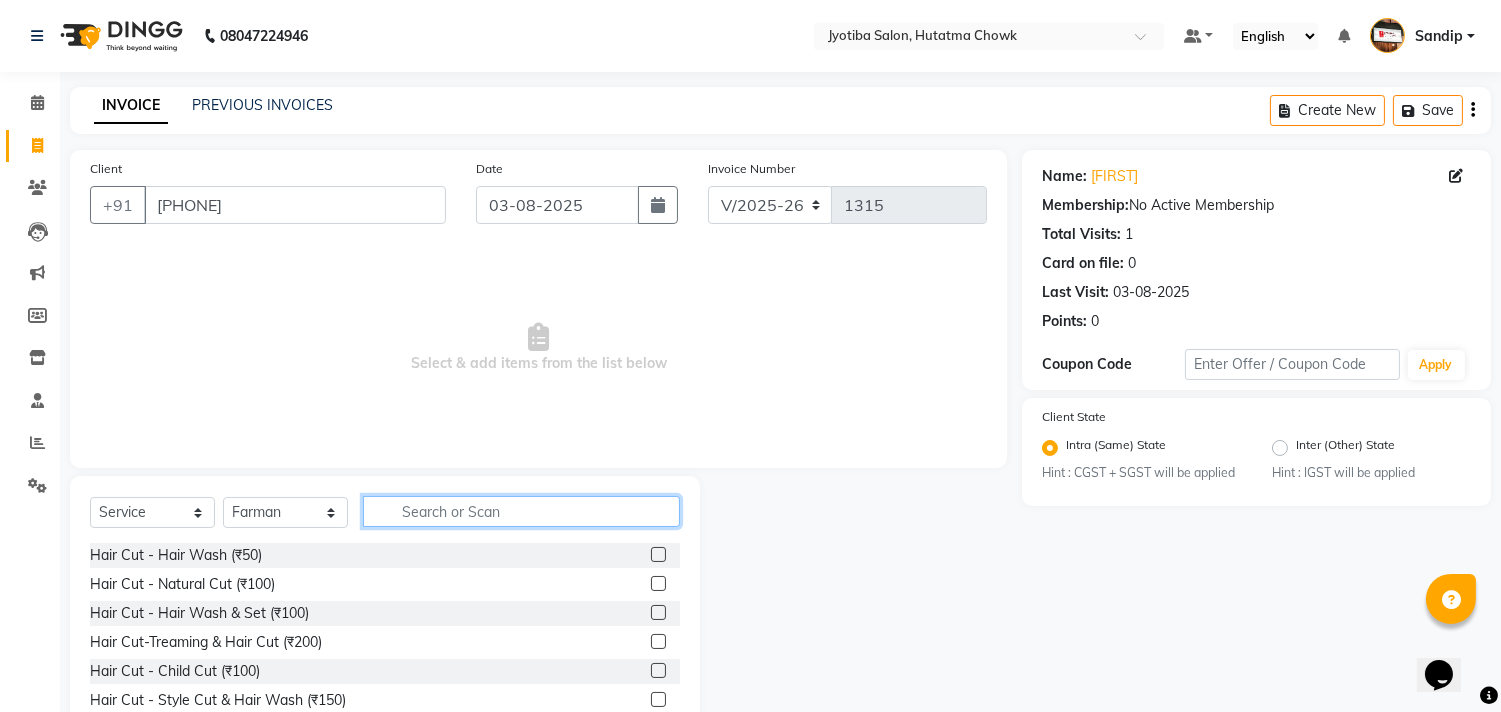 click 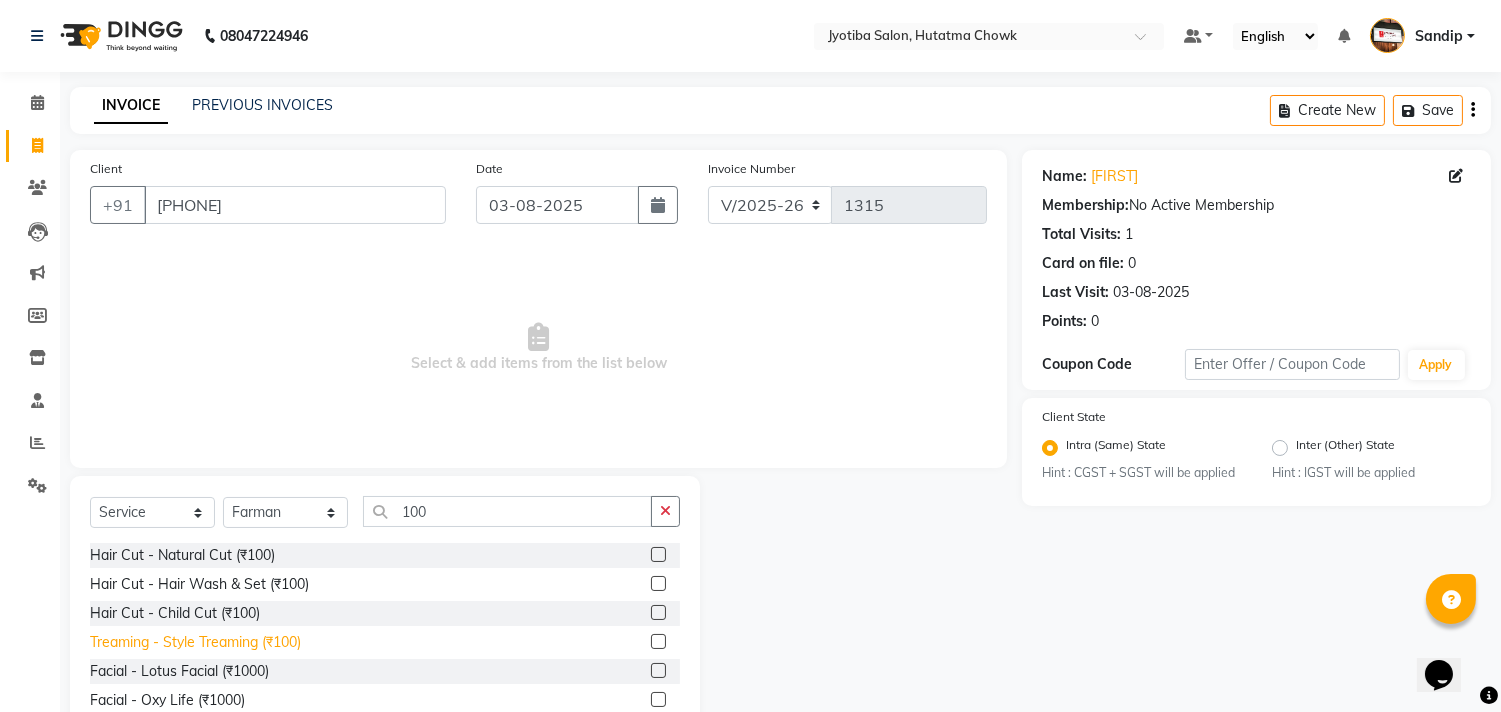 click on "Treaming - Style Treaming (₹100)" 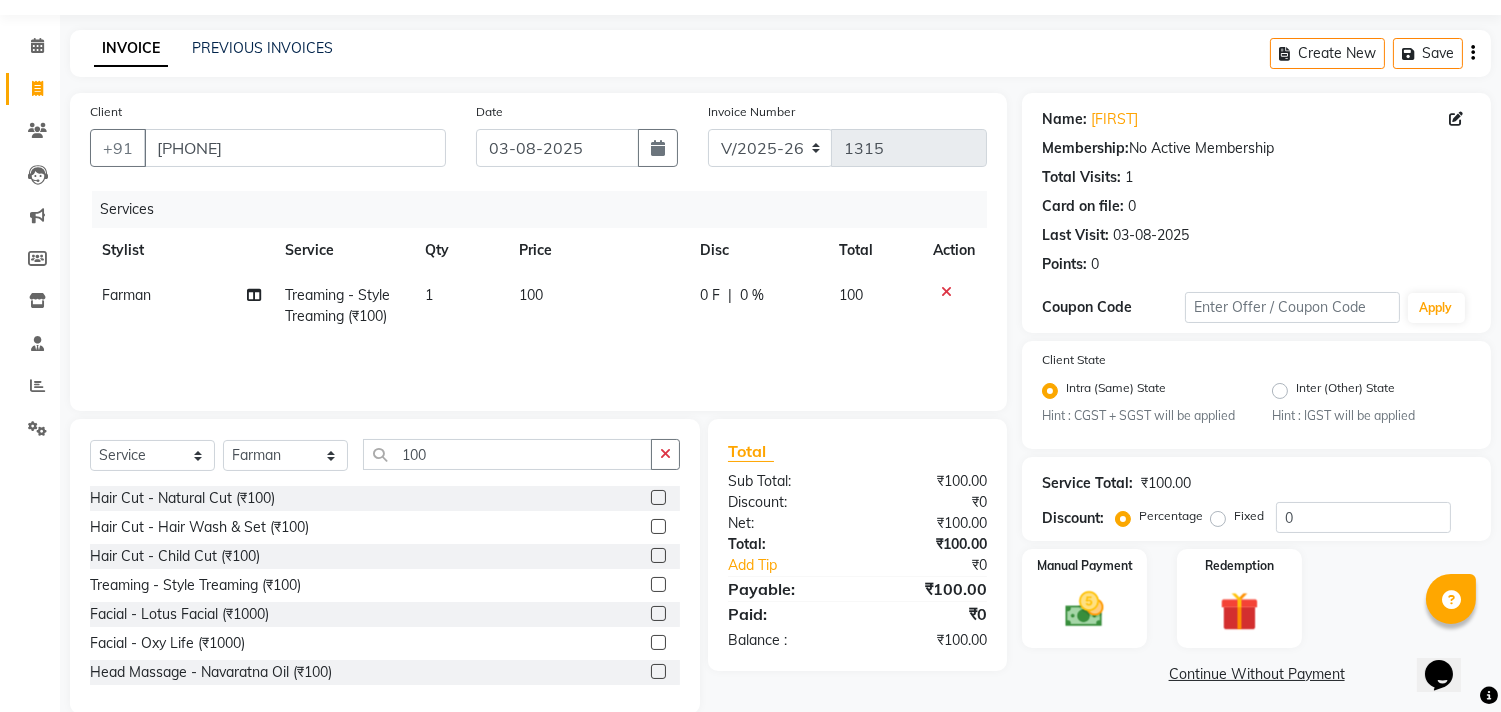 scroll, scrollTop: 88, scrollLeft: 0, axis: vertical 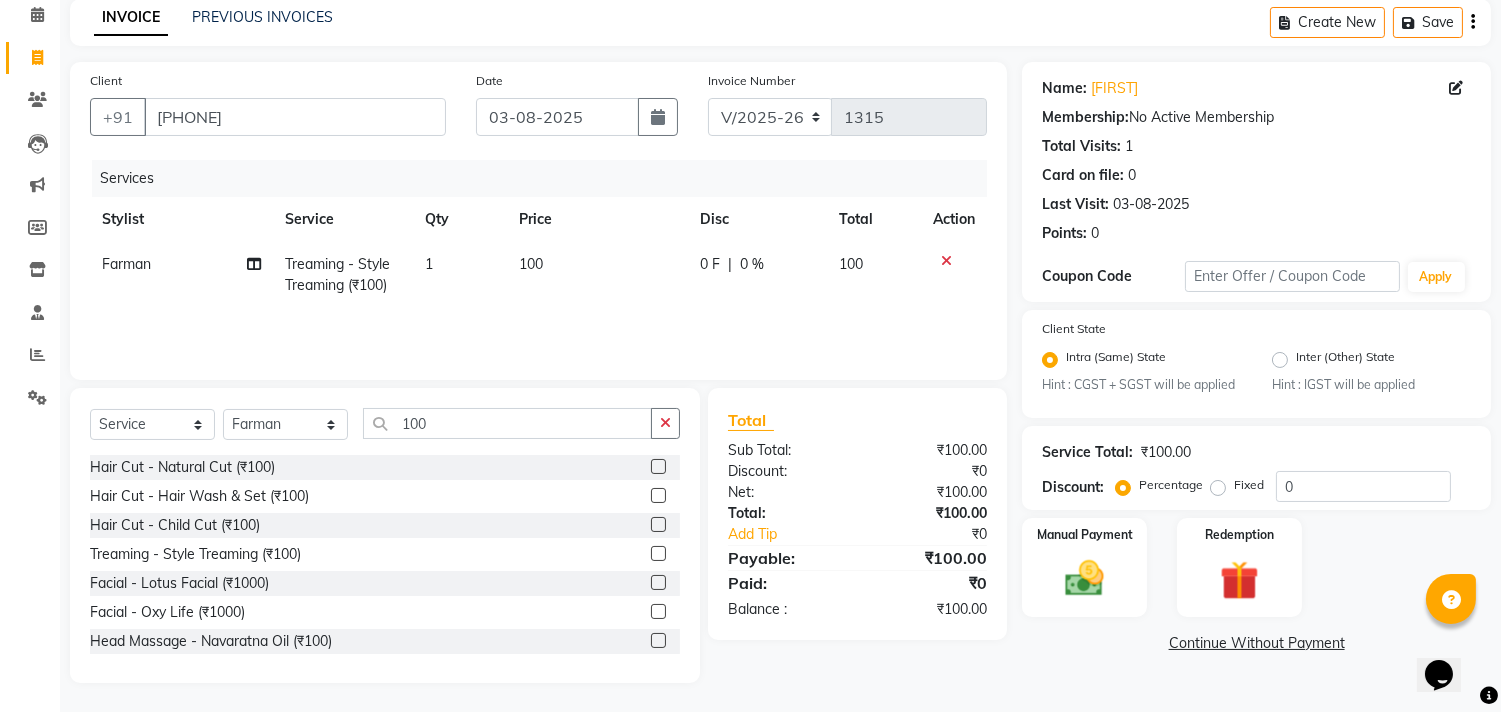 click on "Continue Without Payment" 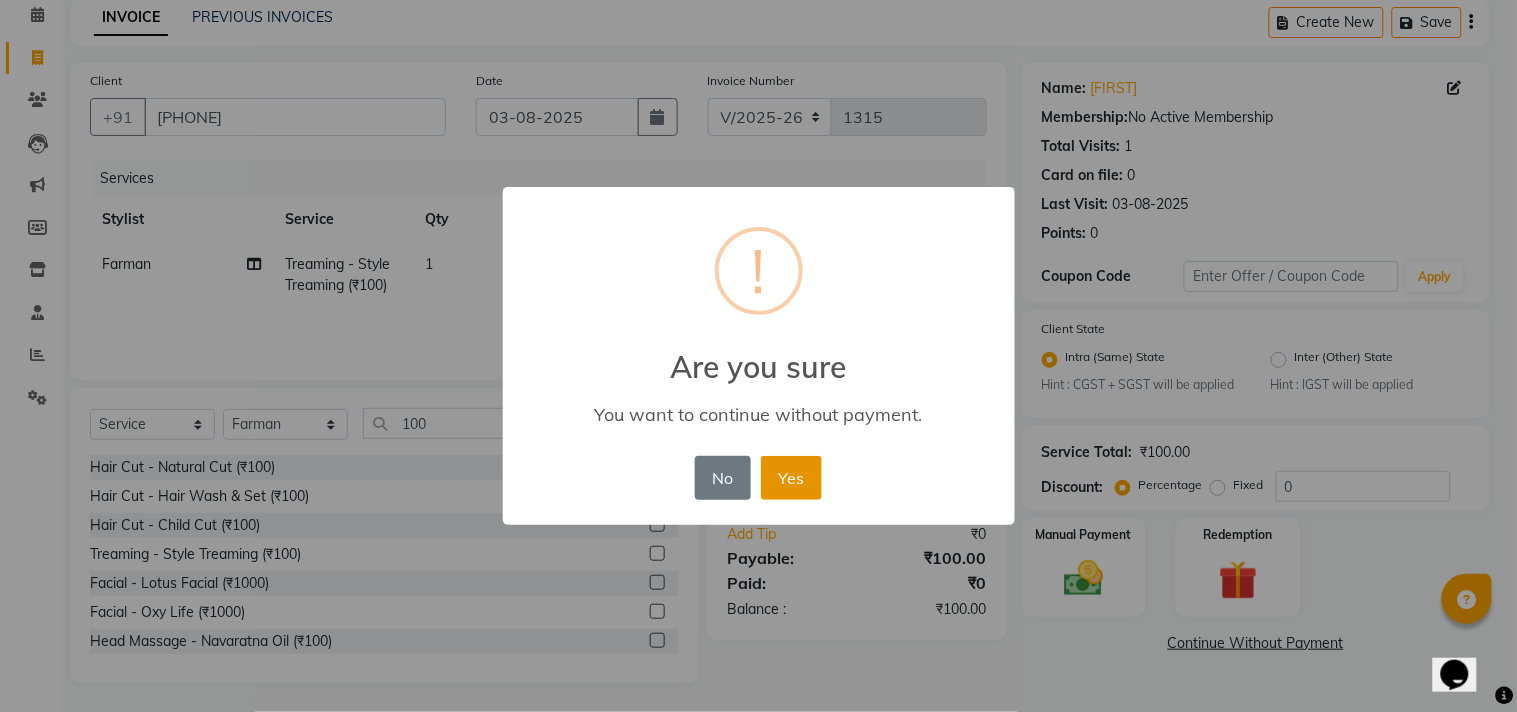 click on "Yes" at bounding box center (791, 478) 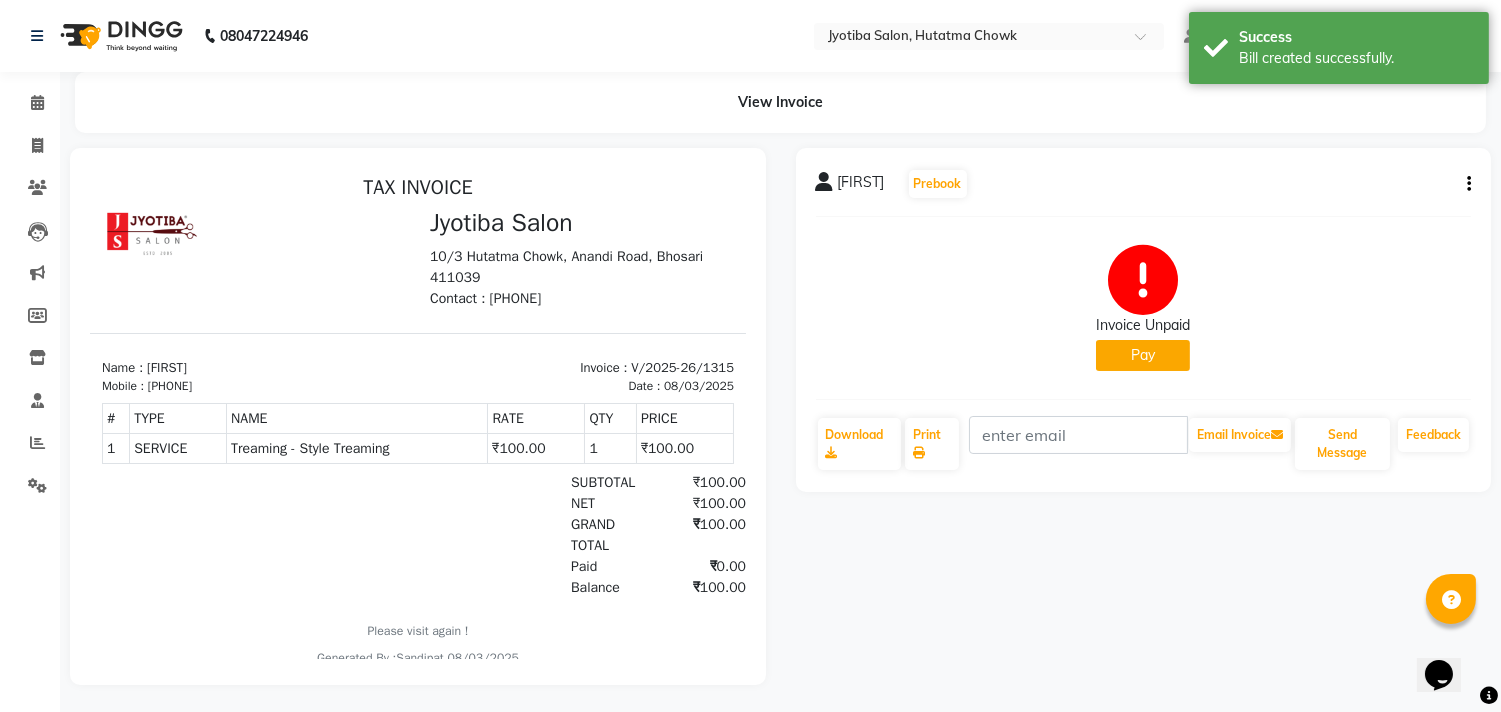 scroll, scrollTop: 0, scrollLeft: 0, axis: both 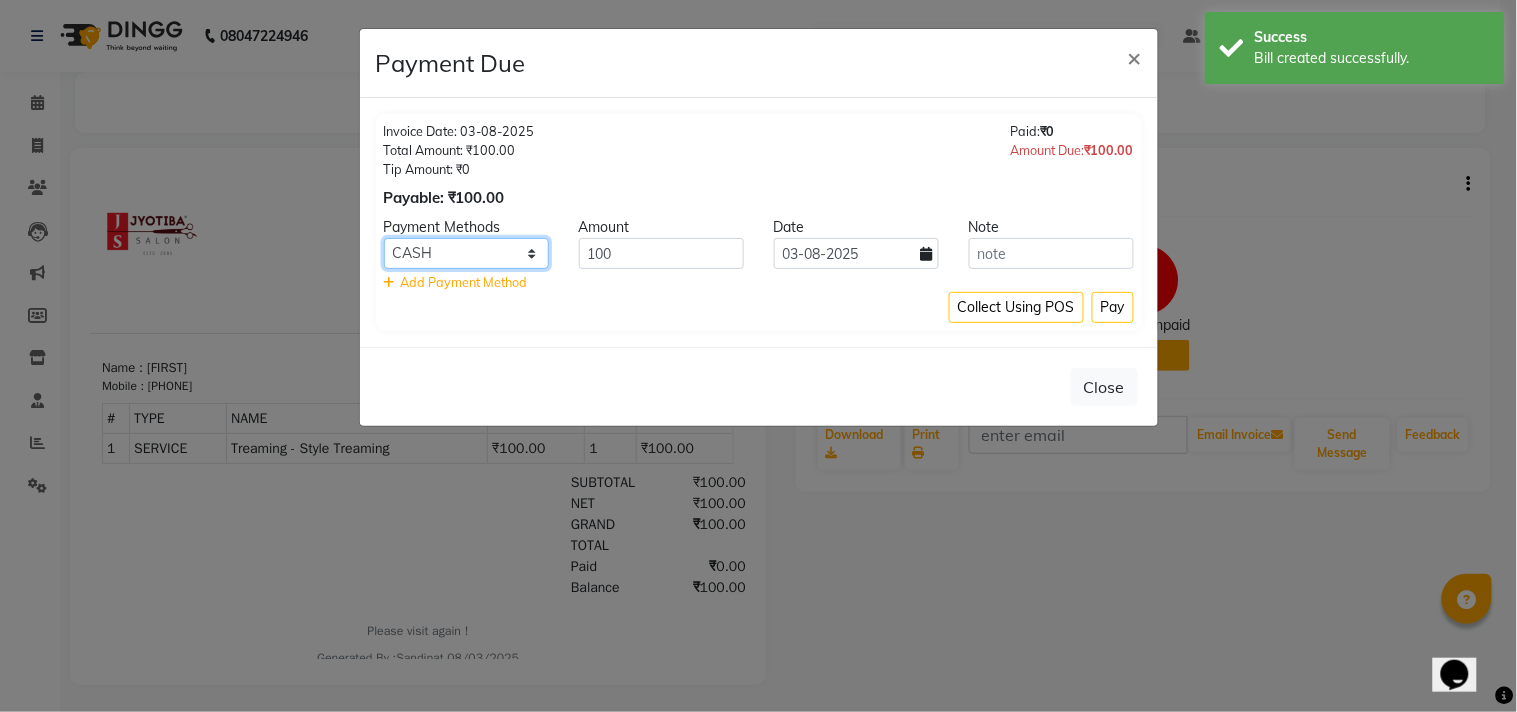 click on "CASH ONLINE CARD" 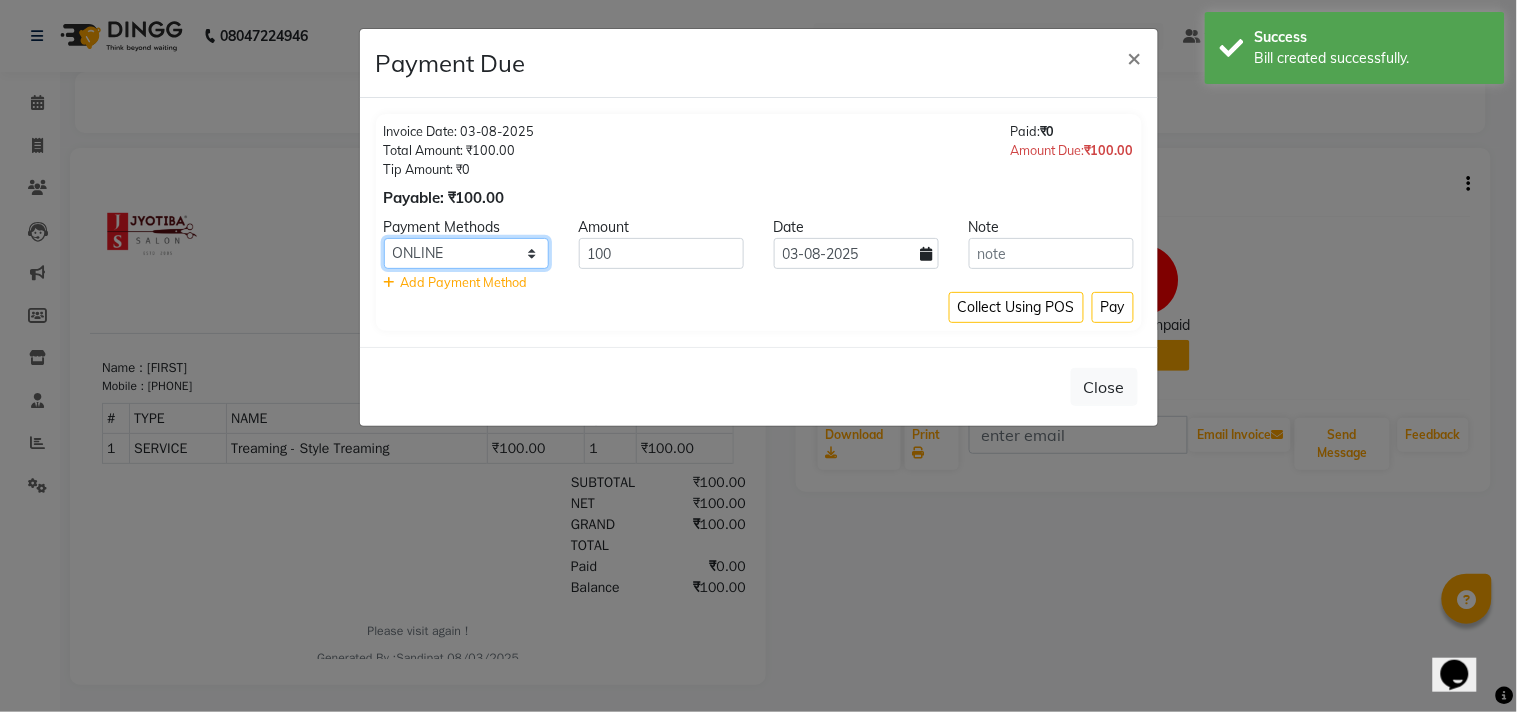 click on "CASH ONLINE CARD" 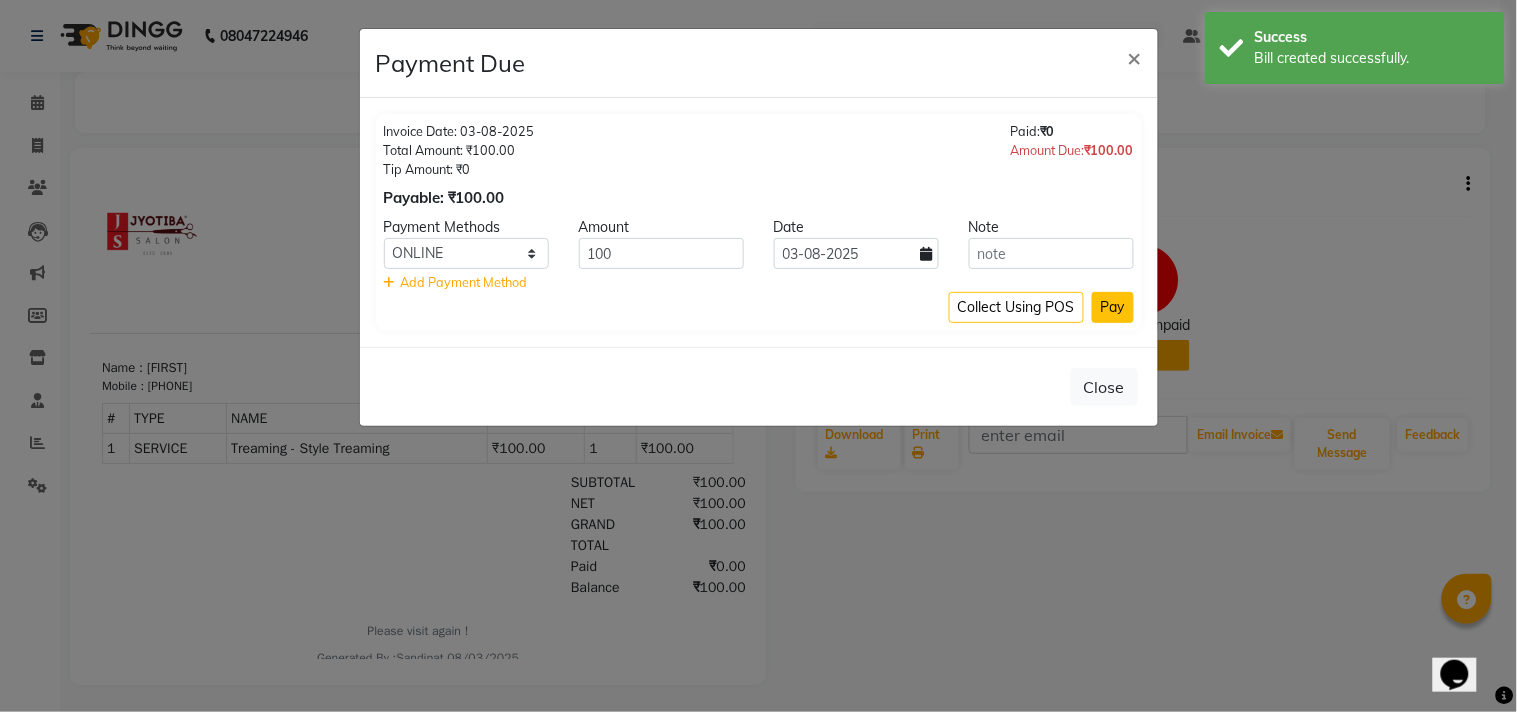 click on "Pay" 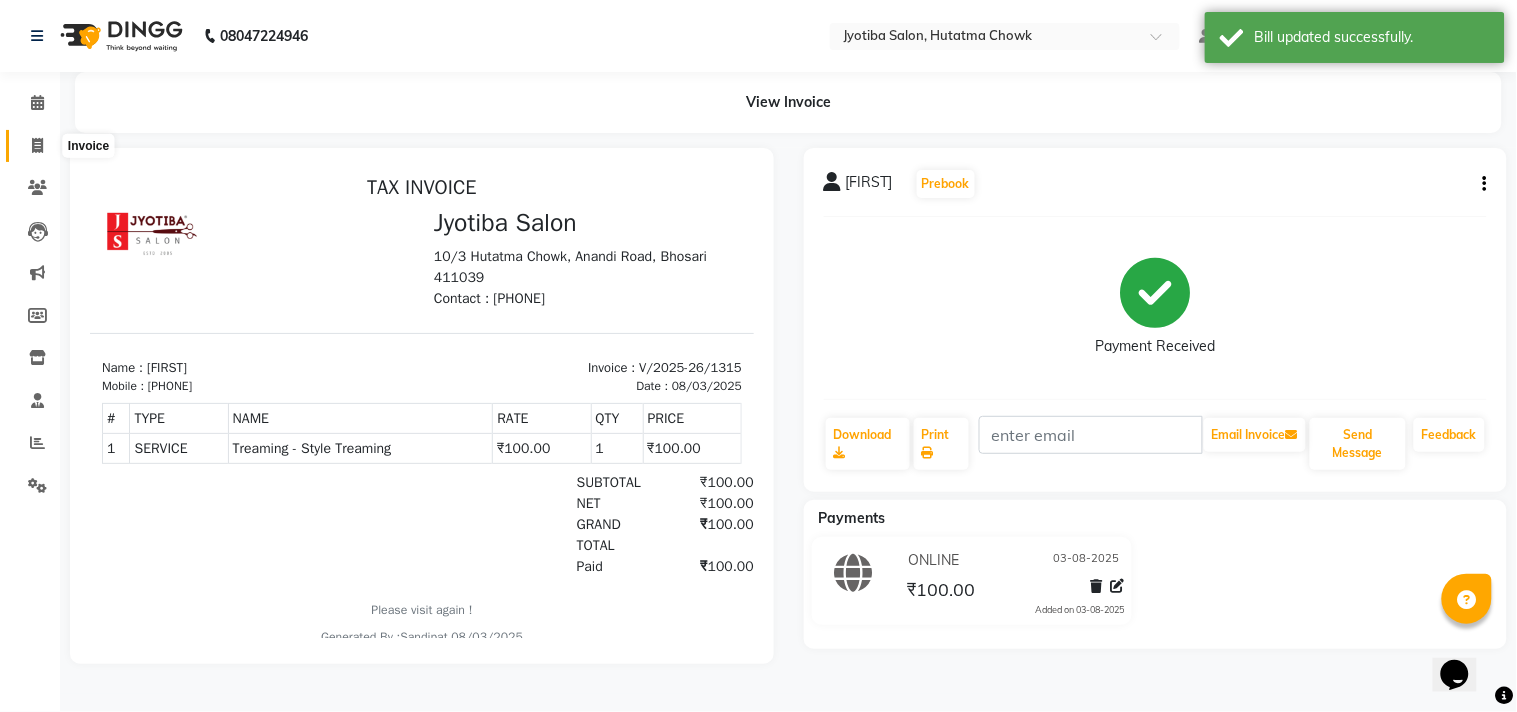 click 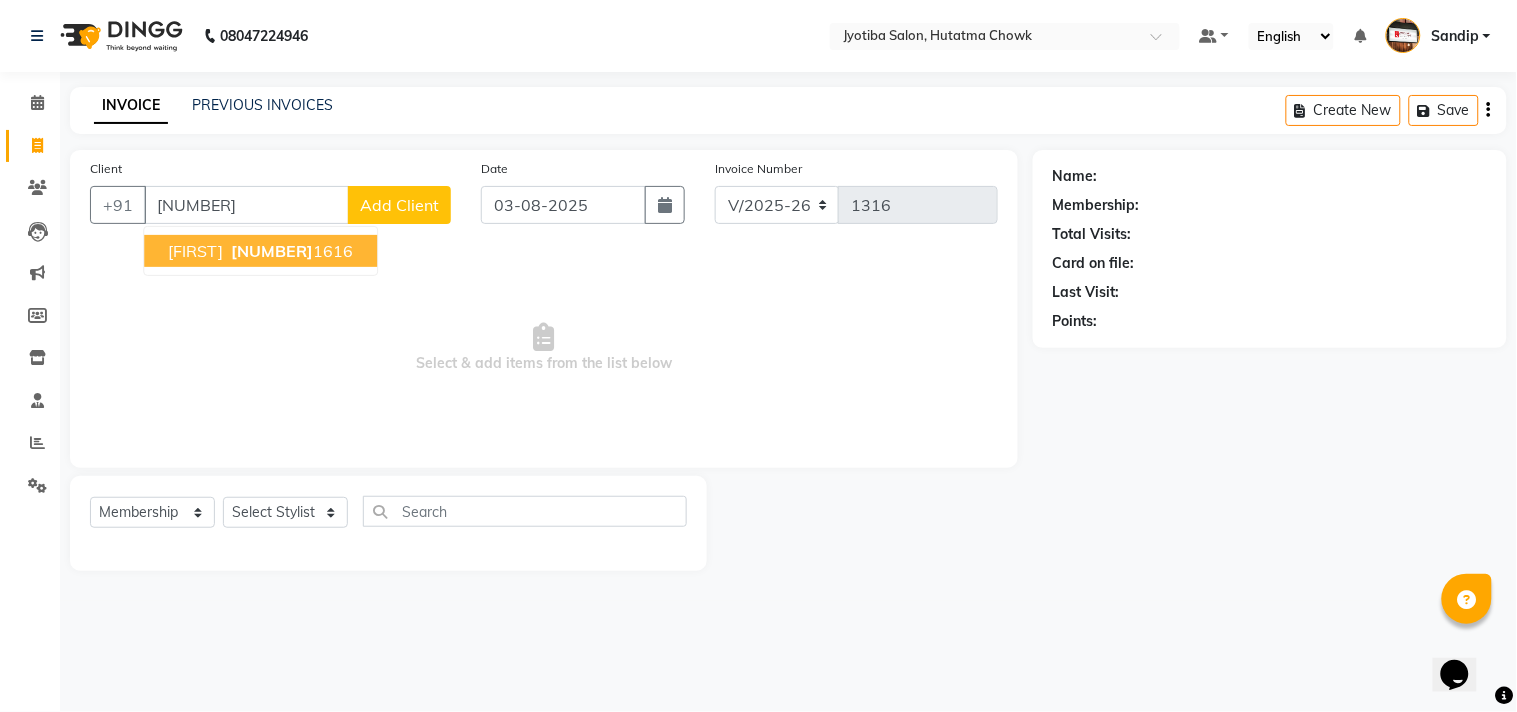 click on "[PHONE]" at bounding box center [290, 251] 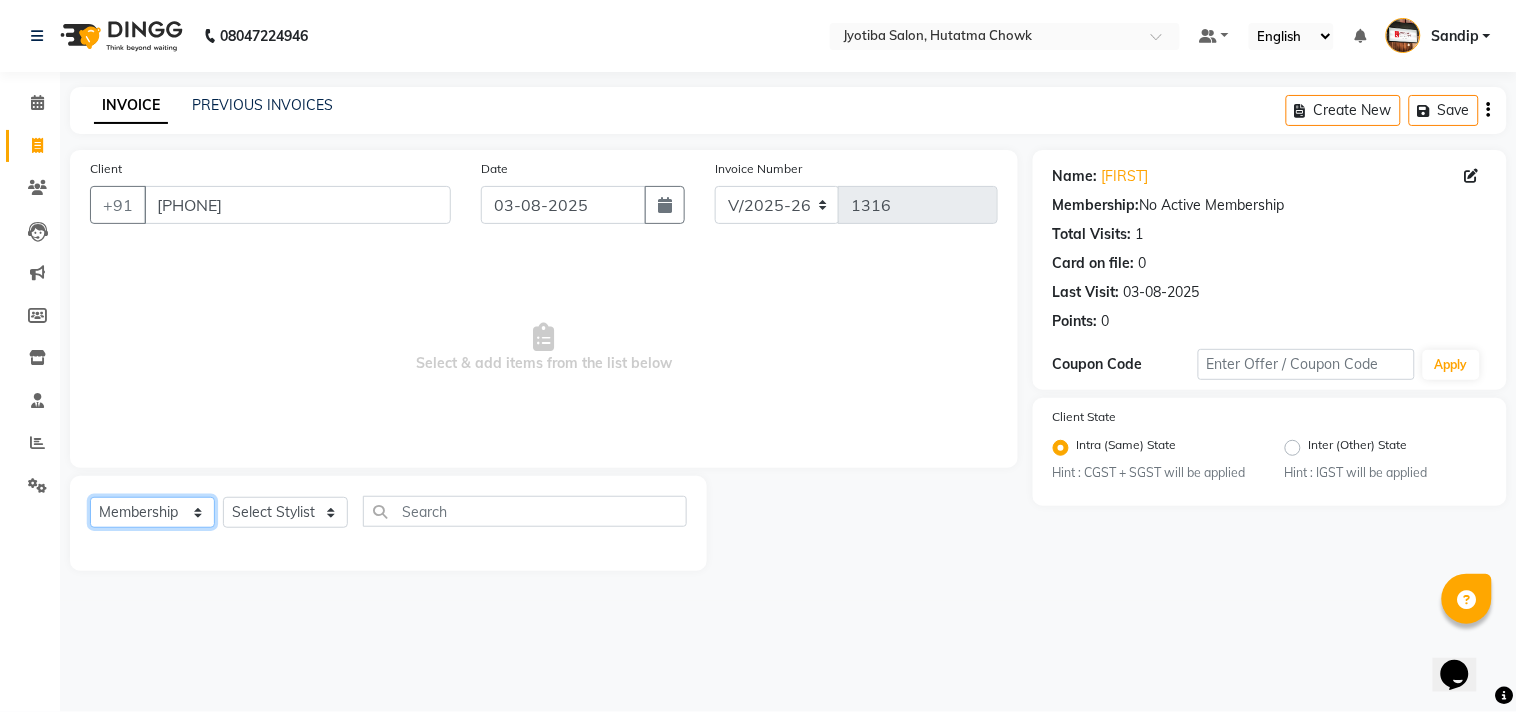 click on "Select  Service  Product  Membership  Package Voucher Prepaid Gift Card" 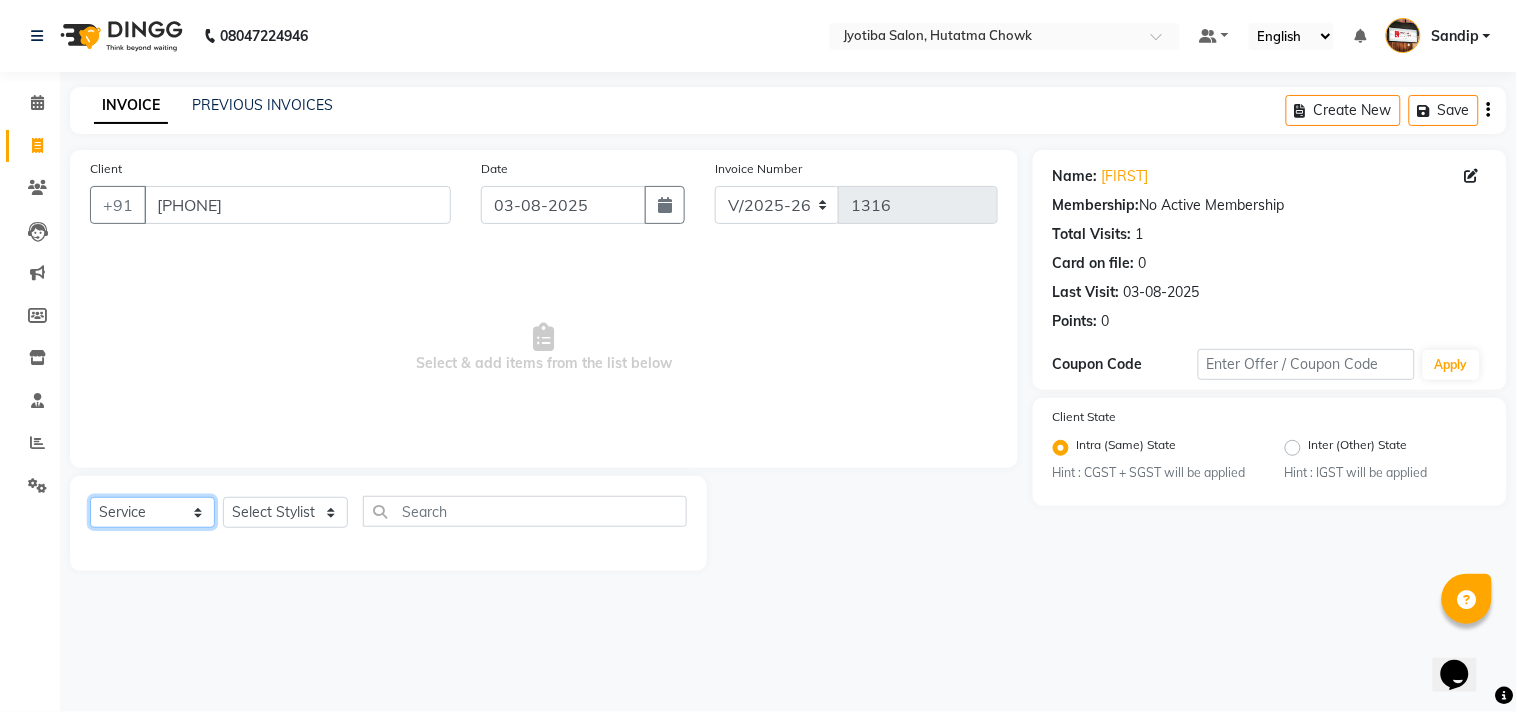 click on "Select  Service  Product  Membership  Package Voucher Prepaid Gift Card" 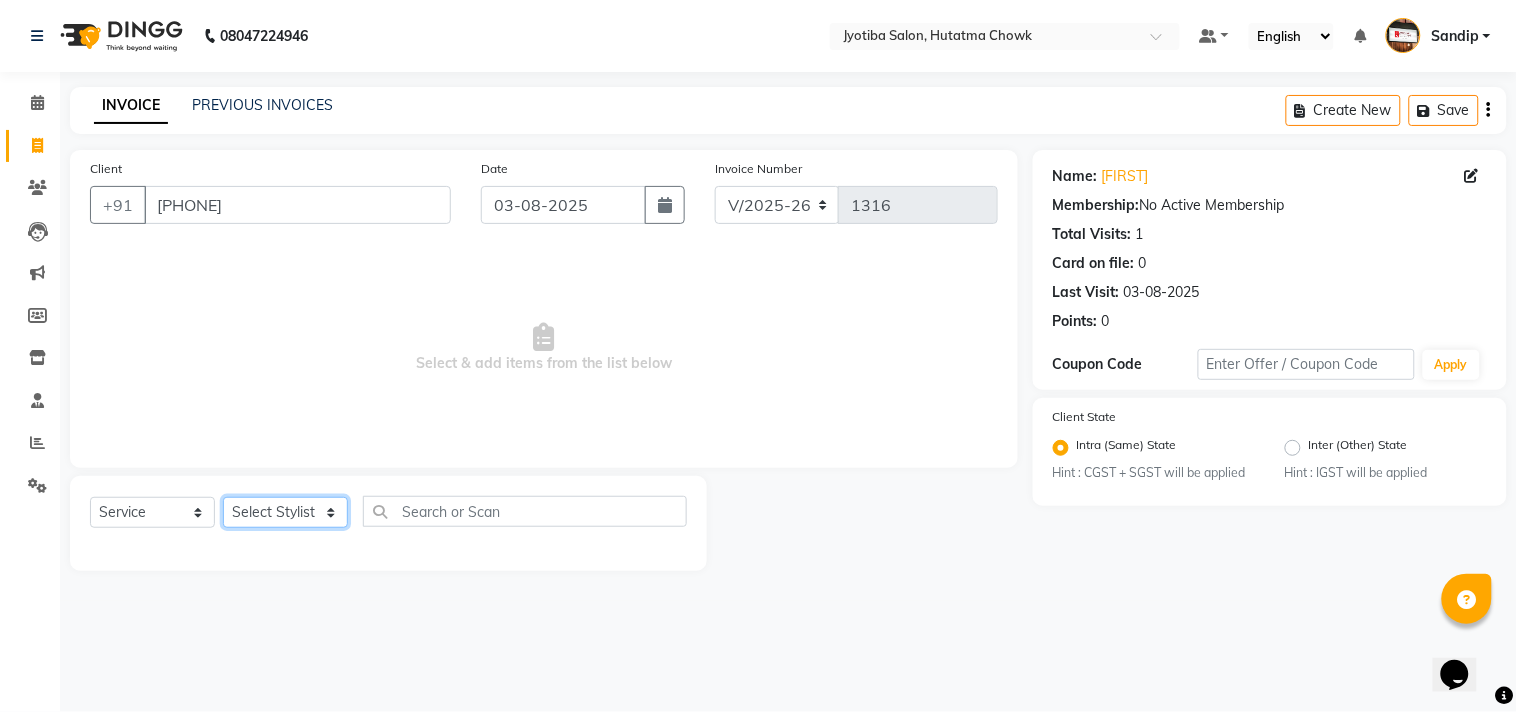 click on "Select Stylist Abdul Dinesh thakur Farman  Juned  mahadev Munna  prem RAHUL Sandip Suresh yasin" 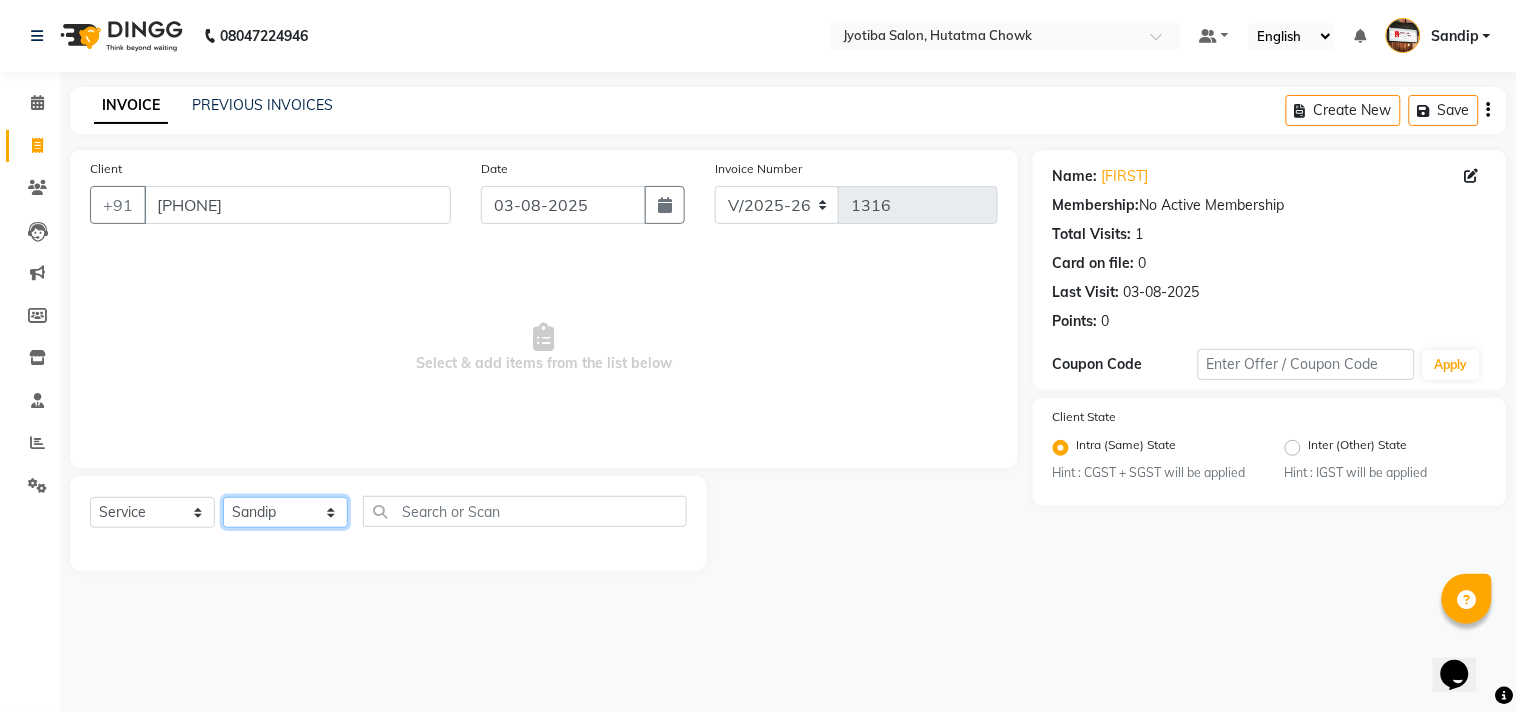 click on "Select Stylist Abdul Dinesh thakur Farman  Juned  mahadev Munna  prem RAHUL Sandip Suresh yasin" 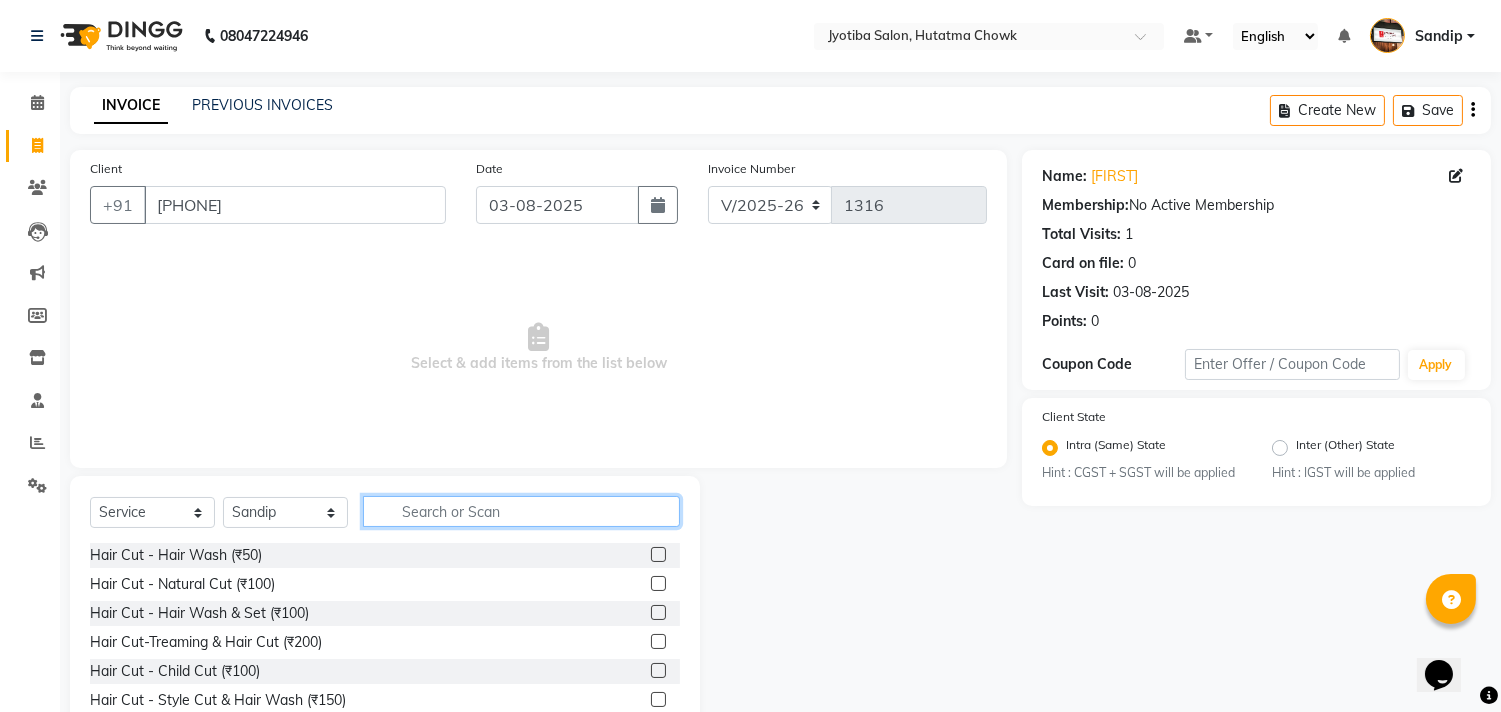 click 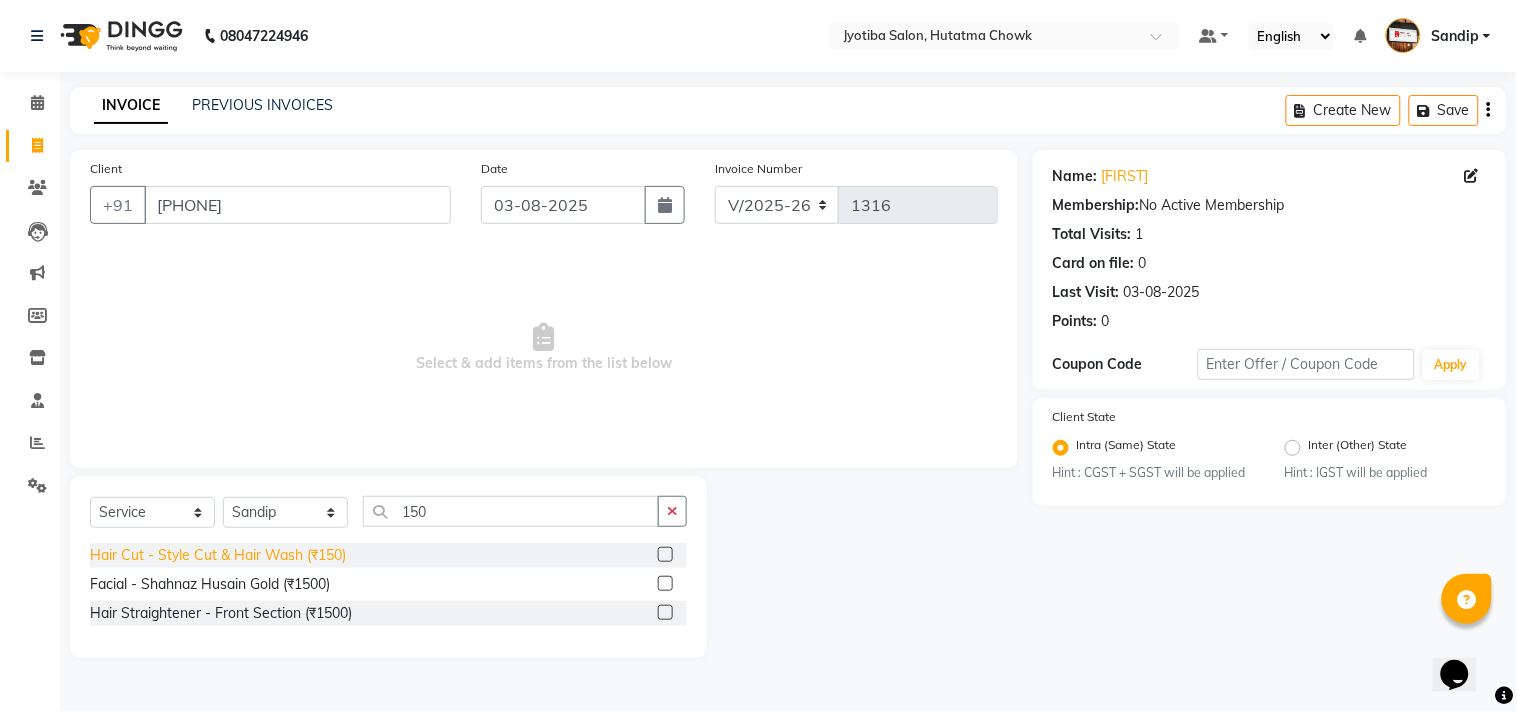 click on "Hair Cut - Style Cut & Hair Wash (₹150)" 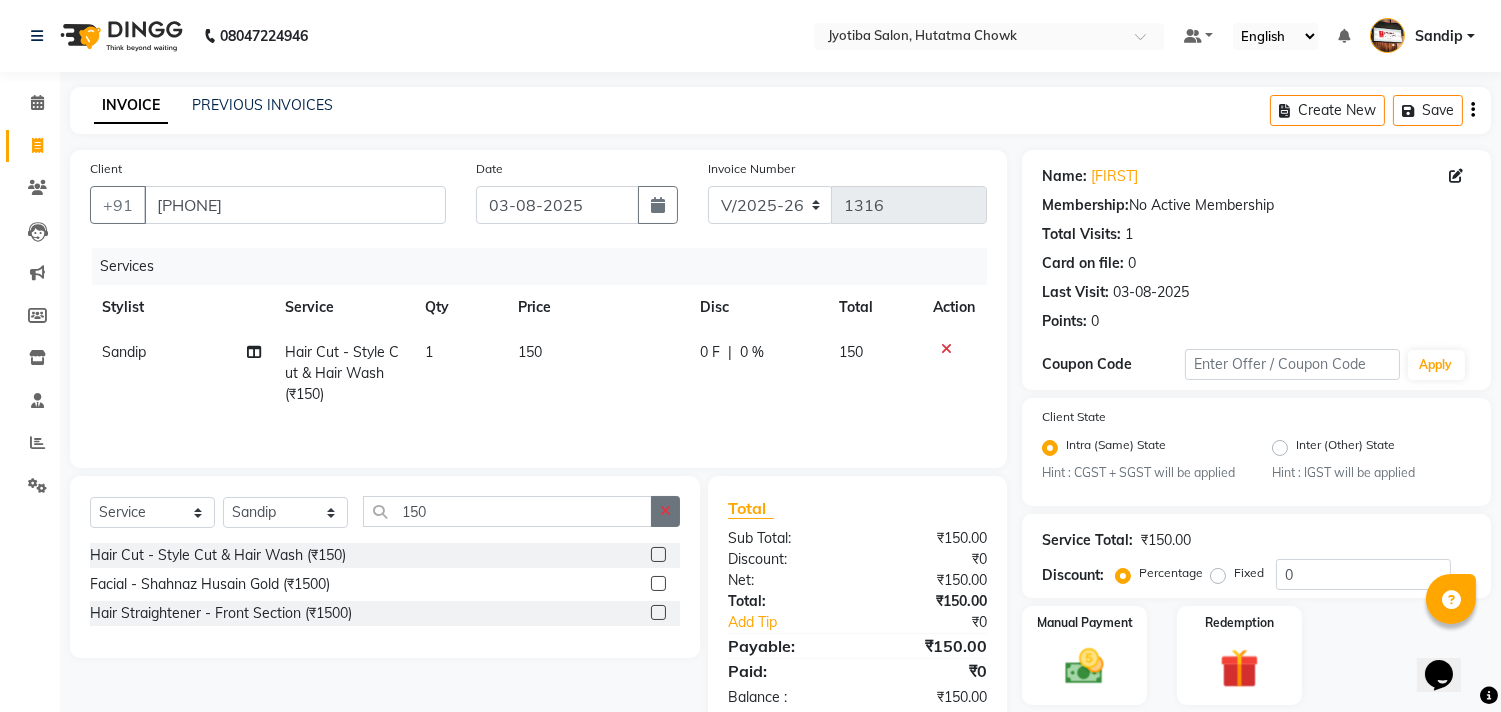click 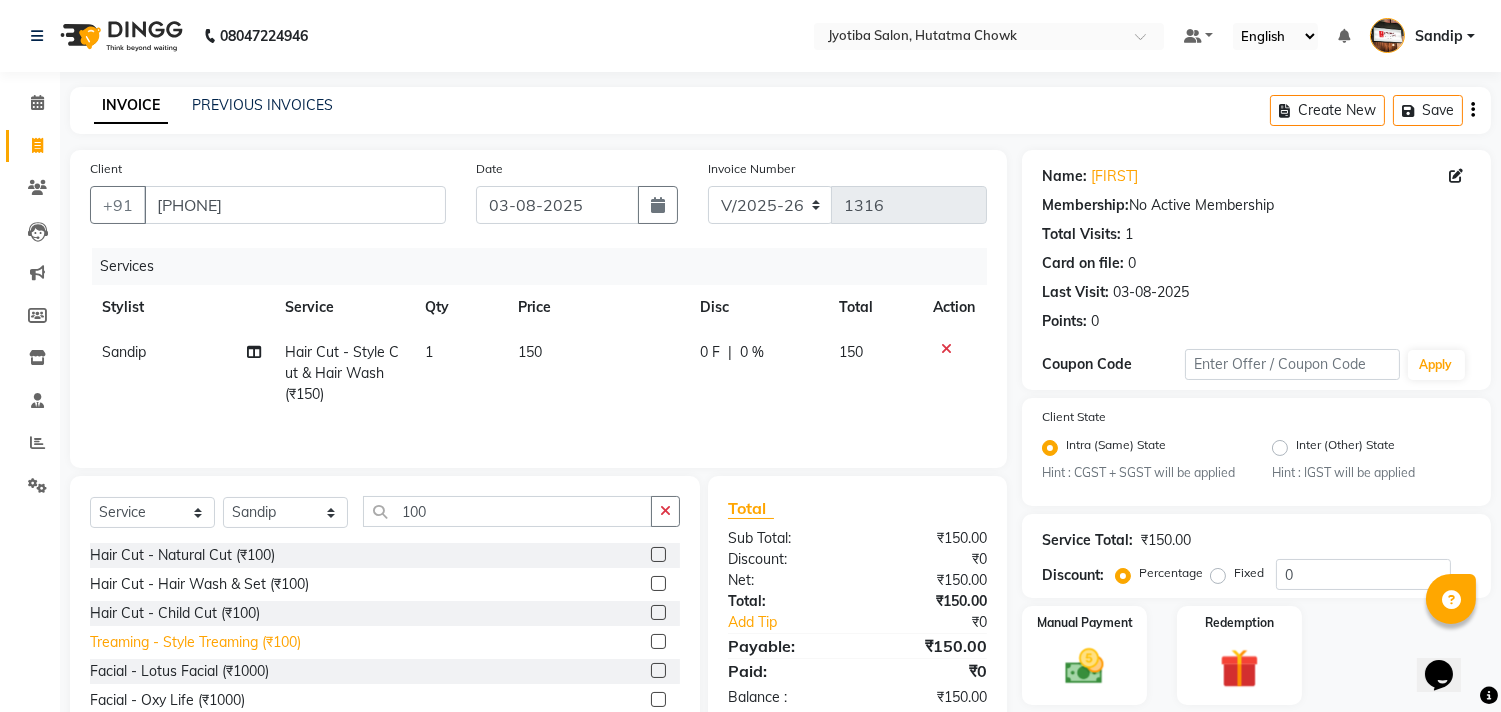 click on "Treaming - Style Treaming (₹100)" 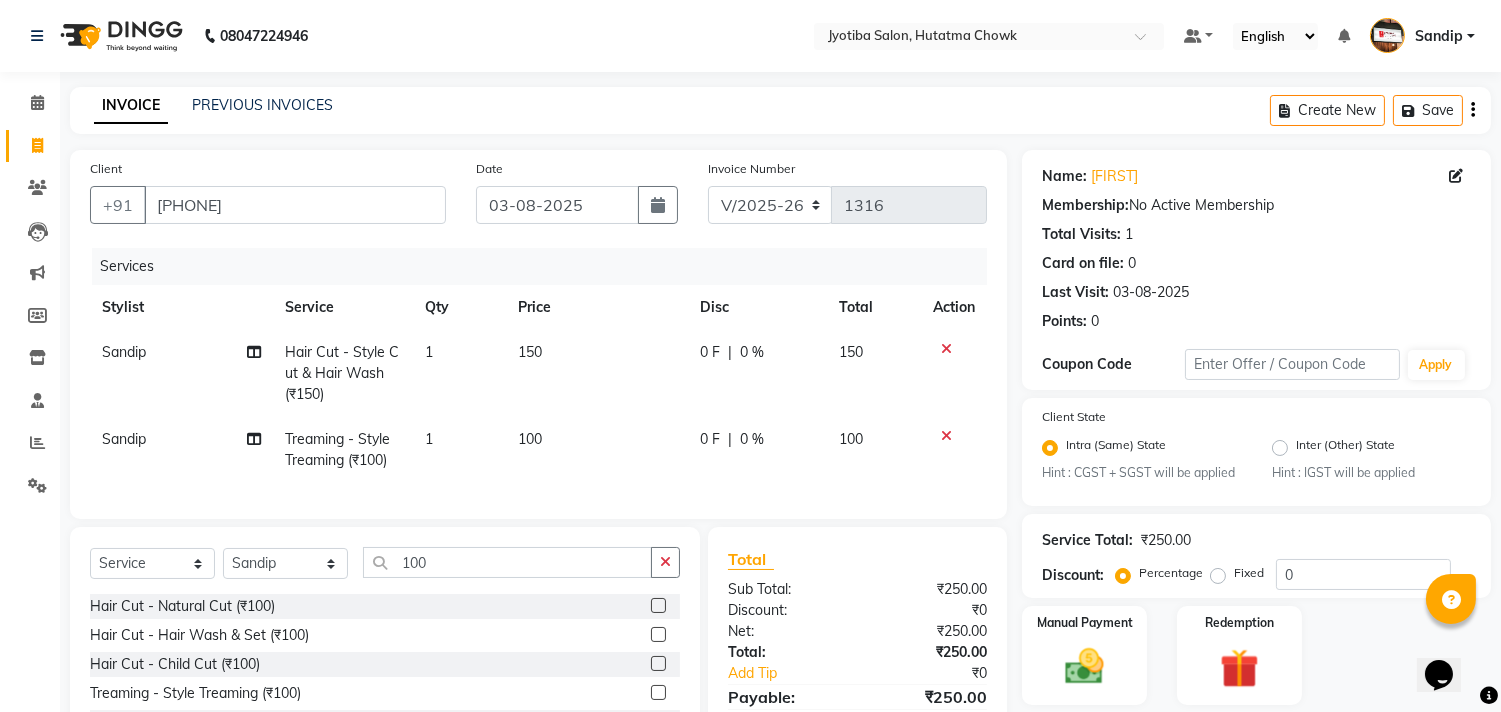 scroll, scrollTop: 156, scrollLeft: 0, axis: vertical 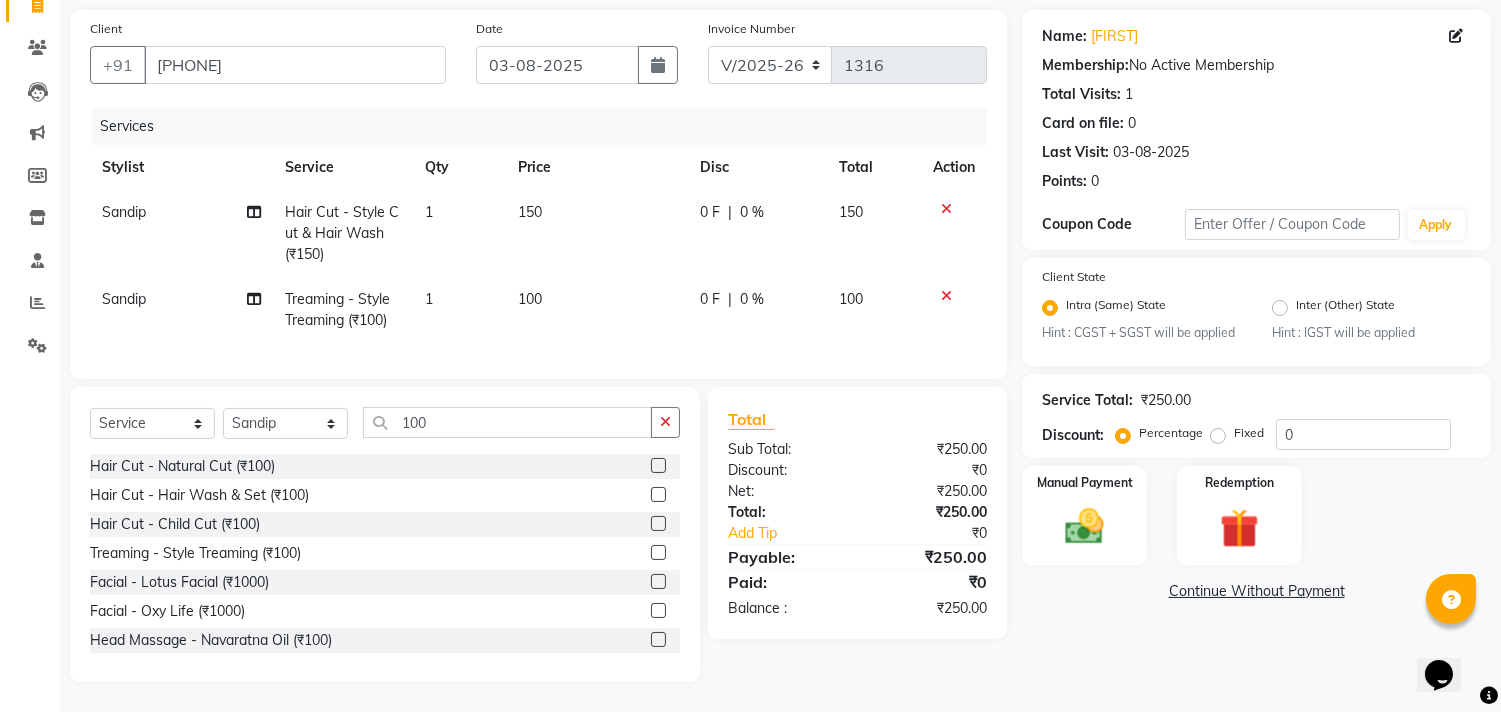 click on "Continue Without Payment" 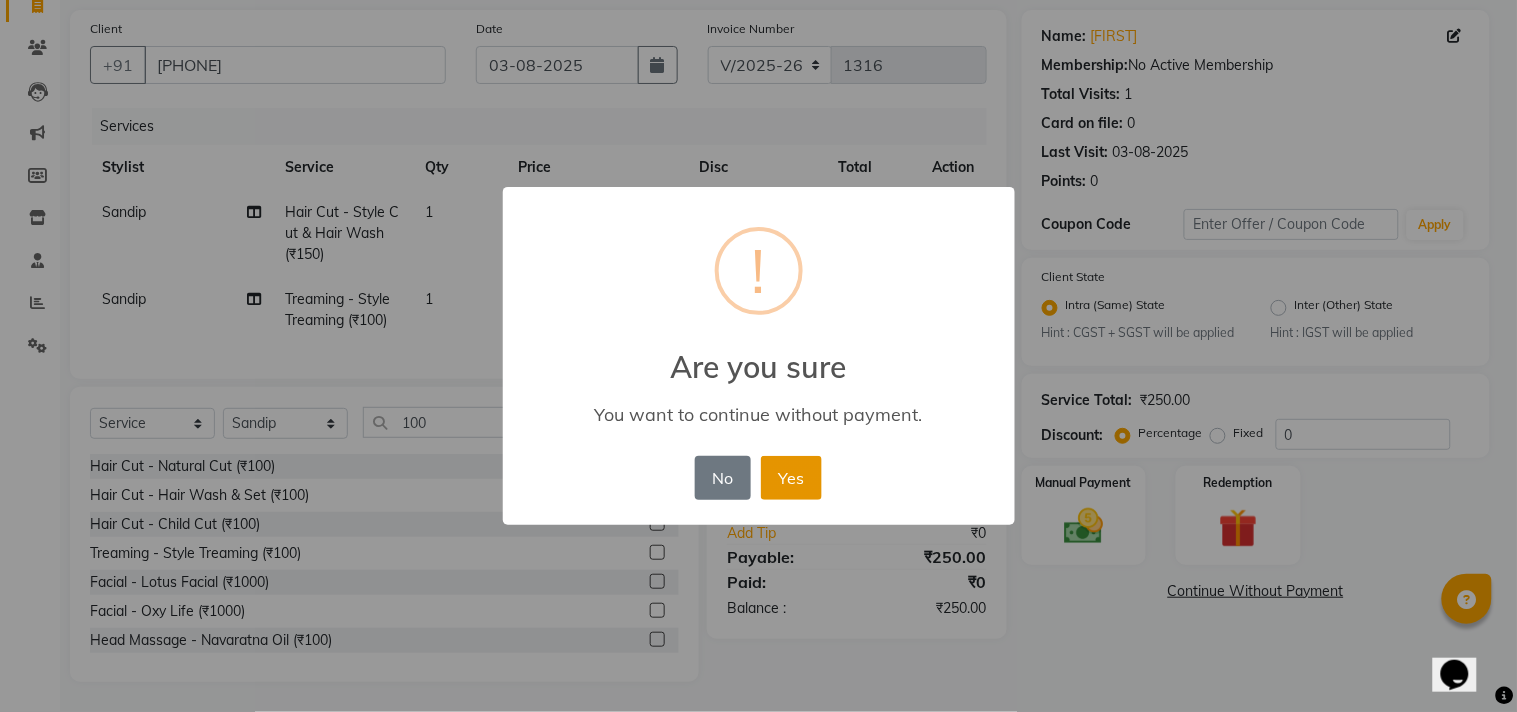 click on "Yes" at bounding box center [791, 478] 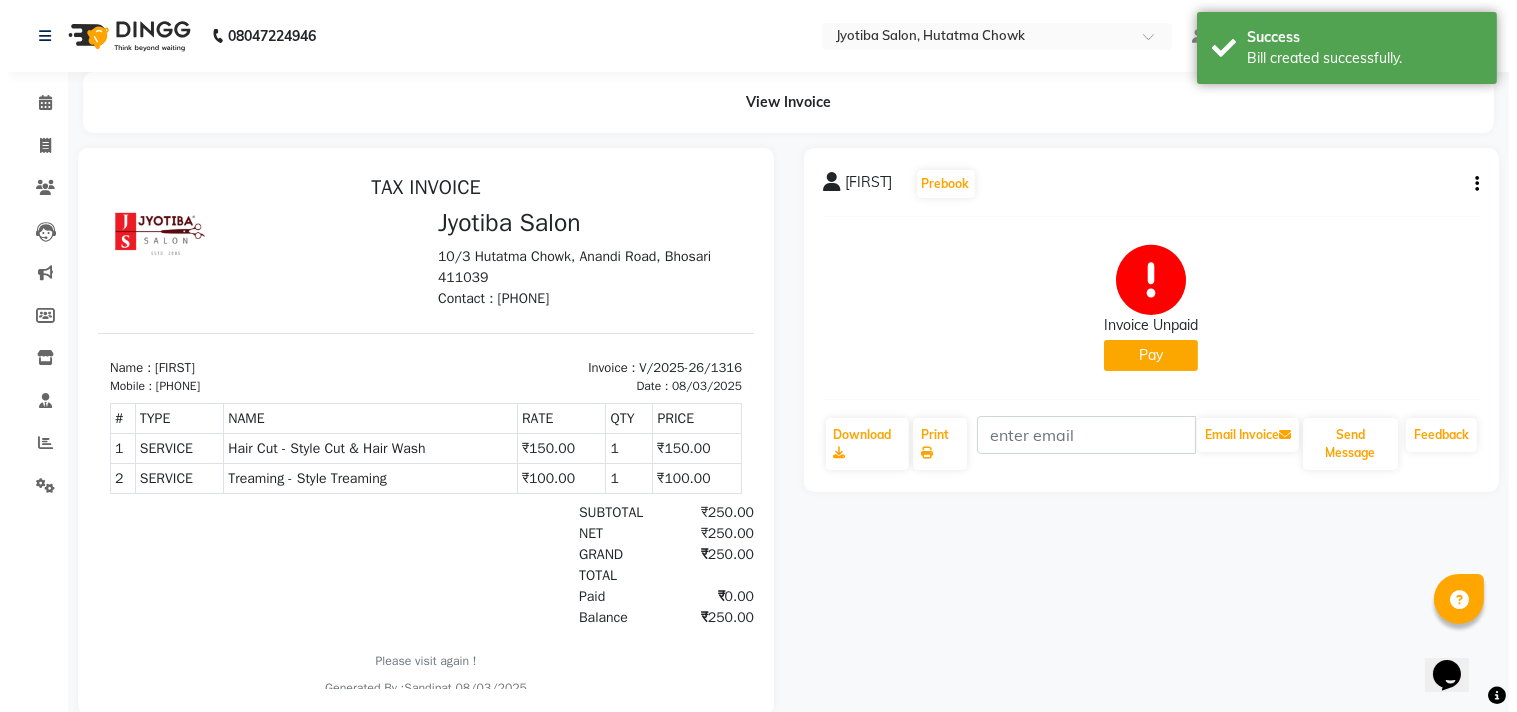 scroll, scrollTop: 0, scrollLeft: 0, axis: both 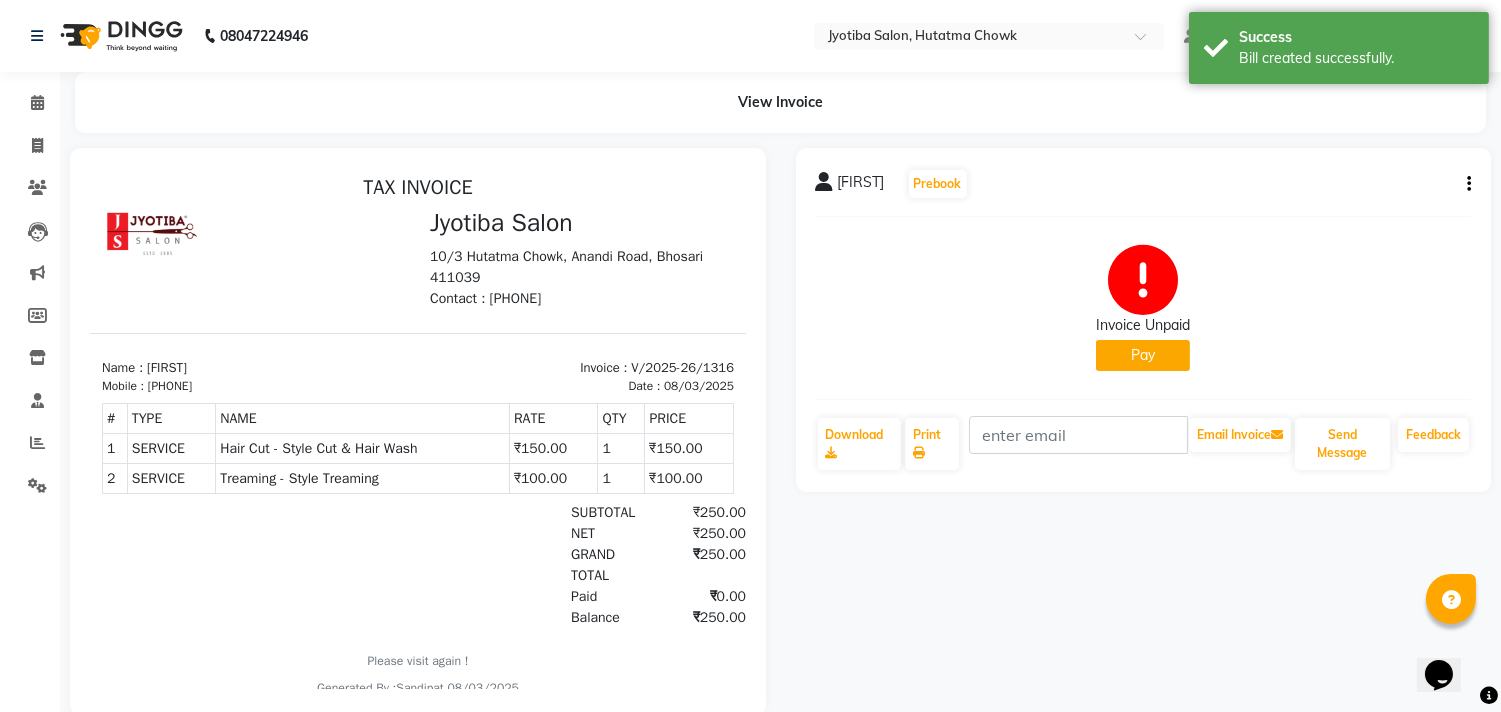 click on "Pay" 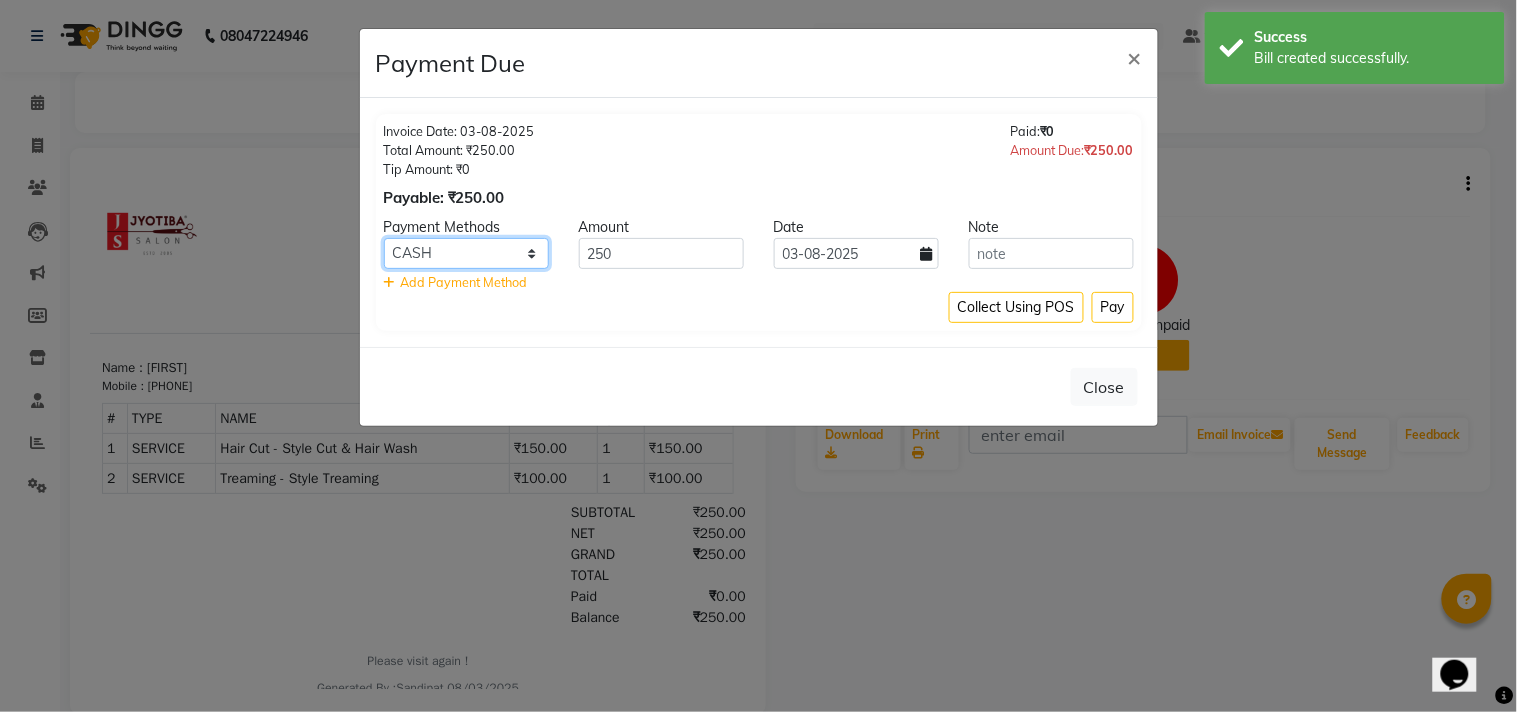 click on "CASH ONLINE CARD" 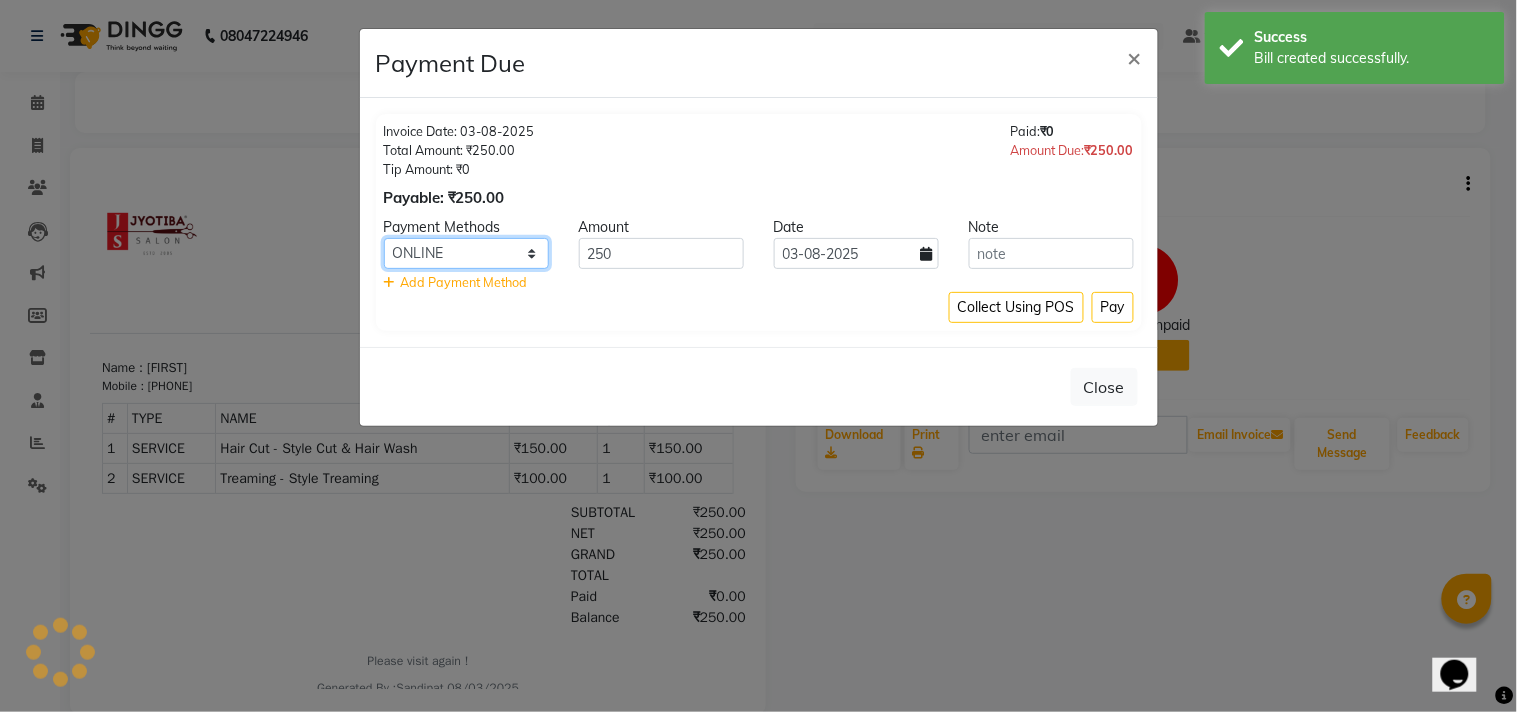 click on "CASH ONLINE CARD" 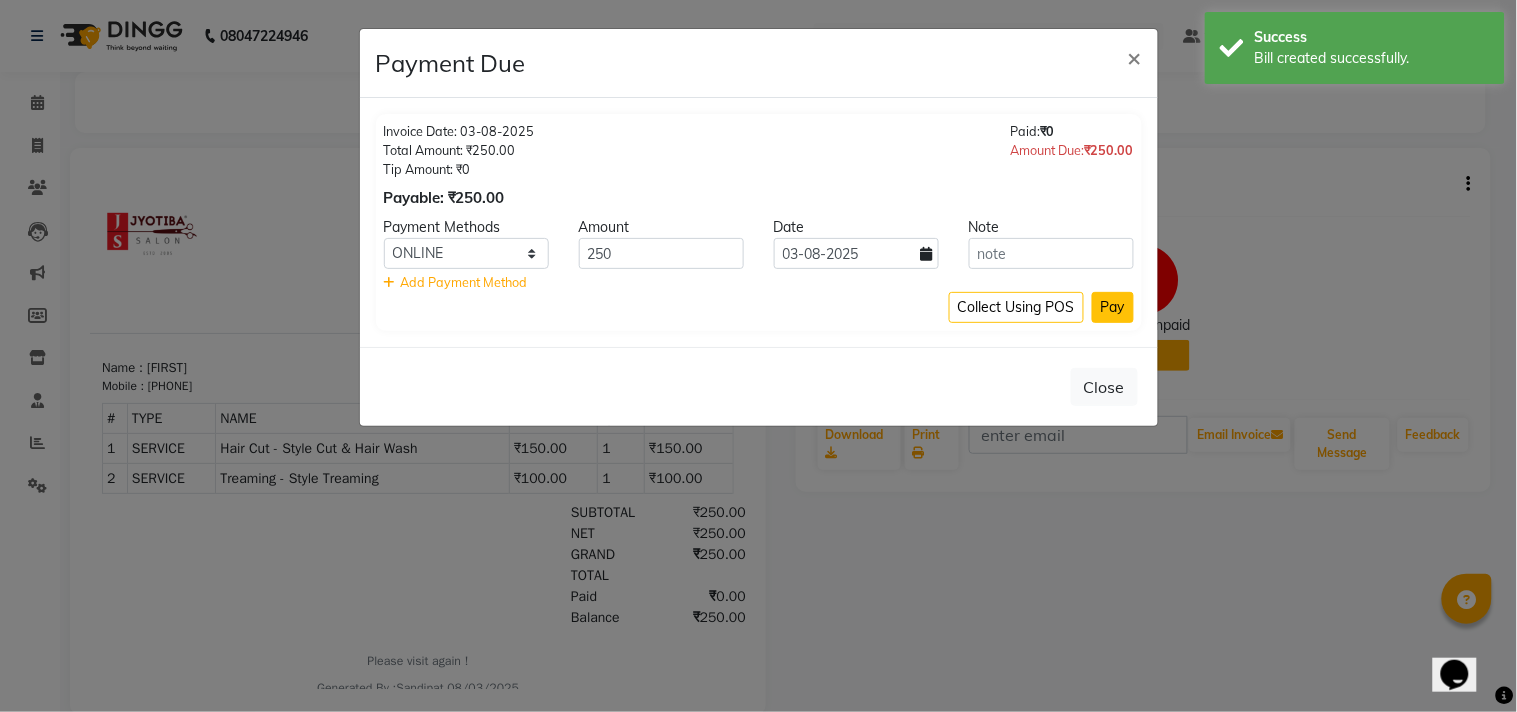 click on "Pay" 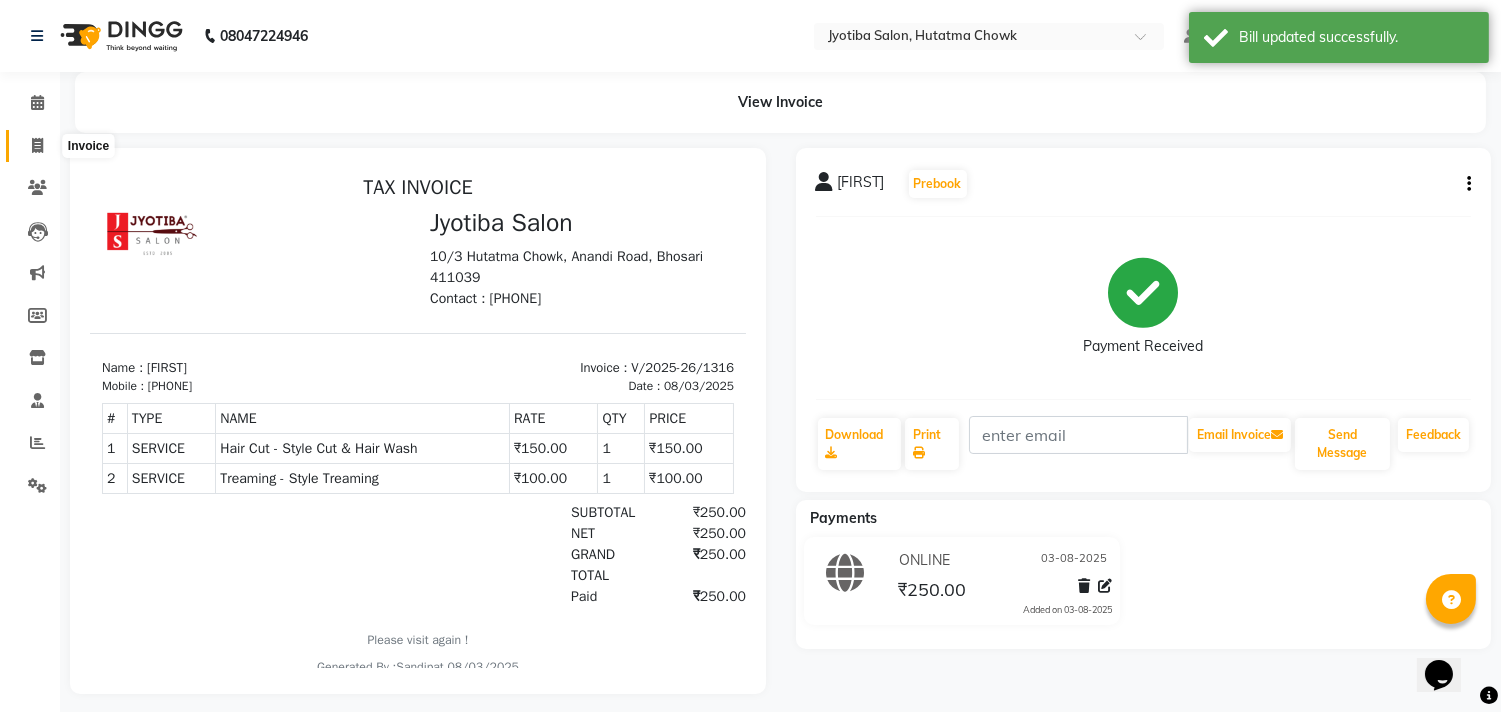 click 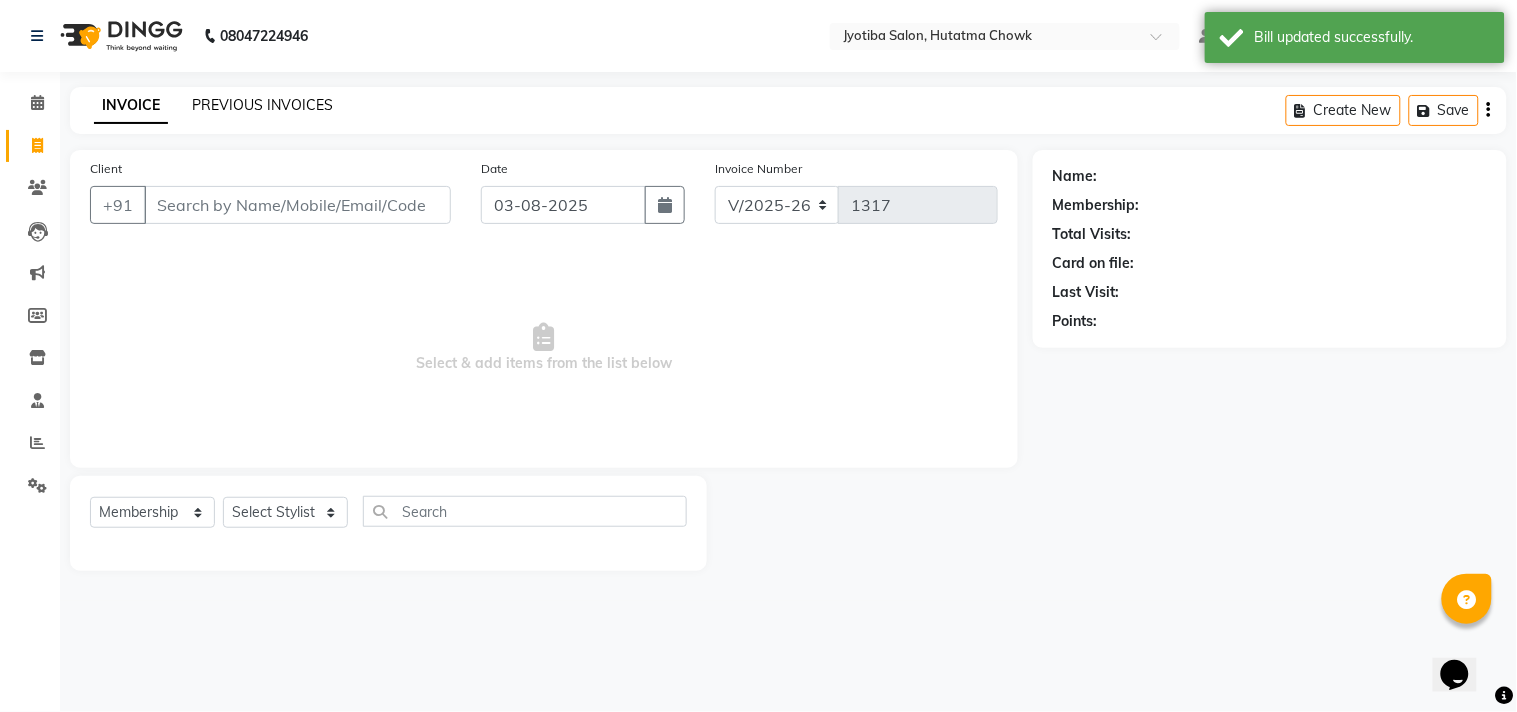 click on "PREVIOUS INVOICES" 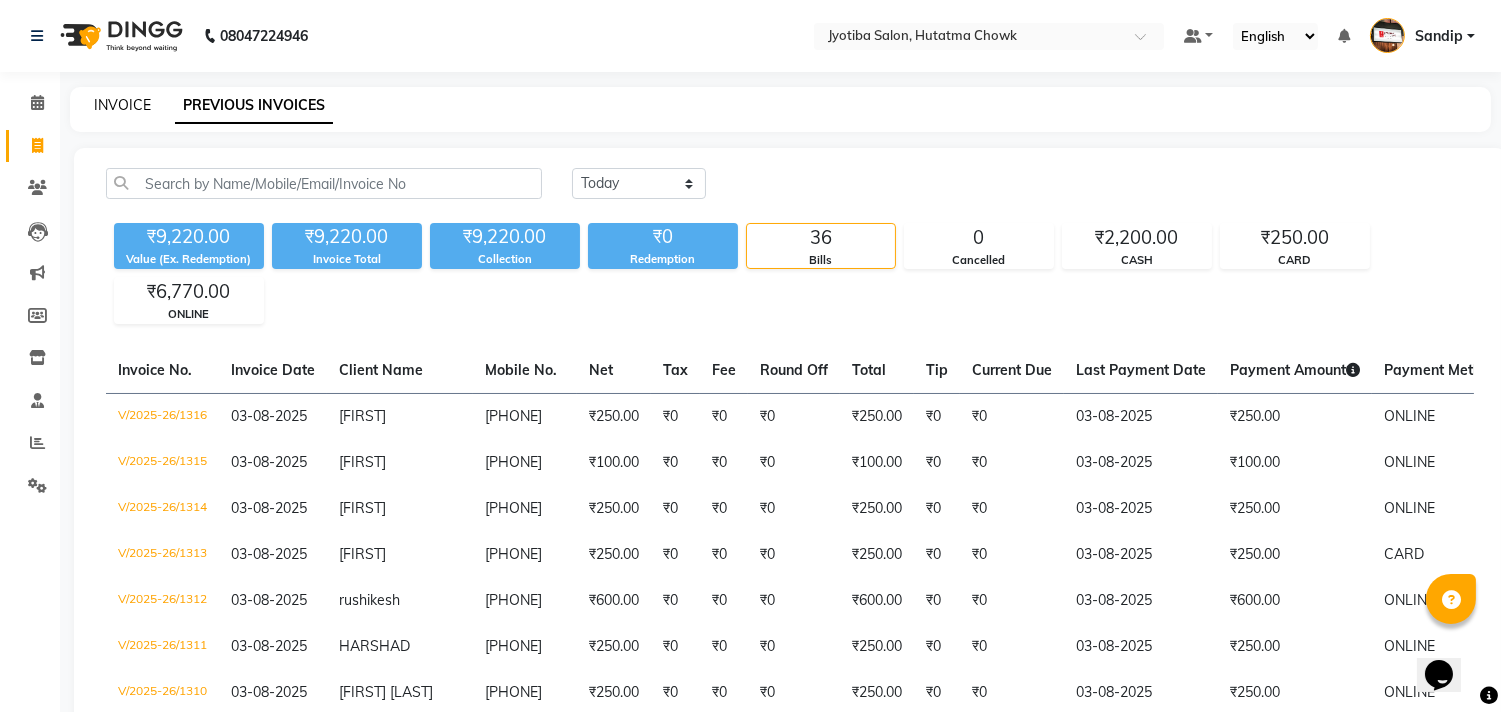 click on "INVOICE" 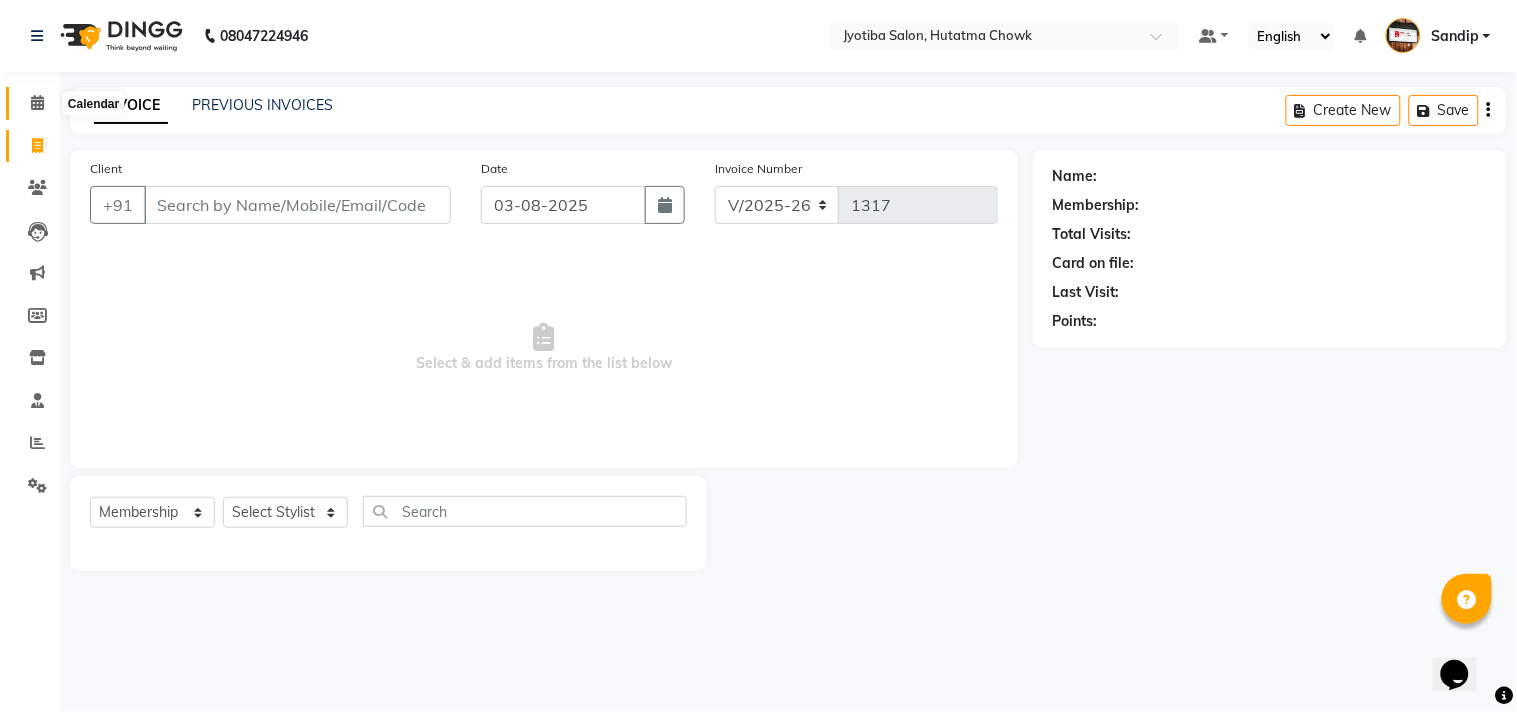 click 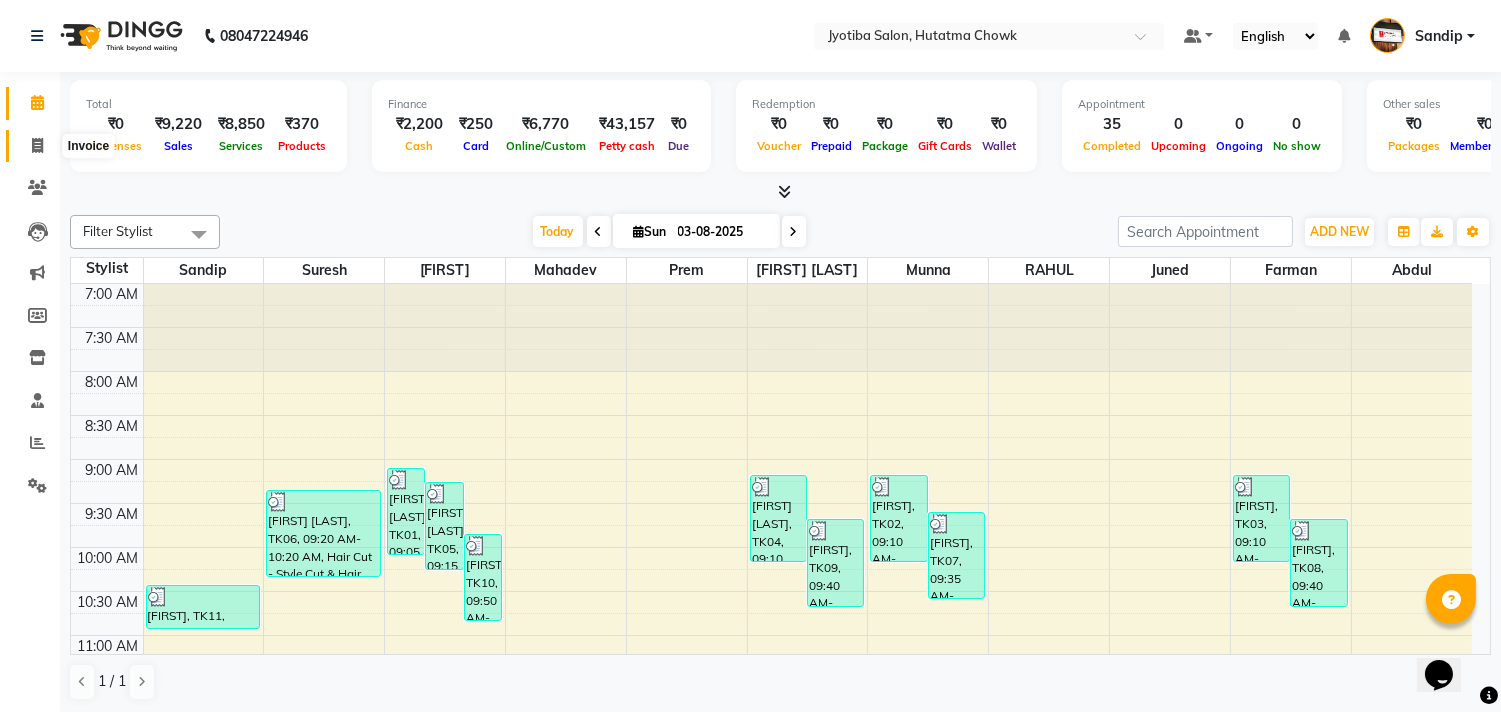 click 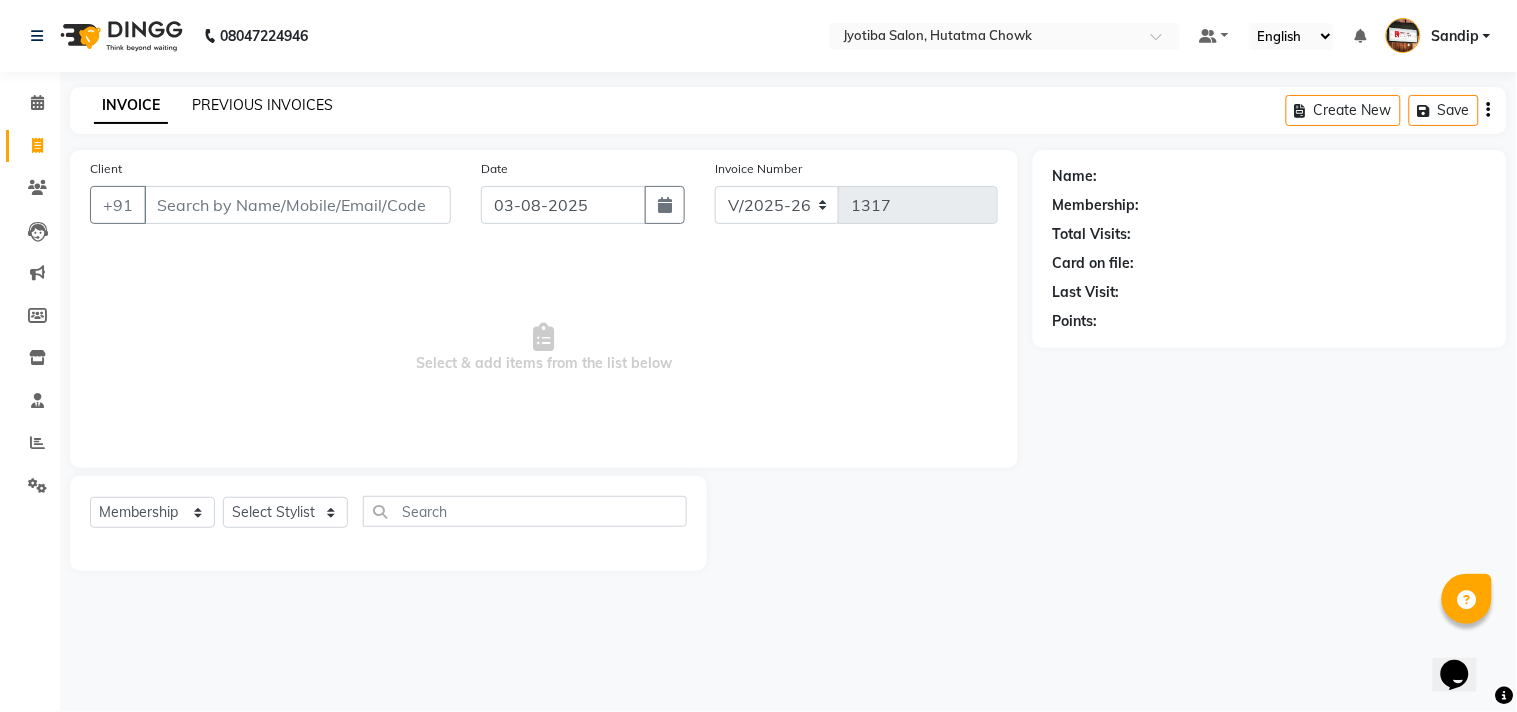 click on "PREVIOUS INVOICES" 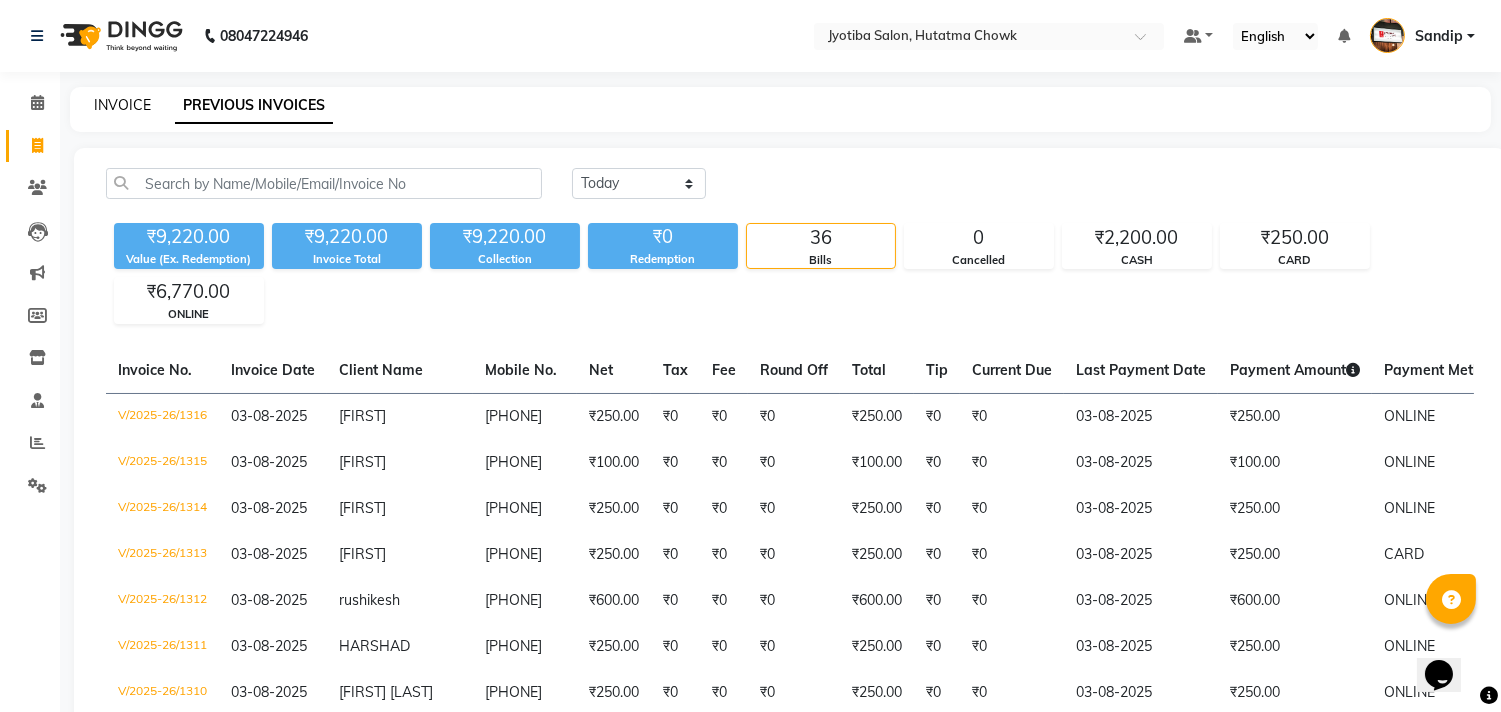 click on "INVOICE" 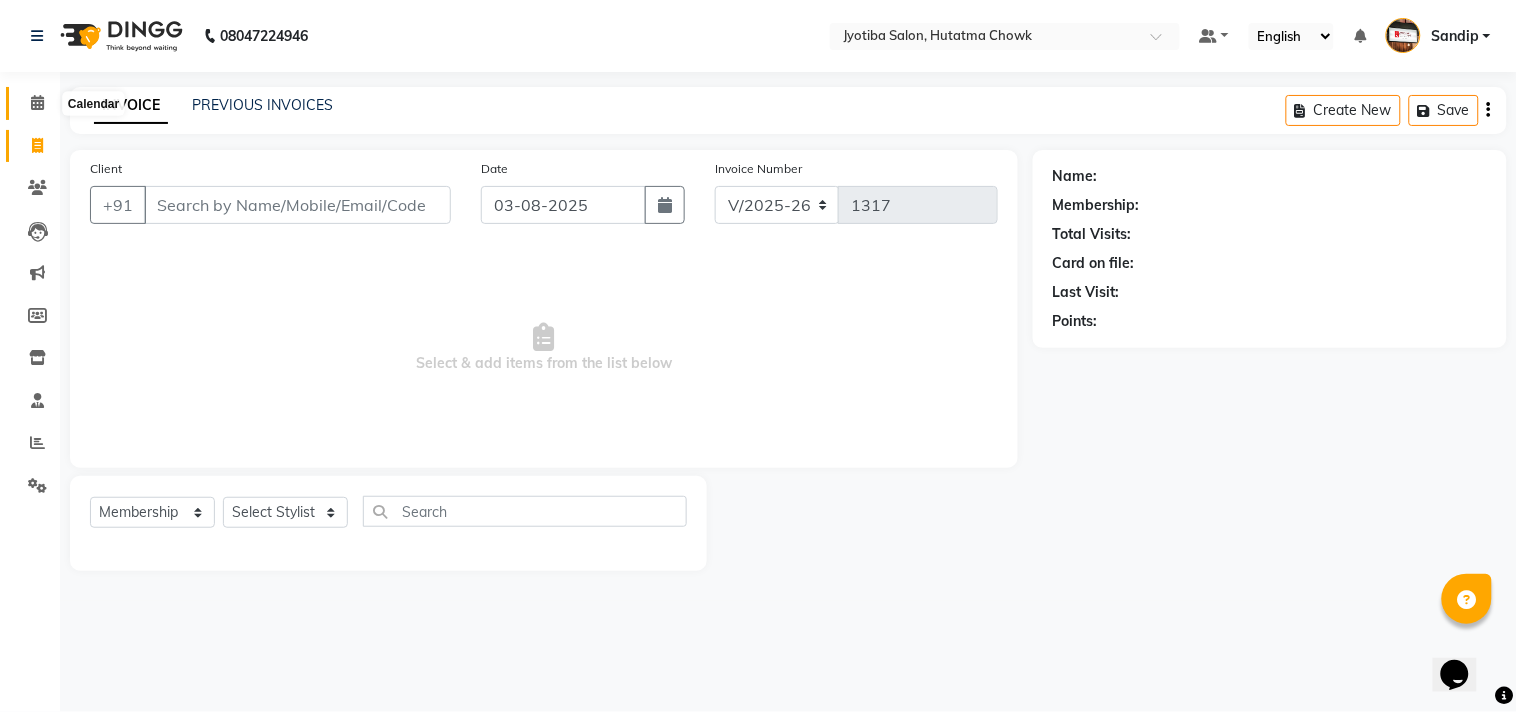 click 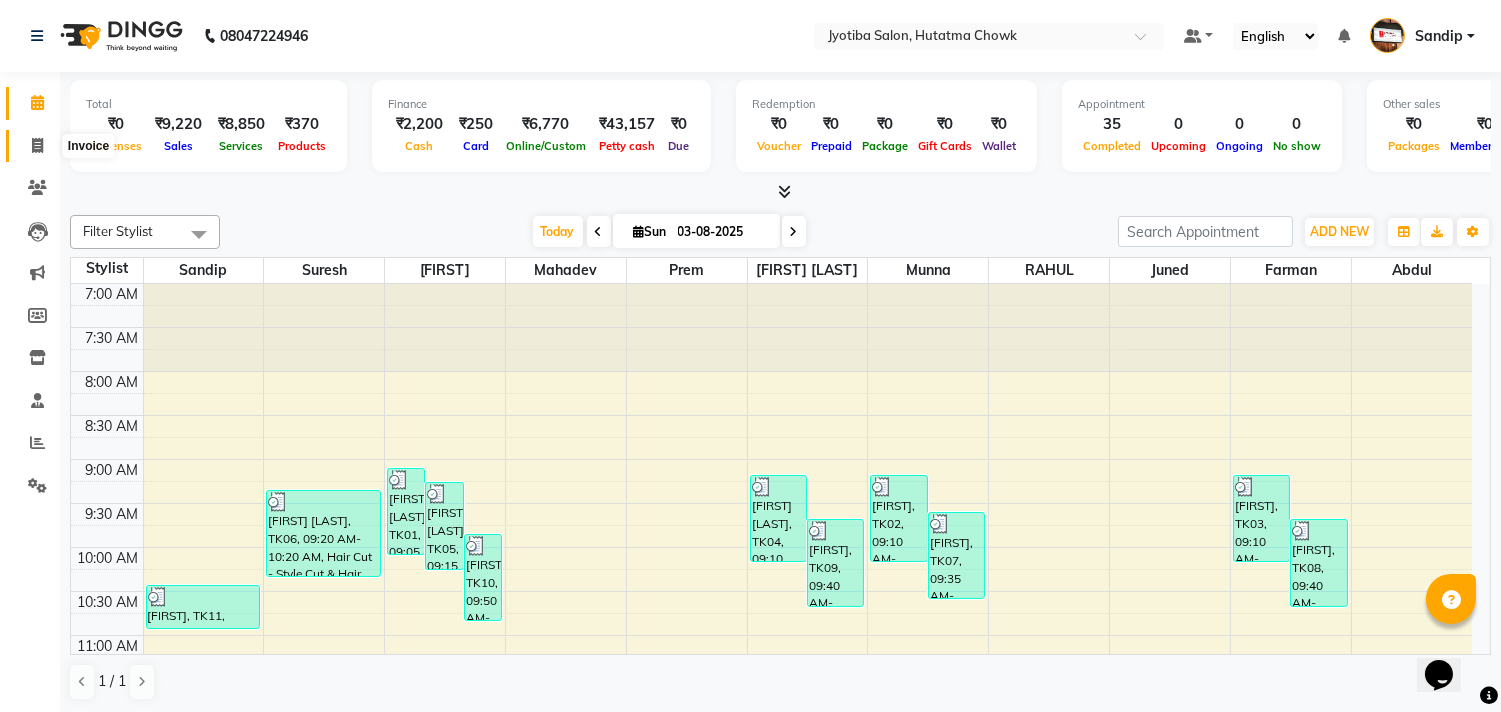 click 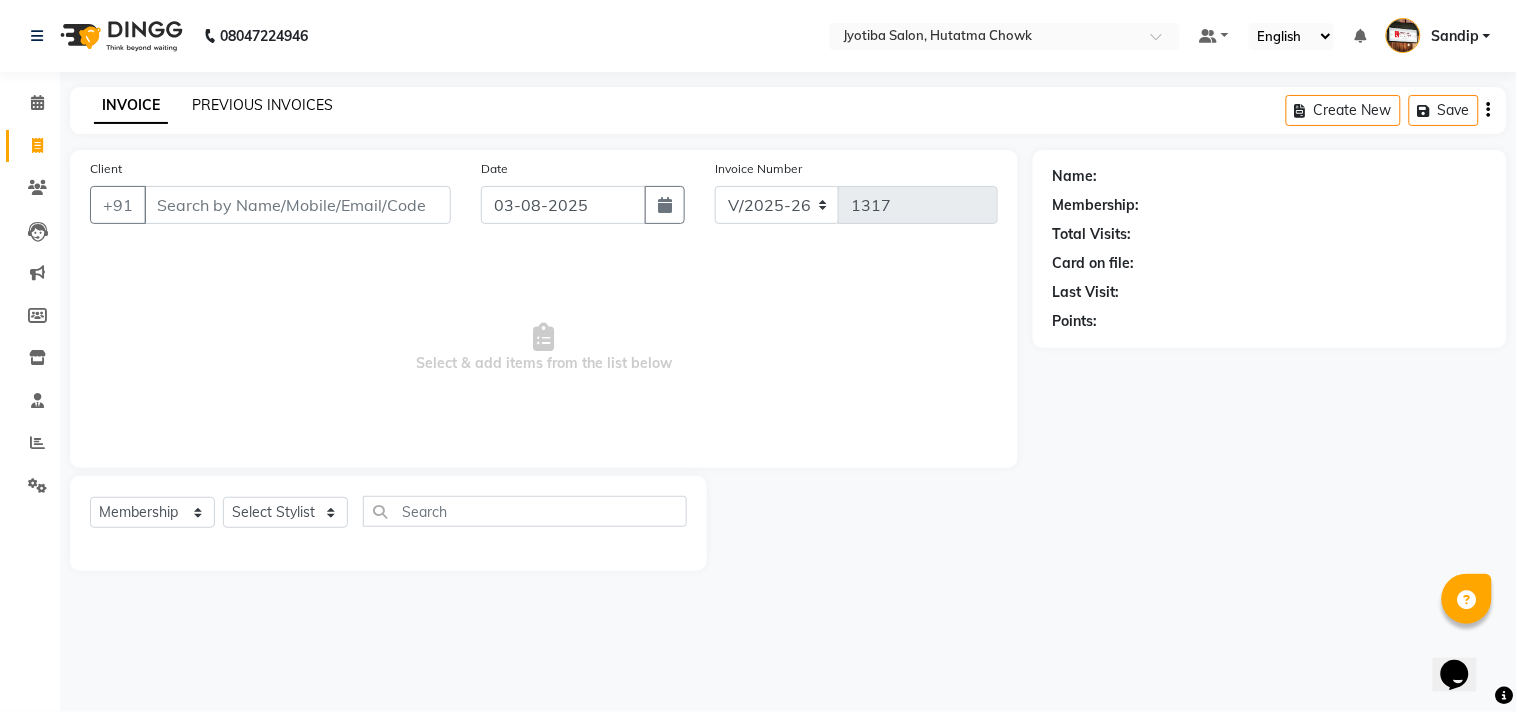 click on "PREVIOUS INVOICES" 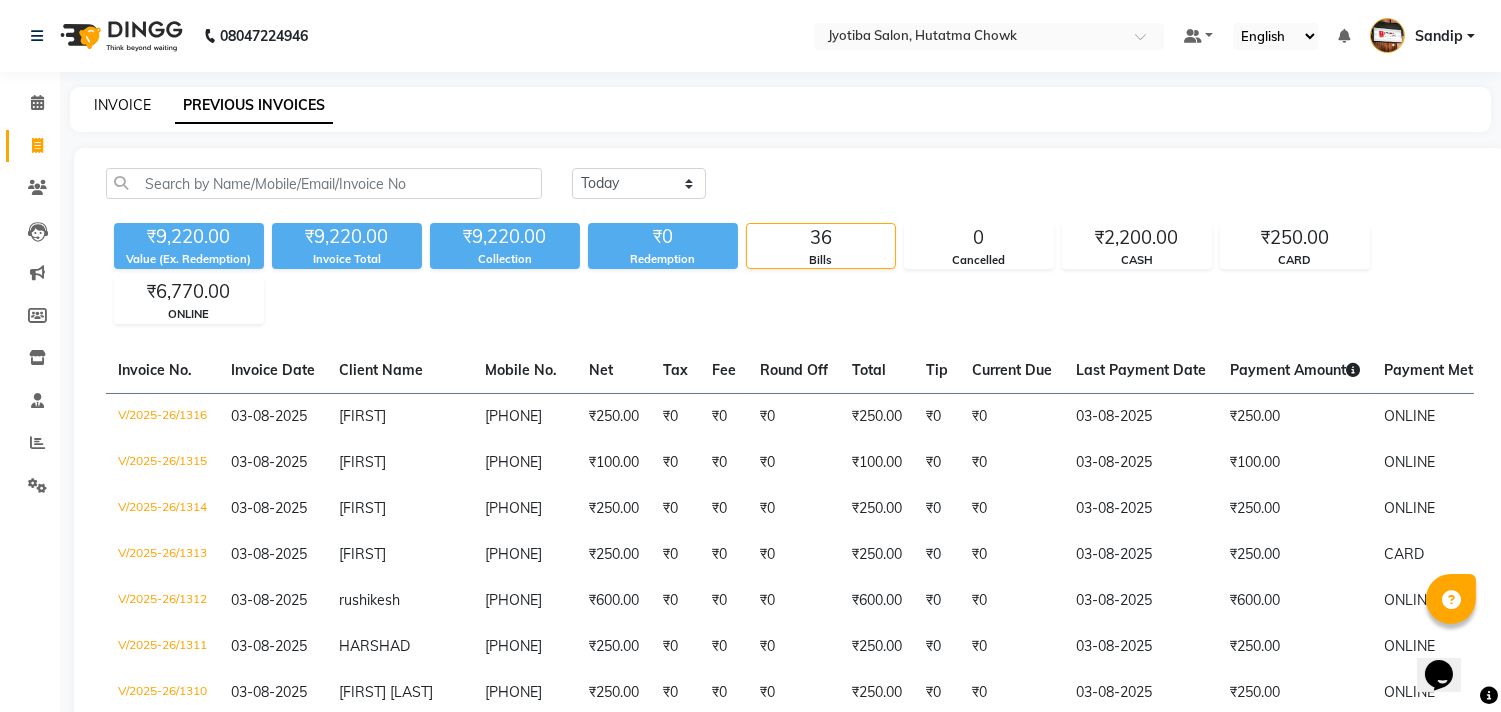 click on "INVOICE" 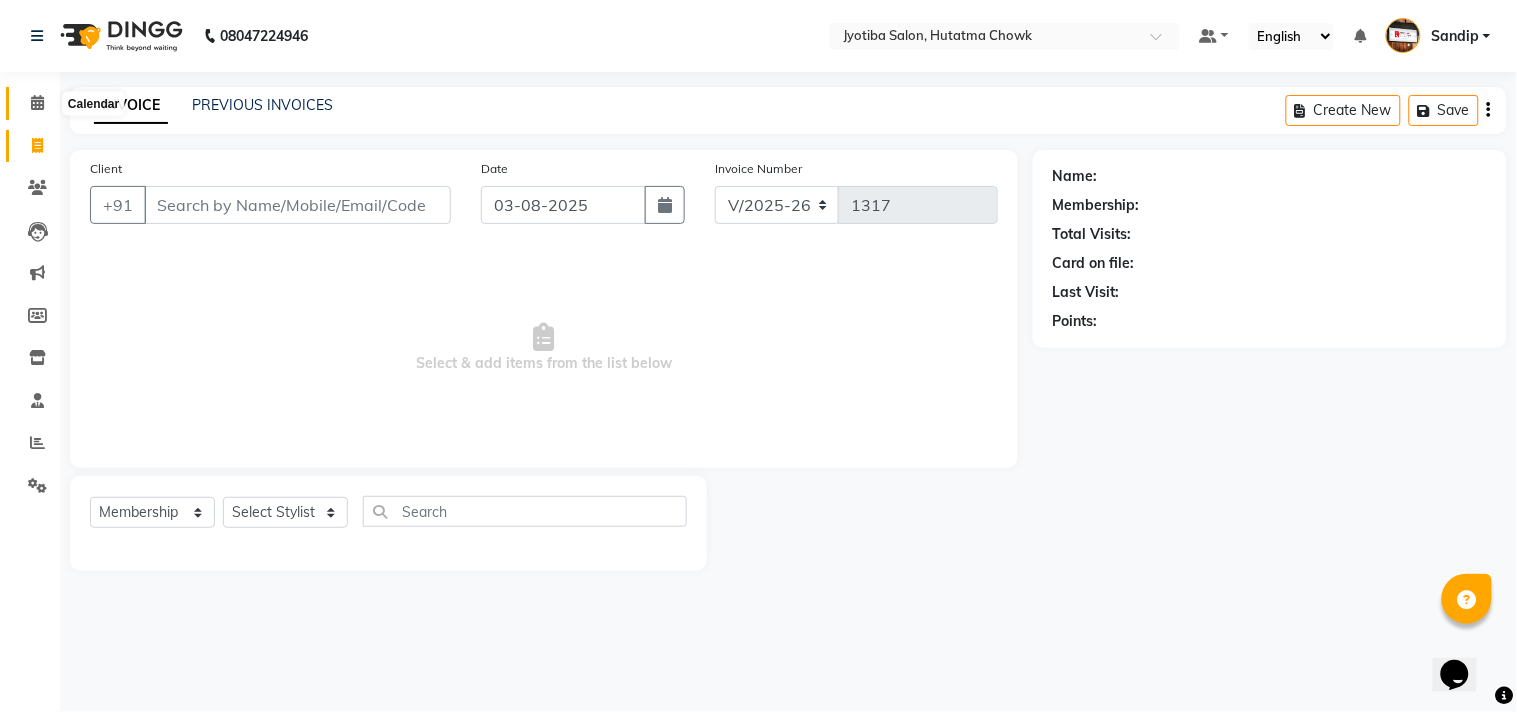 click 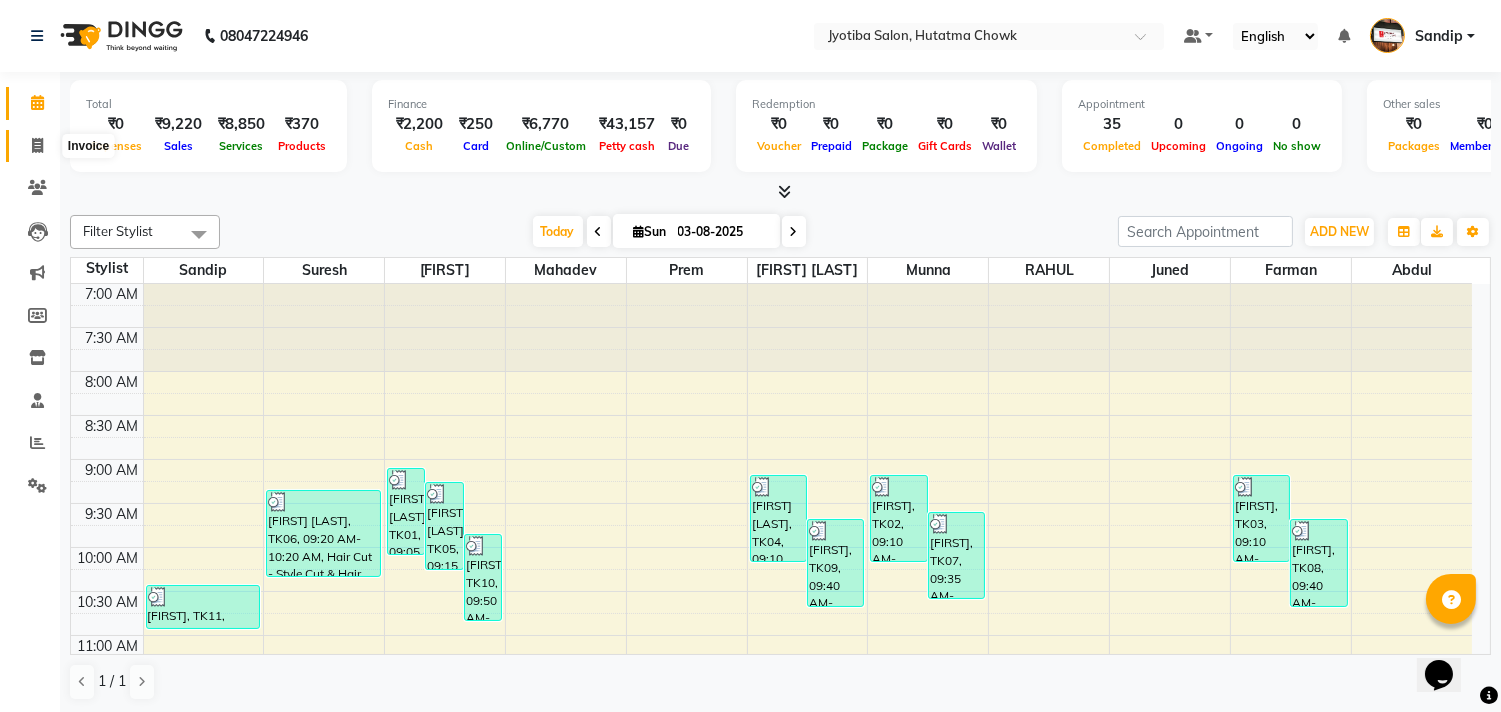 click 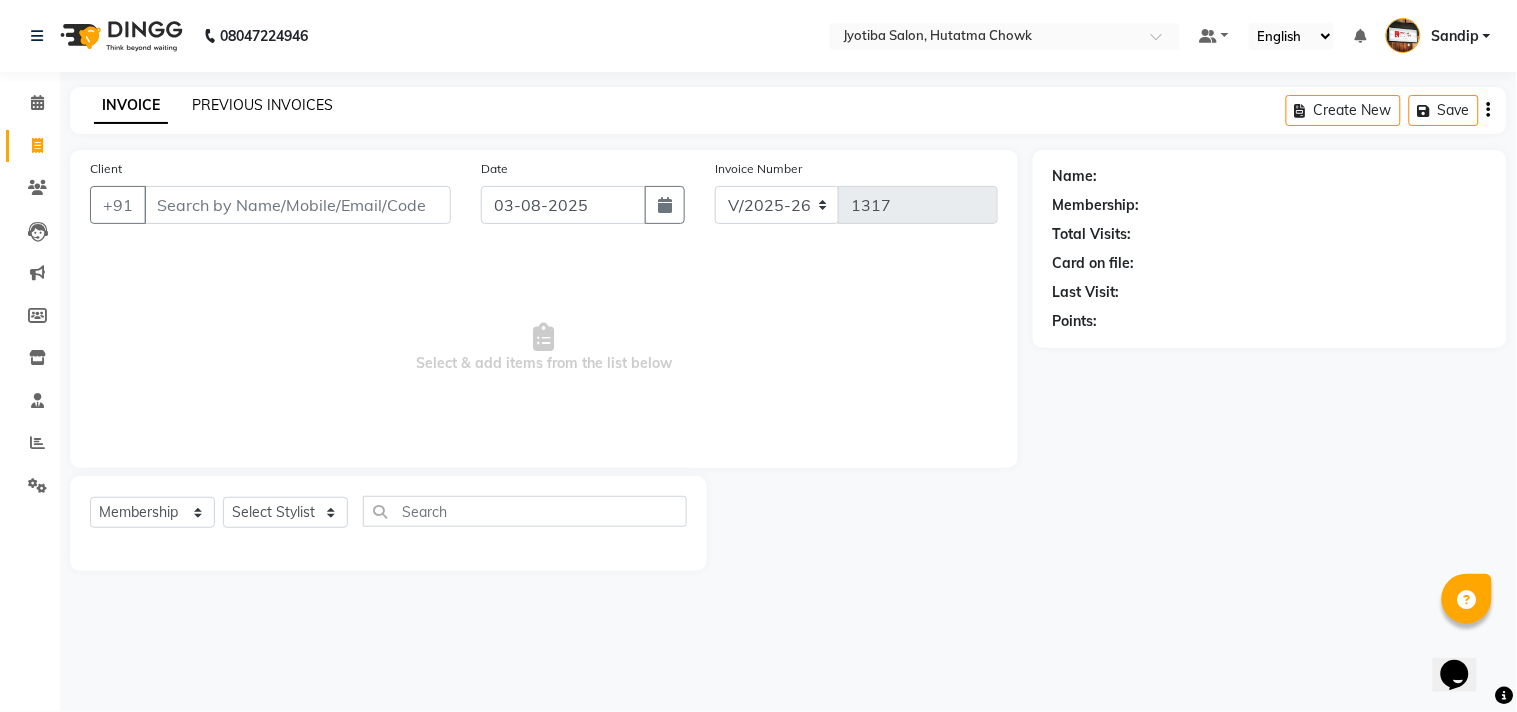 click on "PREVIOUS INVOICES" 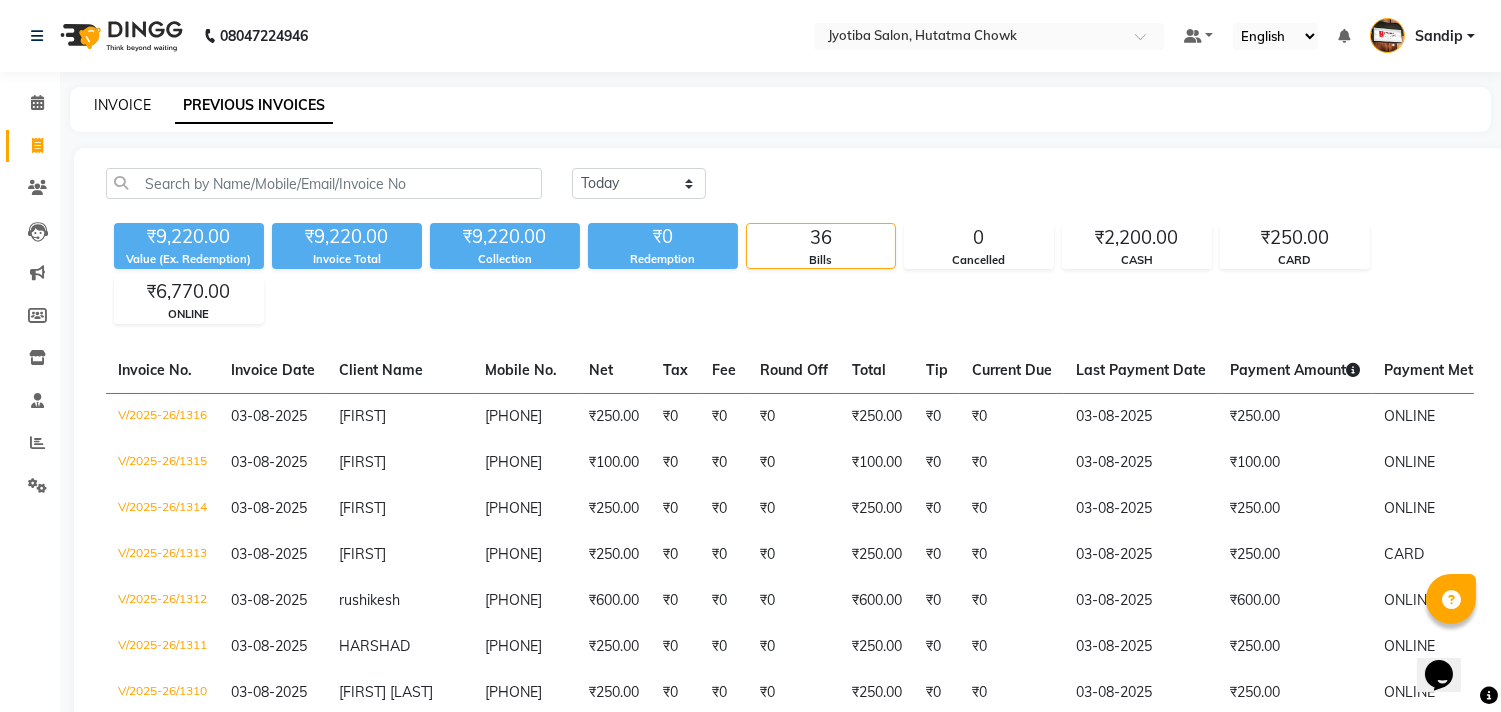 click on "INVOICE" 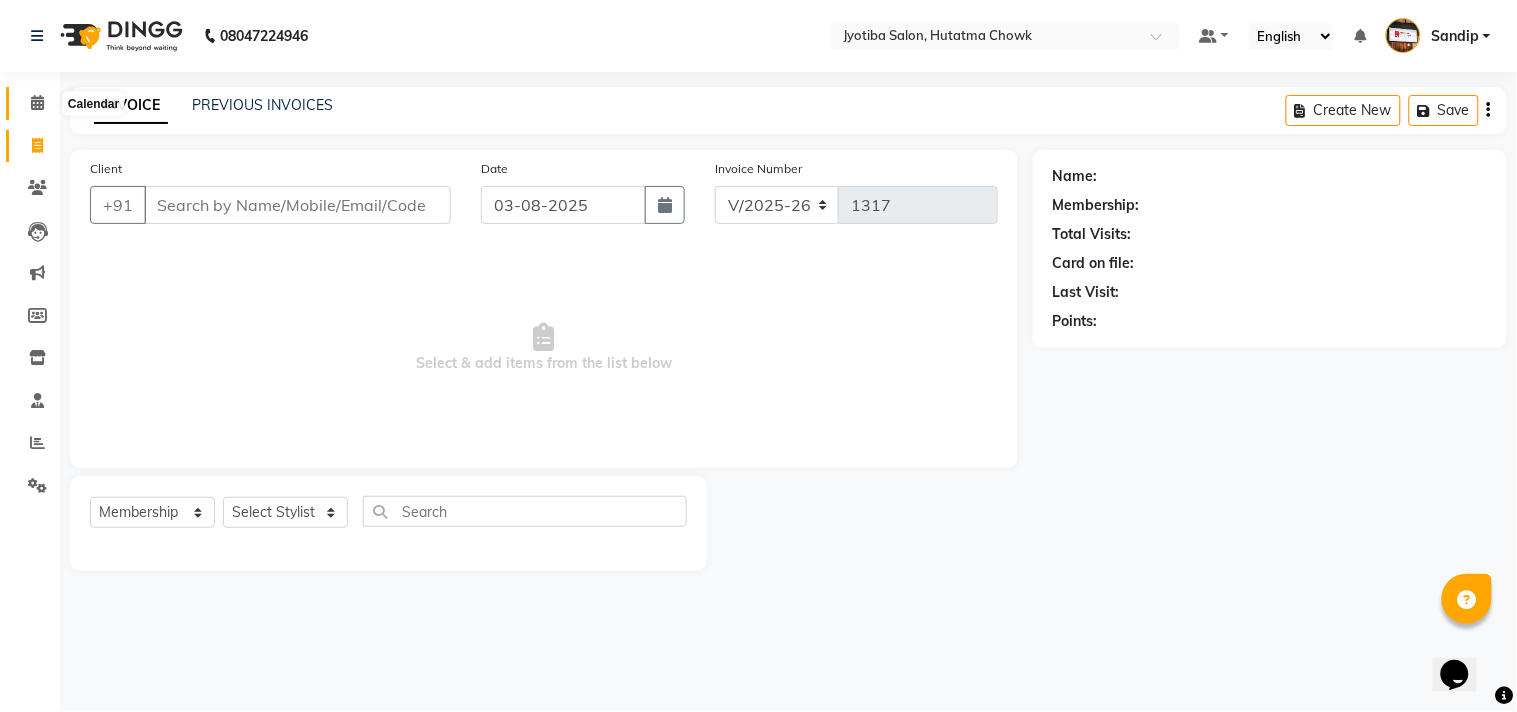 click 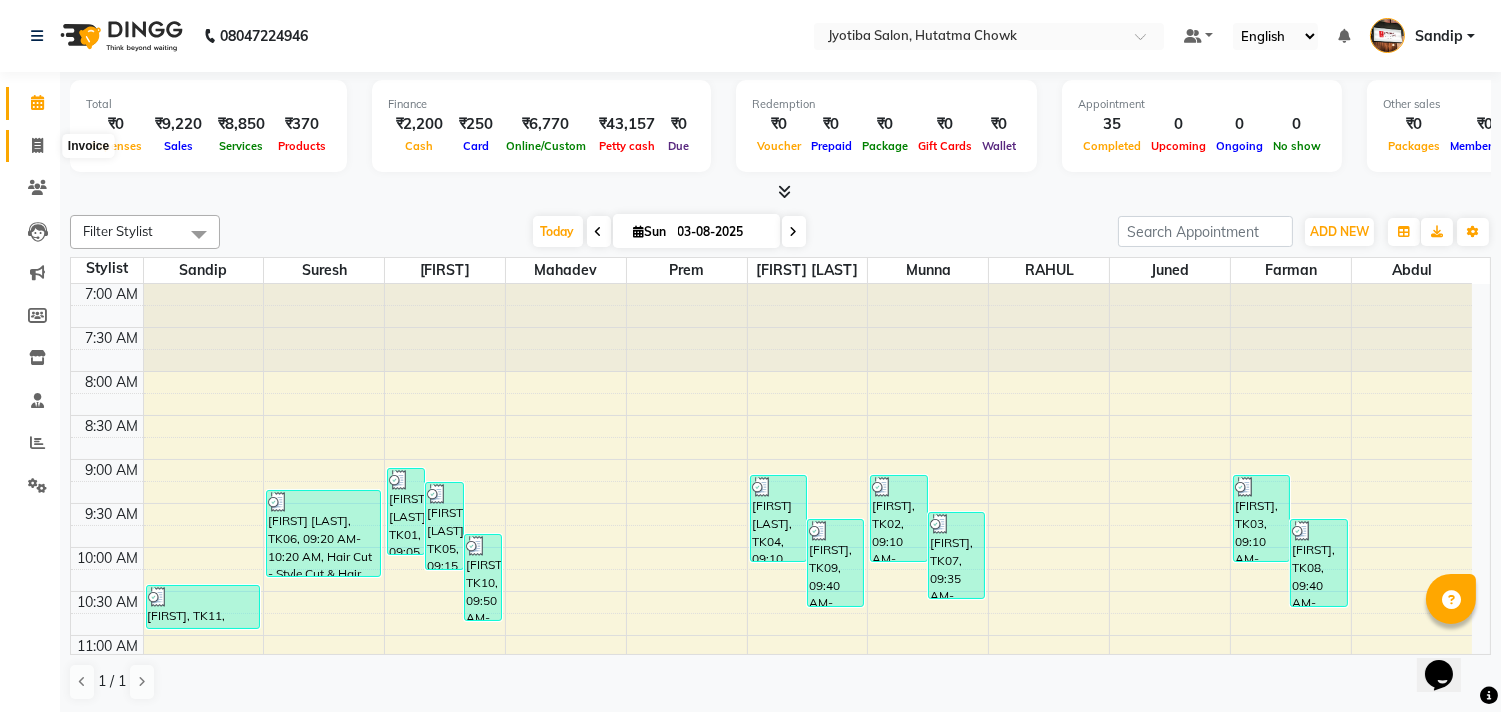 click 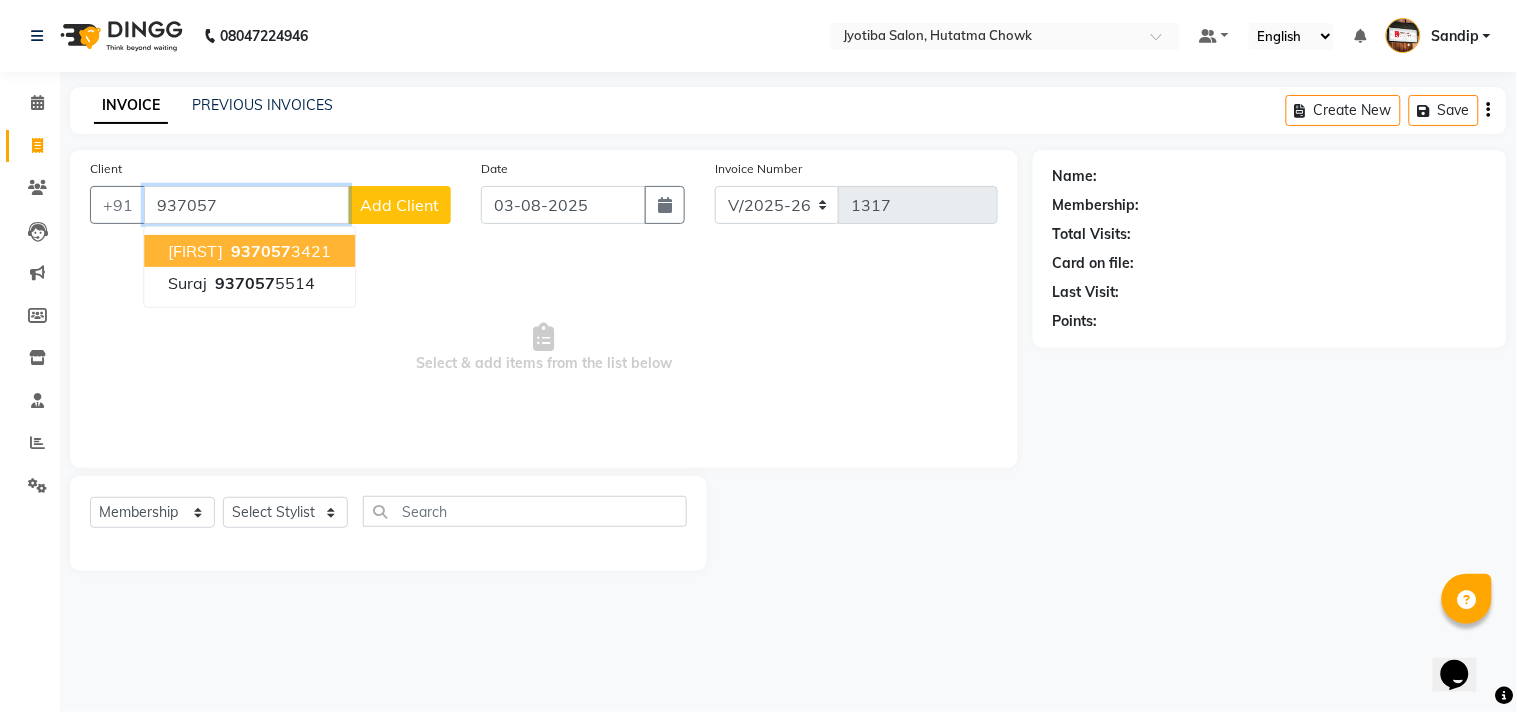 click on "[PHONE]" at bounding box center [279, 251] 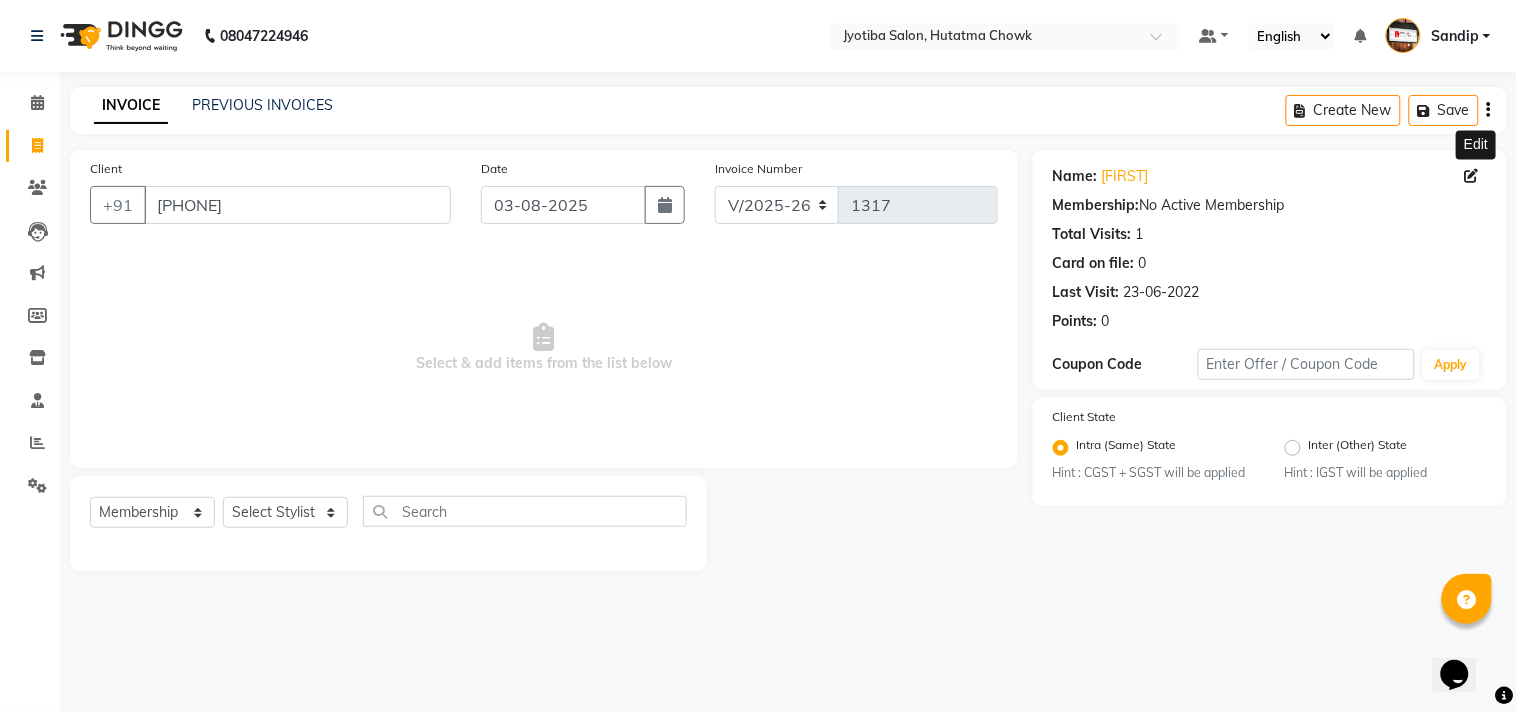 click 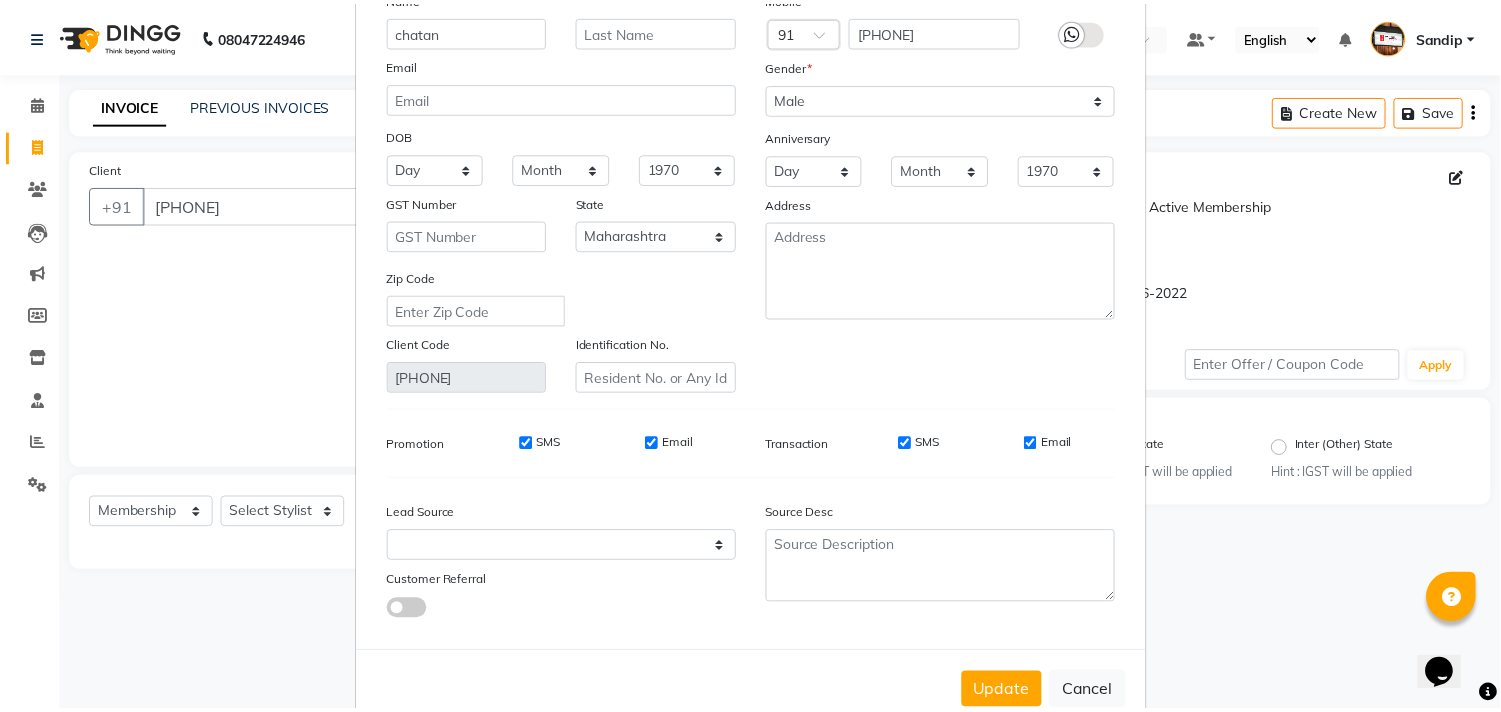scroll, scrollTop: 177, scrollLeft: 0, axis: vertical 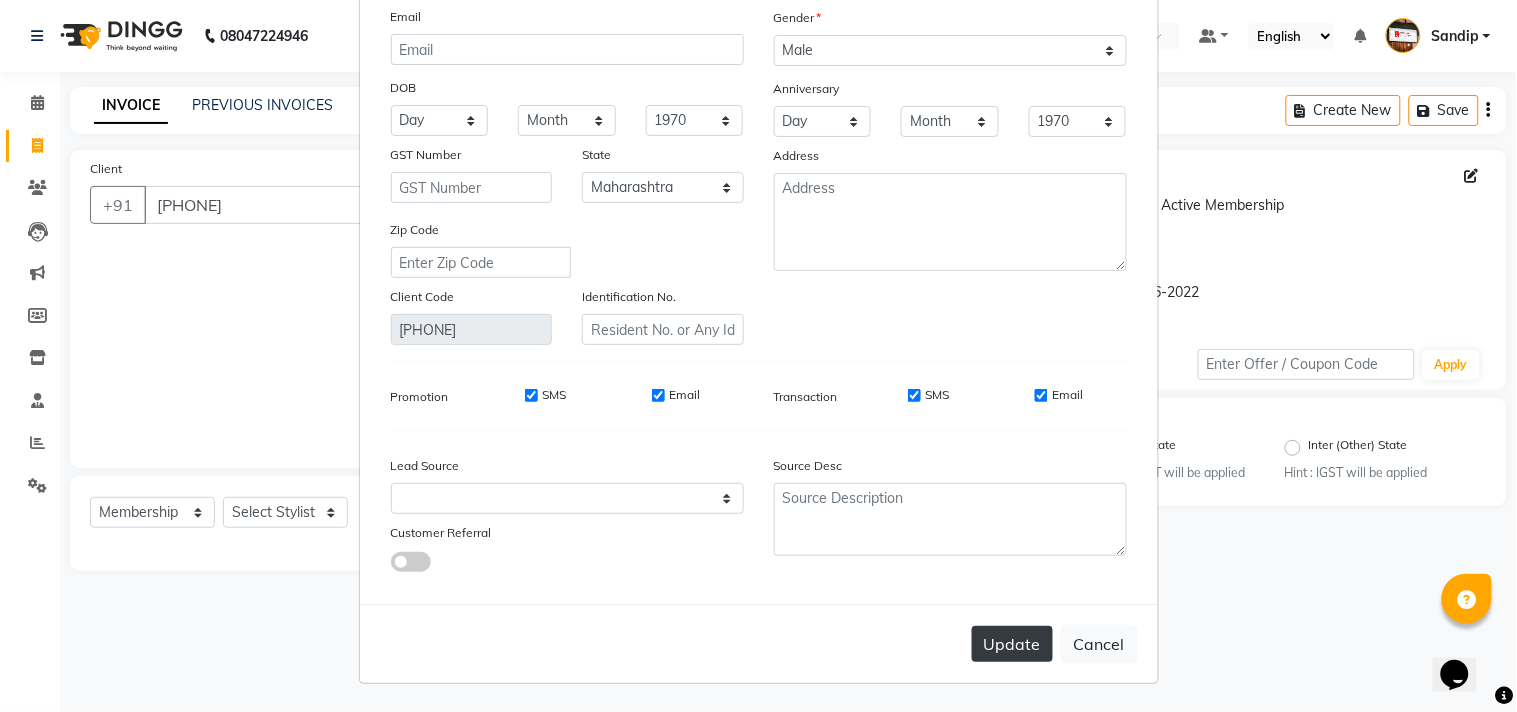 click on "Update" at bounding box center (1012, 644) 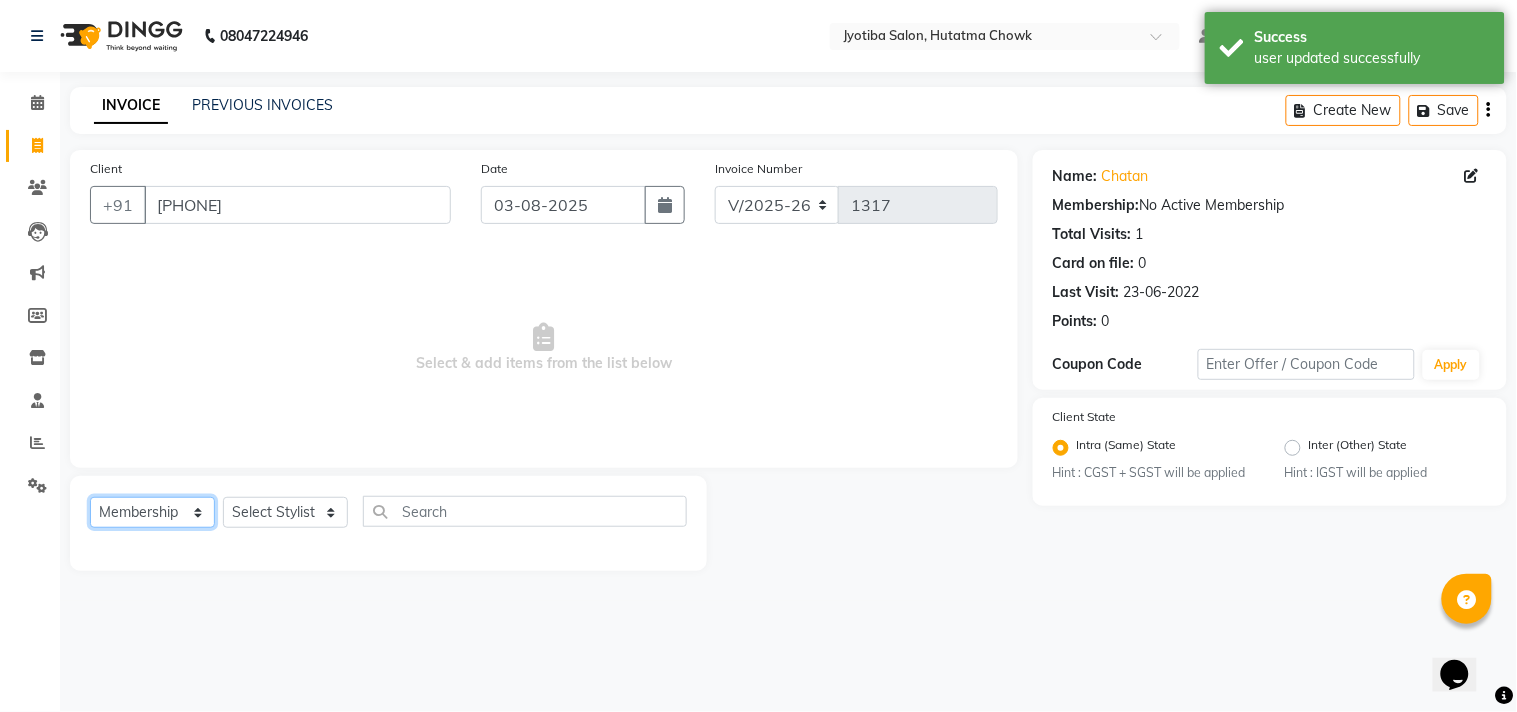 click on "Select  Service  Product  Membership  Package Voucher Prepaid Gift Card" 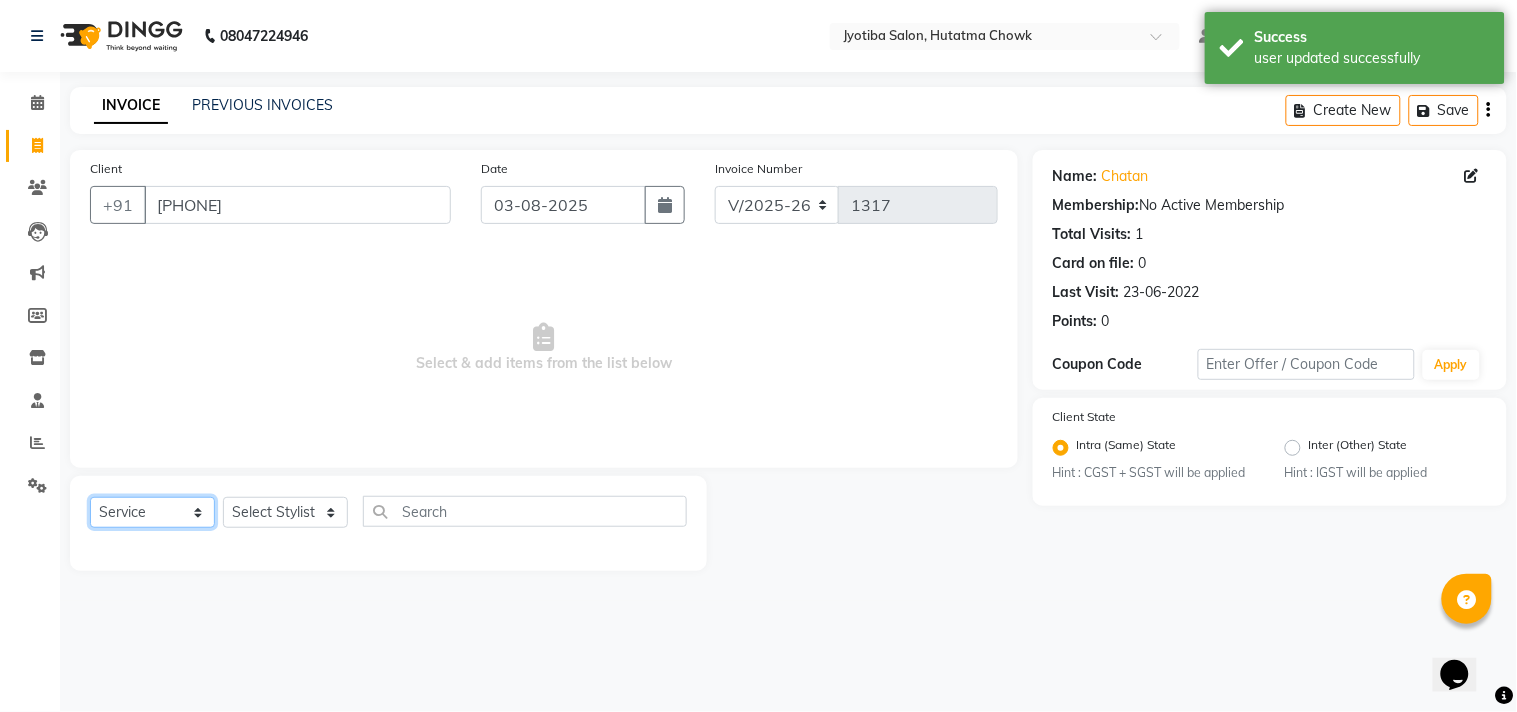 click on "Select  Service  Product  Membership  Package Voucher Prepaid Gift Card" 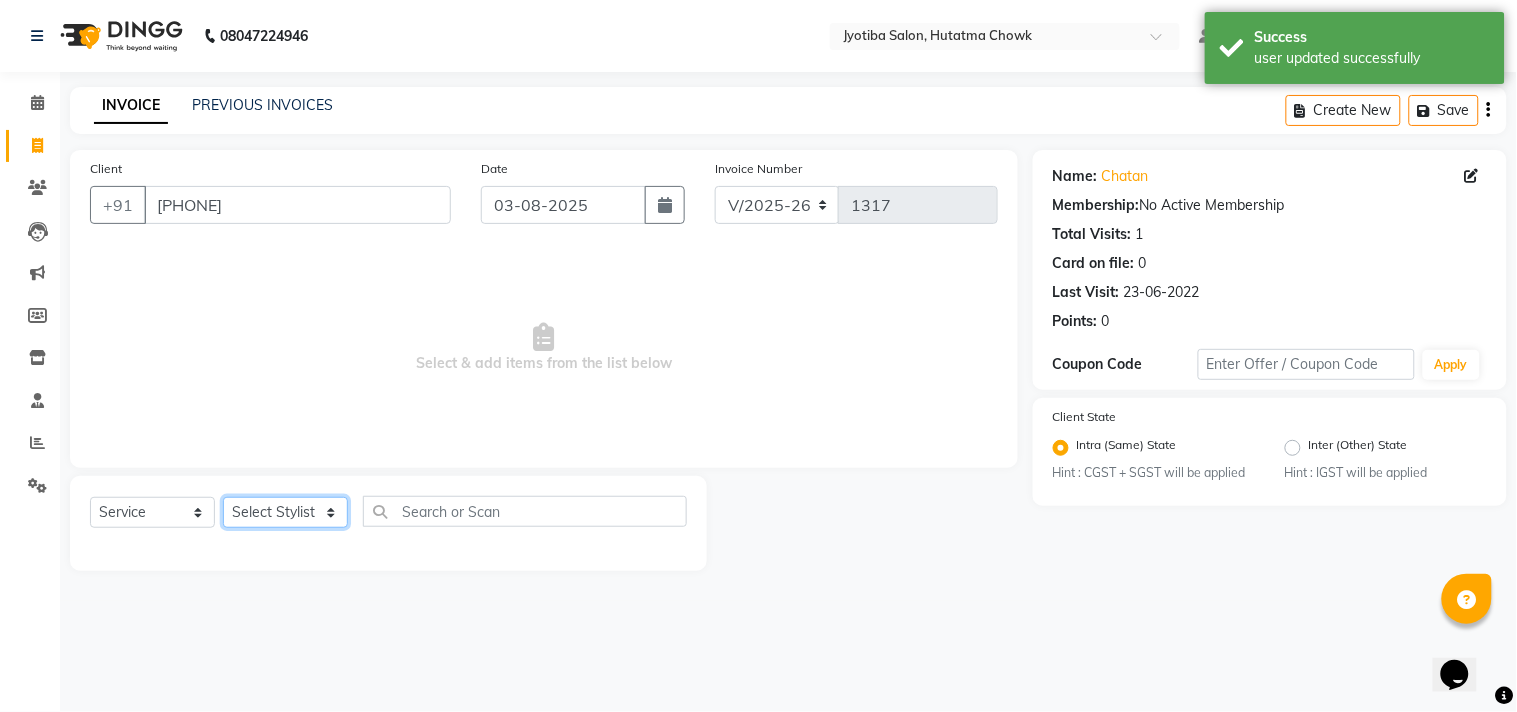 click on "Select Stylist Abdul Dinesh thakur Farman  Juned  mahadev Munna  prem RAHUL Sandip Suresh yasin" 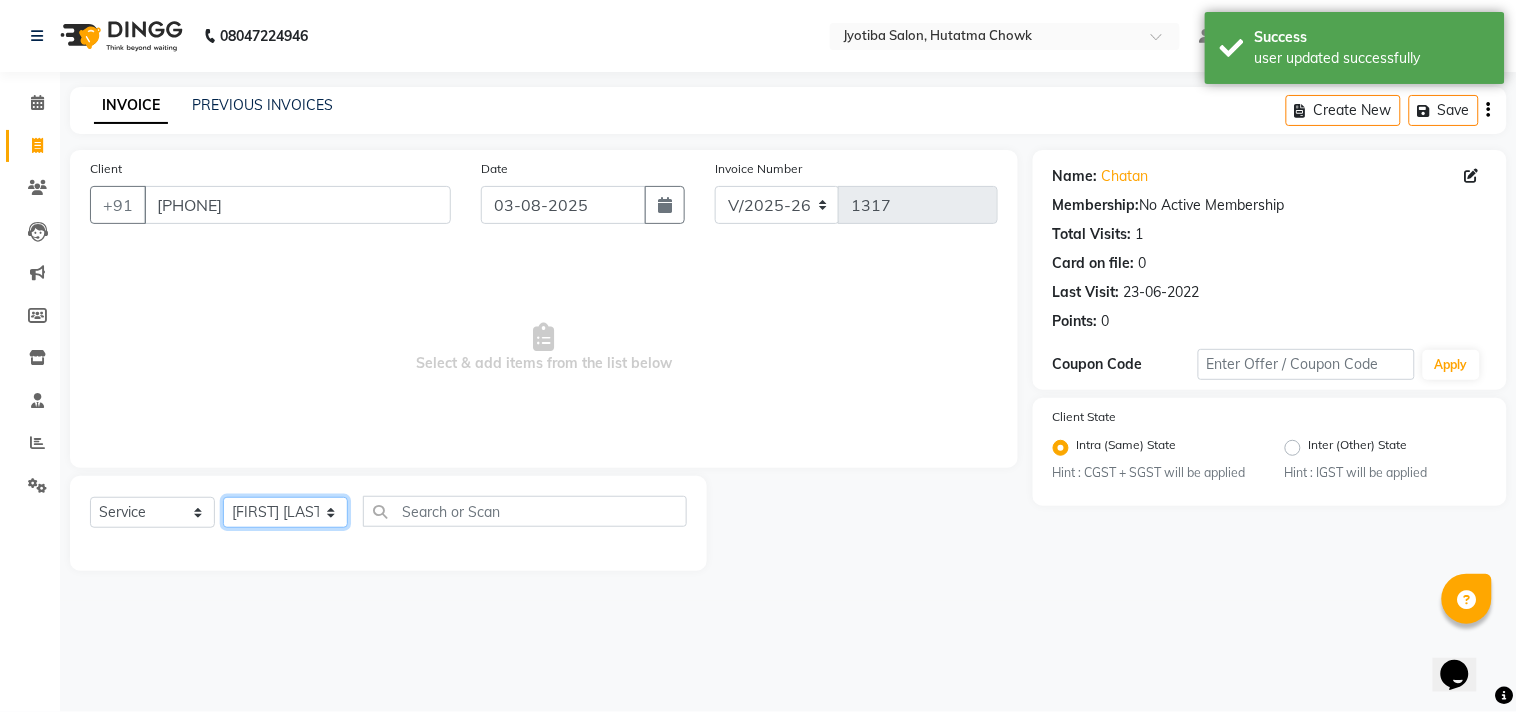 click on "Select Stylist Abdul Dinesh thakur Farman  Juned  mahadev Munna  prem RAHUL Sandip Suresh yasin" 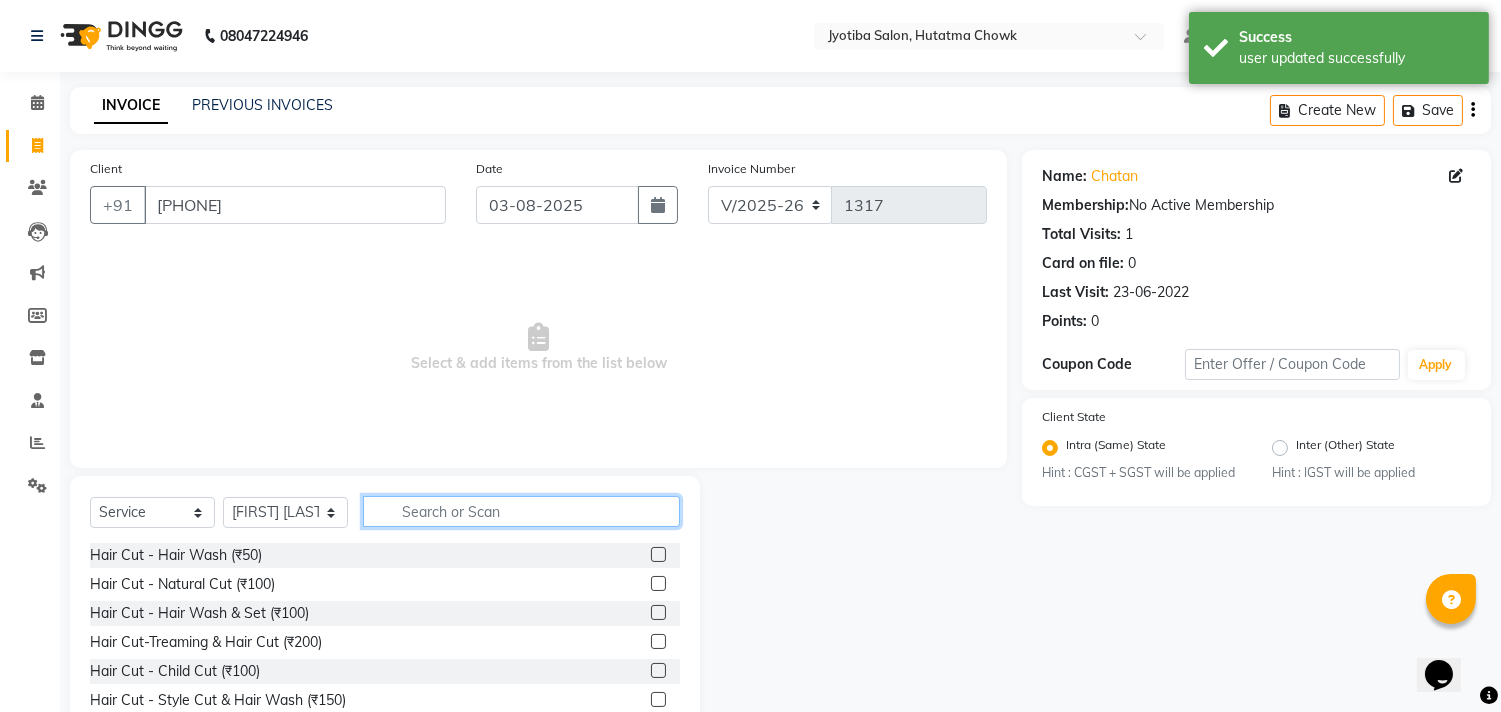 click 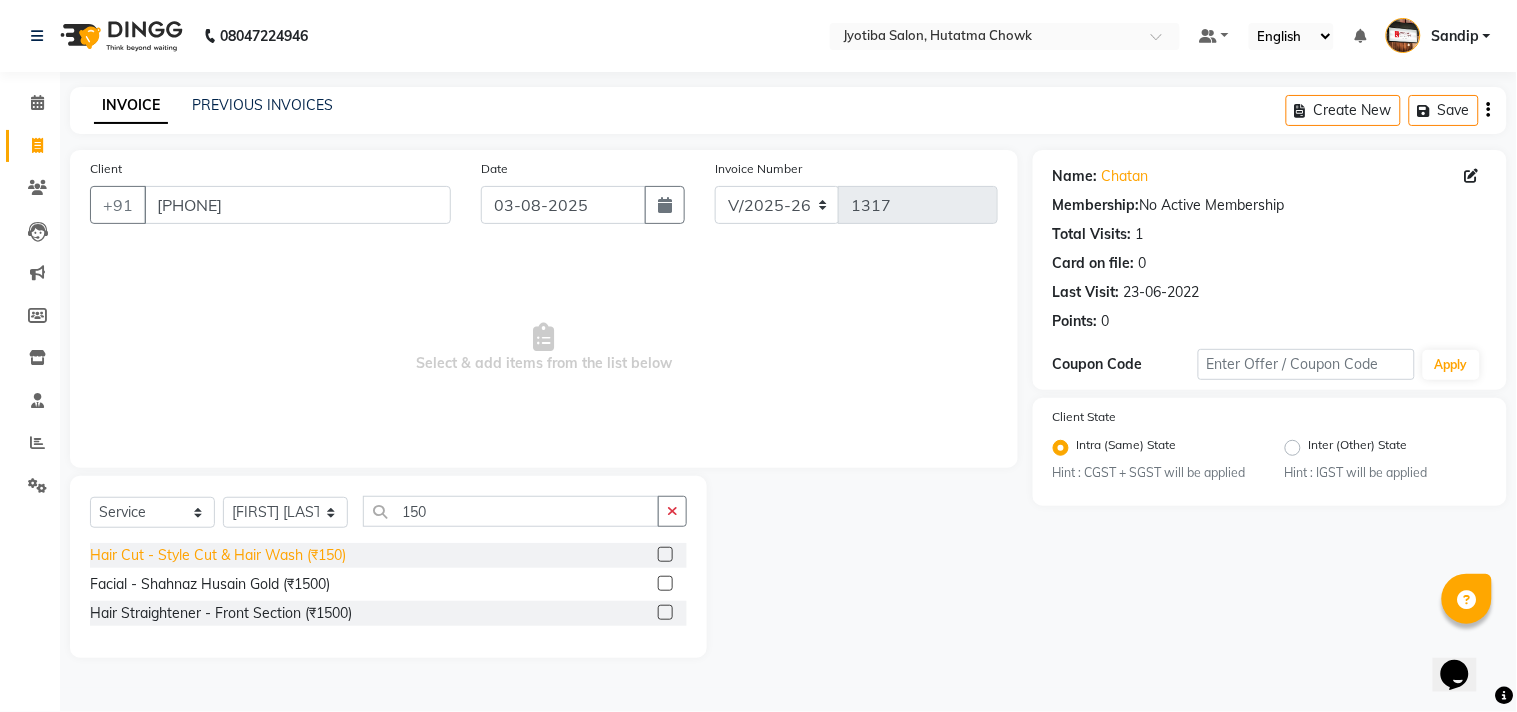 click on "Hair Cut - Style Cut & Hair Wash (₹150)" 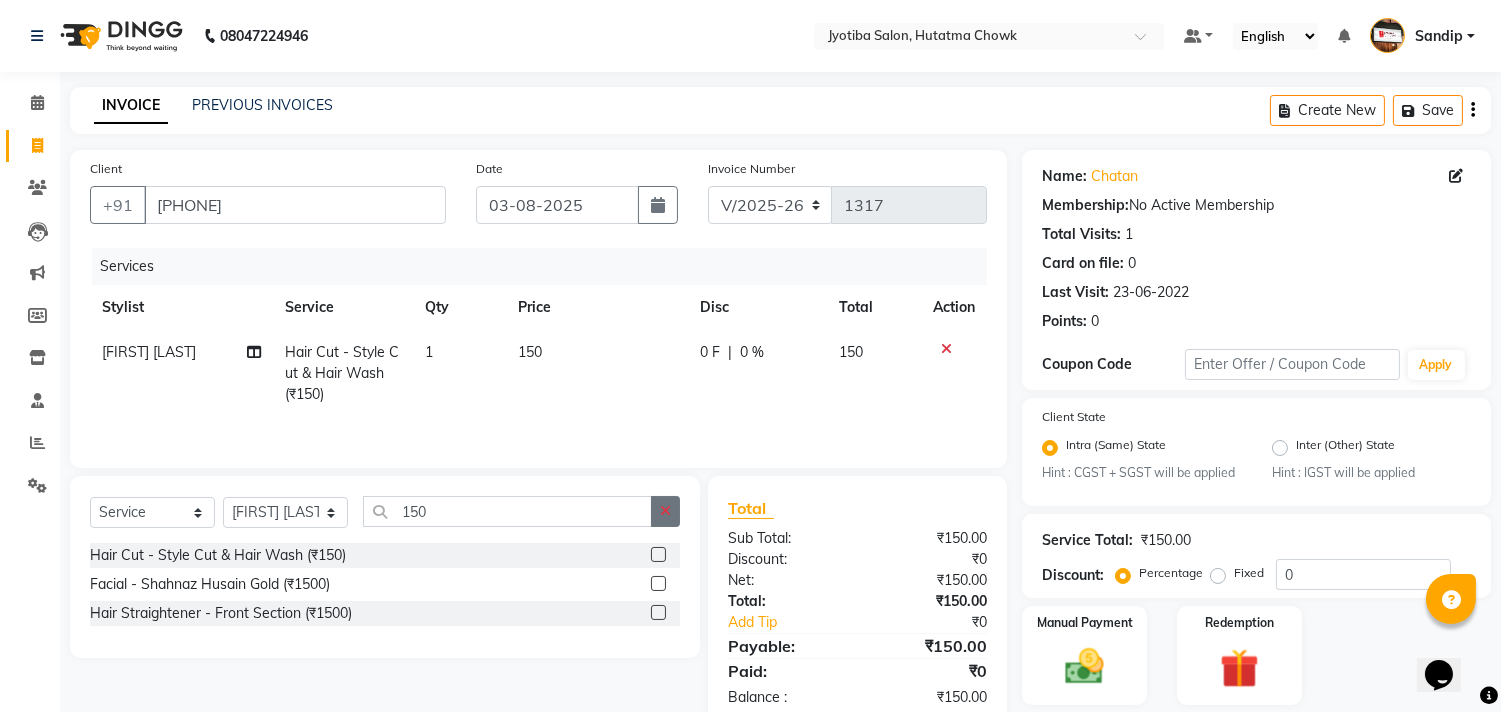 click 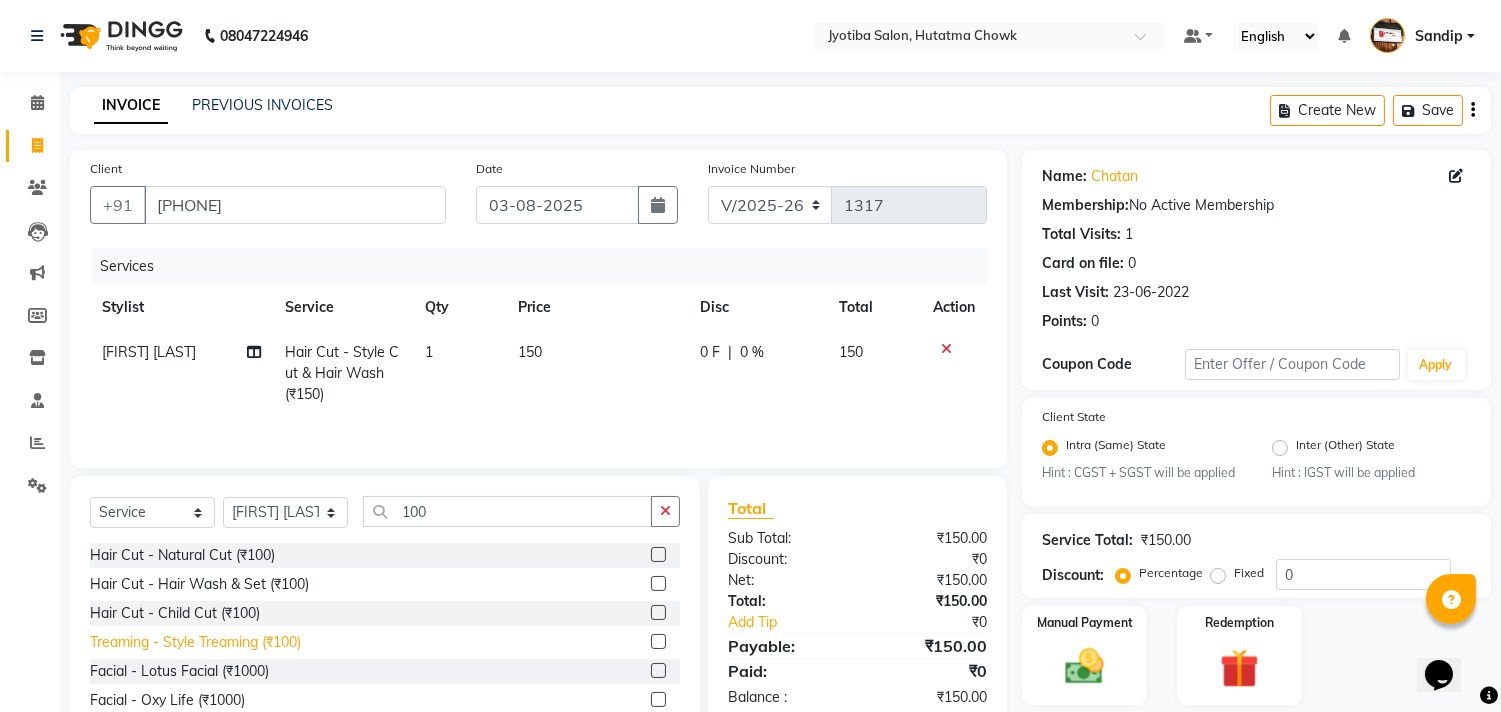 click on "Treaming - Style Treaming (₹100)" 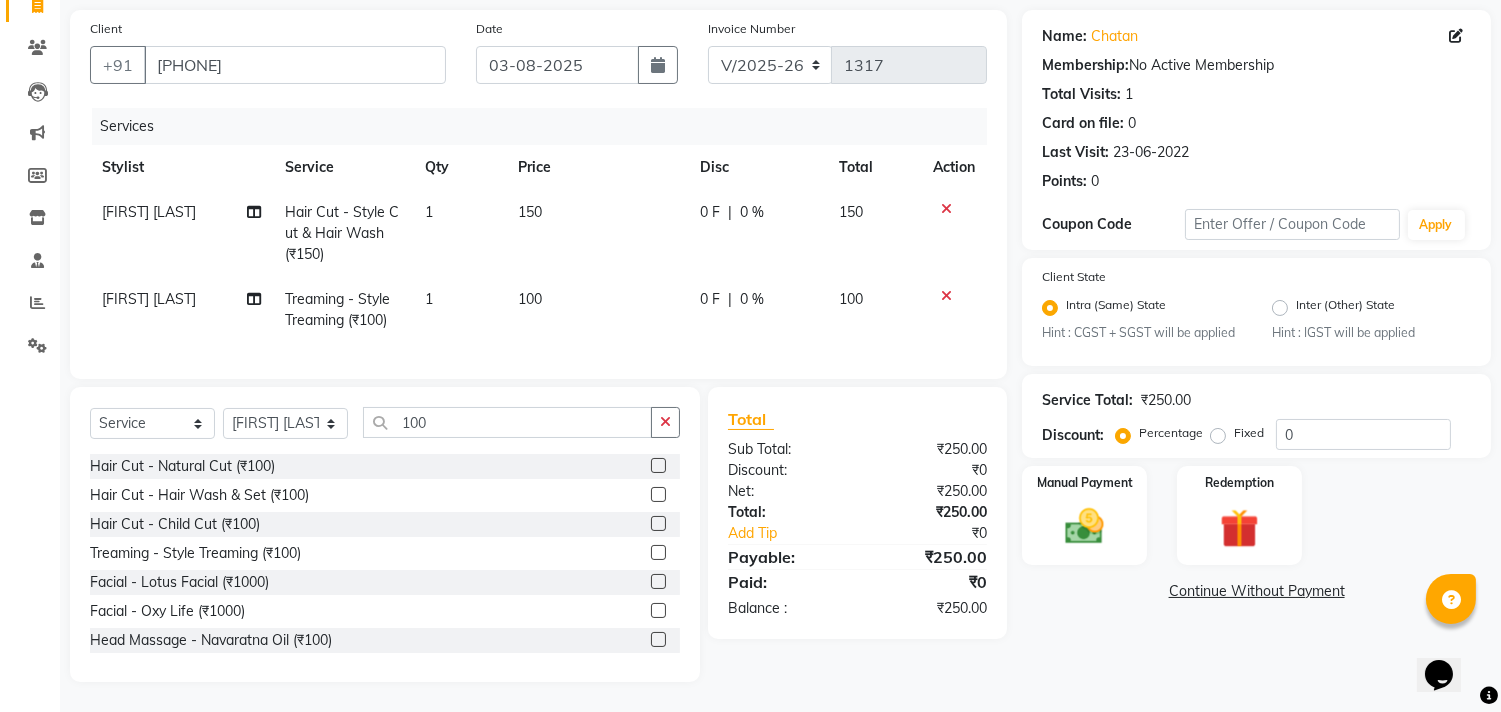 scroll, scrollTop: 156, scrollLeft: 0, axis: vertical 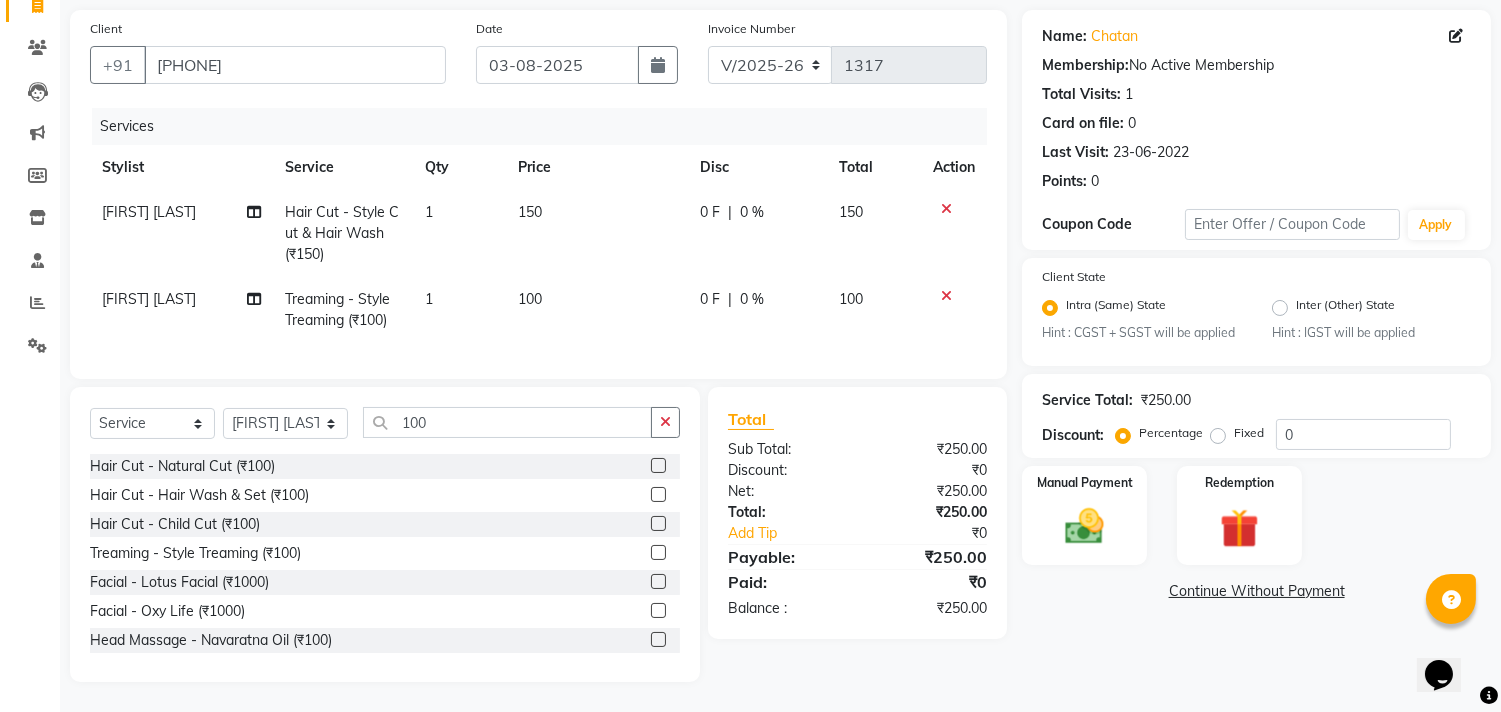 click on "Continue Without Payment" 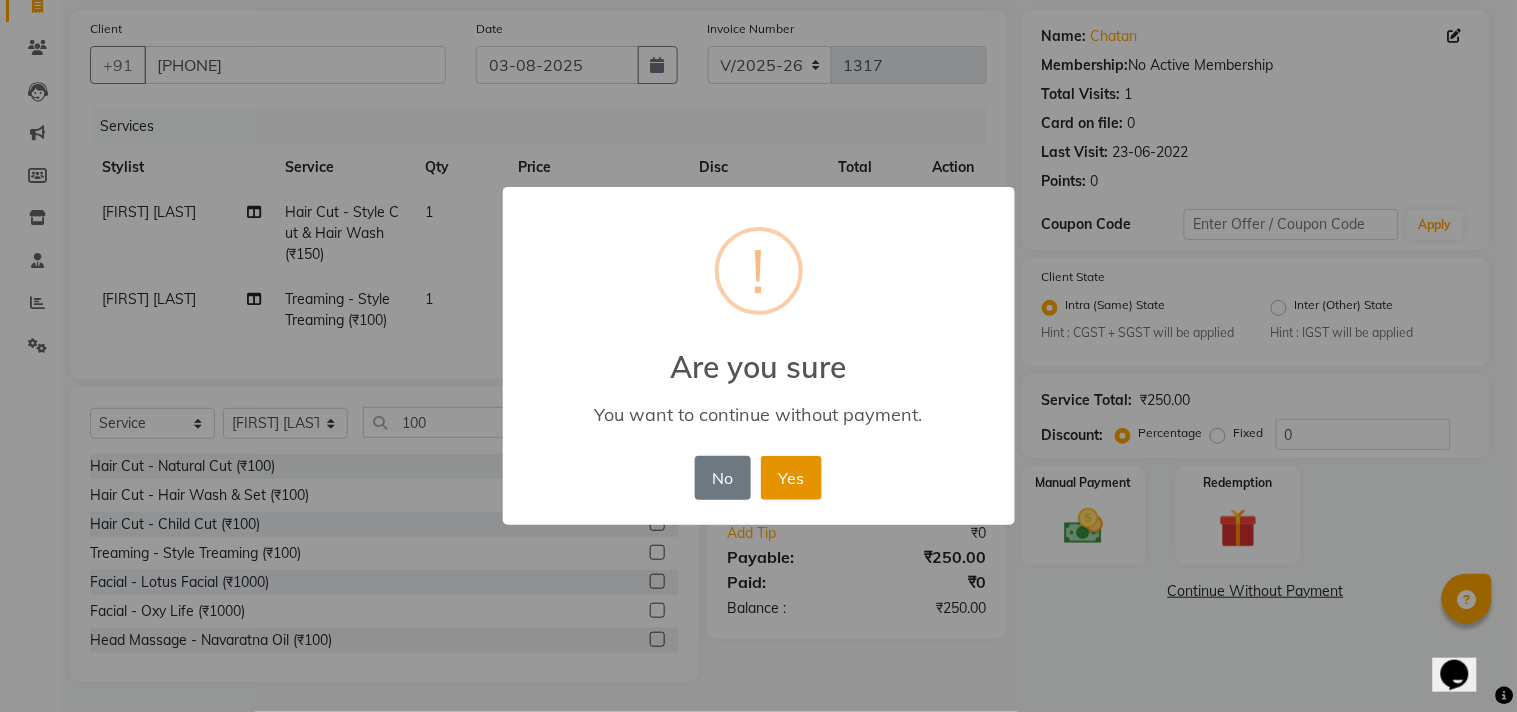 click on "Yes" at bounding box center [791, 478] 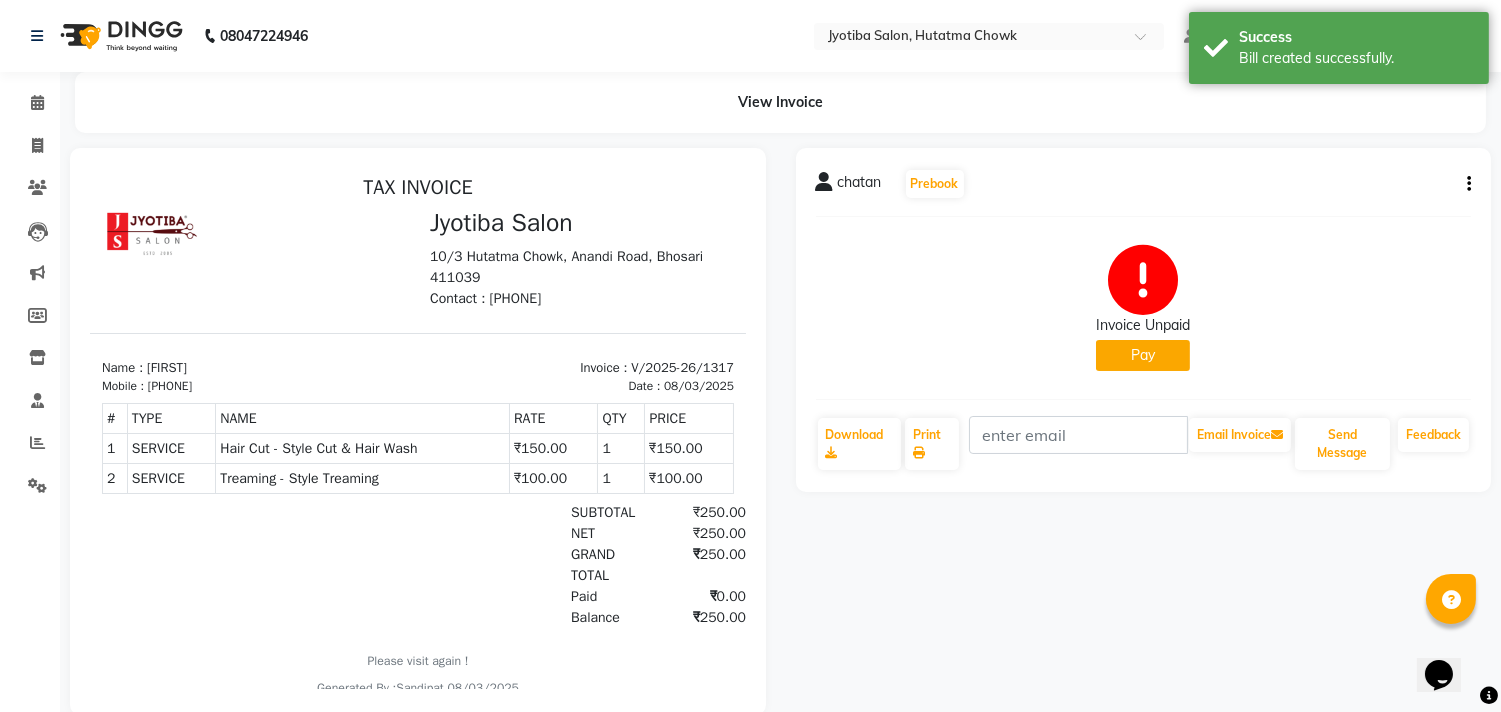 scroll, scrollTop: 0, scrollLeft: 0, axis: both 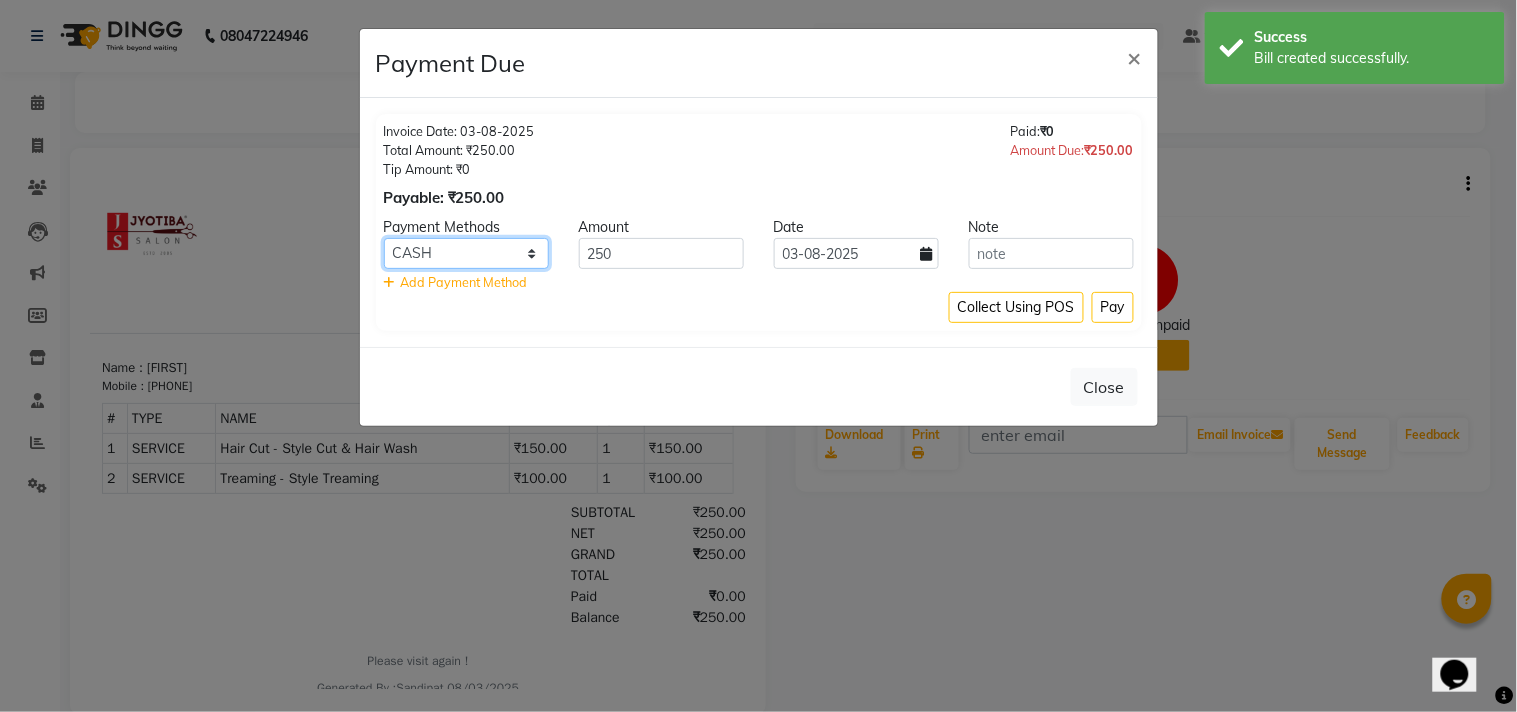 click on "CASH ONLINE CARD" 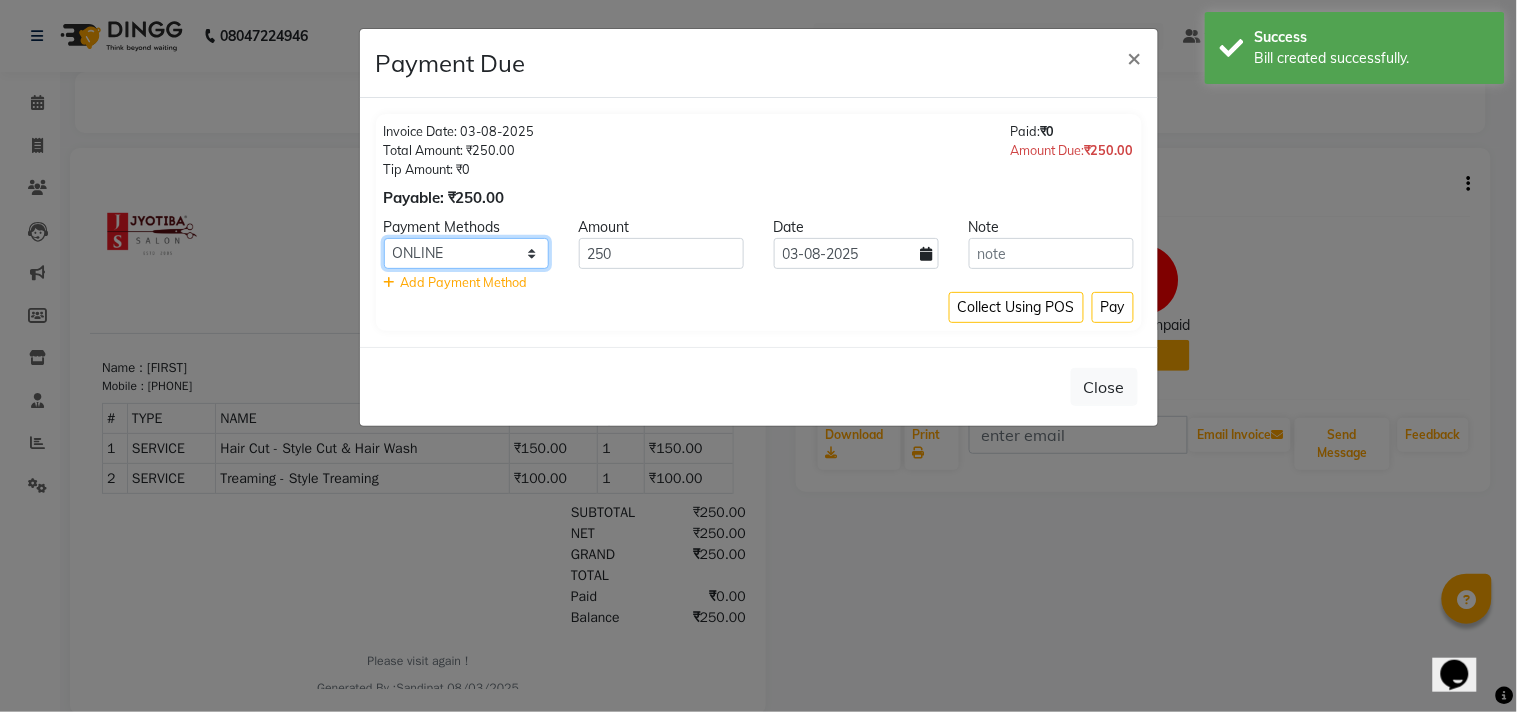 click on "CASH ONLINE CARD" 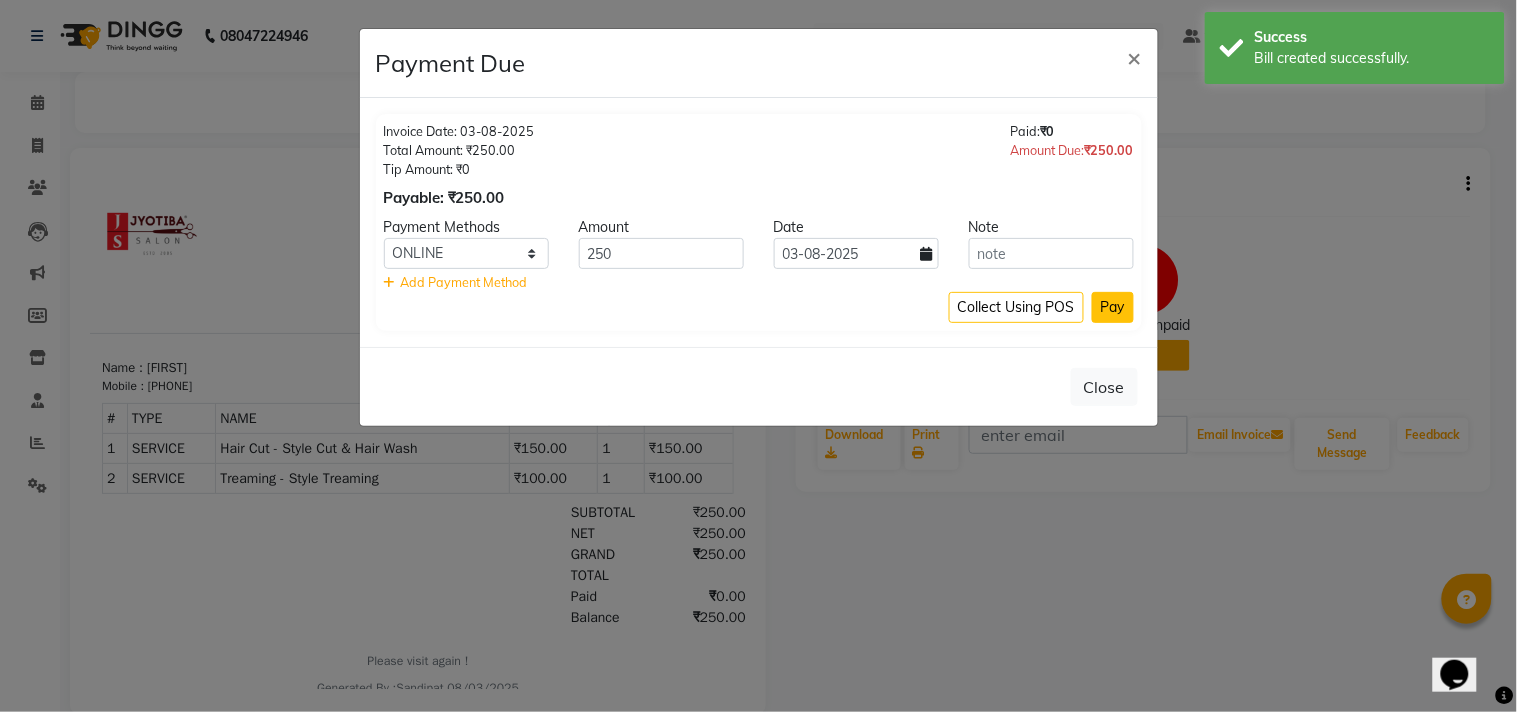 click on "Pay" 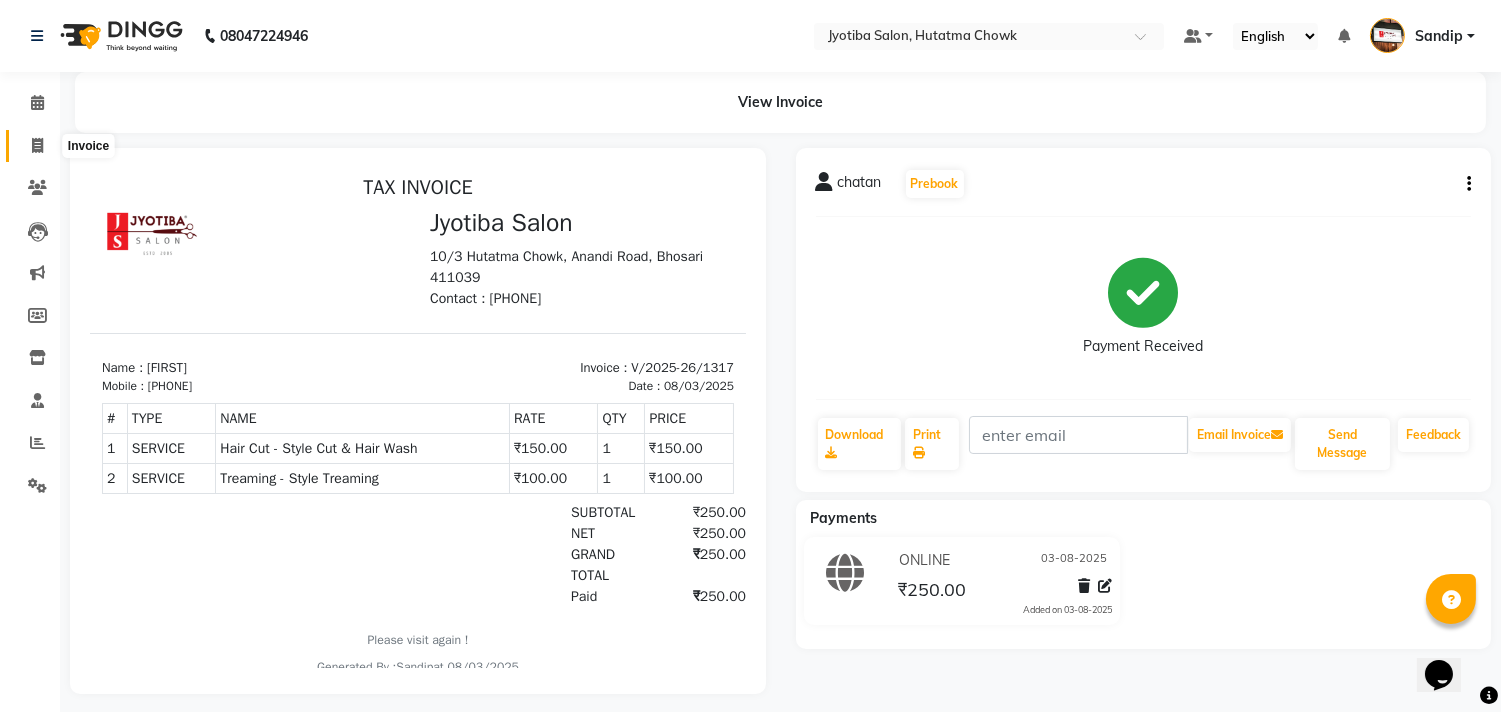 click 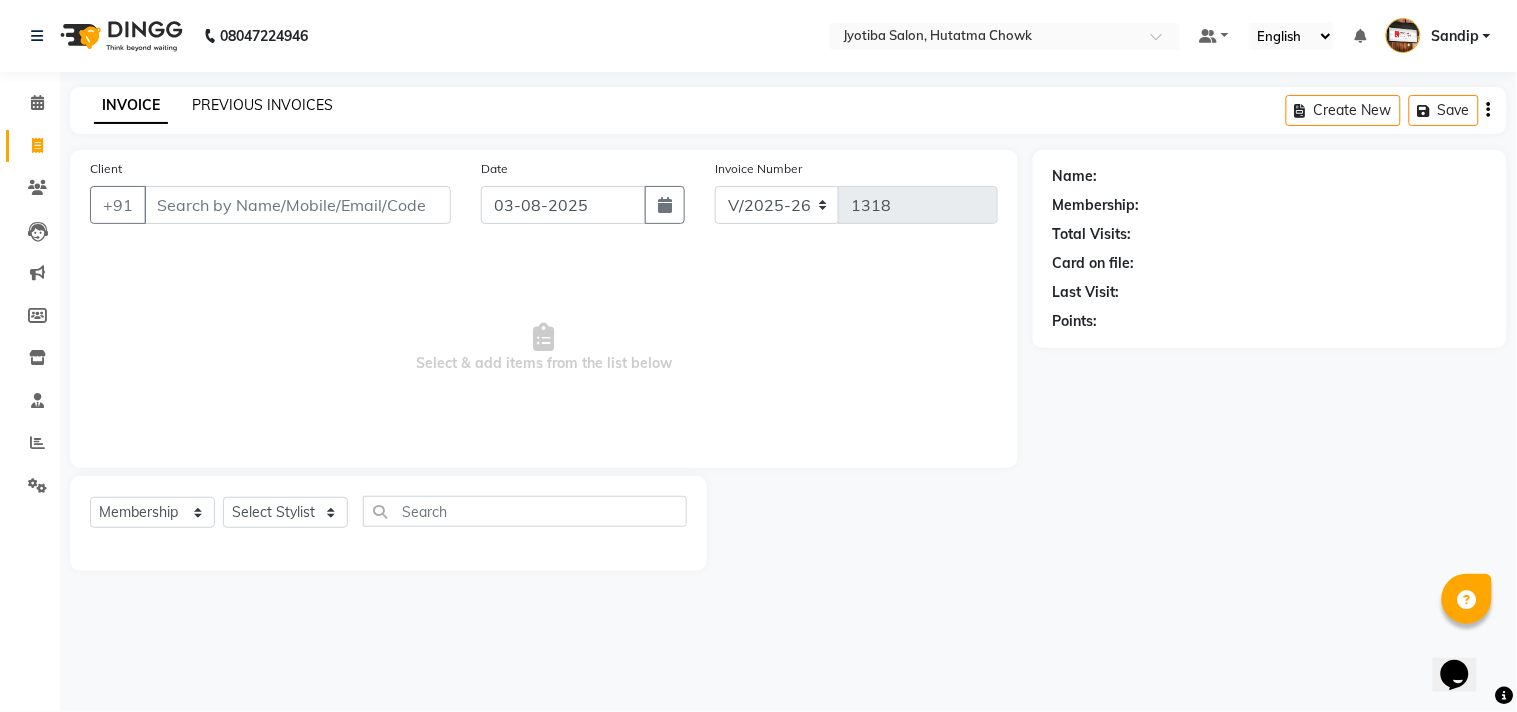 click on "PREVIOUS INVOICES" 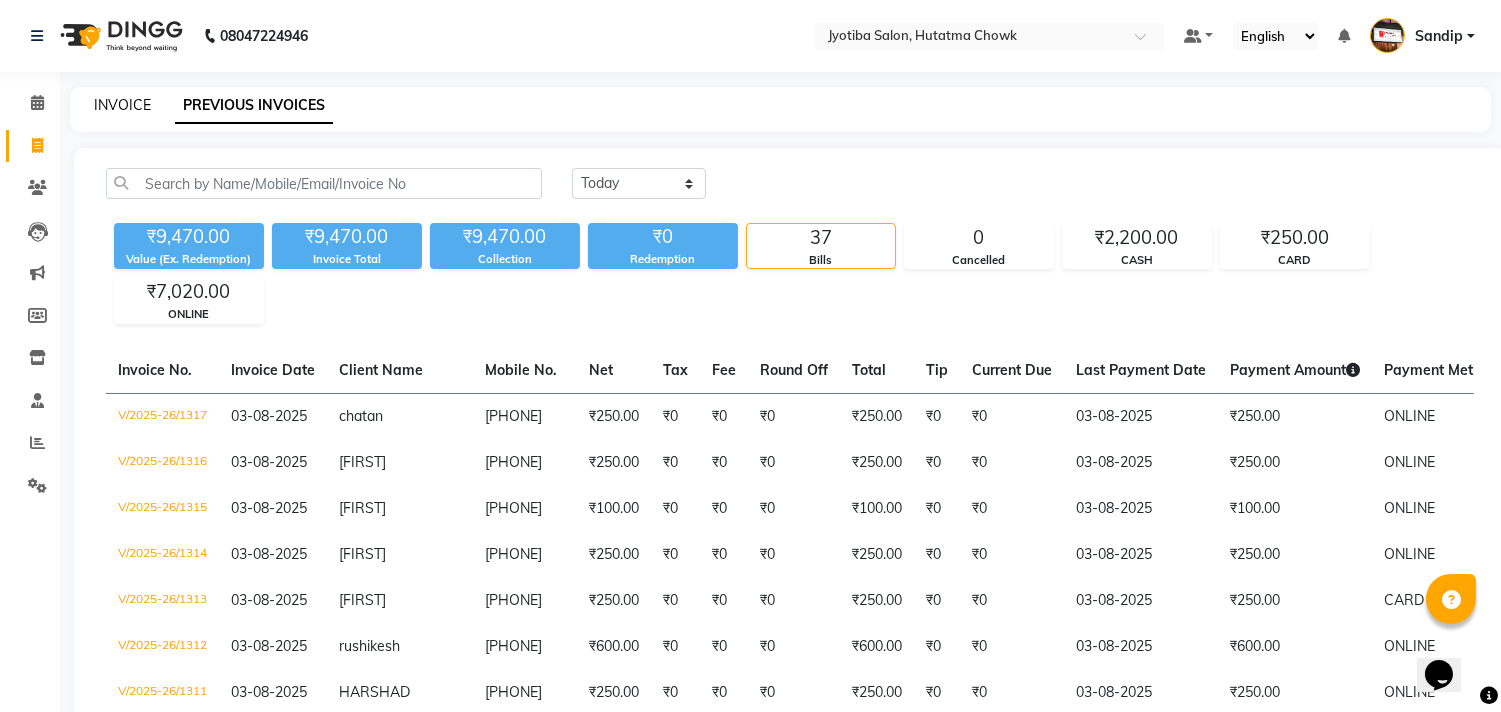 click on "INVOICE" 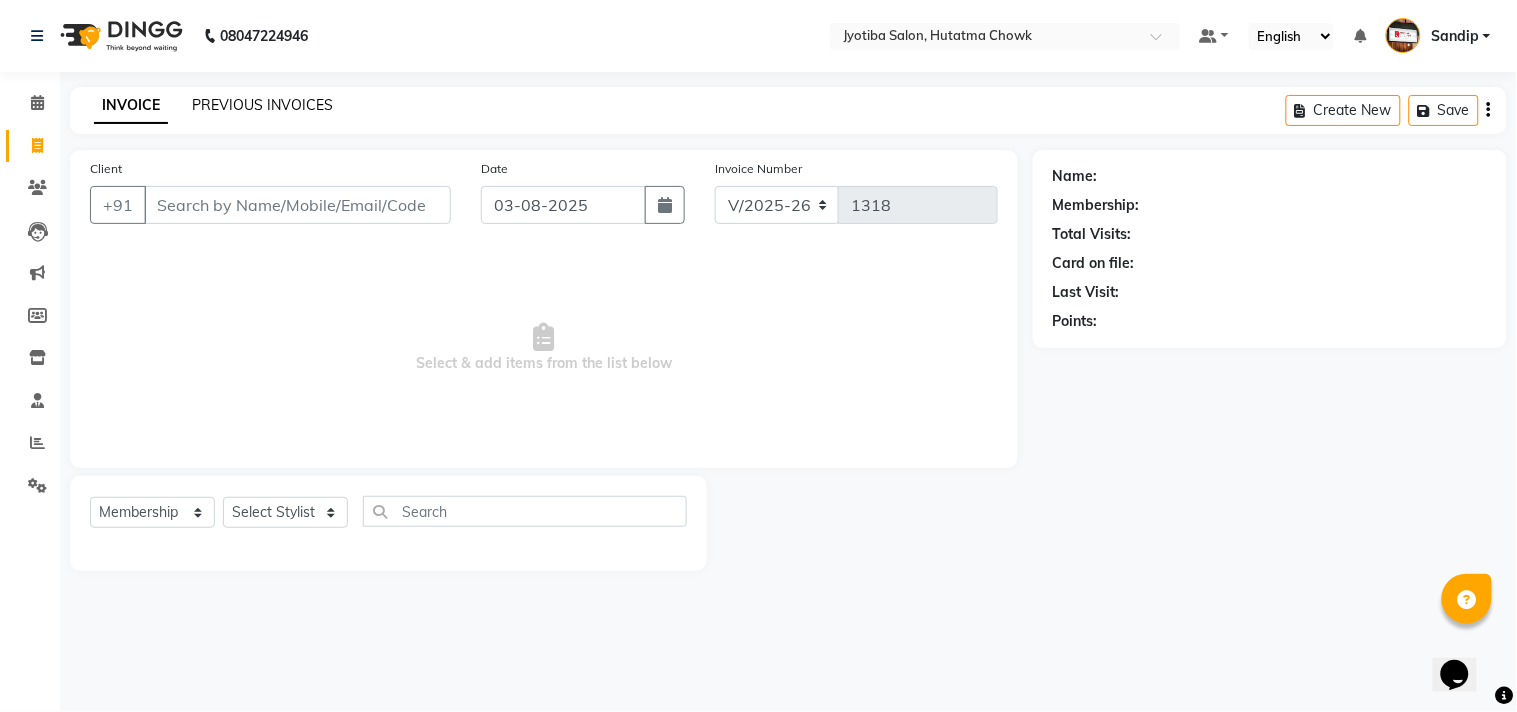 click on "PREVIOUS INVOICES" 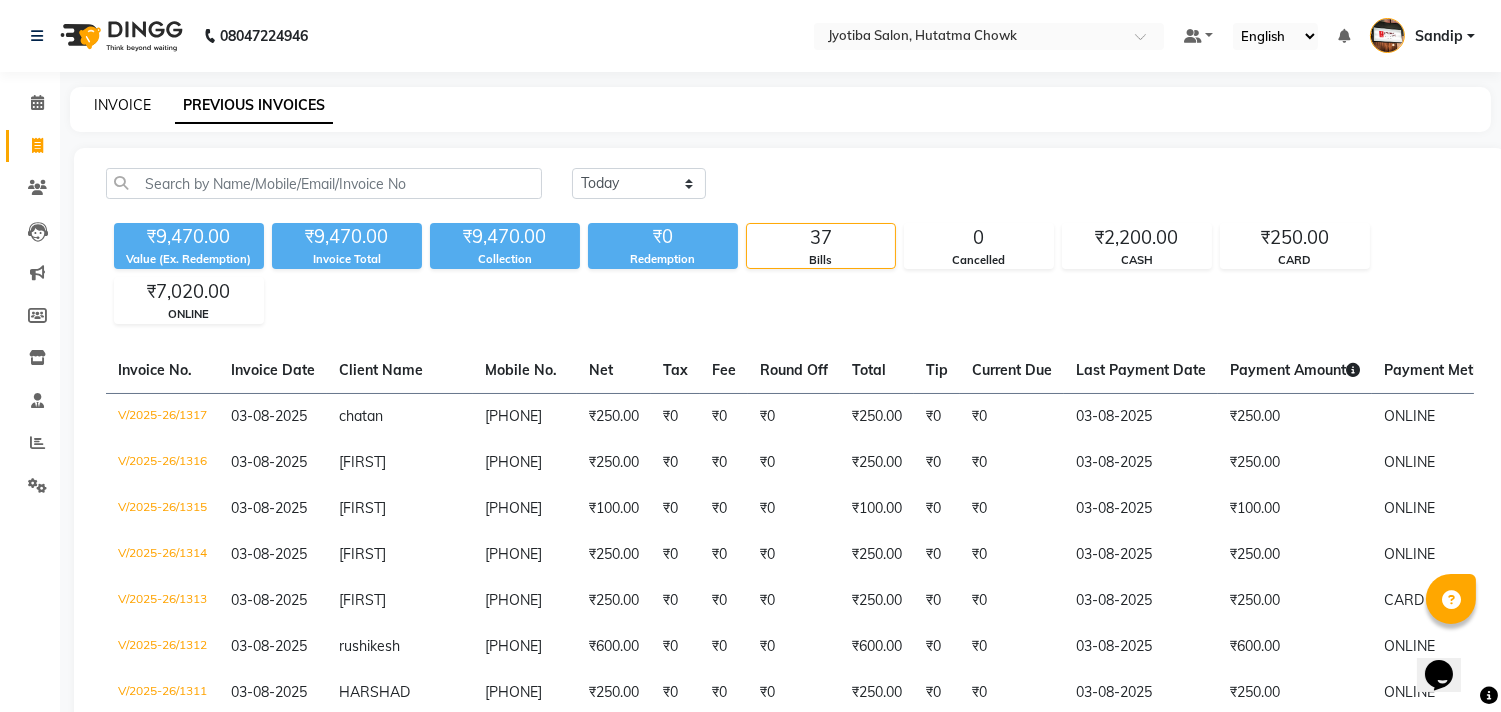 click on "INVOICE" 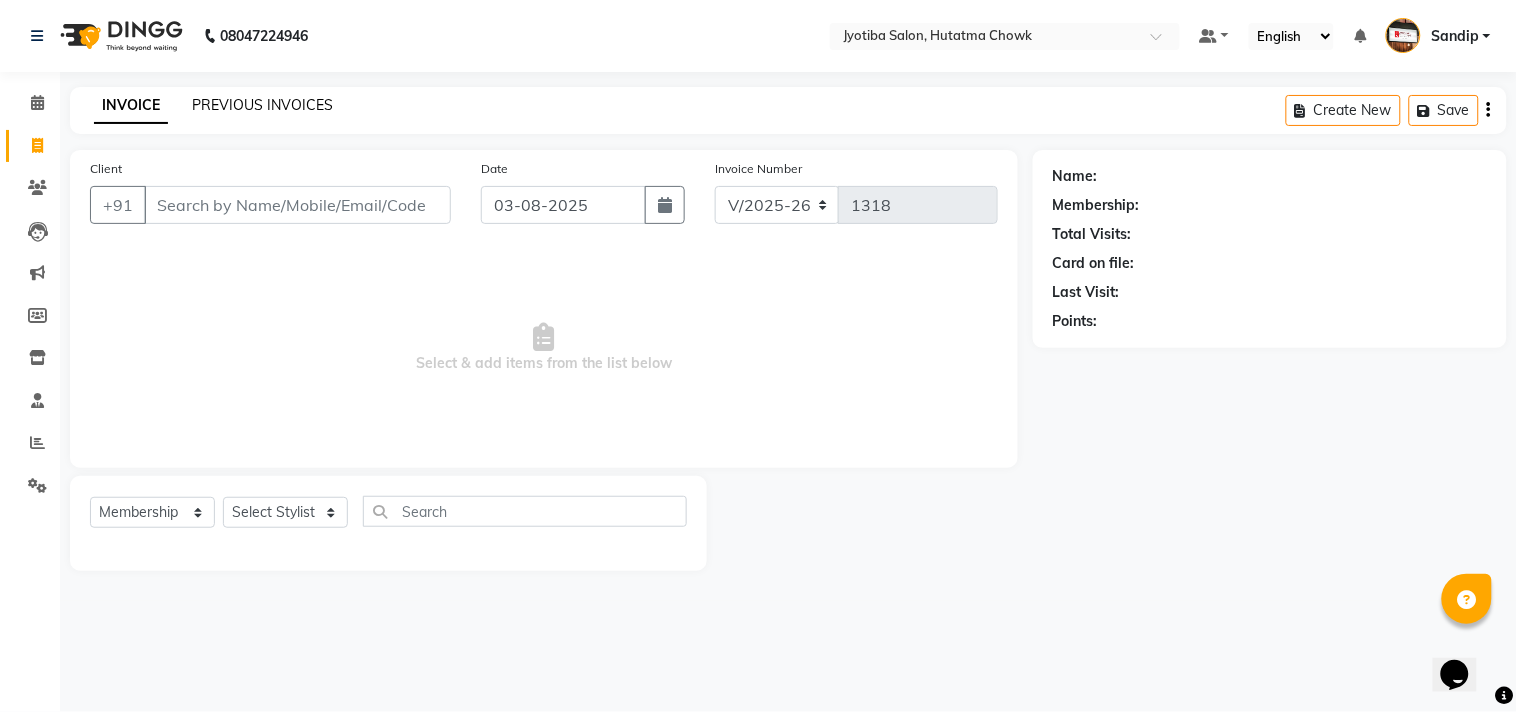 click on "PREVIOUS INVOICES" 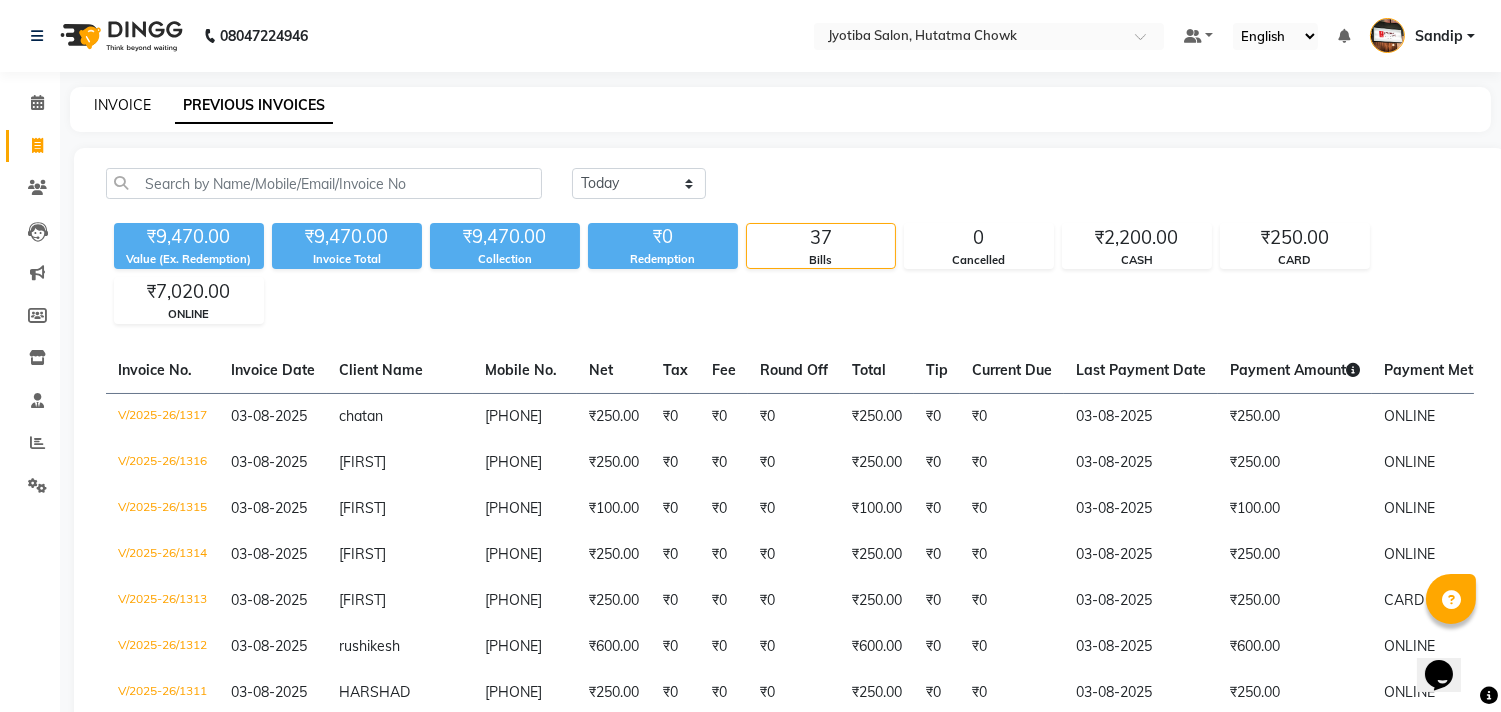 click on "INVOICE" 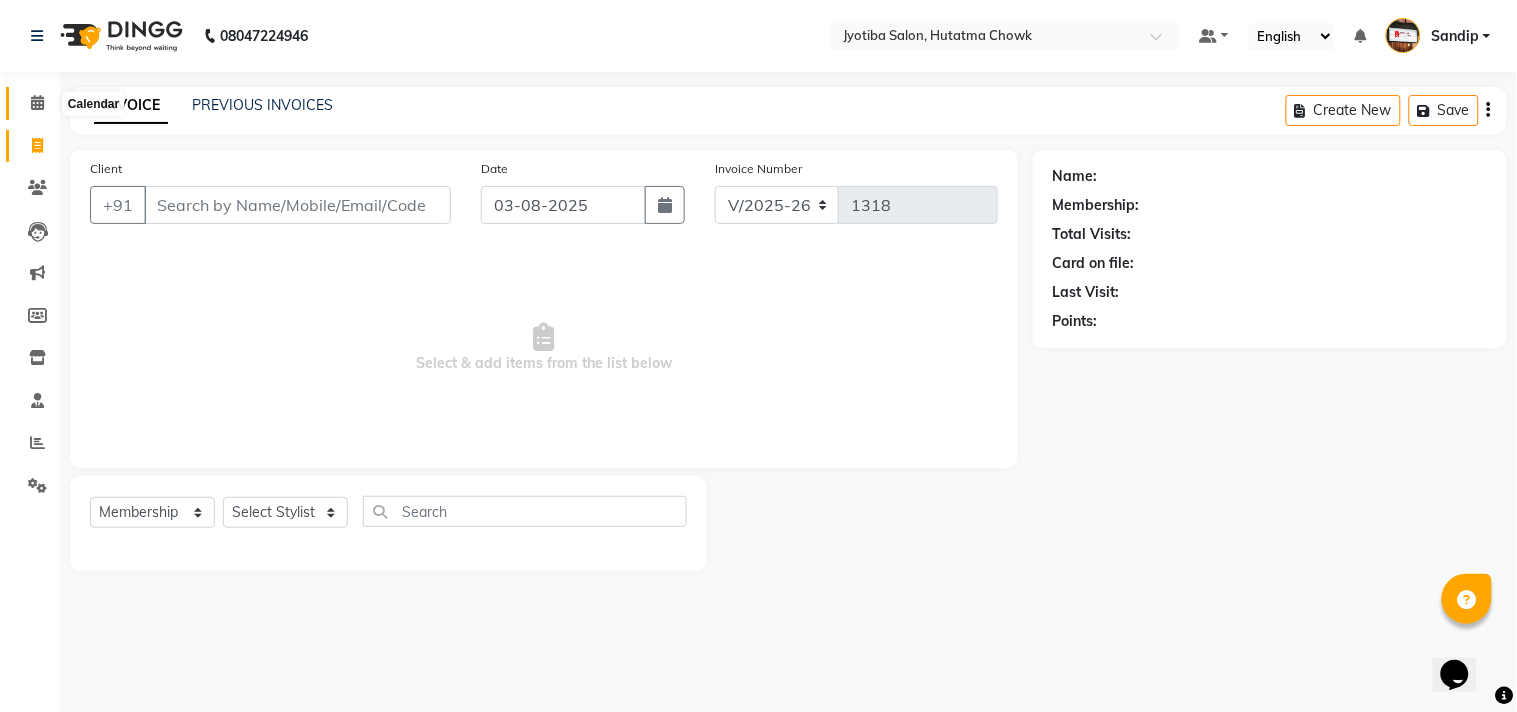 click 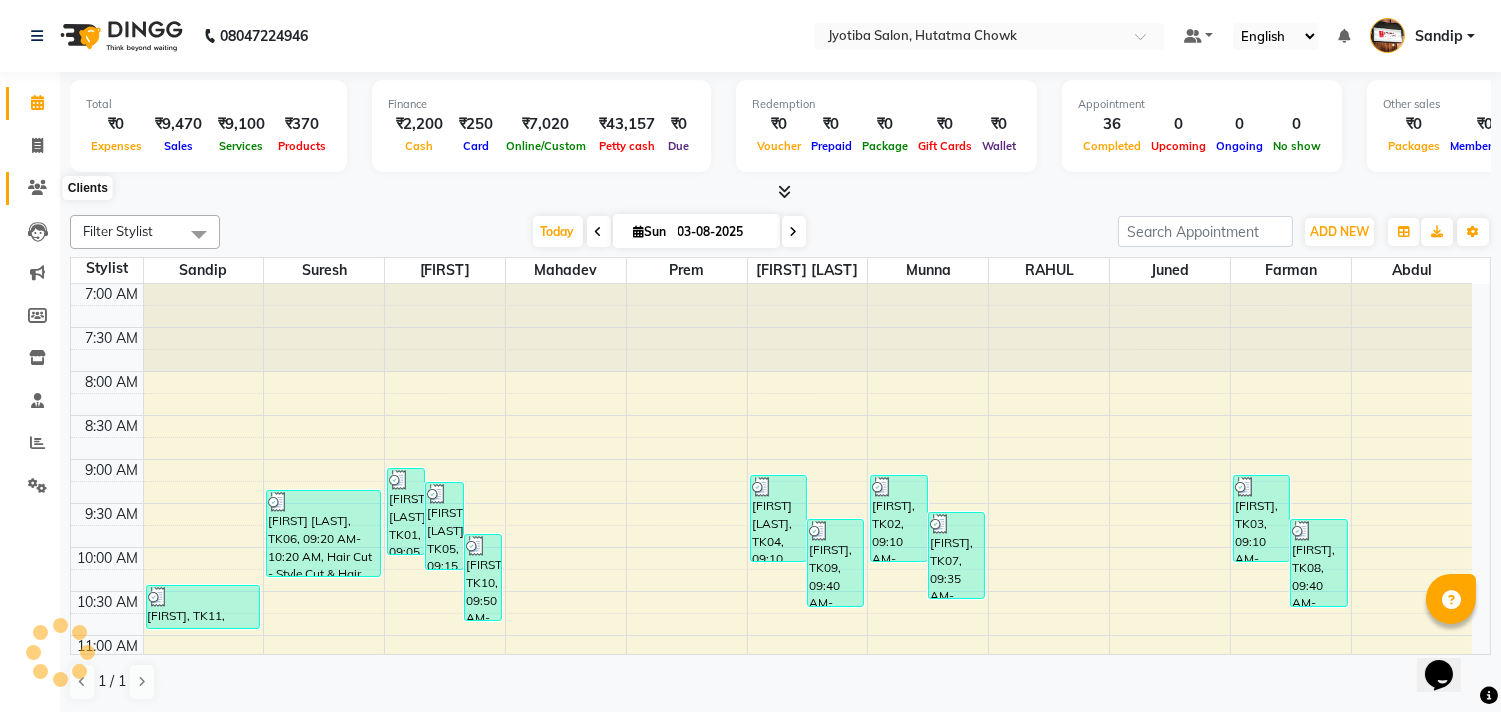 scroll, scrollTop: 0, scrollLeft: 0, axis: both 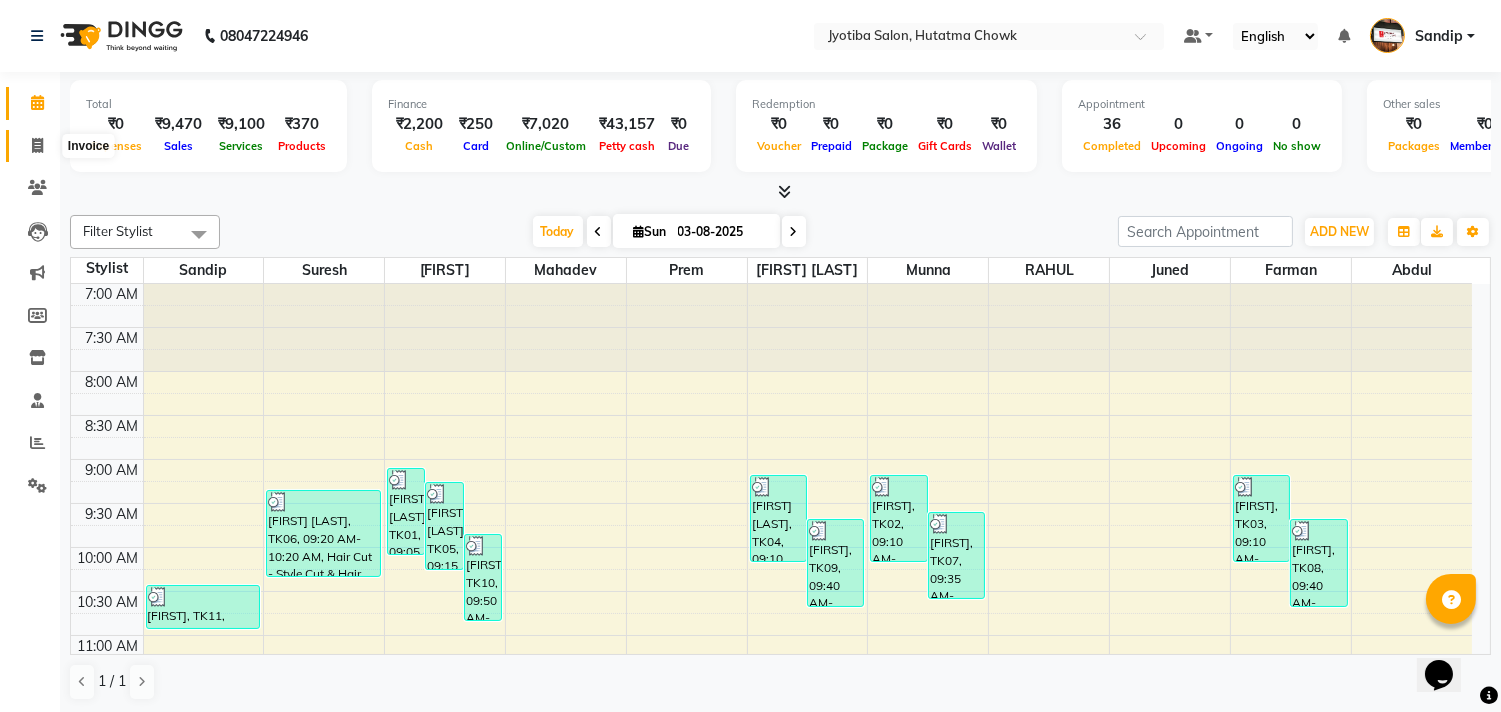 click 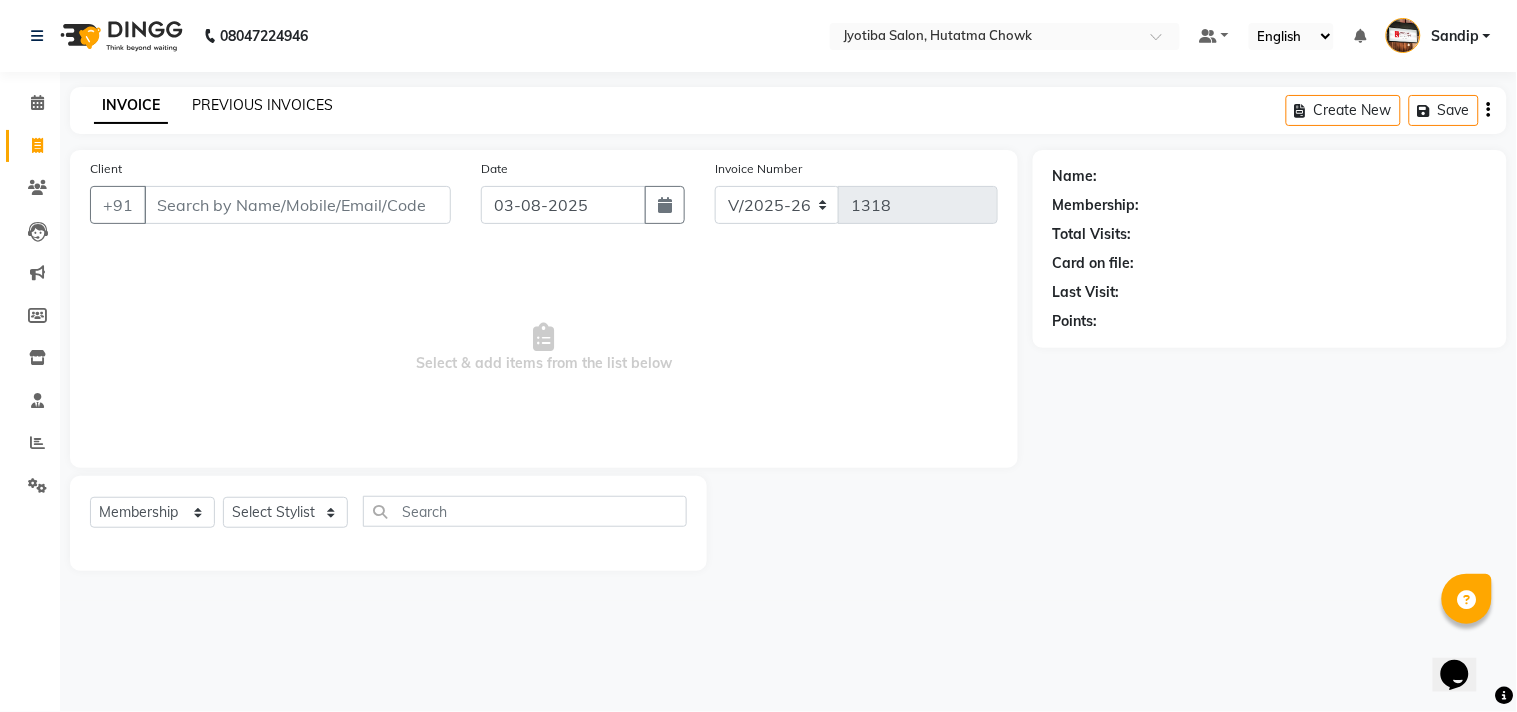 click on "PREVIOUS INVOICES" 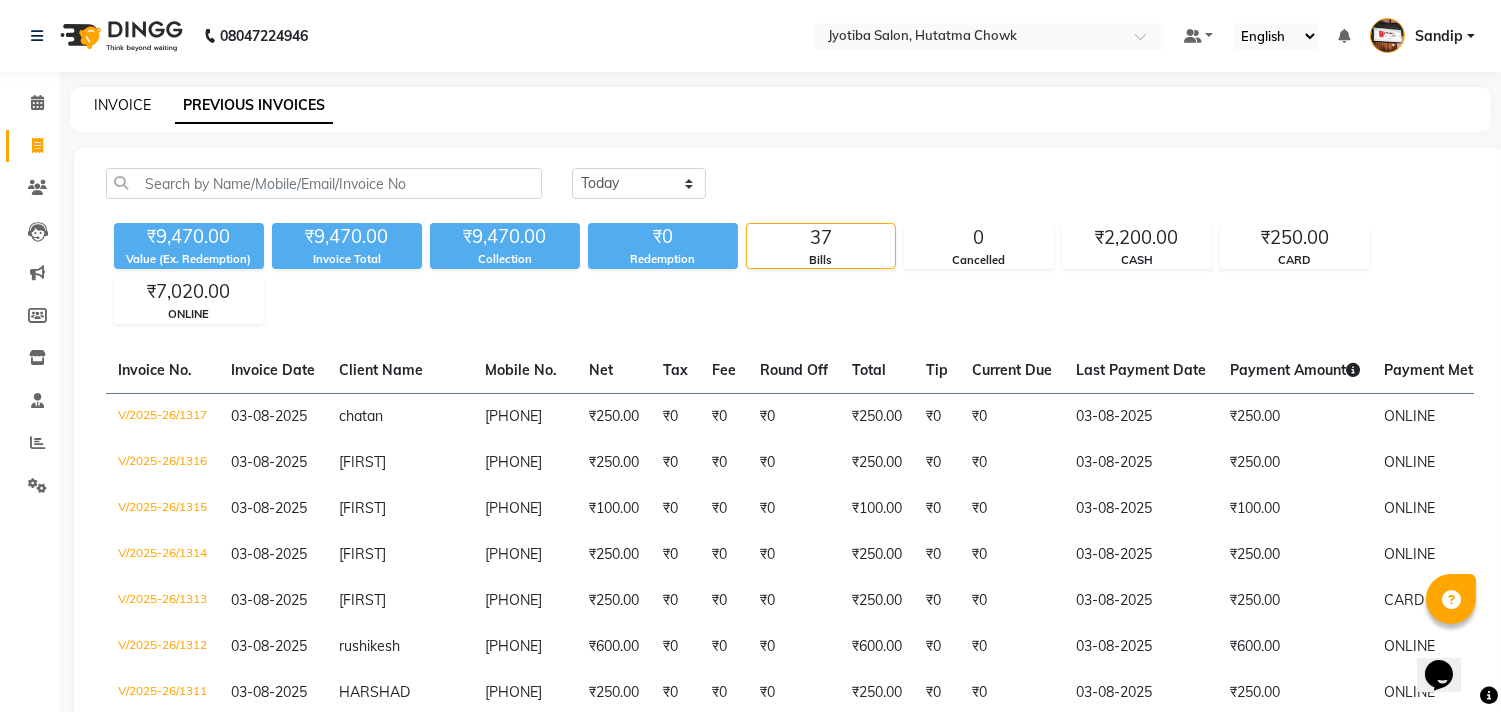 click on "INVOICE" 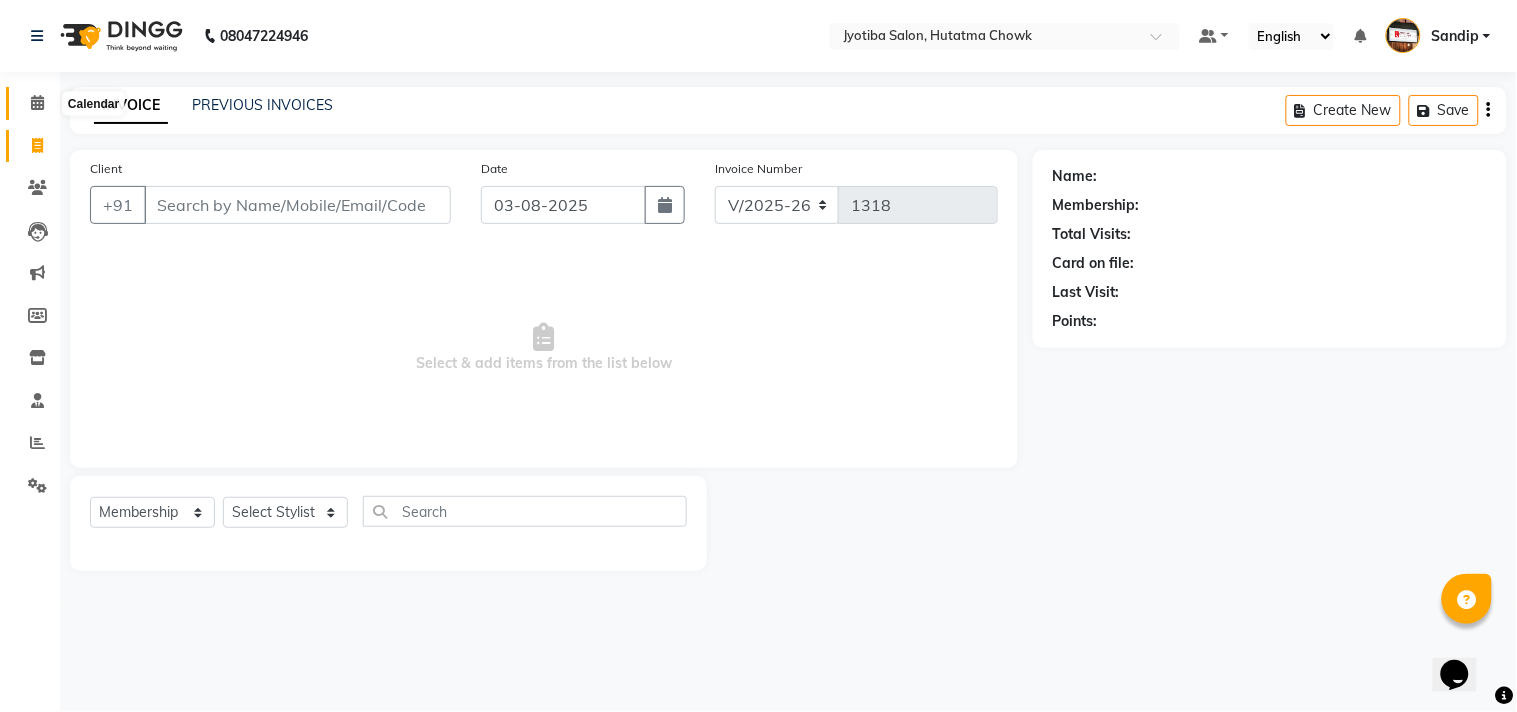 click 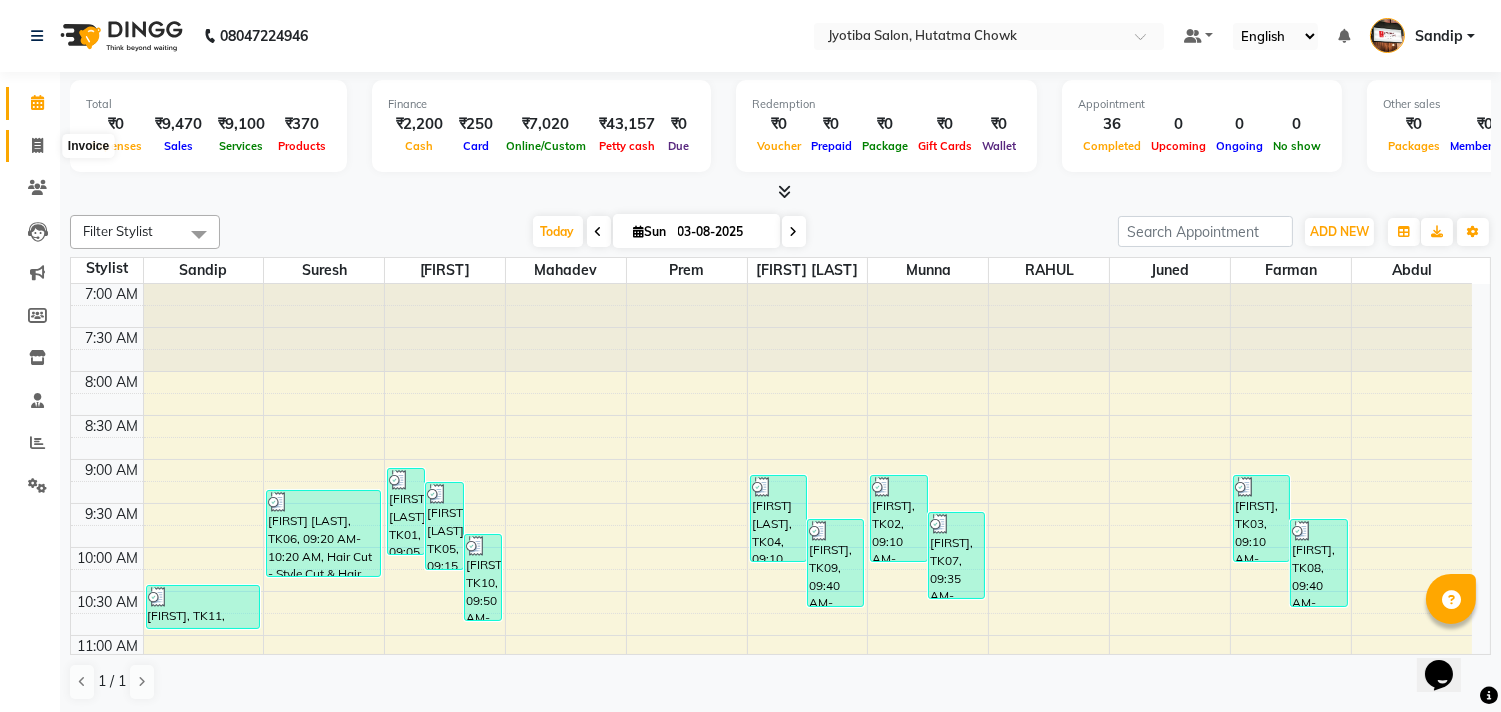 click 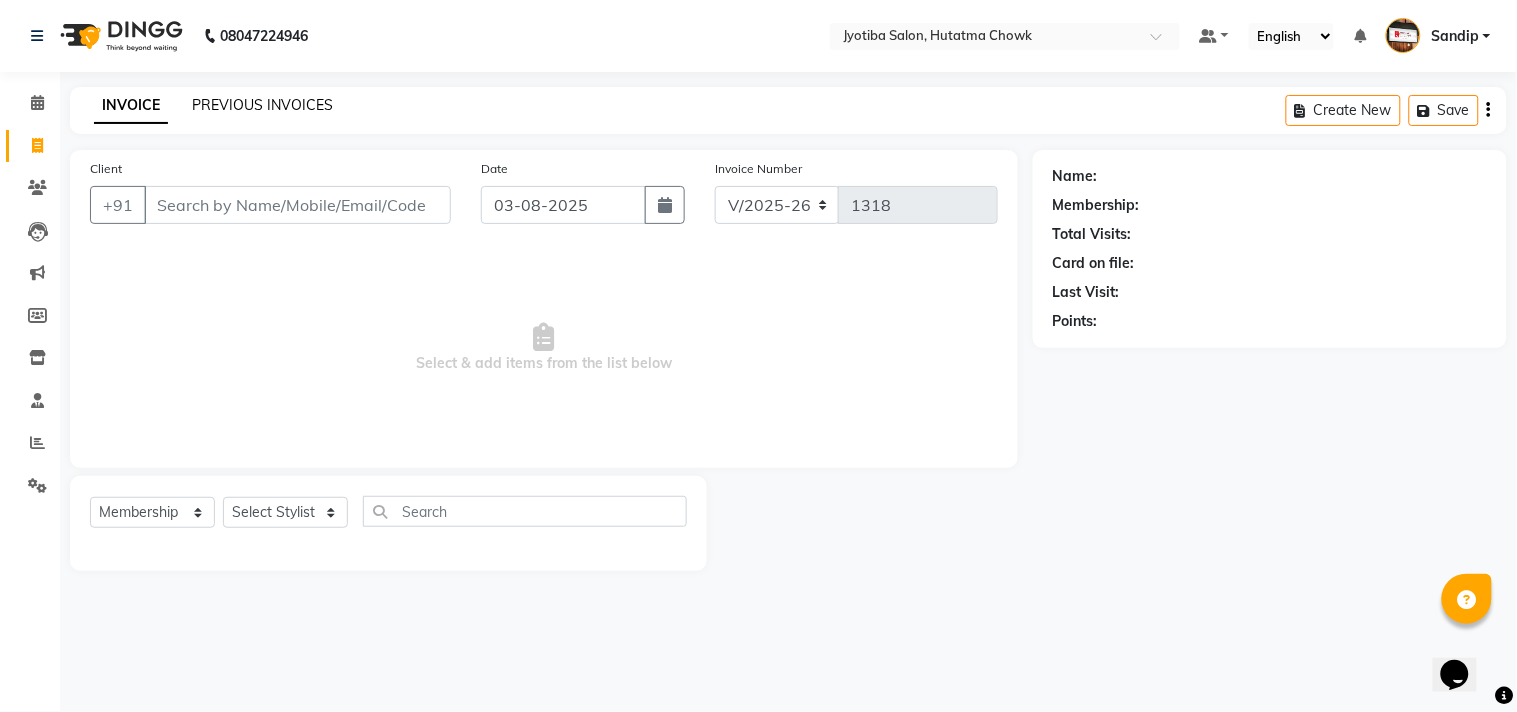 click on "PREVIOUS INVOICES" 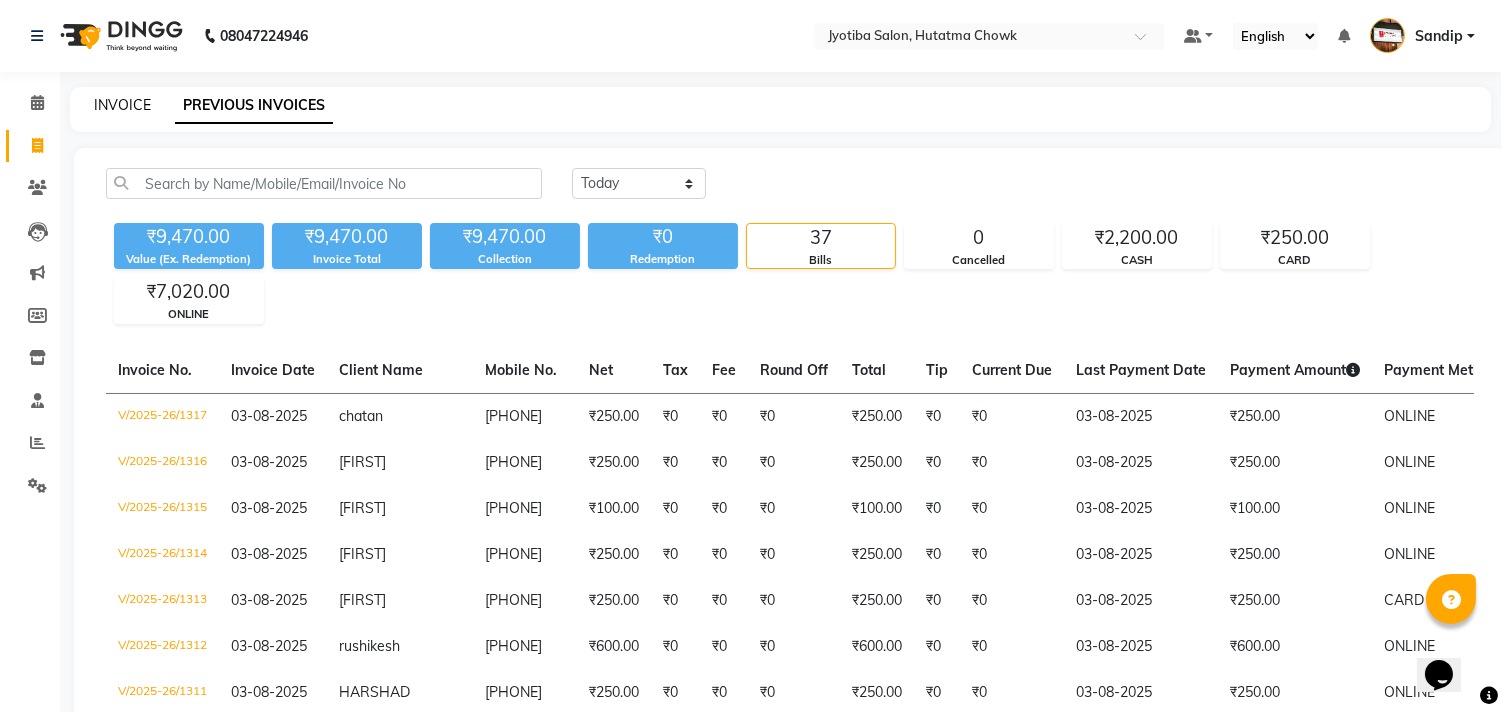 click on "INVOICE" 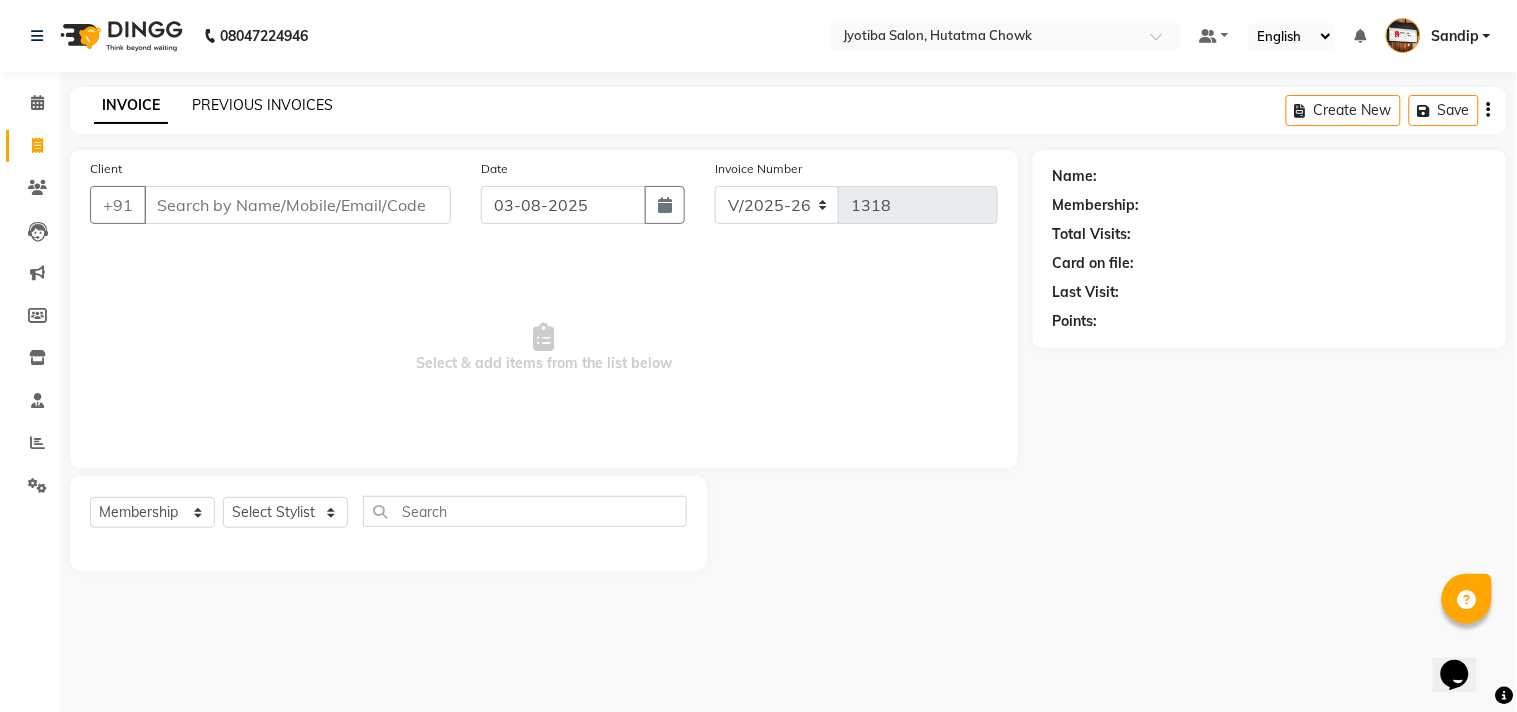 click on "PREVIOUS INVOICES" 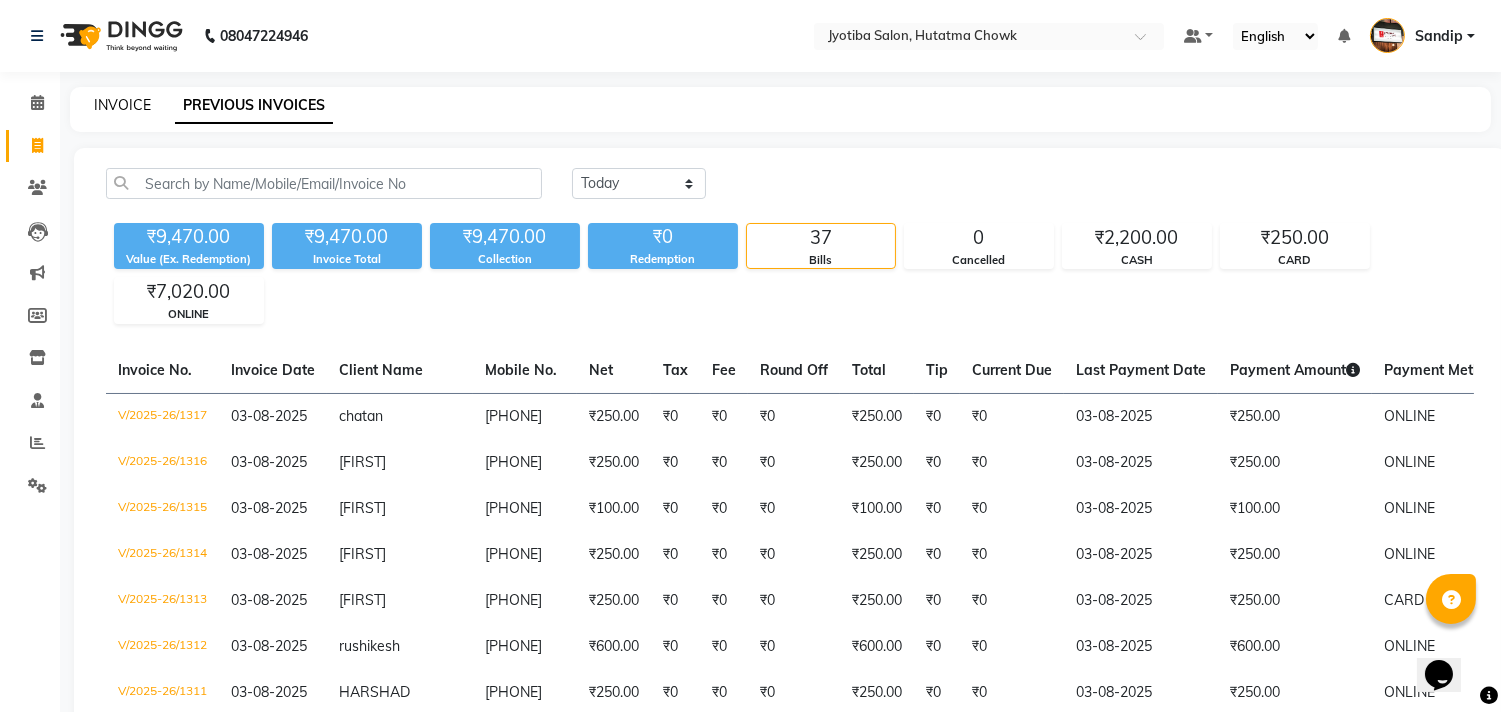 click on "INVOICE" 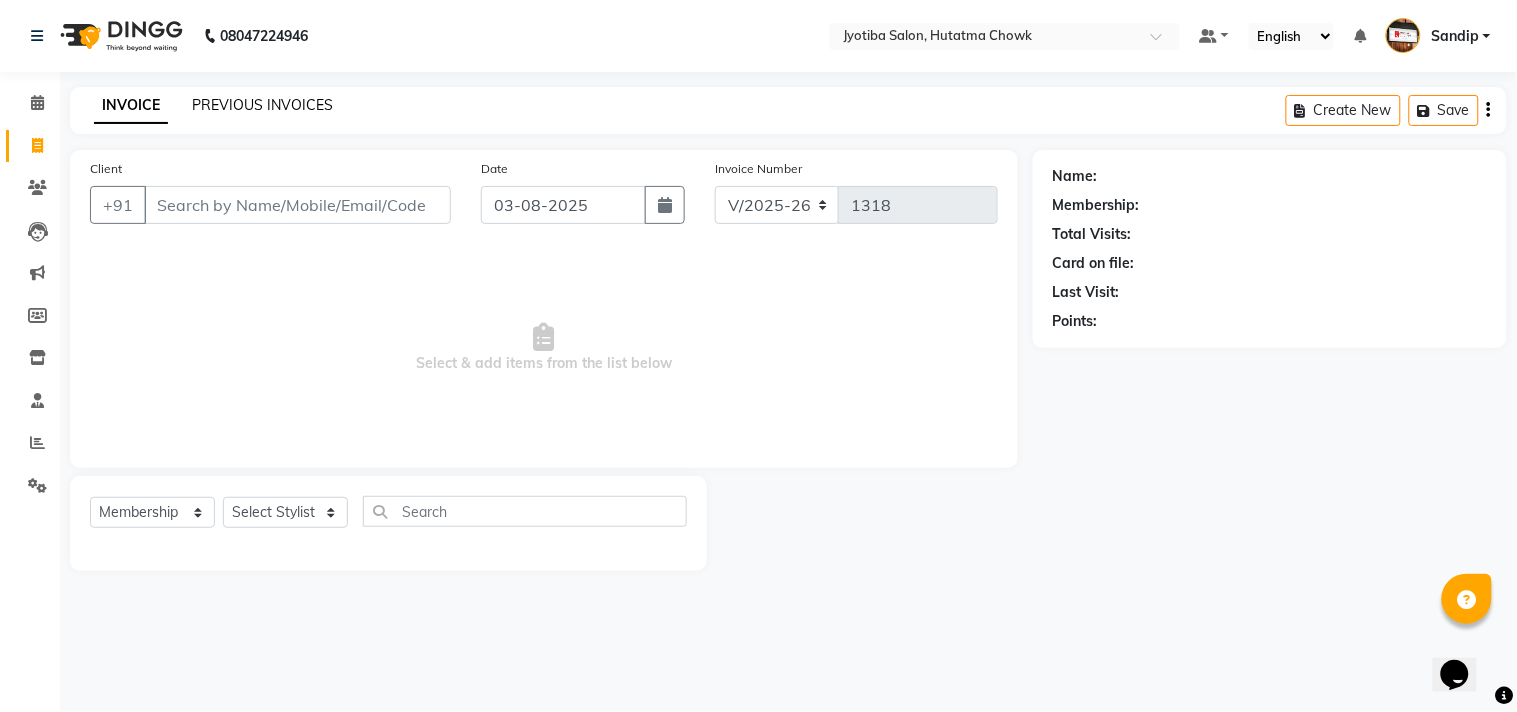 click on "PREVIOUS INVOICES" 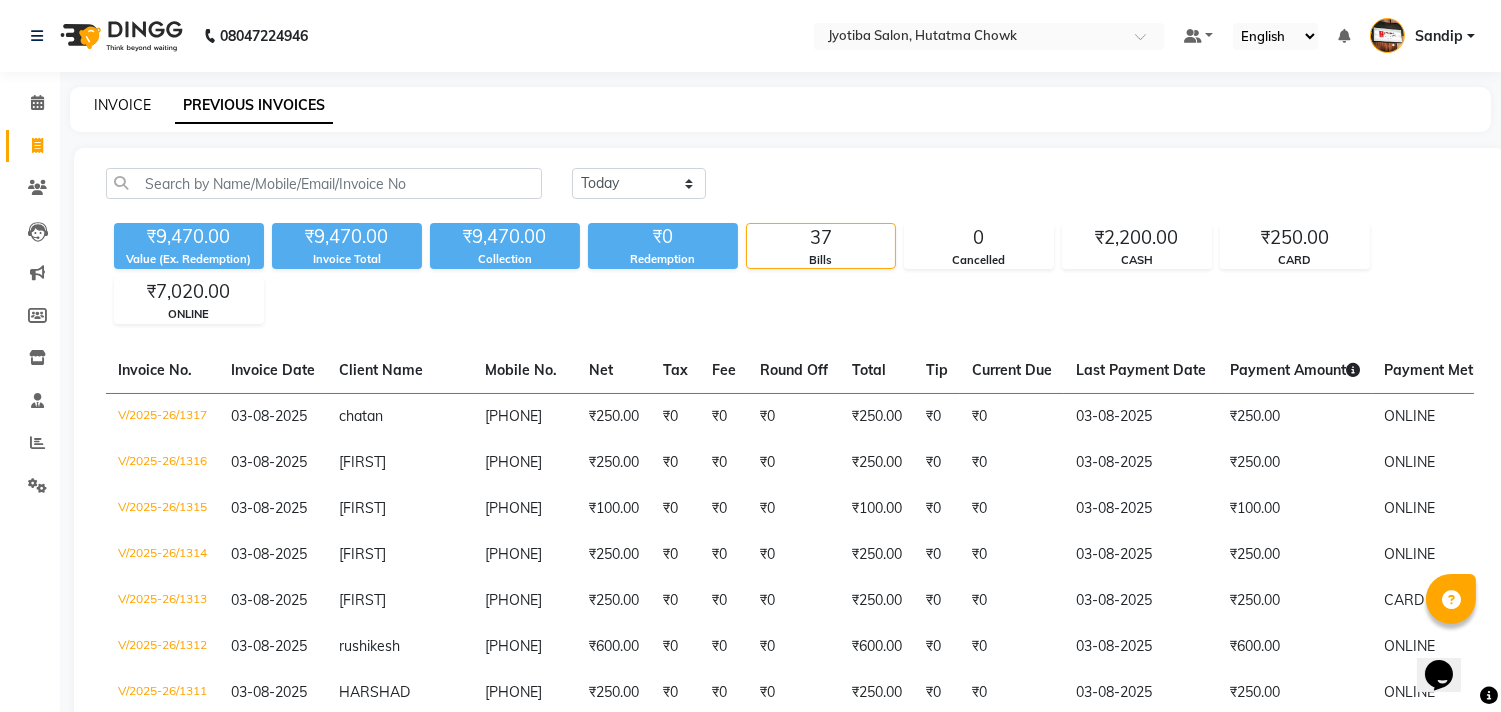 click on "INVOICE" 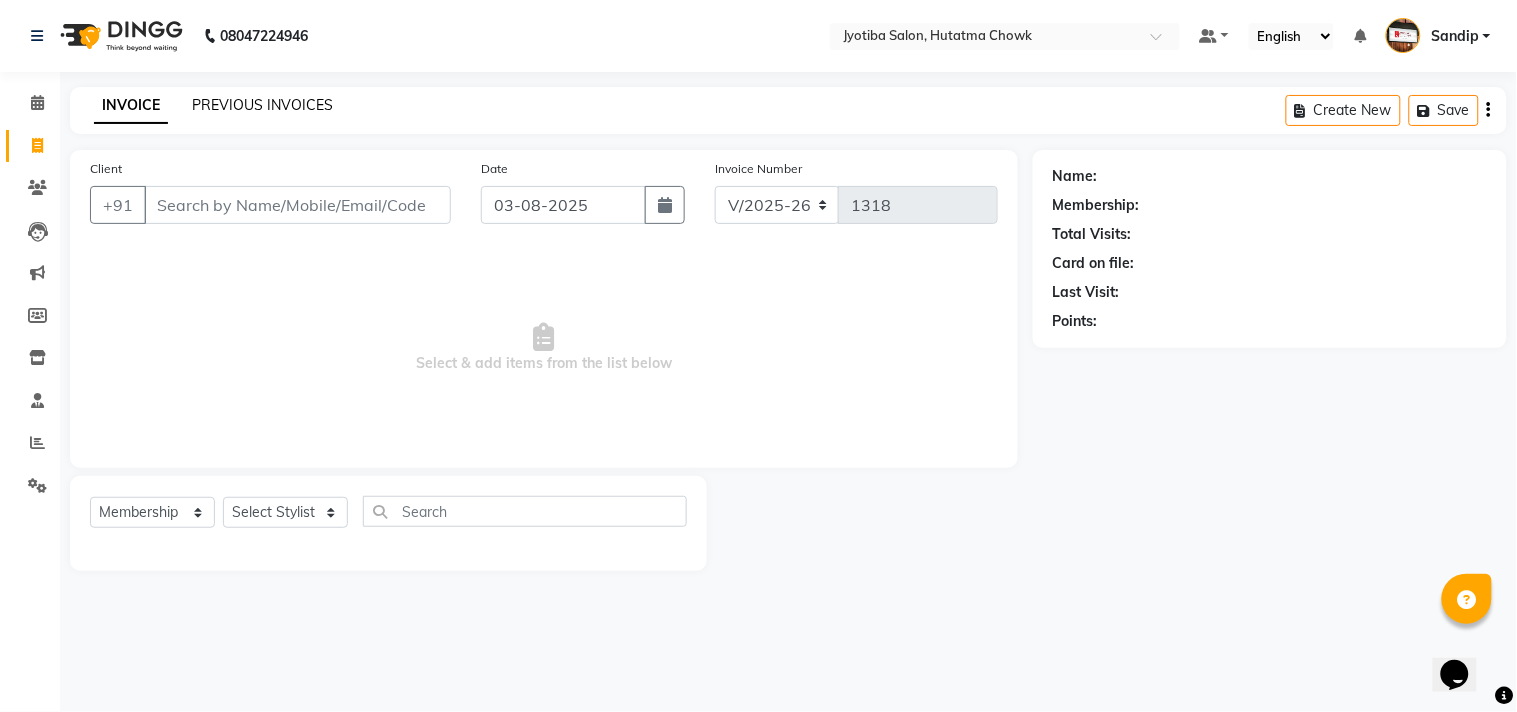 click on "PREVIOUS INVOICES" 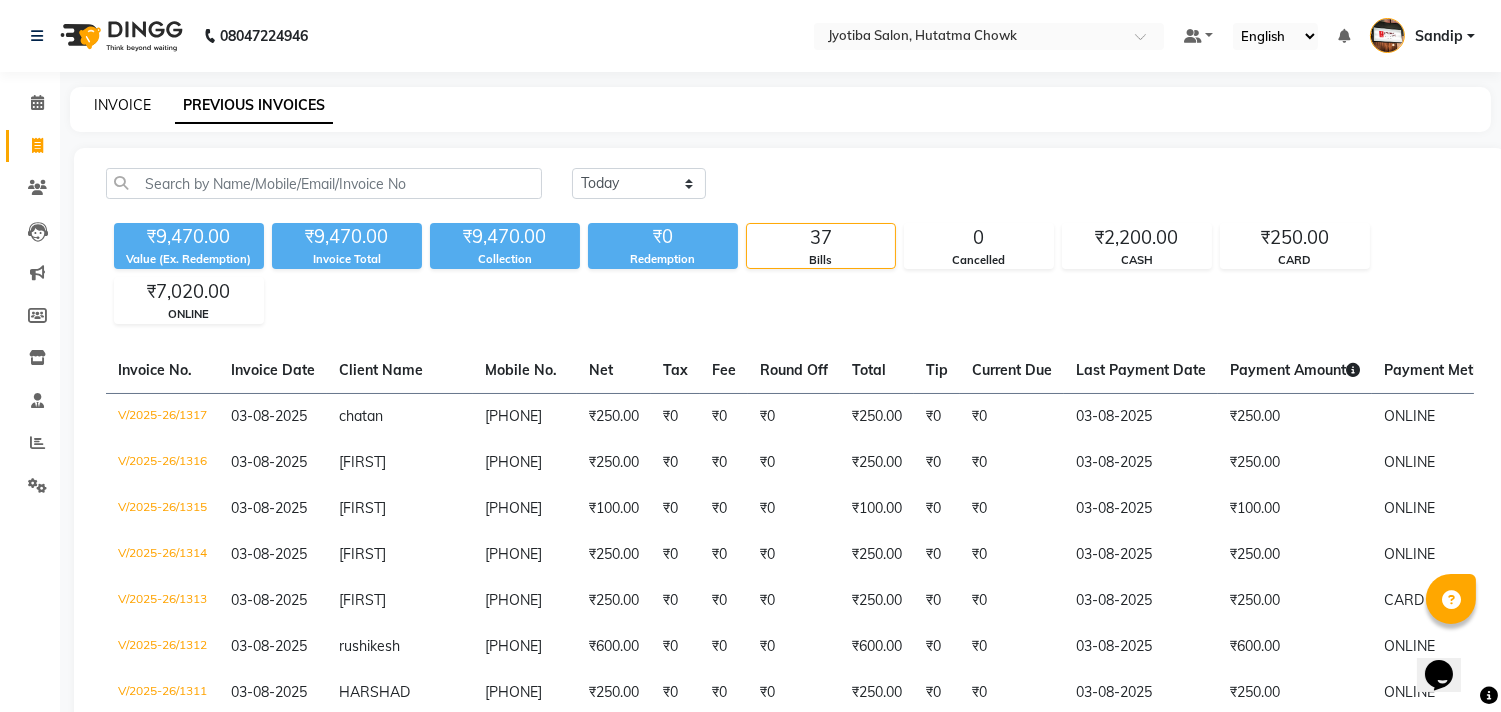 click on "INVOICE" 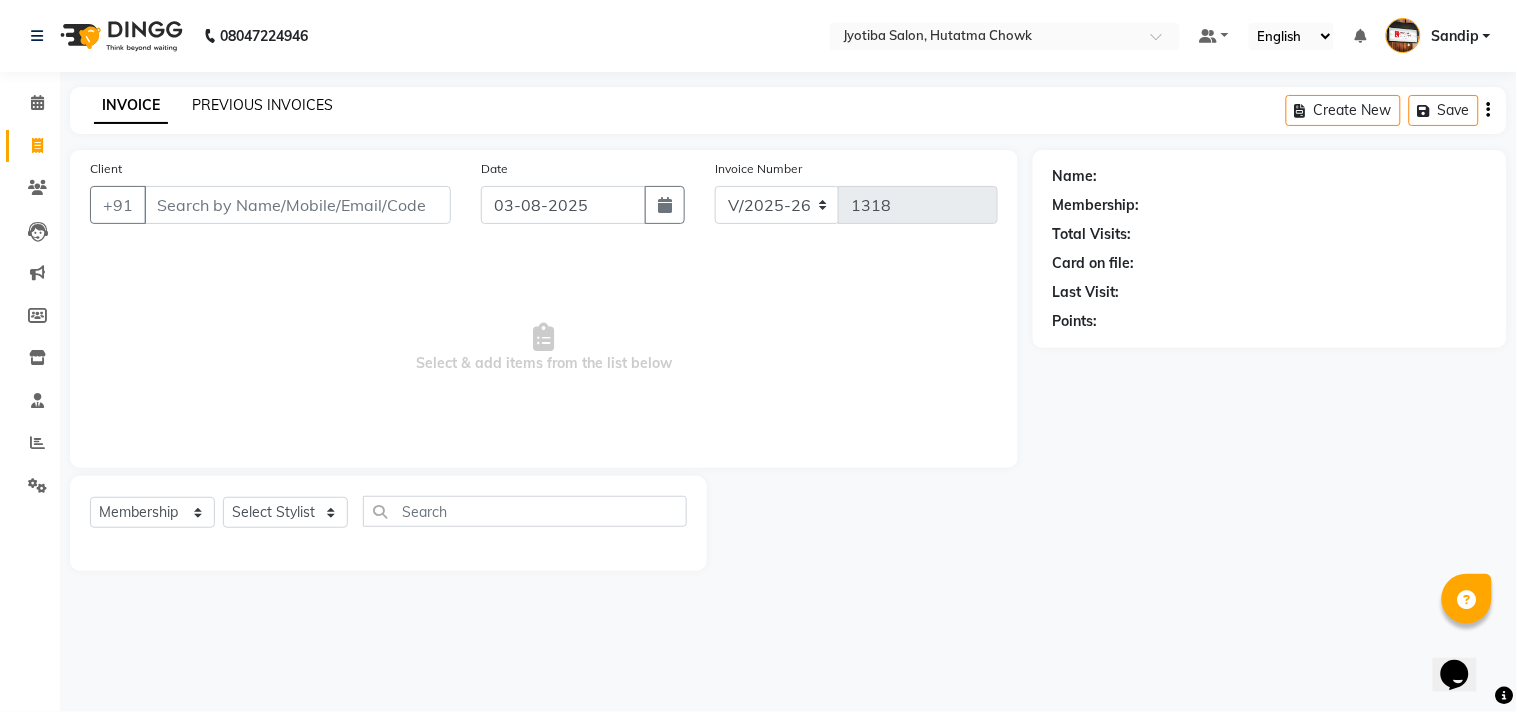 click on "PREVIOUS INVOICES" 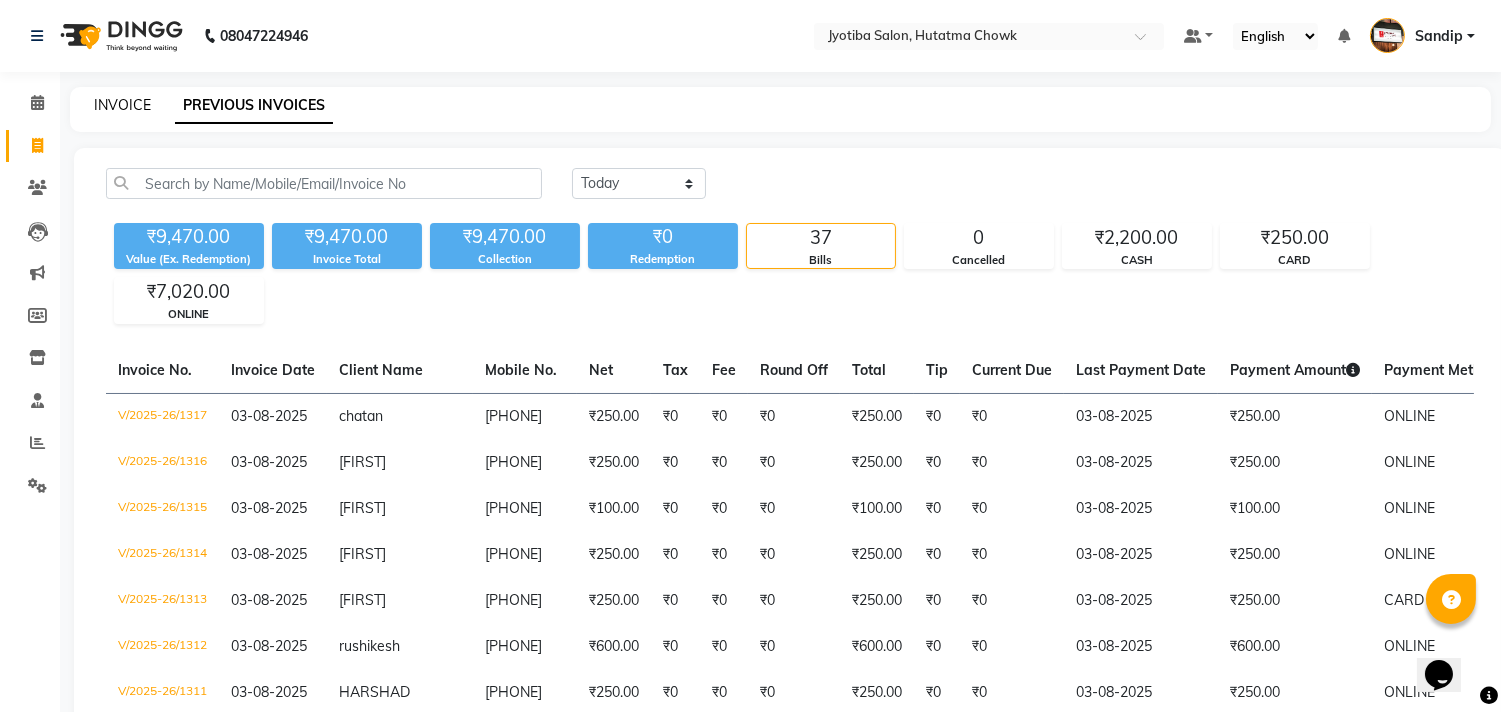 click on "INVOICE" 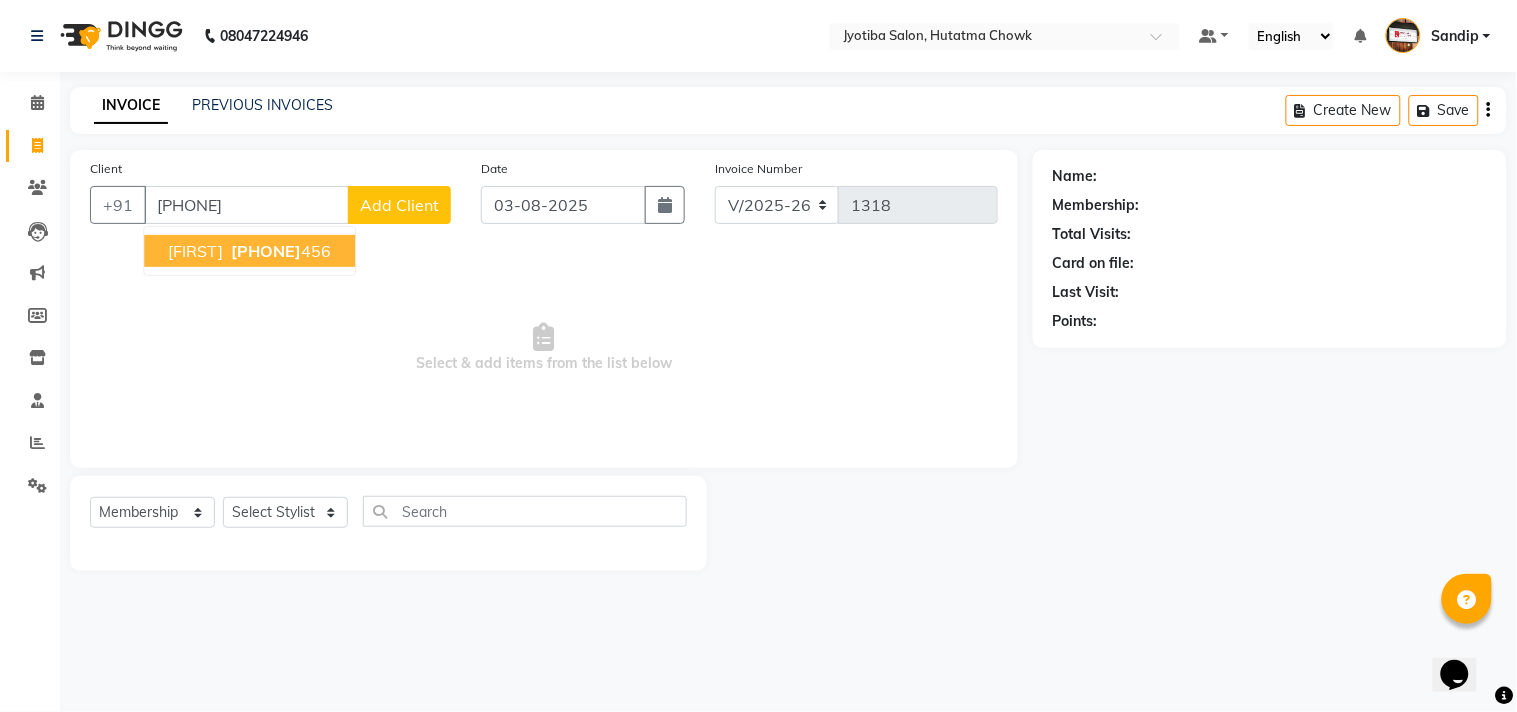 click on "[PHONE]" at bounding box center (266, 251) 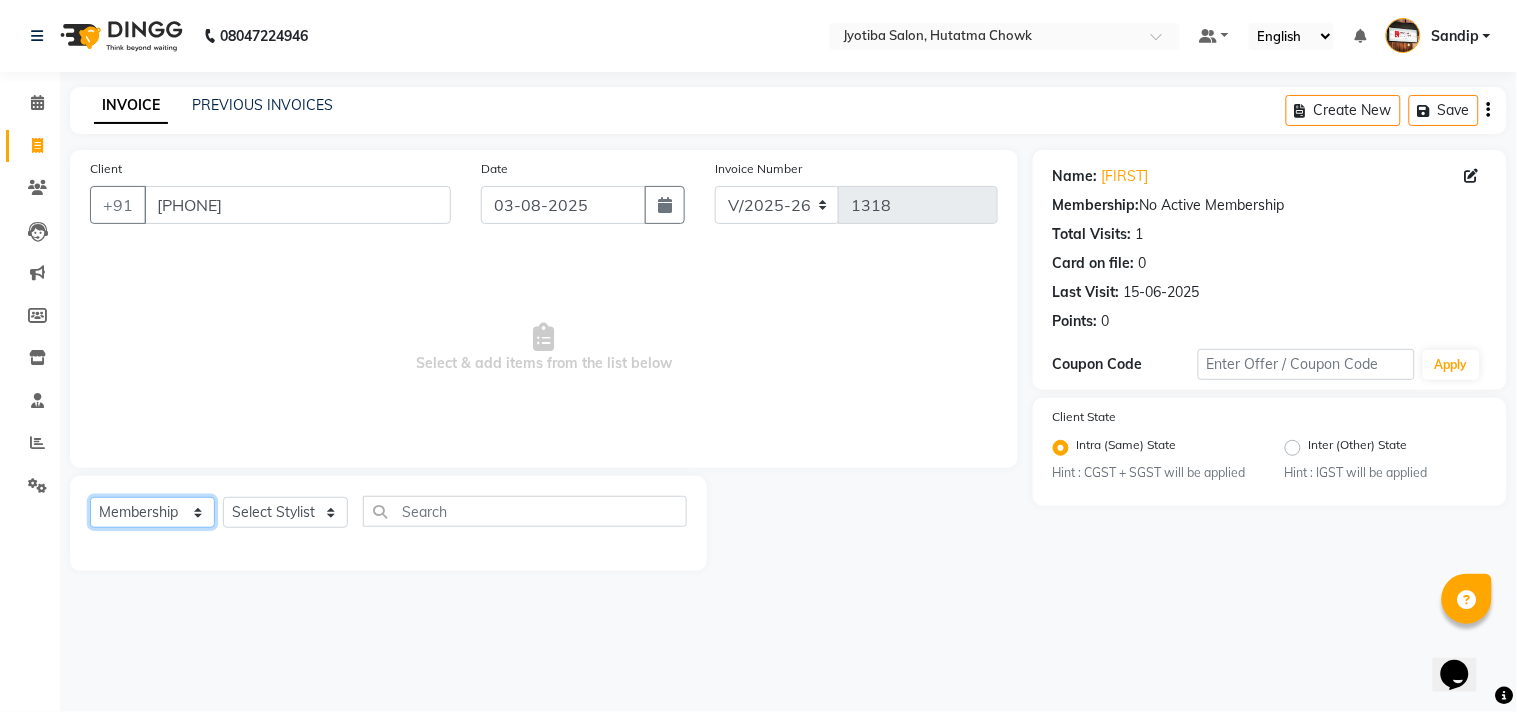 click on "Select  Service  Product  Membership  Package Voucher Prepaid Gift Card" 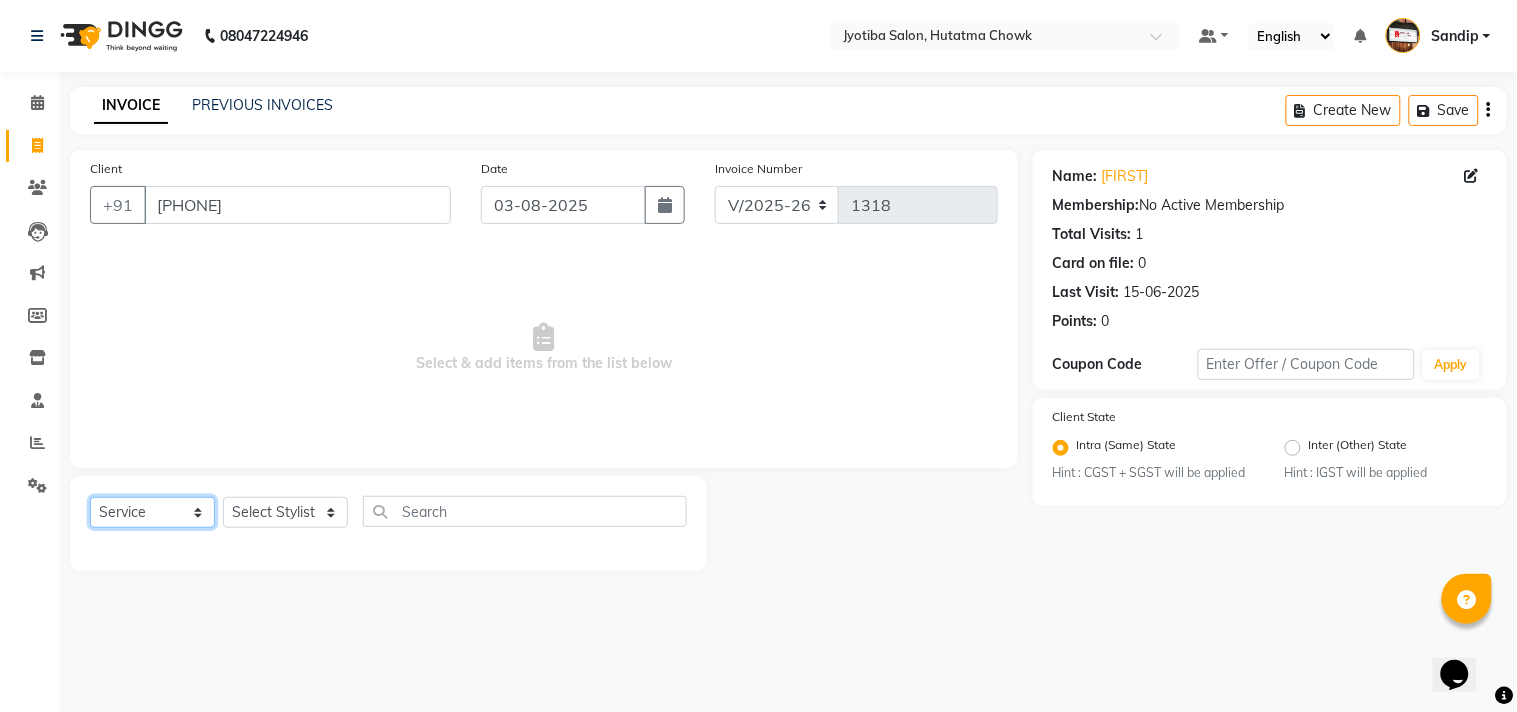 click on "Select  Service  Product  Membership  Package Voucher Prepaid Gift Card" 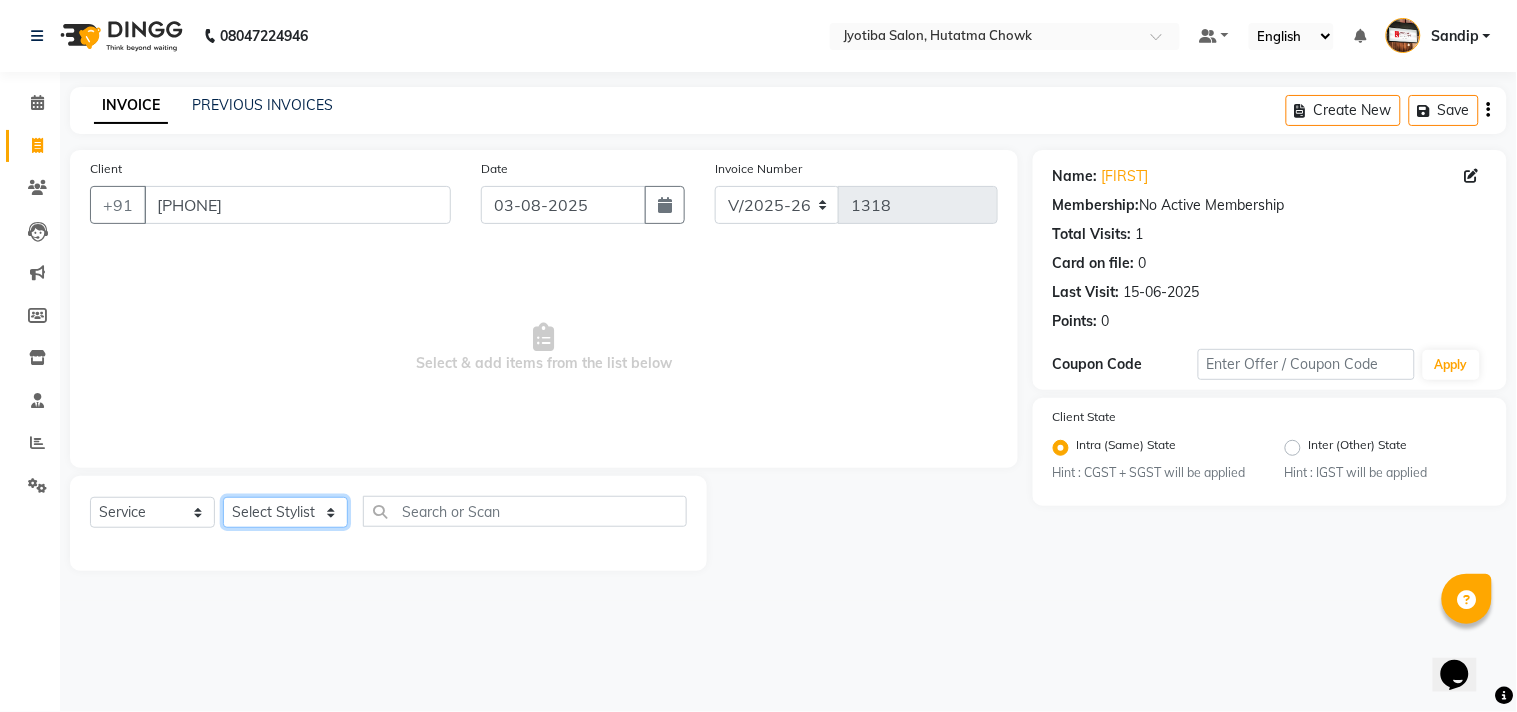 click on "Select Stylist Abdul Dinesh thakur Farman  Juned  mahadev Munna  prem RAHUL Sandip Suresh yasin" 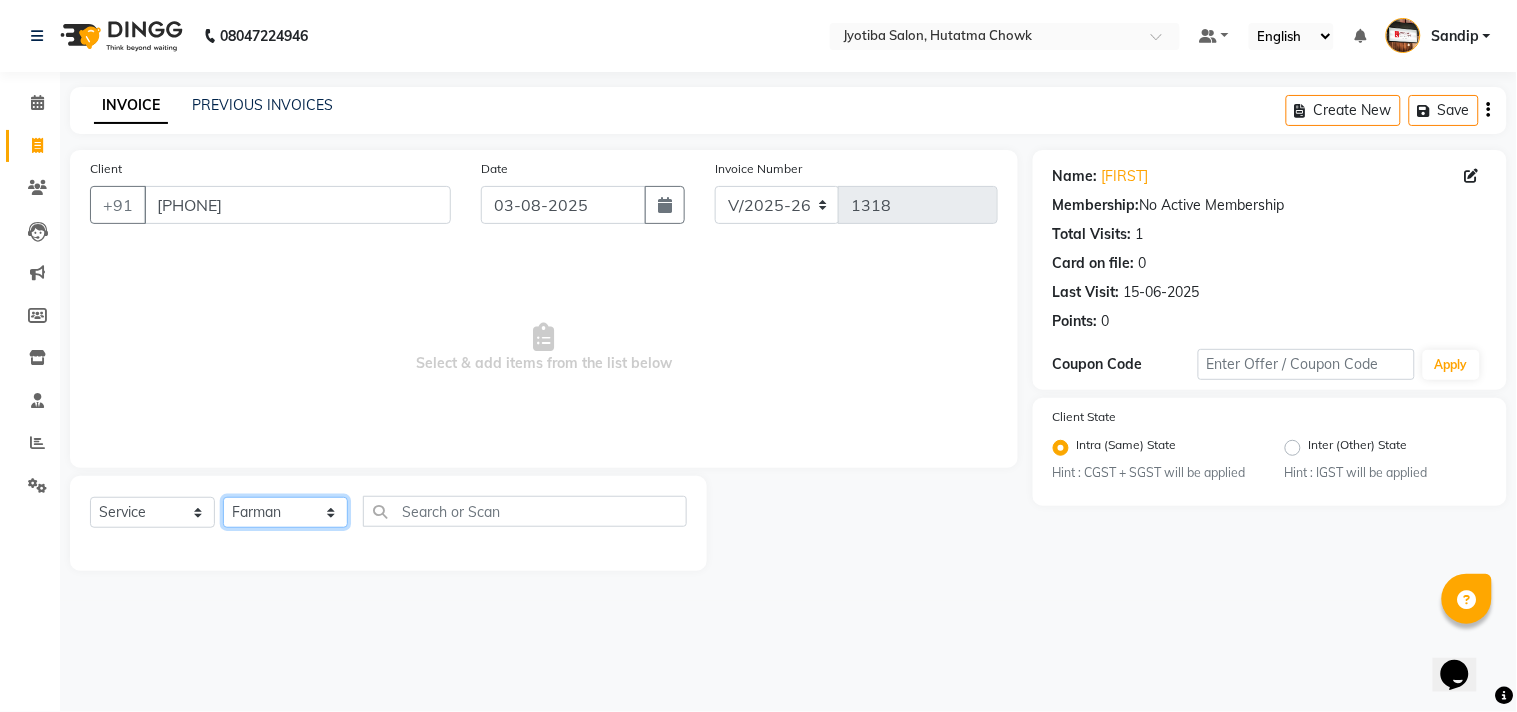 click on "Select Stylist Abdul Dinesh thakur Farman  Juned  mahadev Munna  prem RAHUL Sandip Suresh yasin" 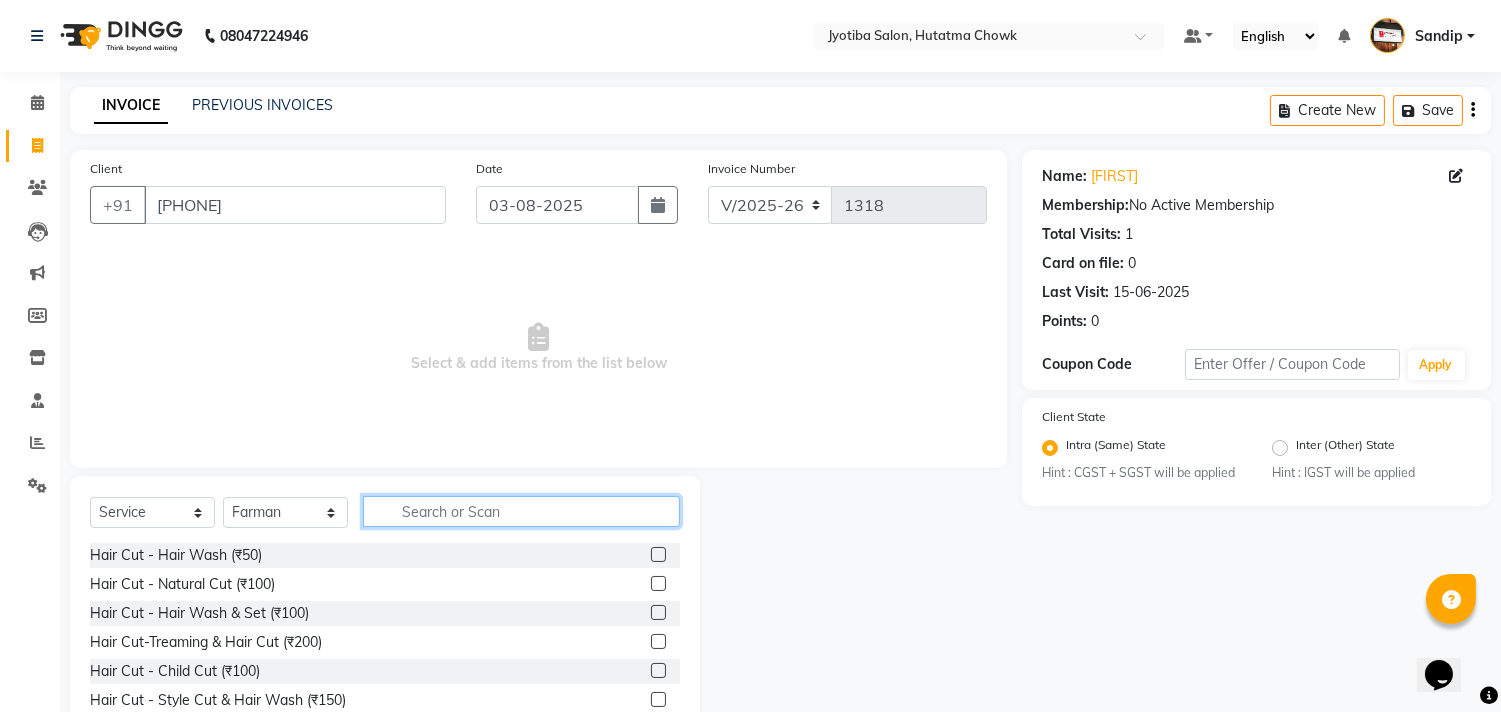 click 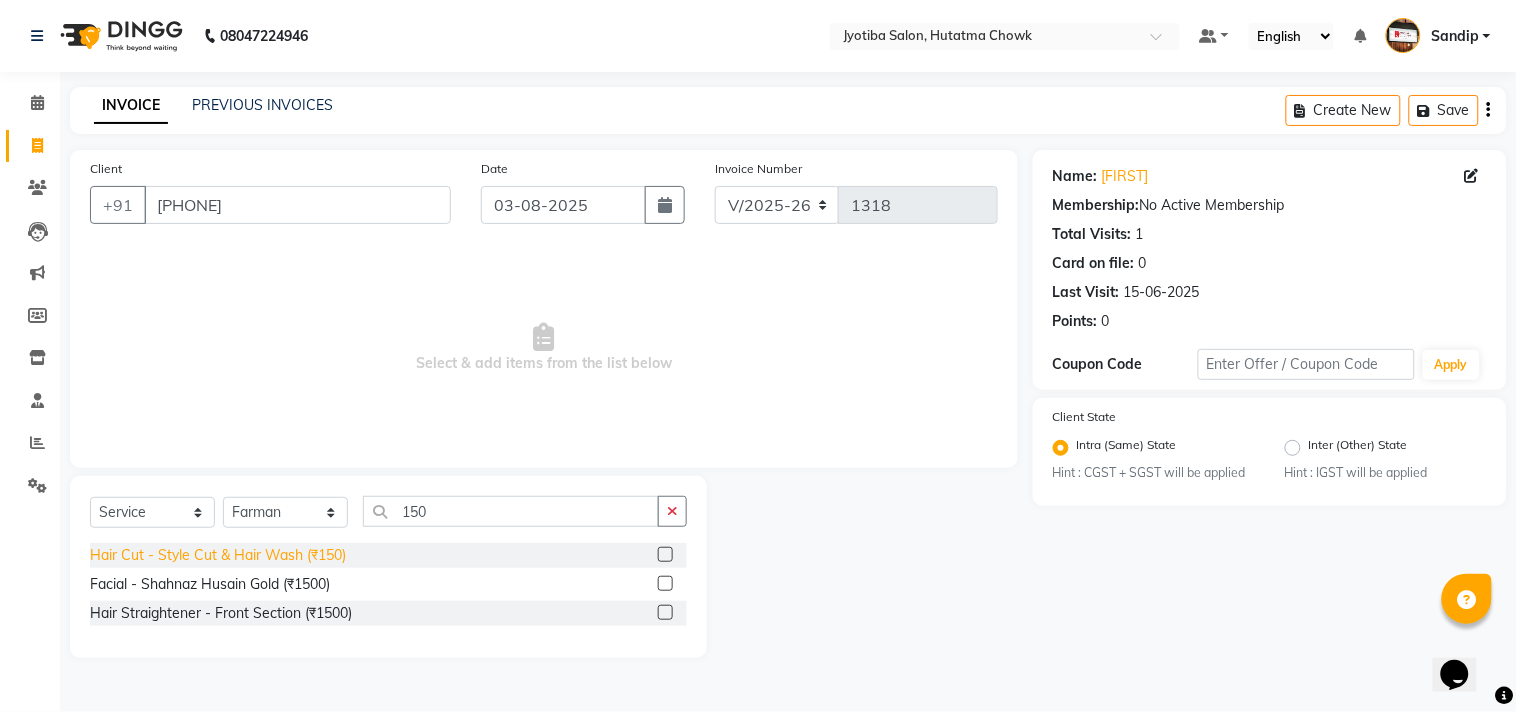 click on "Hair Cut - Style Cut & Hair Wash (₹150)" 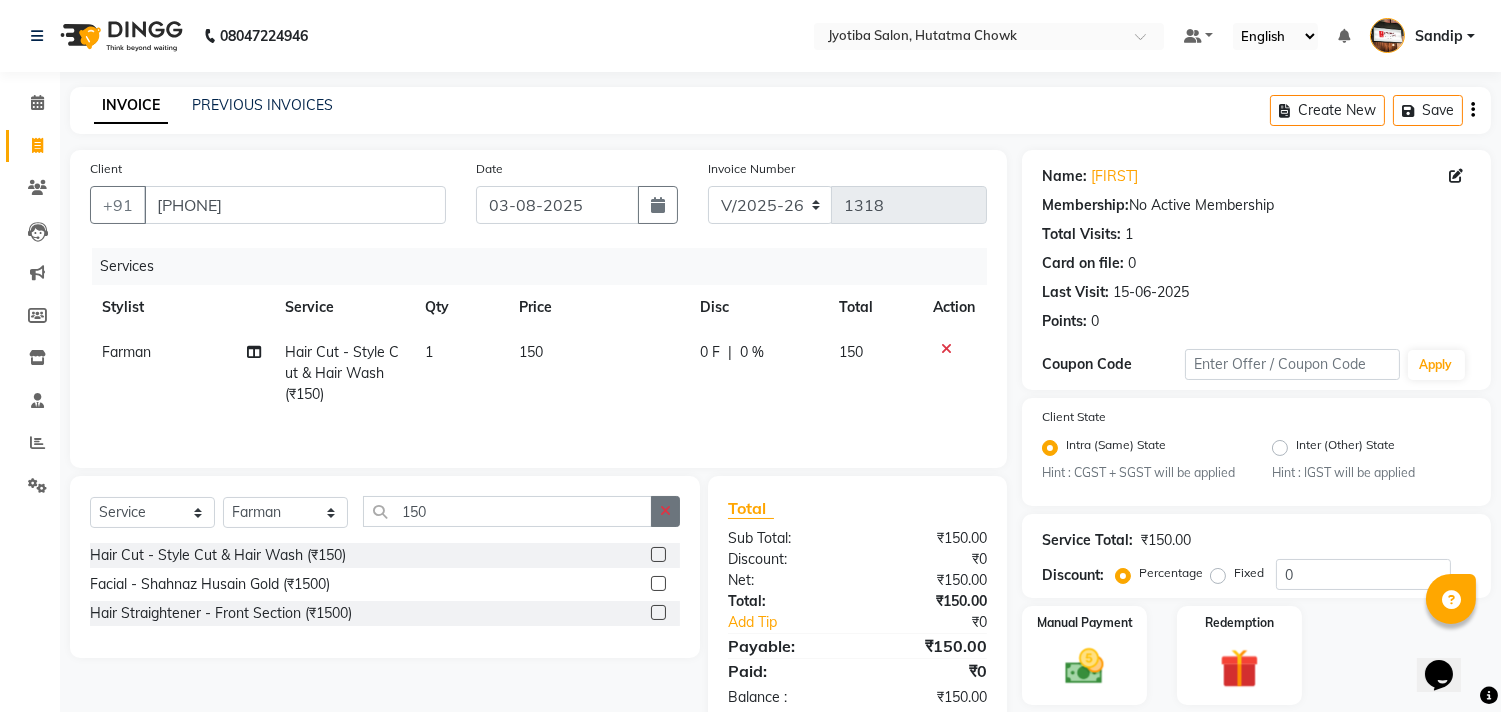 click 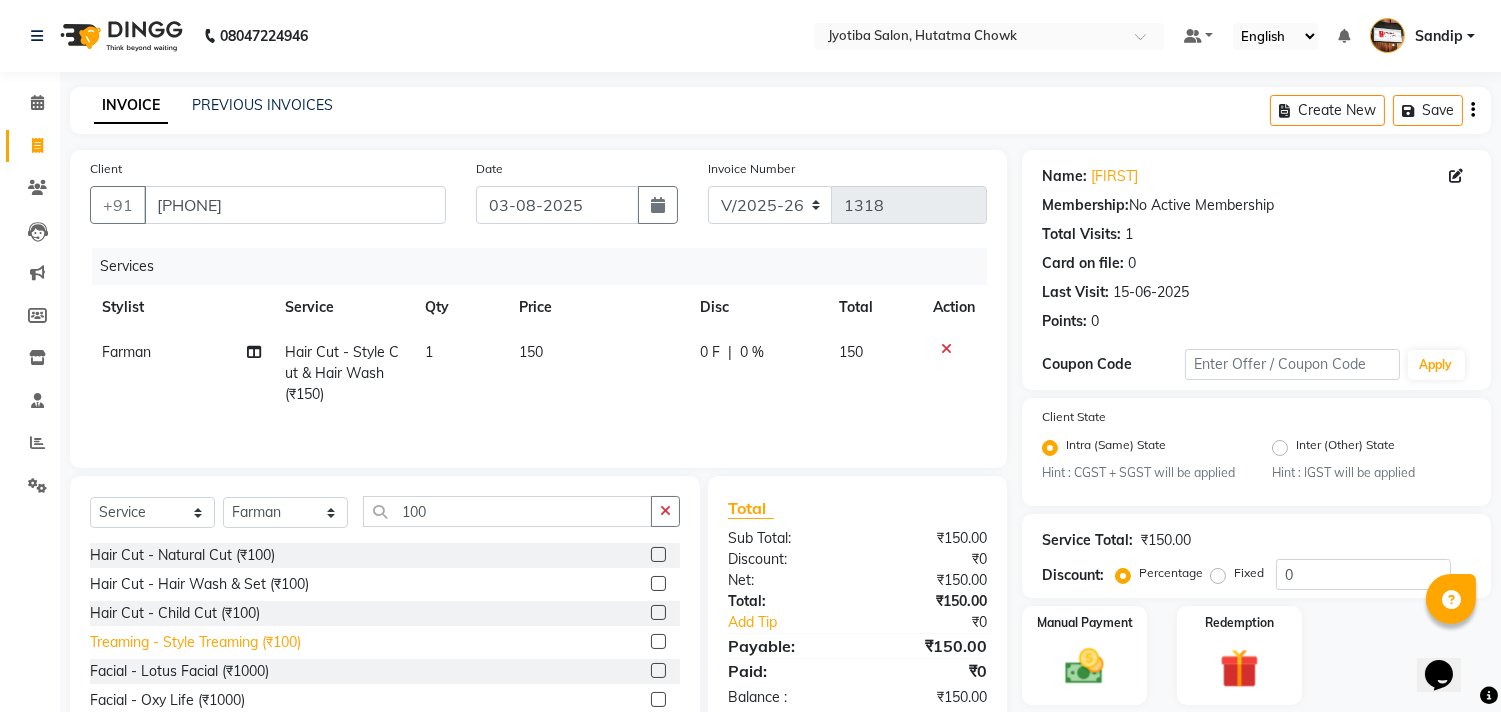 click on "Treaming - Style Treaming (₹100)" 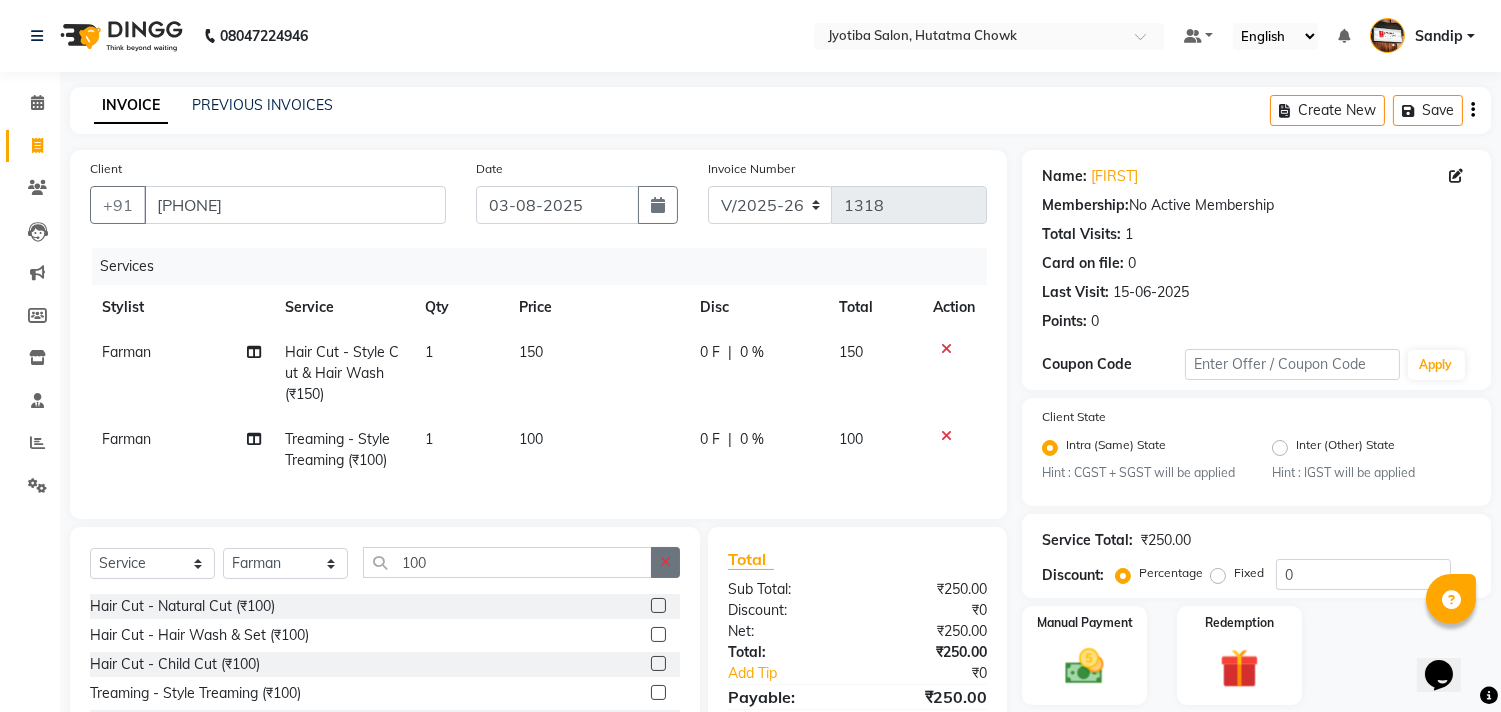 click 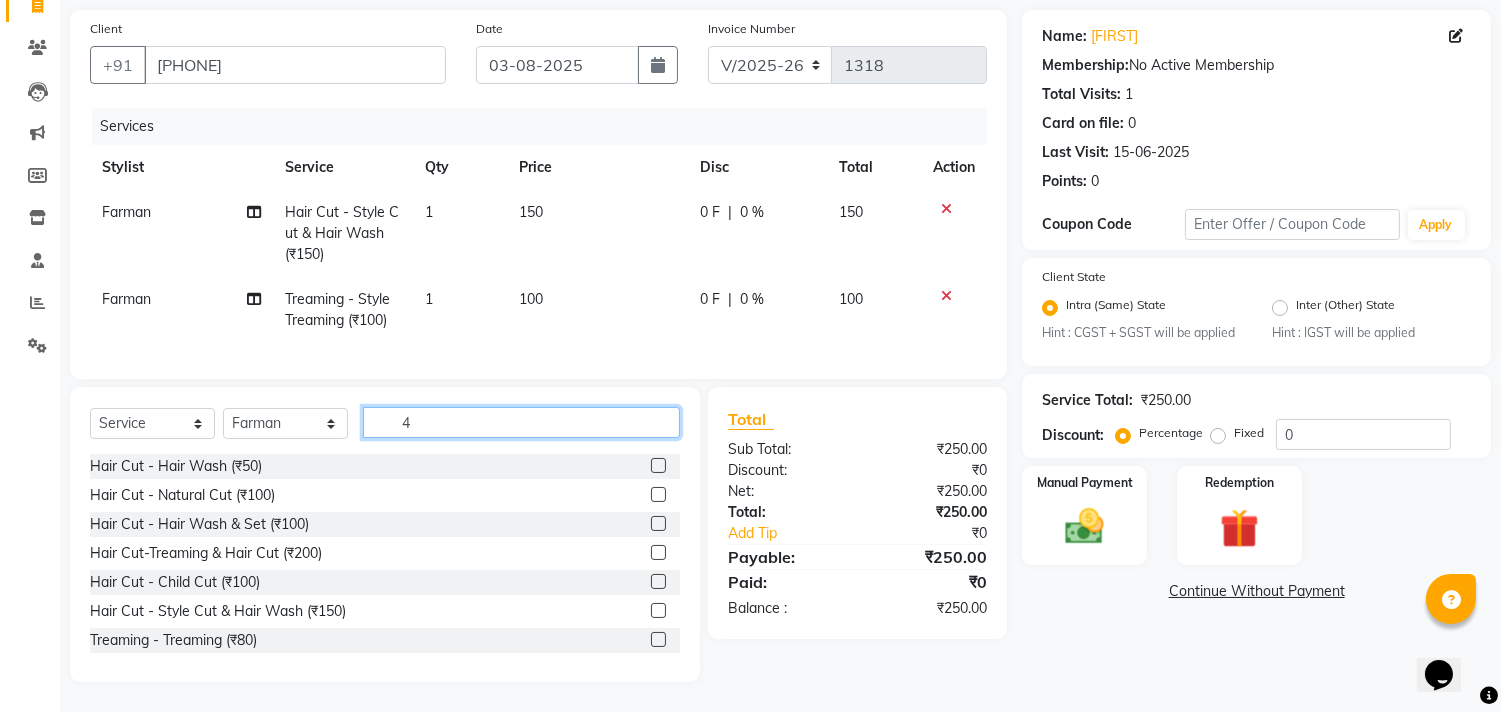 scroll, scrollTop: 113, scrollLeft: 0, axis: vertical 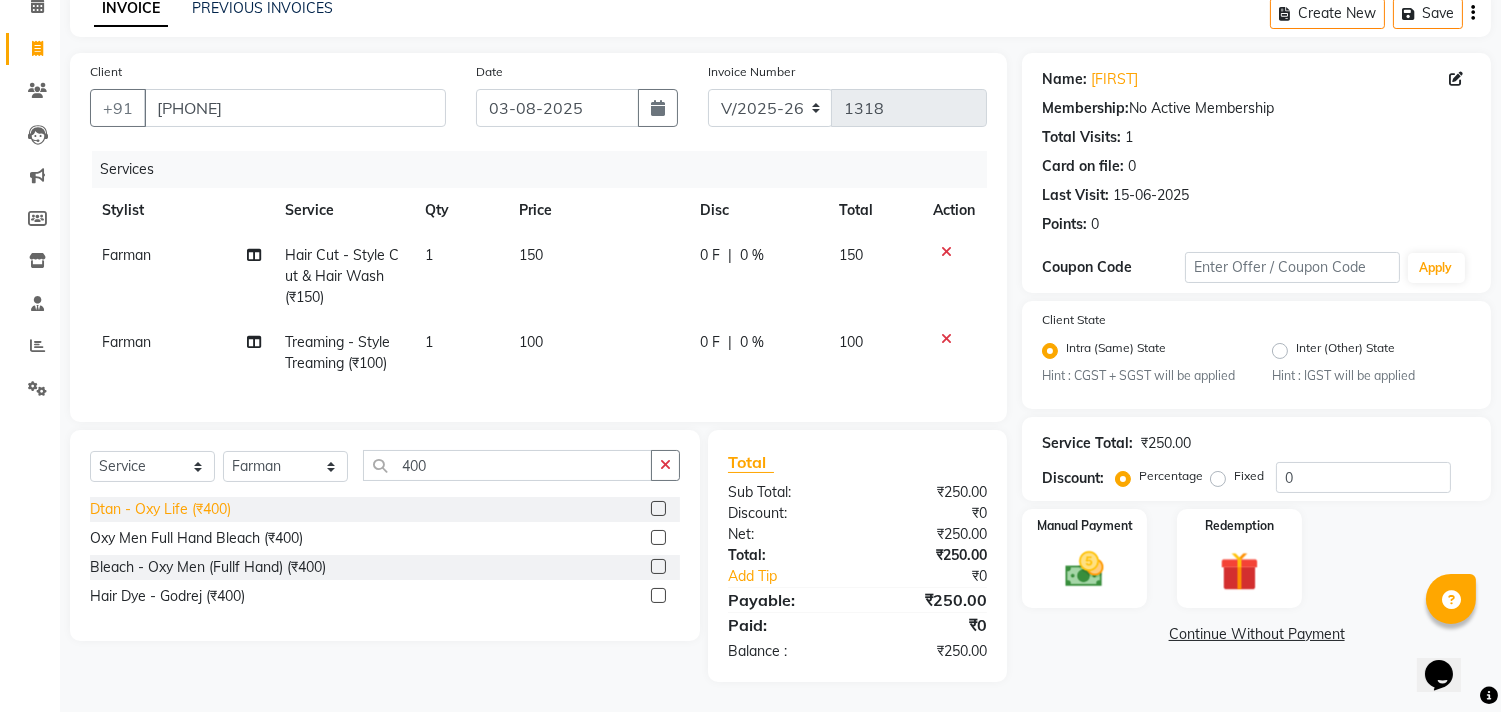 click on "Dtan - Oxy Life (₹400)" 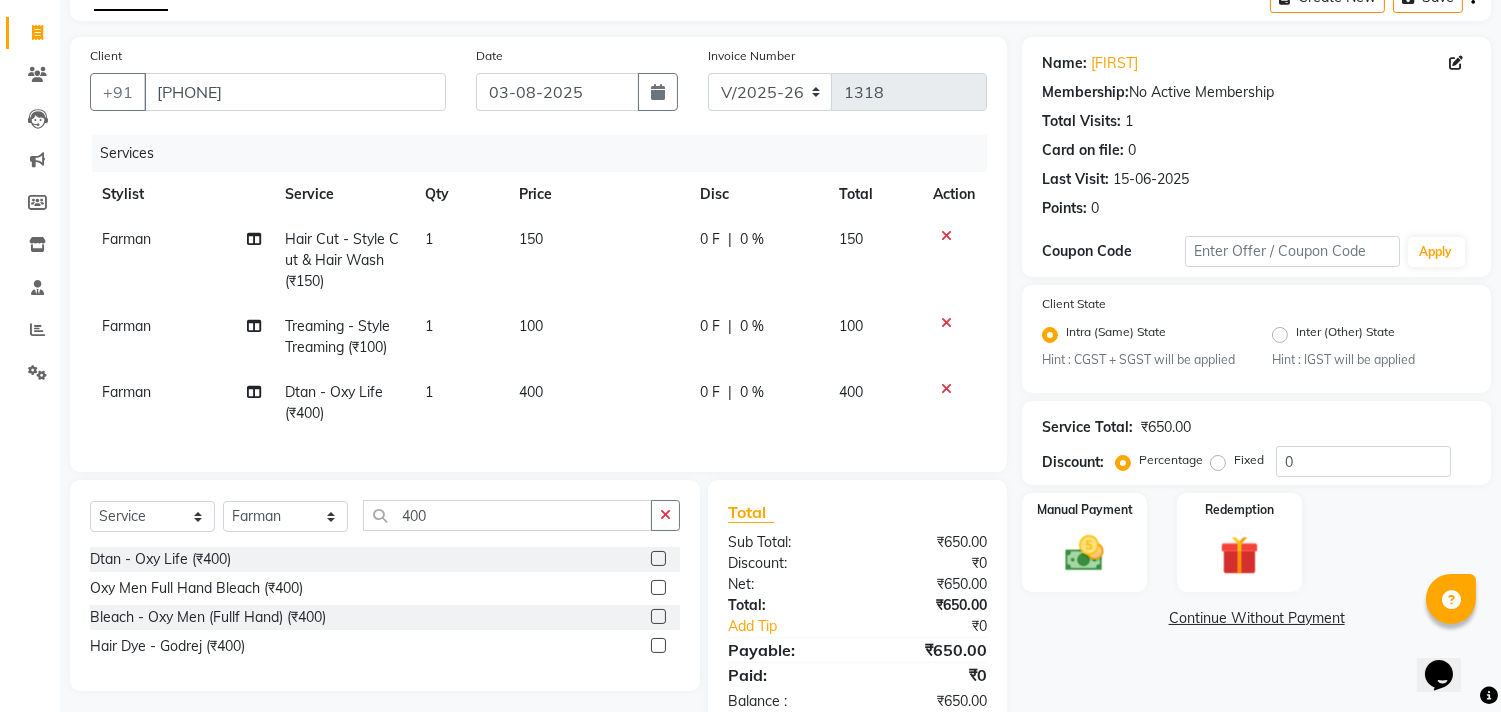 scroll, scrollTop: 180, scrollLeft: 0, axis: vertical 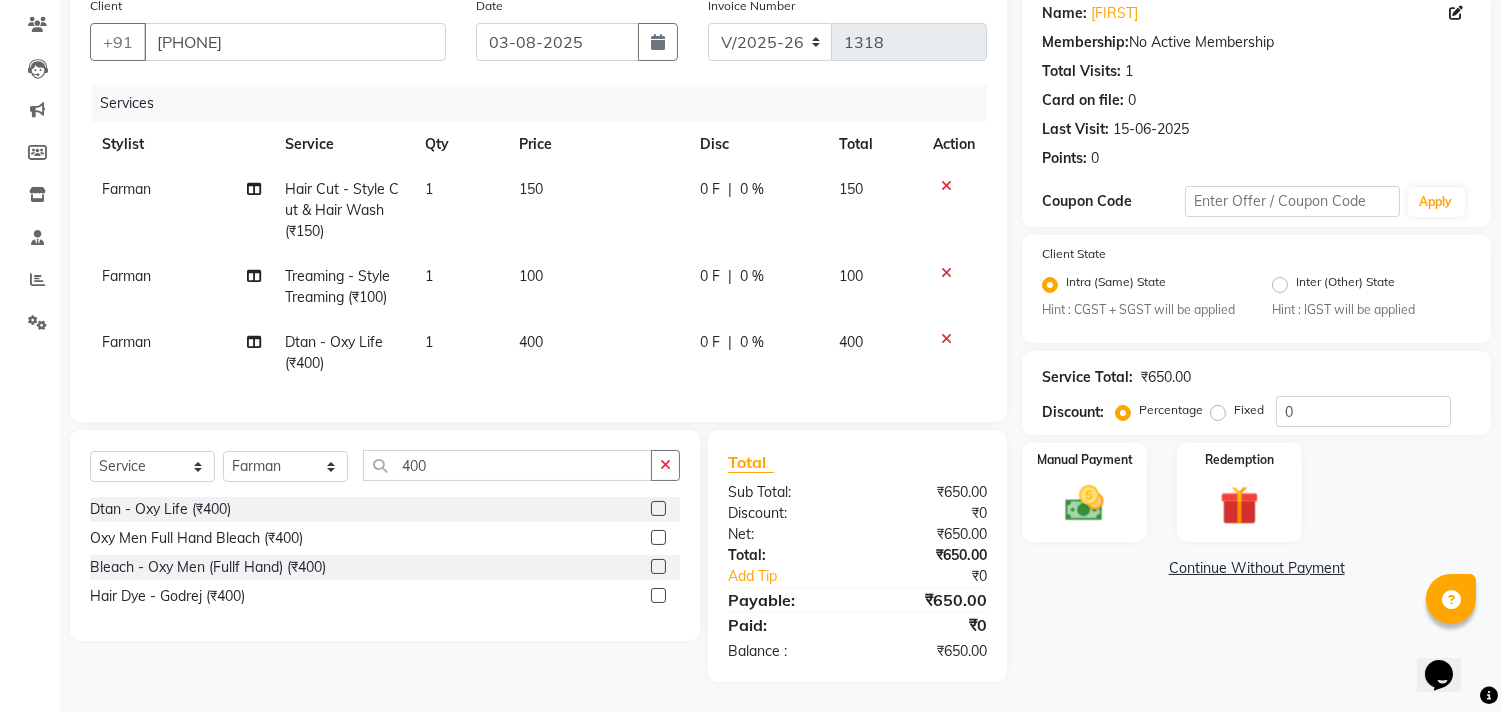 click 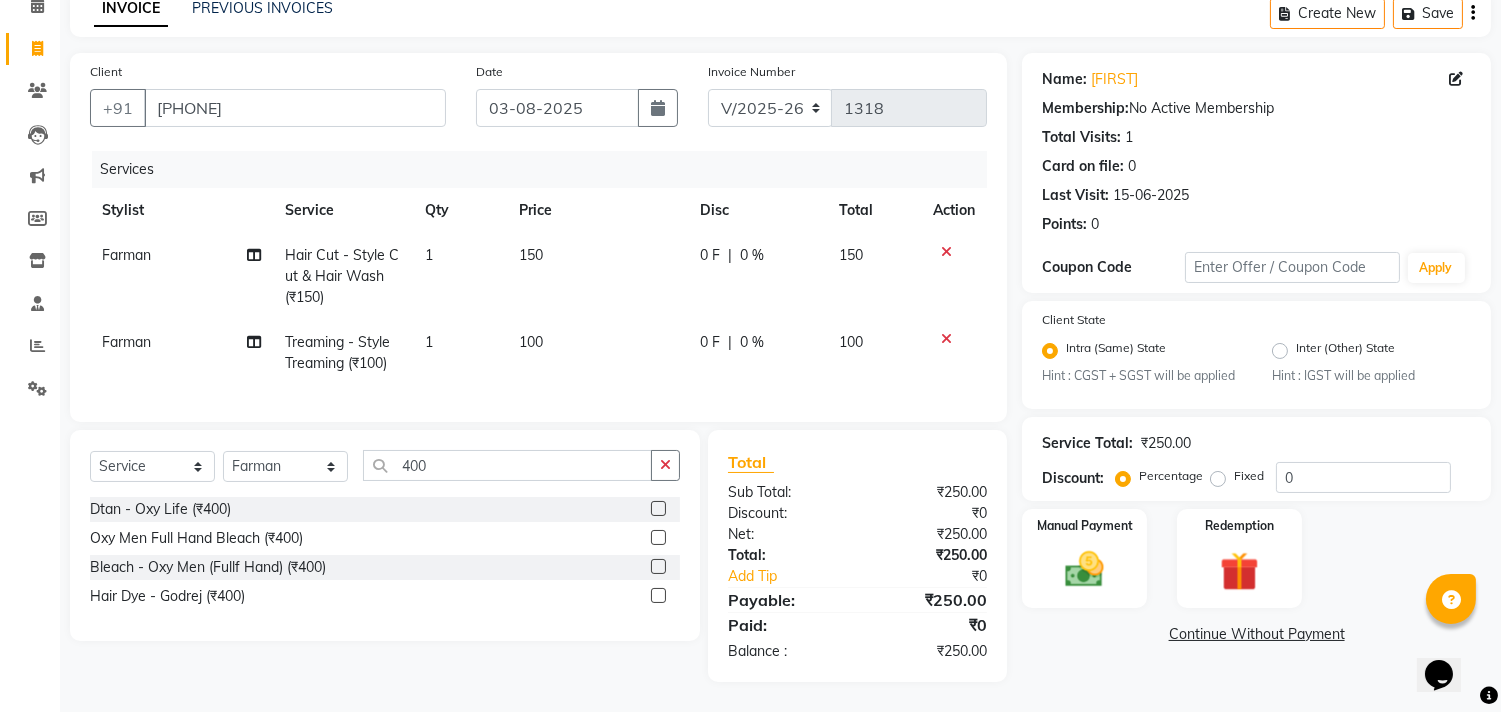 scroll, scrollTop: 113, scrollLeft: 0, axis: vertical 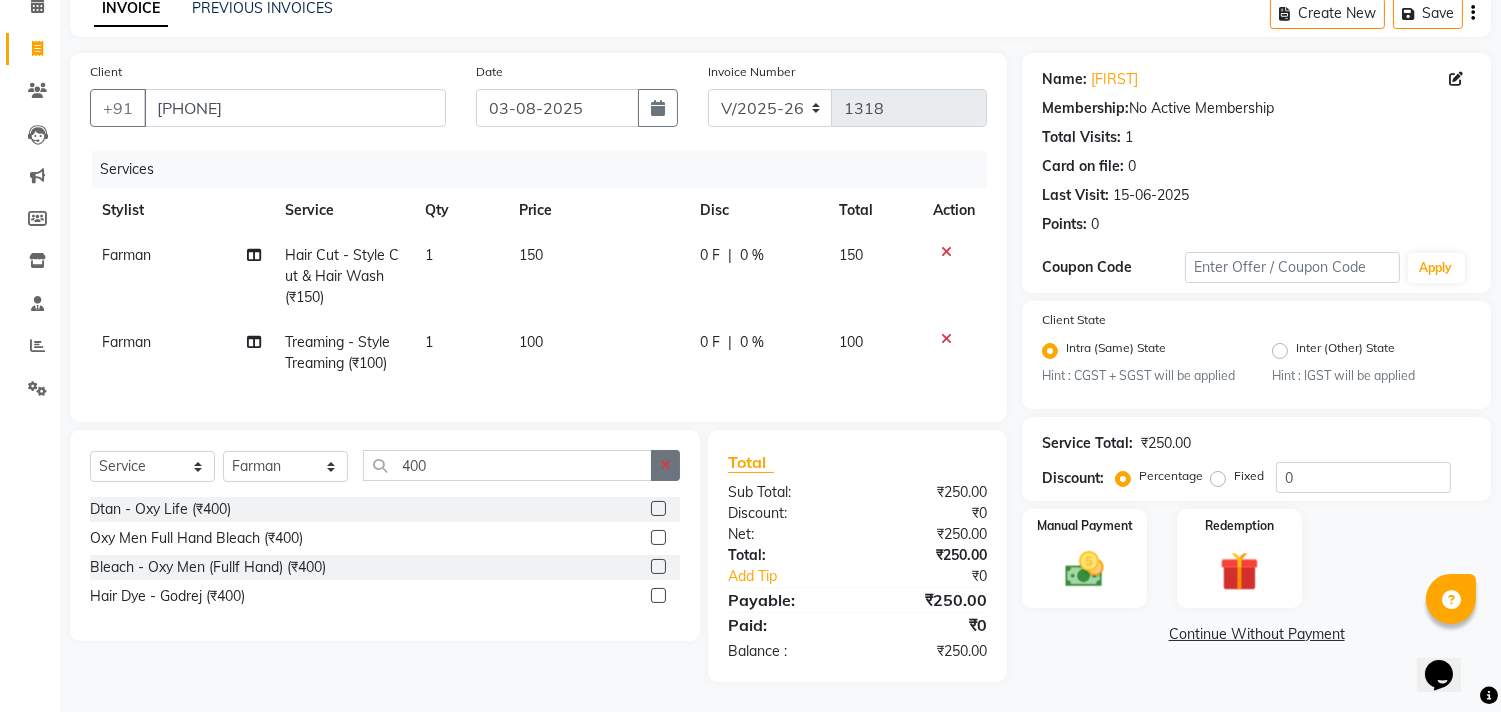 click 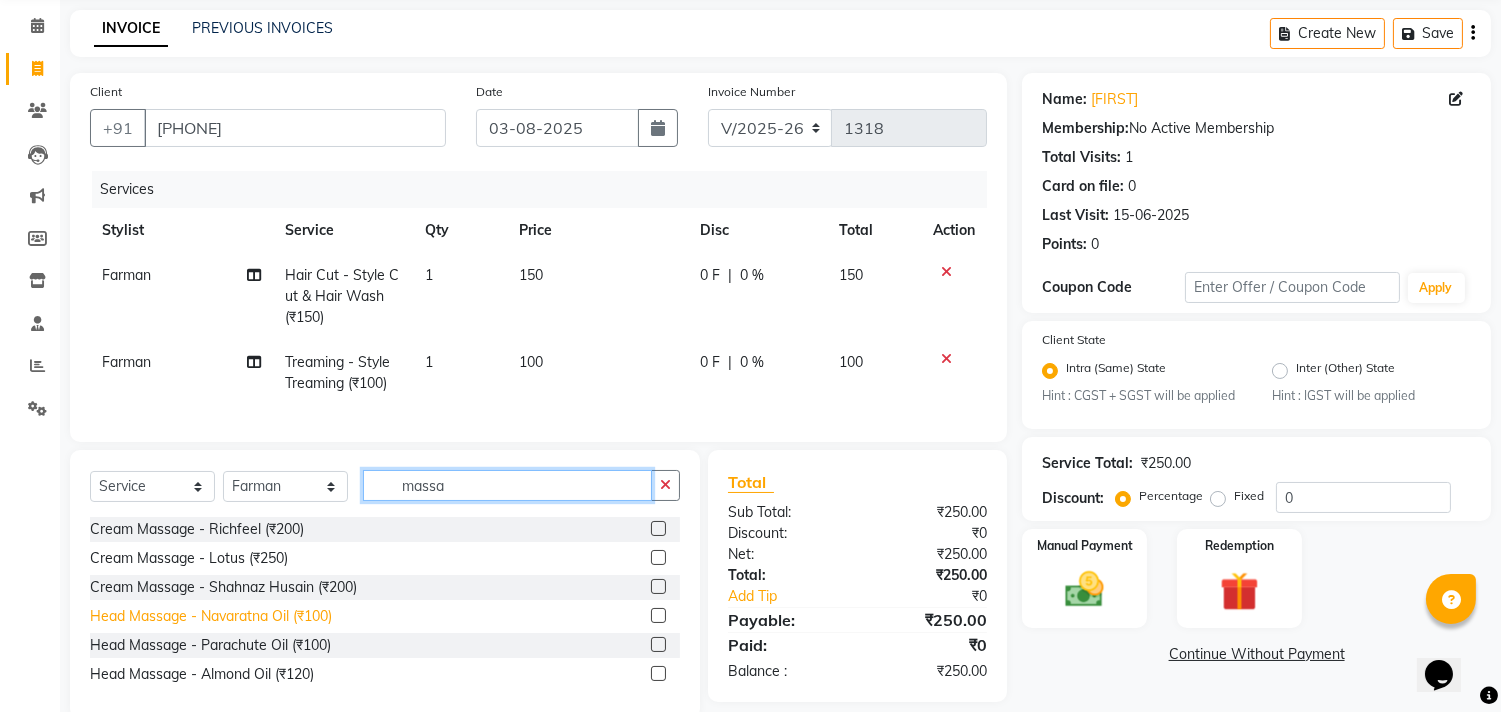 scroll, scrollTop: 131, scrollLeft: 0, axis: vertical 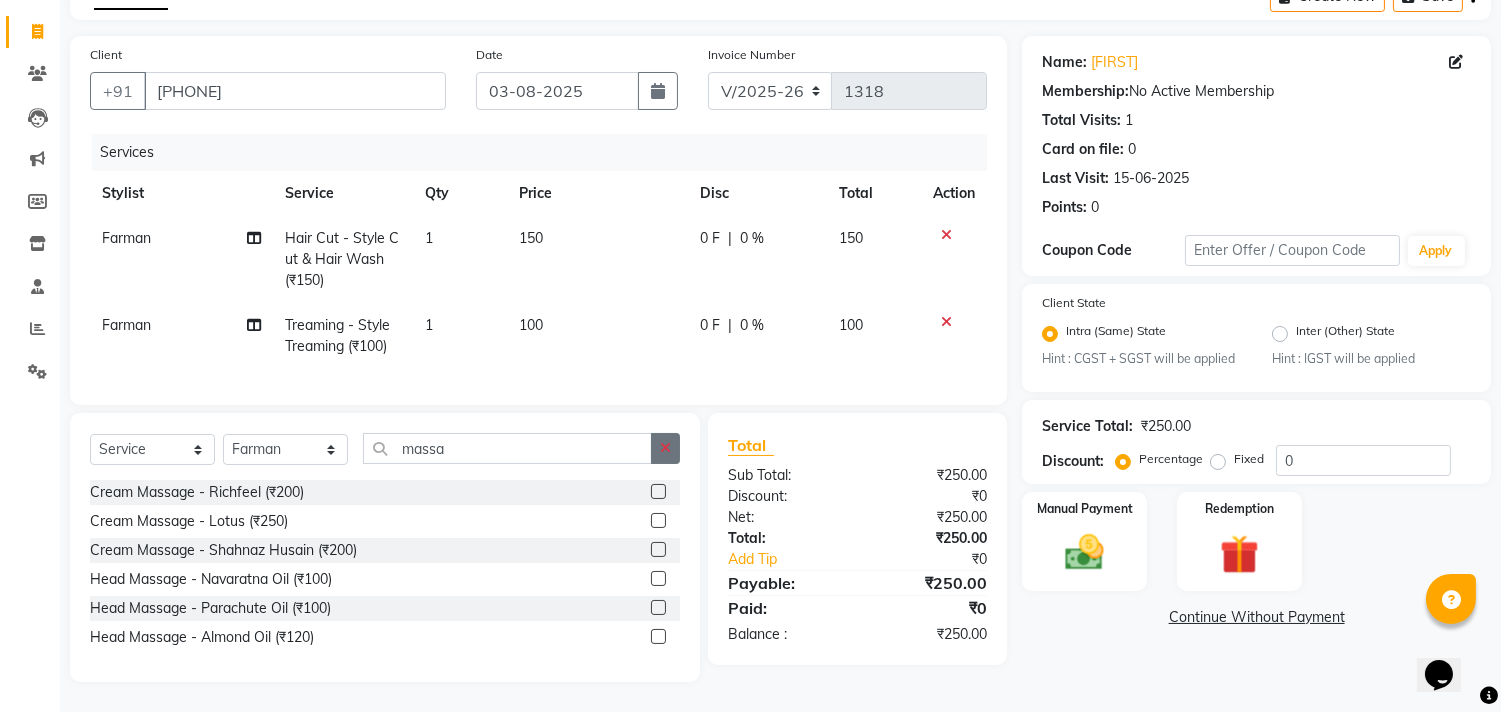 click 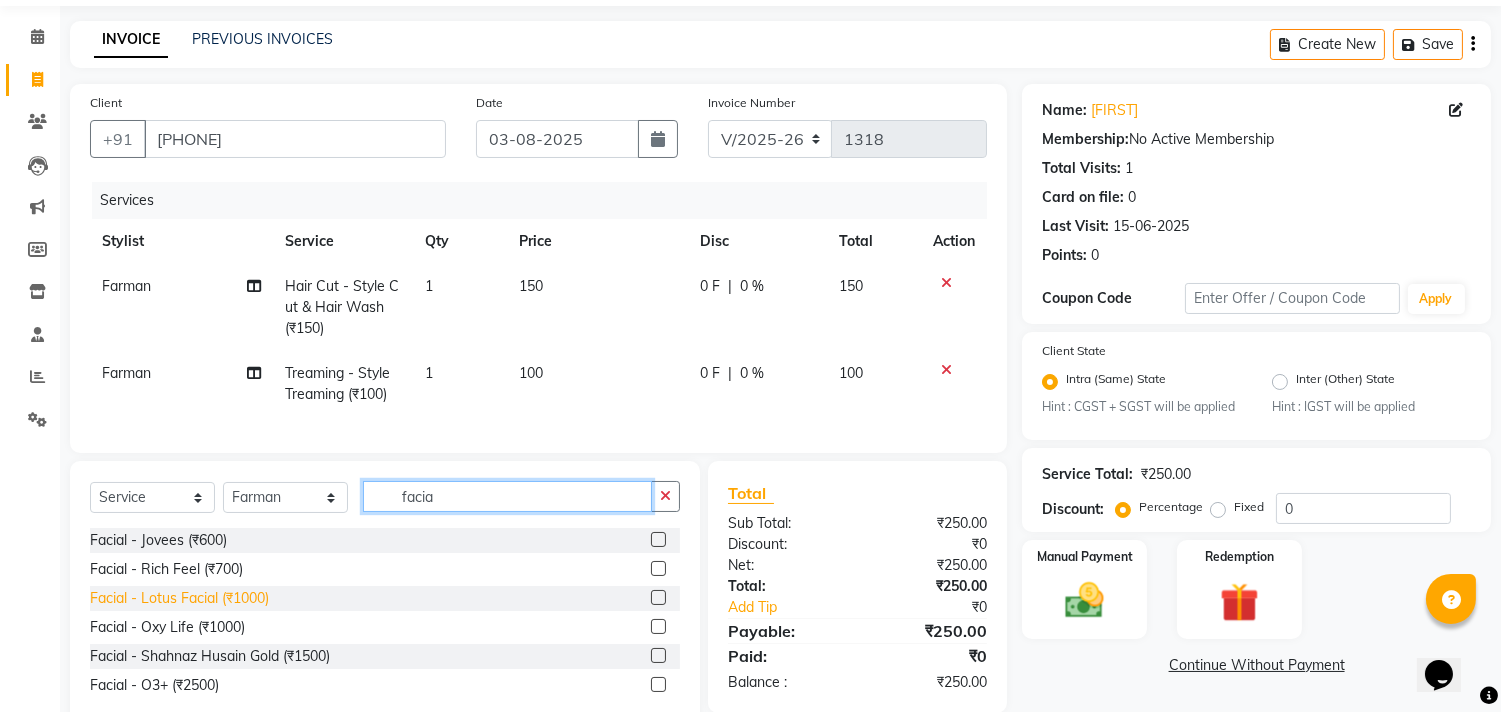 scroll, scrollTop: 131, scrollLeft: 0, axis: vertical 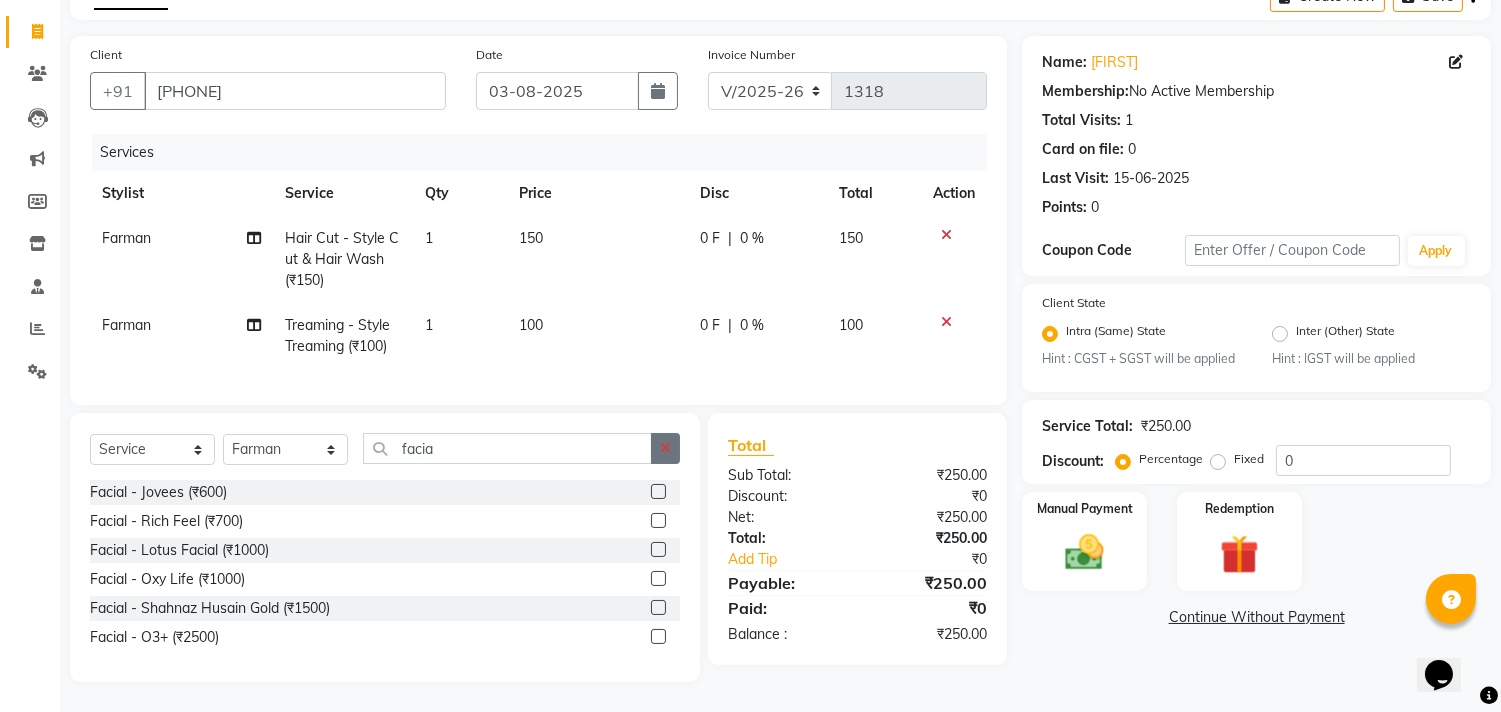 click 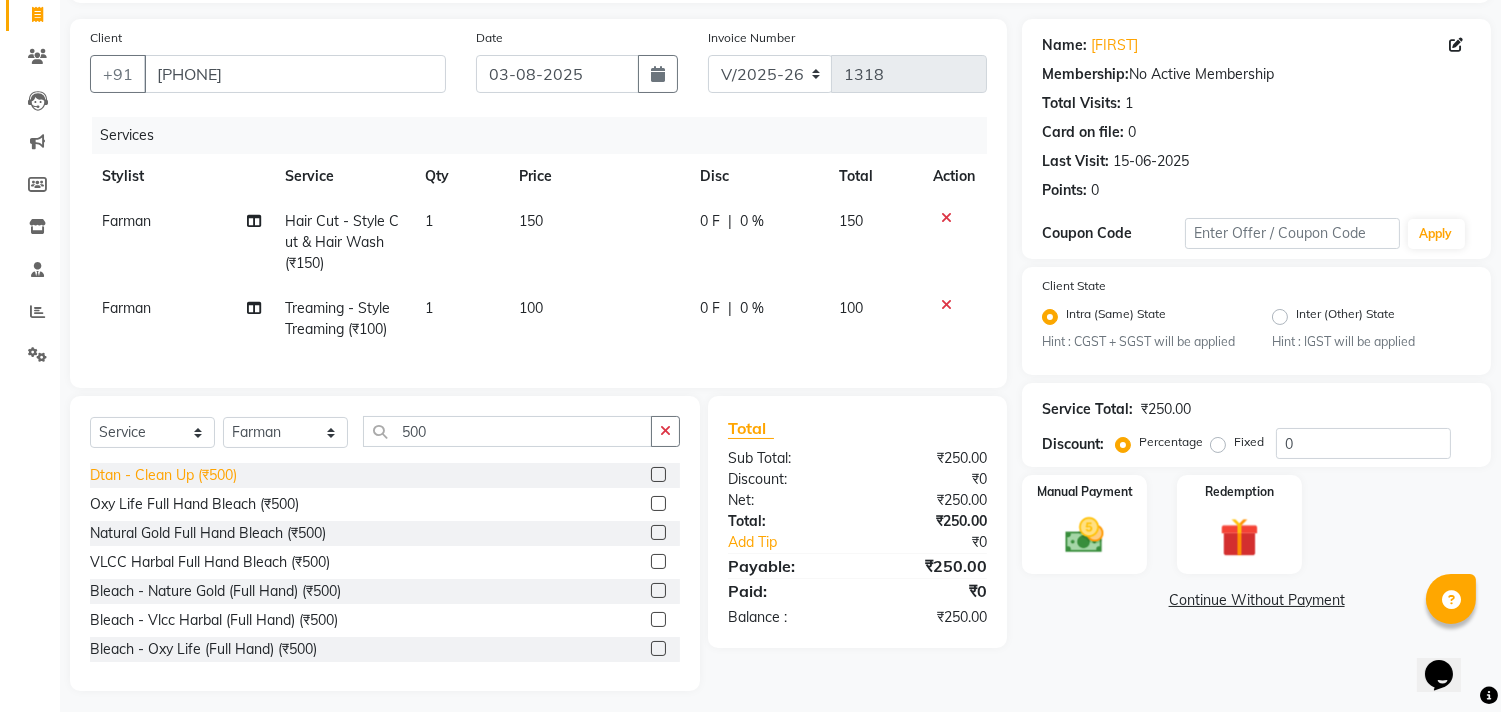 click on "Dtan - Clean Up (₹500)" 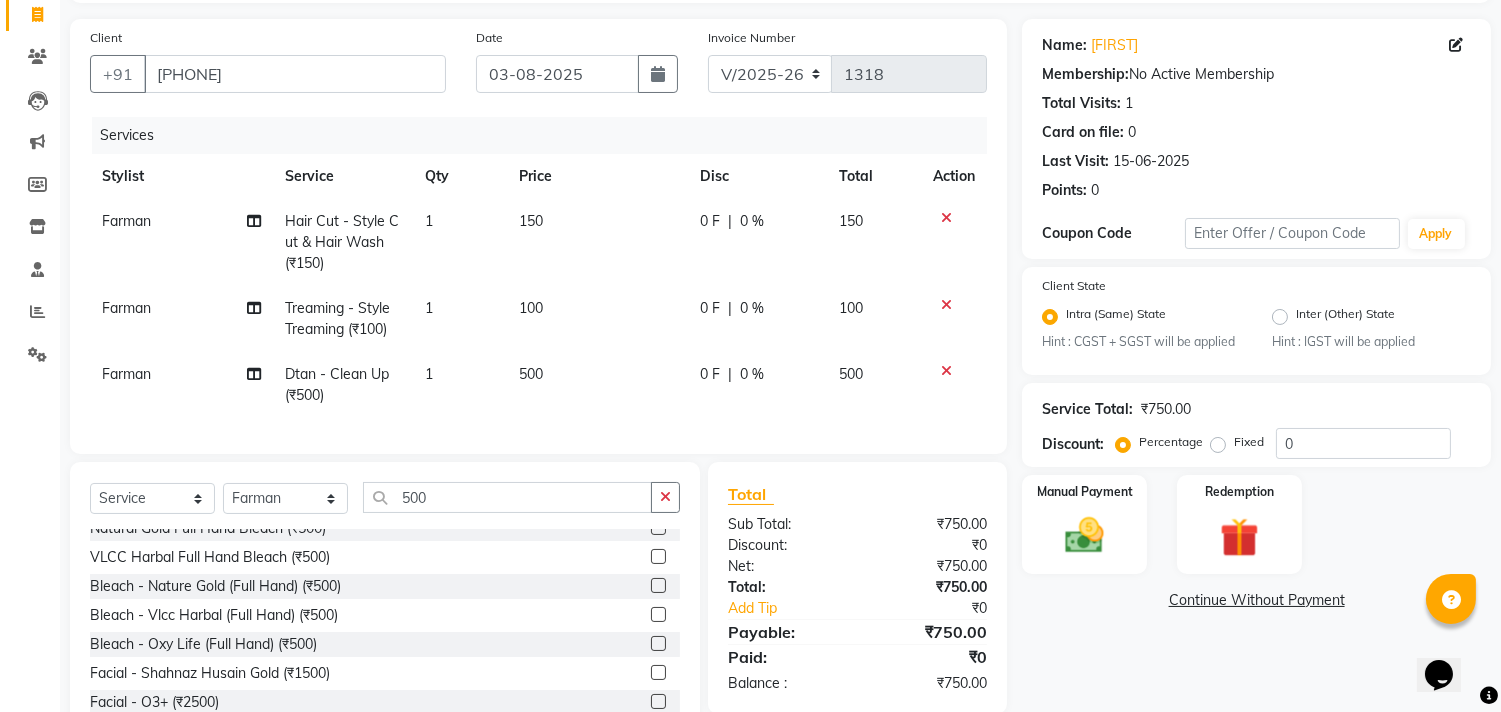 scroll, scrollTop: 147, scrollLeft: 0, axis: vertical 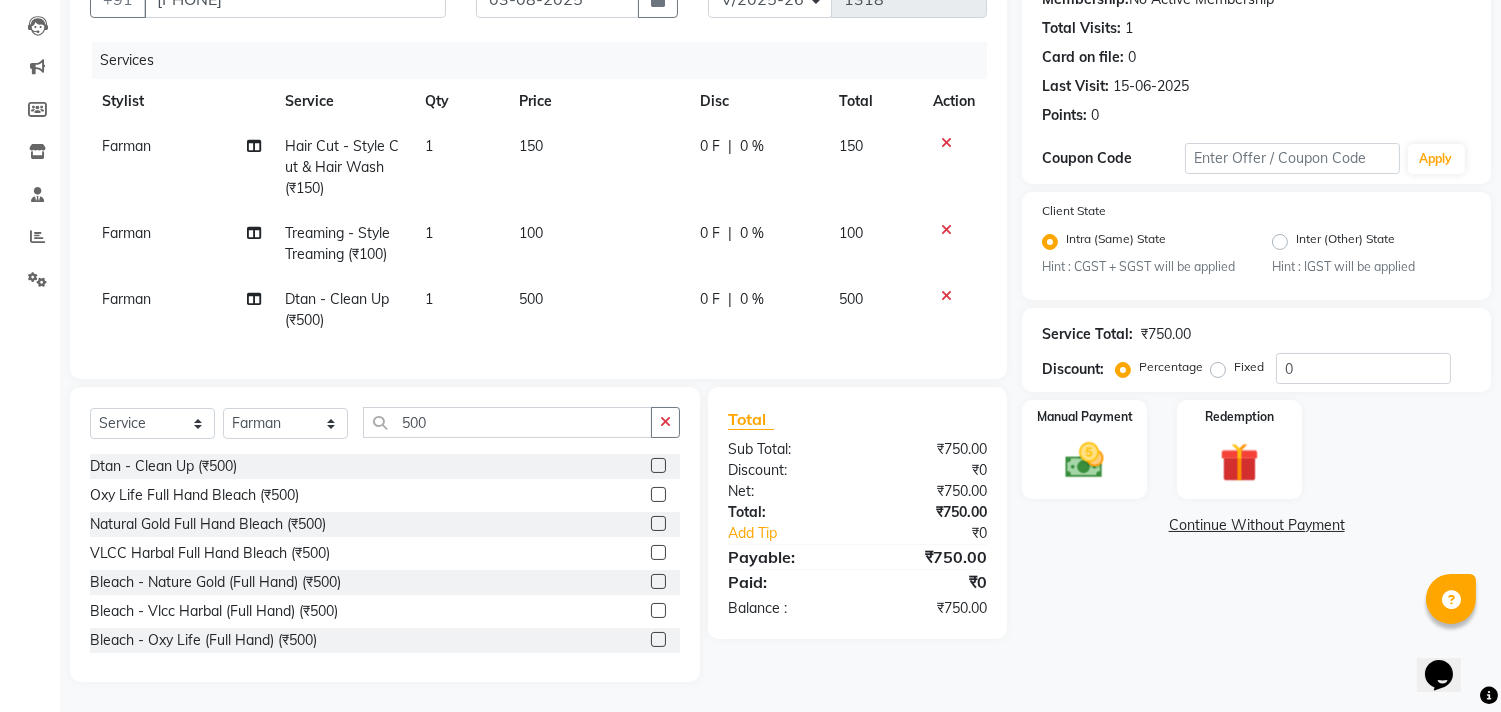 click on "Dtan - Clean Up (₹500)  Oxy Life Full Hand Bleach (₹500)  Natural Gold Full Hand Bleach (₹500)  VLCC Harbal Full Hand Bleach (₹500)  Bleach - Nature Gold (Full Hand) (₹500)  Bleach - Vlcc Harbal (Full Hand) (₹500)  Bleach - Oxy Life (Full Hand) (₹500)  Facial - Shahnaz Husain Gold (₹1500)  Facial - O3+ (₹2500)  Hair Dye -  Loreal (₹500)  Hair Straightener - Front Section (₹1500)  Hair Straightener - Keratin All (₹3500)" 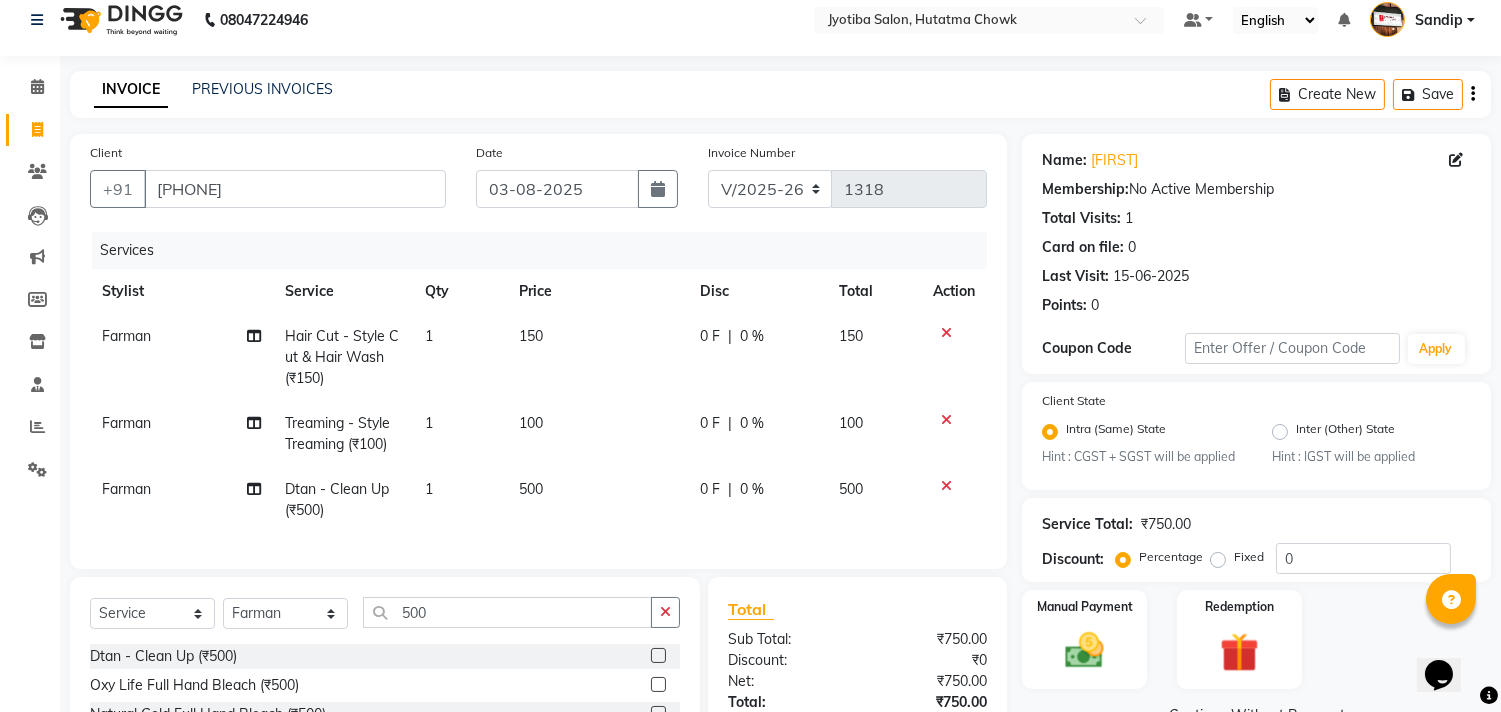 scroll, scrollTop: 222, scrollLeft: 0, axis: vertical 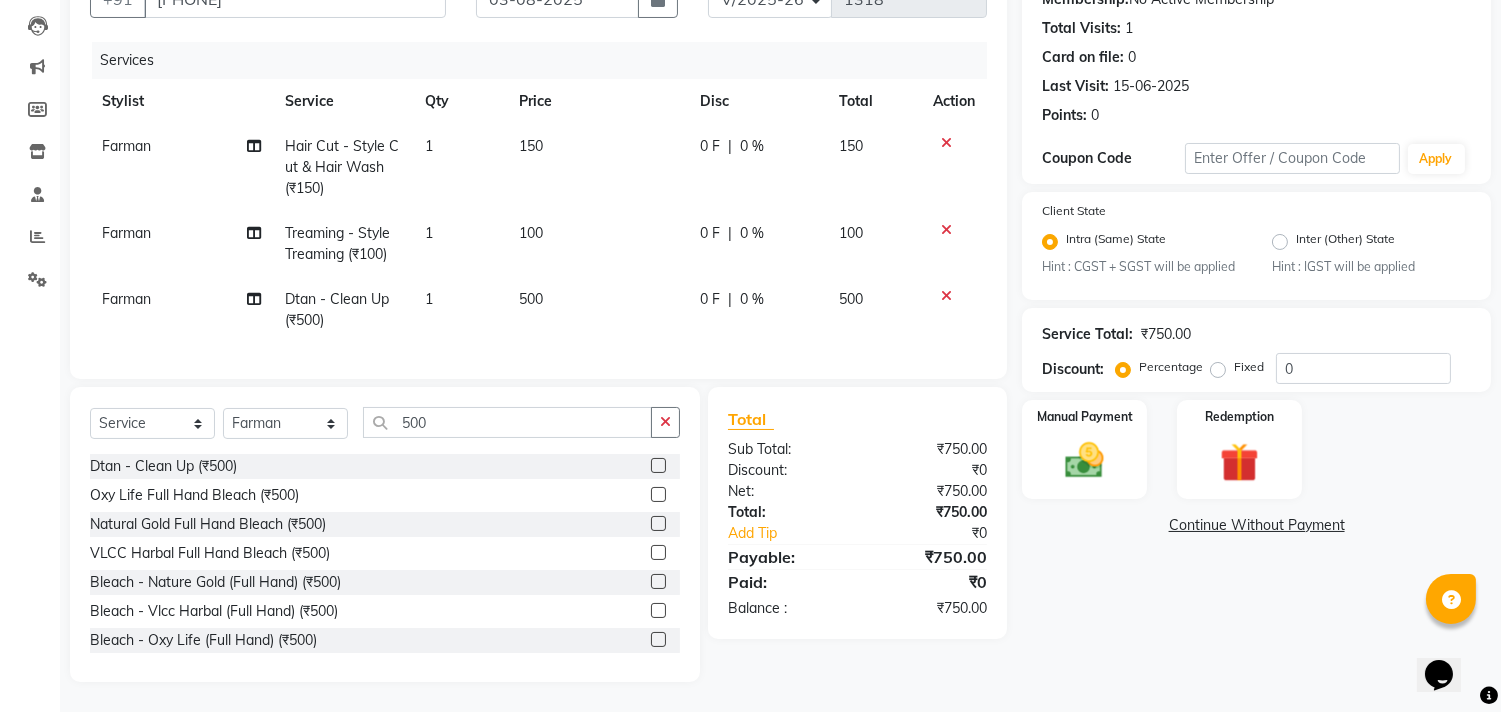 click on "Continue Without Payment" 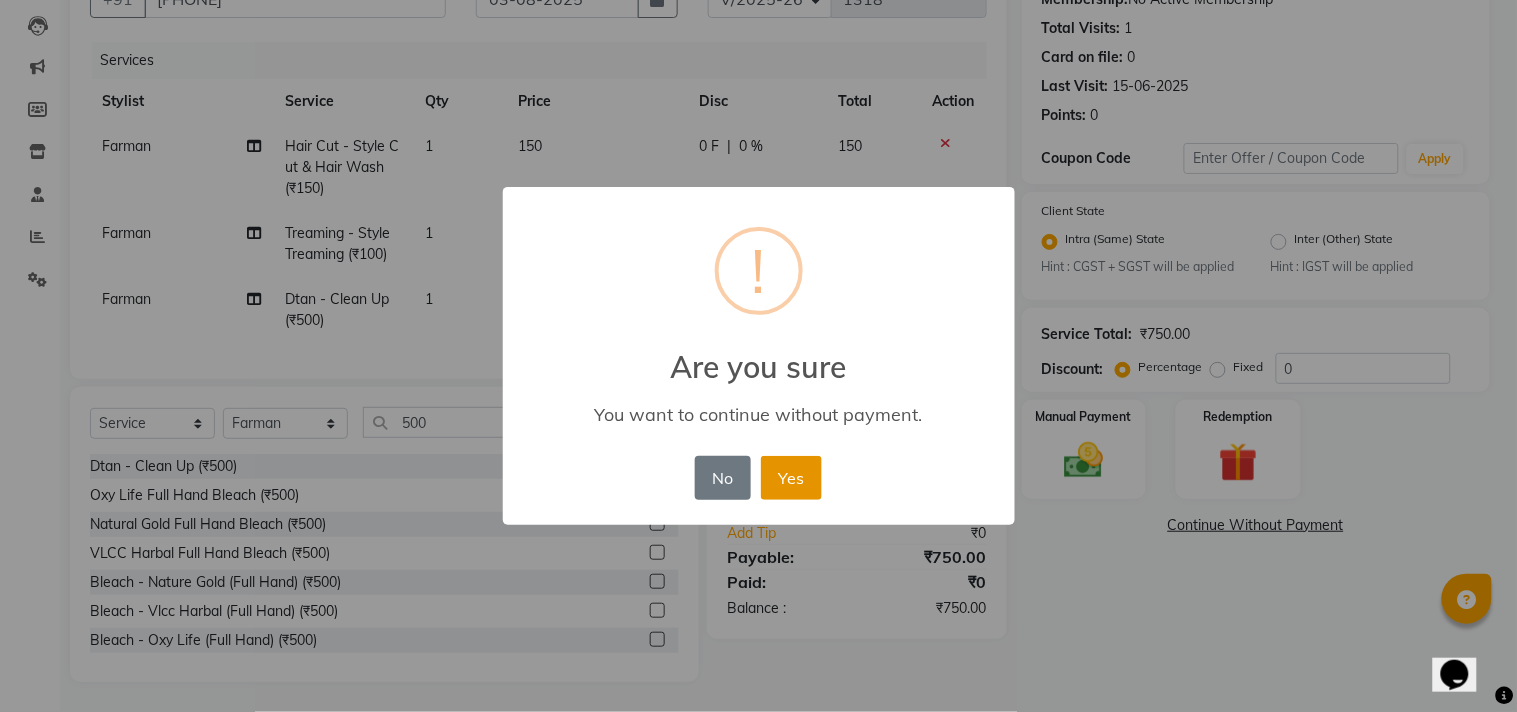 click on "Yes" at bounding box center (791, 478) 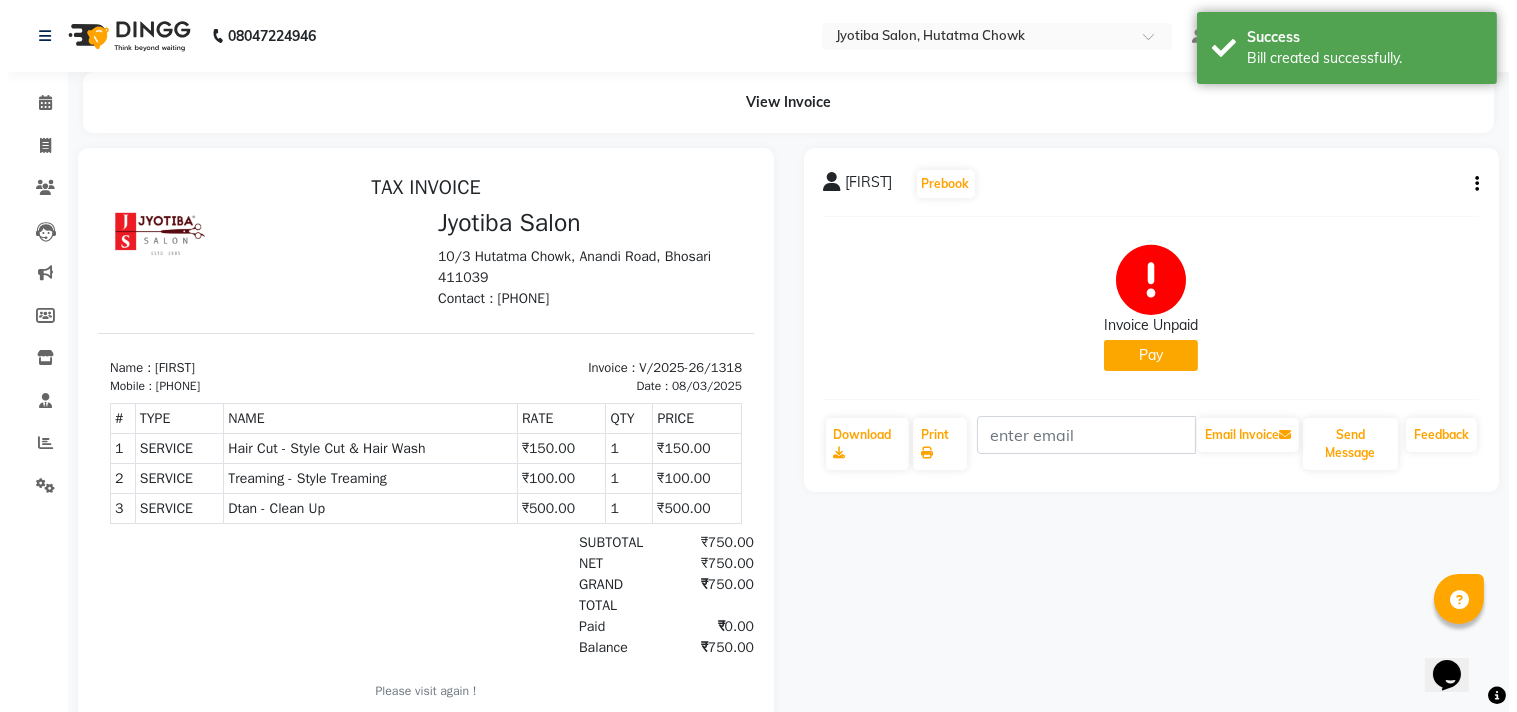 scroll, scrollTop: 0, scrollLeft: 0, axis: both 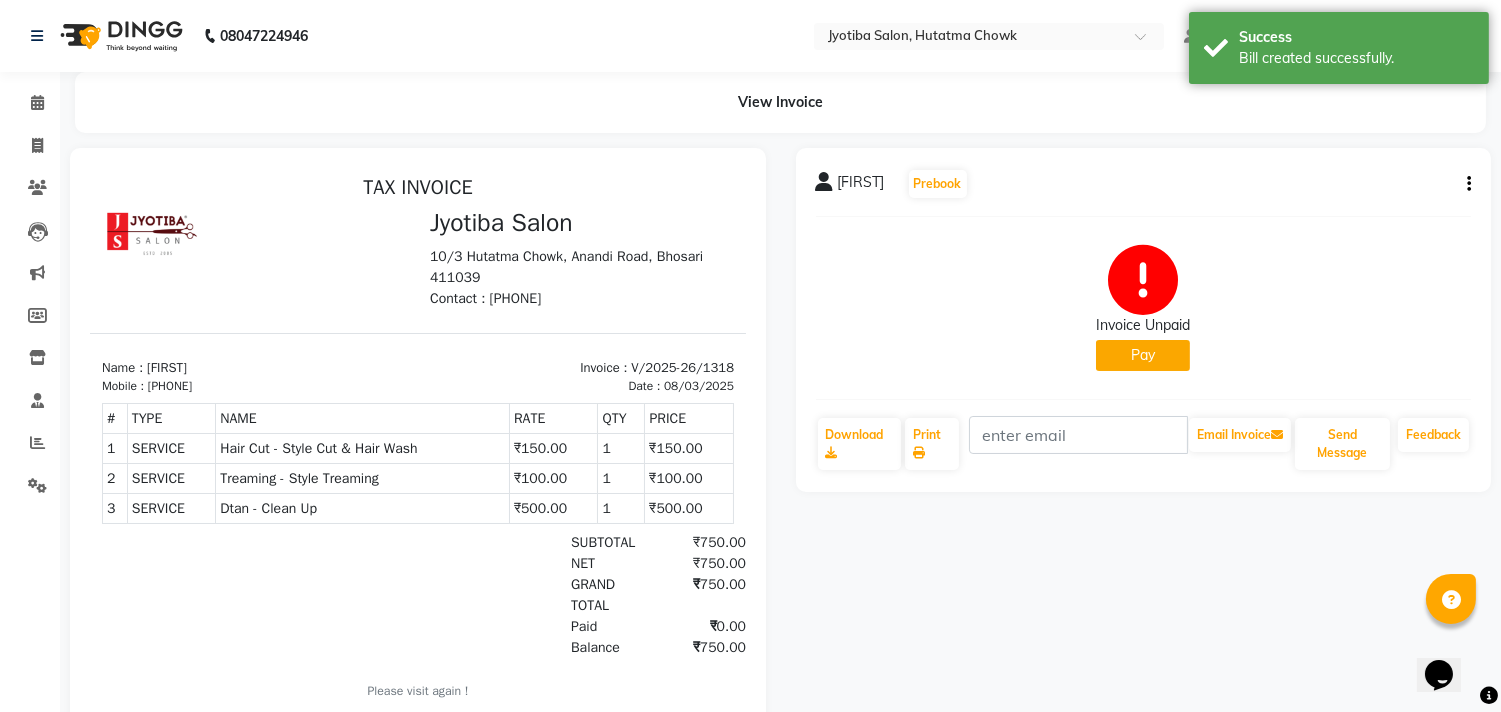 click on "Pay" 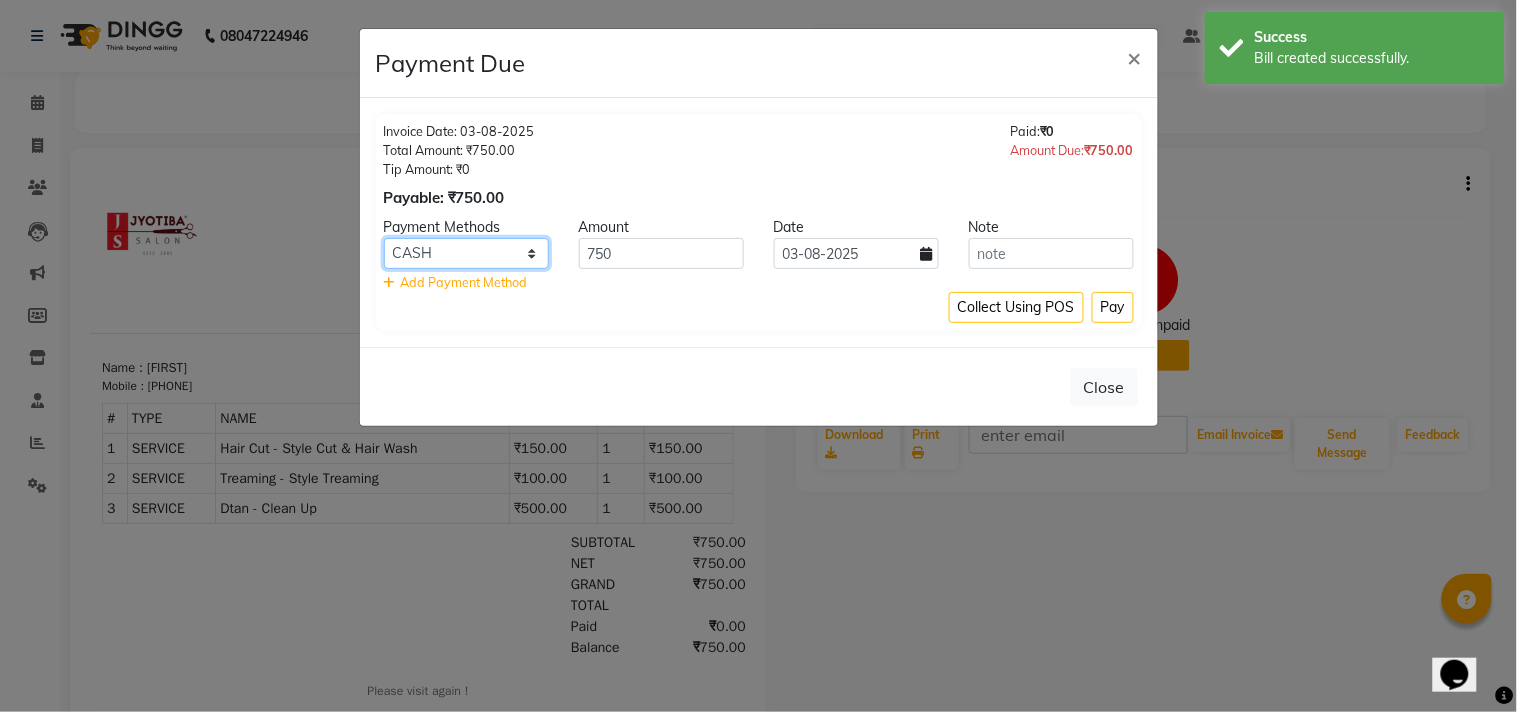 click on "CASH ONLINE CARD" 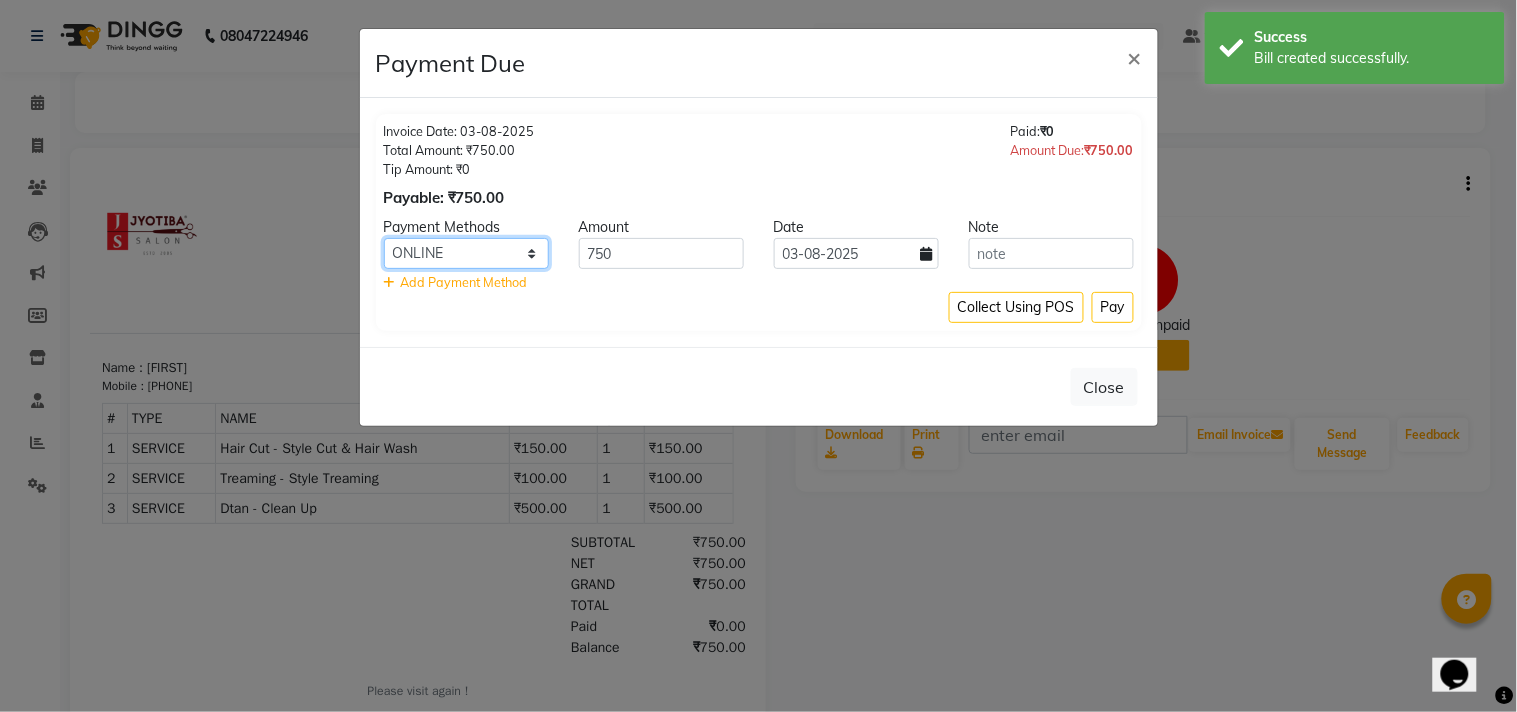 click on "CASH ONLINE CARD" 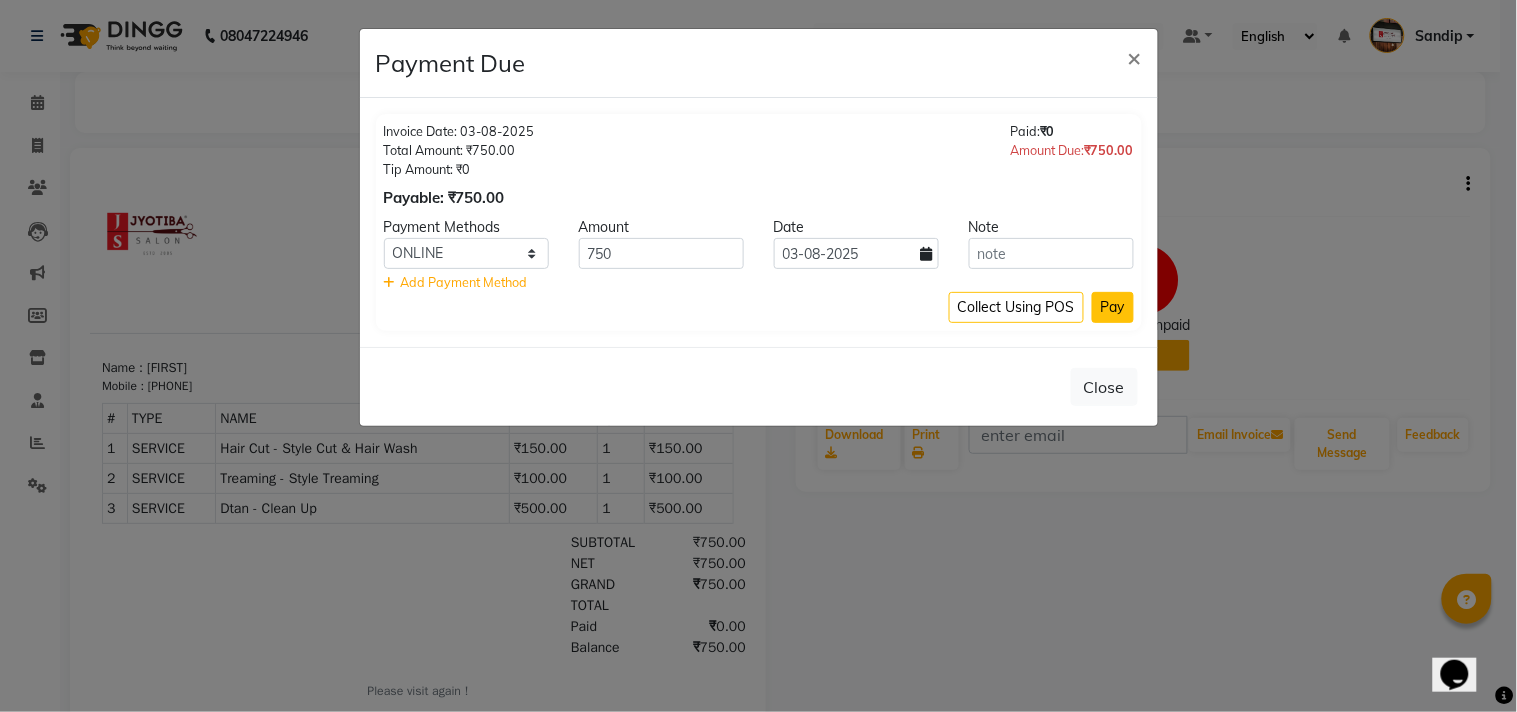 click on "Pay" 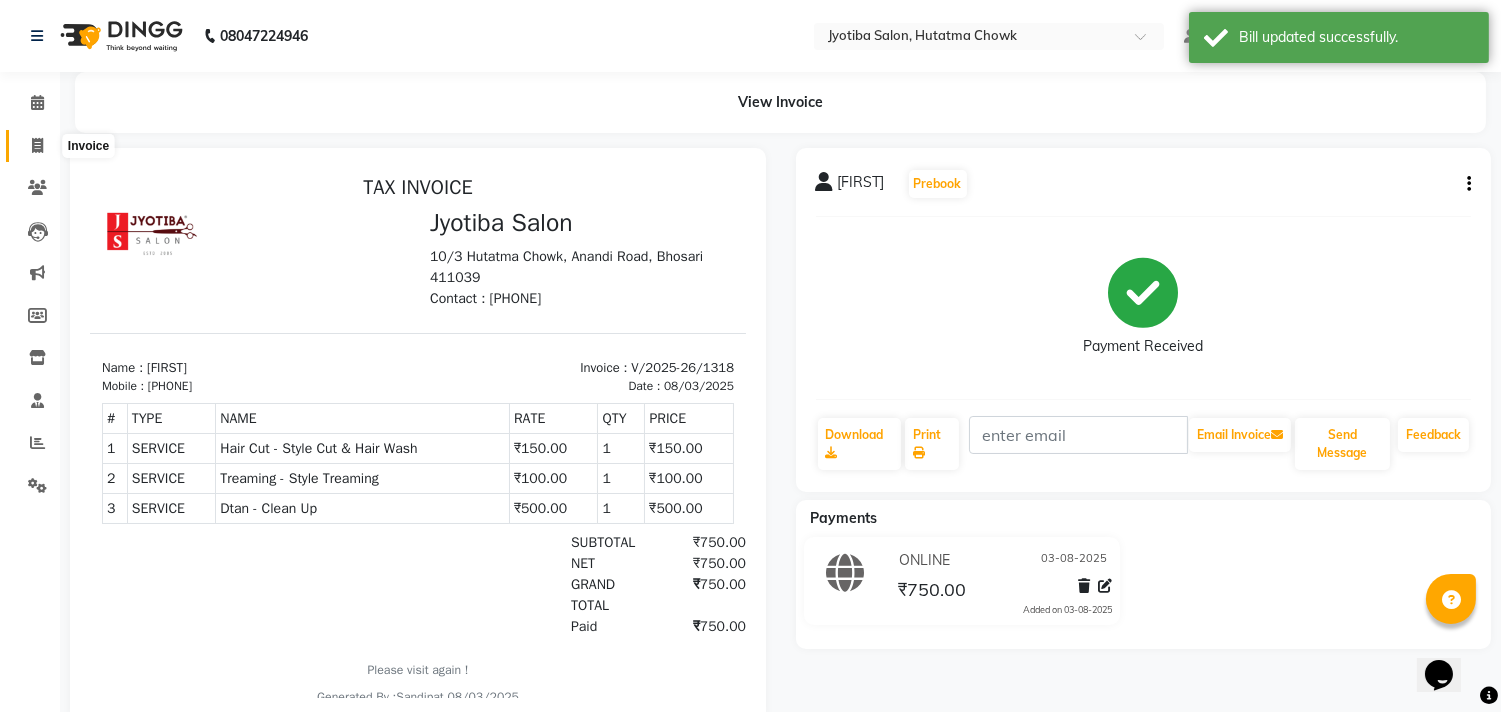 click 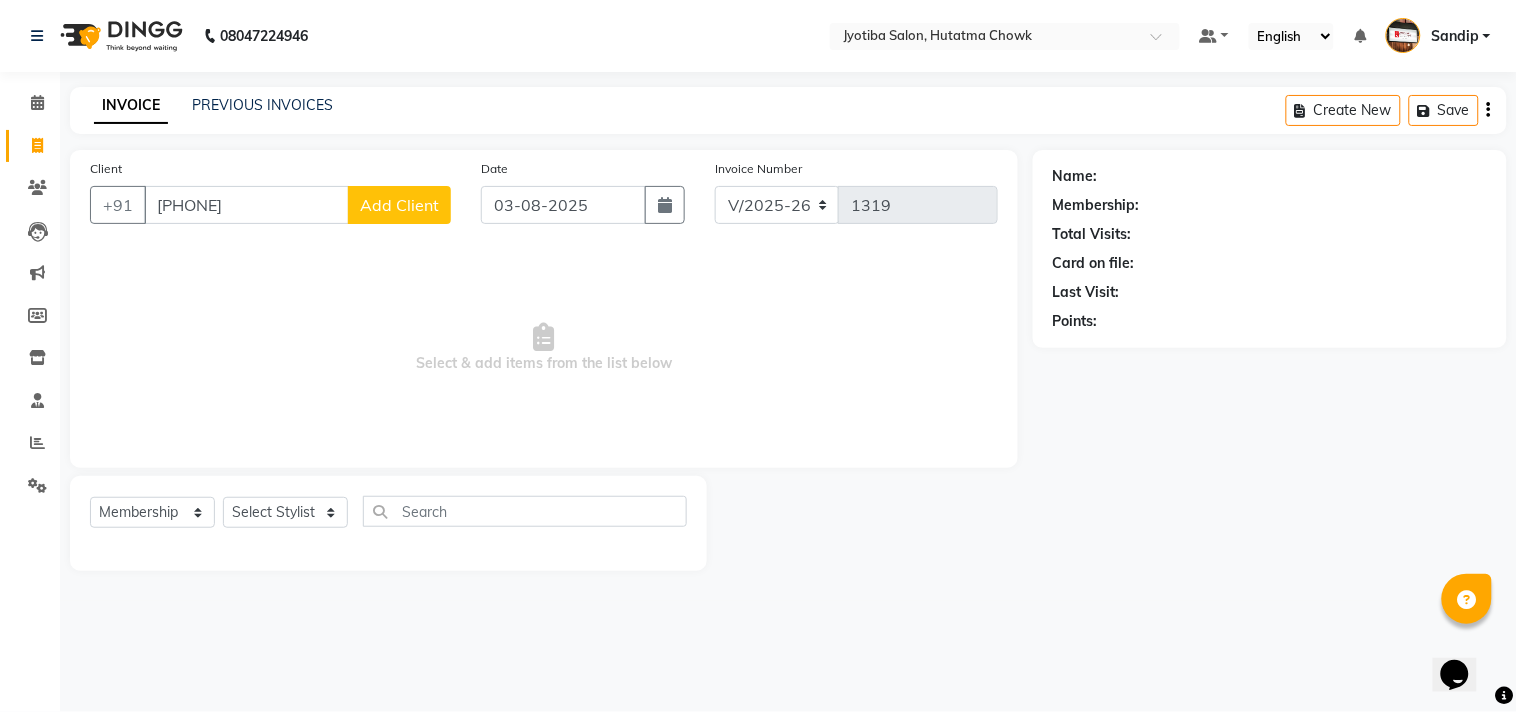 click on "Add Client" 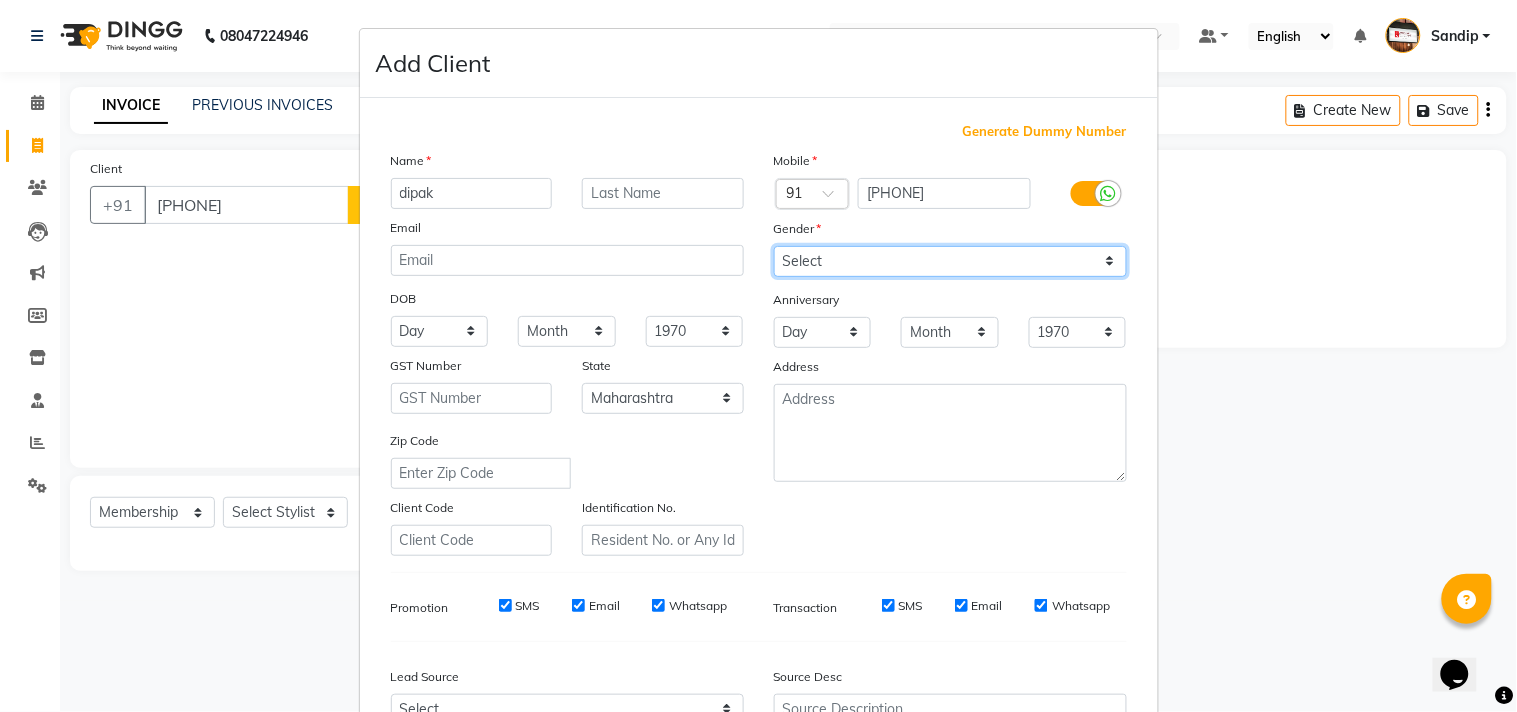 click on "Select Male Female Other Prefer Not To Say" at bounding box center [950, 261] 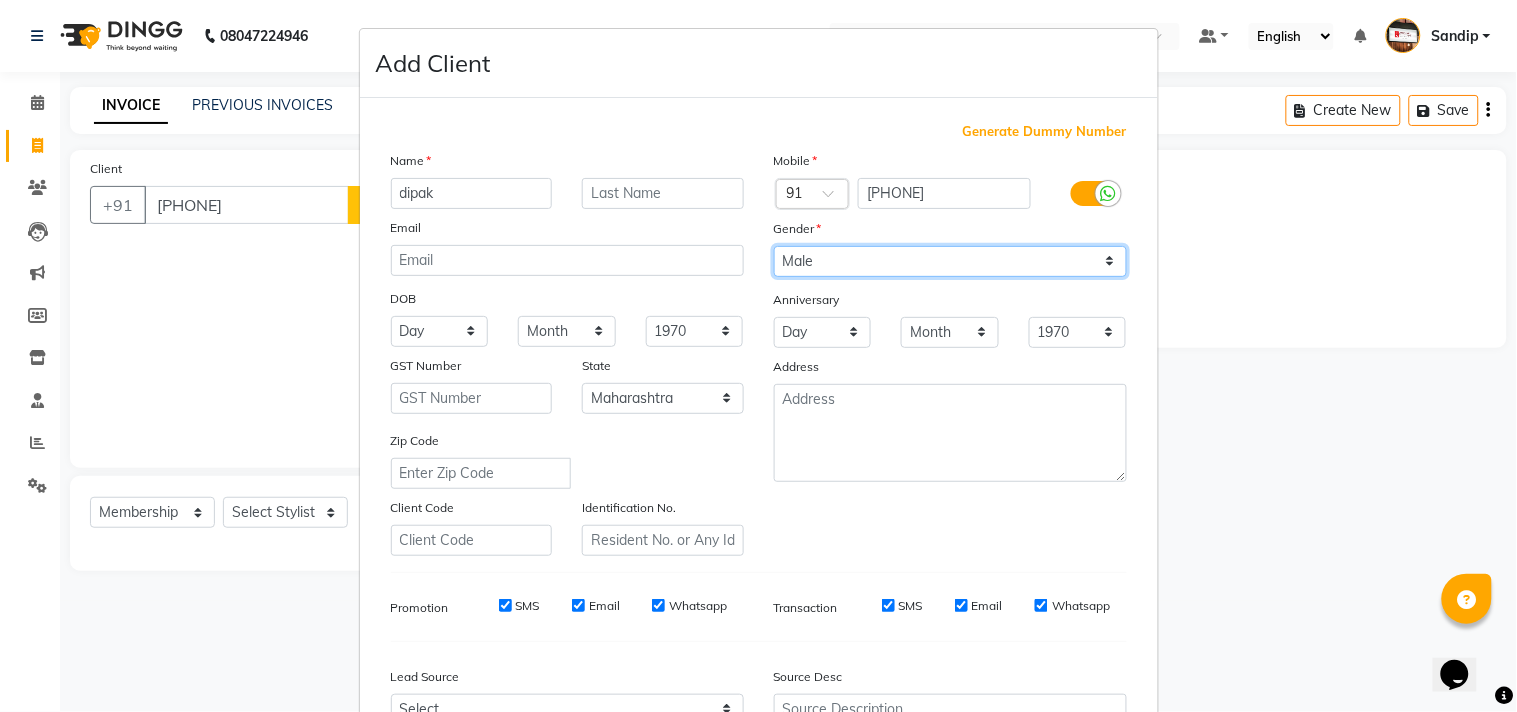 click on "Select Male Female Other Prefer Not To Say" at bounding box center (950, 261) 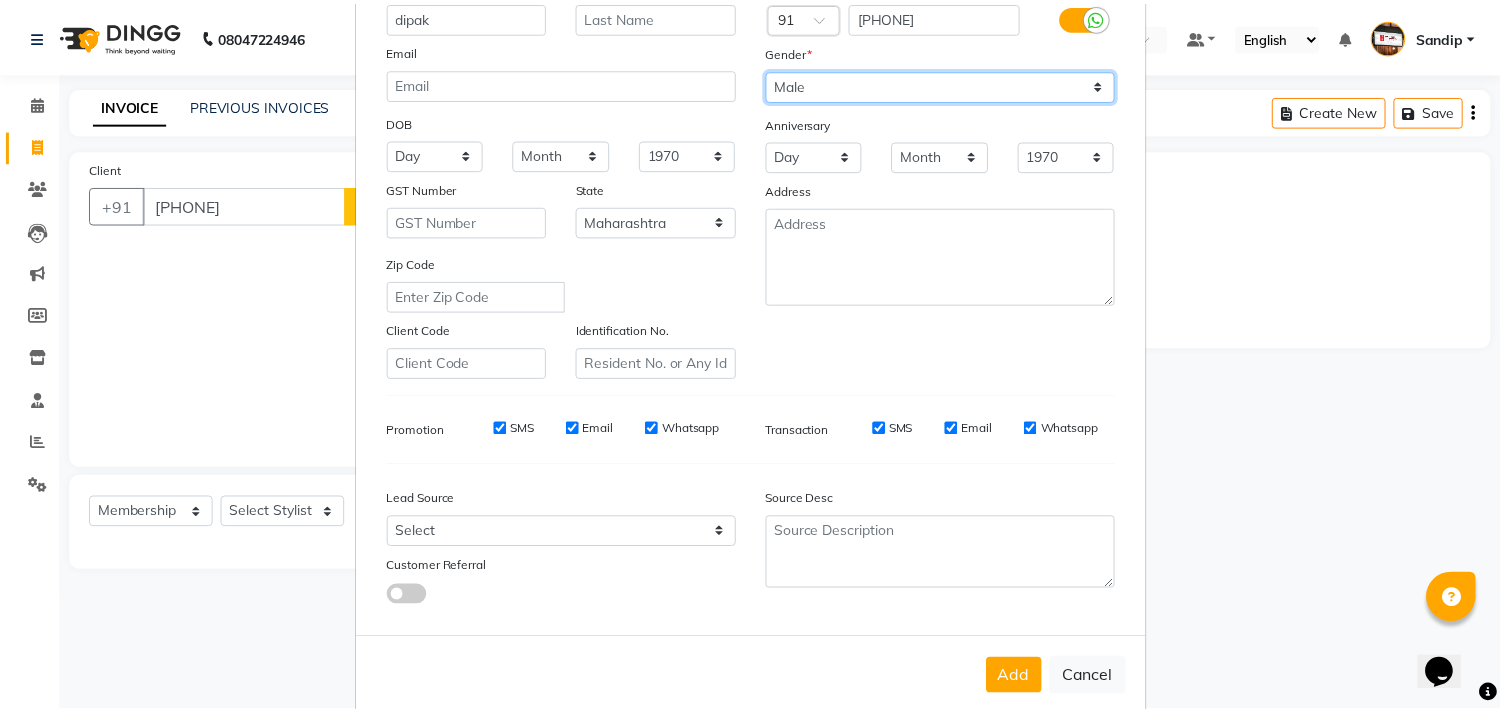 scroll, scrollTop: 212, scrollLeft: 0, axis: vertical 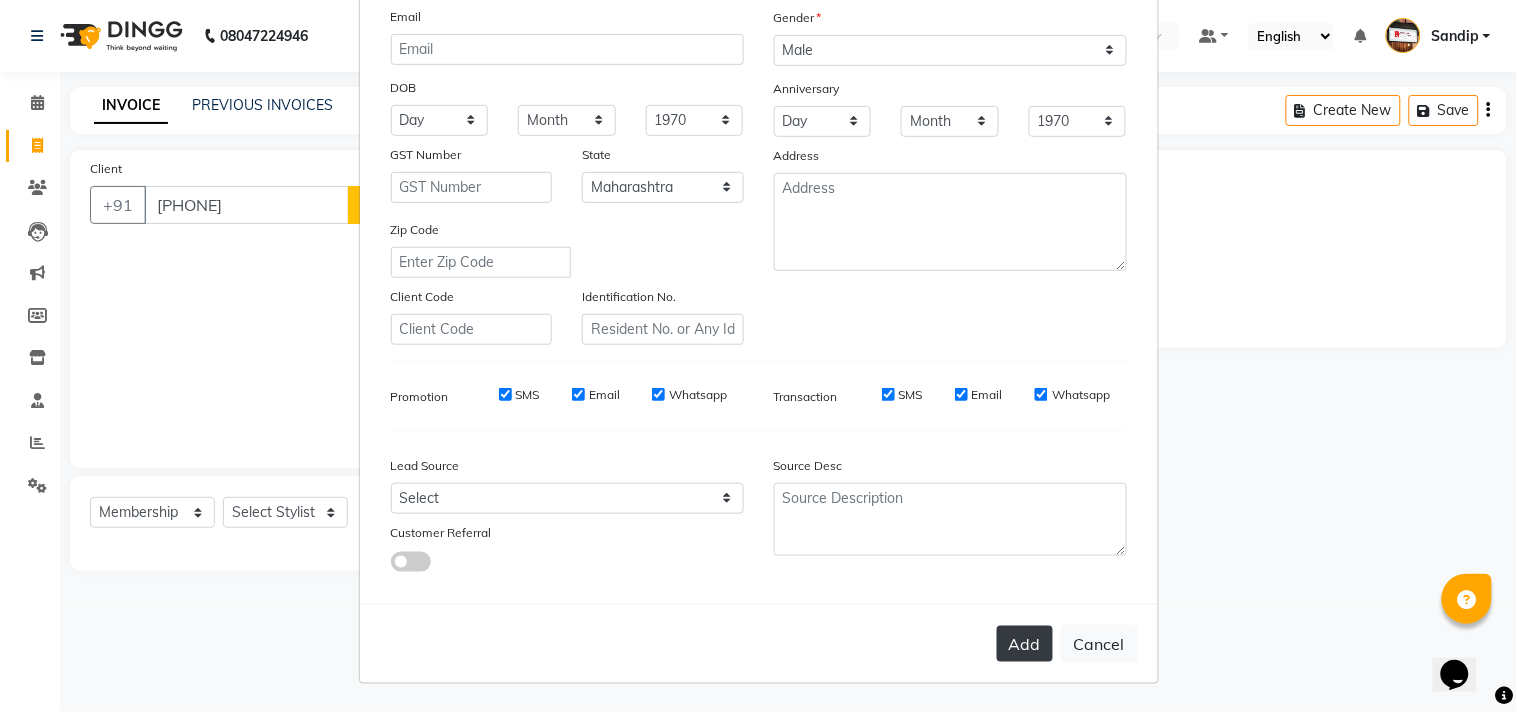 click on "Add" at bounding box center (1025, 644) 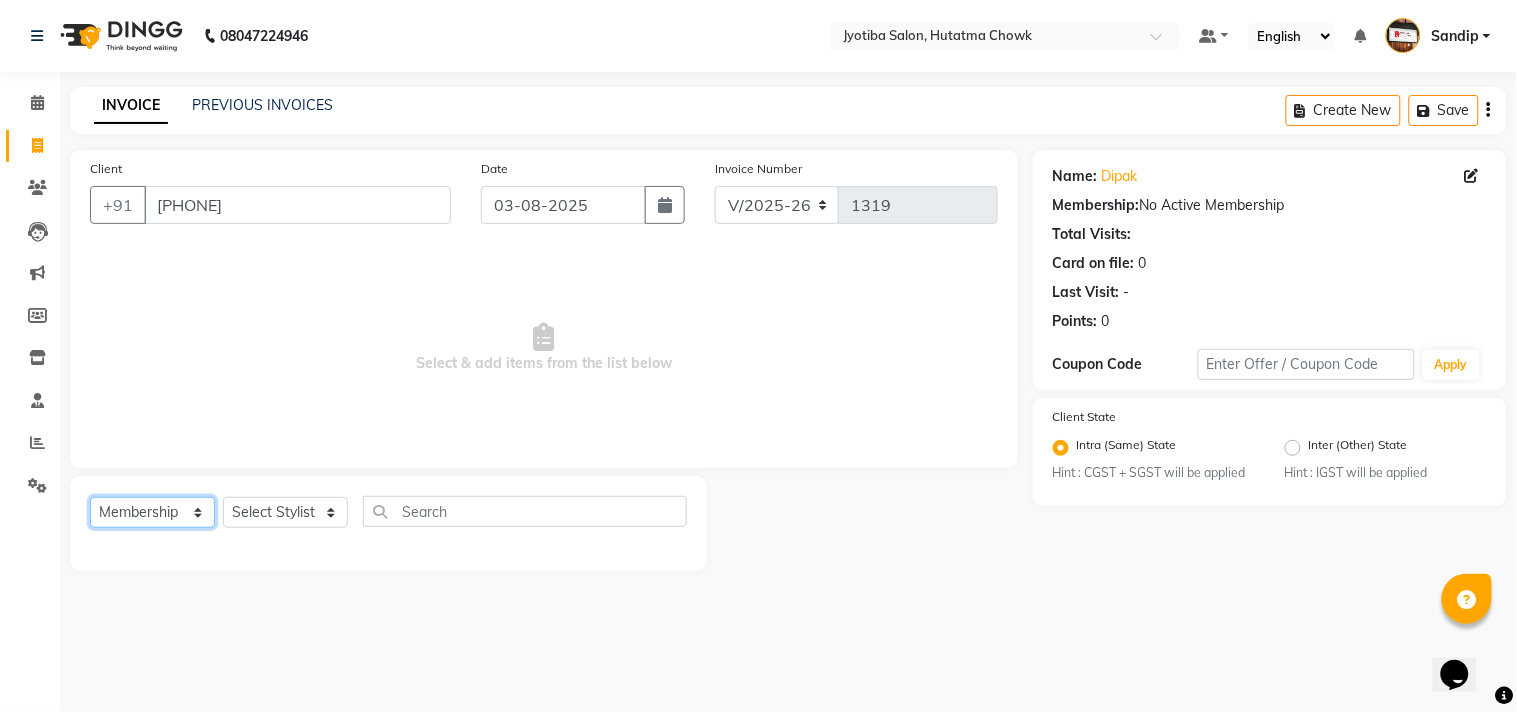 click on "Select  Service  Product  Membership  Package Voucher Prepaid Gift Card" 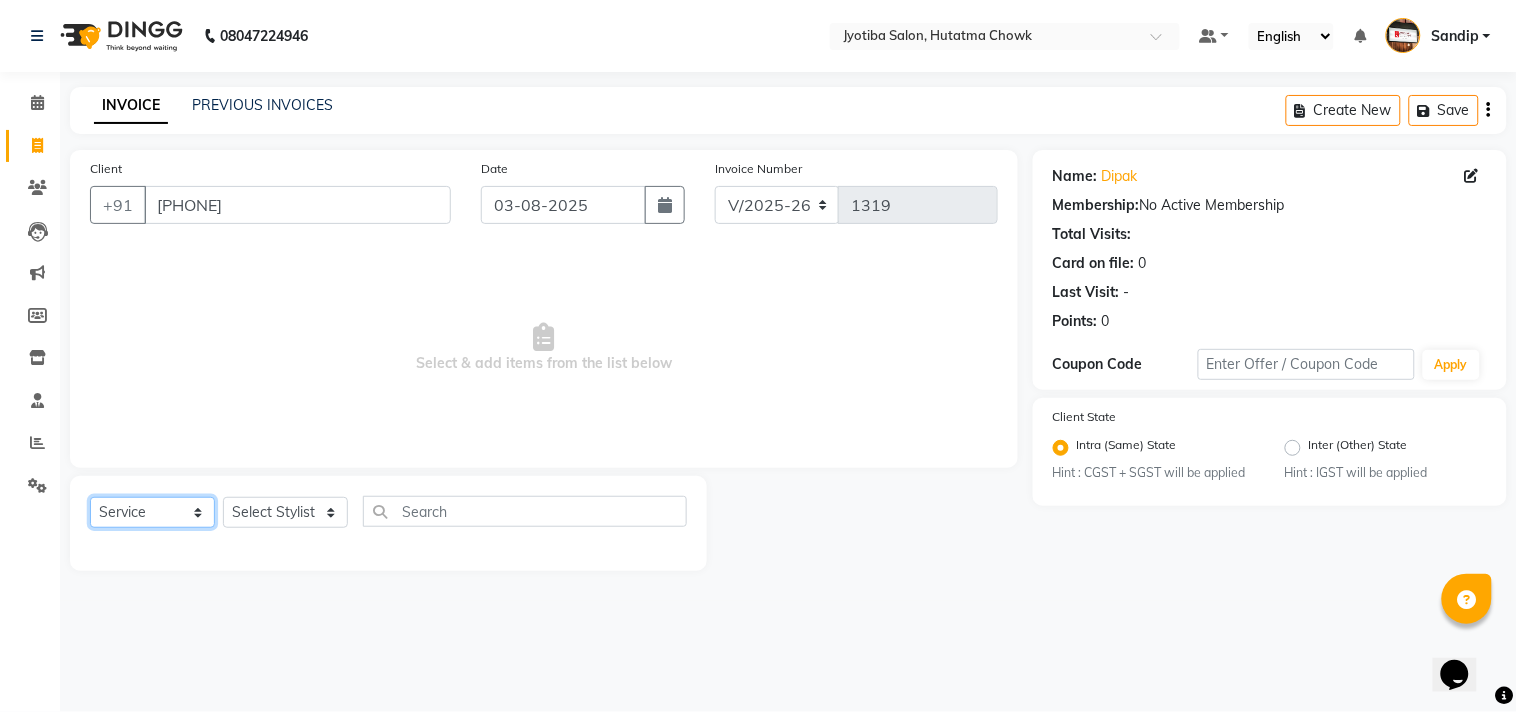 click on "Select  Service  Product  Membership  Package Voucher Prepaid Gift Card" 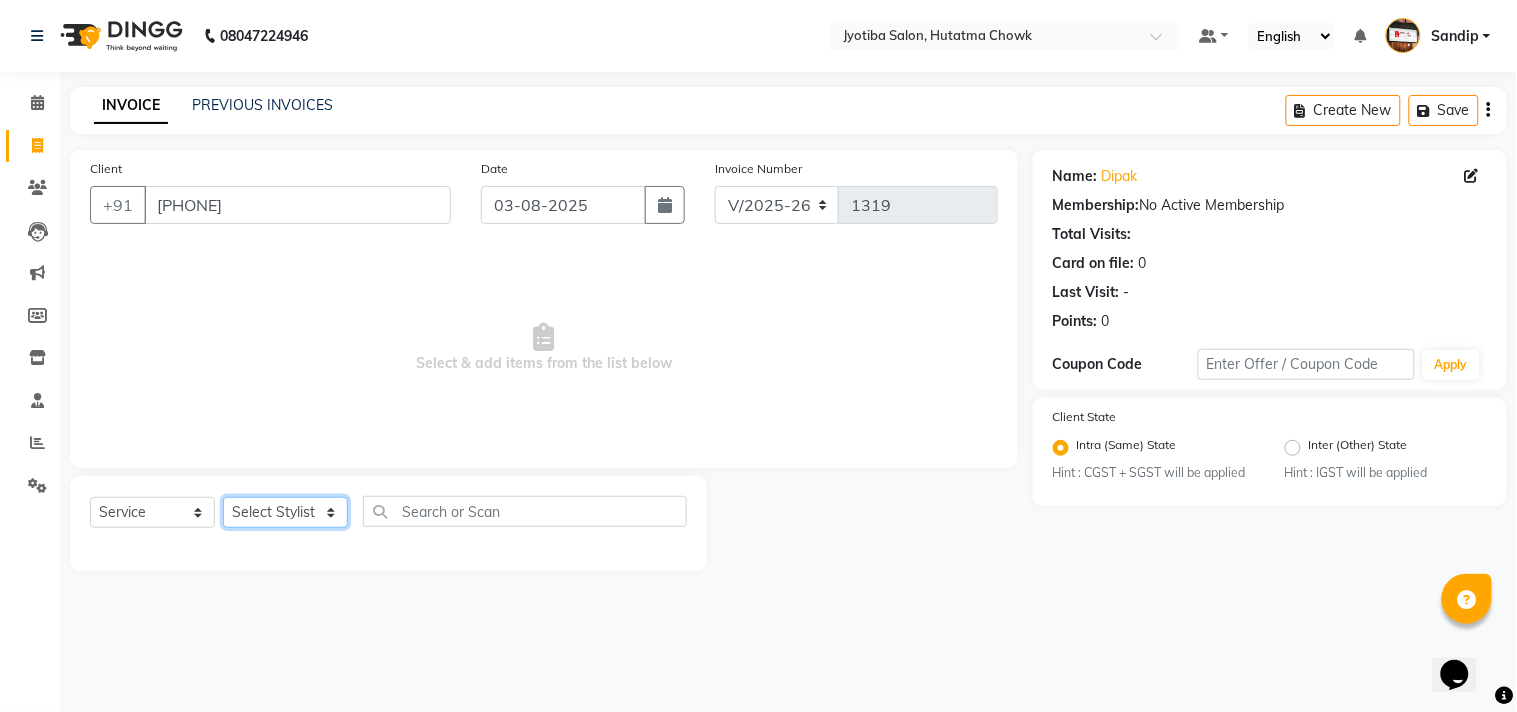 click on "Select Stylist Abdul Dinesh thakur Farman  Juned  mahadev Munna  prem RAHUL Sandip Suresh yasin" 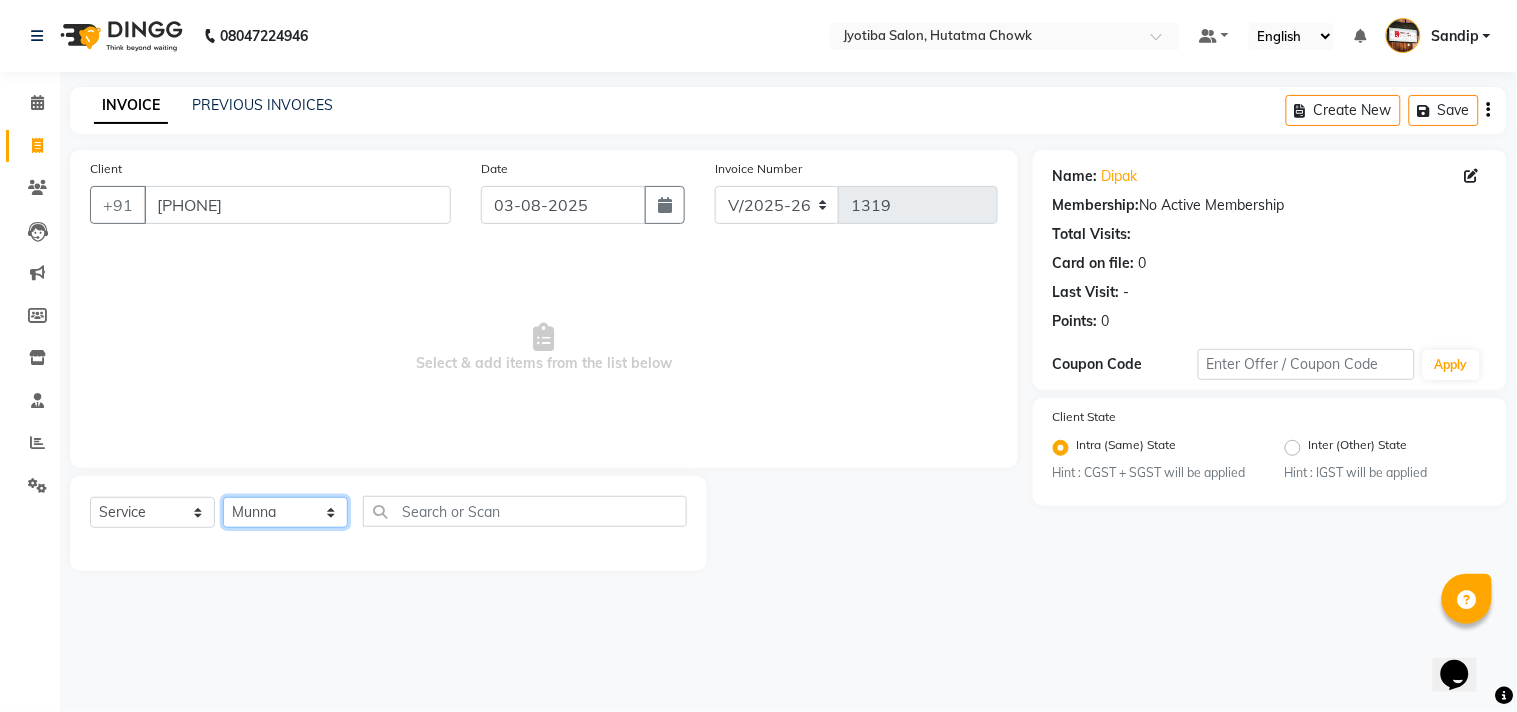 click on "Select Stylist Abdul Dinesh thakur Farman  Juned  mahadev Munna  prem RAHUL Sandip Suresh yasin" 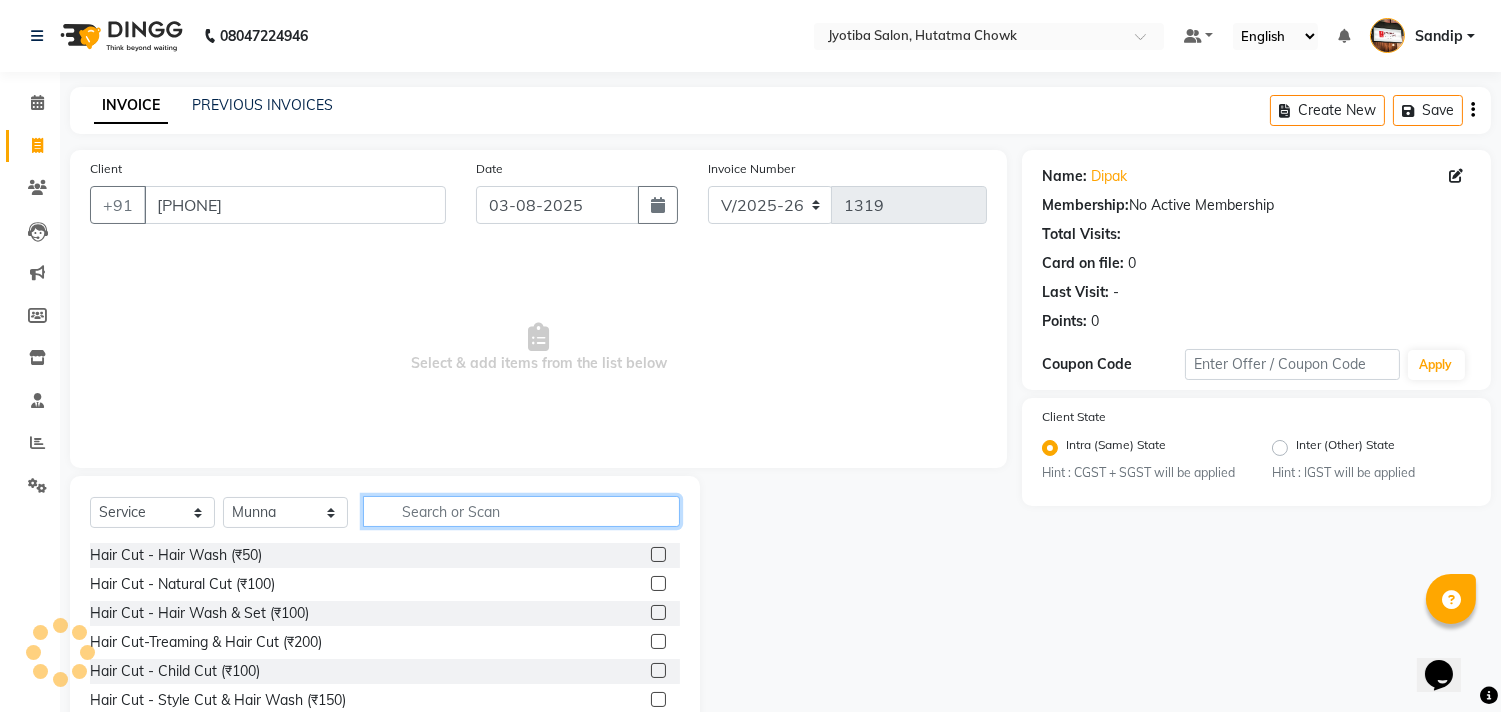 click 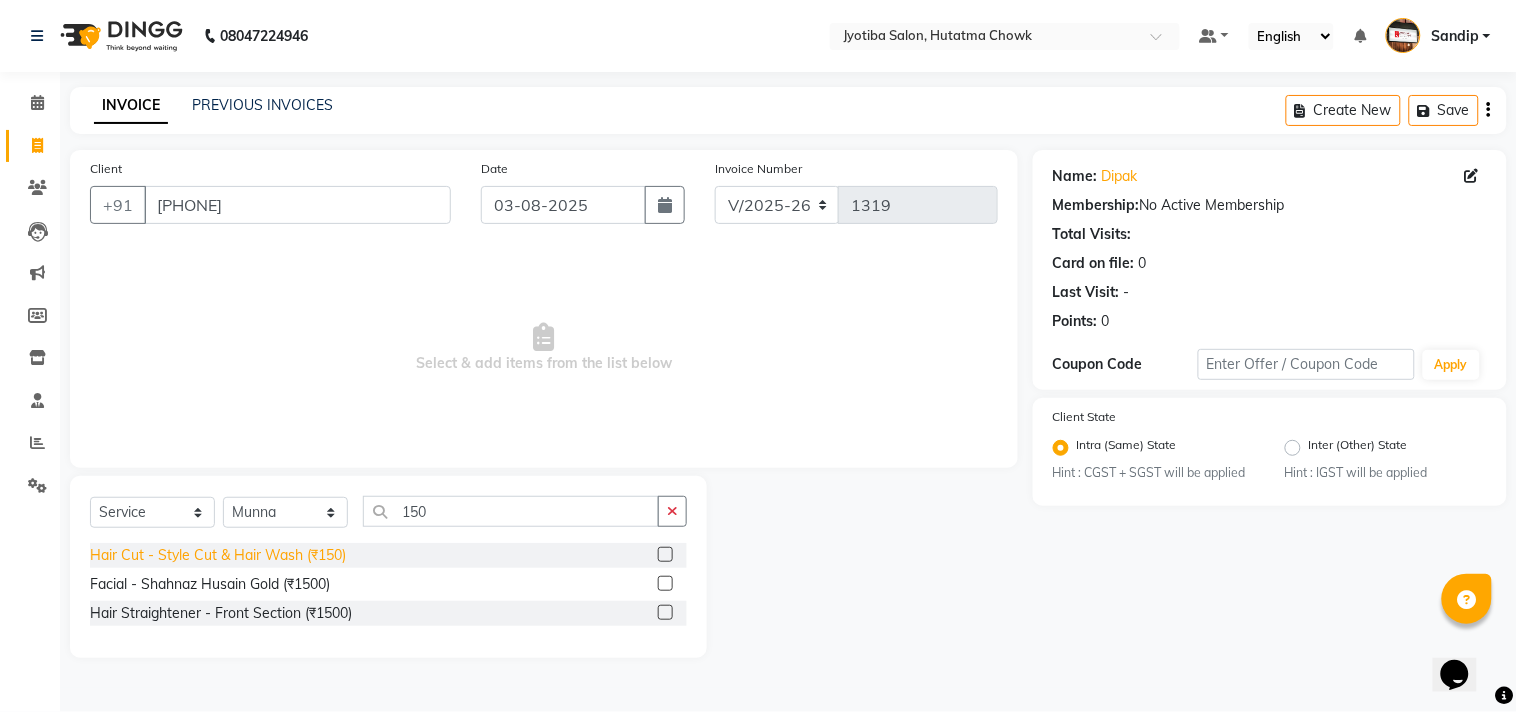click on "Hair Cut - Style Cut & Hair Wash (₹150)" 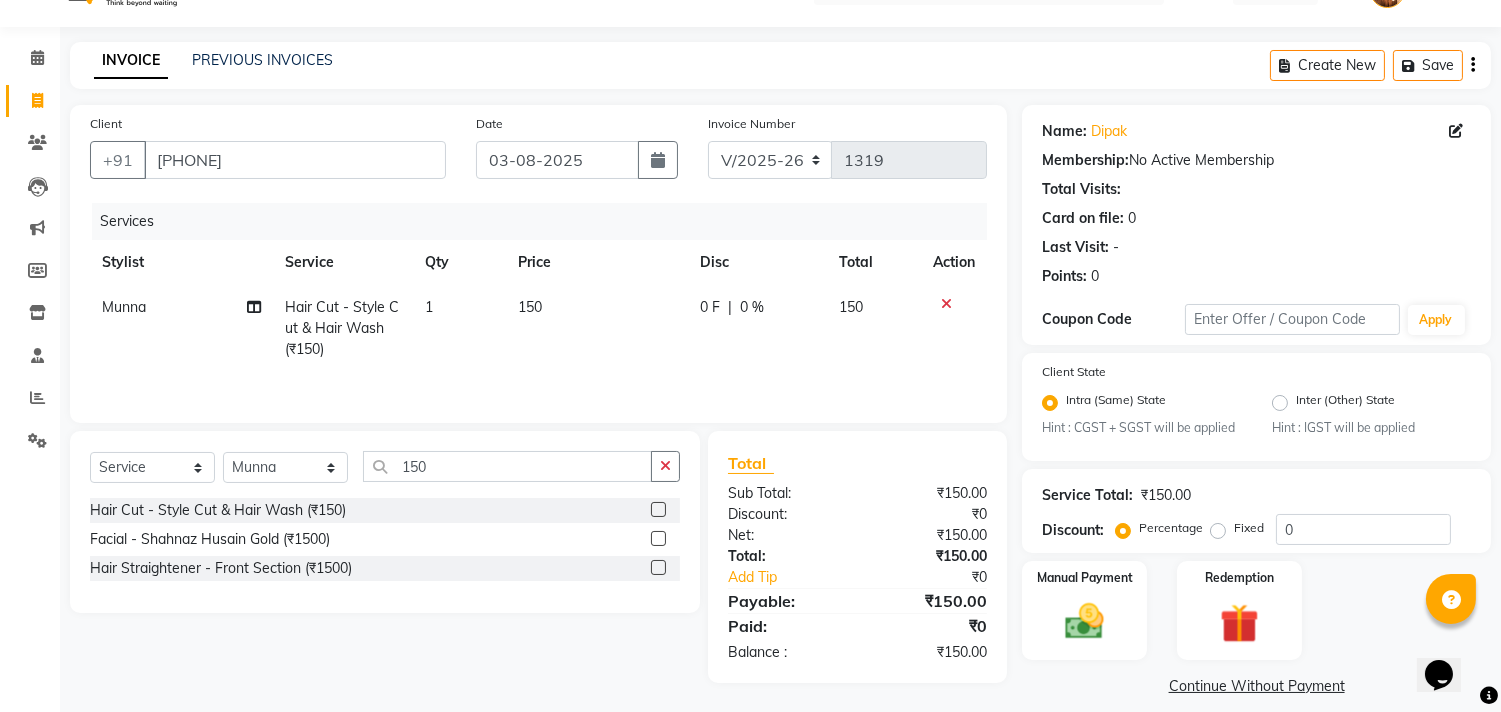scroll, scrollTop: 63, scrollLeft: 0, axis: vertical 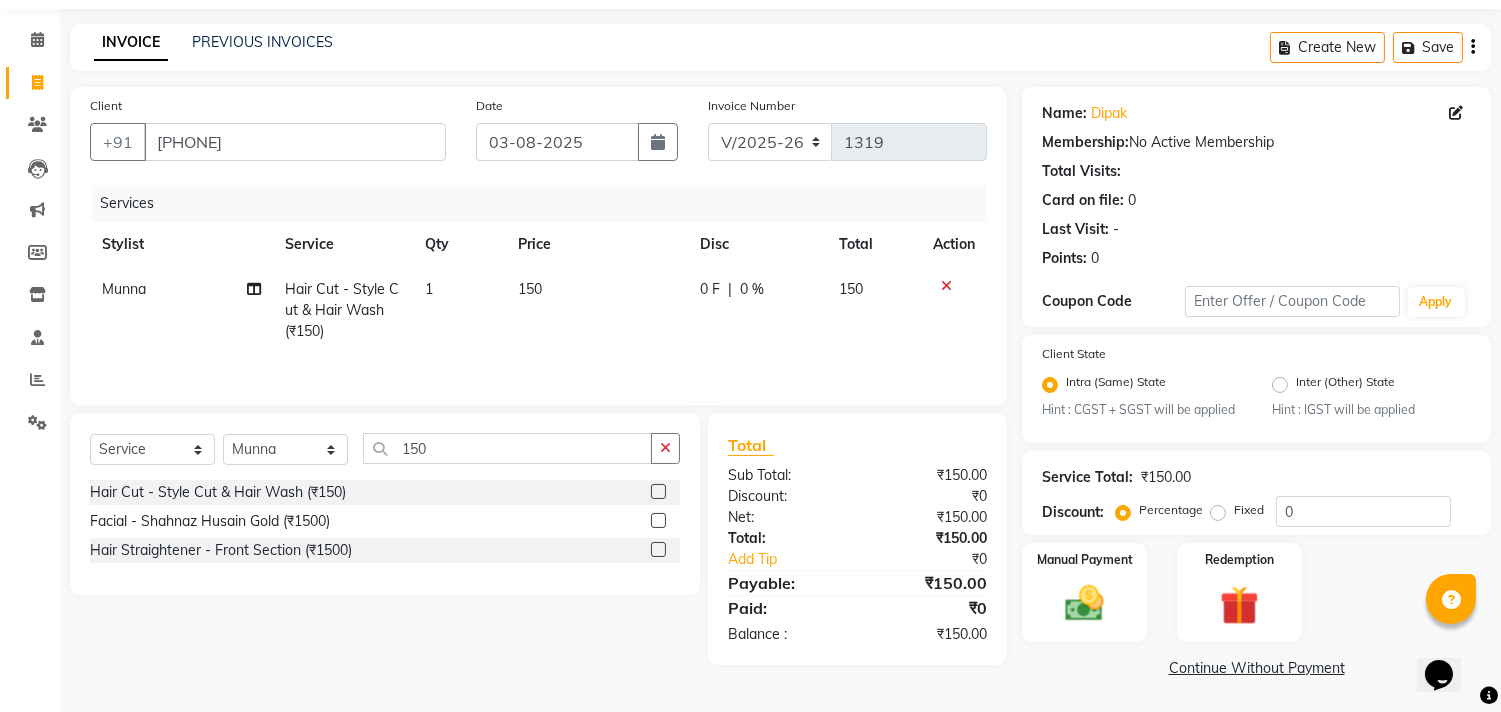 click on "Continue Without Payment" 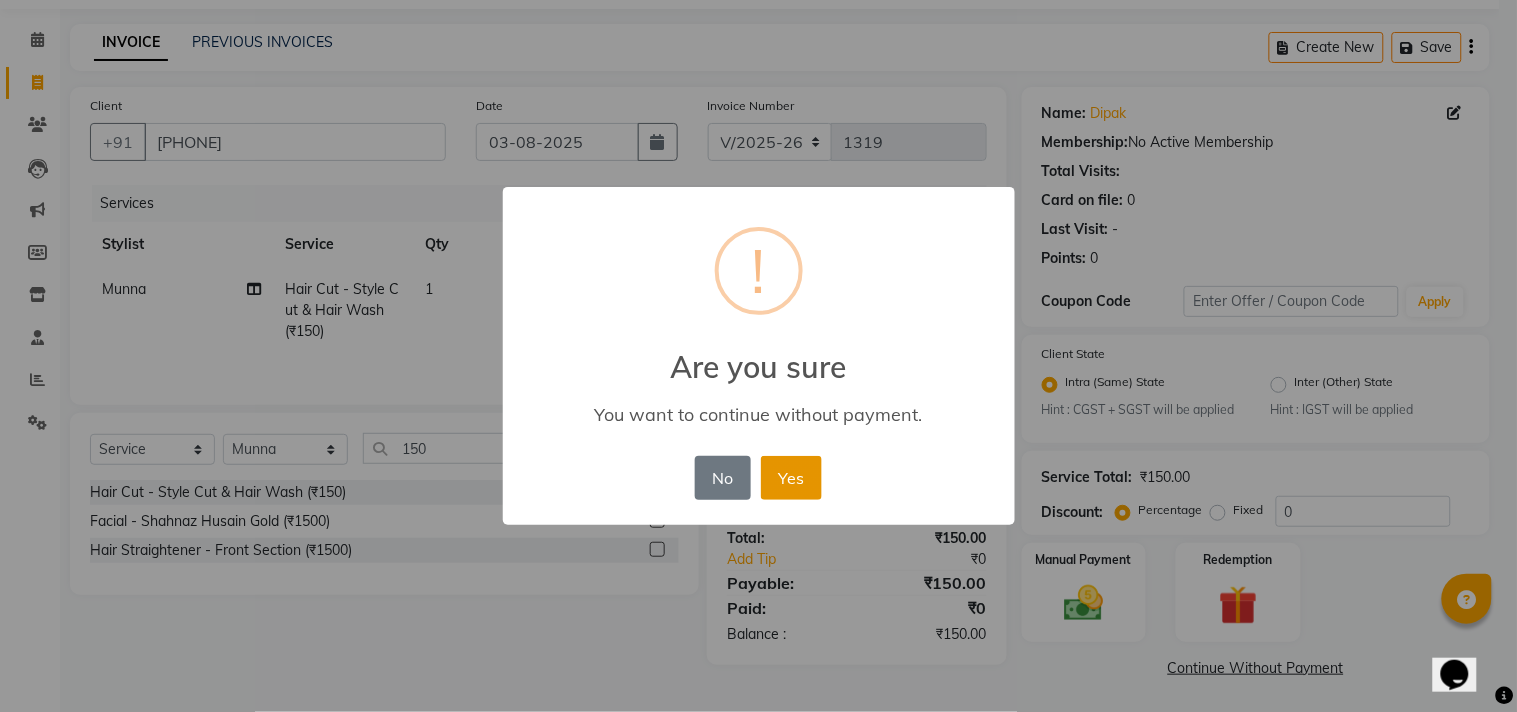 click on "Yes" at bounding box center (791, 478) 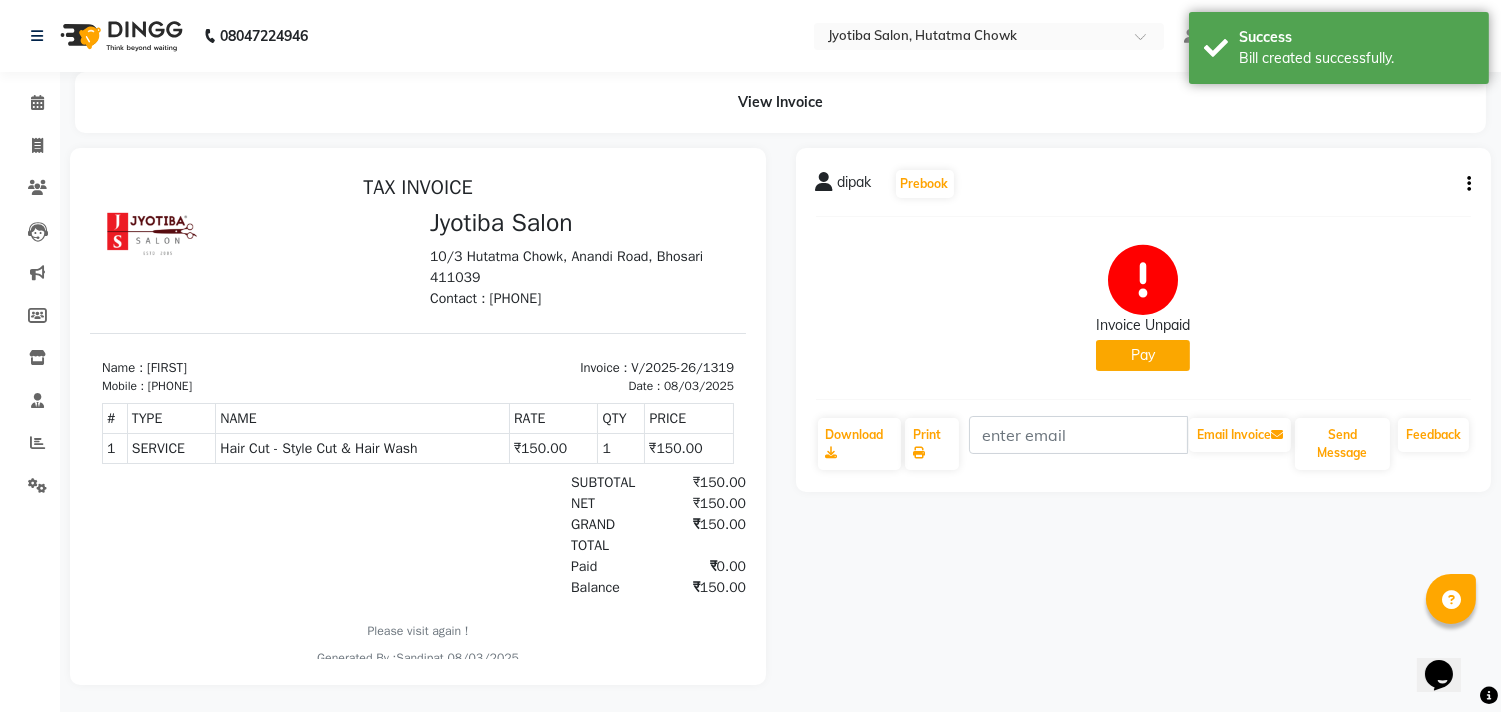 scroll, scrollTop: 0, scrollLeft: 0, axis: both 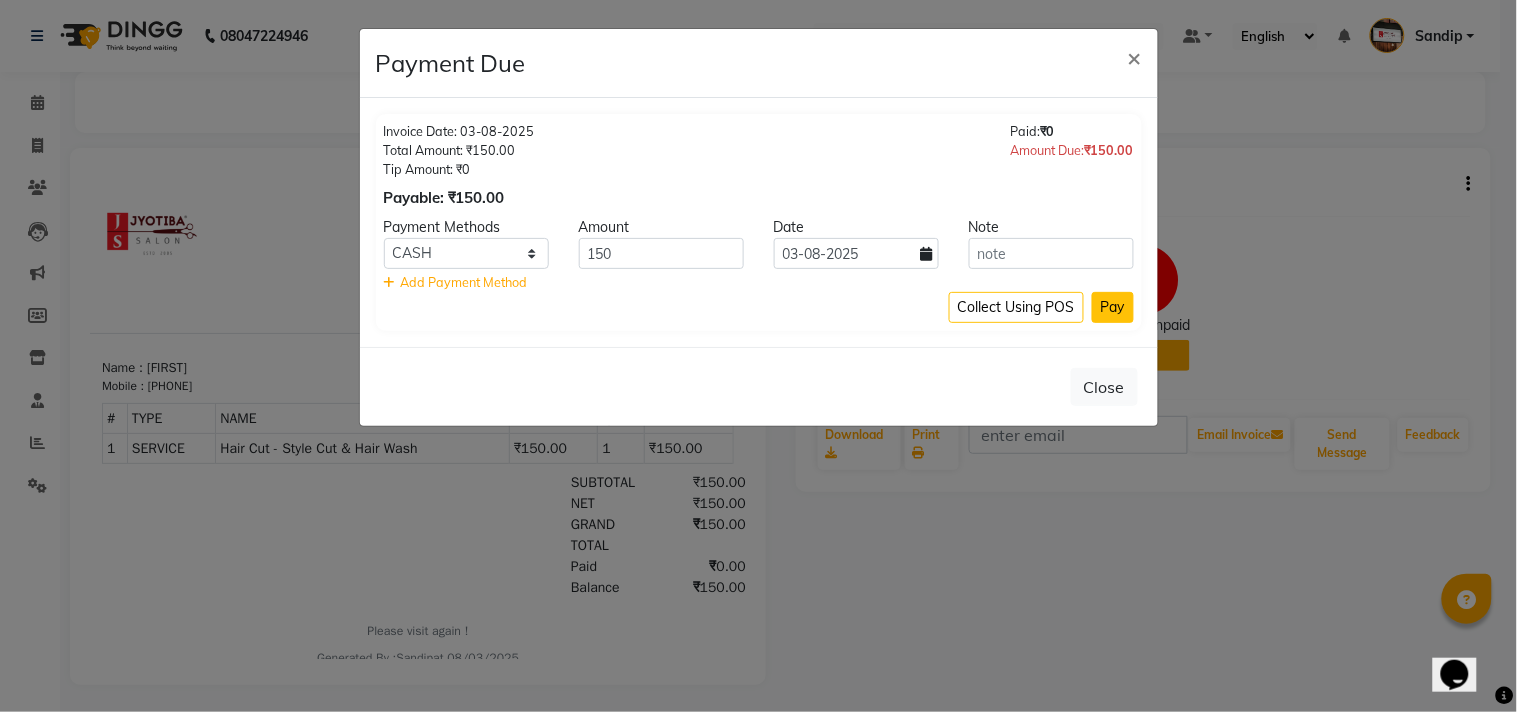 click on "Pay" 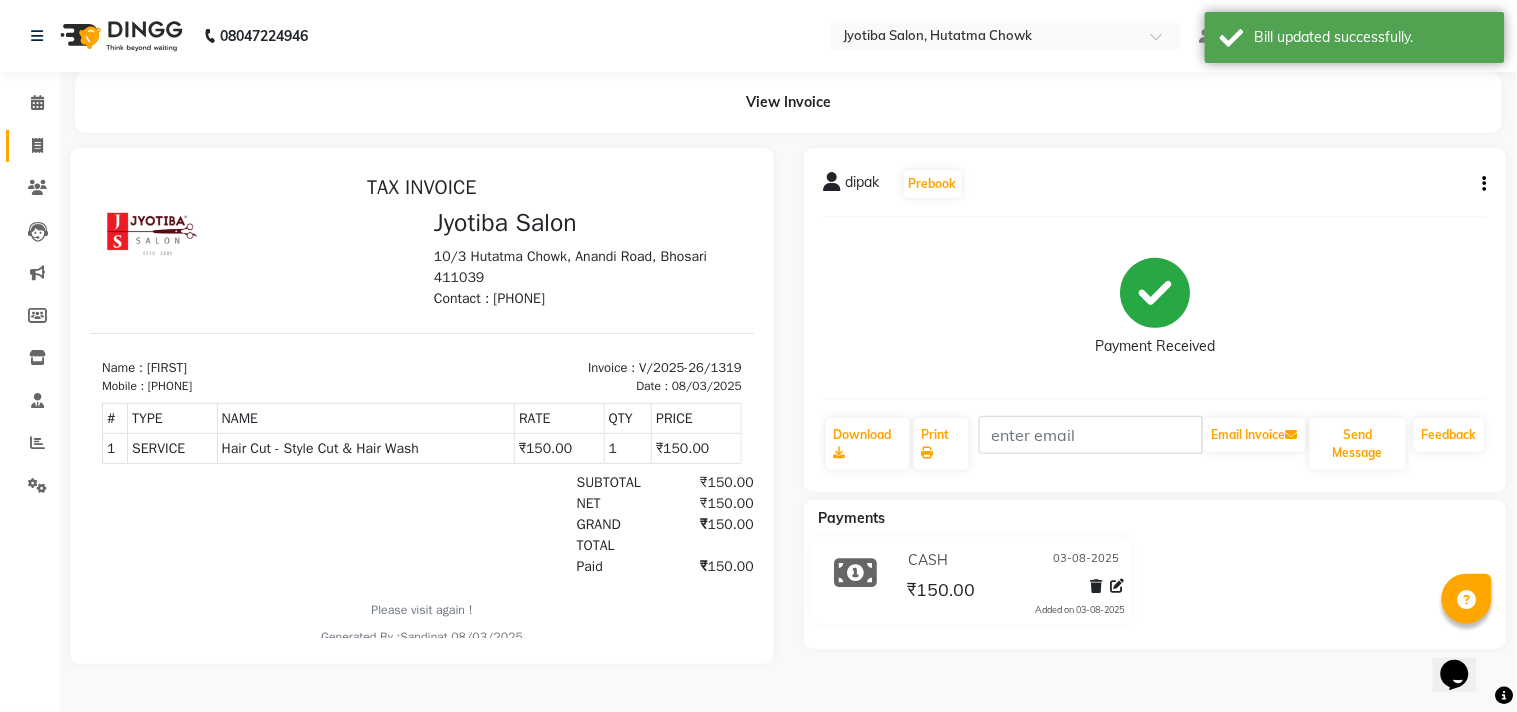 click 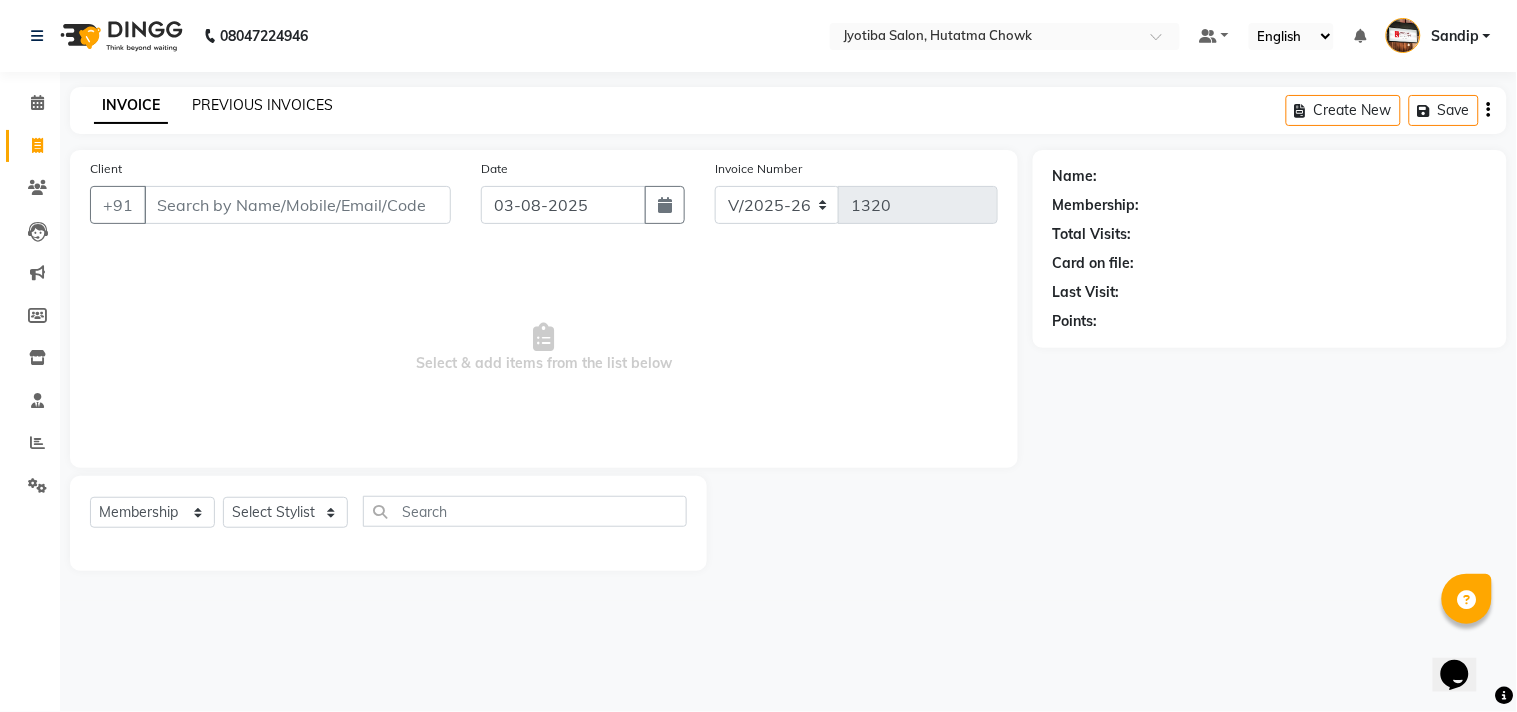 click on "PREVIOUS INVOICES" 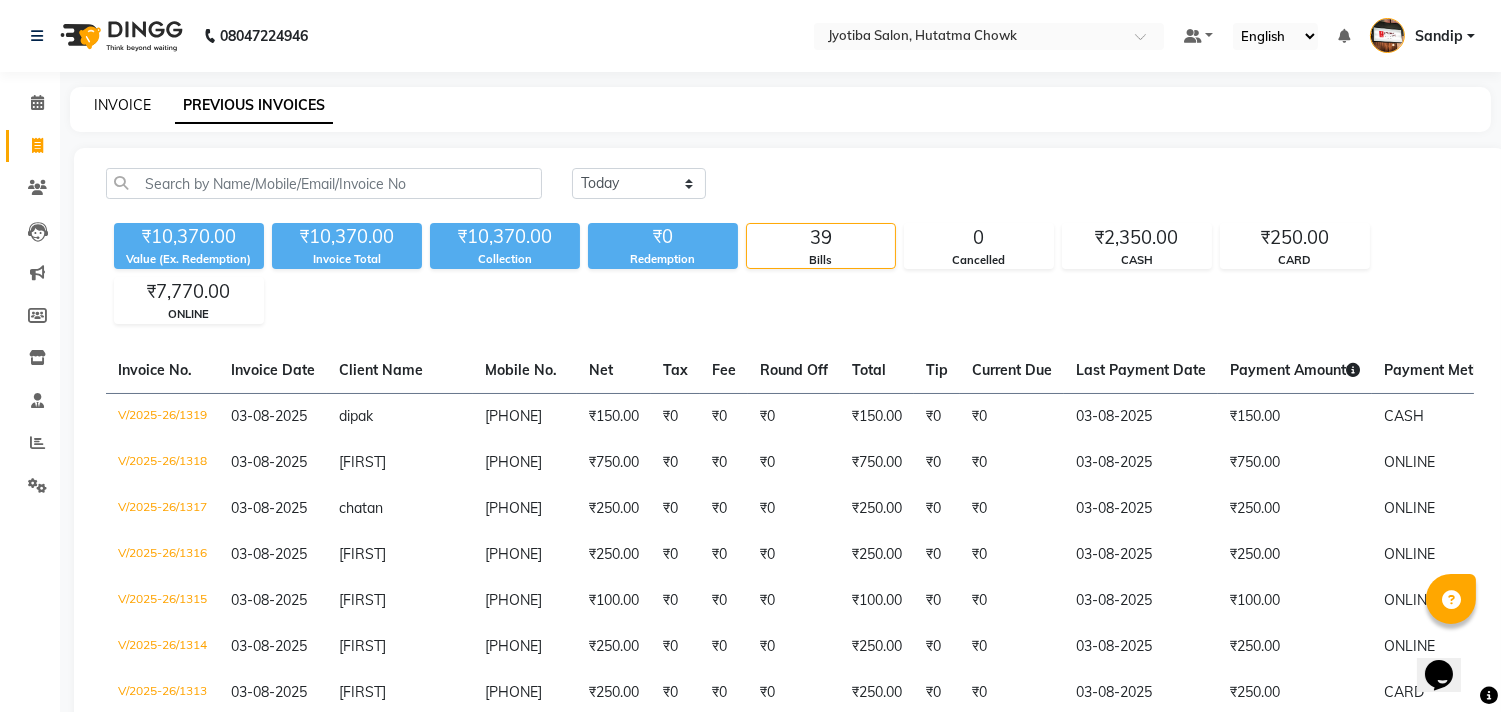 click on "INVOICE" 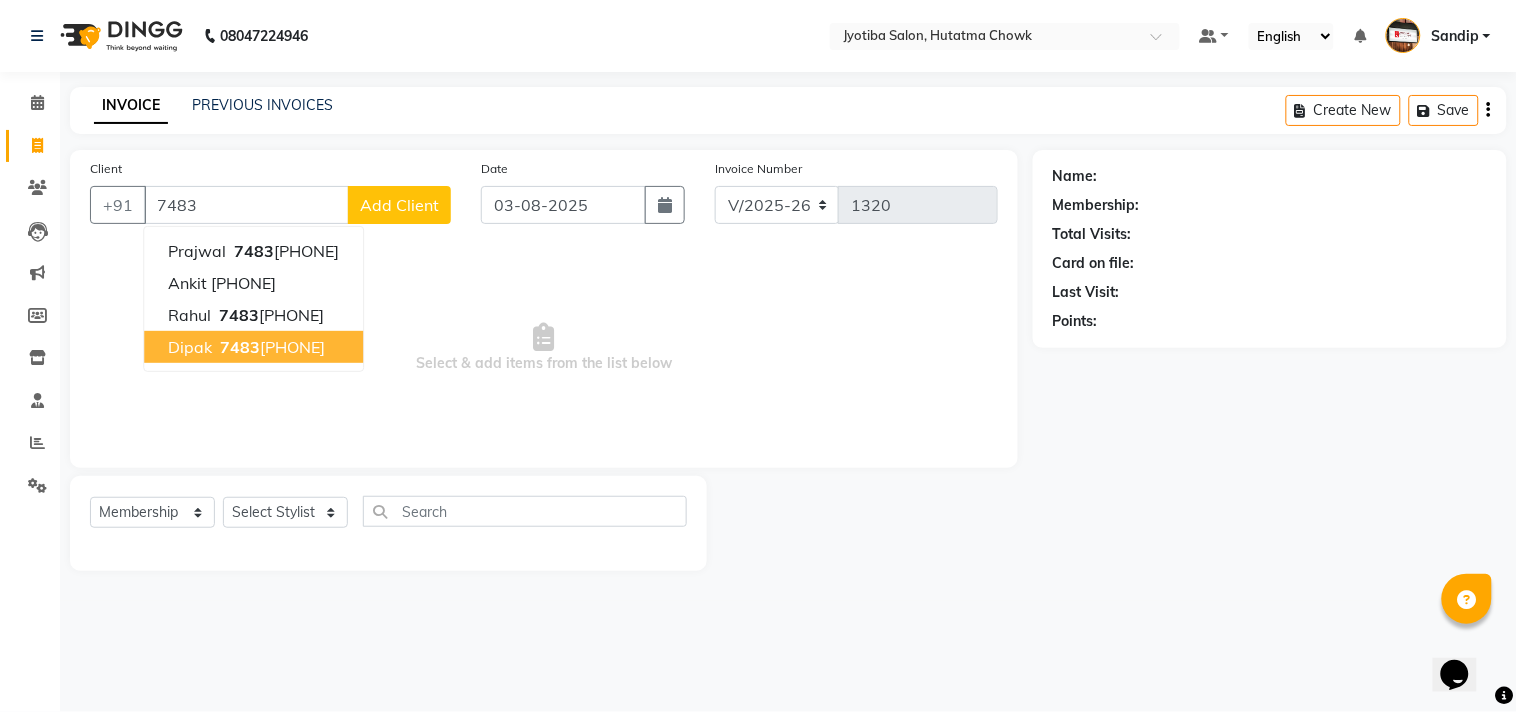 click on "[PHONE]" at bounding box center [270, 347] 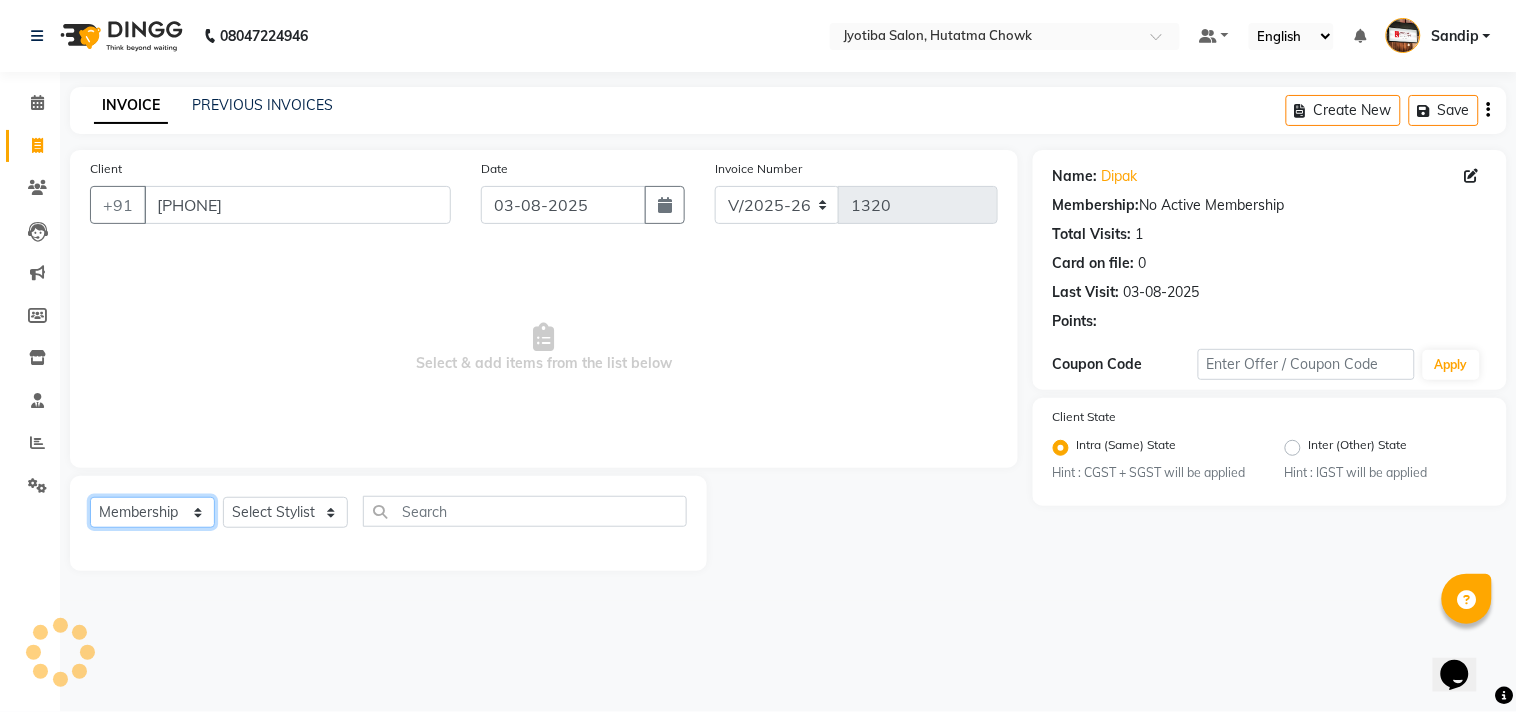 click on "Select  Service  Product  Membership  Package Voucher Prepaid Gift Card" 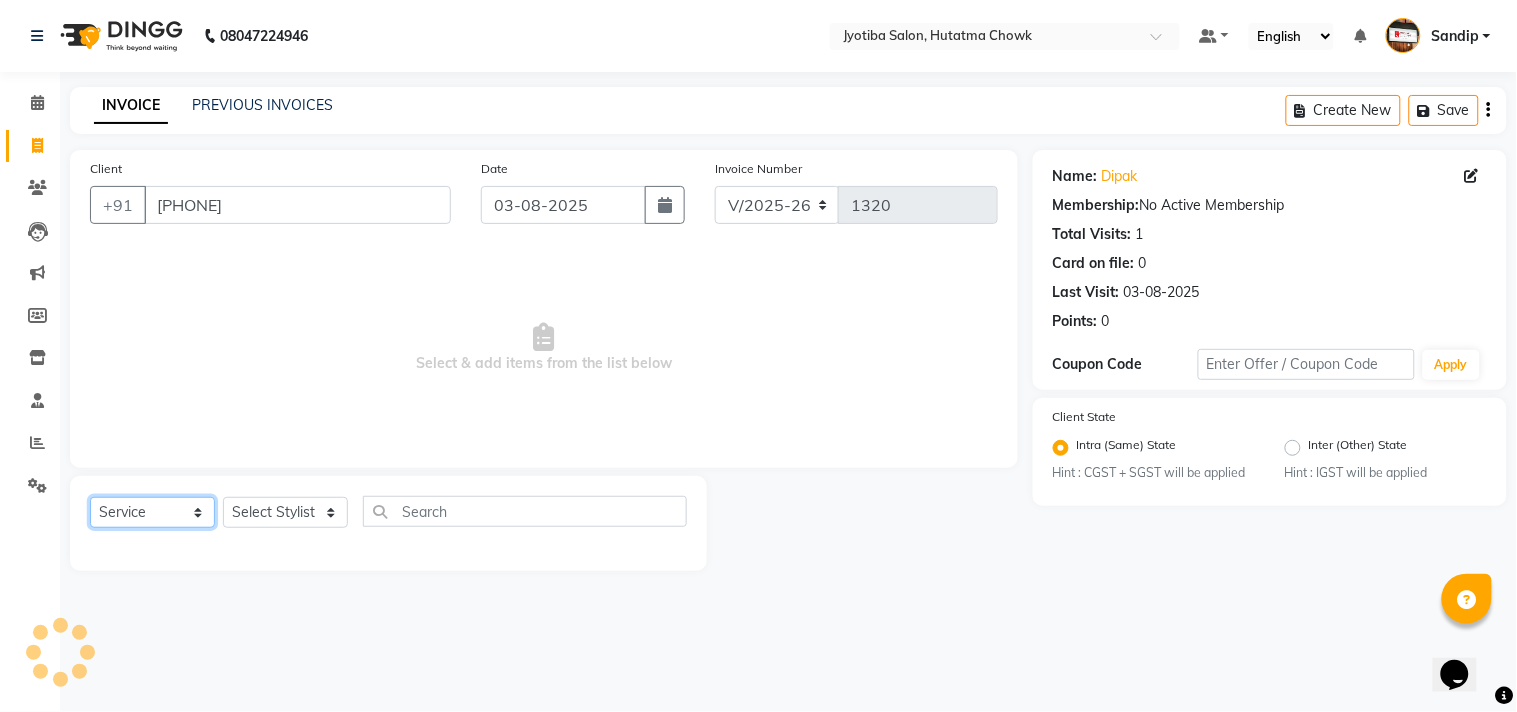 click on "Select  Service  Product  Membership  Package Voucher Prepaid Gift Card" 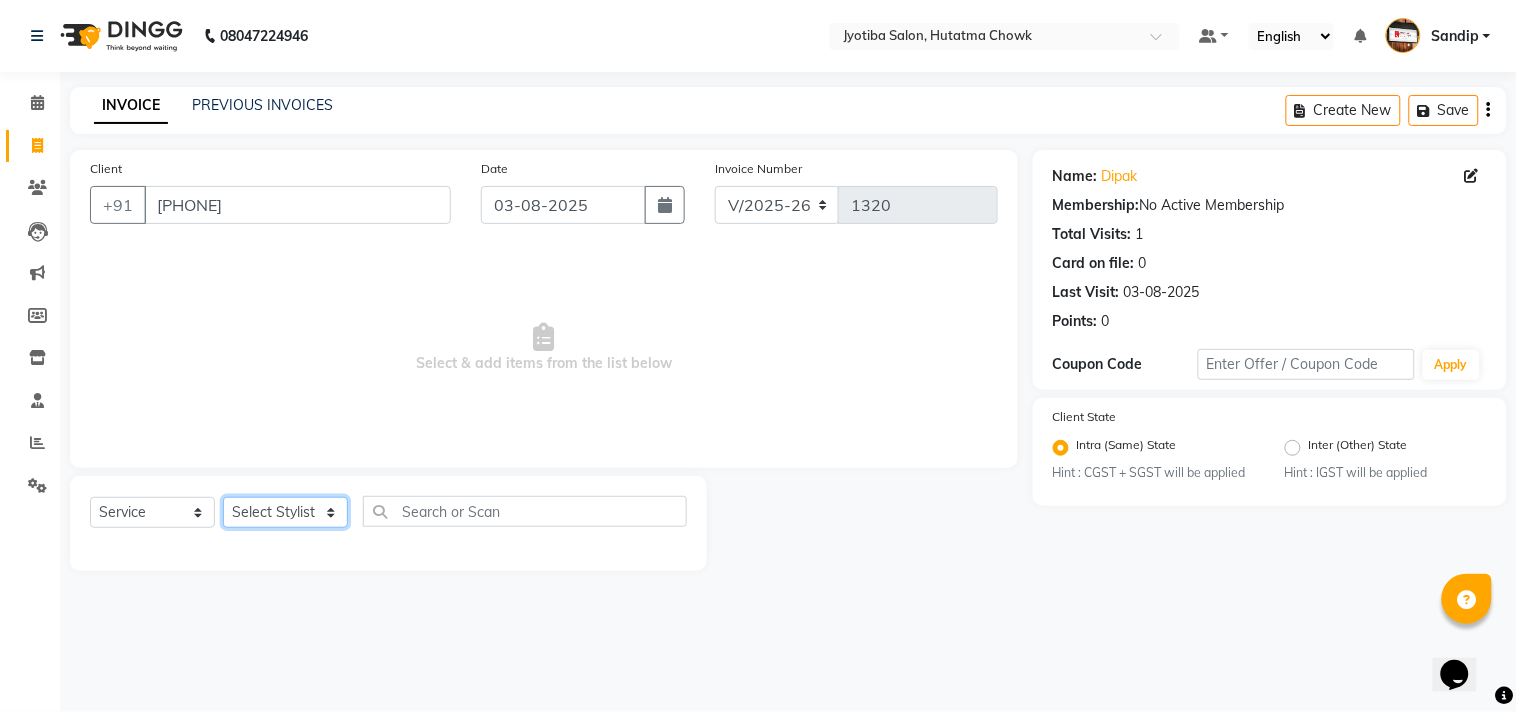 click on "Select Stylist Abdul Dinesh thakur Farman  Juned  mahadev Munna  prem RAHUL Sandip Suresh yasin" 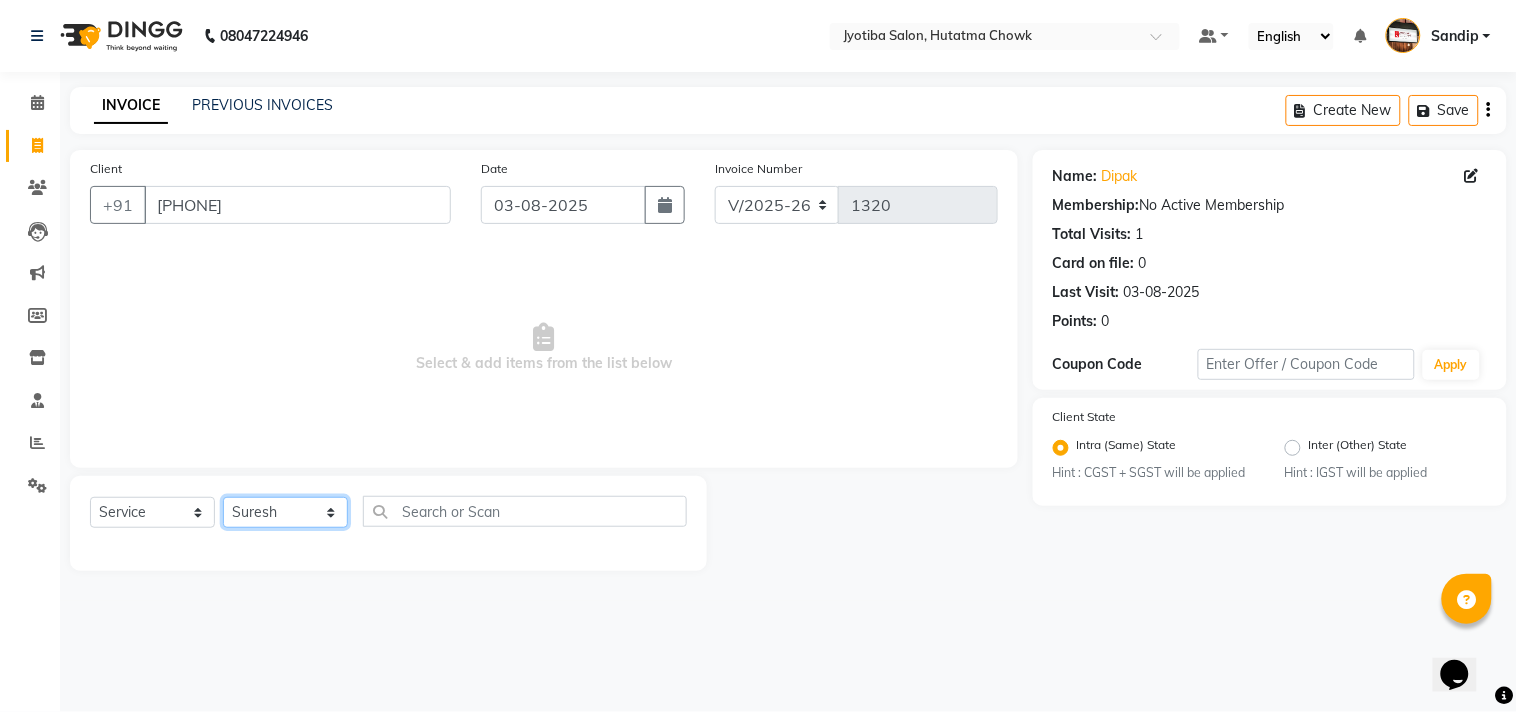 click on "Select Stylist Abdul Dinesh thakur Farman  Juned  mahadev Munna  prem RAHUL Sandip Suresh yasin" 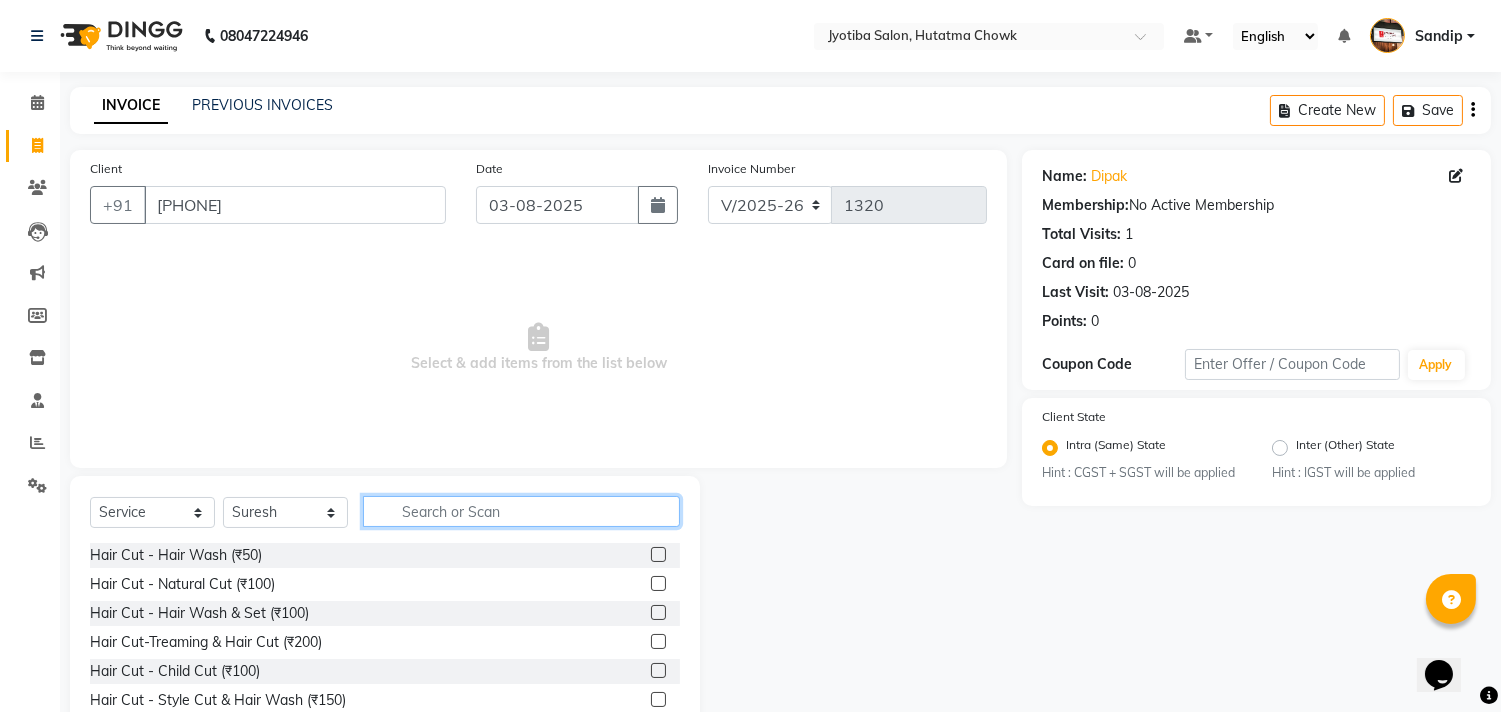 click 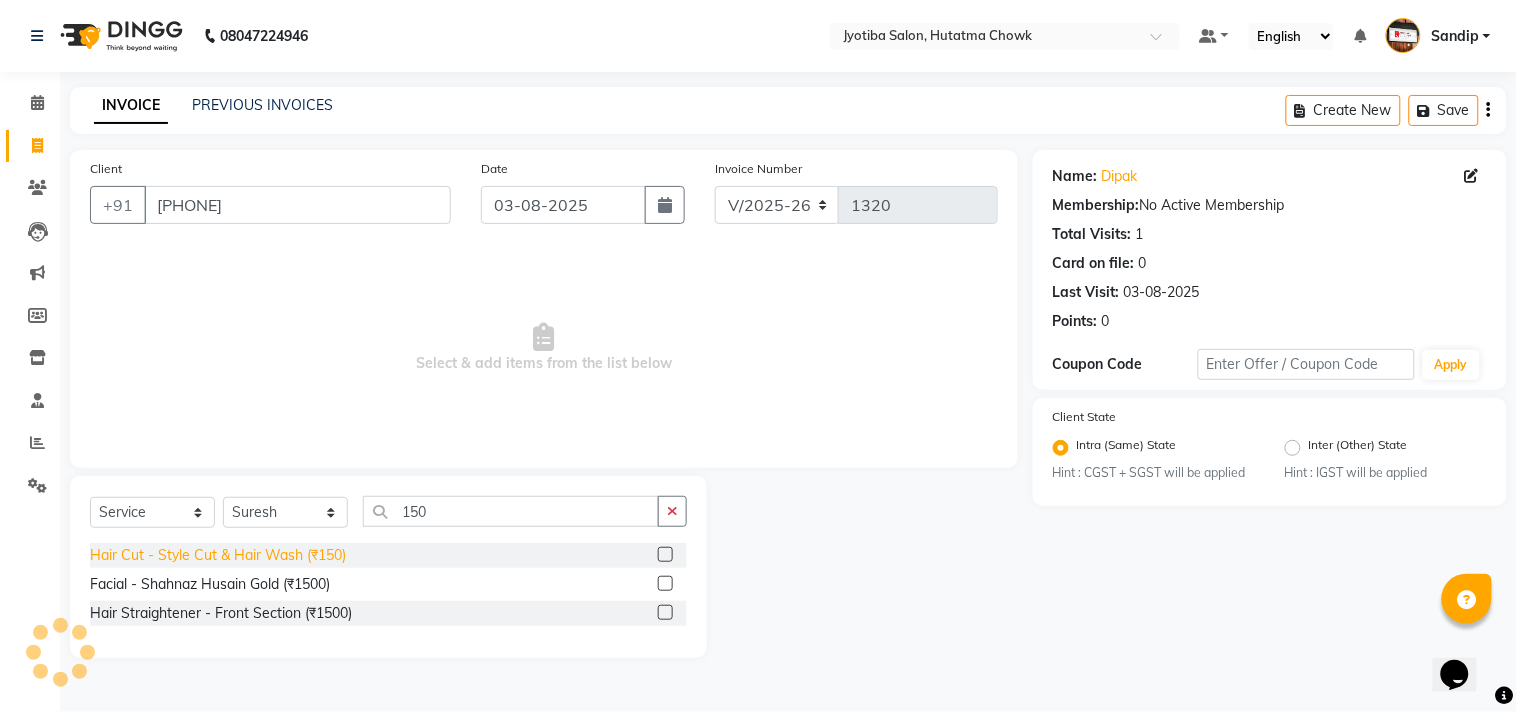 click on "Hair Cut - Style Cut & Hair Wash (₹150)" 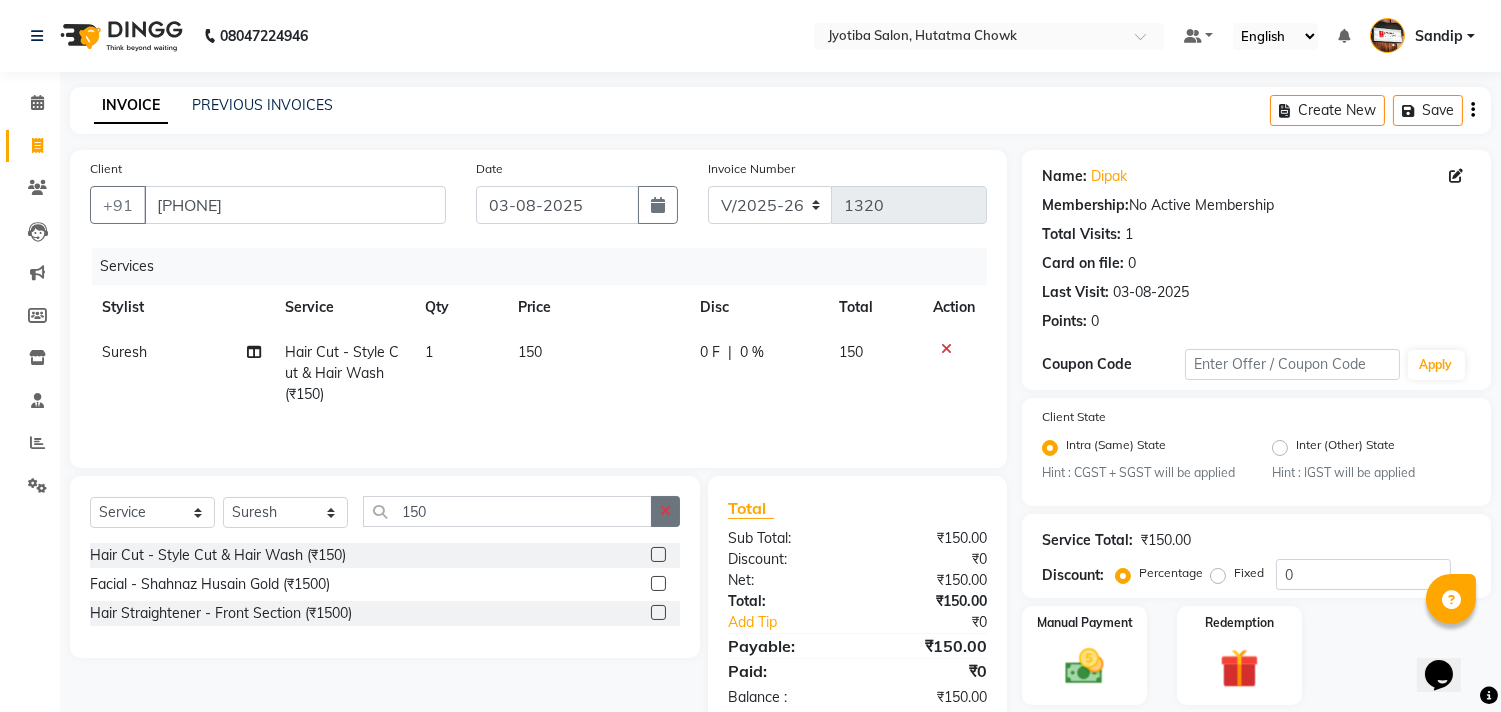 click 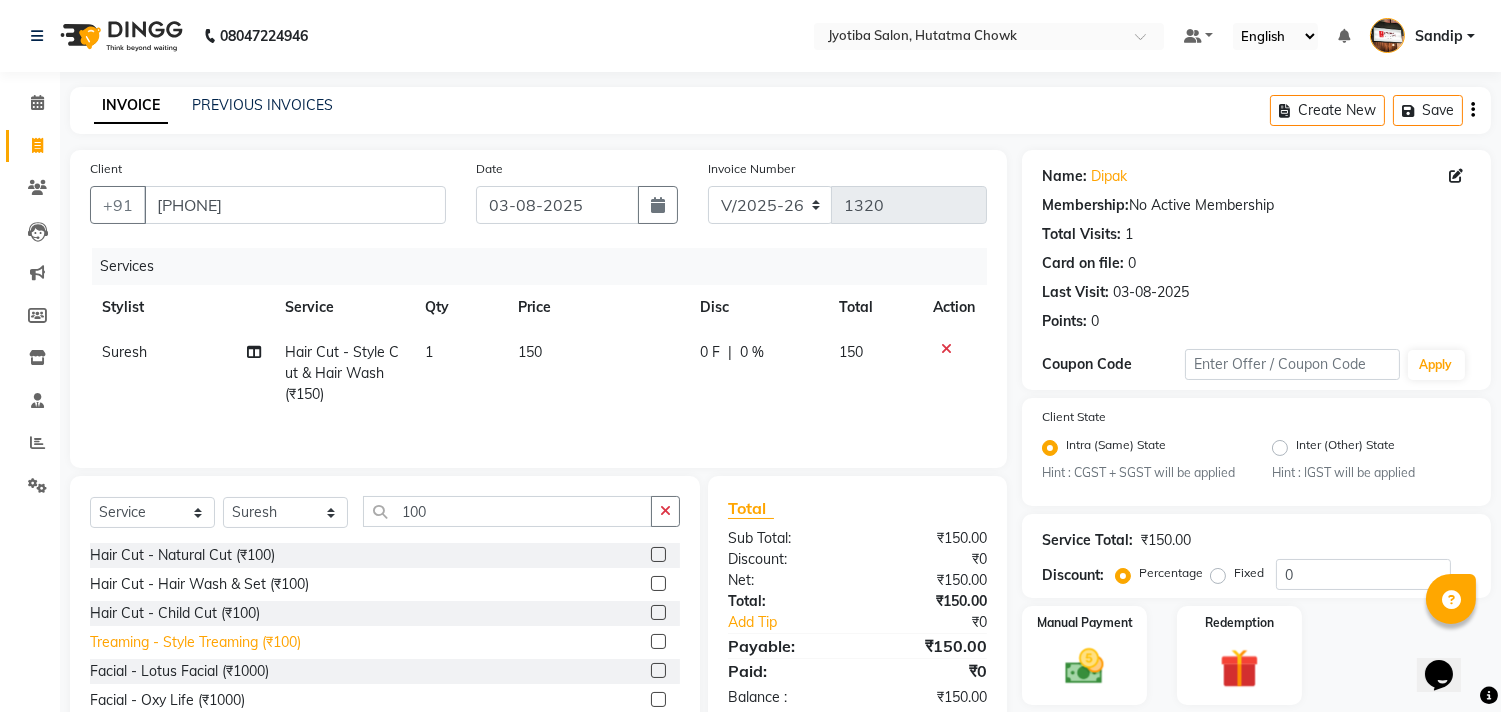 click on "Treaming - Style Treaming (₹100)" 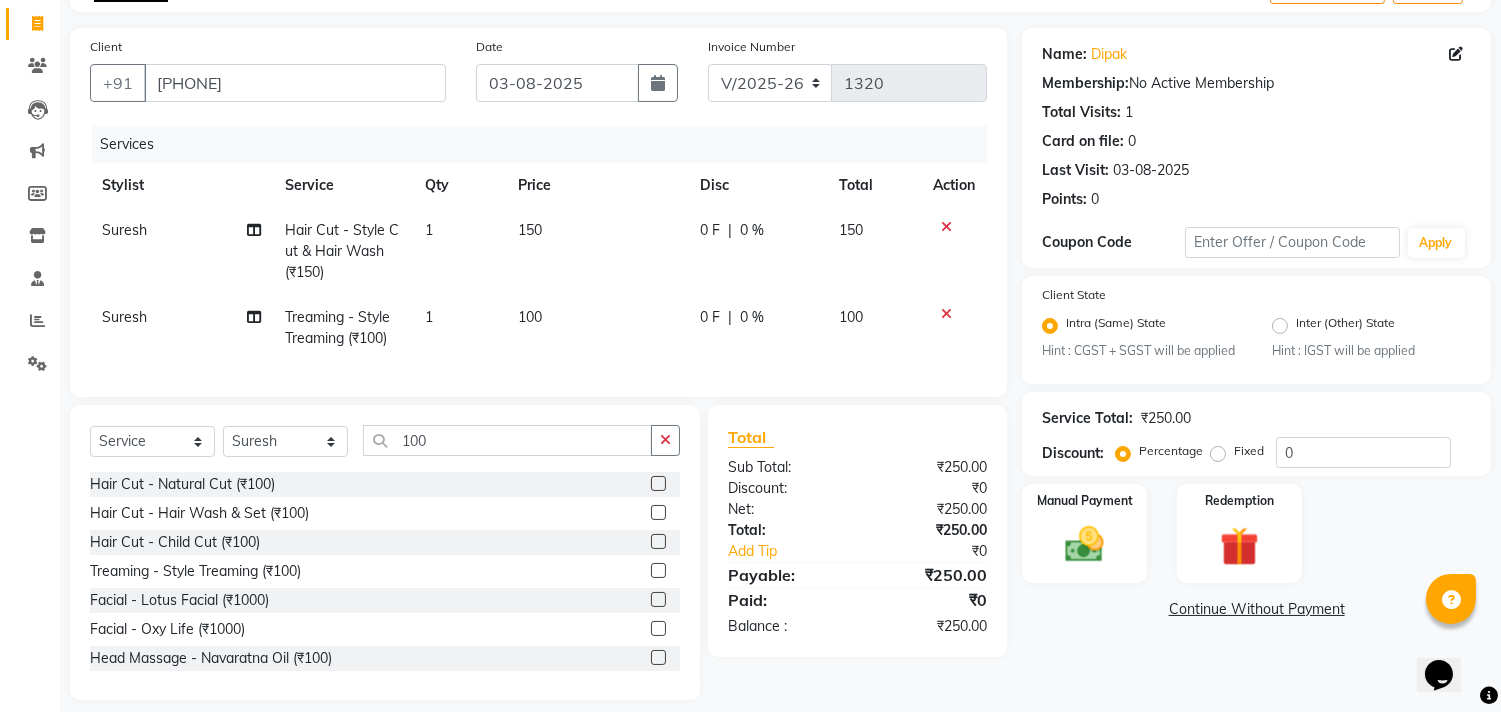 scroll, scrollTop: 156, scrollLeft: 0, axis: vertical 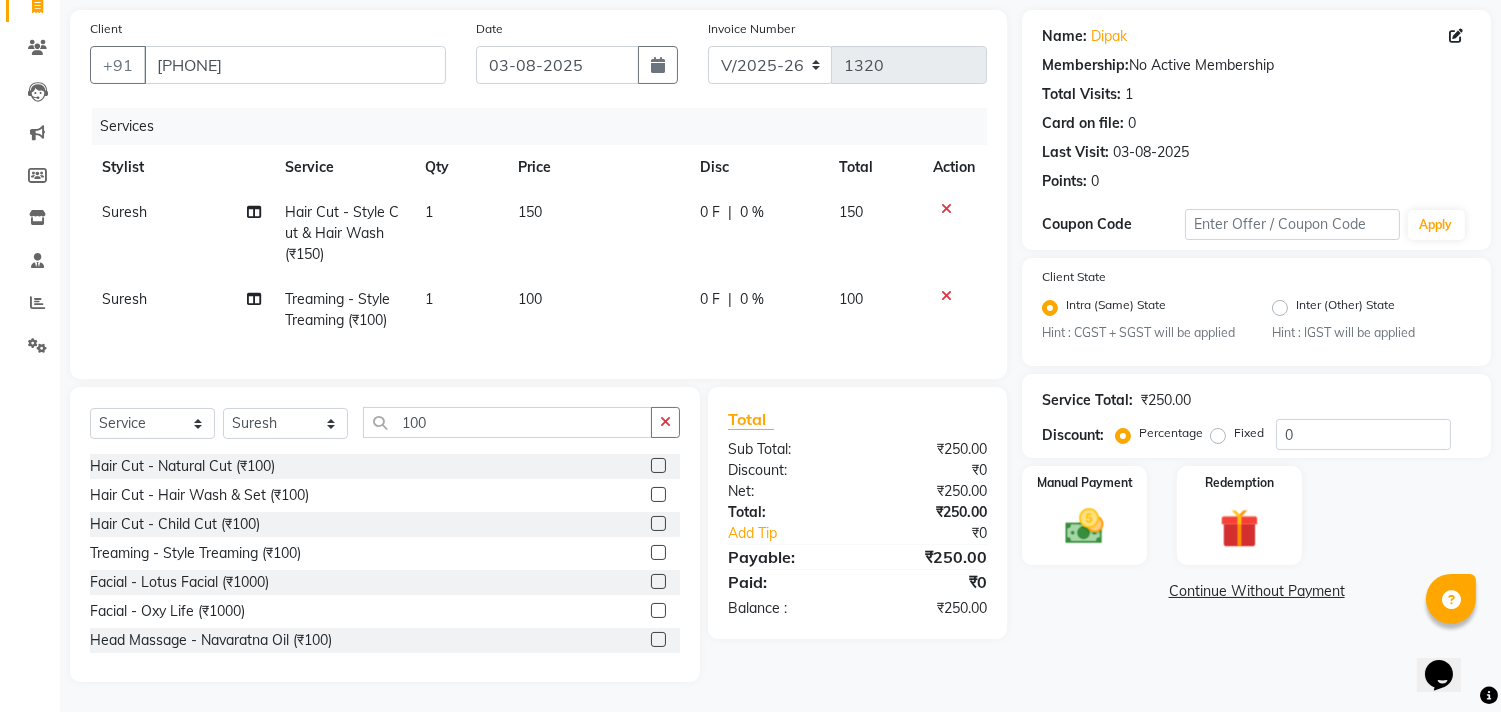 click on "Continue Without Payment" 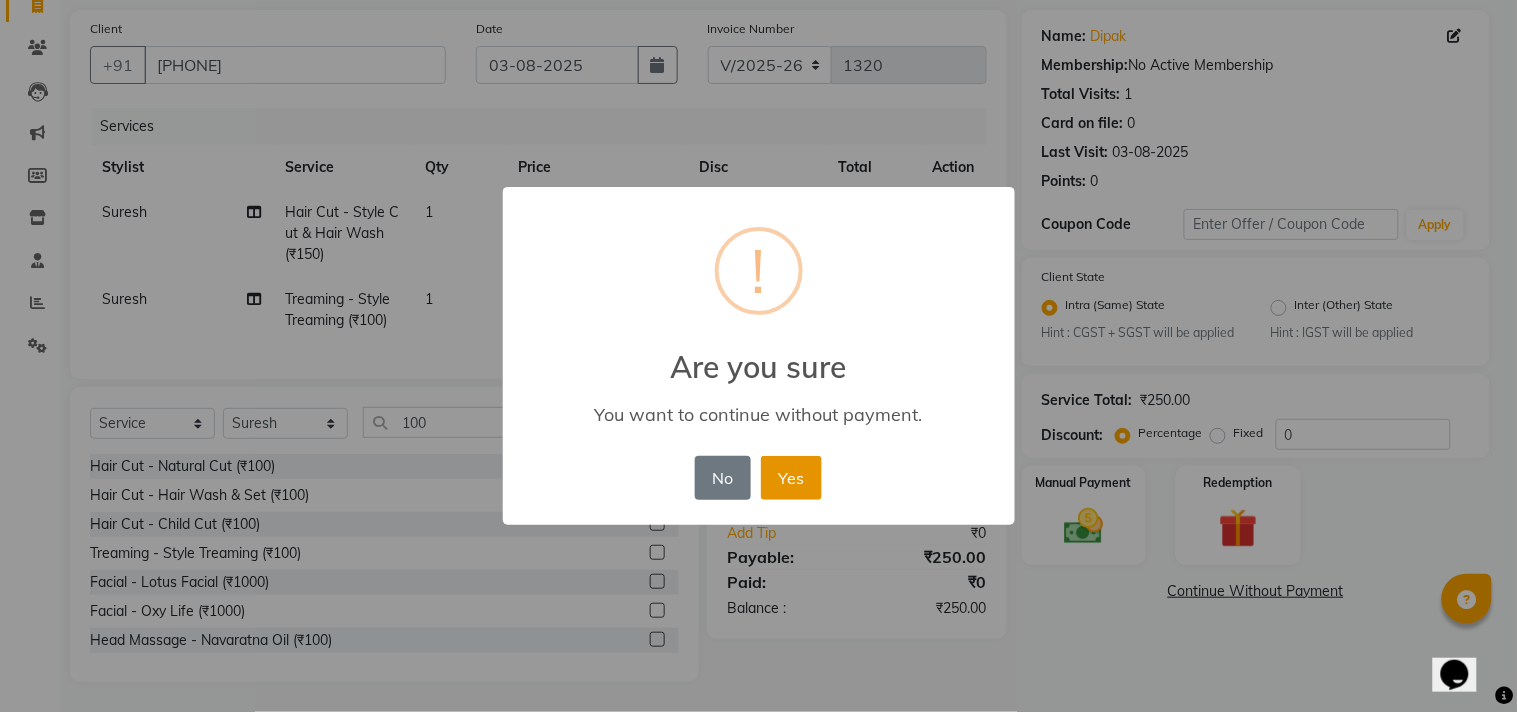 click on "Yes" at bounding box center [791, 478] 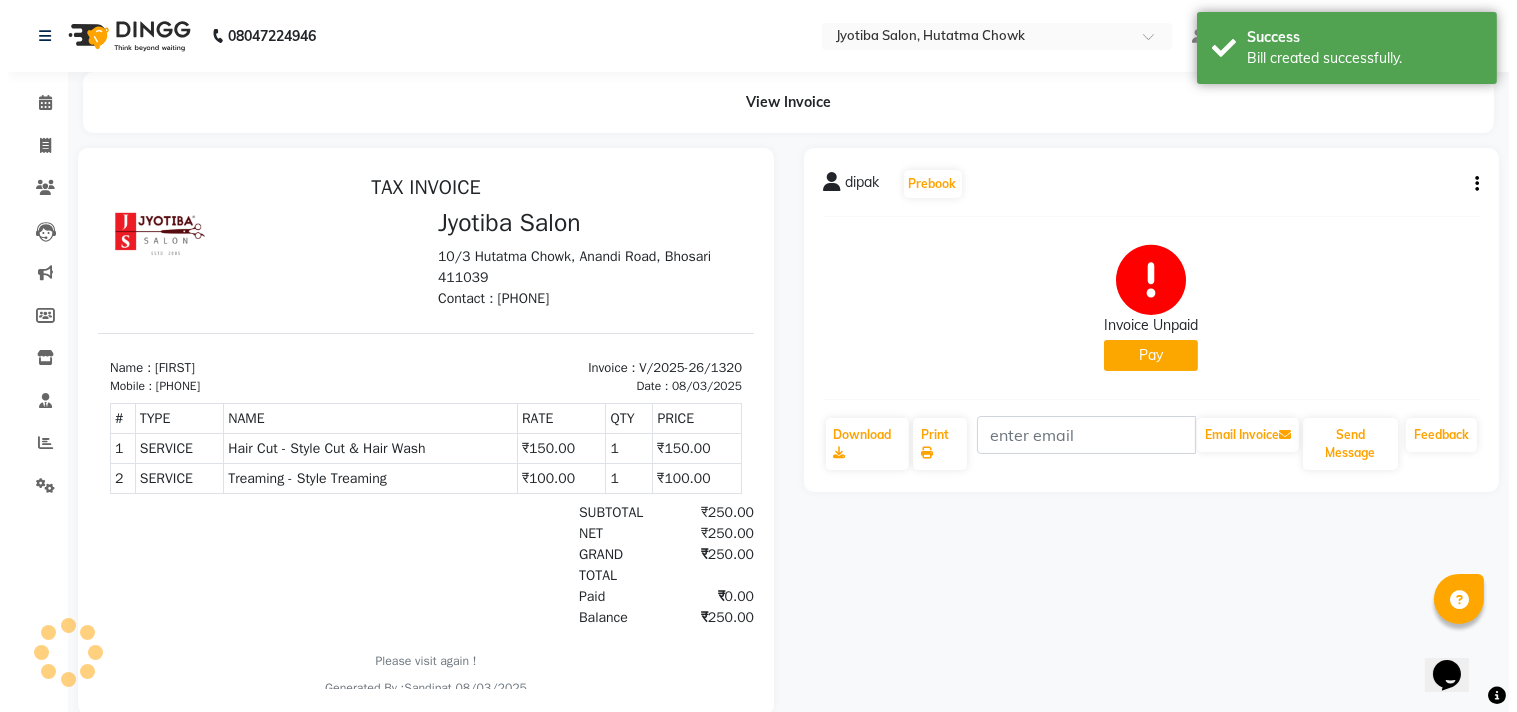scroll, scrollTop: 0, scrollLeft: 0, axis: both 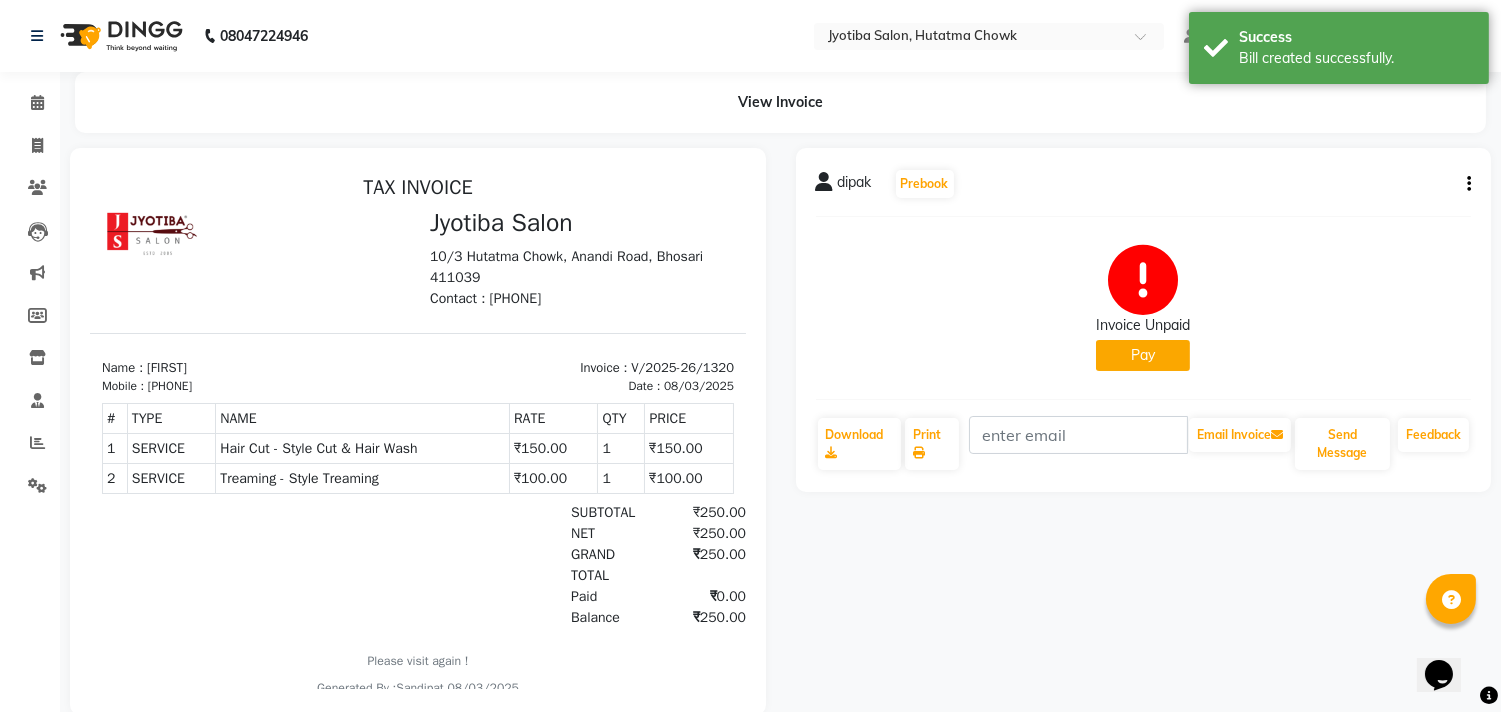 click on "Pay" 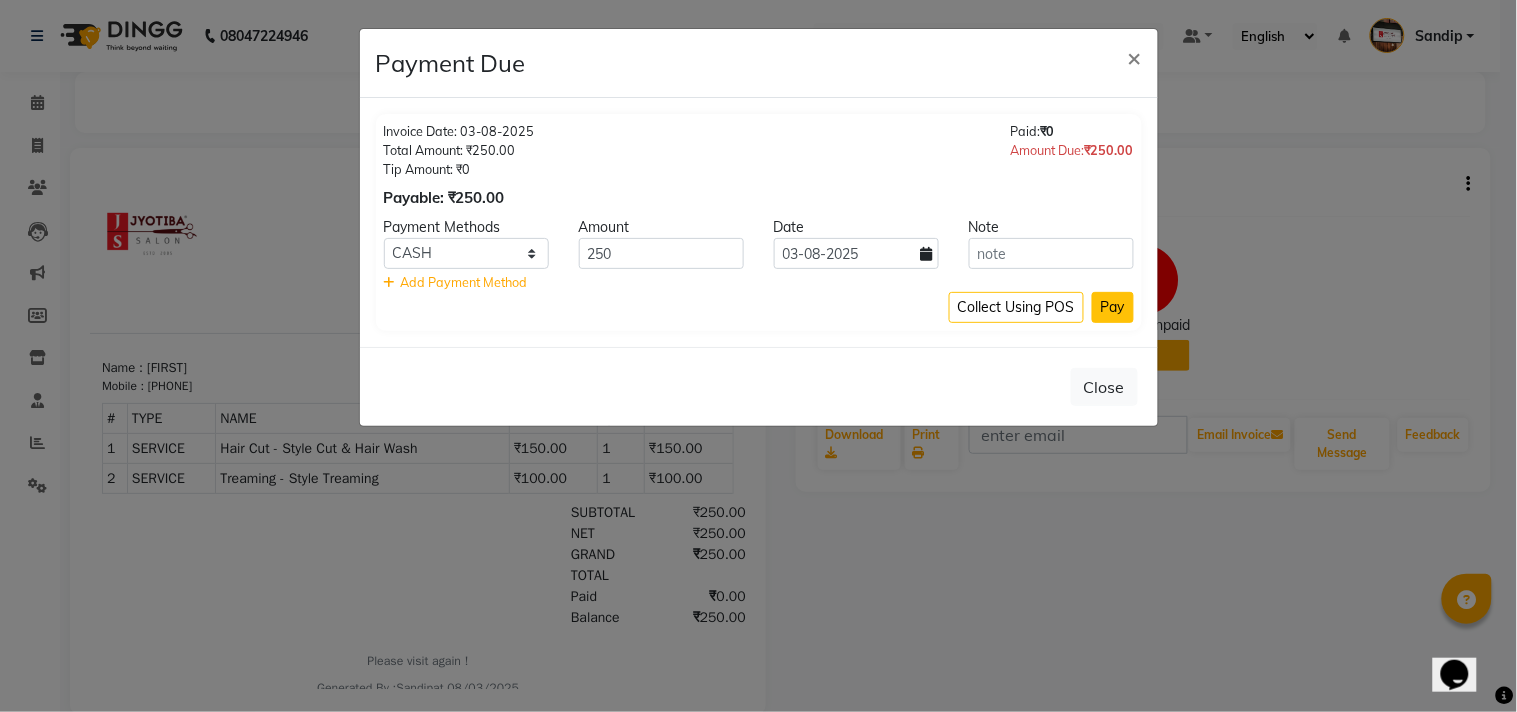 click on "Pay" 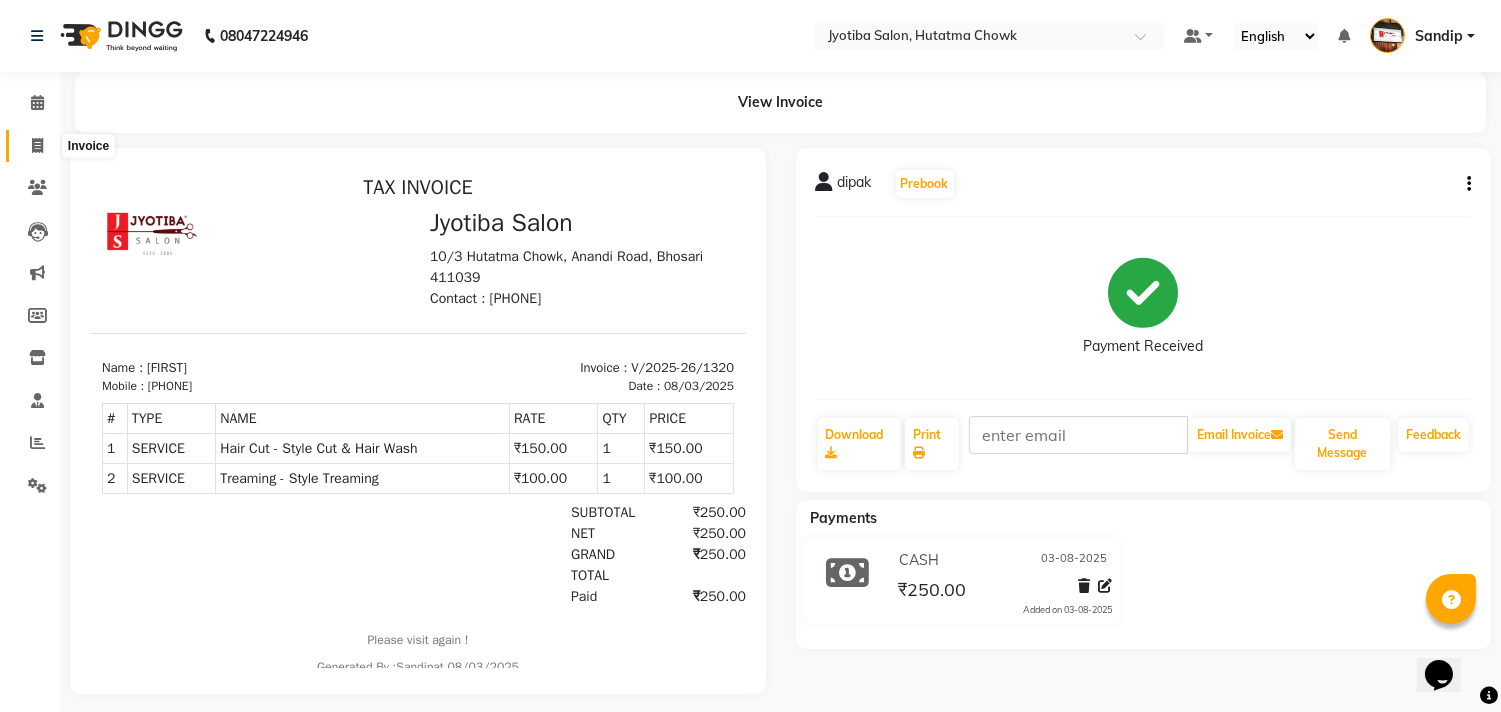 click 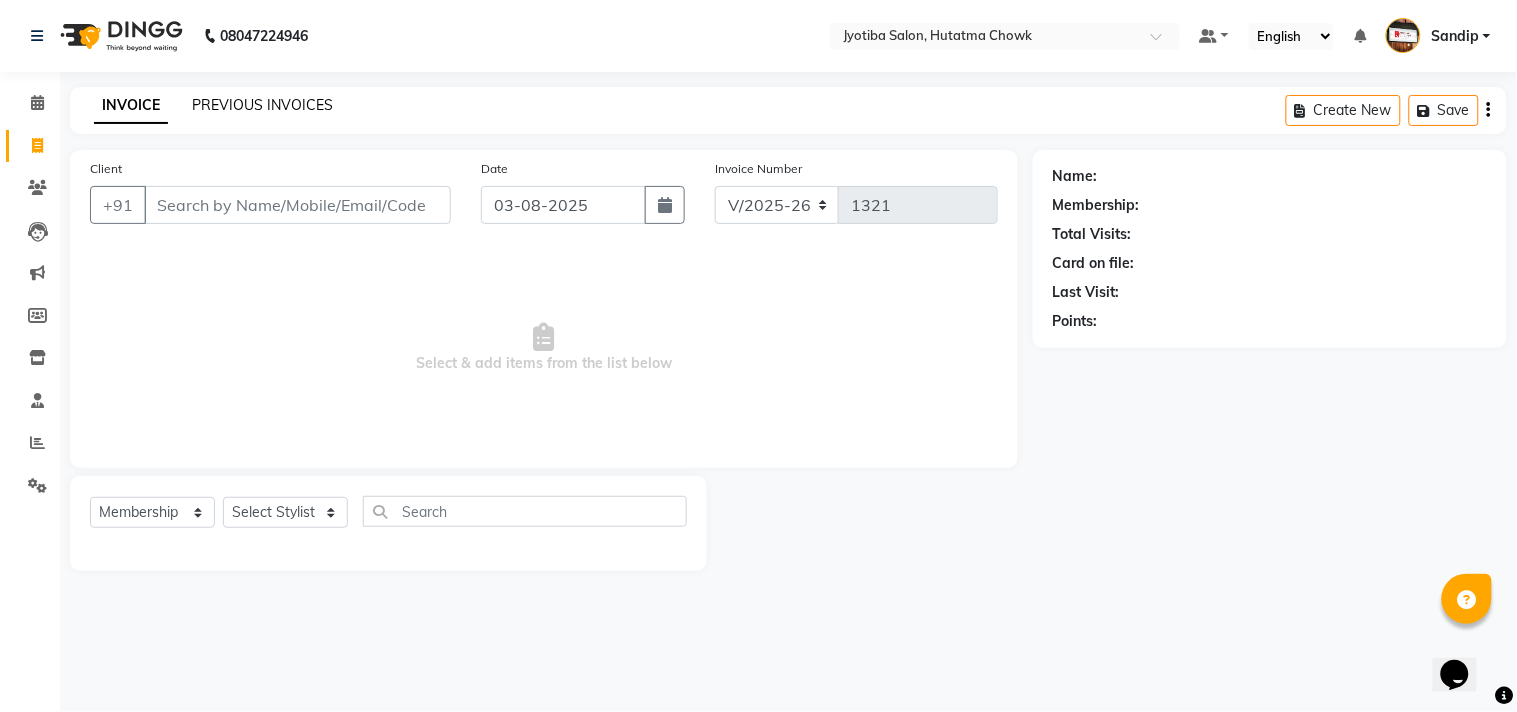 click on "PREVIOUS INVOICES" 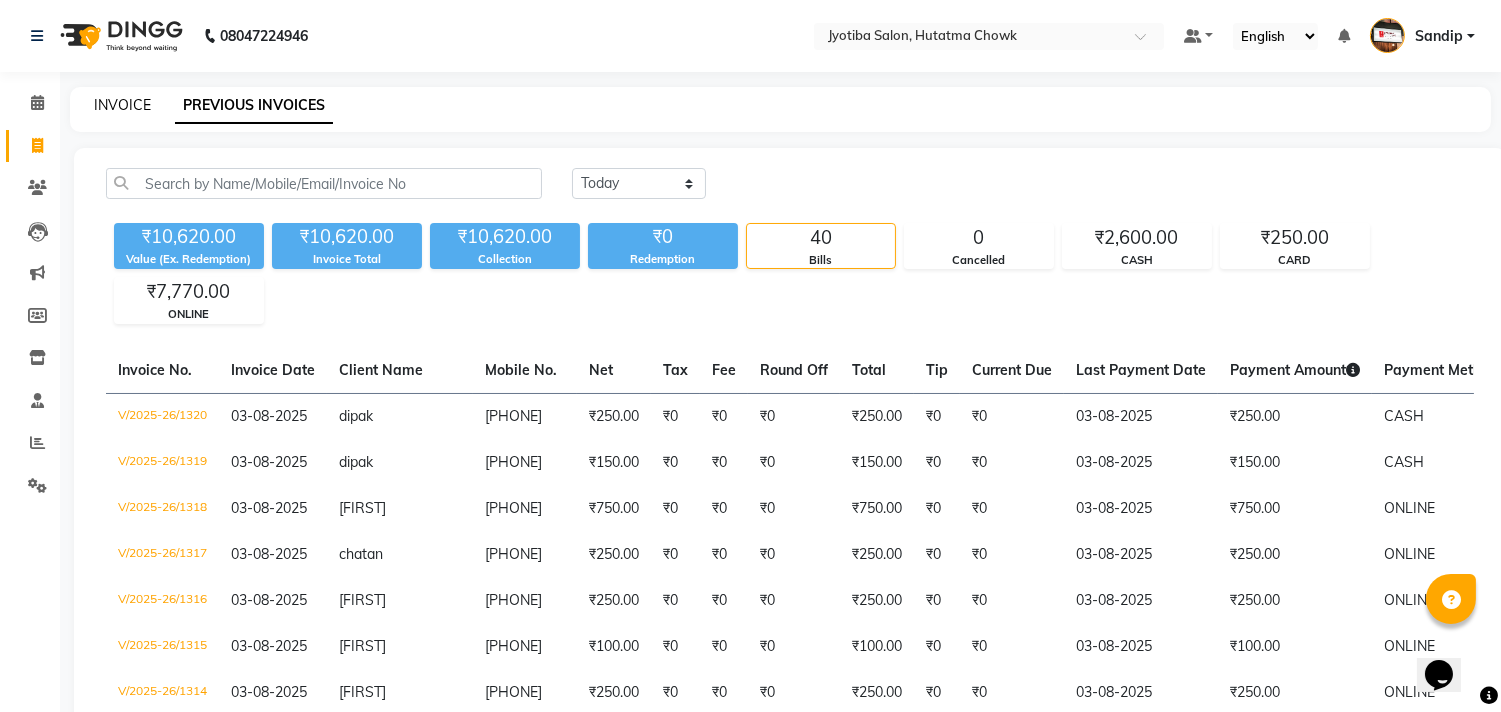 click on "INVOICE" 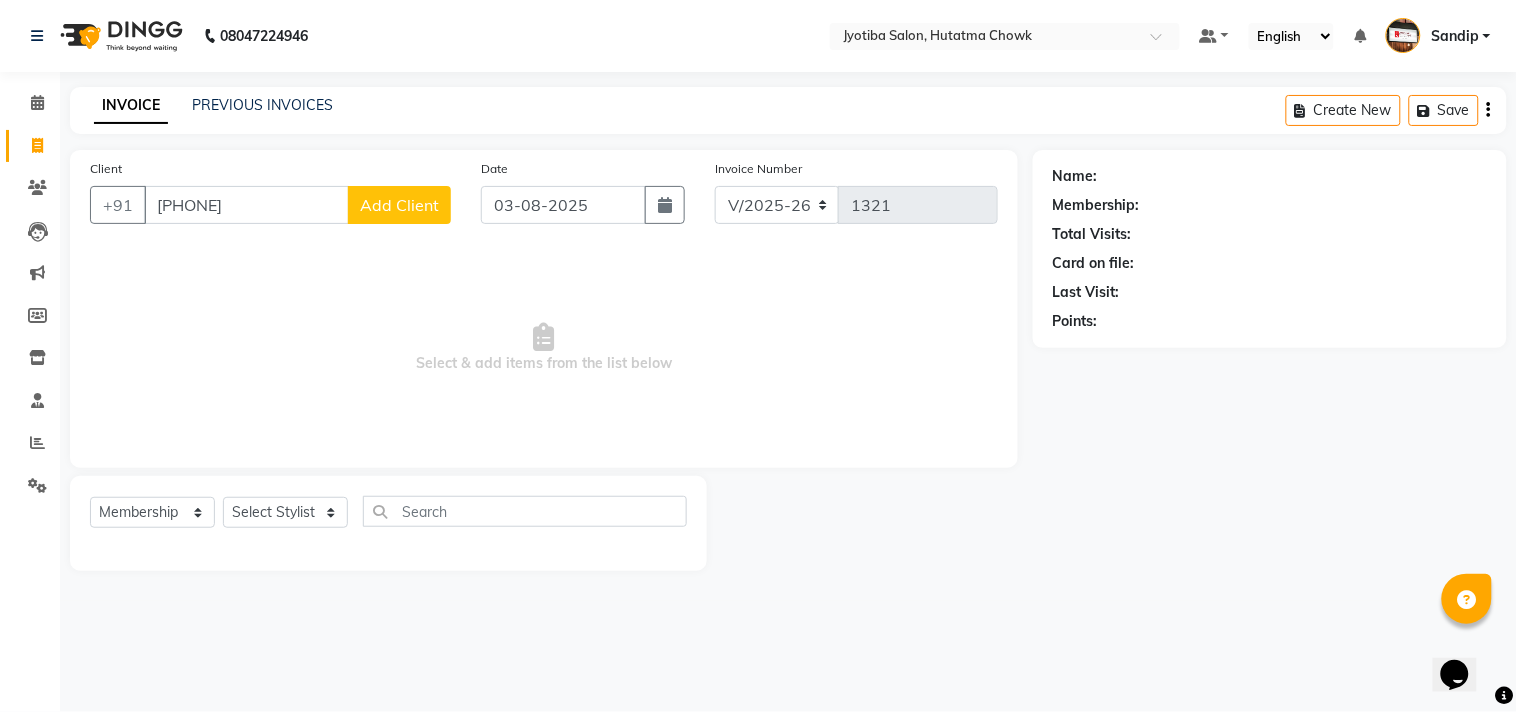 click on "Add Client" 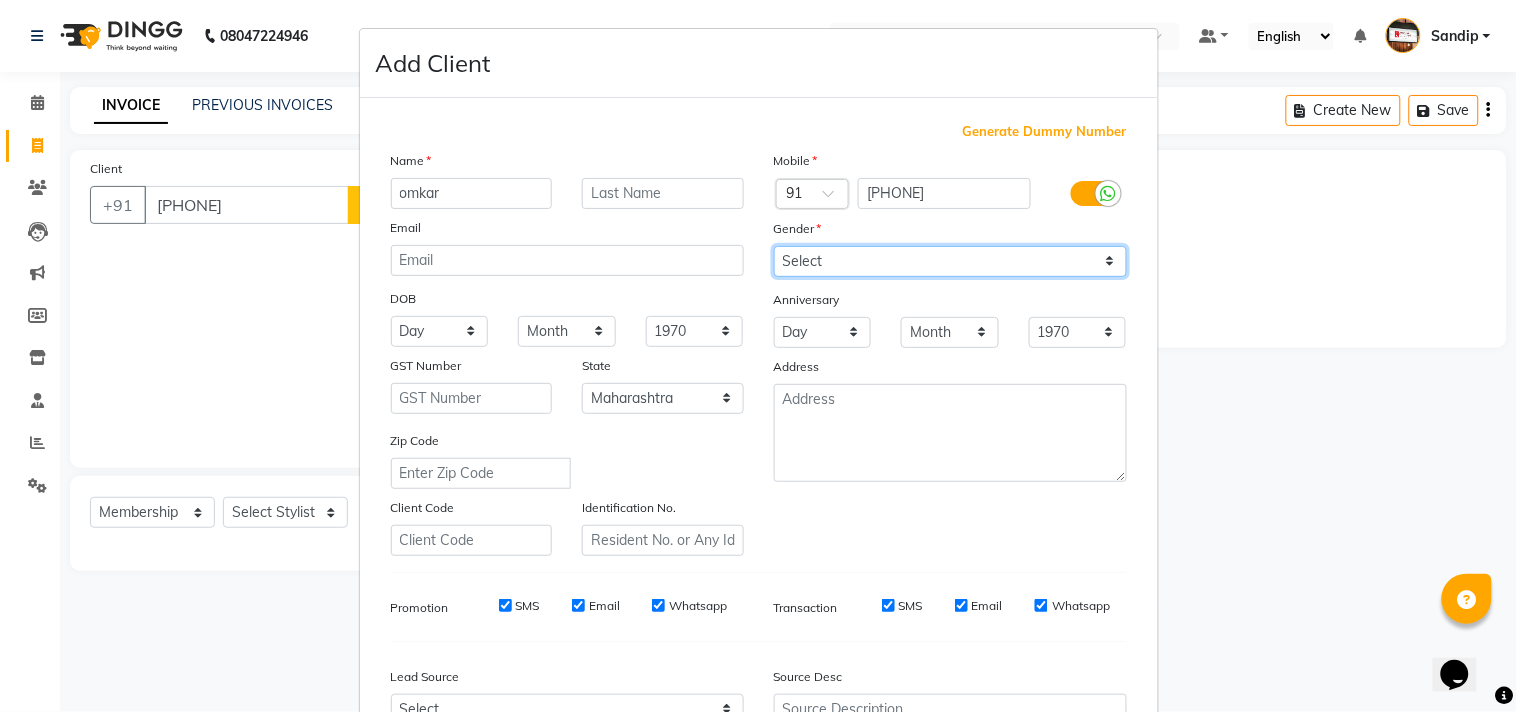 click on "Select Male Female Other Prefer Not To Say" at bounding box center [950, 261] 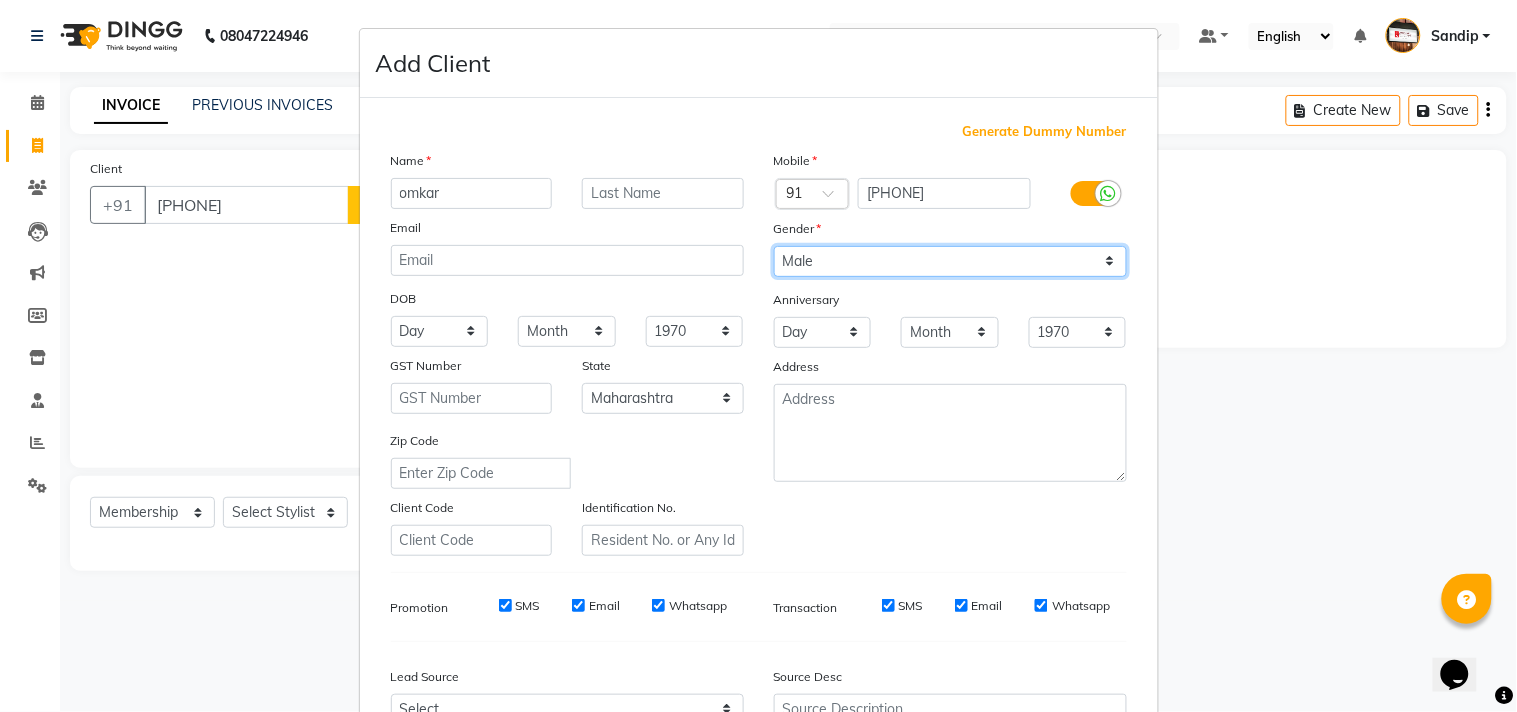 click on "Select Male Female Other Prefer Not To Say" at bounding box center (950, 261) 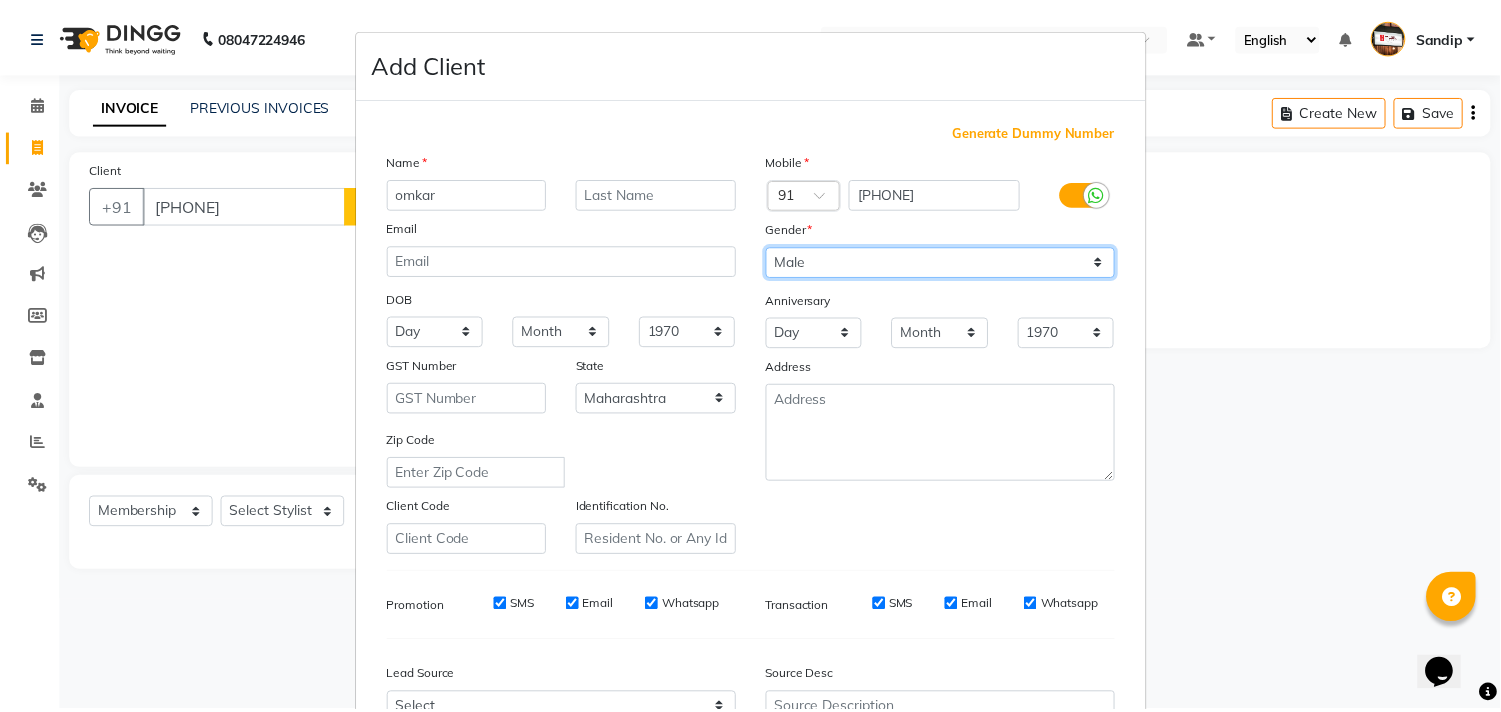 scroll, scrollTop: 212, scrollLeft: 0, axis: vertical 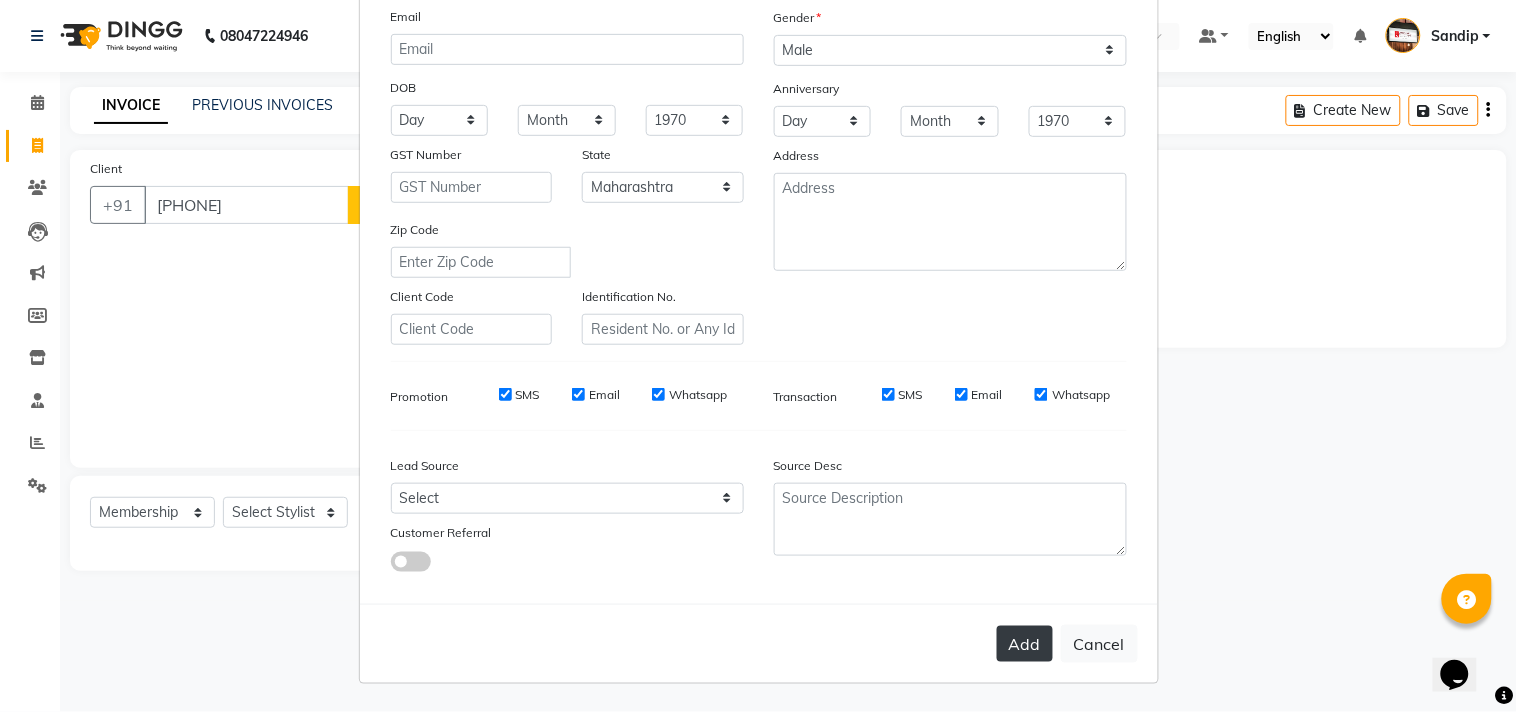 click on "Add" at bounding box center (1025, 644) 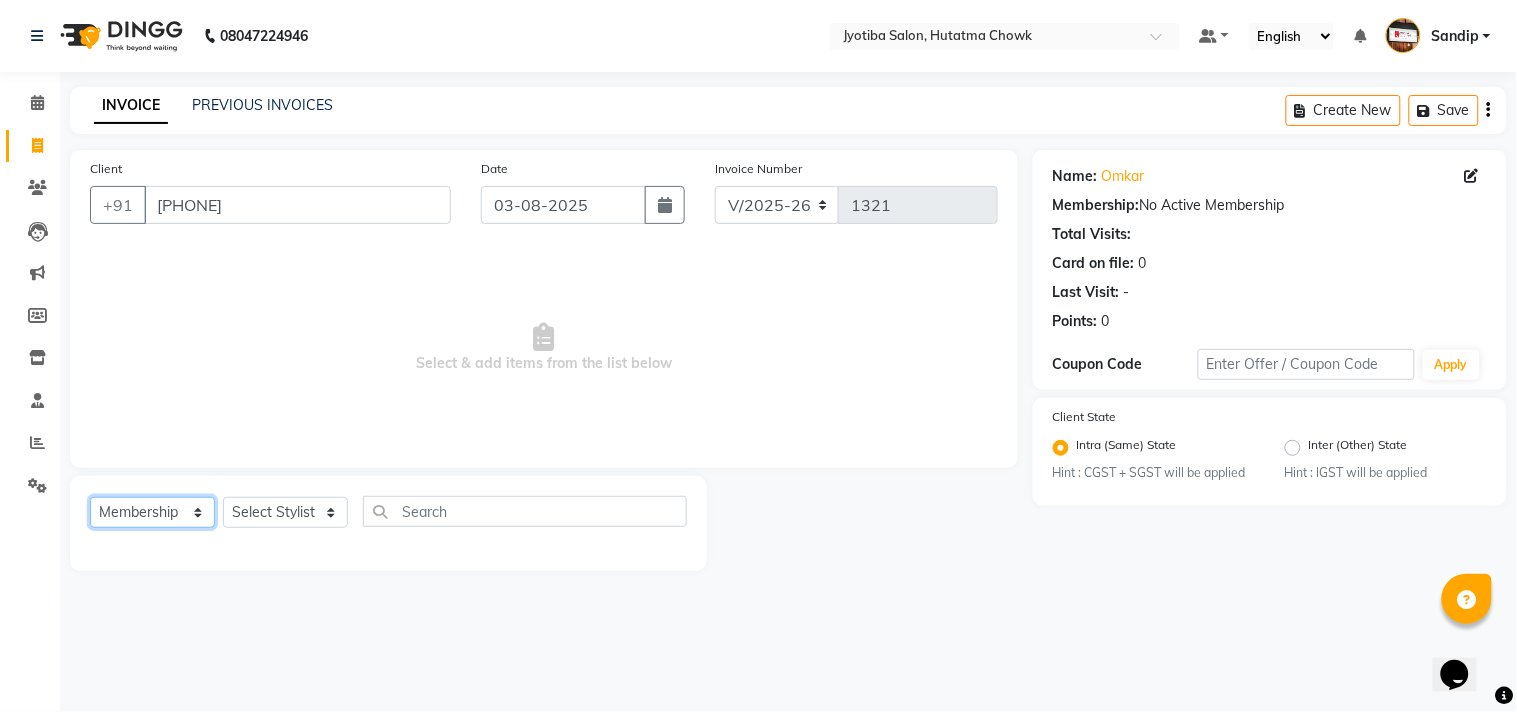 click on "Select  Service  Product  Membership  Package Voucher Prepaid Gift Card" 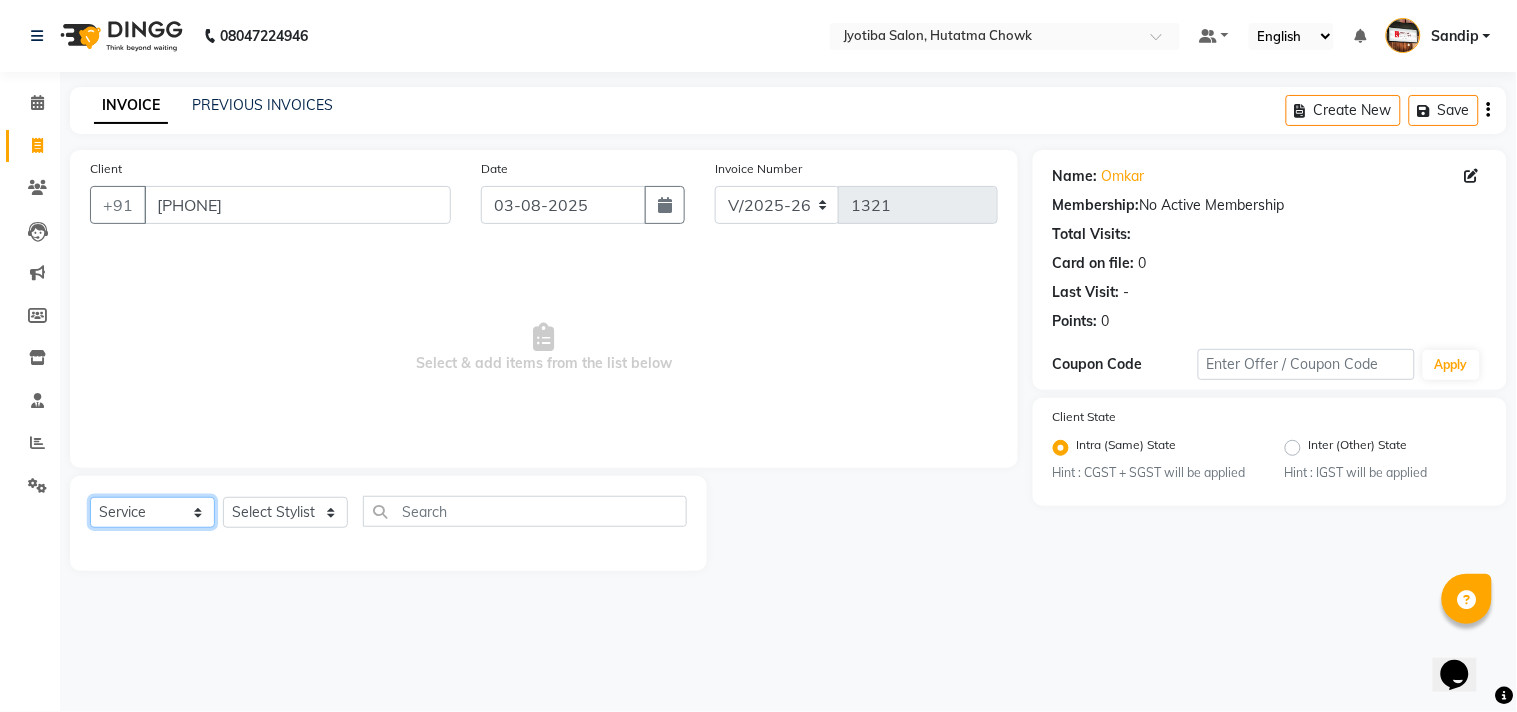 click on "Select  Service  Product  Membership  Package Voucher Prepaid Gift Card" 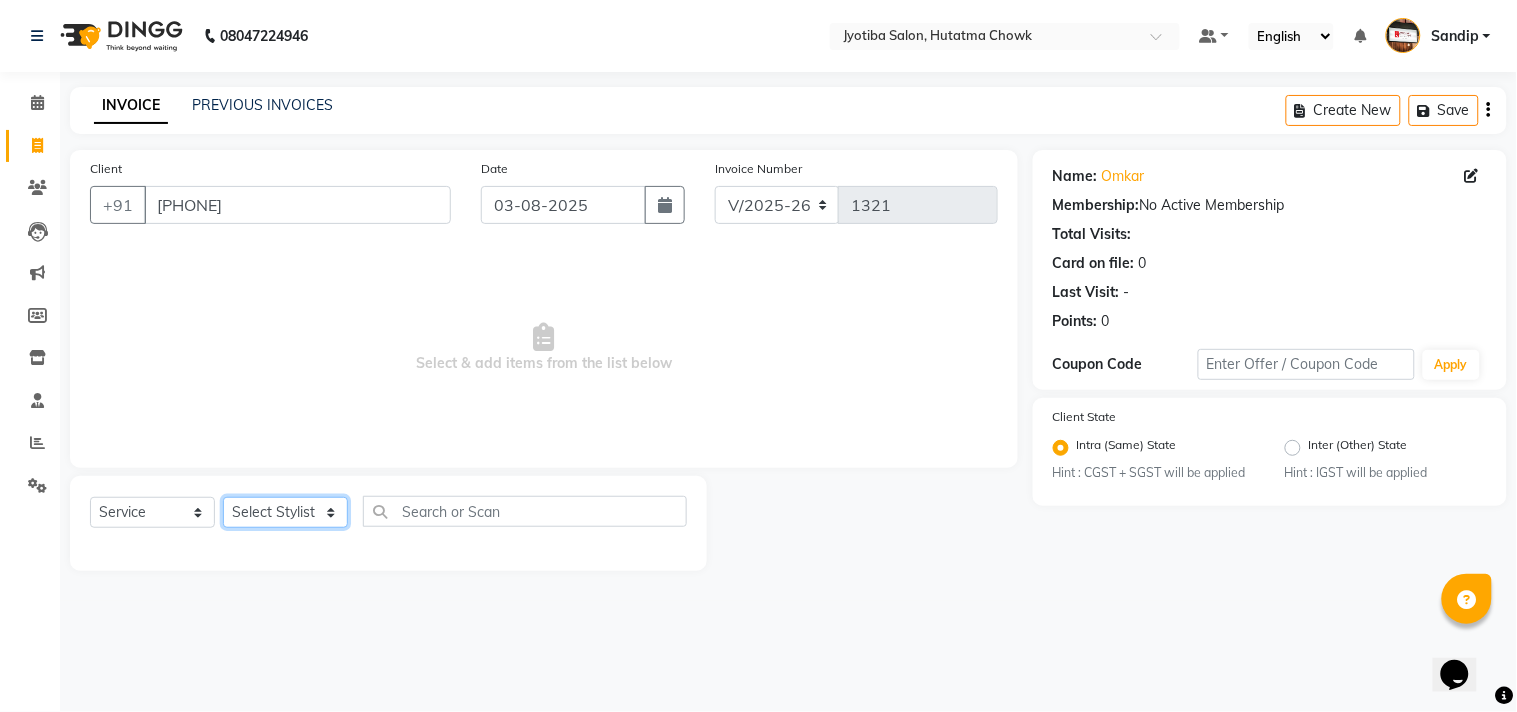 click on "Select Stylist Abdul Dinesh thakur Farman  Juned  mahadev Munna  prem RAHUL Sandip Suresh yasin" 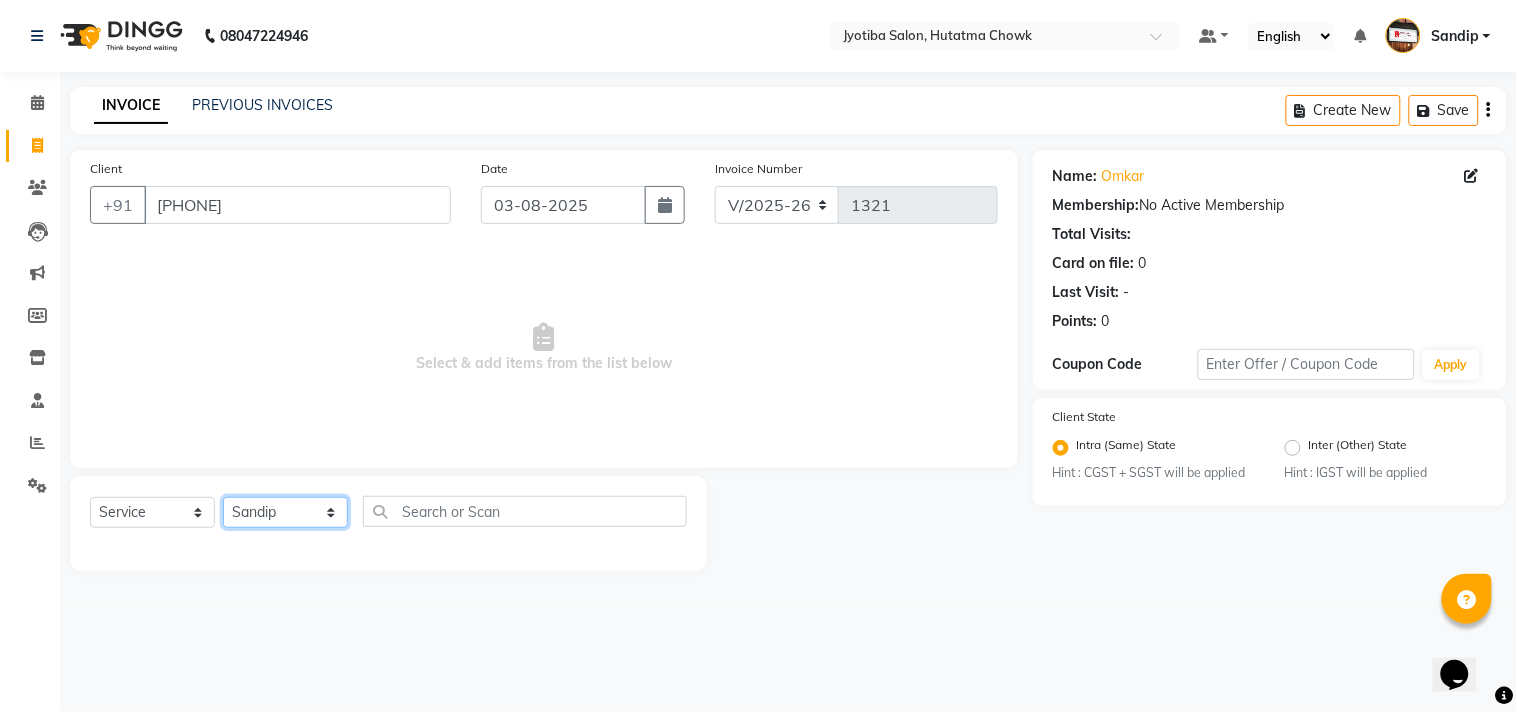 click on "Select Stylist Abdul Dinesh thakur Farman  Juned  mahadev Munna  prem RAHUL Sandip Suresh yasin" 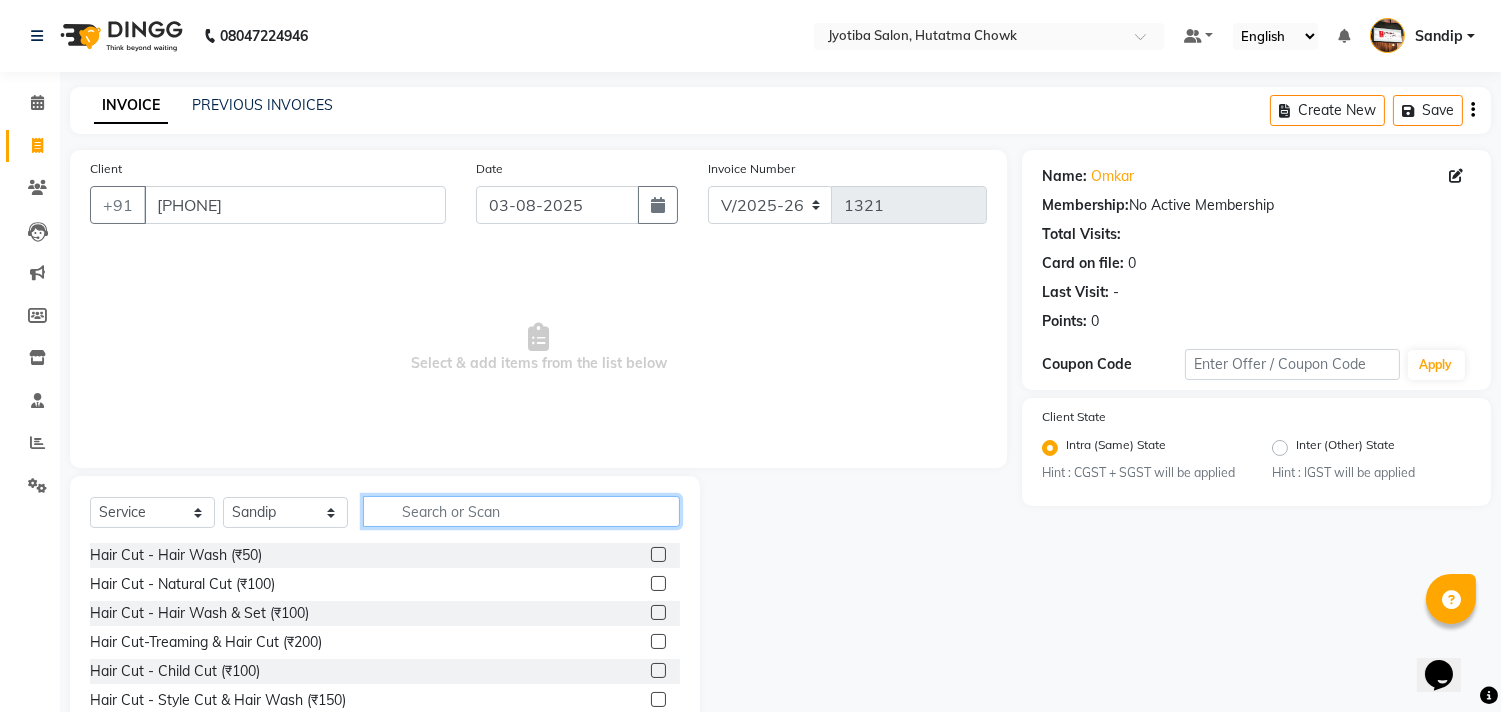 click 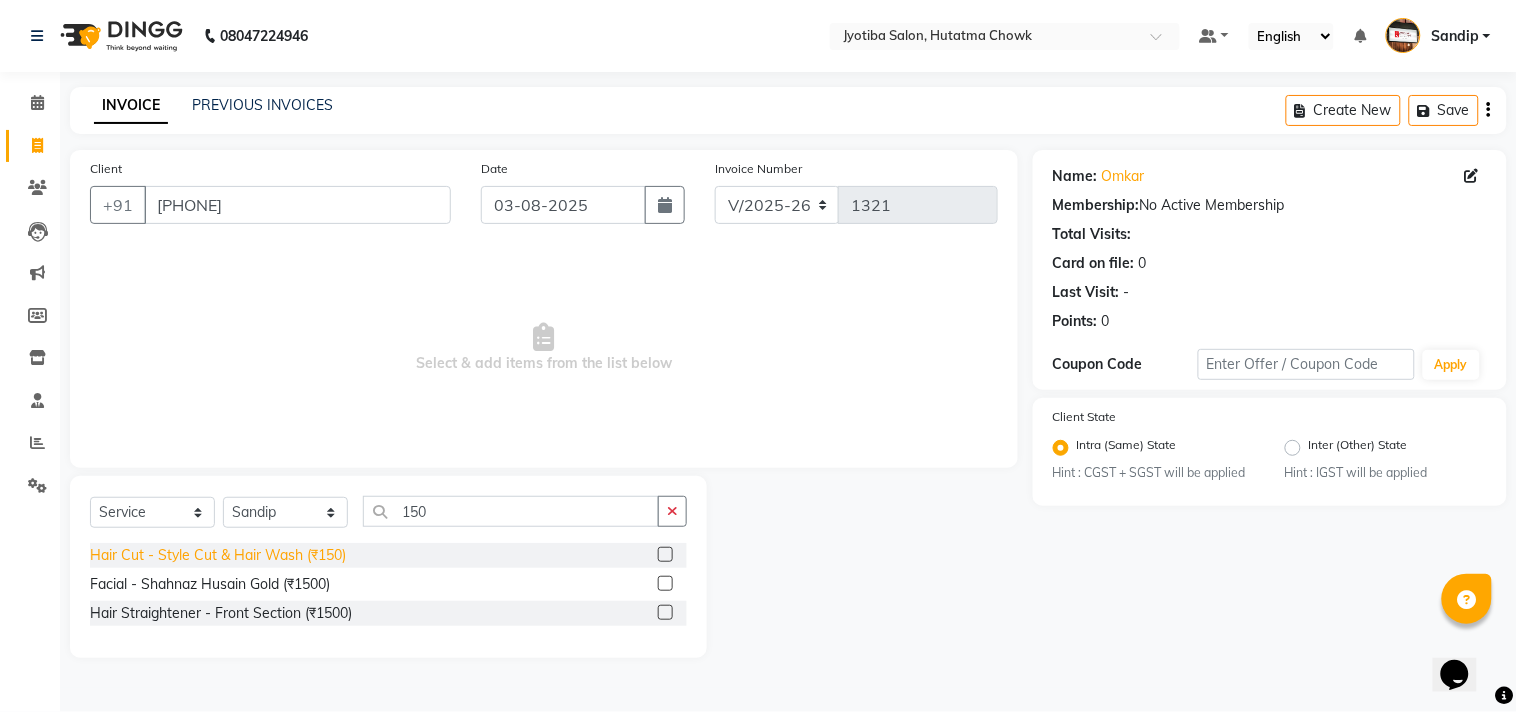 click on "Hair Cut - Style Cut & Hair Wash (₹150)" 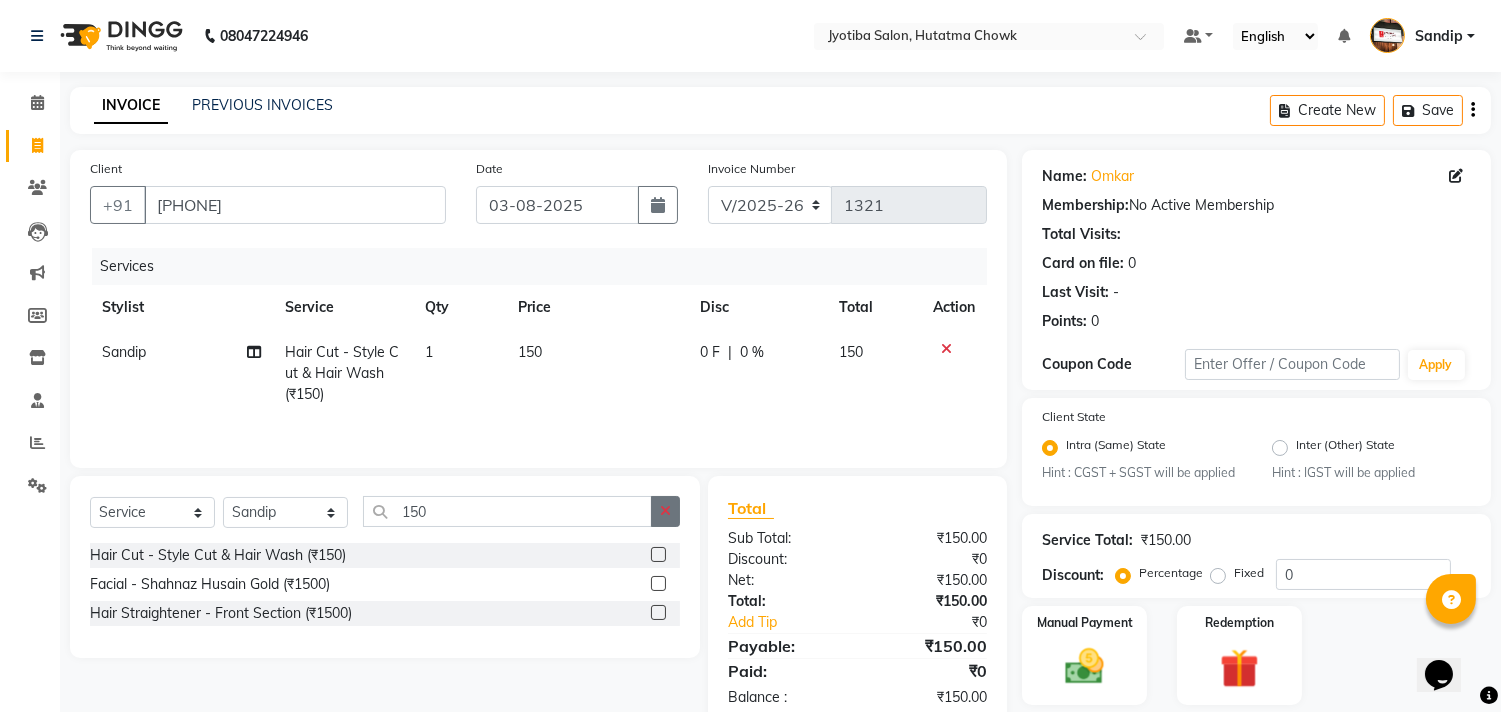 click 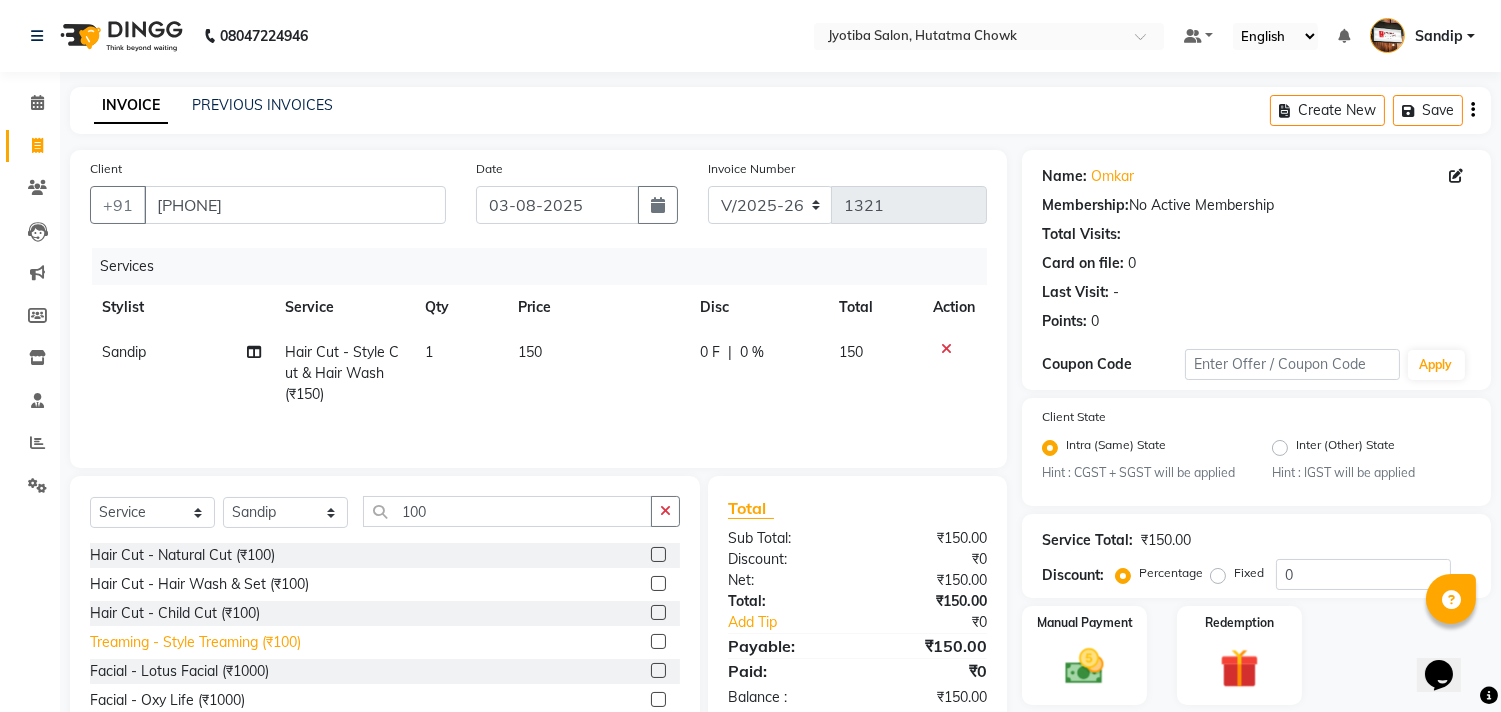 click on "Treaming - Style Treaming (₹100)" 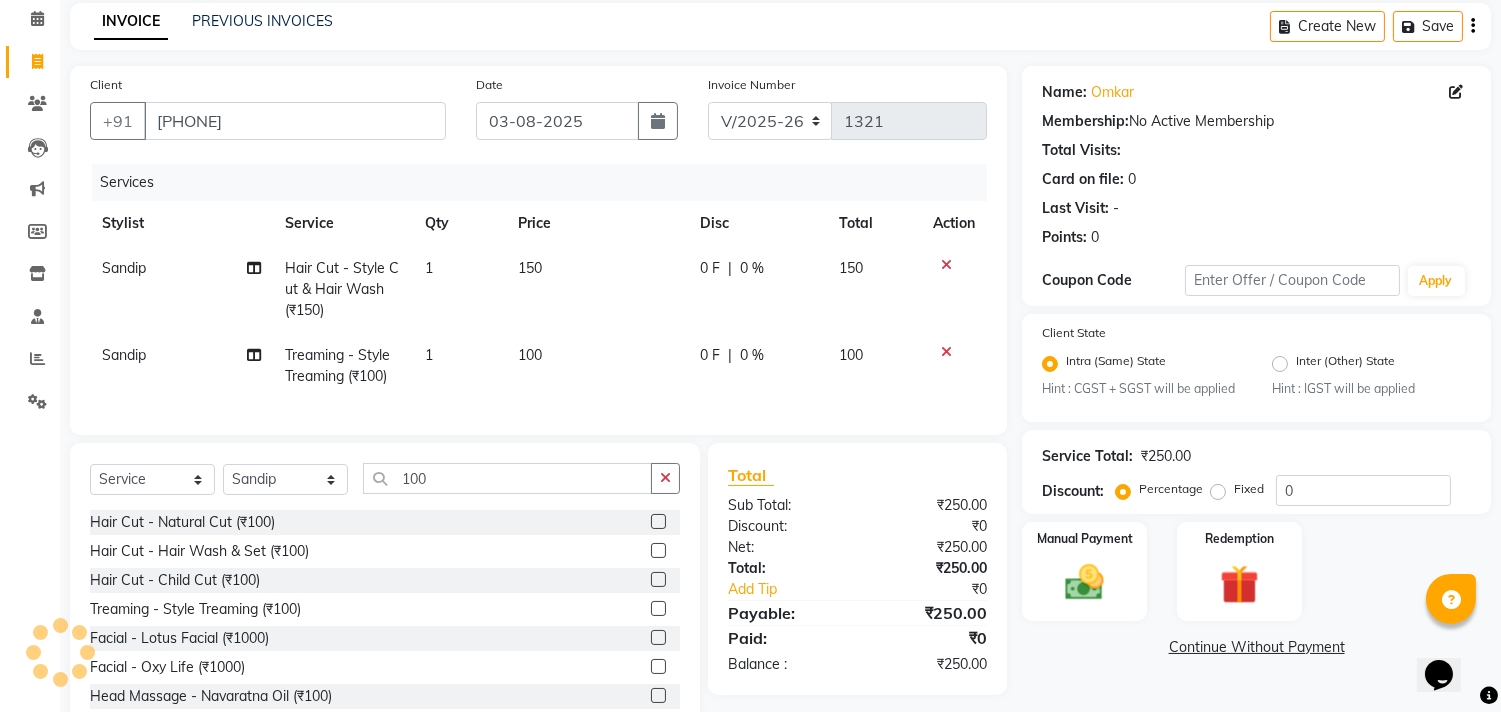 scroll, scrollTop: 156, scrollLeft: 0, axis: vertical 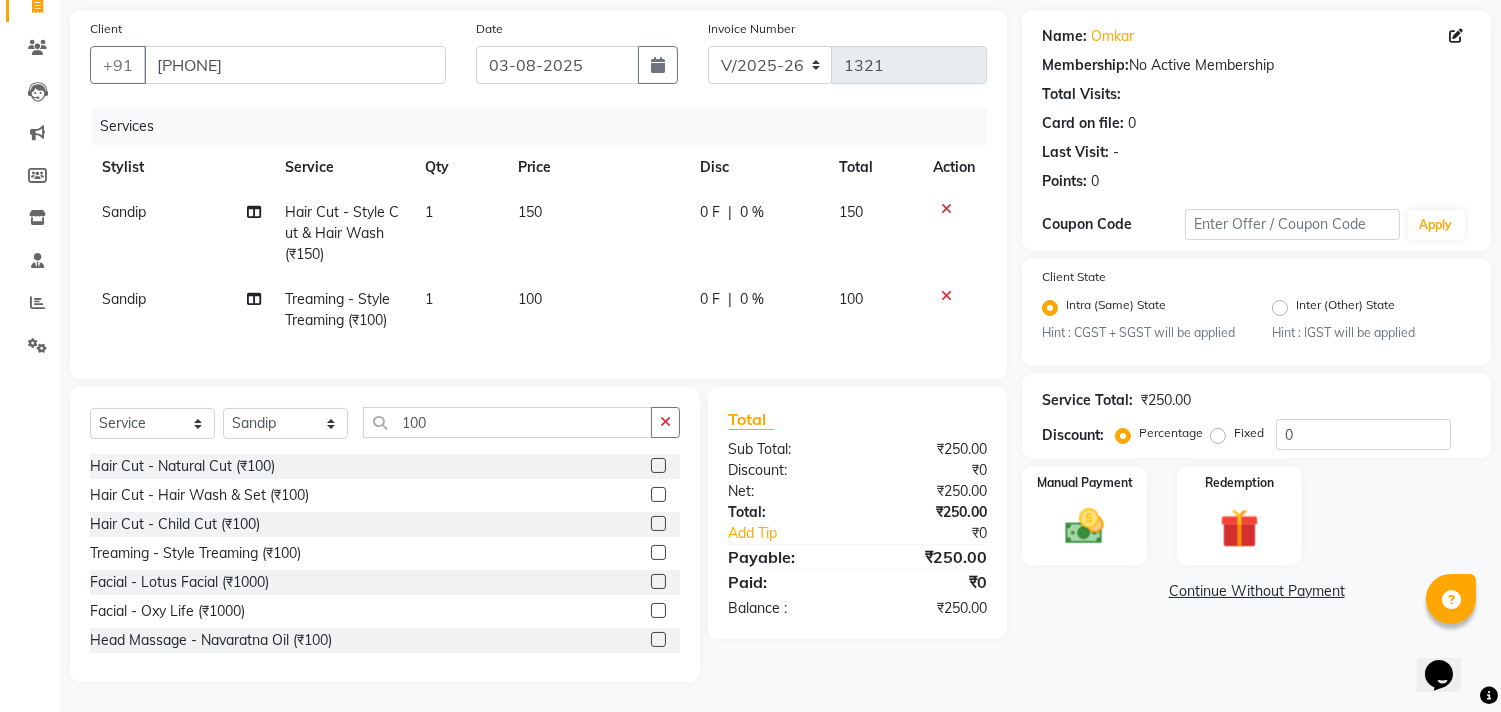 click on "Continue Without Payment" 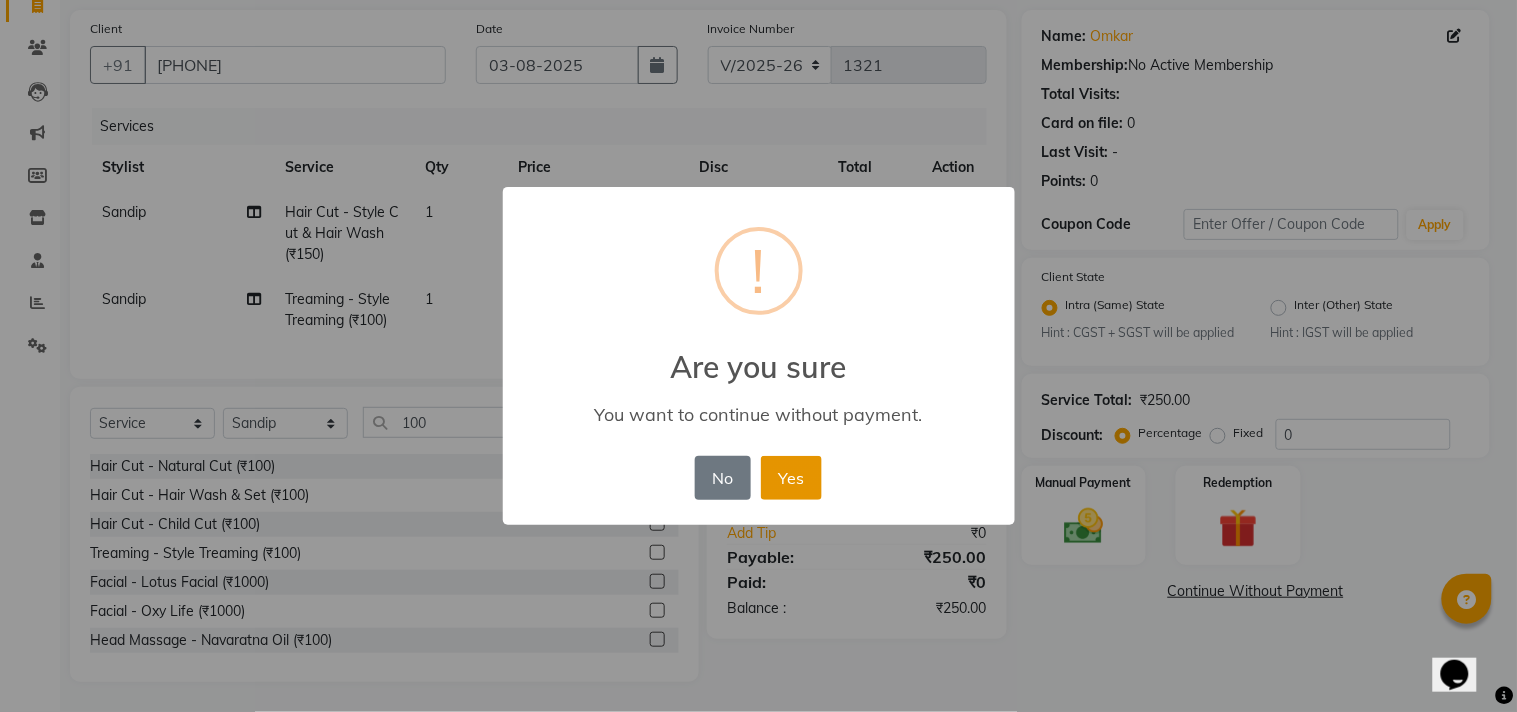 click on "Yes" at bounding box center [791, 478] 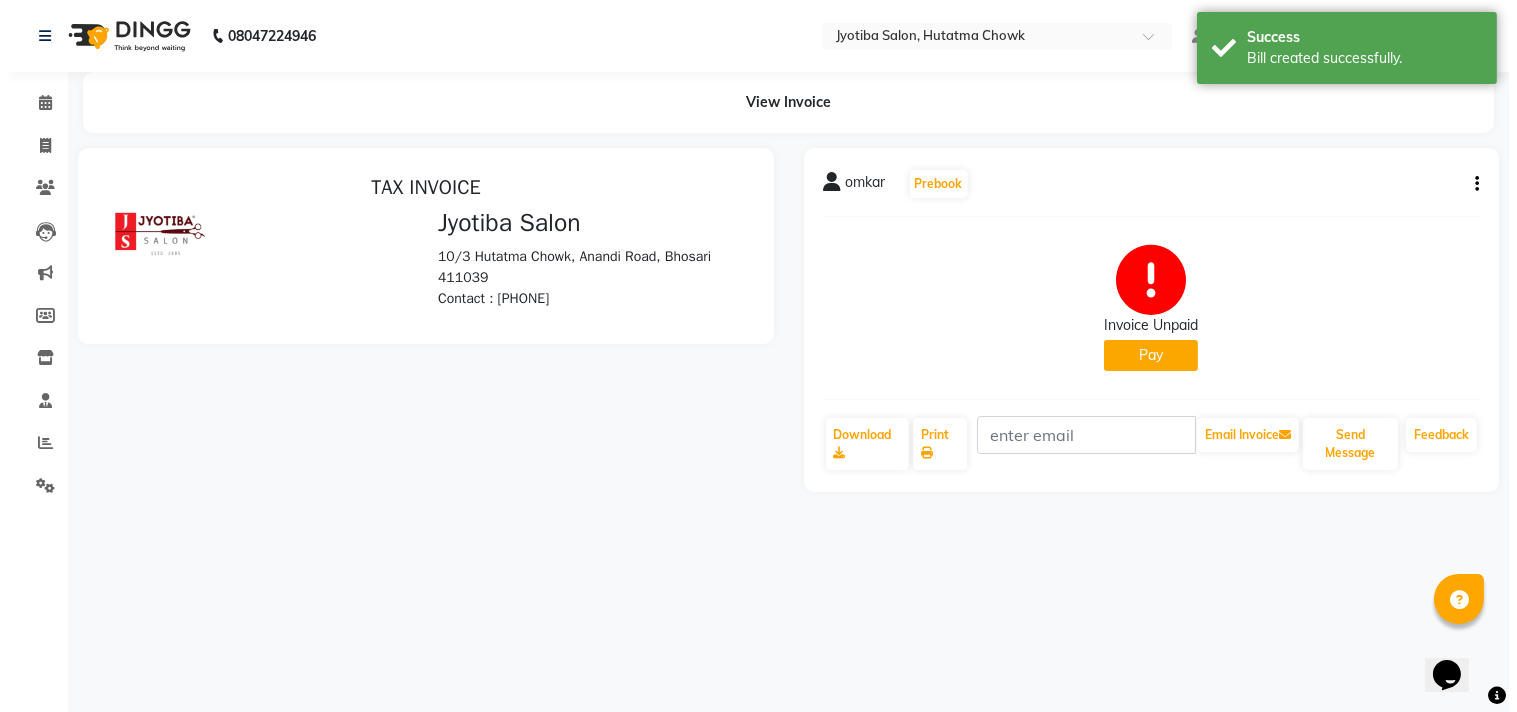 scroll, scrollTop: 0, scrollLeft: 0, axis: both 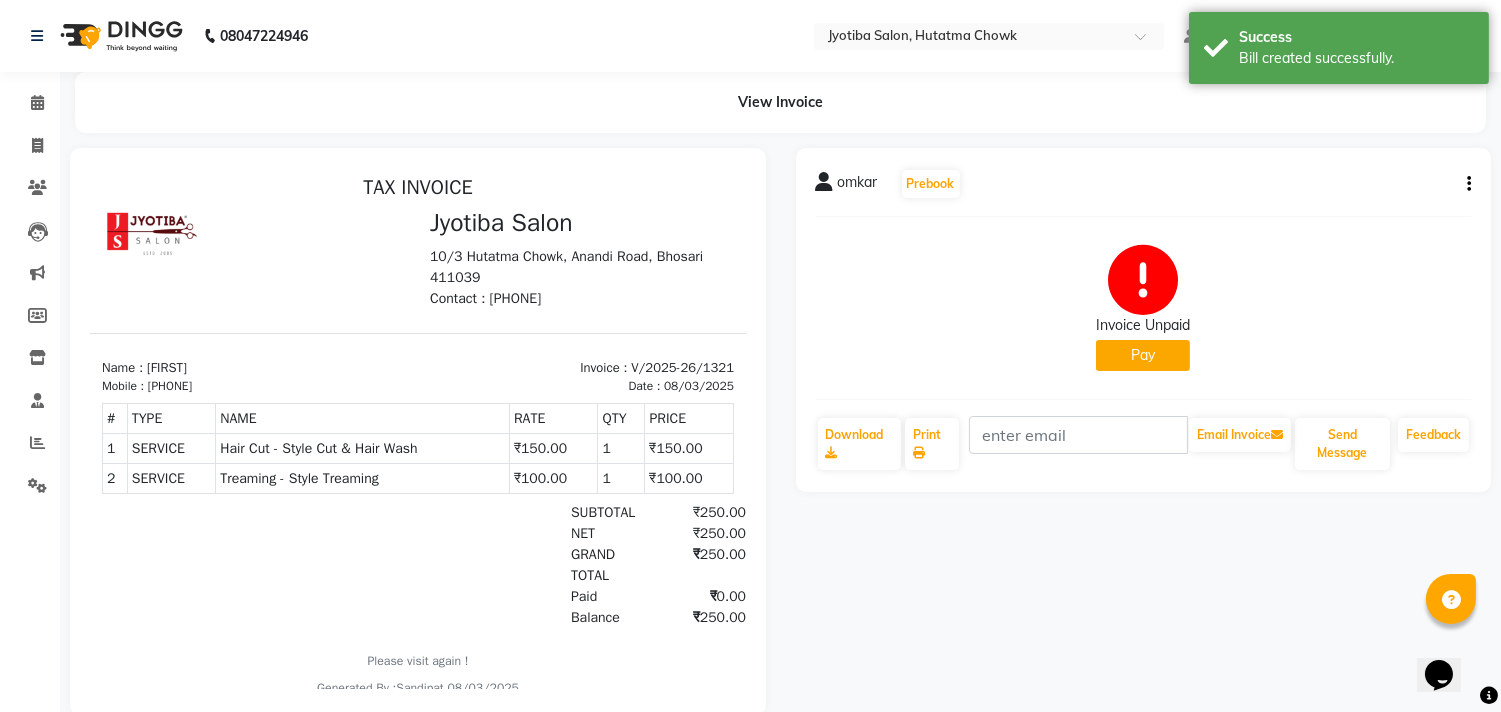 click on "Pay" 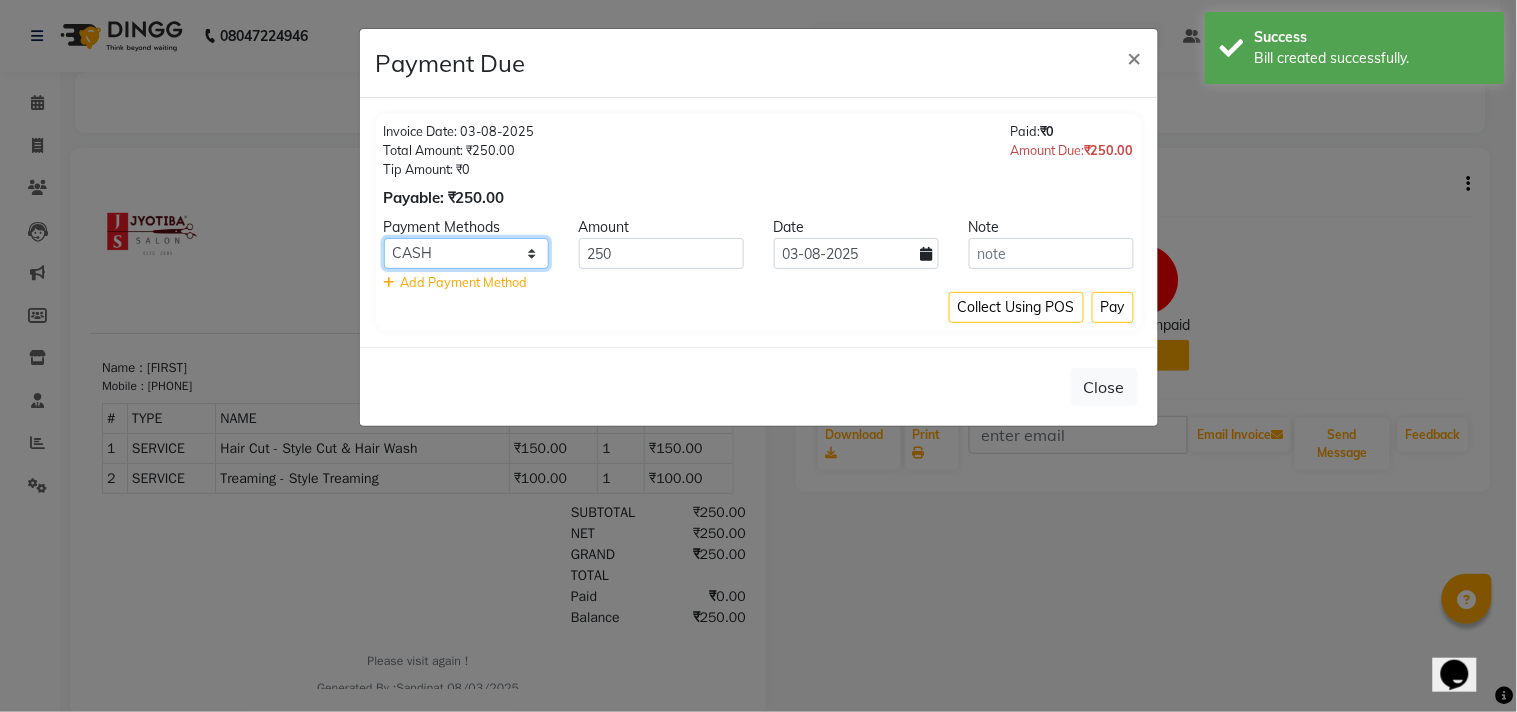 click on "CASH ONLINE CARD" 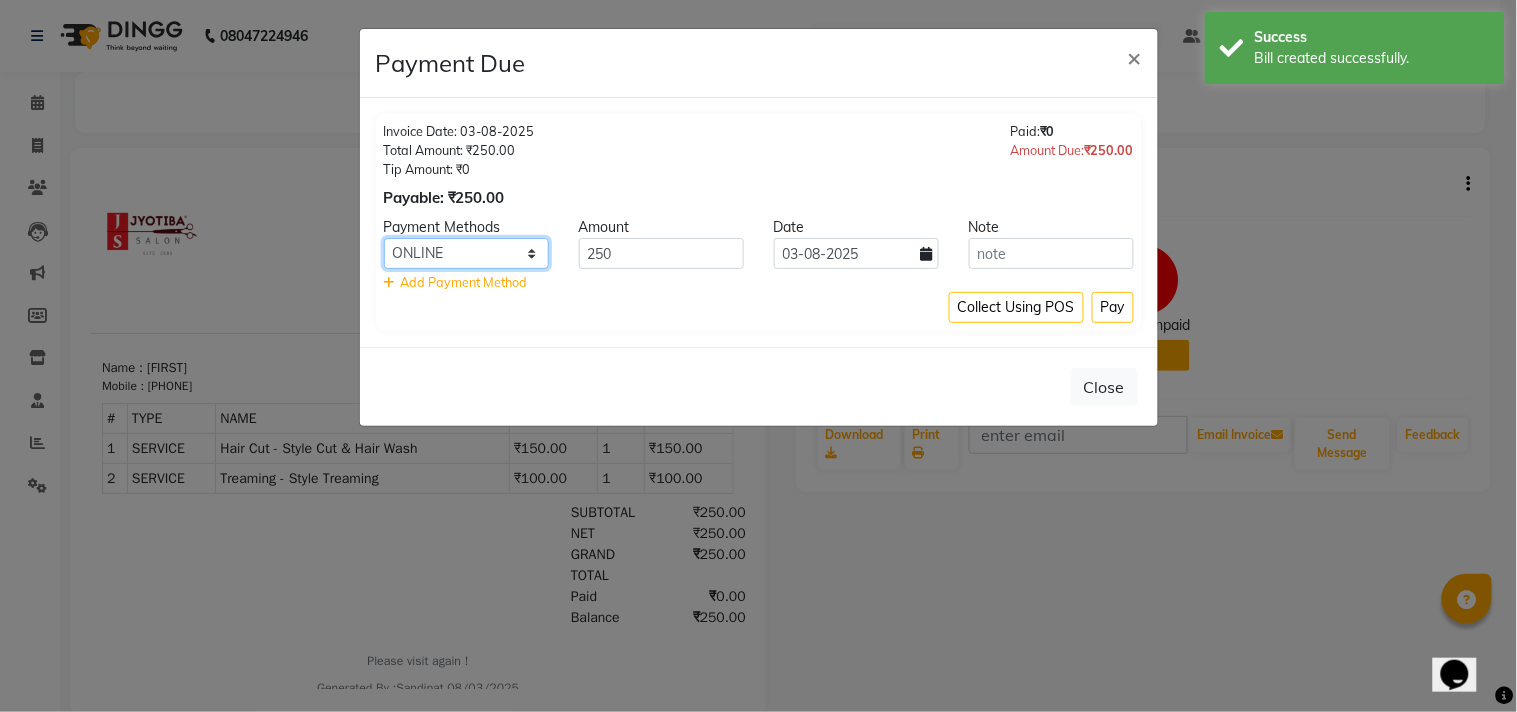 click on "CASH ONLINE CARD" 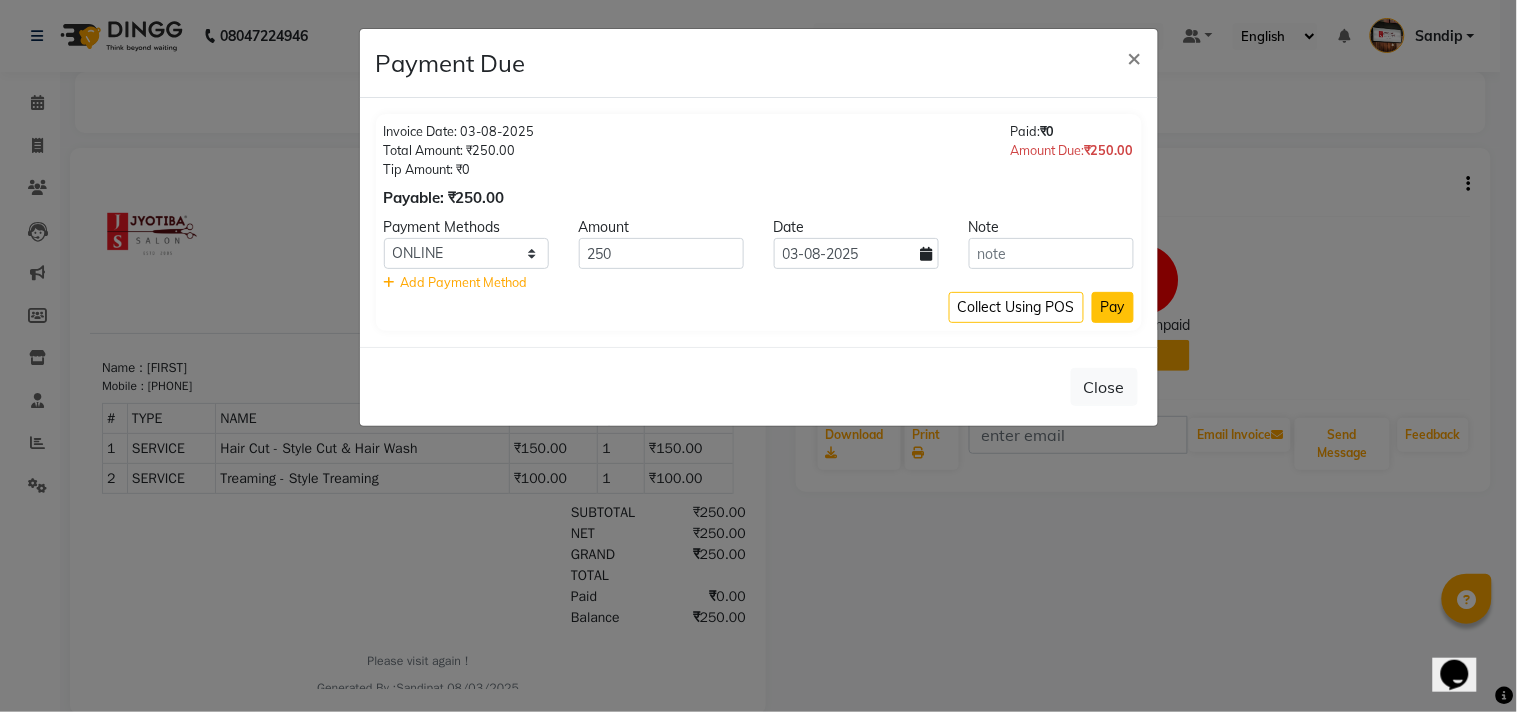 click on "Pay" 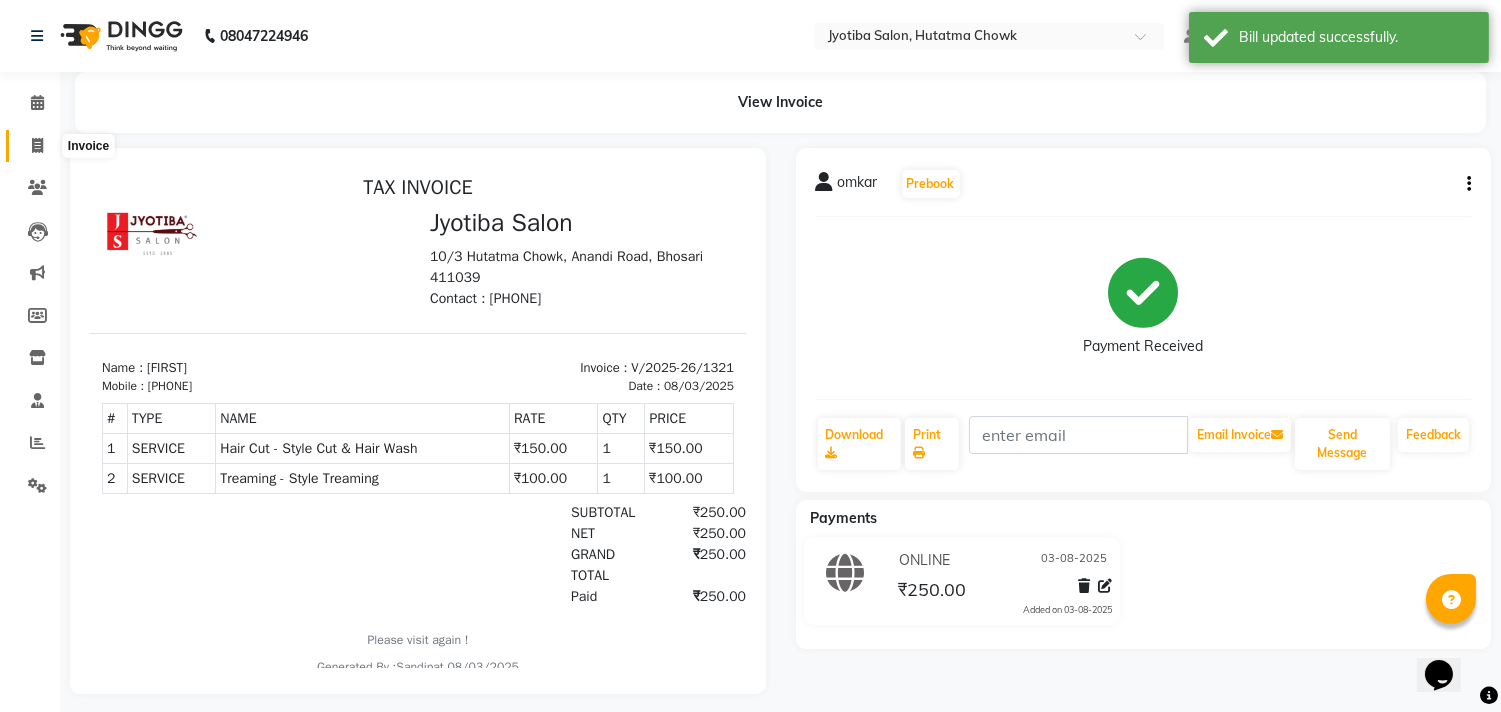 click 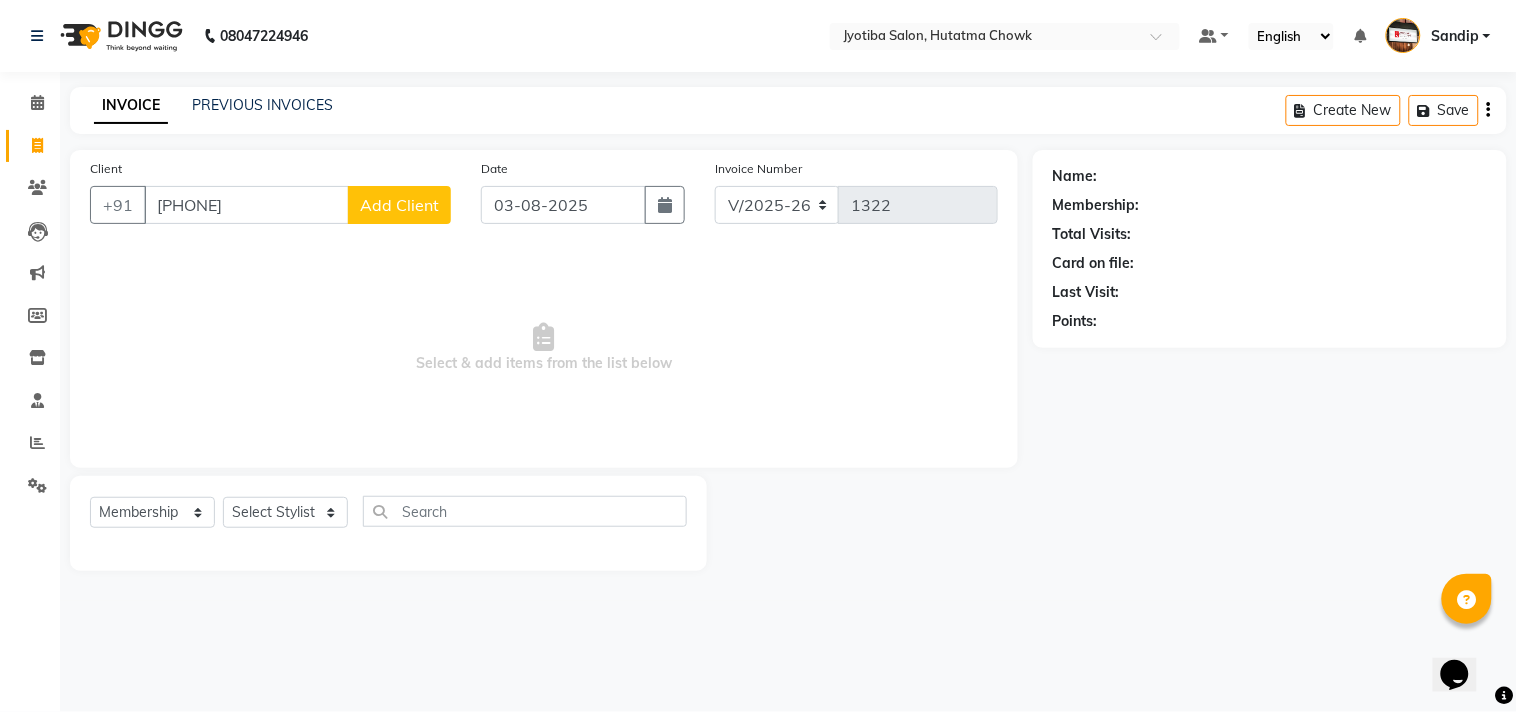 click on "Add Client" 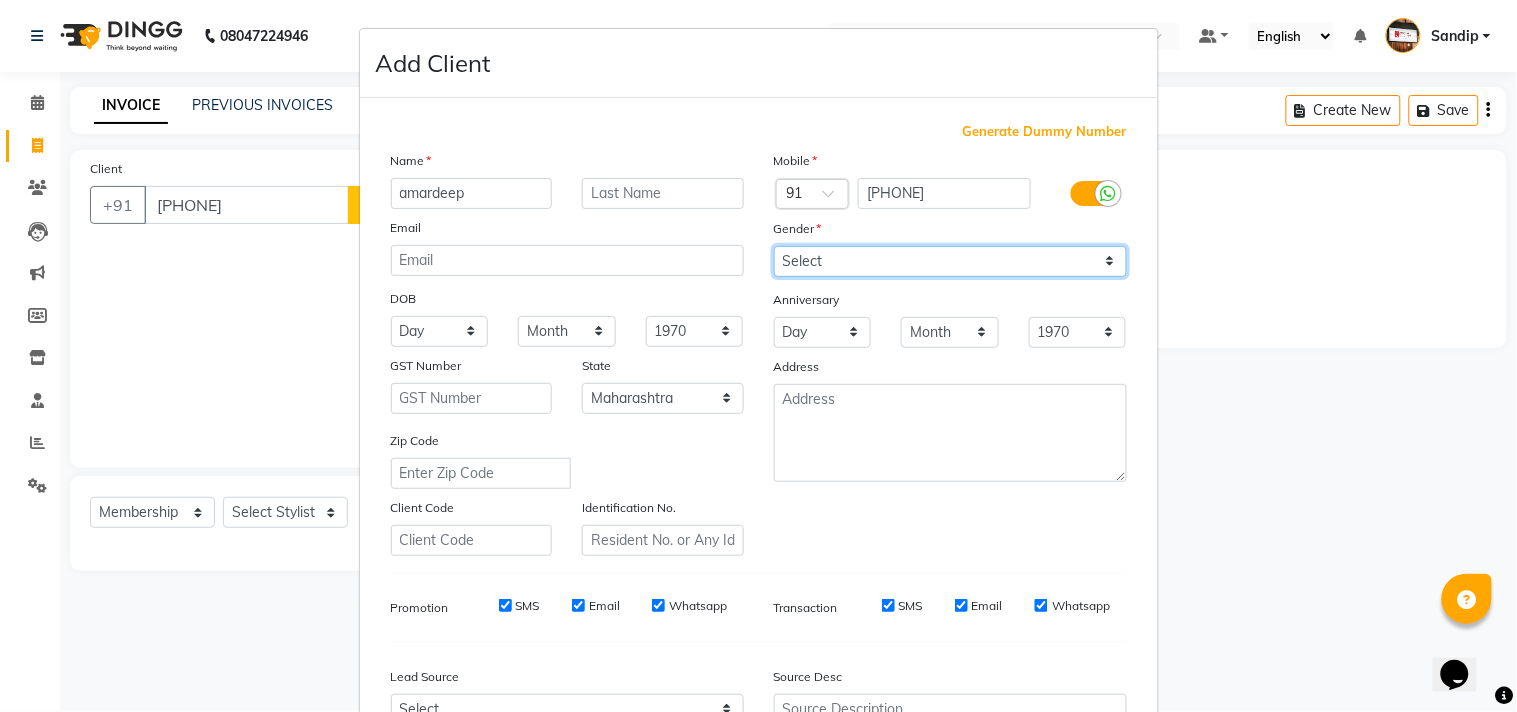 click on "Select Male Female Other Prefer Not To Say" at bounding box center (950, 261) 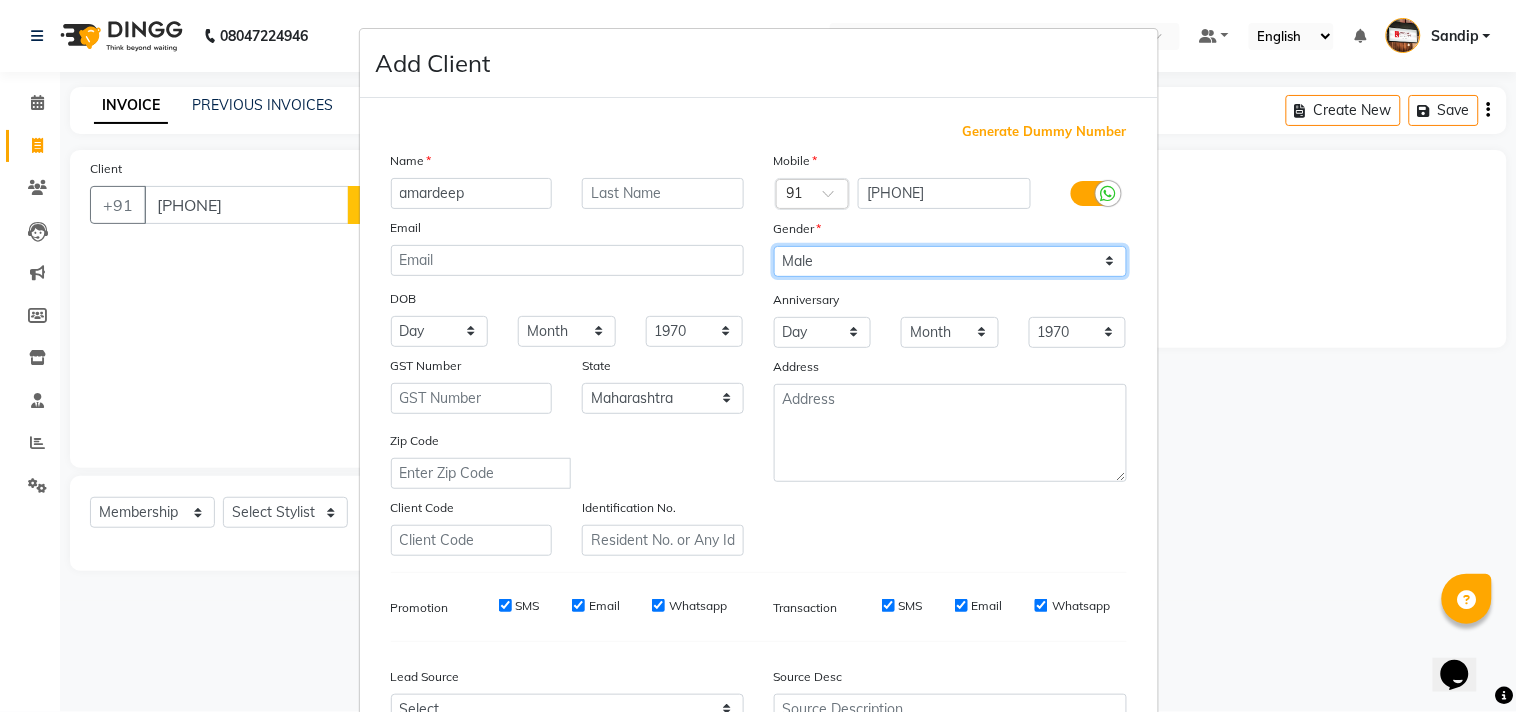 click on "Select Male Female Other Prefer Not To Say" at bounding box center [950, 261] 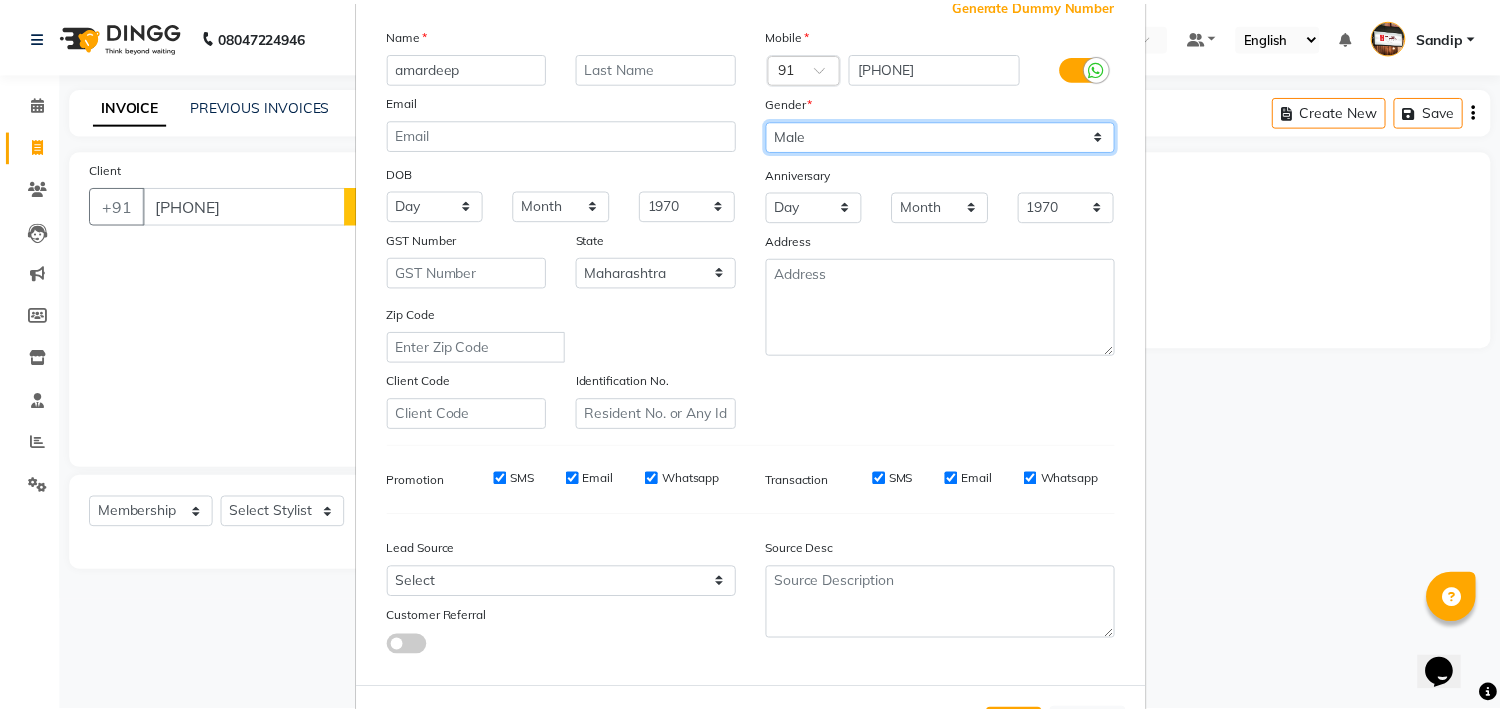 scroll, scrollTop: 212, scrollLeft: 0, axis: vertical 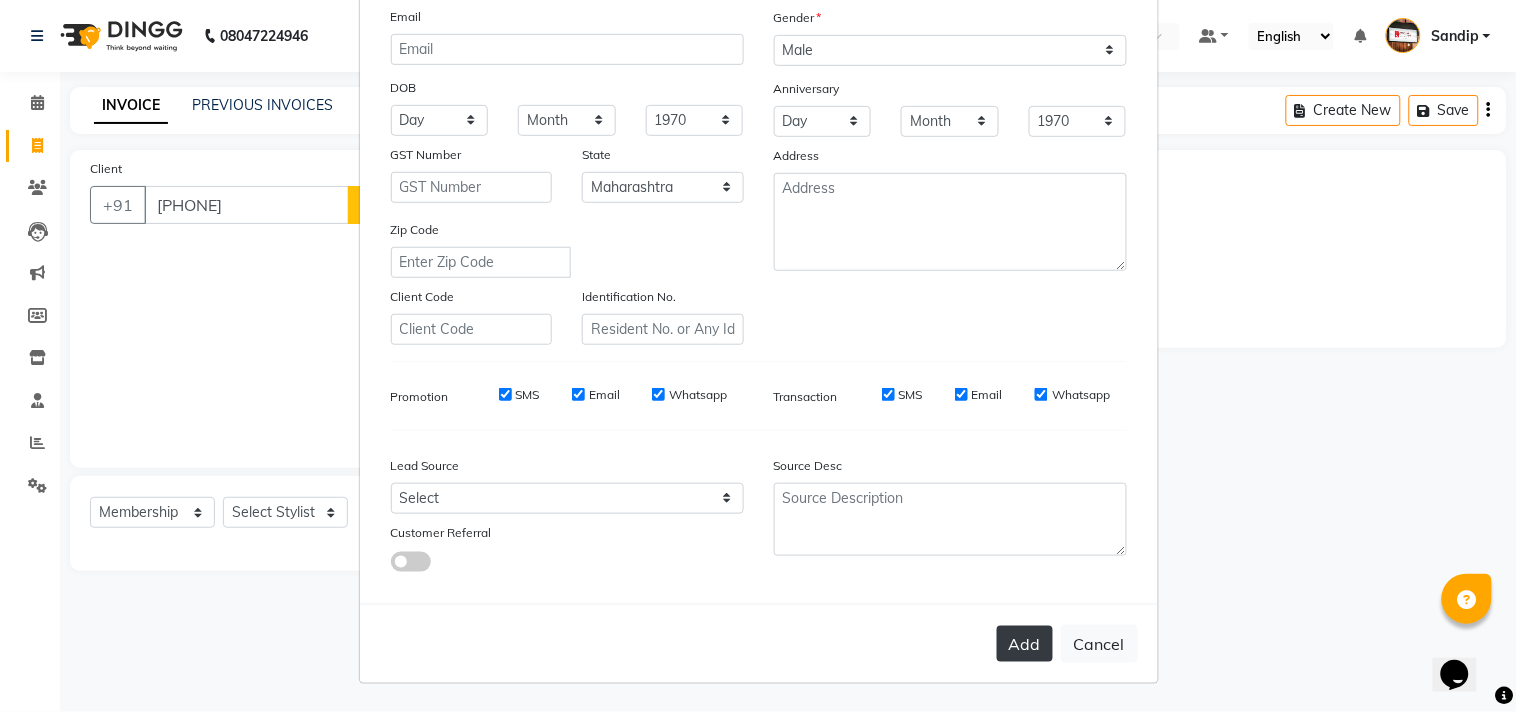 click on "Add" at bounding box center [1025, 644] 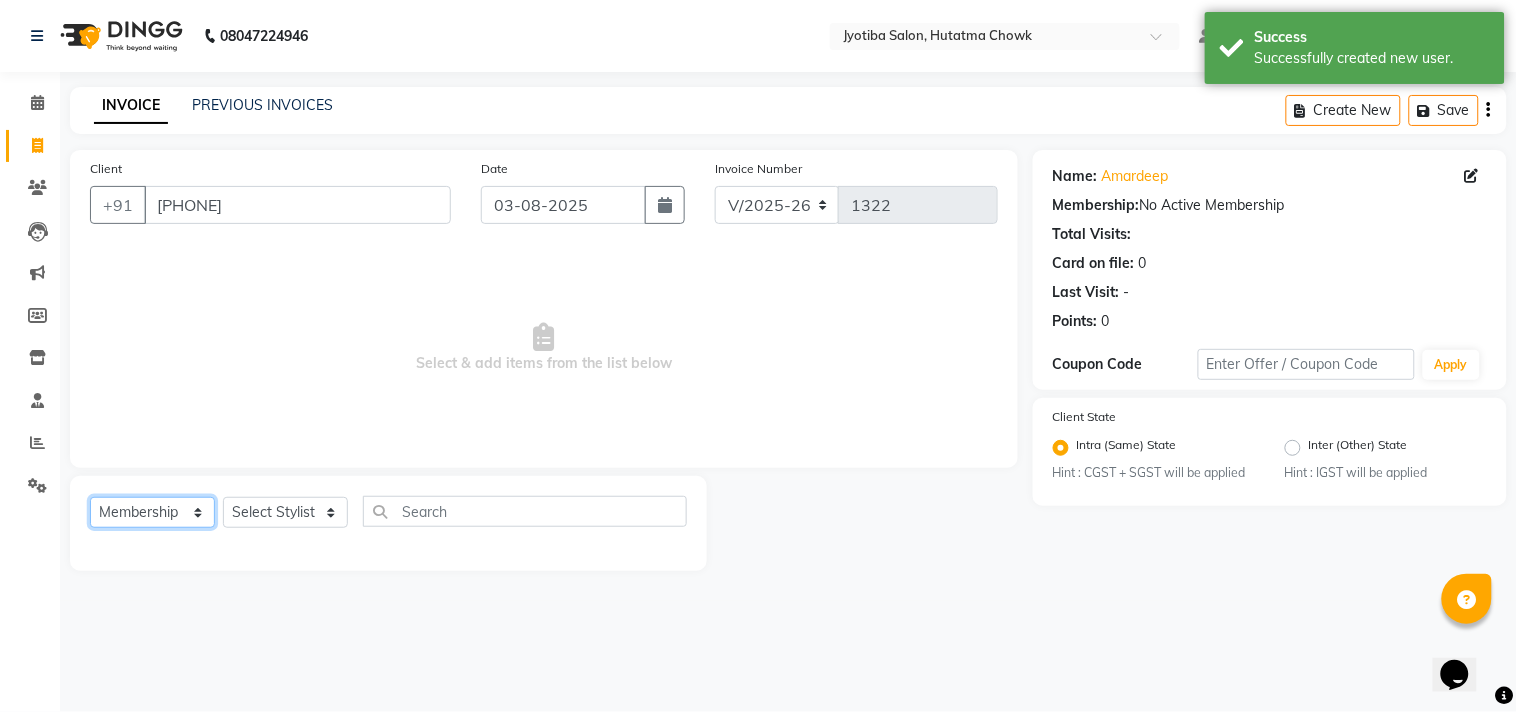 click on "Select  Service  Product  Membership  Package Voucher Prepaid Gift Card" 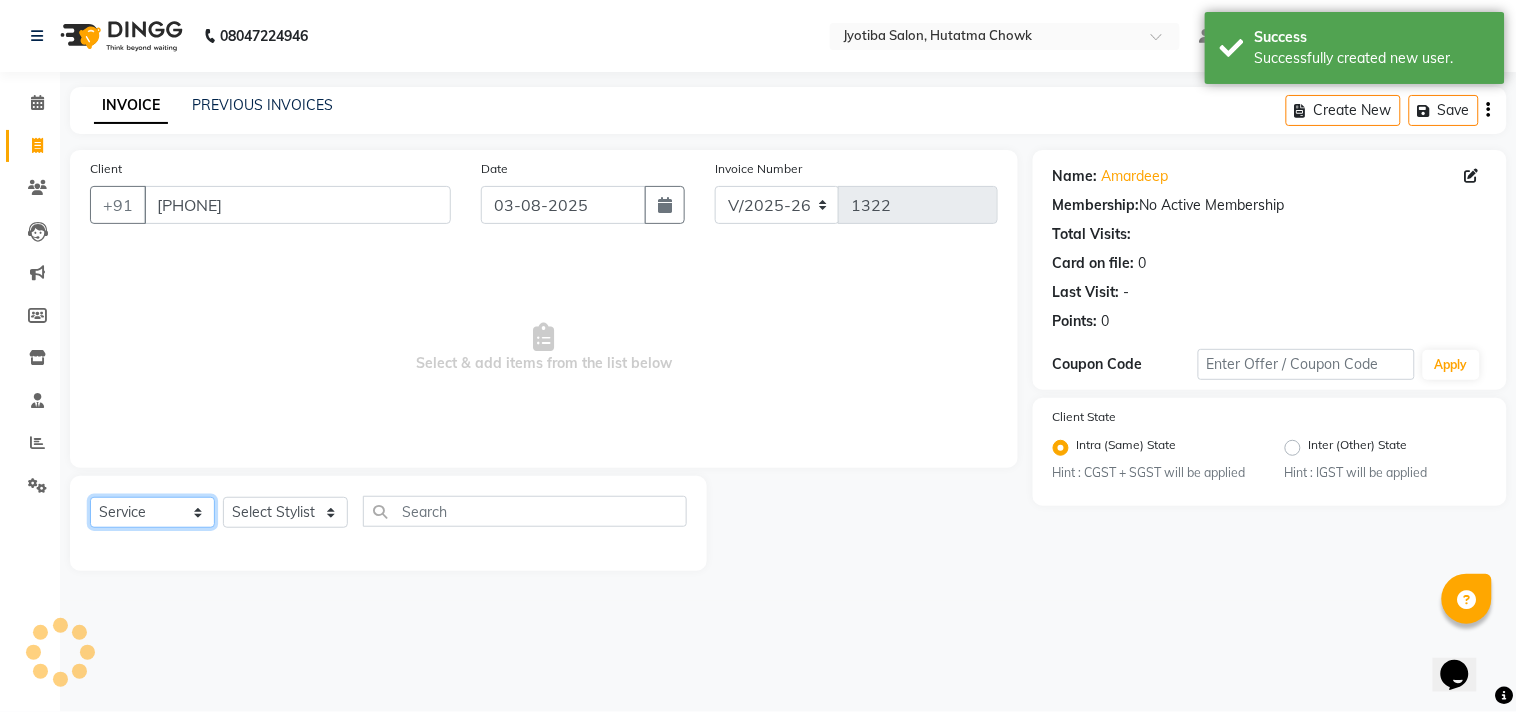 click on "Select  Service  Product  Membership  Package Voucher Prepaid Gift Card" 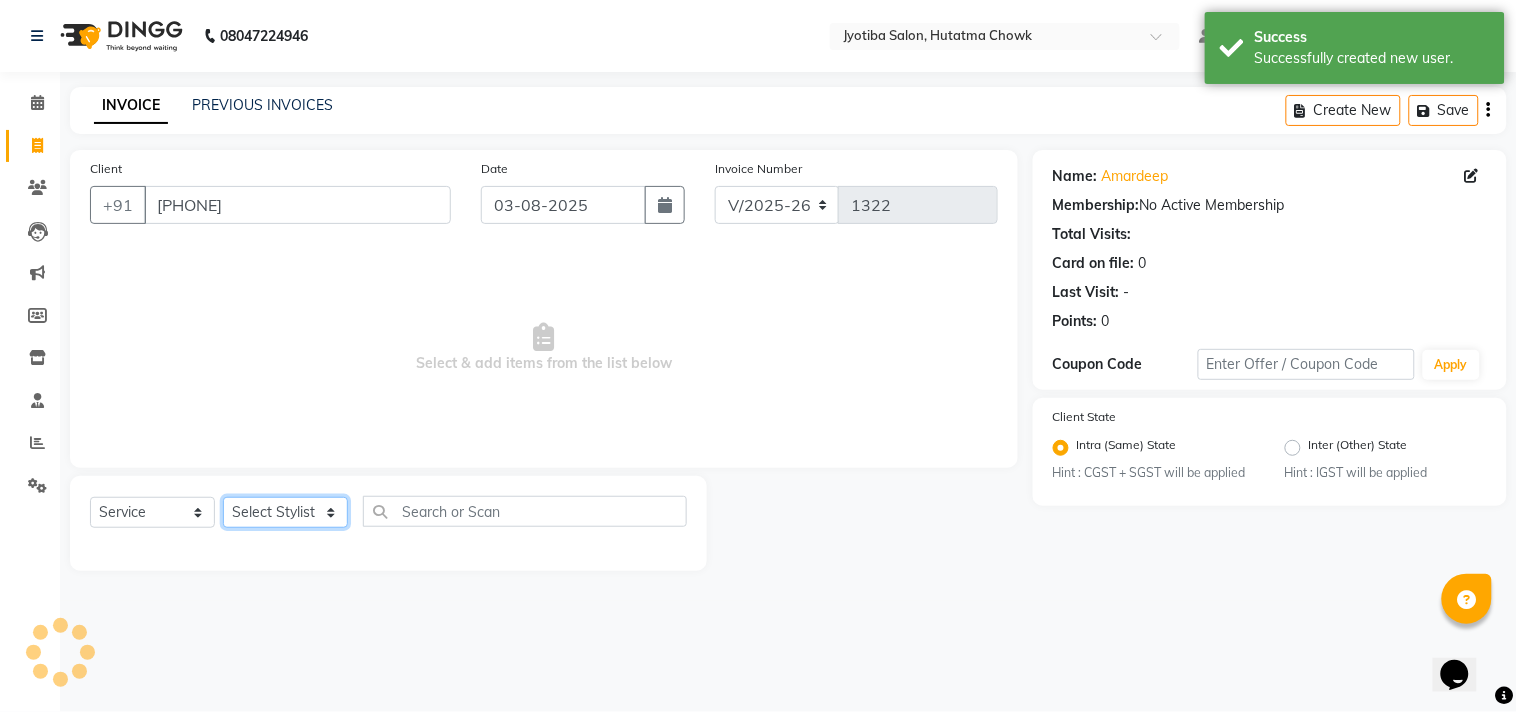 click on "Select Stylist Abdul Dinesh thakur Farman  Juned  mahadev Munna  prem RAHUL Sandip Suresh yasin" 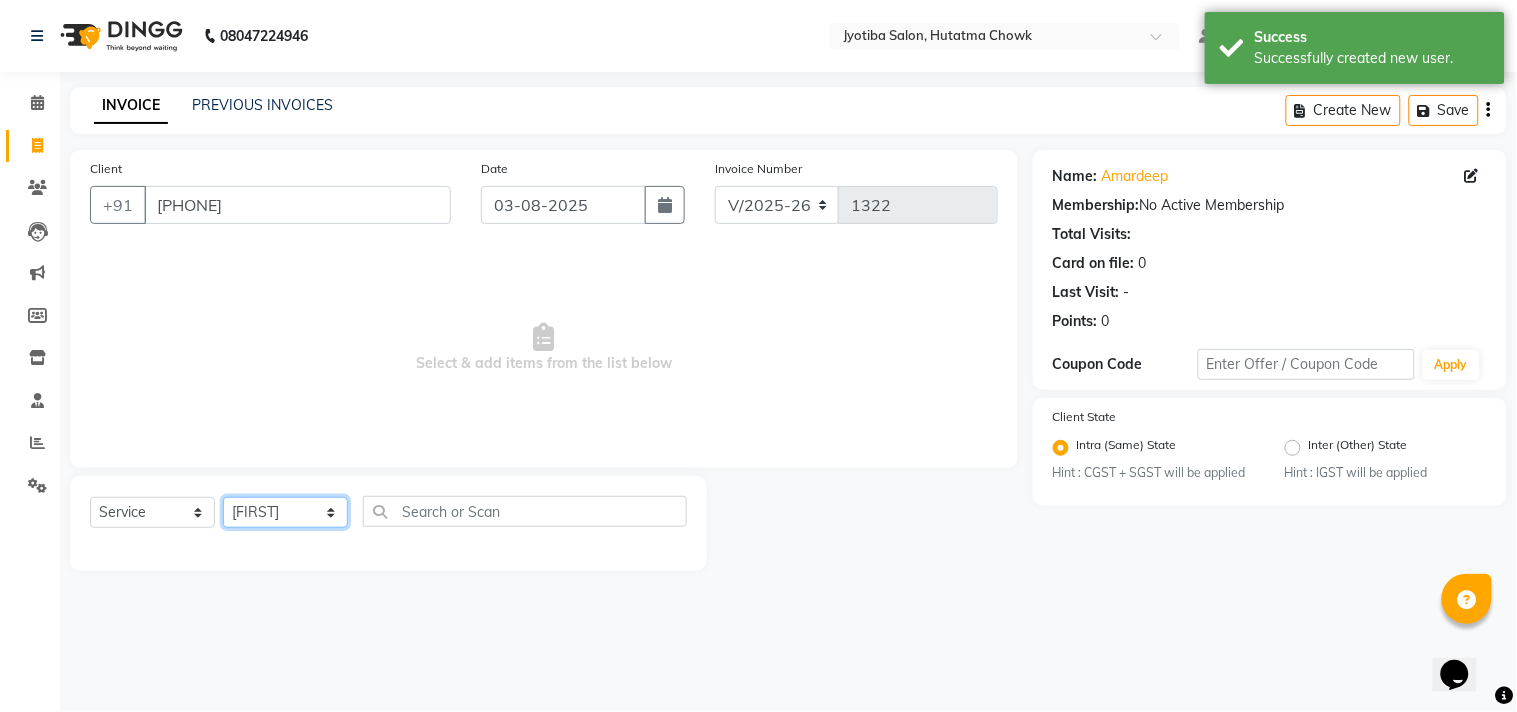 click on "Select Stylist Abdul Dinesh thakur Farman  Juned  mahadev Munna  prem RAHUL Sandip Suresh yasin" 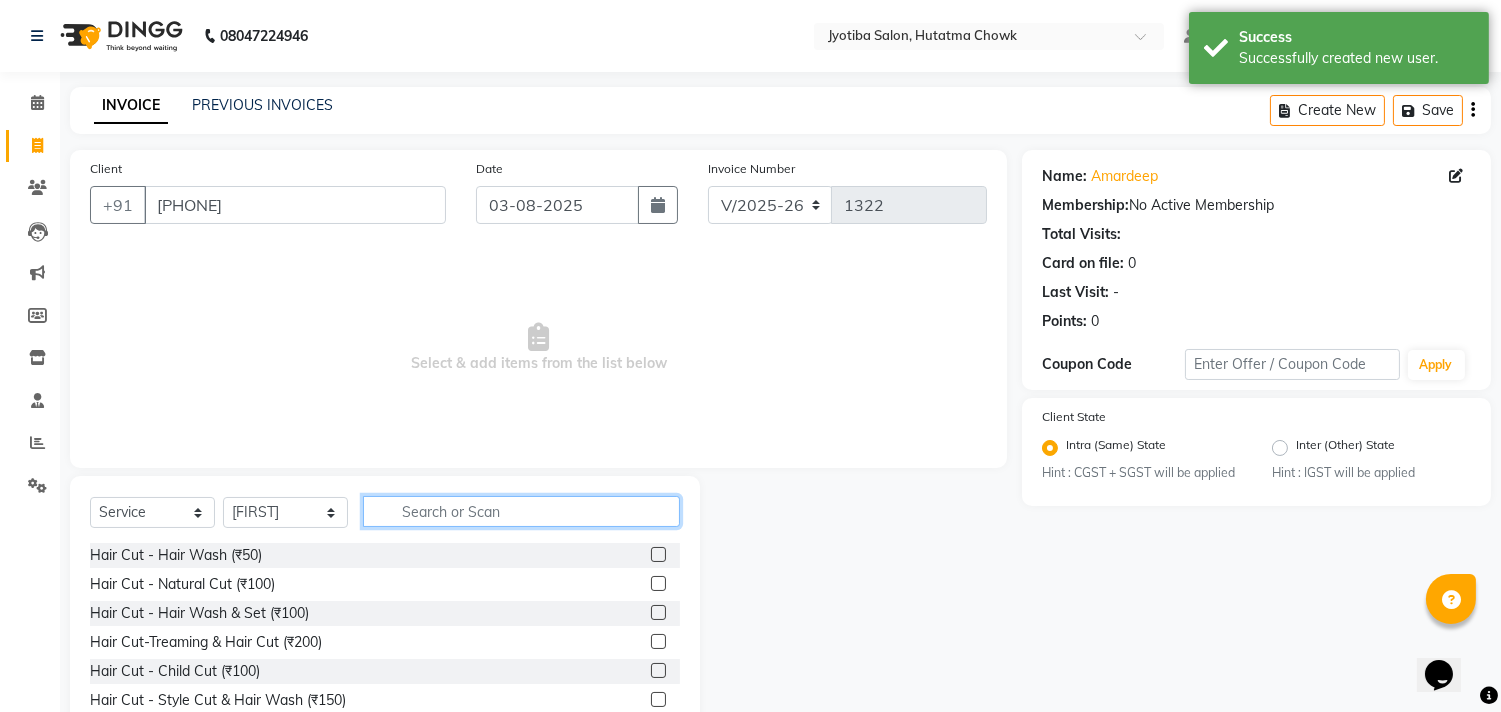 click 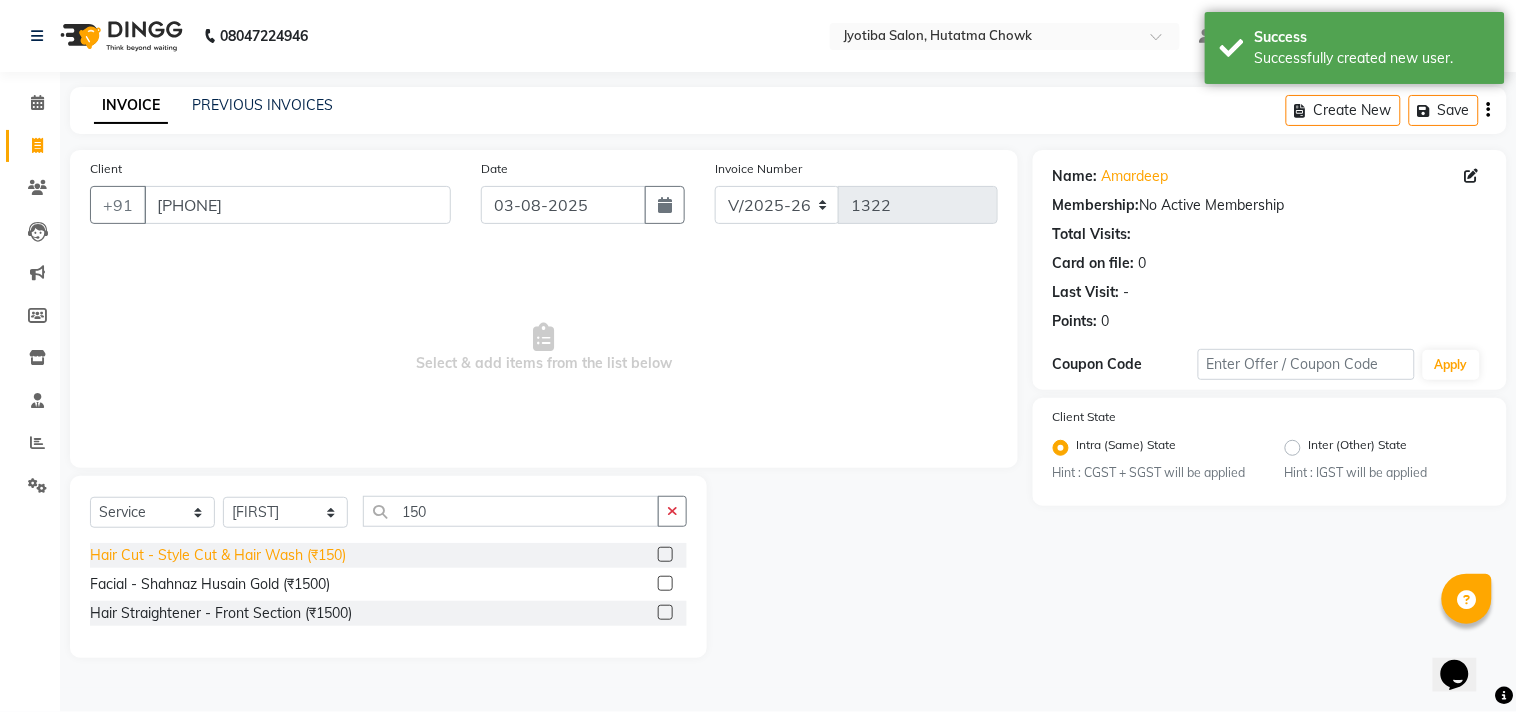 click on "Hair Cut - Style Cut & Hair Wash (₹150)" 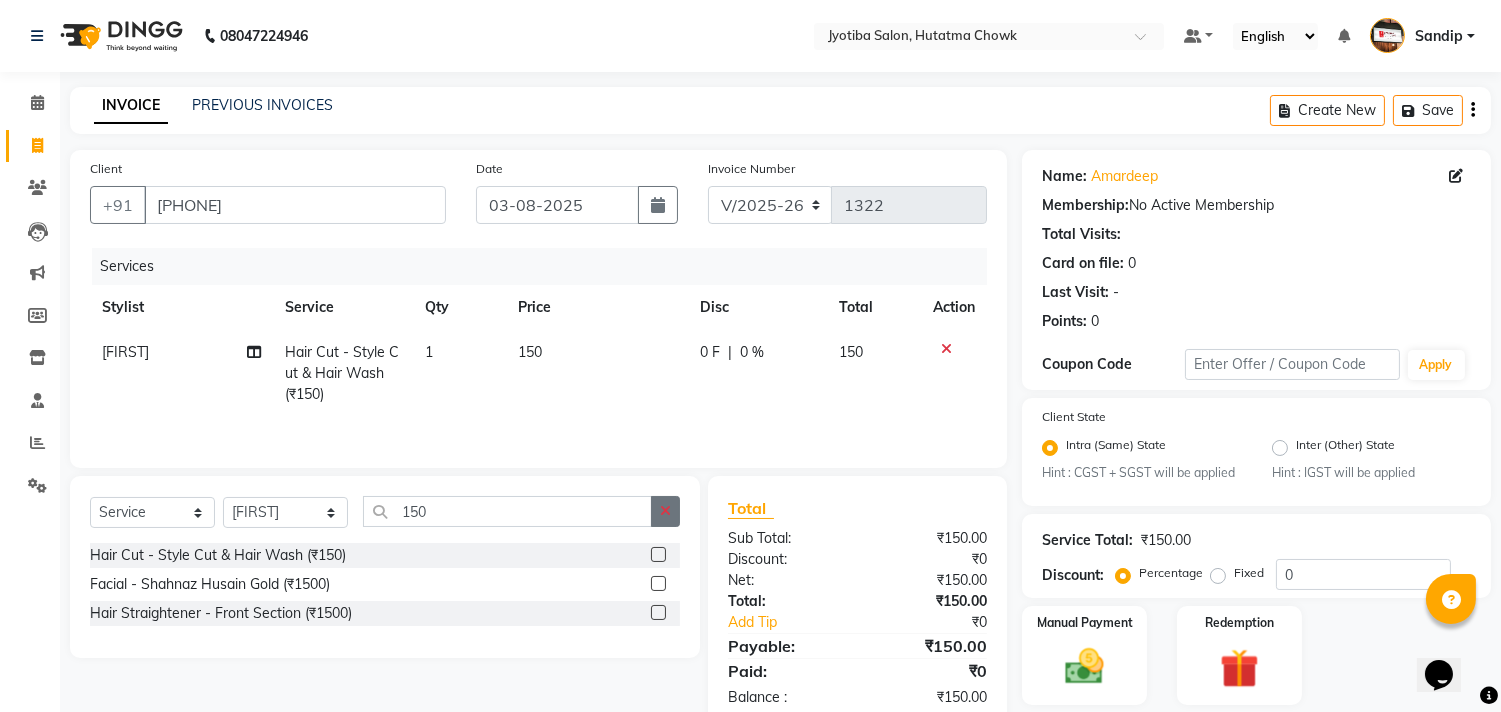 click 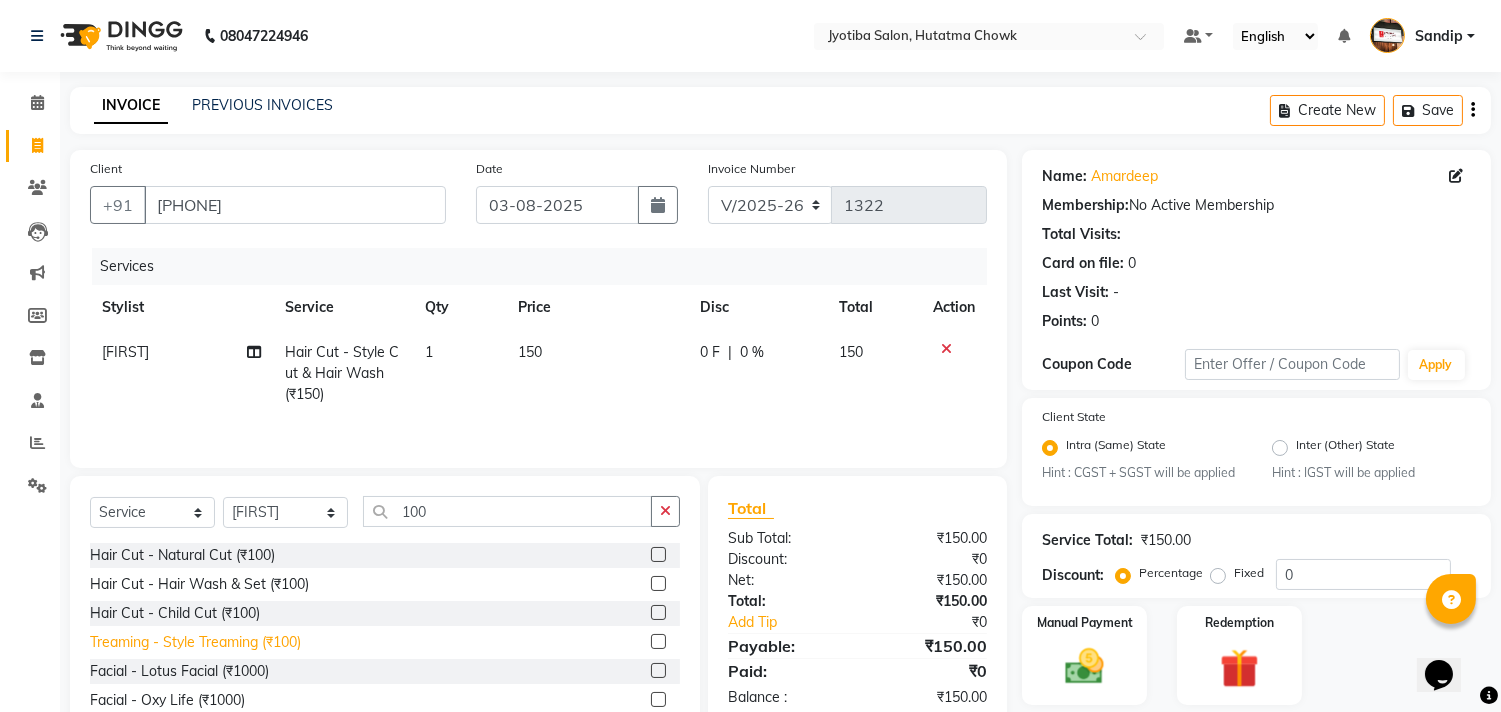 click on "Treaming - Style Treaming (₹100)" 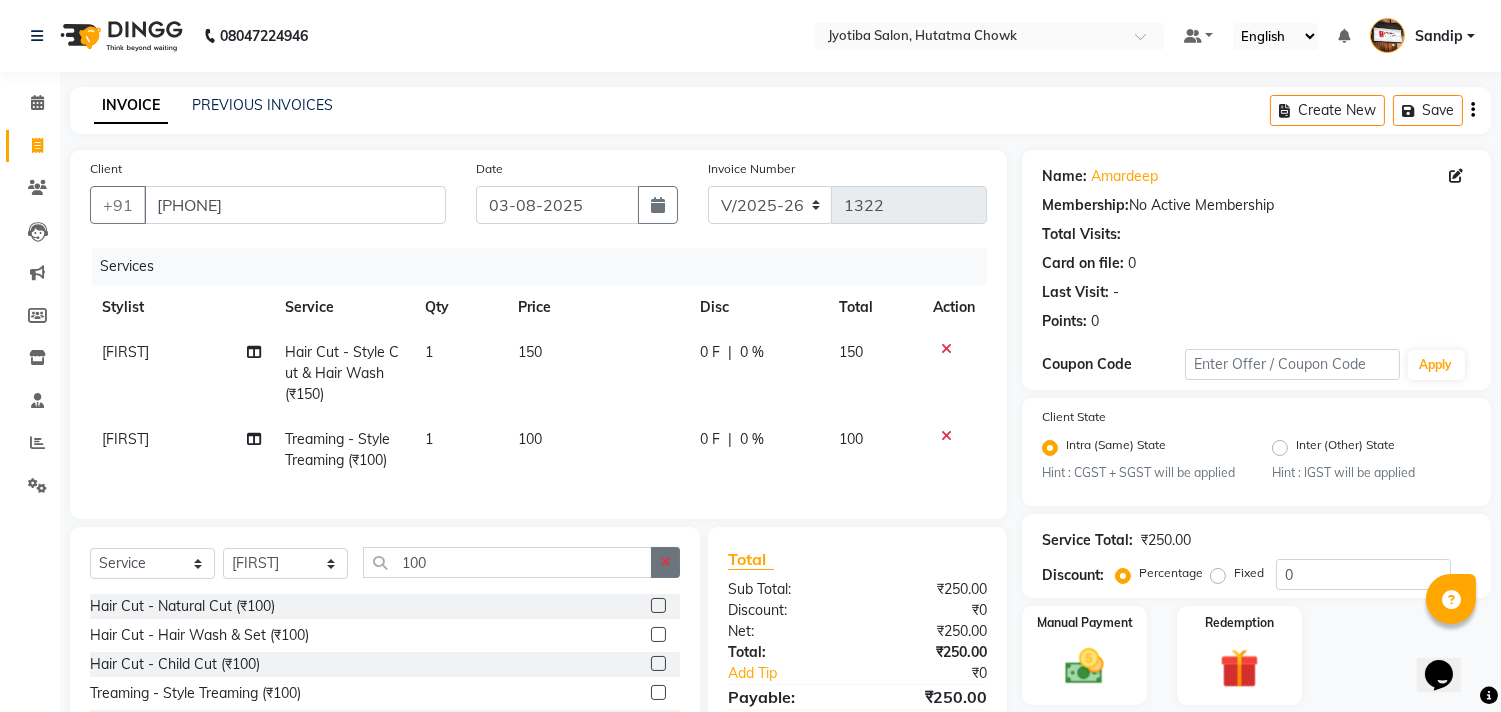 click 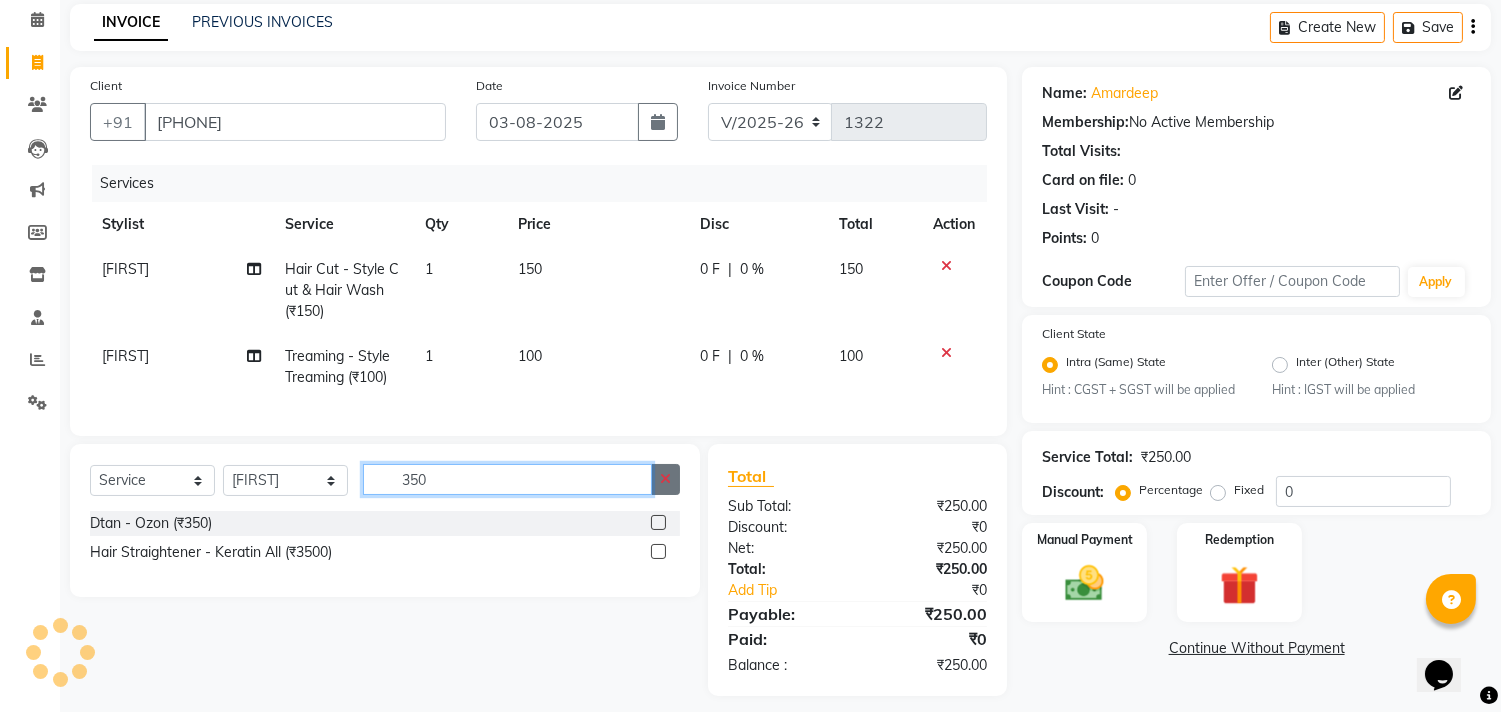scroll, scrollTop: 113, scrollLeft: 0, axis: vertical 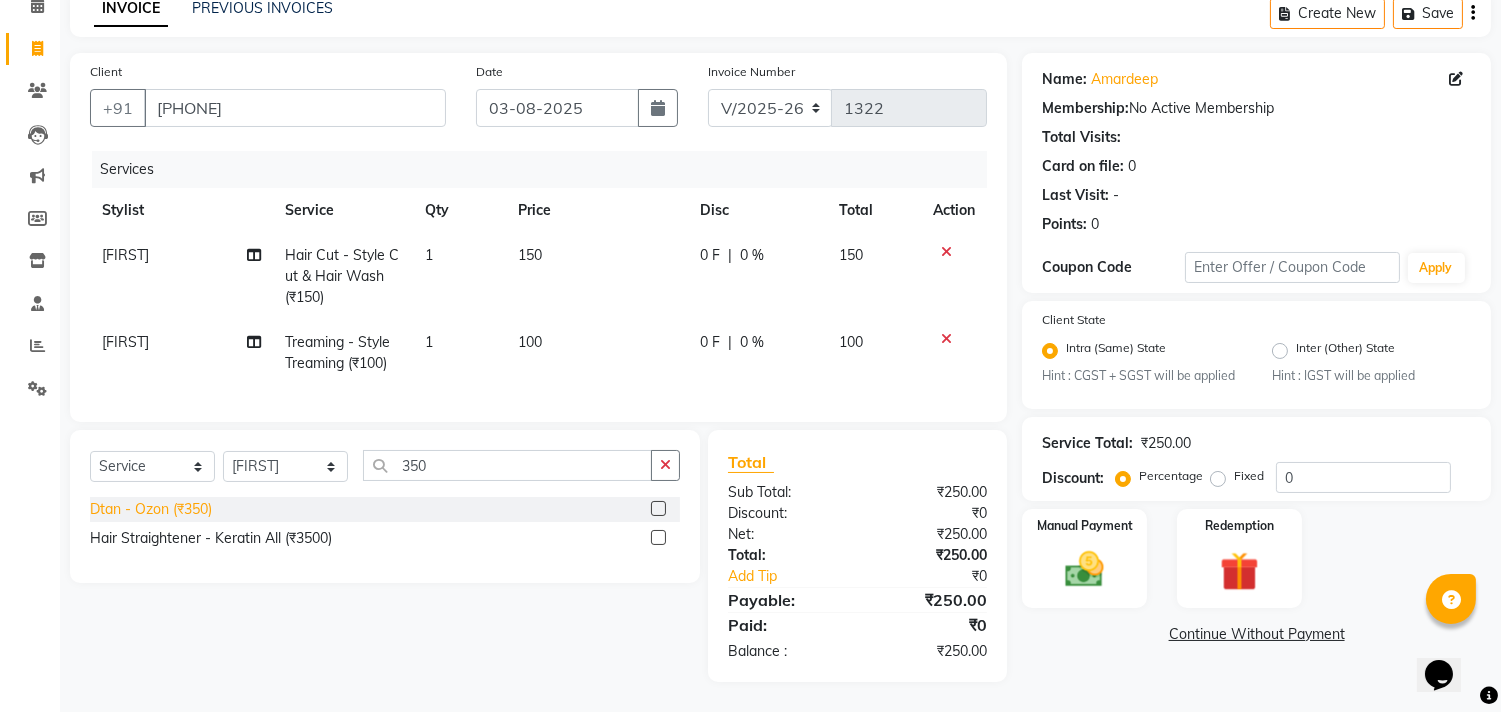 click on "Dtan - Ozon (₹350)" 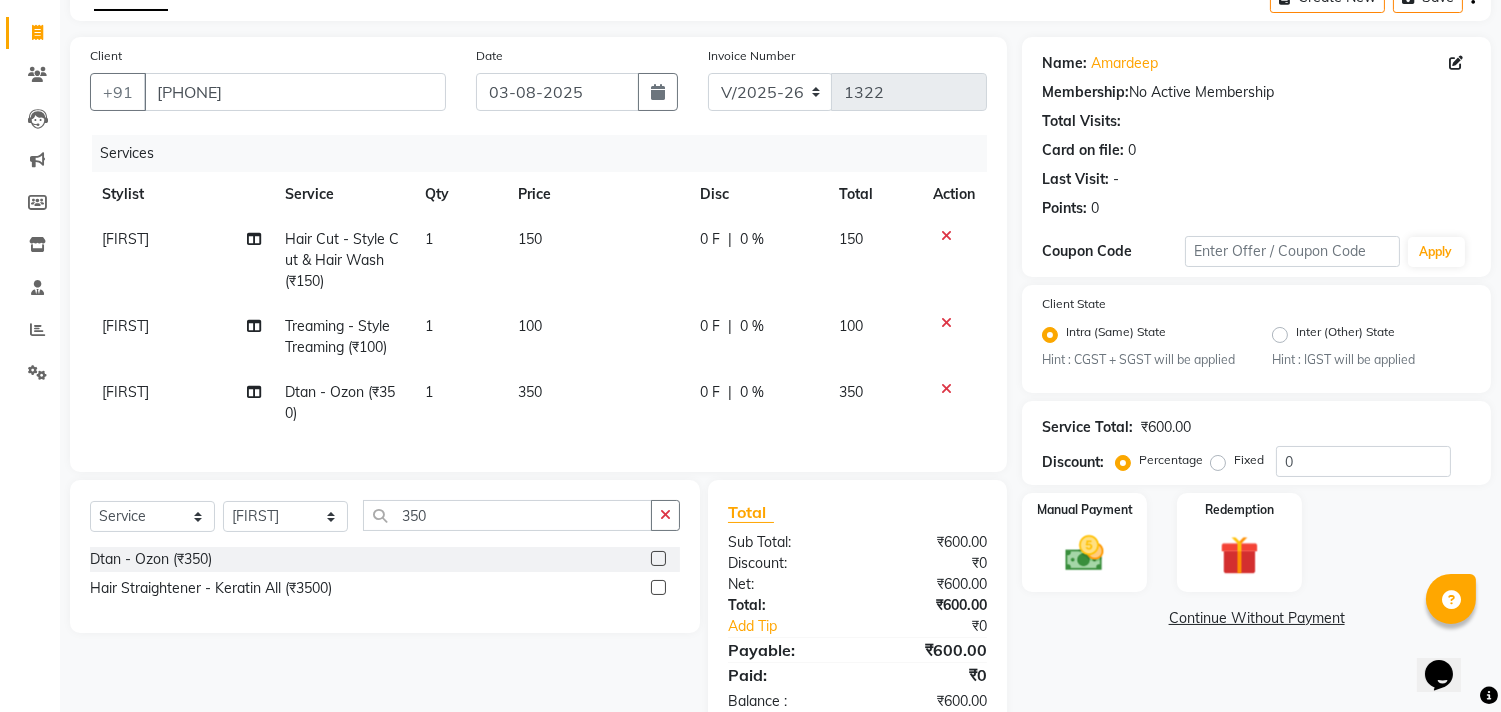 scroll, scrollTop: 180, scrollLeft: 0, axis: vertical 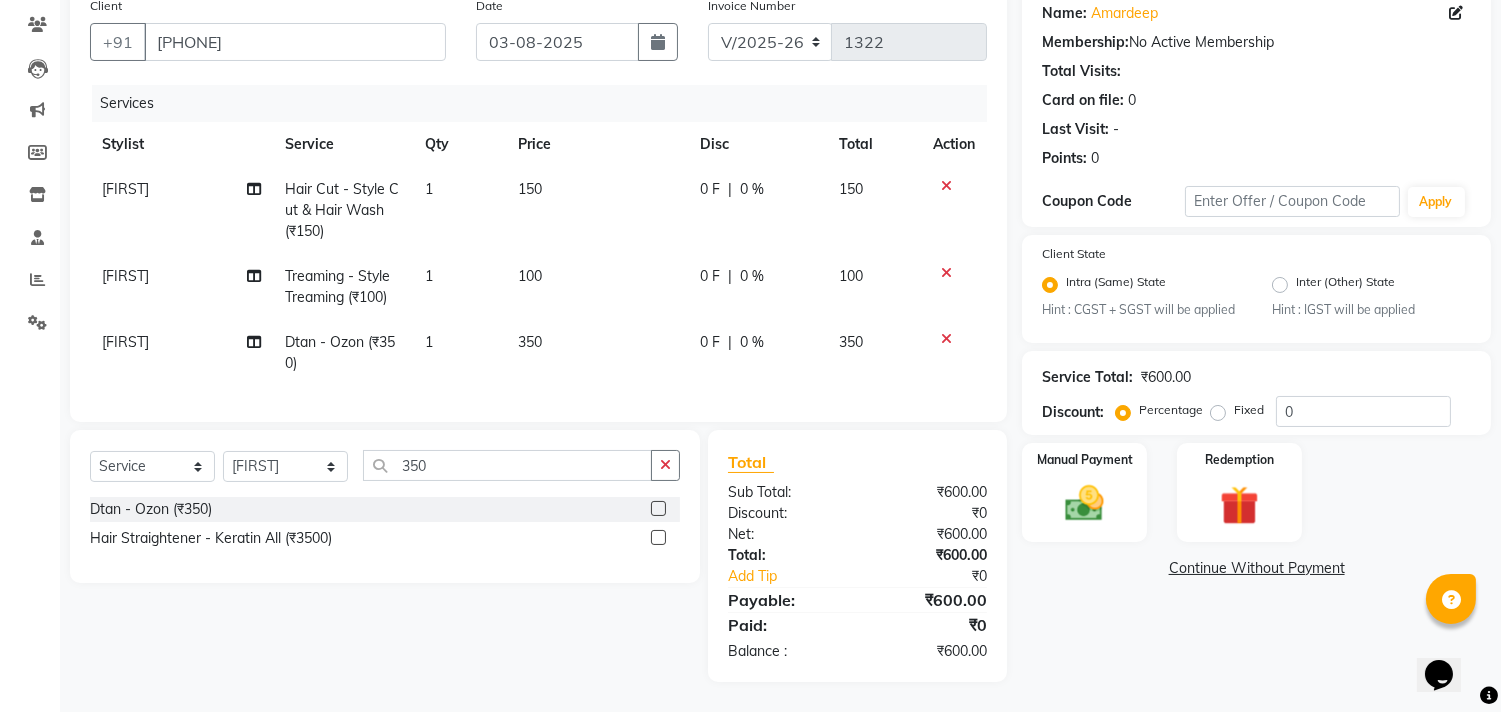click on "Continue Without Payment" 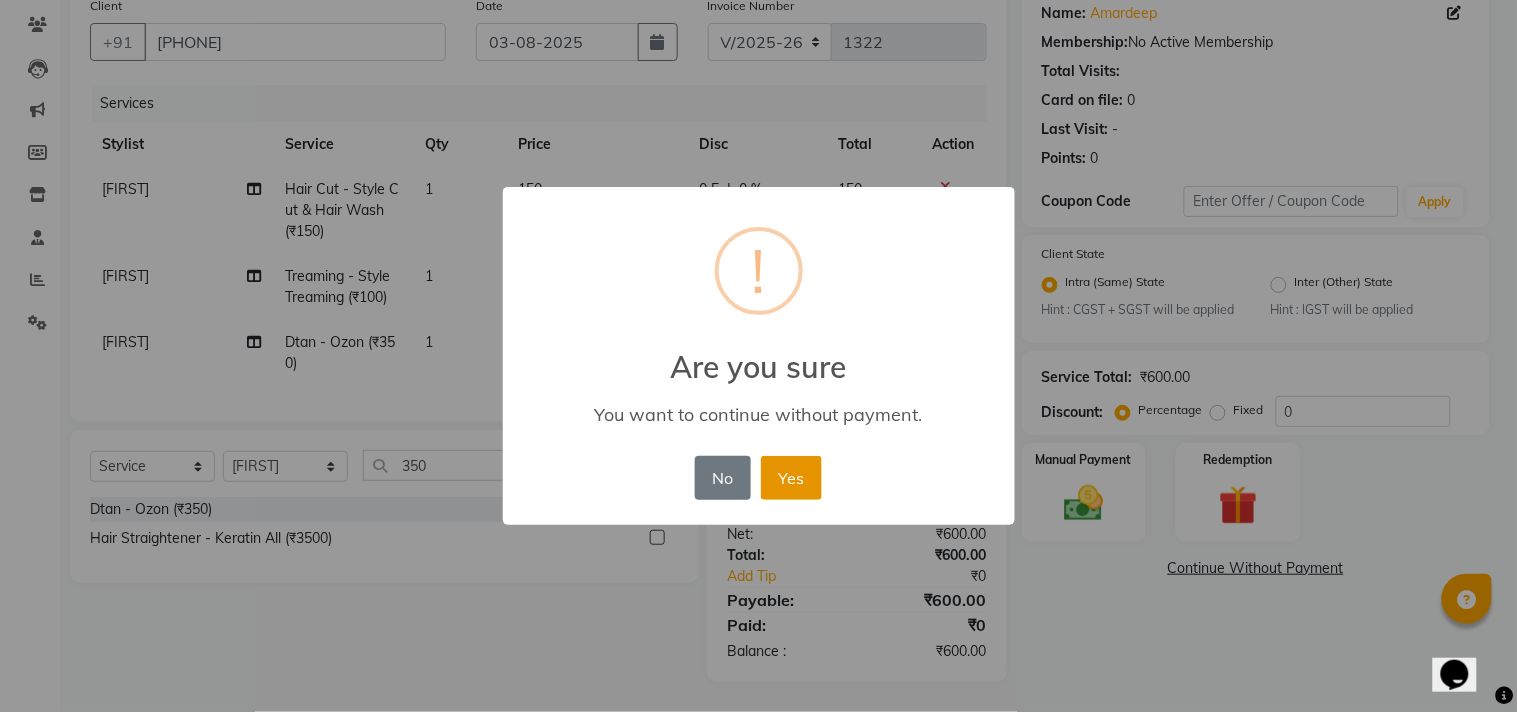 click on "Yes" at bounding box center [791, 478] 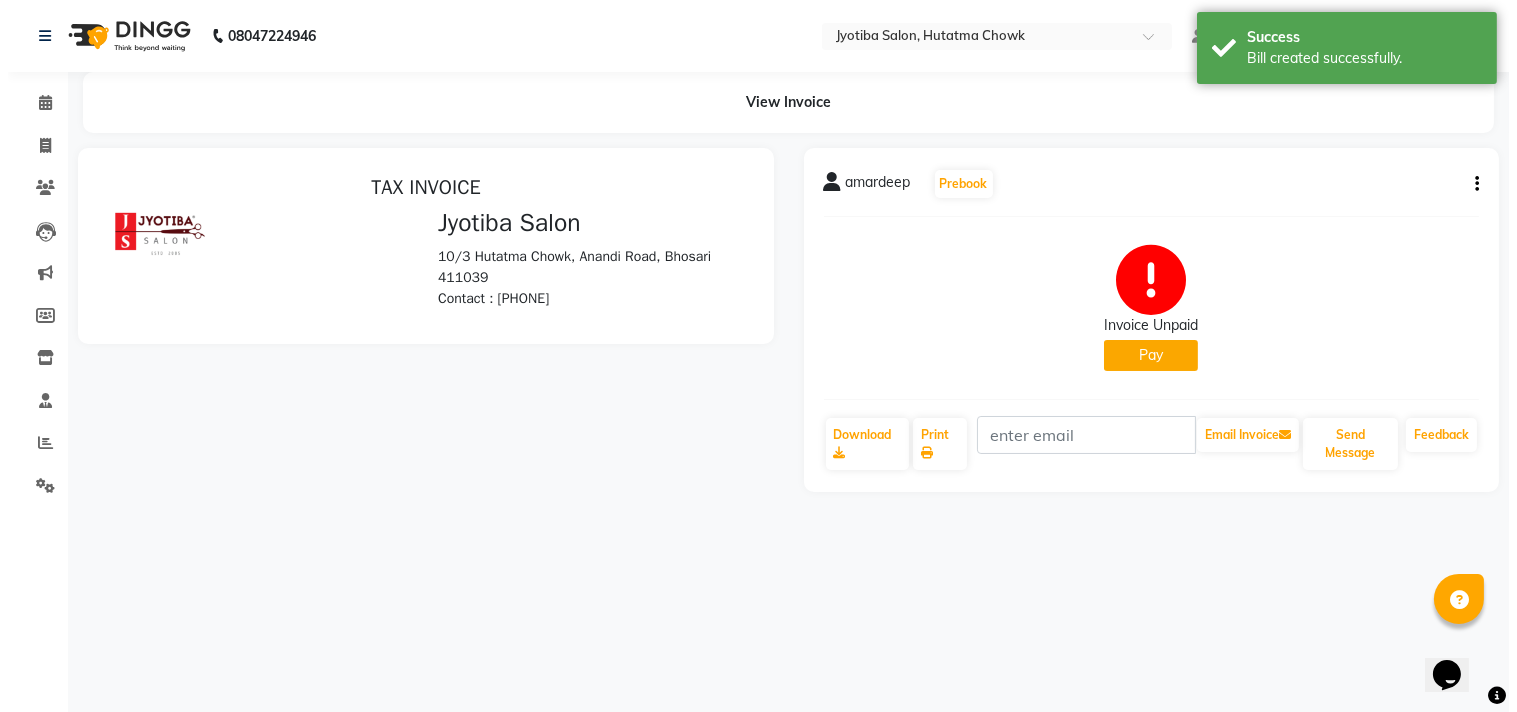 scroll, scrollTop: 0, scrollLeft: 0, axis: both 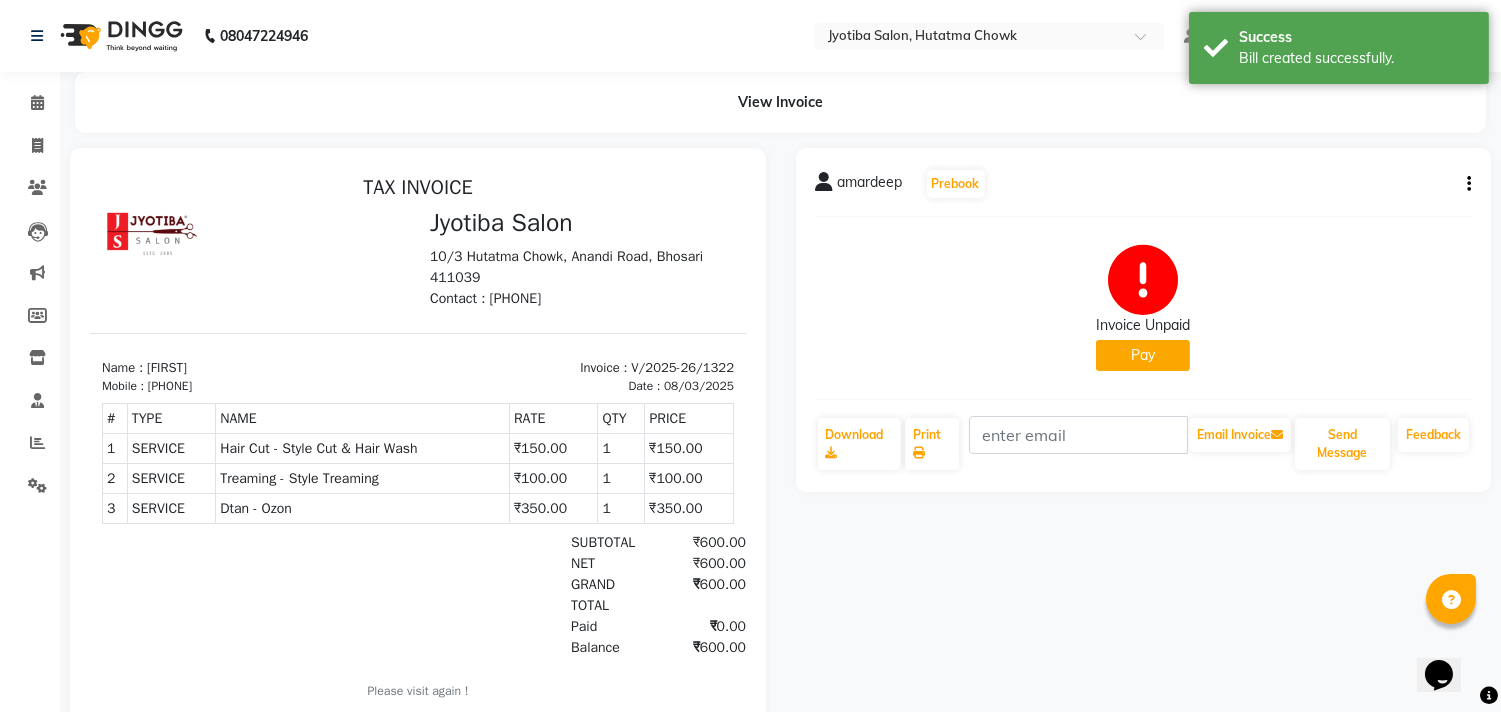 click on "Pay" 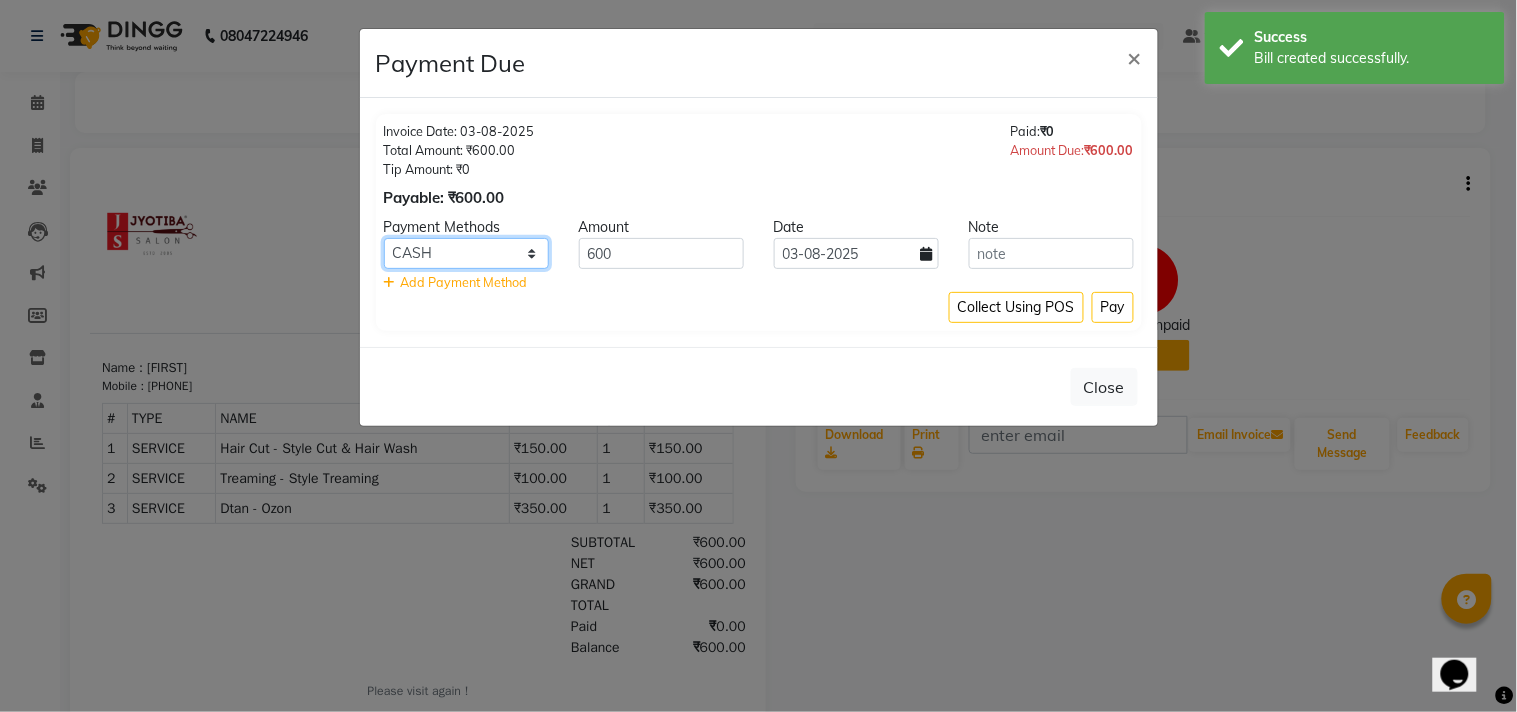 click on "CASH ONLINE CARD" 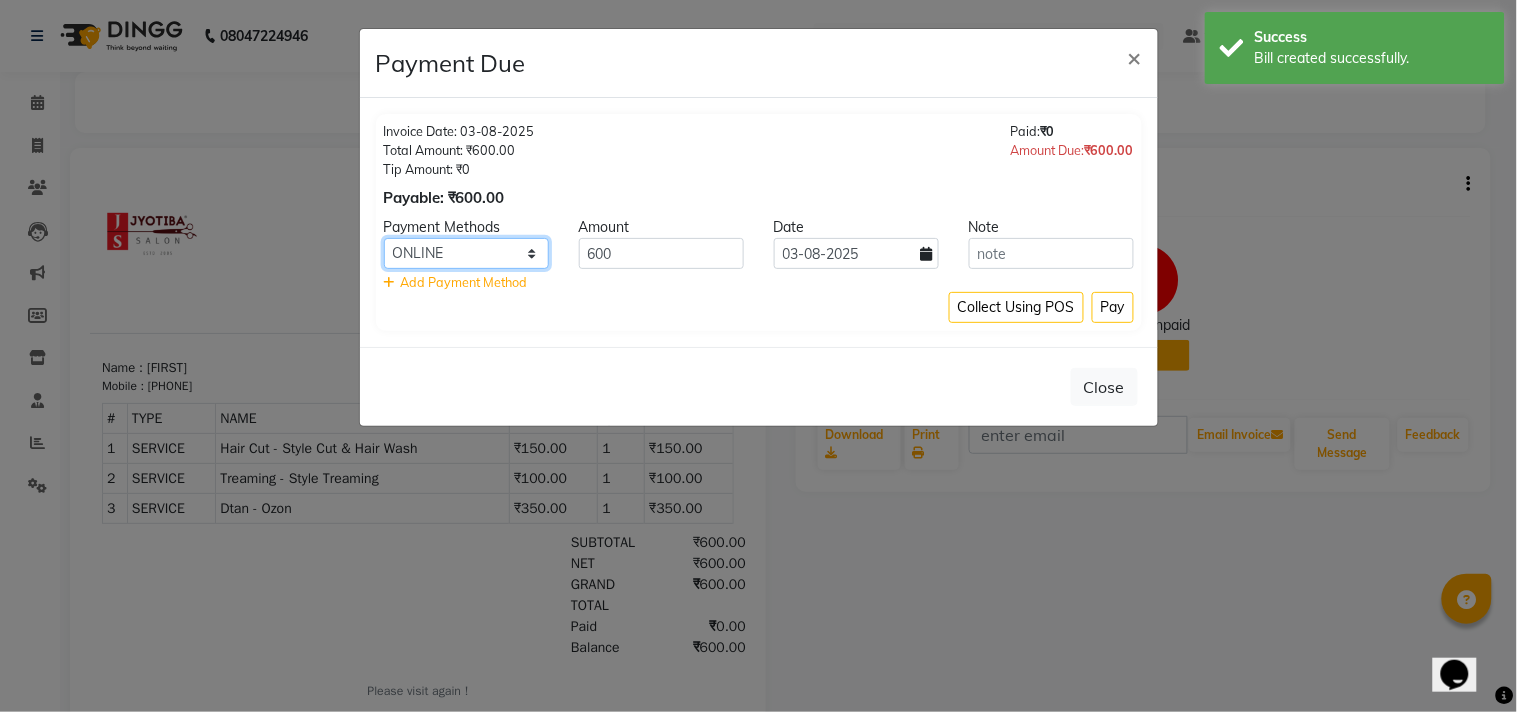 click on "CASH ONLINE CARD" 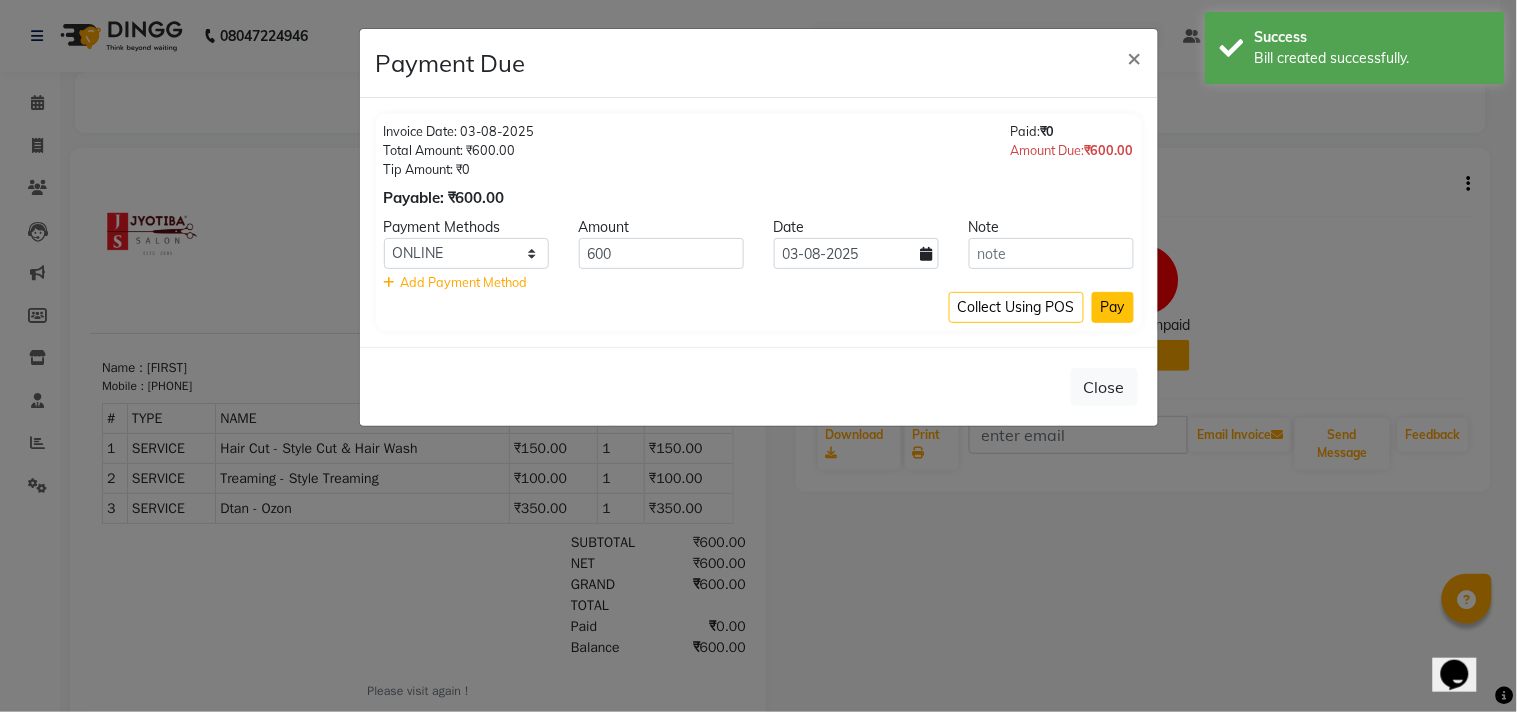 click on "Pay" 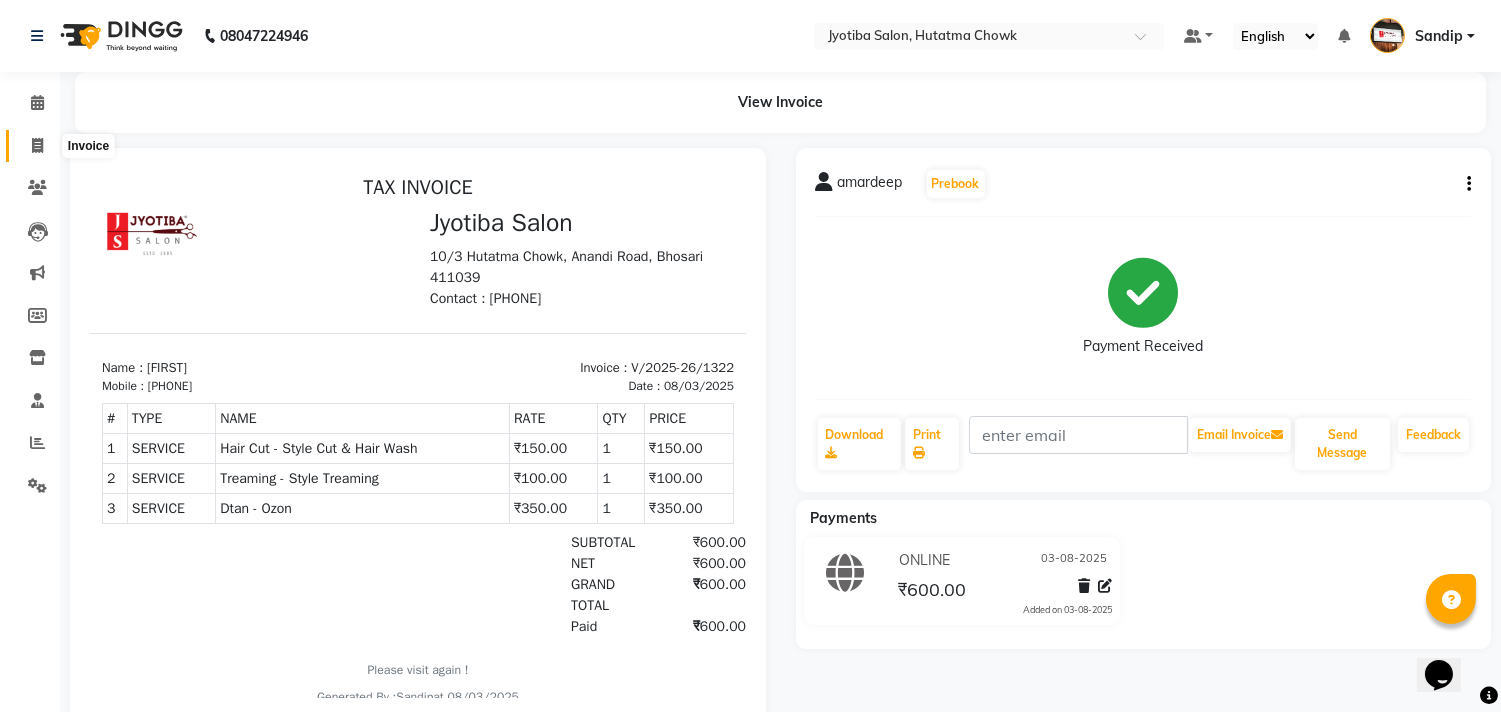 click 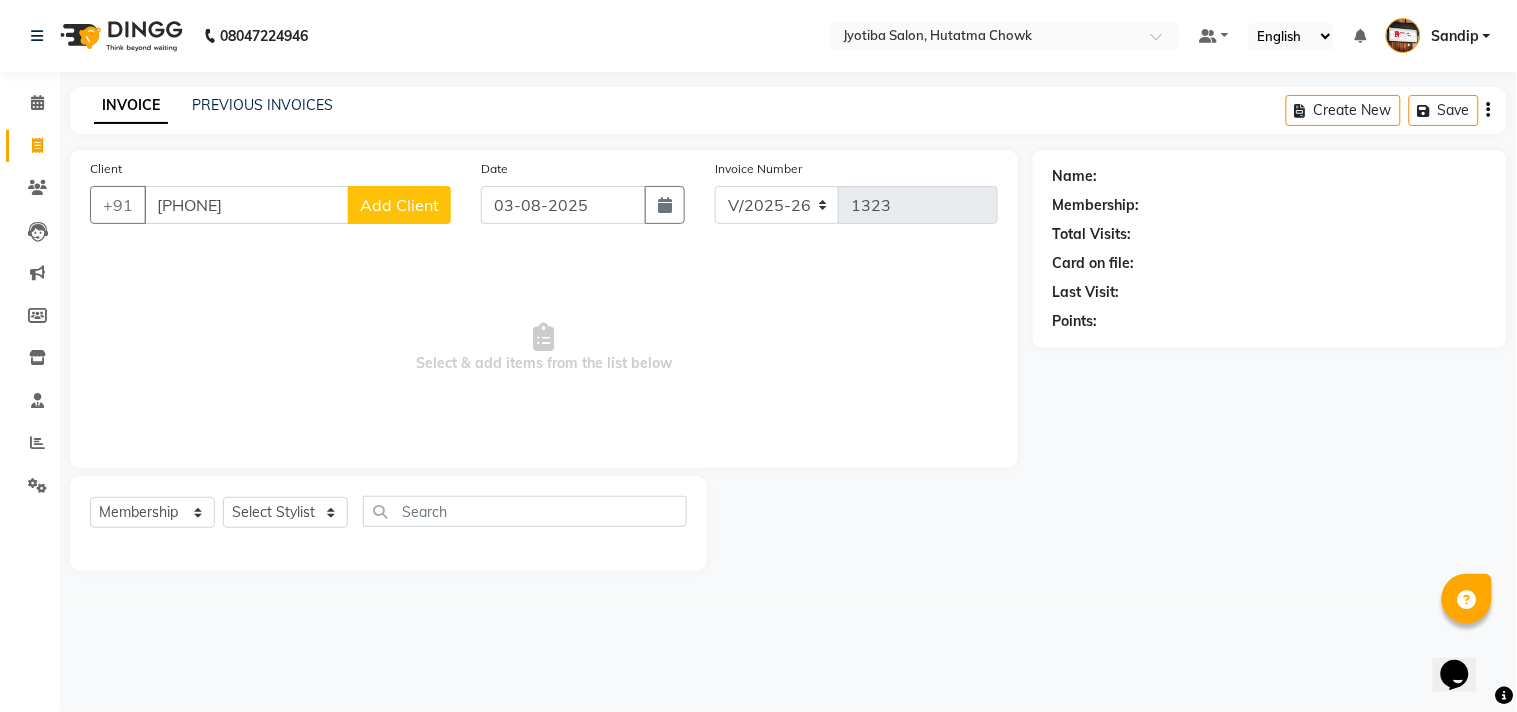 click on "Add Client" 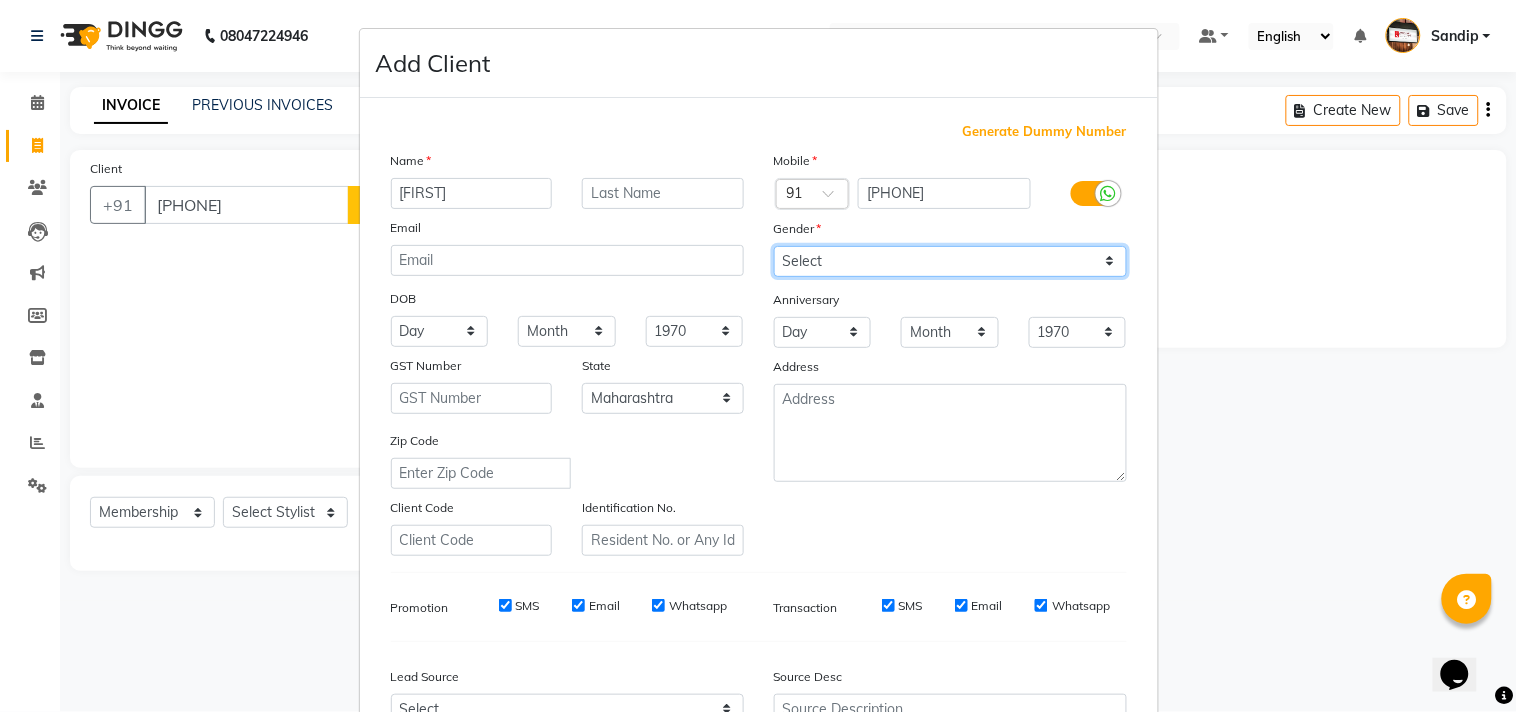 click on "Select Male Female Other Prefer Not To Say" at bounding box center (950, 261) 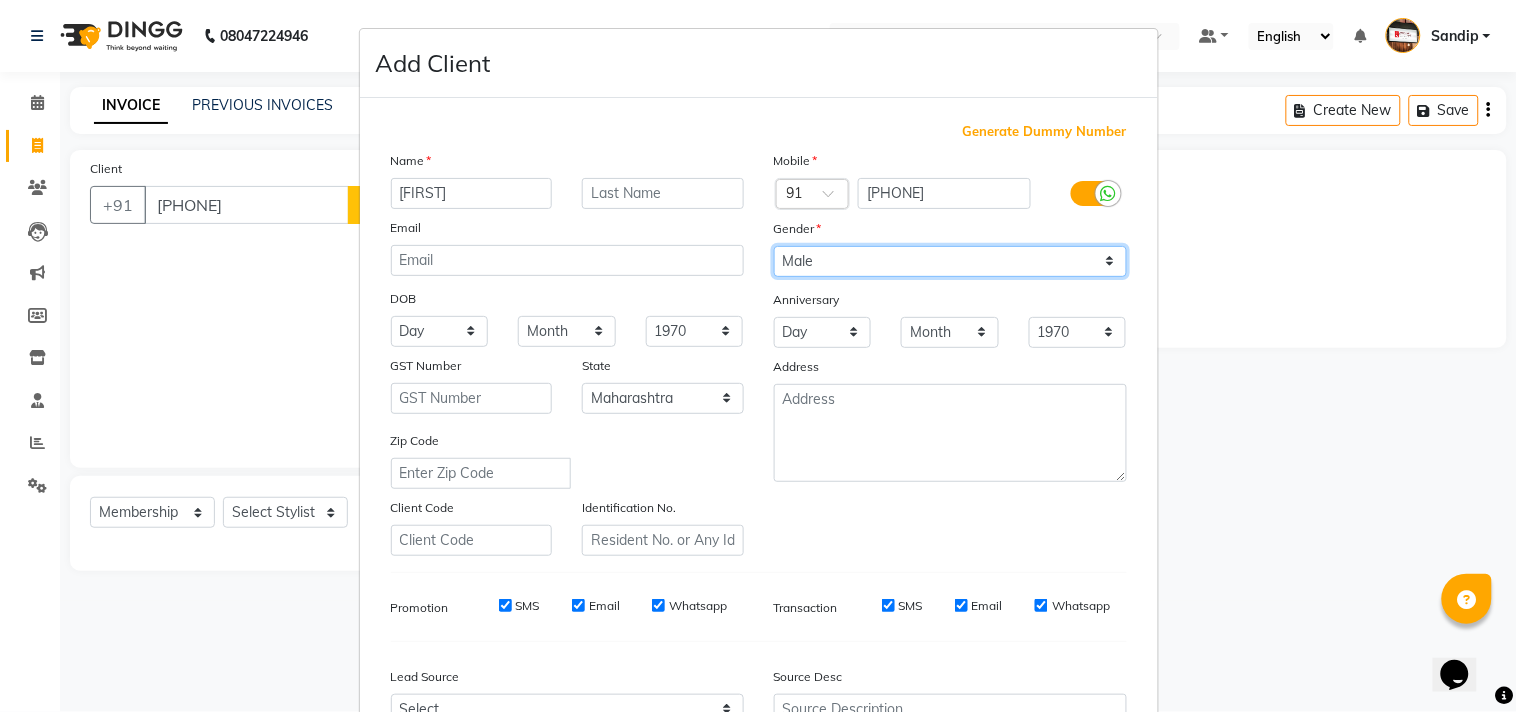 click on "Select Male Female Other Prefer Not To Say" at bounding box center (950, 261) 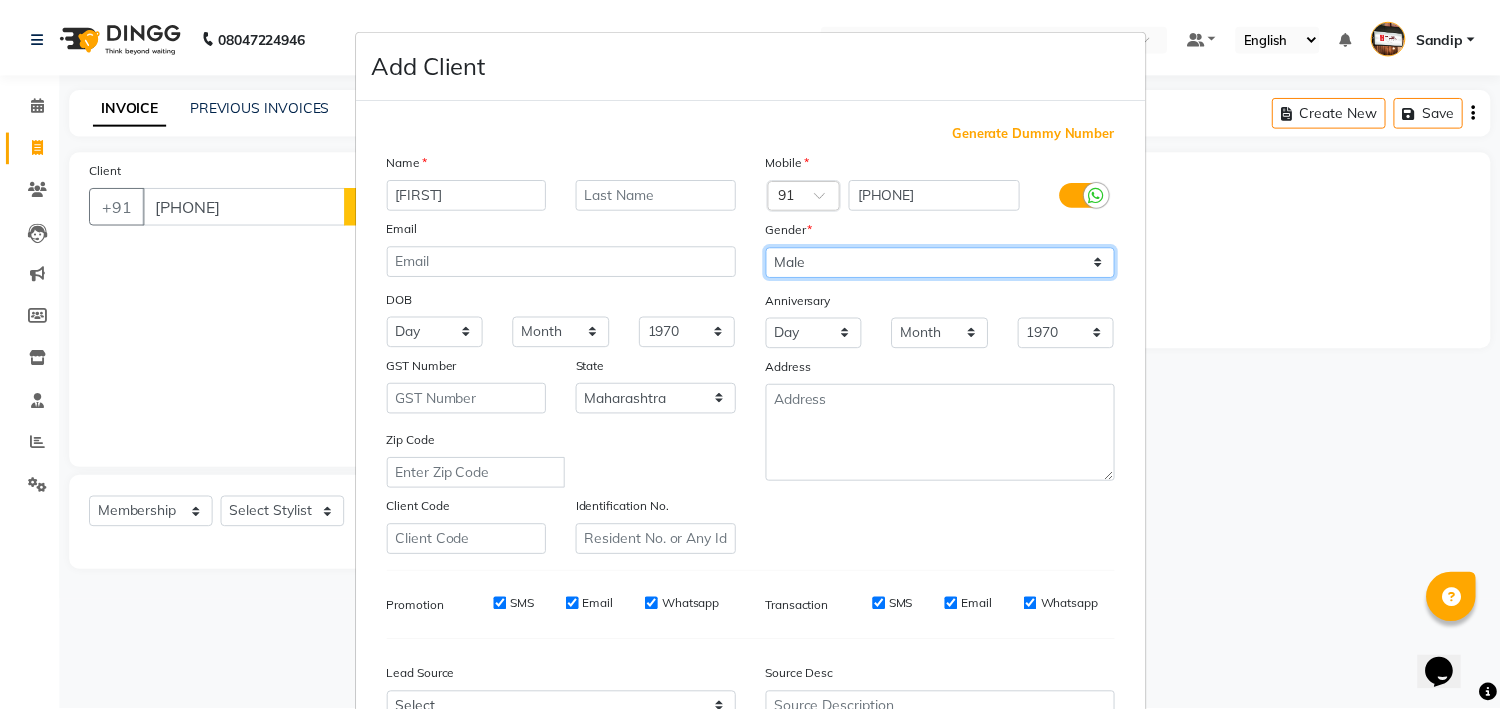scroll, scrollTop: 212, scrollLeft: 0, axis: vertical 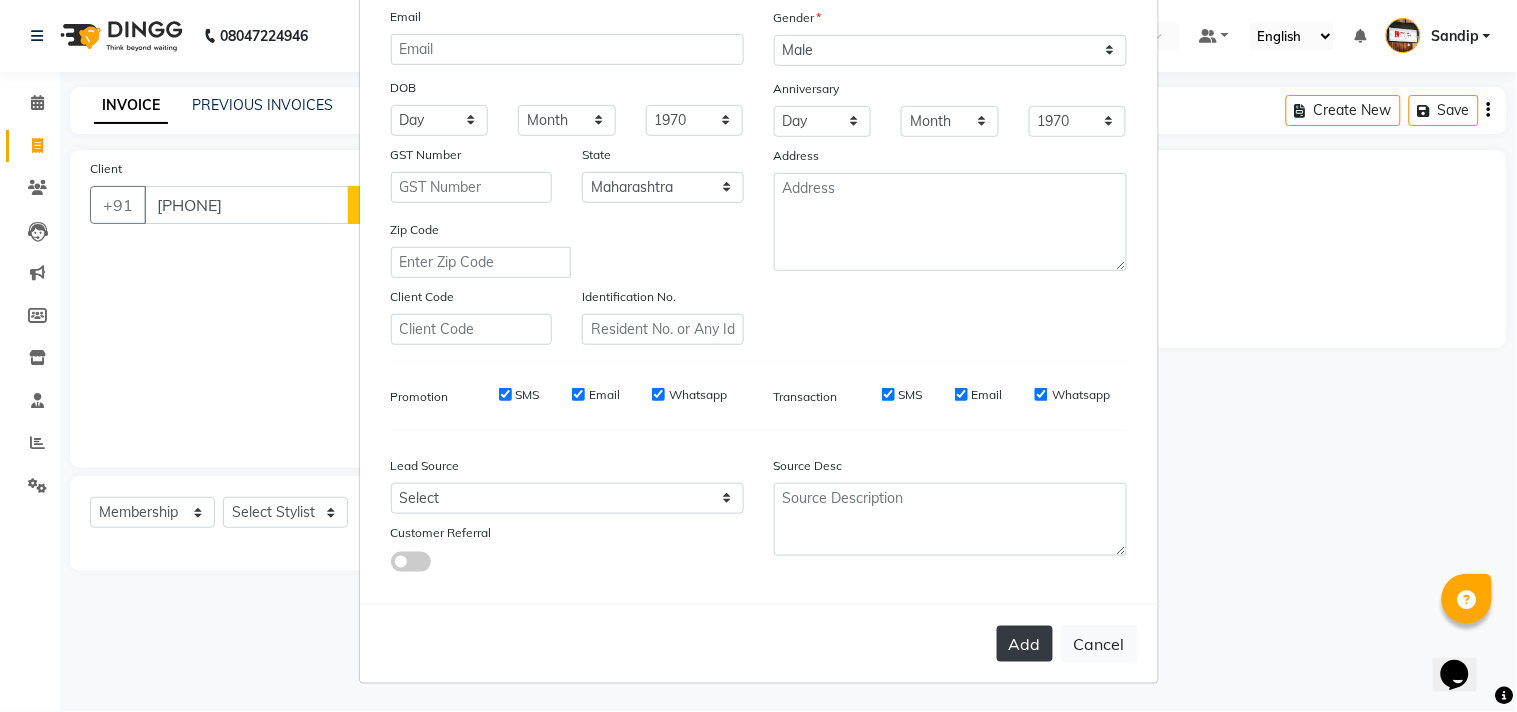 click on "Add" at bounding box center (1025, 644) 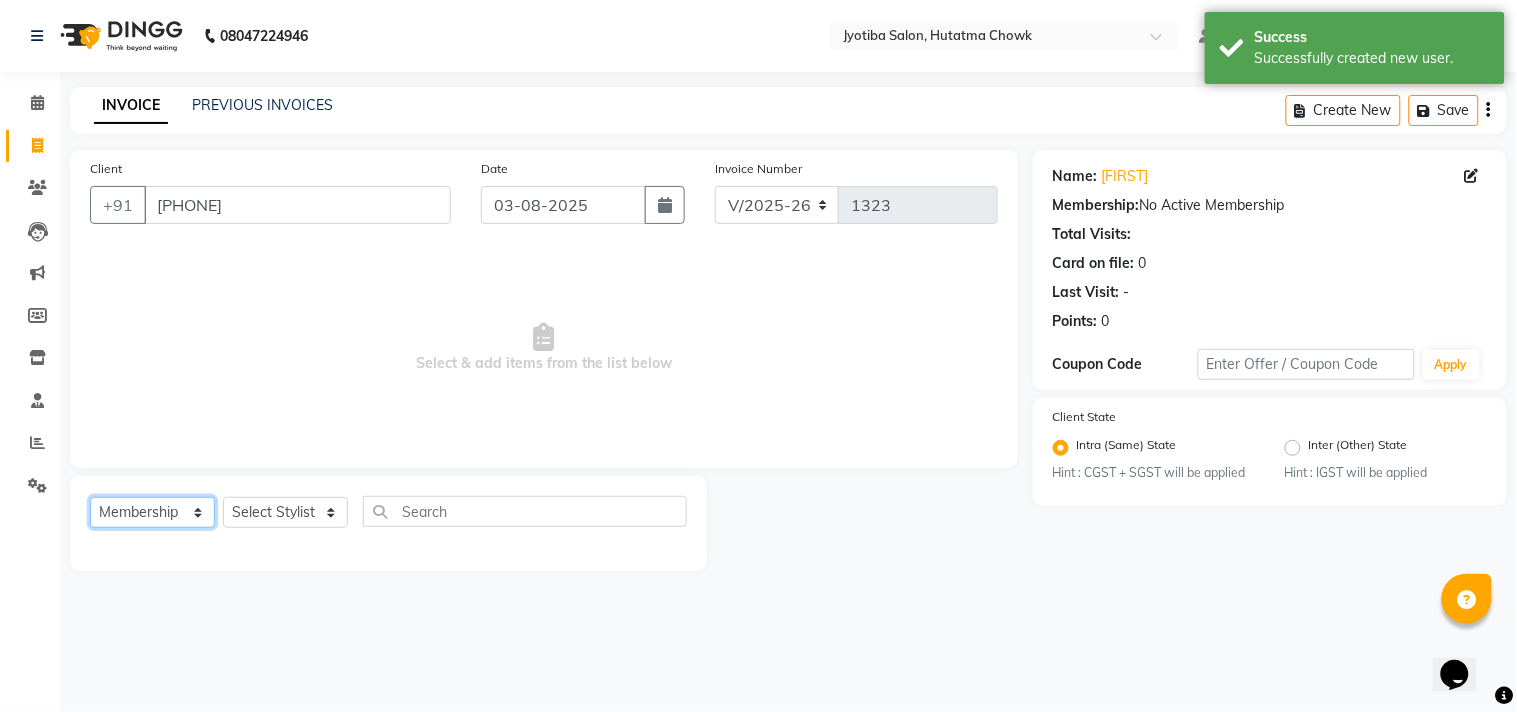 click on "Select  Service  Product  Membership  Package Voucher Prepaid Gift Card" 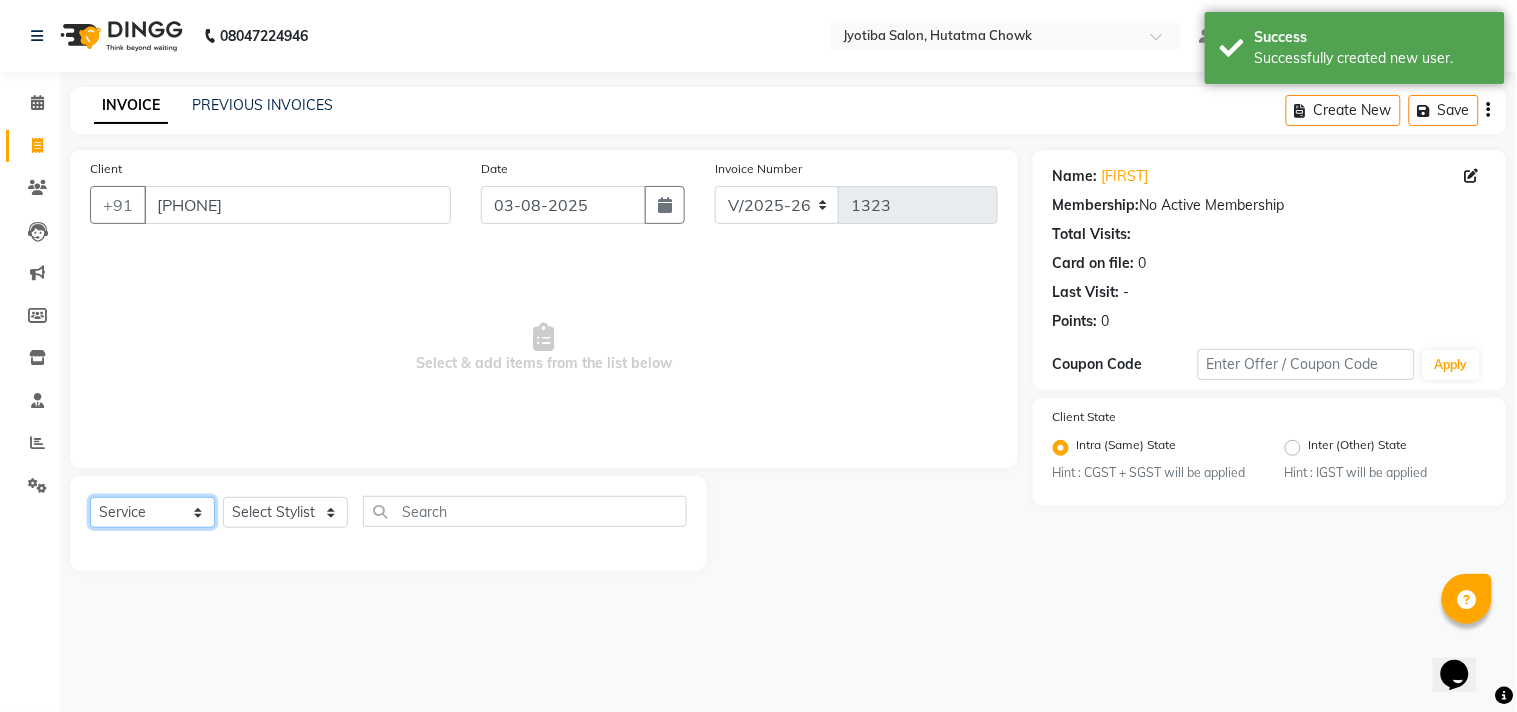 click on "Select  Service  Product  Membership  Package Voucher Prepaid Gift Card" 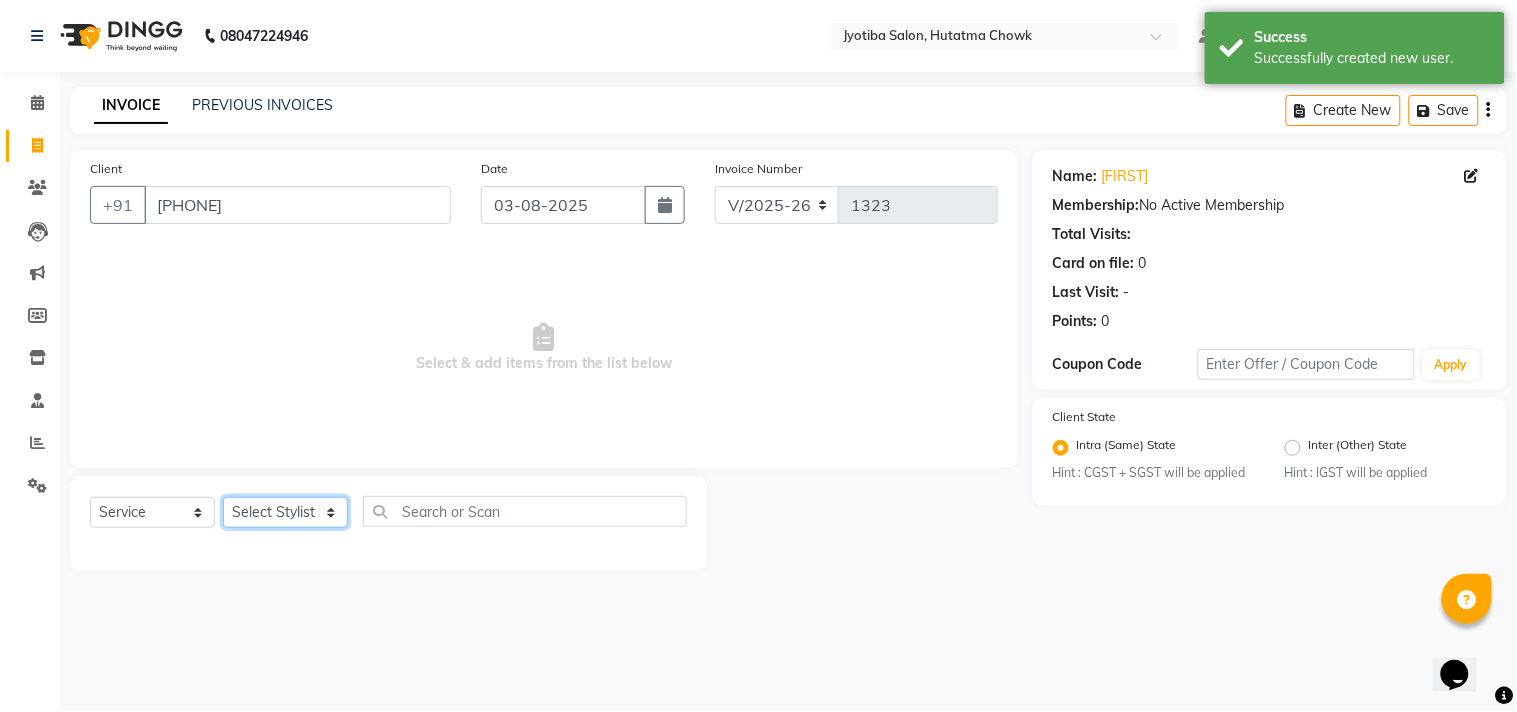 click on "Select Stylist Abdul Dinesh thakur Farman  Juned  mahadev Munna  prem RAHUL Sandip Suresh yasin" 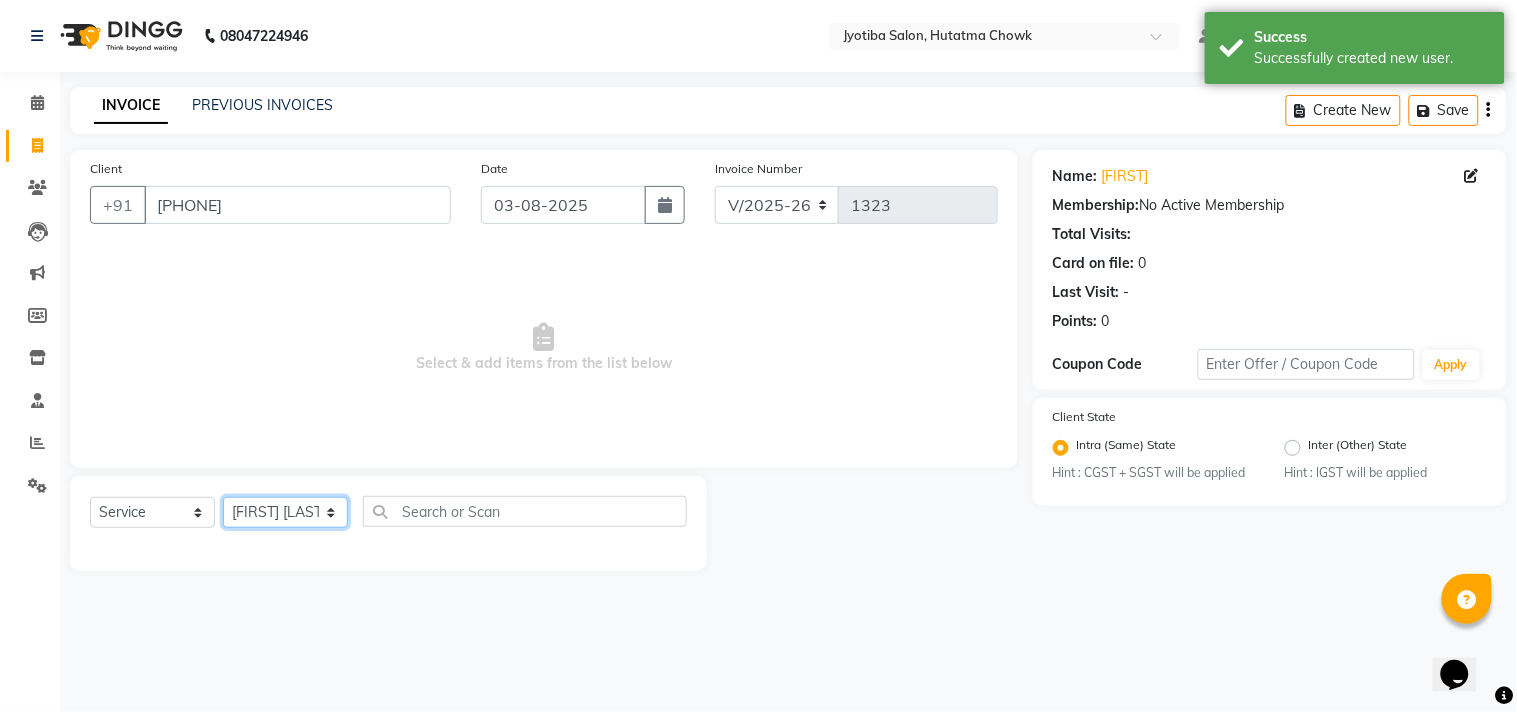click on "Select Stylist Abdul Dinesh thakur Farman  Juned  mahadev Munna  prem RAHUL Sandip Suresh yasin" 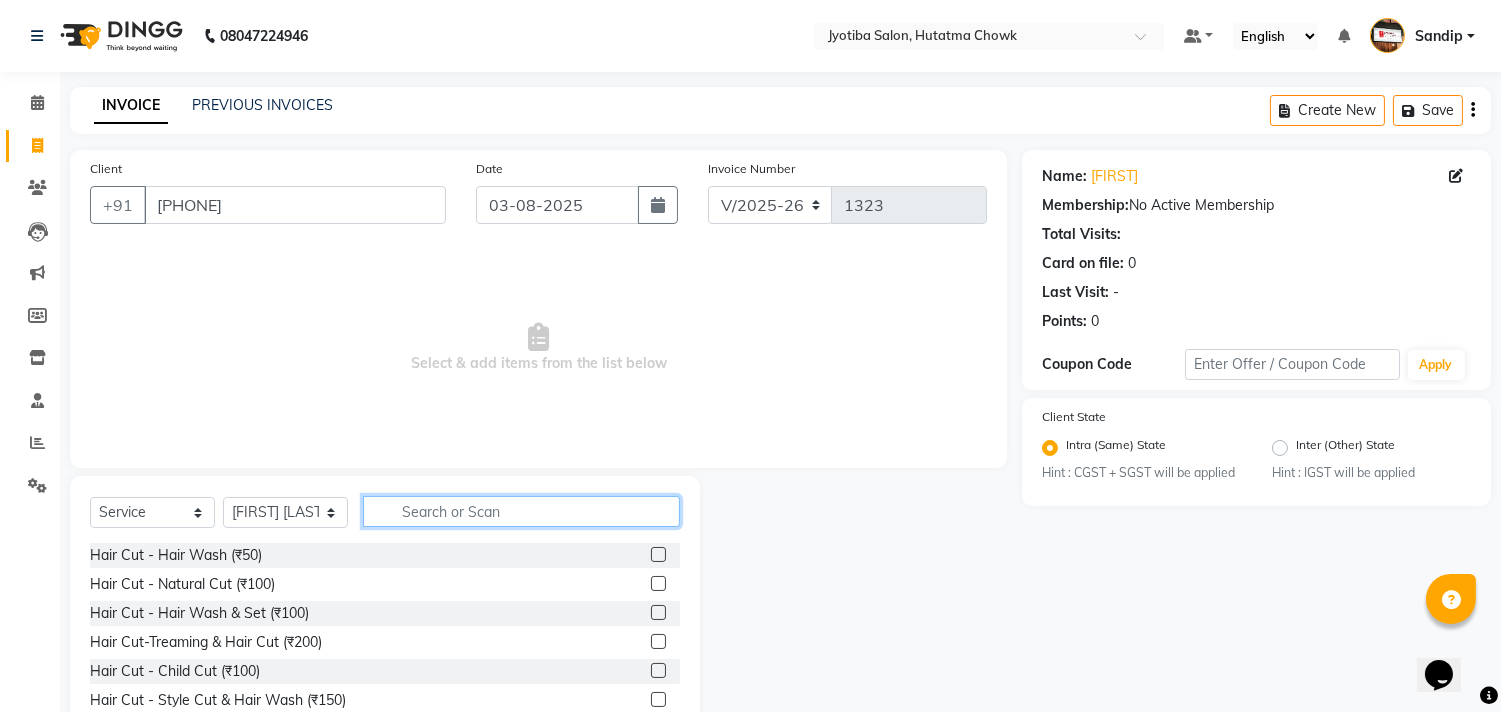 click 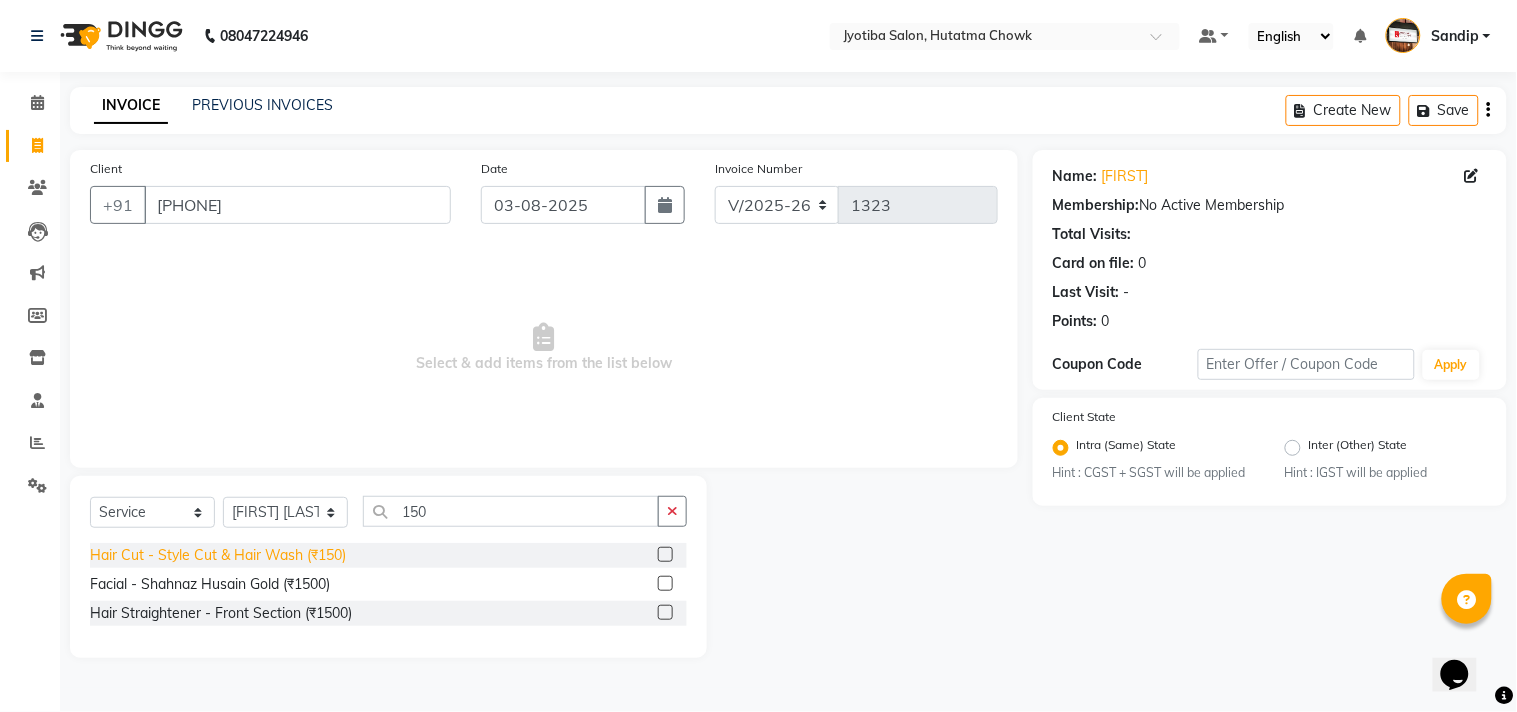 click on "Hair Cut - Style Cut & Hair Wash (₹150)" 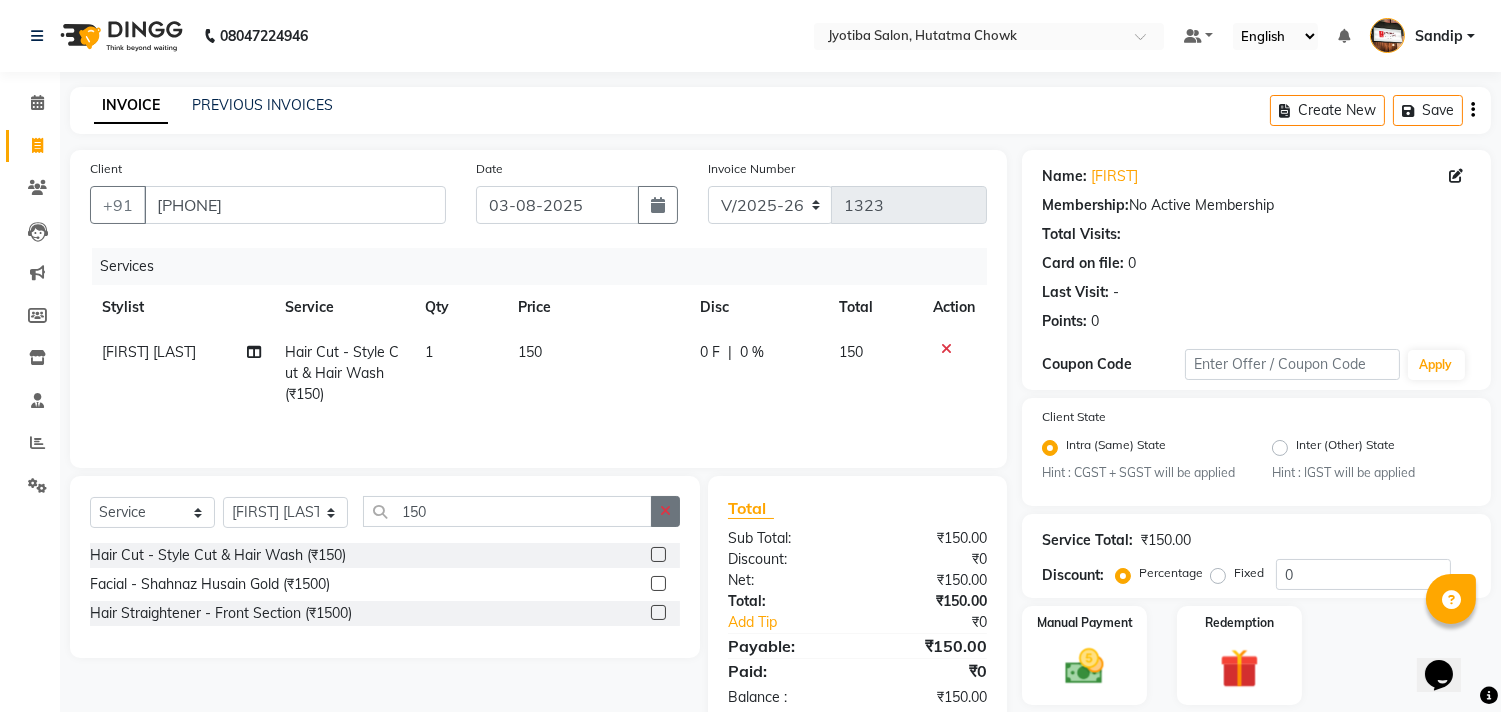 click 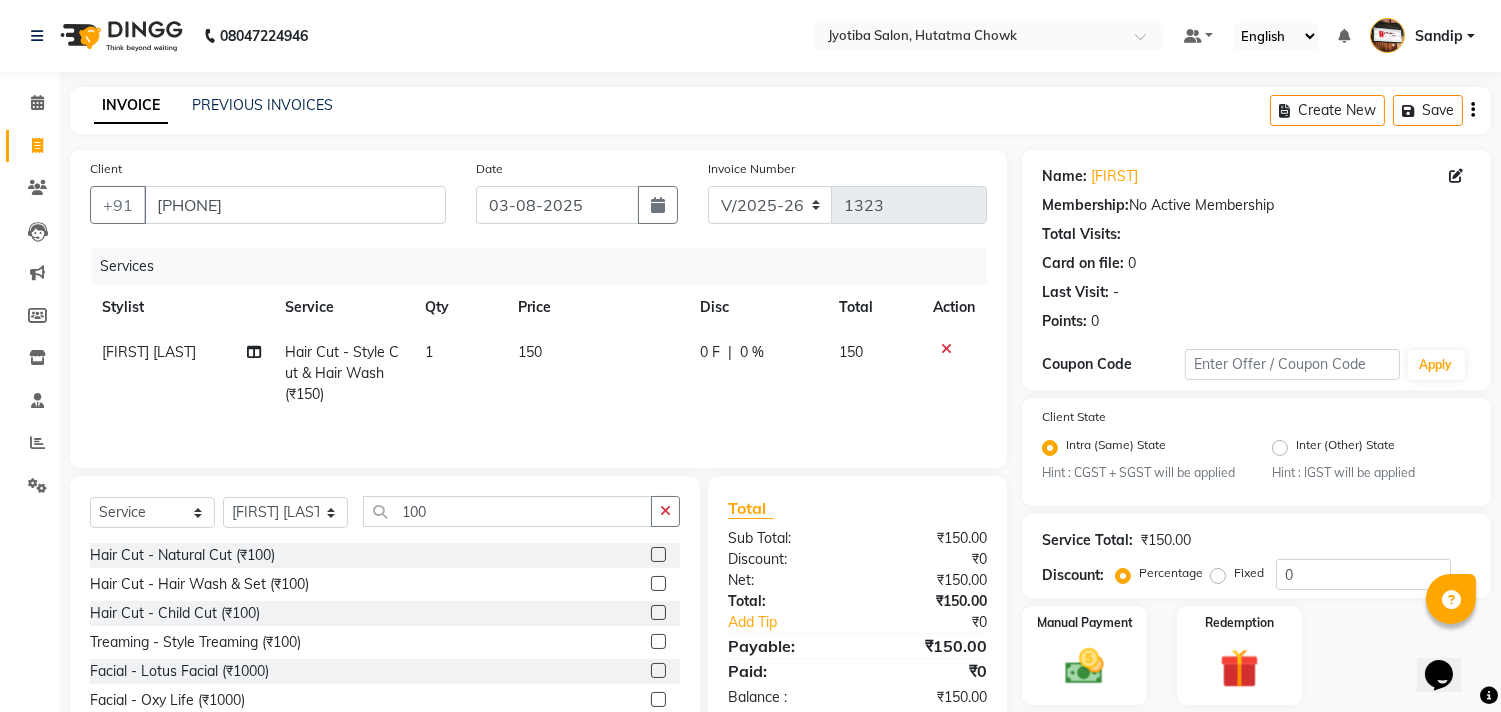 click on "Hair Cut - Natural Cut (₹100)  Hair Cut - Hair Wash & Set (₹100)  Hair Cut - Child Cut (₹100)  Treaming - Style Treaming (₹100)  Facial - Lotus Facial (₹1000)  Facial - Oxy Life (₹1000)  Head Massage - Navaratna Oil (₹100)  Head Massage - Parachute Oil (₹100)  Hair Dye - Beard Colour (₹100)" 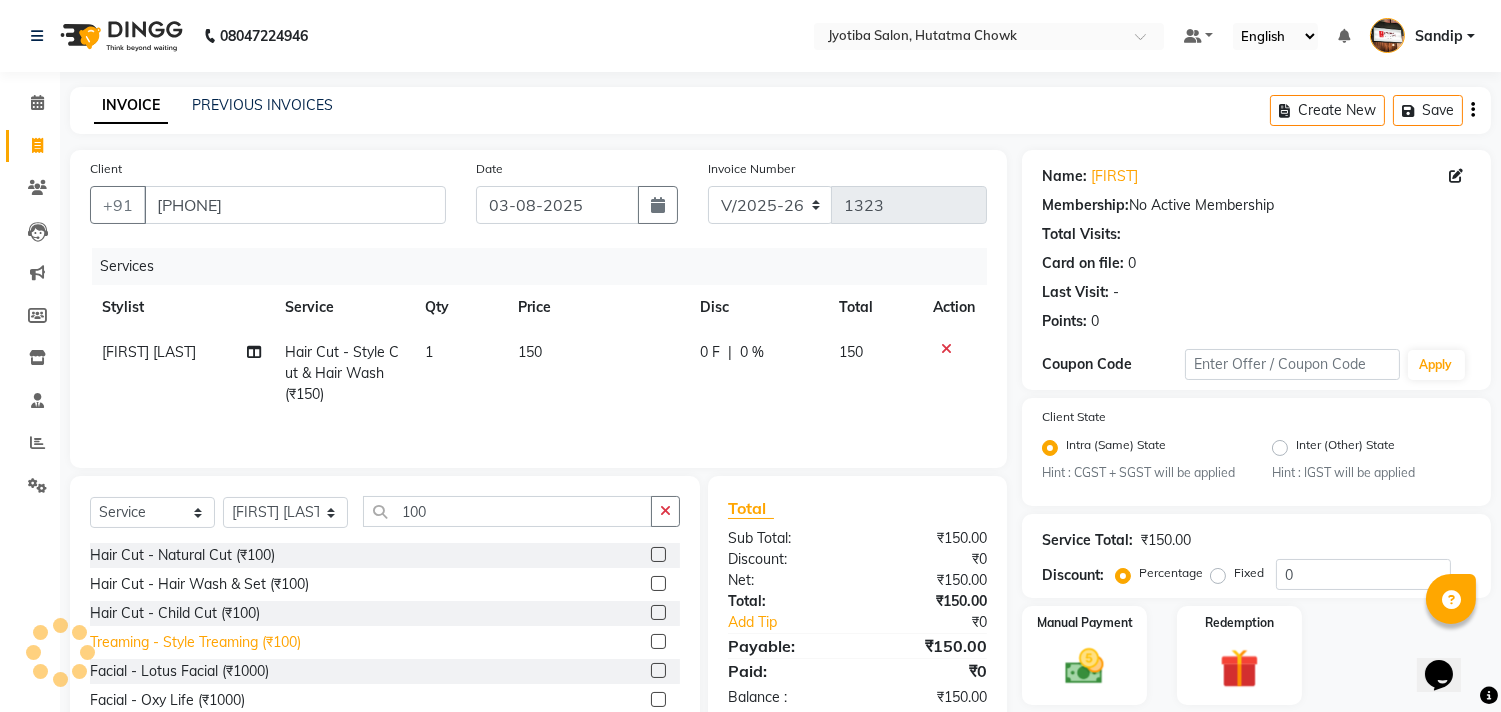 click on "Treaming - Style Treaming (₹100)" 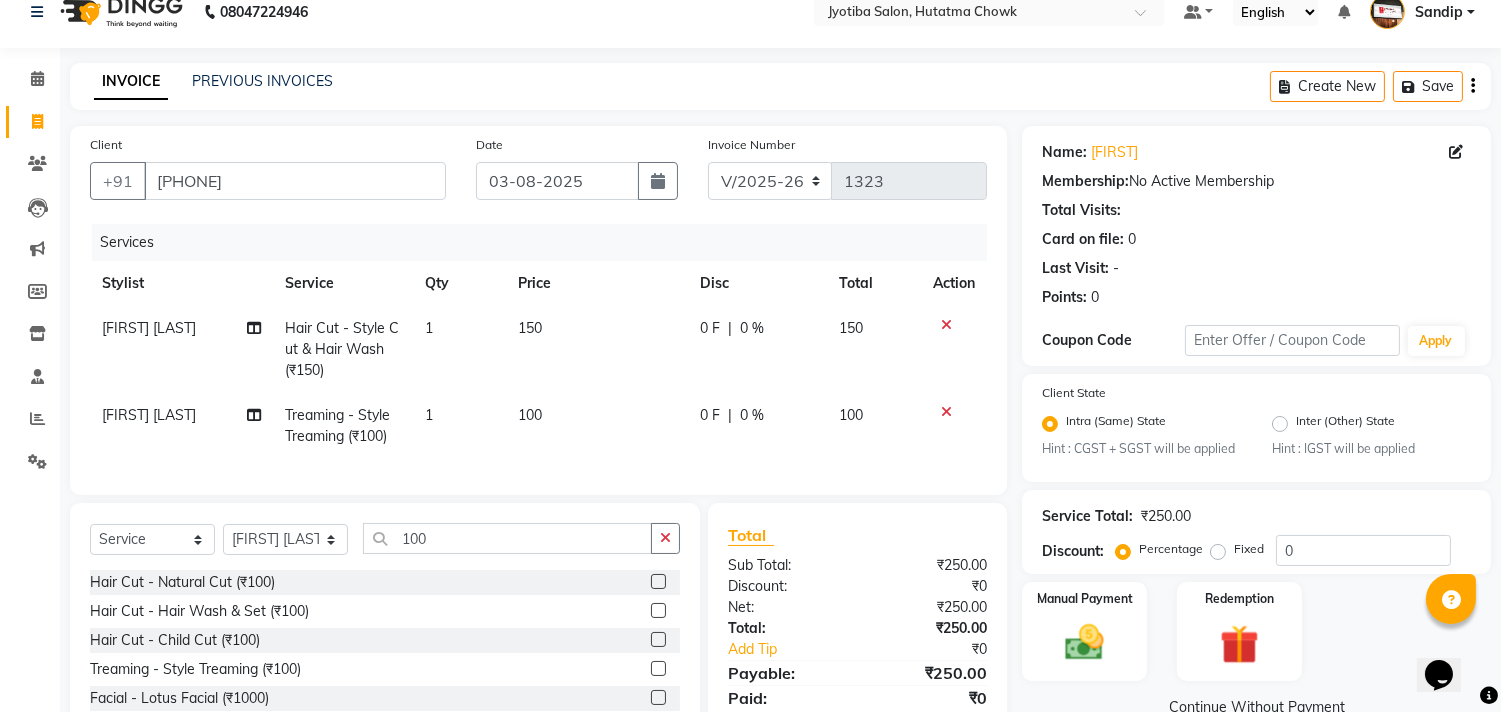 scroll, scrollTop: 156, scrollLeft: 0, axis: vertical 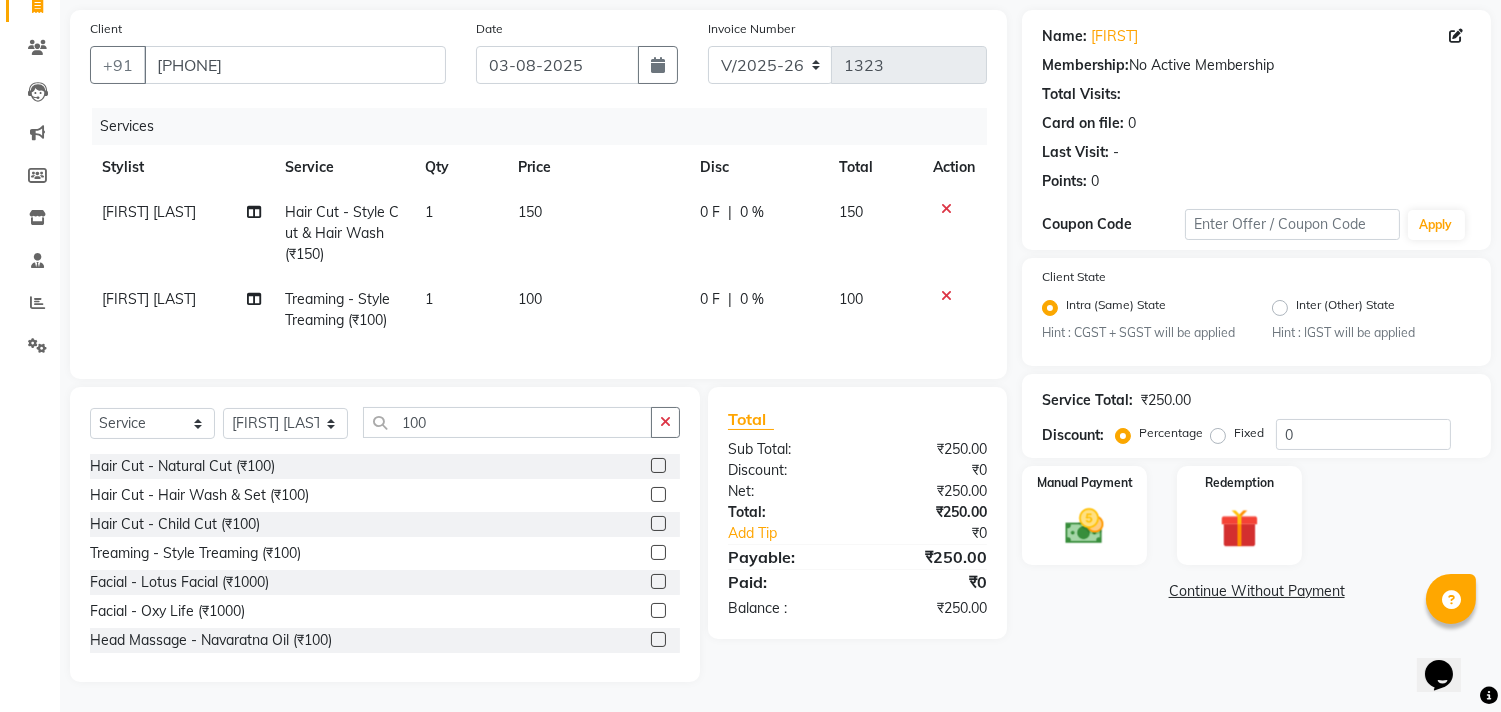 click on "Continue Without Payment" 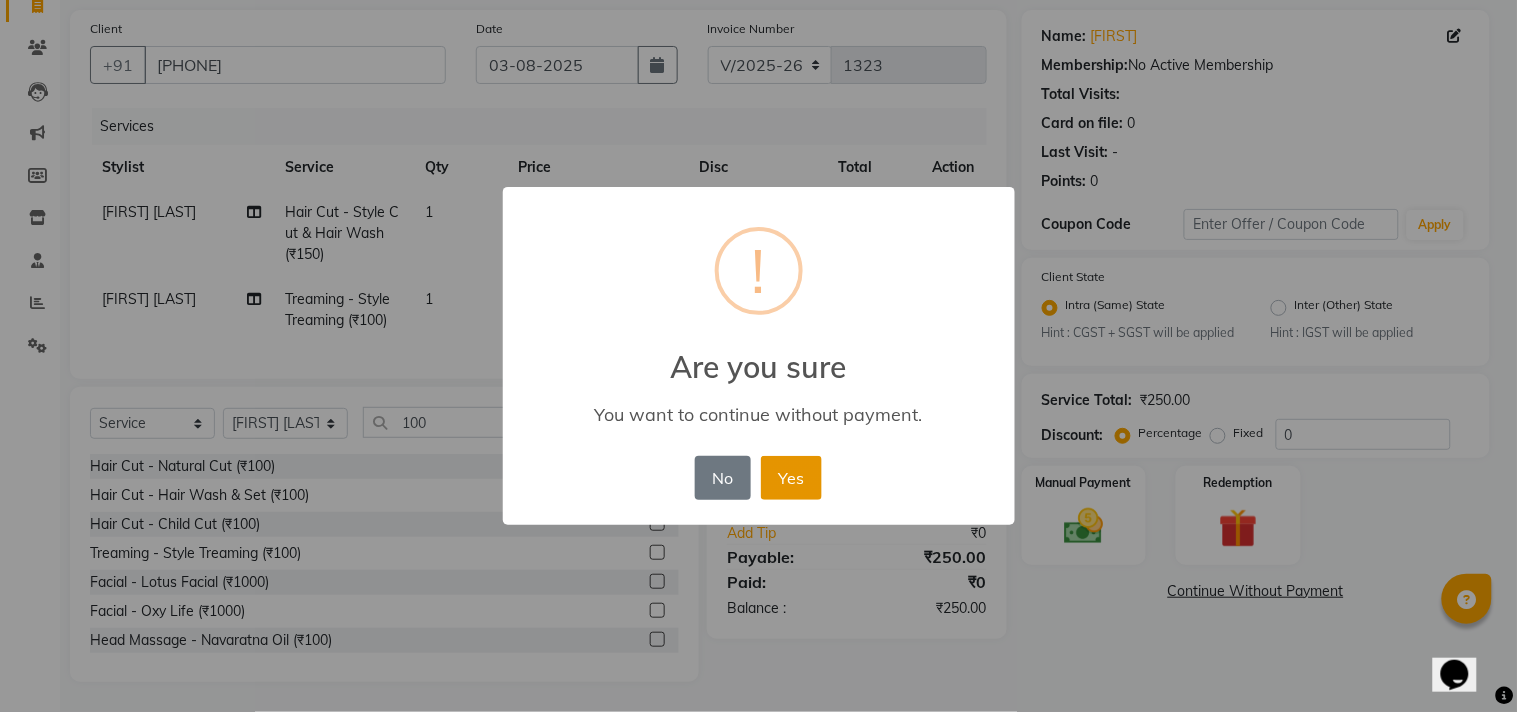 click on "Yes" at bounding box center [791, 478] 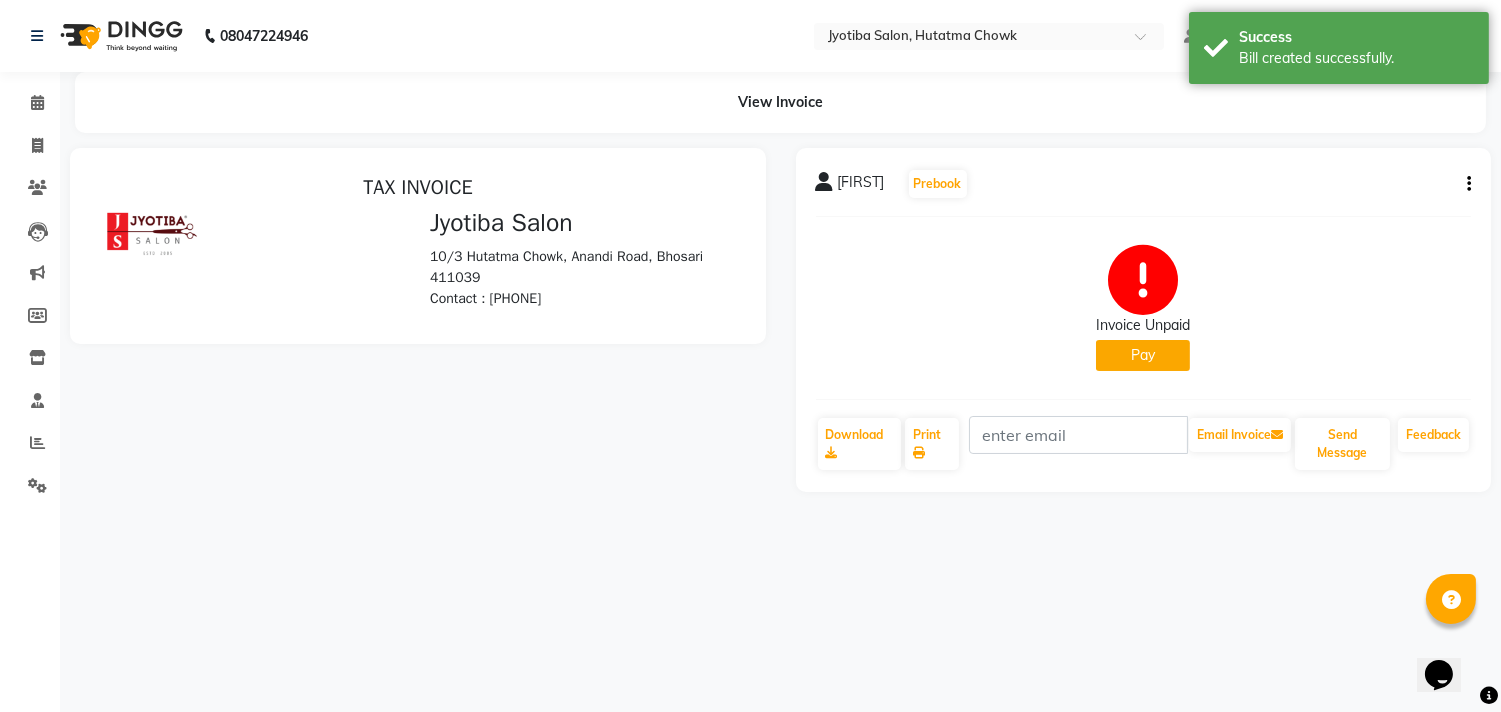 scroll, scrollTop: 0, scrollLeft: 0, axis: both 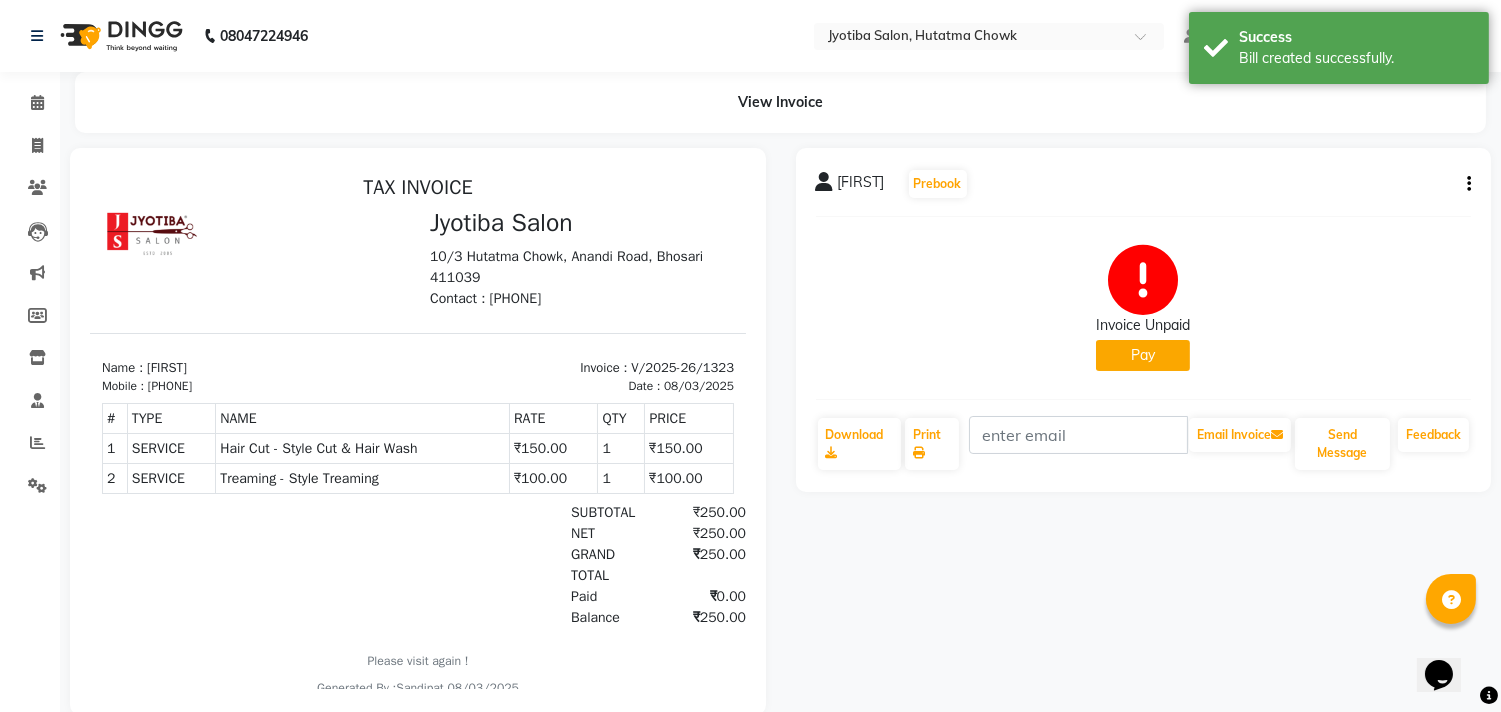 click on "Pay" 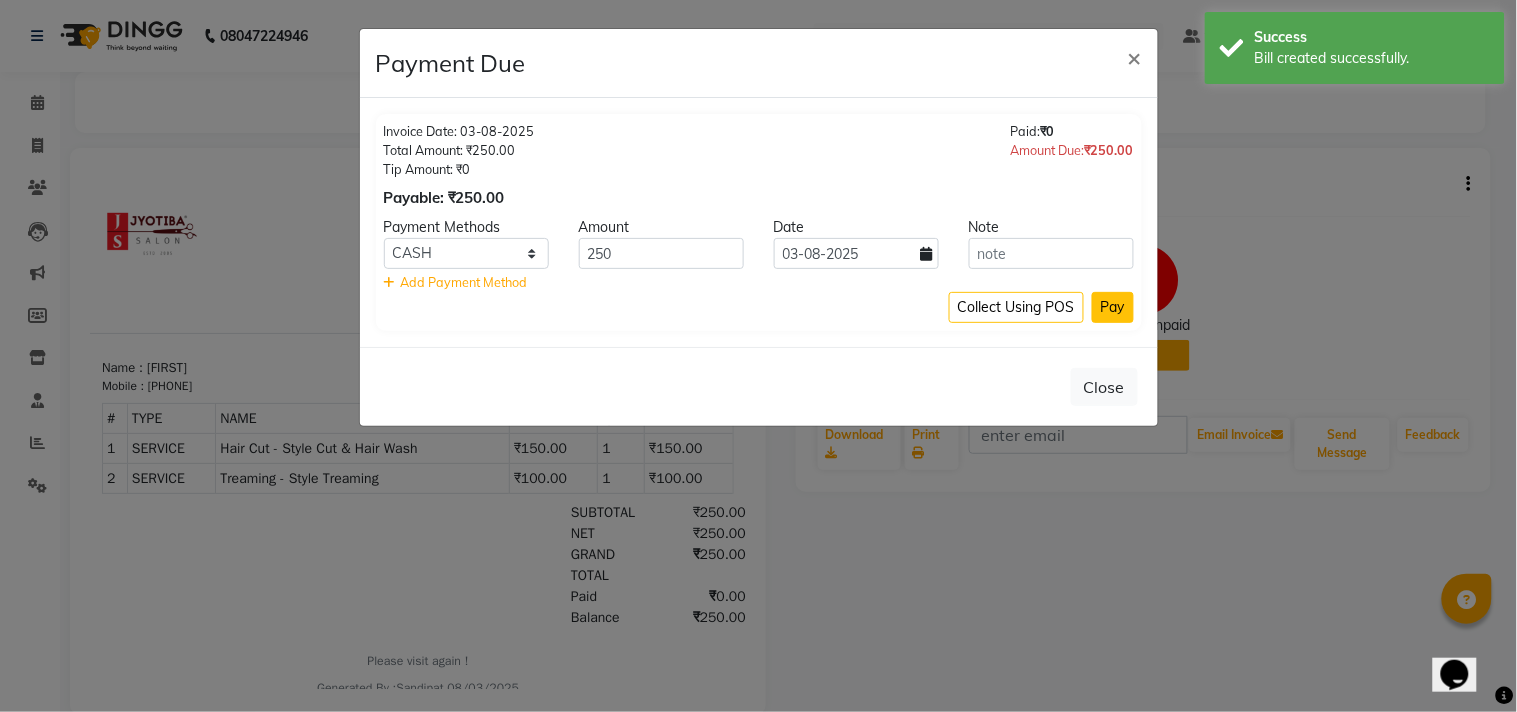 click on "Pay" 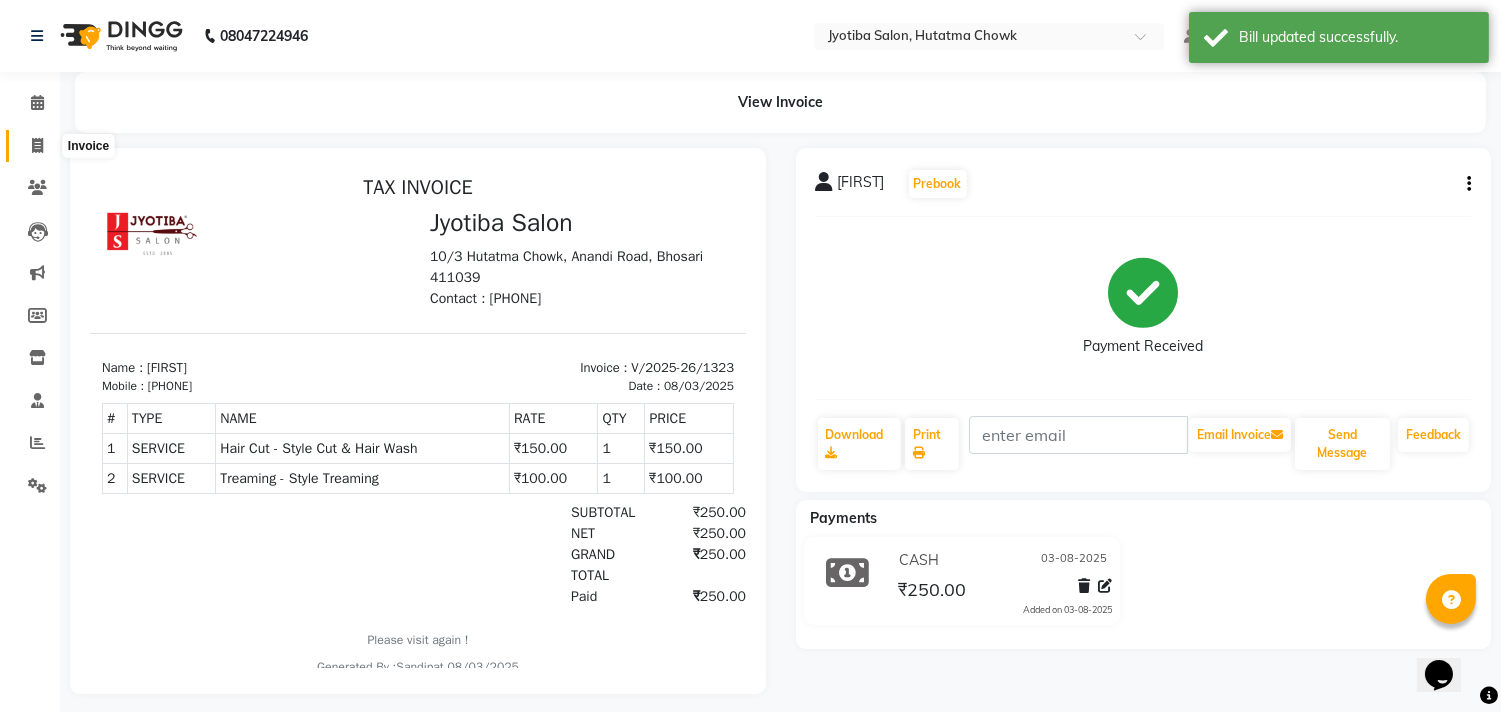 click 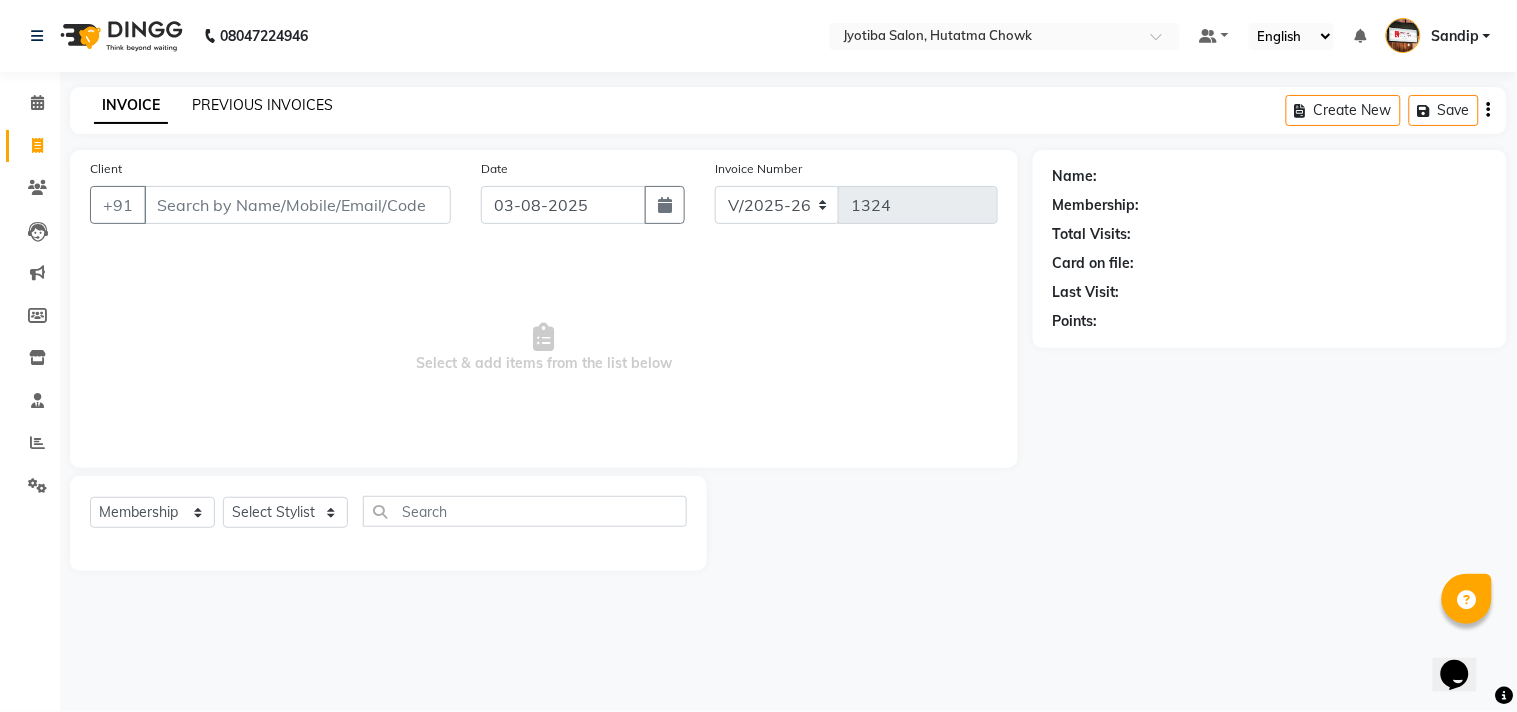 click on "PREVIOUS INVOICES" 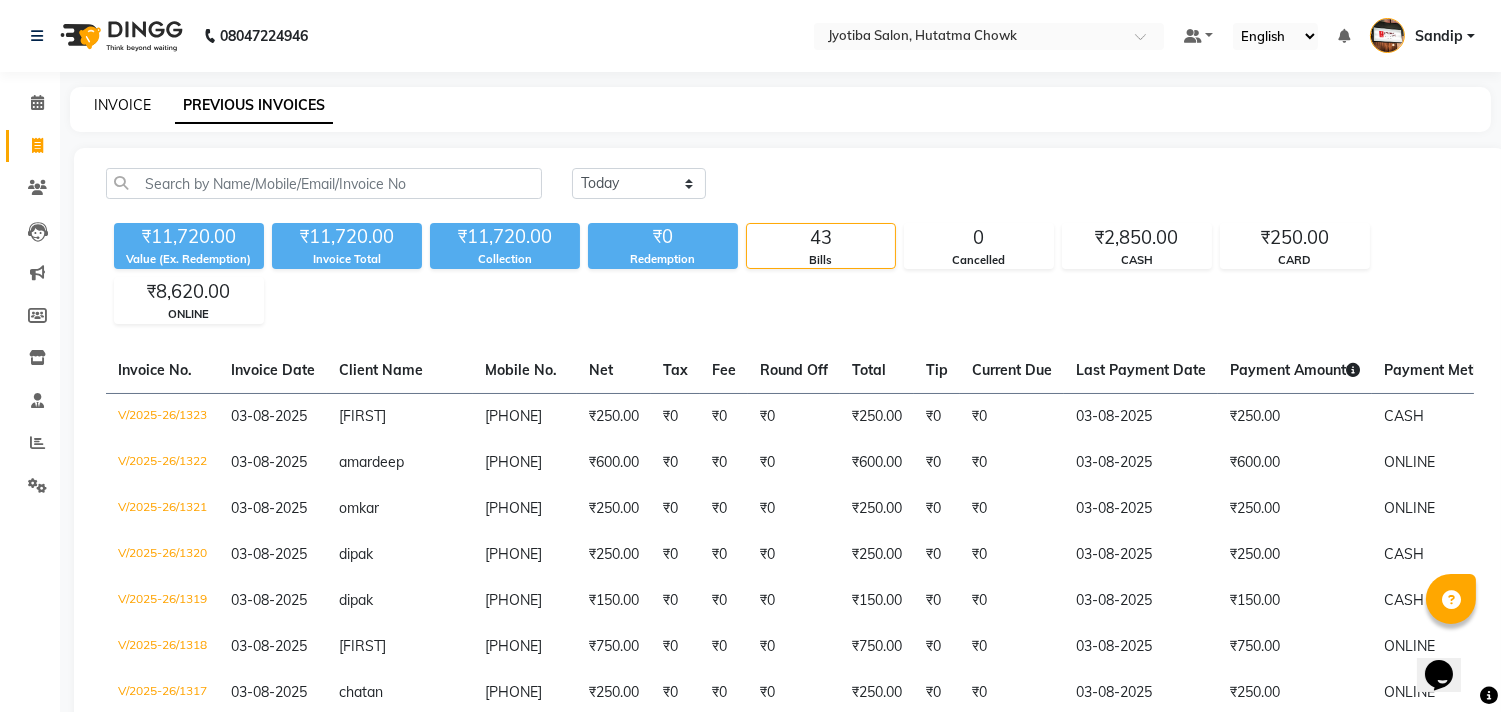click on "INVOICE" 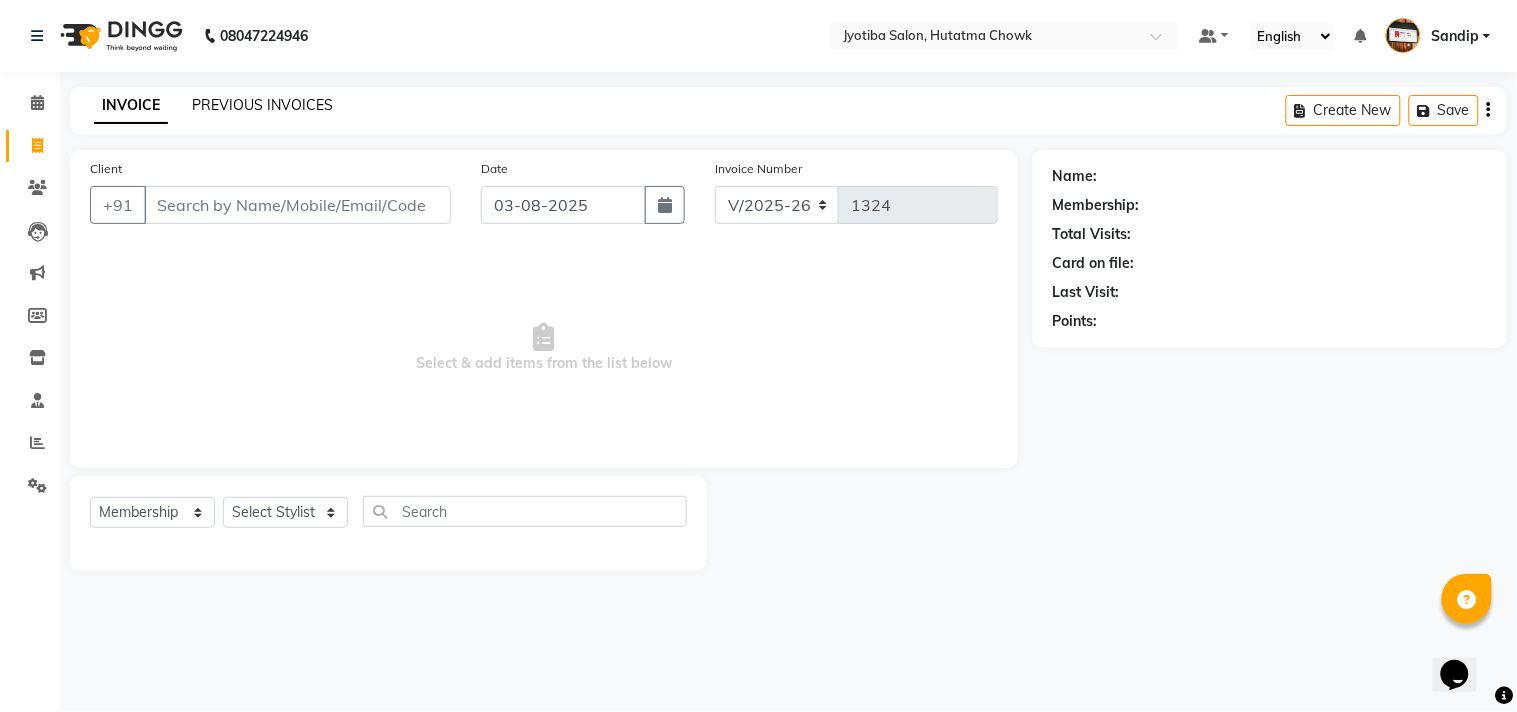 click on "PREVIOUS INVOICES" 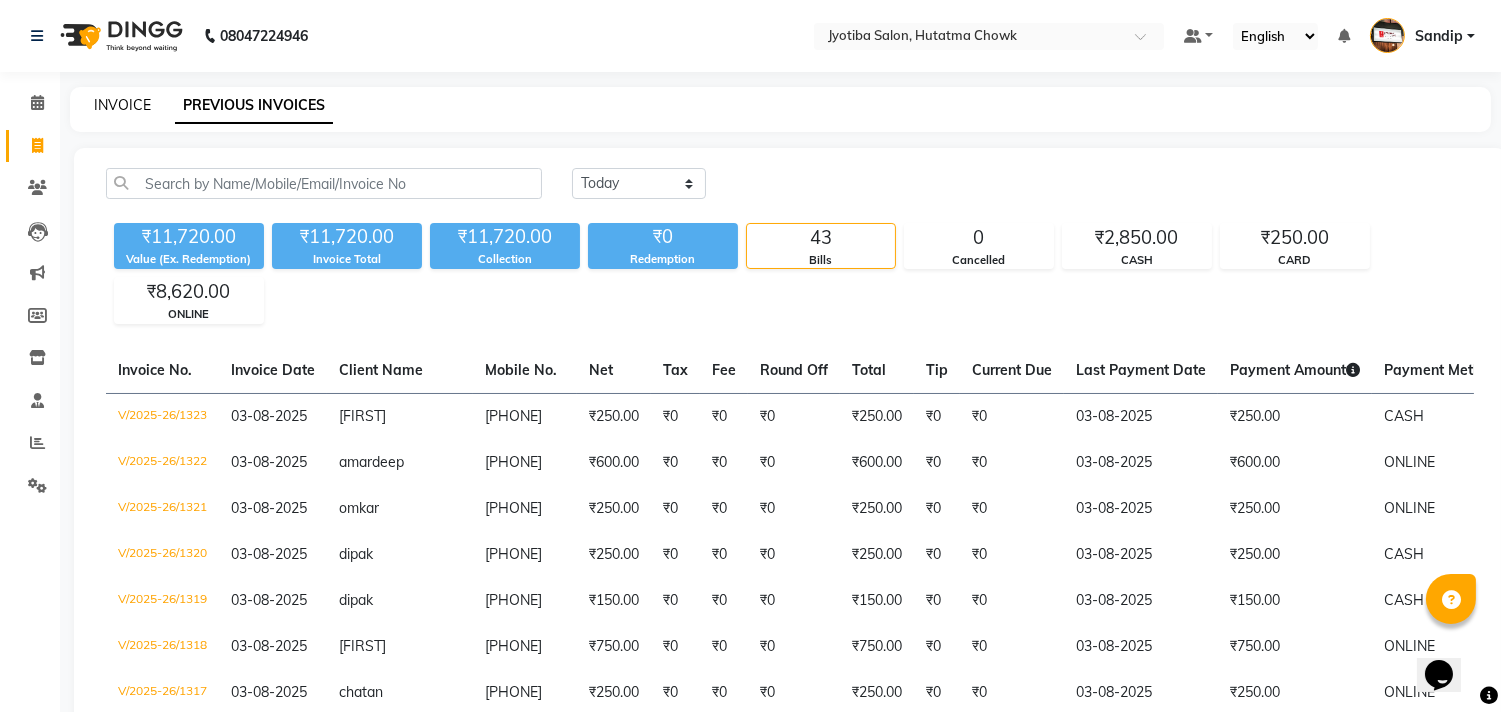 click on "INVOICE" 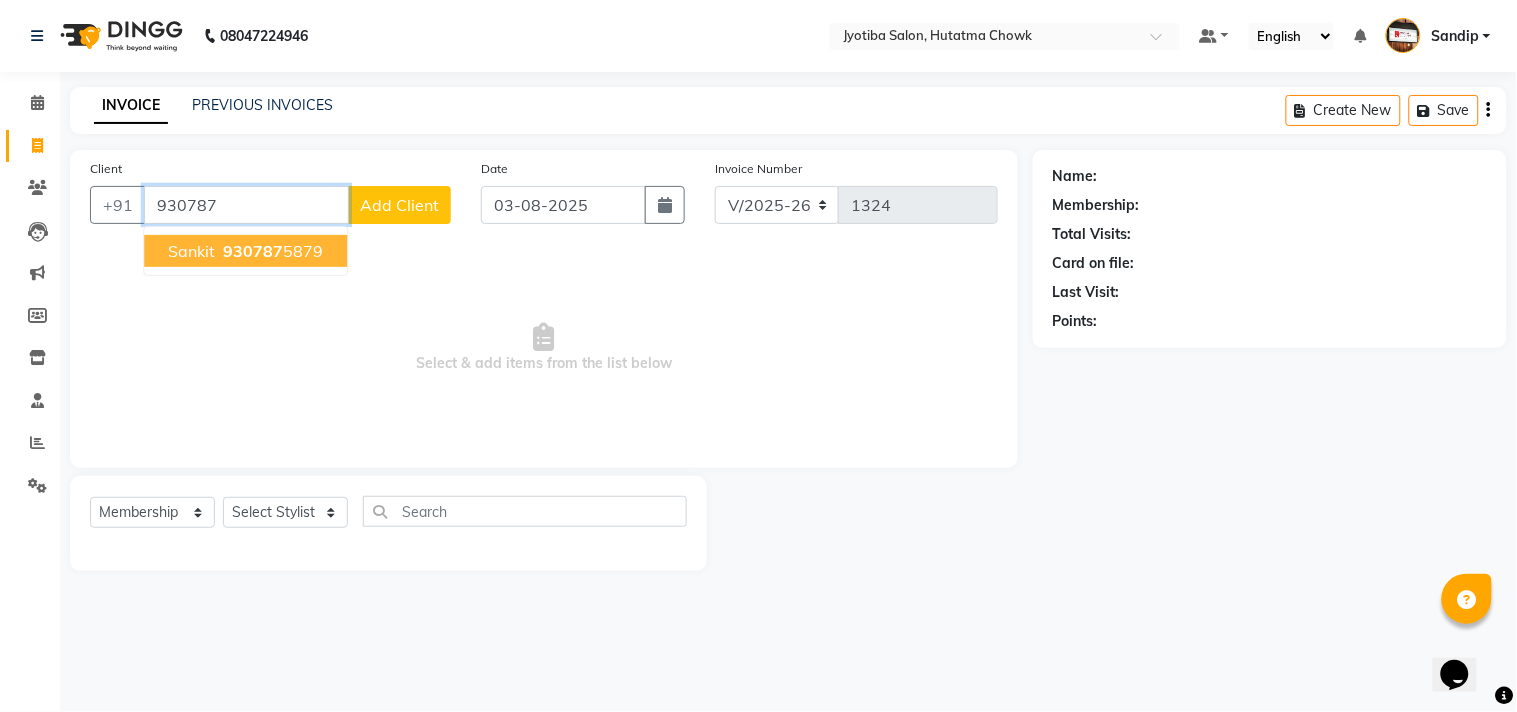 click on "930787" at bounding box center [253, 251] 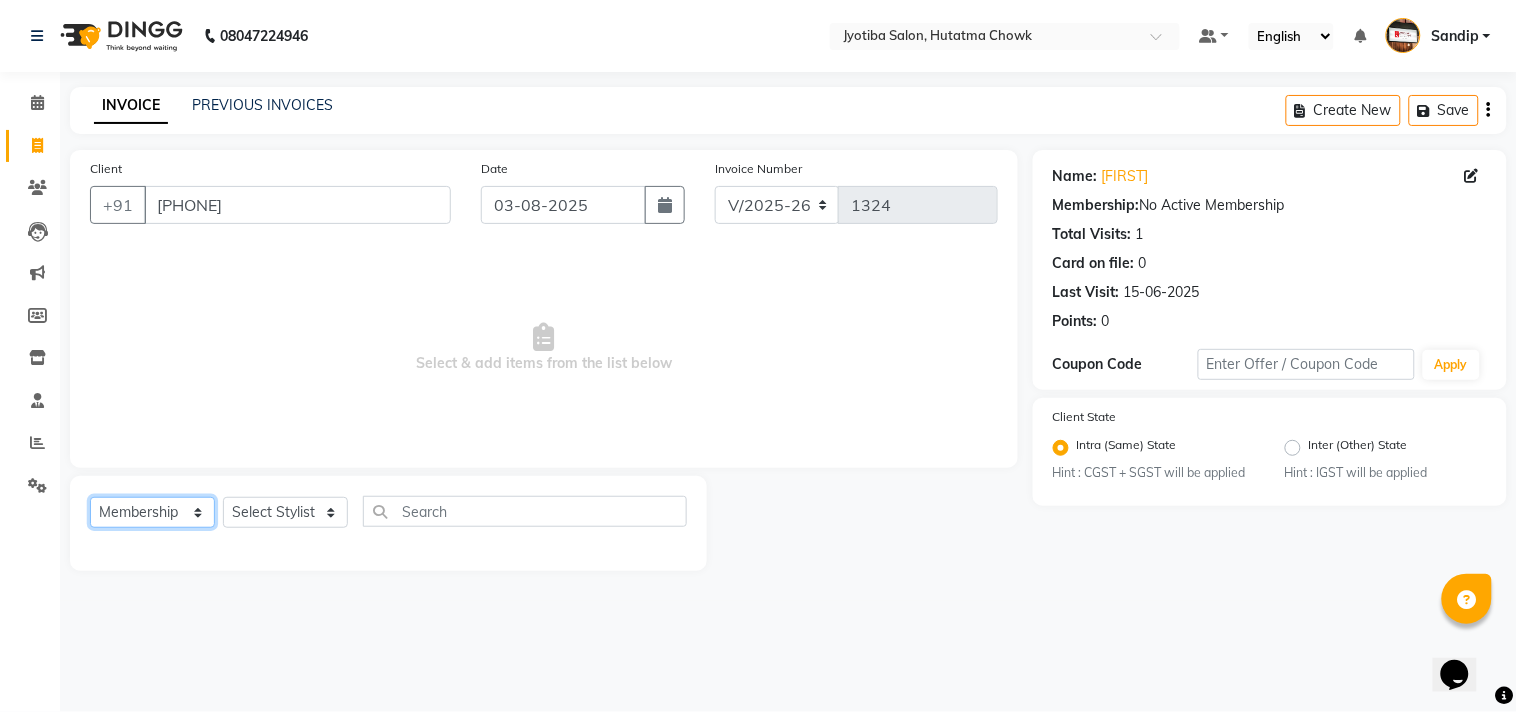 click on "Select  Service  Product  Membership  Package Voucher Prepaid Gift Card" 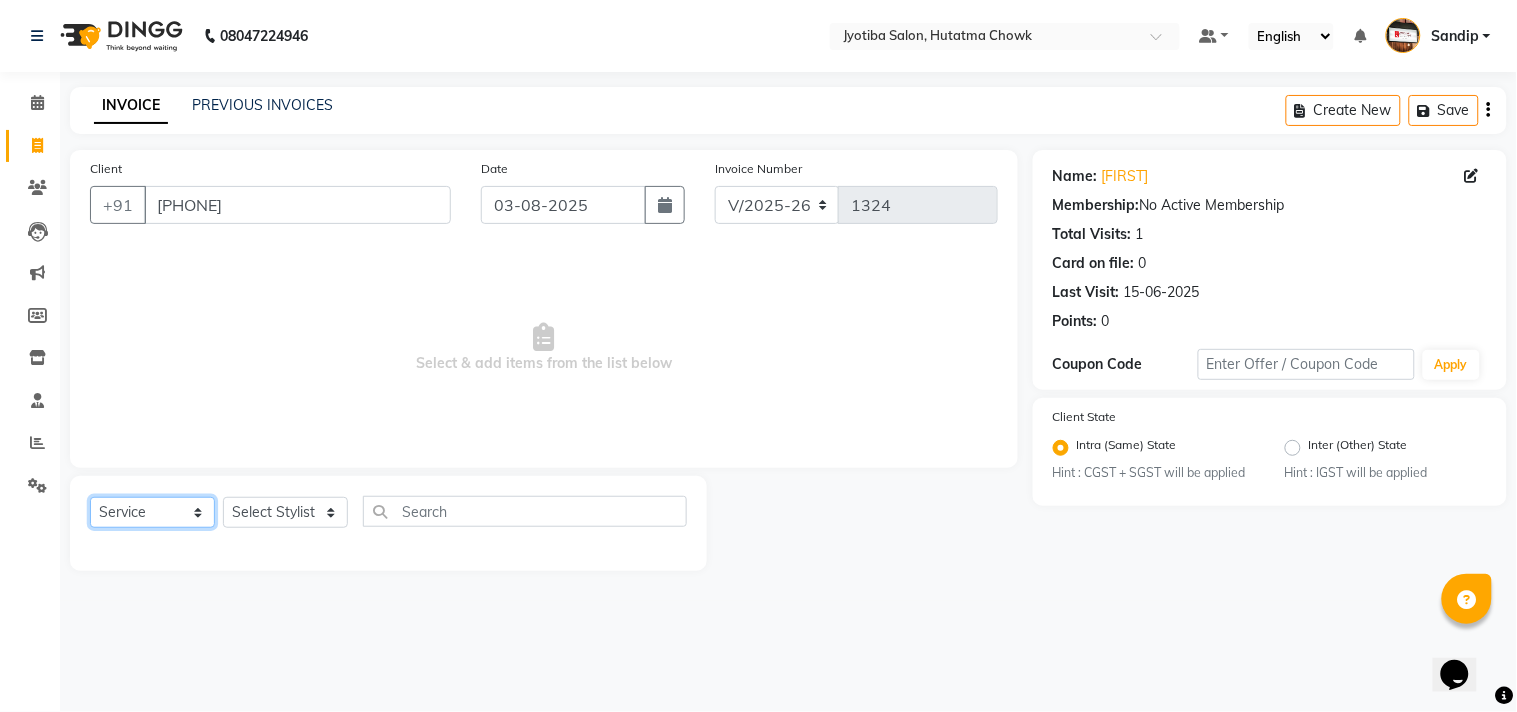 click on "Select  Service  Product  Membership  Package Voucher Prepaid Gift Card" 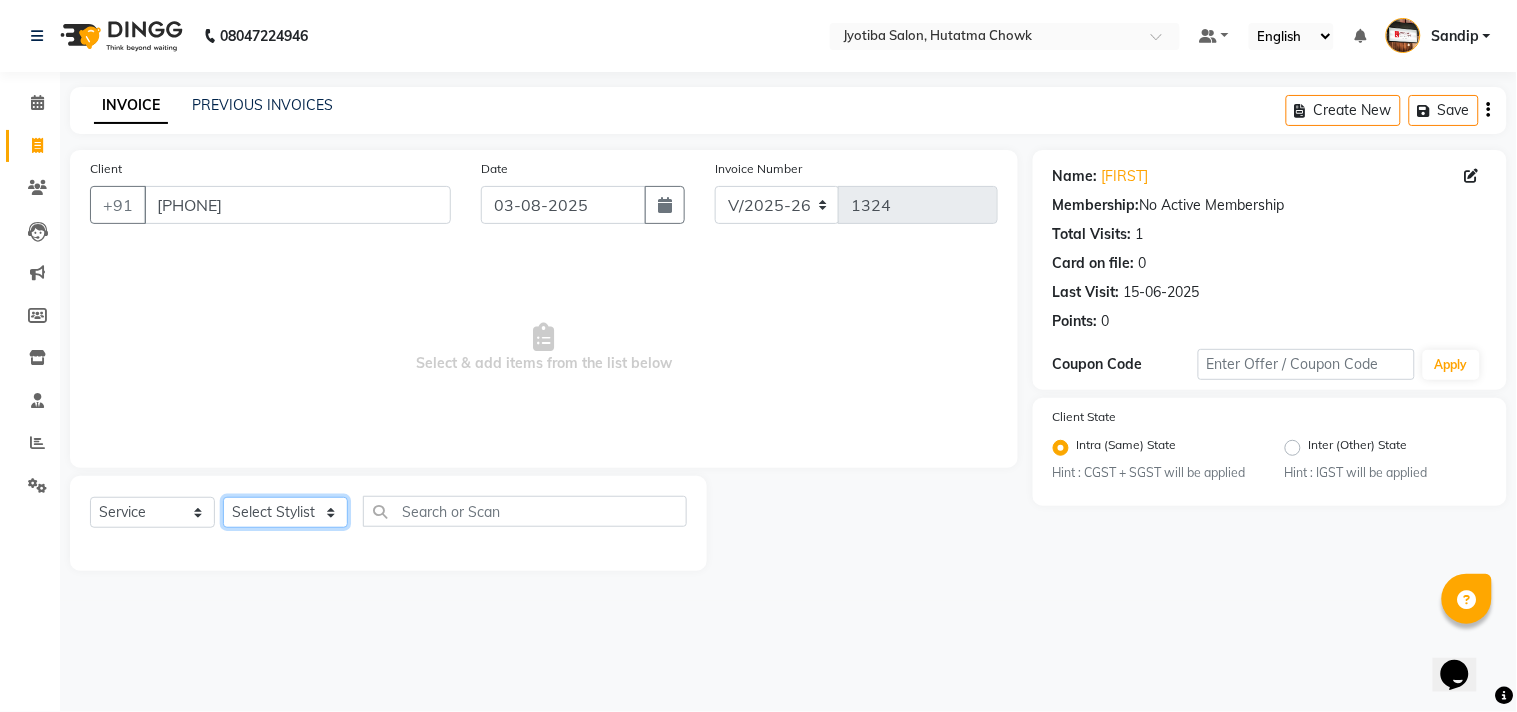 click on "Select Stylist Abdul Dinesh thakur Farman  Juned  mahadev Munna  prem RAHUL Sandip Suresh yasin" 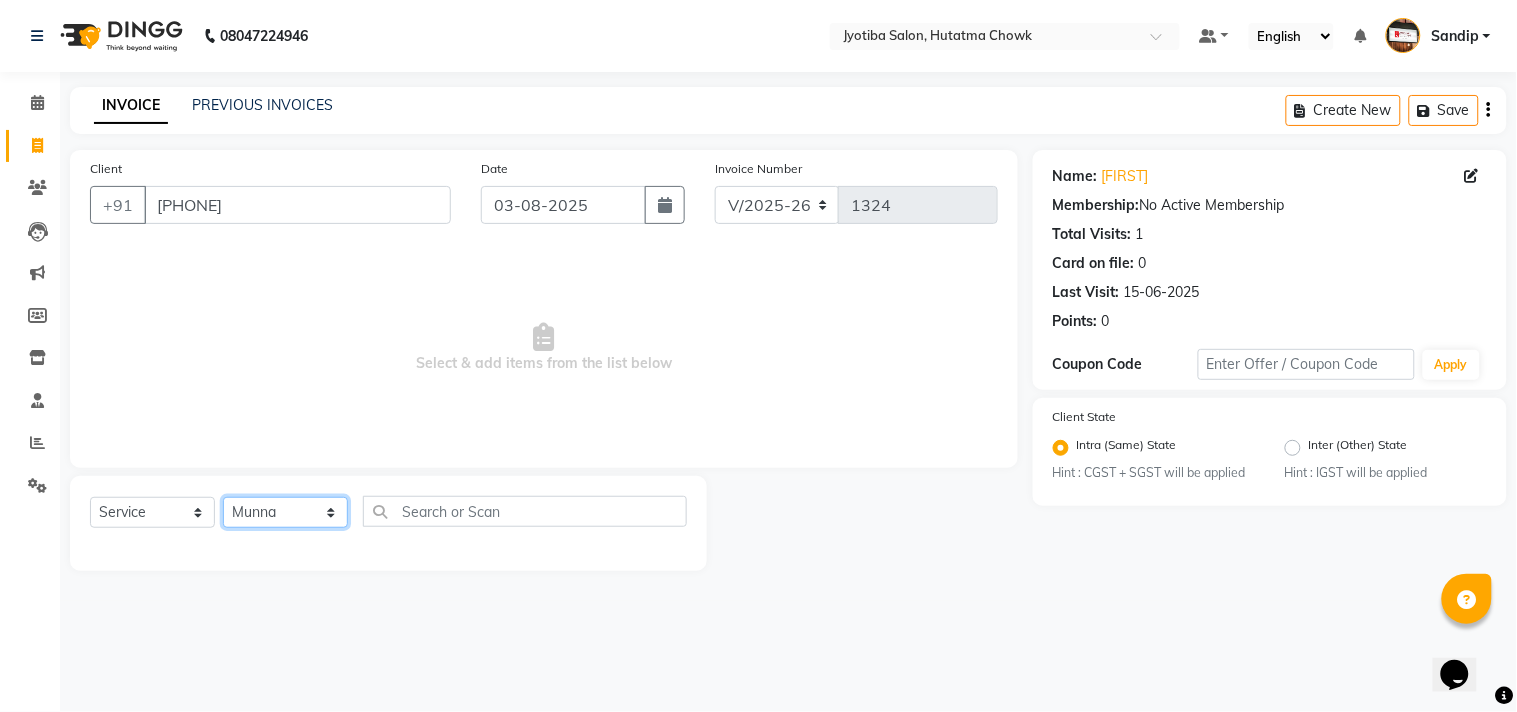 click on "Select Stylist Abdul Dinesh thakur Farman  Juned  mahadev Munna  prem RAHUL Sandip Suresh yasin" 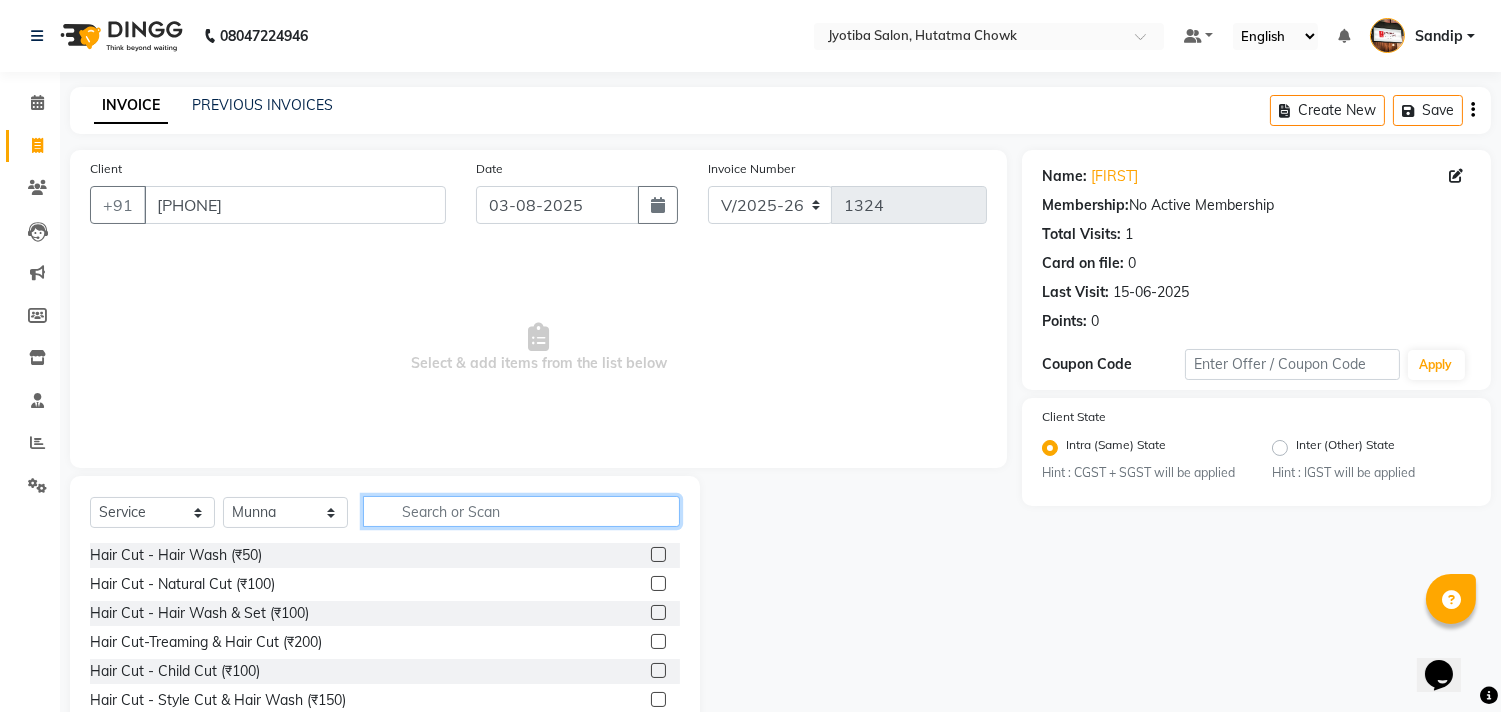 click 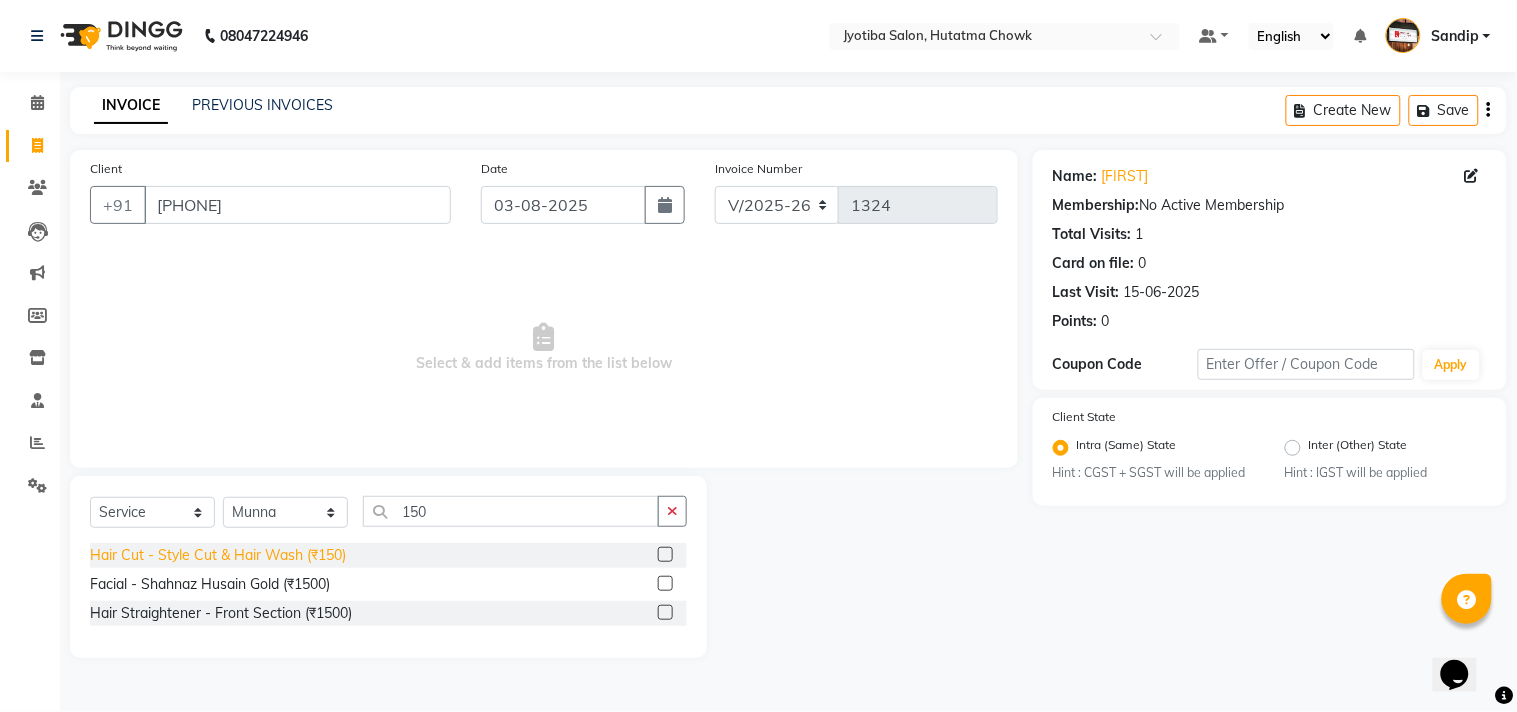click on "Hair Cut - Style Cut & Hair Wash (₹150)" 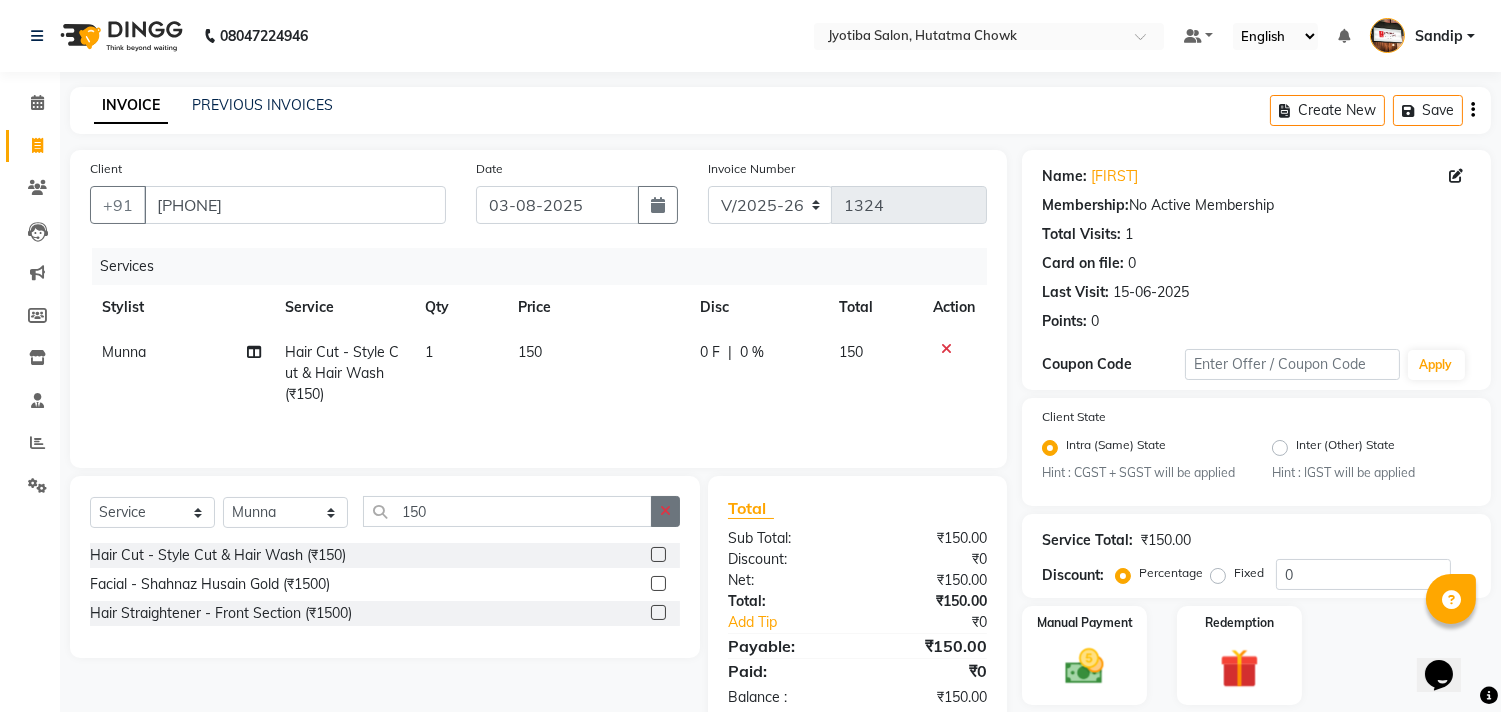 click 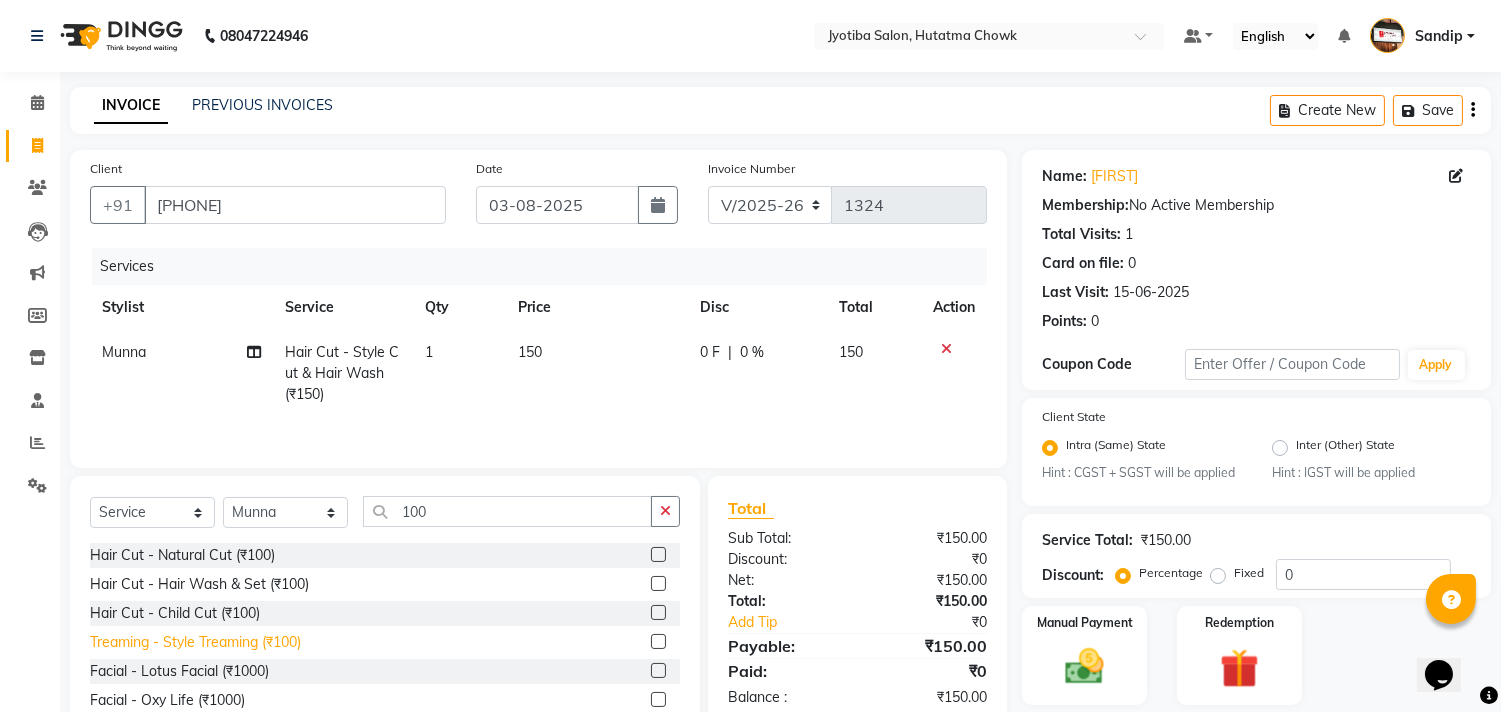click on "Treaming - Style Treaming (₹100)" 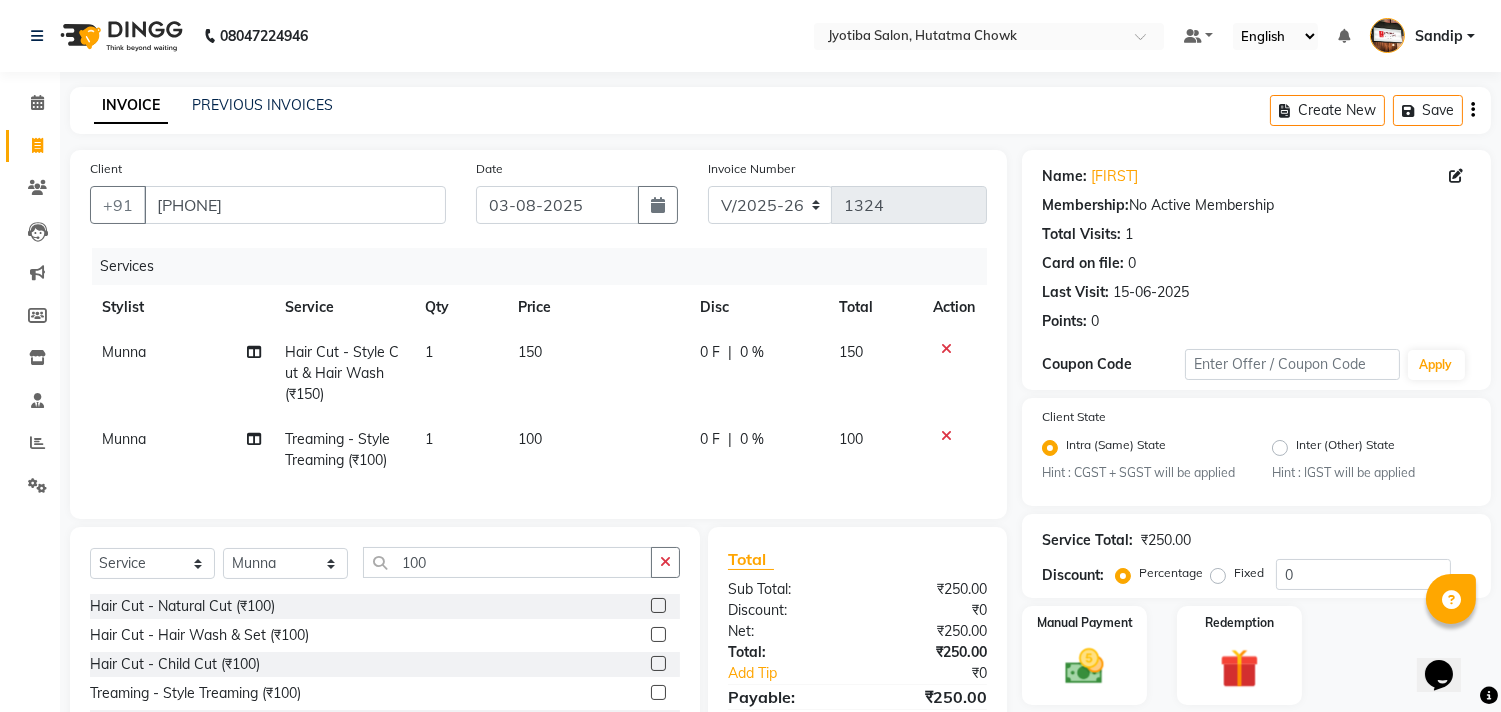 scroll, scrollTop: 156, scrollLeft: 0, axis: vertical 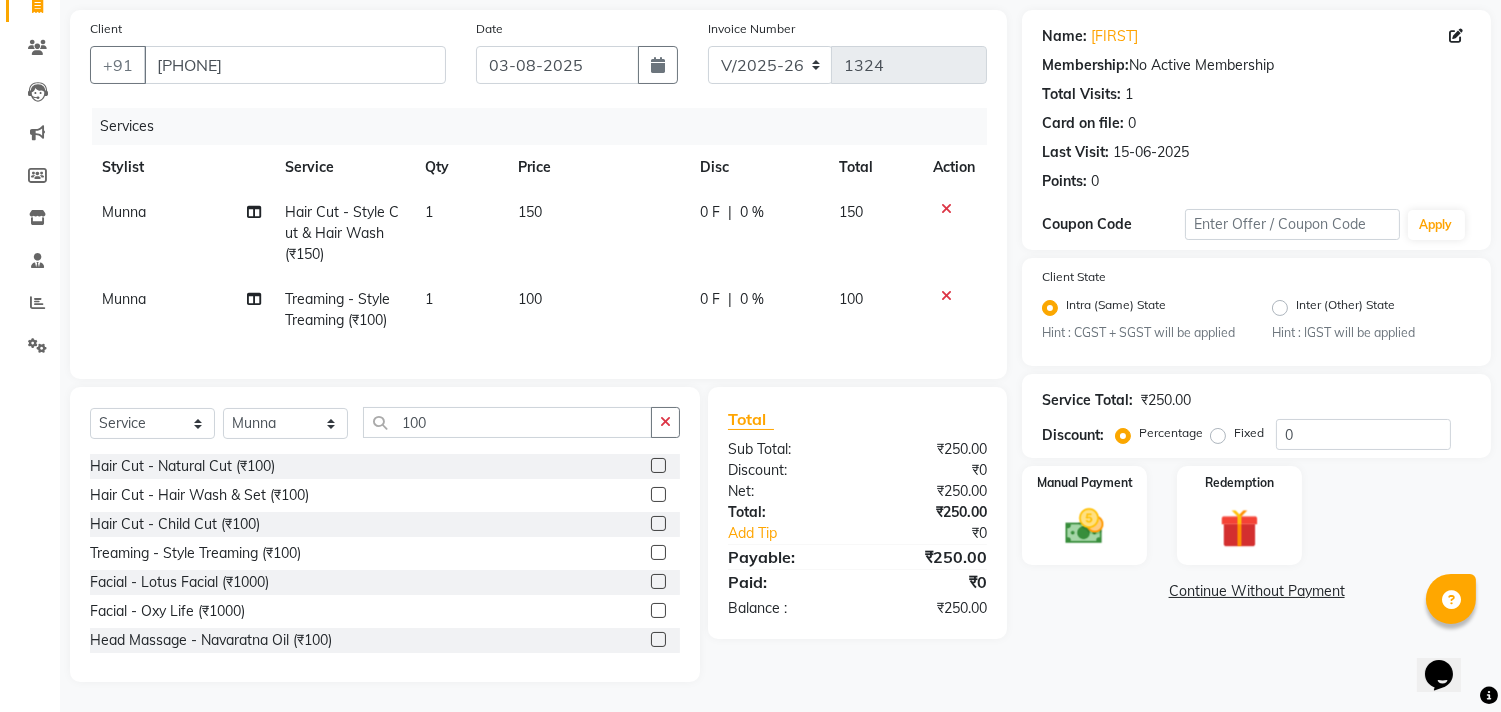 click on "Continue Without Payment" 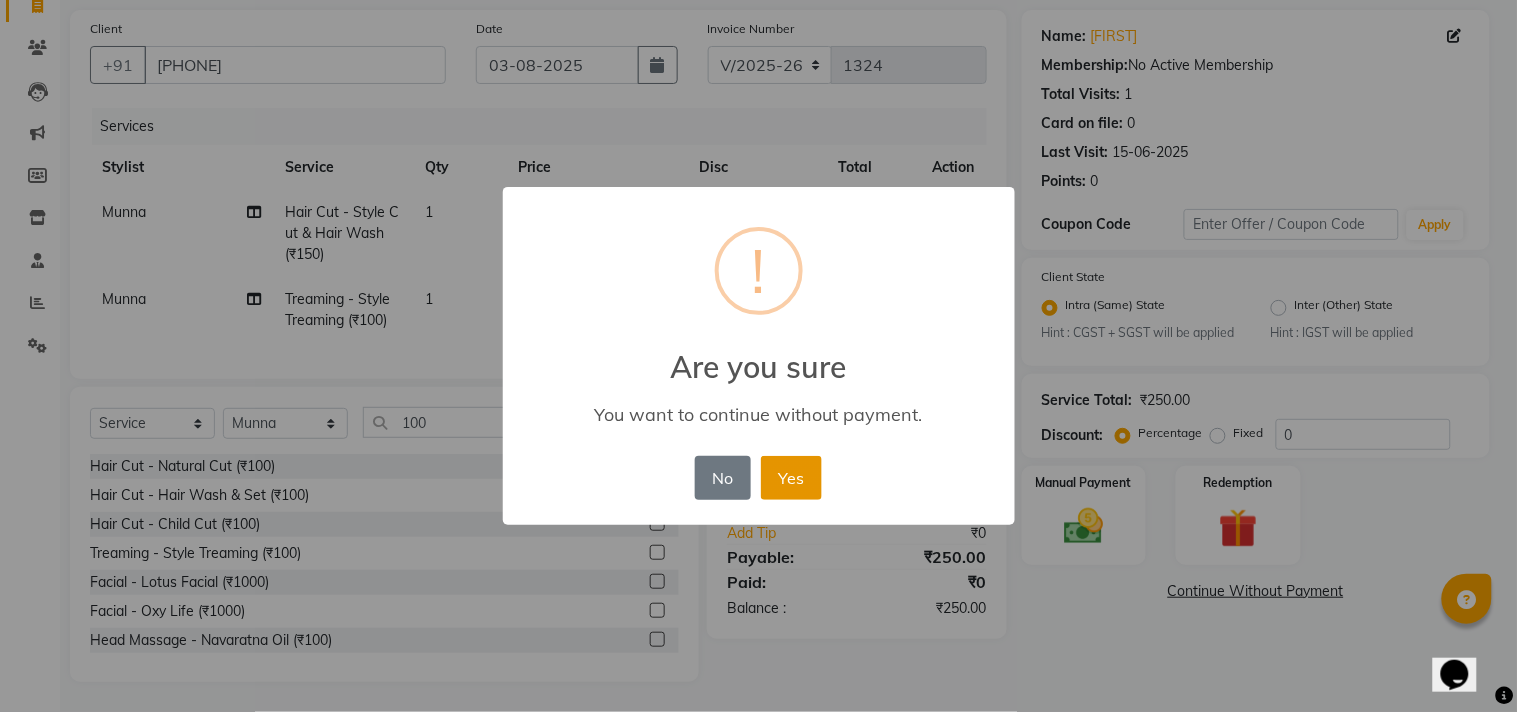 click on "Yes" at bounding box center [791, 478] 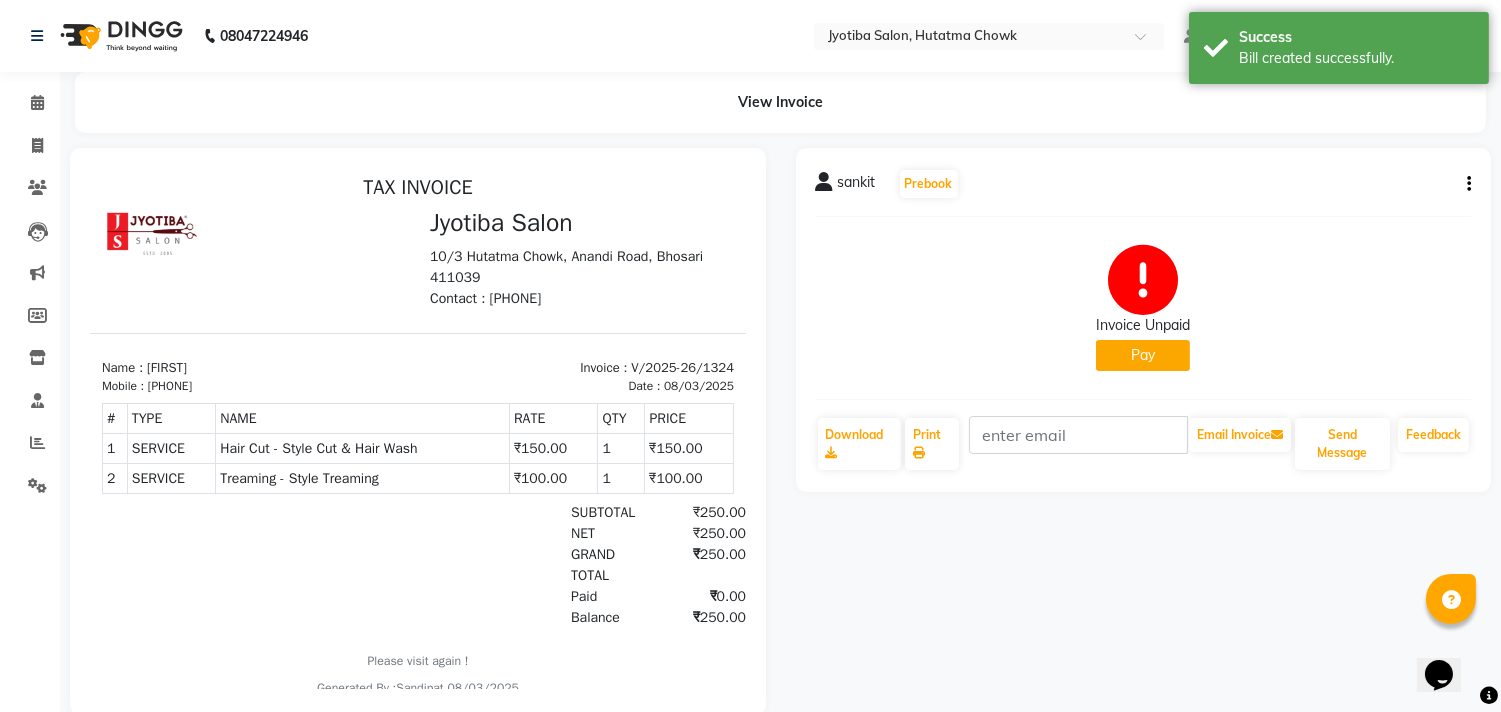 scroll, scrollTop: 0, scrollLeft: 0, axis: both 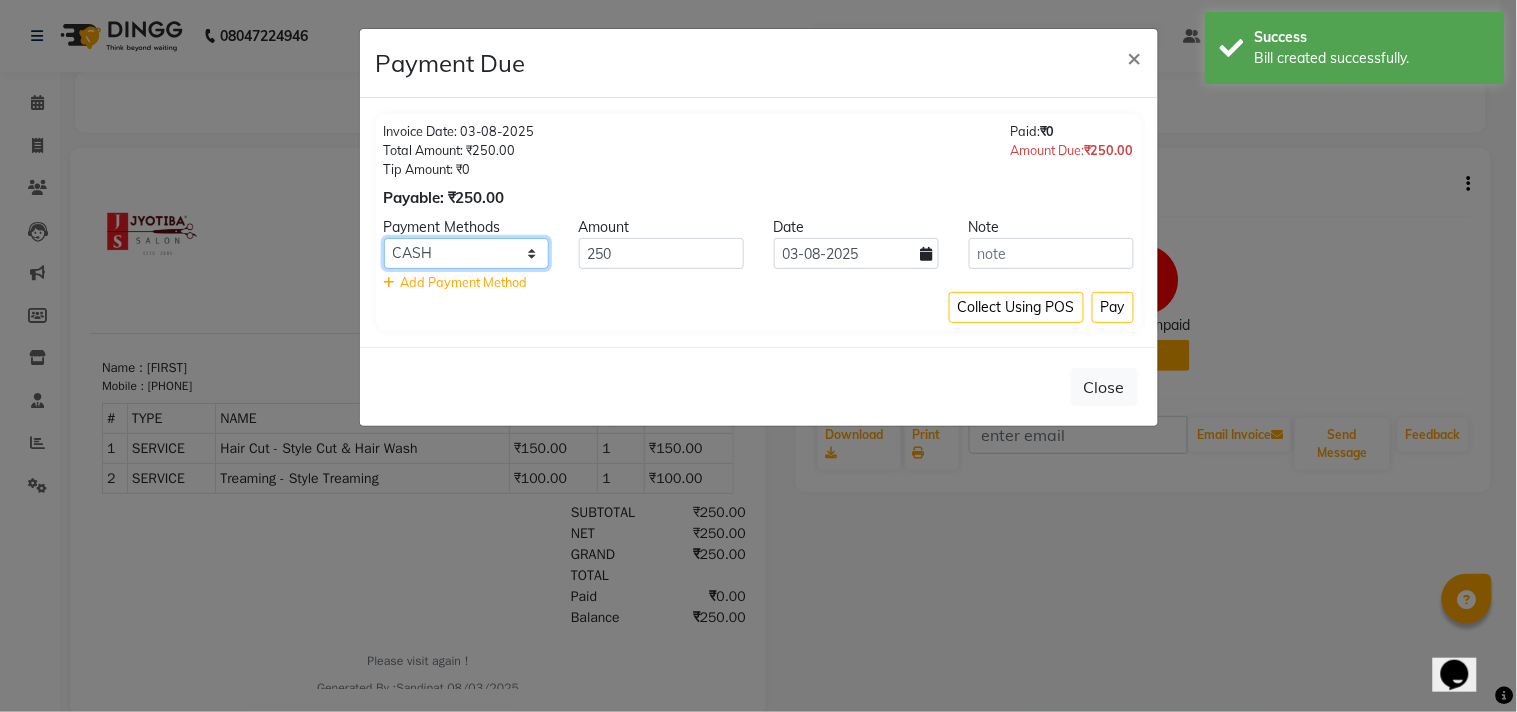 click on "CASH ONLINE CARD" 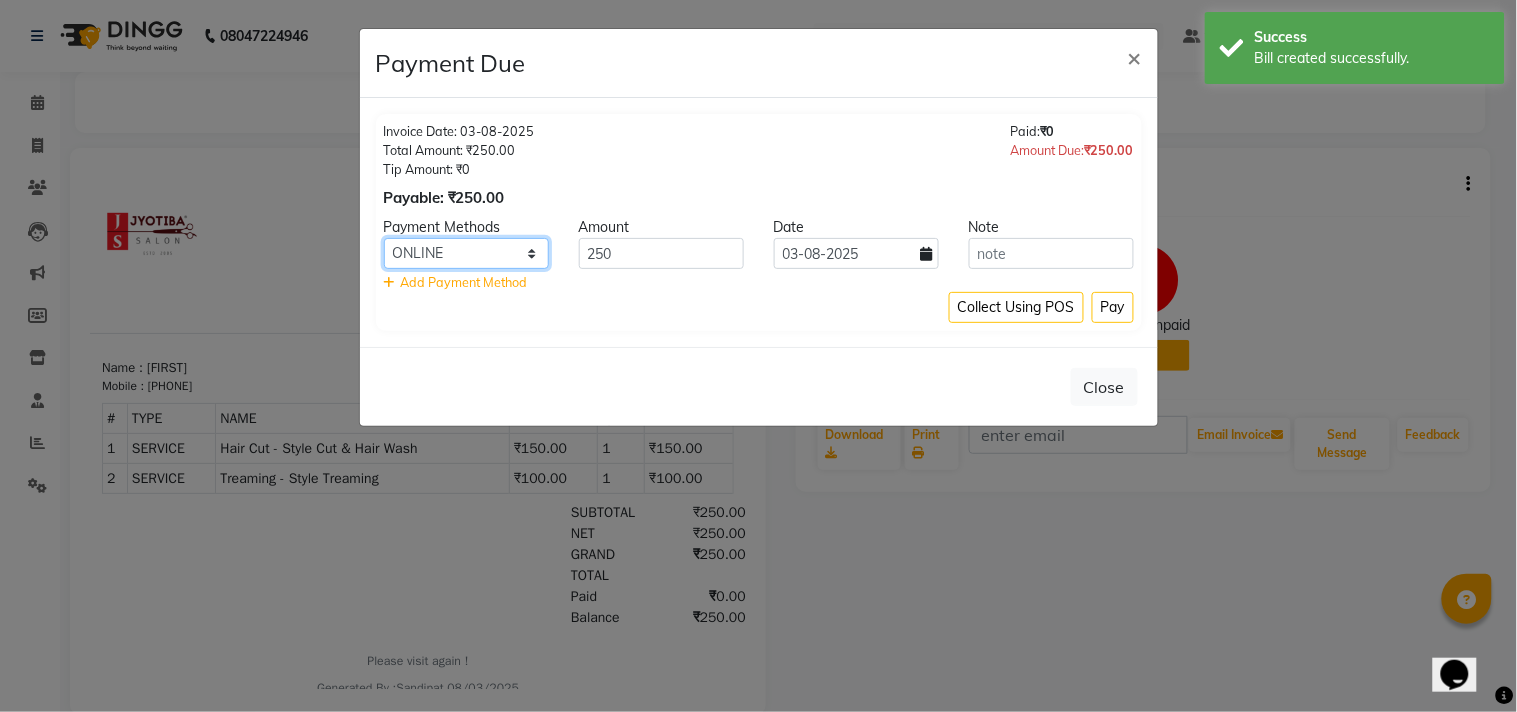 click on "CASH ONLINE CARD" 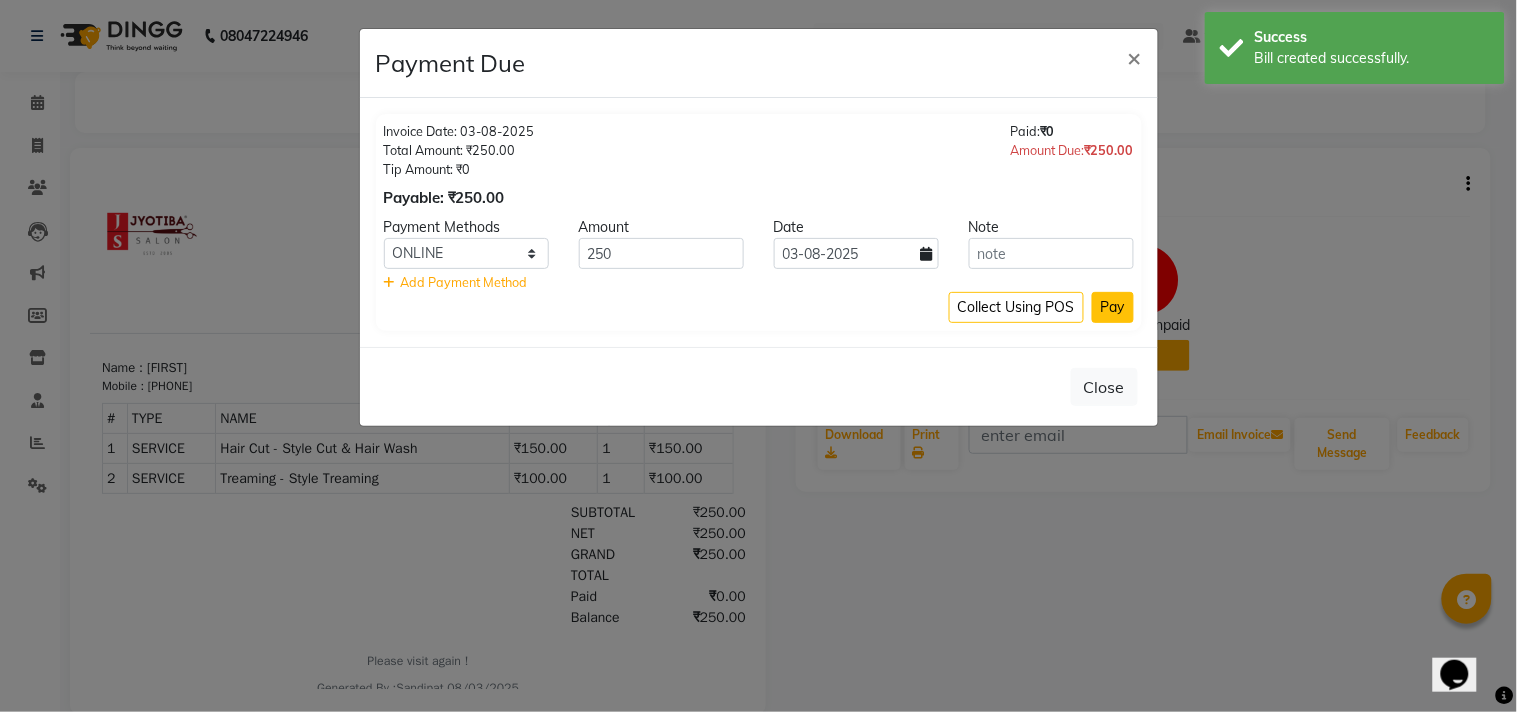 click on "Pay" 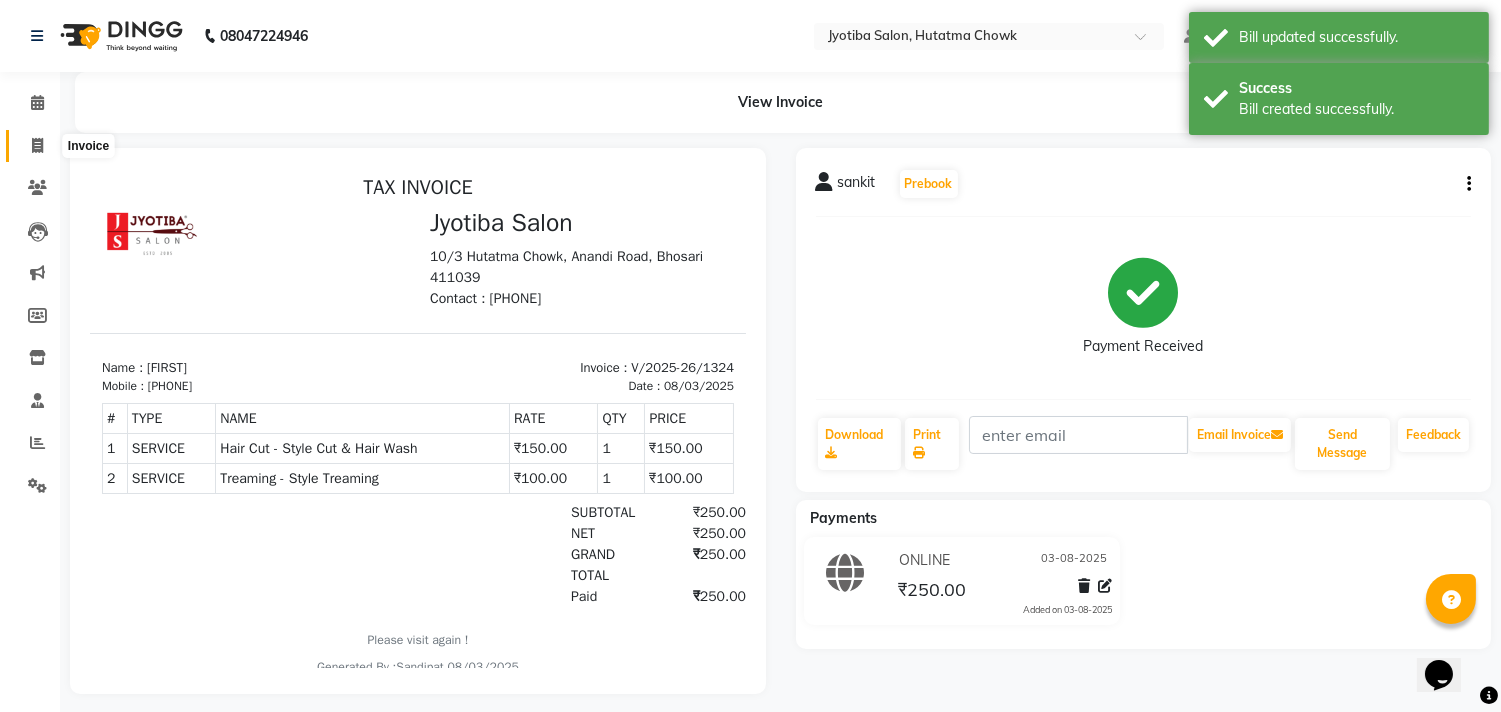 click 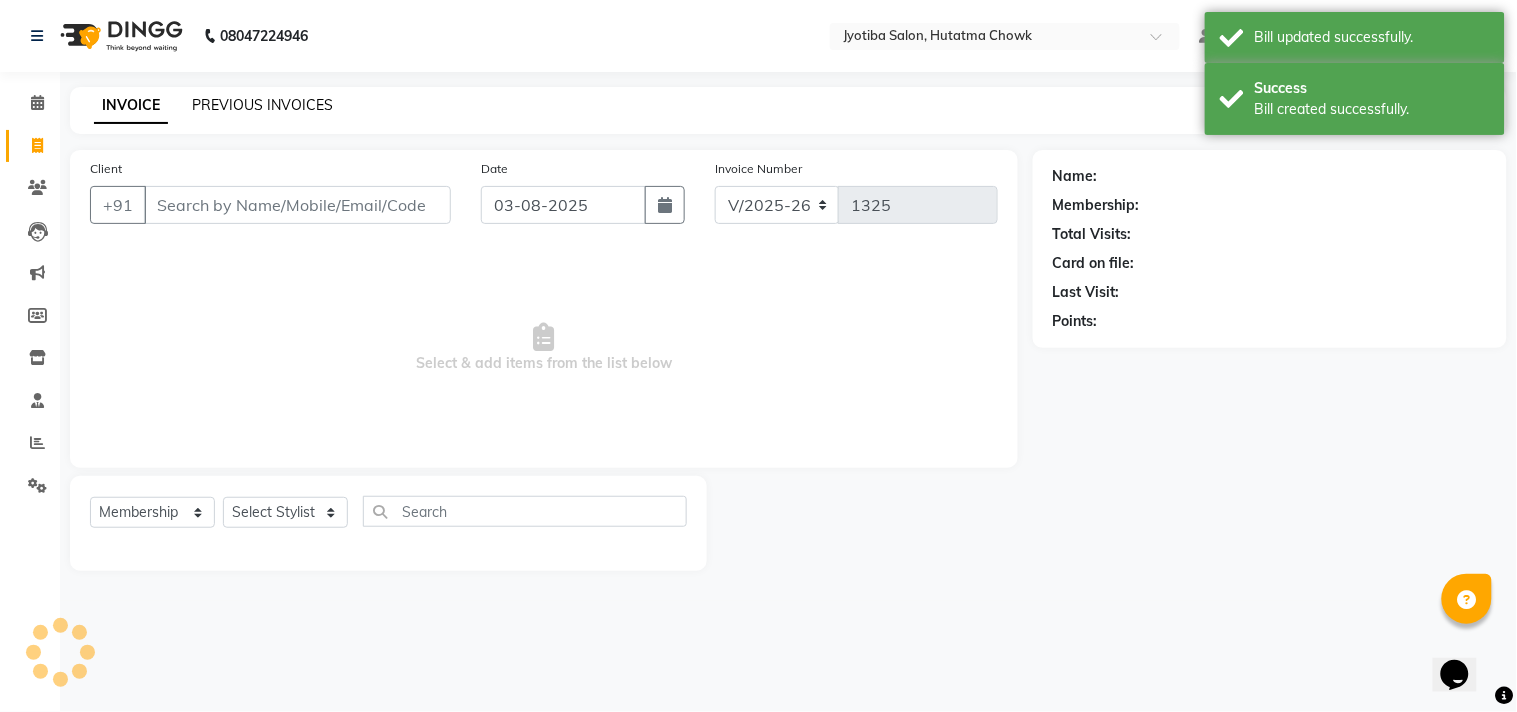 click on "PREVIOUS INVOICES" 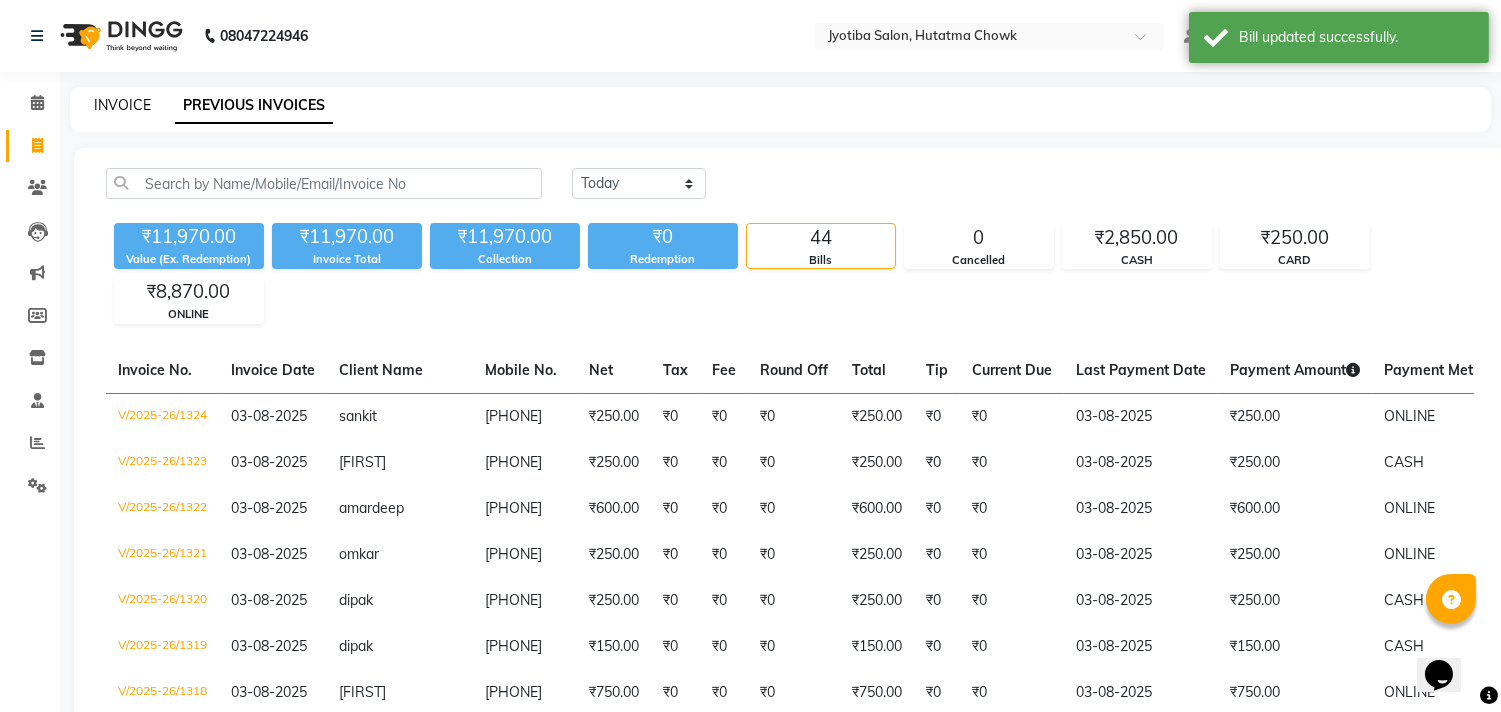 click on "INVOICE" 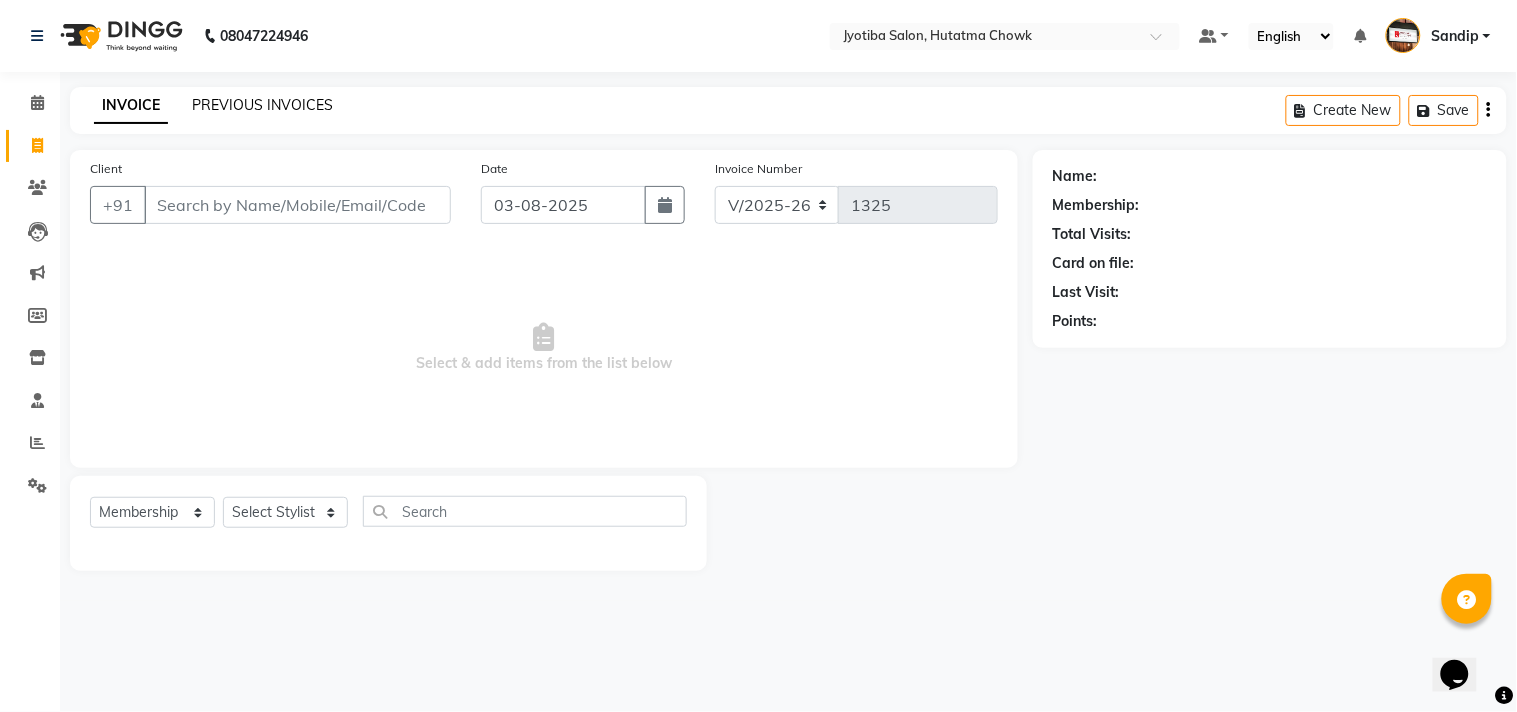 click on "PREVIOUS INVOICES" 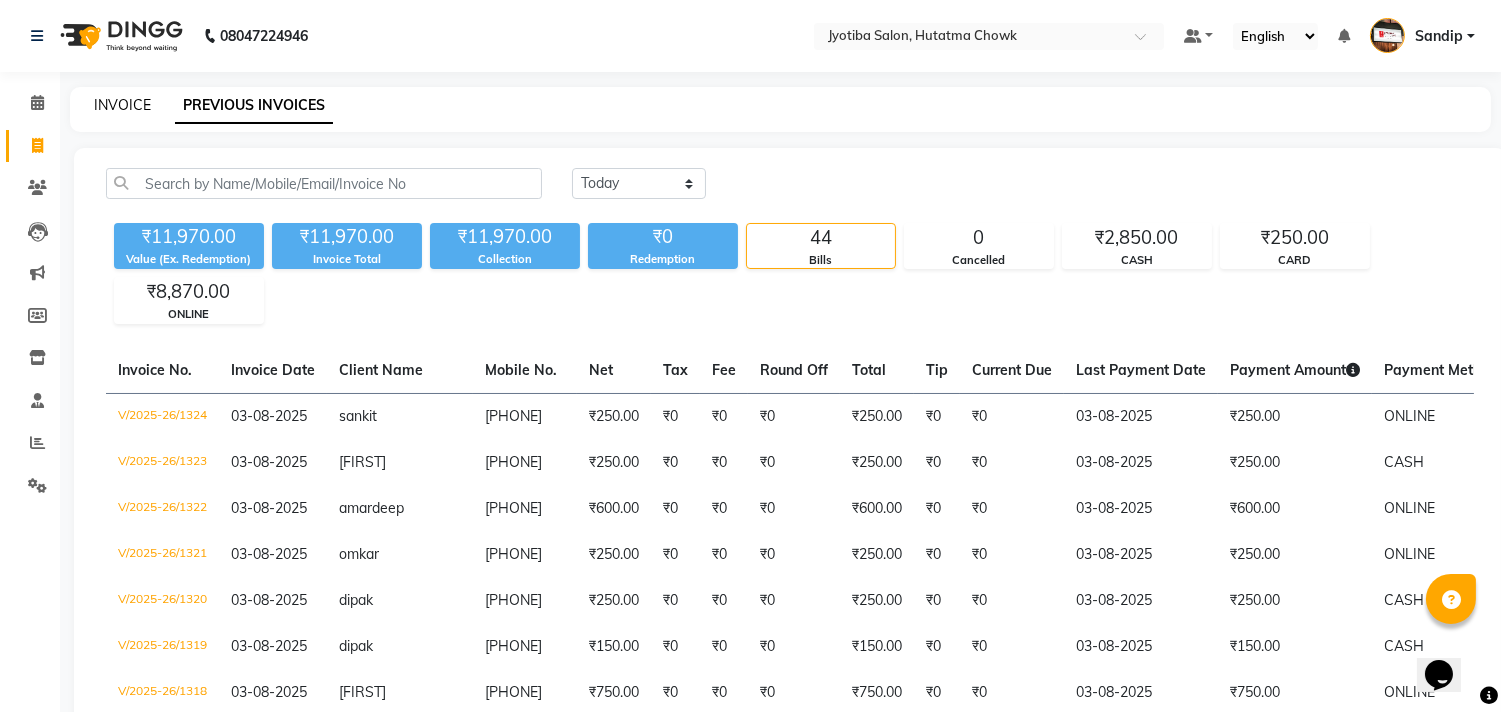 click on "INVOICE" 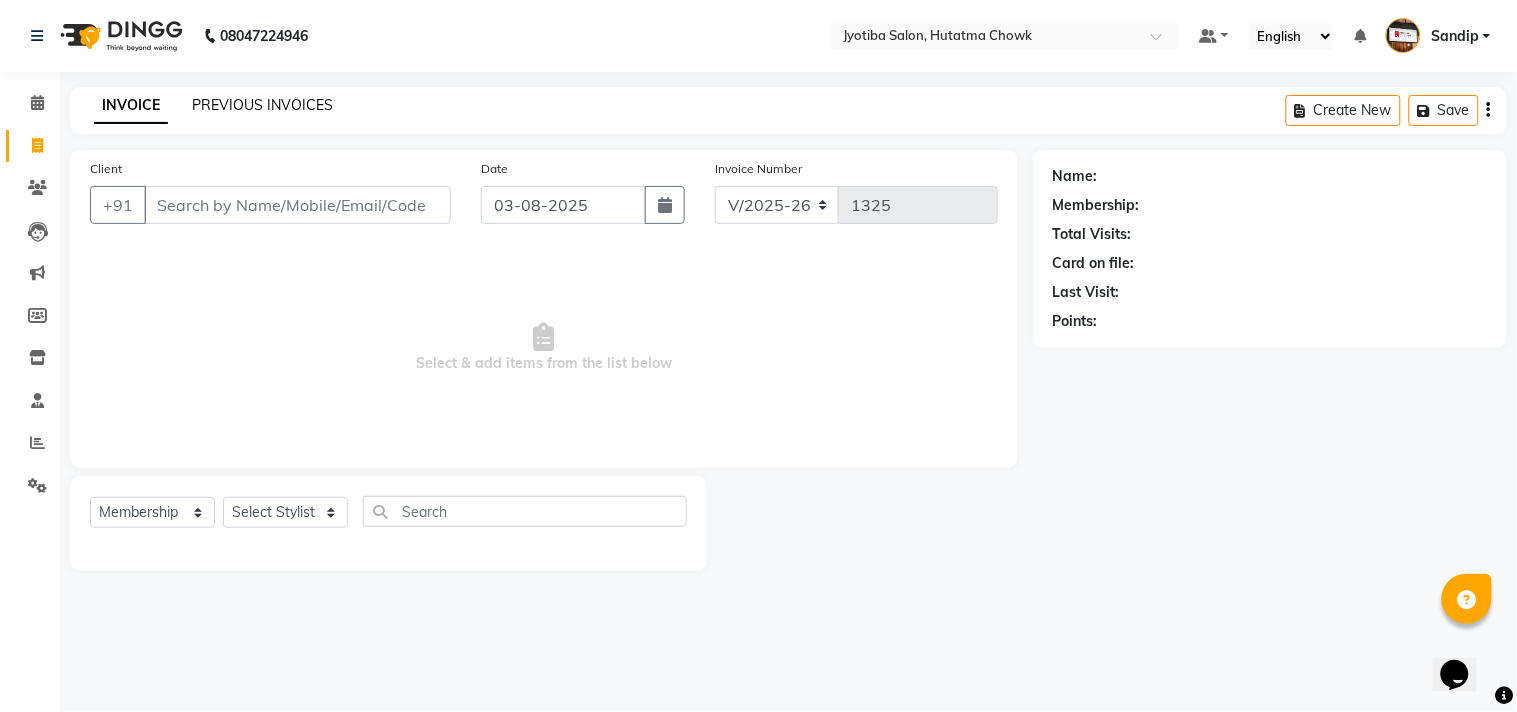 click on "PREVIOUS INVOICES" 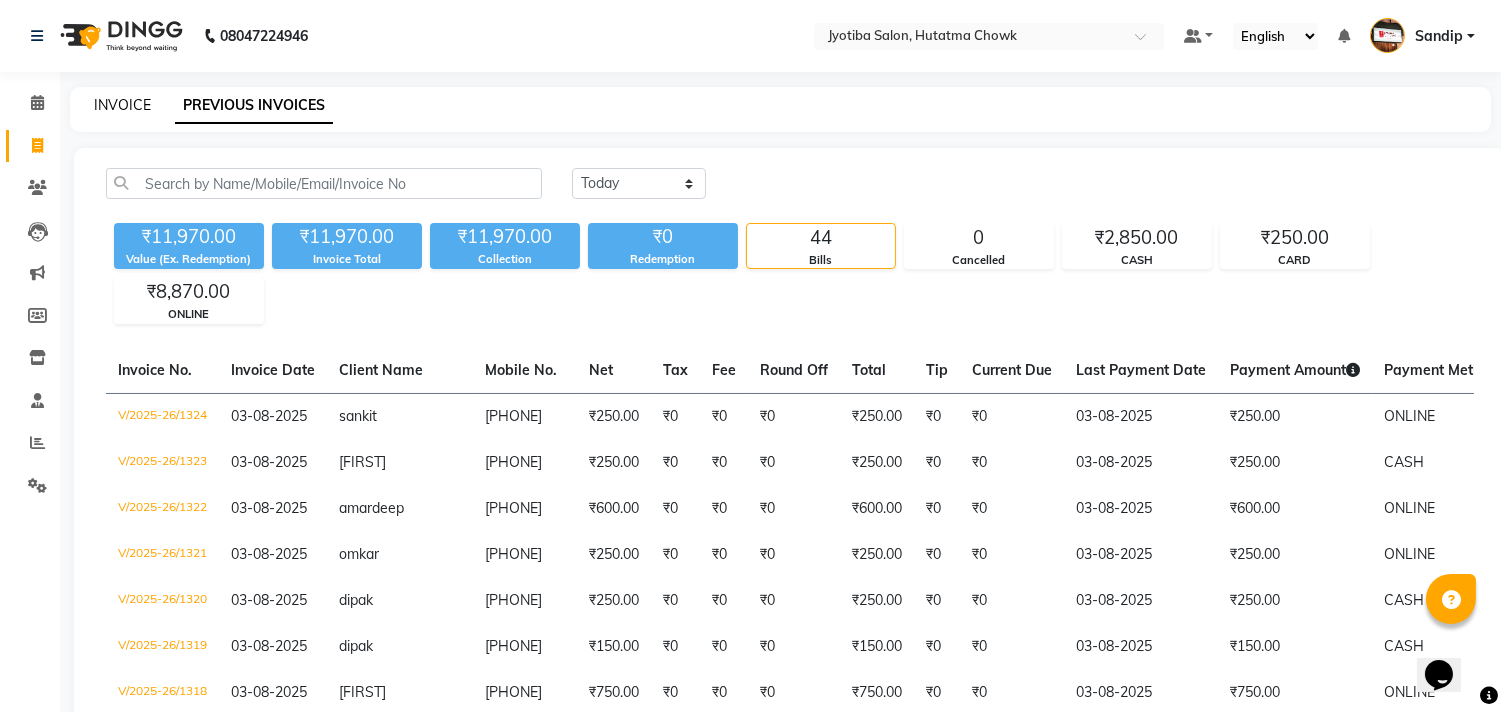 click on "INVOICE" 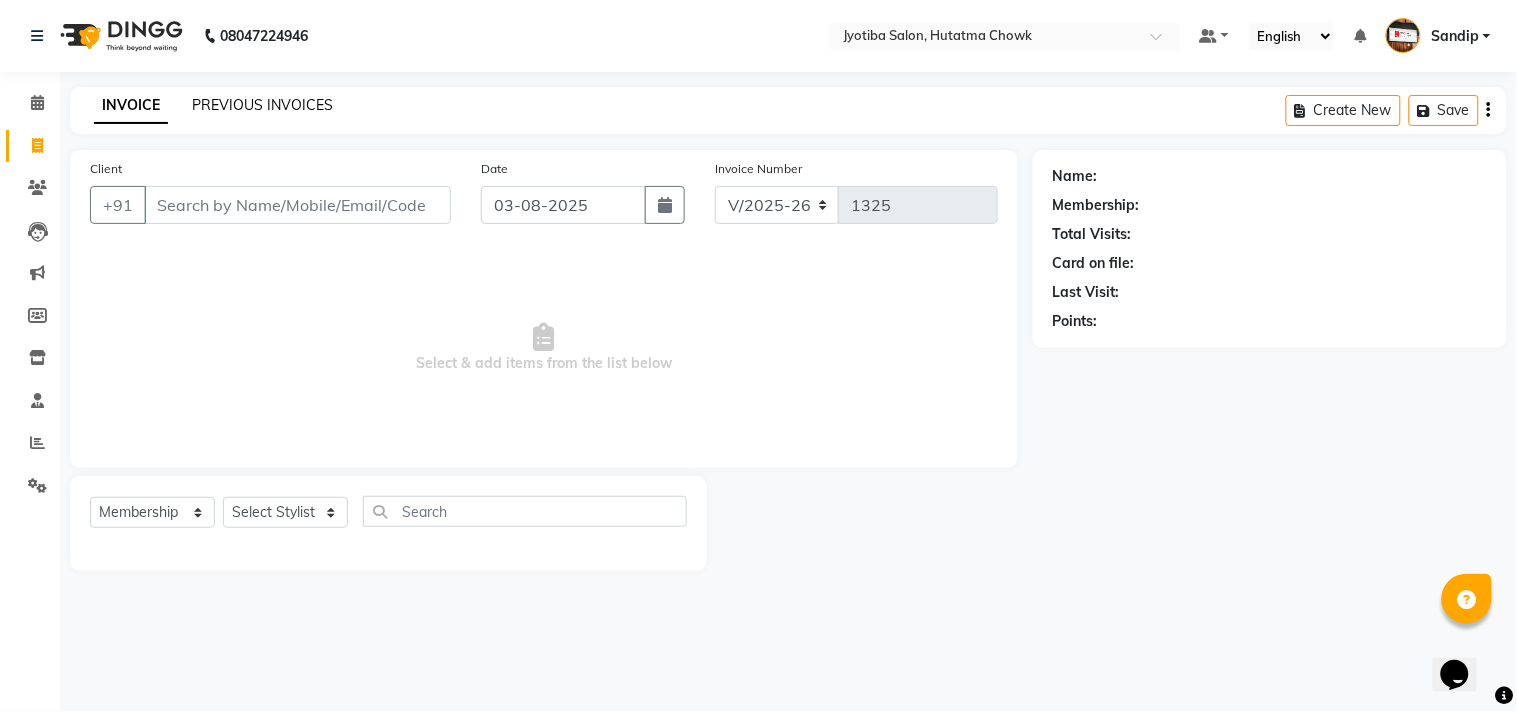 click on "PREVIOUS INVOICES" 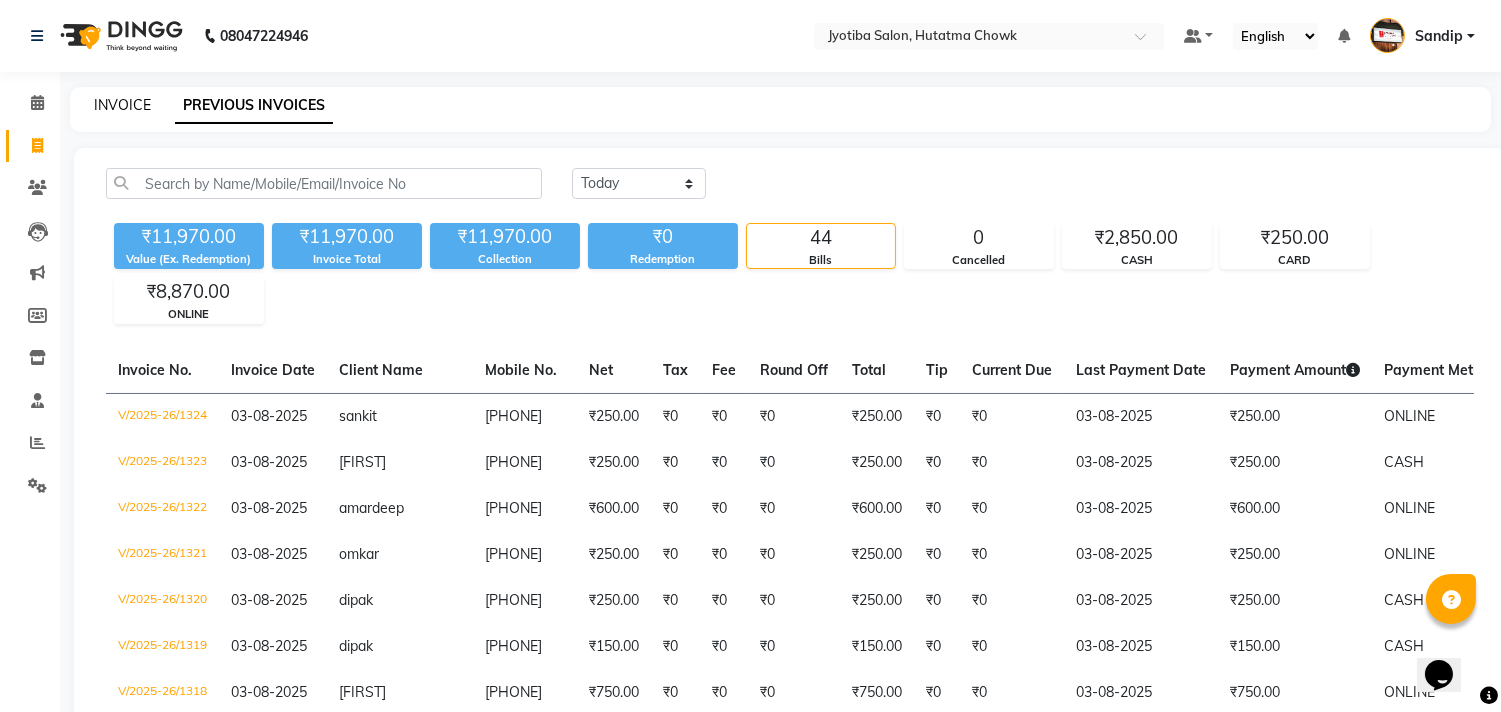 click on "INVOICE" 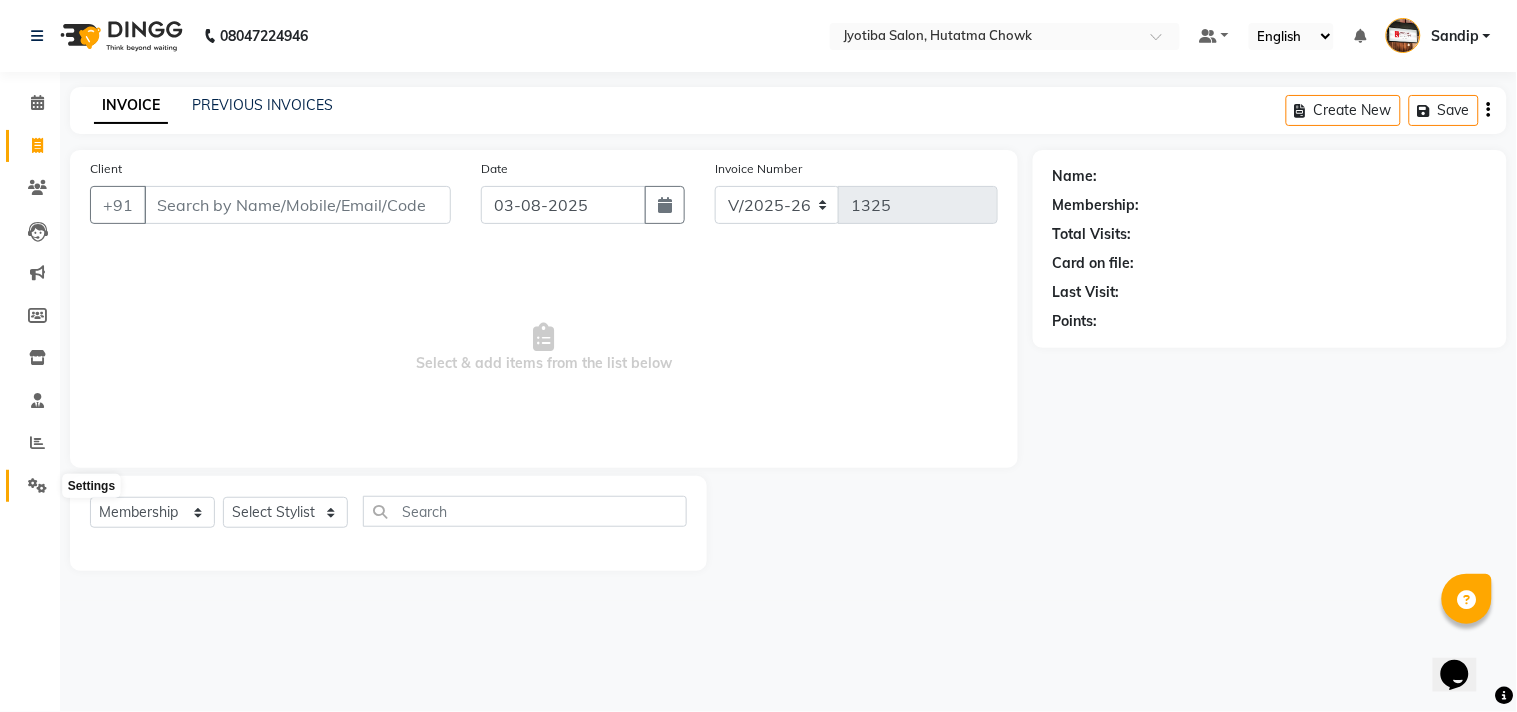 click 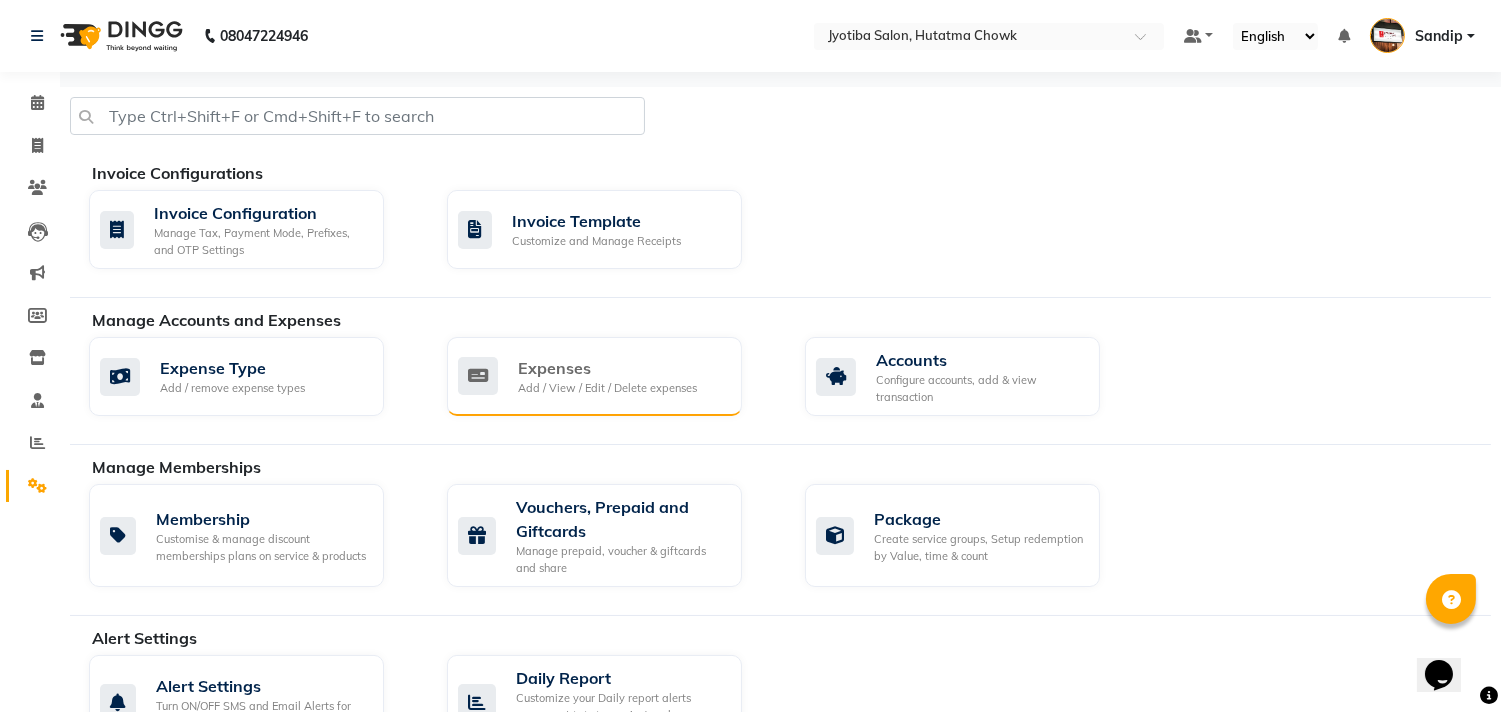 click on "Expenses Add / View / Edit / Delete expenses" 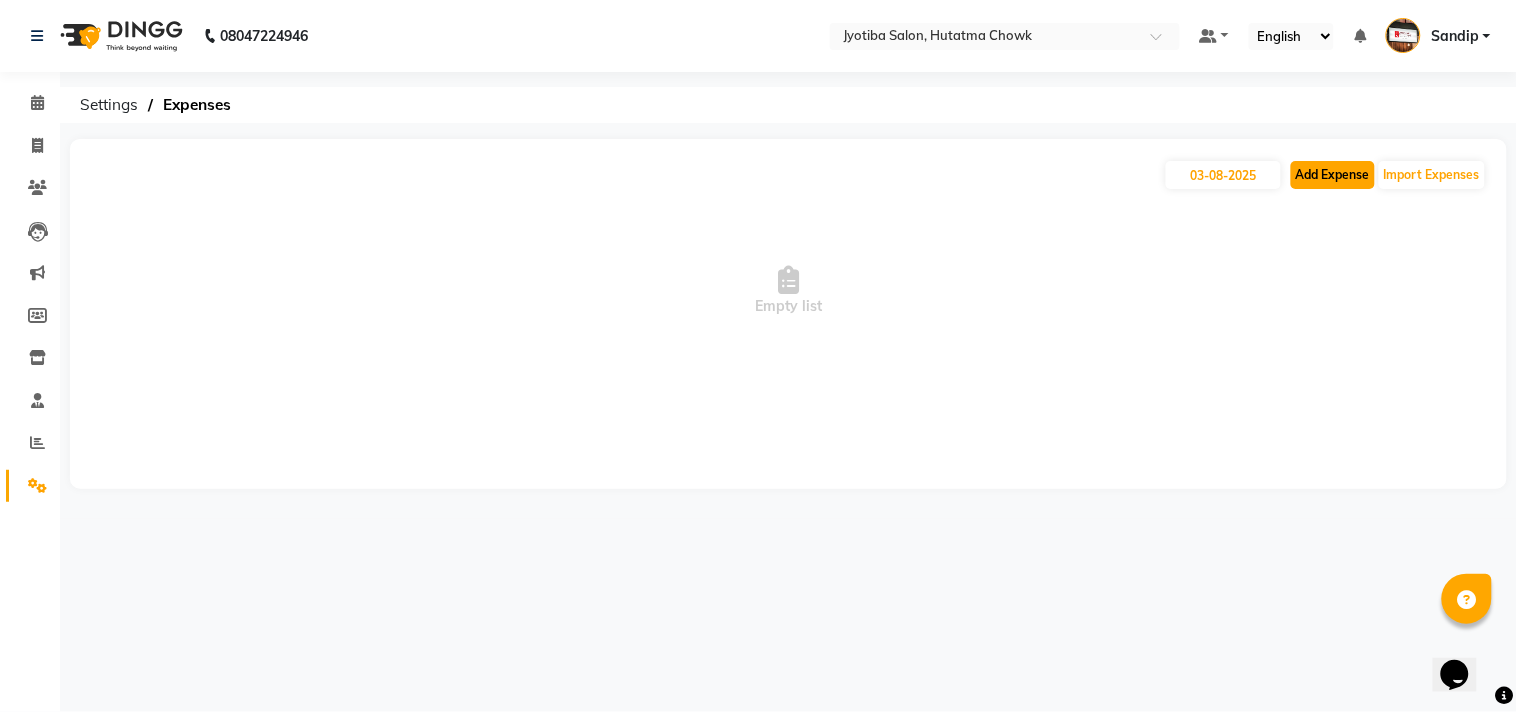click on "Add Expense" 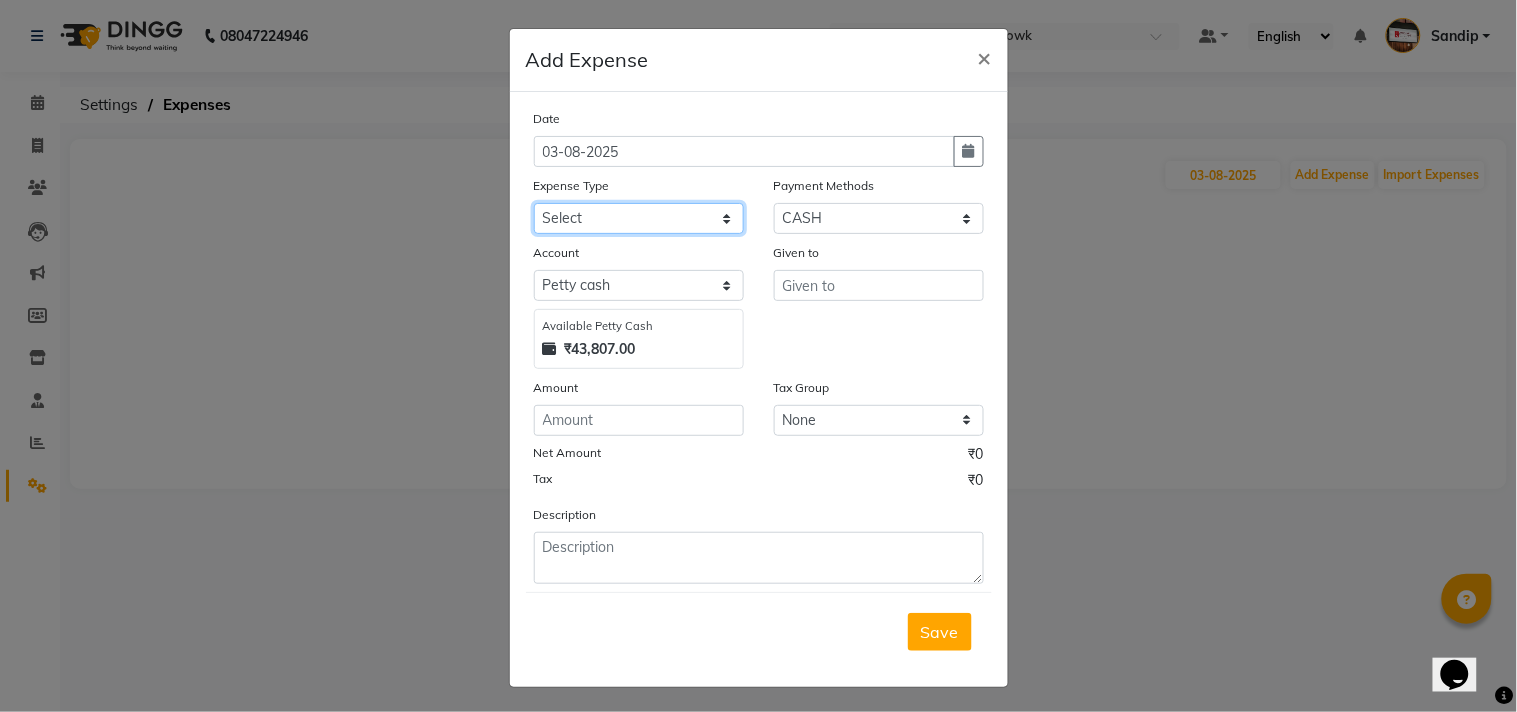 click on "Select Advance salary Advance salary ajaj Bank charges Car maintenance  Cash transfer to bank Cash transfer to hub Client Snacks Clinical charges Equipment Fuel Govt fee home Incentive Insurance International purchase Loan Repayment Maintenance Marketing Miscellaneous MRA Other Over times Pantry Product Rent Salary shop shop Staff Snacks Tax Tea & Refreshment TIP Utilities Wifi recharge" 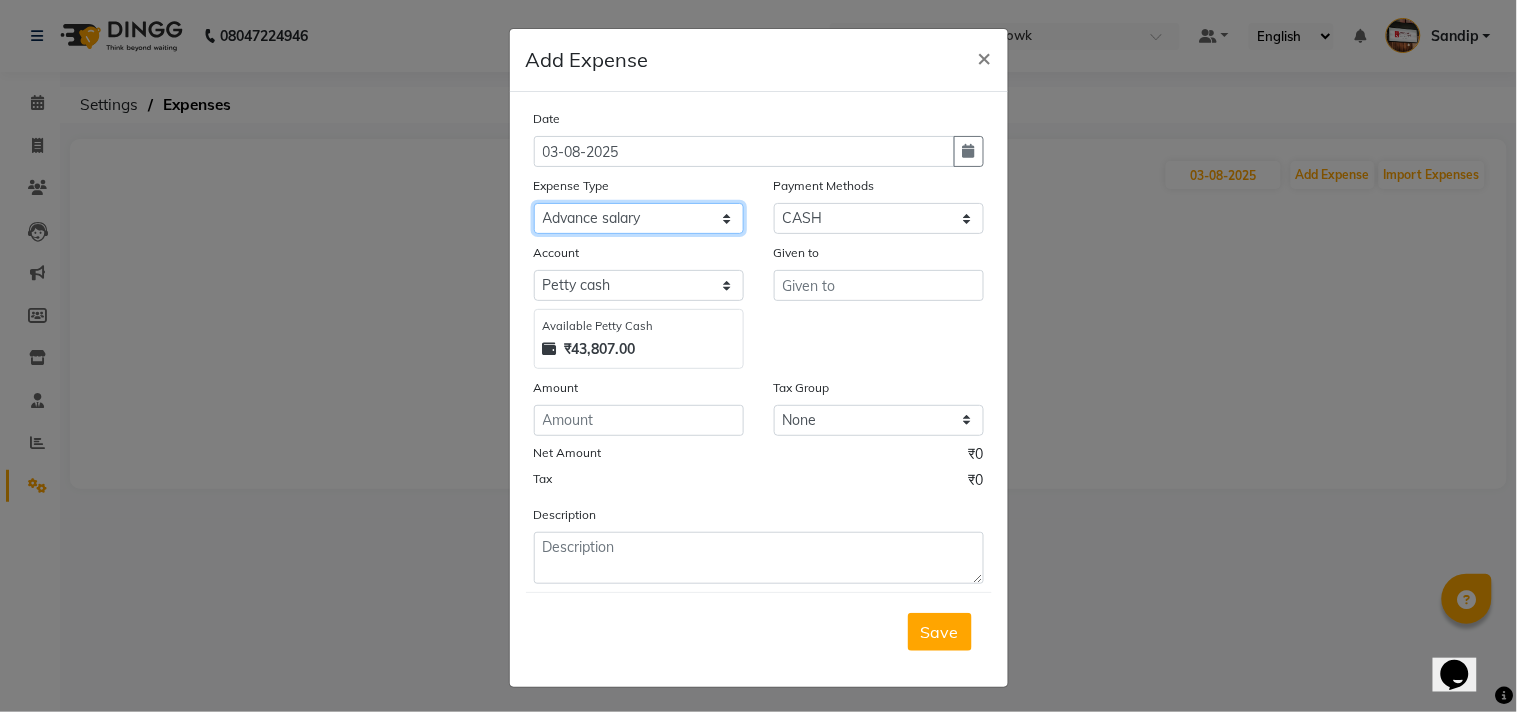 click on "Select Advance salary Advance salary ajaj Bank charges Car maintenance  Cash transfer to bank Cash transfer to hub Client Snacks Clinical charges Equipment Fuel Govt fee home Incentive Insurance International purchase Loan Repayment Maintenance Marketing Miscellaneous MRA Other Over times Pantry Product Rent Salary shop shop Staff Snacks Tax Tea & Refreshment TIP Utilities Wifi recharge" 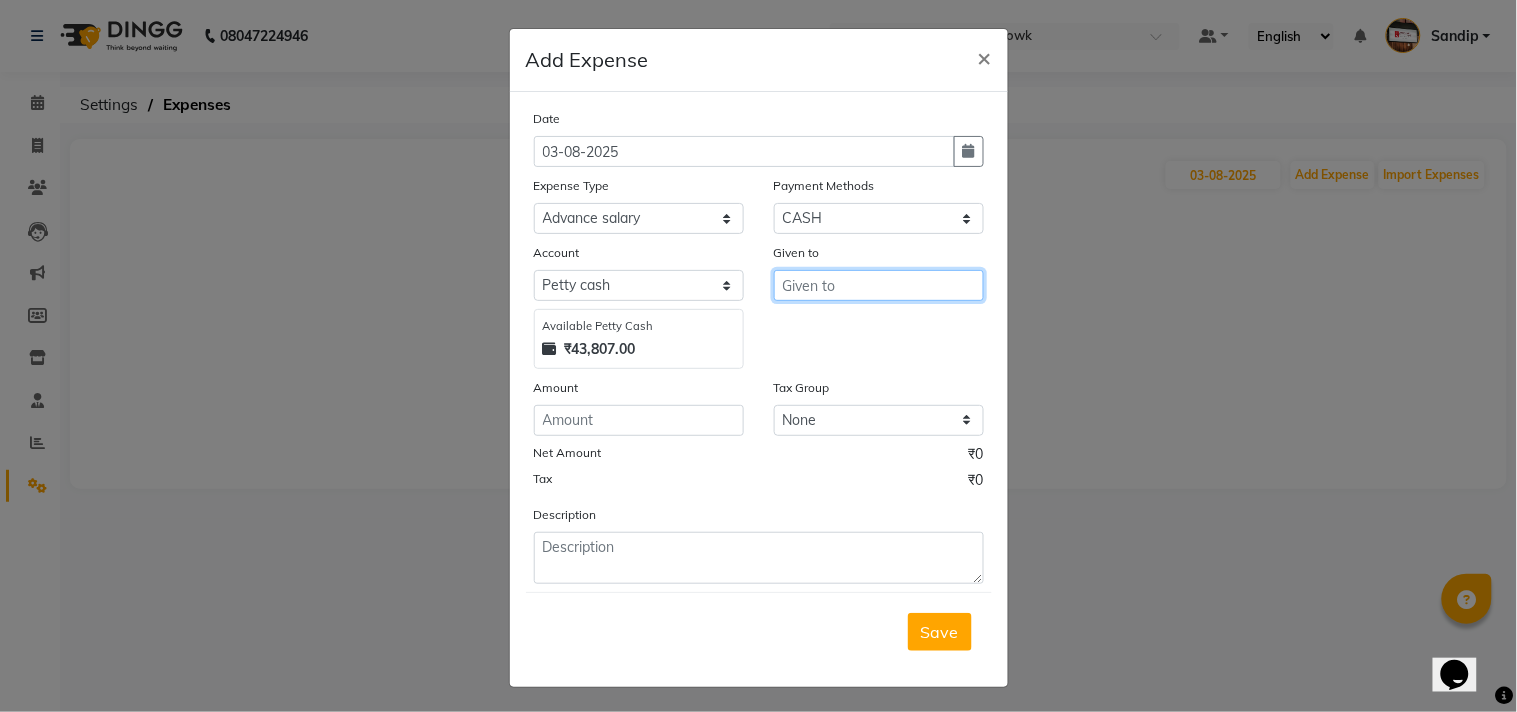 click at bounding box center [879, 285] 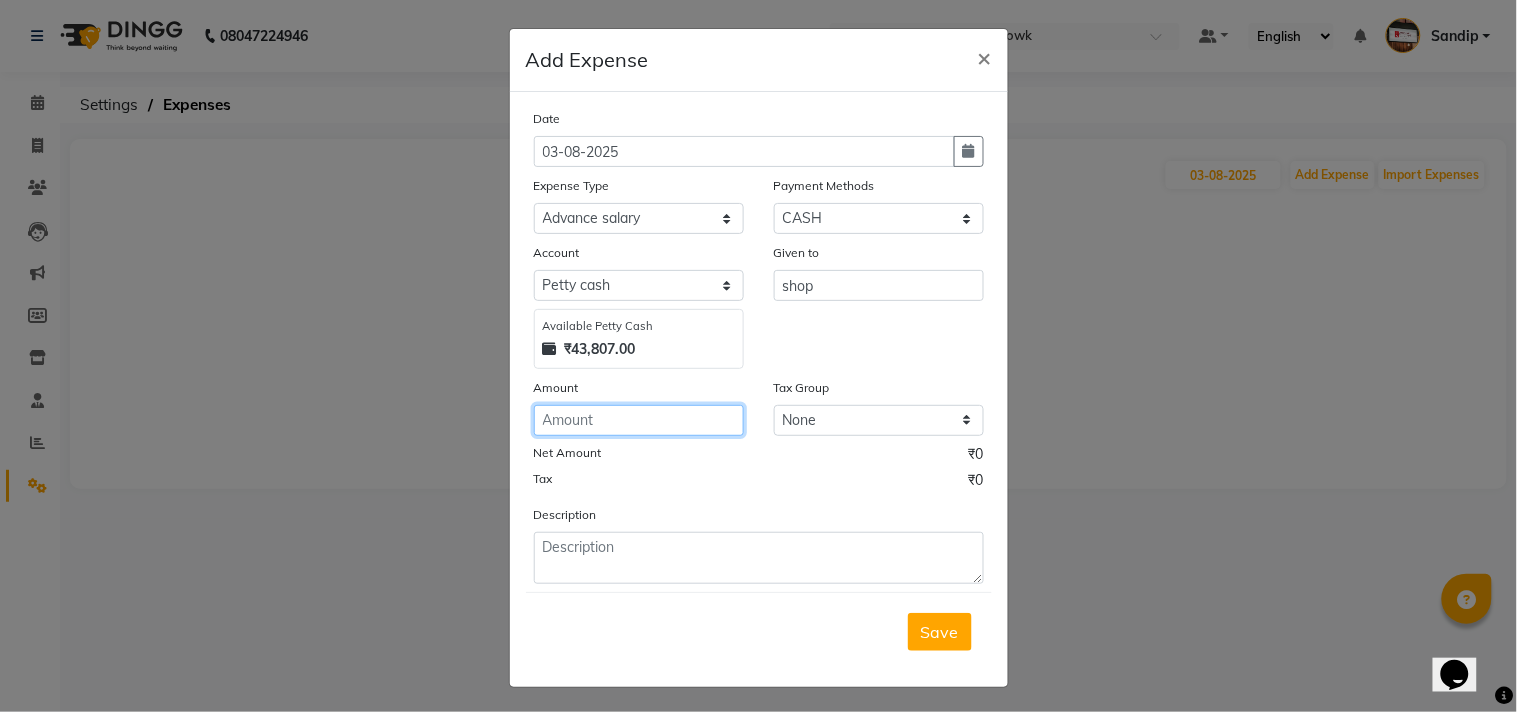 click 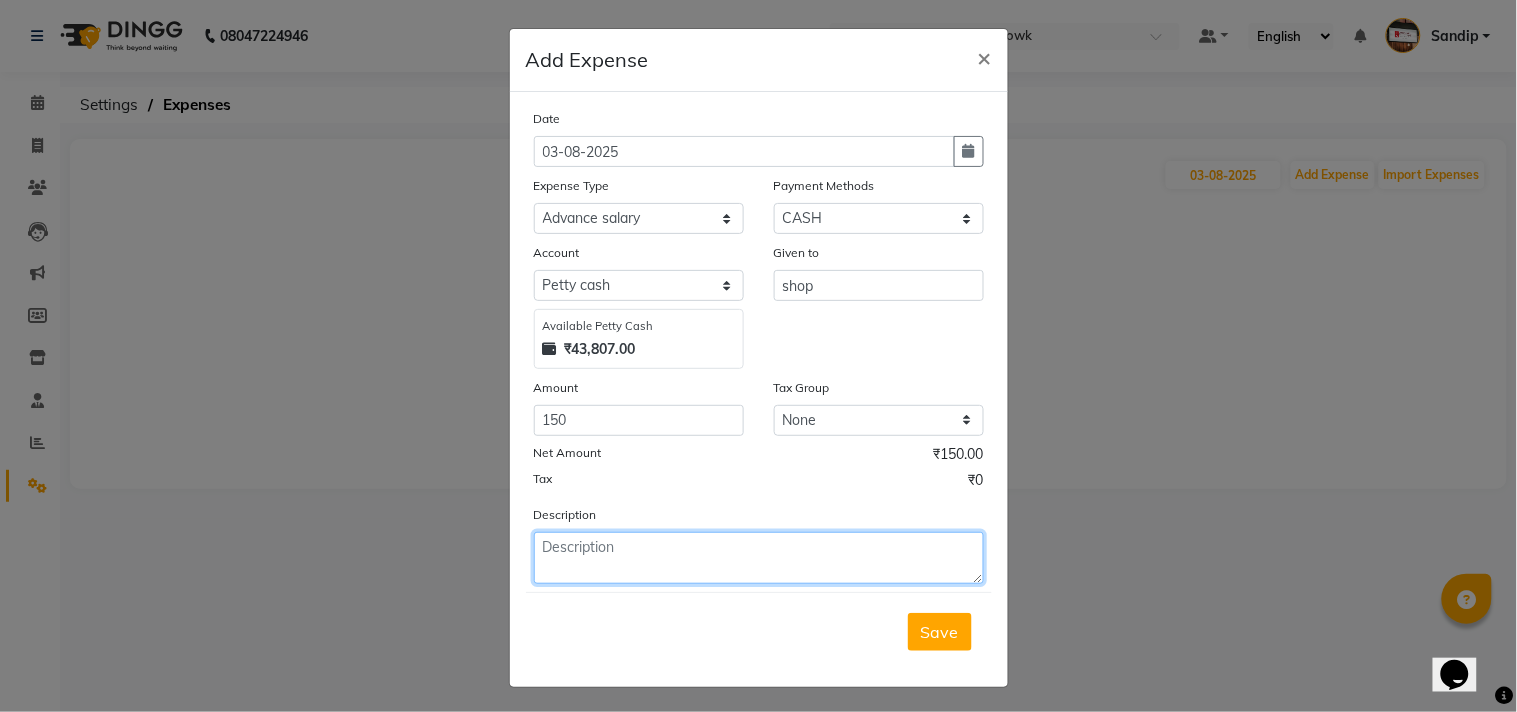 click 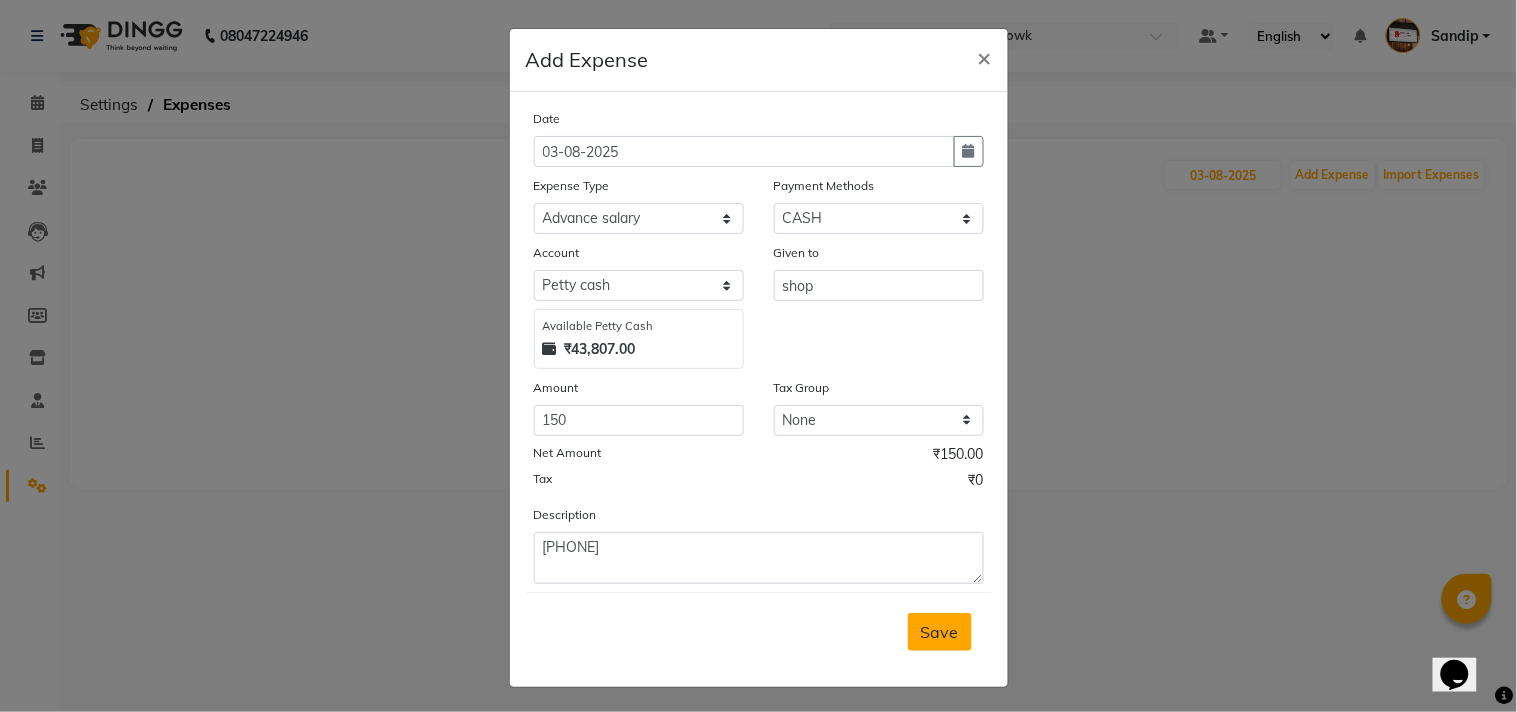 click on "Save" at bounding box center [940, 632] 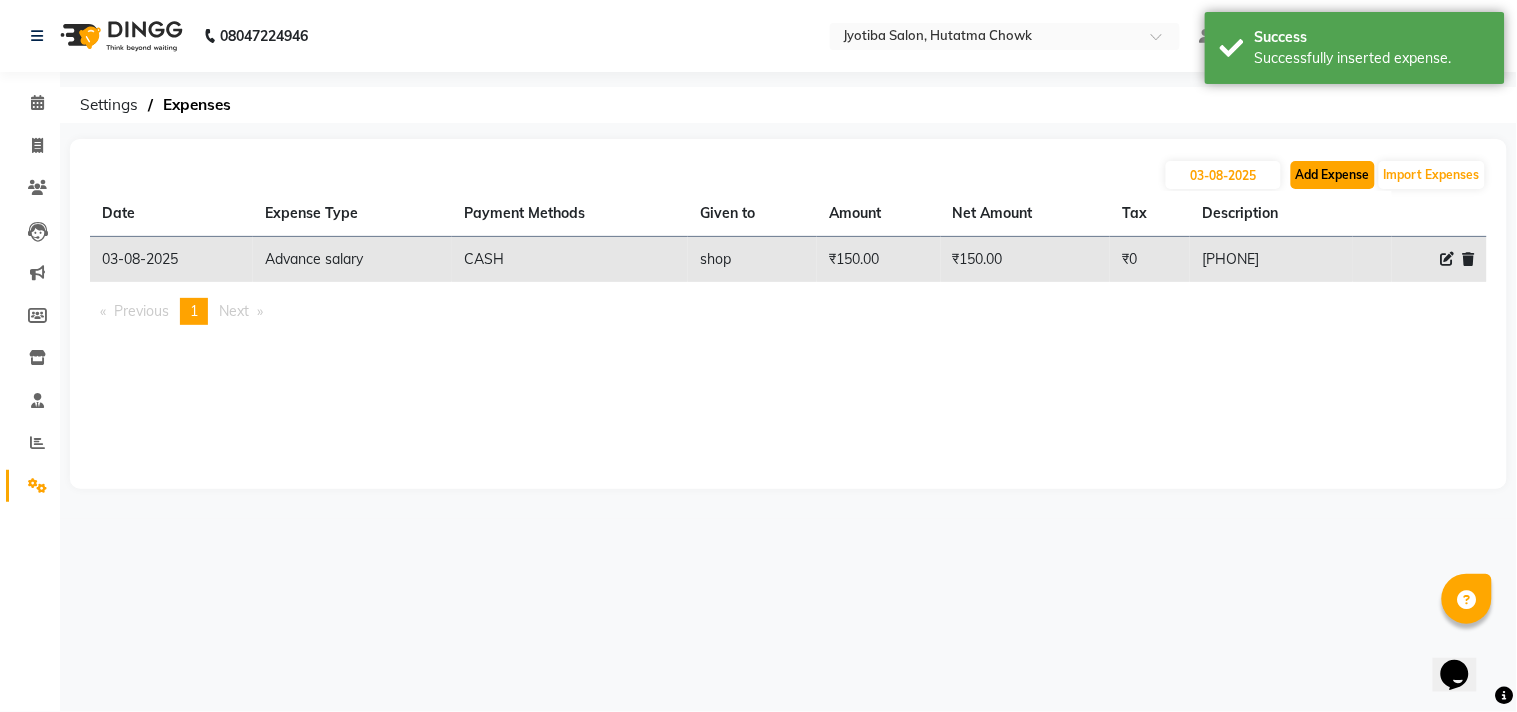 click on "Add Expense" 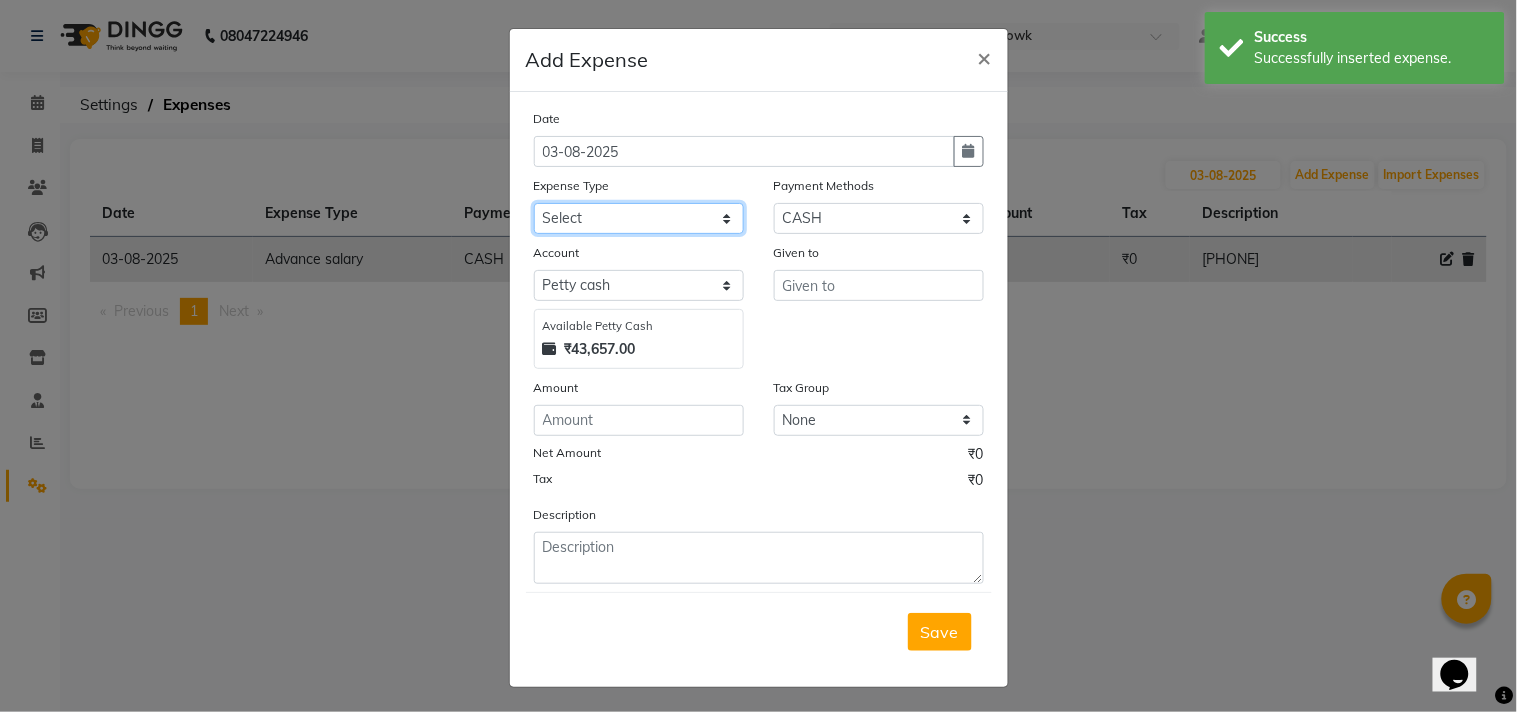 click on "Select Advance salary Advance salary ajaj Bank charges Car maintenance  Cash transfer to bank Cash transfer to hub Client Snacks Clinical charges Equipment Fuel Govt fee home Incentive Insurance International purchase Loan Repayment Maintenance Marketing Miscellaneous MRA Other Over times Pantry Product Rent Salary shop shop Staff Snacks Tax Tea & Refreshment TIP Utilities Wifi recharge" 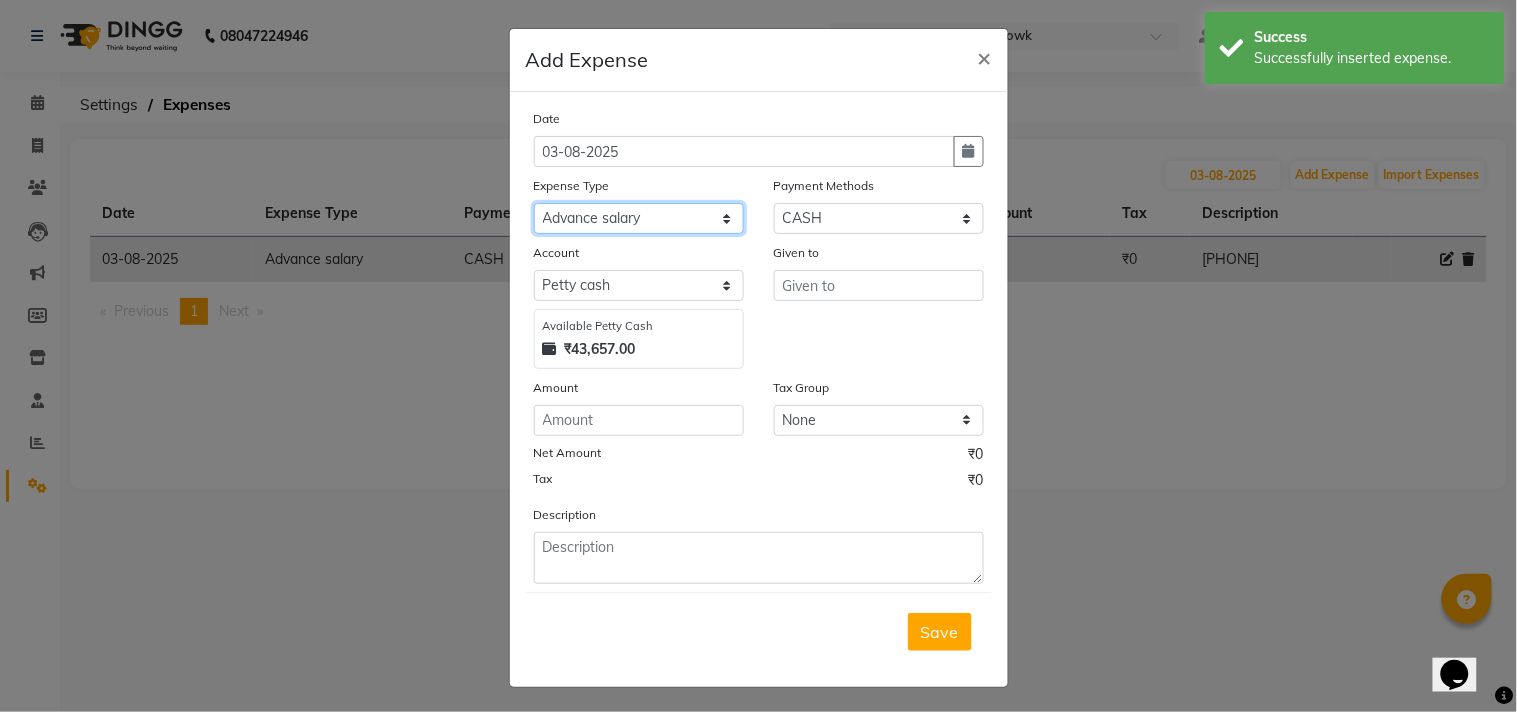 click on "Select Advance salary Advance salary ajaj Bank charges Car maintenance  Cash transfer to bank Cash transfer to hub Client Snacks Clinical charges Equipment Fuel Govt fee home Incentive Insurance International purchase Loan Repayment Maintenance Marketing Miscellaneous MRA Other Over times Pantry Product Rent Salary shop shop Staff Snacks Tax Tea & Refreshment TIP Utilities Wifi recharge" 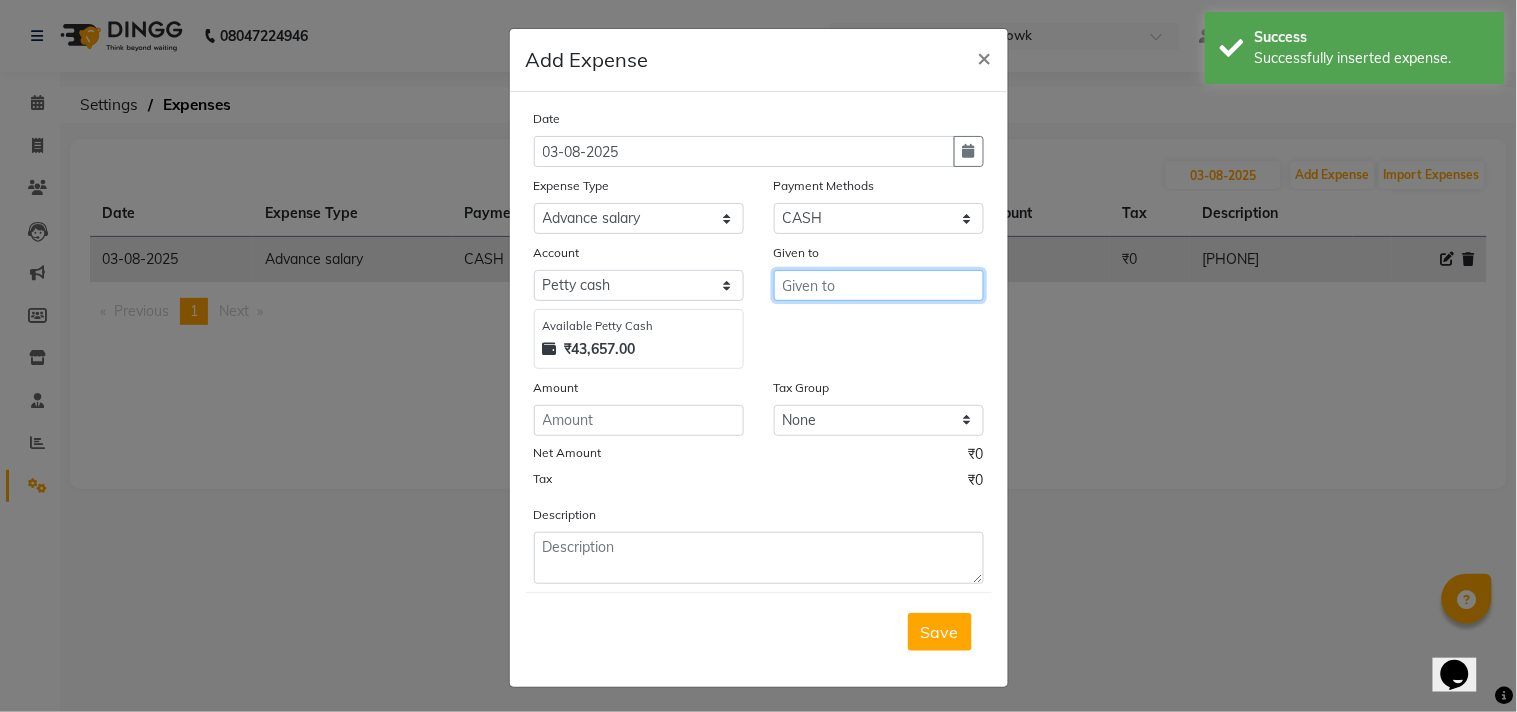 click at bounding box center (879, 285) 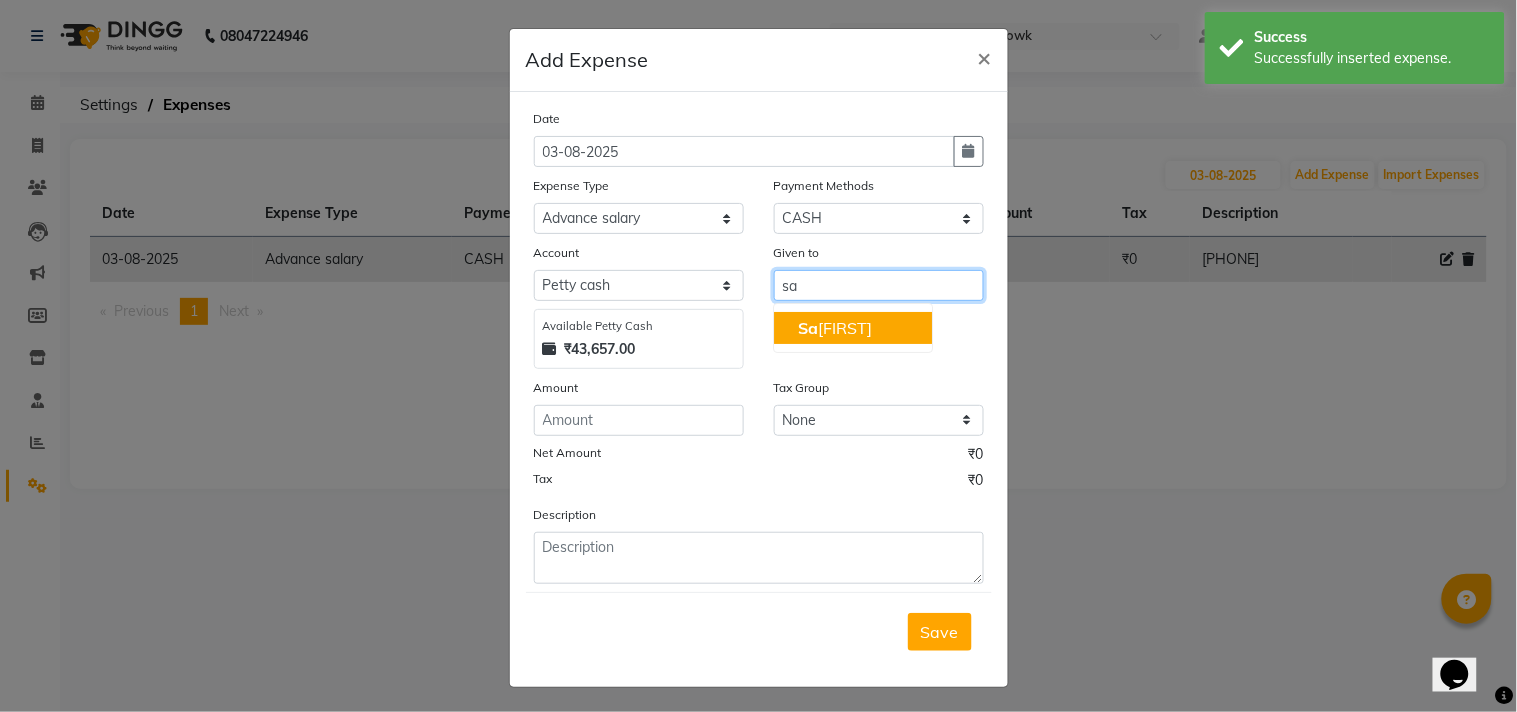 click on "Sa [LAST]" at bounding box center [835, 328] 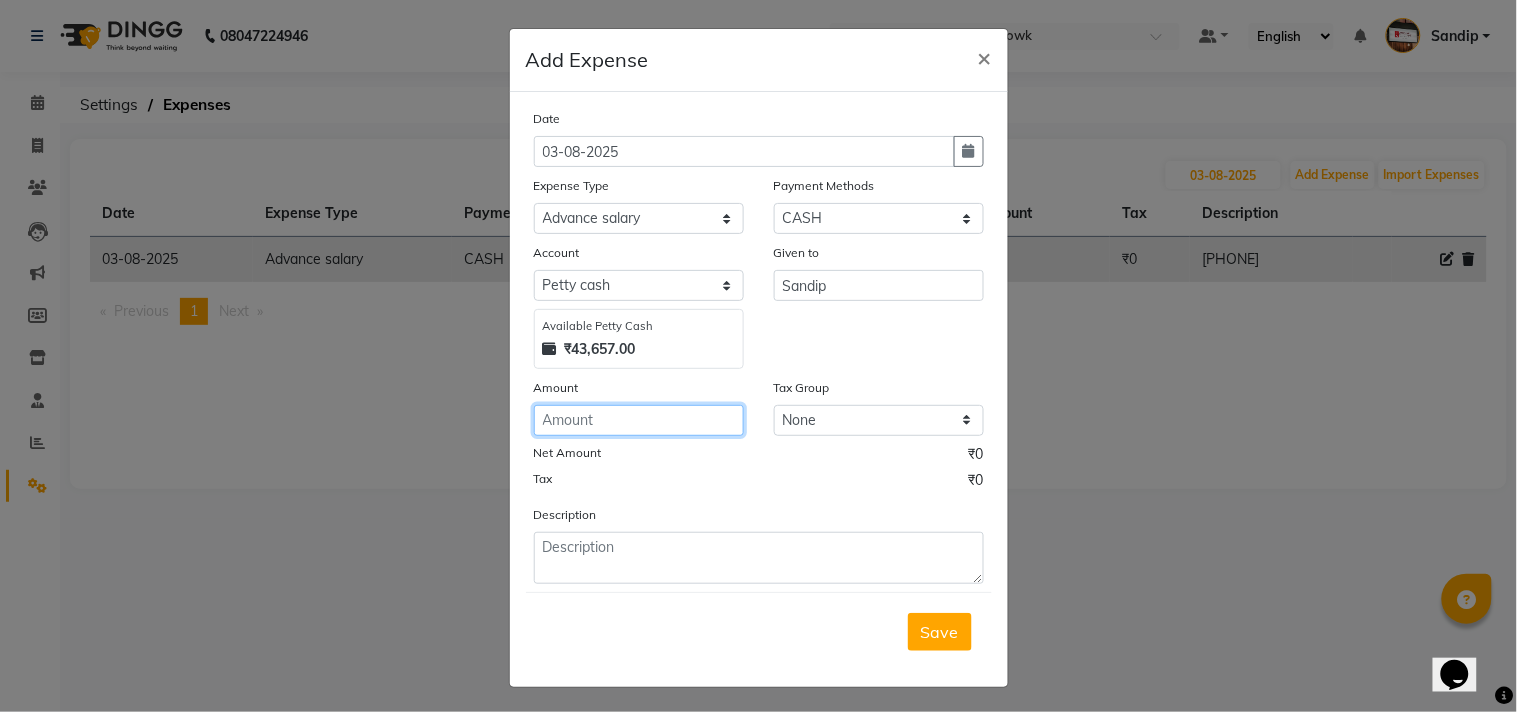 click 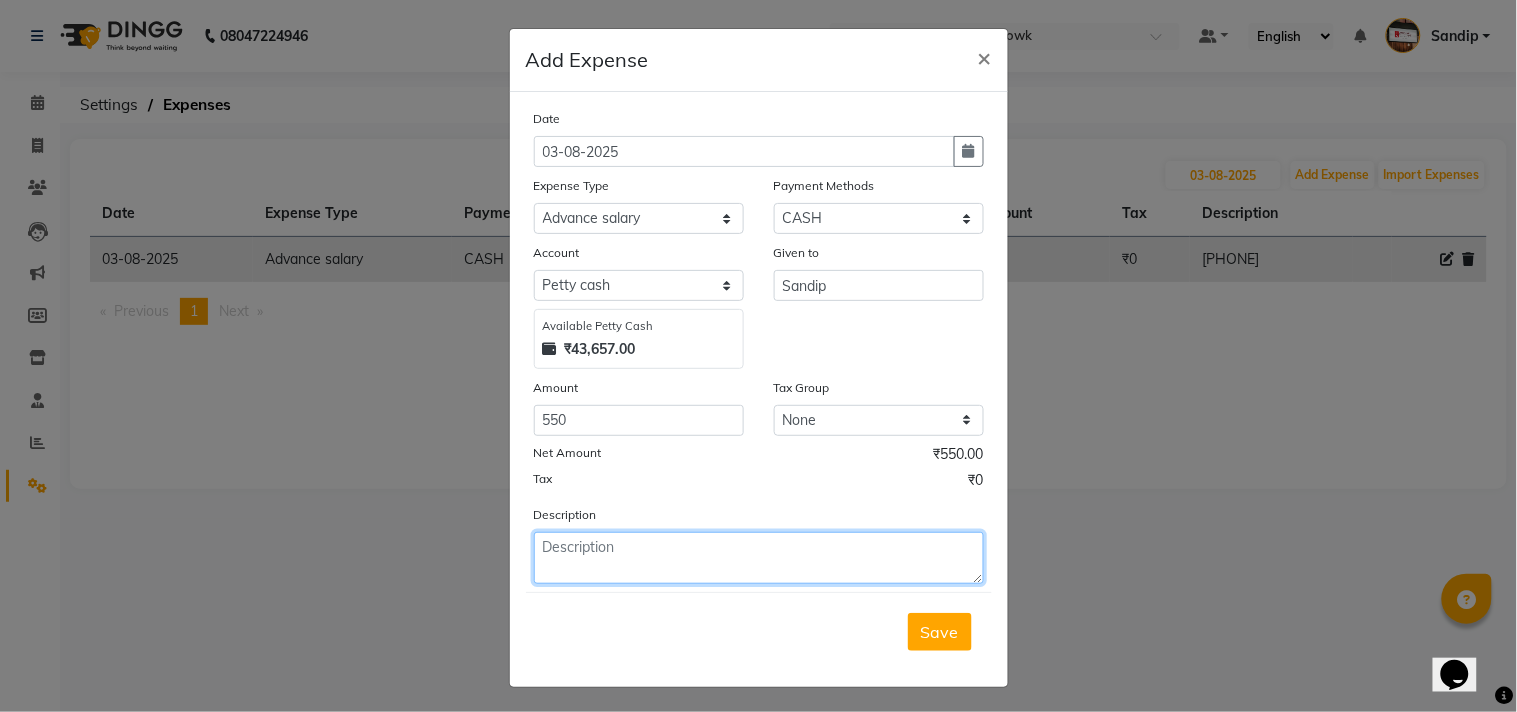 click 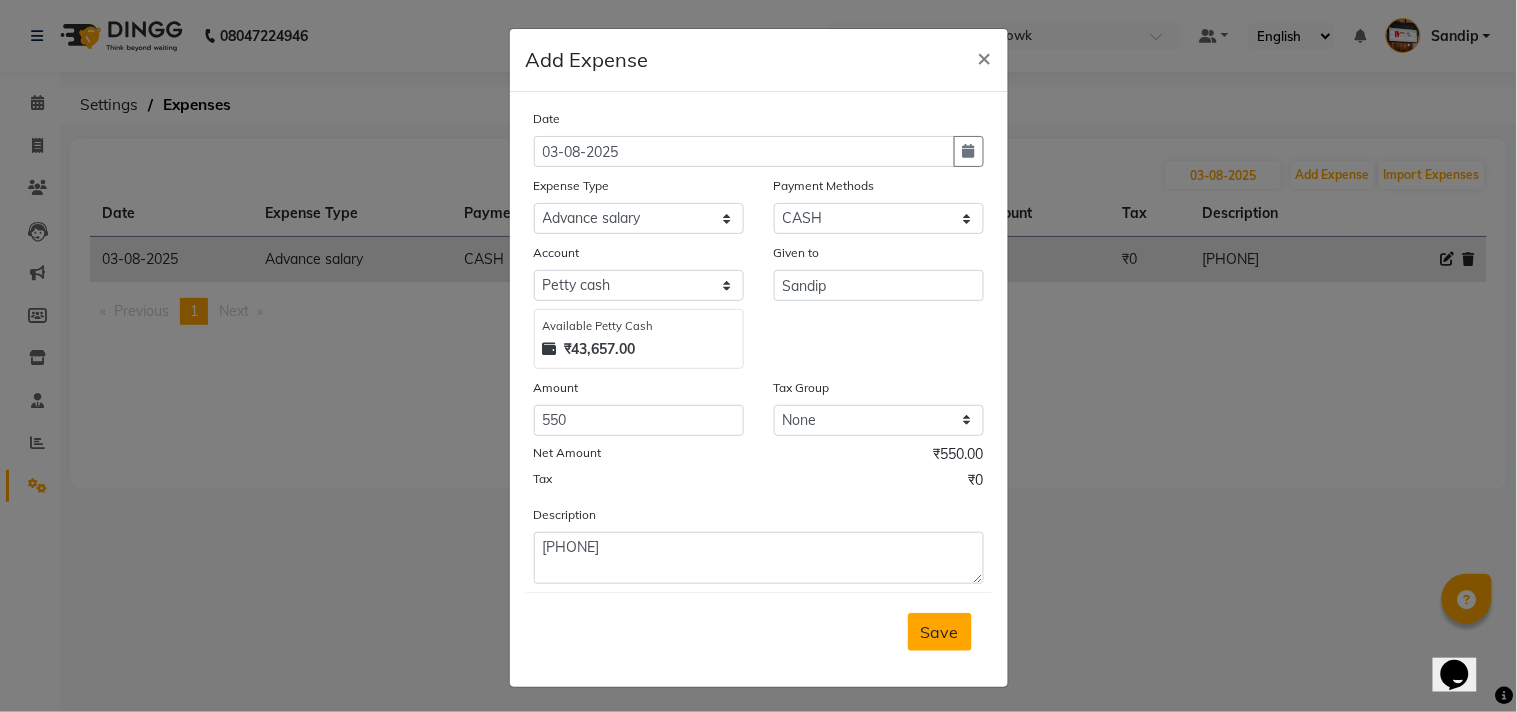 click on "Save" at bounding box center (940, 632) 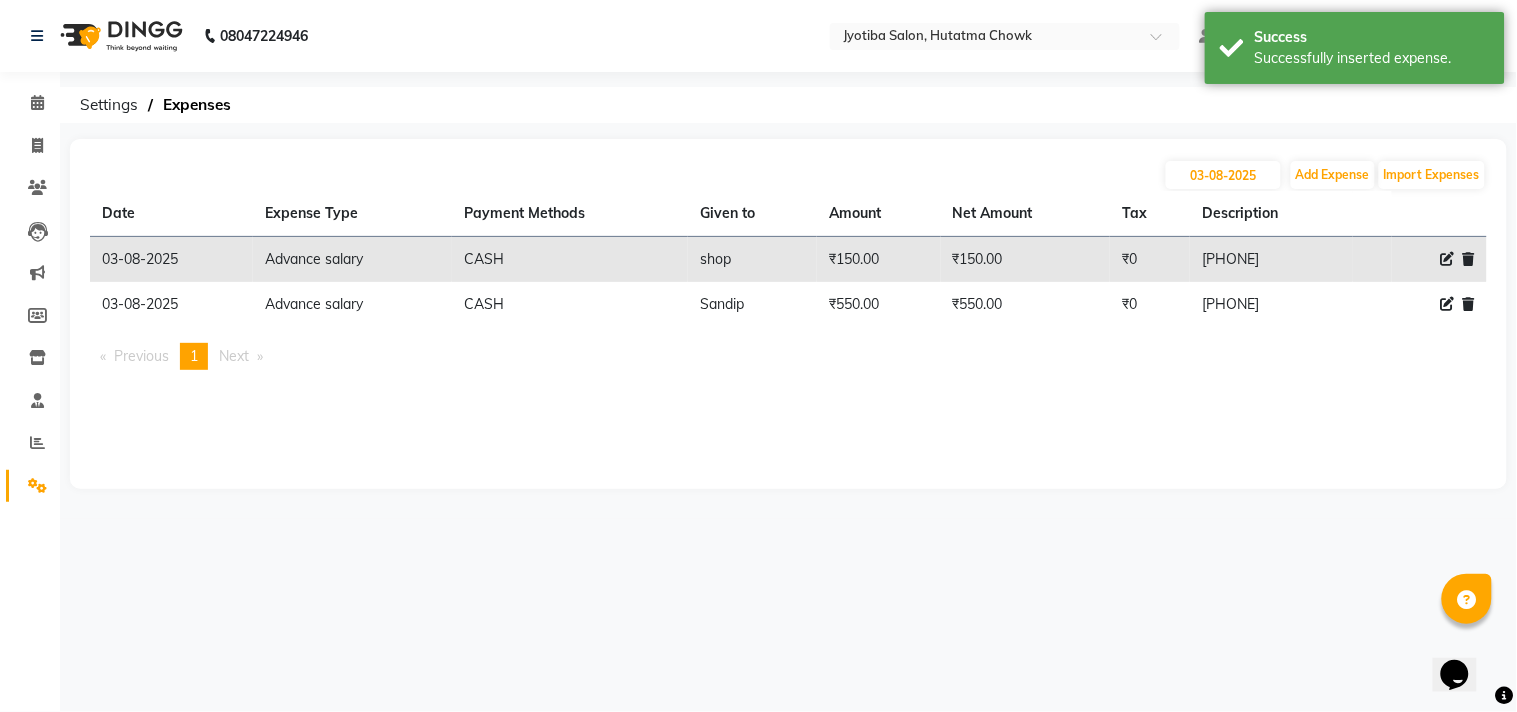 click on "03-08-2025 Add Expense Import Expenses" 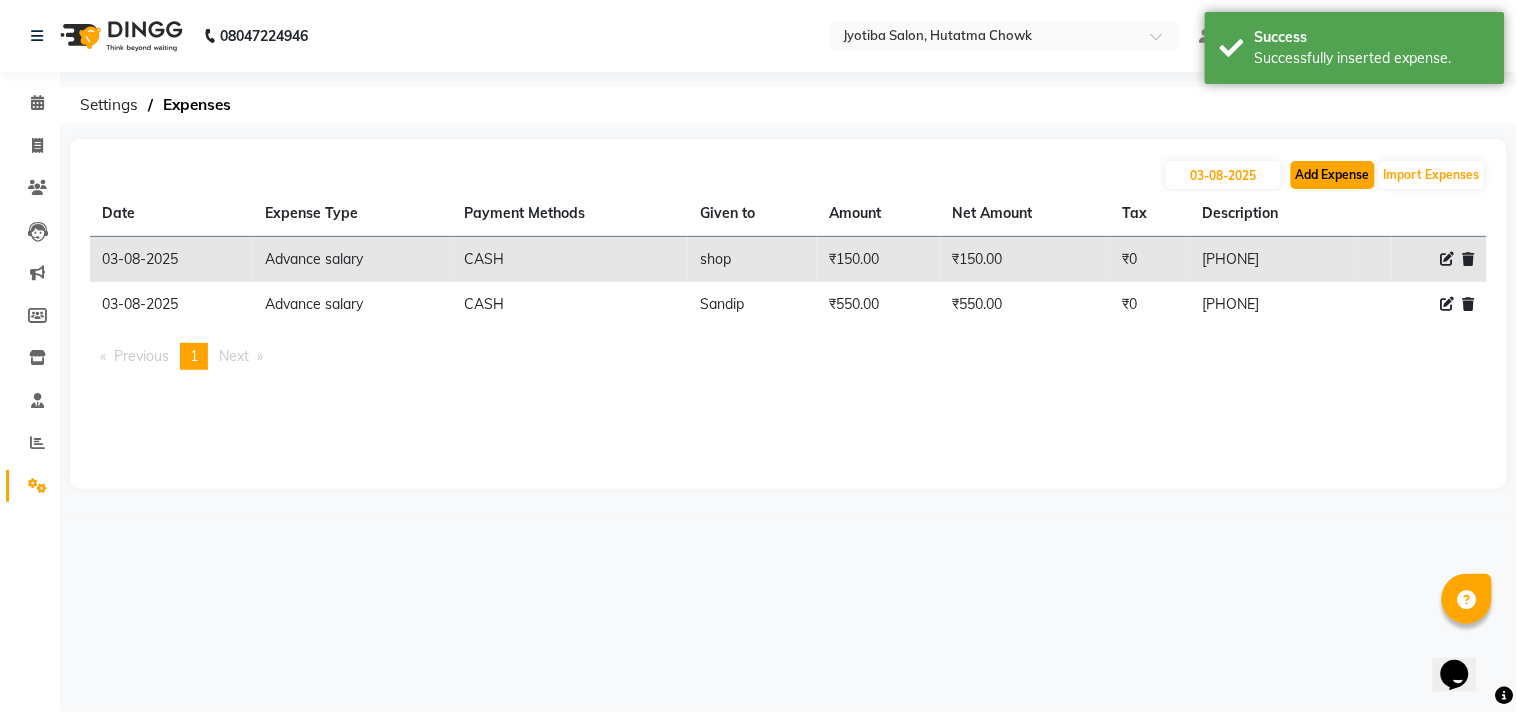 click on "Add Expense" 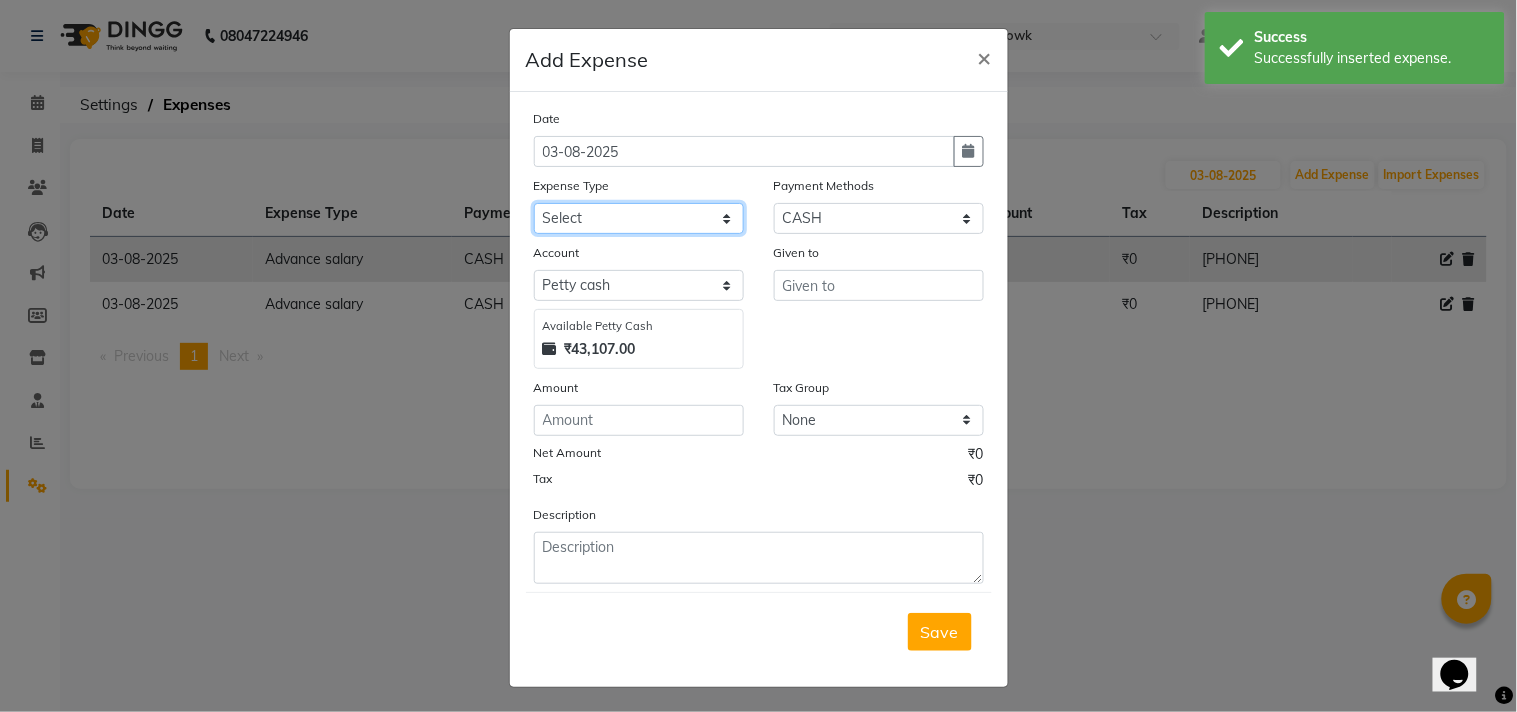 click on "Select Advance salary Advance salary ajaj Bank charges Car maintenance  Cash transfer to bank Cash transfer to hub Client Snacks Clinical charges Equipment Fuel Govt fee home Incentive Insurance International purchase Loan Repayment Maintenance Marketing Miscellaneous MRA Other Over times Pantry Product Rent Salary shop shop Staff Snacks Tax Tea & Refreshment TIP Utilities Wifi recharge" 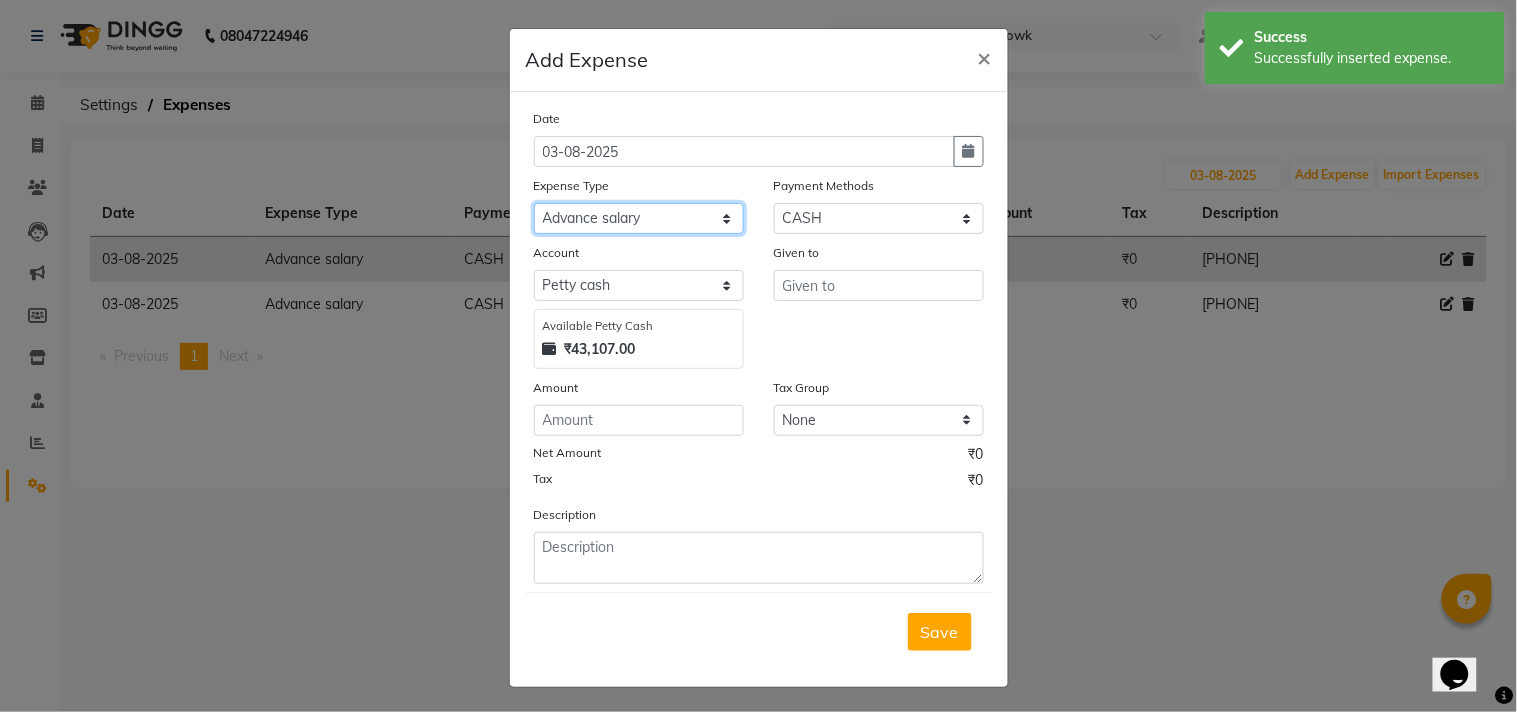 click on "Select Advance salary Advance salary ajaj Bank charges Car maintenance  Cash transfer to bank Cash transfer to hub Client Snacks Clinical charges Equipment Fuel Govt fee home Incentive Insurance International purchase Loan Repayment Maintenance Marketing Miscellaneous MRA Other Over times Pantry Product Rent Salary shop shop Staff Snacks Tax Tea & Refreshment TIP Utilities Wifi recharge" 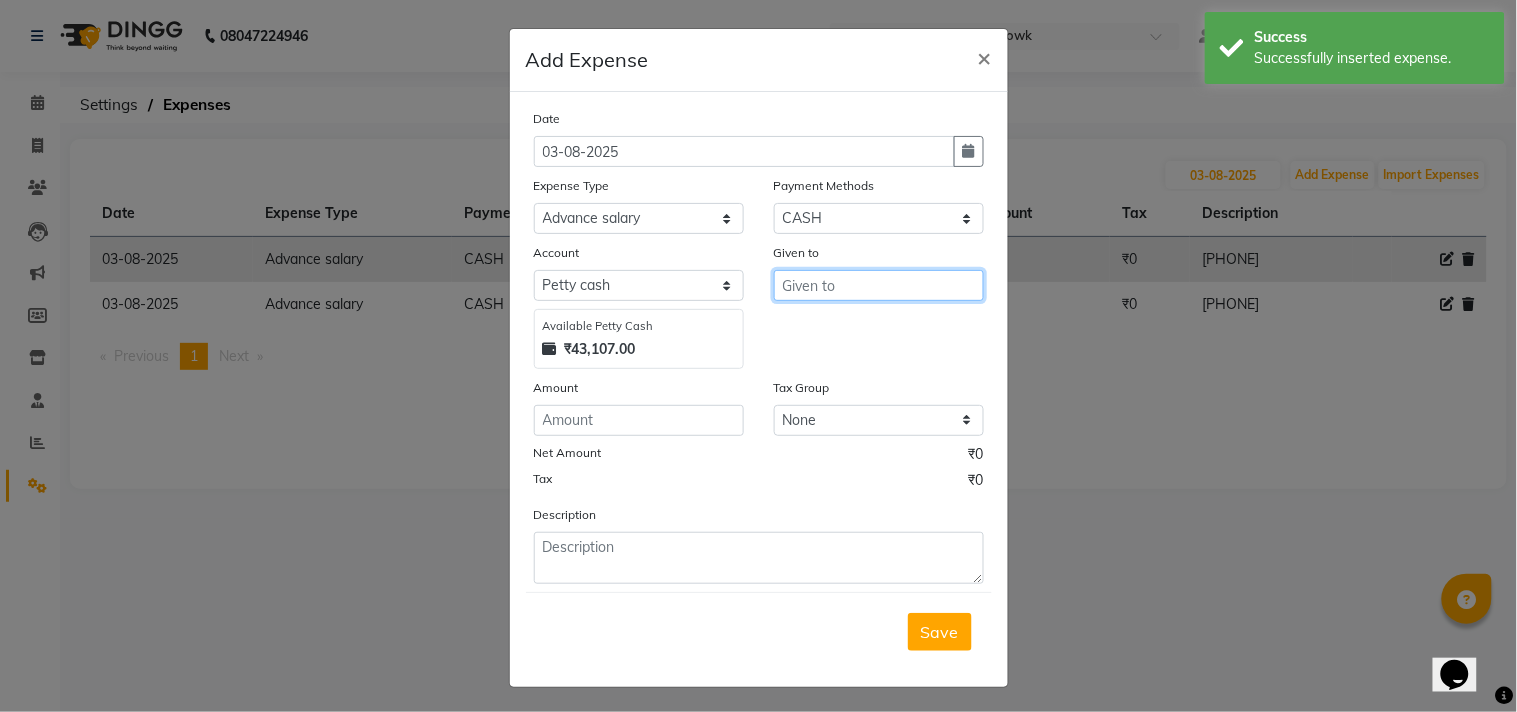 click at bounding box center [879, 285] 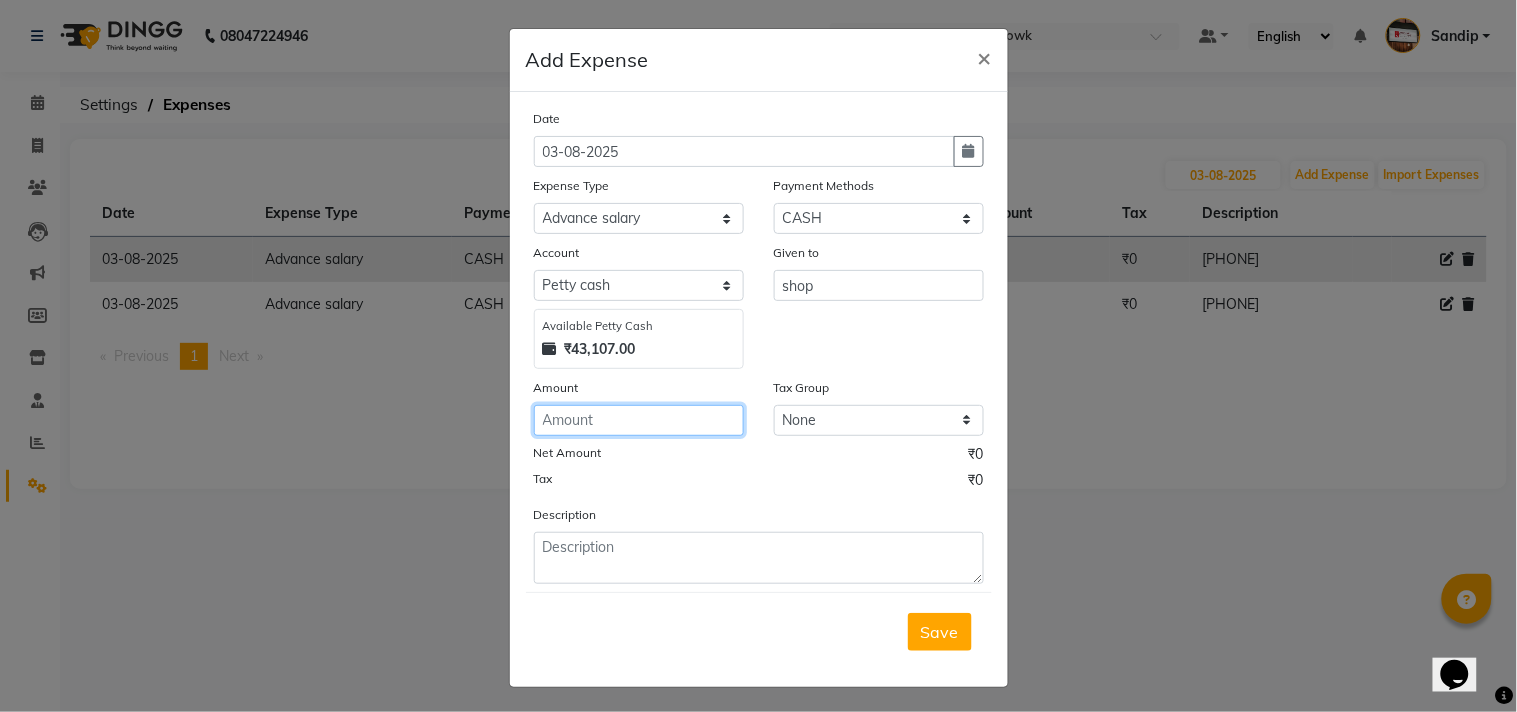 click 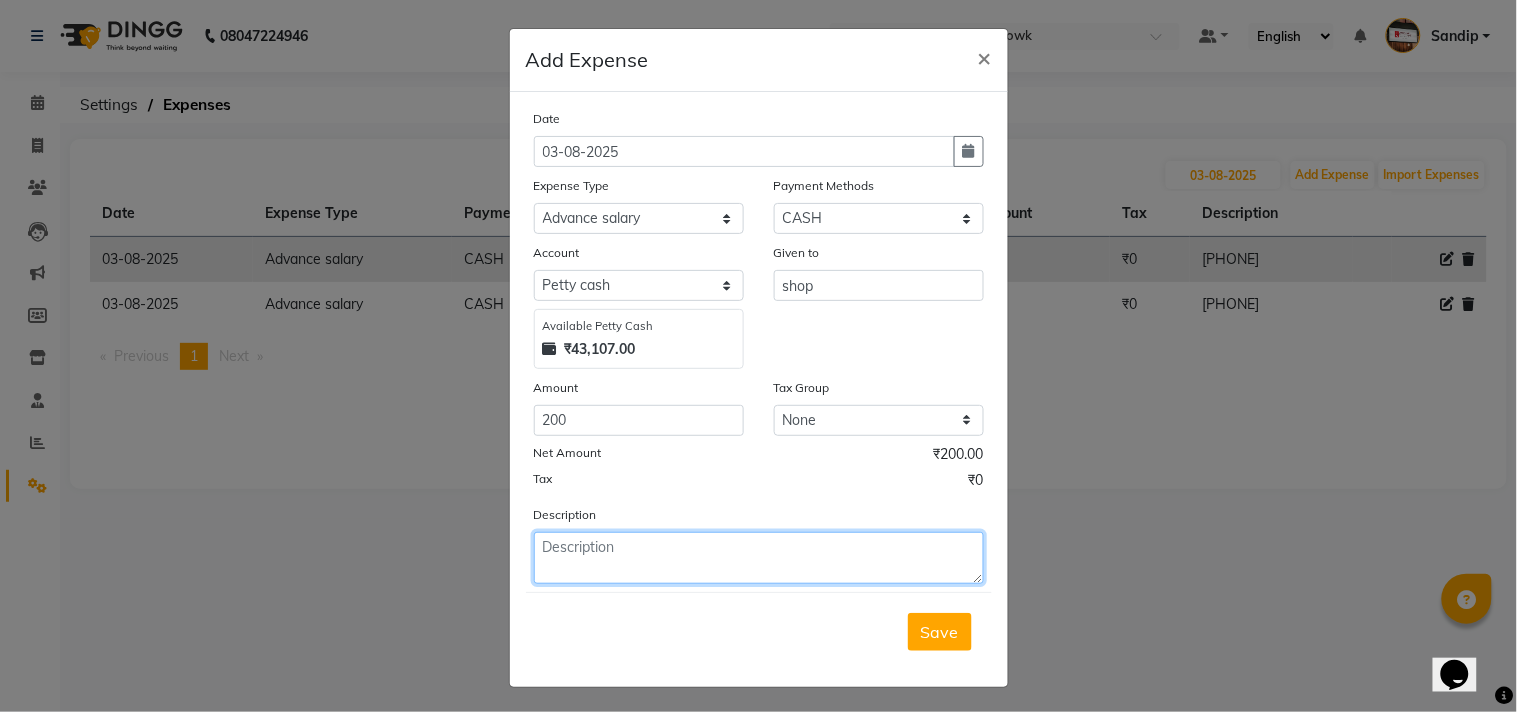 click 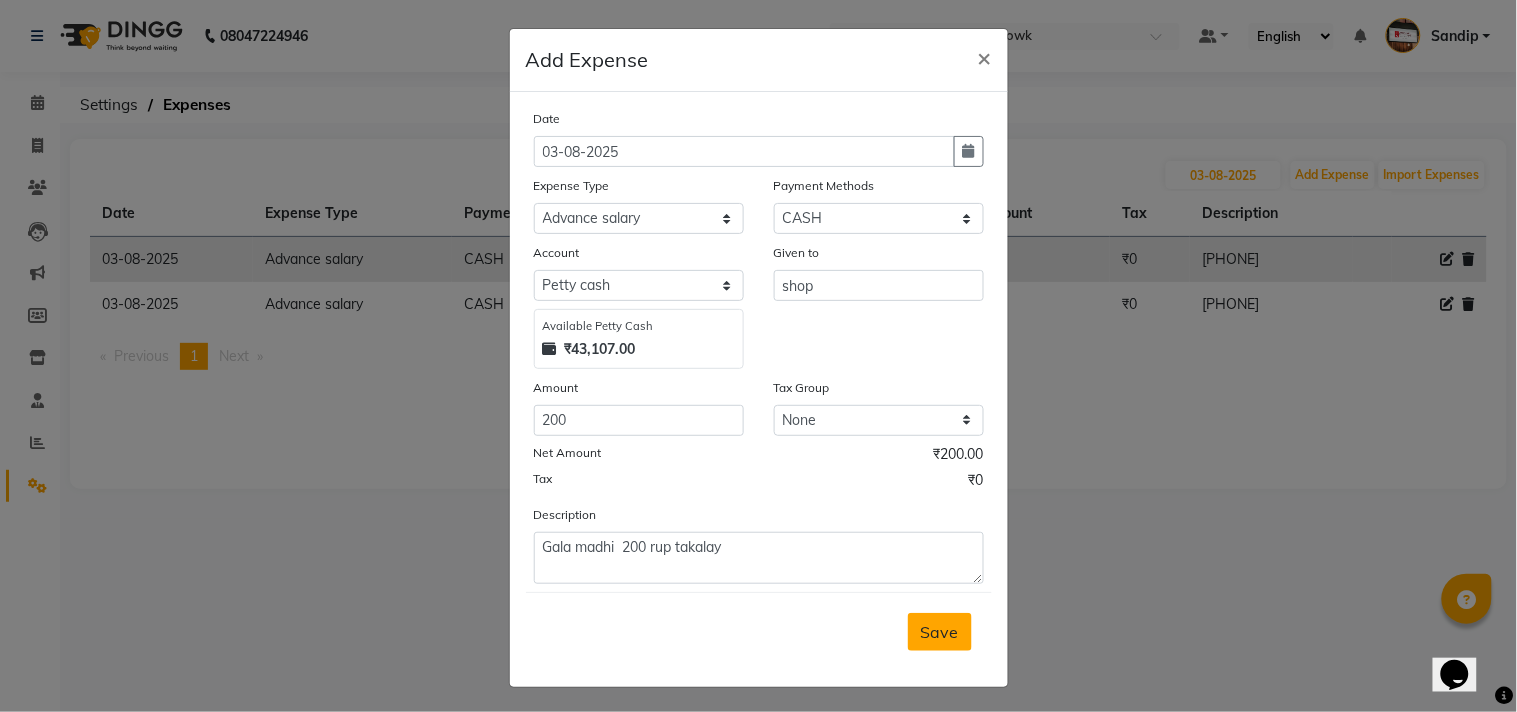 click on "Save" at bounding box center (940, 632) 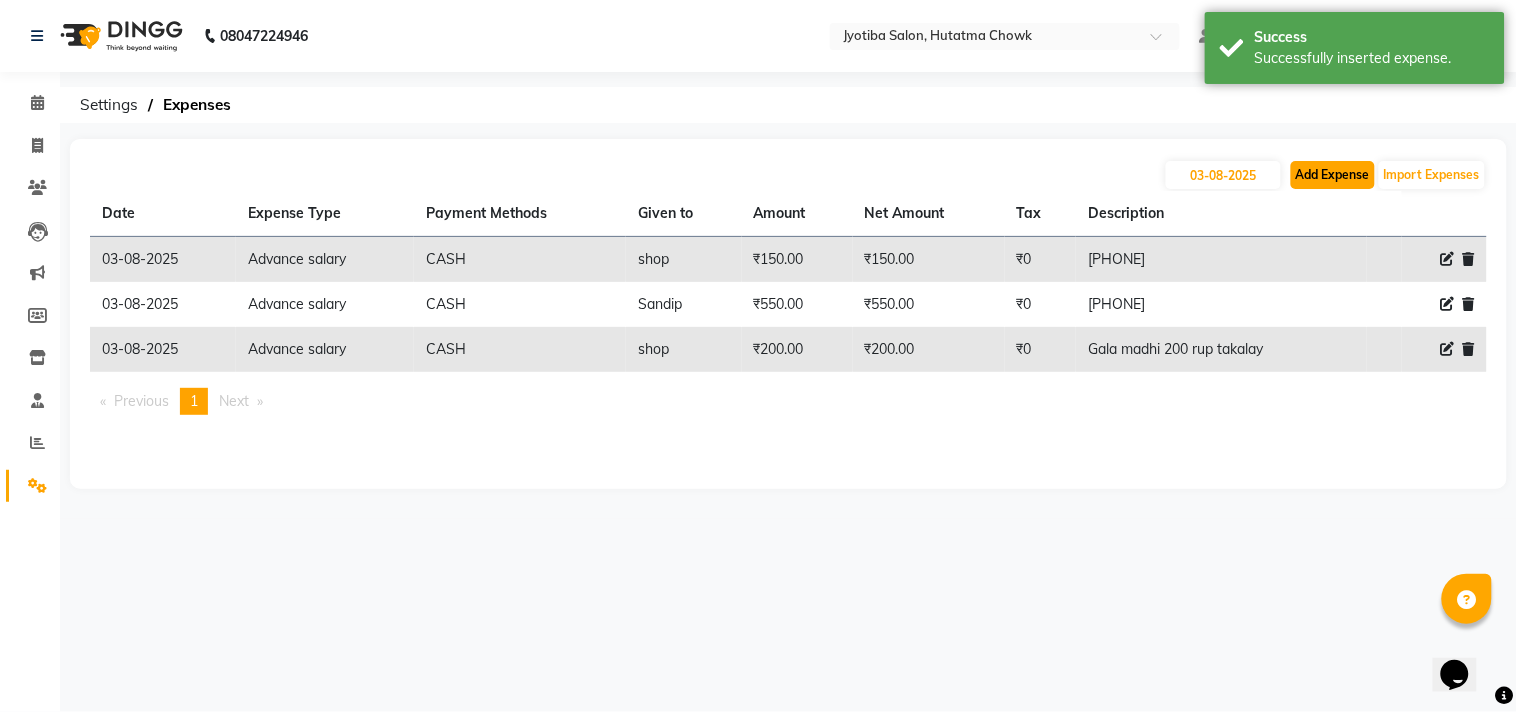click on "Add Expense" 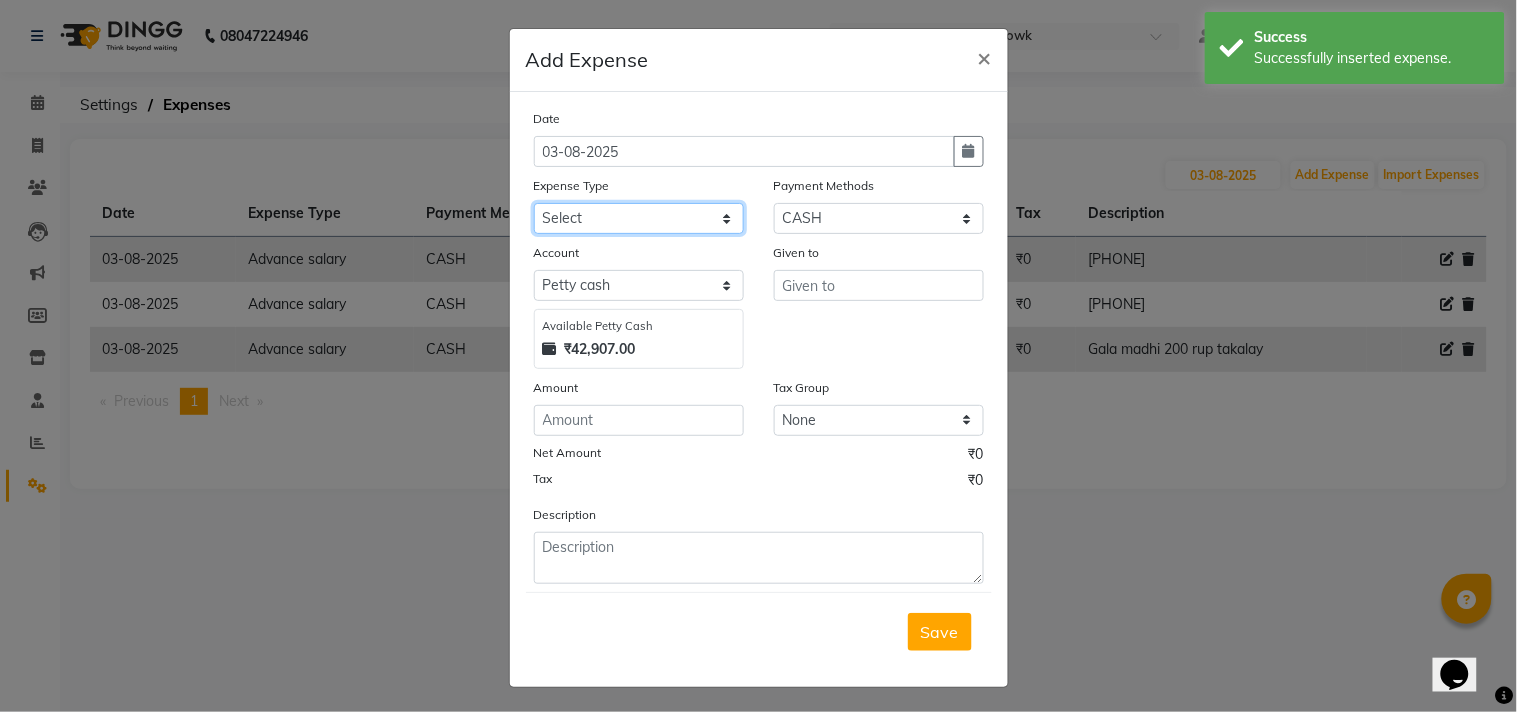 click on "Select Advance salary Advance salary ajaj Bank charges Car maintenance  Cash transfer to bank Cash transfer to hub Client Snacks Clinical charges Equipment Fuel Govt fee home Incentive Insurance International purchase Loan Repayment Maintenance Marketing Miscellaneous MRA Other Over times Pantry Product Rent Salary shop shop Staff Snacks Tax Tea & Refreshment TIP Utilities Wifi recharge" 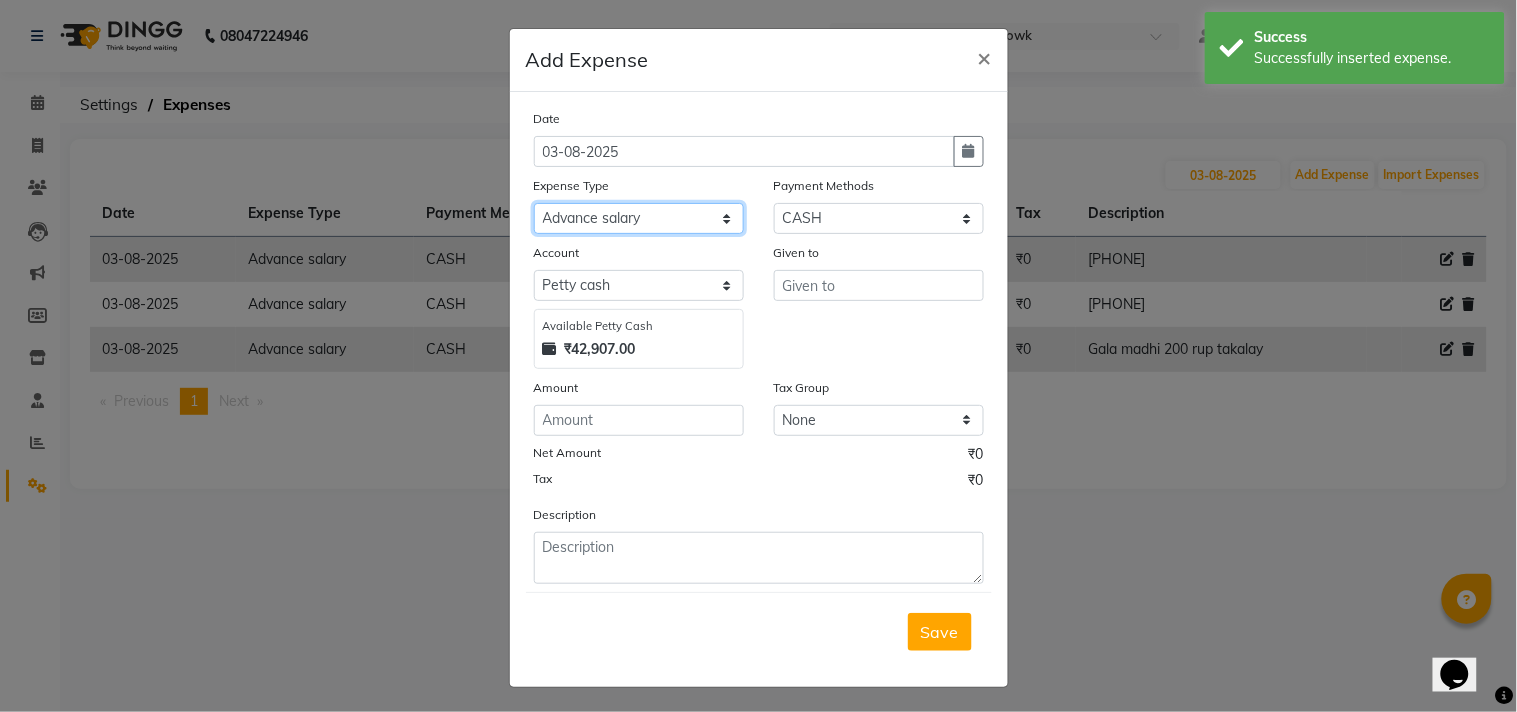 click on "Select Advance salary Advance salary ajaj Bank charges Car maintenance  Cash transfer to bank Cash transfer to hub Client Snacks Clinical charges Equipment Fuel Govt fee home Incentive Insurance International purchase Loan Repayment Maintenance Marketing Miscellaneous MRA Other Over times Pantry Product Rent Salary shop shop Staff Snacks Tax Tea & Refreshment TIP Utilities Wifi recharge" 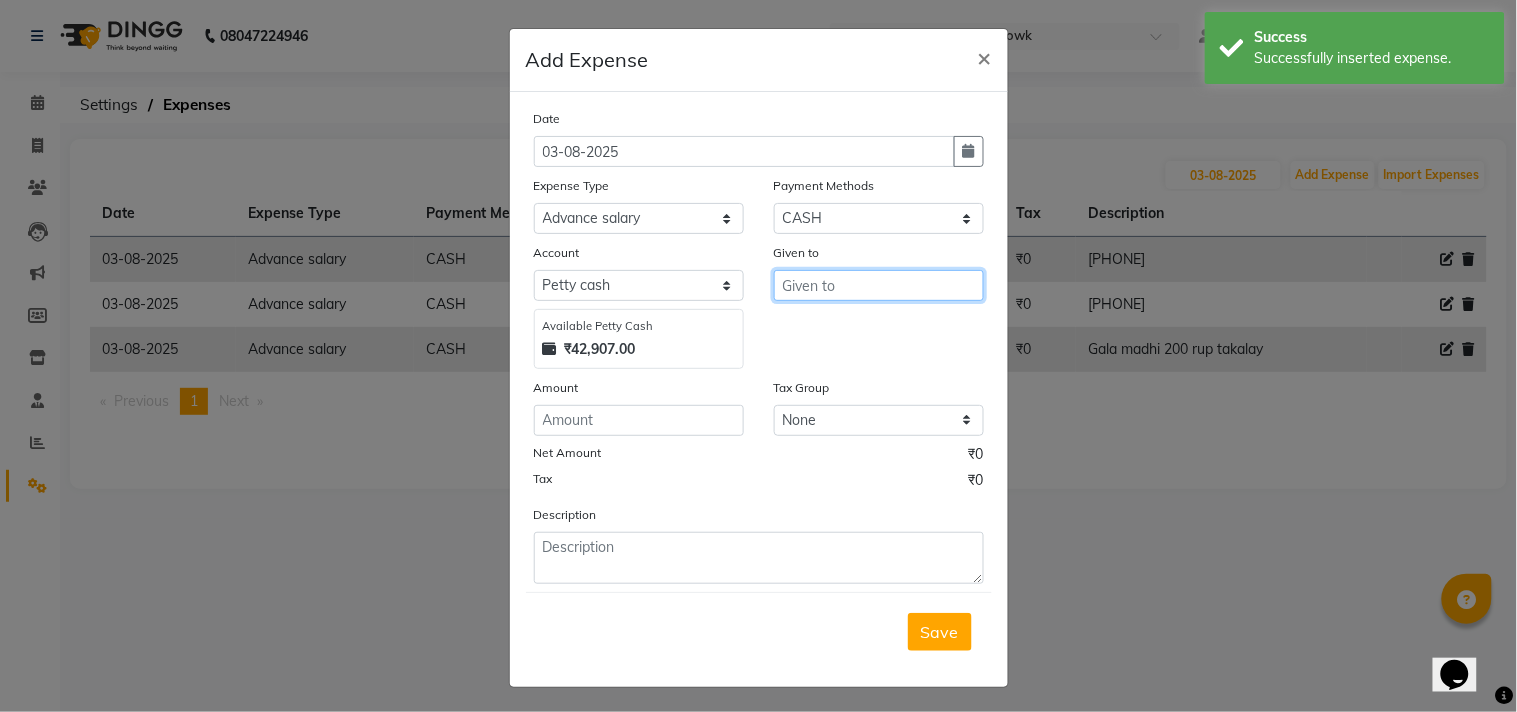 click at bounding box center [879, 285] 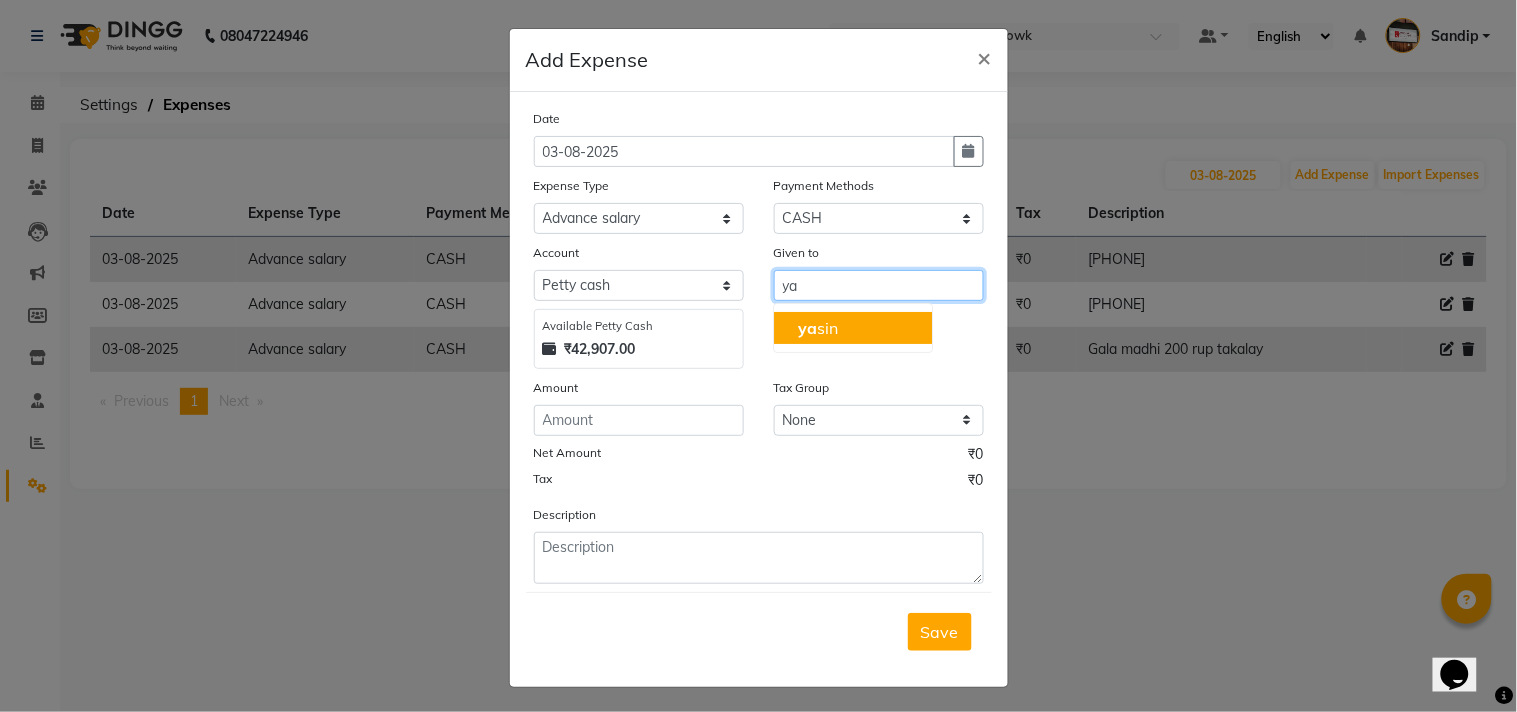 click on "[FIRST]" at bounding box center (853, 328) 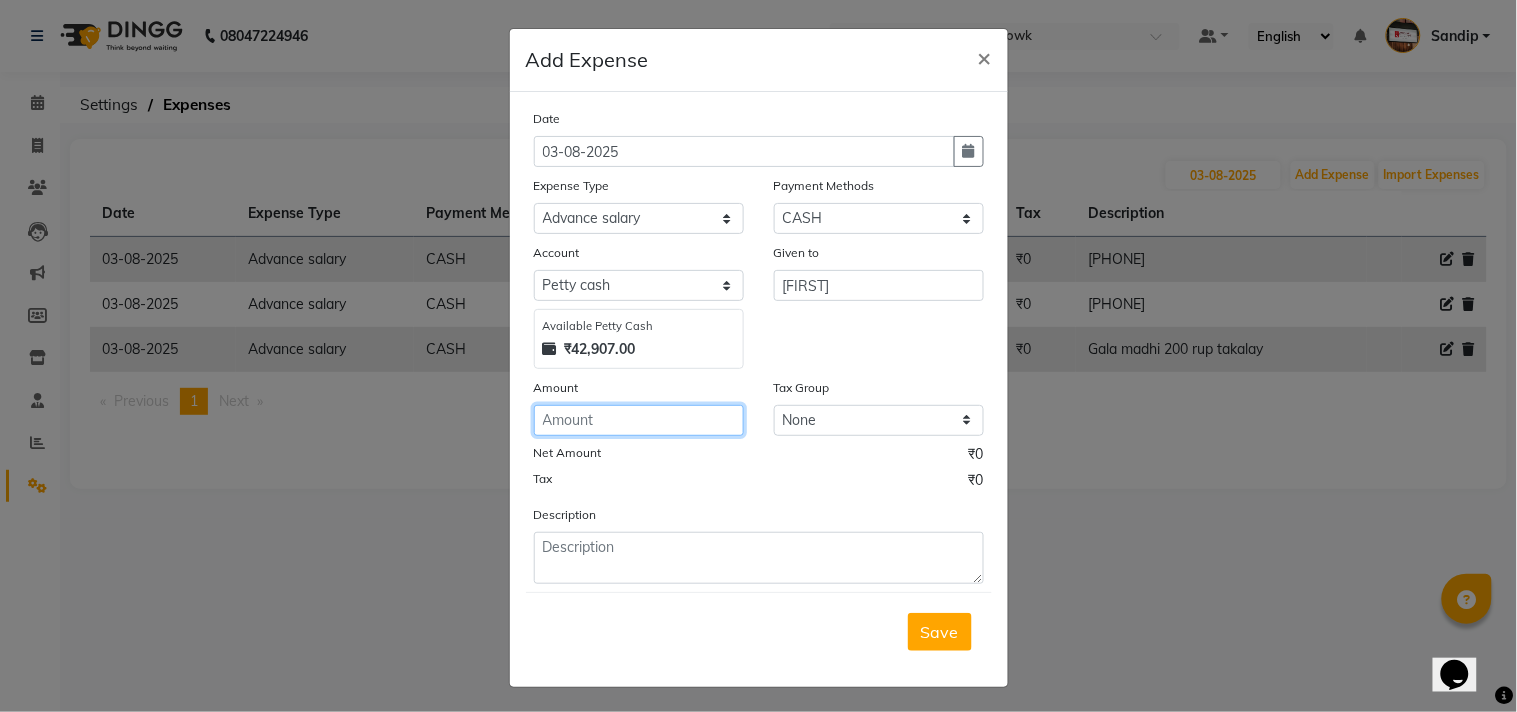 click 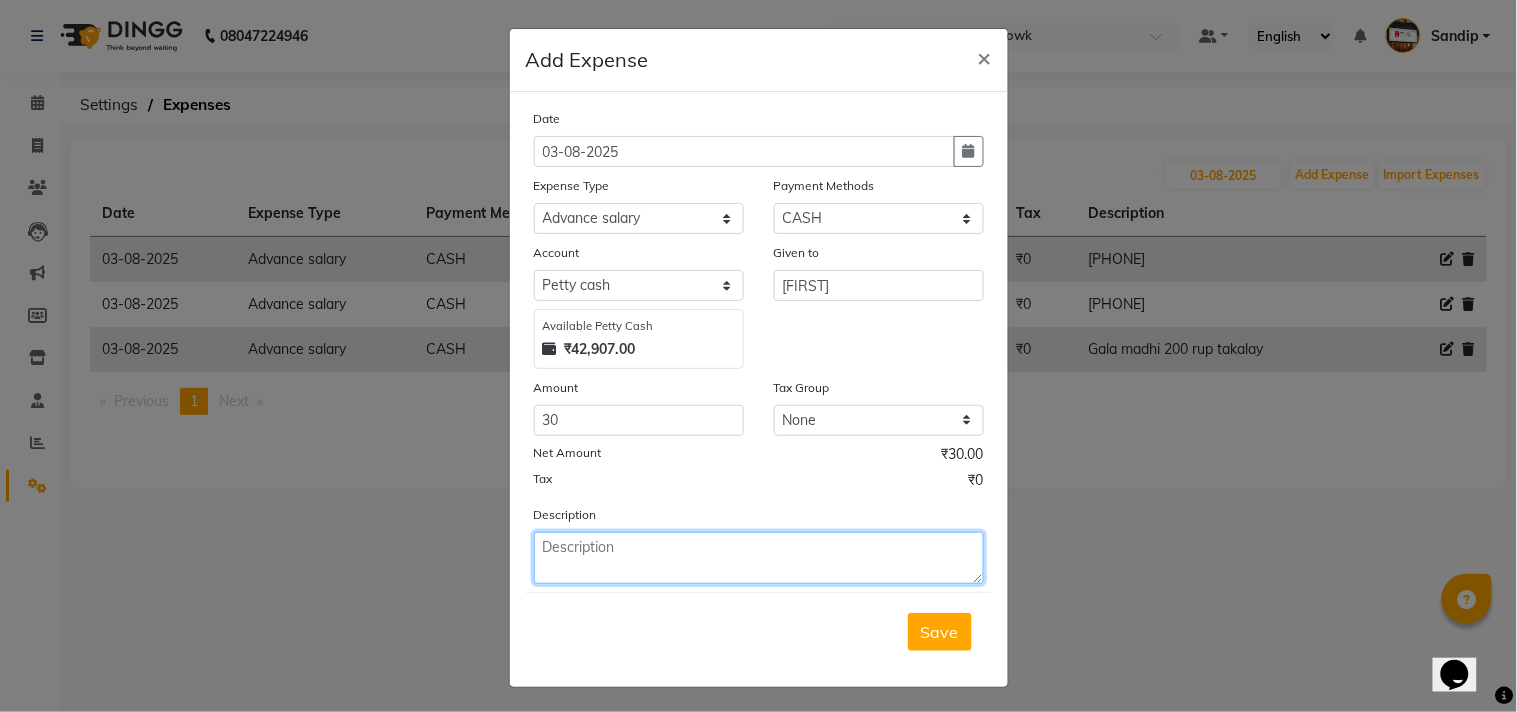click 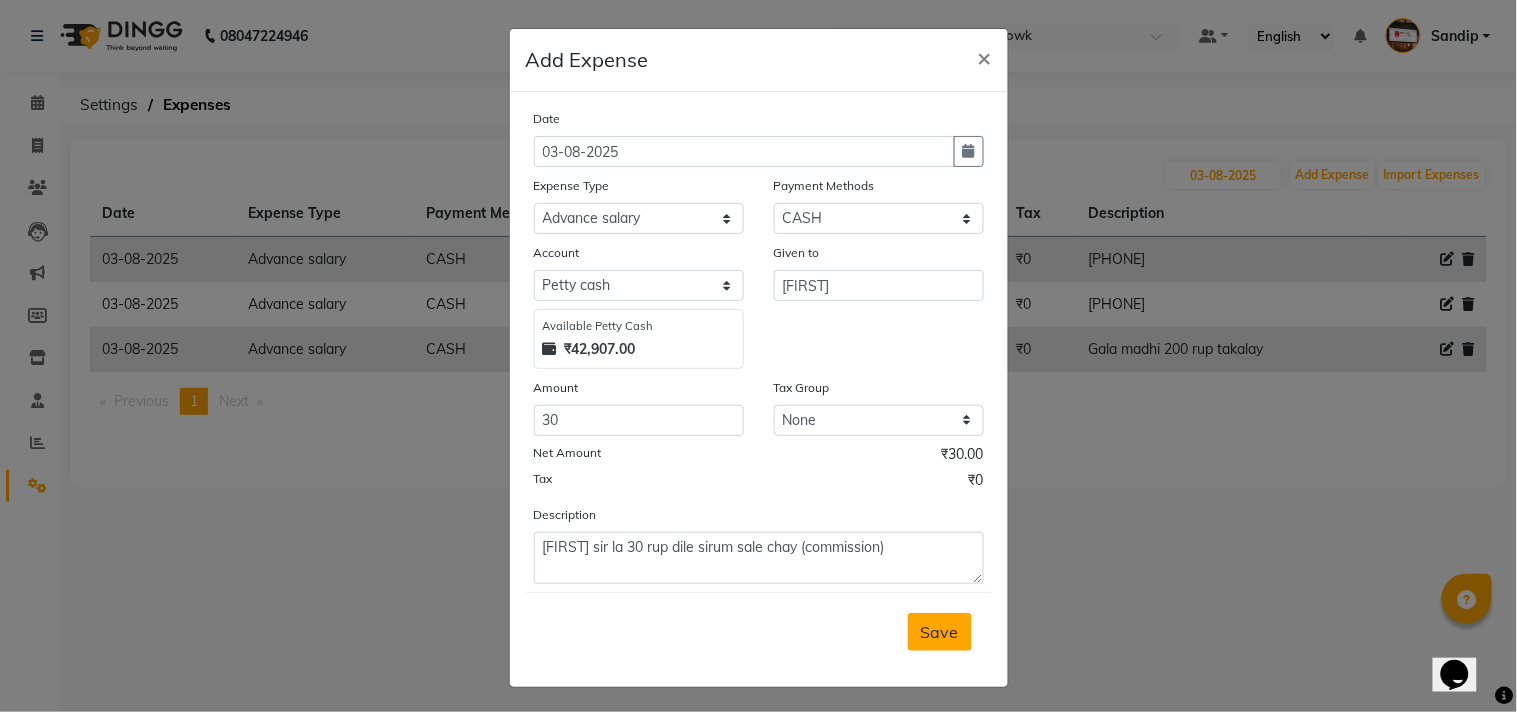 click on "Save" at bounding box center (940, 632) 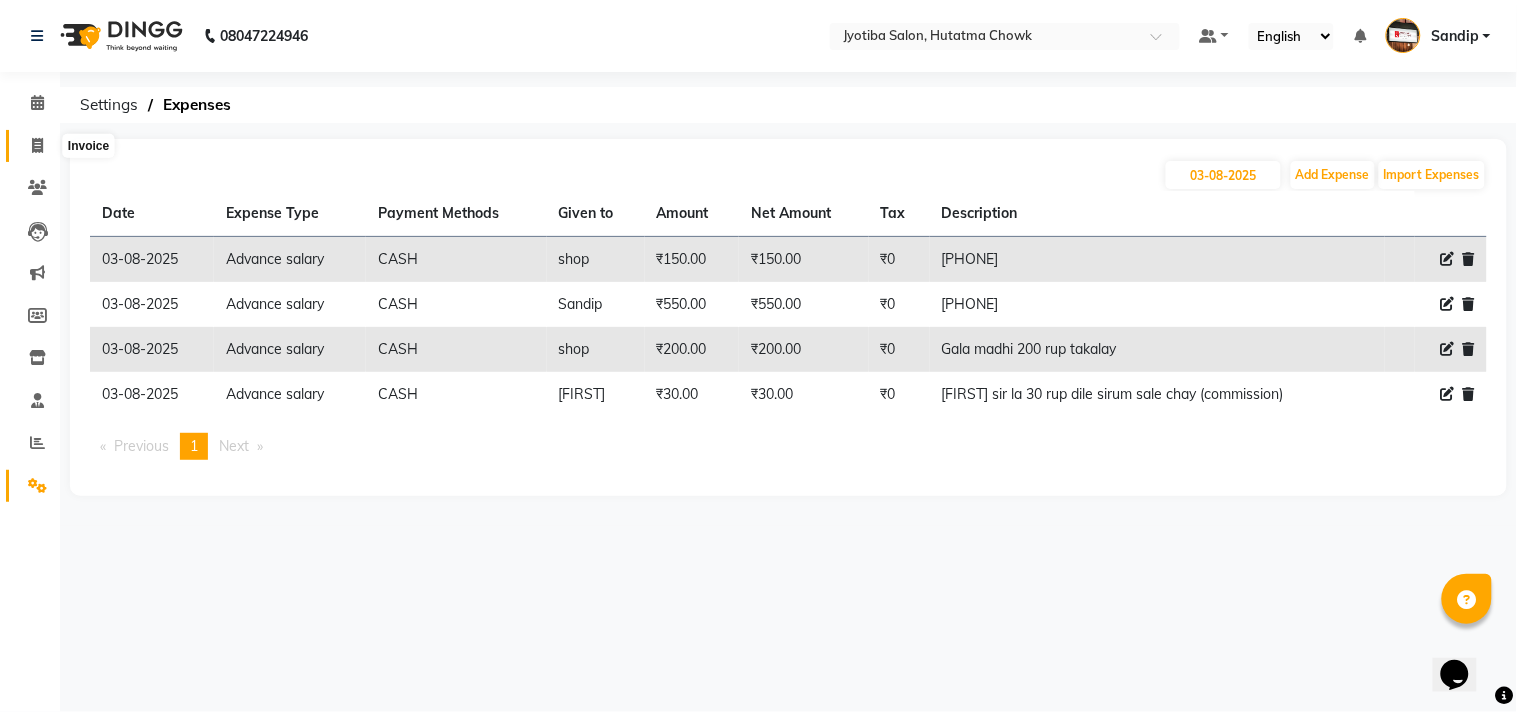 click 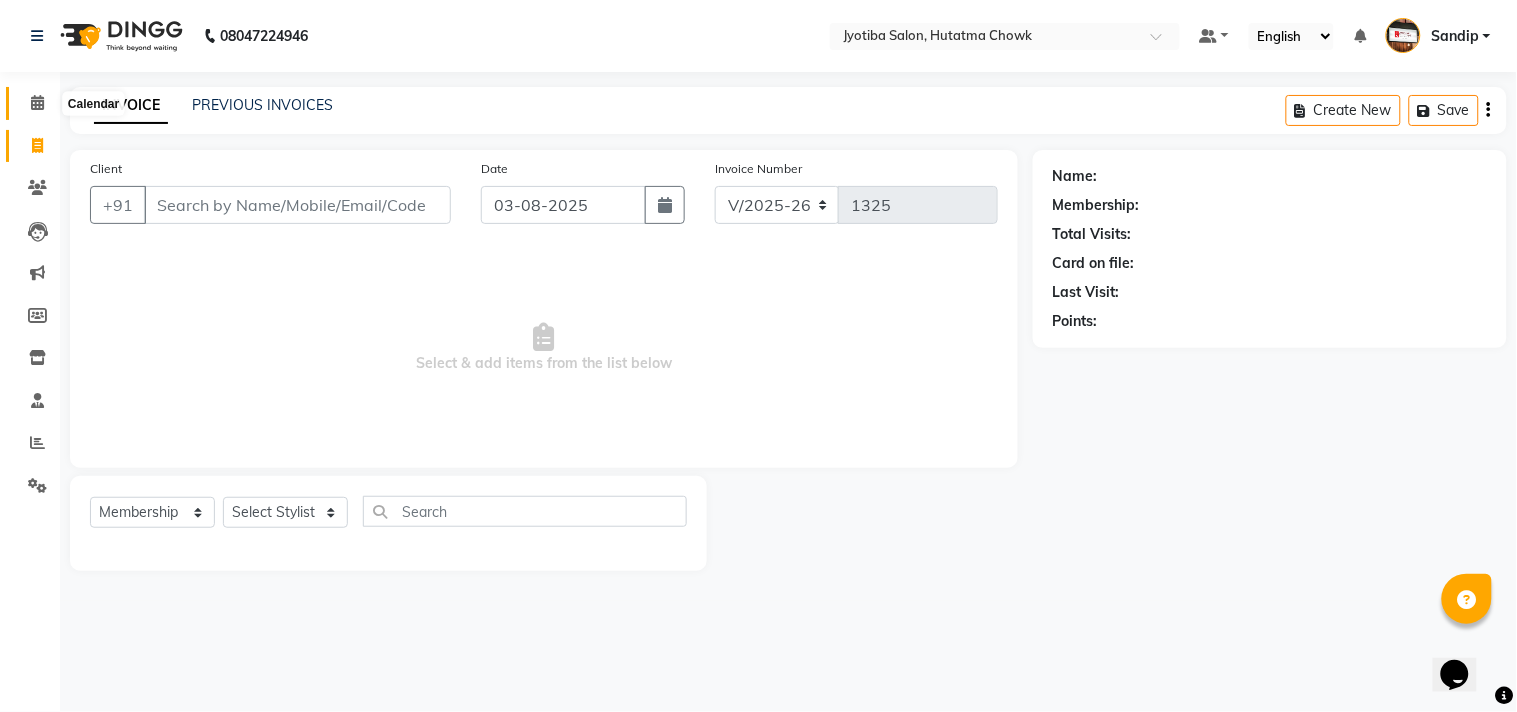 click 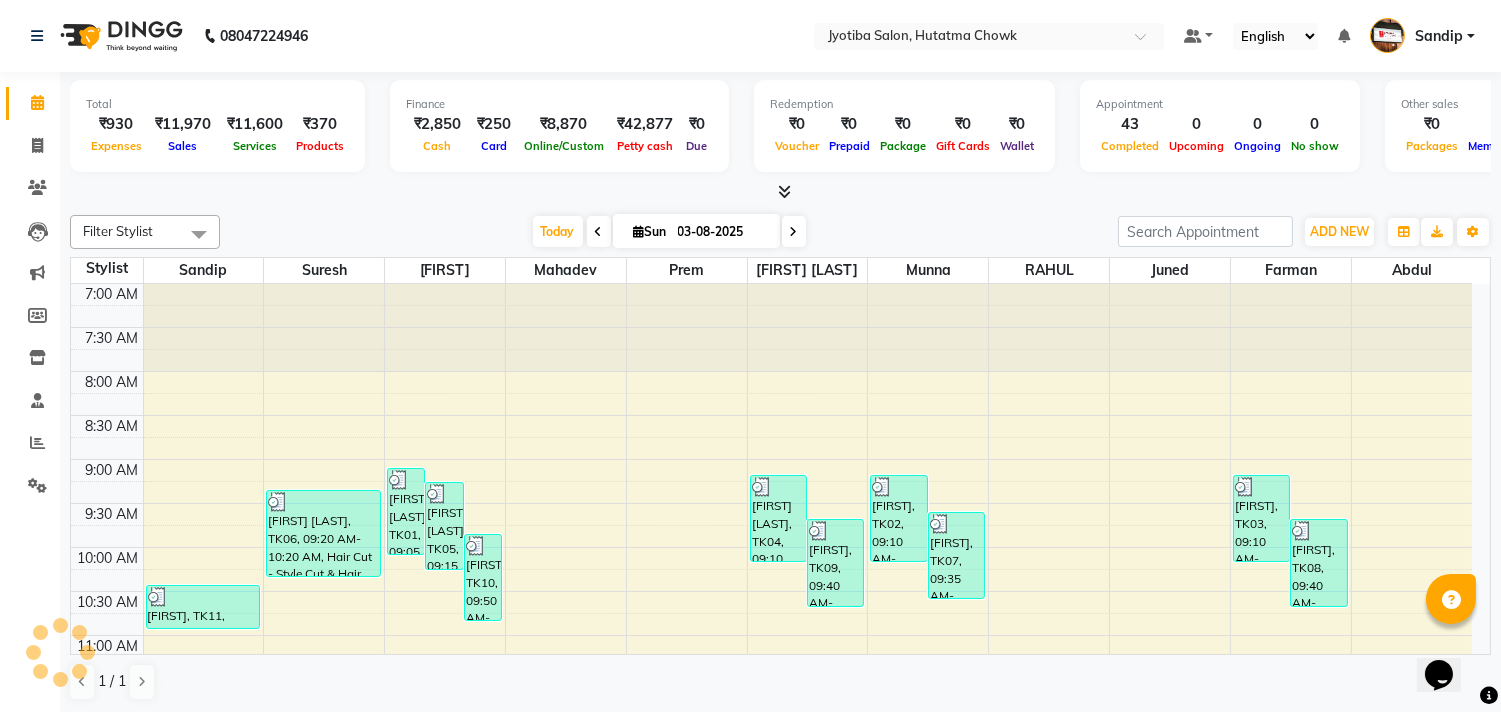 scroll, scrollTop: 0, scrollLeft: 0, axis: both 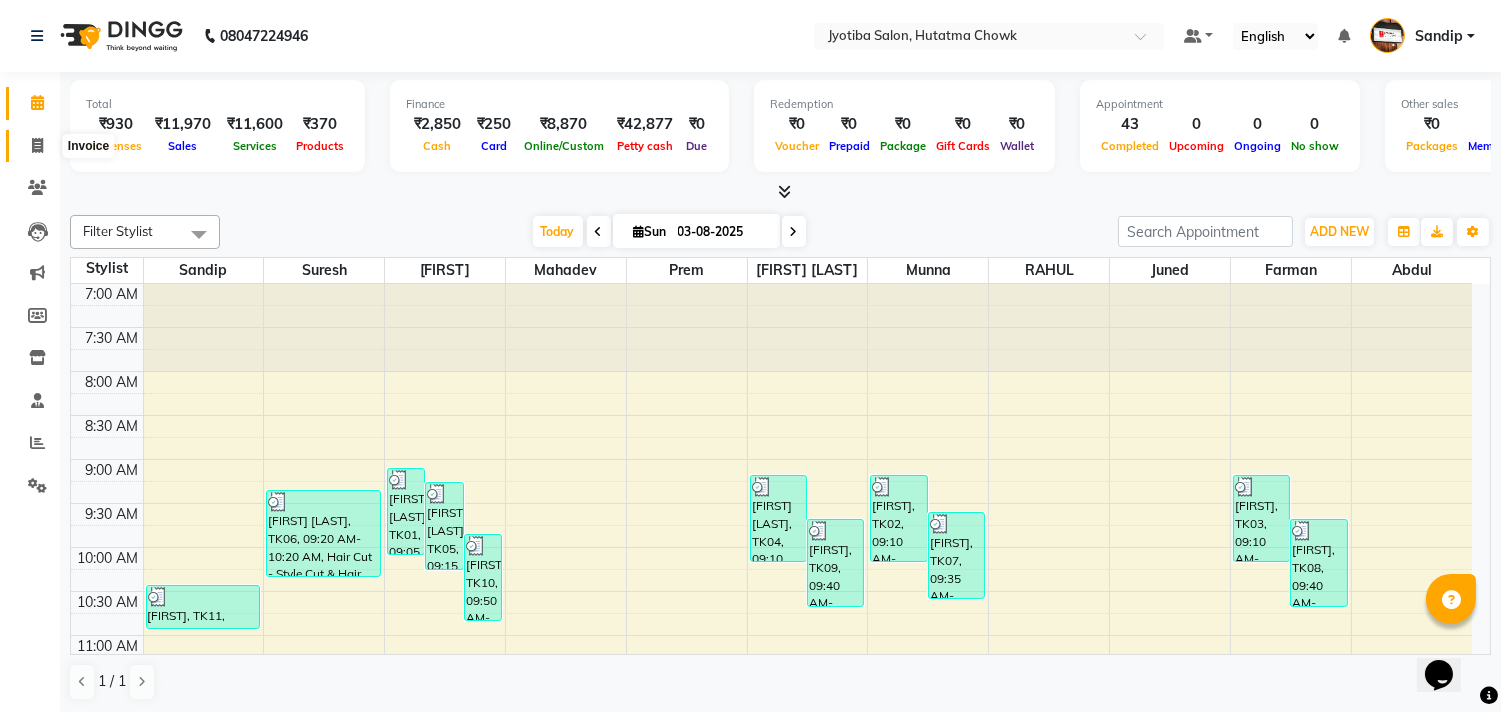 click 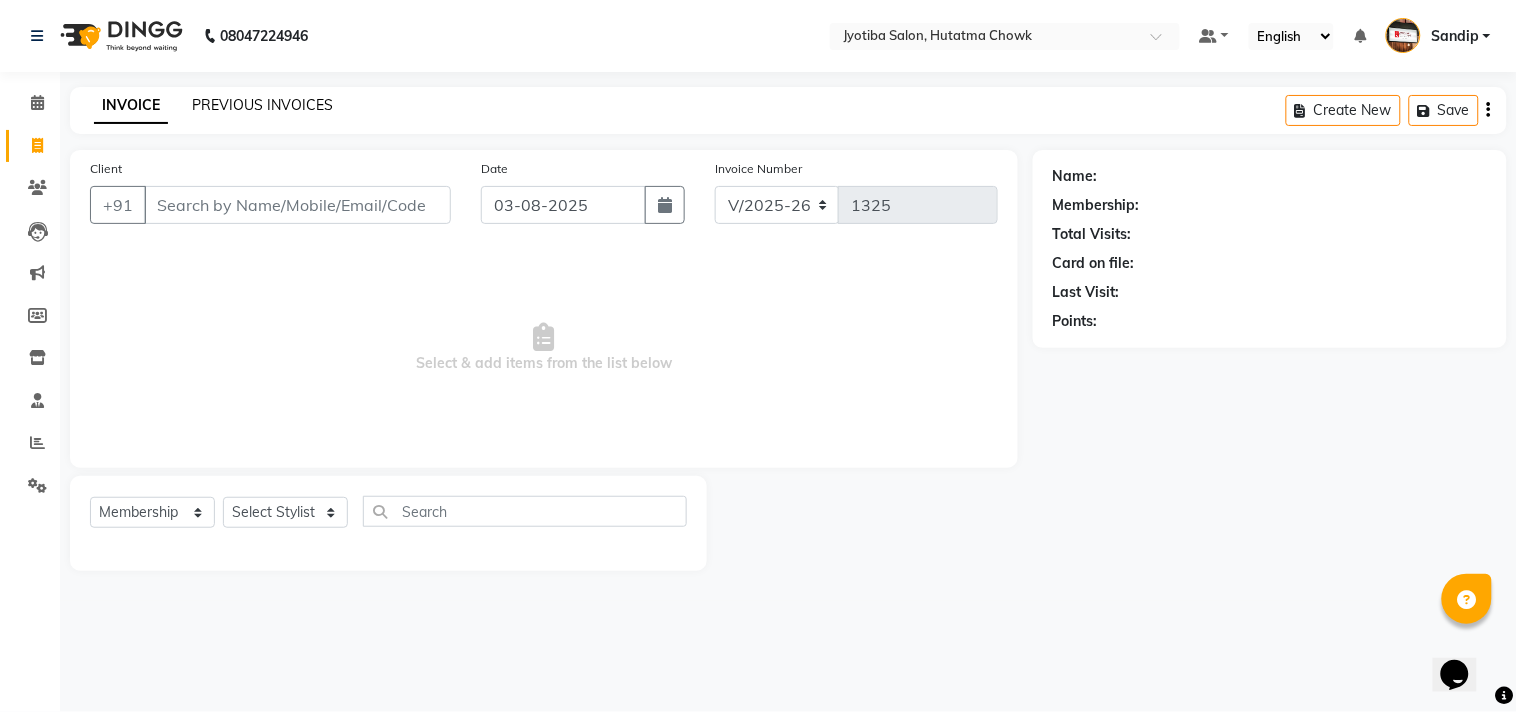 click on "PREVIOUS INVOICES" 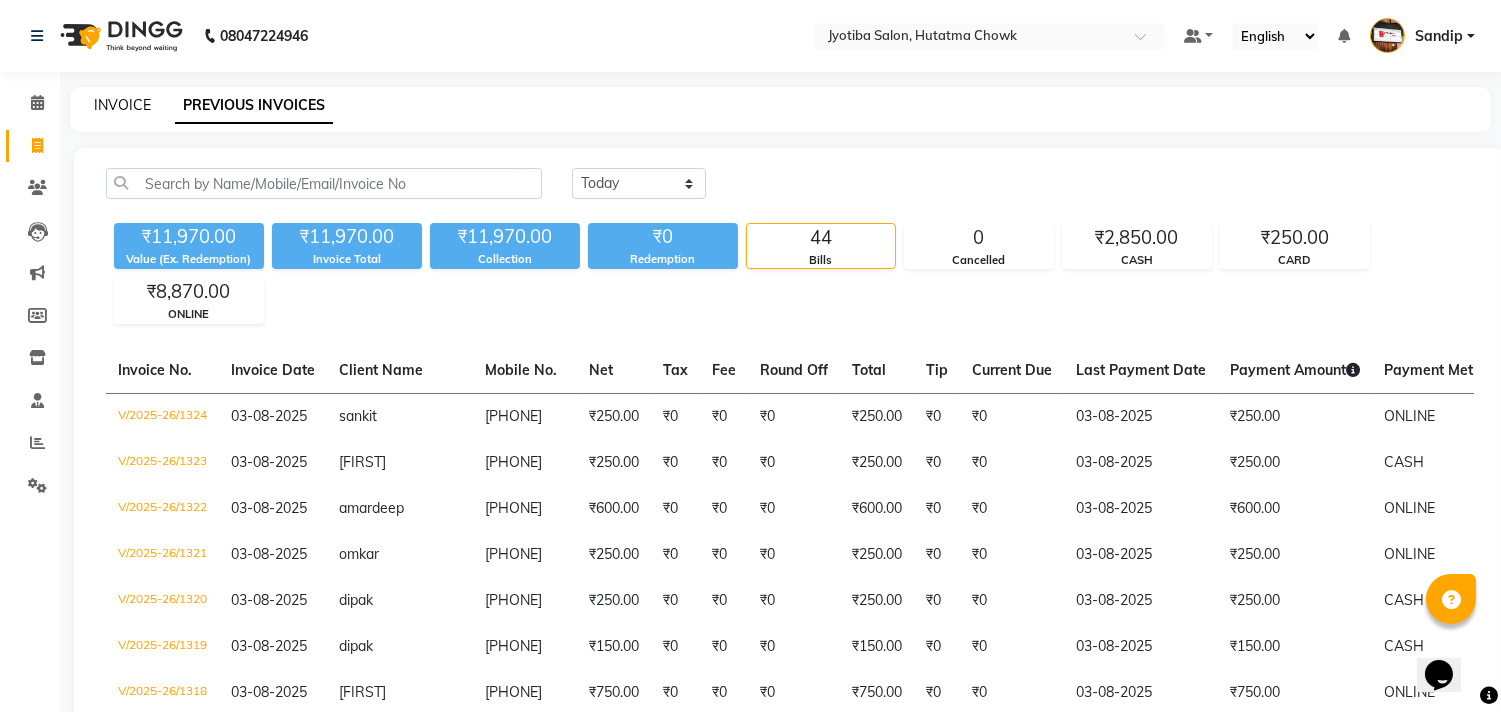 click on "INVOICE" 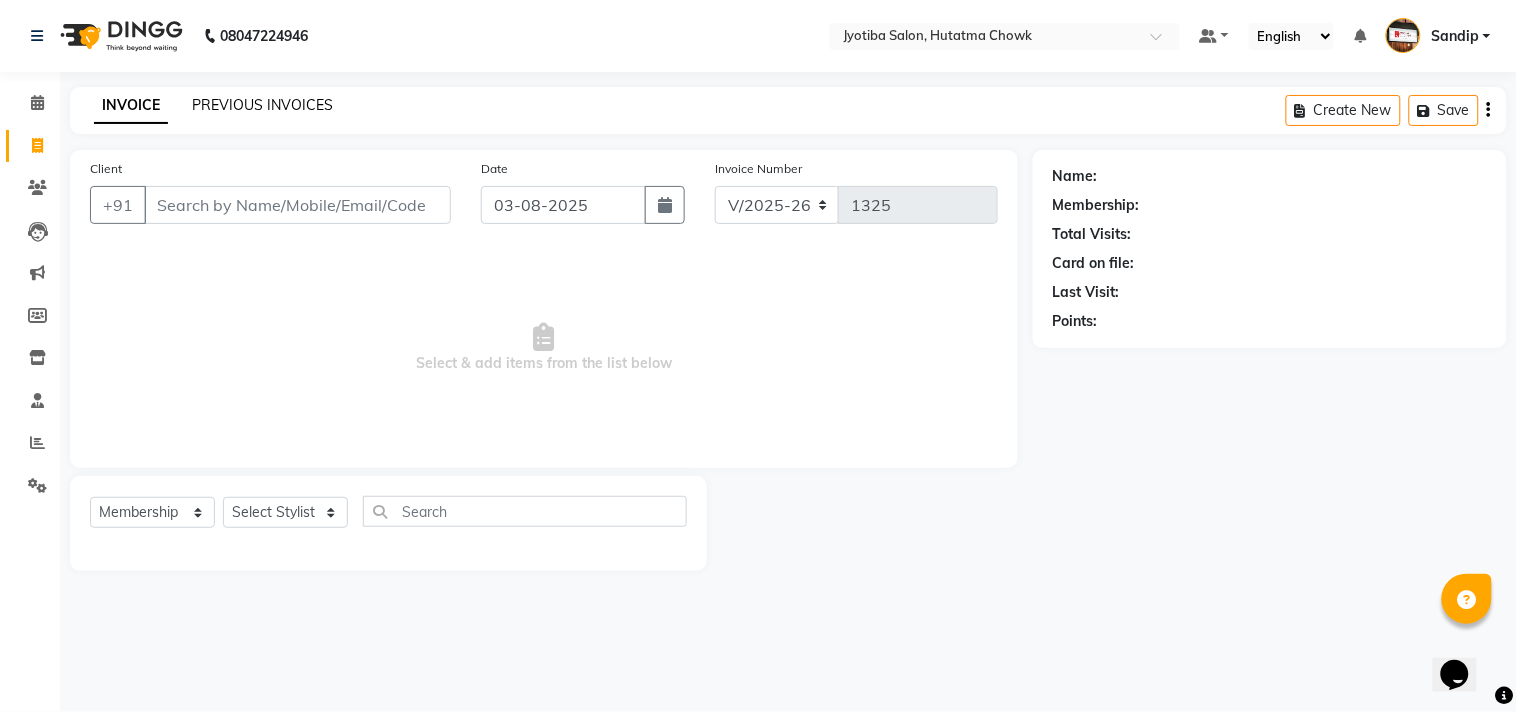 click on "PREVIOUS INVOICES" 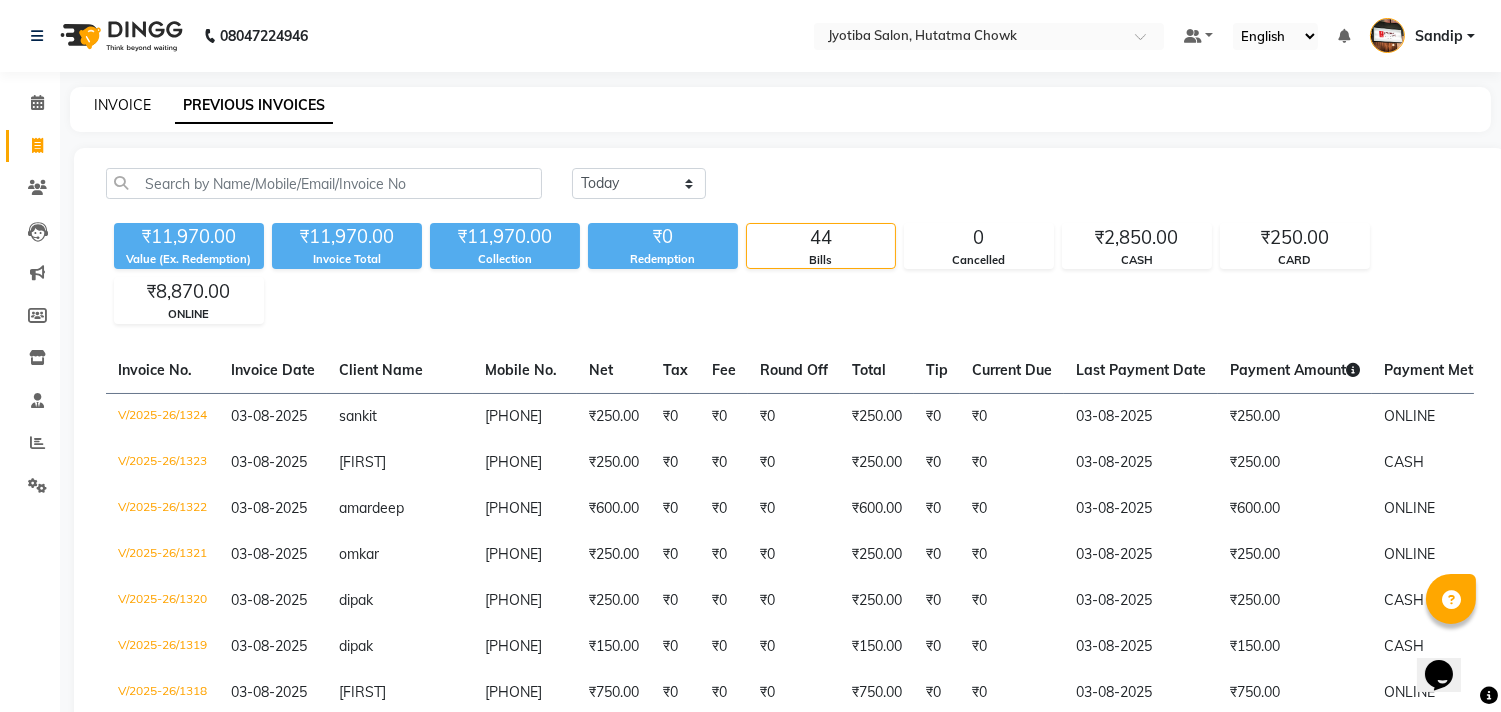 click on "INVOICE" 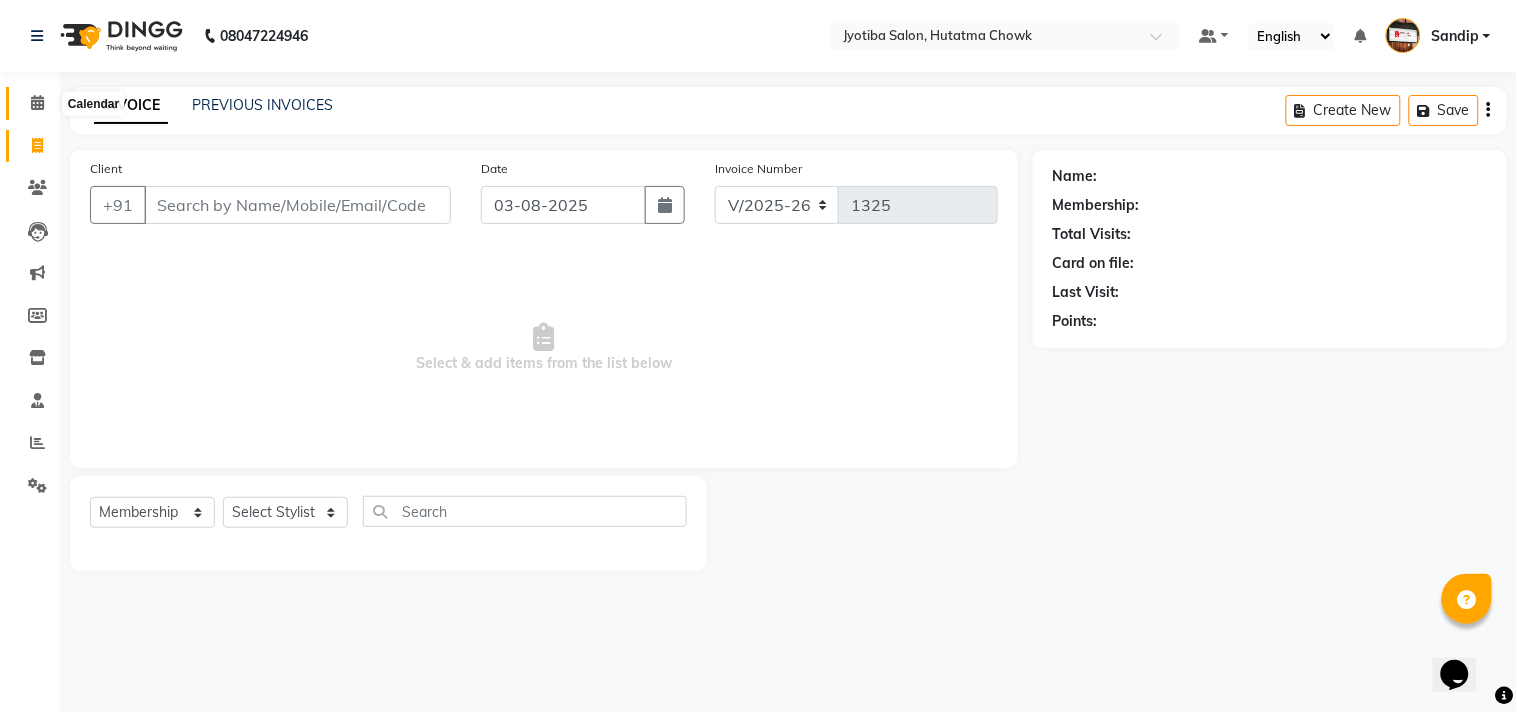 click 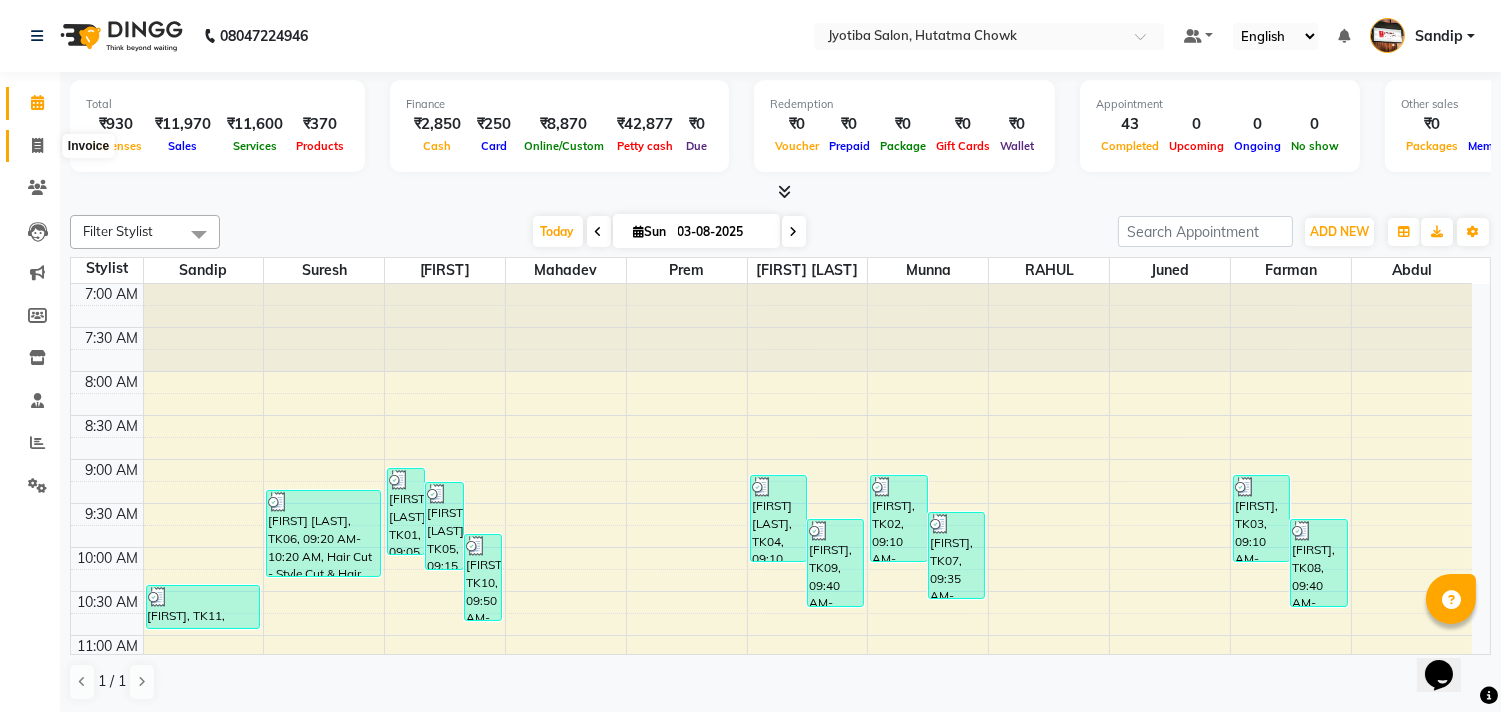 click 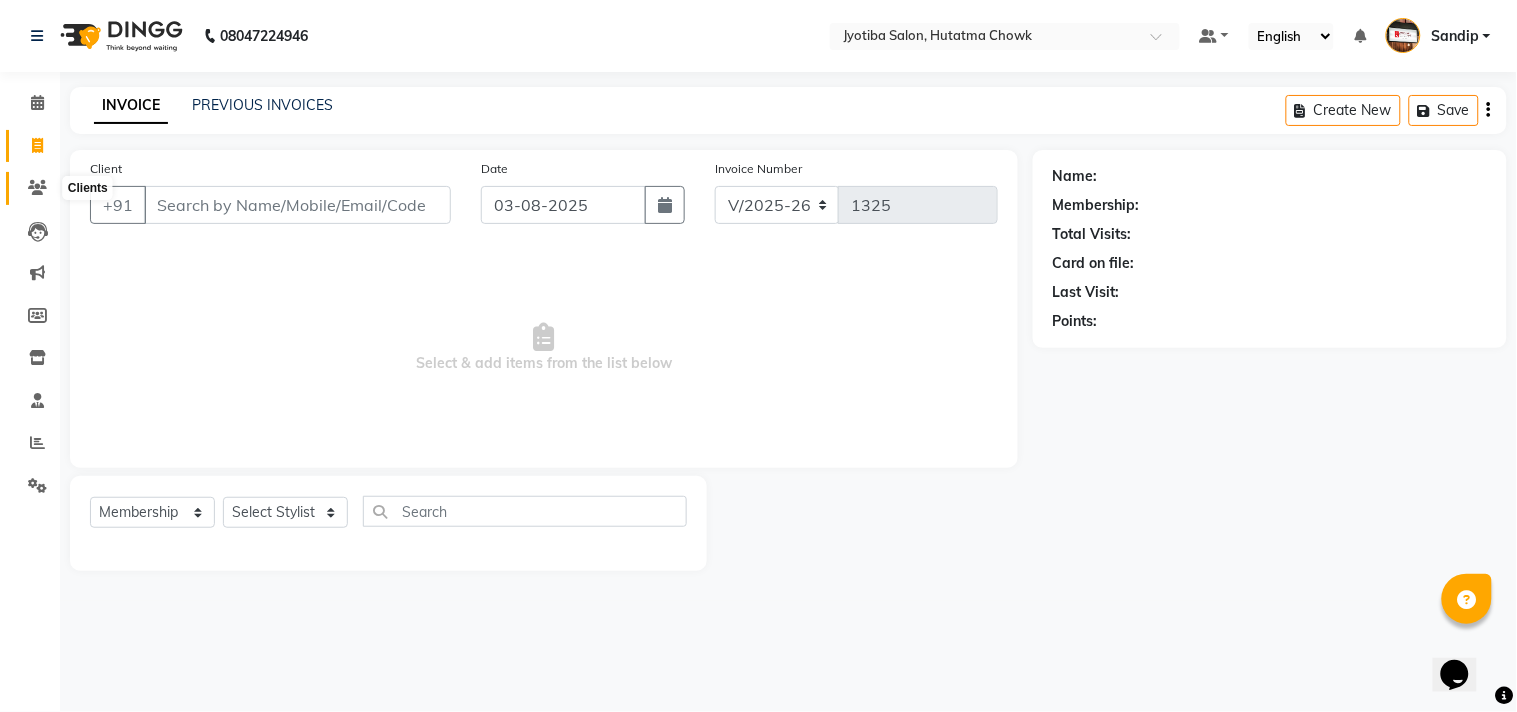 click 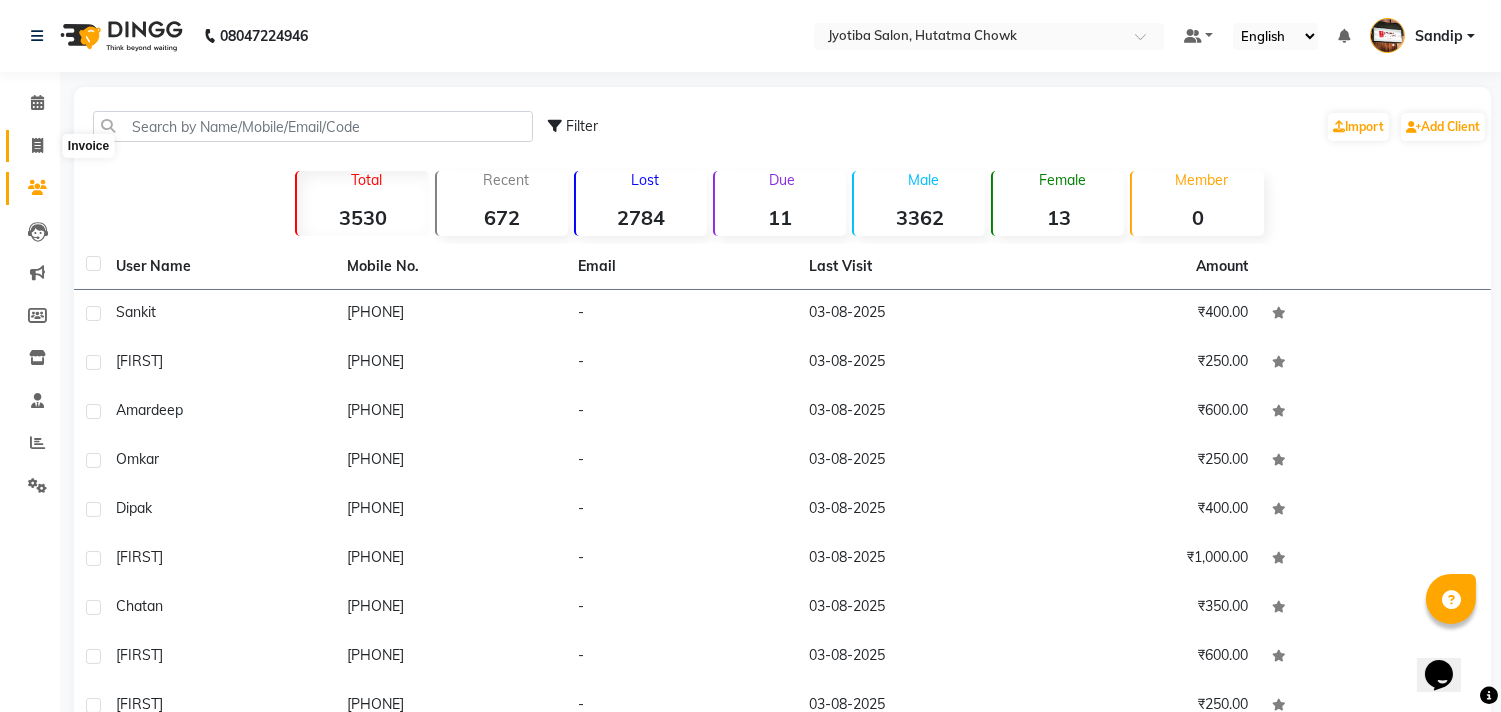 click 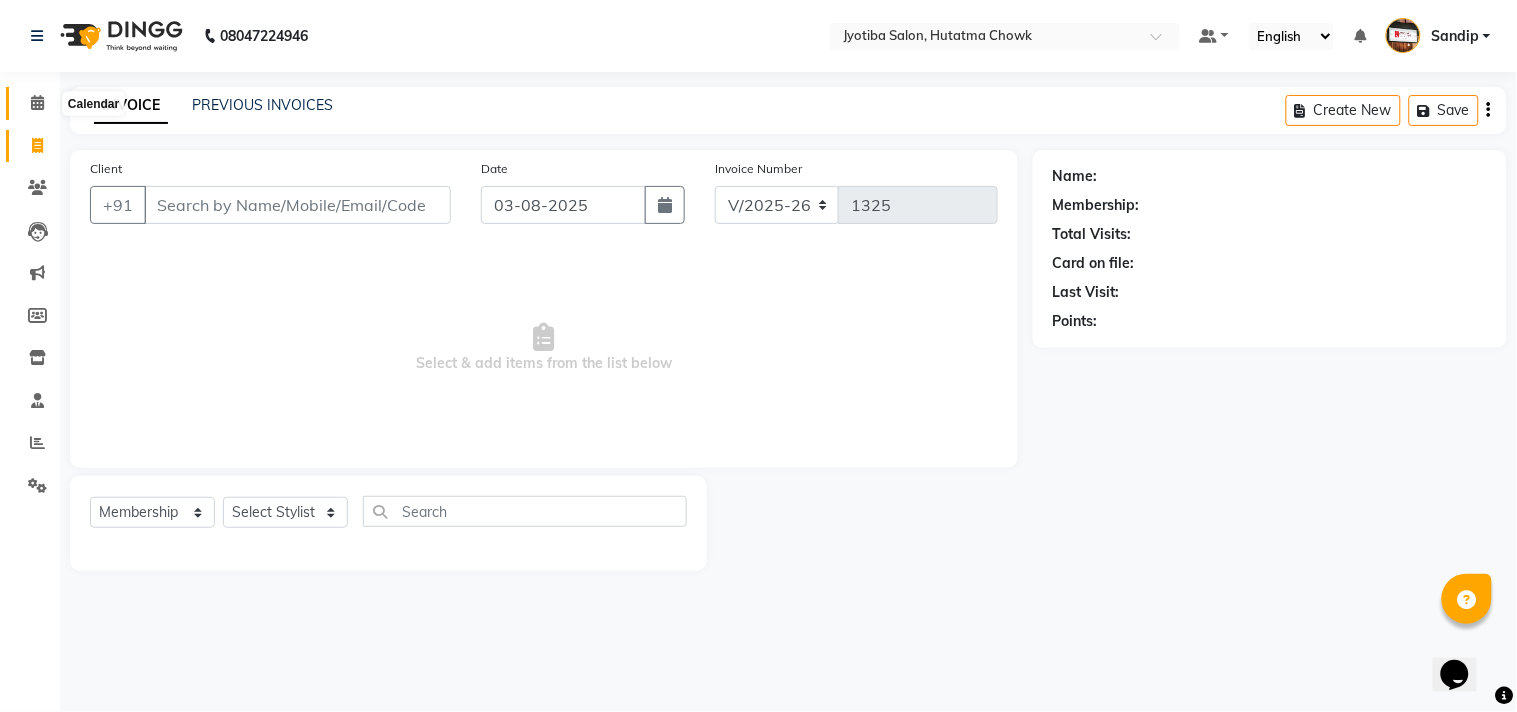 click 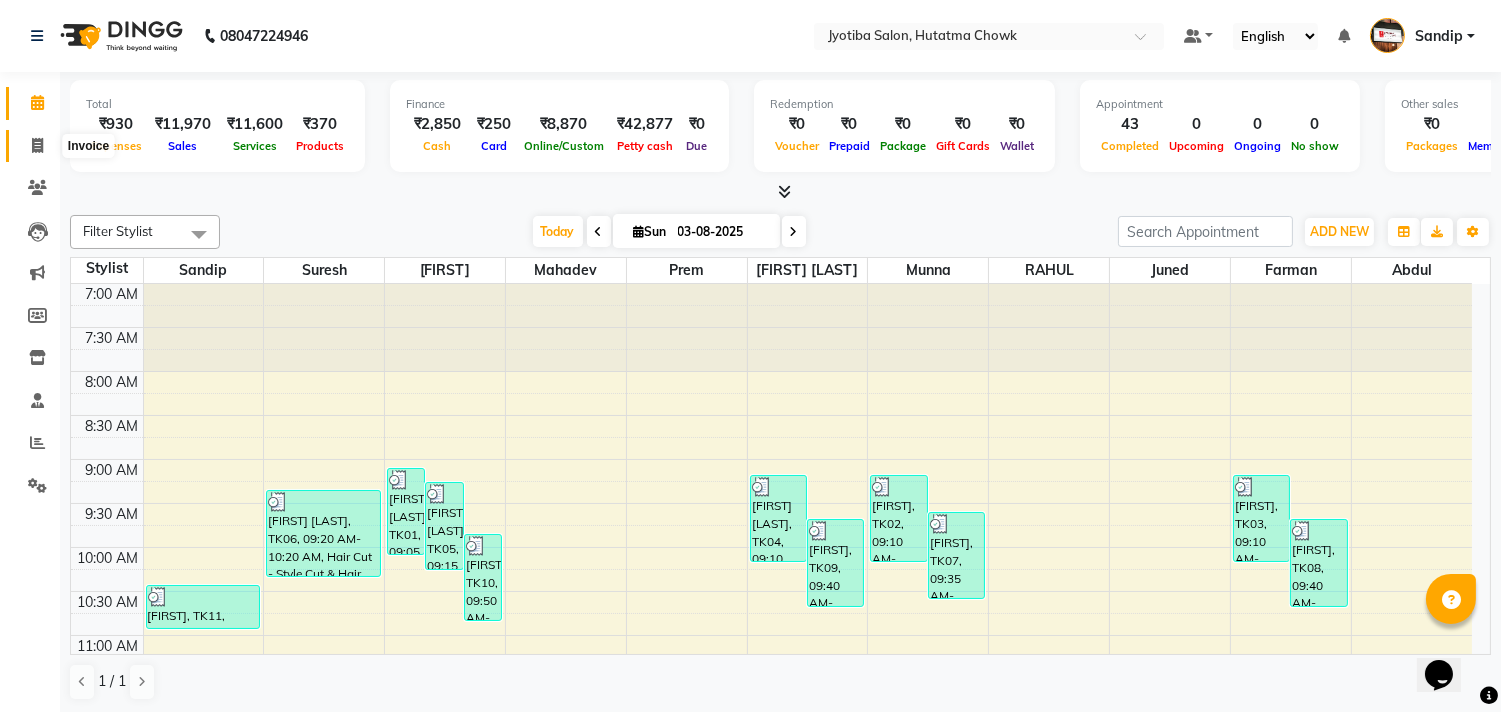 click 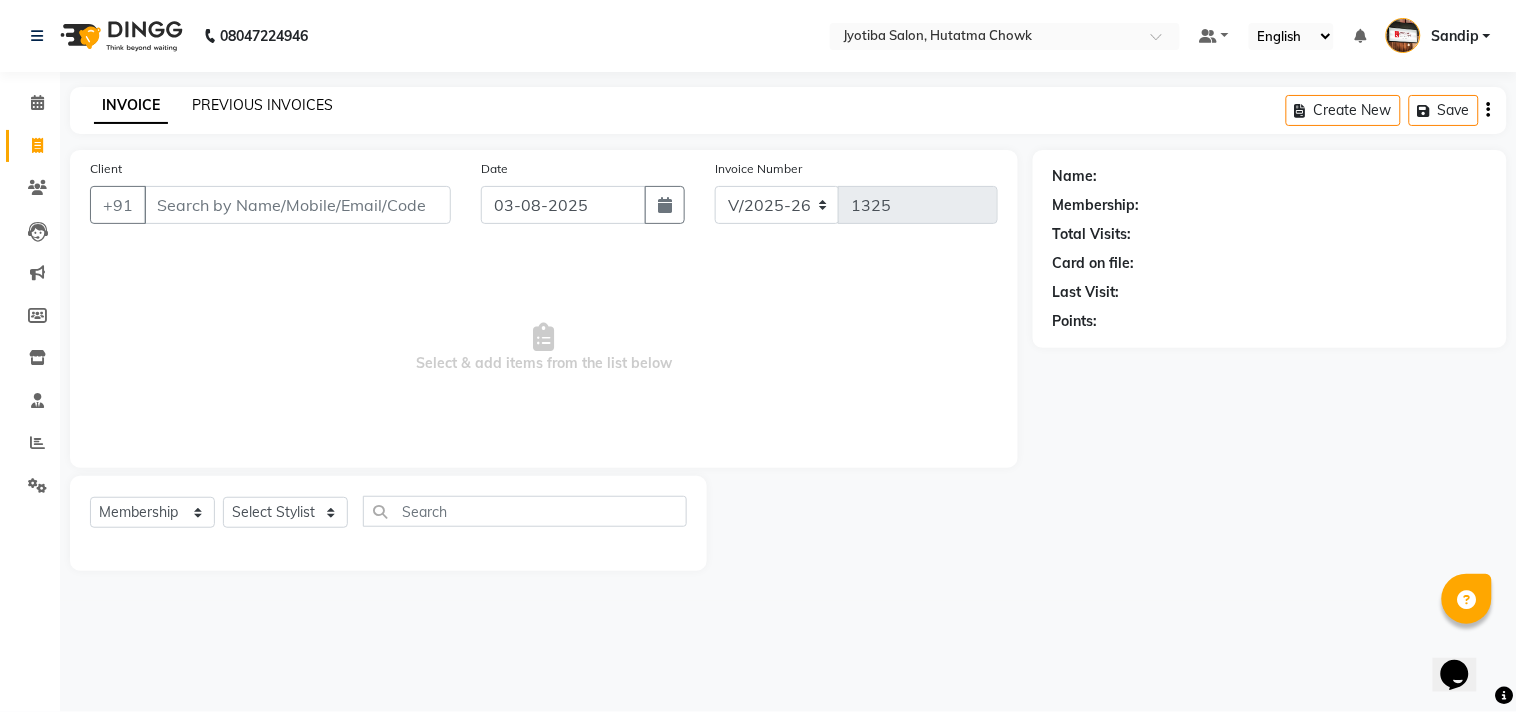click on "PREVIOUS INVOICES" 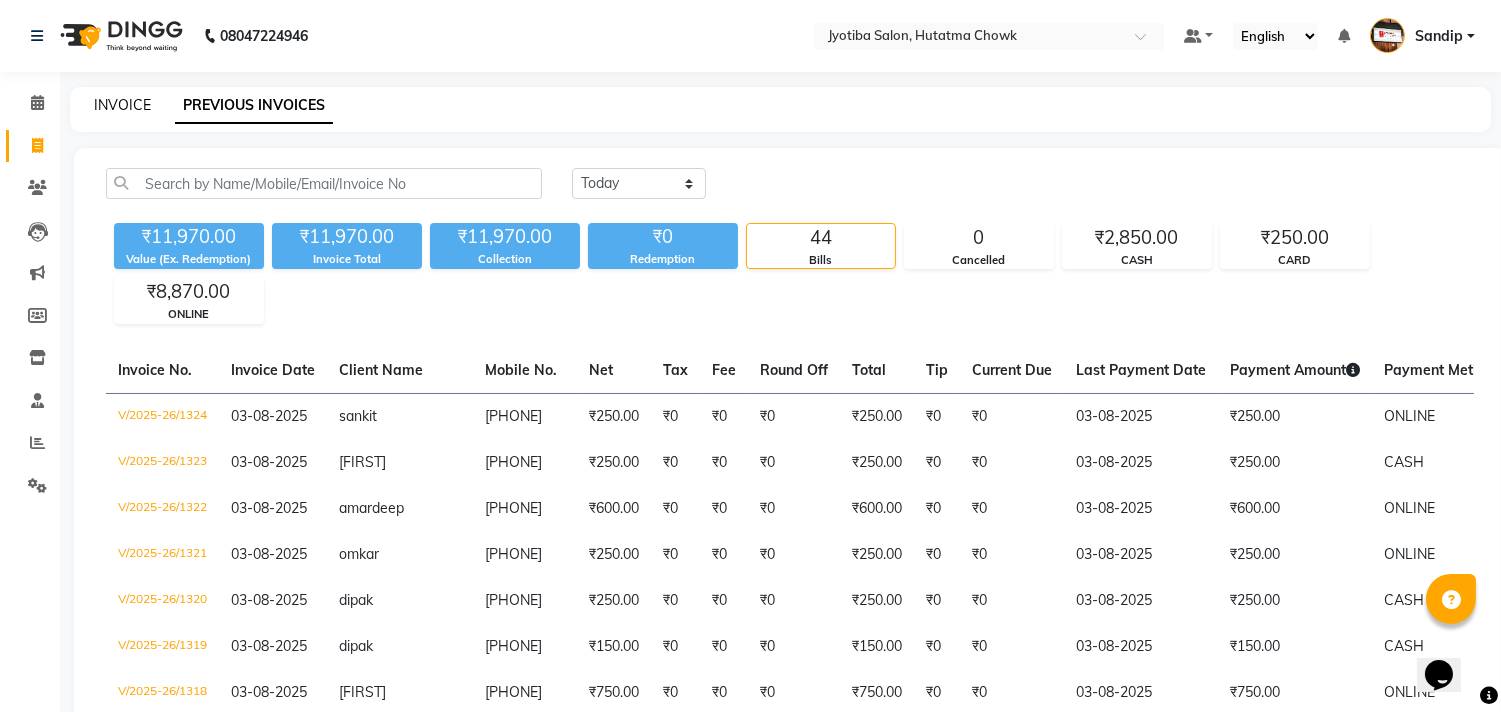 click on "INVOICE" 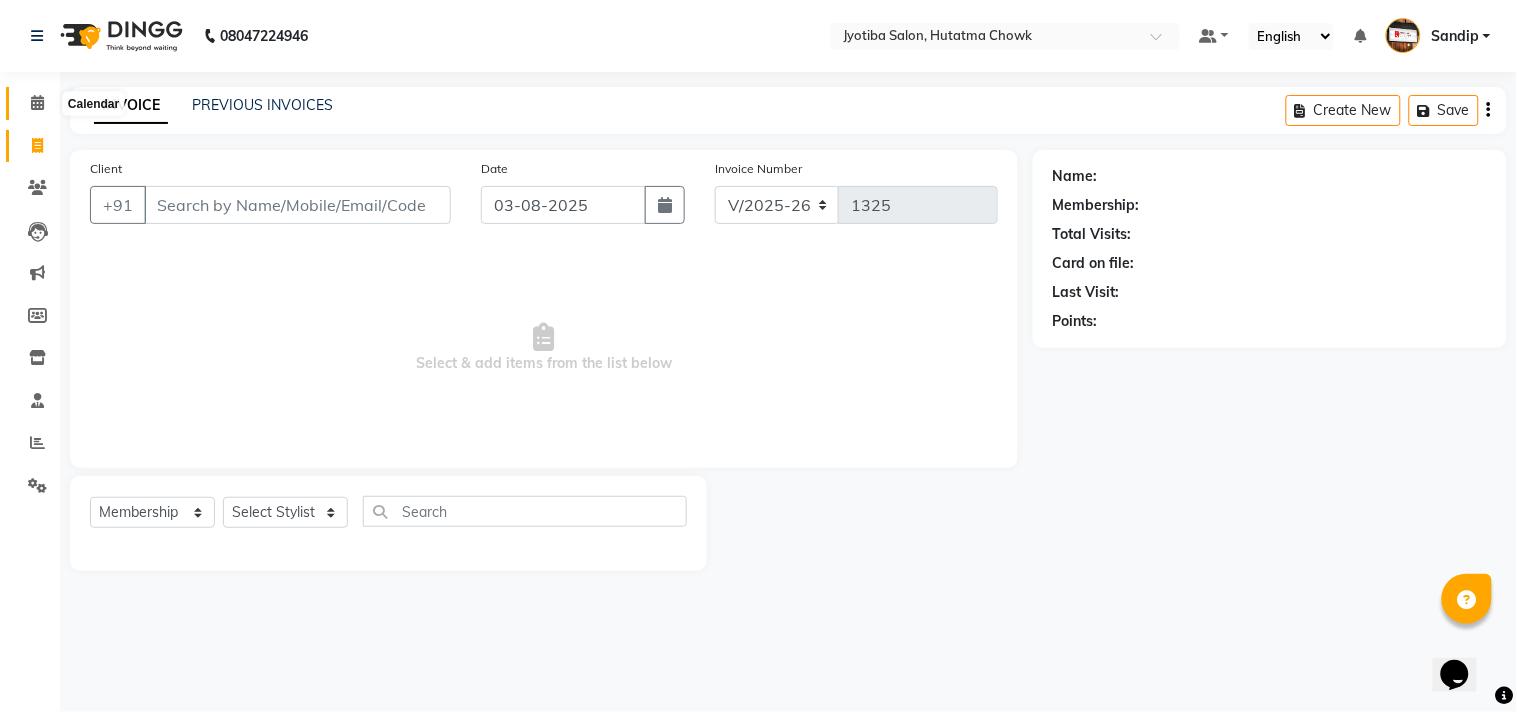 click 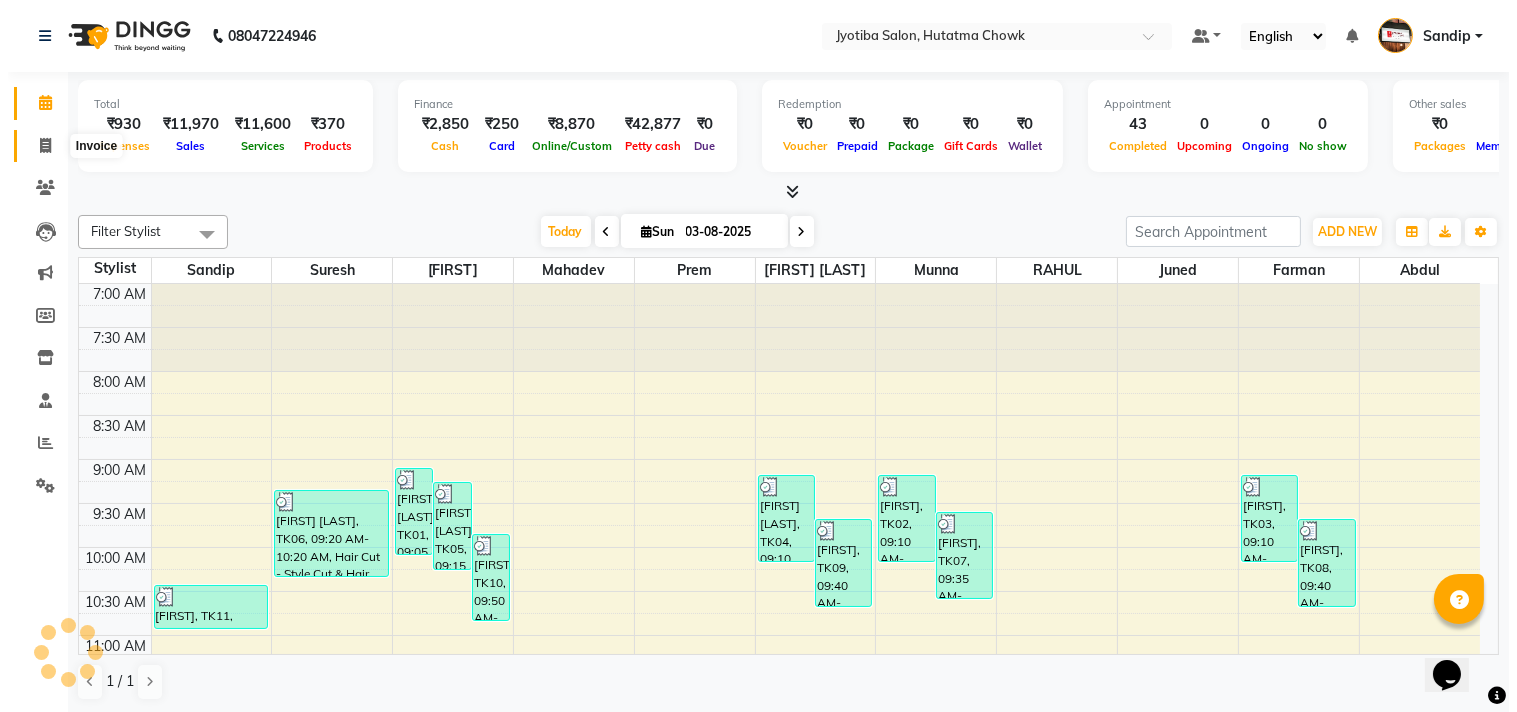 scroll, scrollTop: 0, scrollLeft: 0, axis: both 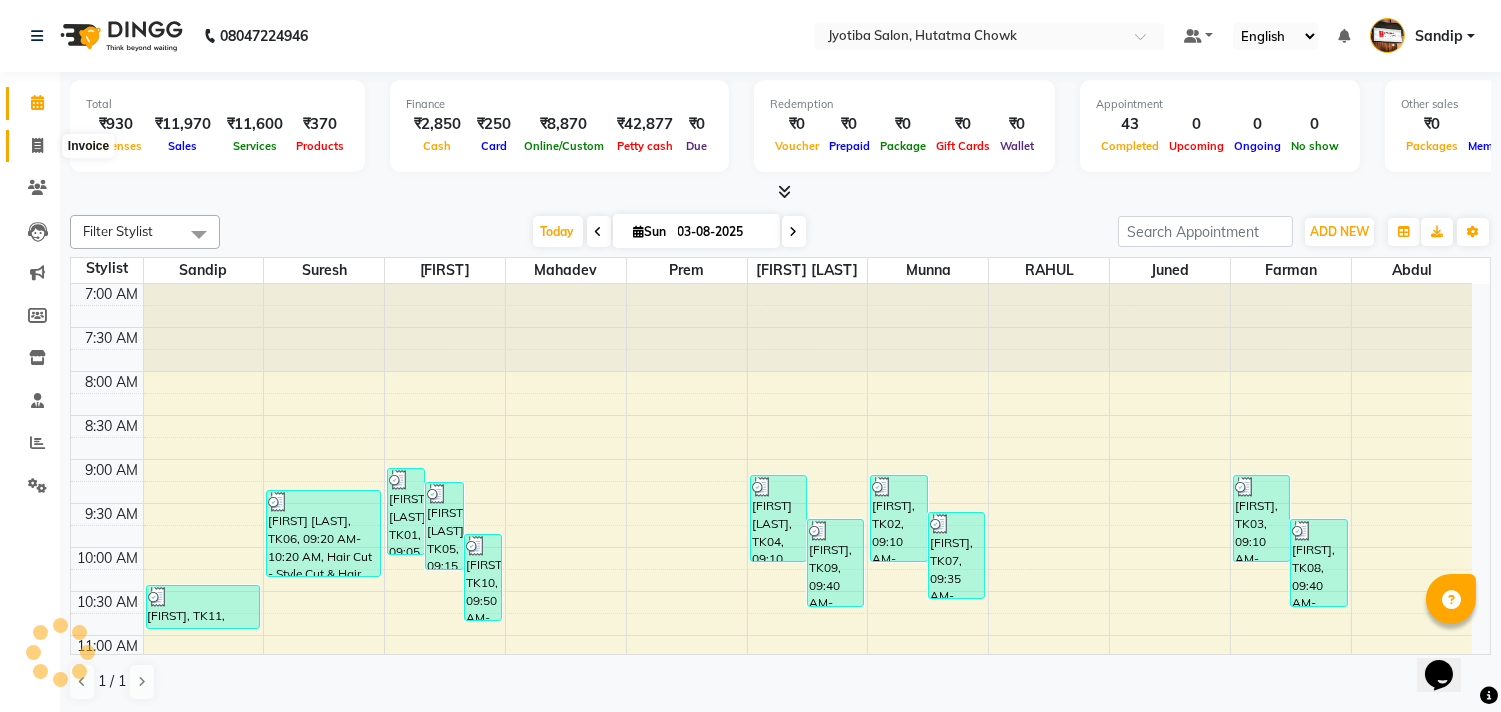 click 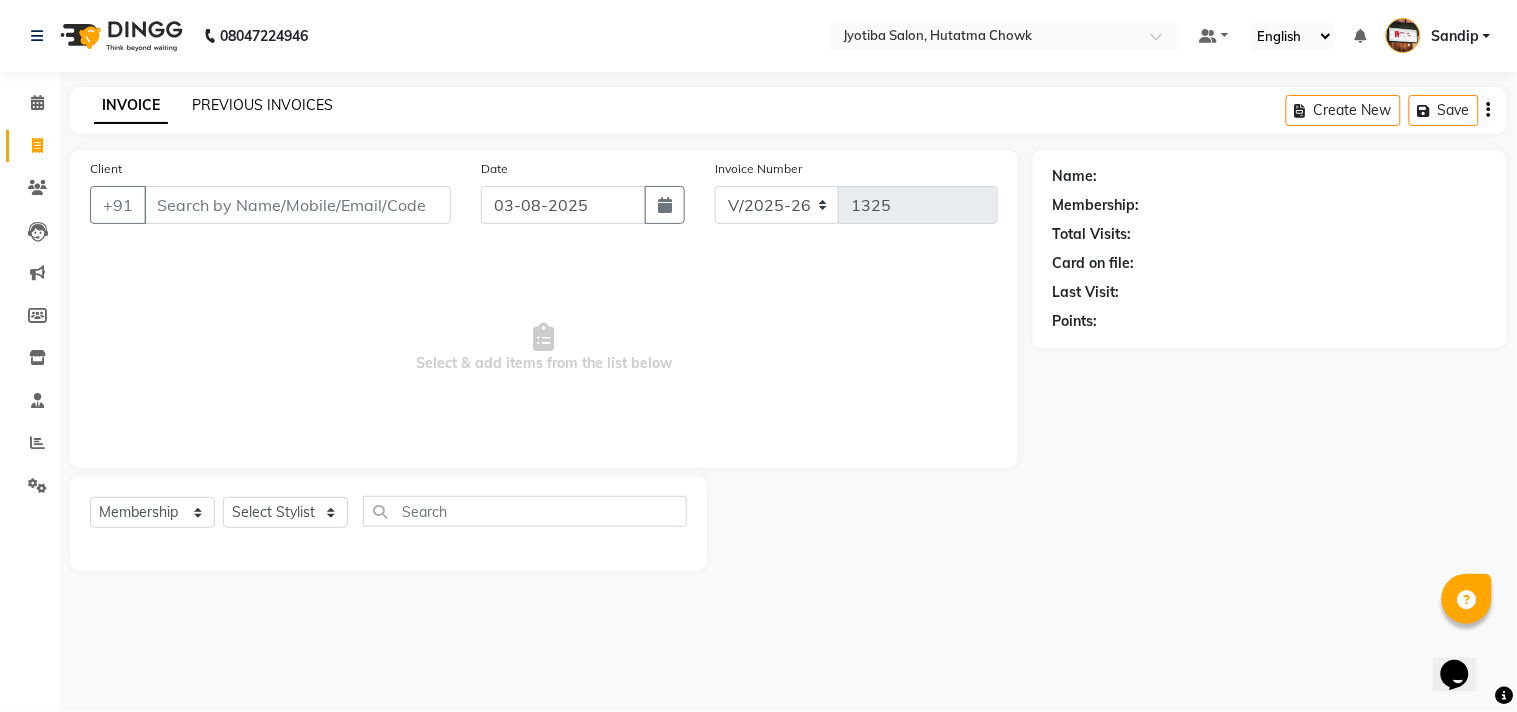 click on "PREVIOUS INVOICES" 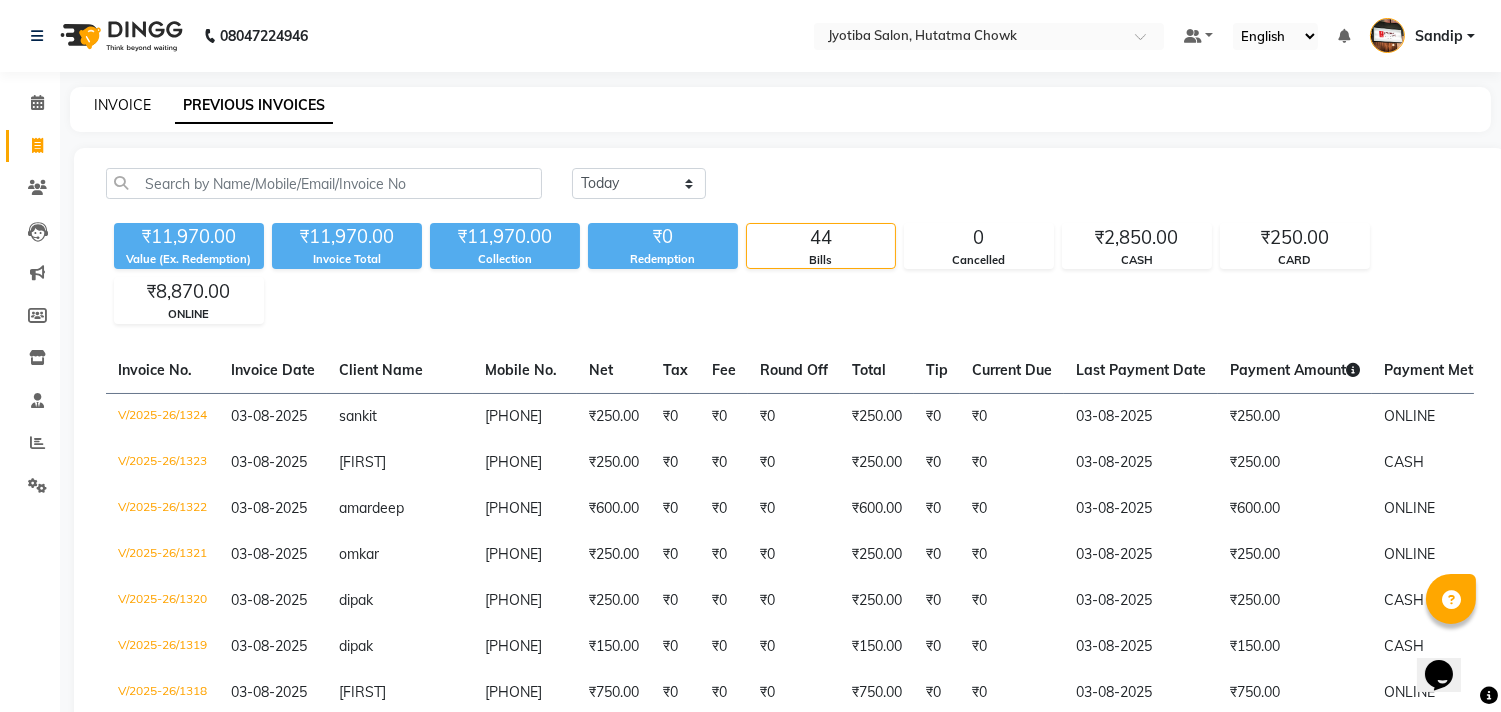 click on "INVOICE" 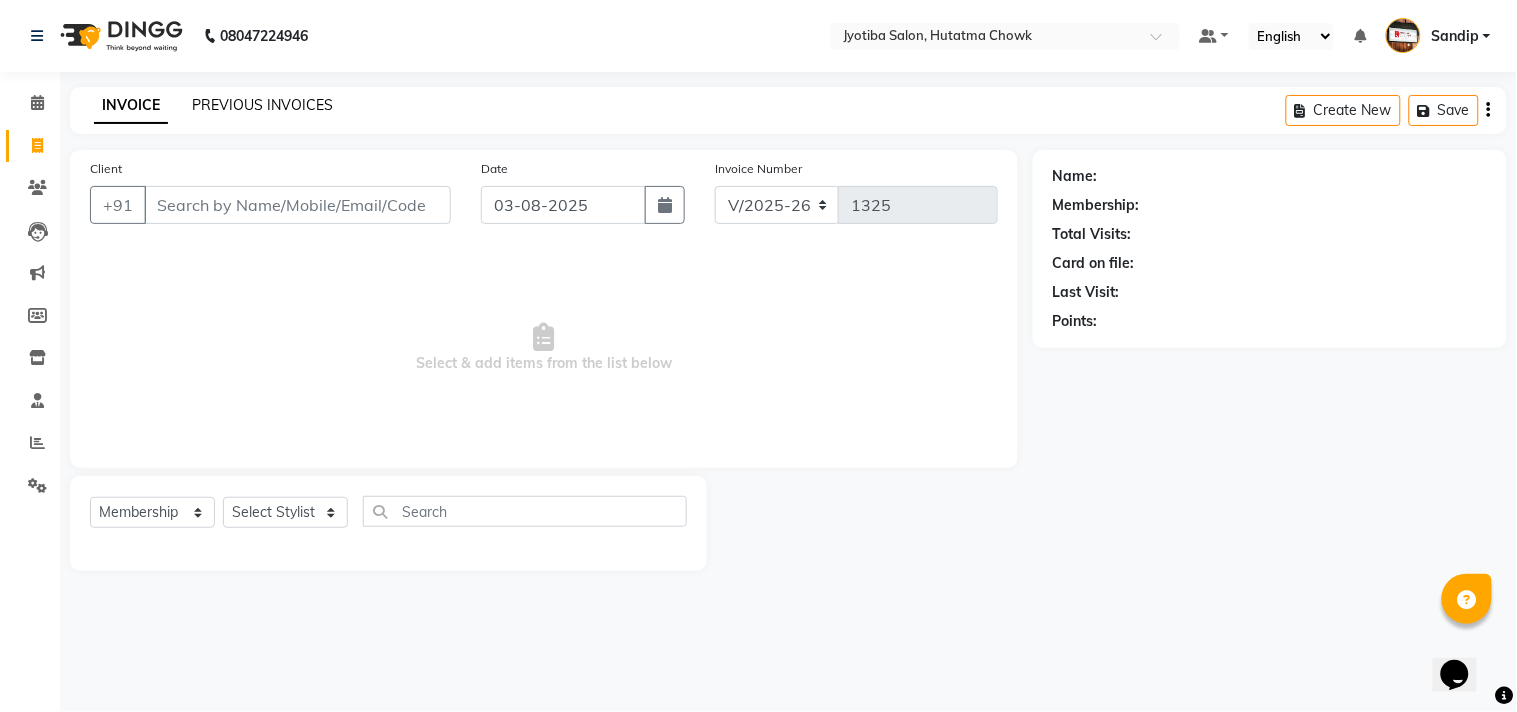 click on "PREVIOUS INVOICES" 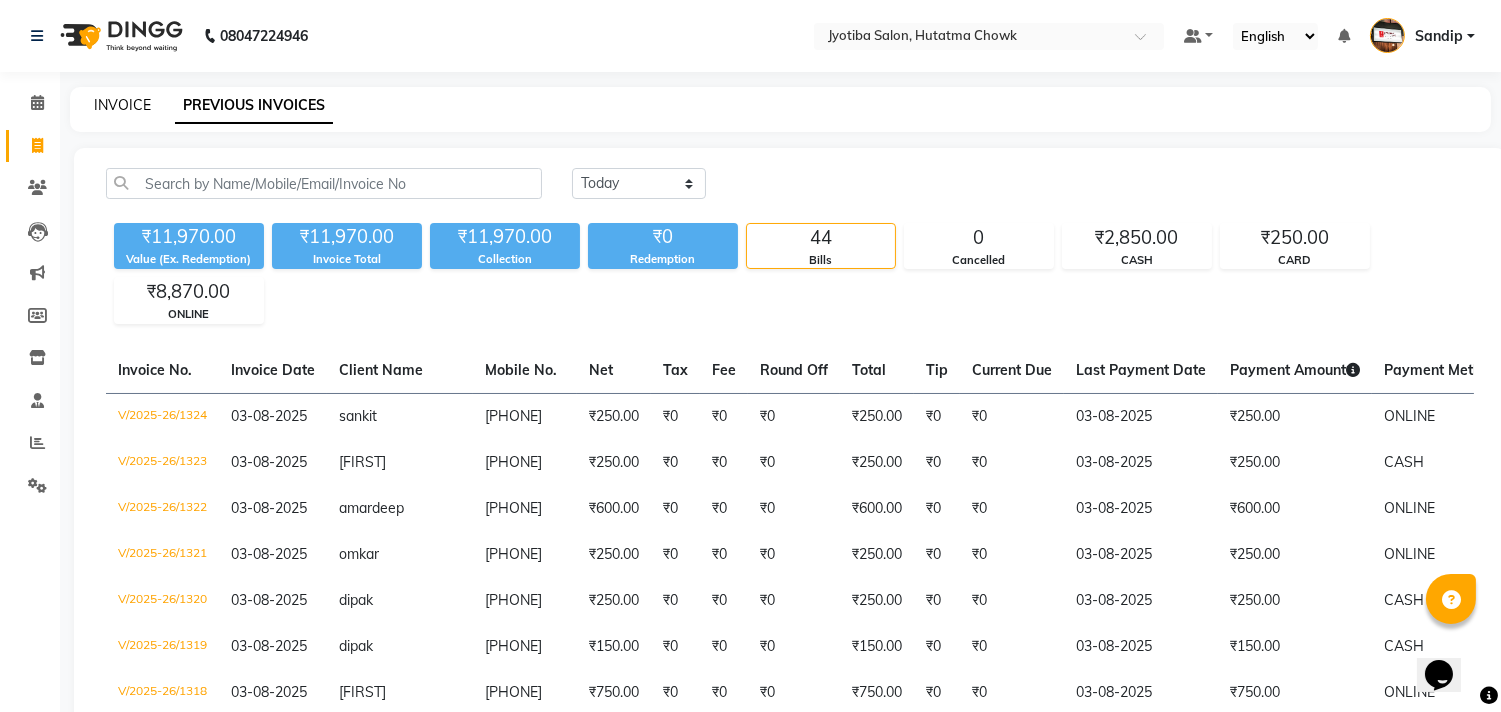 click on "INVOICE" 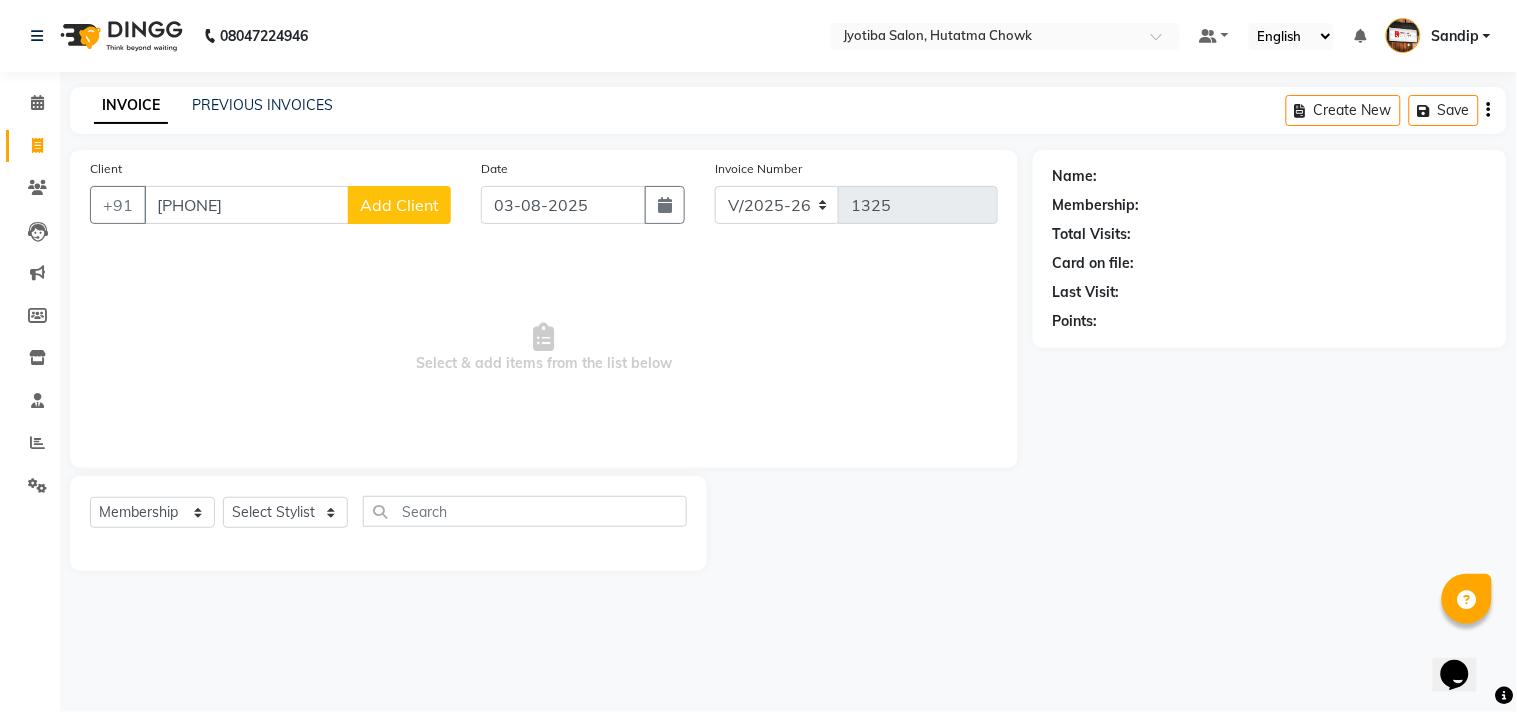 click on "Add Client" 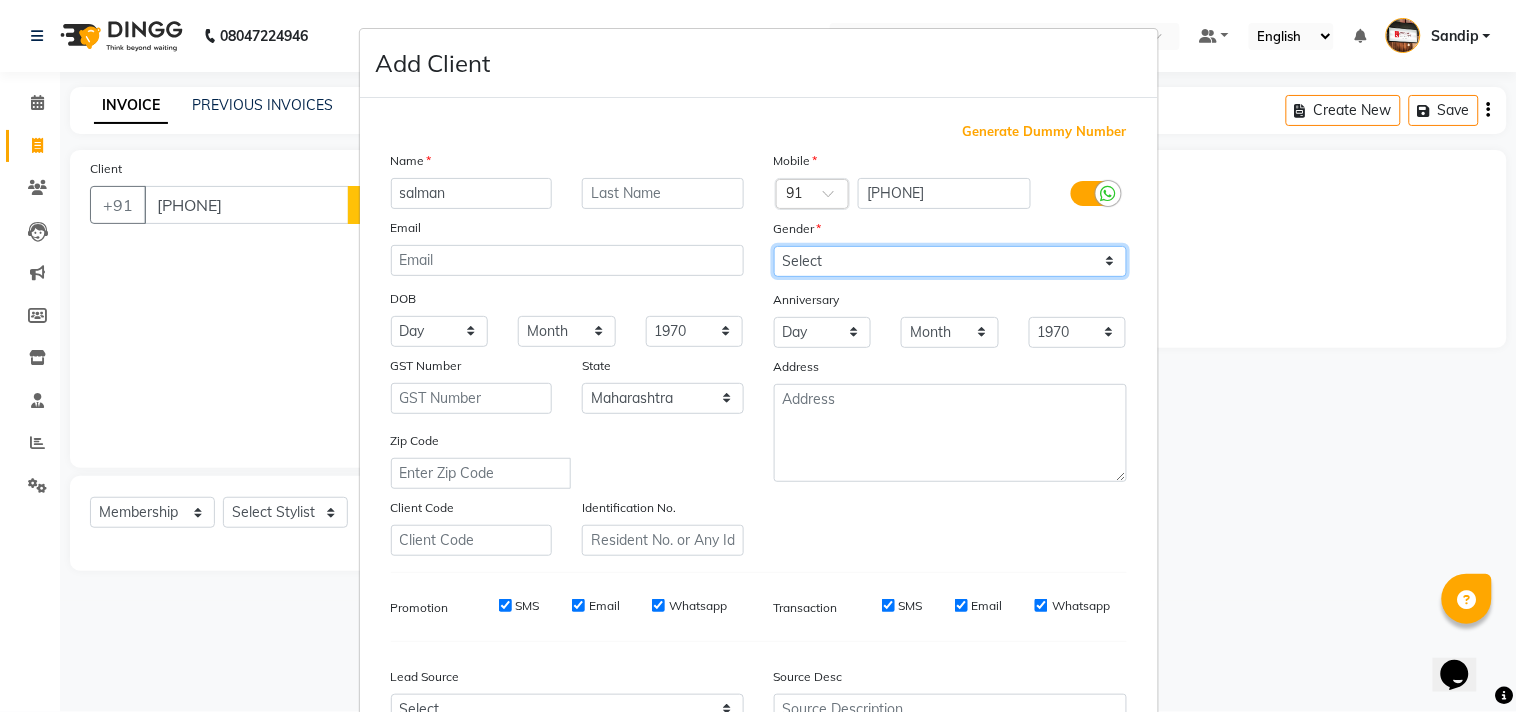 click on "Select Male Female Other Prefer Not To Say" at bounding box center [950, 261] 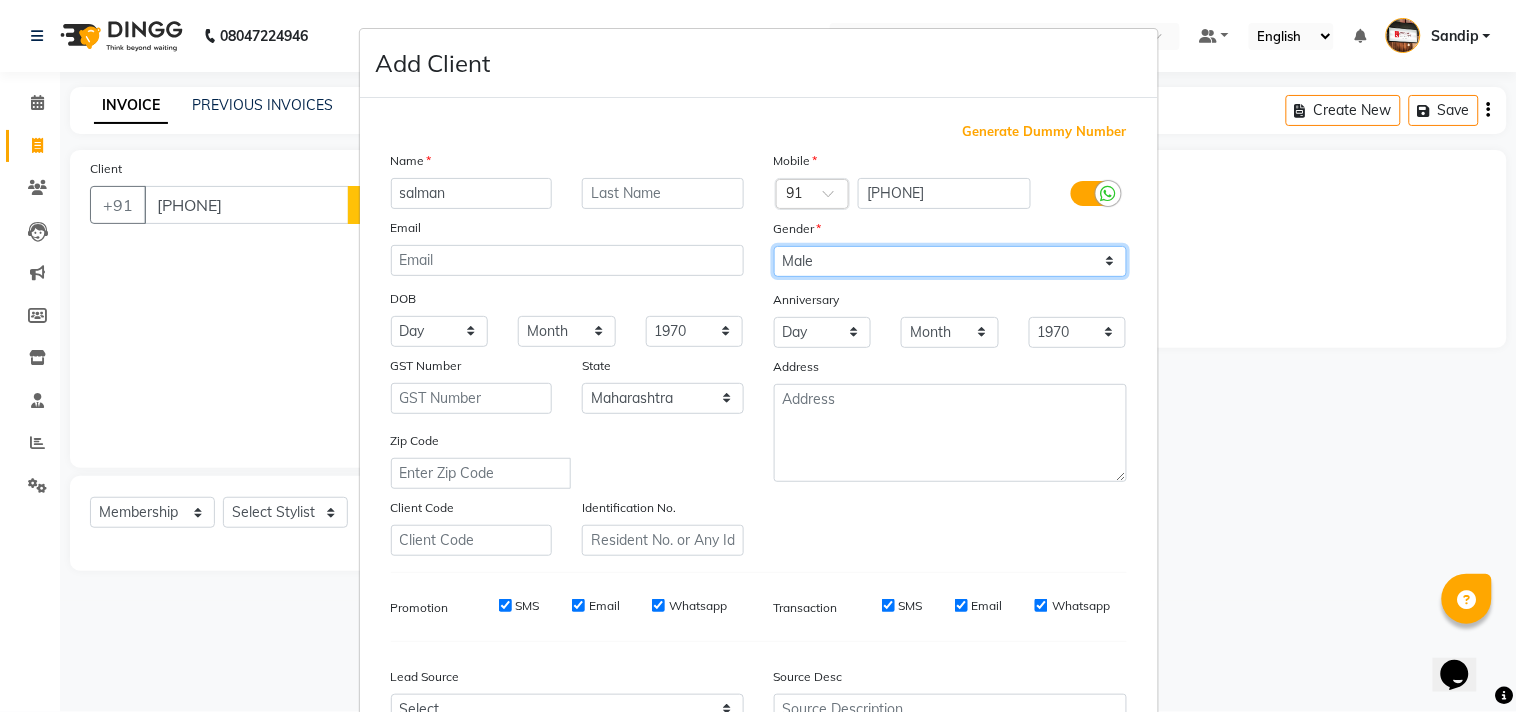 click on "Select Male Female Other Prefer Not To Say" at bounding box center (950, 261) 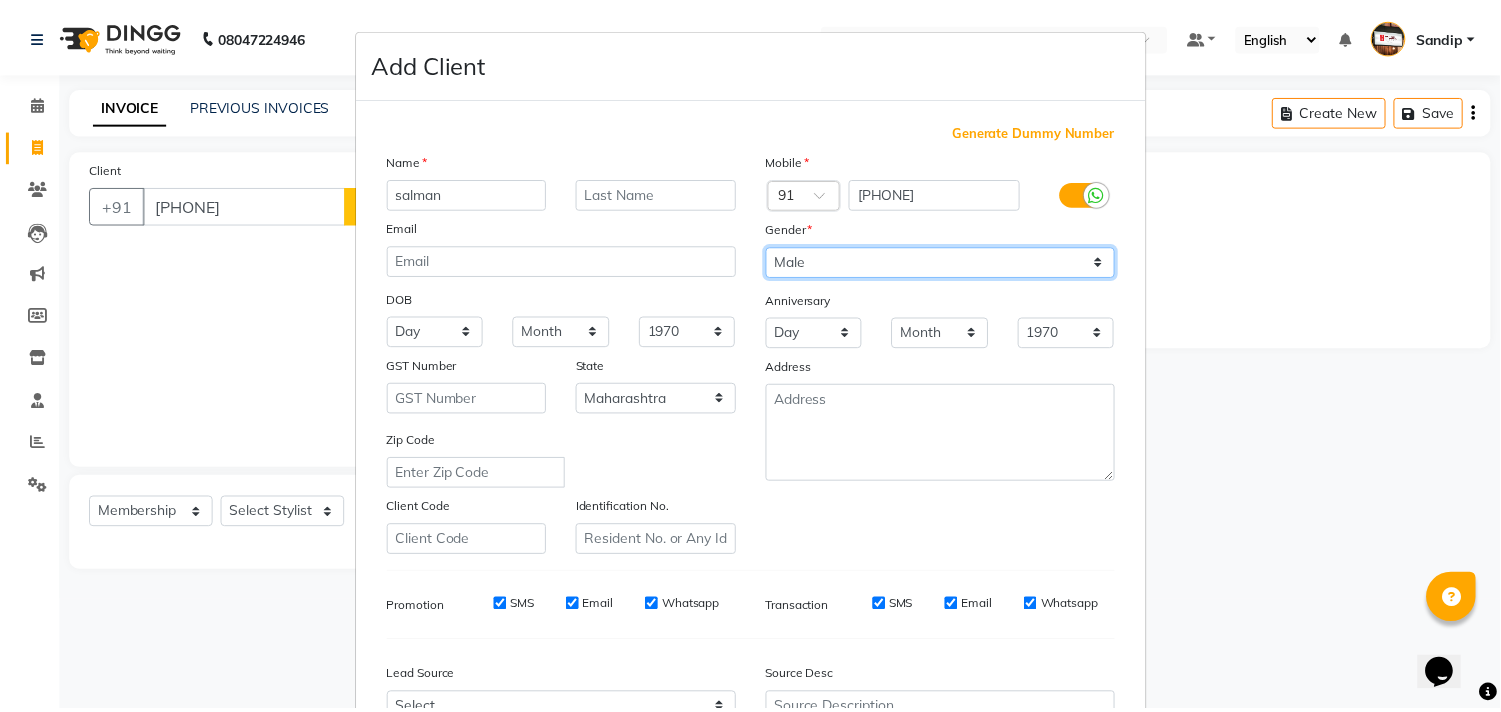 scroll, scrollTop: 212, scrollLeft: 0, axis: vertical 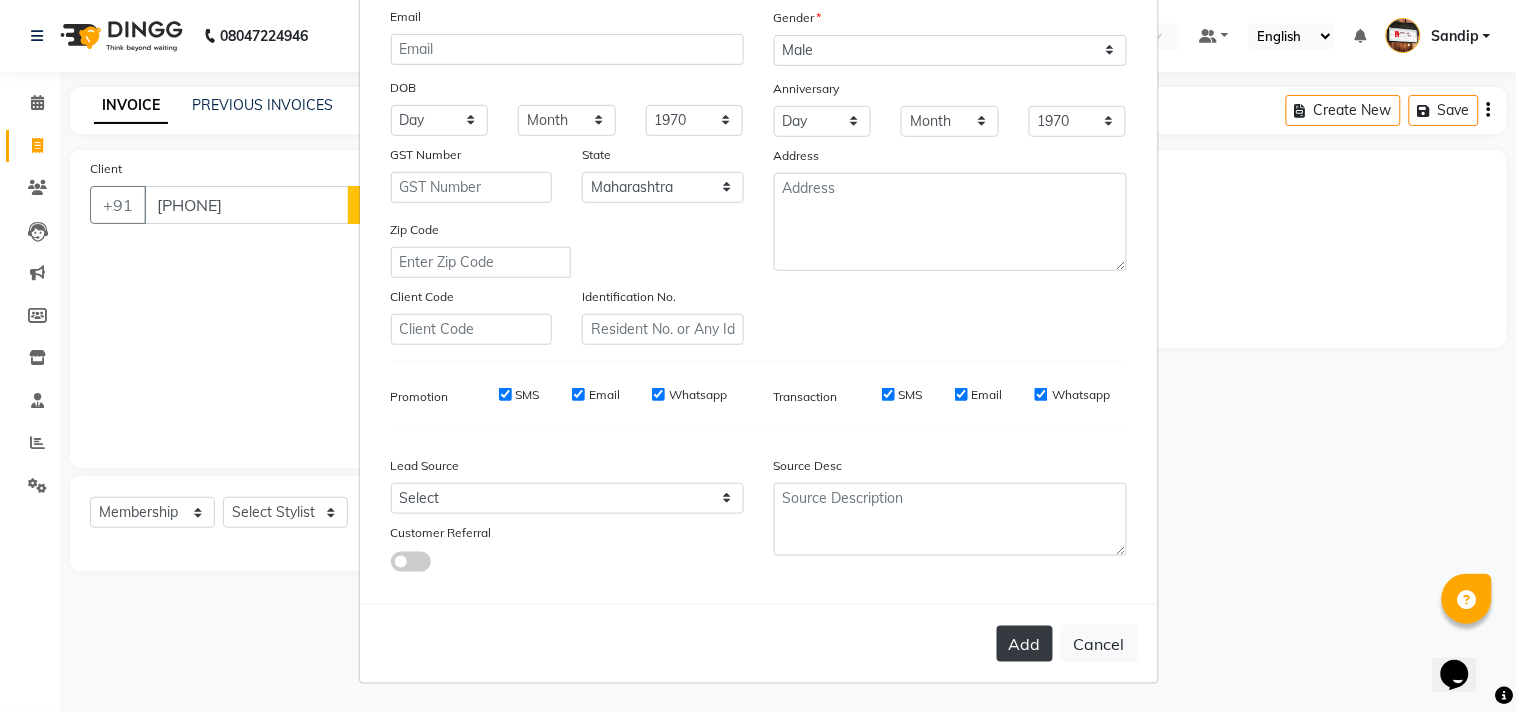 click on "Add" at bounding box center (1025, 644) 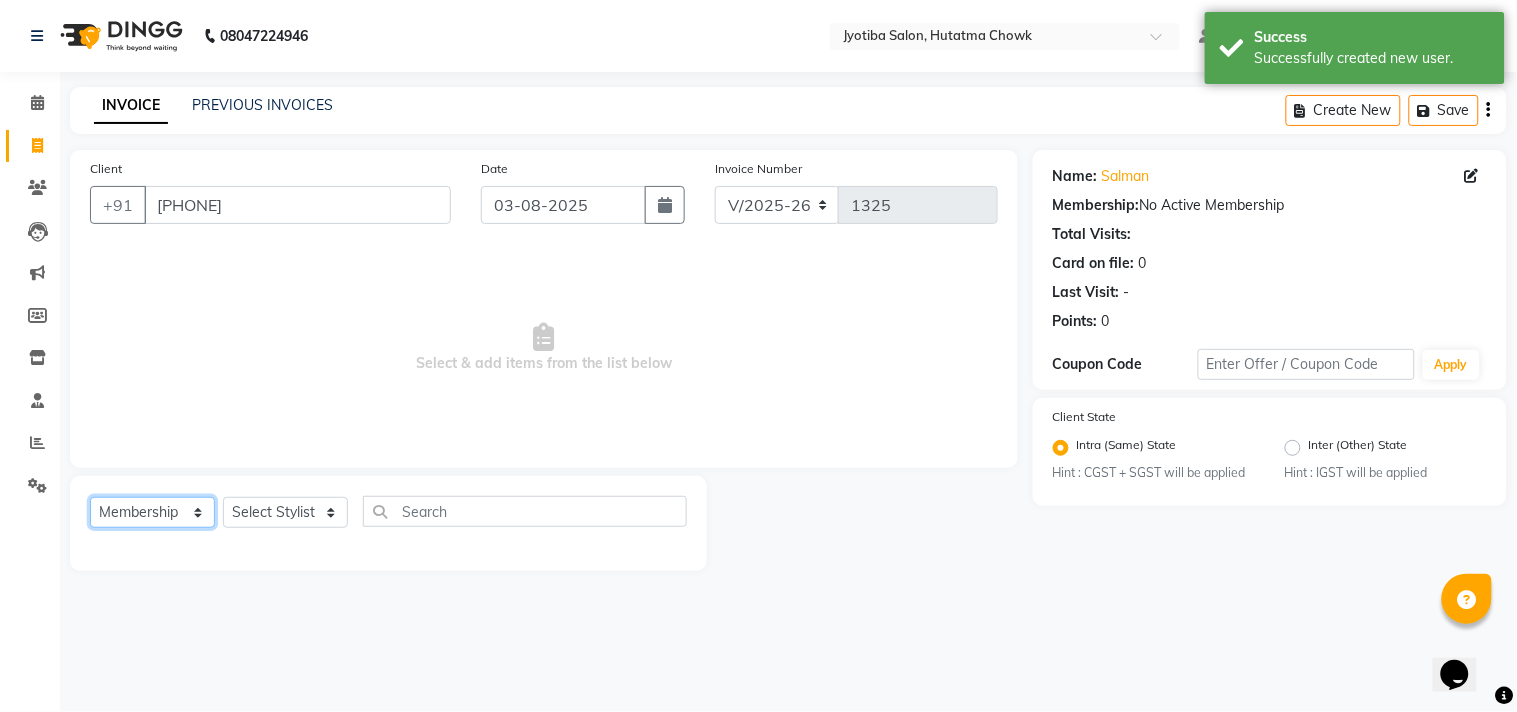 click on "Select  Service  Product  Membership  Package Voucher Prepaid Gift Card" 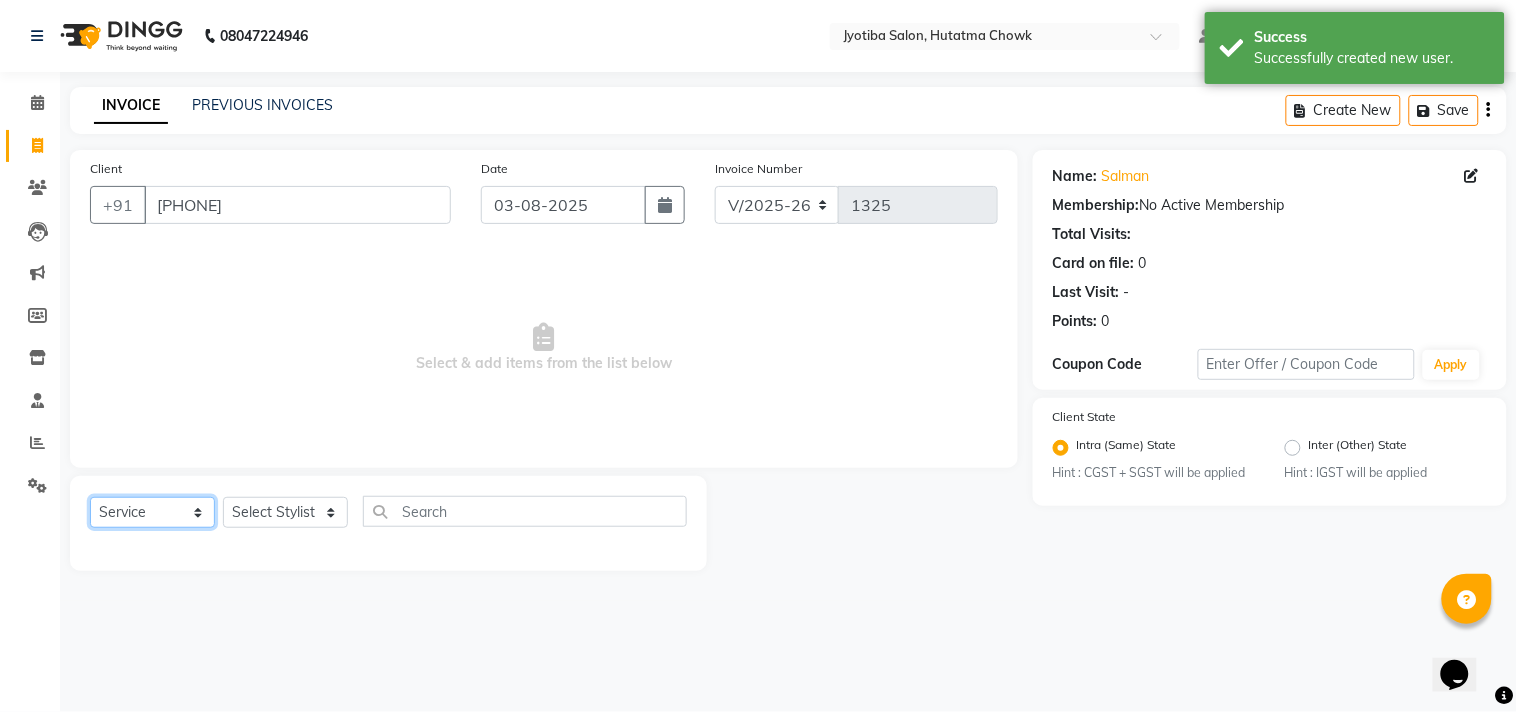 click on "Select  Service  Product  Membership  Package Voucher Prepaid Gift Card" 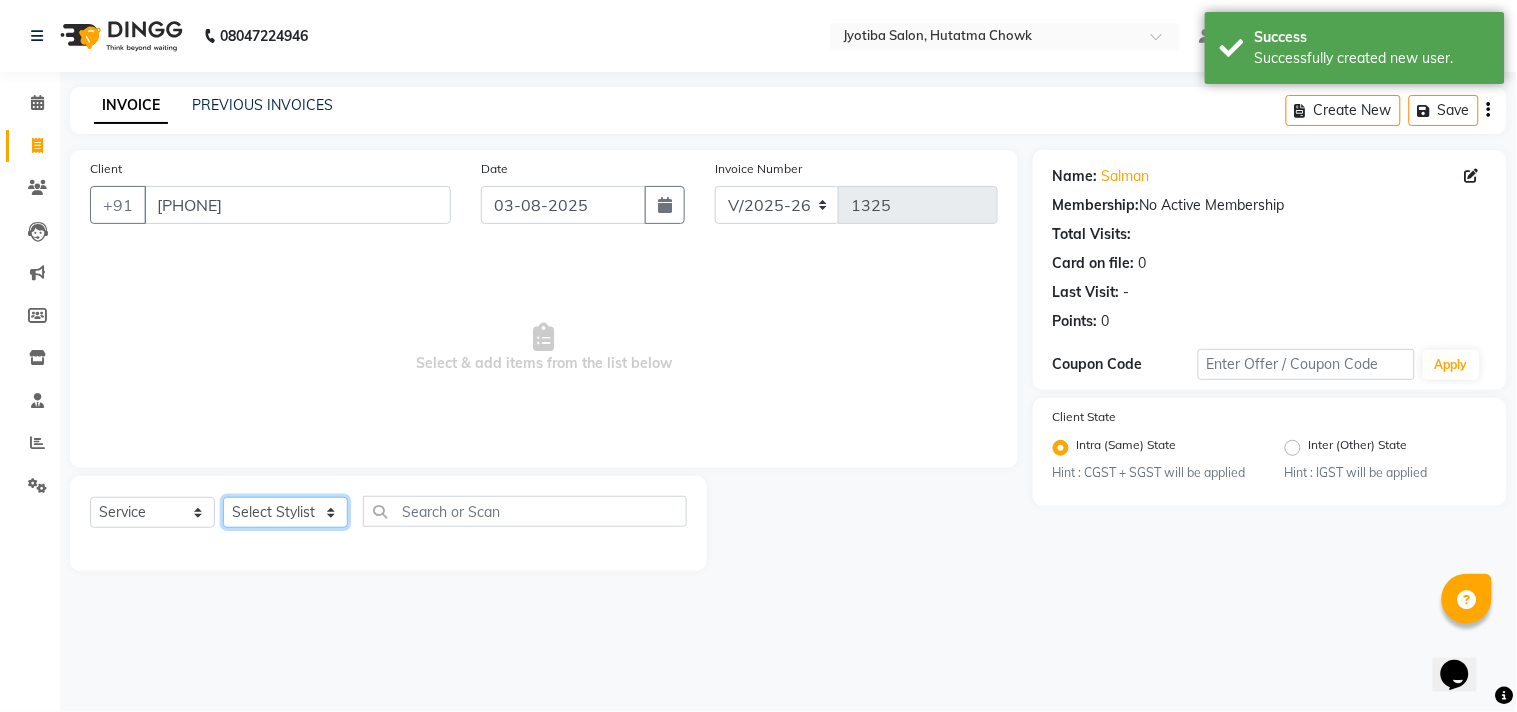 click on "Select Stylist Abdul Dinesh thakur Farman  Juned  mahadev Munna  prem RAHUL Sandip Suresh yasin" 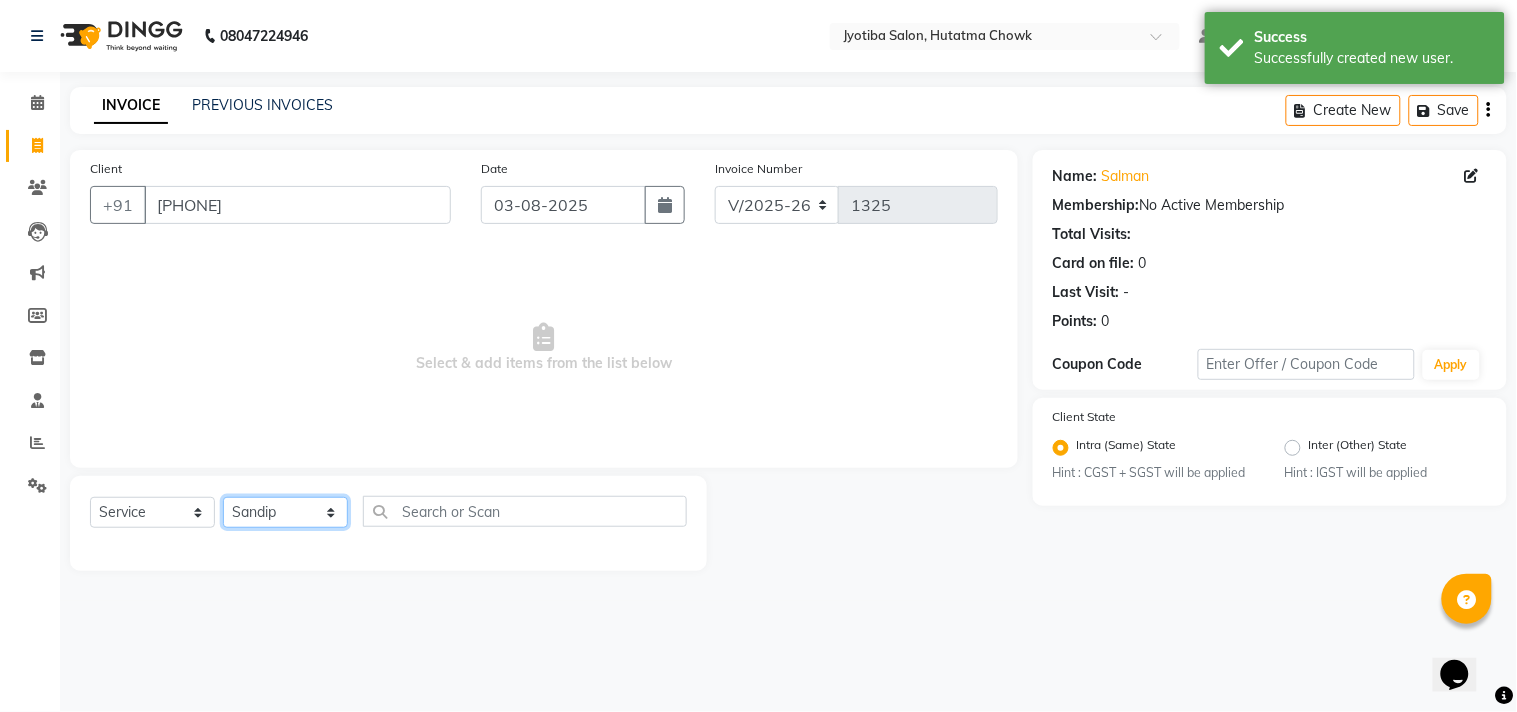 click on "Select Stylist Abdul Dinesh thakur Farman  Juned  mahadev Munna  prem RAHUL Sandip Suresh yasin" 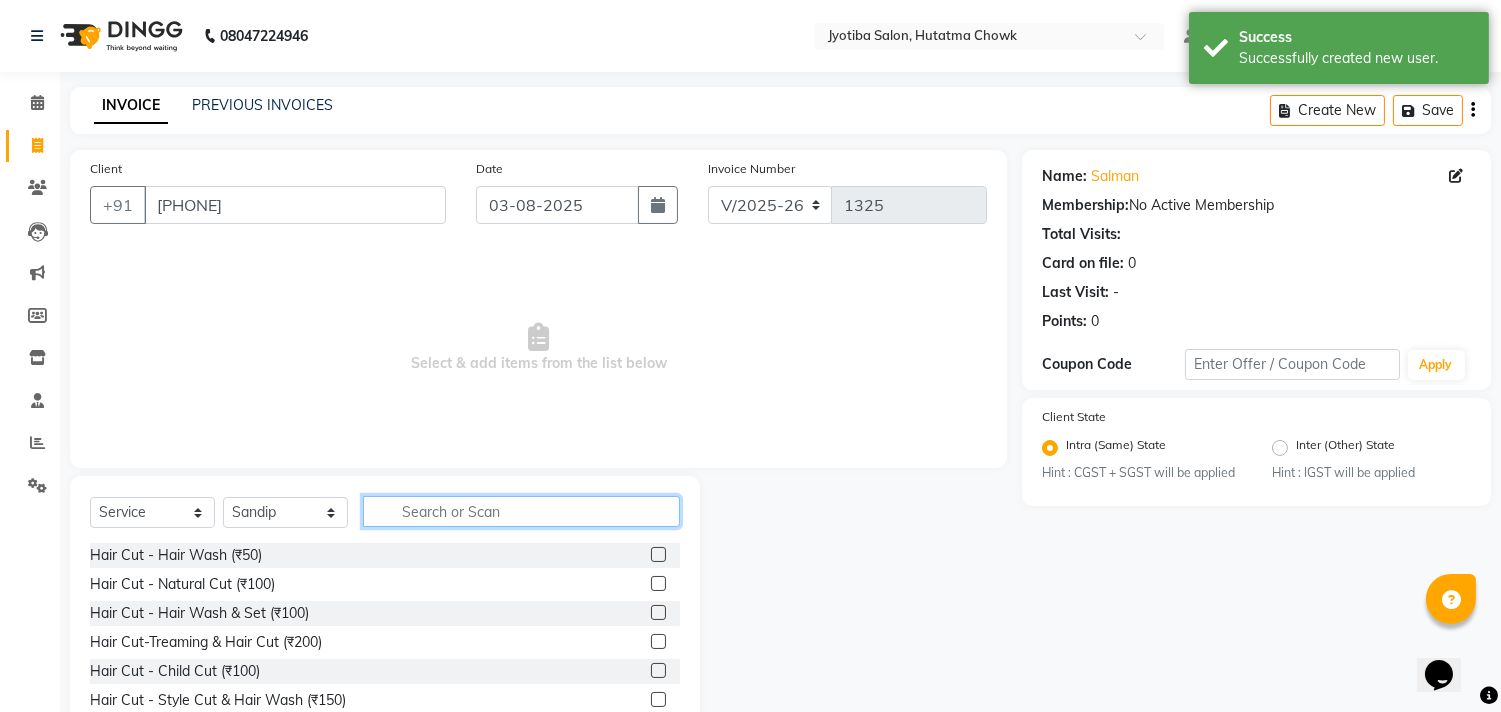 click 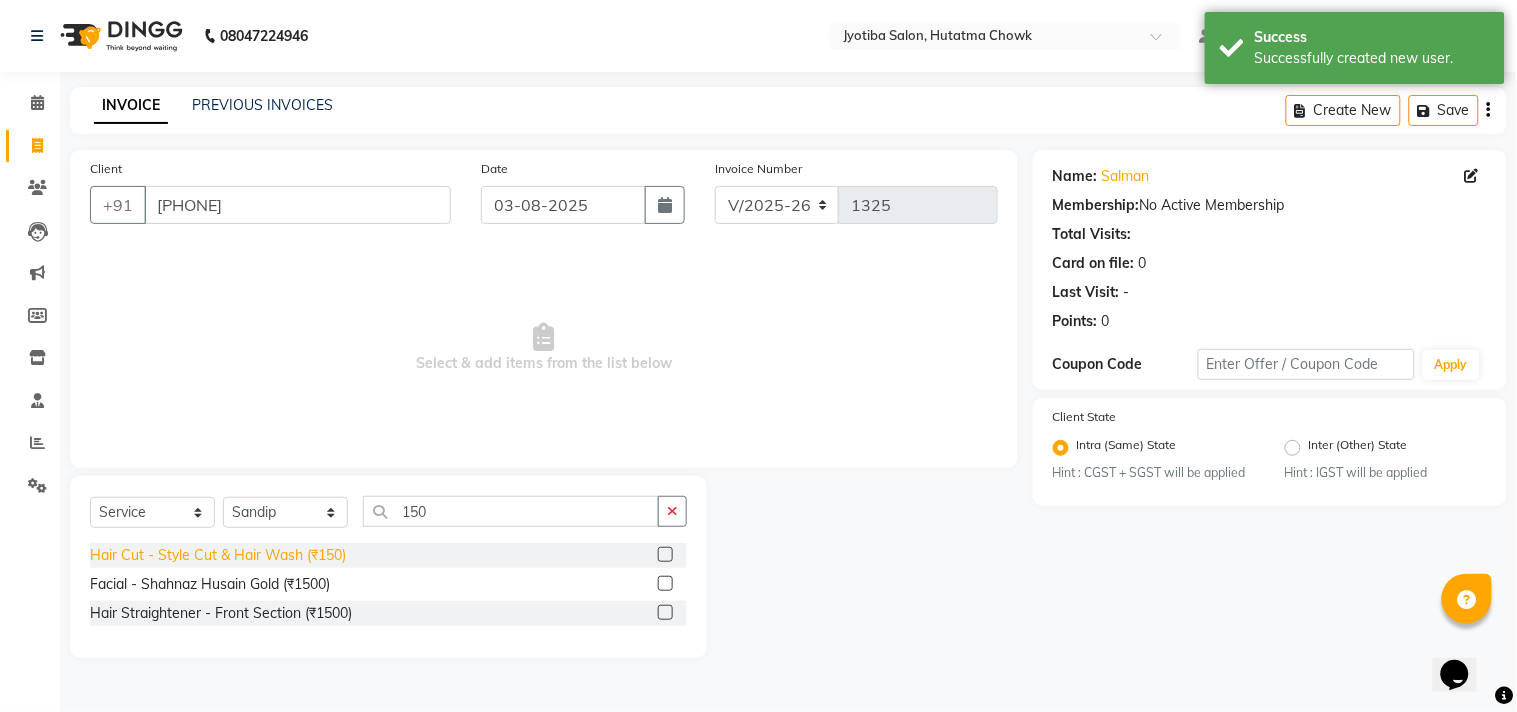 click on "Hair Cut - Style Cut & Hair Wash (₹150)" 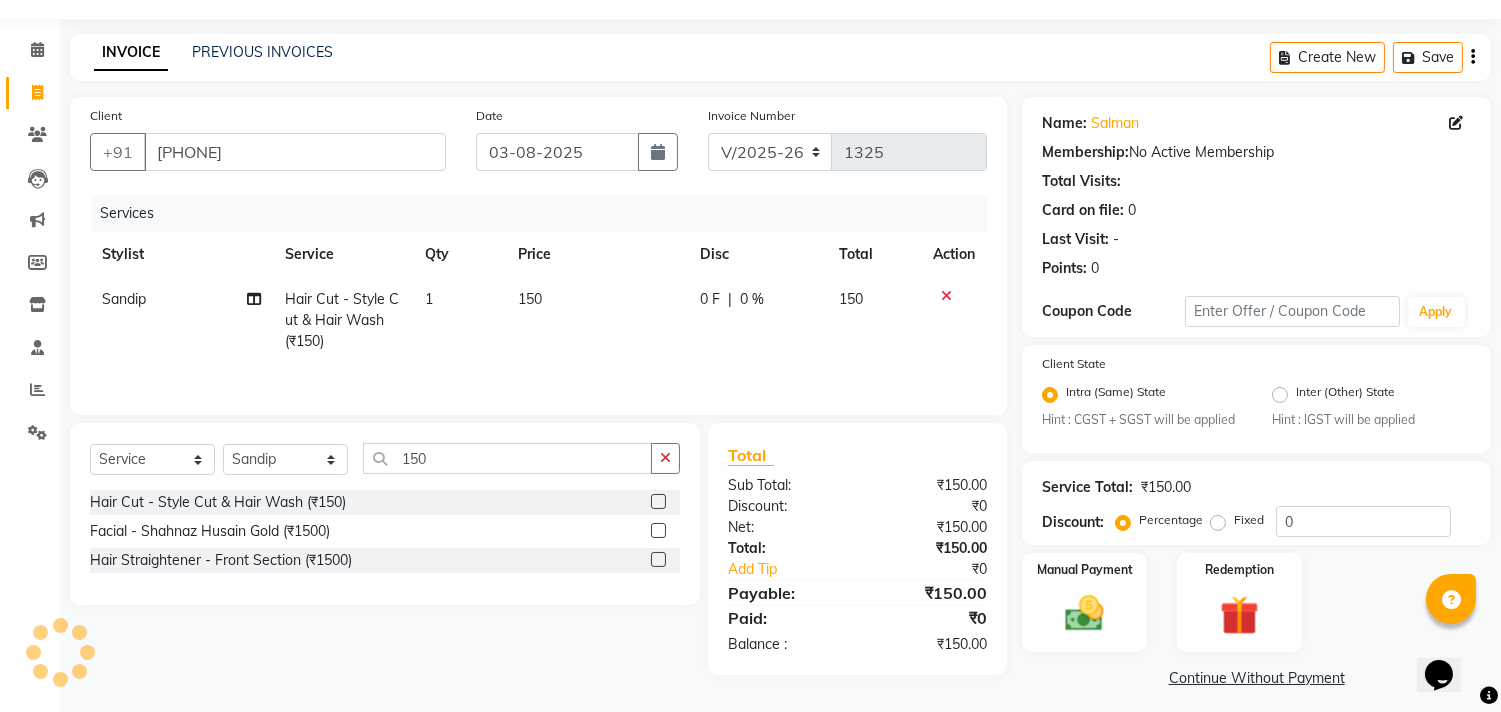 scroll, scrollTop: 63, scrollLeft: 0, axis: vertical 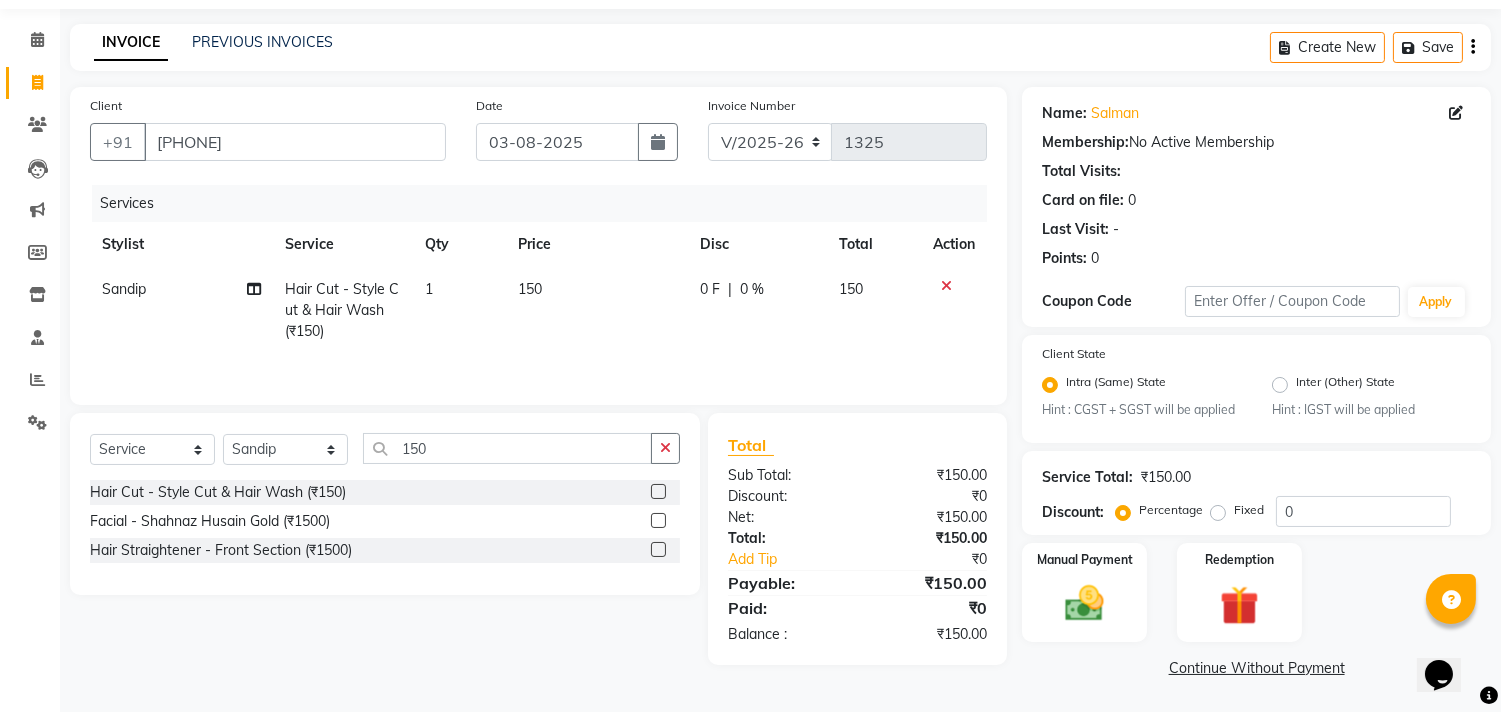 click on "Continue Without Payment" 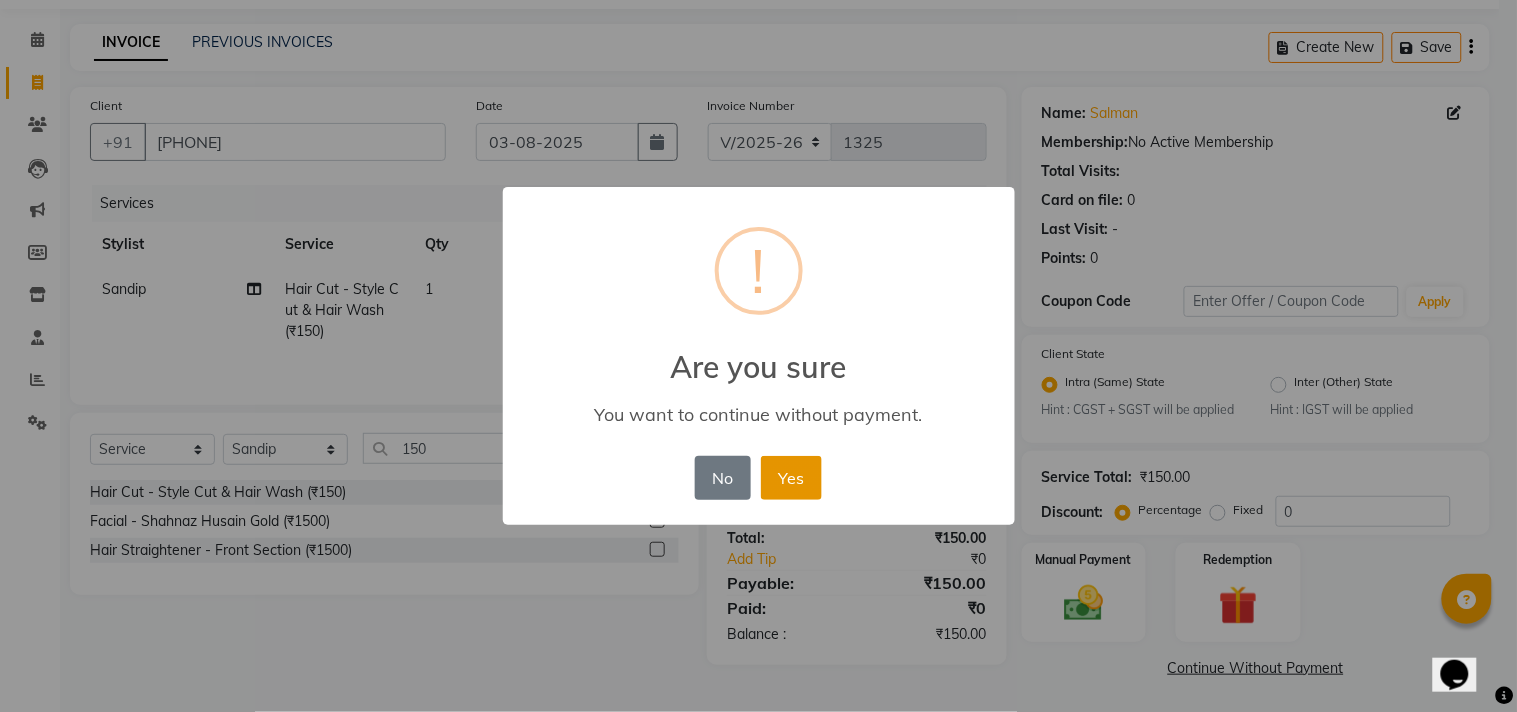 click on "Yes" at bounding box center (791, 478) 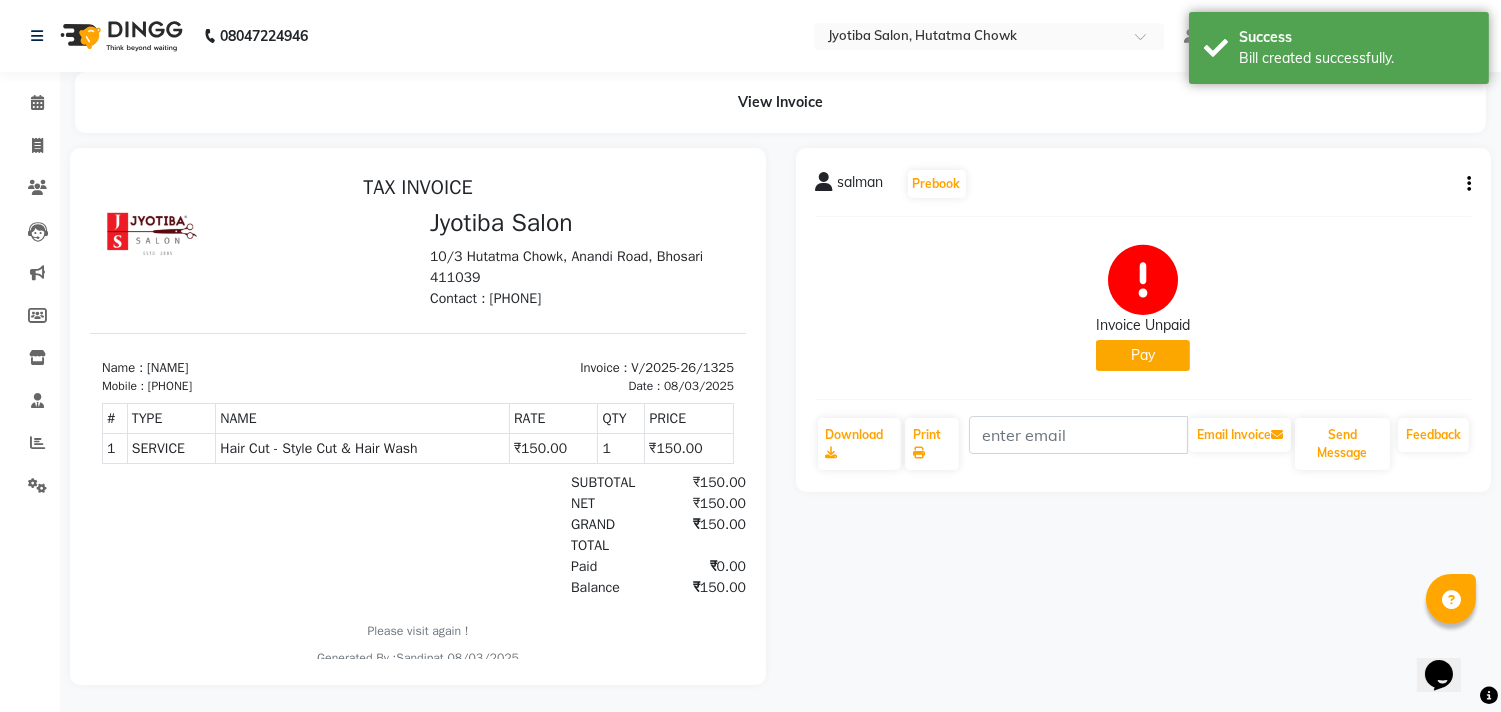 scroll, scrollTop: 0, scrollLeft: 0, axis: both 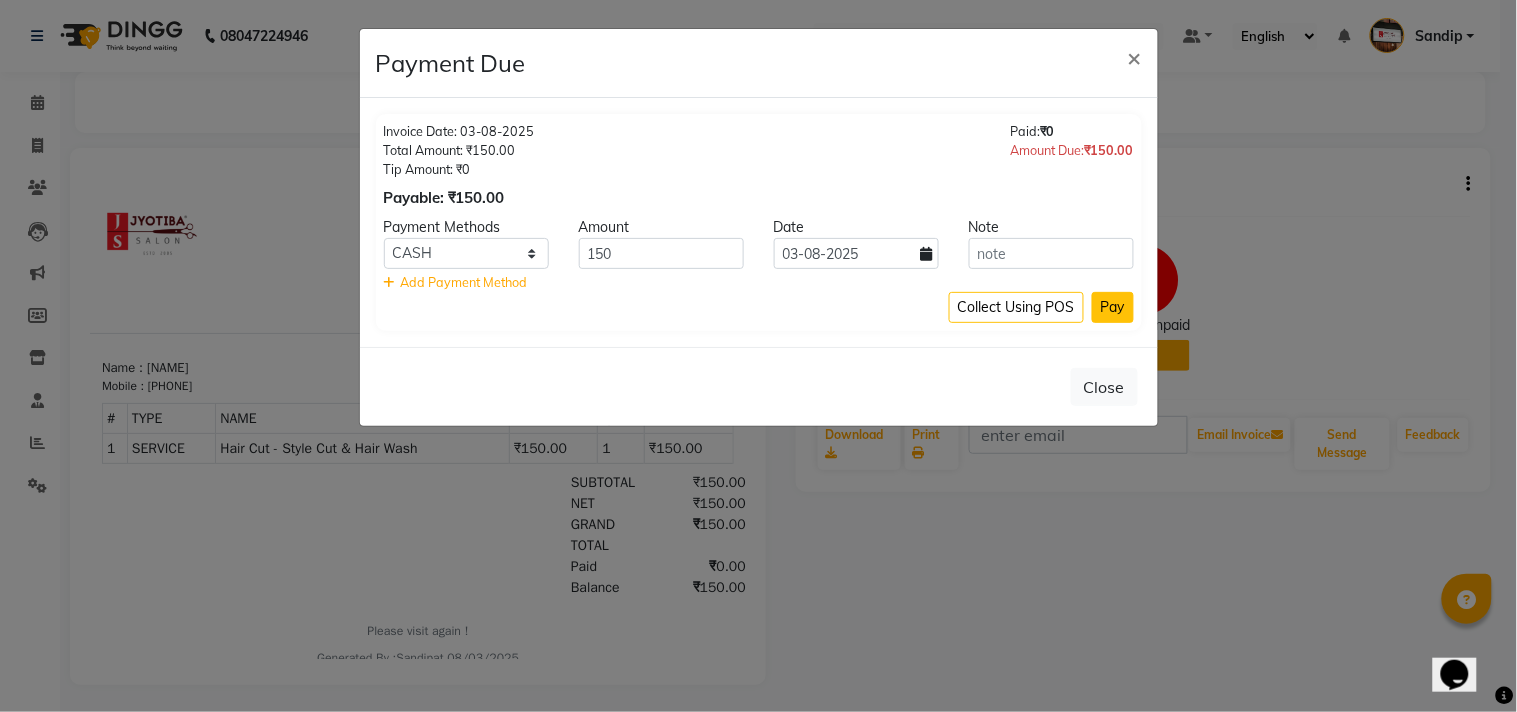 click on "Pay" 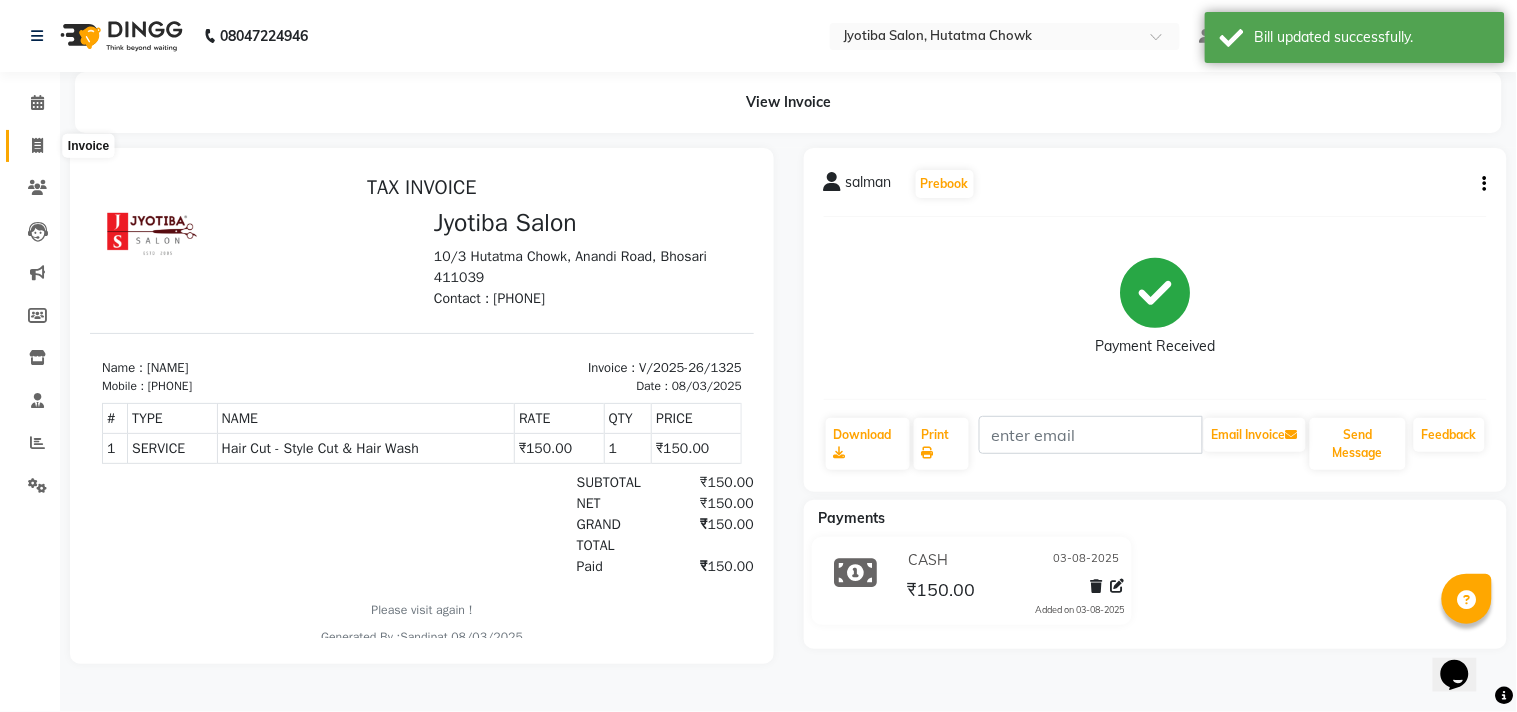 click 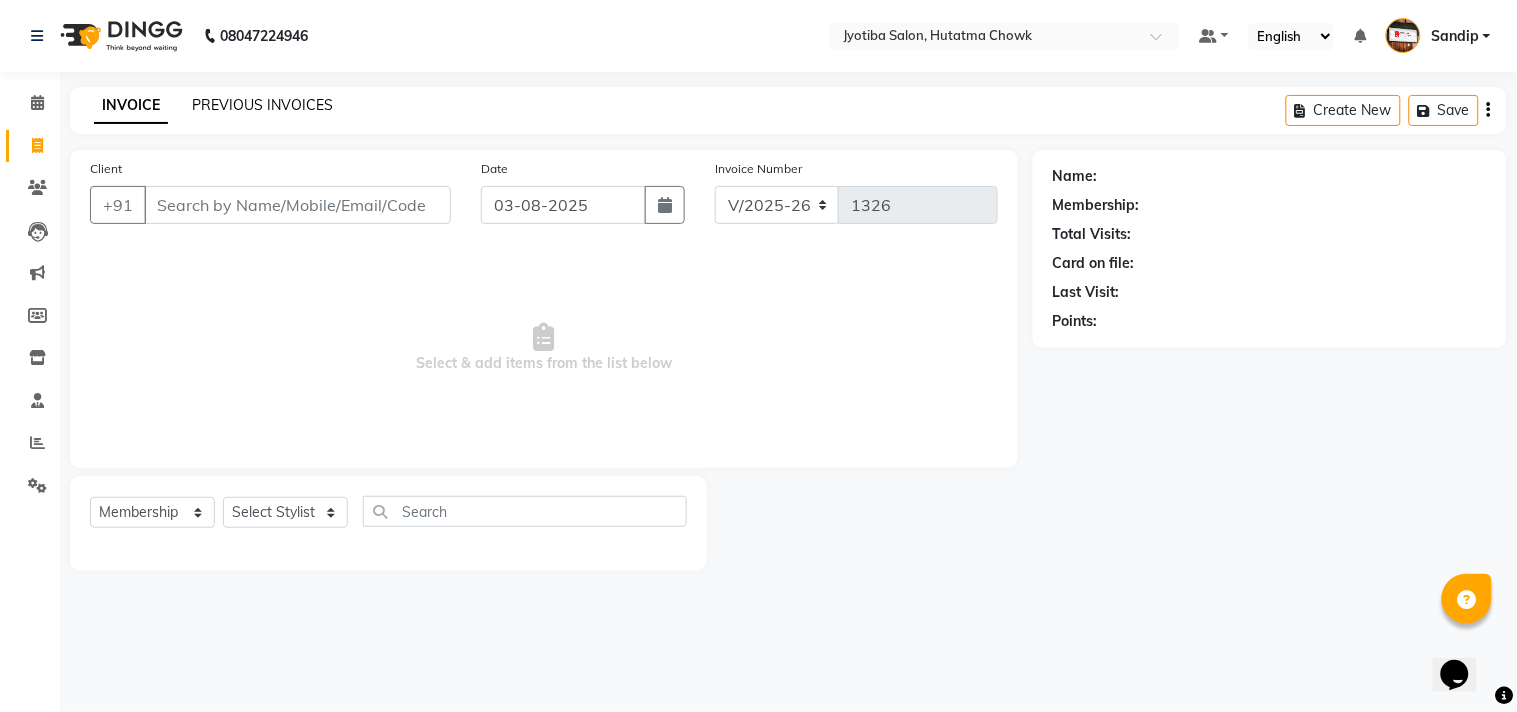 click on "PREVIOUS INVOICES" 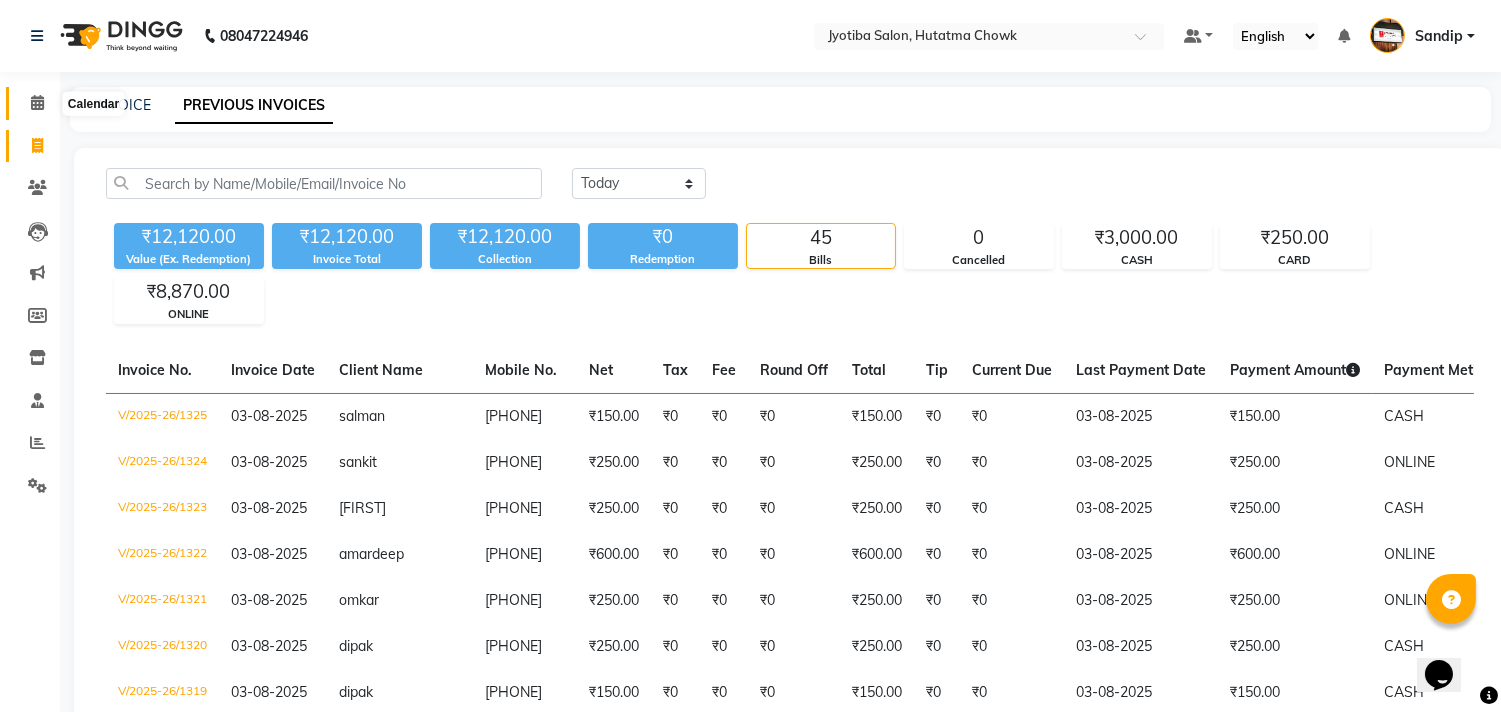click 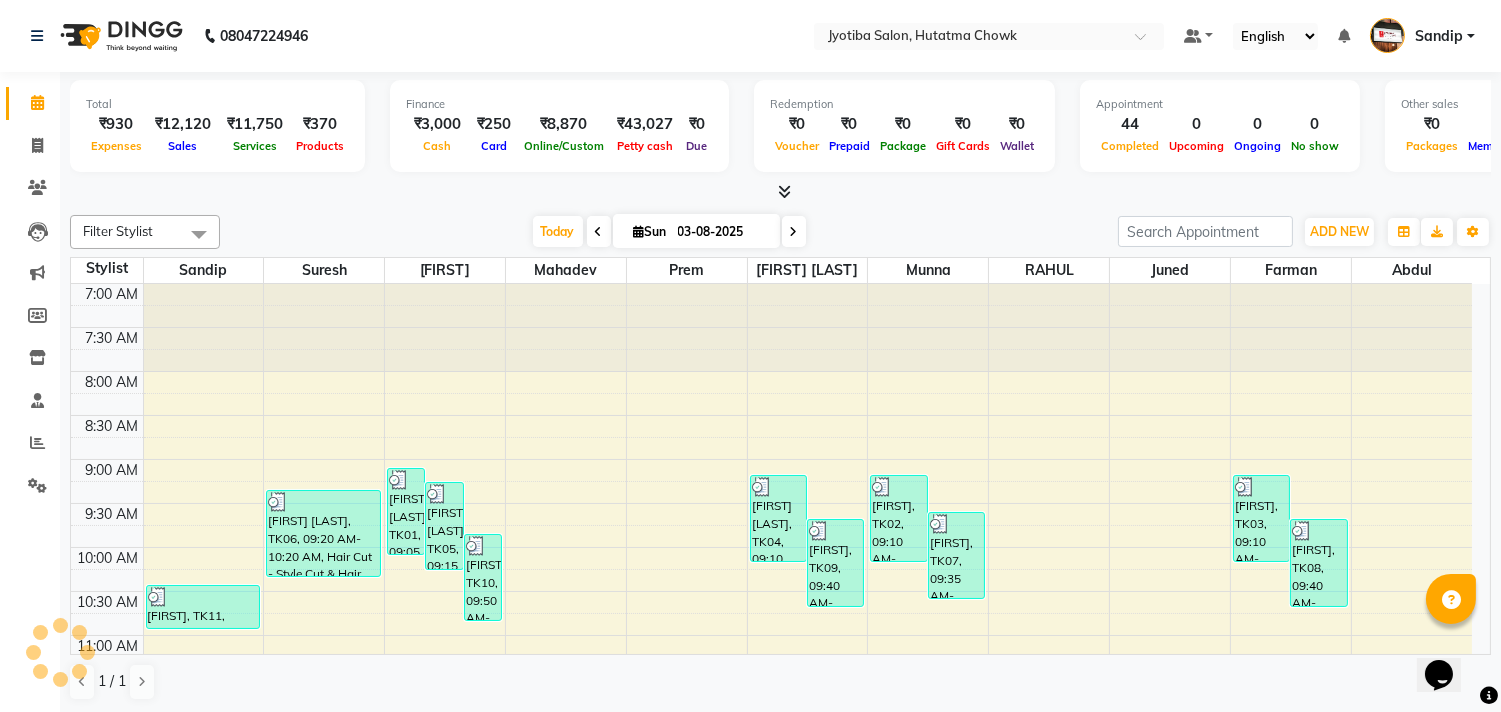 scroll, scrollTop: 917, scrollLeft: 0, axis: vertical 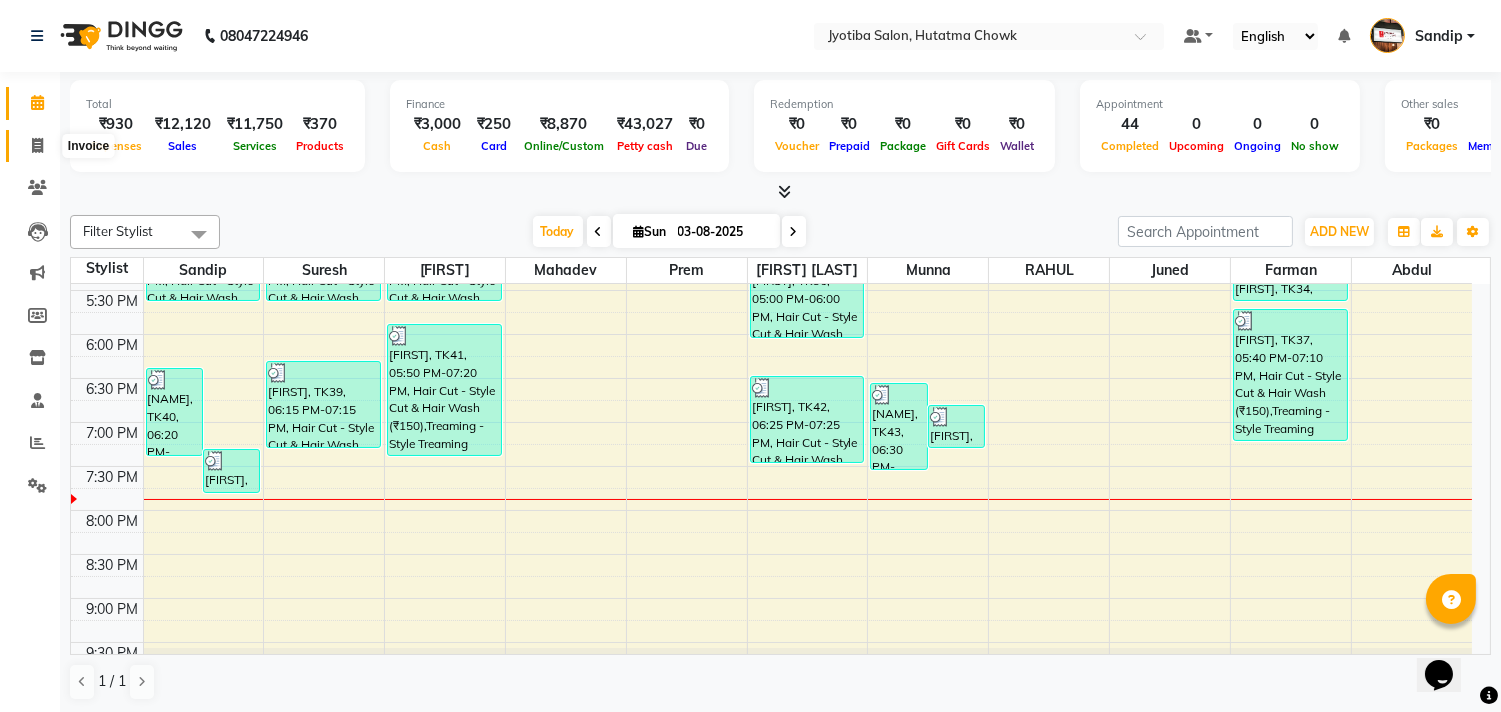 click 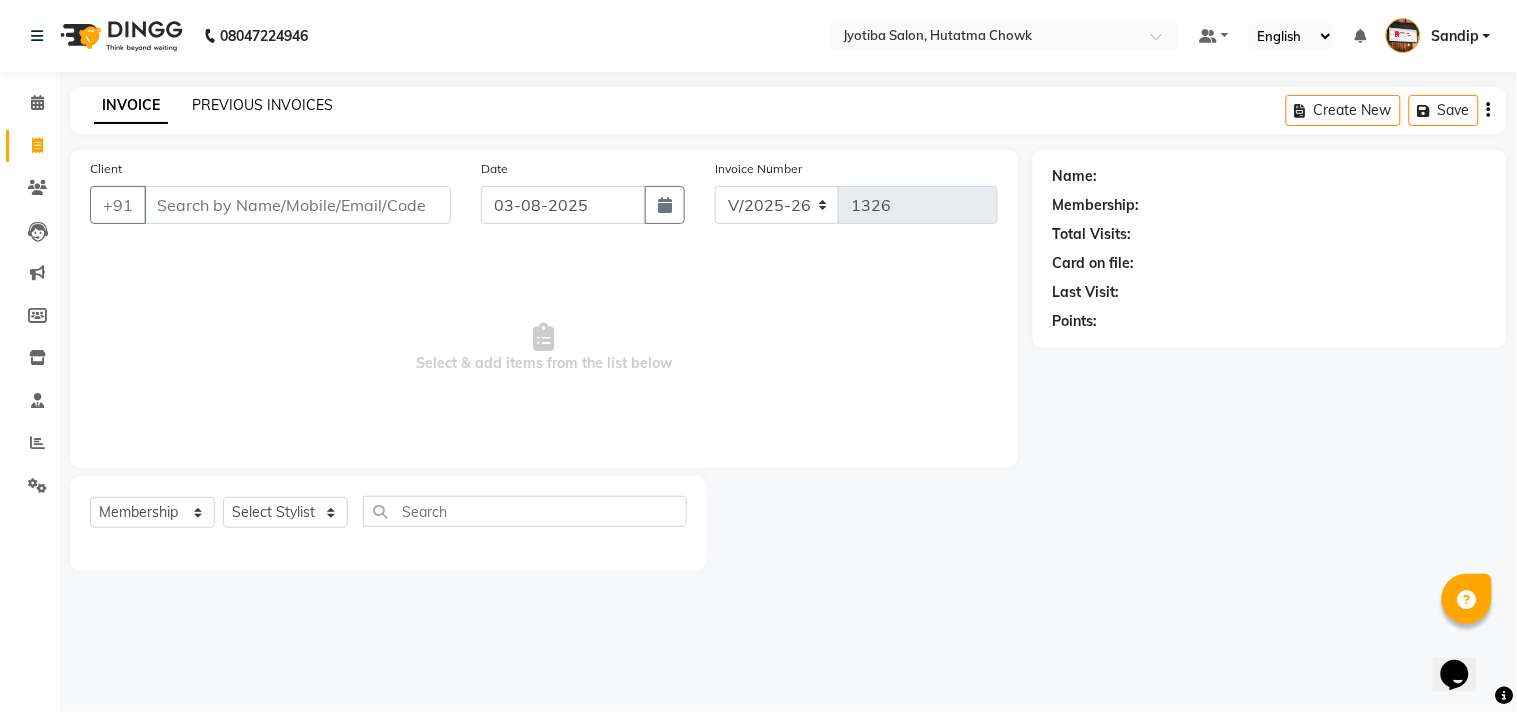 click on "PREVIOUS INVOICES" 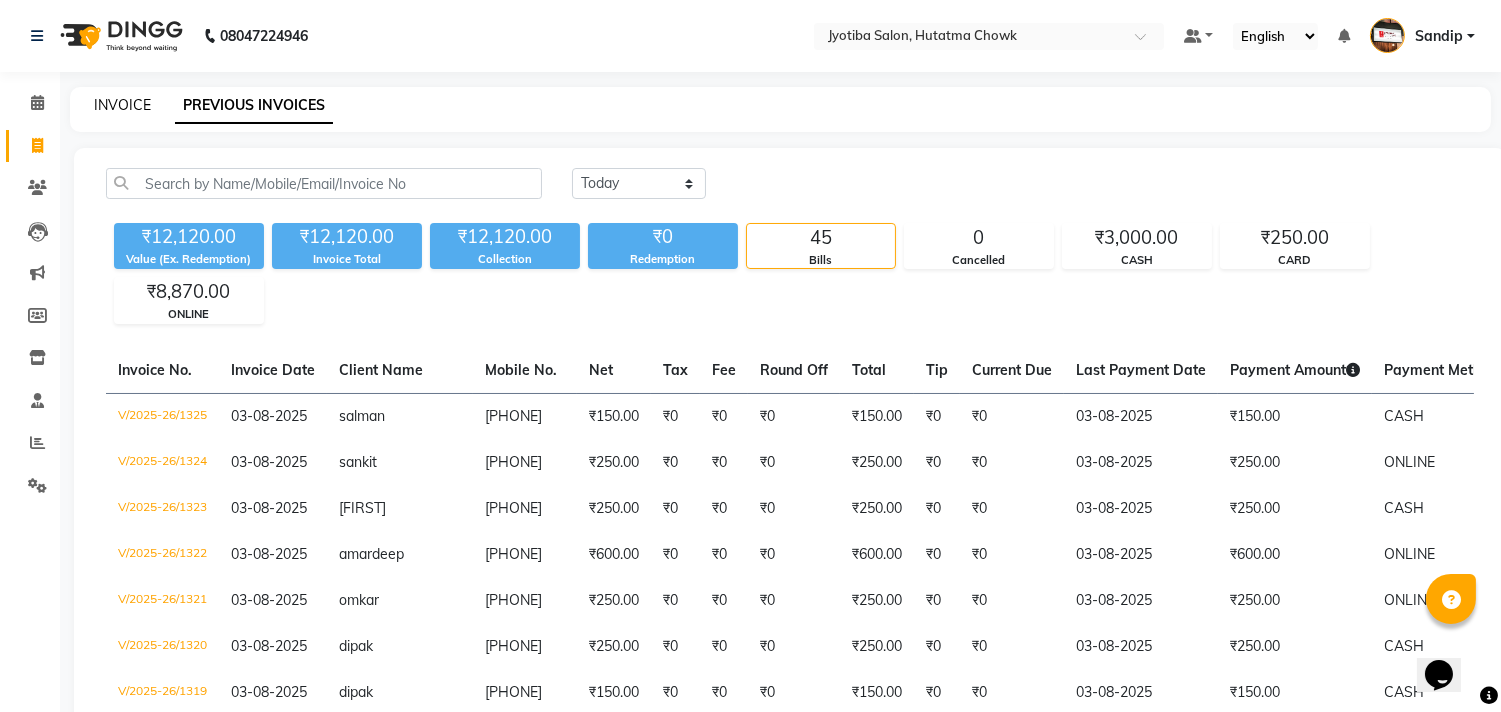 click on "INVOICE" 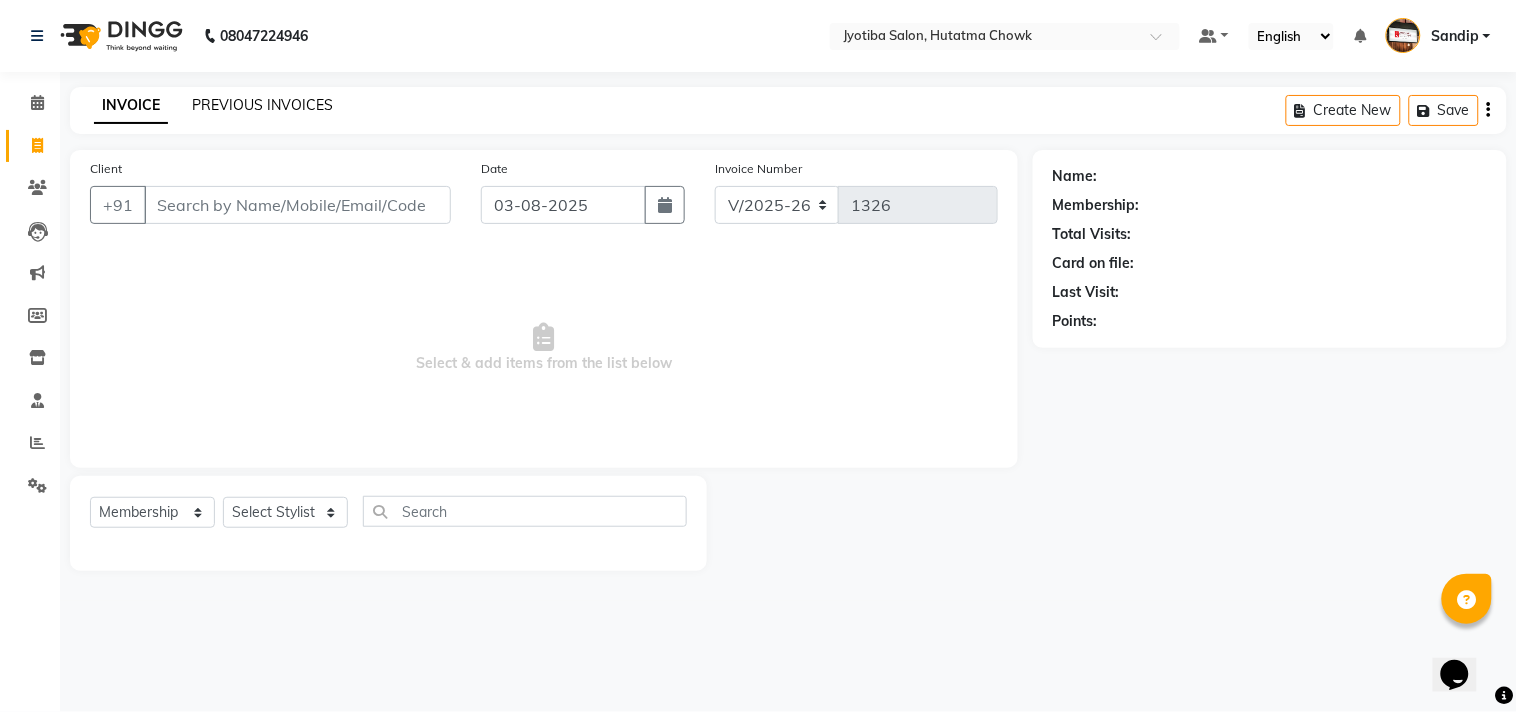 click on "PREVIOUS INVOICES" 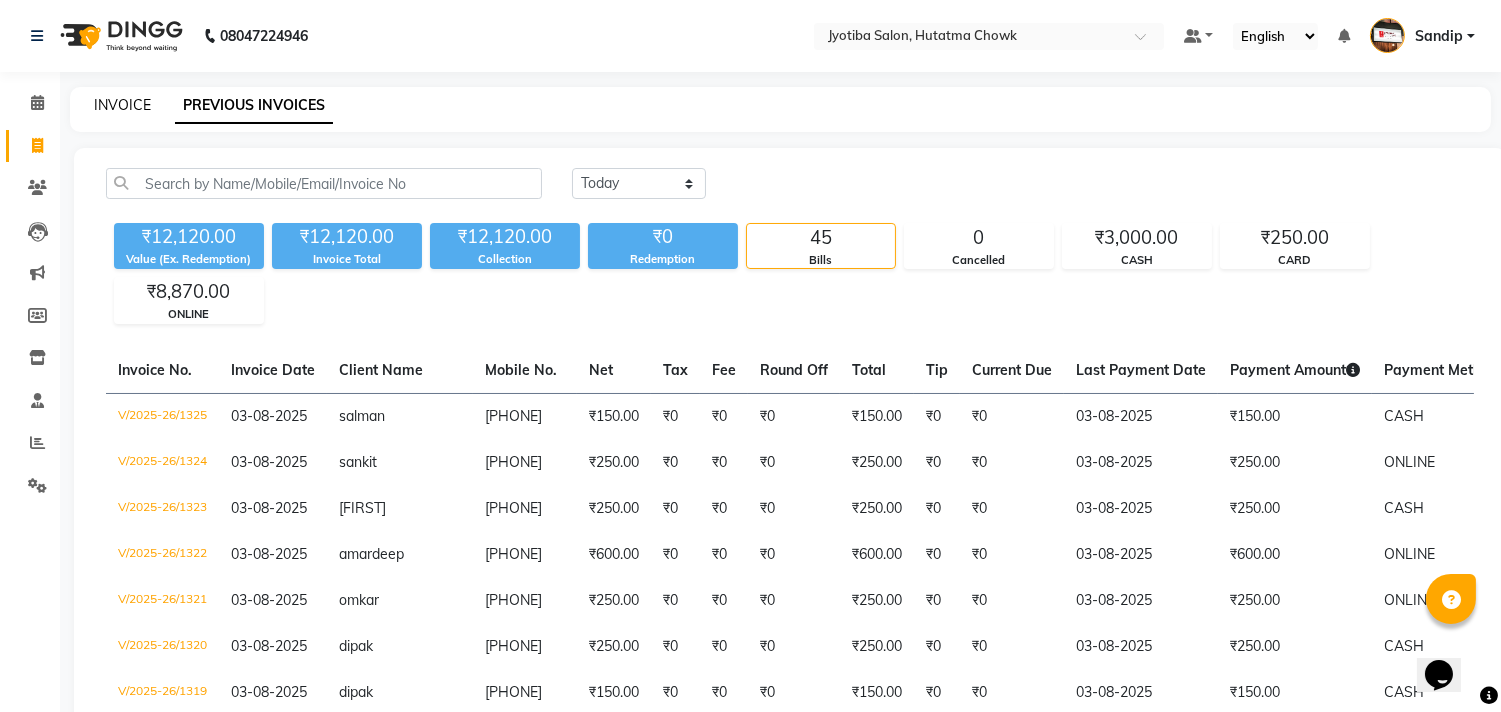 click on "INVOICE" 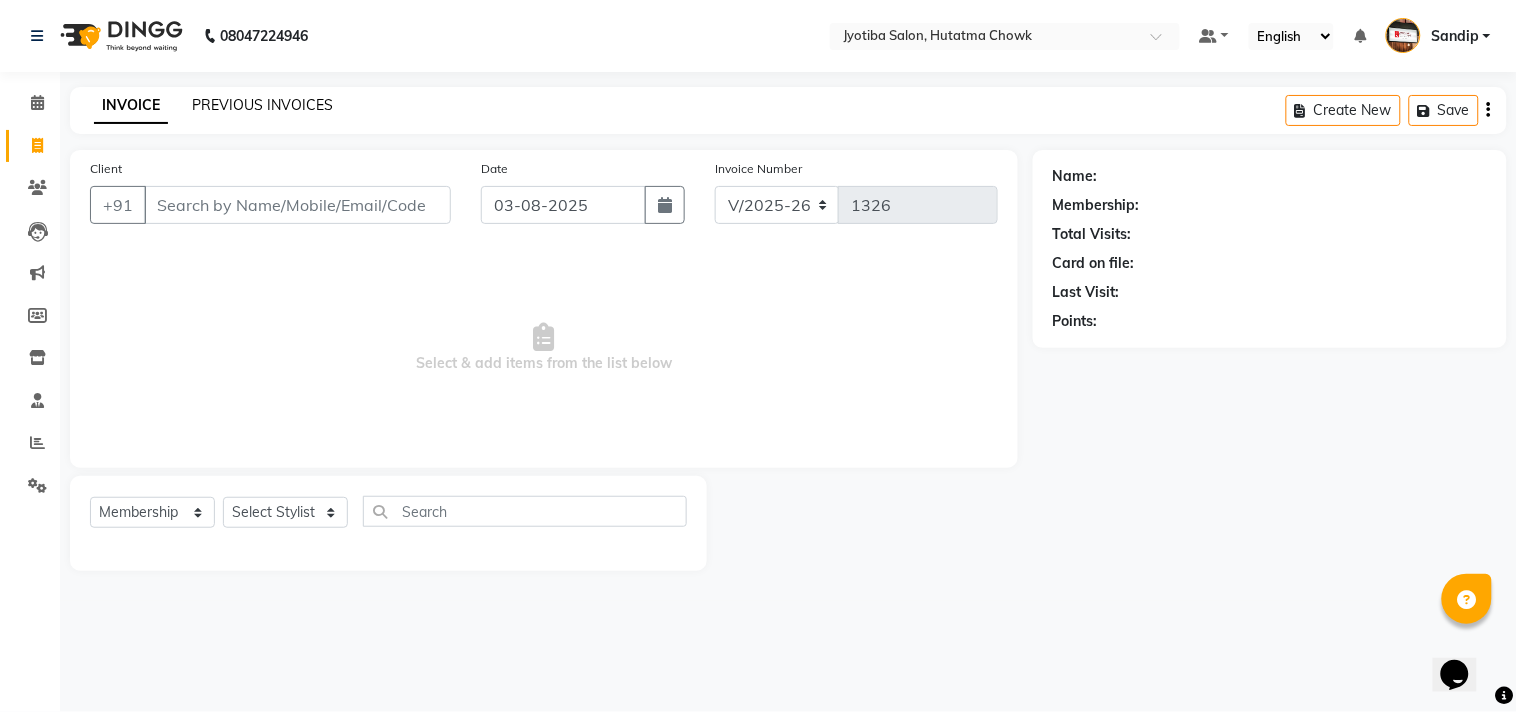 click on "PREVIOUS INVOICES" 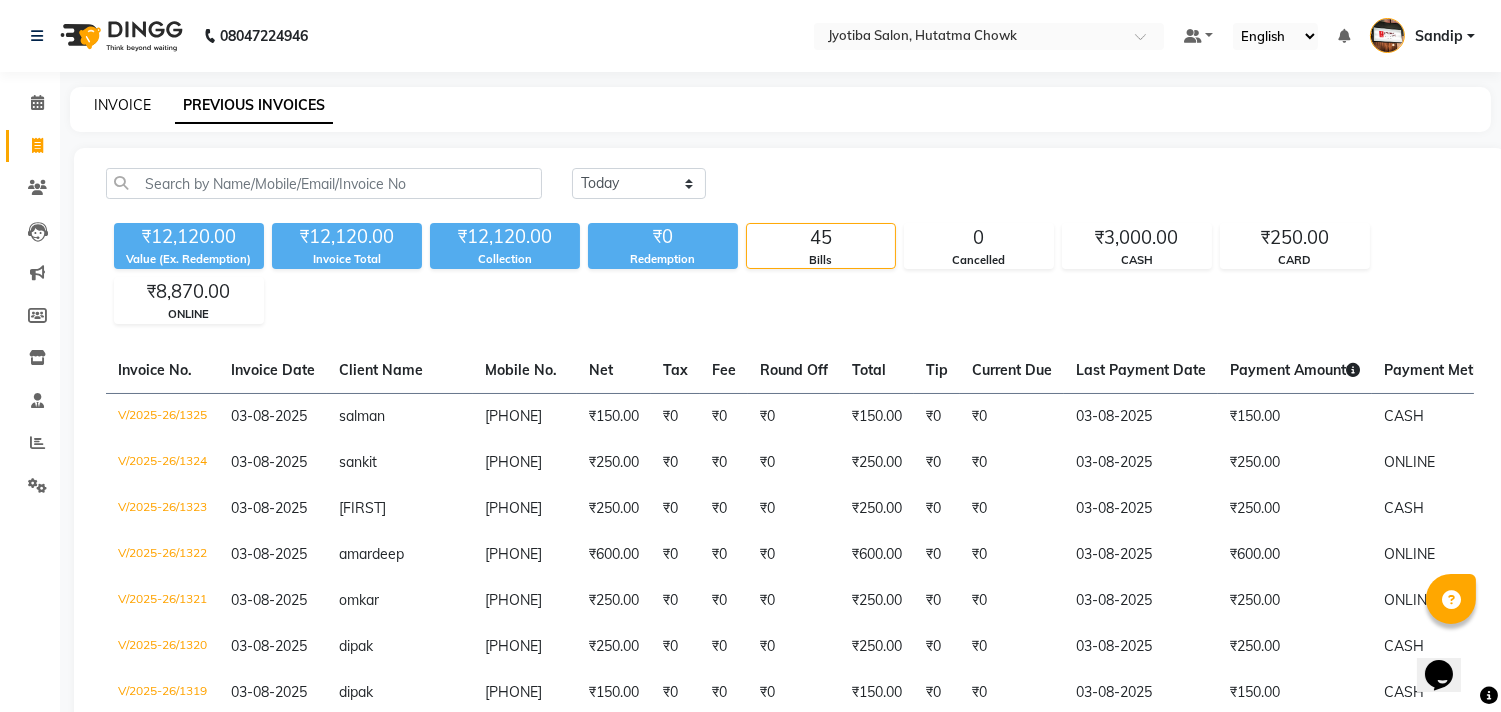 click on "INVOICE" 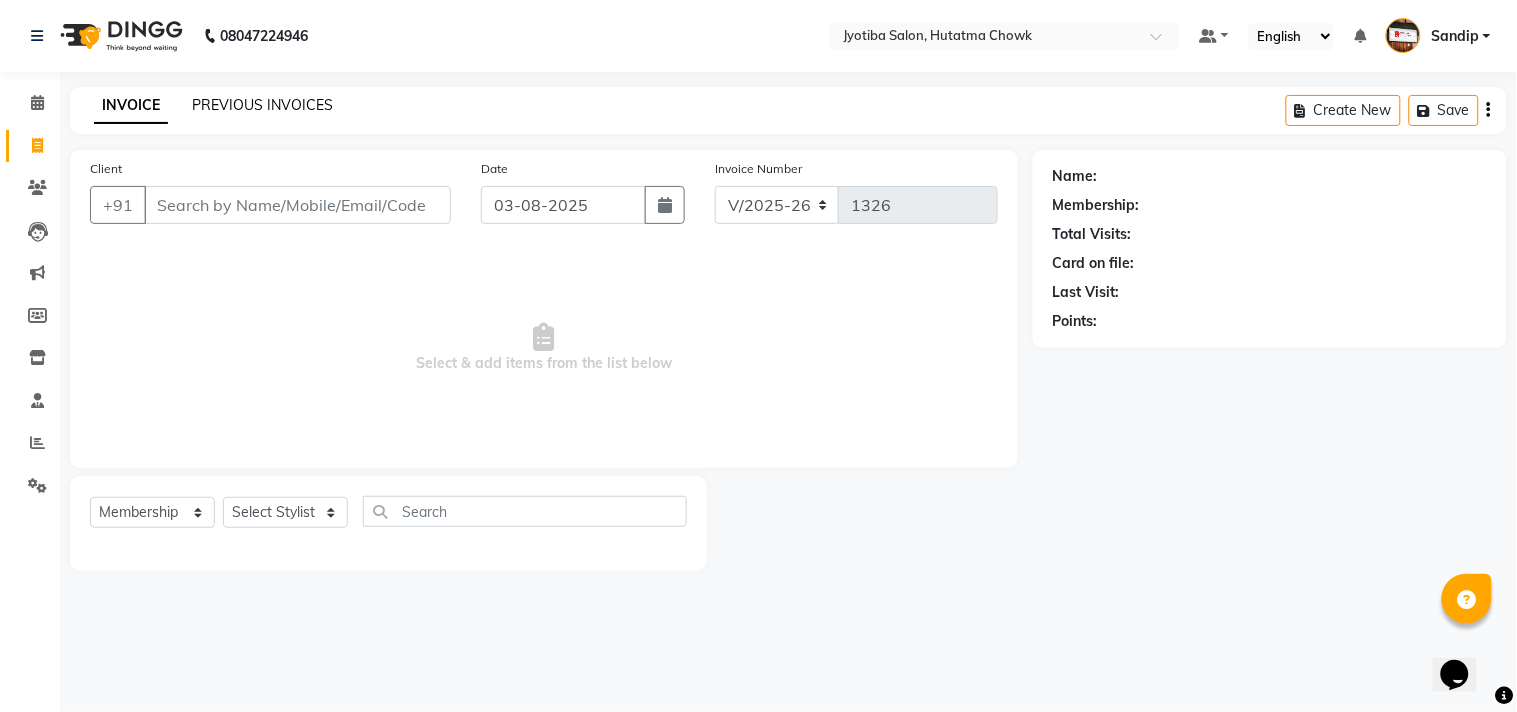 click on "PREVIOUS INVOICES" 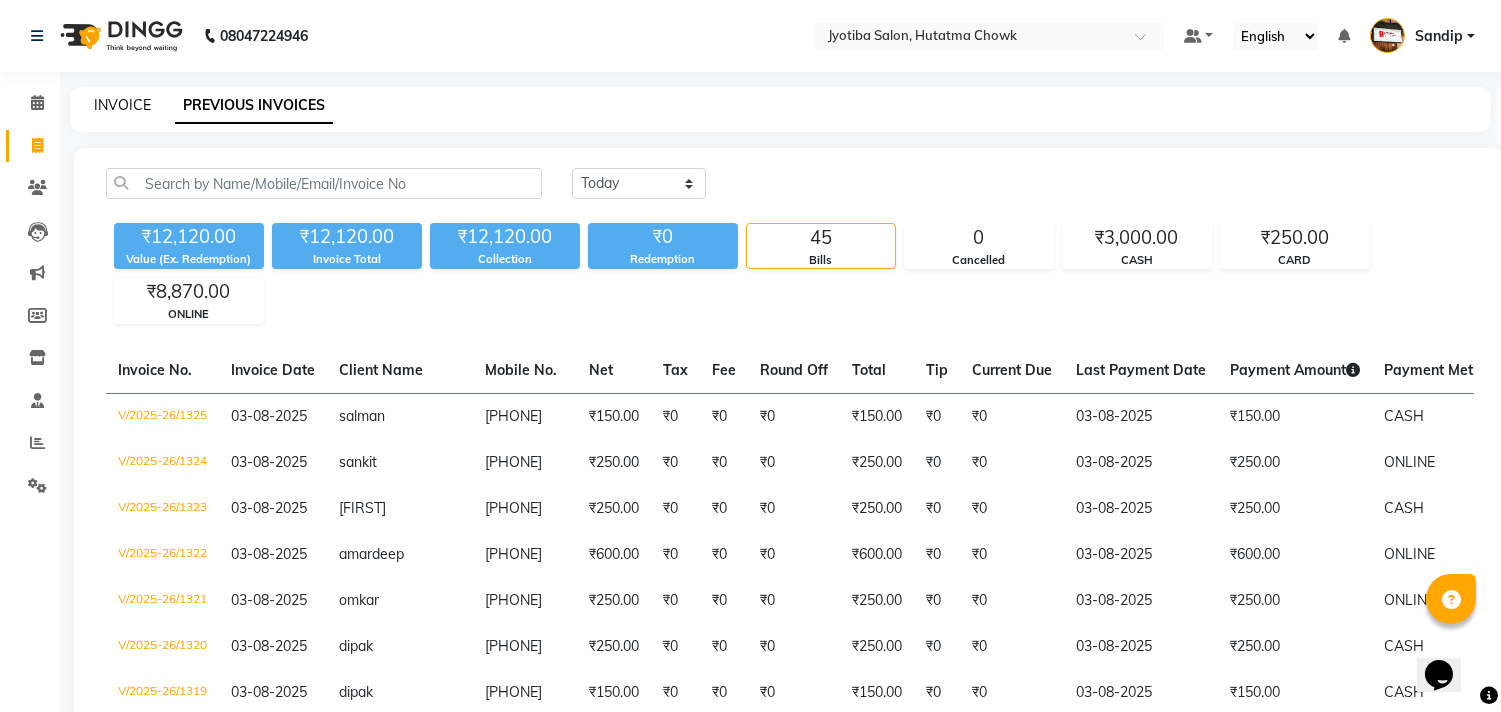 click on "INVOICE" 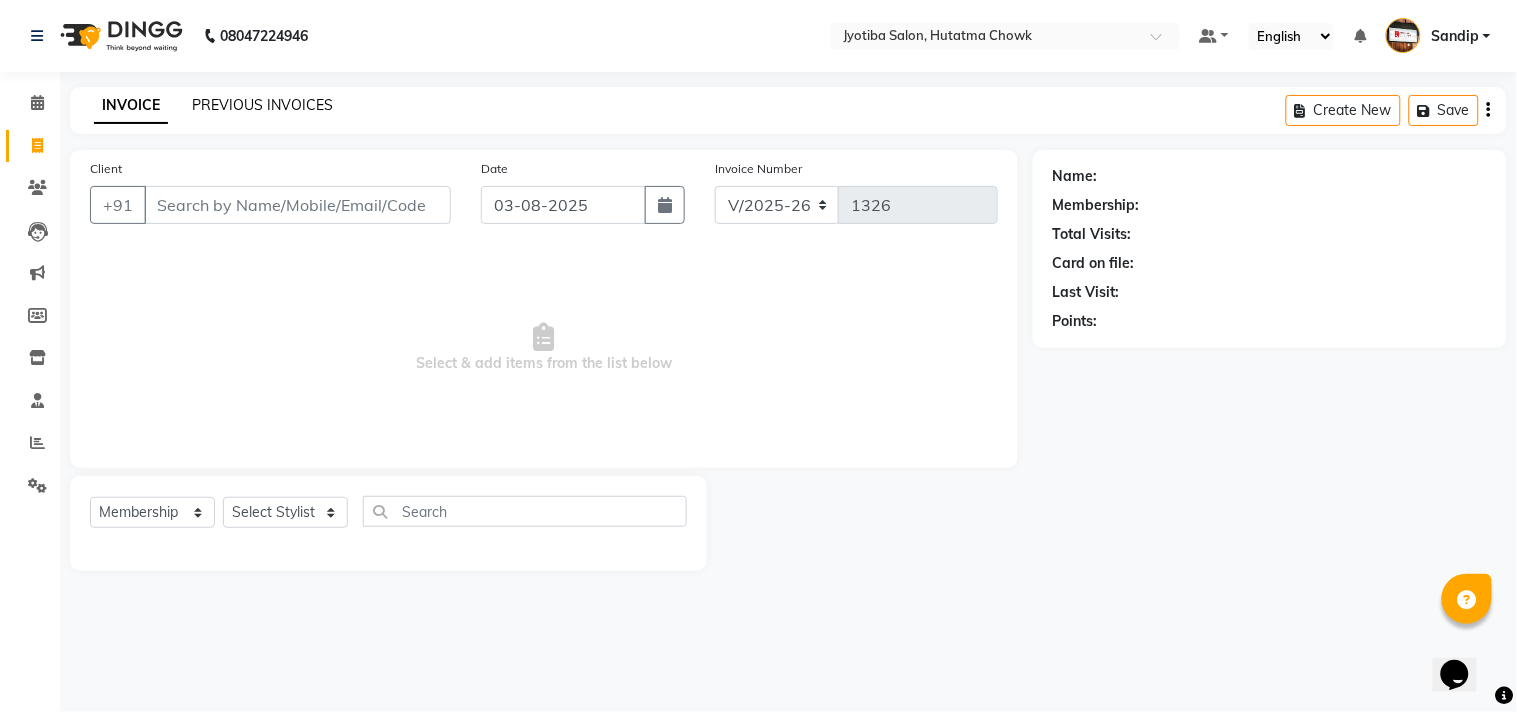 click on "PREVIOUS INVOICES" 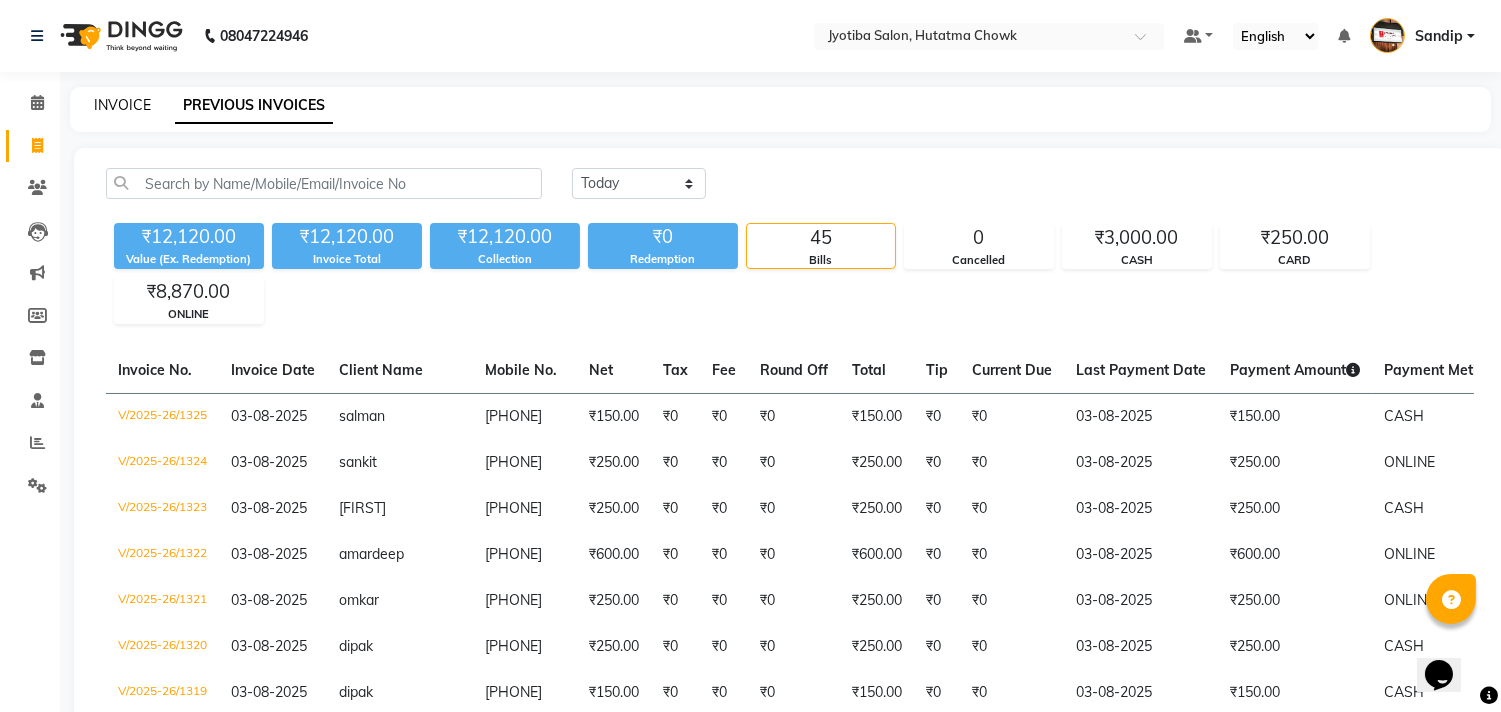 click on "INVOICE" 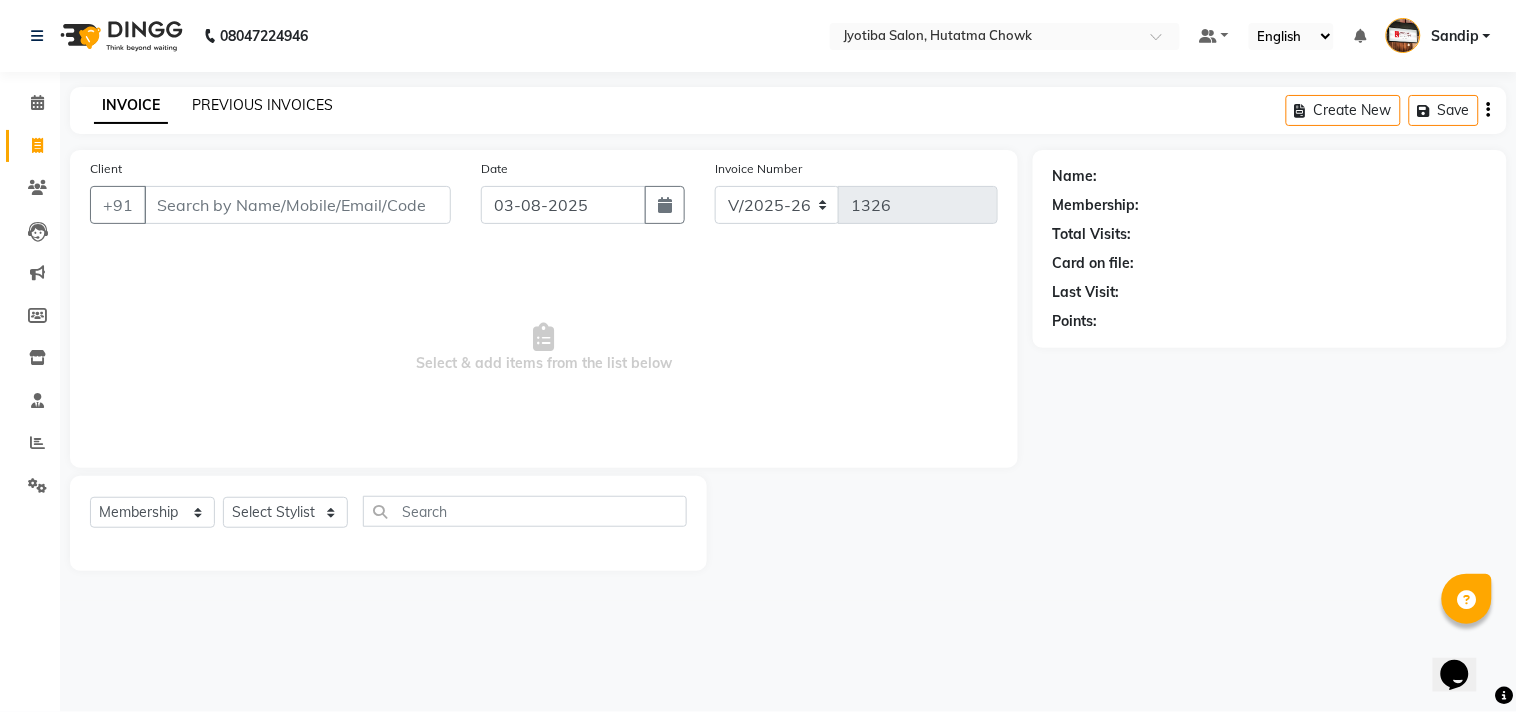 click on "PREVIOUS INVOICES" 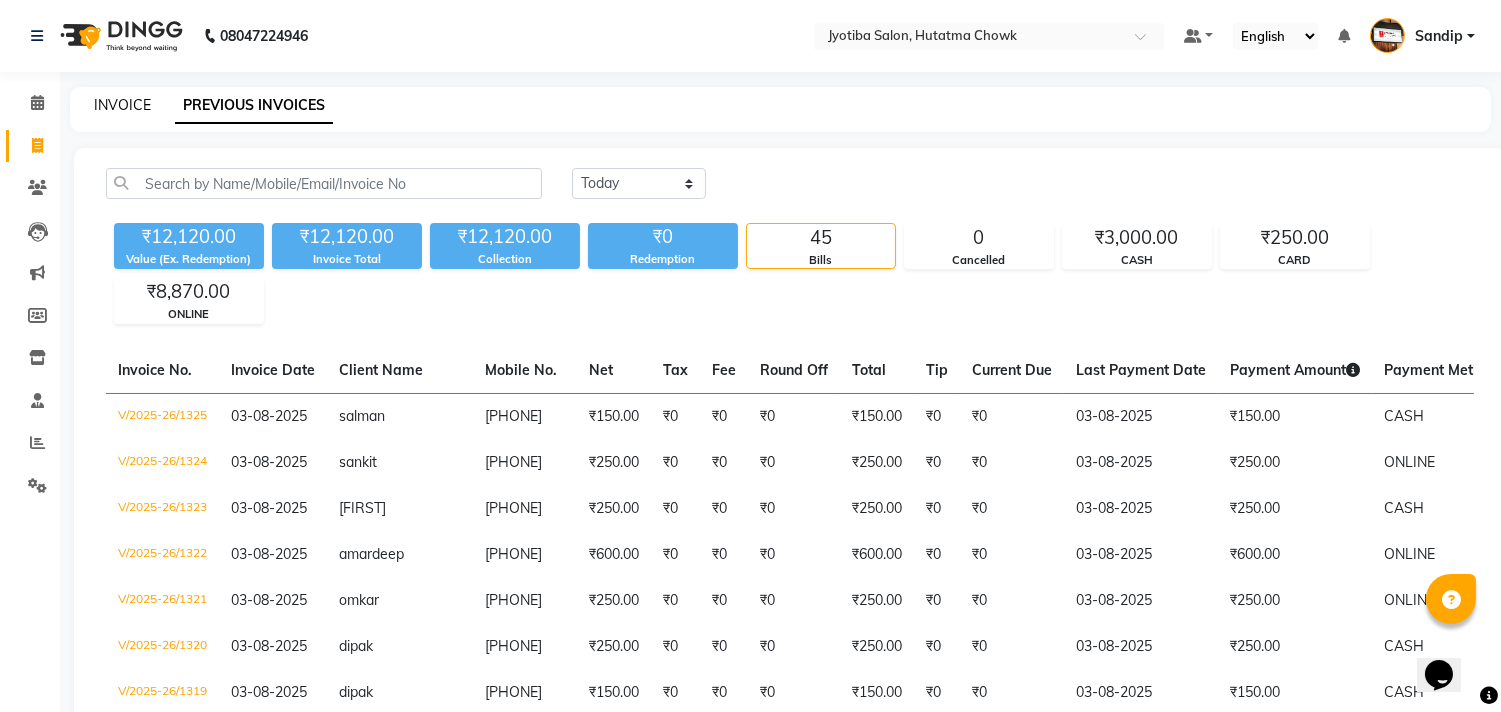 click on "INVOICE" 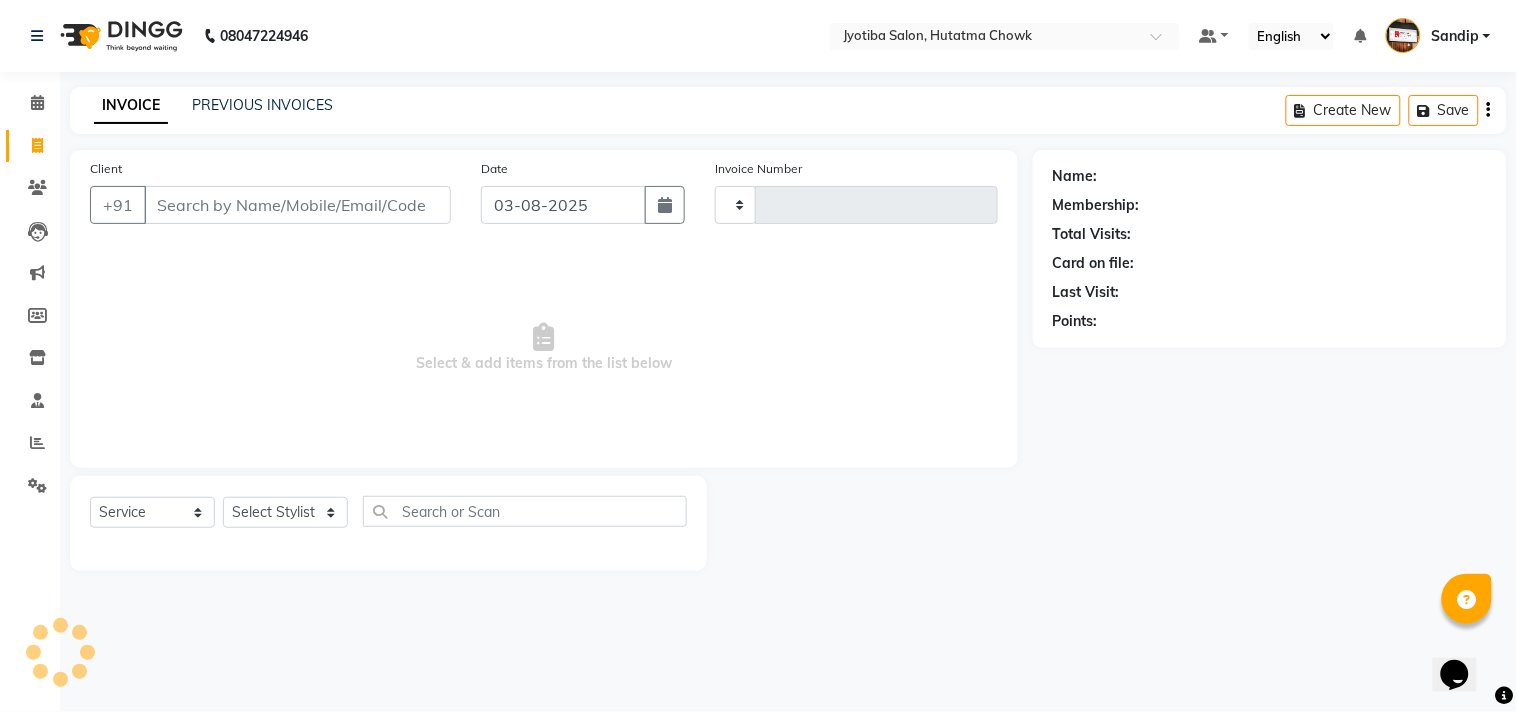 click on "INVOICE" 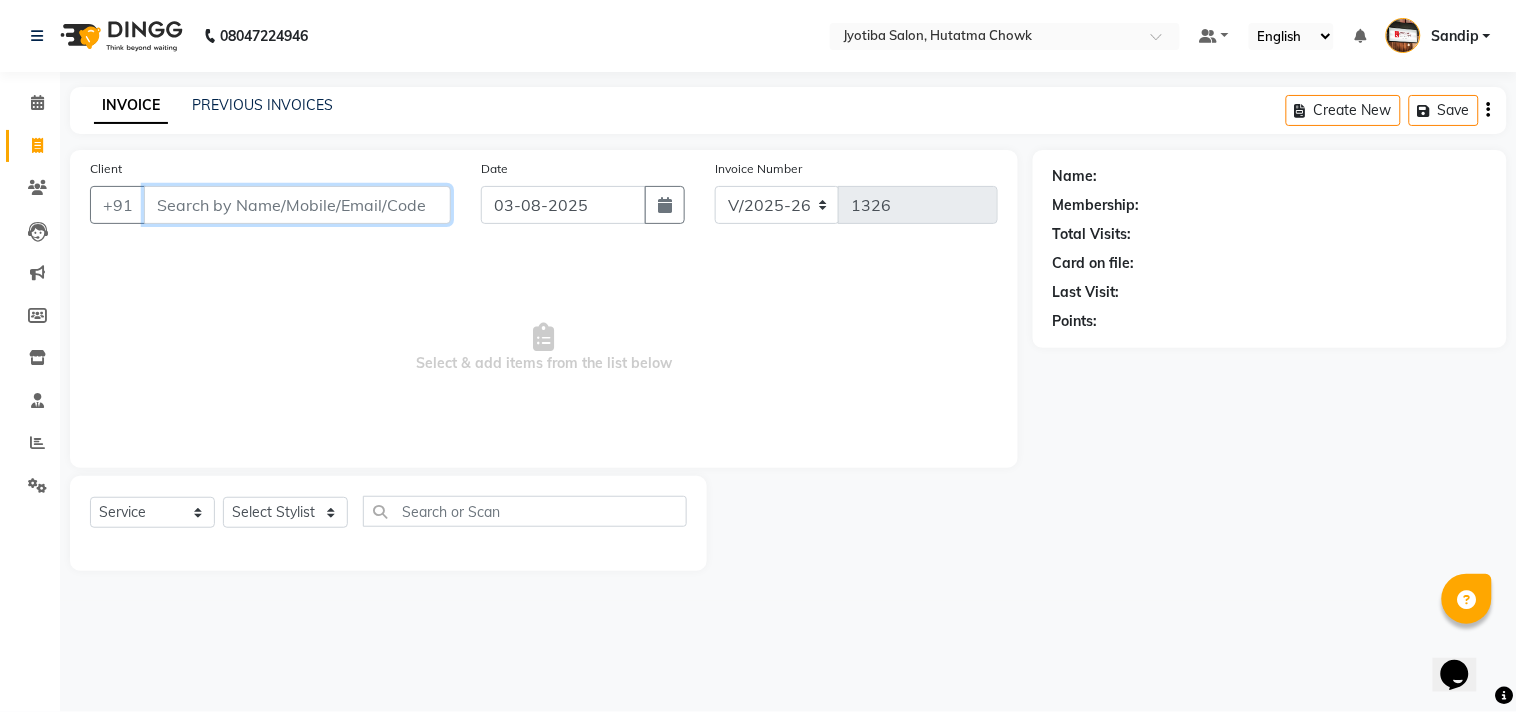 click on "Client" at bounding box center (297, 205) 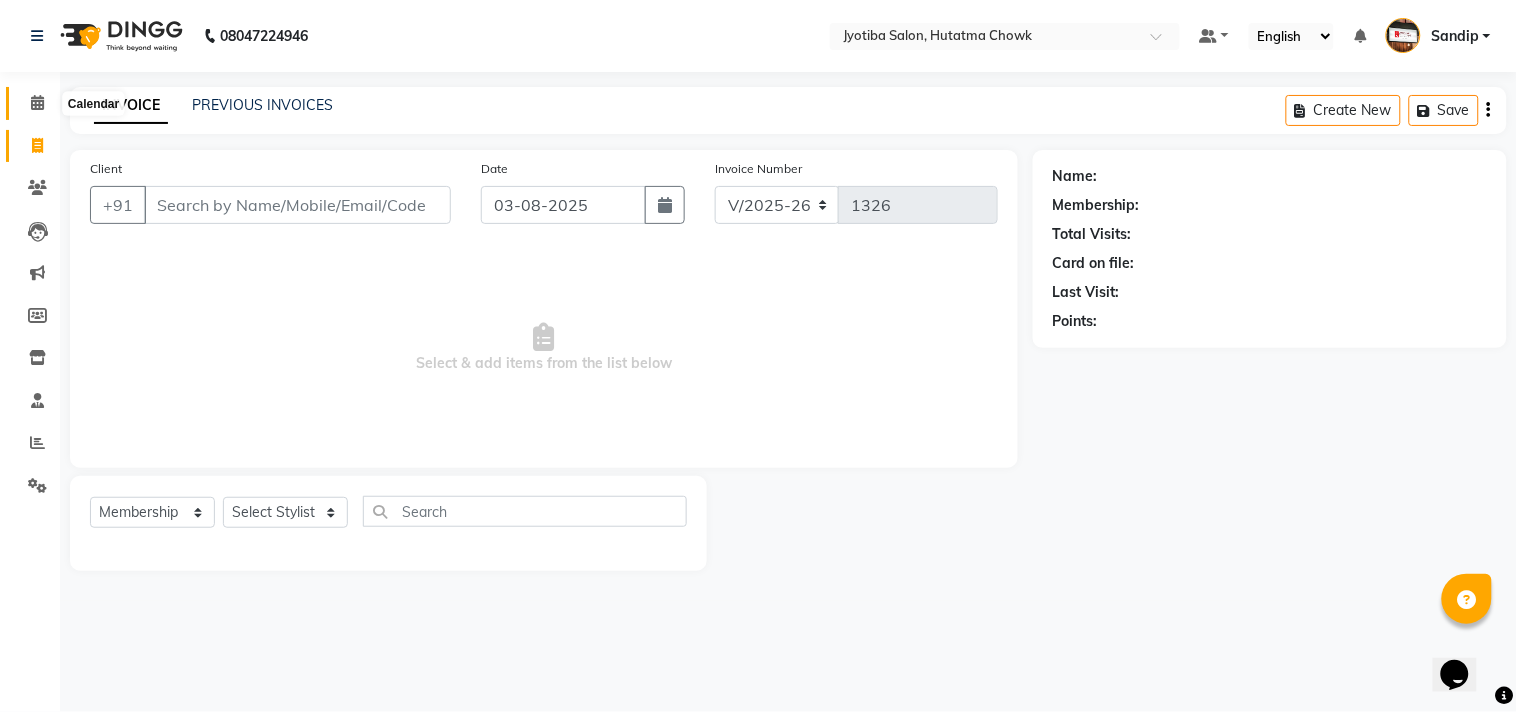 click 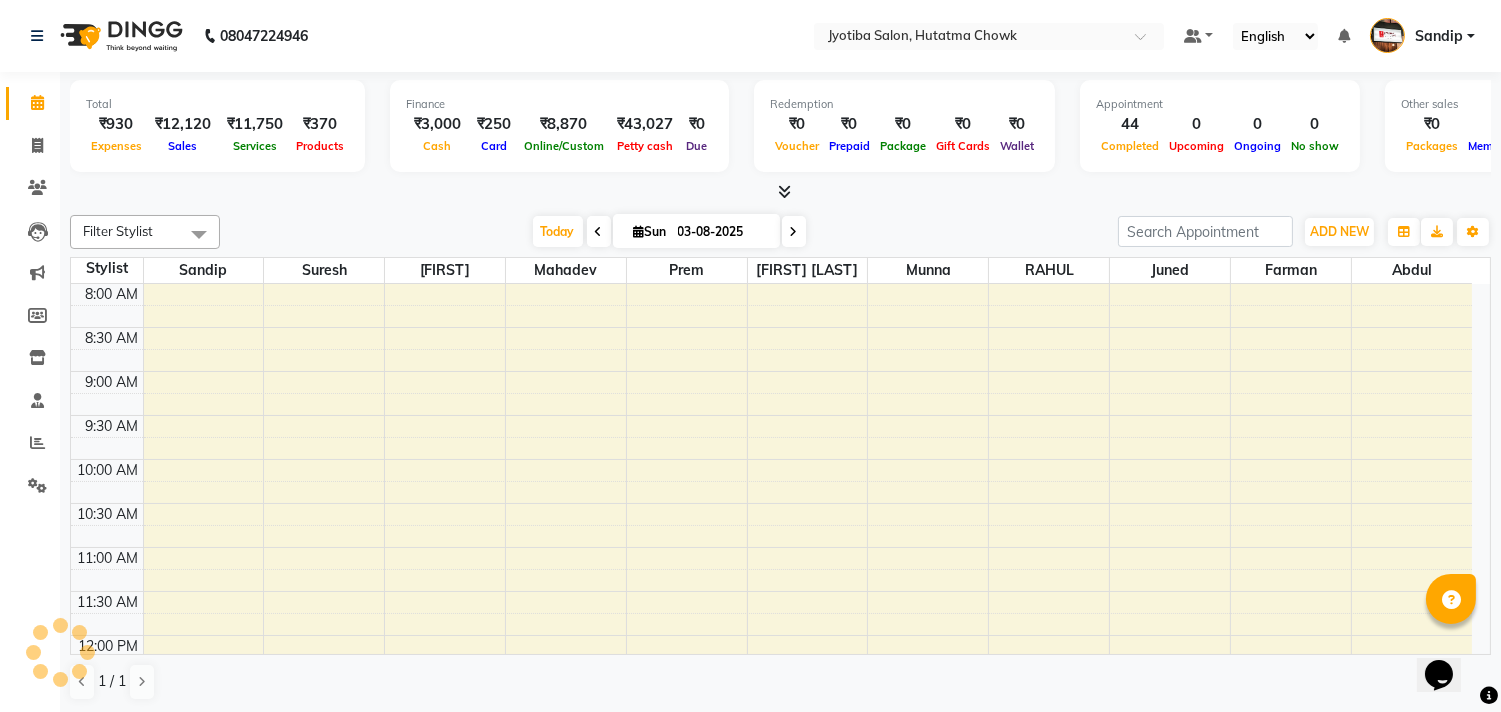 scroll, scrollTop: 0, scrollLeft: 0, axis: both 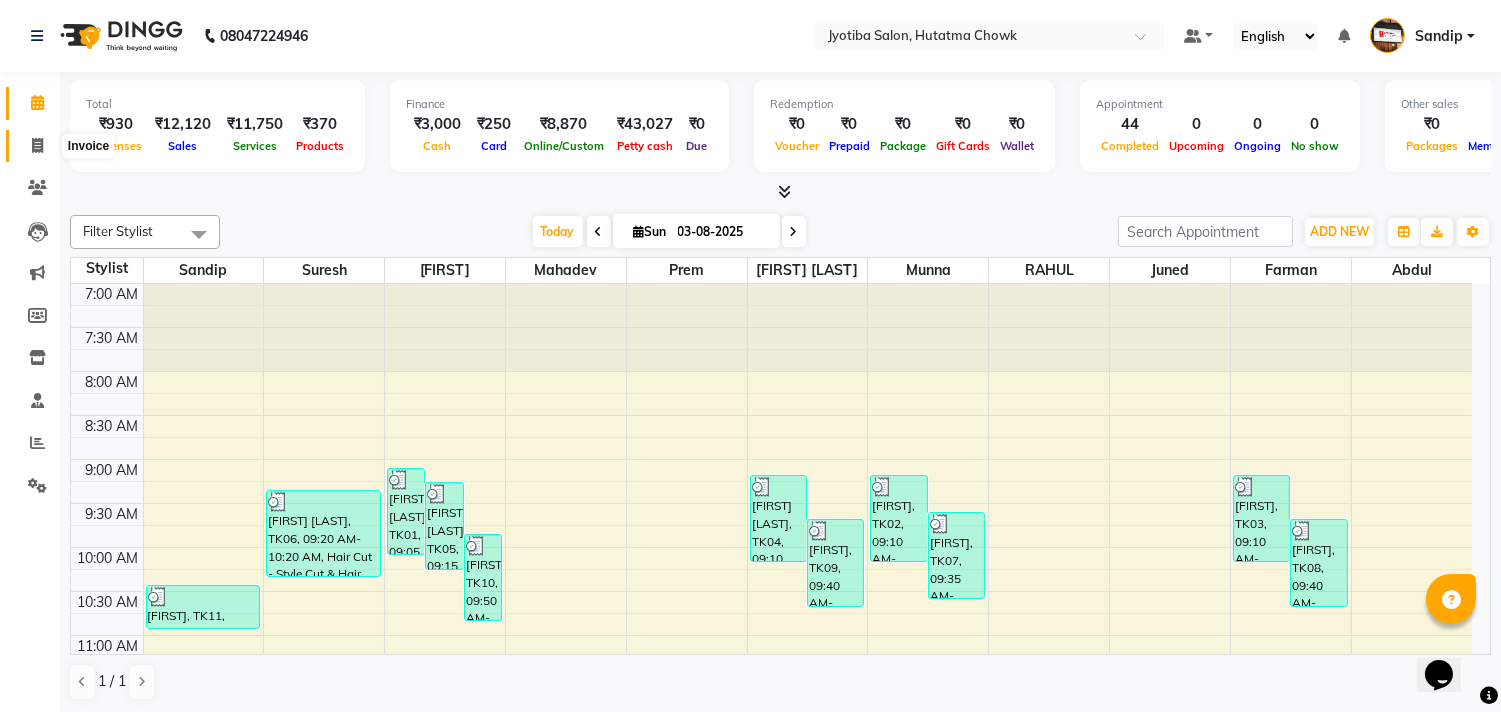 click 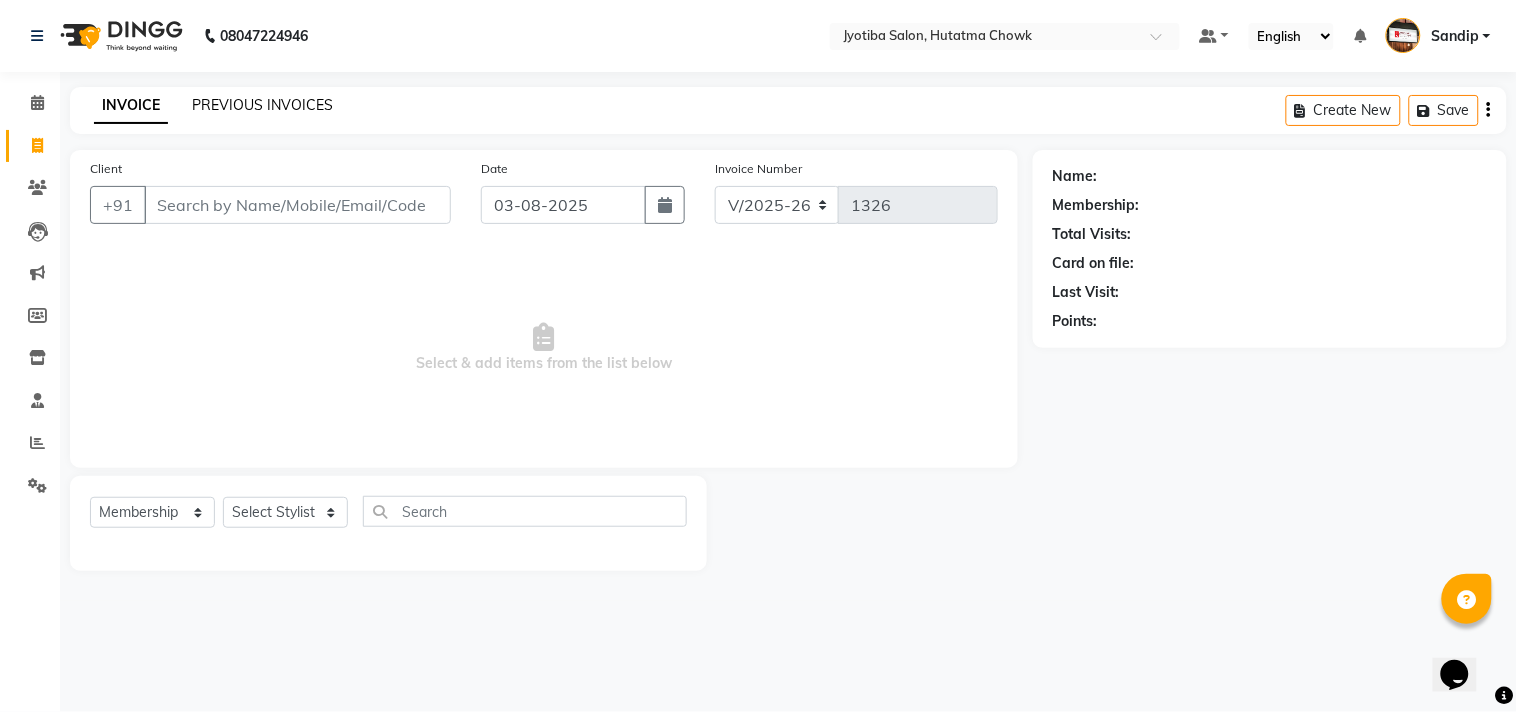 click on "PREVIOUS INVOICES" 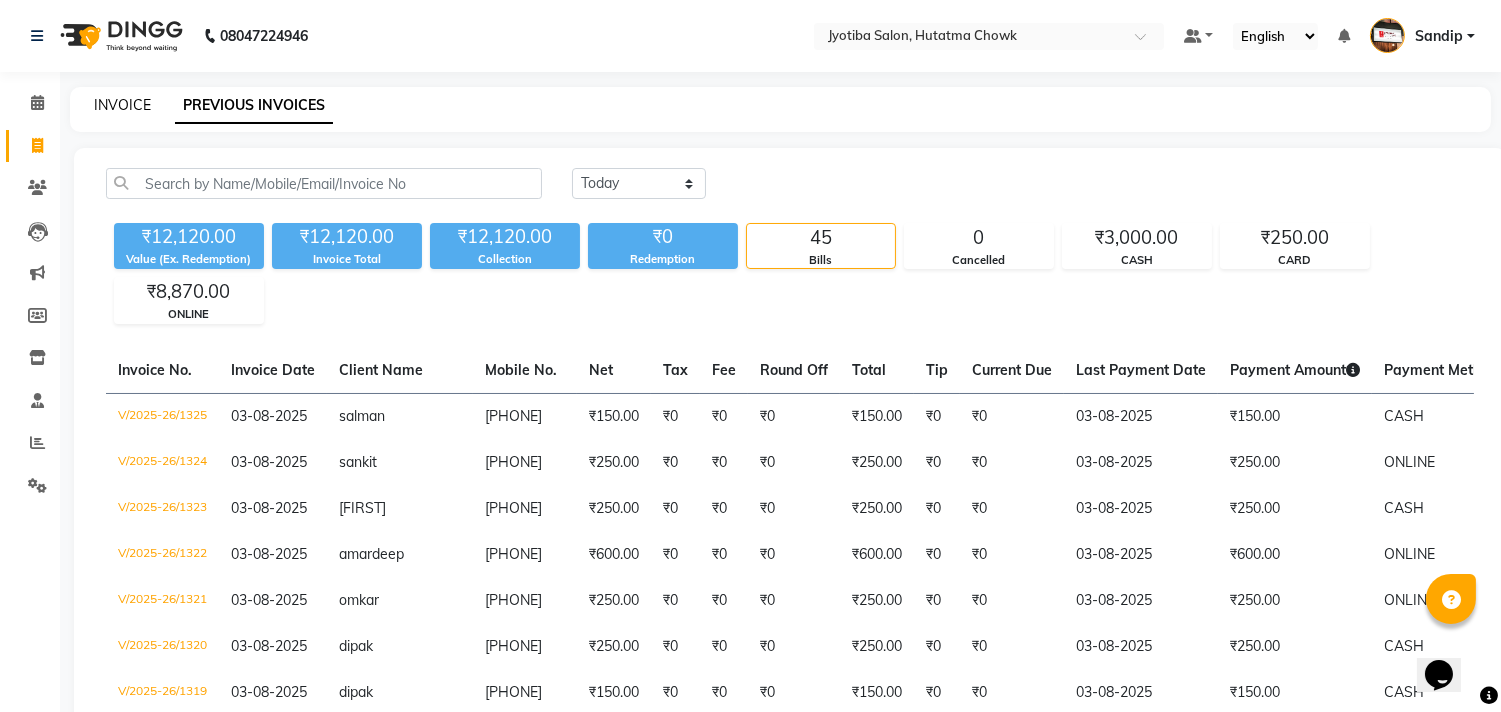 click on "INVOICE" 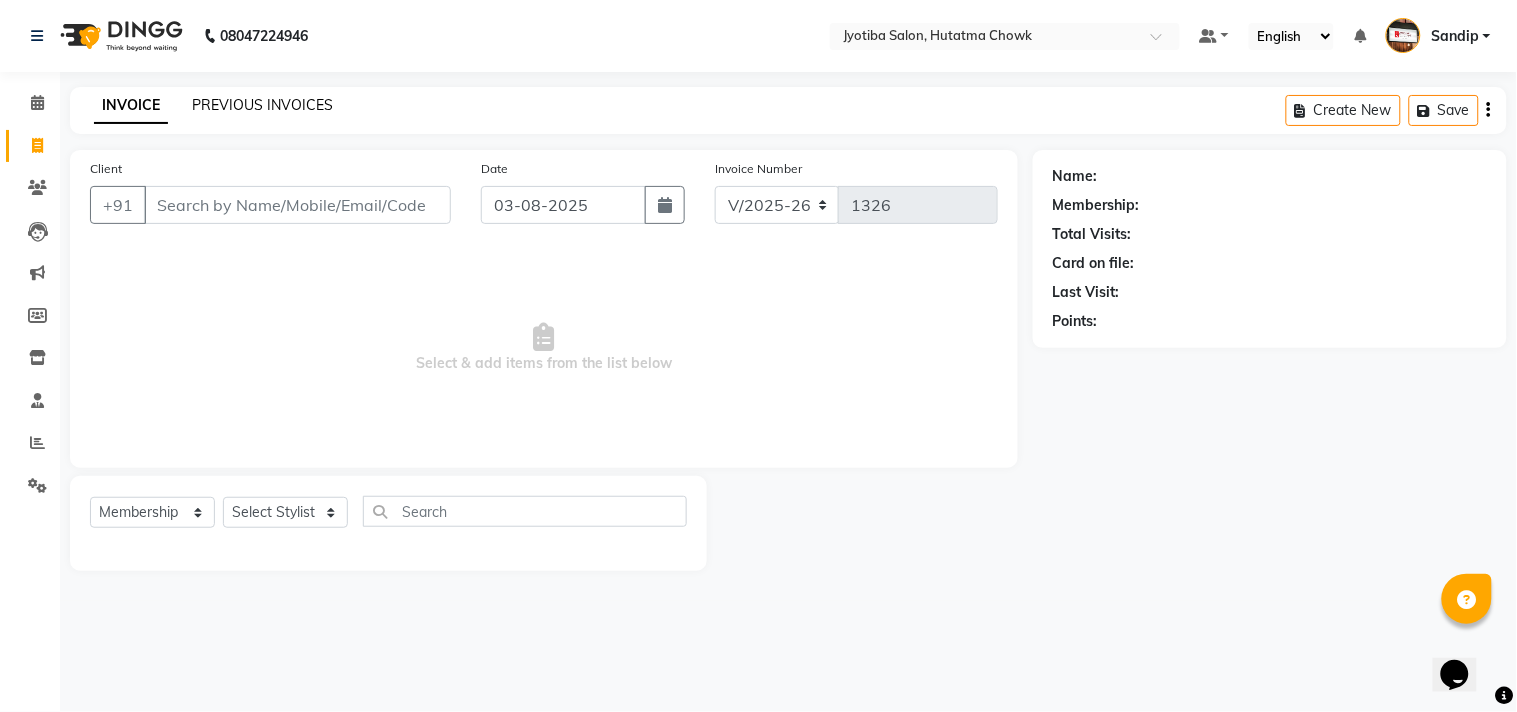 click on "PREVIOUS INVOICES" 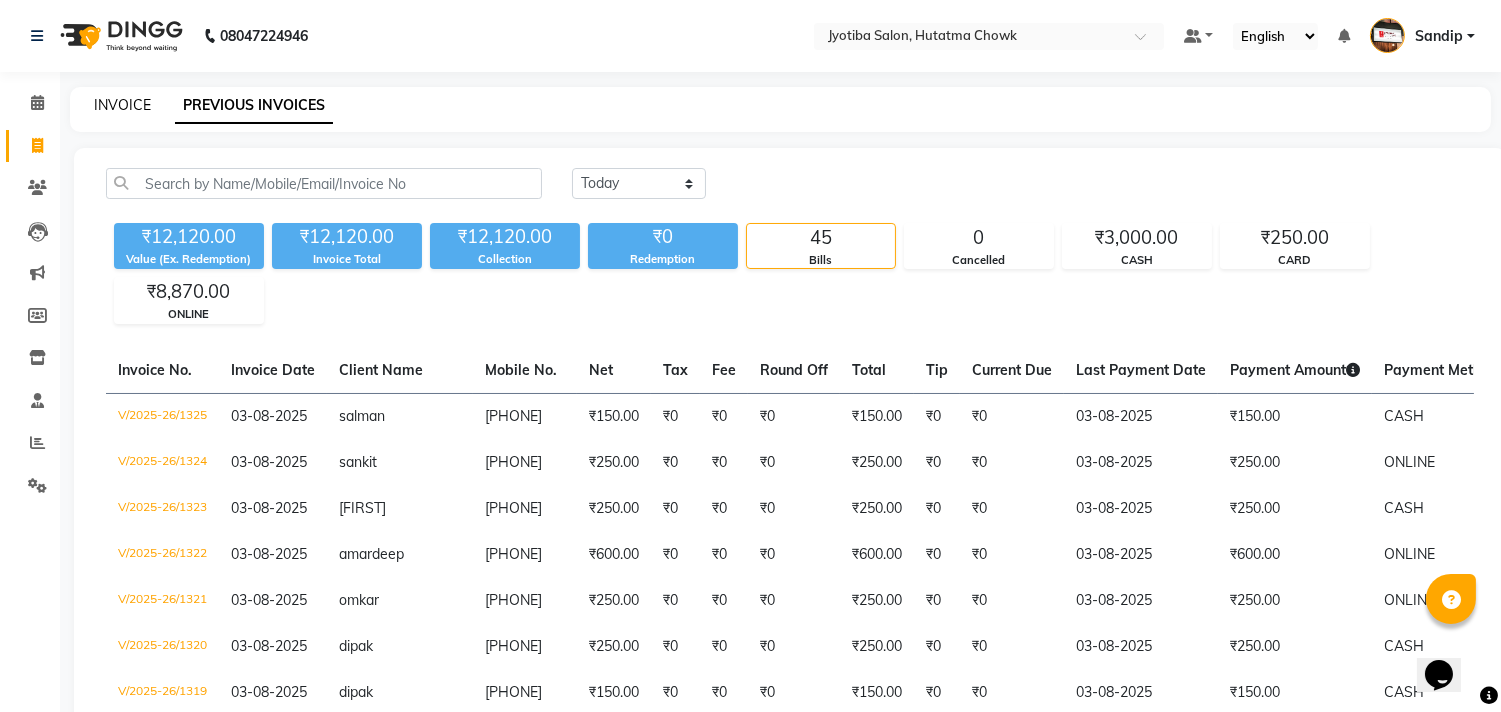 click on "INVOICE" 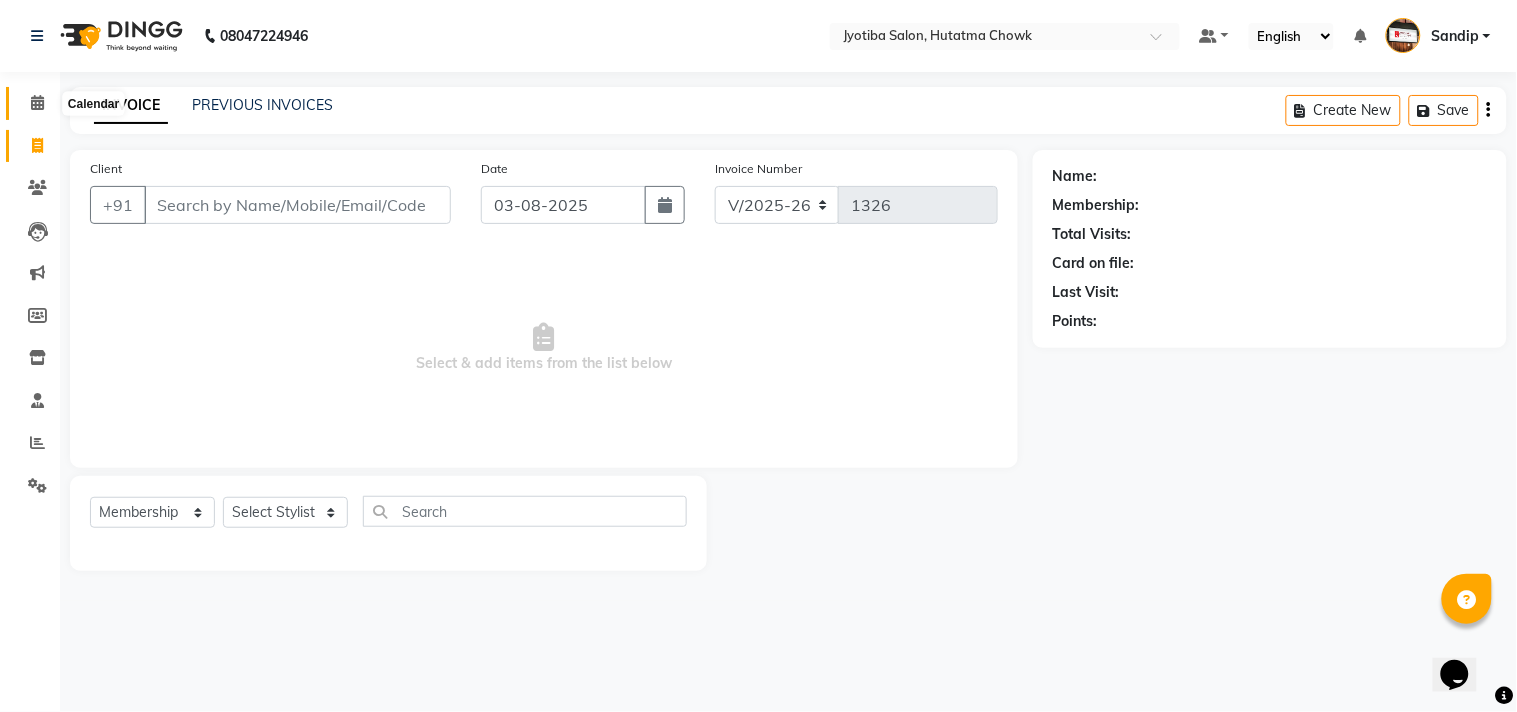 click 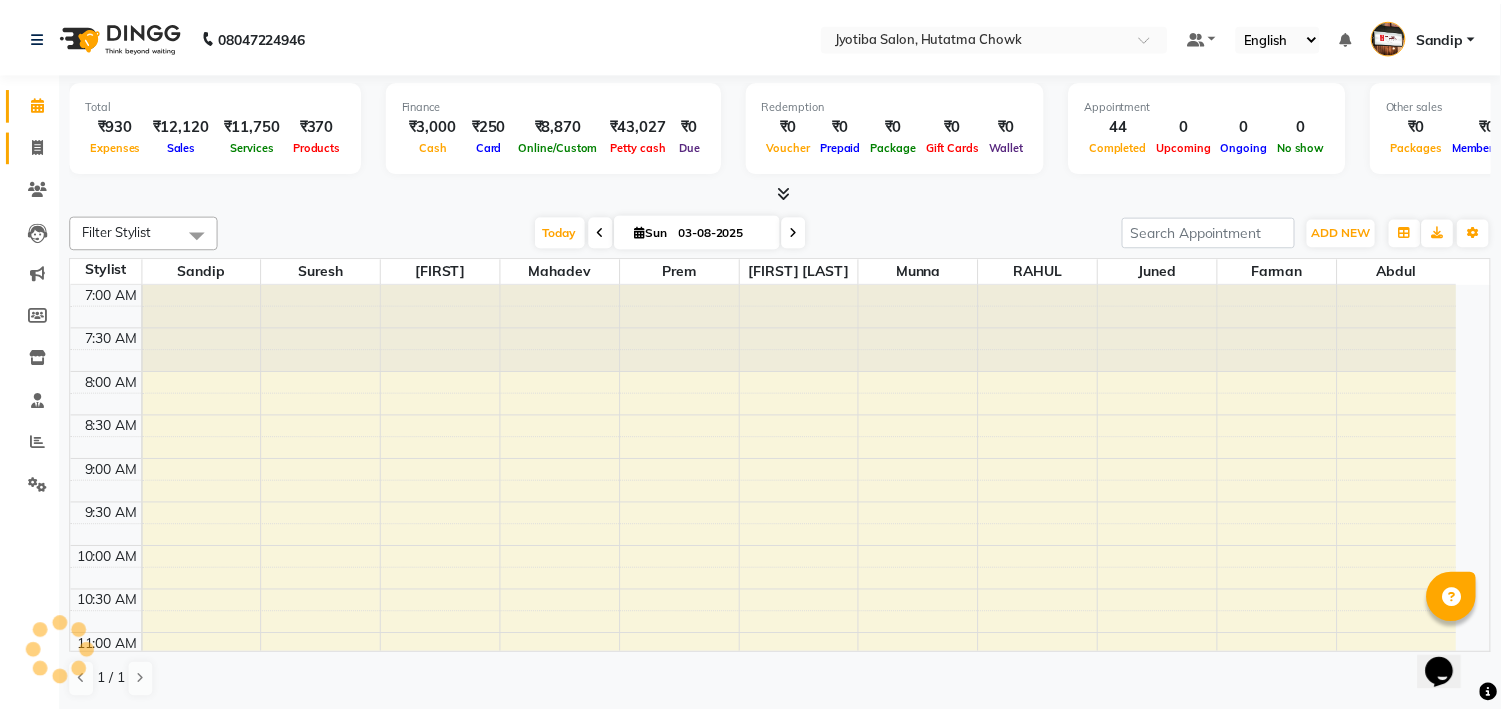 scroll, scrollTop: 0, scrollLeft: 0, axis: both 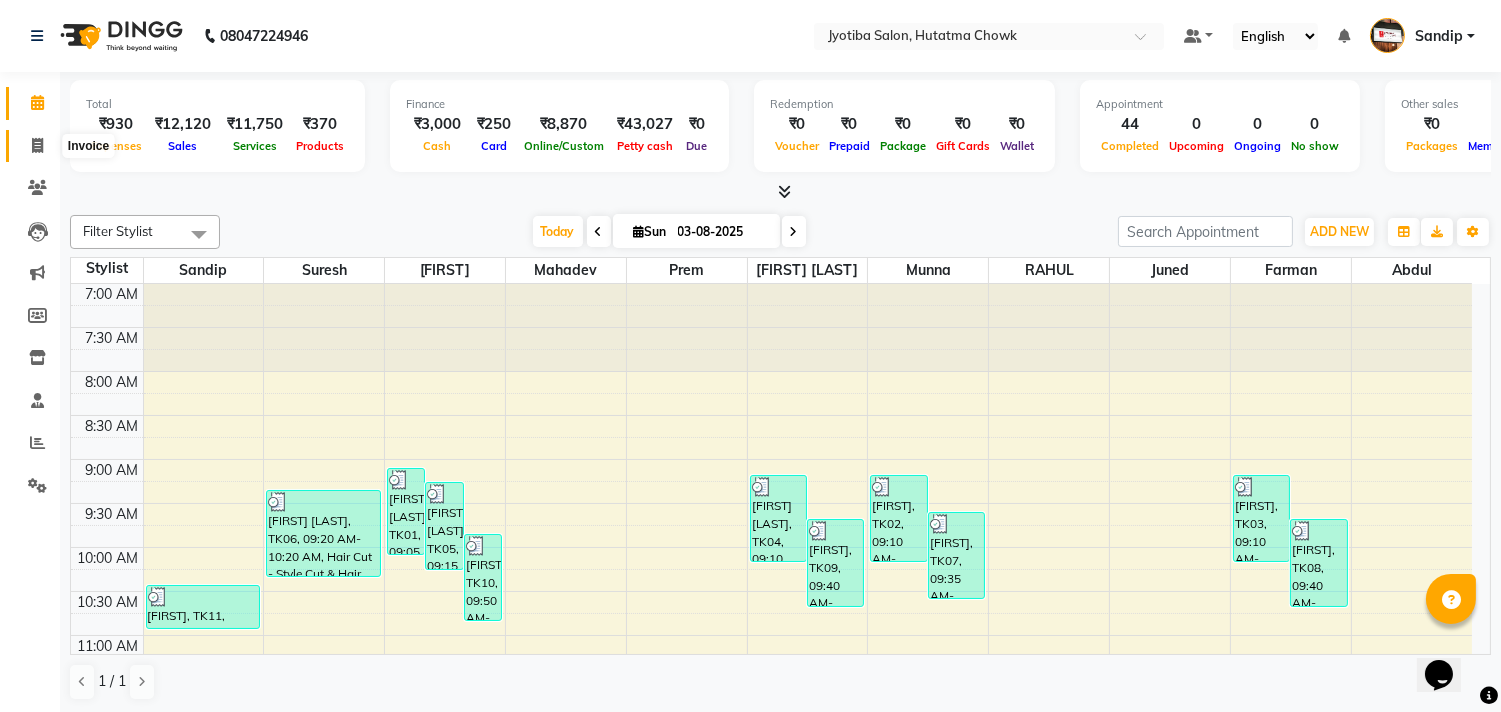 click 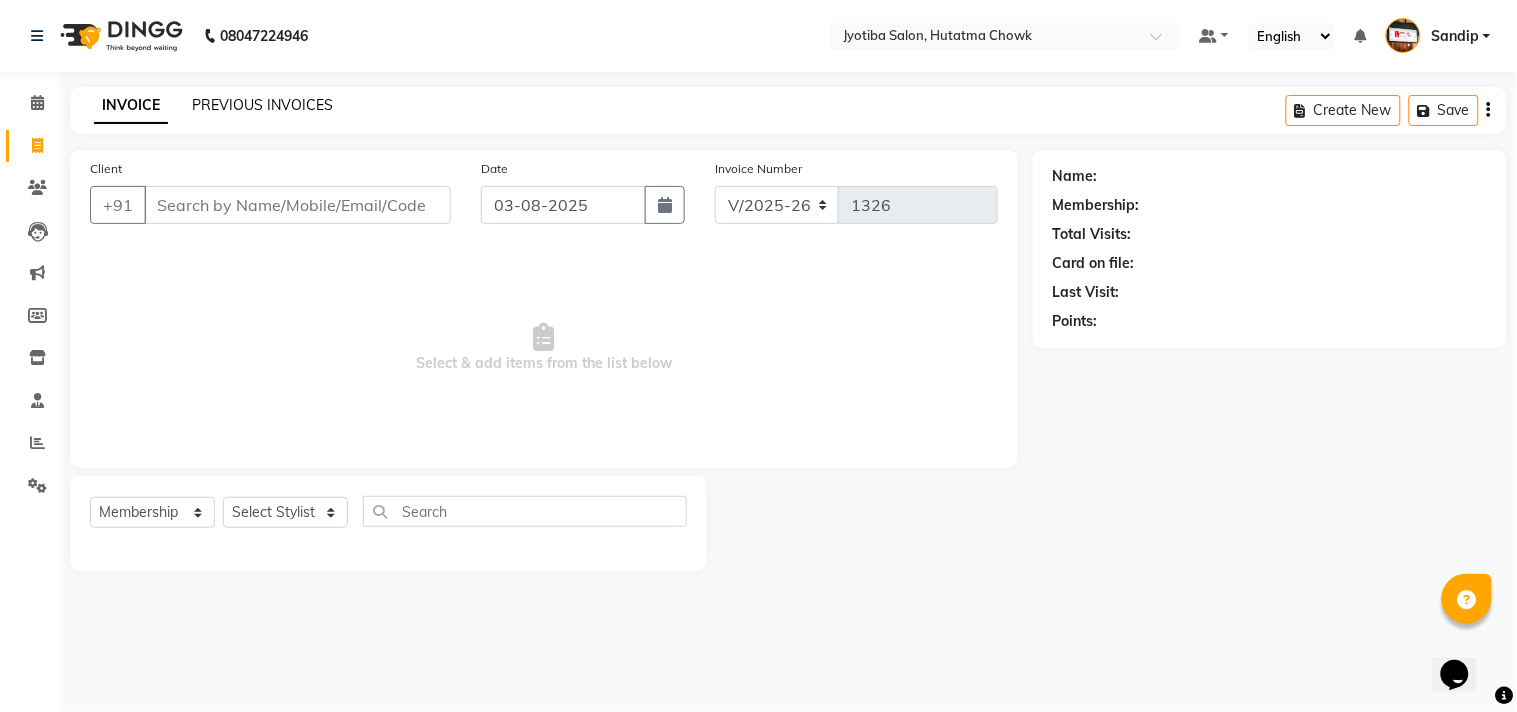 click on "PREVIOUS INVOICES" 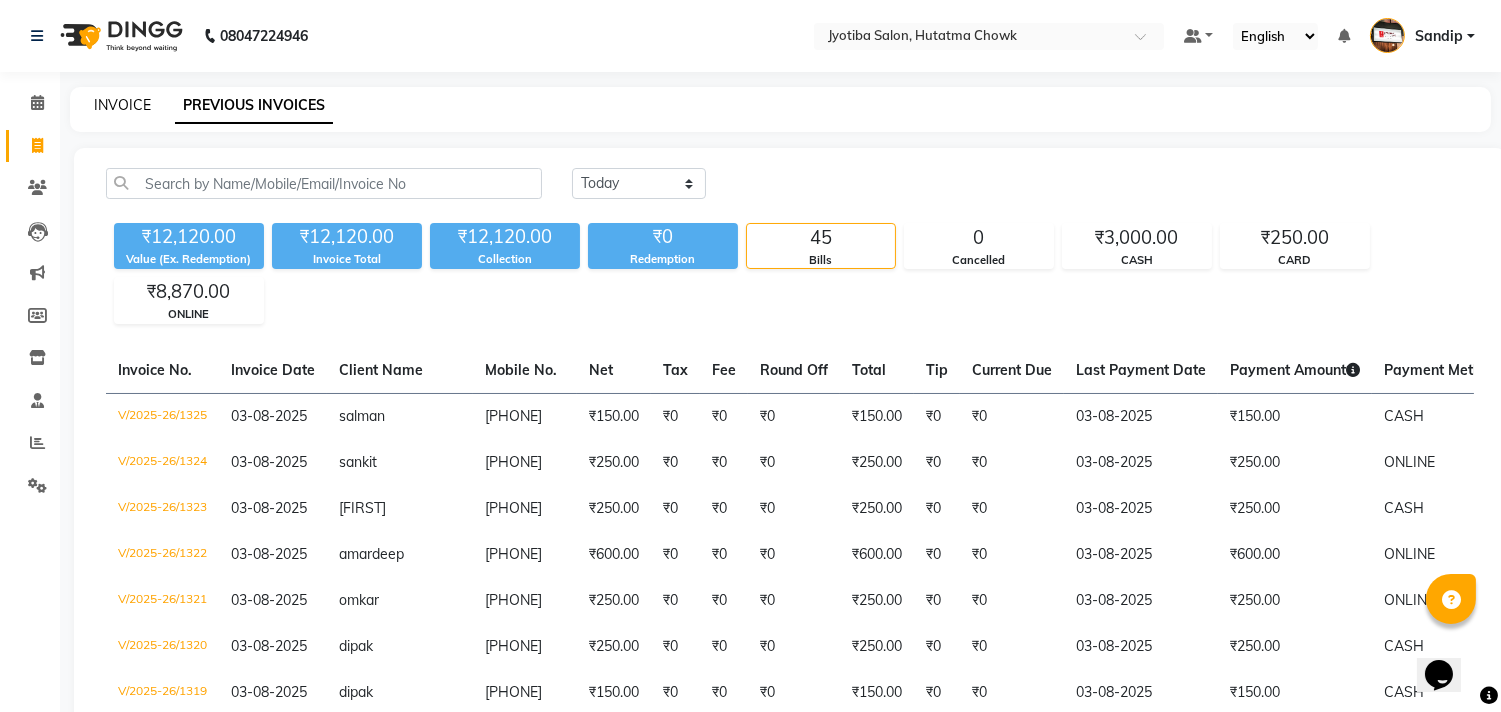 click on "INVOICE" 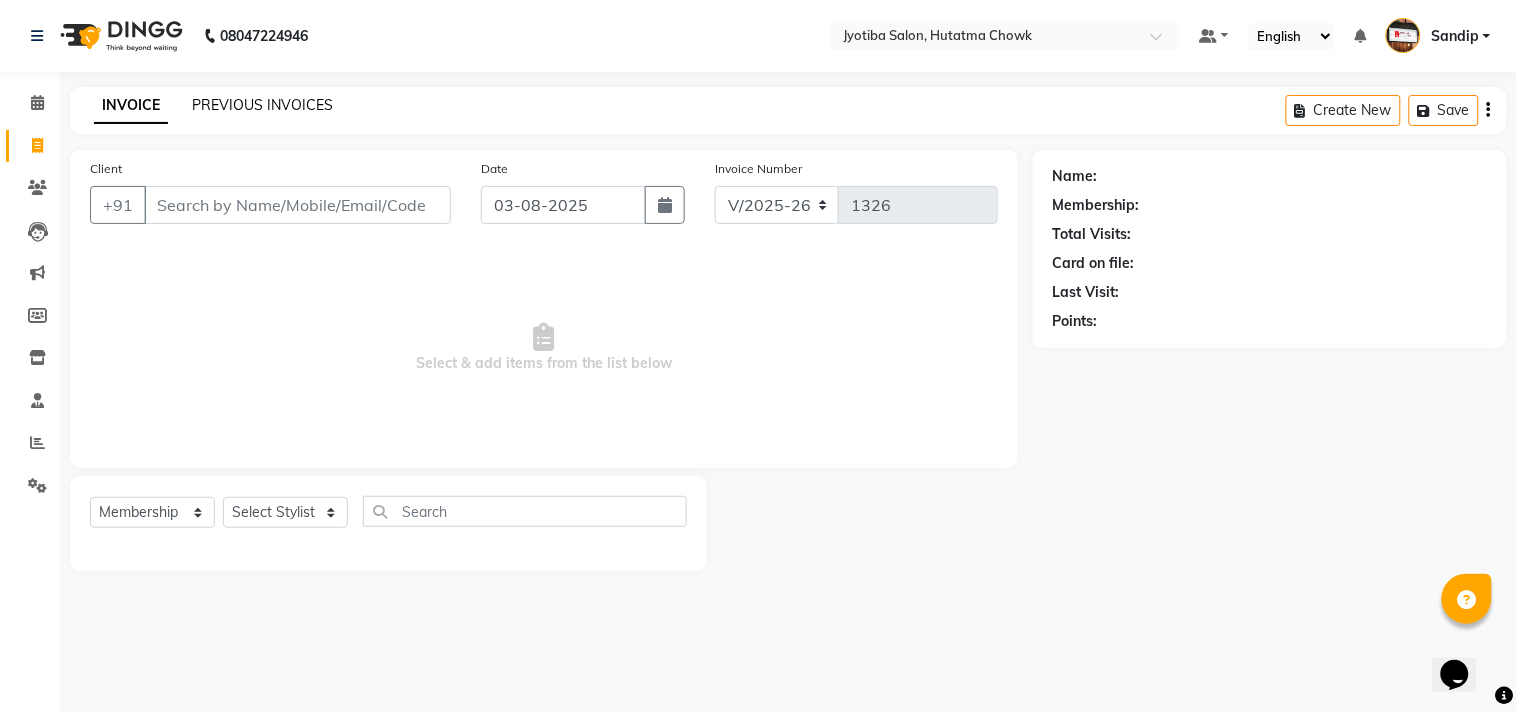 click on "PREVIOUS INVOICES" 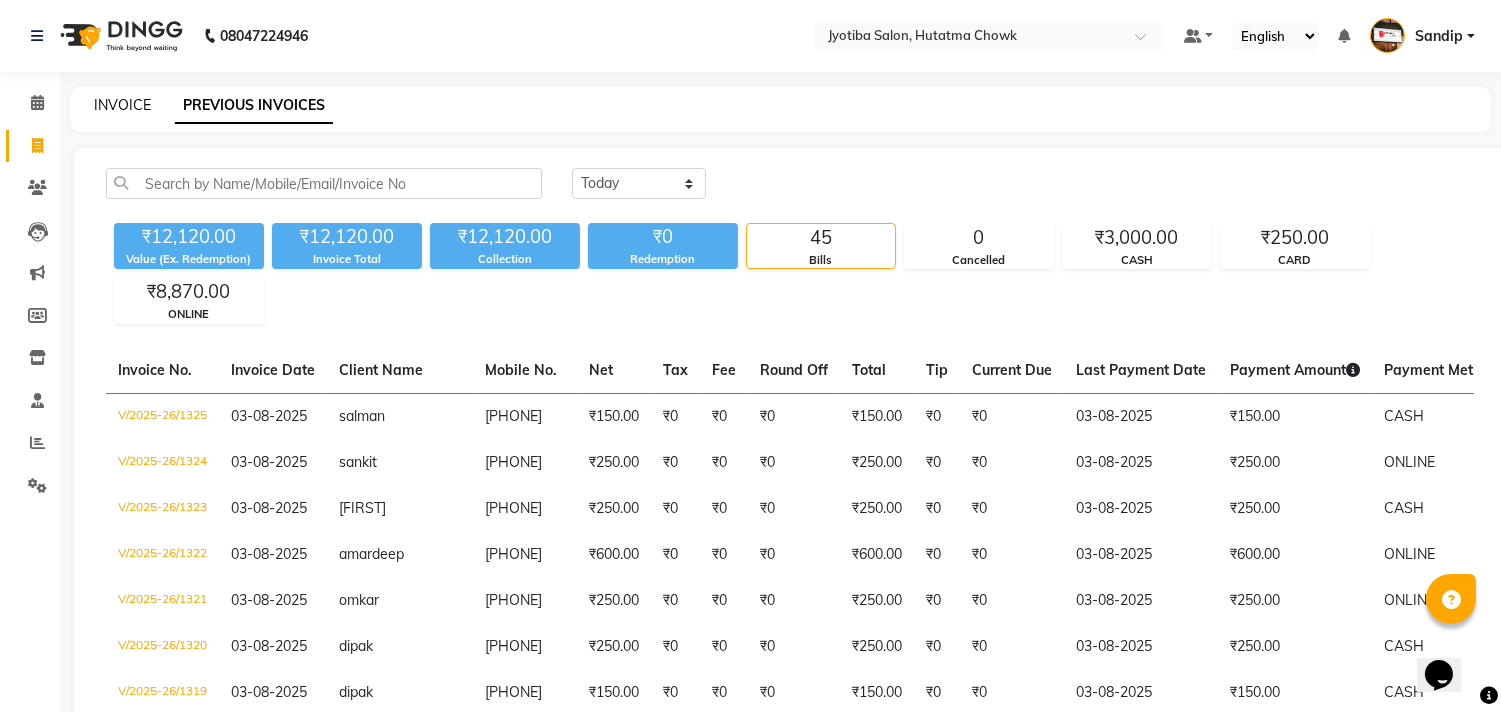 click on "INVOICE" 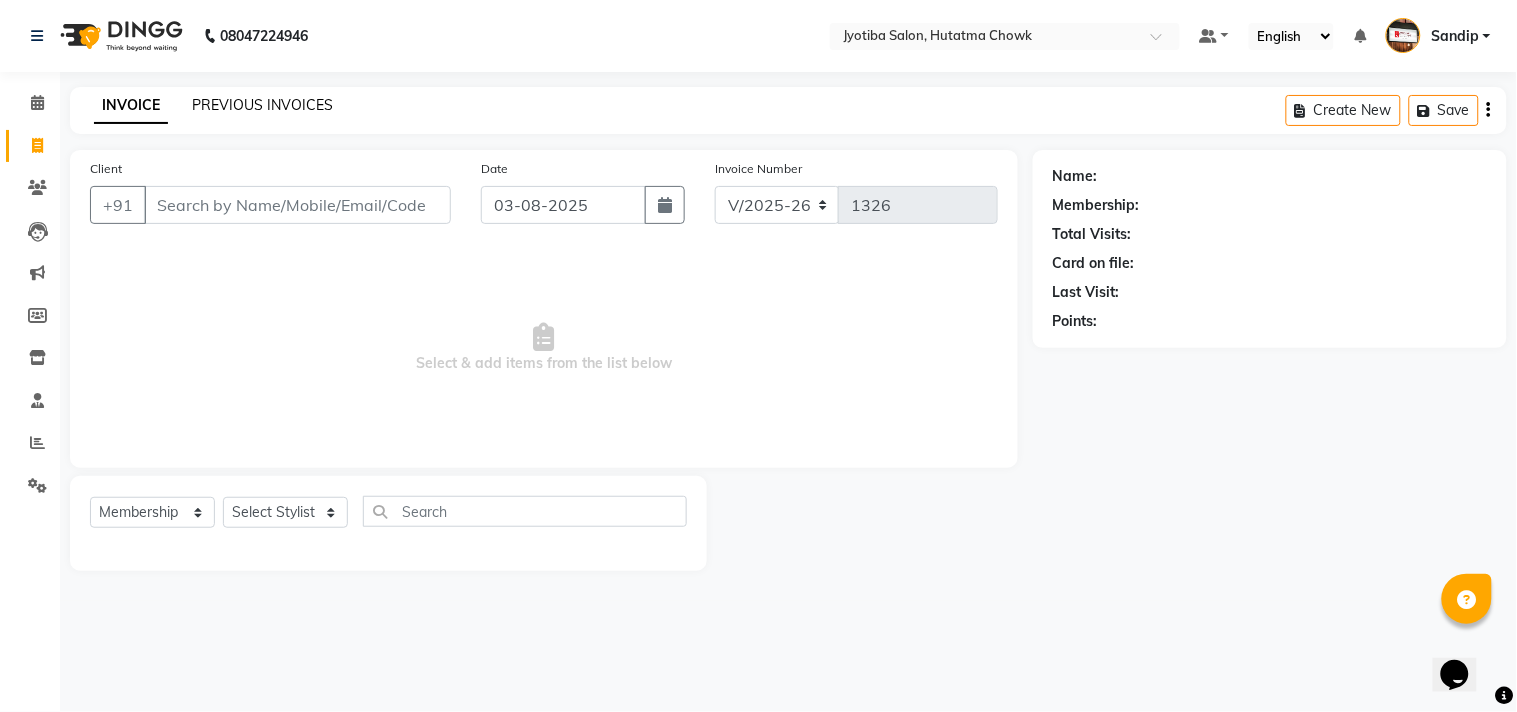 click on "PREVIOUS INVOICES" 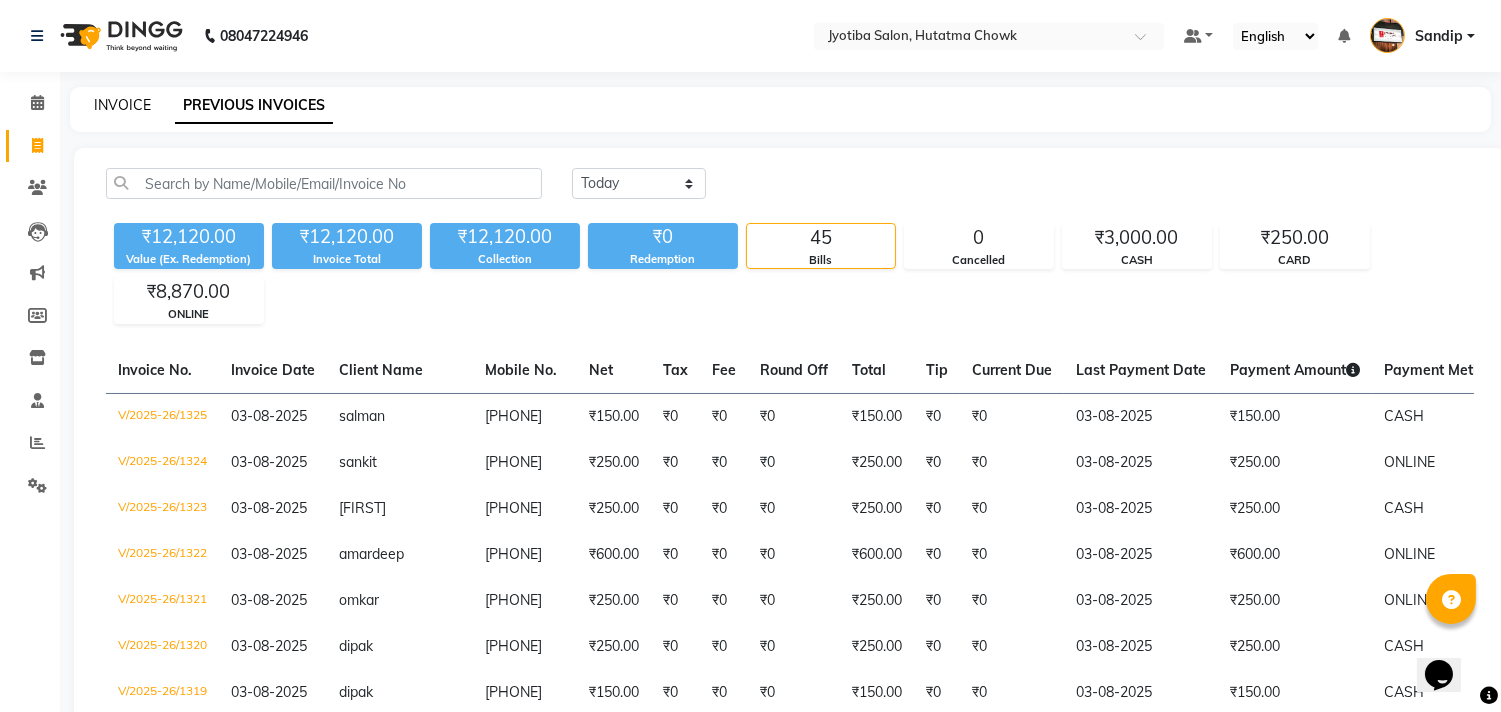 click on "INVOICE" 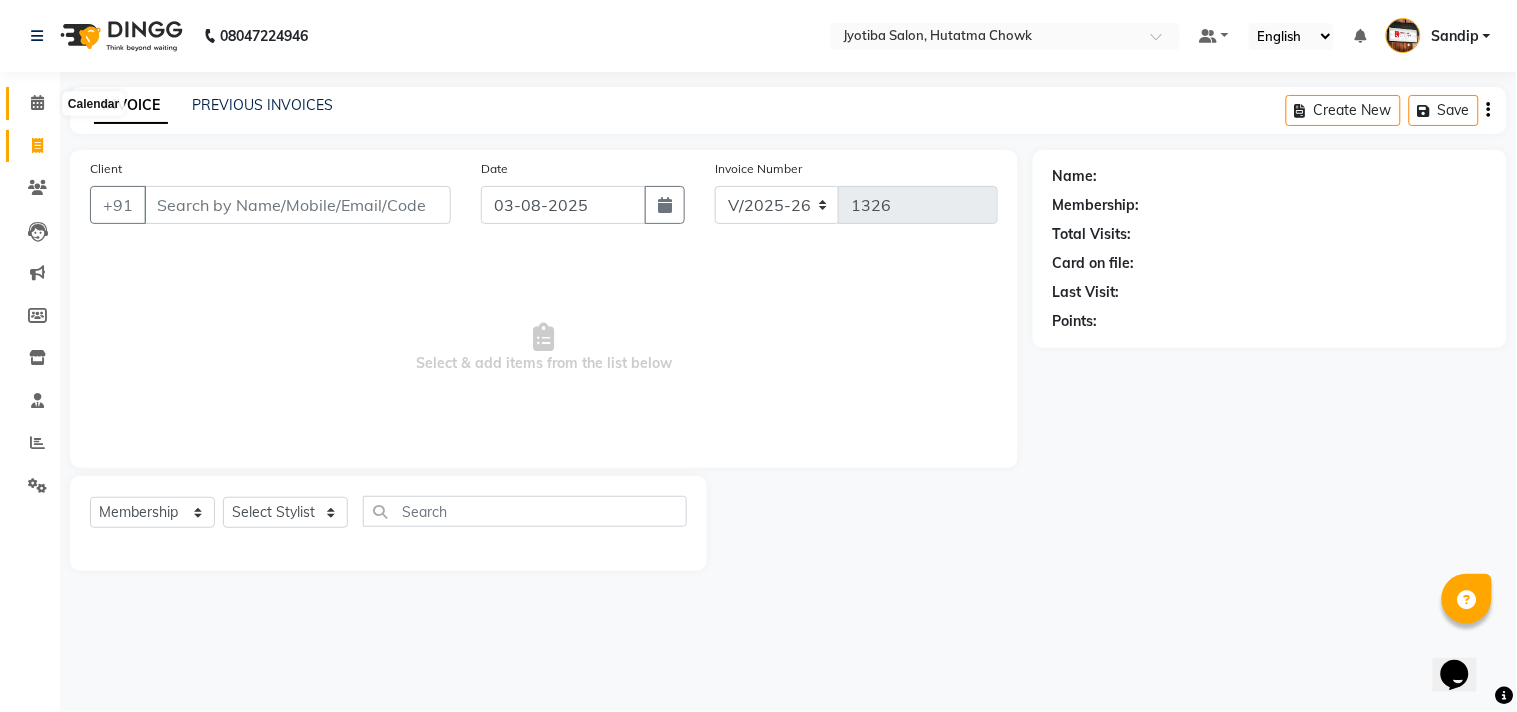 click 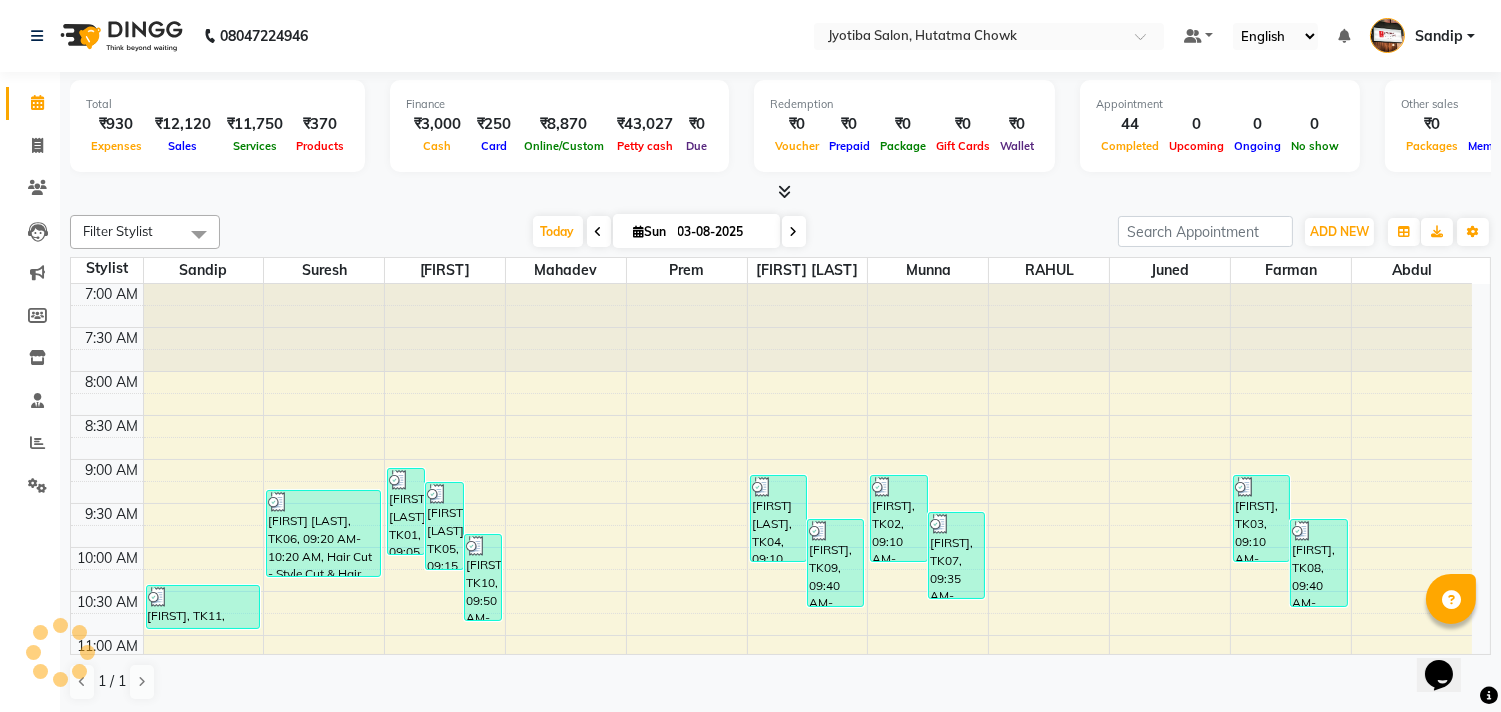 scroll, scrollTop: 917, scrollLeft: 0, axis: vertical 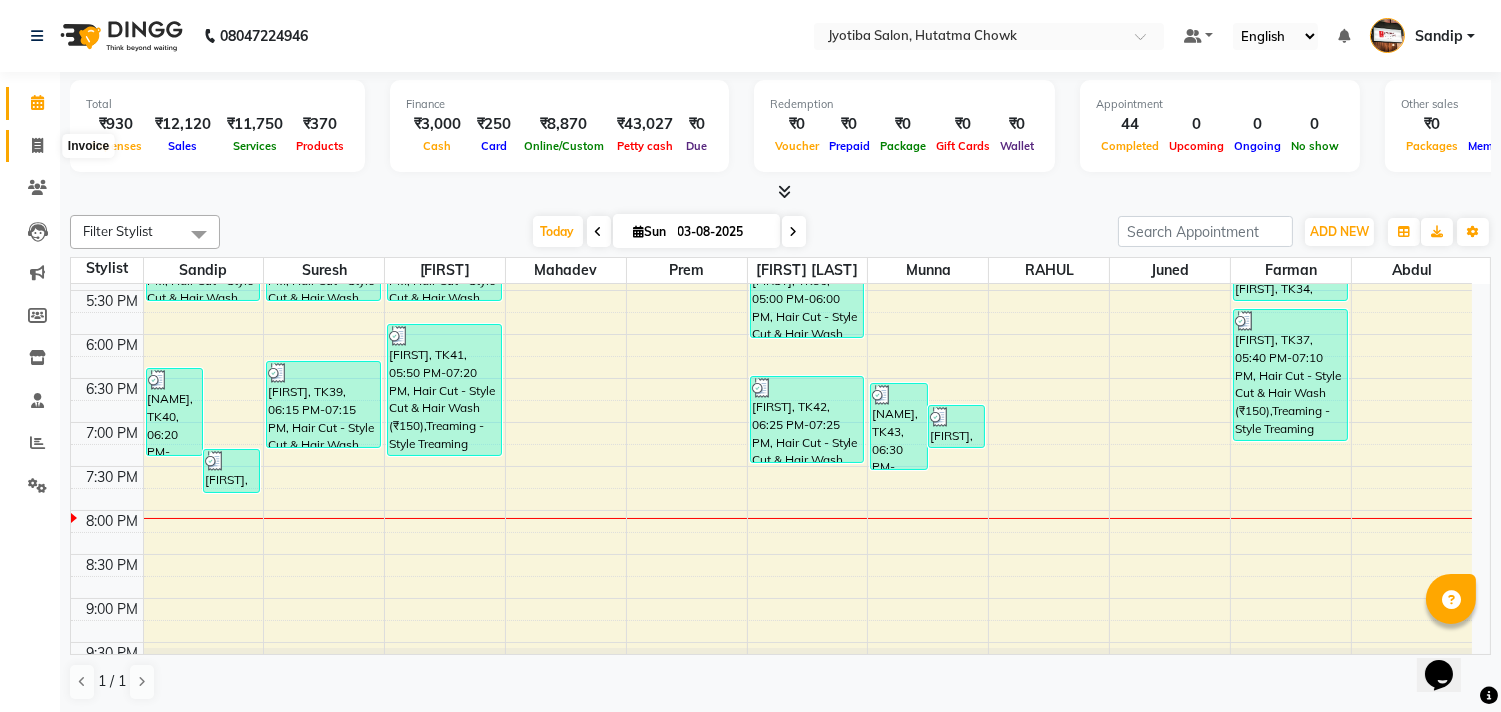 click 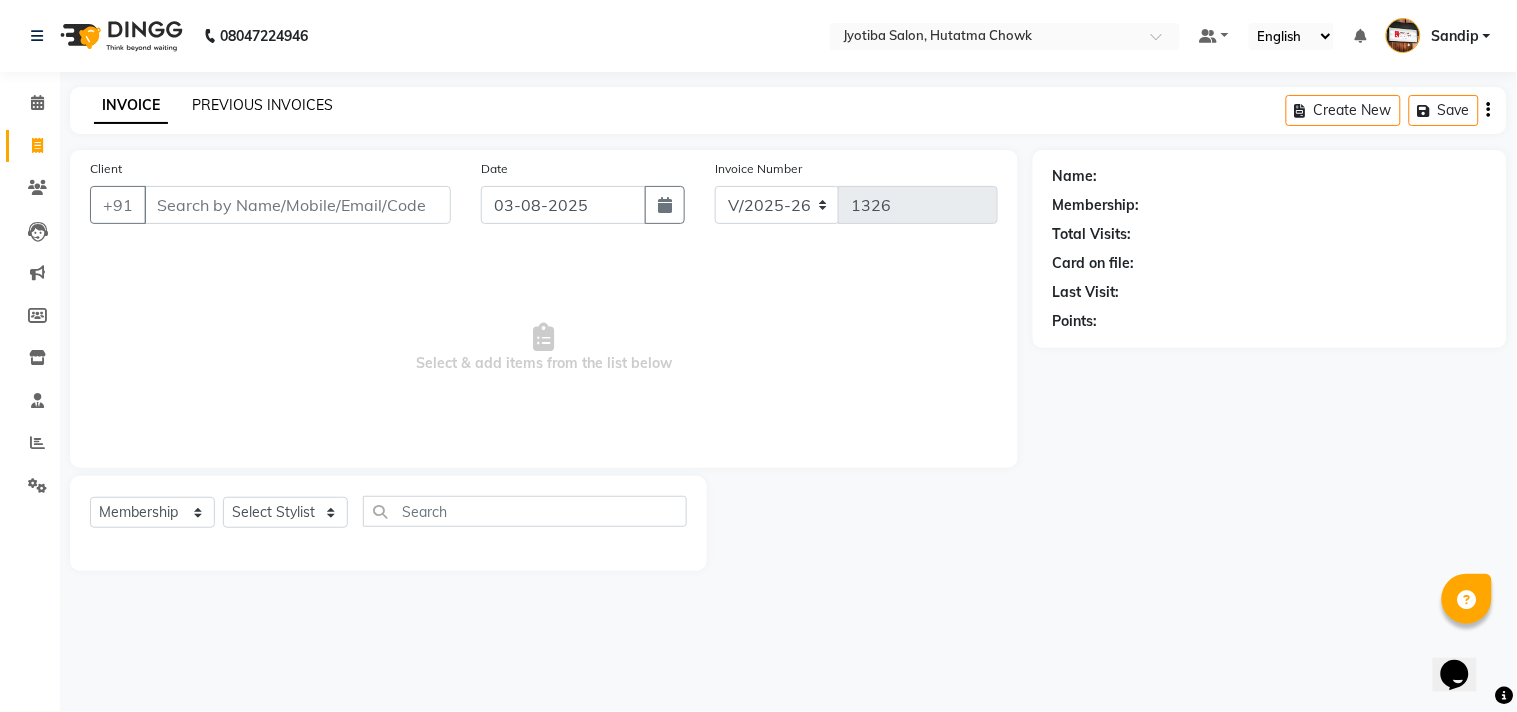 click on "PREVIOUS INVOICES" 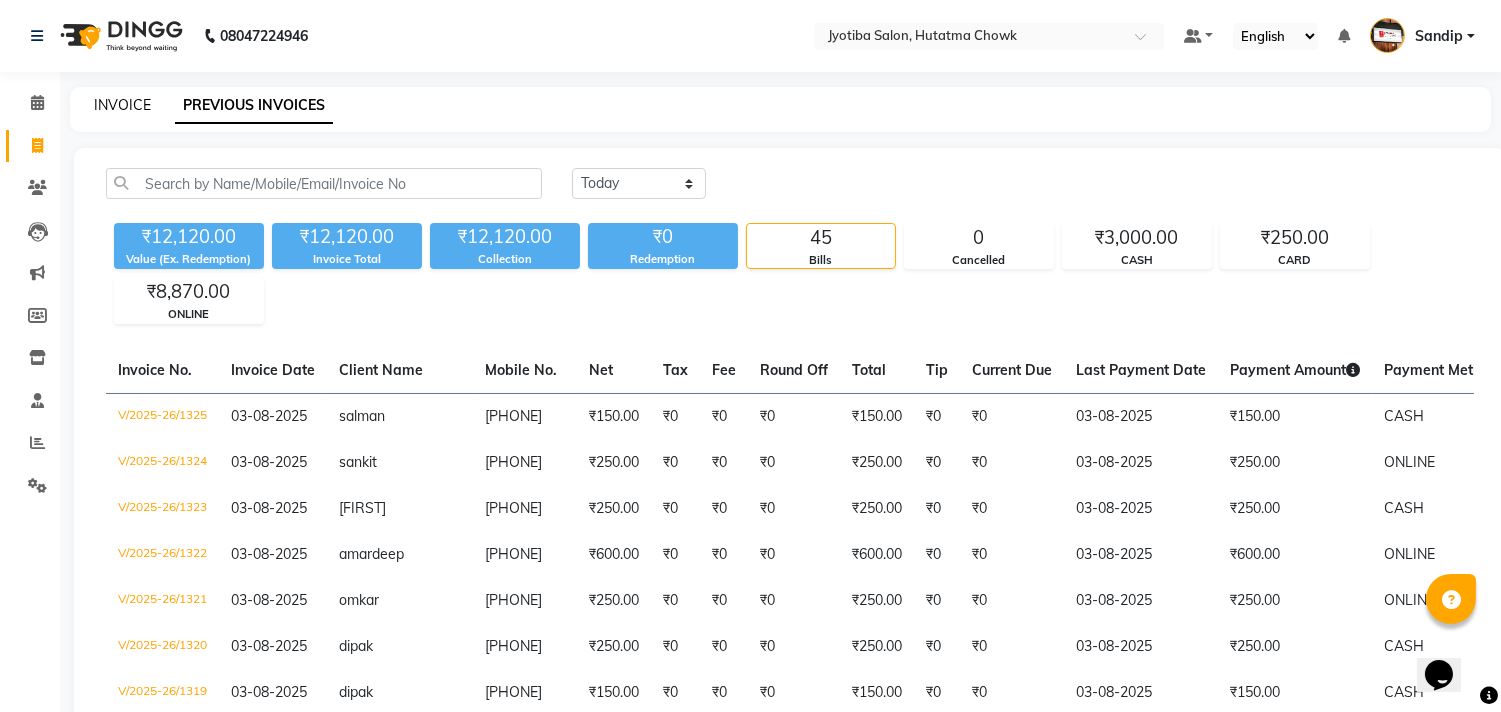 click on "INVOICE" 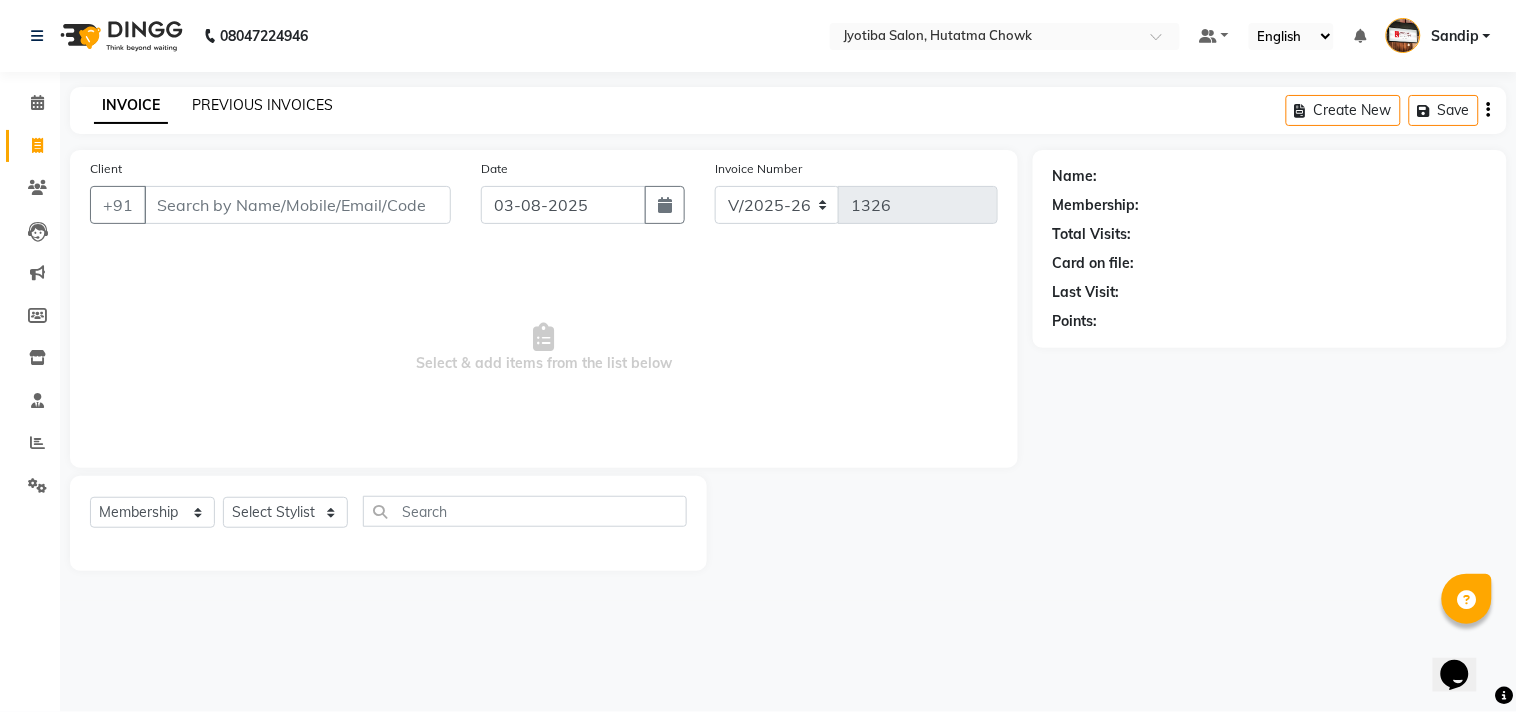 click on "PREVIOUS INVOICES" 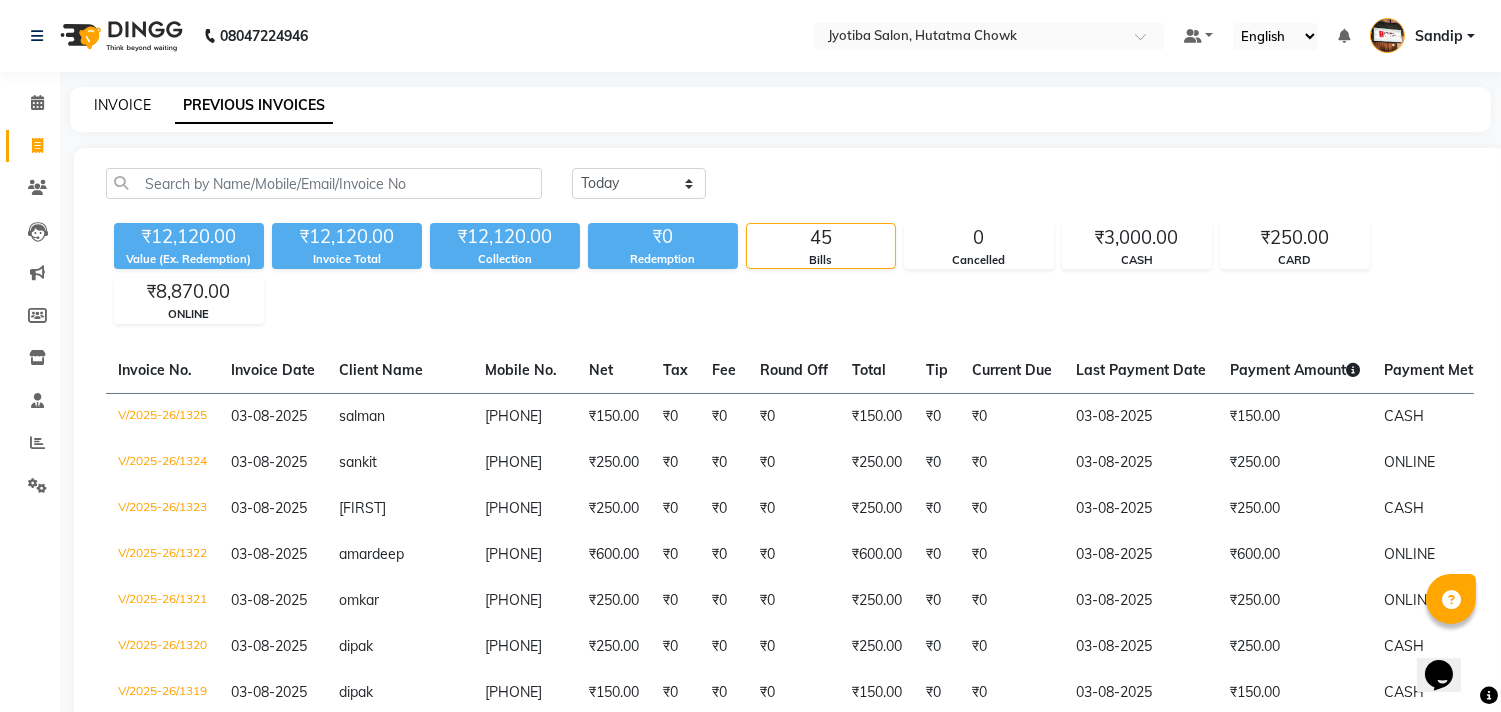 click on "INVOICE" 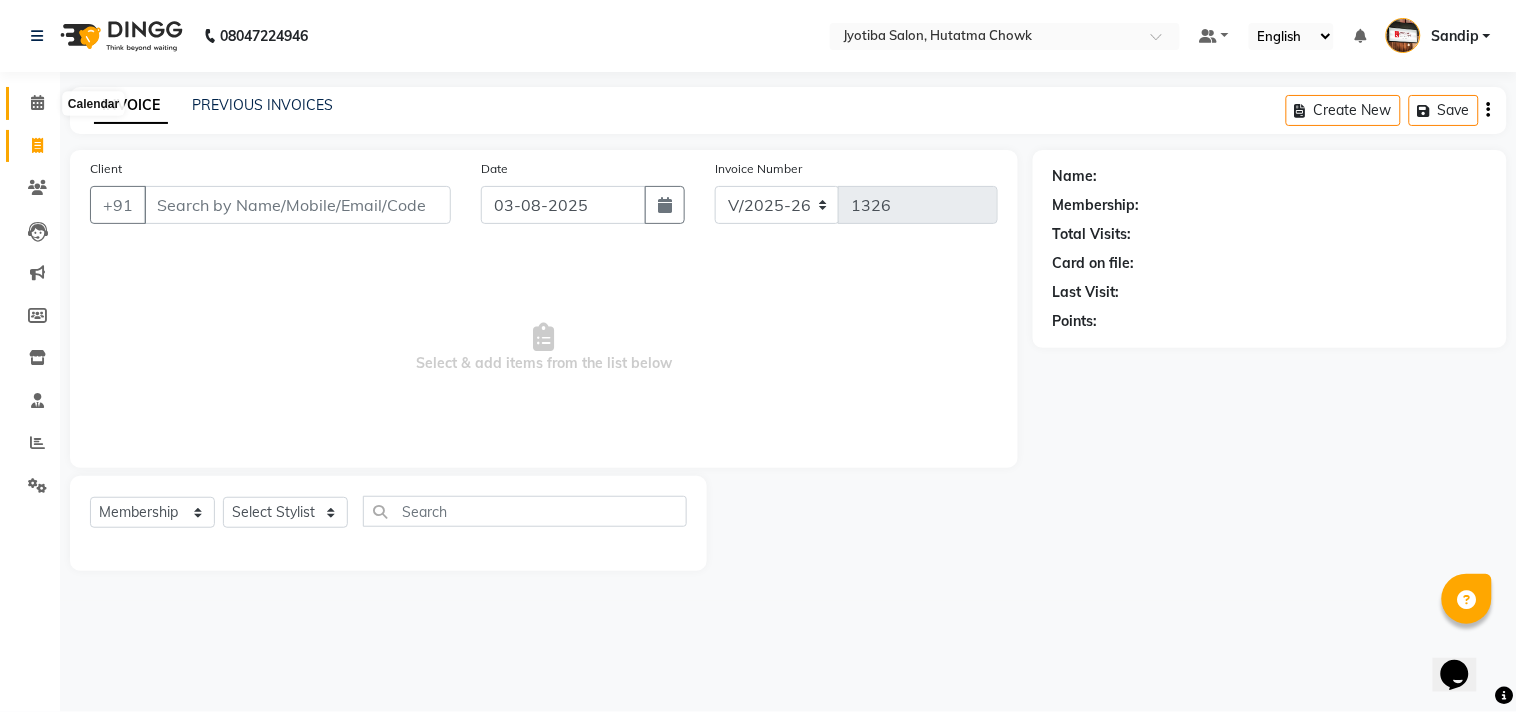 click 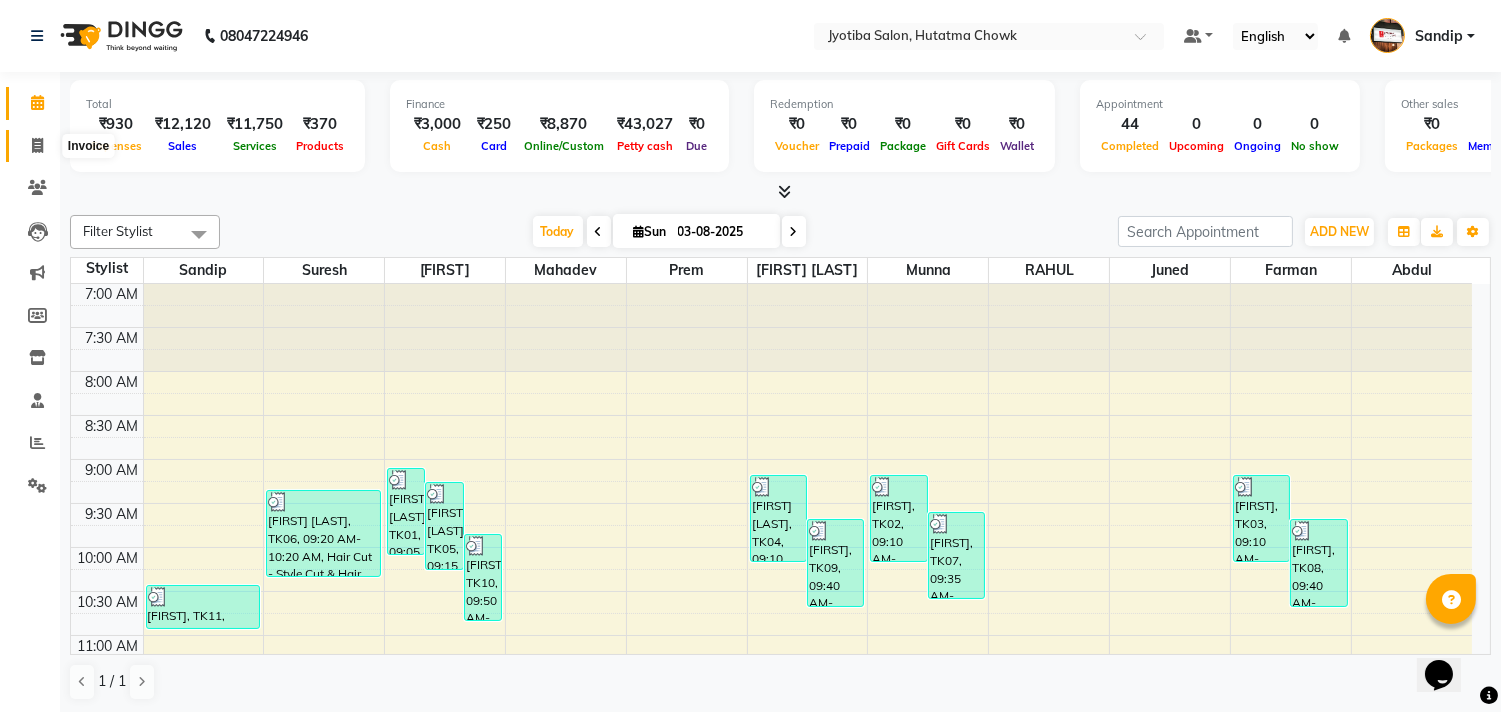 click 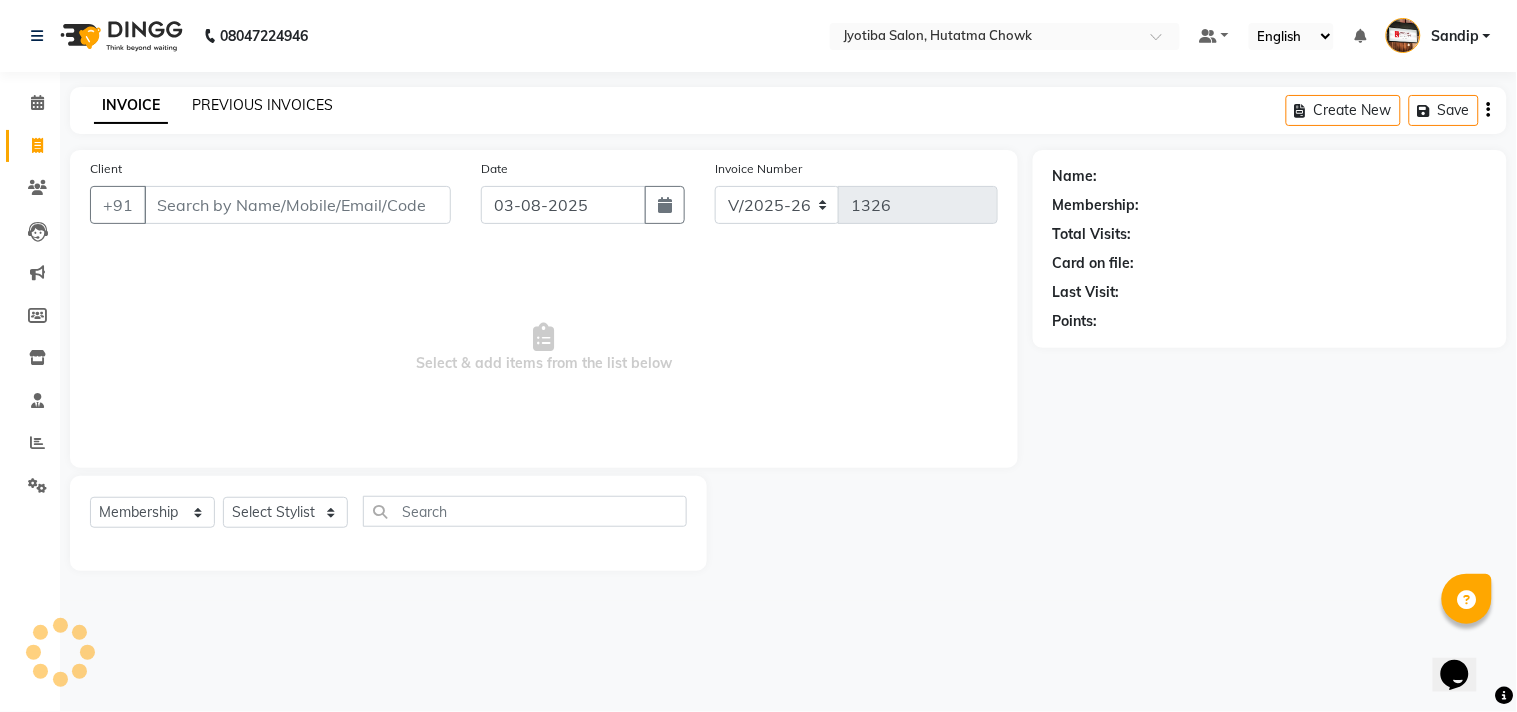 click on "PREVIOUS INVOICES" 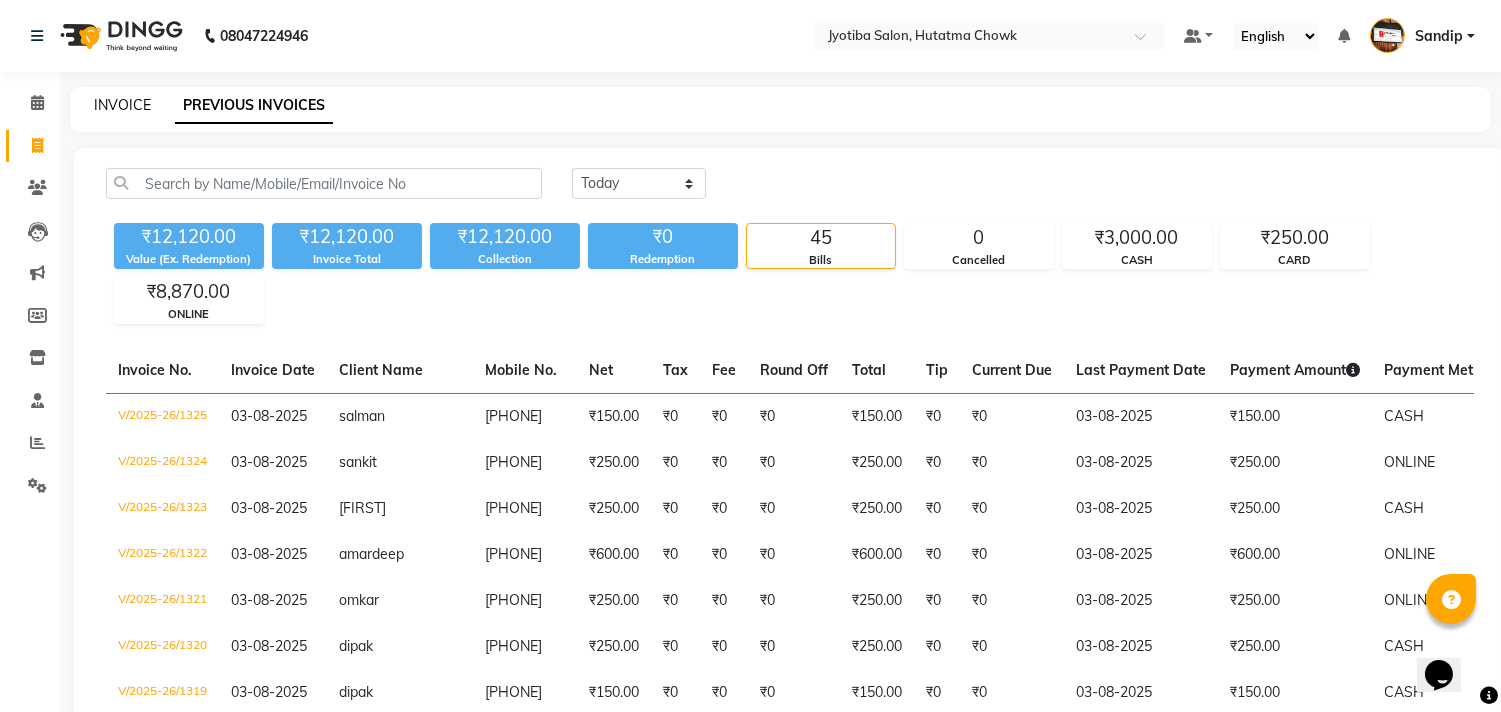 click on "INVOICE" 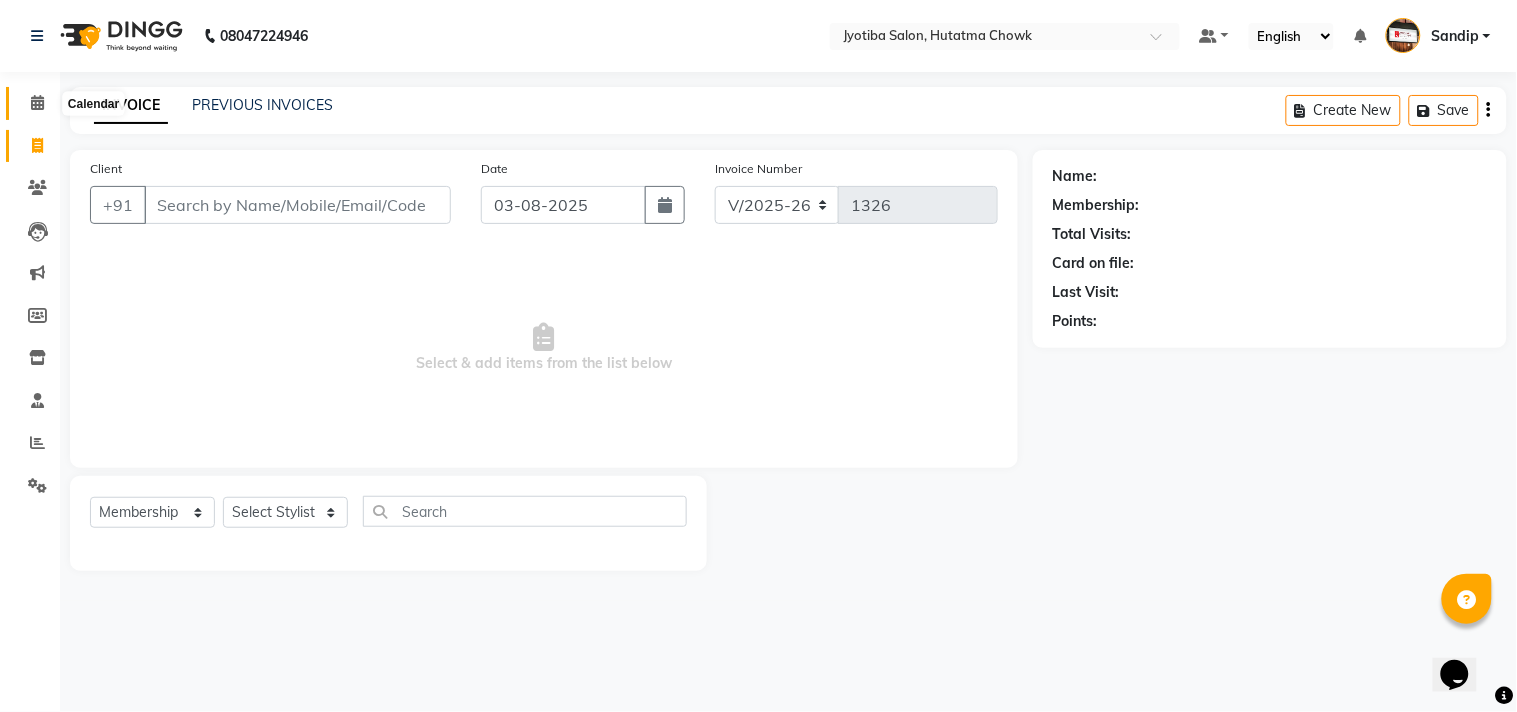 click 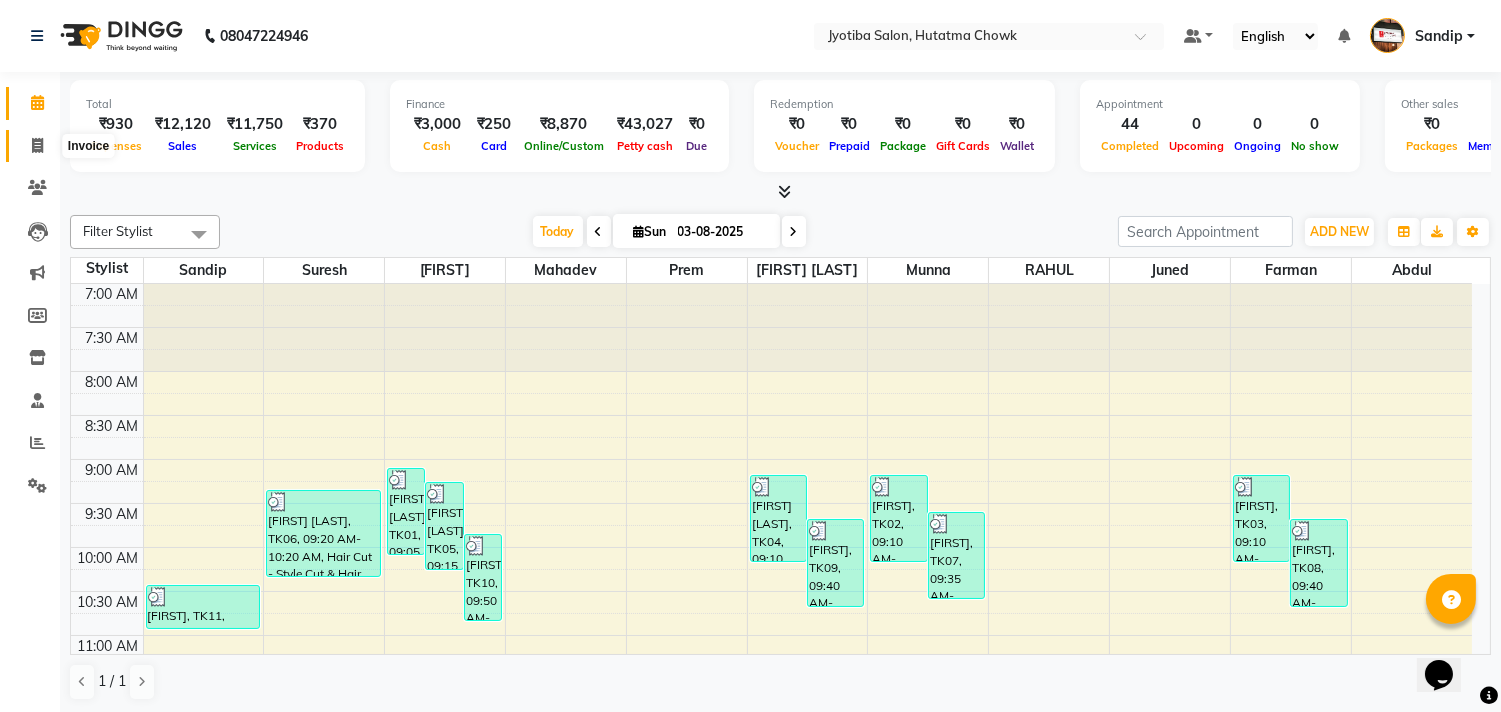 click 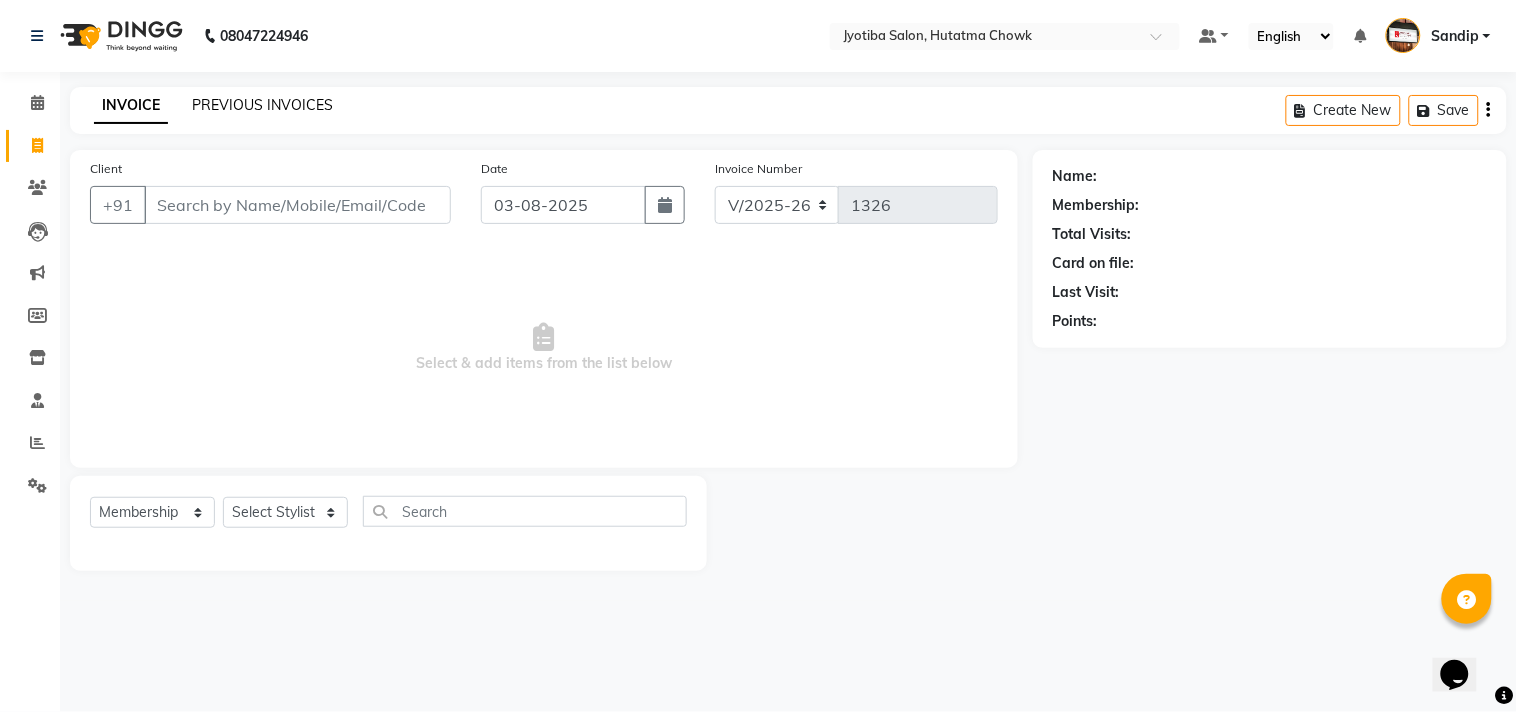 click on "PREVIOUS INVOICES" 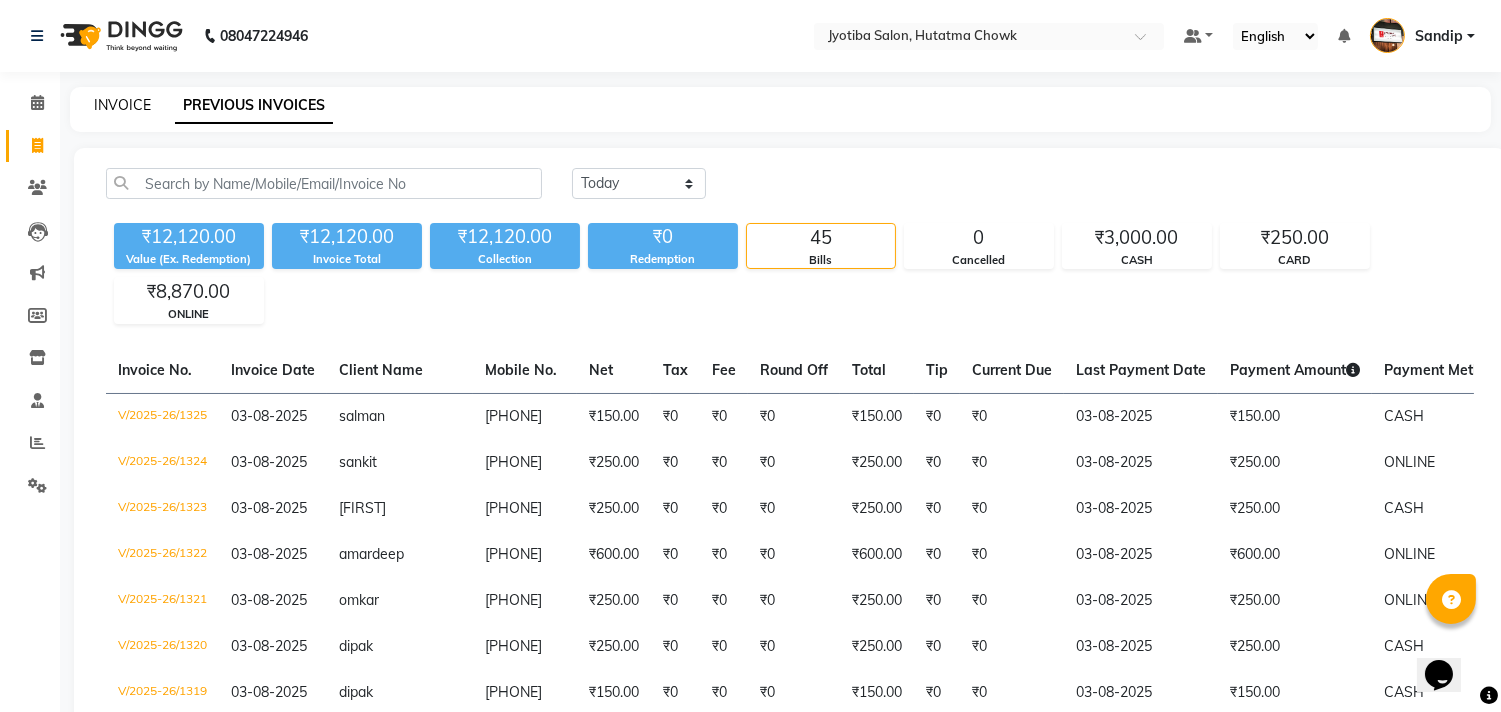 click on "INVOICE" 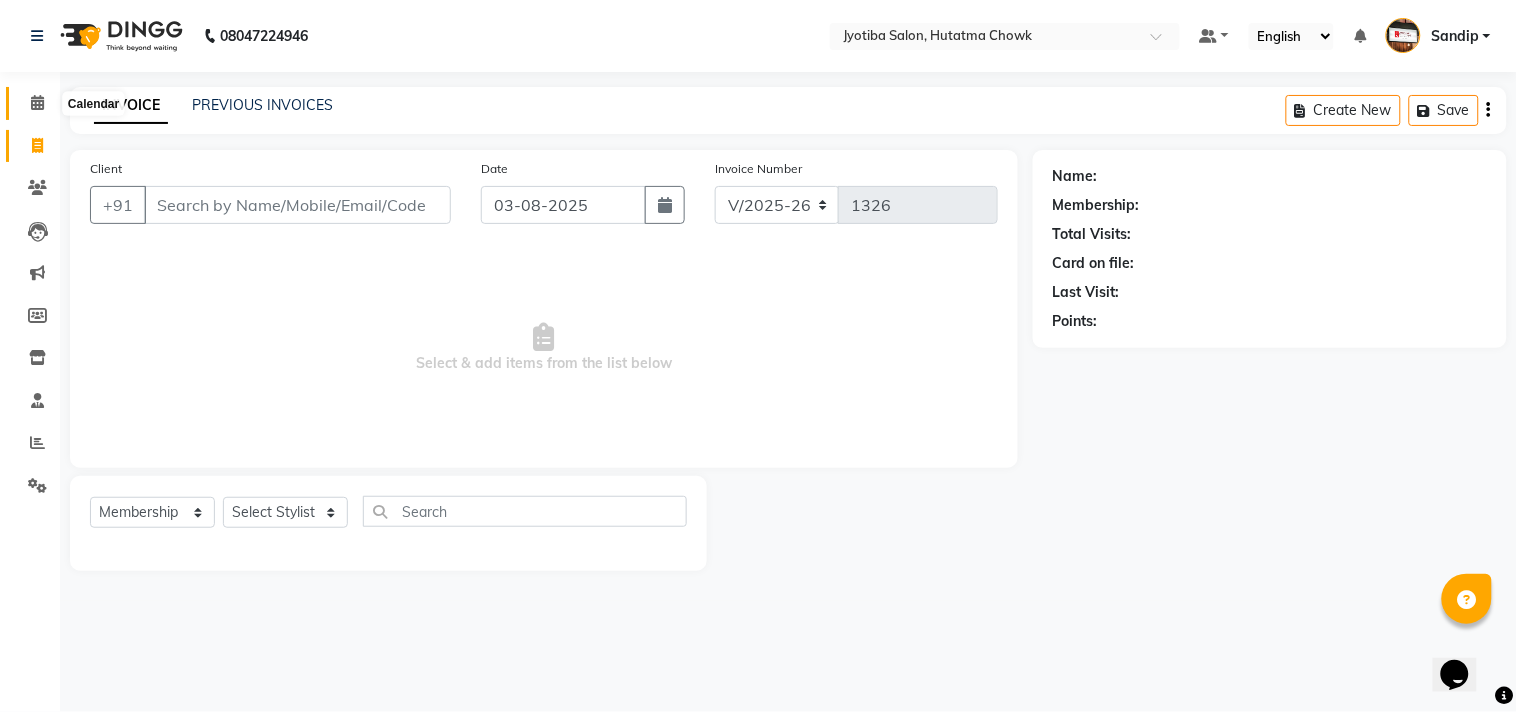 click 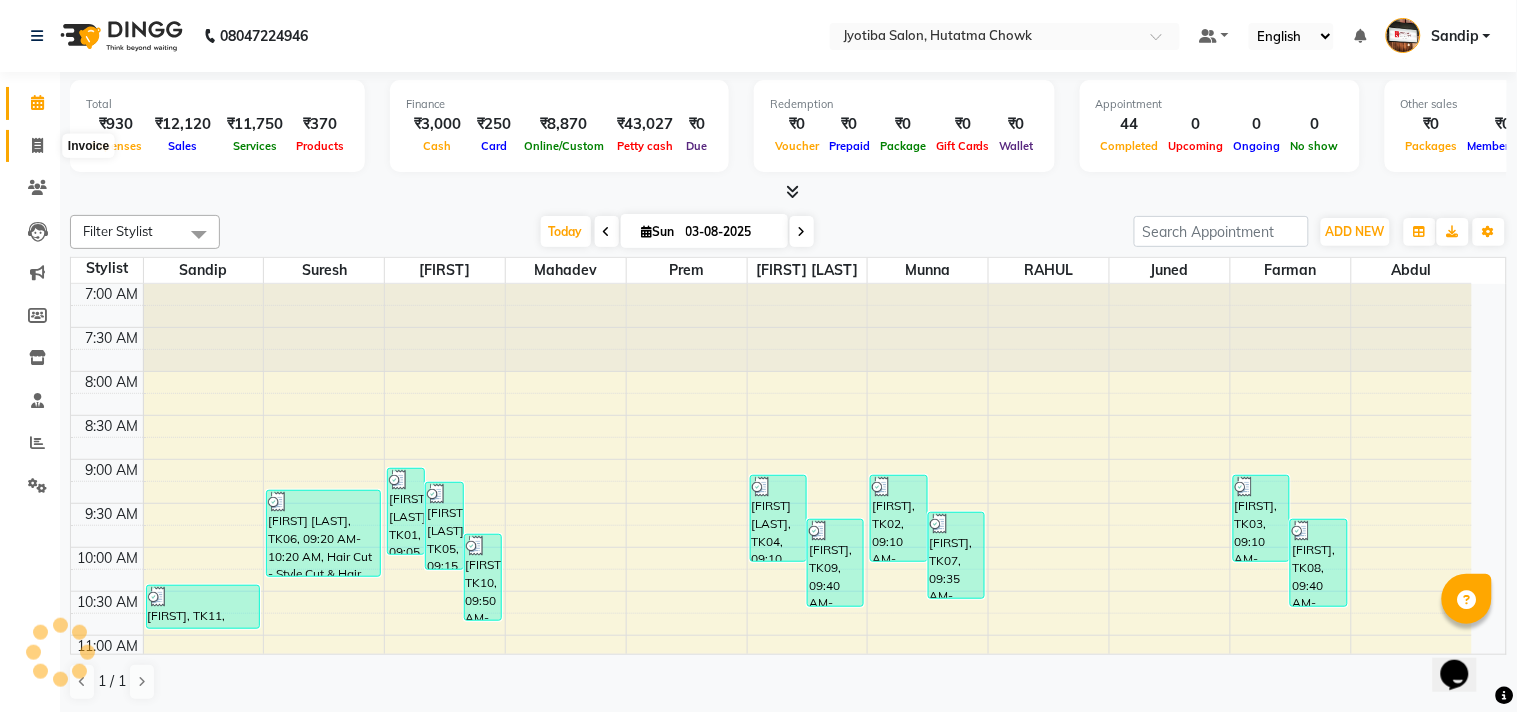 scroll, scrollTop: 0, scrollLeft: 0, axis: both 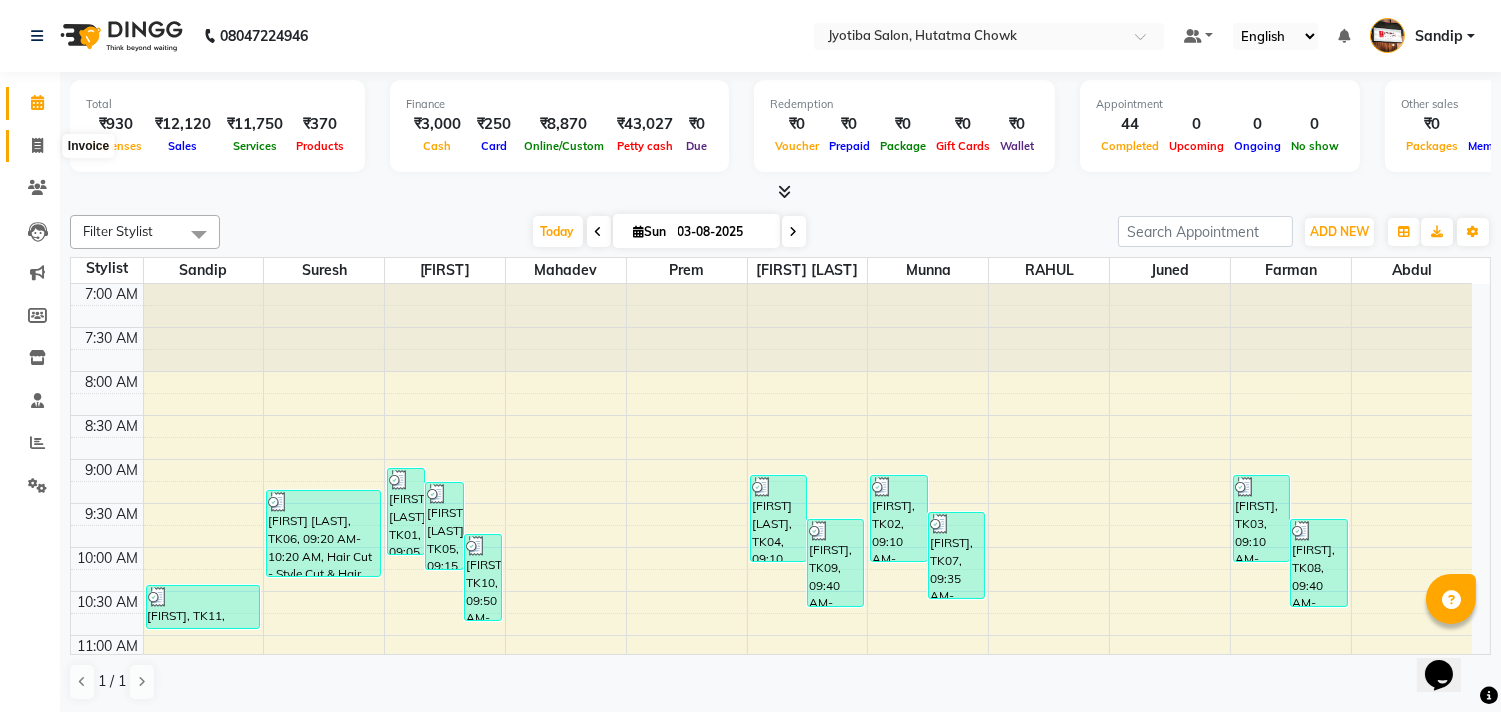 click 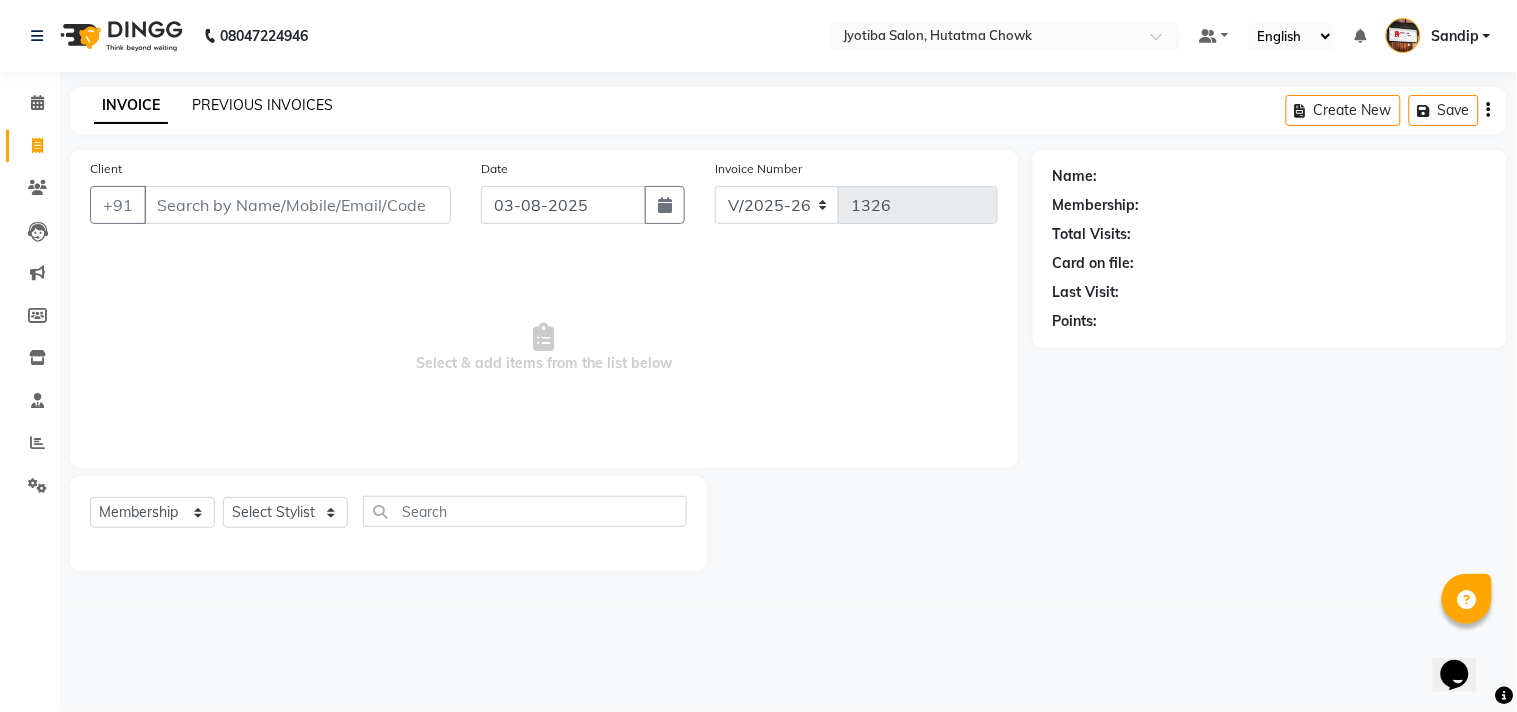 click on "PREVIOUS INVOICES" 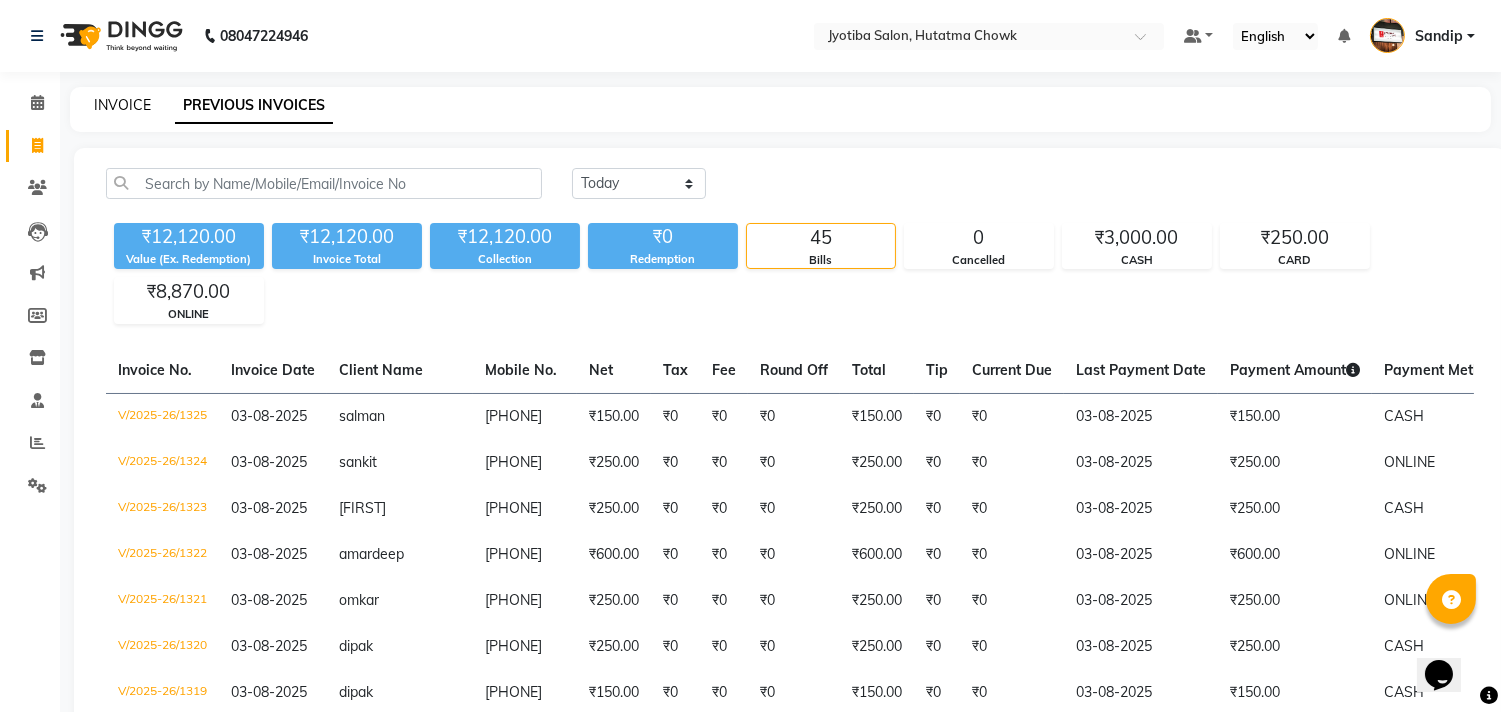 click on "INVOICE" 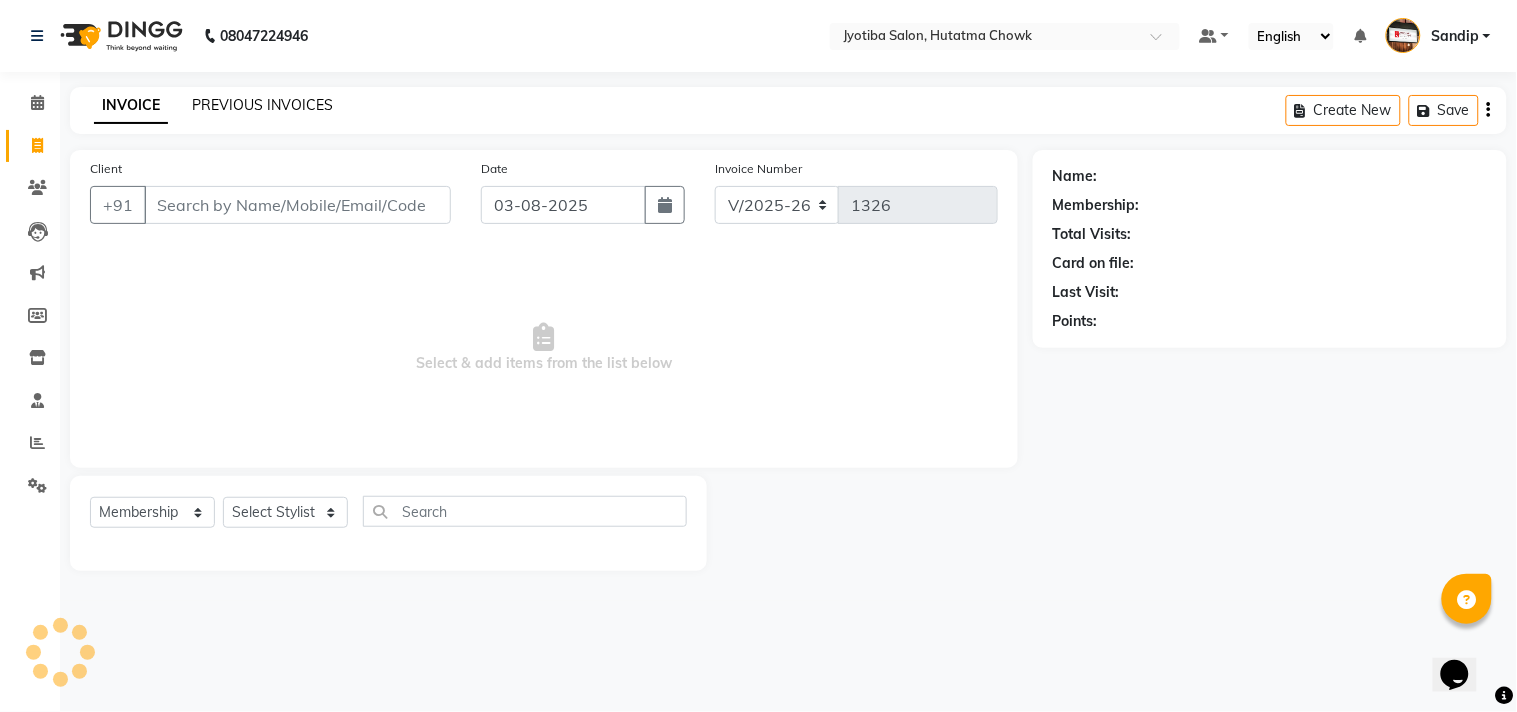 click on "PREVIOUS INVOICES" 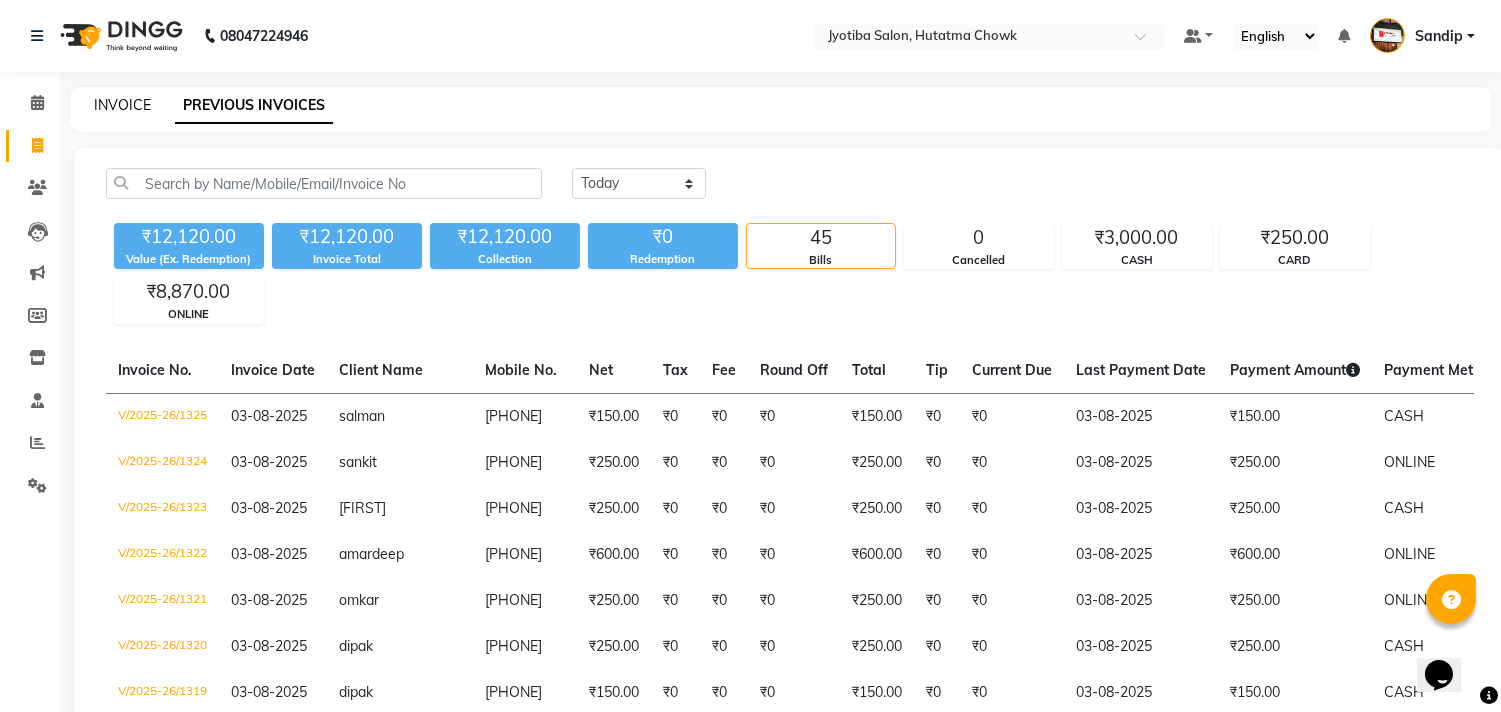click on "INVOICE" 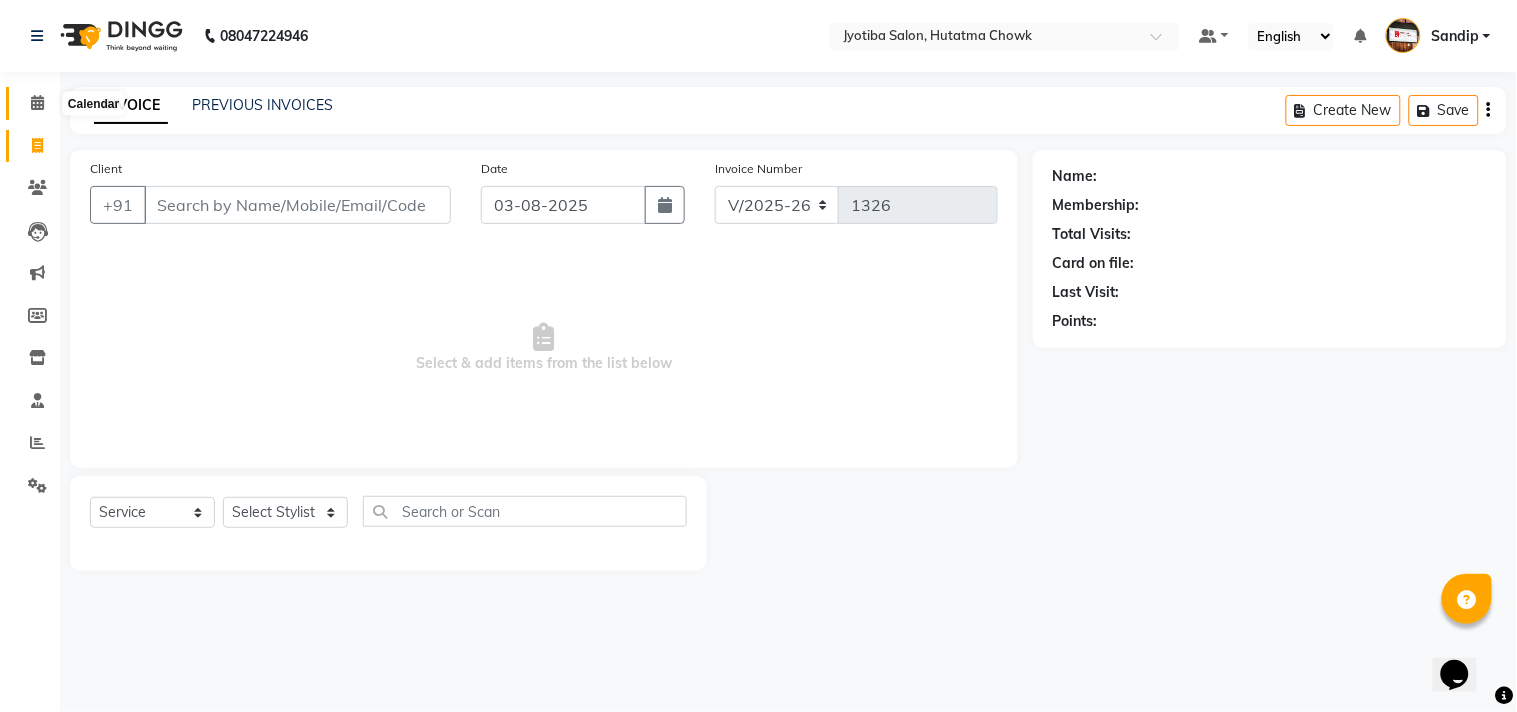 click 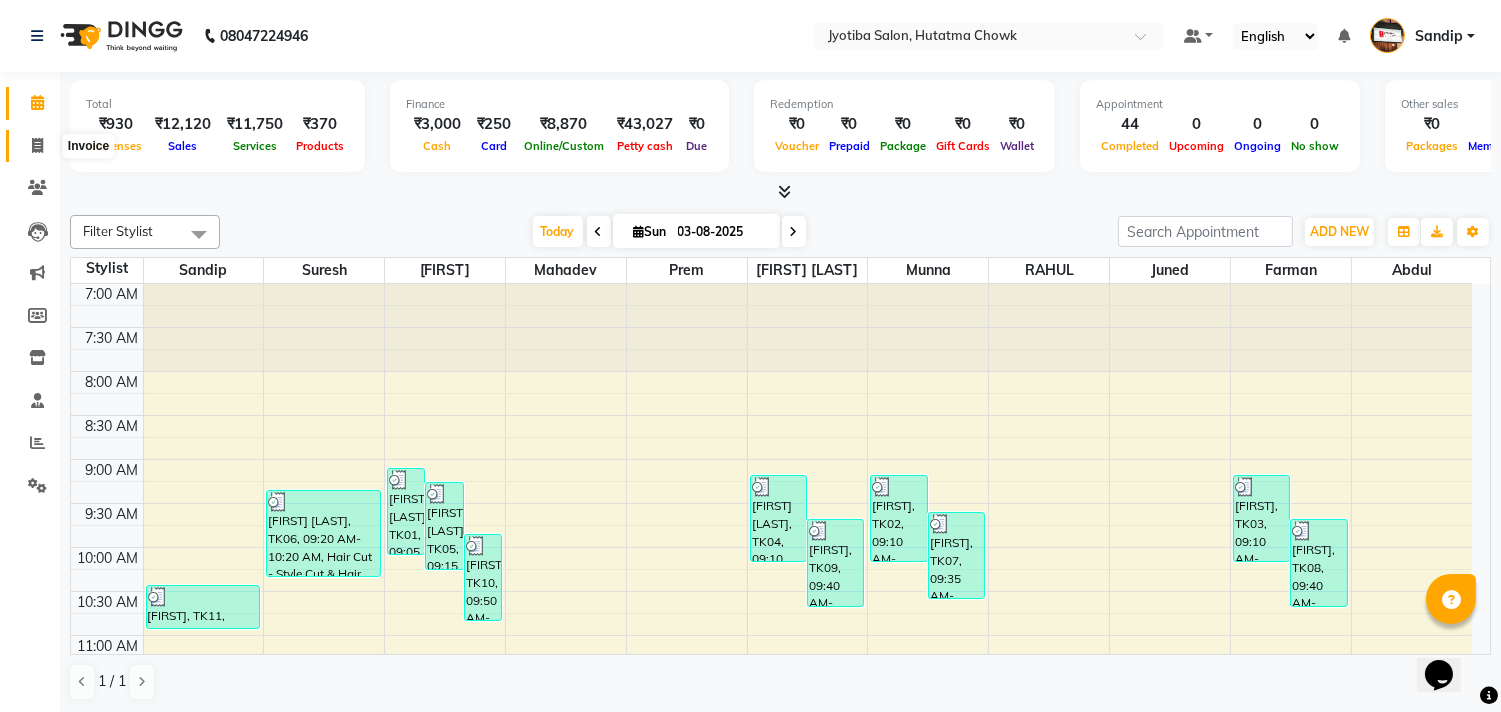 click 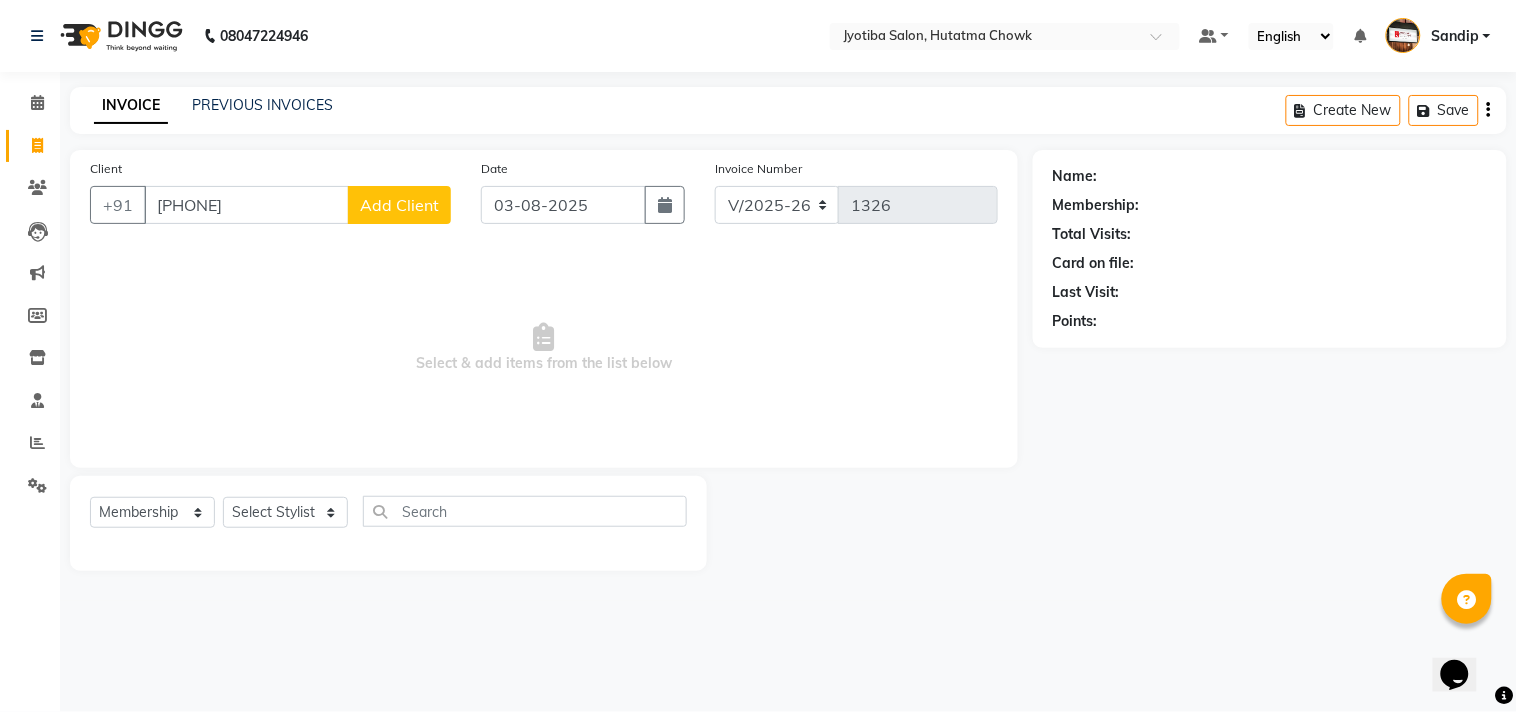 click on "Add Client" 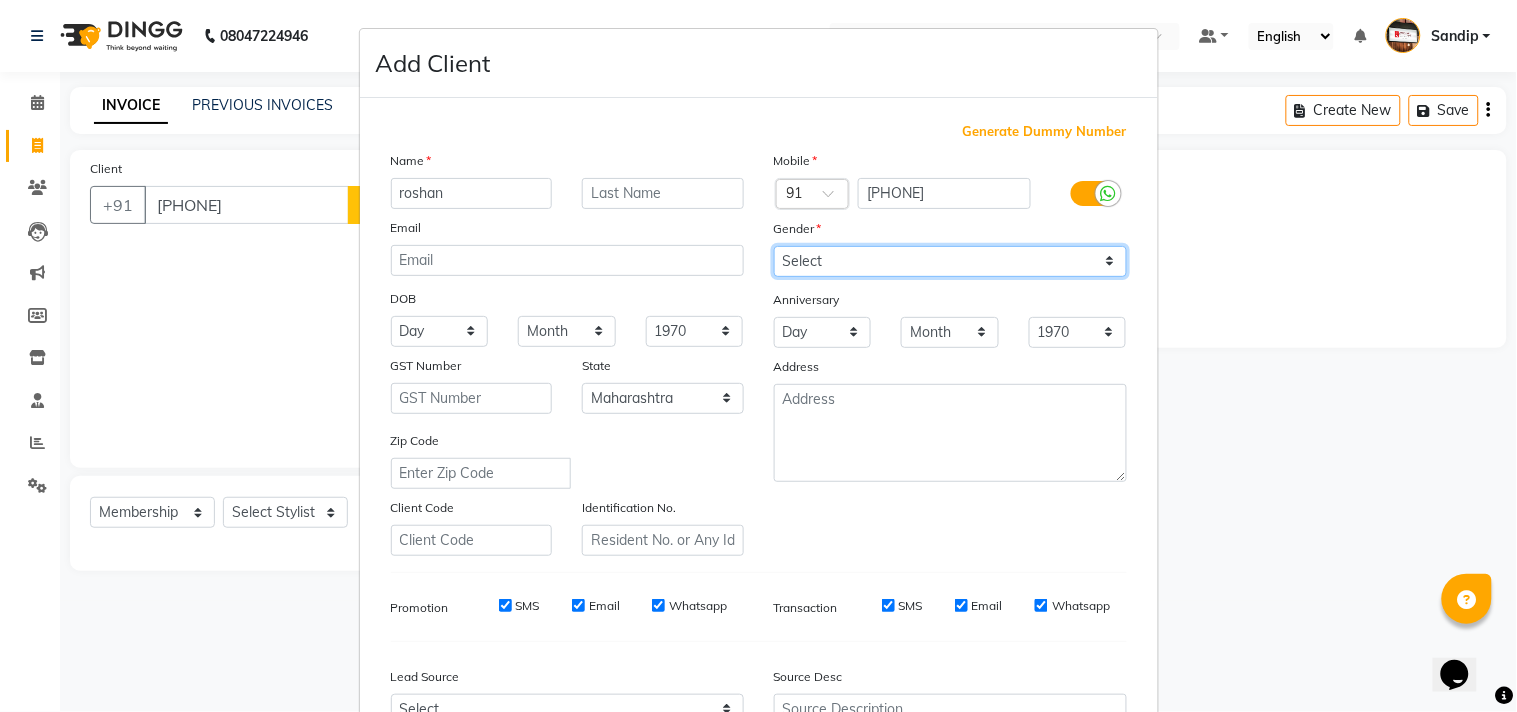 click on "Select Male Female Other Prefer Not To Say" at bounding box center [950, 261] 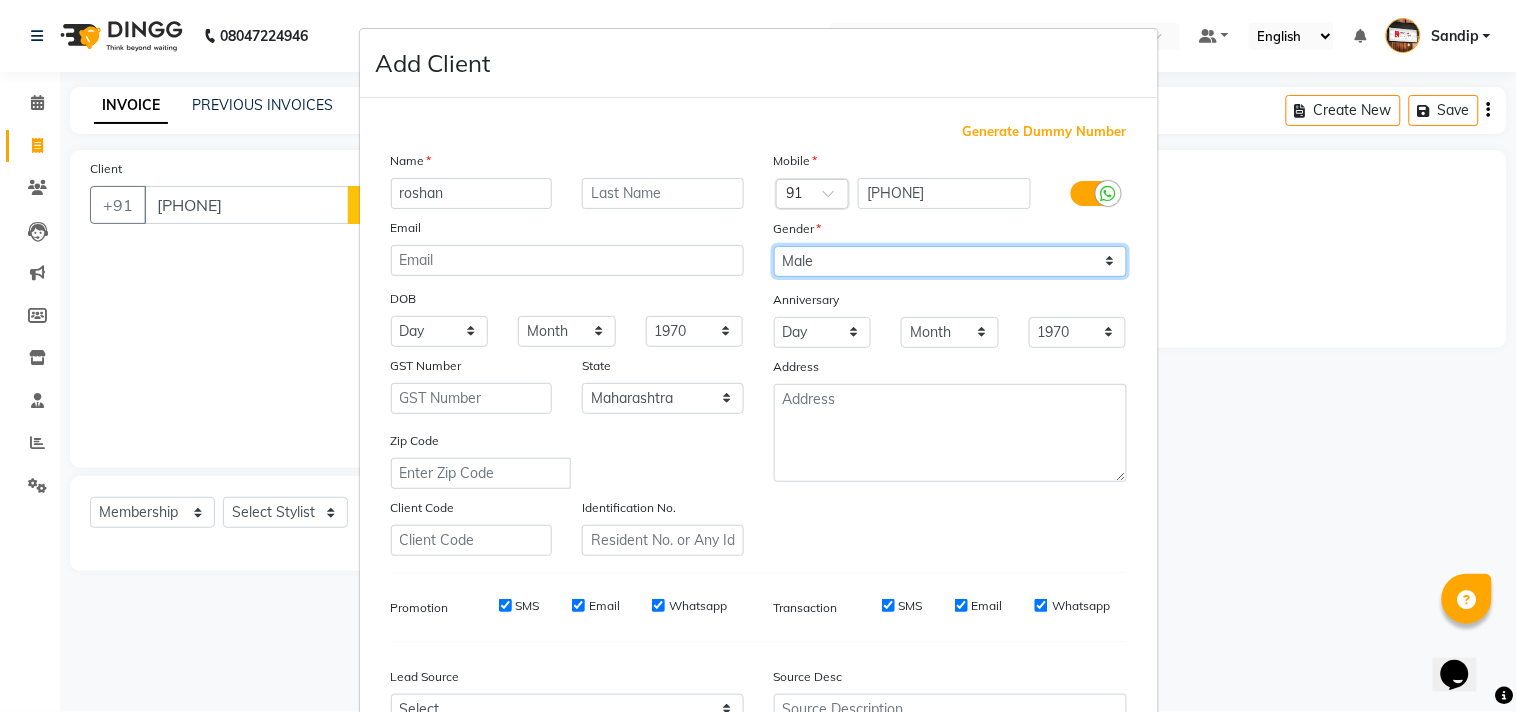 click on "Select Male Female Other Prefer Not To Say" at bounding box center [950, 261] 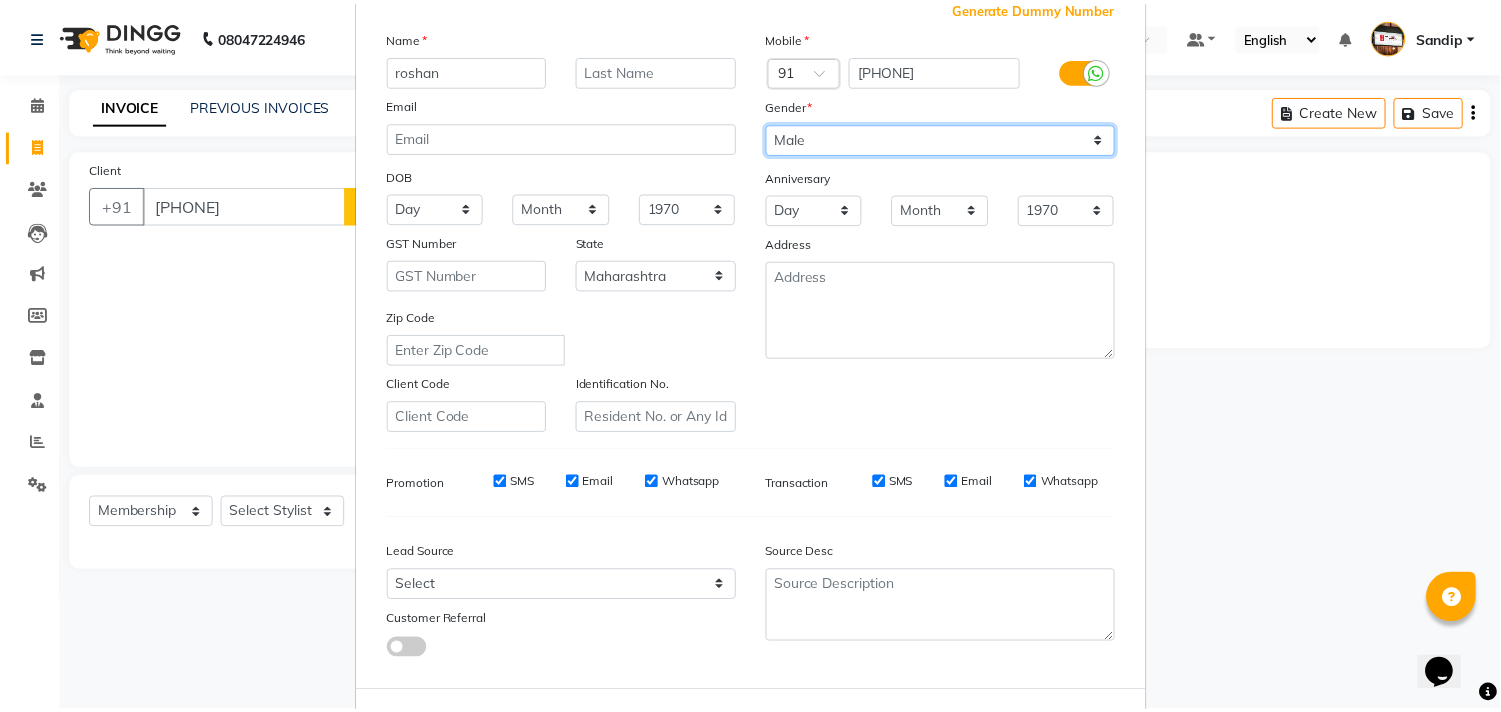 scroll, scrollTop: 212, scrollLeft: 0, axis: vertical 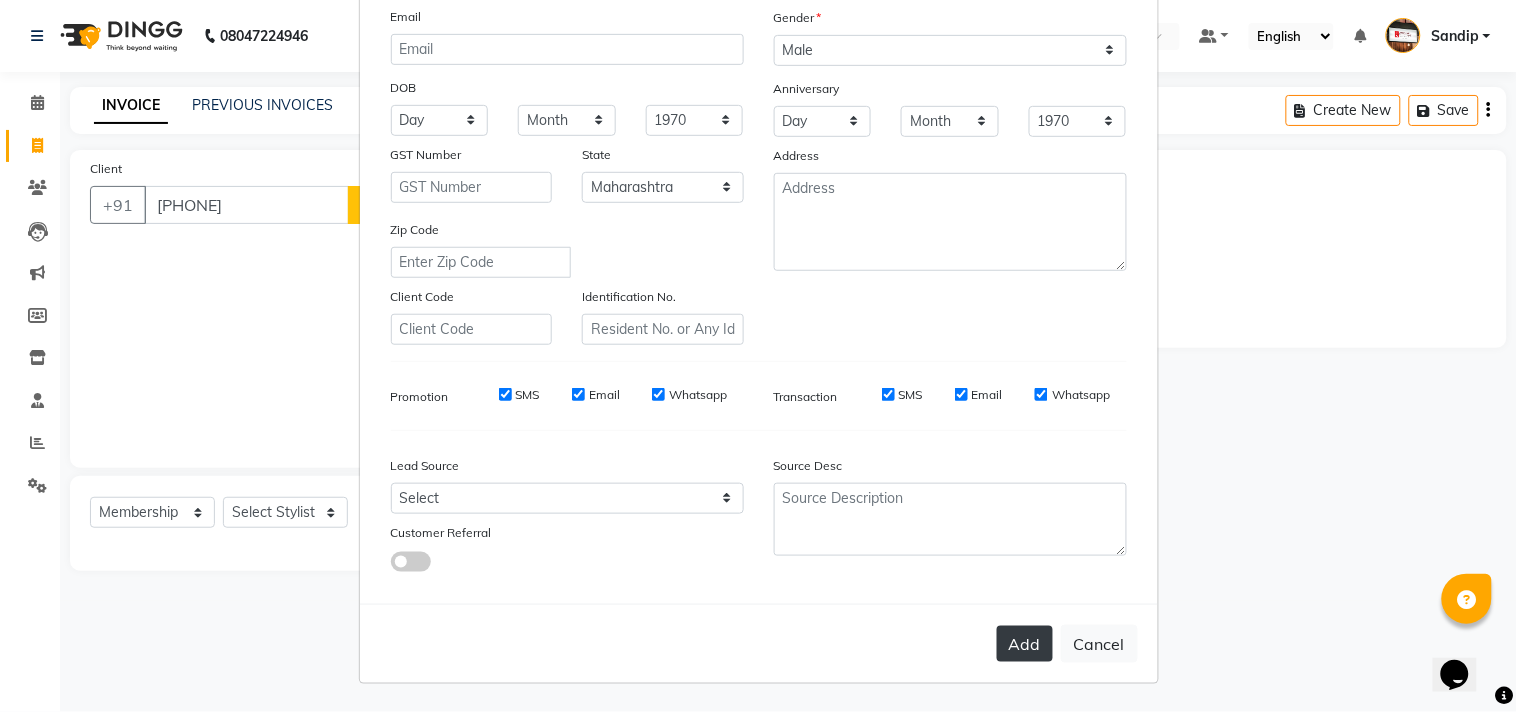 click on "Add" at bounding box center (1025, 644) 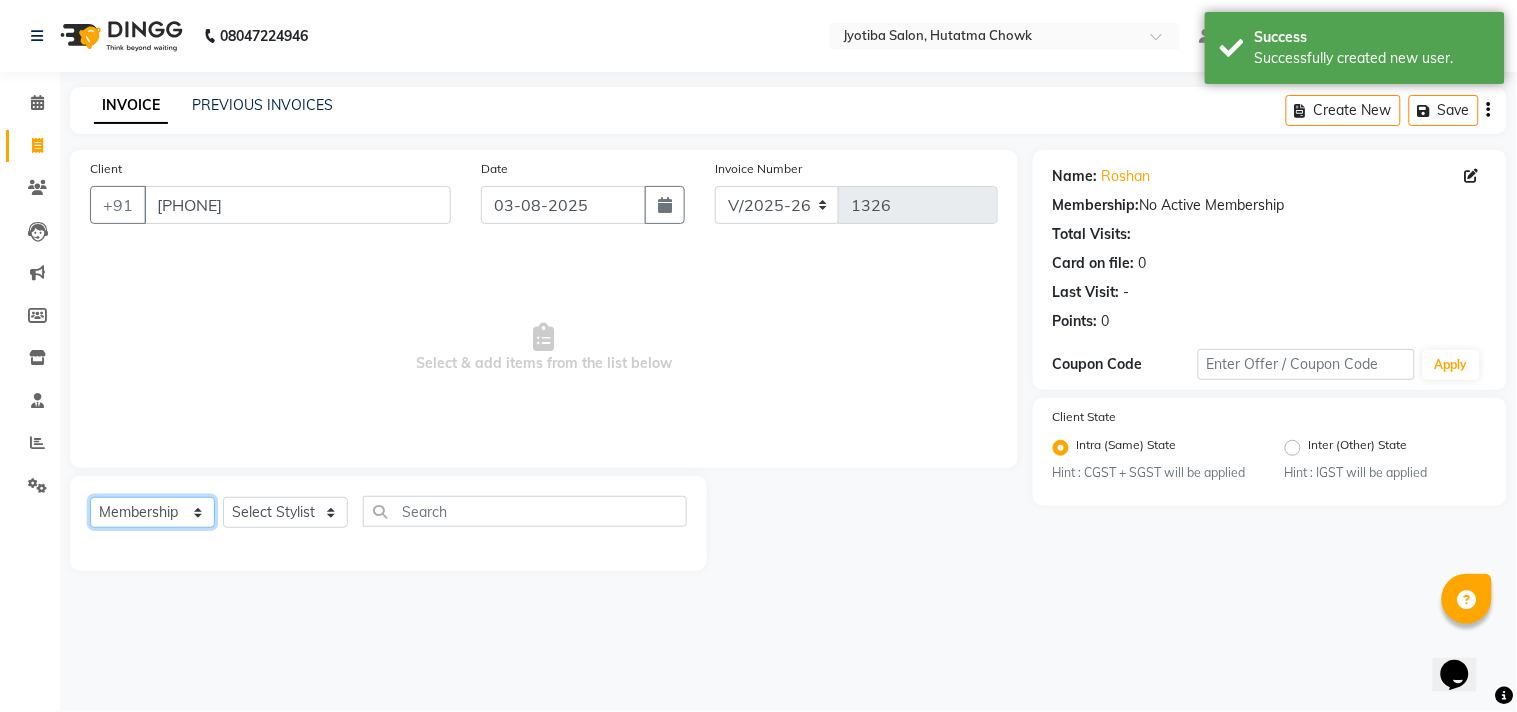 click on "Select  Service  Product  Membership  Package Voucher Prepaid Gift Card" 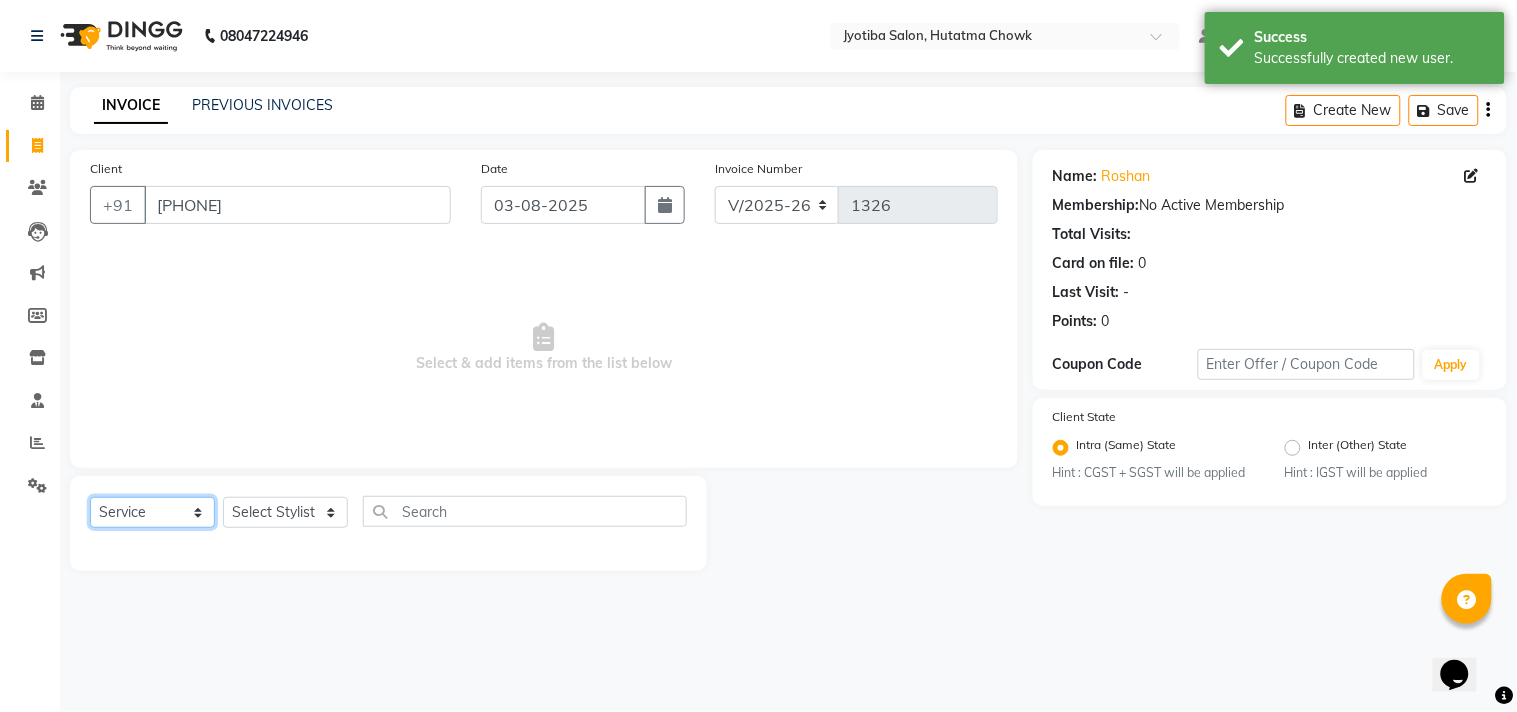 click on "Select  Service  Product  Membership  Package Voucher Prepaid Gift Card" 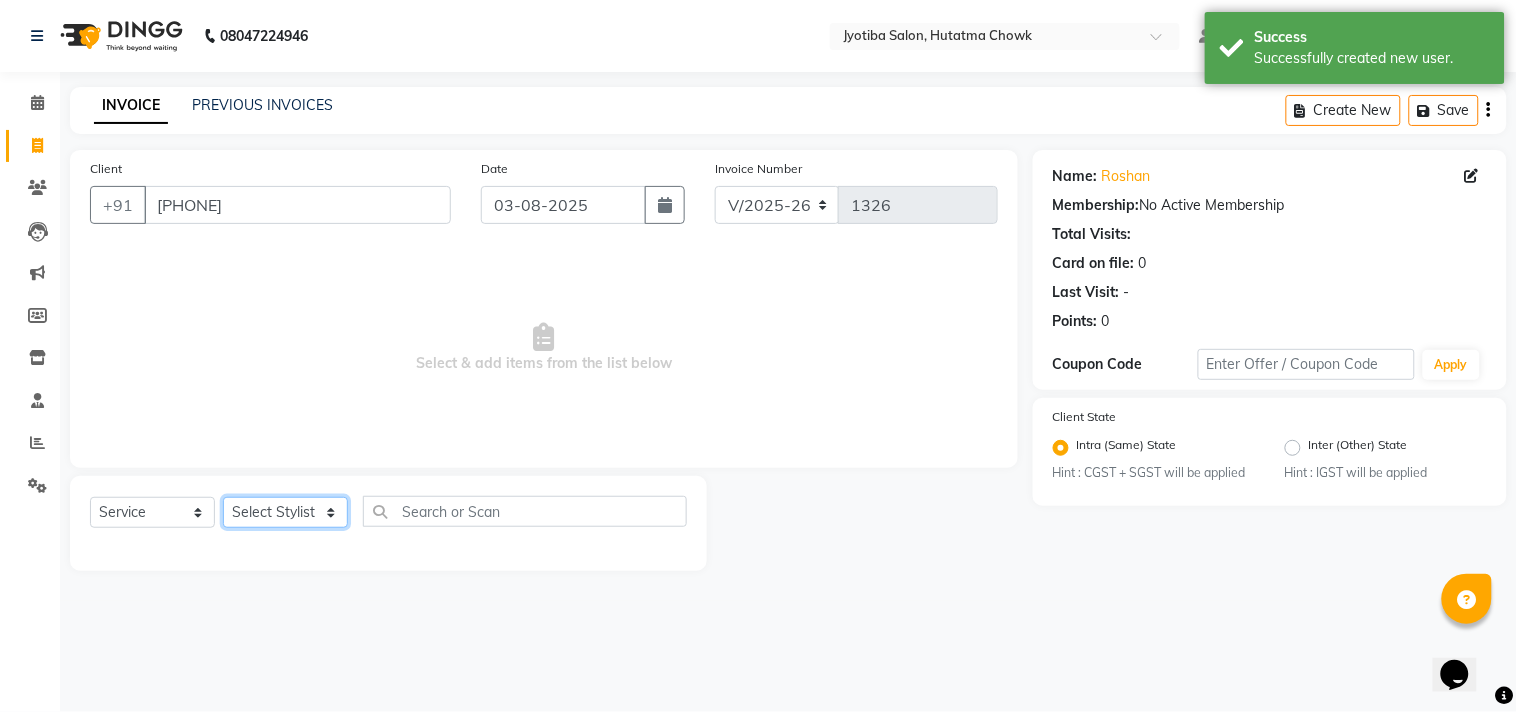 click on "Select Stylist Abdul Dinesh thakur Farman  Juned  mahadev Munna  prem RAHUL Sandip Suresh yasin" 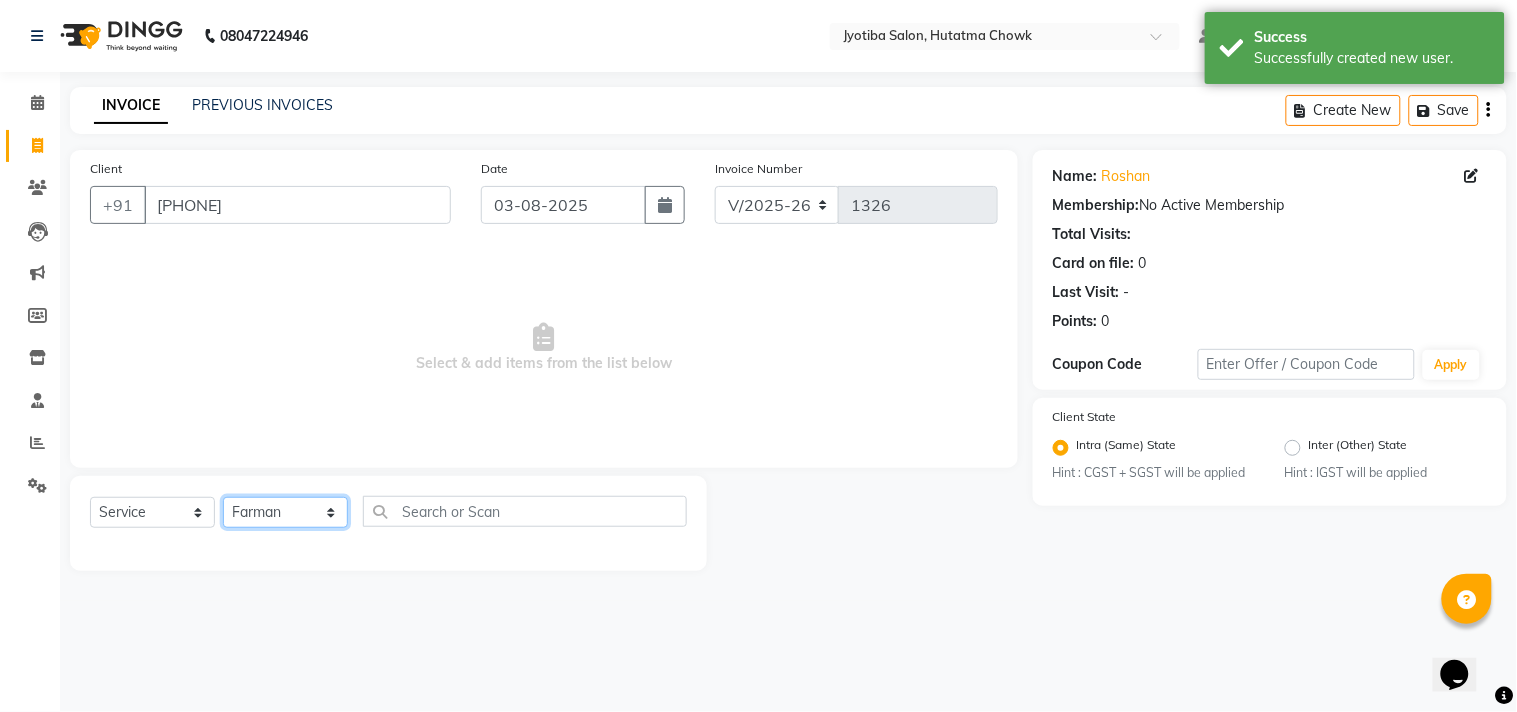click on "Select Stylist Abdul Dinesh thakur Farman  Juned  mahadev Munna  prem RAHUL Sandip Suresh yasin" 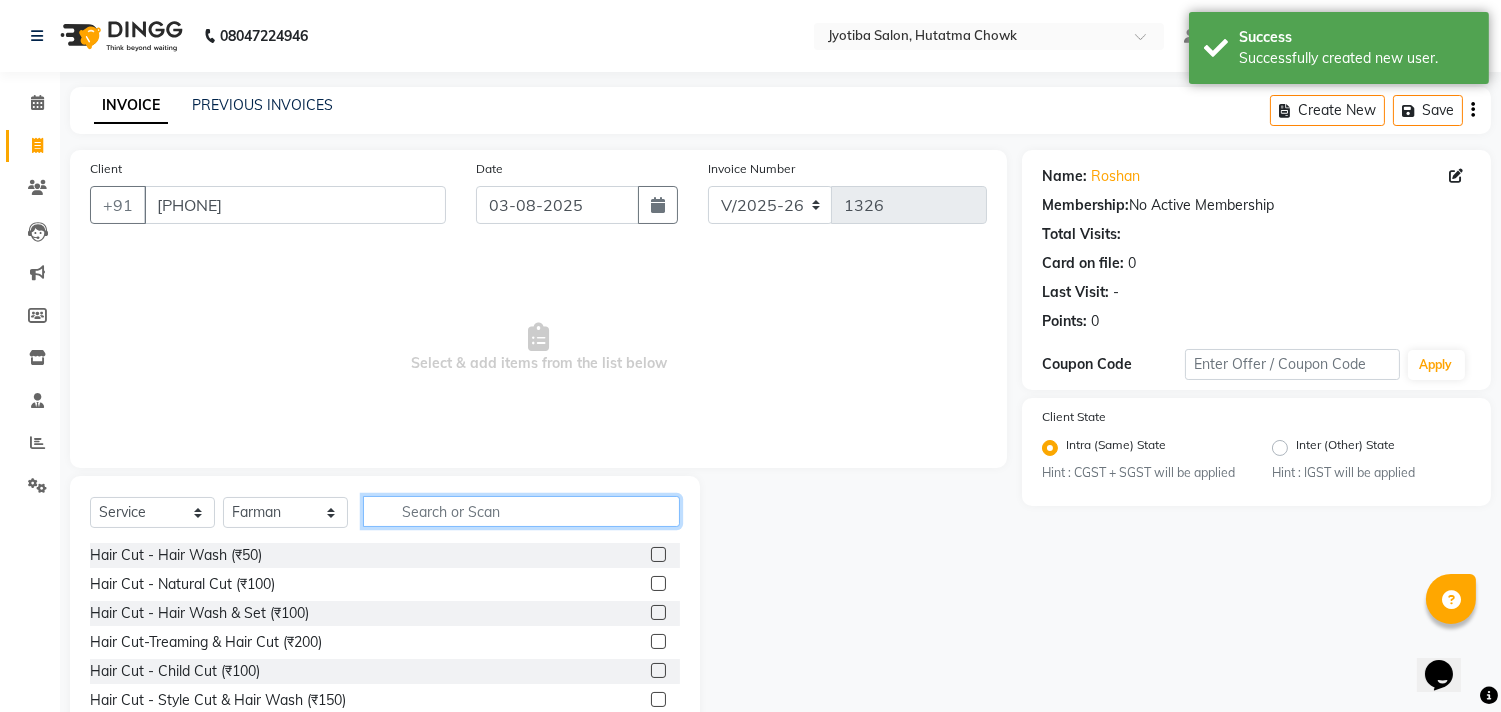 click 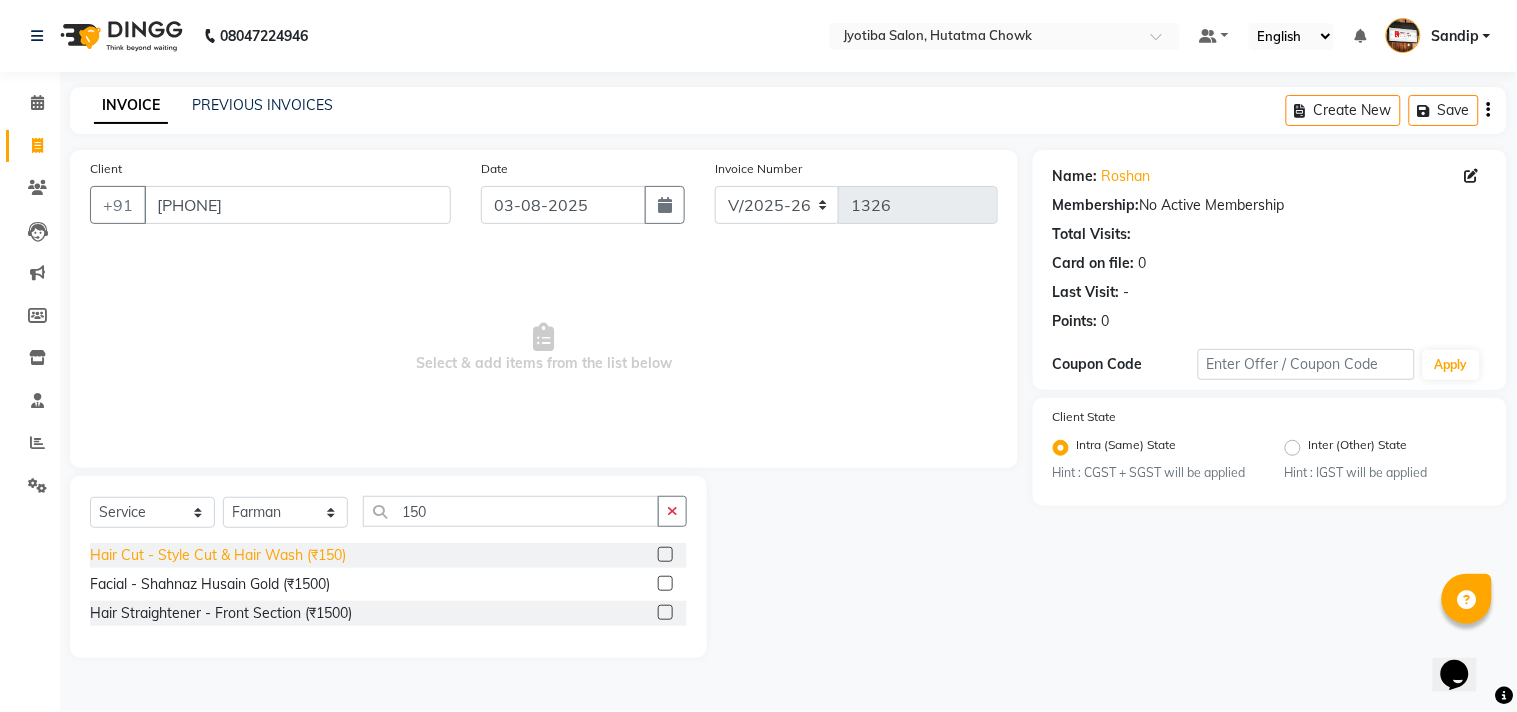 click on "Hair Cut - Style Cut & Hair Wash (₹150)" 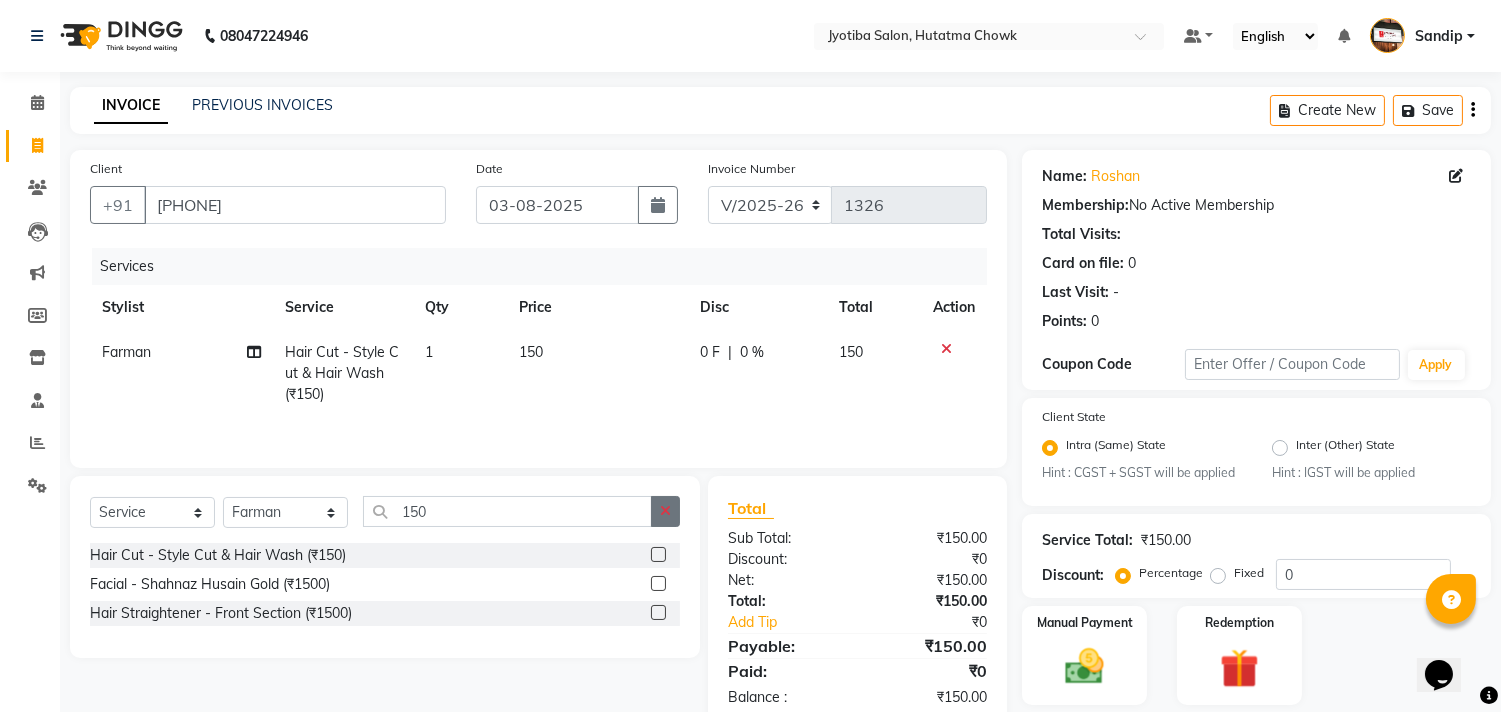 click 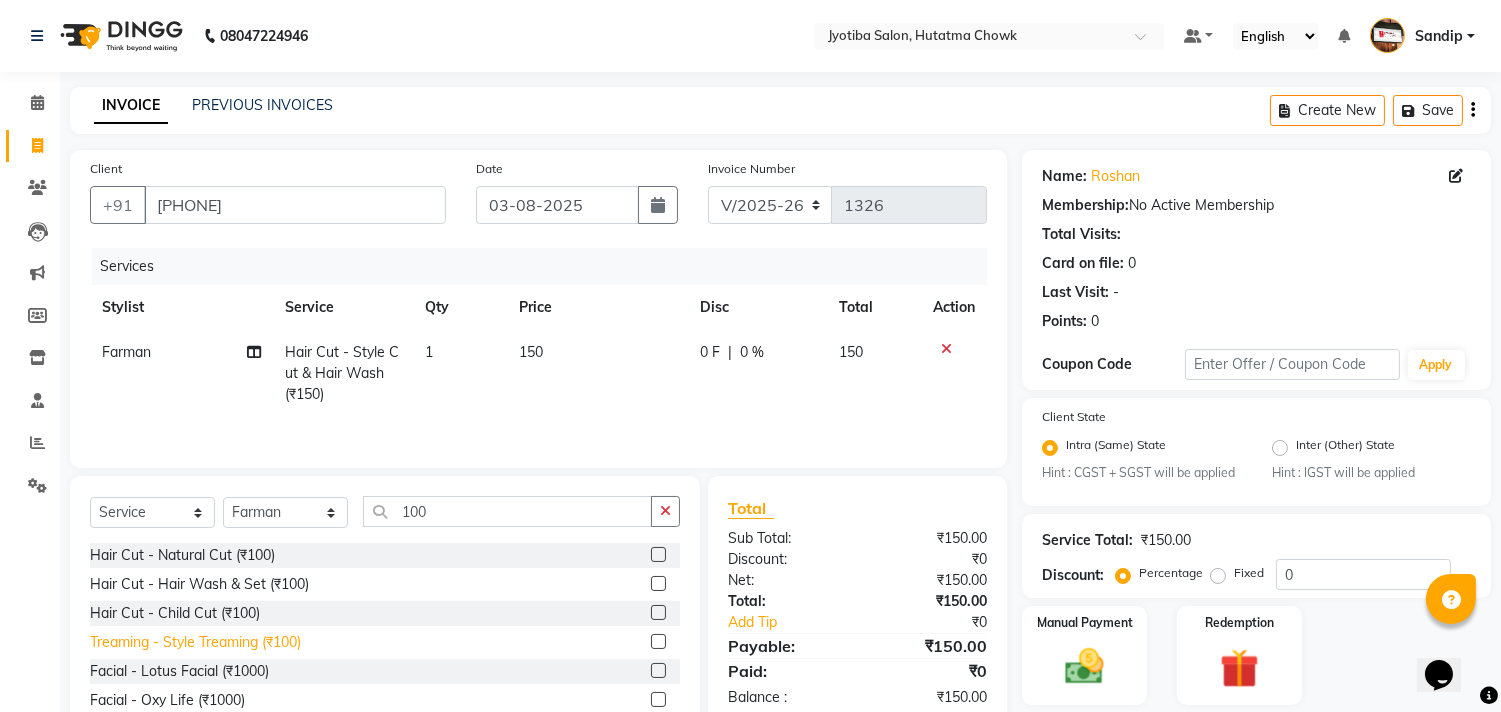 click on "Treaming - Style Treaming (₹100)" 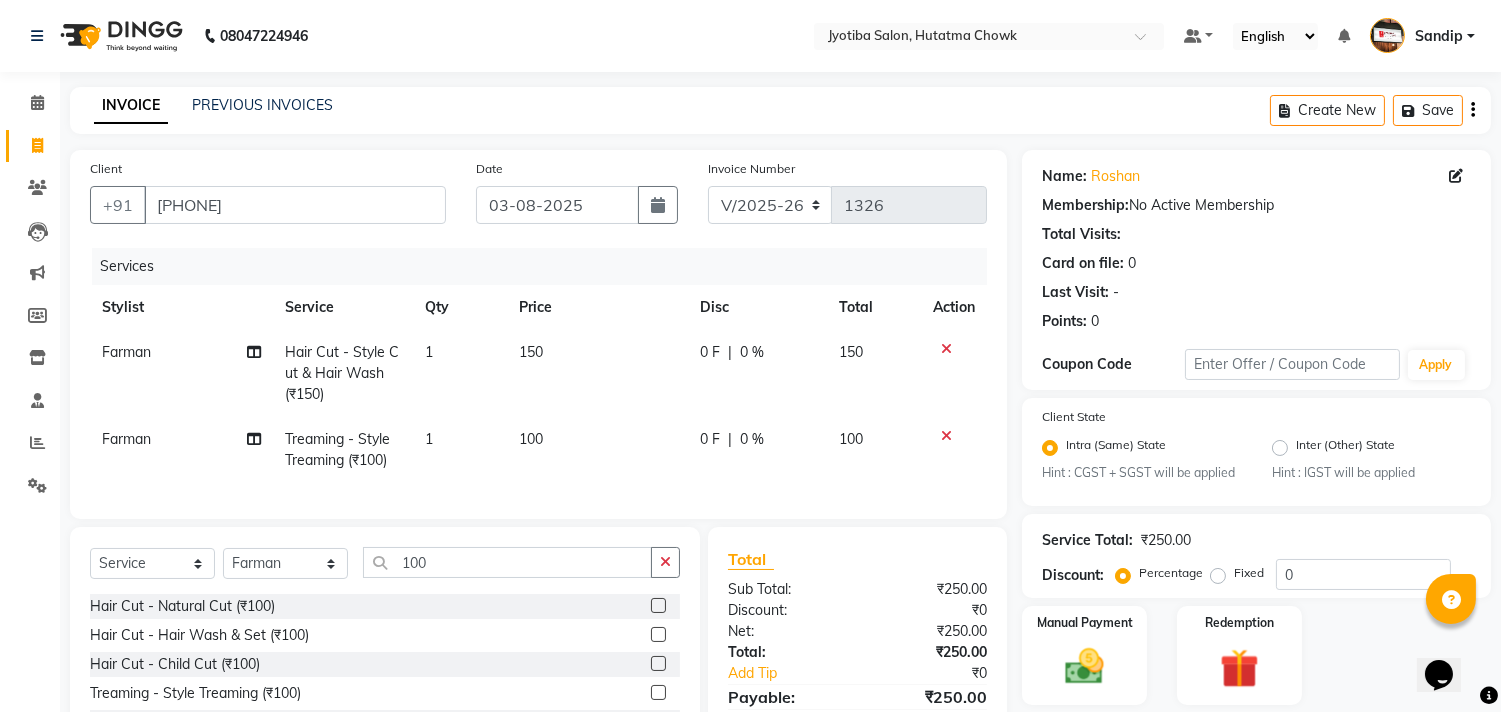scroll, scrollTop: 156, scrollLeft: 0, axis: vertical 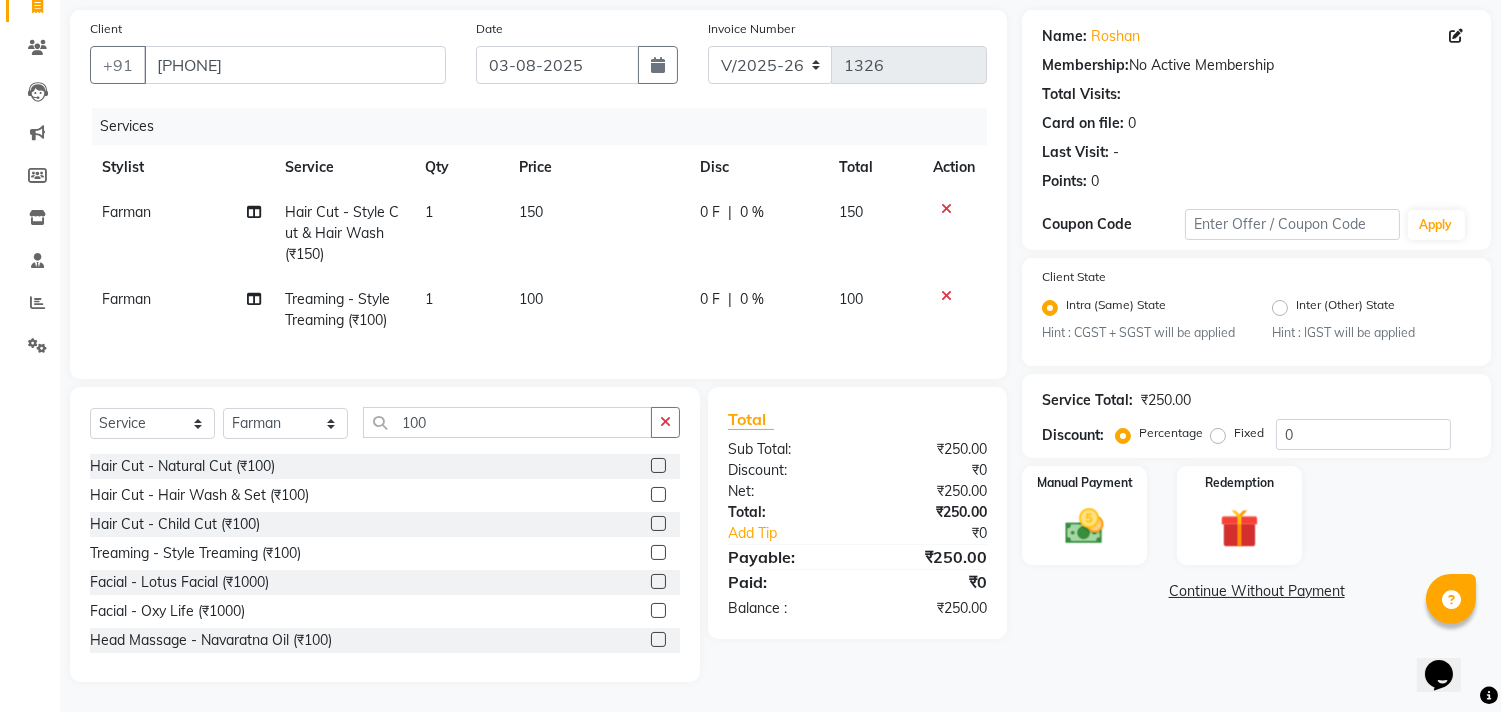 click on "Continue Without Payment" 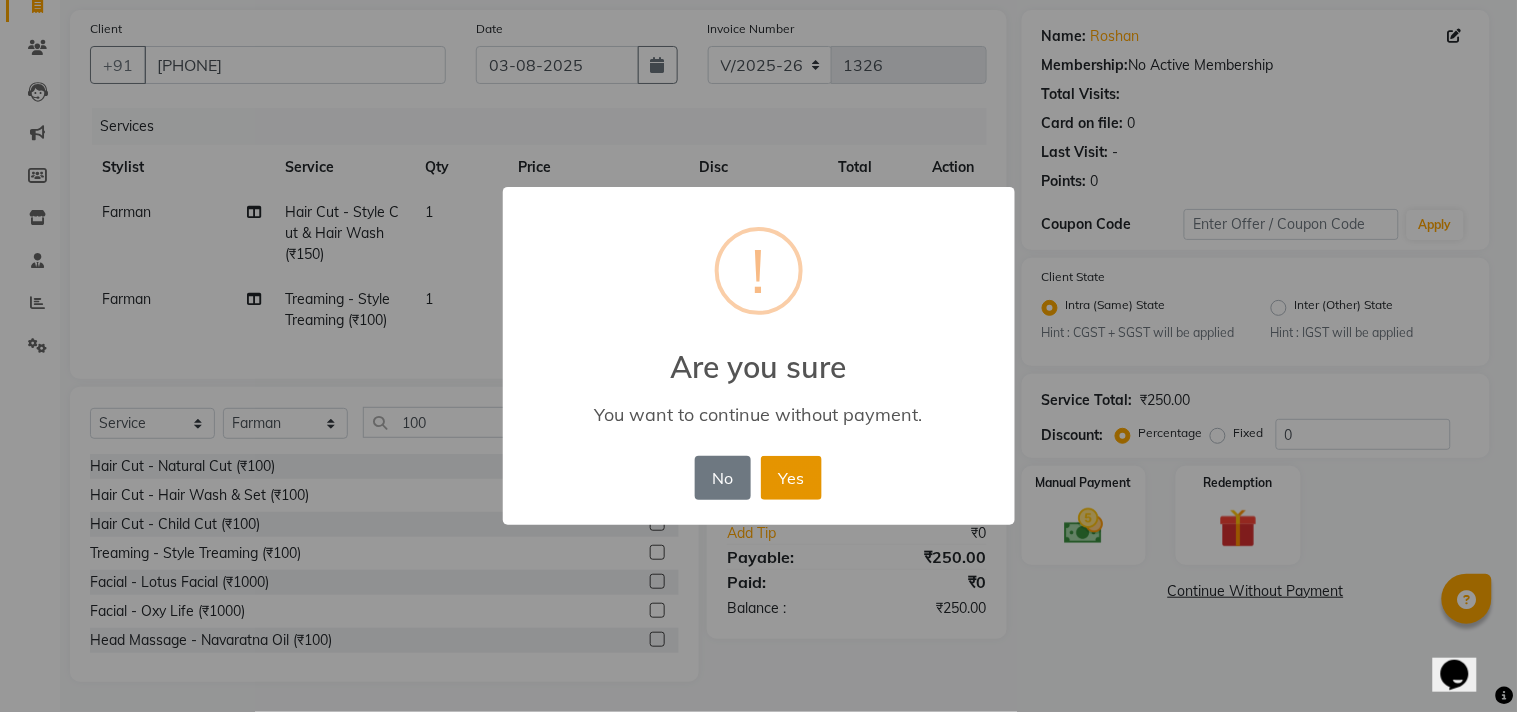 click on "Yes" at bounding box center (791, 478) 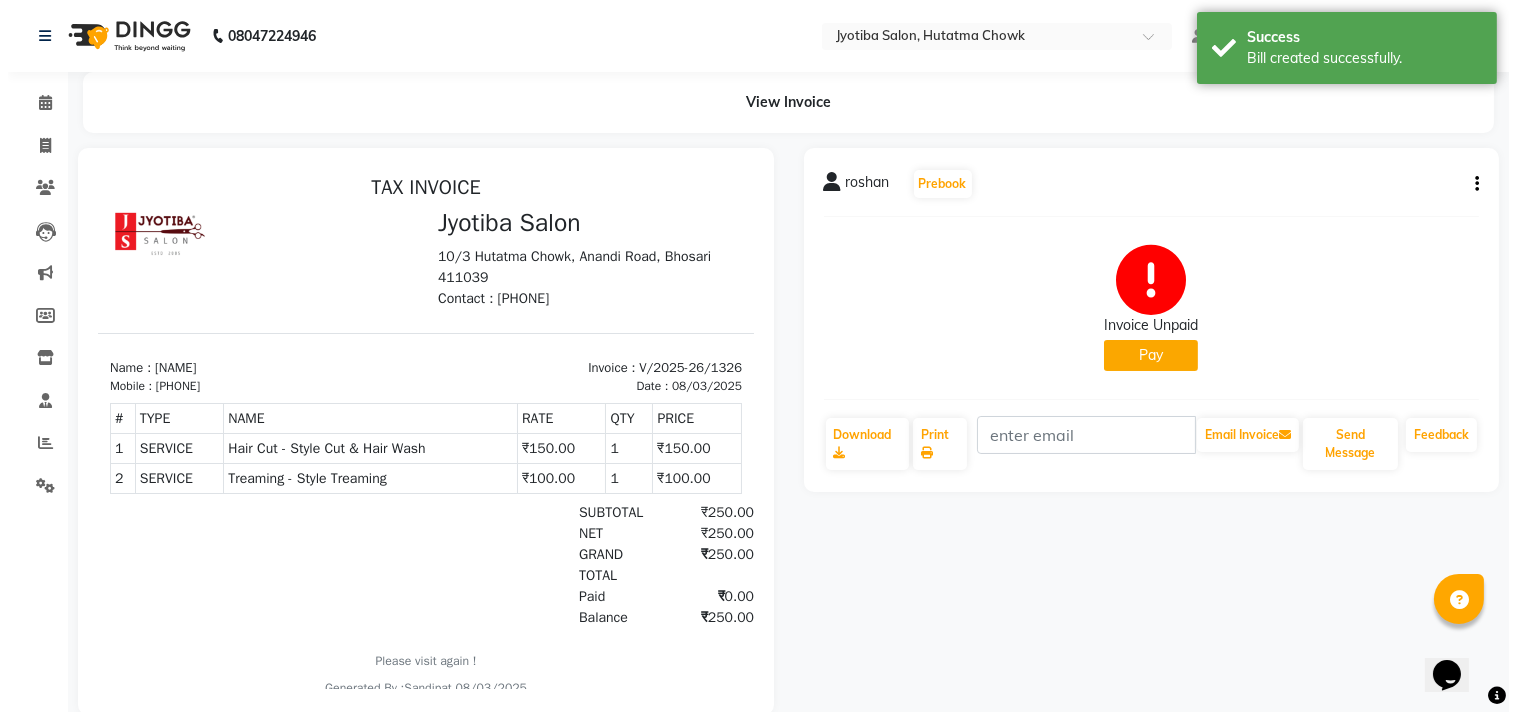 scroll, scrollTop: 0, scrollLeft: 0, axis: both 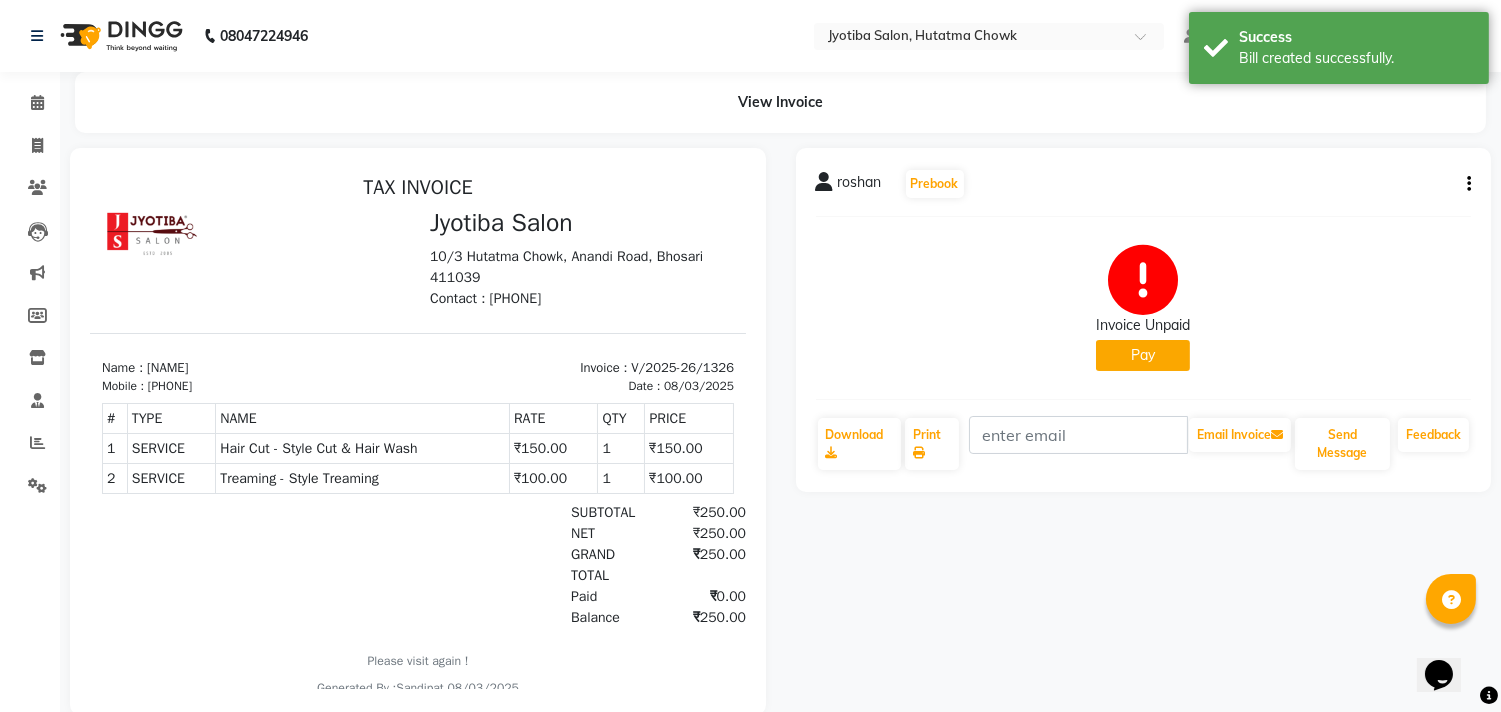 click on "Pay" 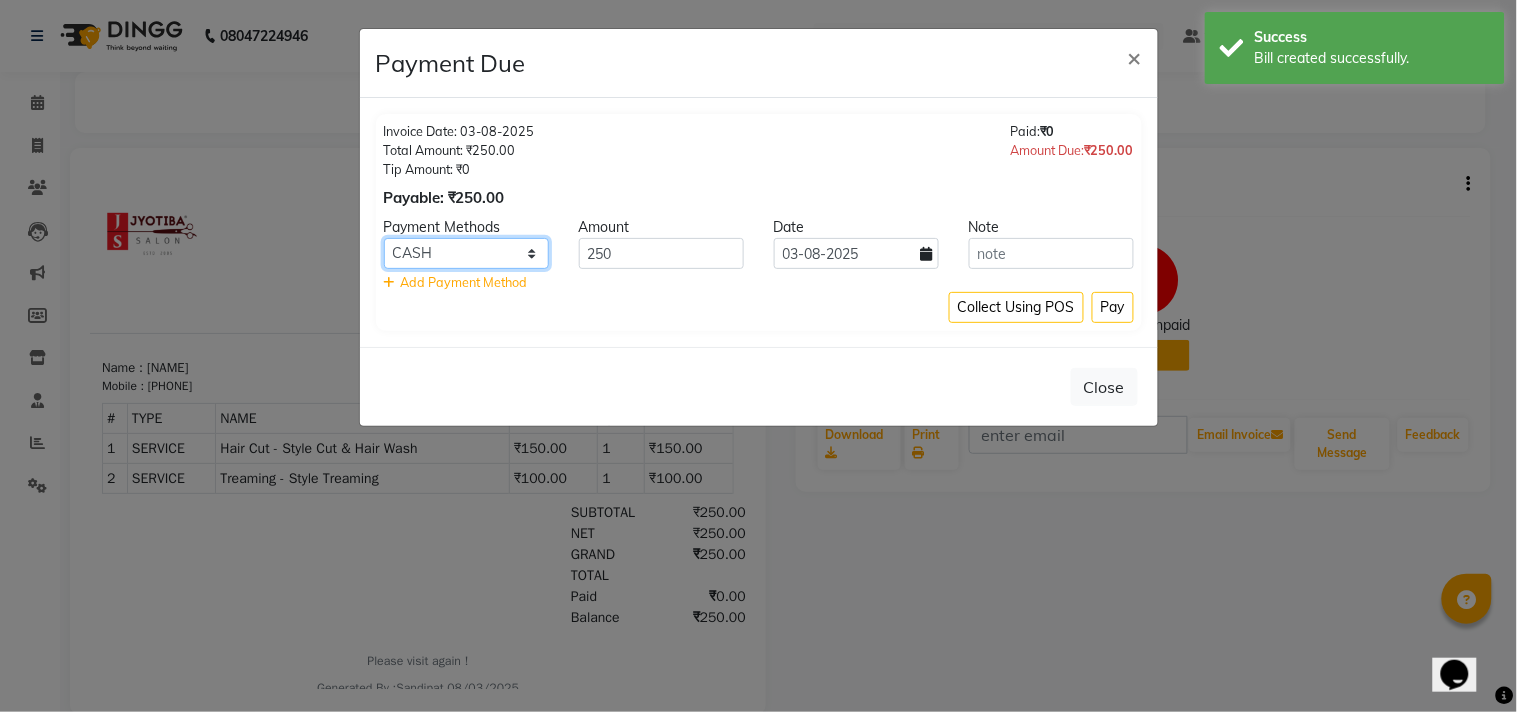 click on "CASH ONLINE CARD" 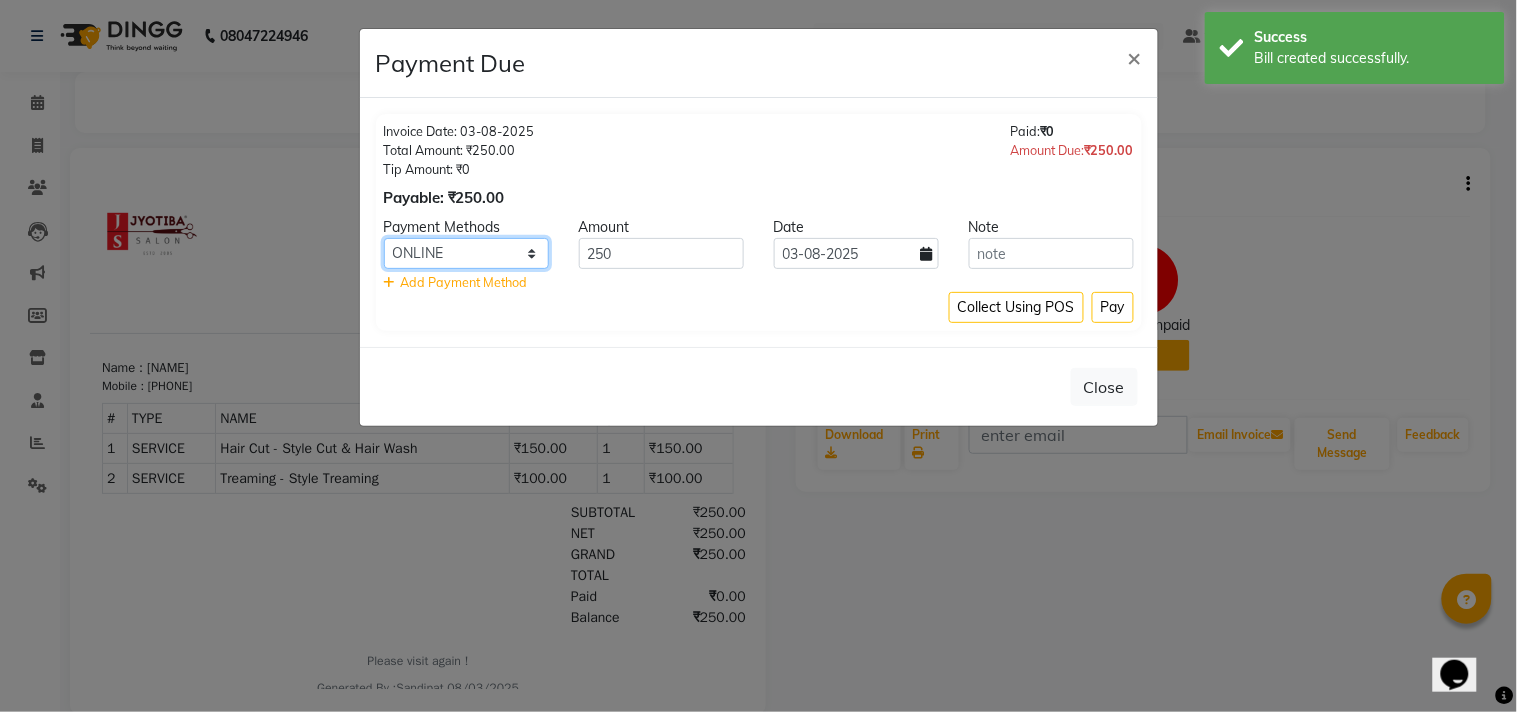 click on "CASH ONLINE CARD" 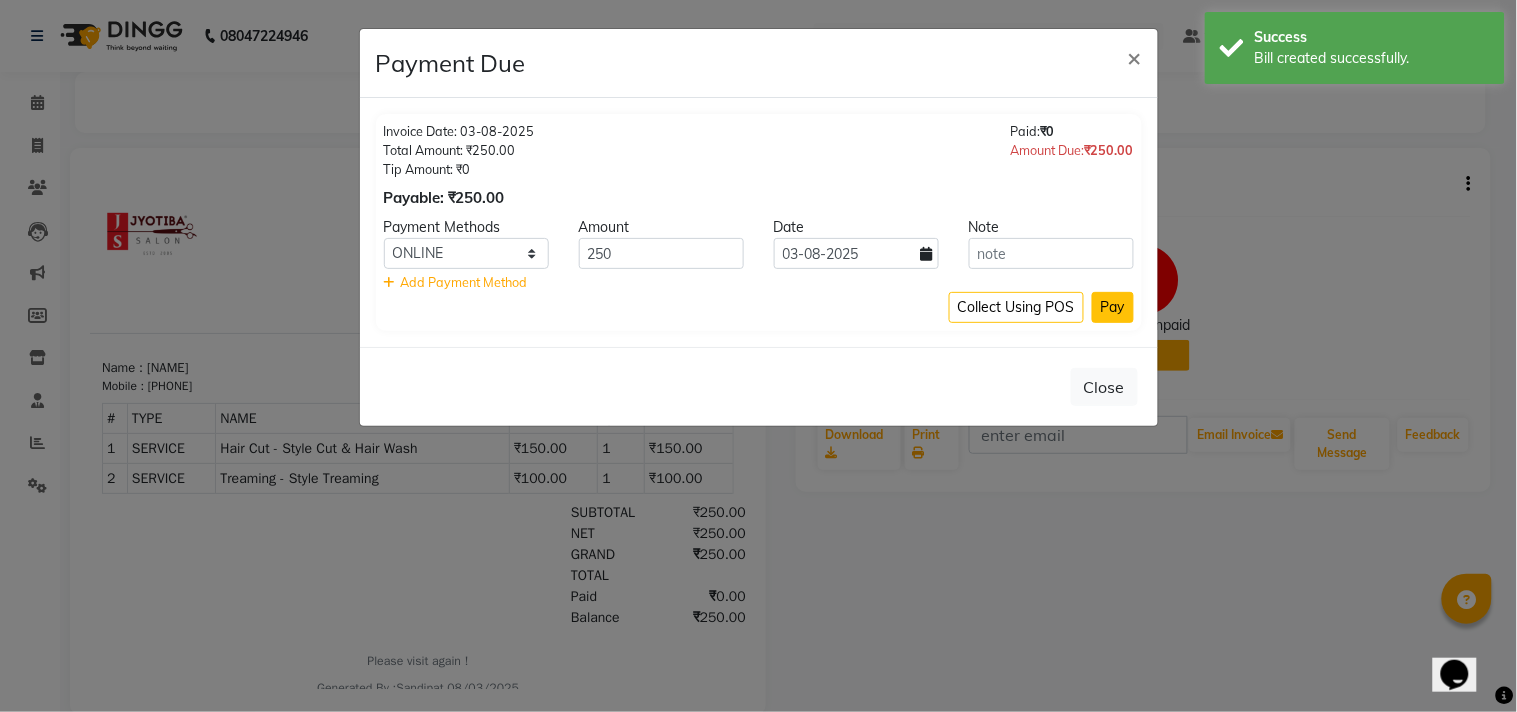 click on "Pay" 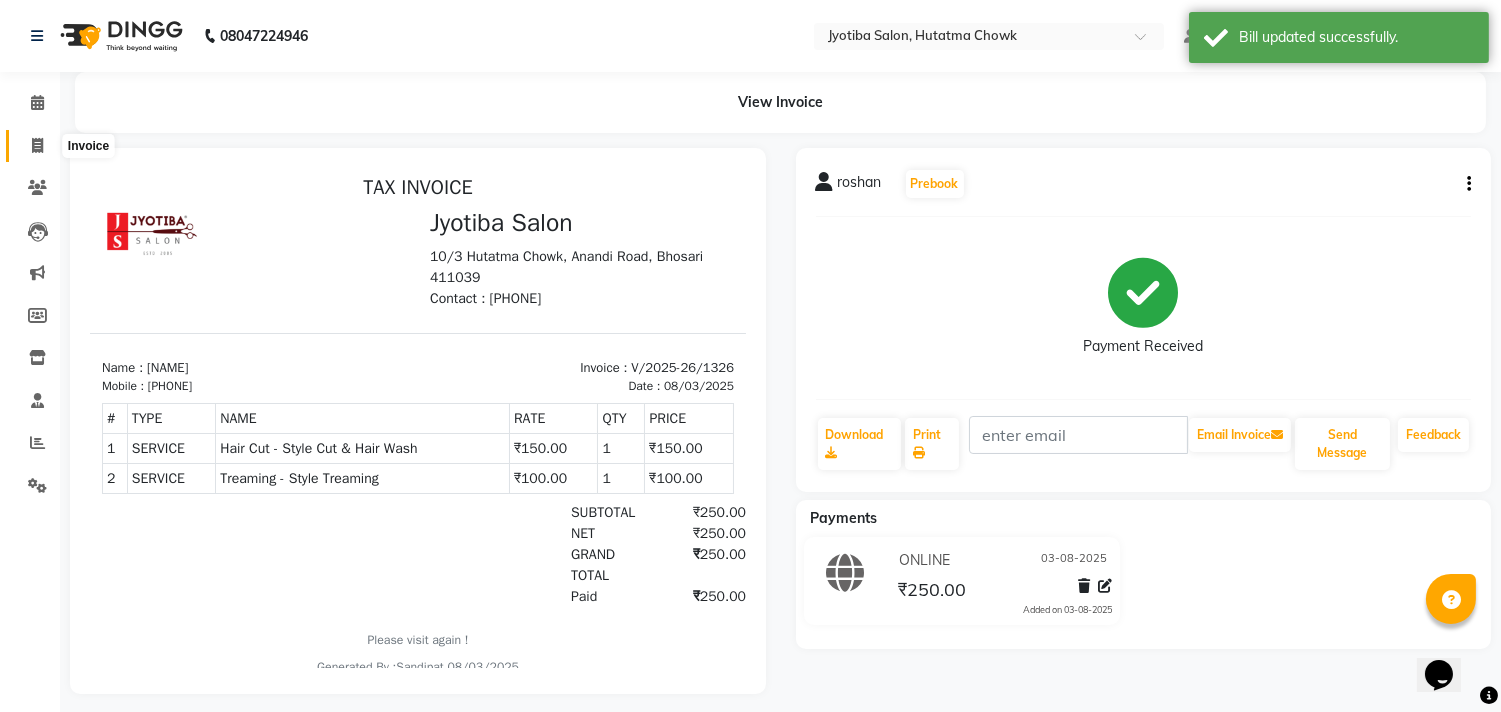 click 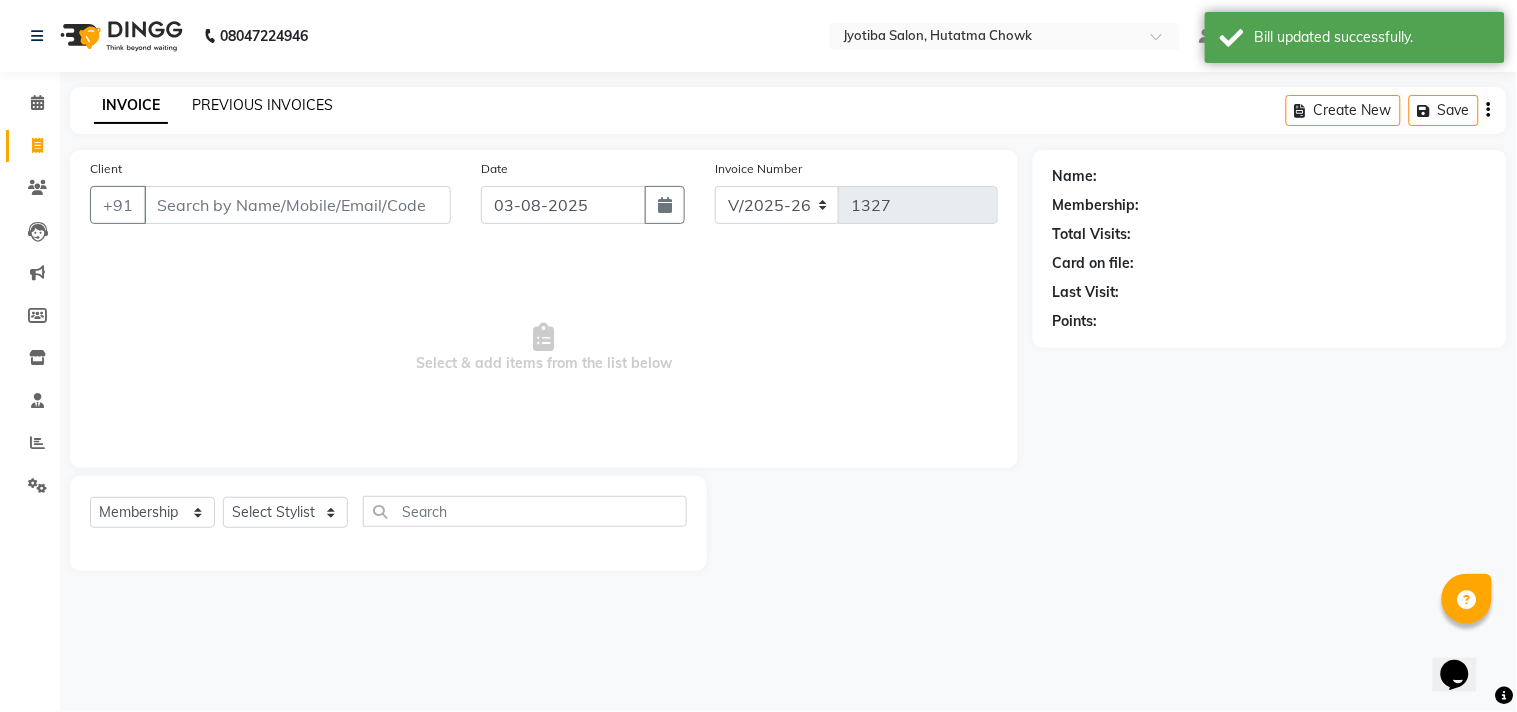 click on "PREVIOUS INVOICES" 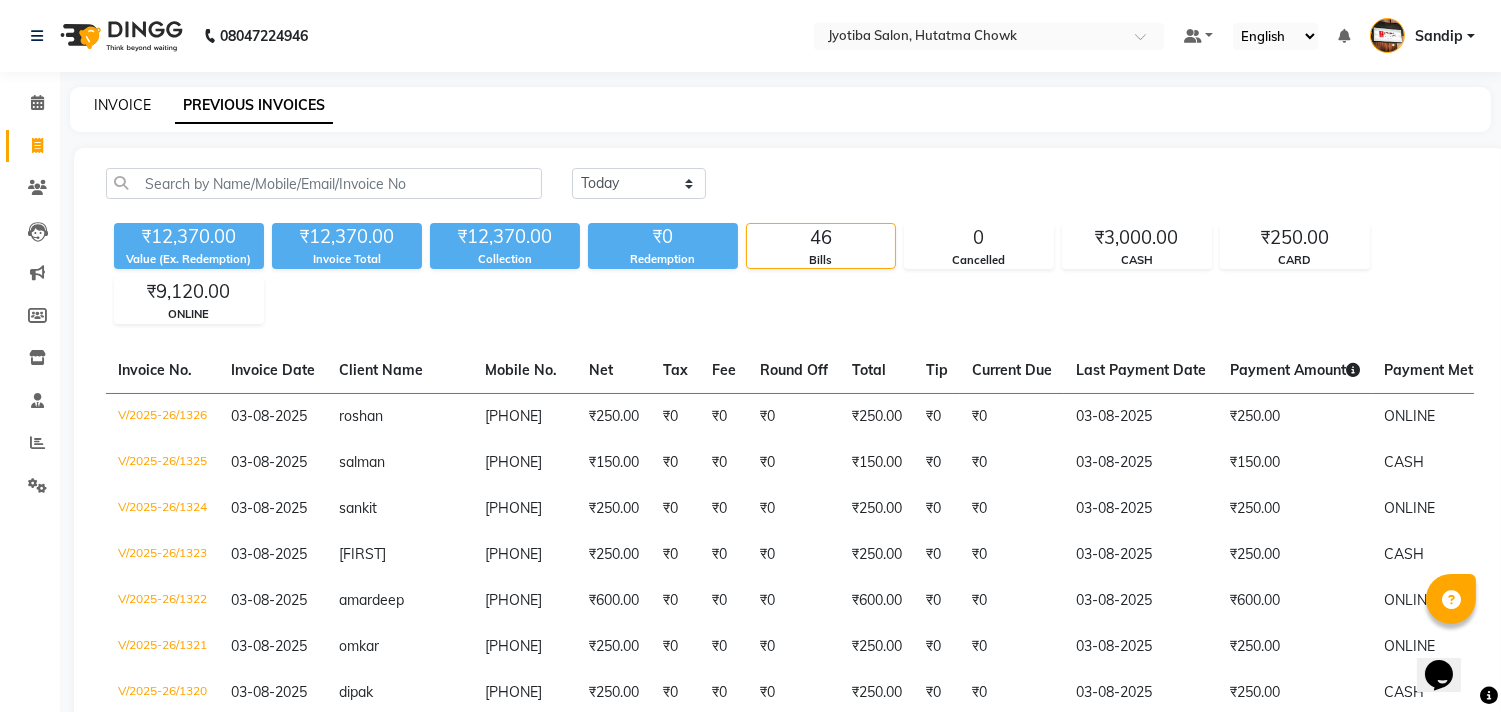 click on "INVOICE" 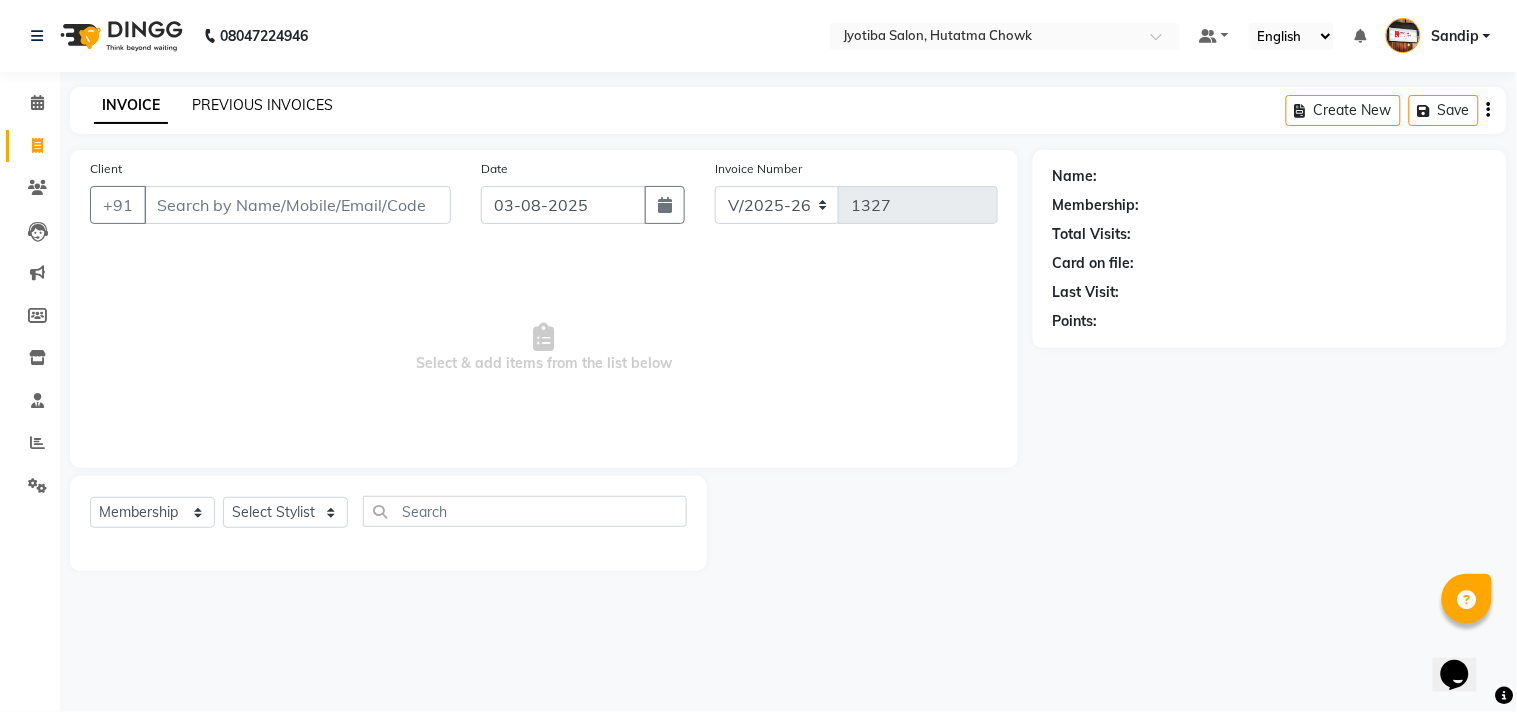 click on "PREVIOUS INVOICES" 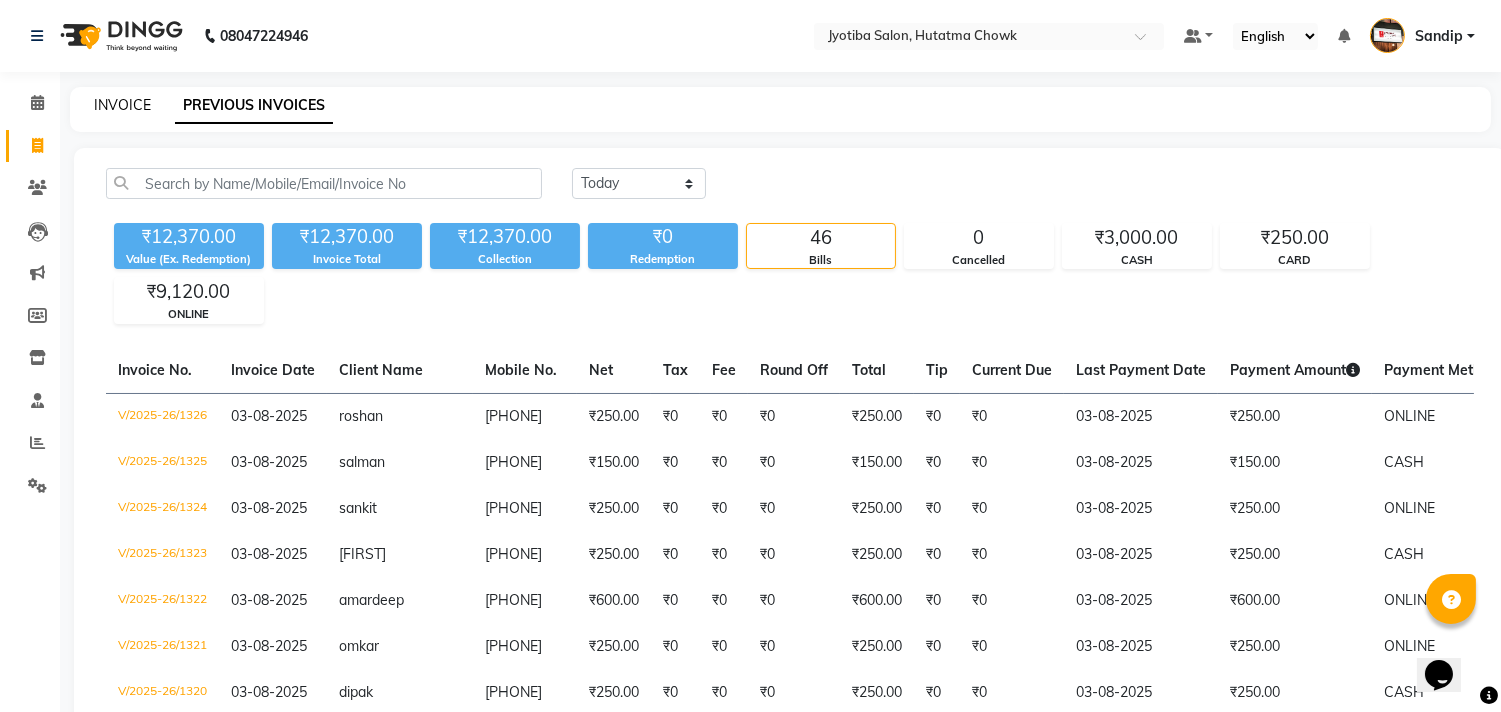 click on "INVOICE" 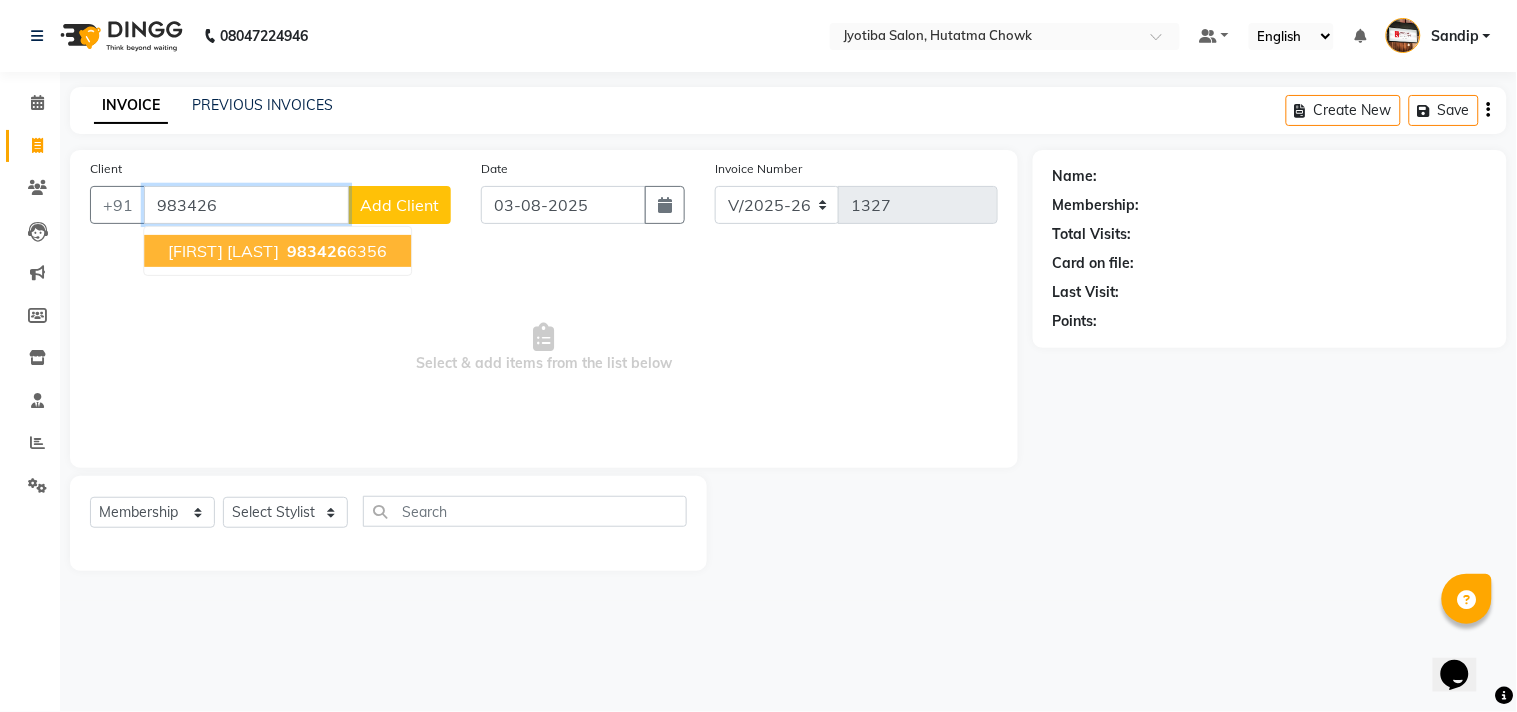 click on "[FIRST] [LAST]" at bounding box center [223, 251] 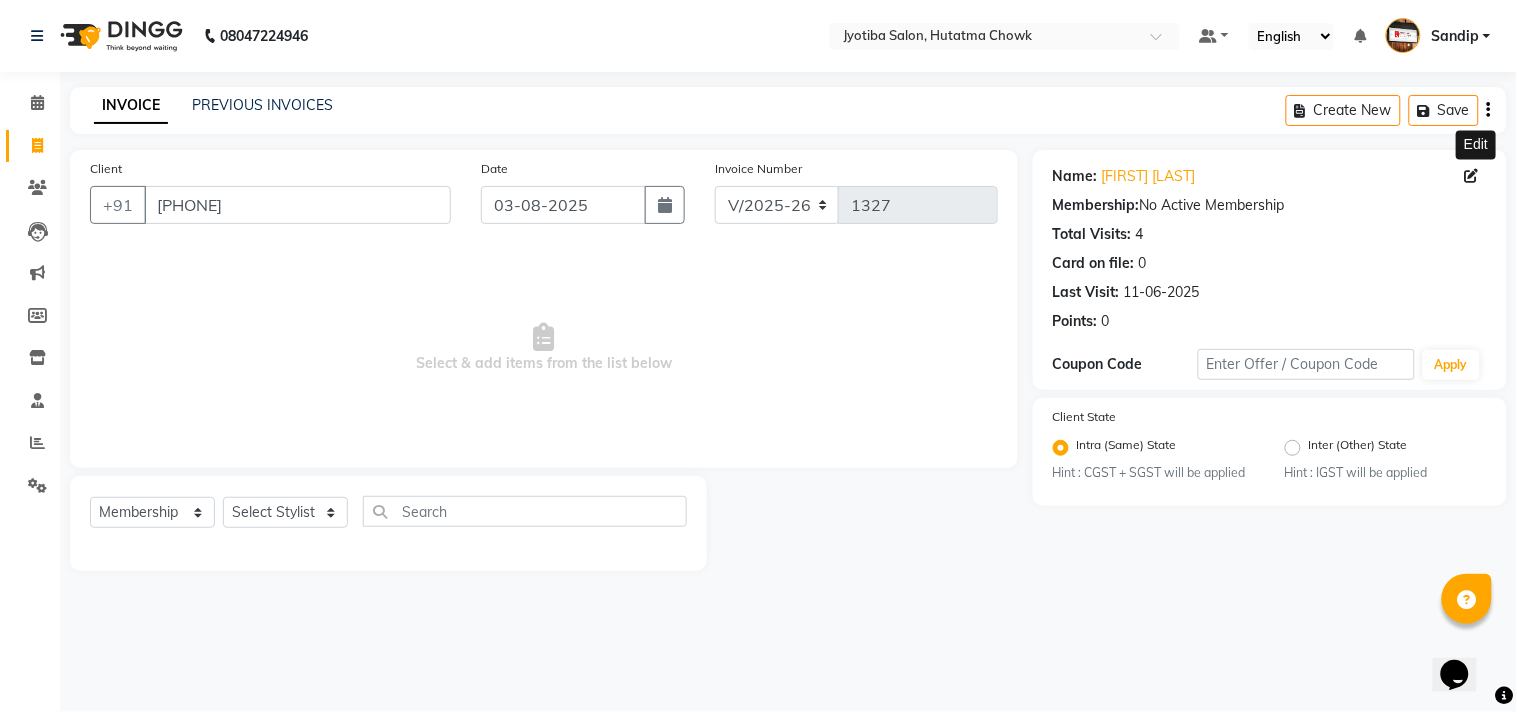 click 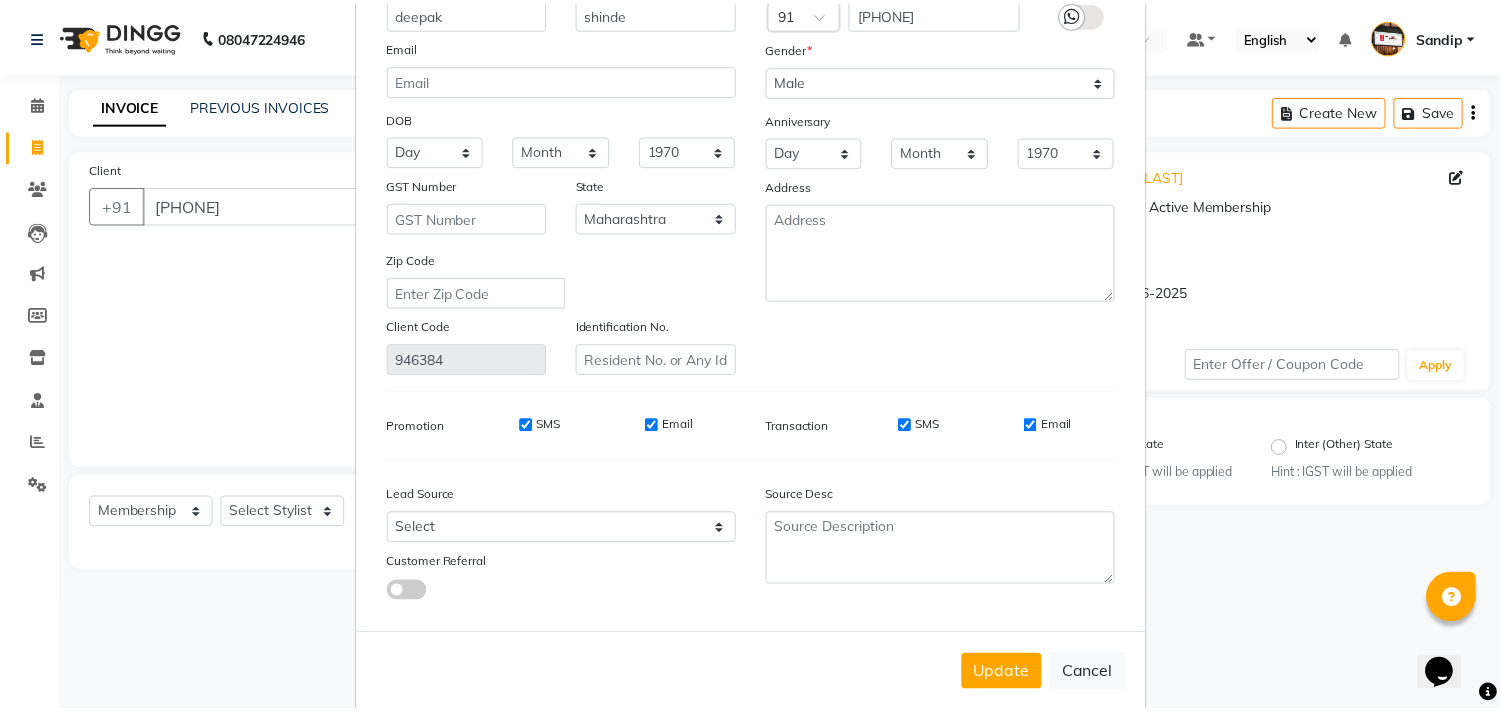 scroll, scrollTop: 177, scrollLeft: 0, axis: vertical 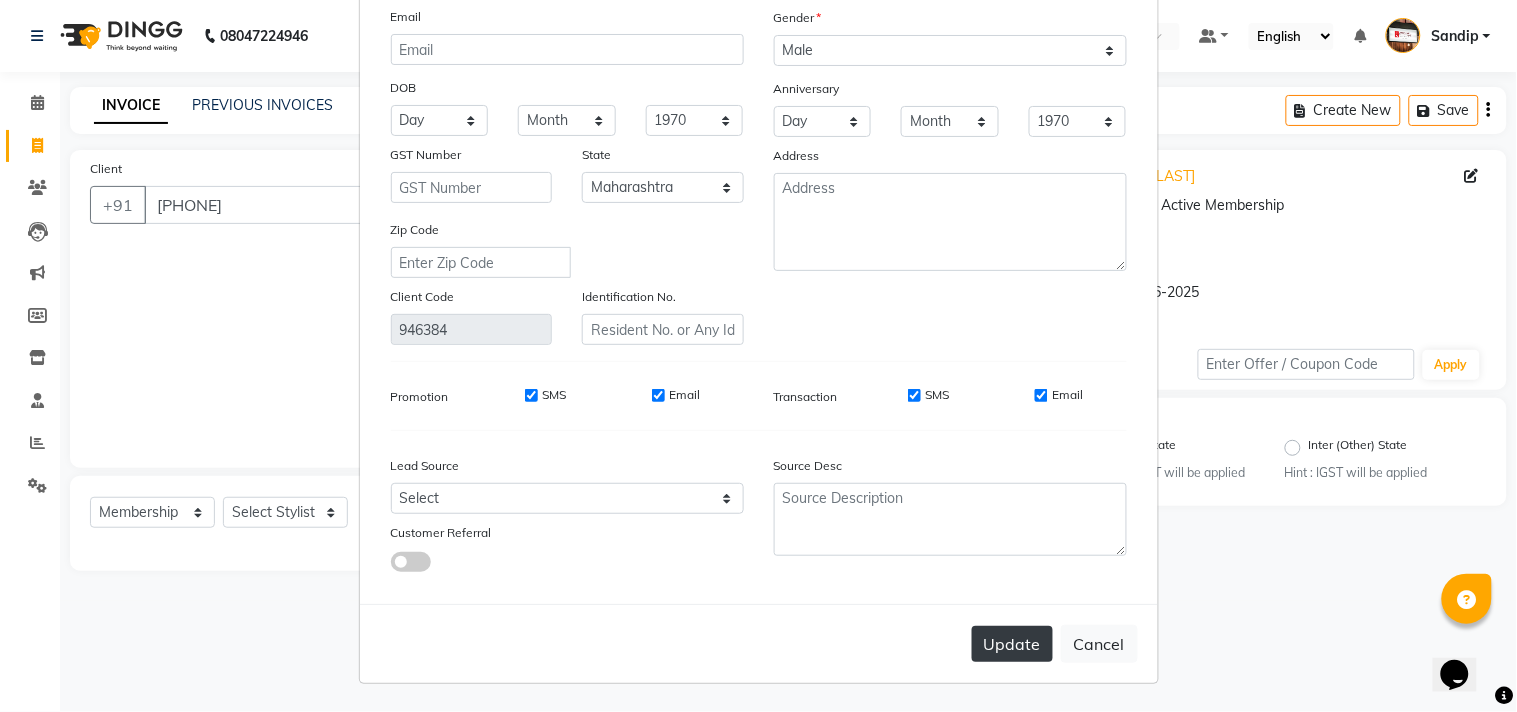 click on "Update" at bounding box center [1012, 644] 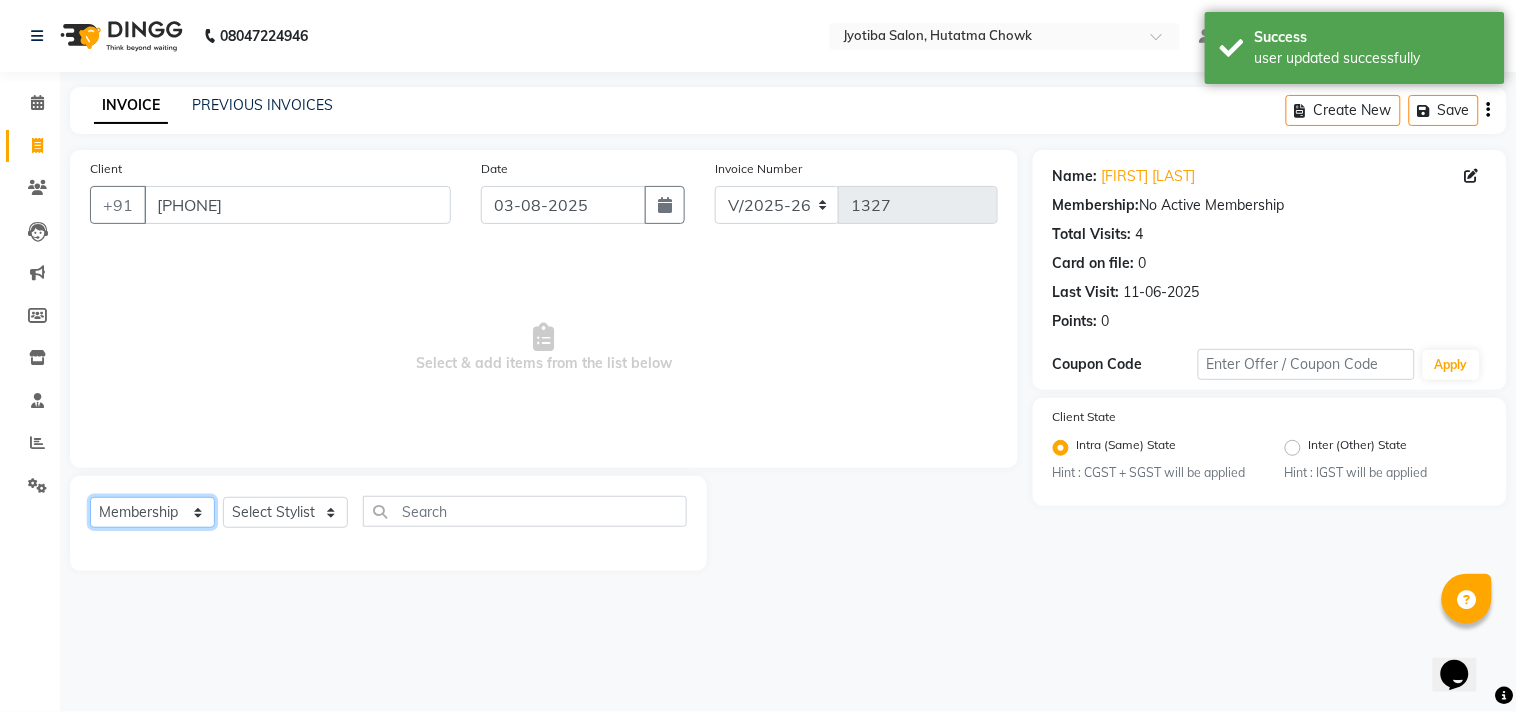 click on "Select  Service  Product  Membership  Package Voucher Prepaid Gift Card" 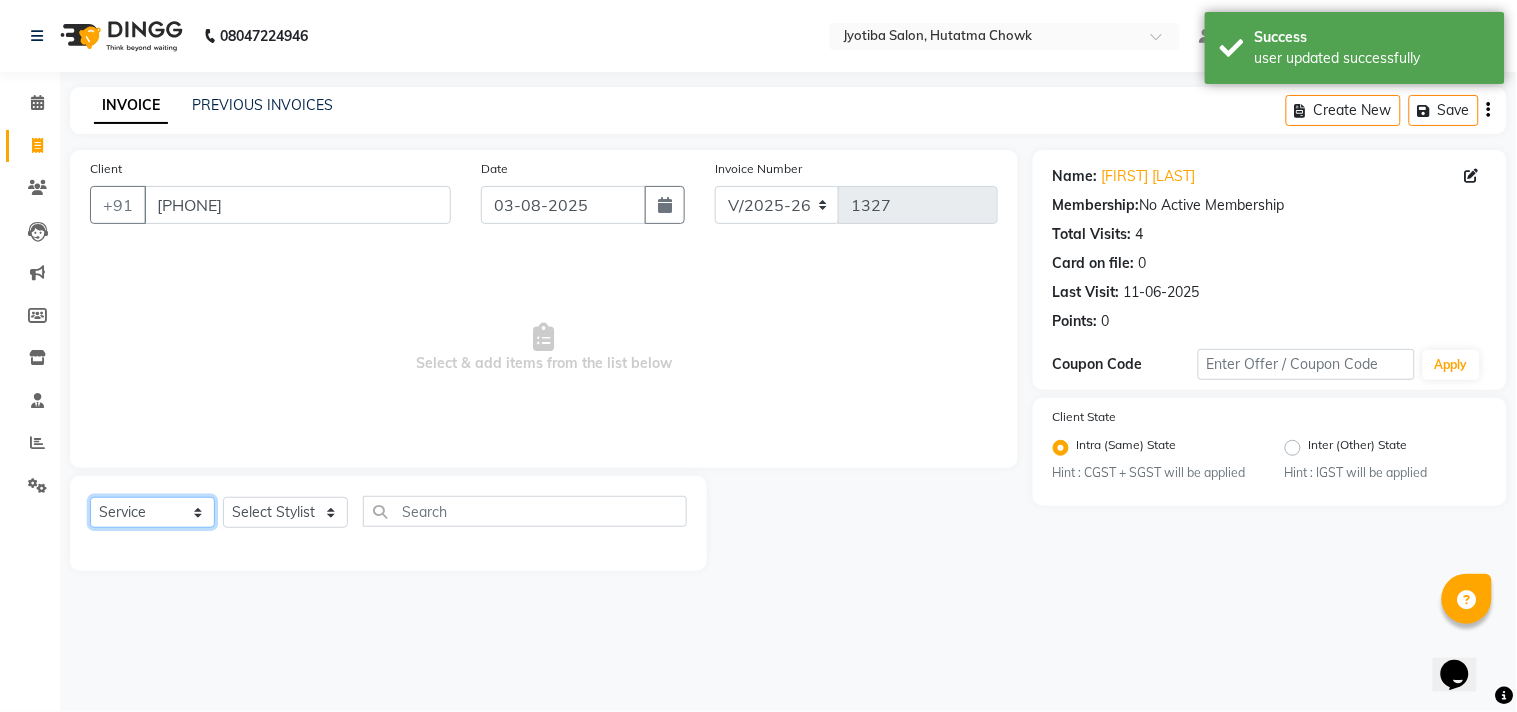 click on "Select  Service  Product  Membership  Package Voucher Prepaid Gift Card" 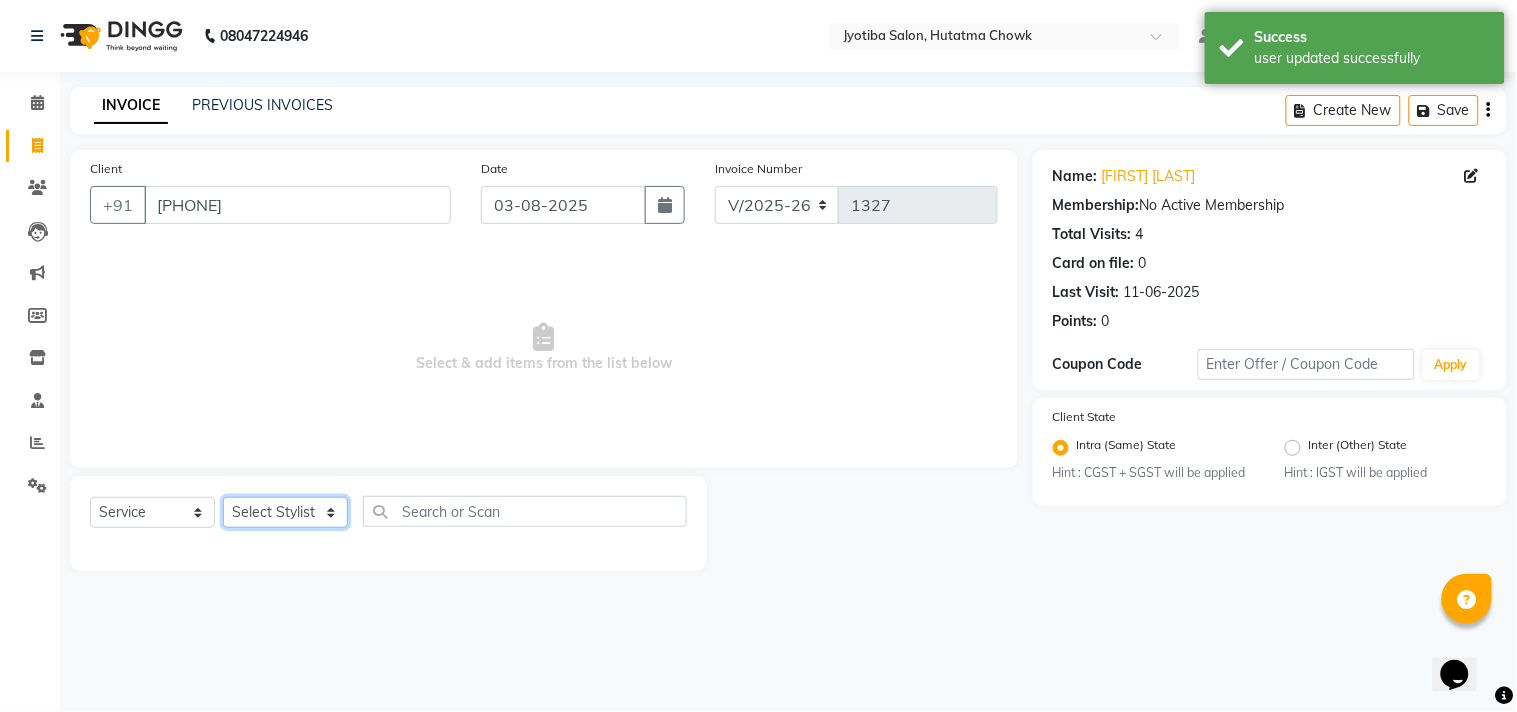 click on "Select Stylist Abdul Dinesh thakur Farman  Juned  mahadev Munna  prem RAHUL Sandip Suresh yasin" 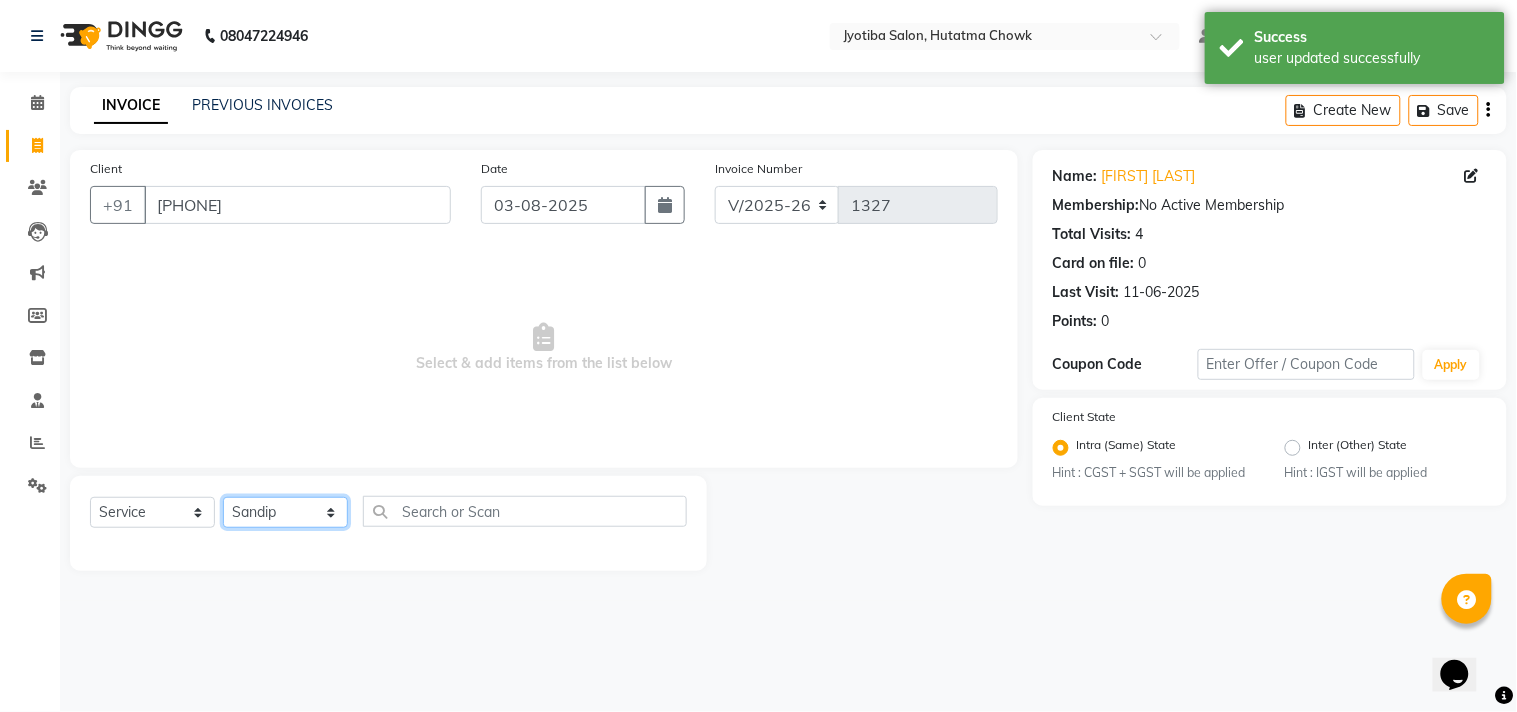 click on "Select Stylist Abdul Dinesh thakur Farman  Juned  mahadev Munna  prem RAHUL Sandip Suresh yasin" 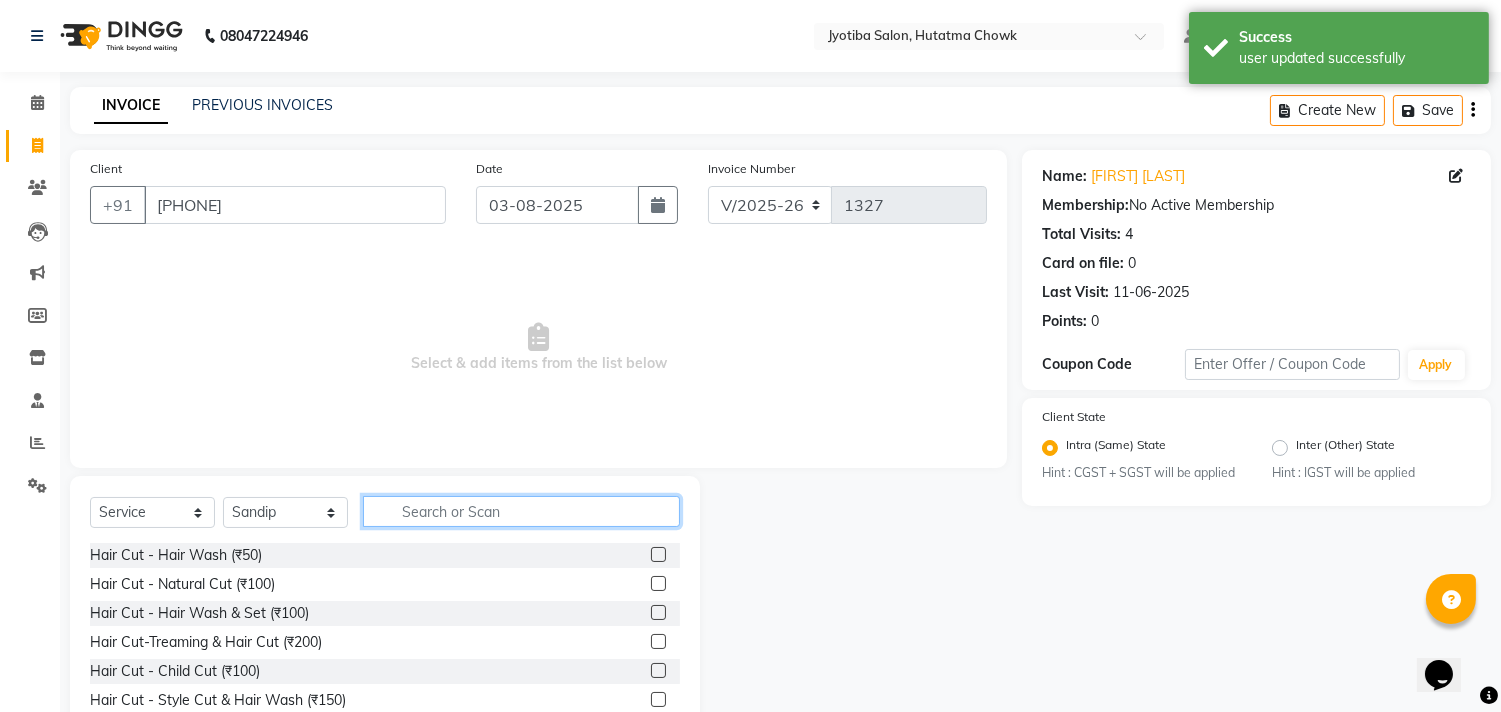 click 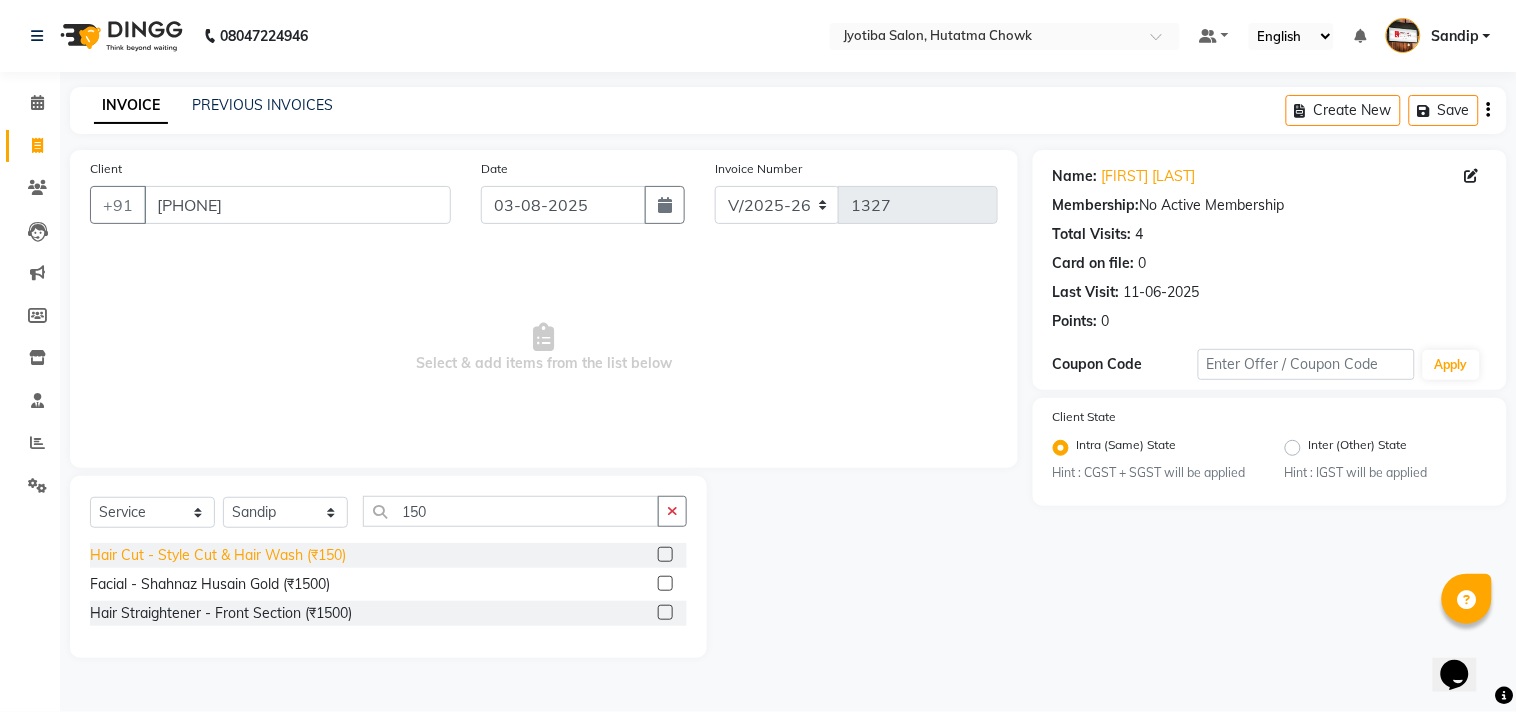 click on "Hair Cut - Style Cut & Hair Wash (₹150)" 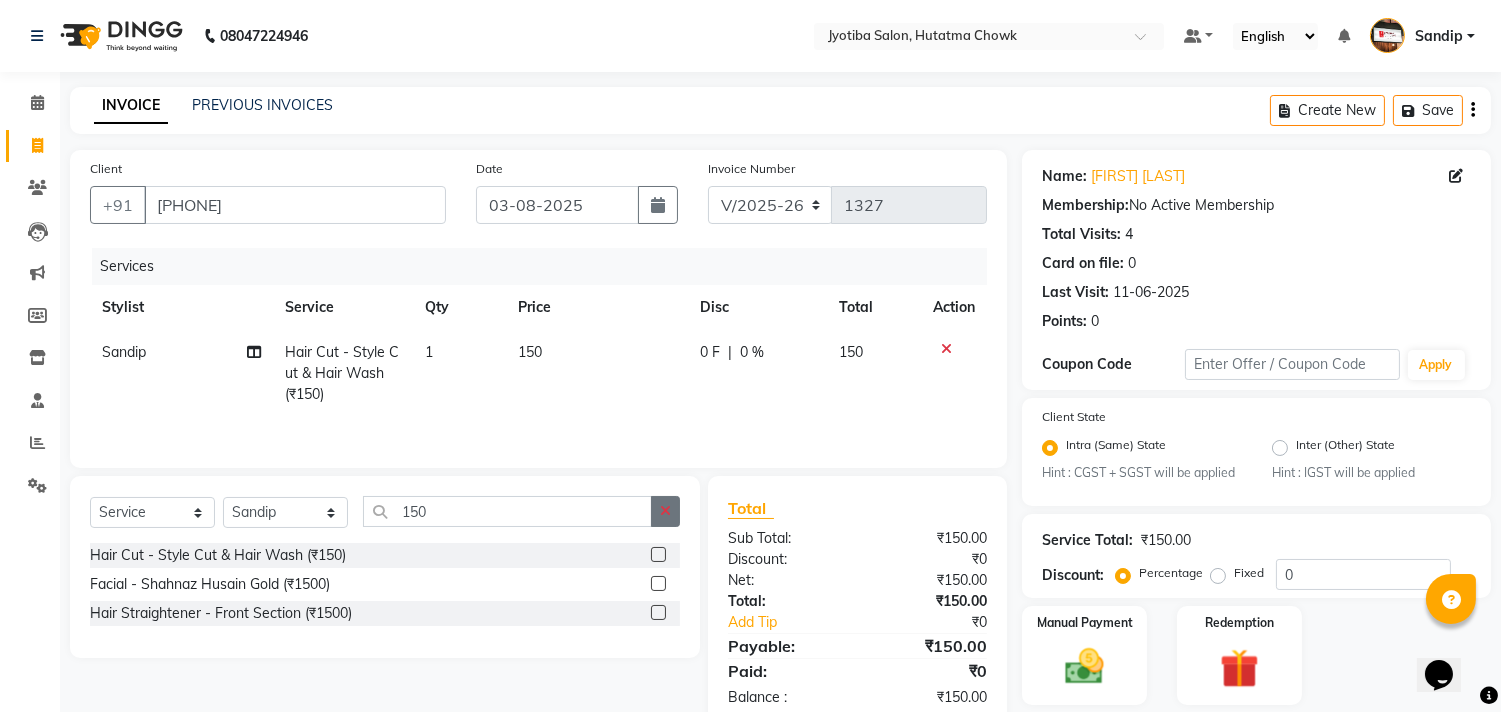 click 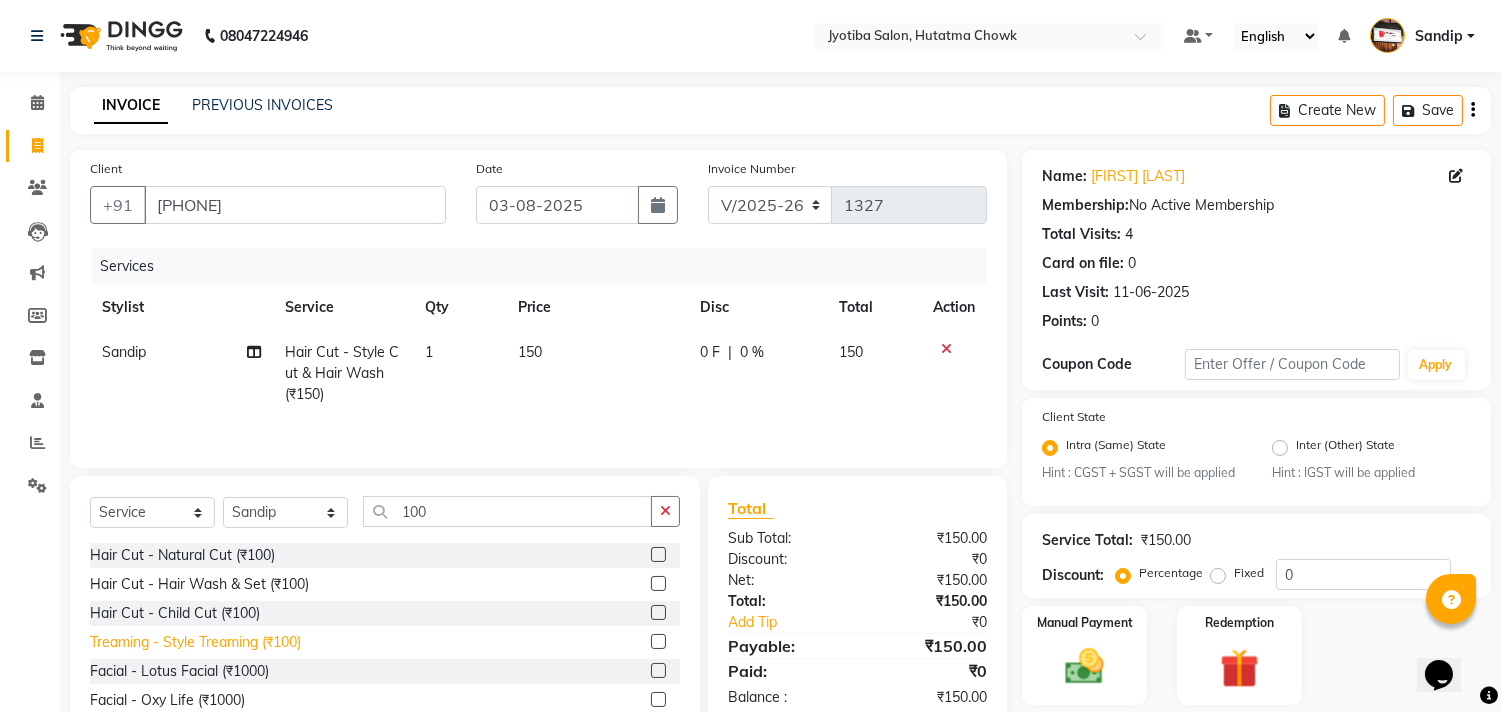 click on "Treaming - Style Treaming (₹100)" 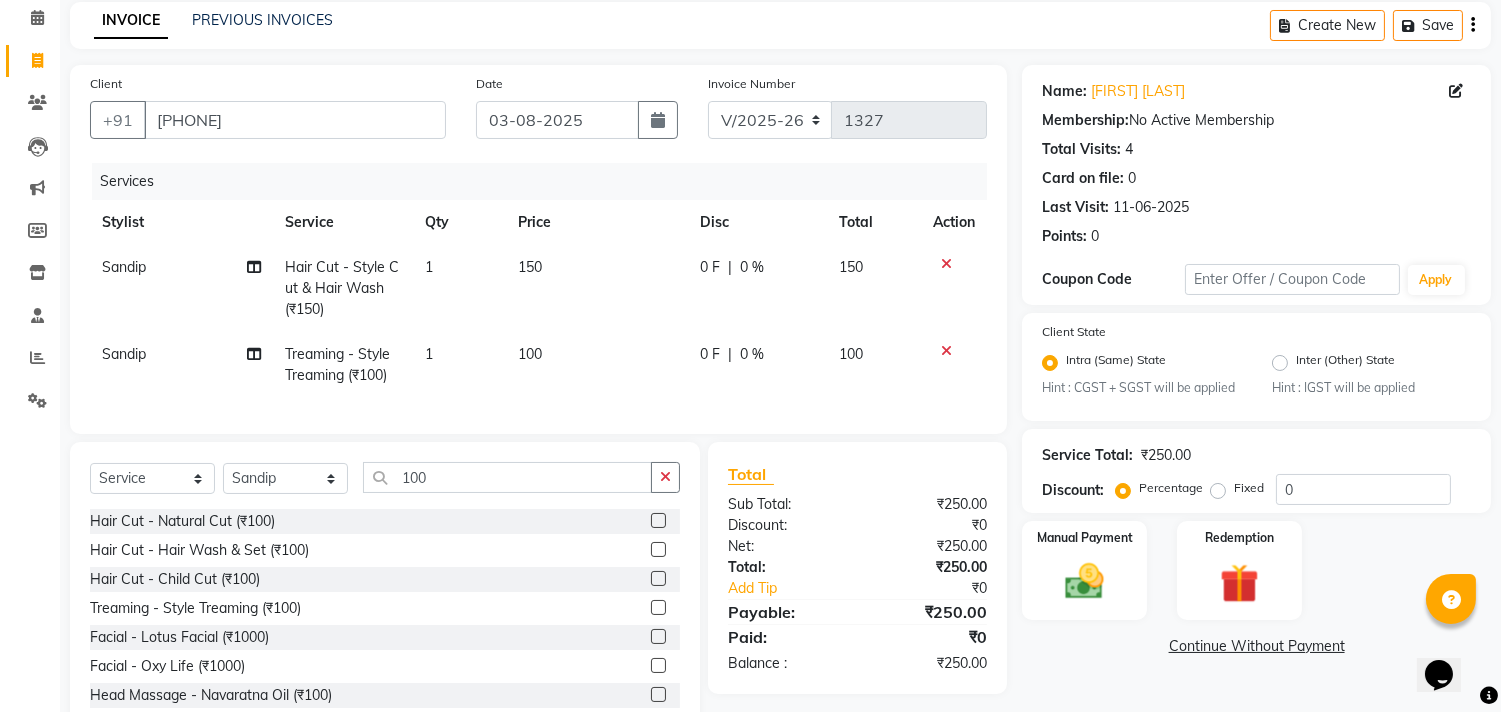 scroll, scrollTop: 156, scrollLeft: 0, axis: vertical 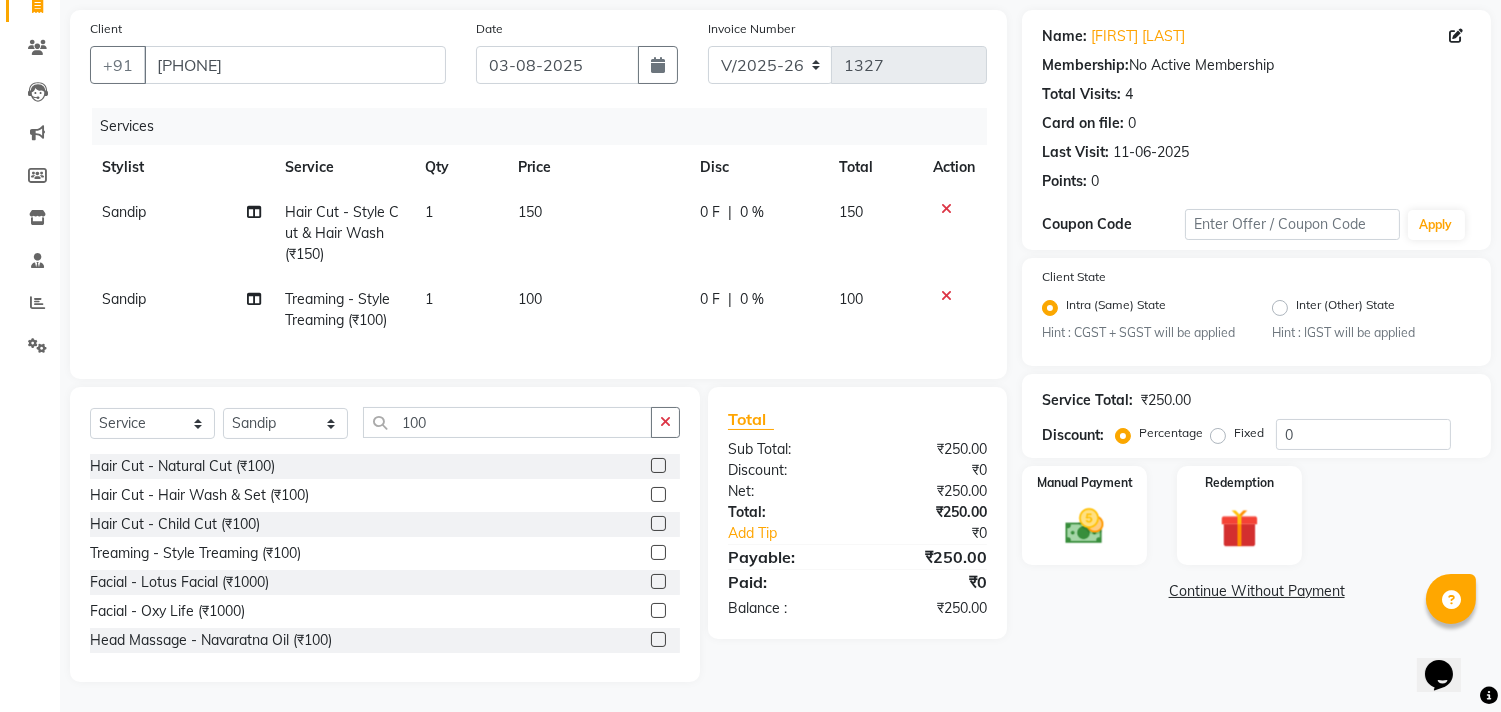 click on "Continue Without Payment" 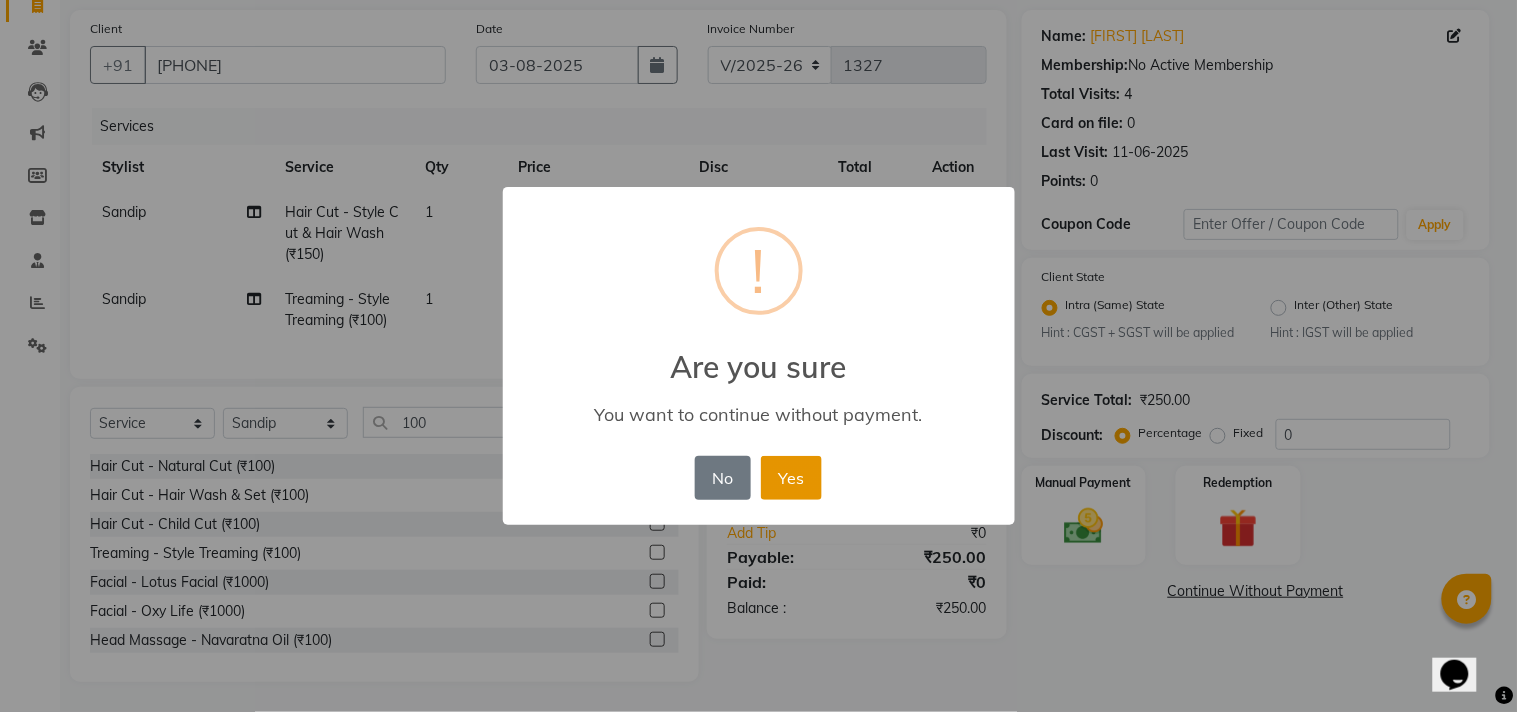 click on "Yes" at bounding box center (791, 478) 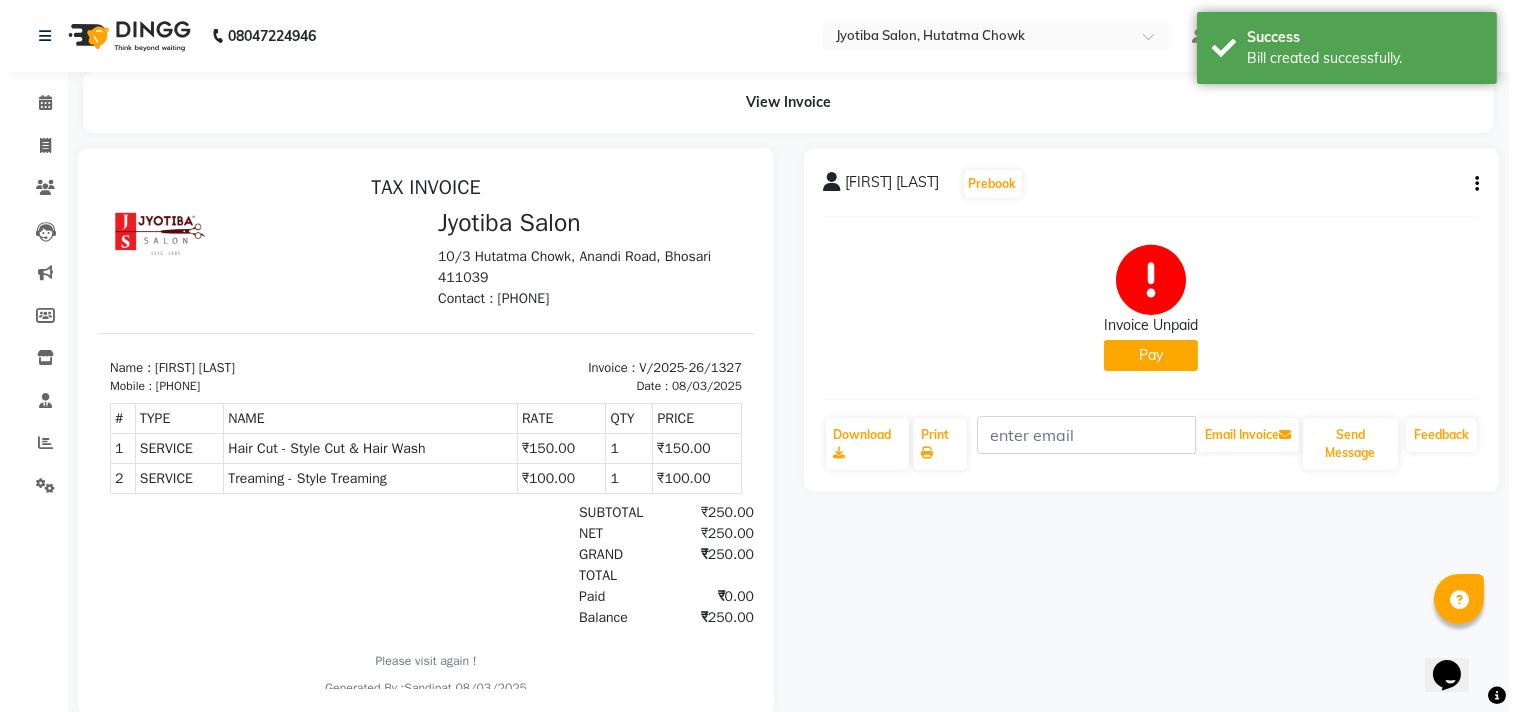 scroll, scrollTop: 0, scrollLeft: 0, axis: both 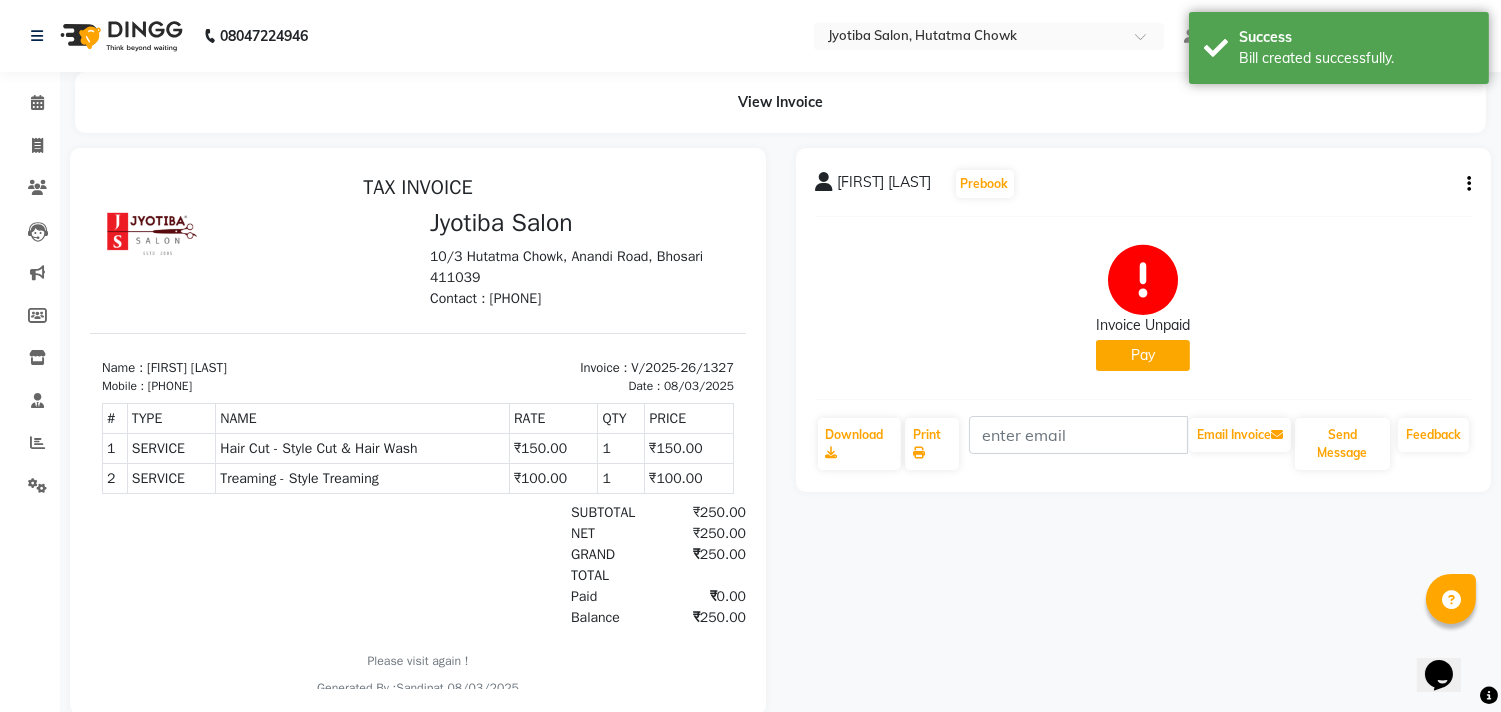 click on "Pay" 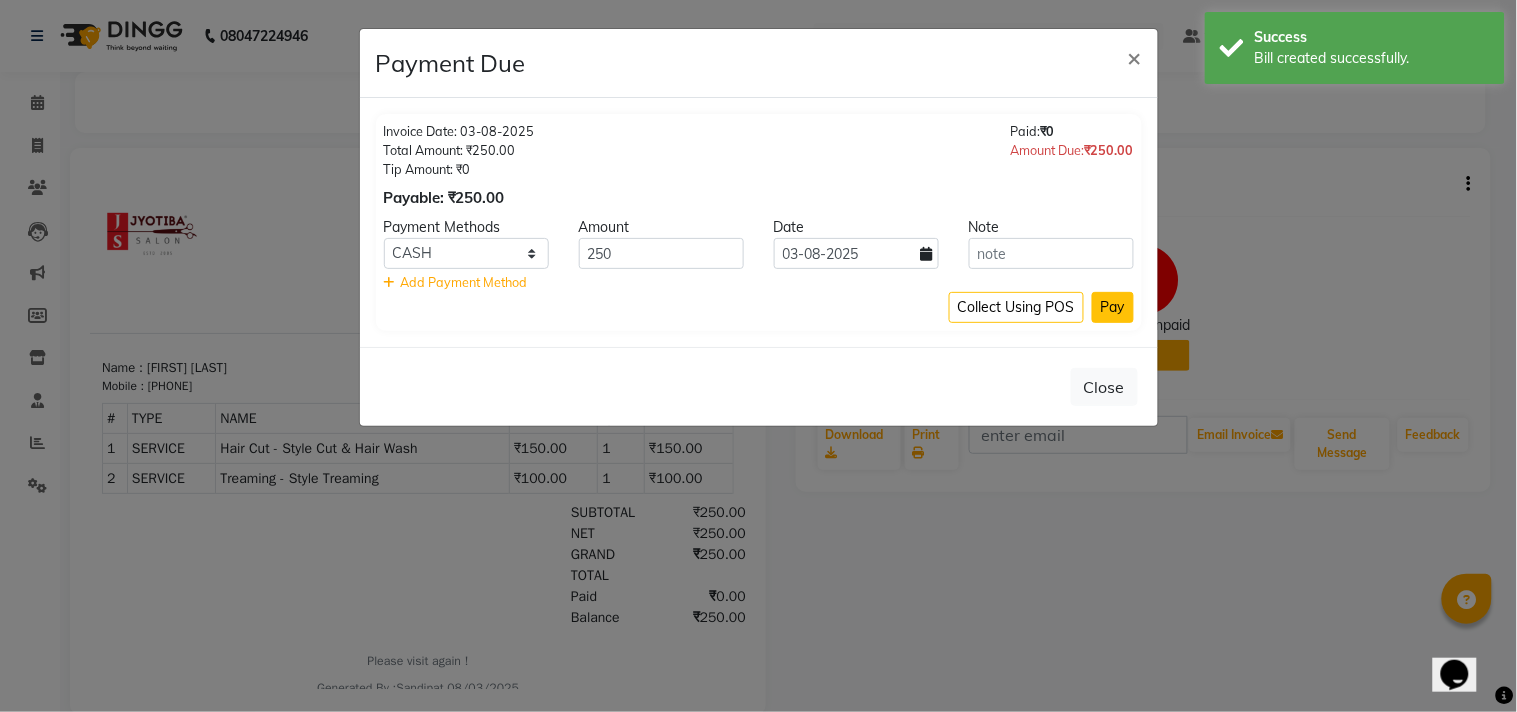 click on "Pay" 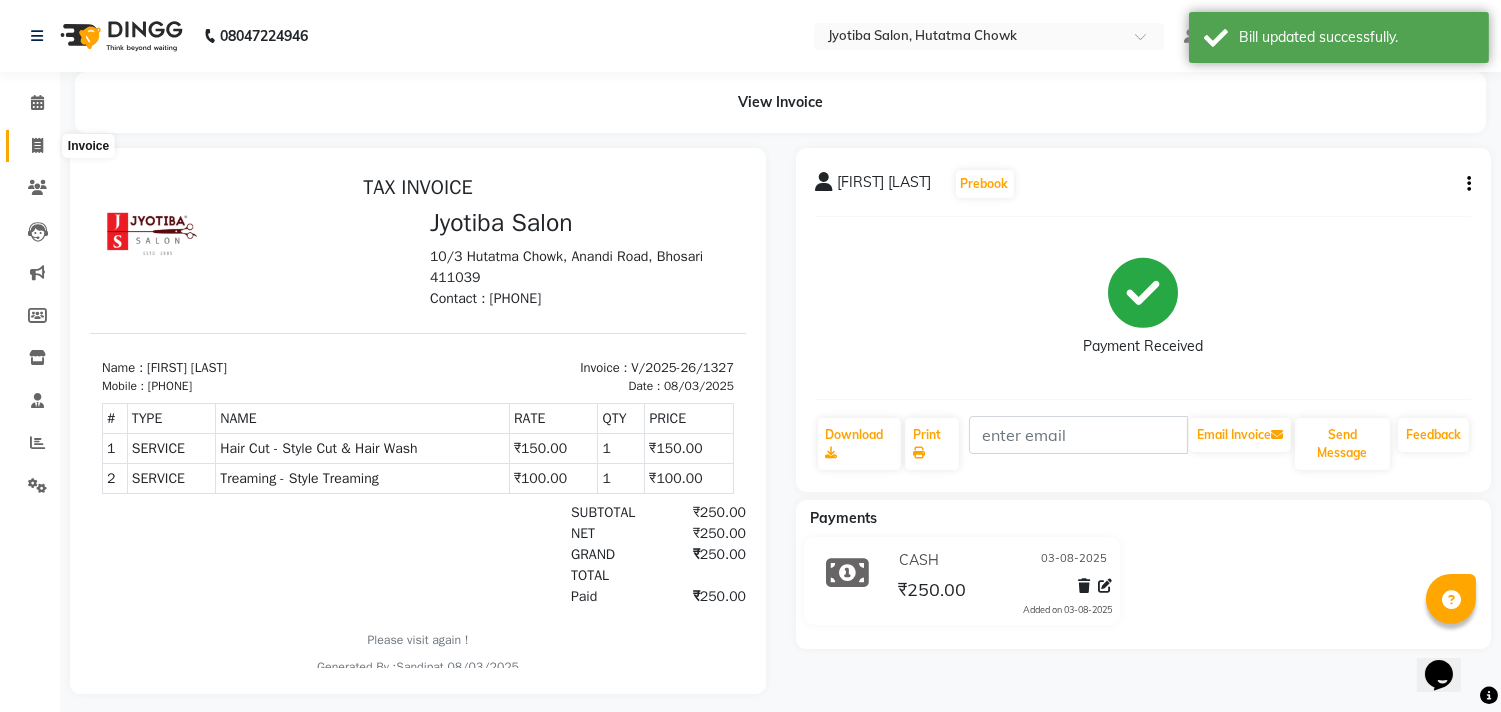 click 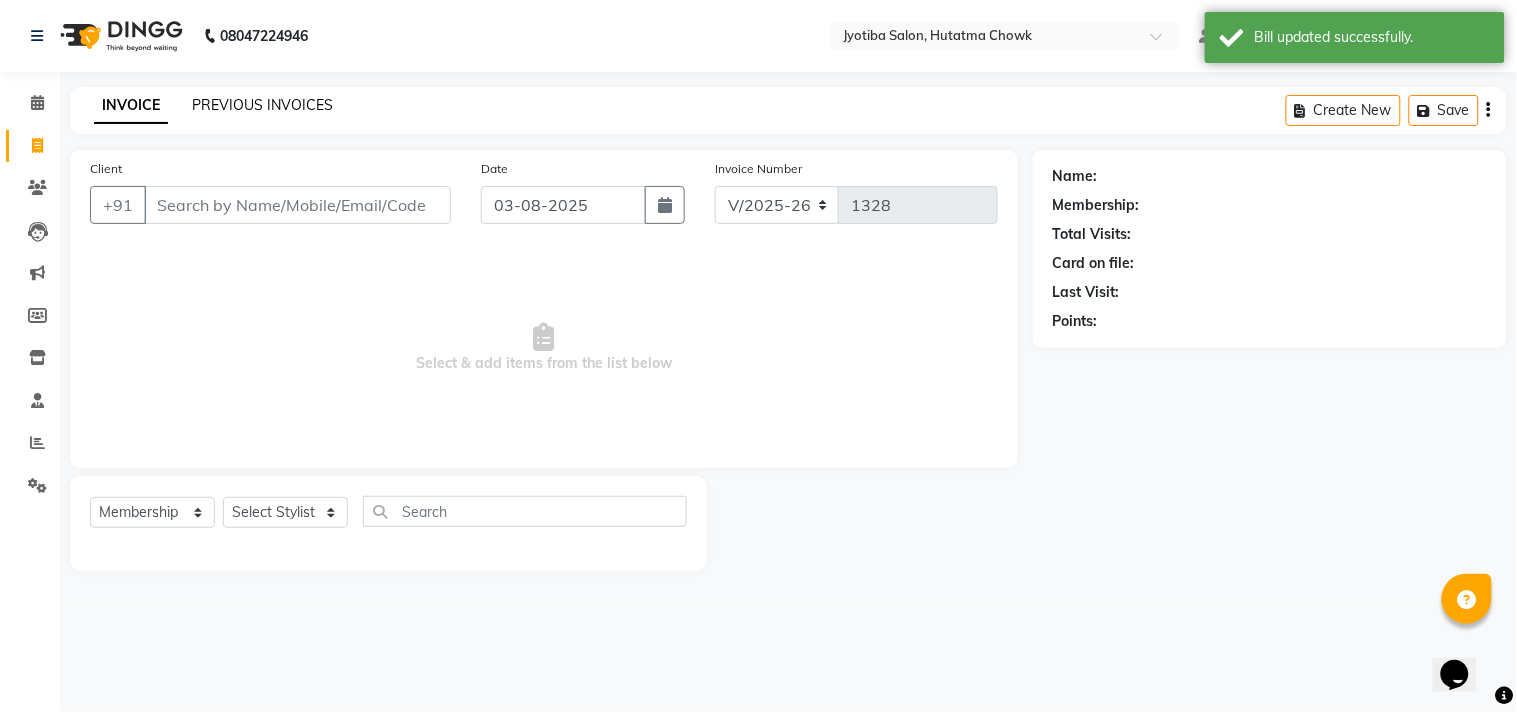 click on "PREVIOUS INVOICES" 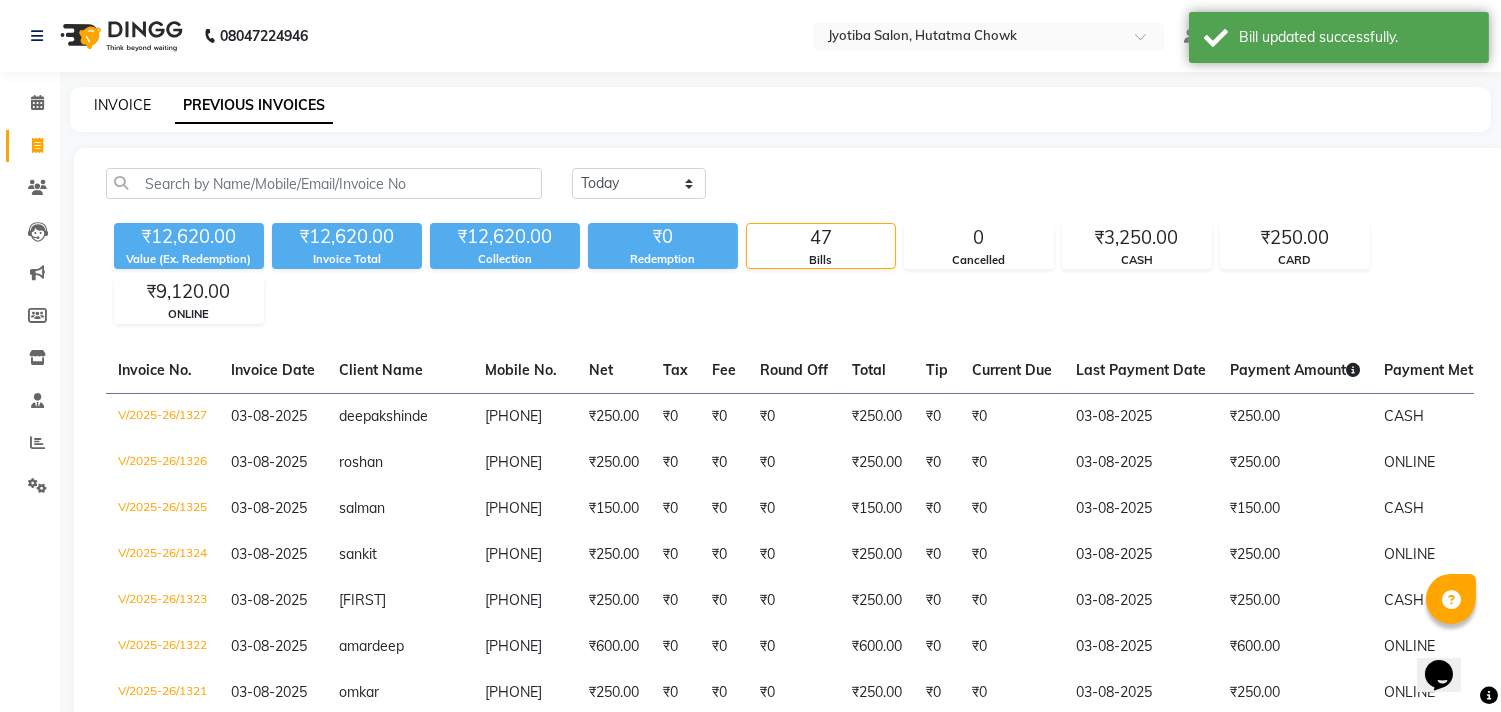 click on "INVOICE" 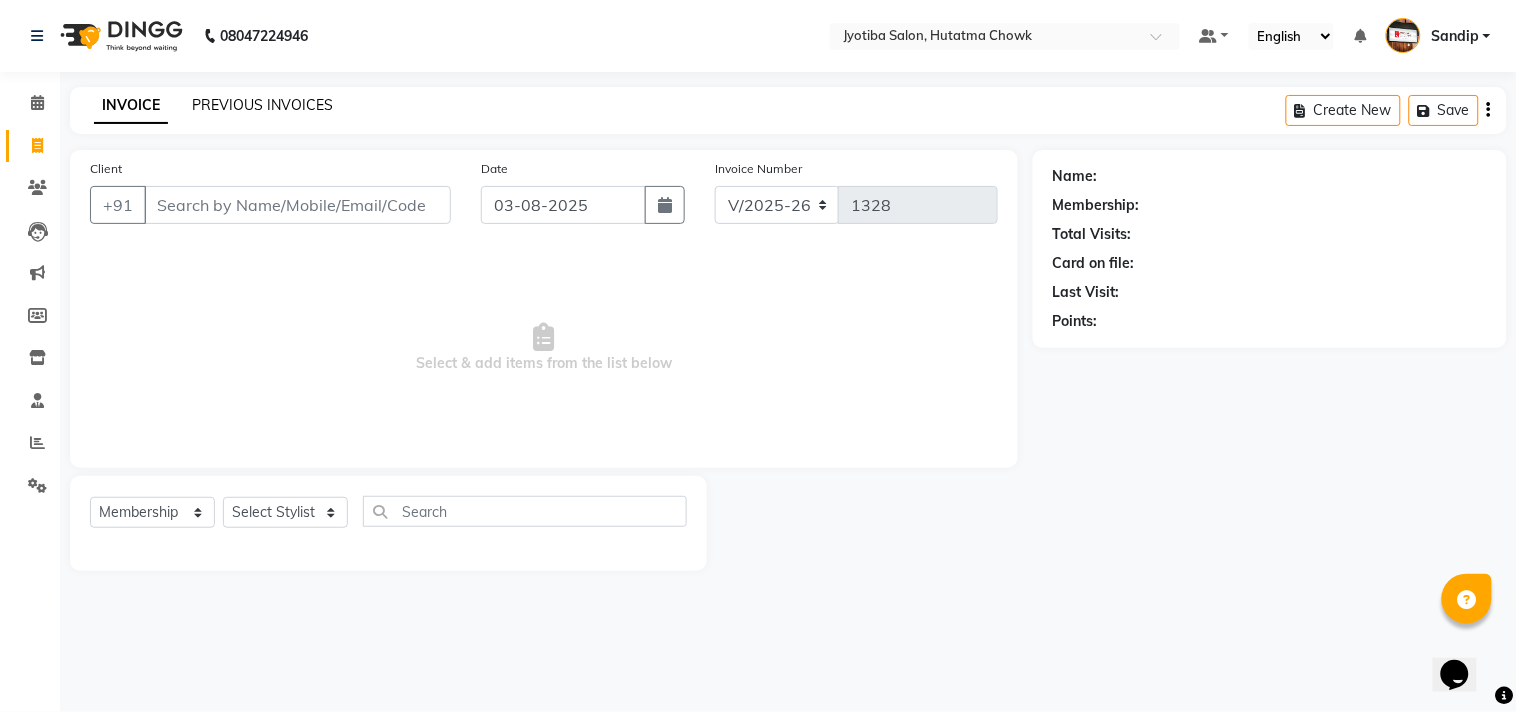 click on "PREVIOUS INVOICES" 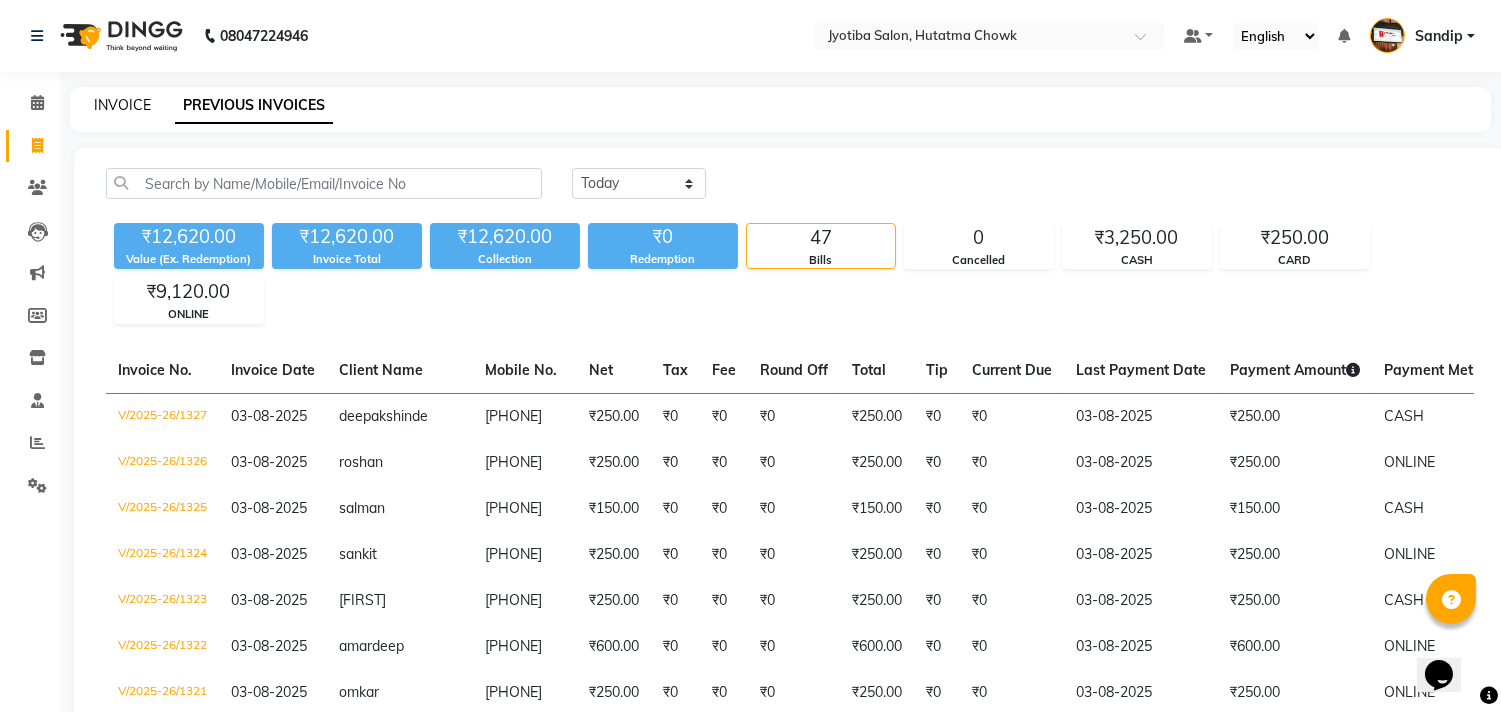 click on "INVOICE" 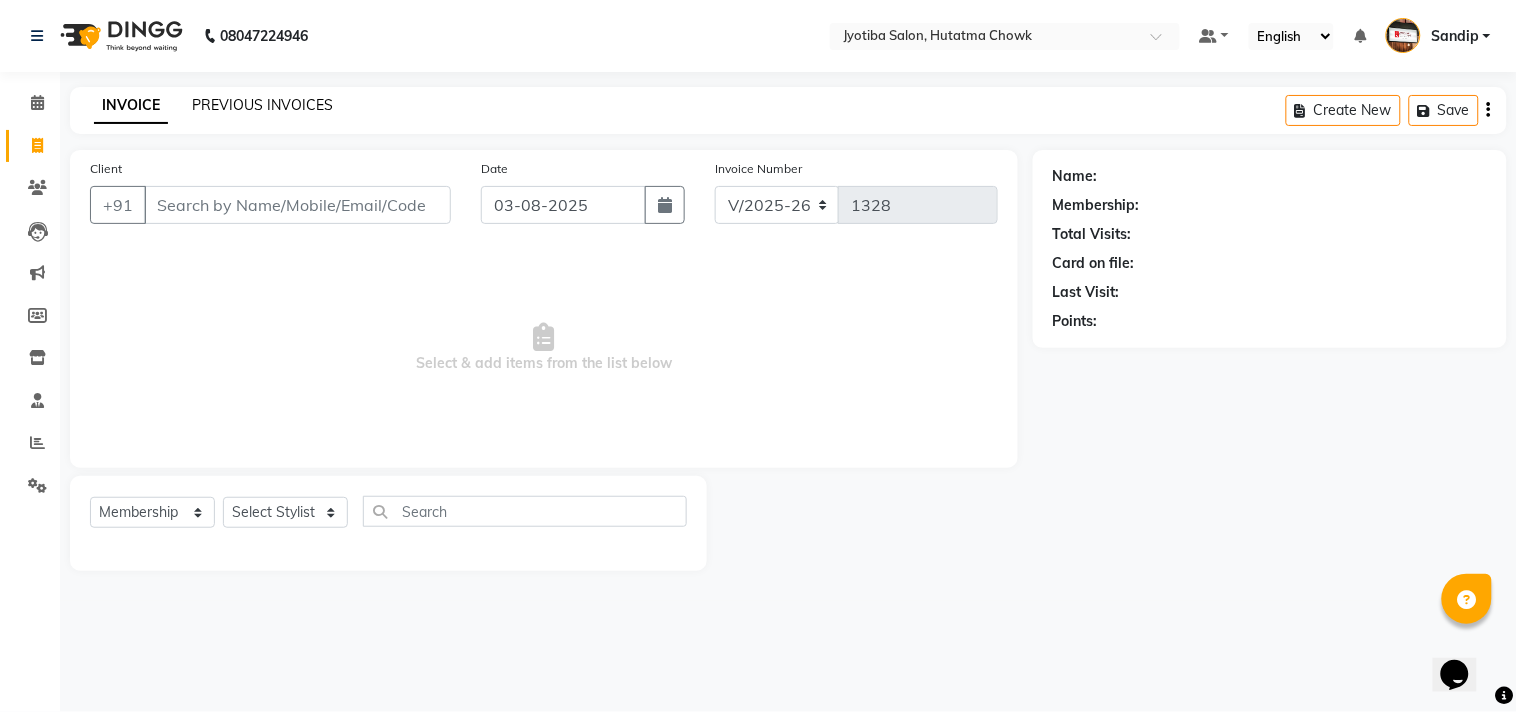 click on "PREVIOUS INVOICES" 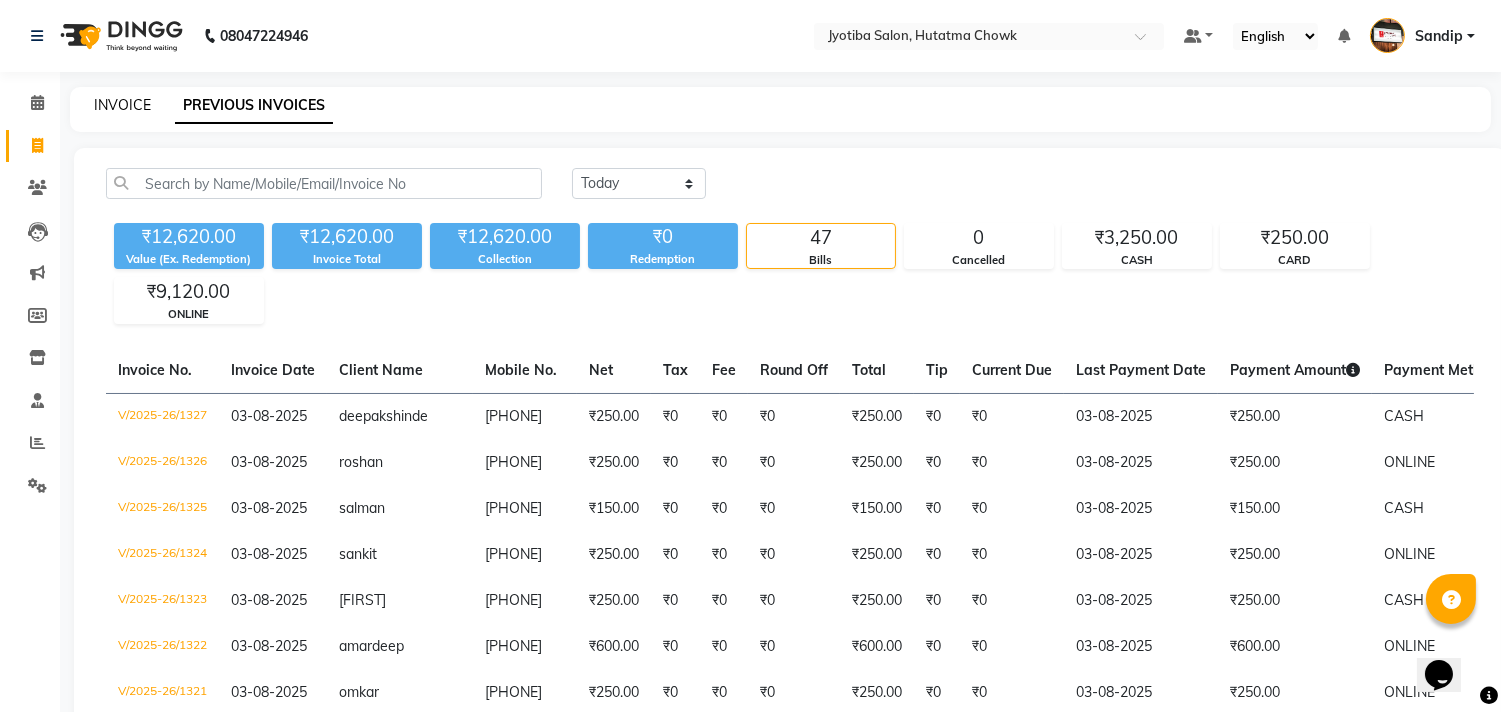 click on "INVOICE" 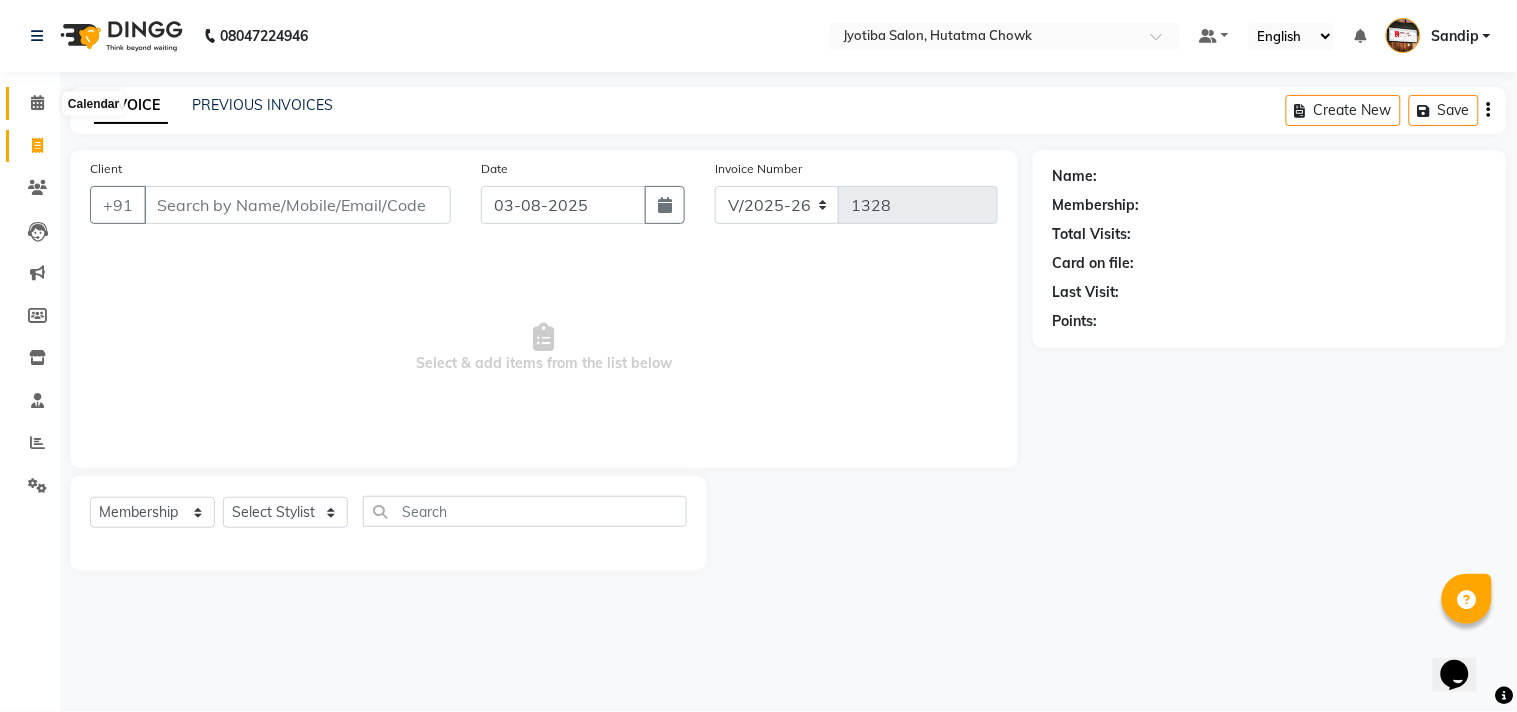 click 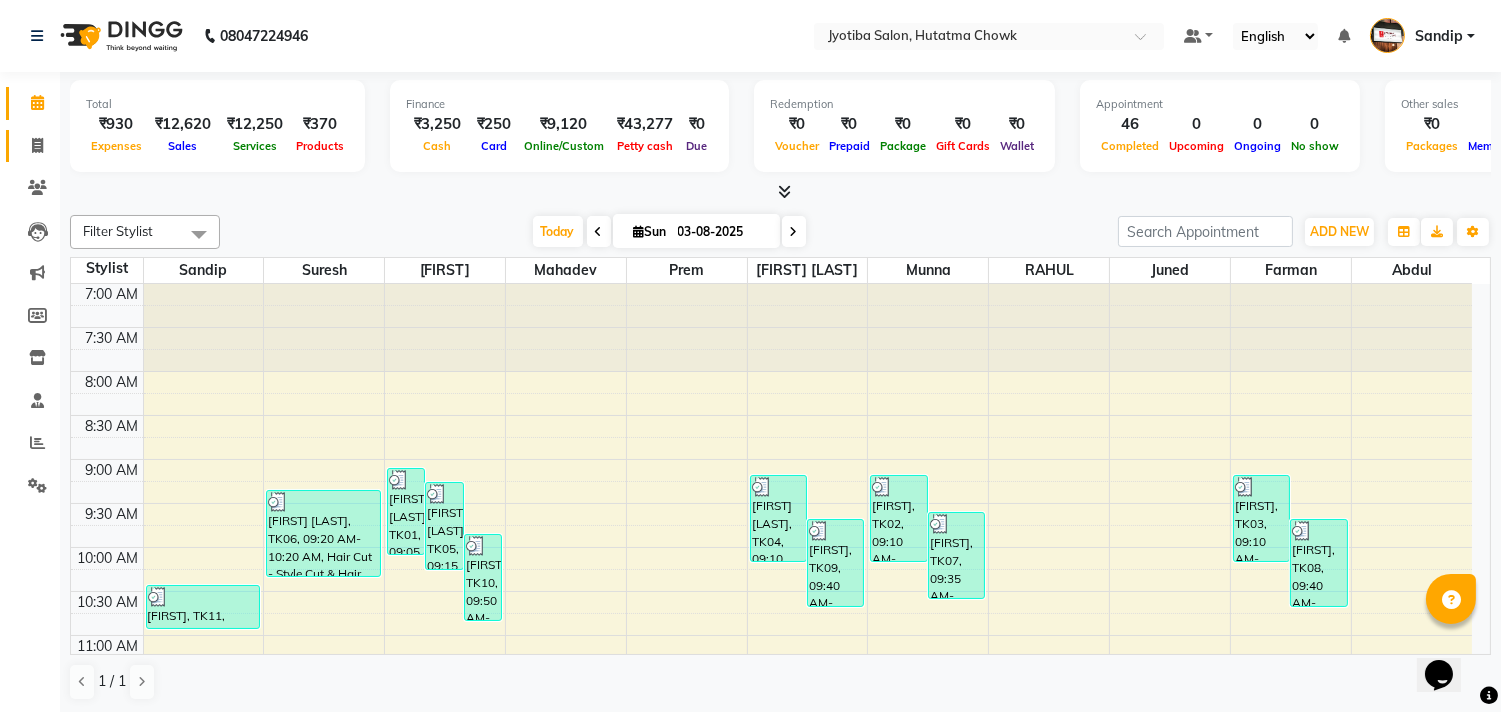 click 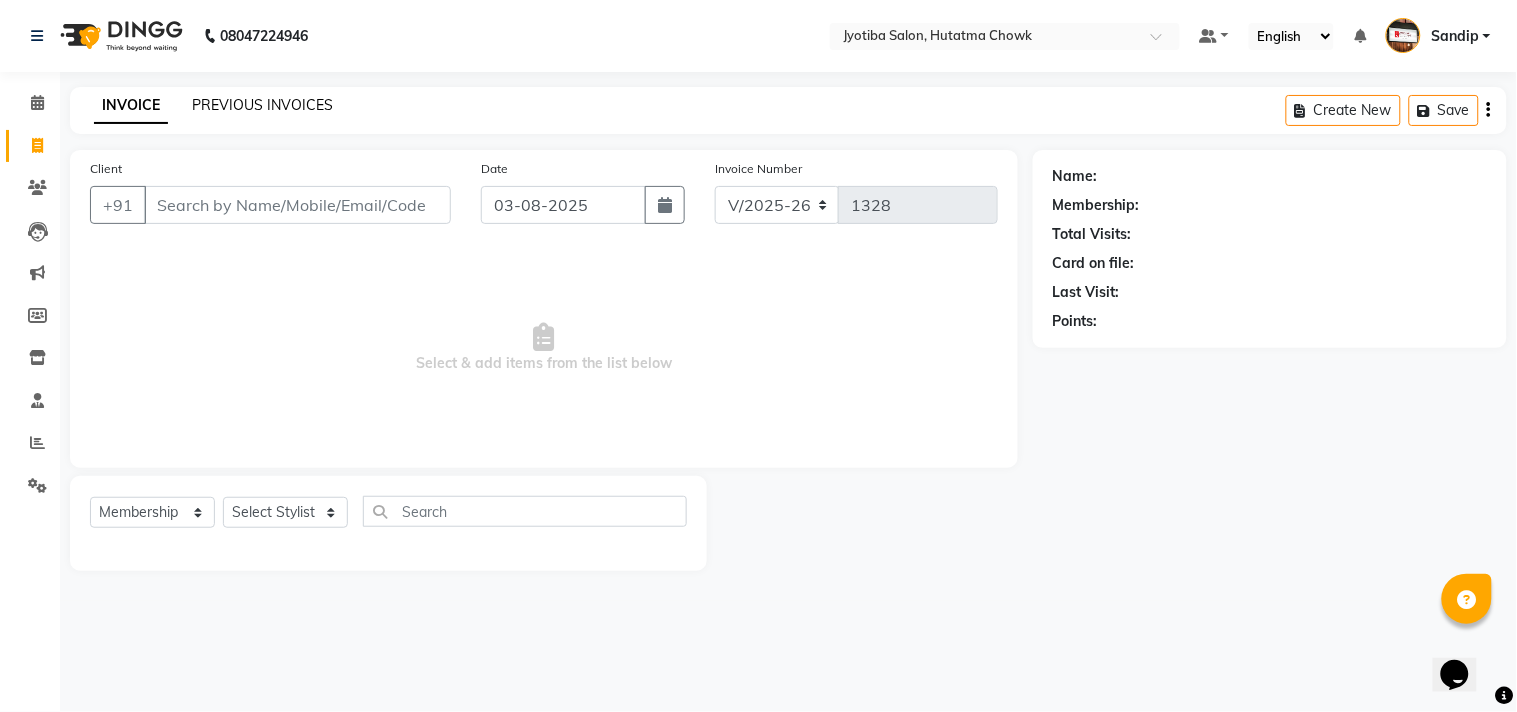 click on "PREVIOUS INVOICES" 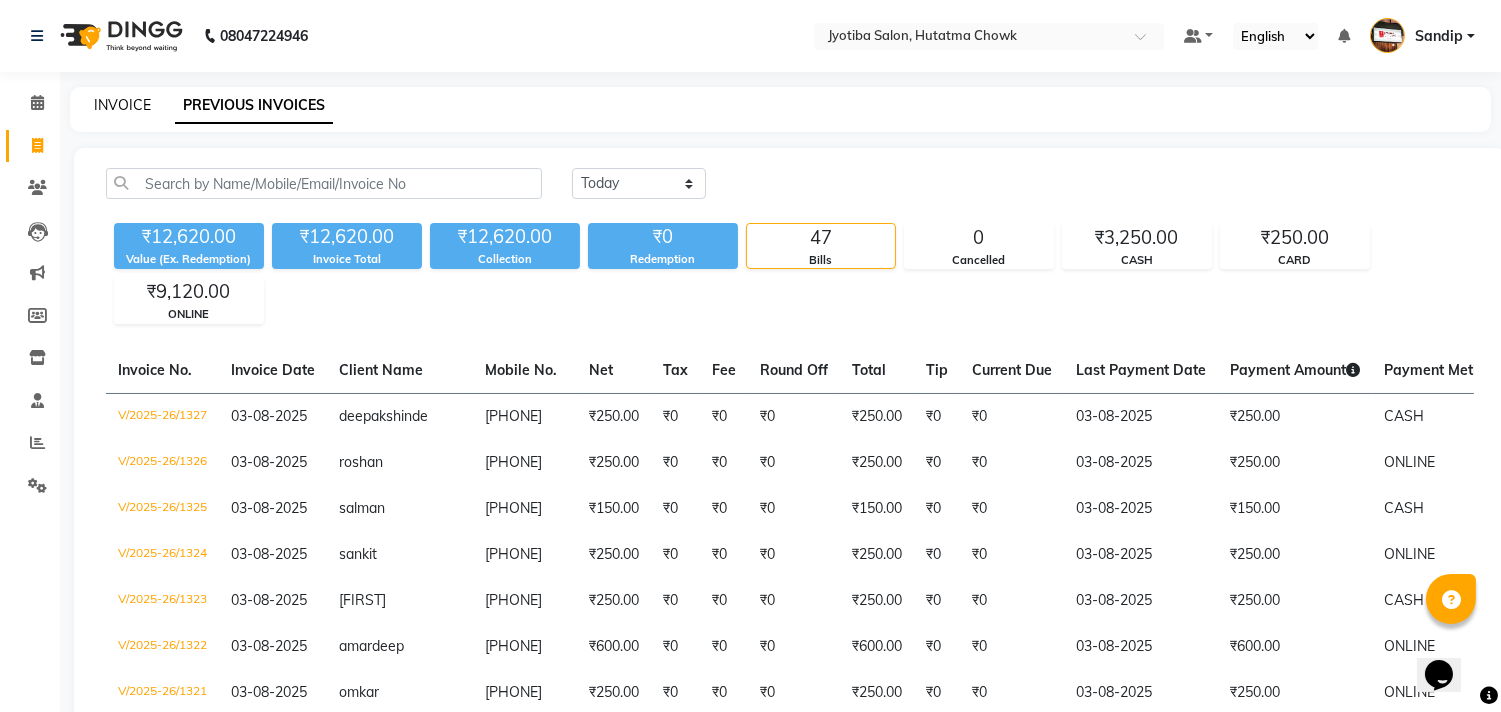 click on "INVOICE" 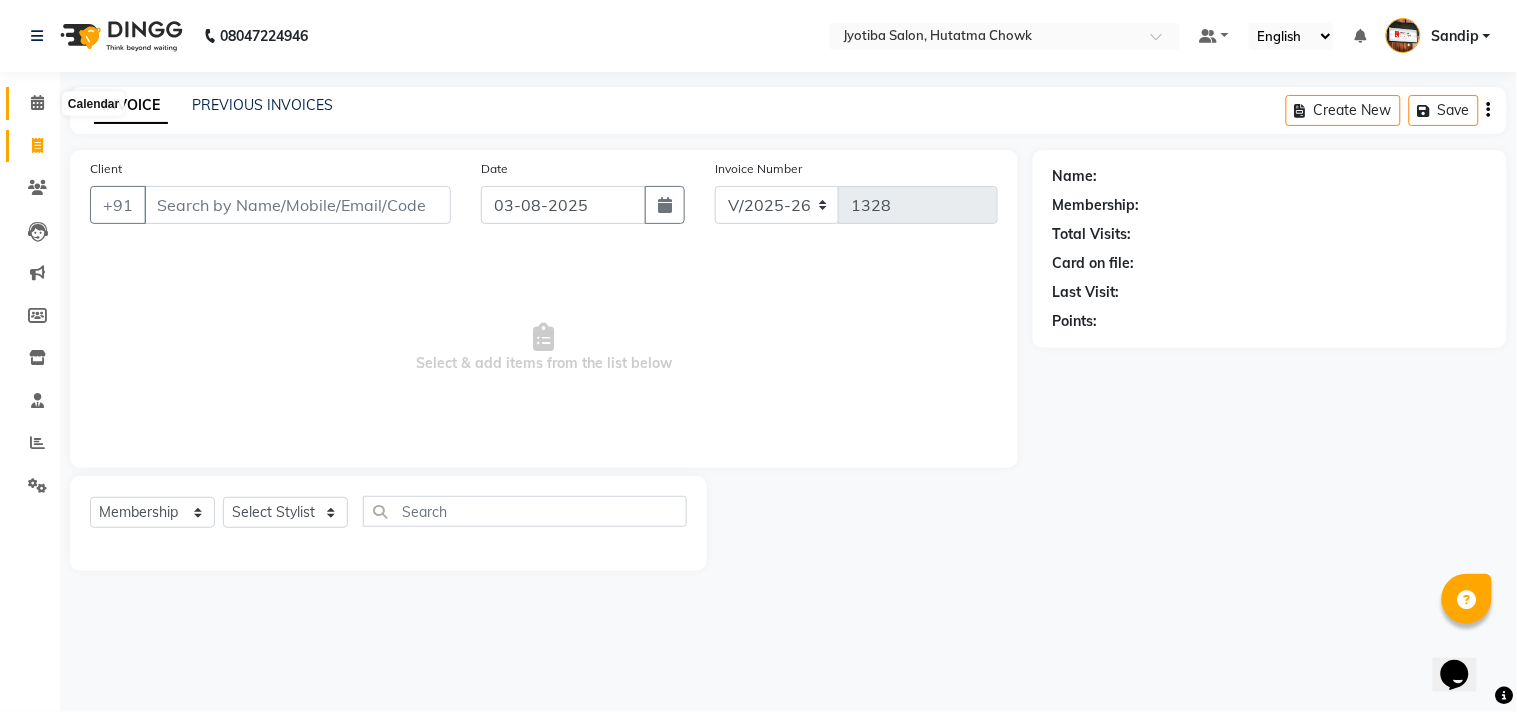 click 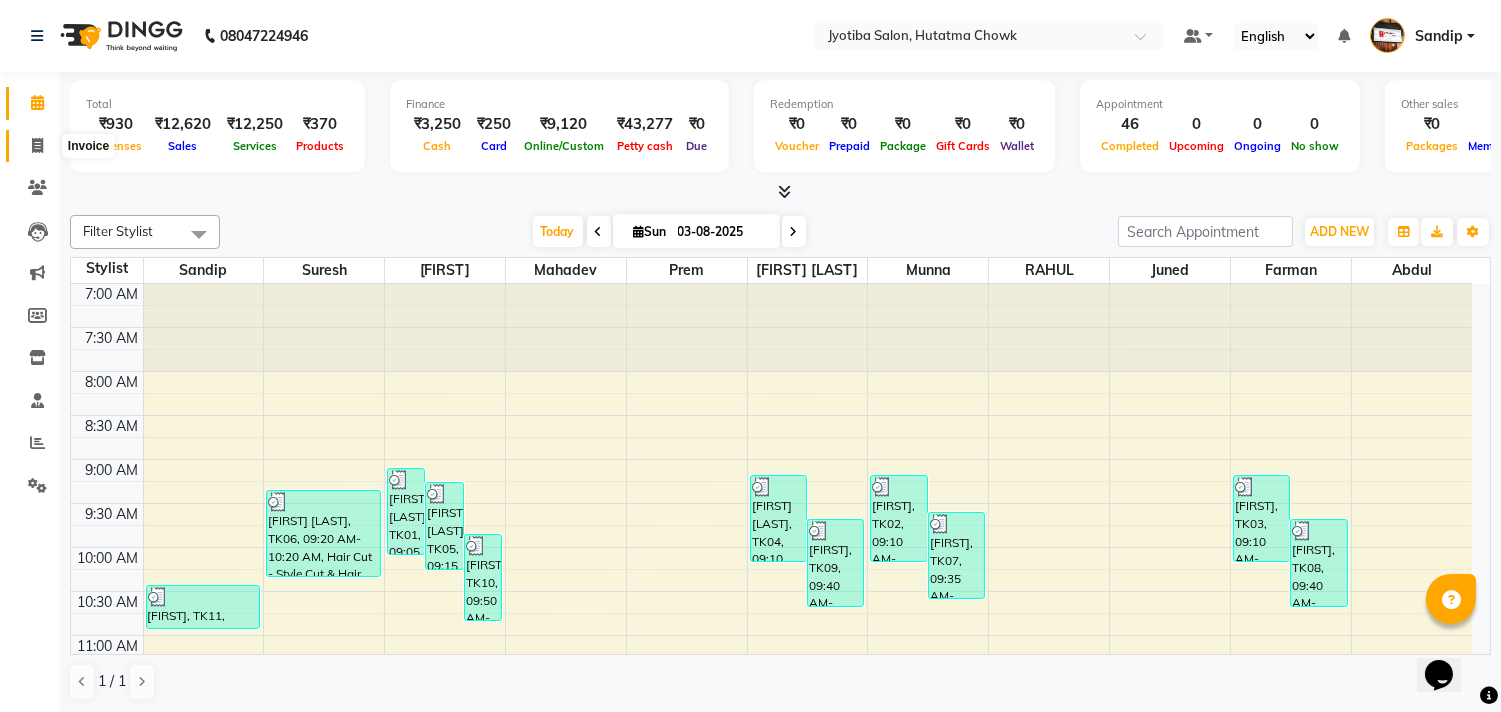 click 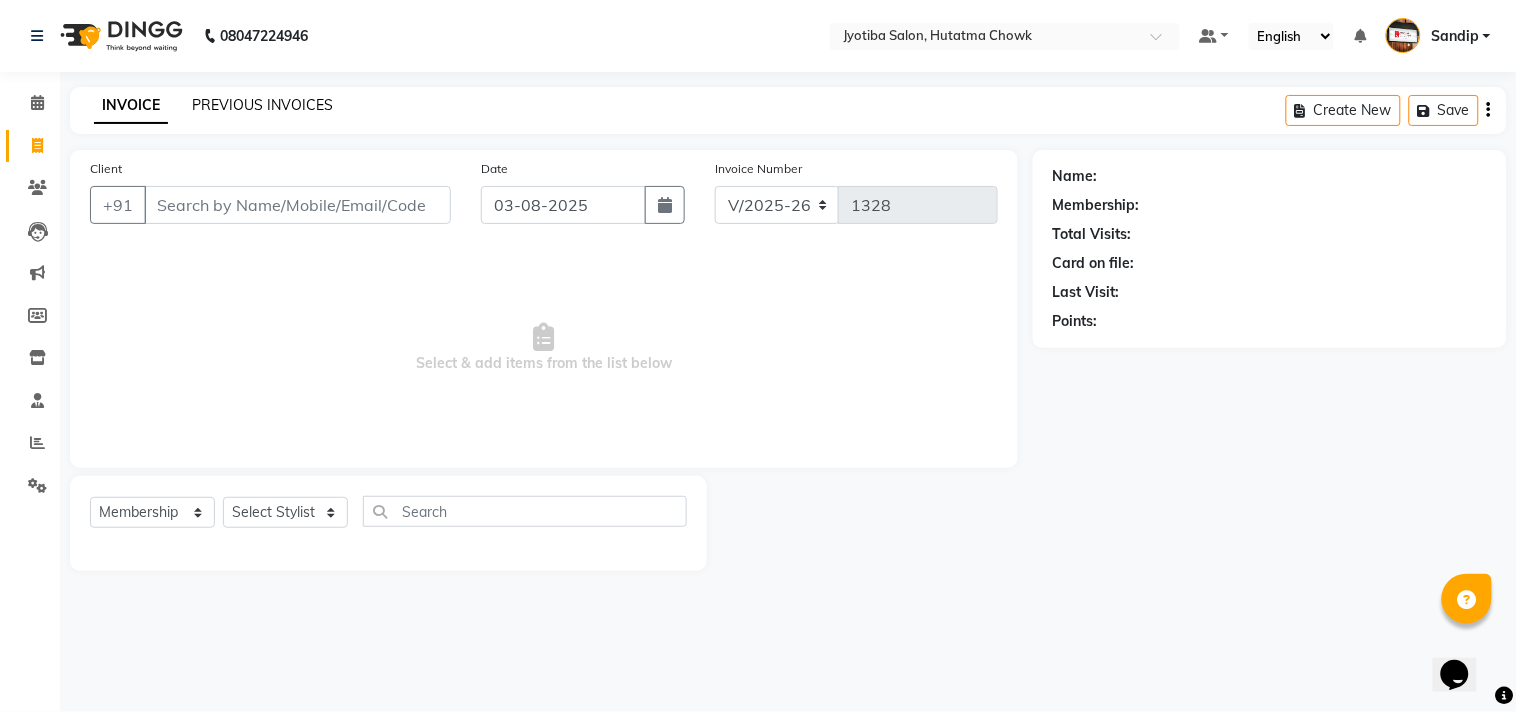 click on "PREVIOUS INVOICES" 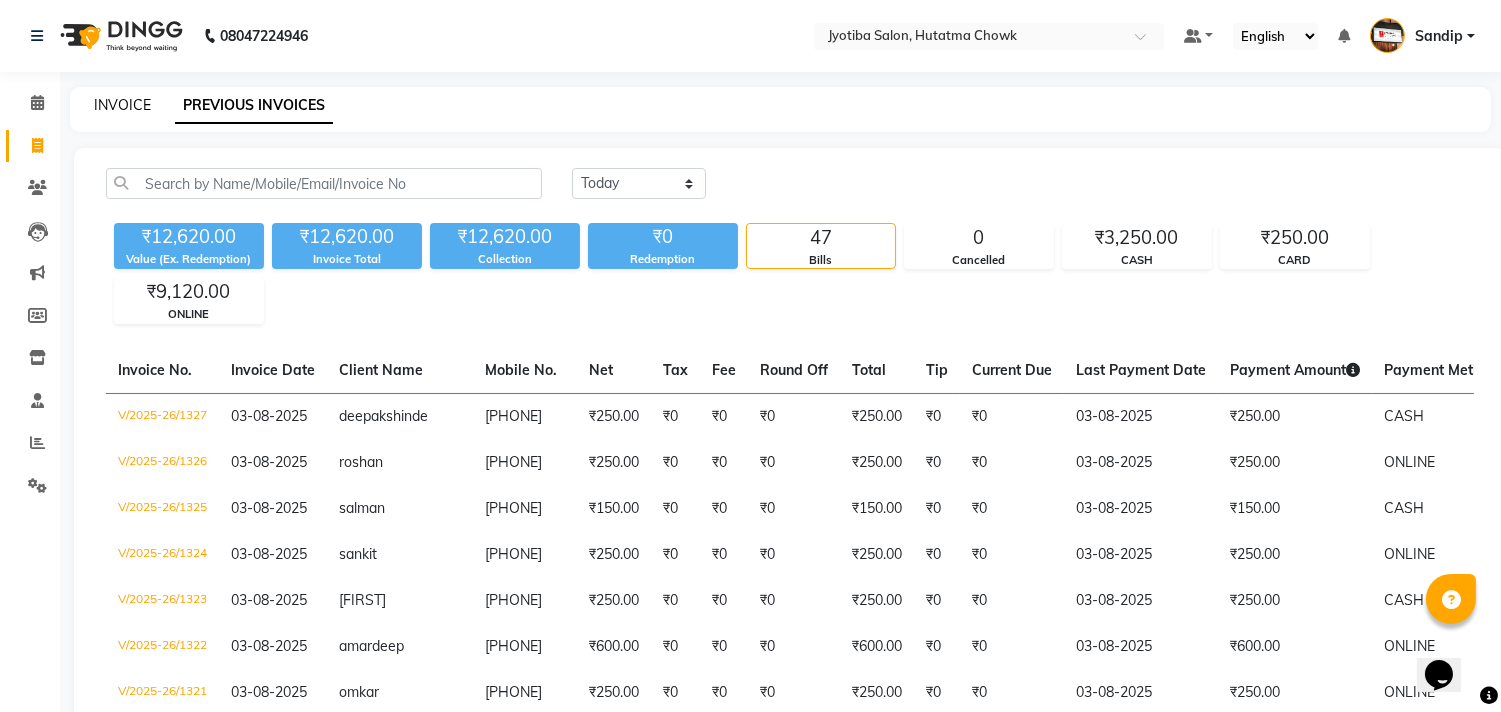 click on "INVOICE" 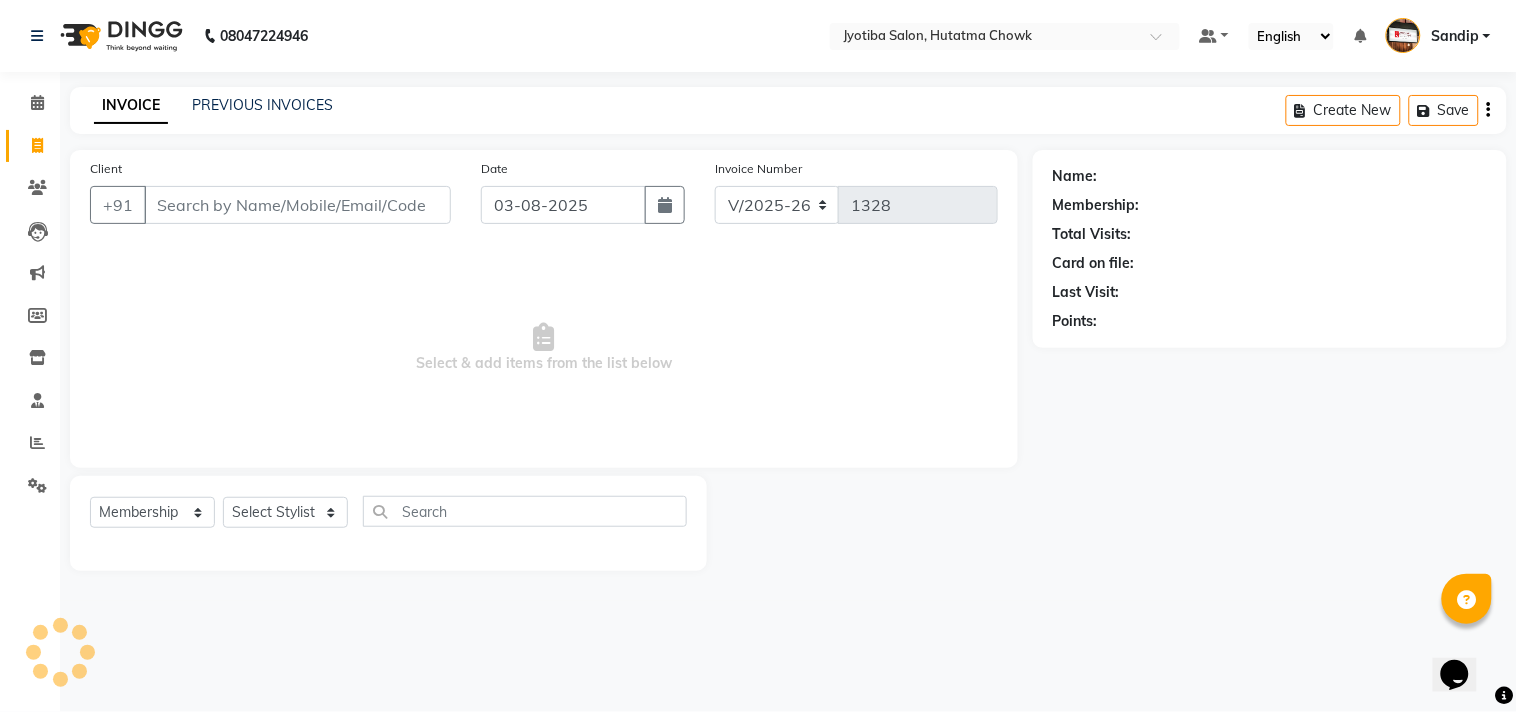 click on "Select & add items from the list below" at bounding box center (544, 348) 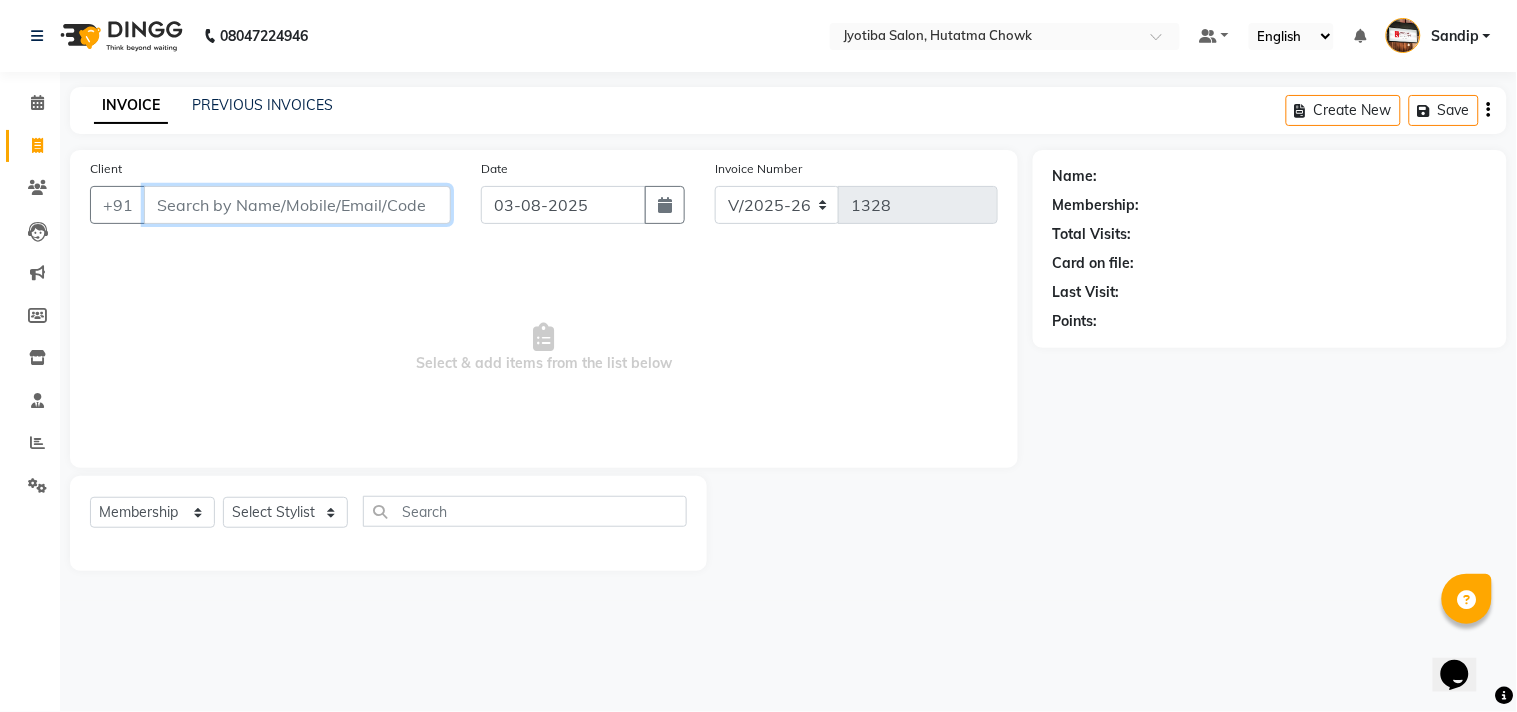 click on "Client" at bounding box center [297, 205] 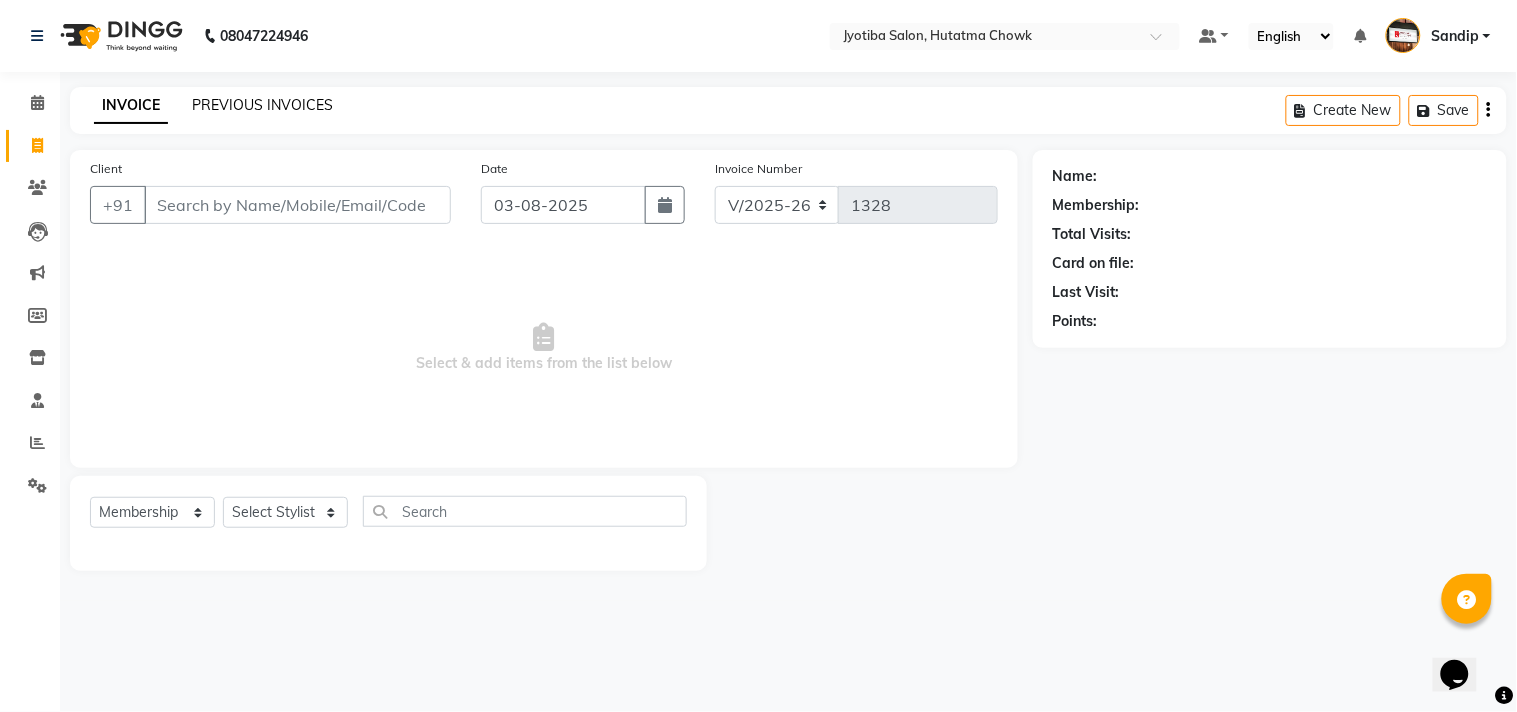 click on "PREVIOUS INVOICES" 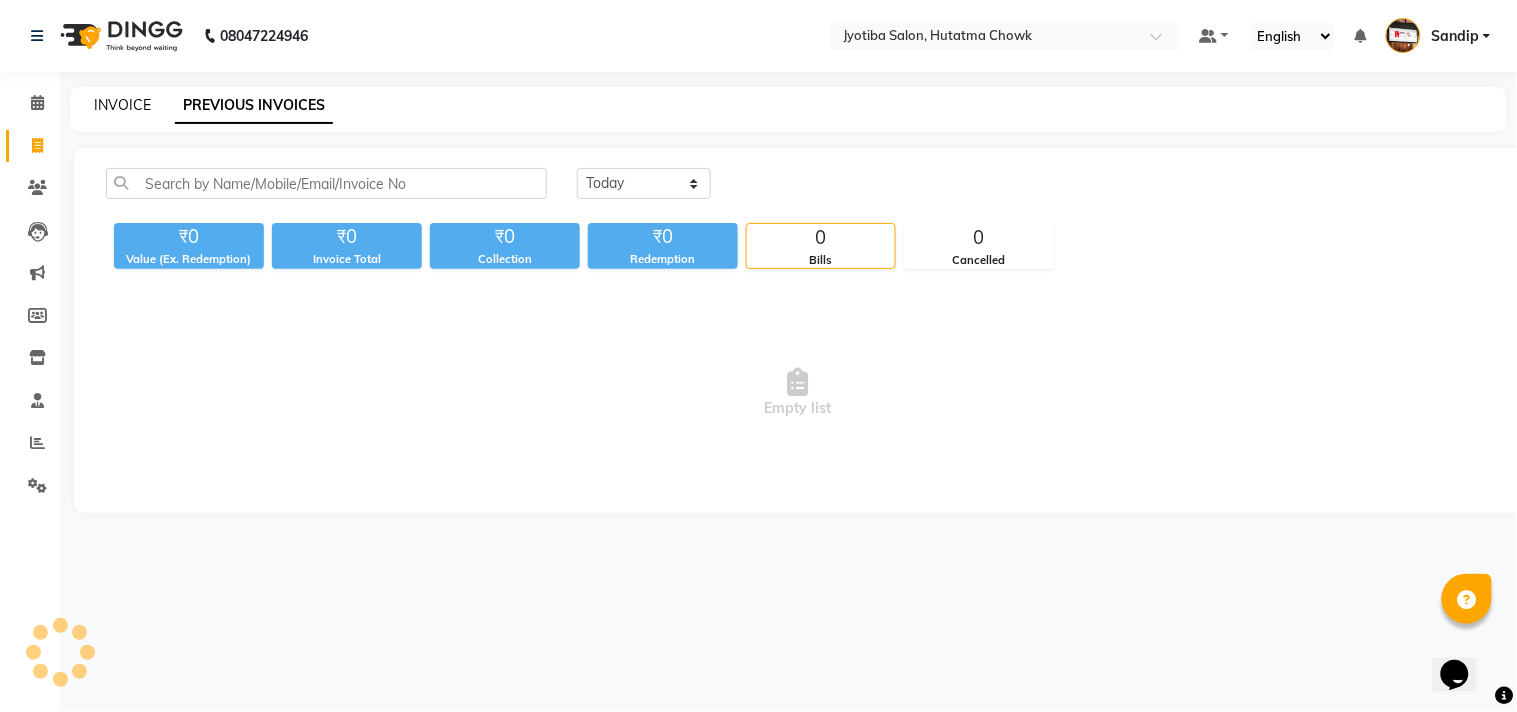 click on "INVOICE" 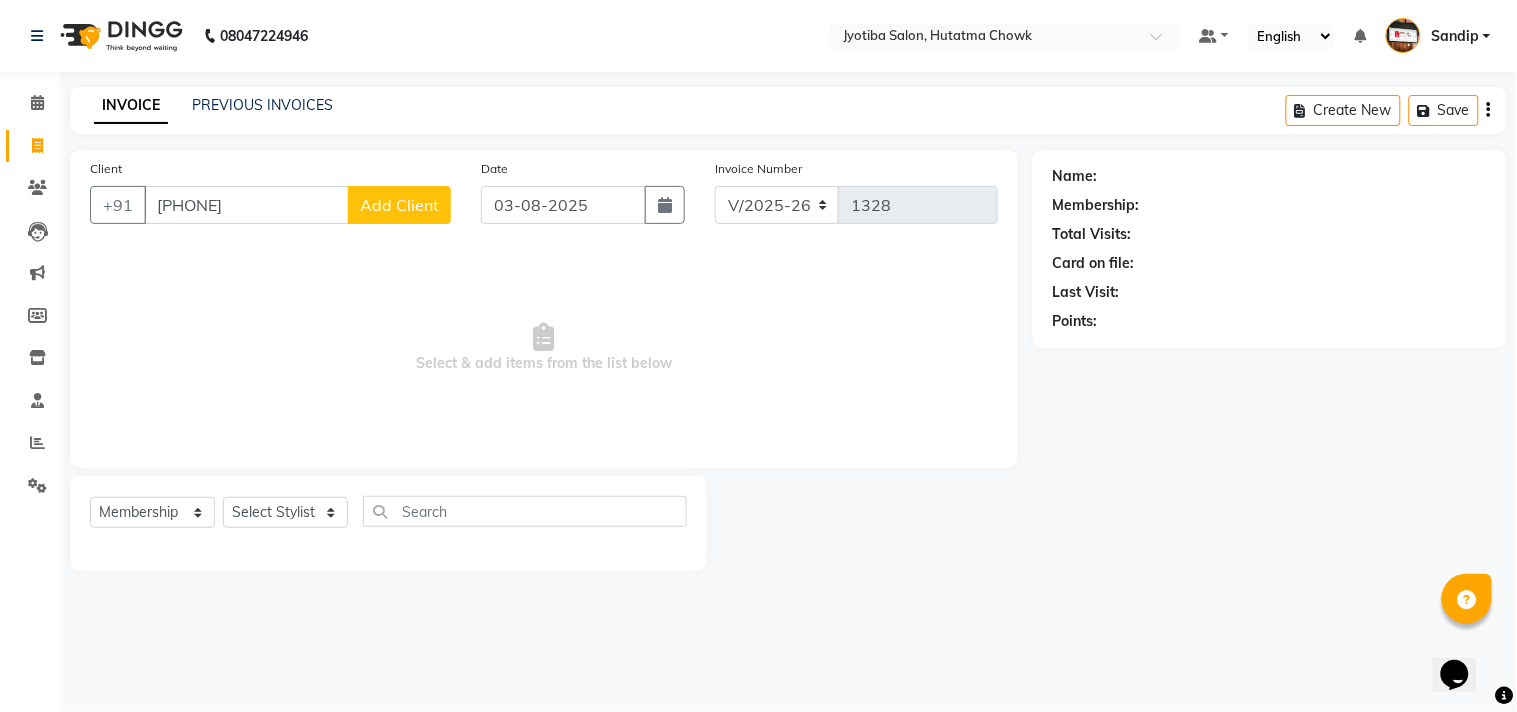 click on "Add Client" 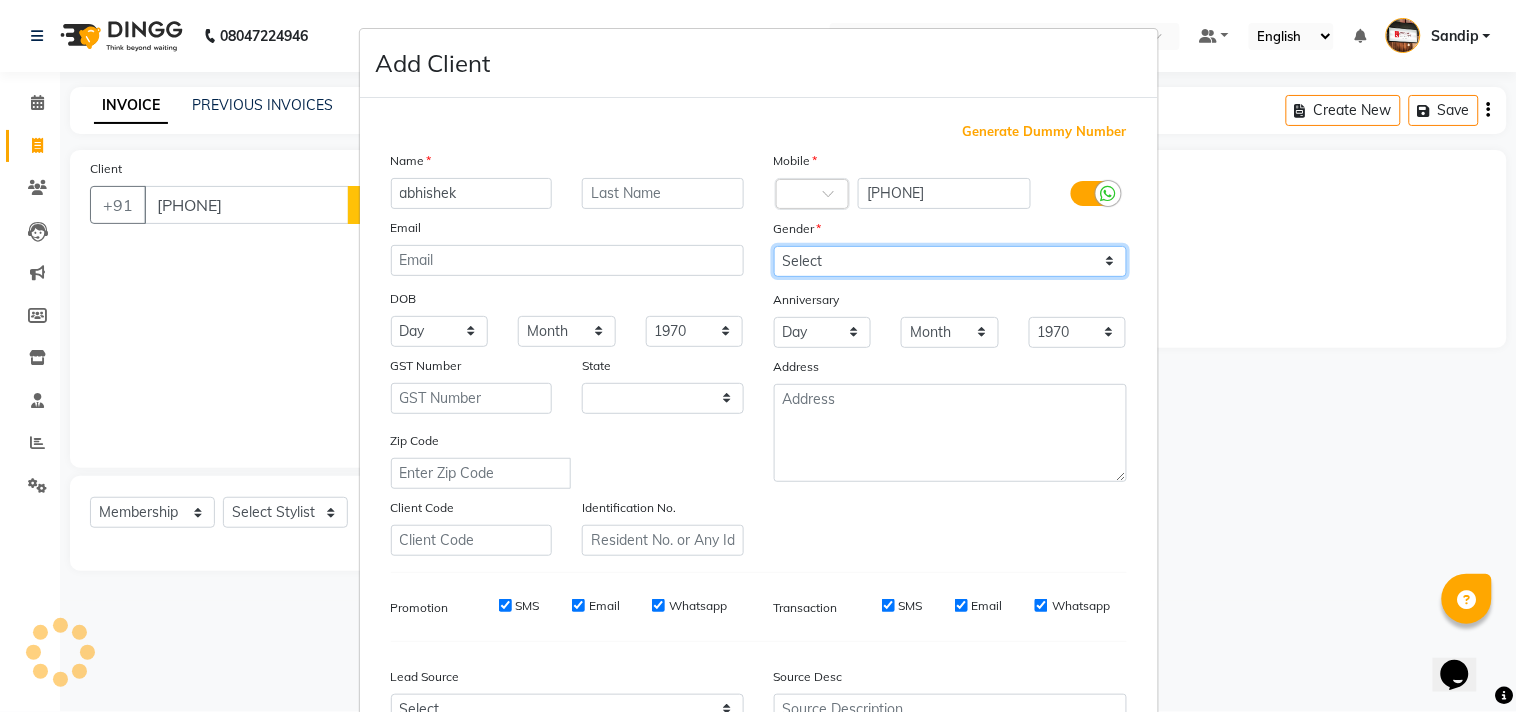 click on "Select Male Female Other Prefer Not To Say" at bounding box center [950, 261] 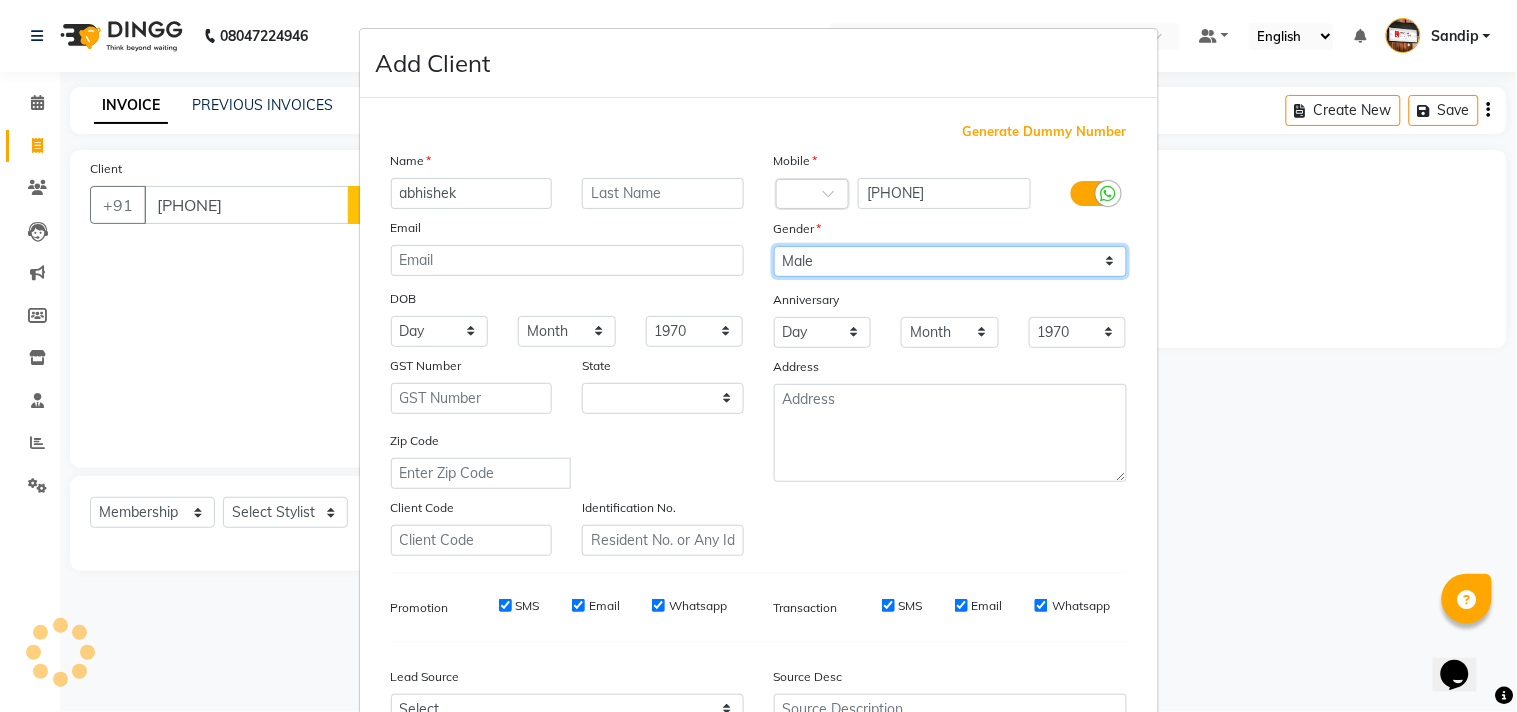 click on "Select Male Female Other Prefer Not To Say" at bounding box center (950, 261) 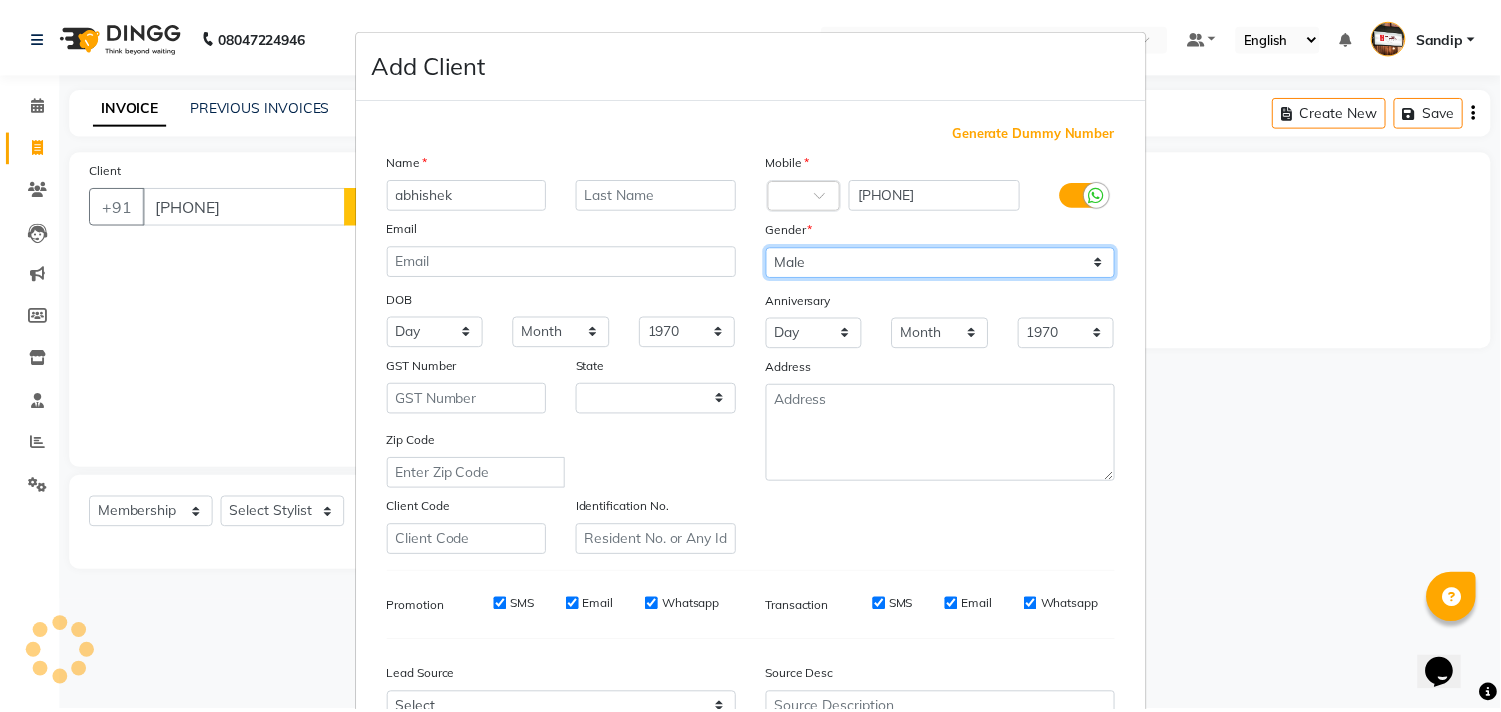 scroll, scrollTop: 212, scrollLeft: 0, axis: vertical 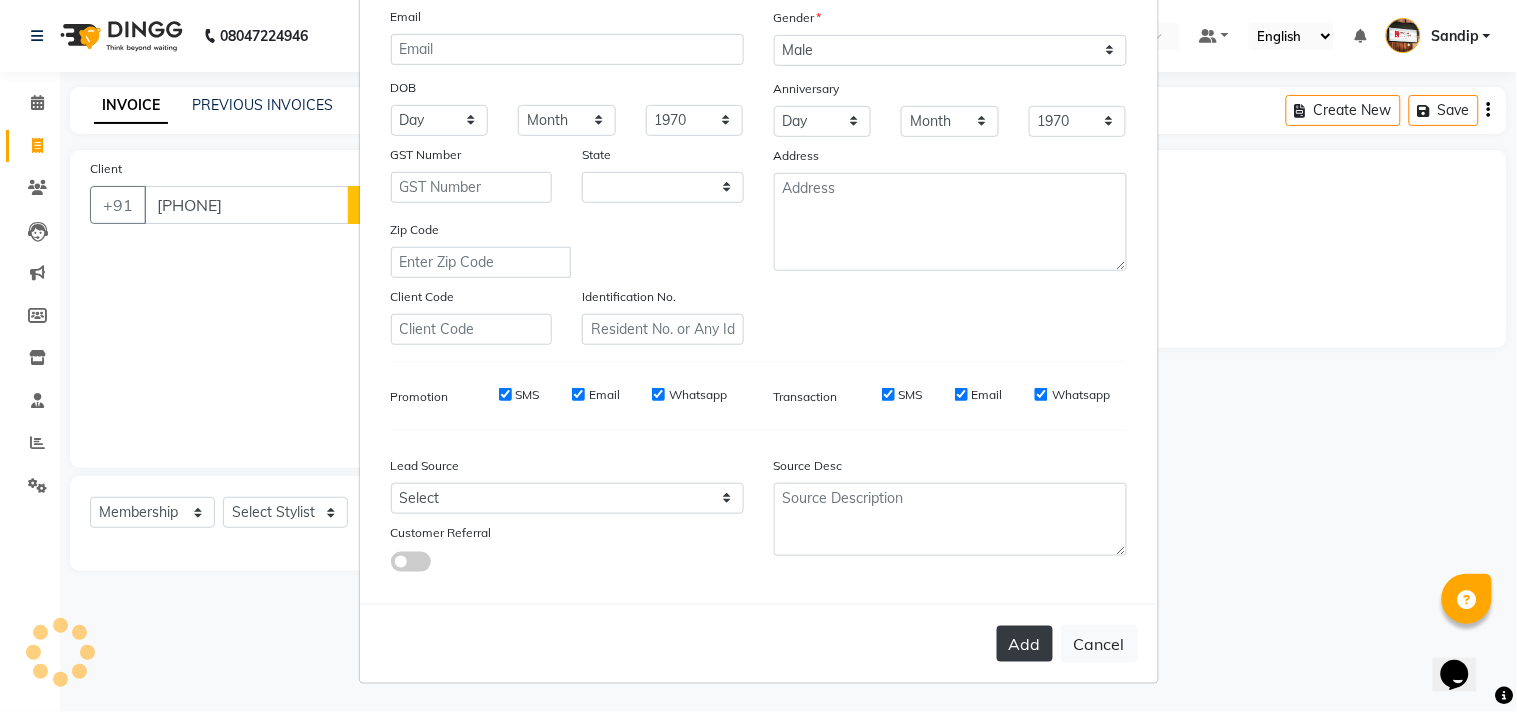 click on "Add" at bounding box center (1025, 644) 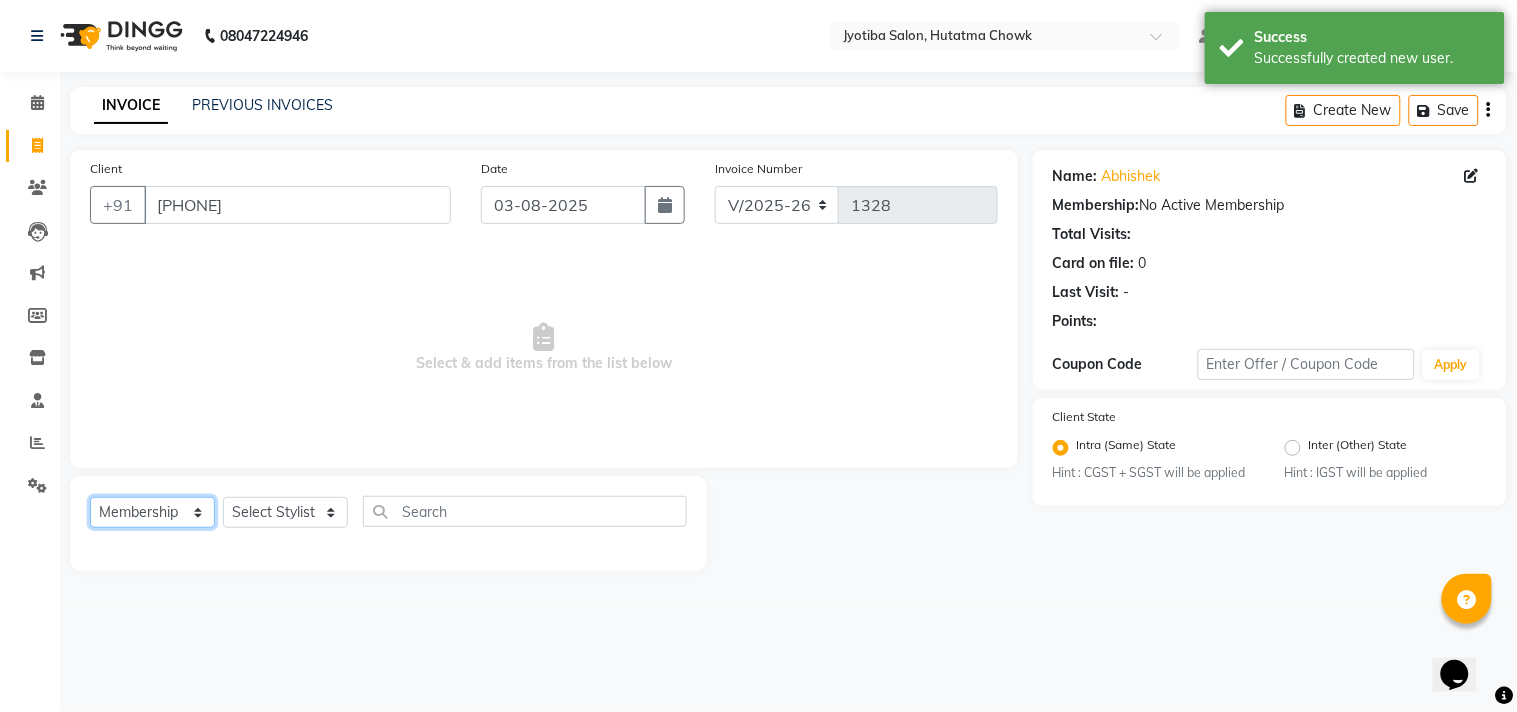 click on "Select  Service  Product  Membership  Package Voucher Prepaid Gift Card" 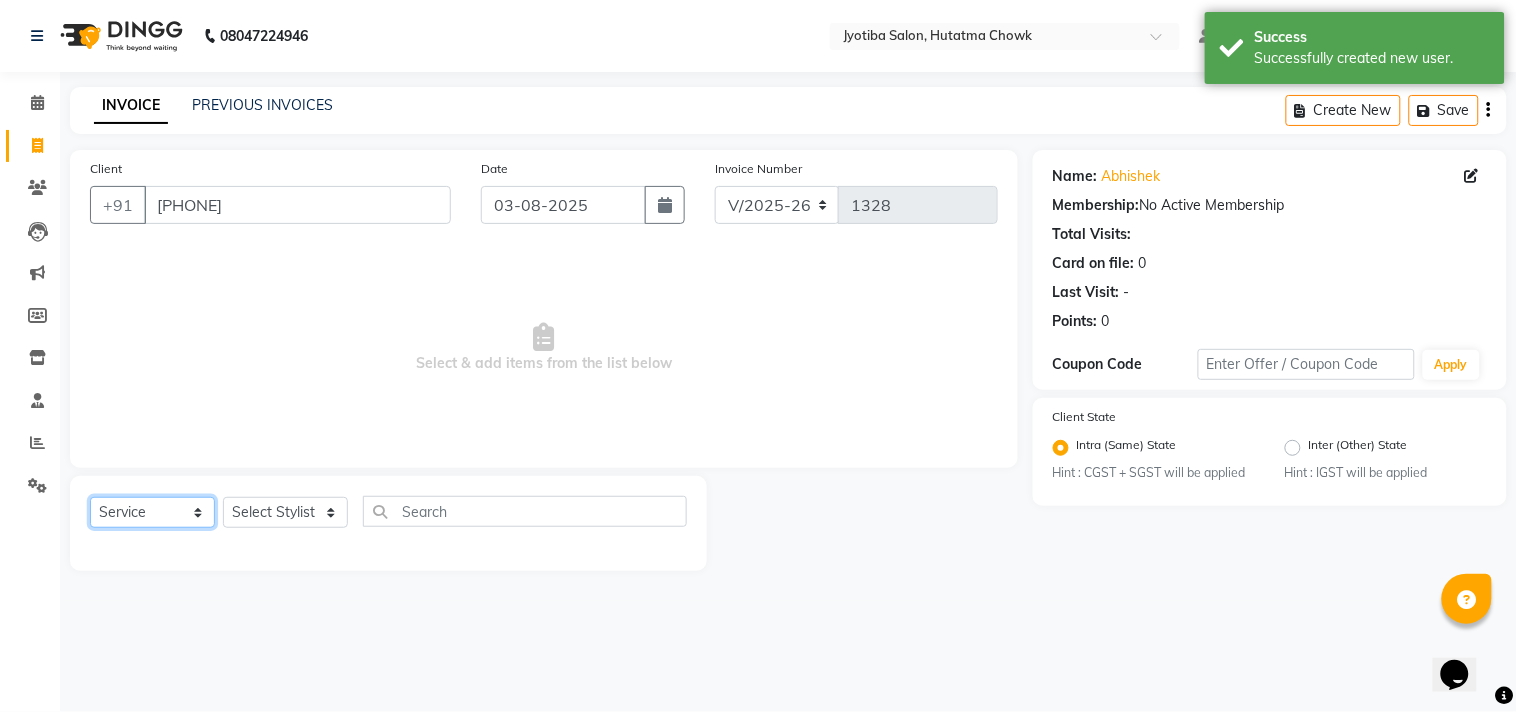 click on "Select  Service  Product  Membership  Package Voucher Prepaid Gift Card" 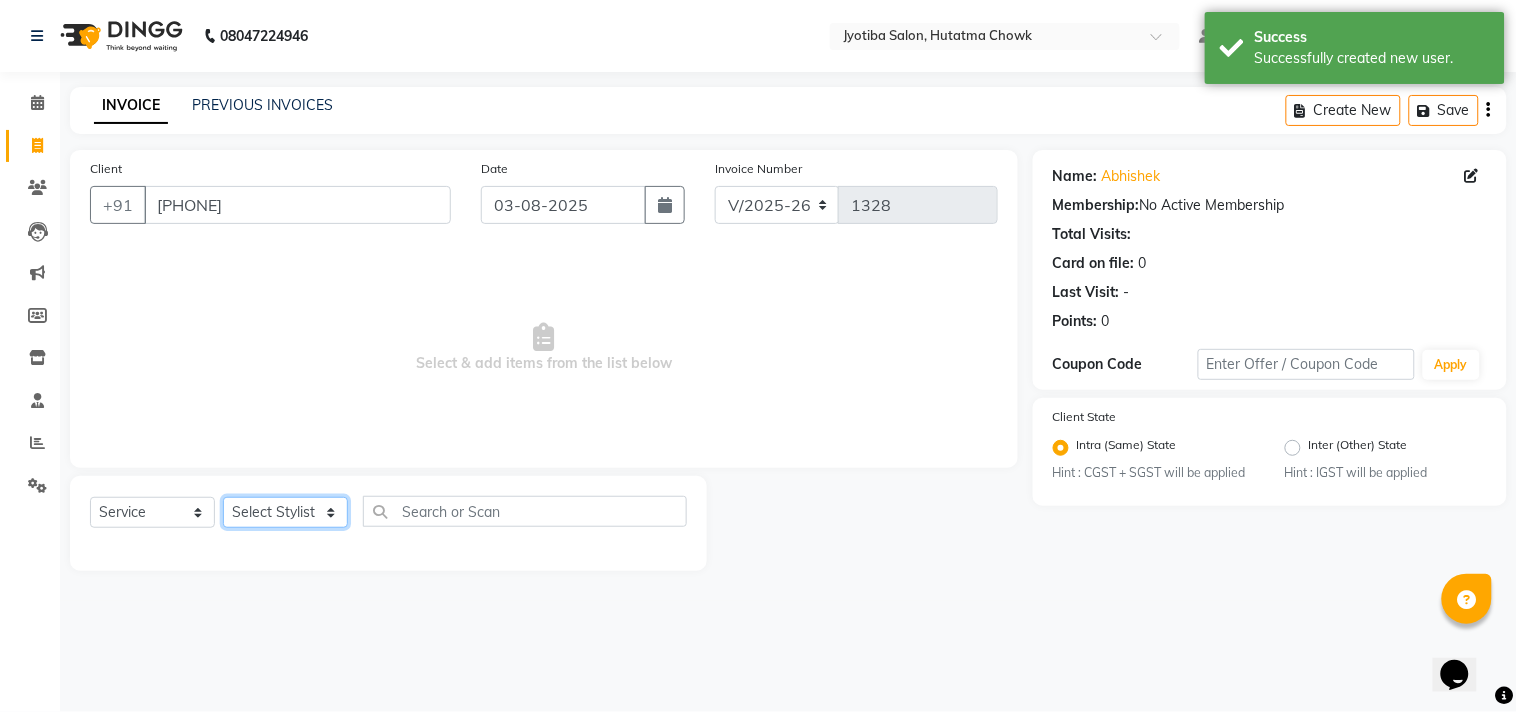 click on "Select Stylist Abdul Dinesh thakur Farman  Juned  mahadev Munna  prem RAHUL Sandip Suresh yasin" 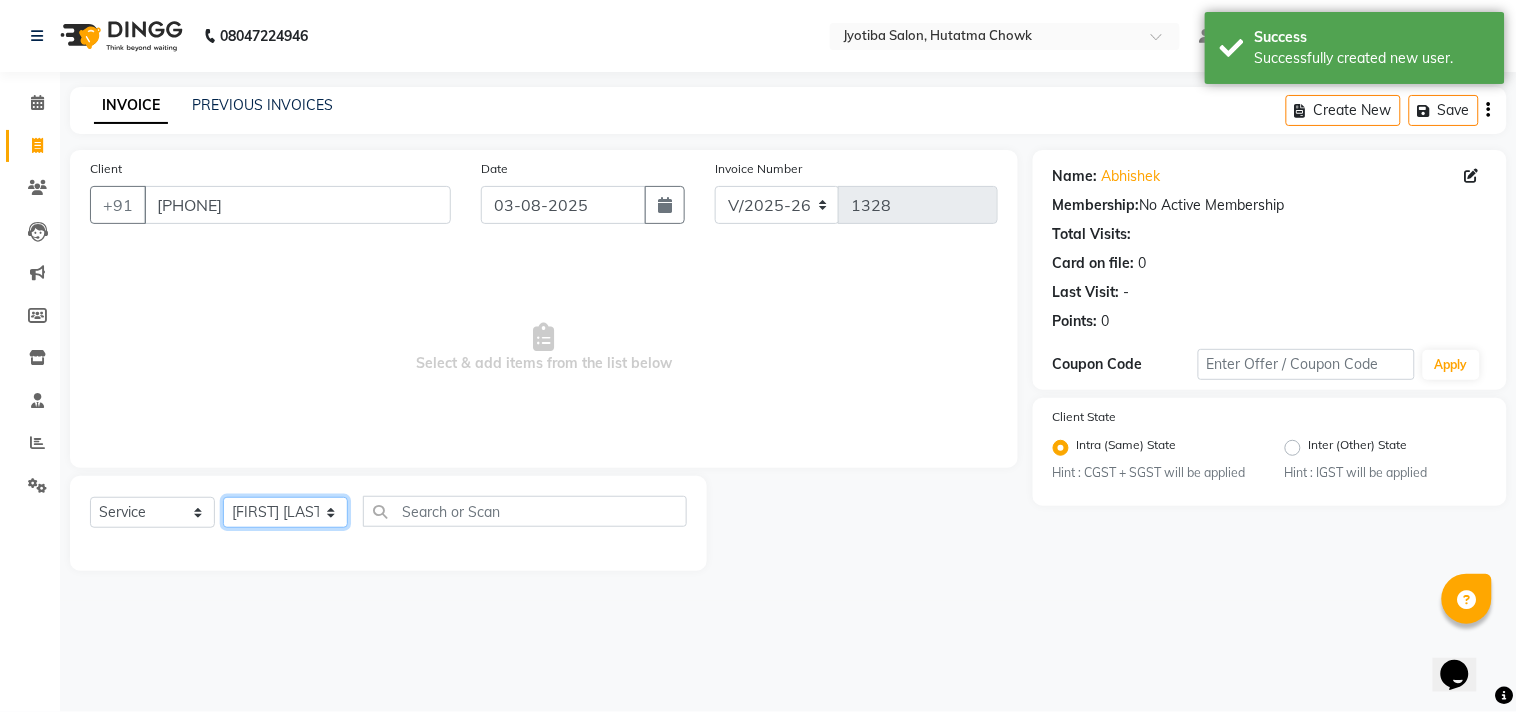 click on "Select Stylist Abdul Dinesh thakur Farman  Juned  mahadev Munna  prem RAHUL Sandip Suresh yasin" 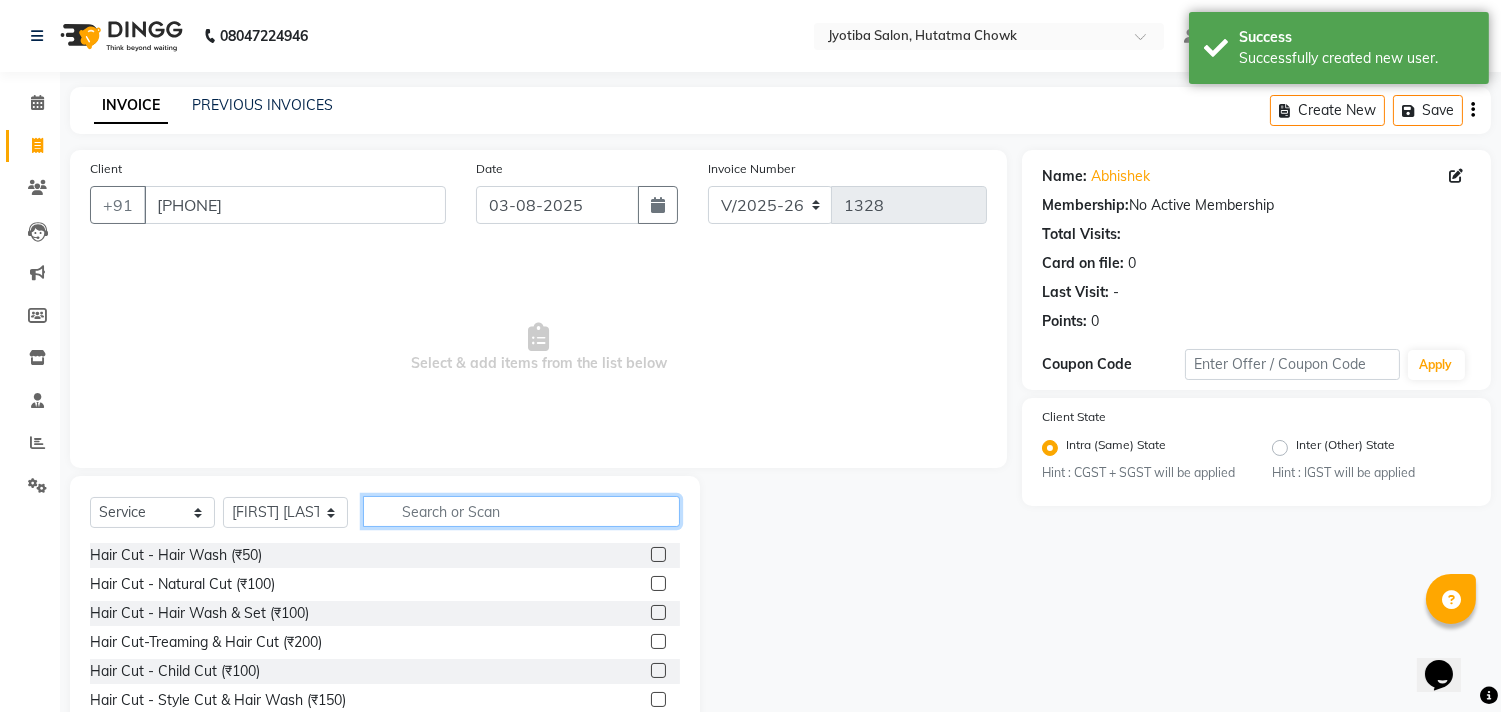 click 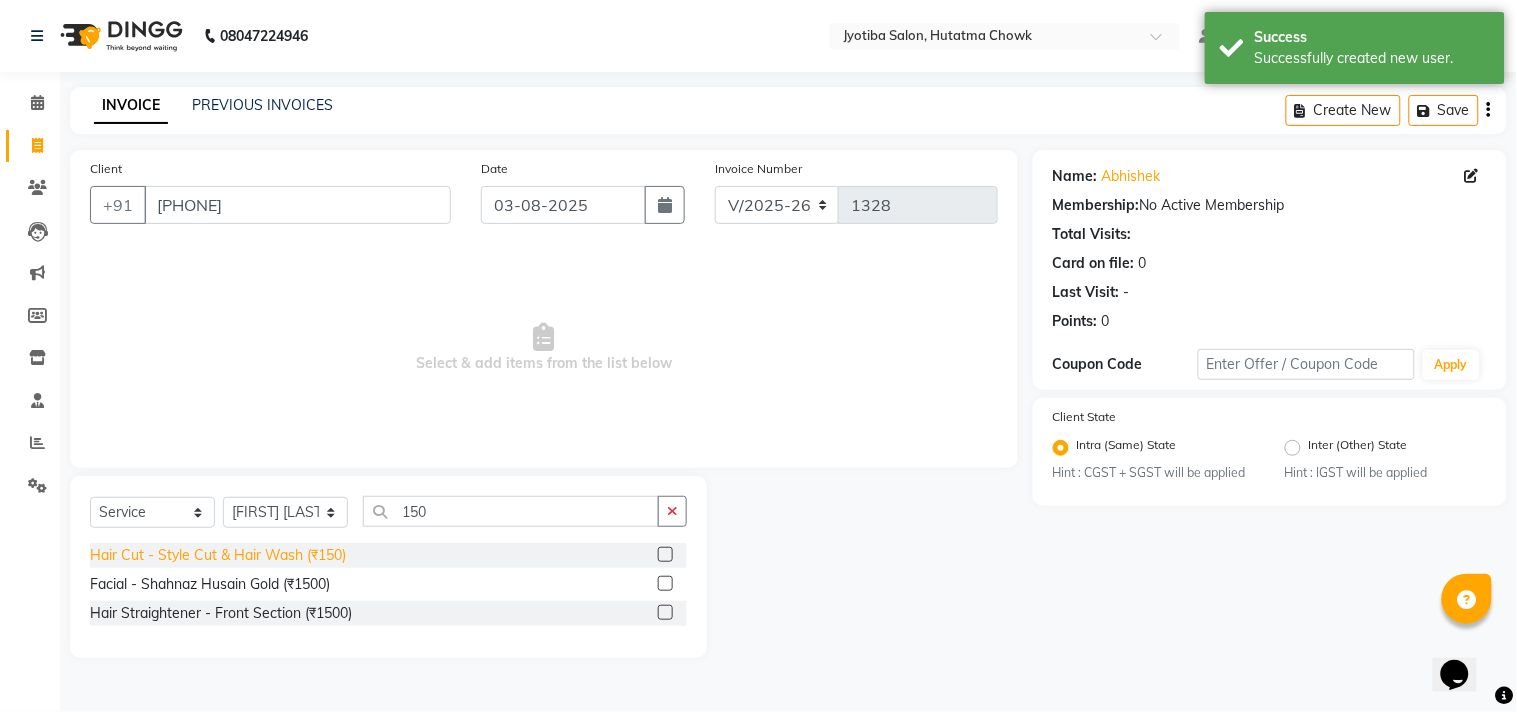 click on "Hair Cut - Style Cut & Hair Wash (₹150)" 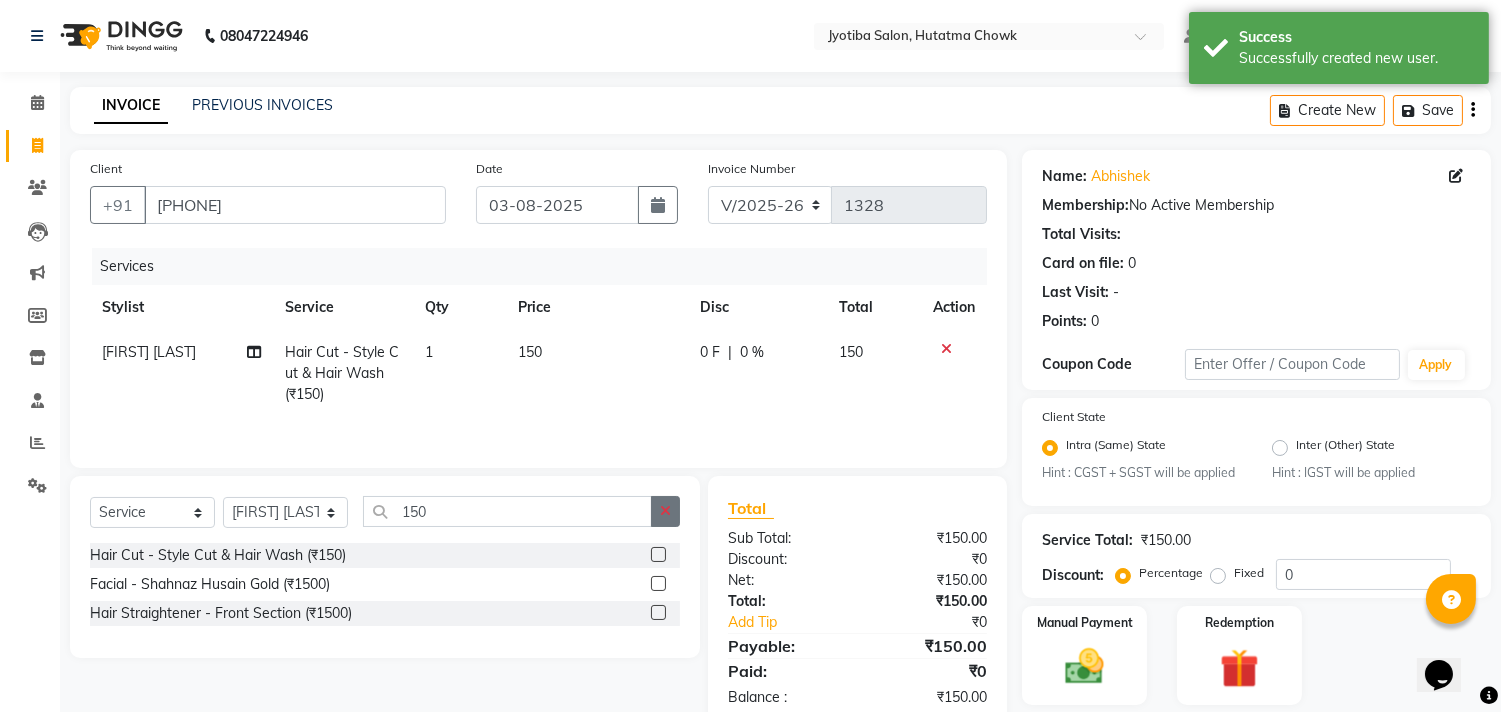 click 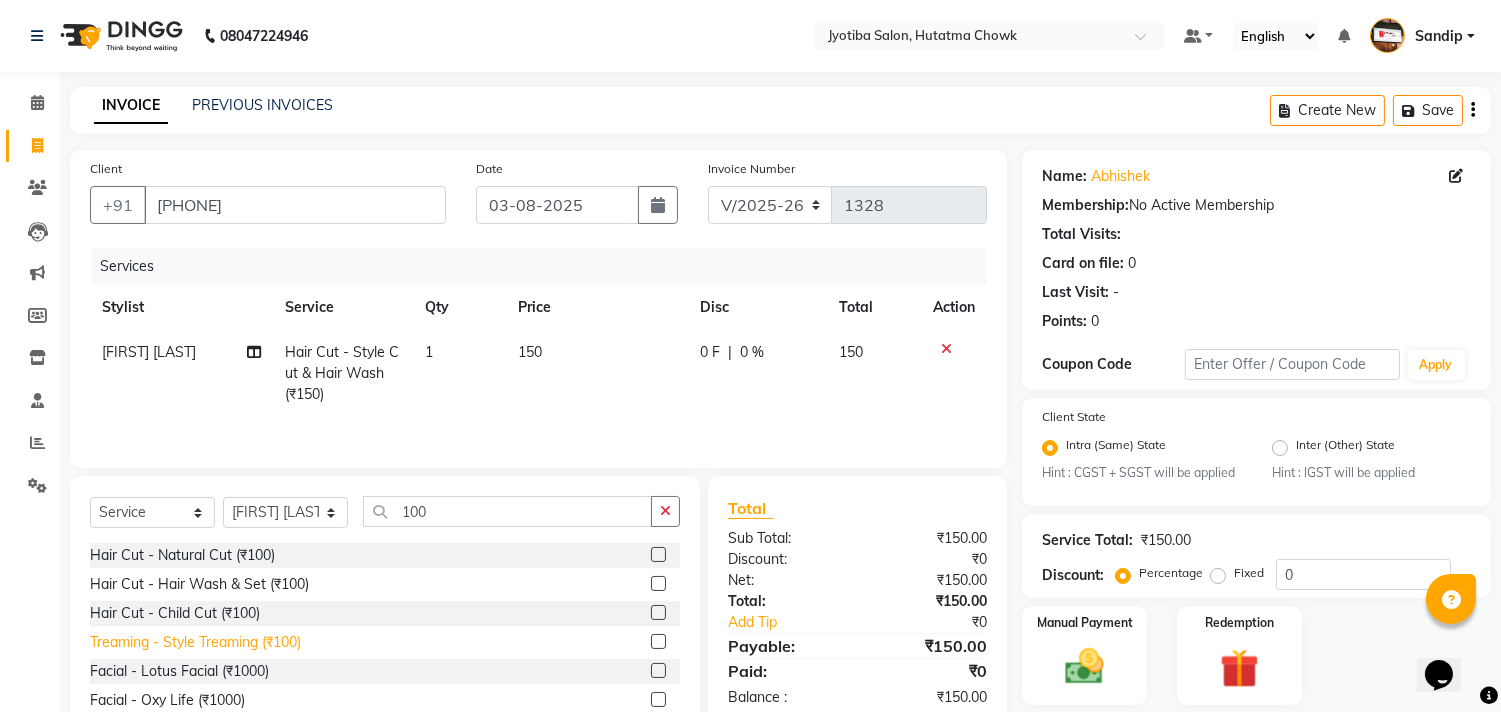 click on "Treaming - Style Treaming (₹100)" 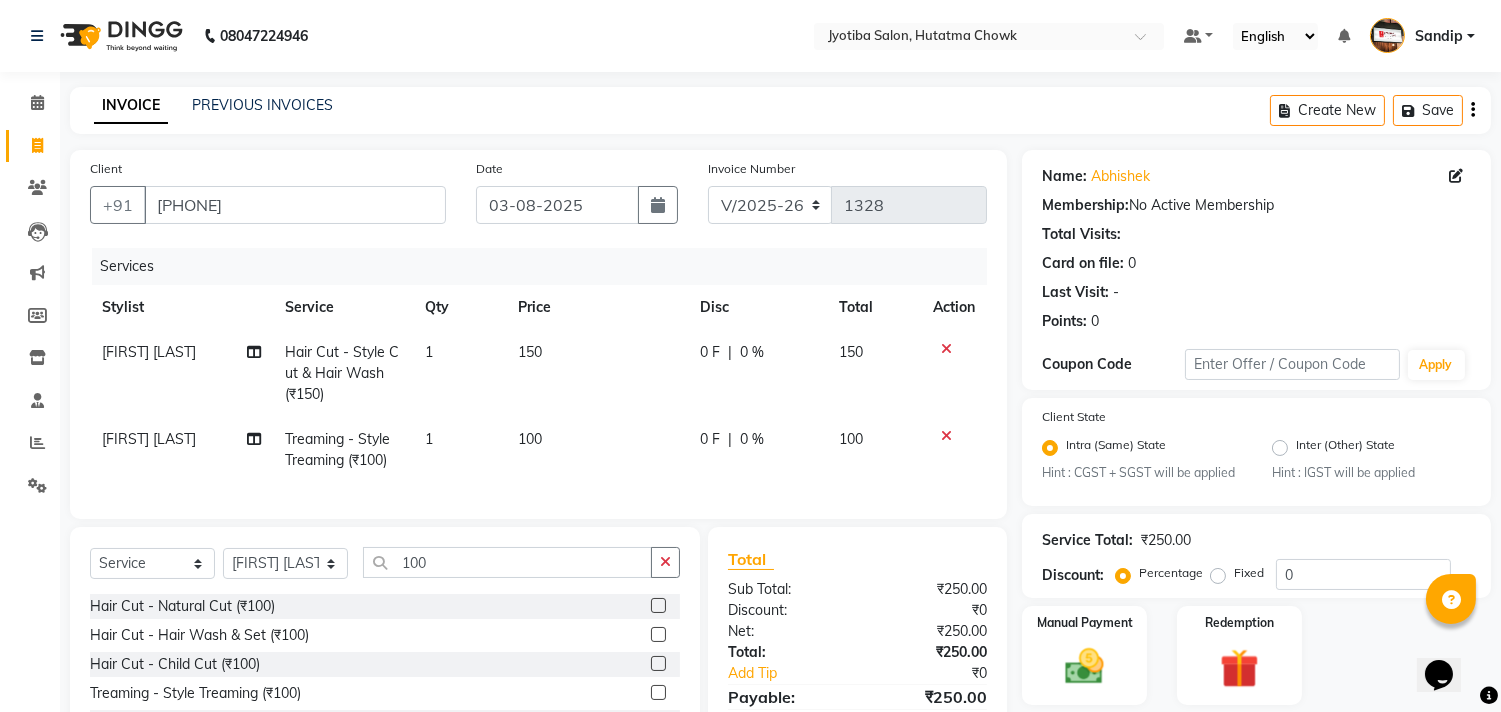scroll, scrollTop: 156, scrollLeft: 0, axis: vertical 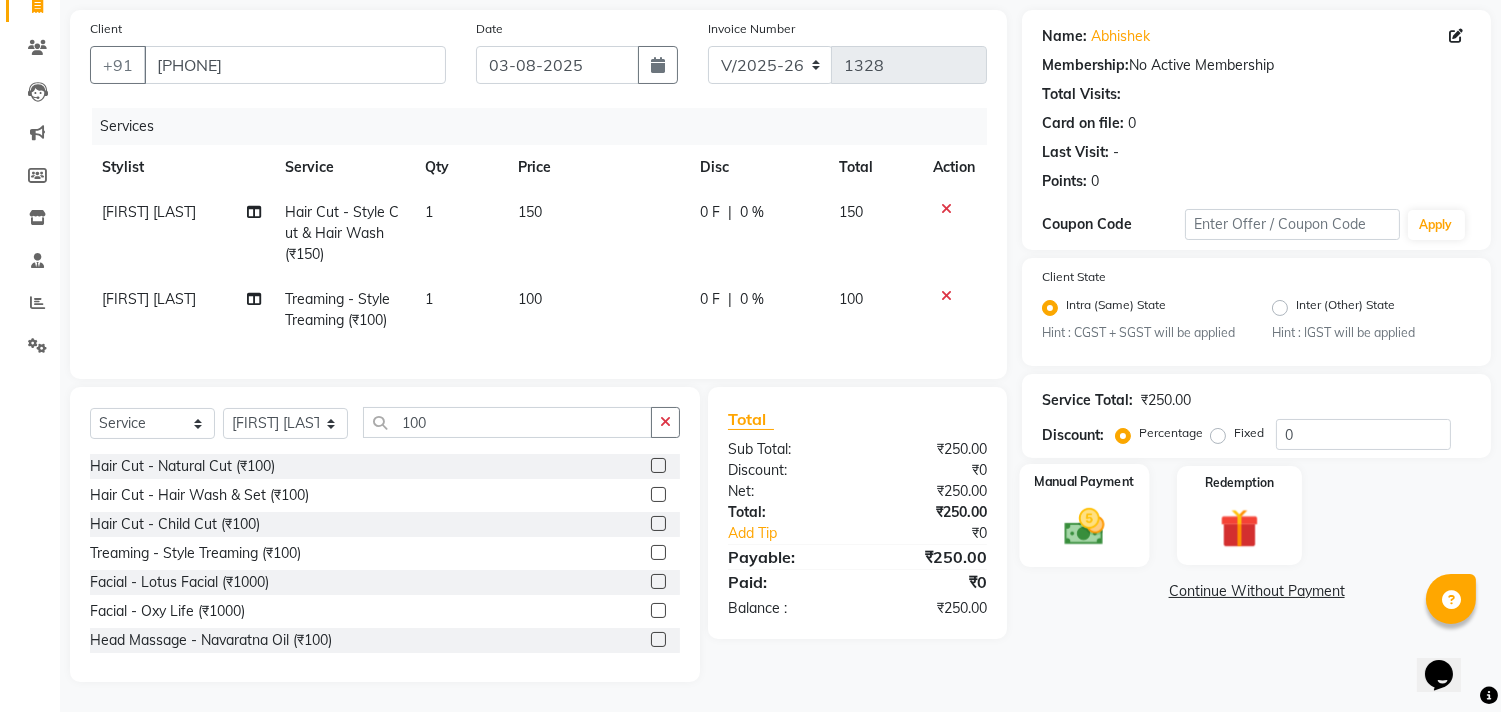 click 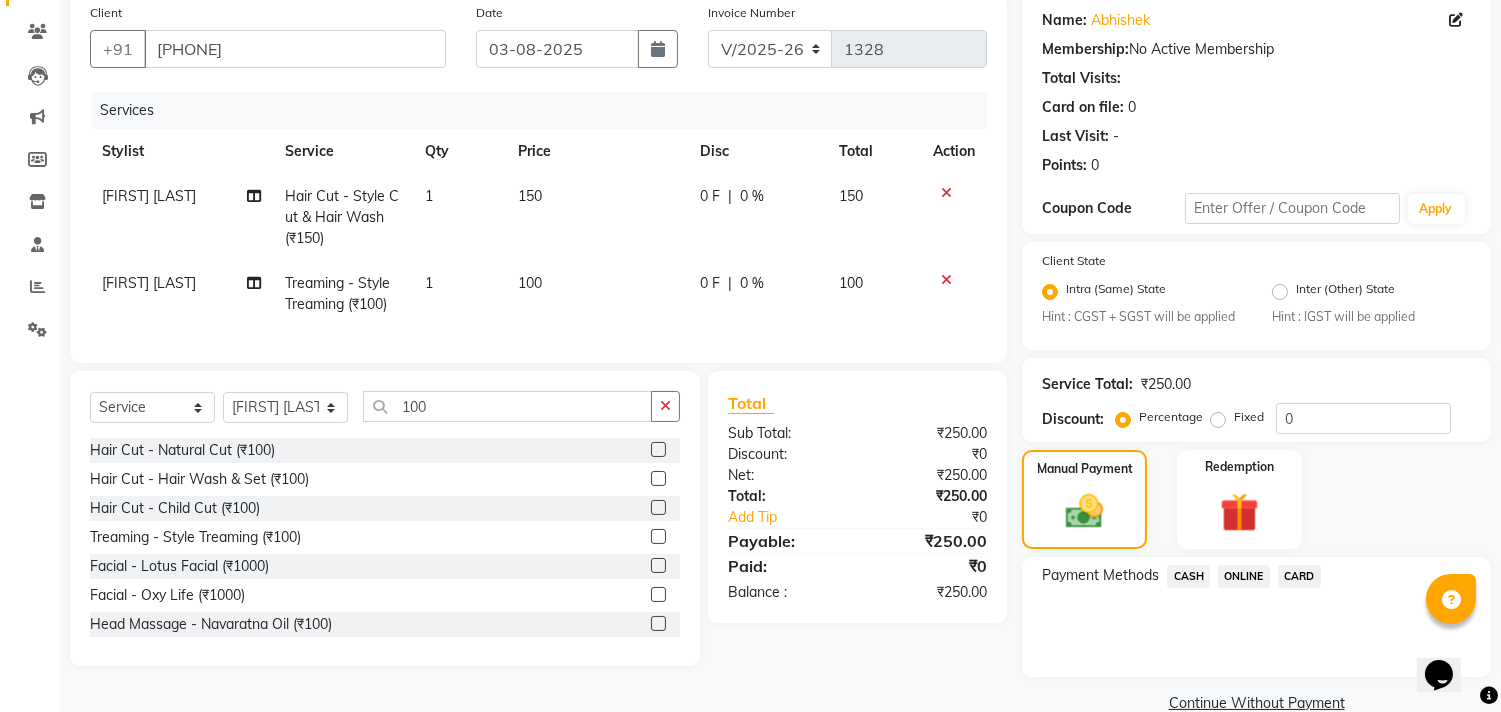 click on "CASH" 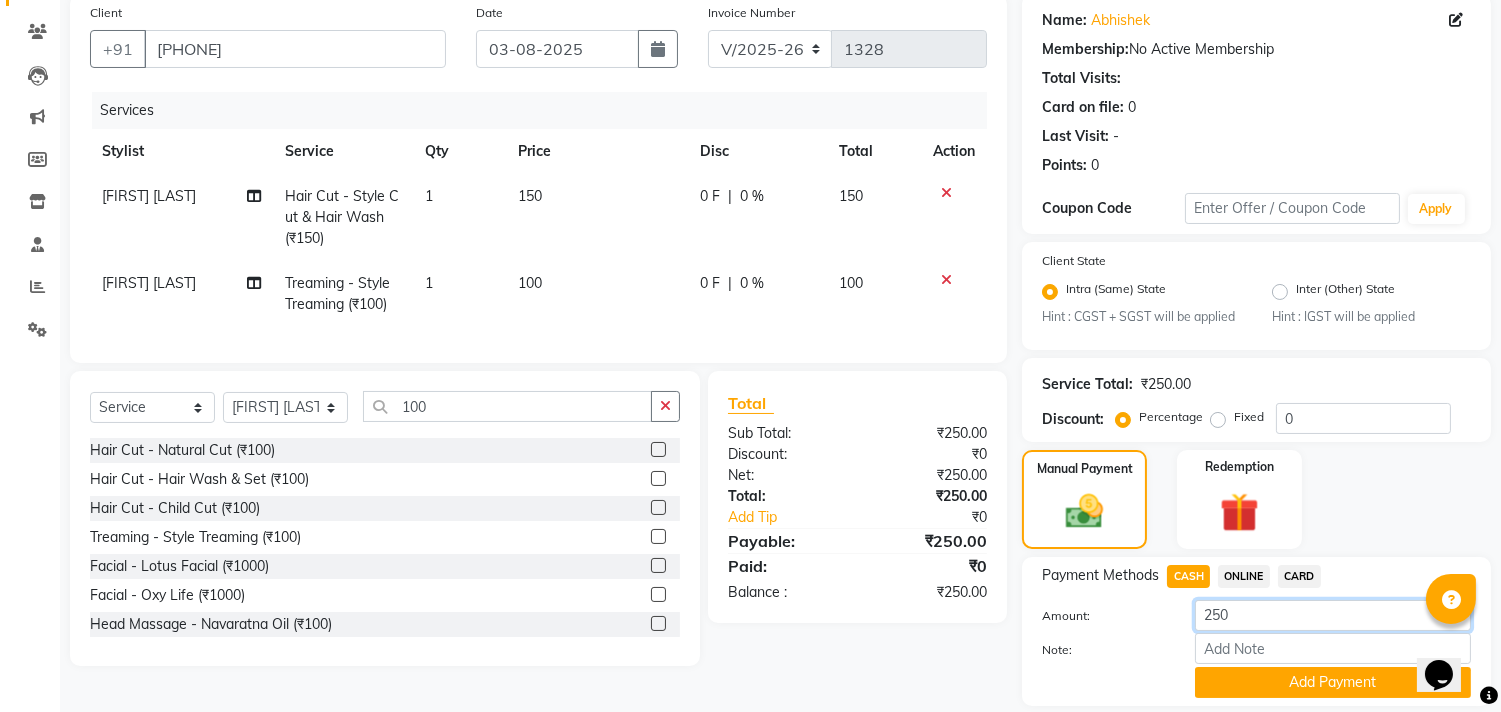 click on "250" 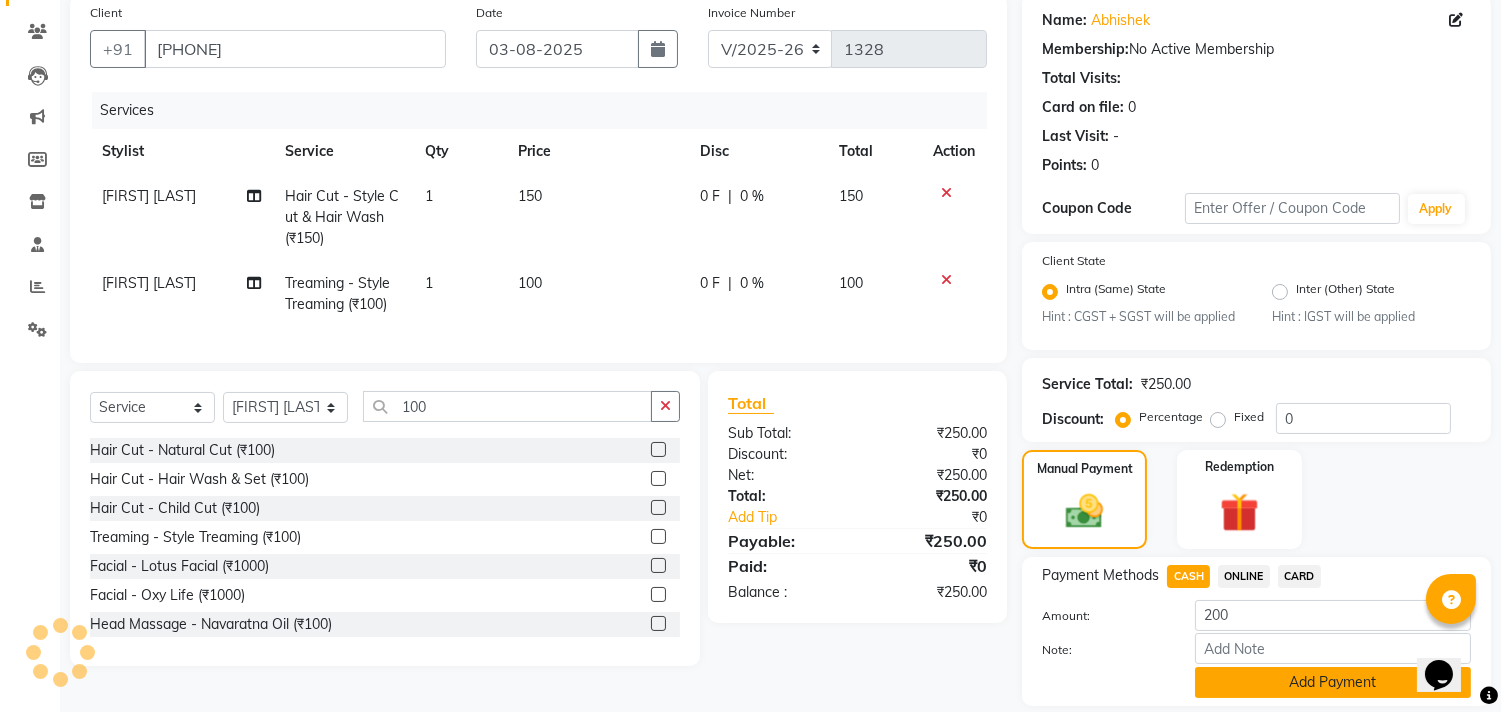 click on "Add Payment" 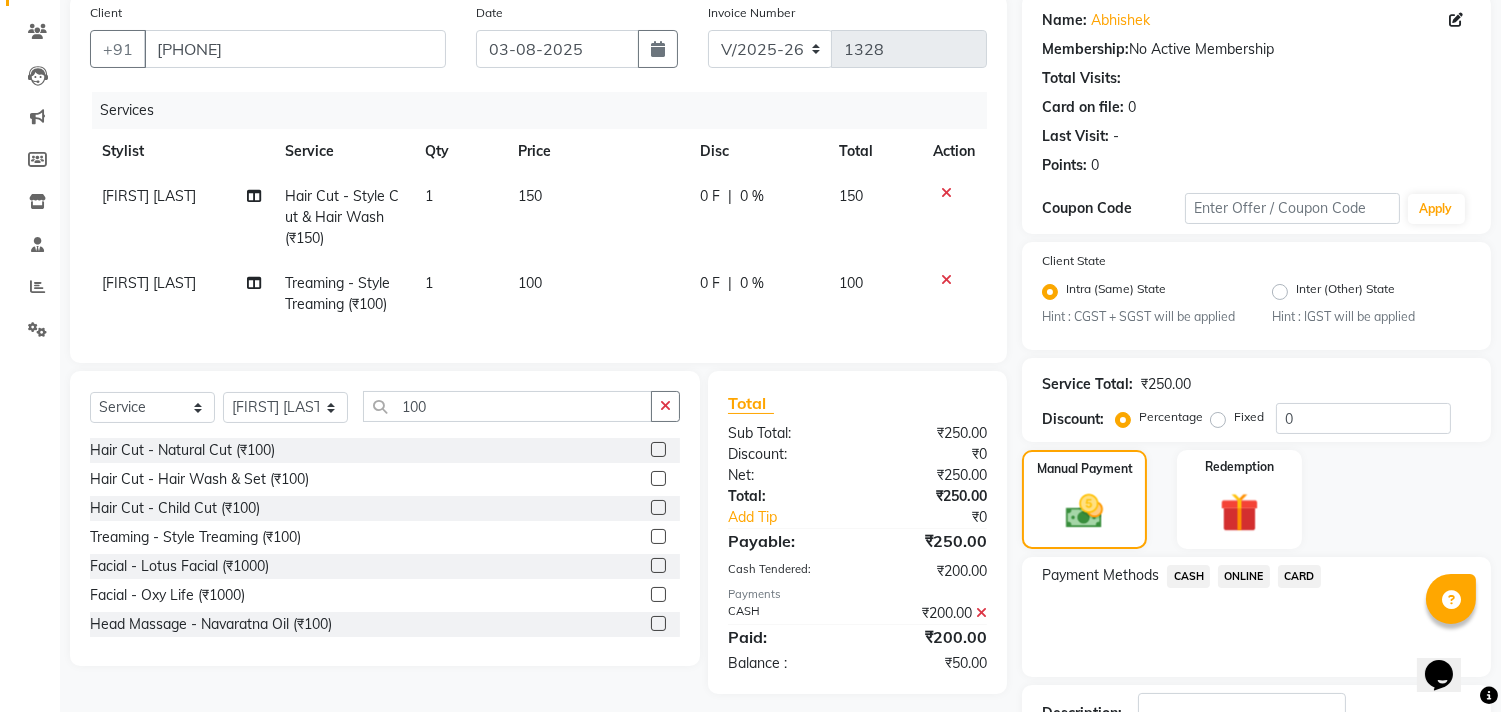 click on "ONLINE" 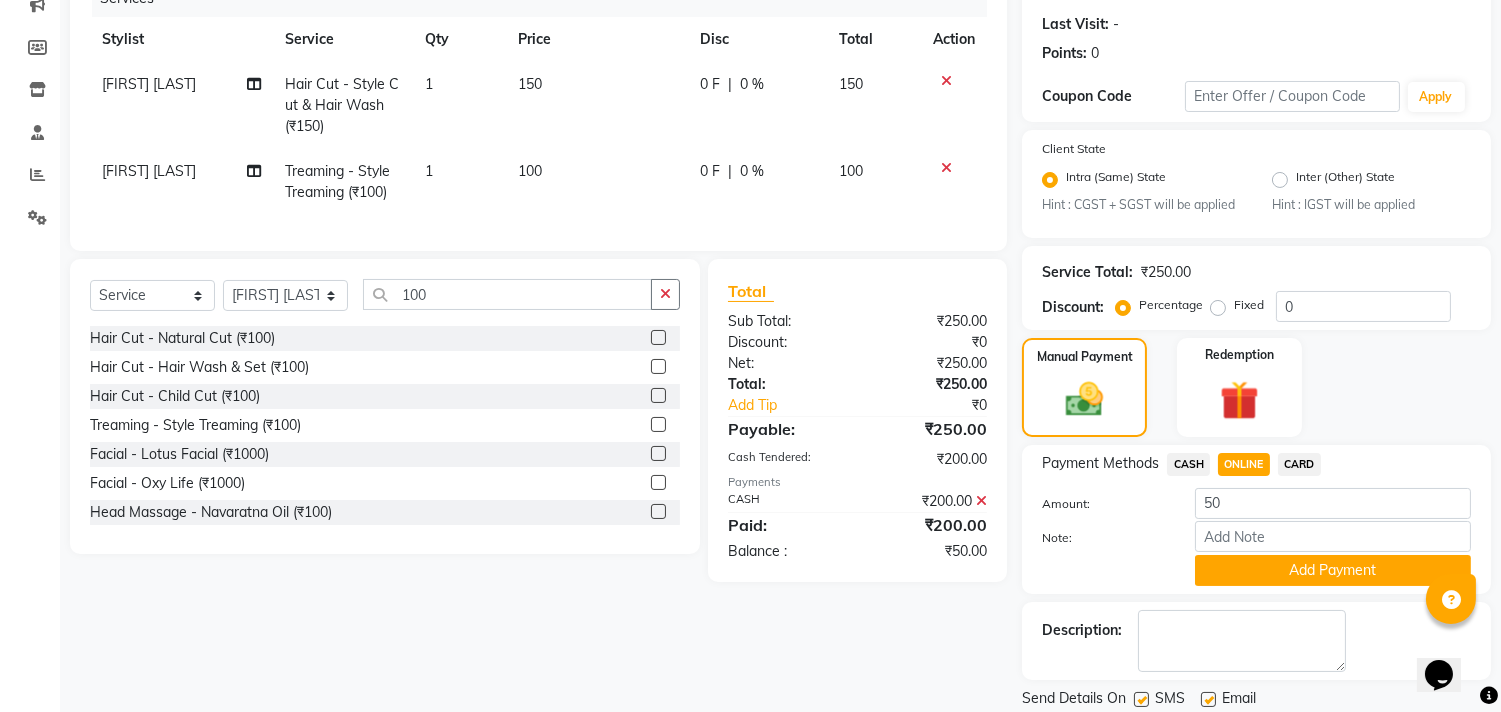 scroll, scrollTop: 334, scrollLeft: 0, axis: vertical 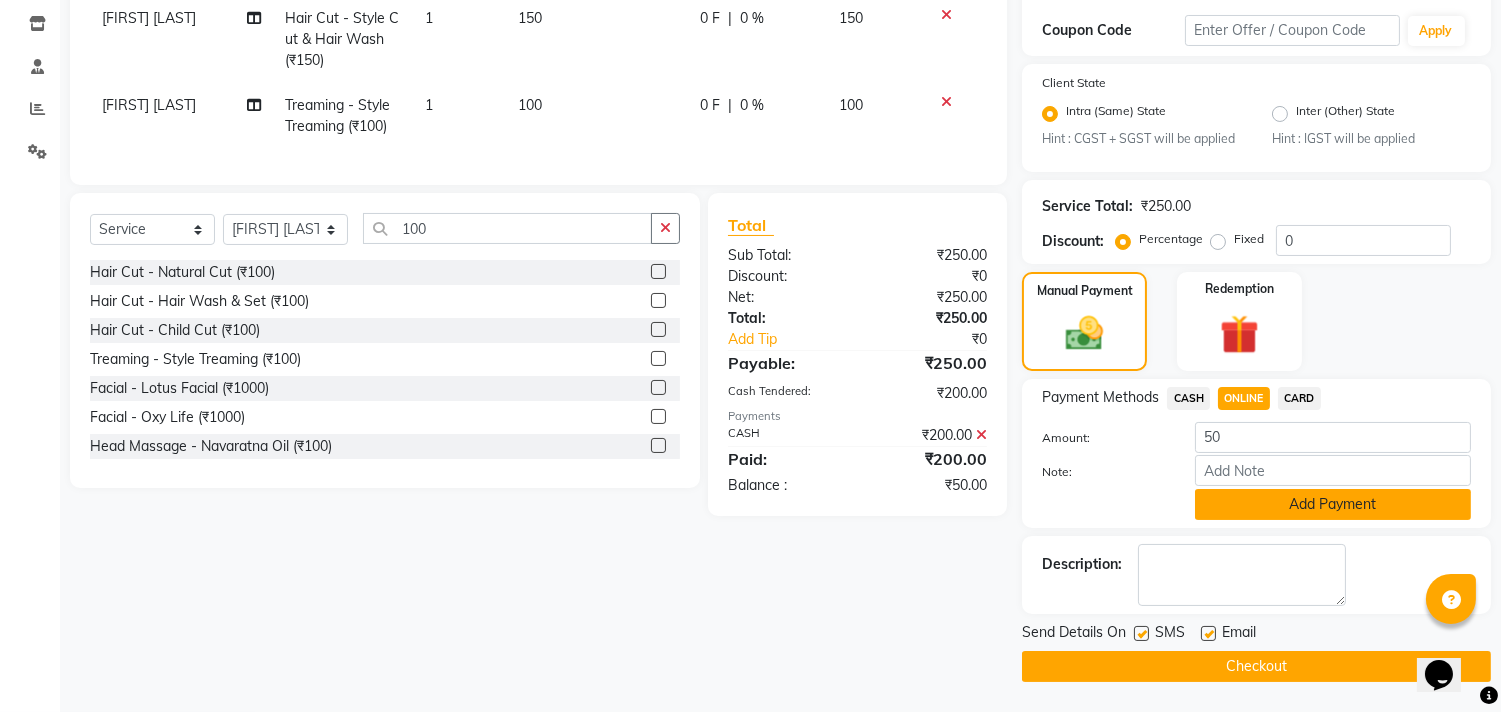 click on "Add Payment" 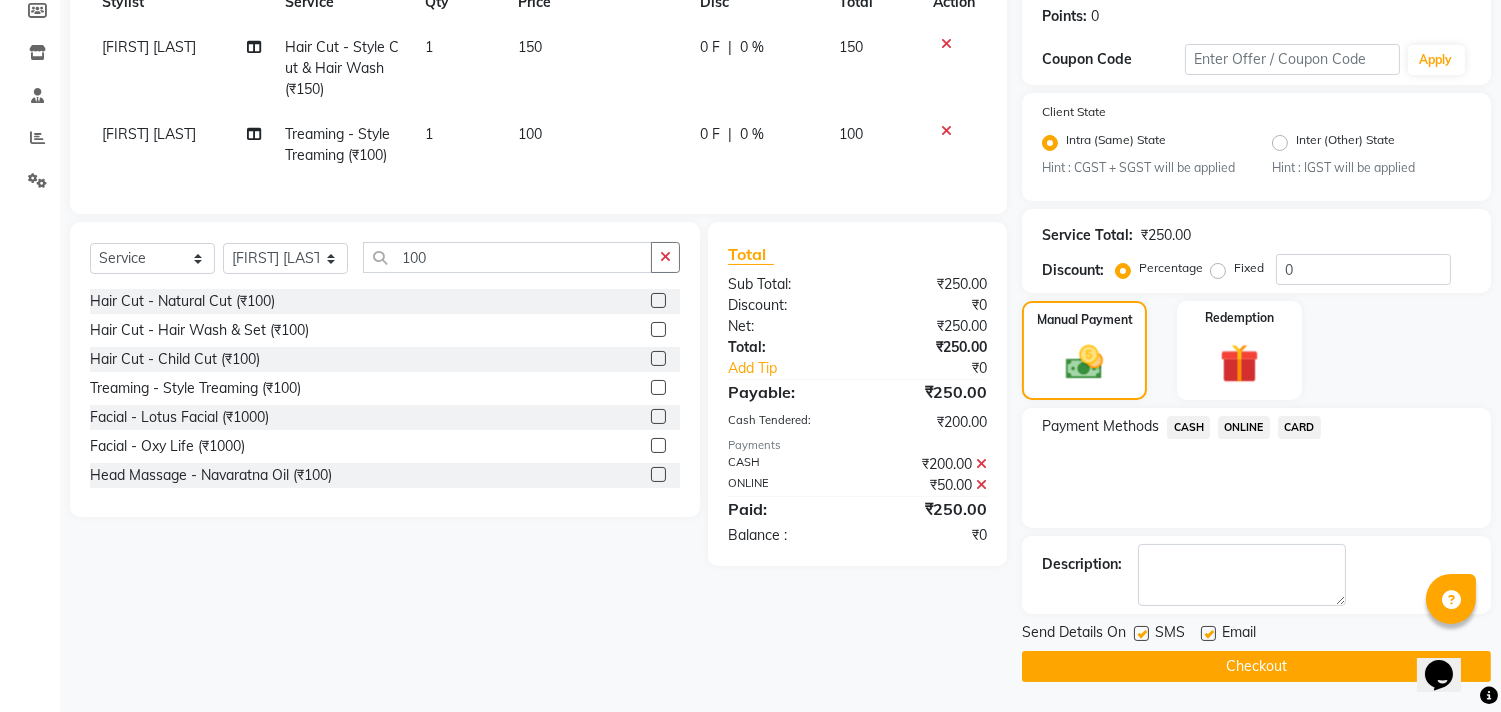 click on "Checkout" 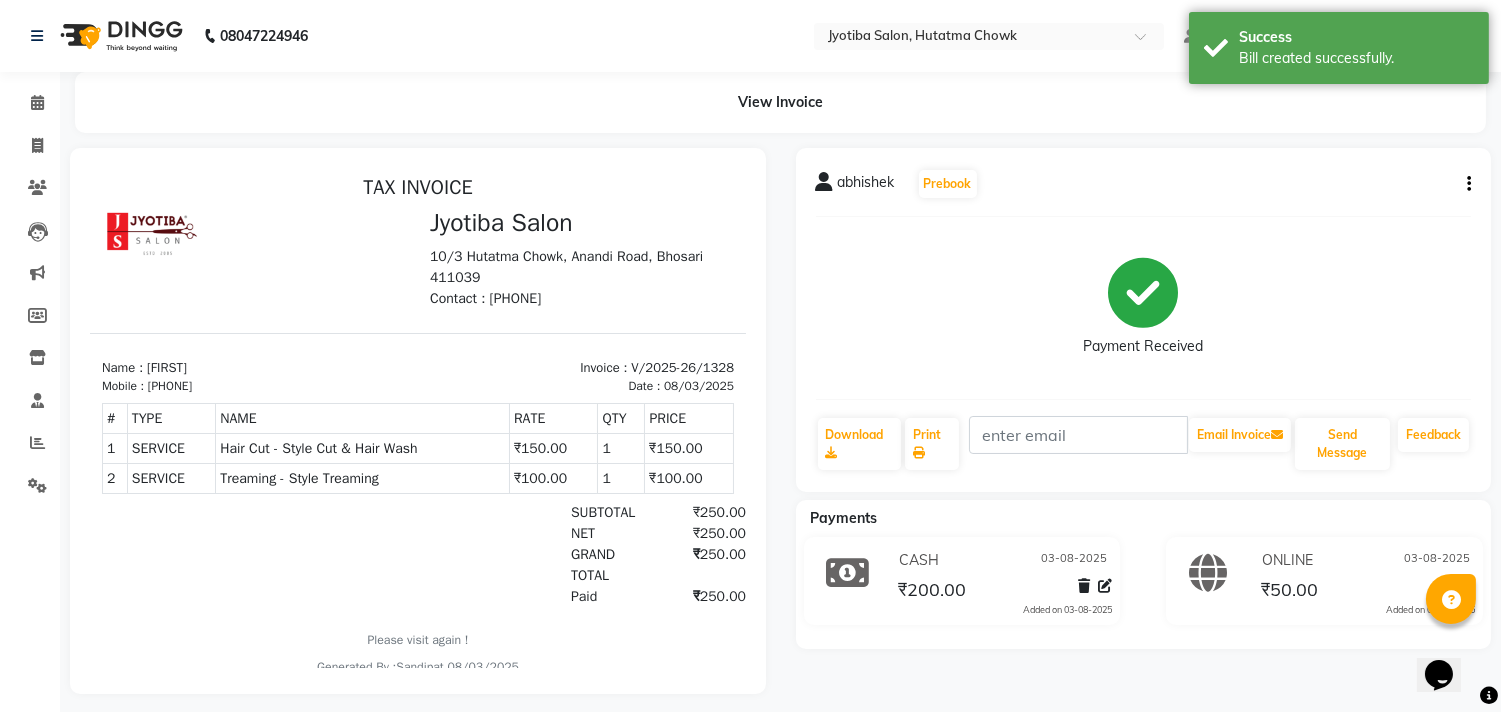 scroll, scrollTop: 0, scrollLeft: 0, axis: both 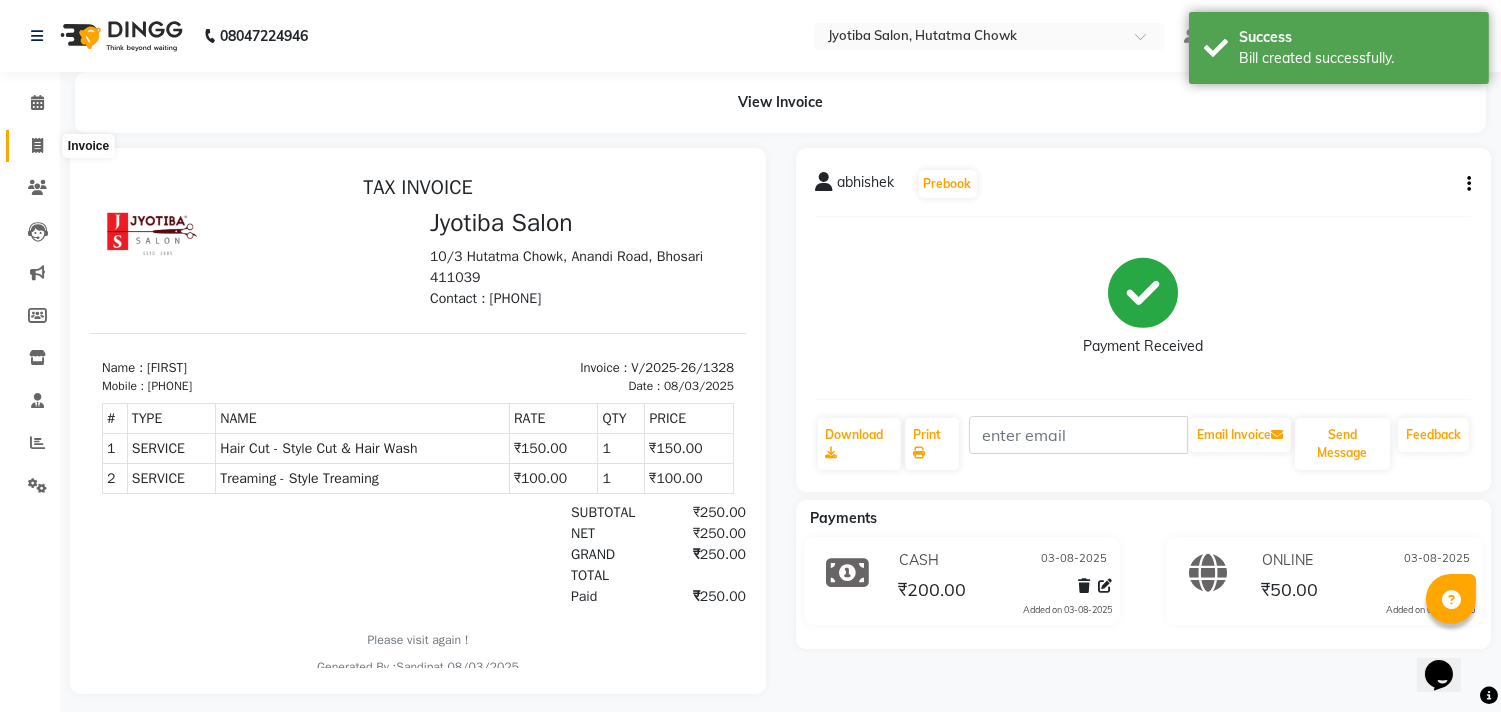 click 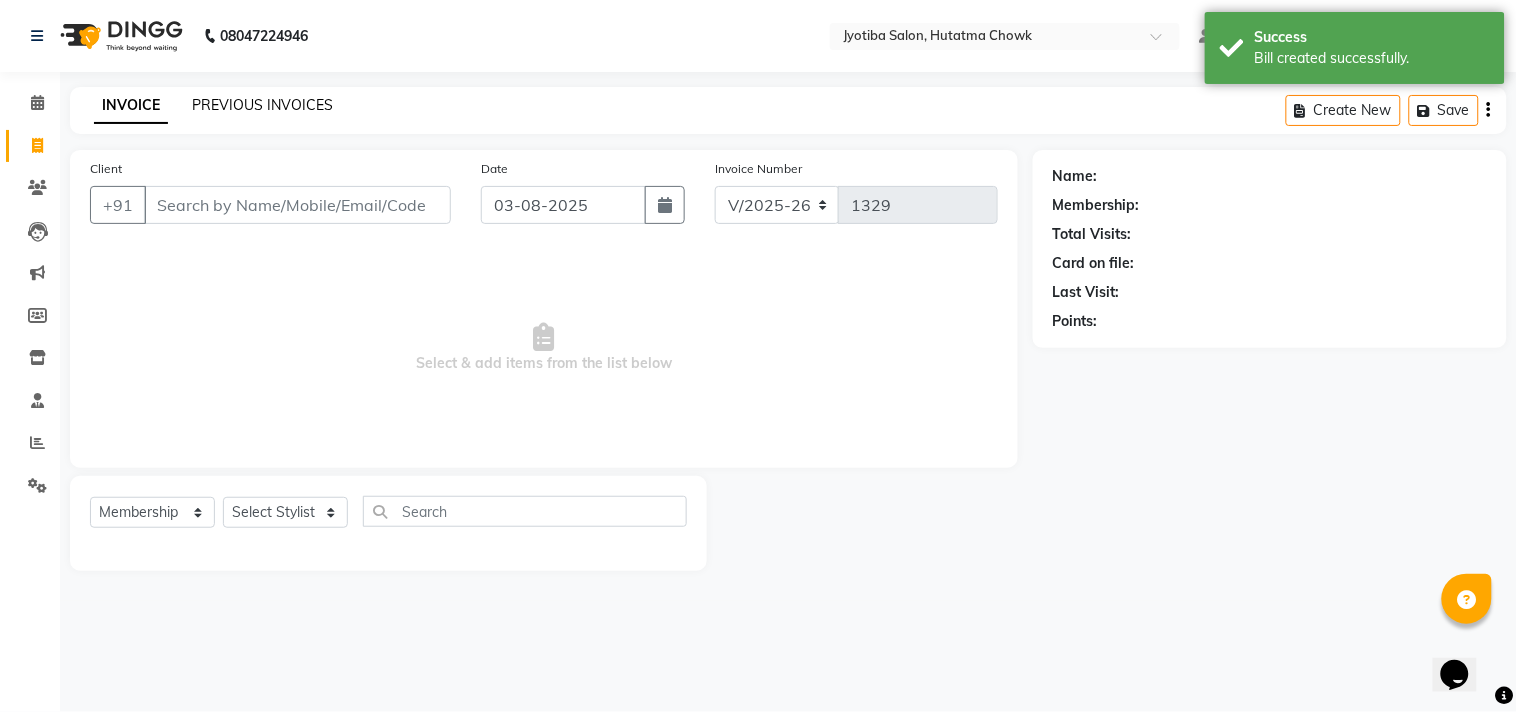 click on "PREVIOUS INVOICES" 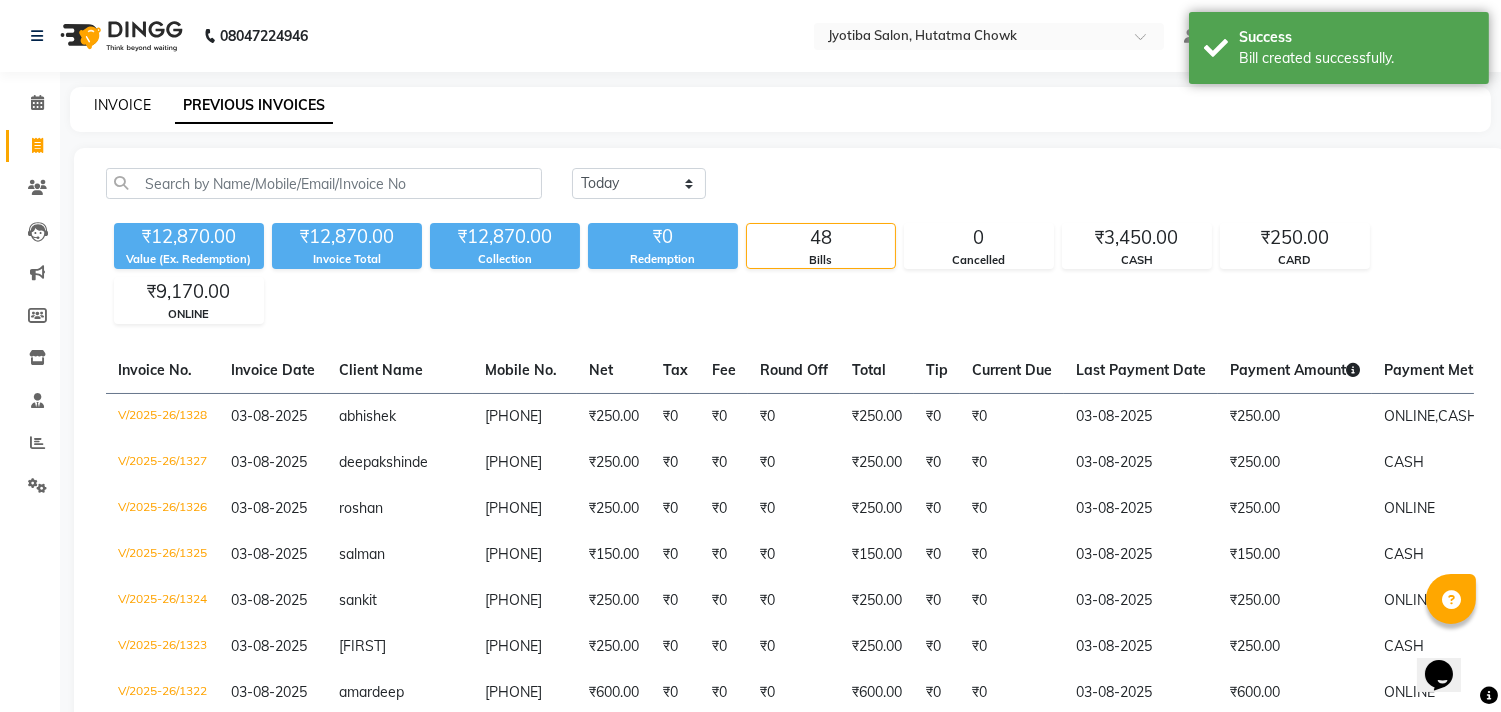 click on "INVOICE" 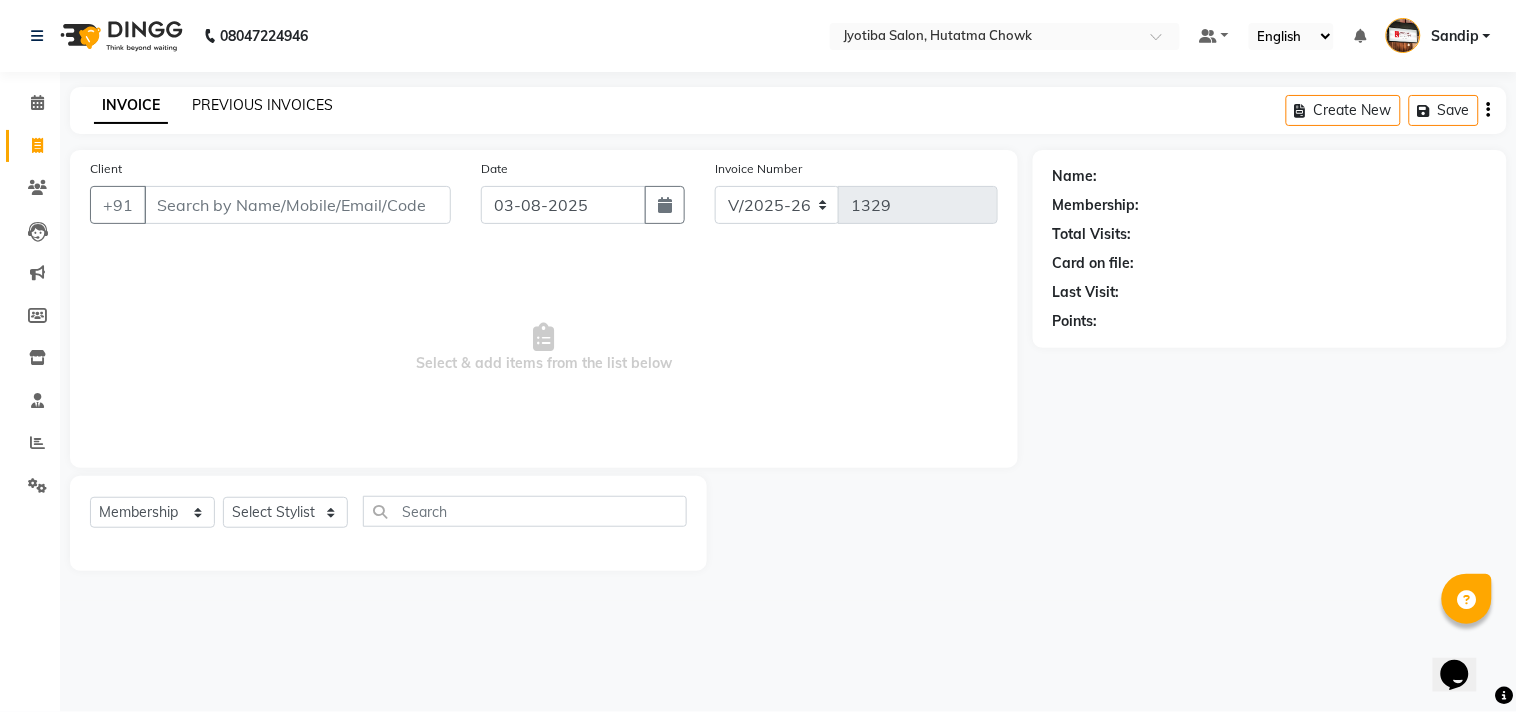 click on "PREVIOUS INVOICES" 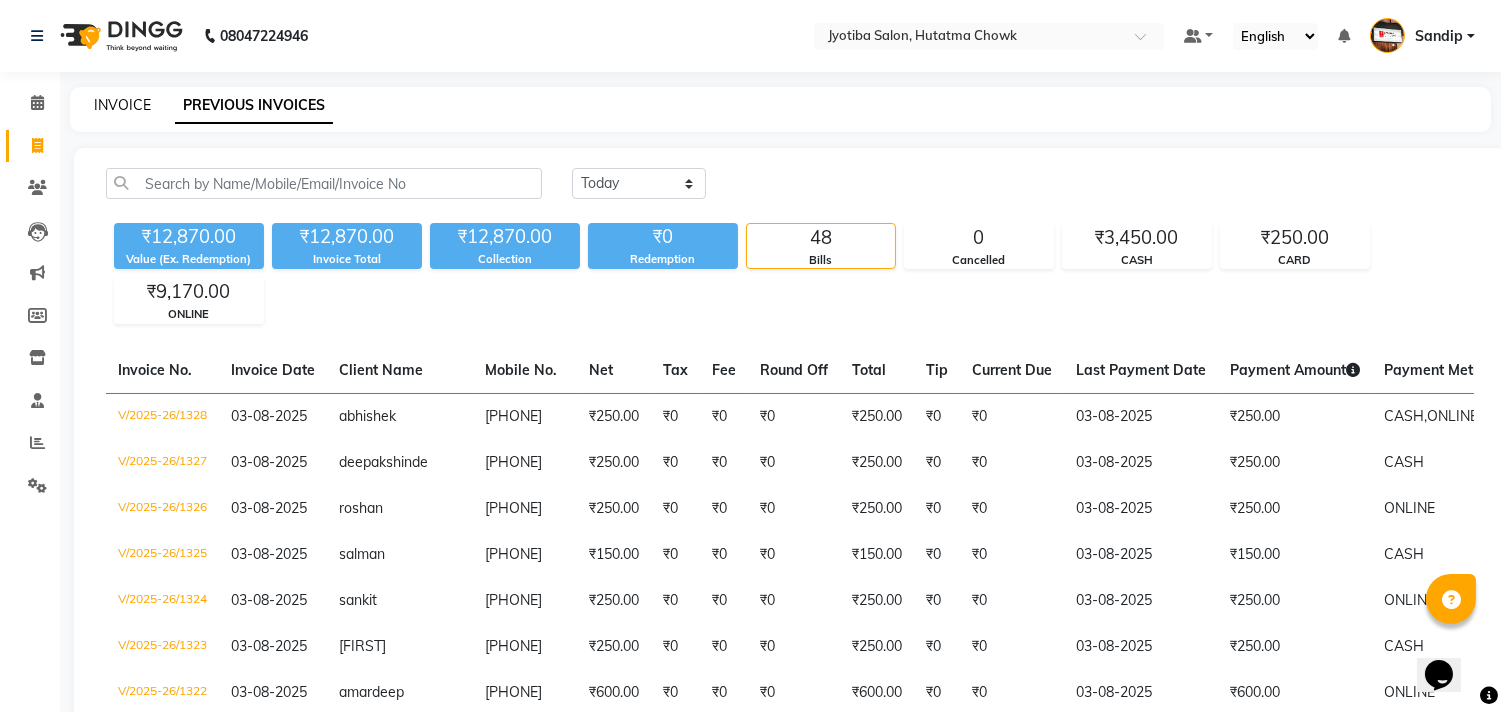 click on "INVOICE" 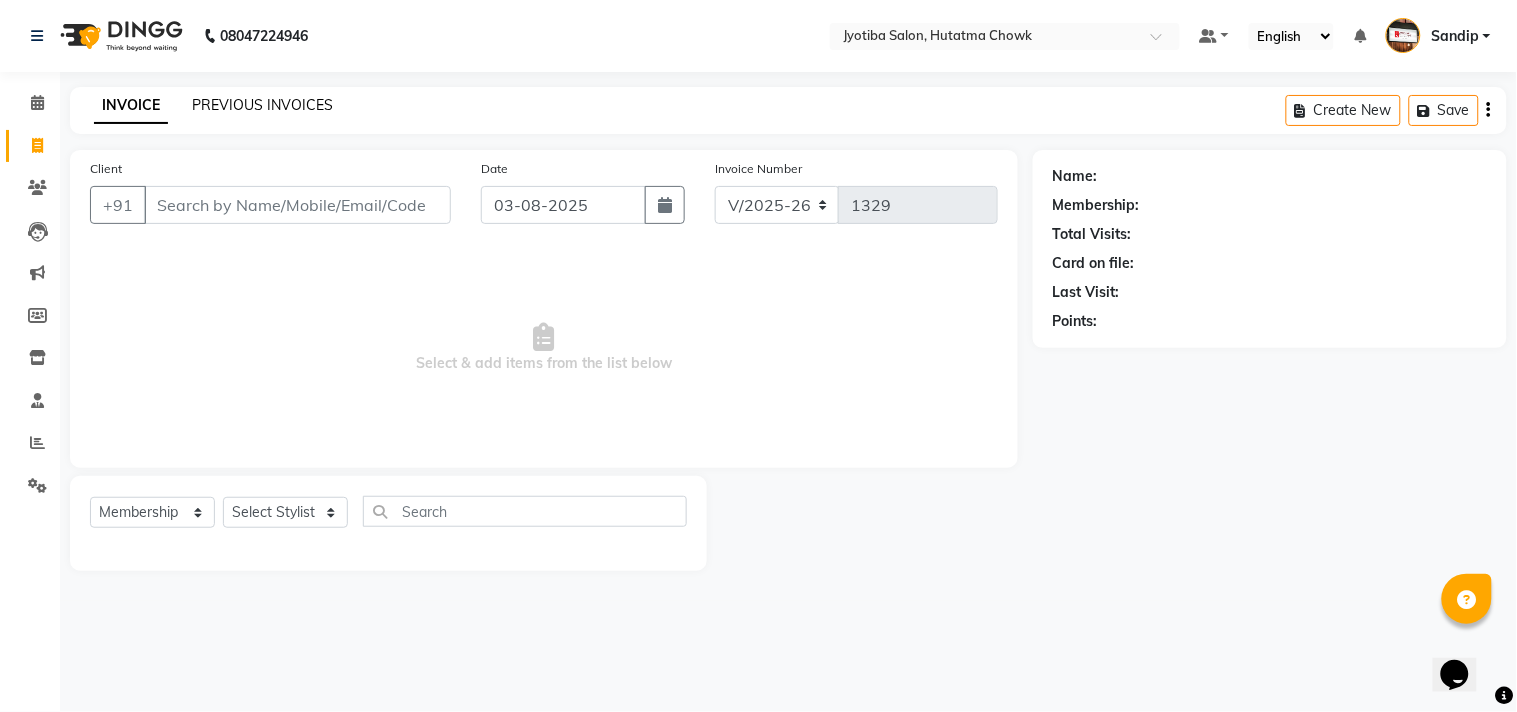 click on "PREVIOUS INVOICES" 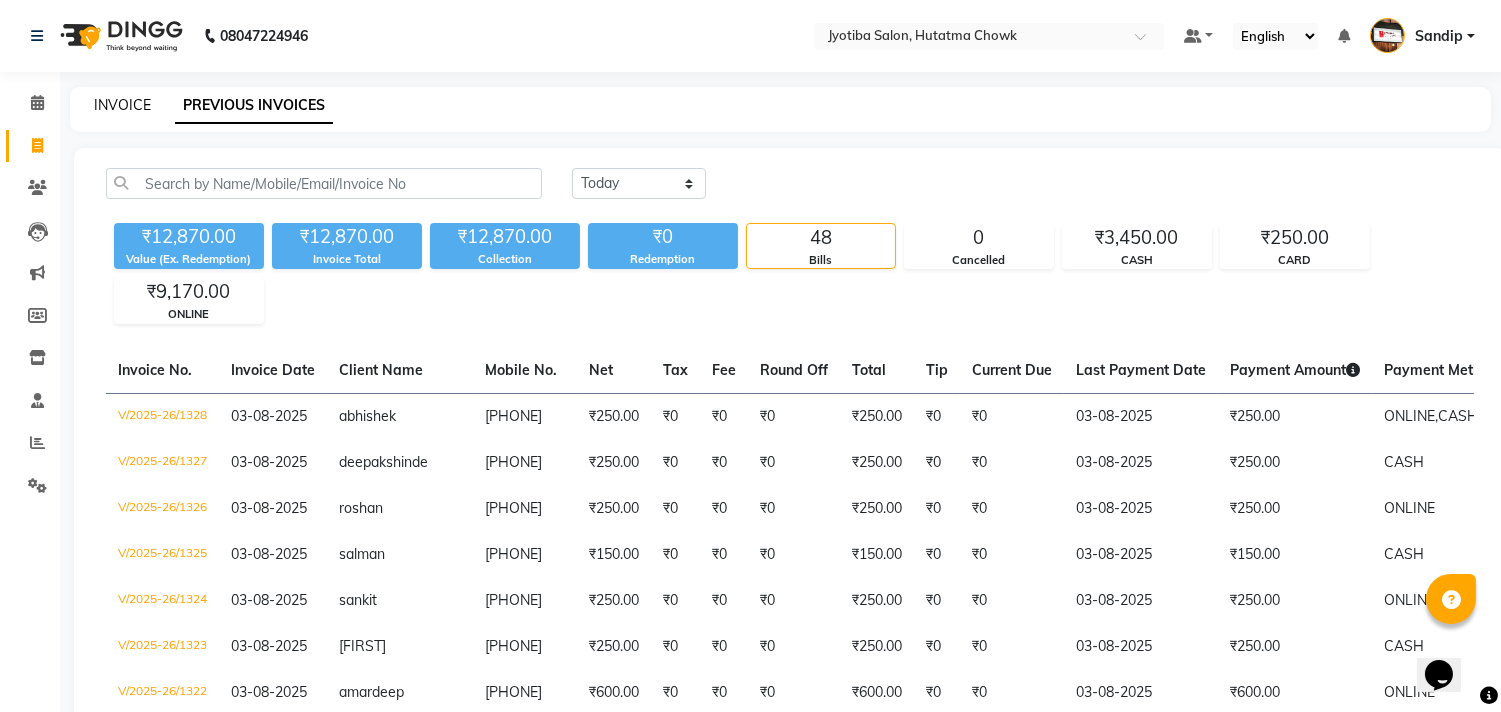 click on "INVOICE" 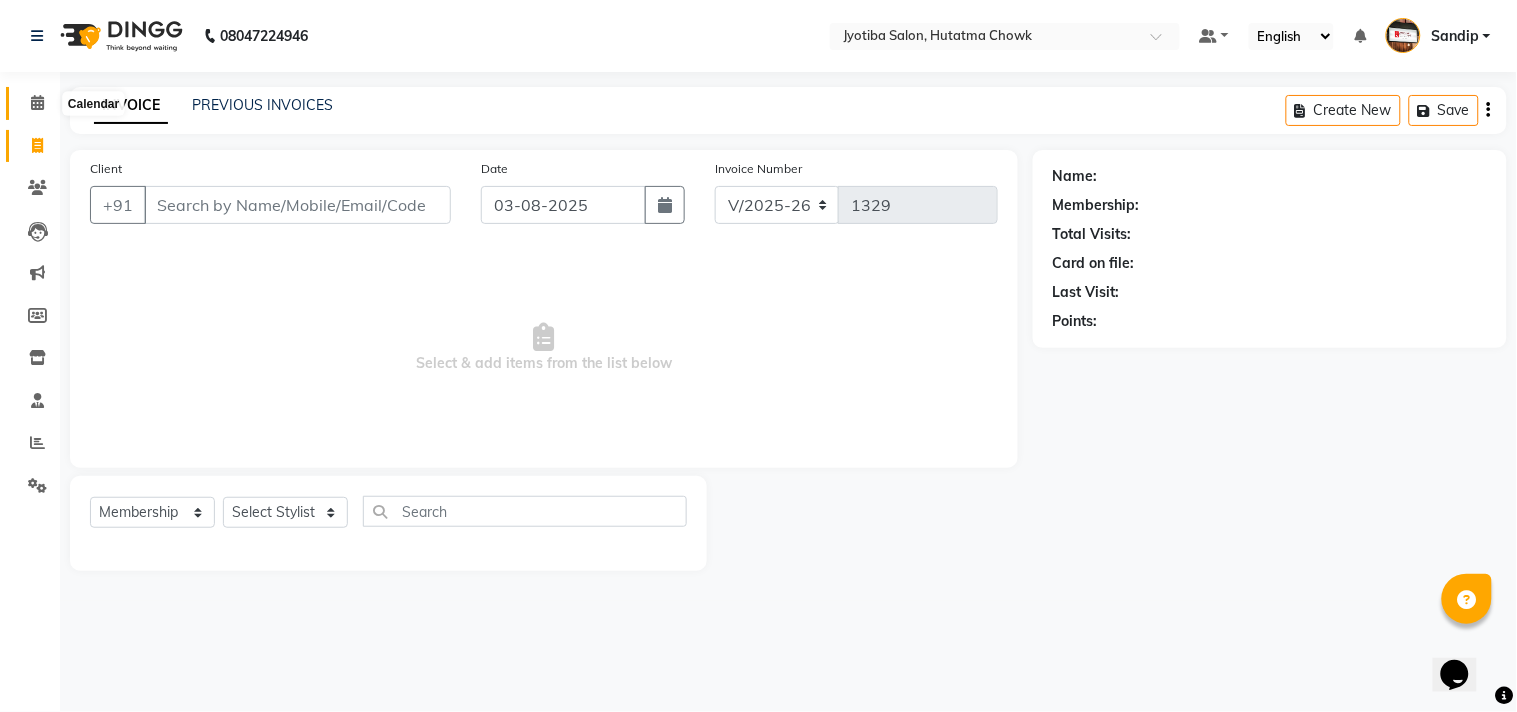 click 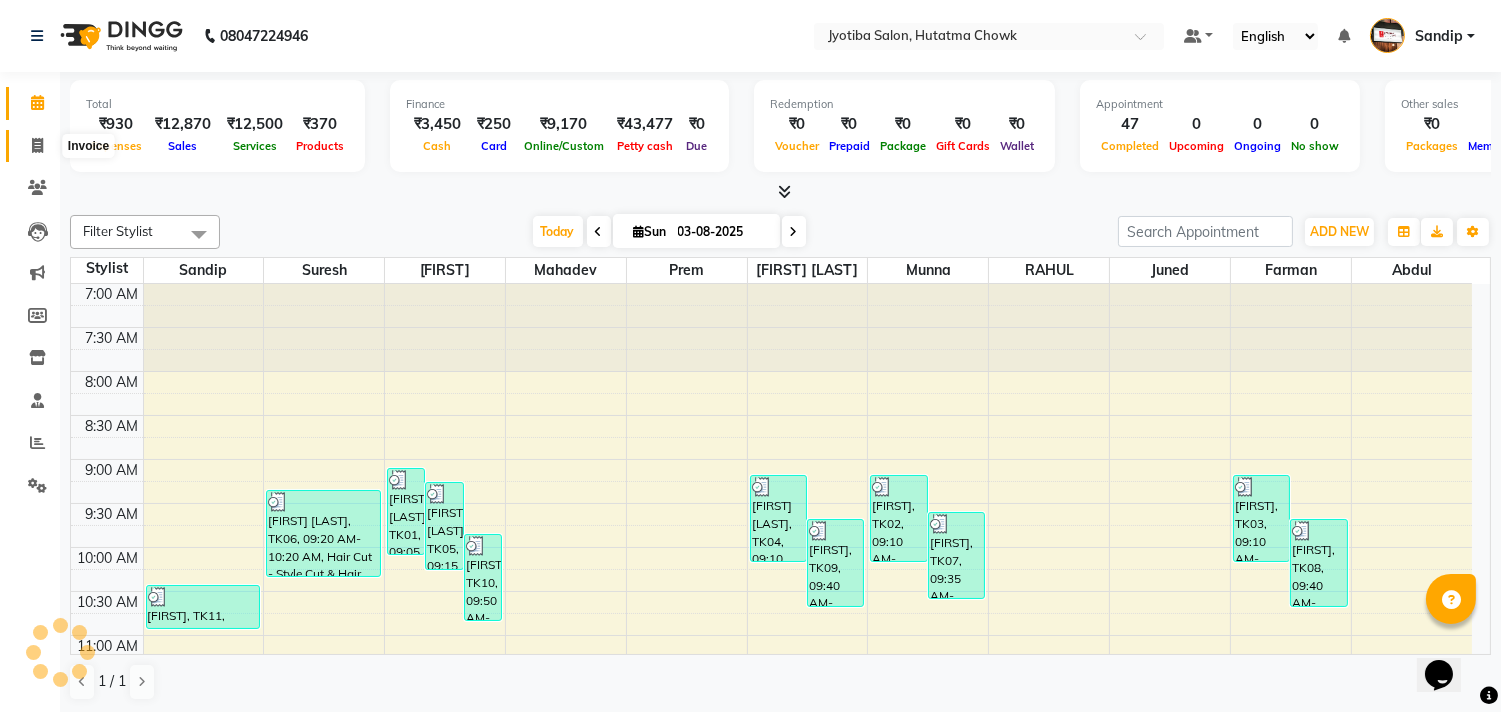 scroll, scrollTop: 0, scrollLeft: 0, axis: both 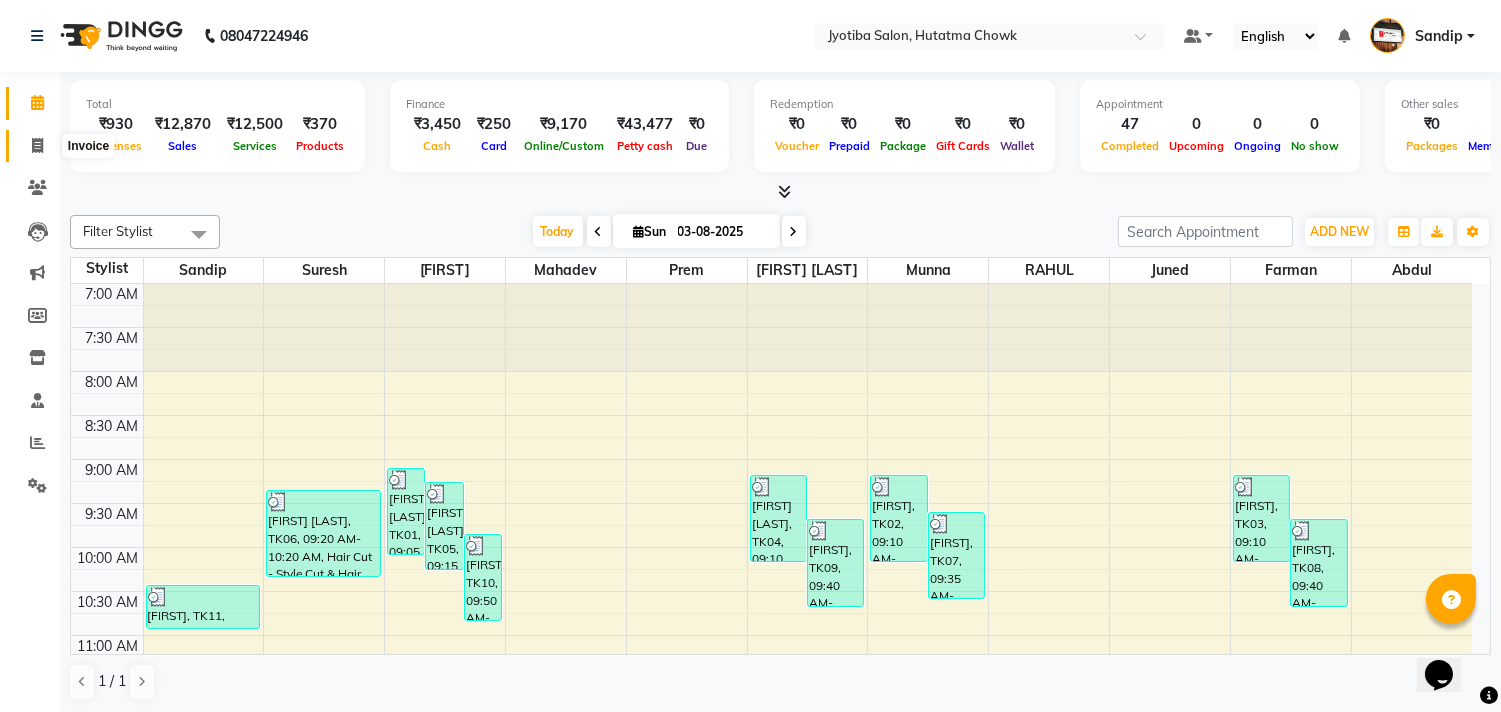 click 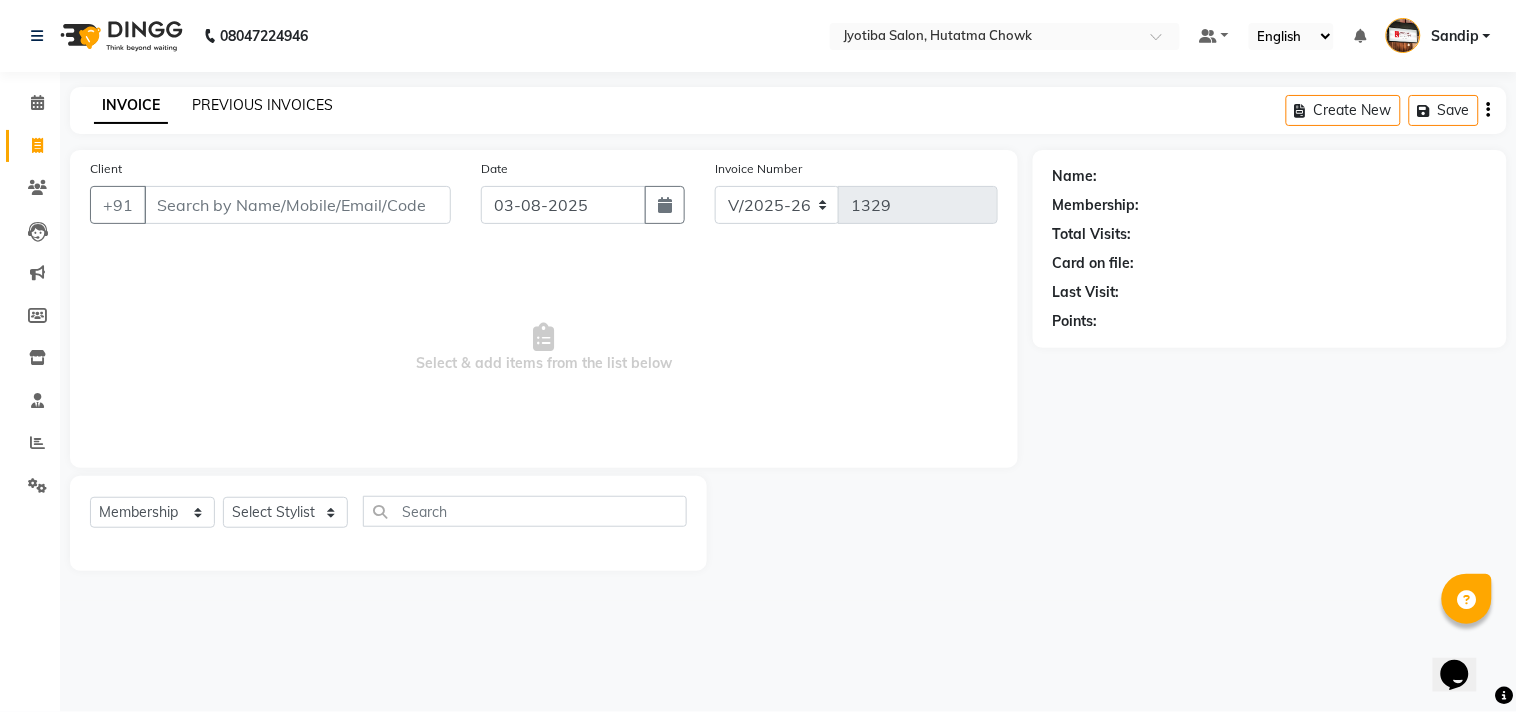 click on "PREVIOUS INVOICES" 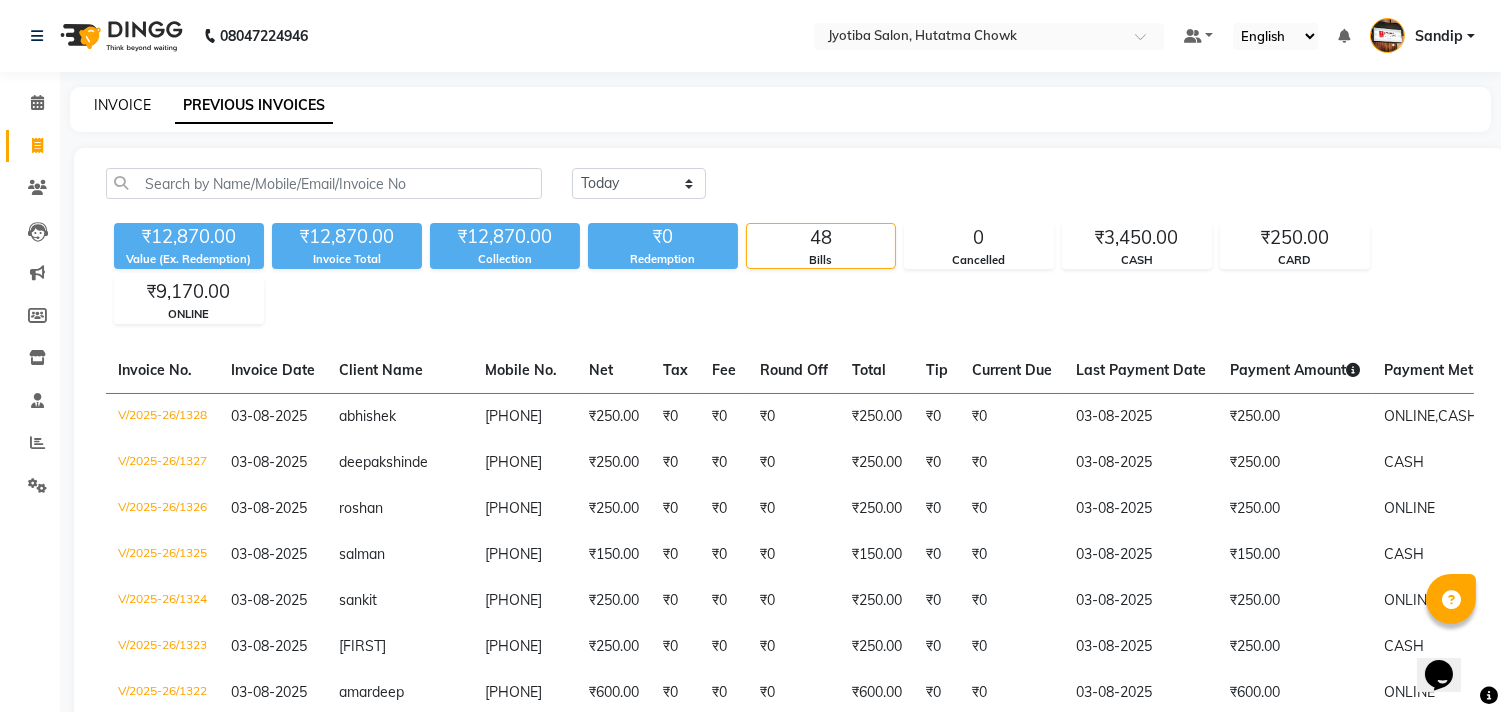 click on "INVOICE" 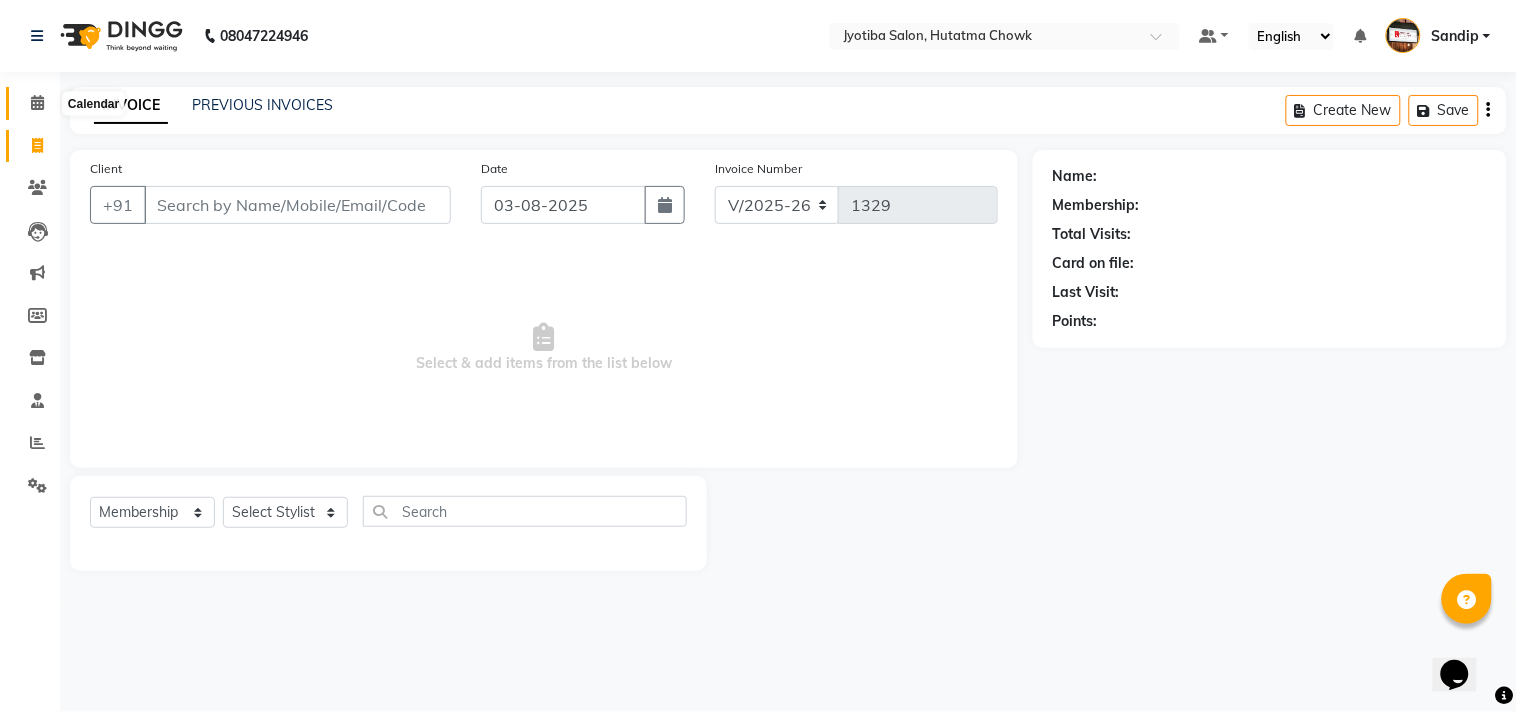 click 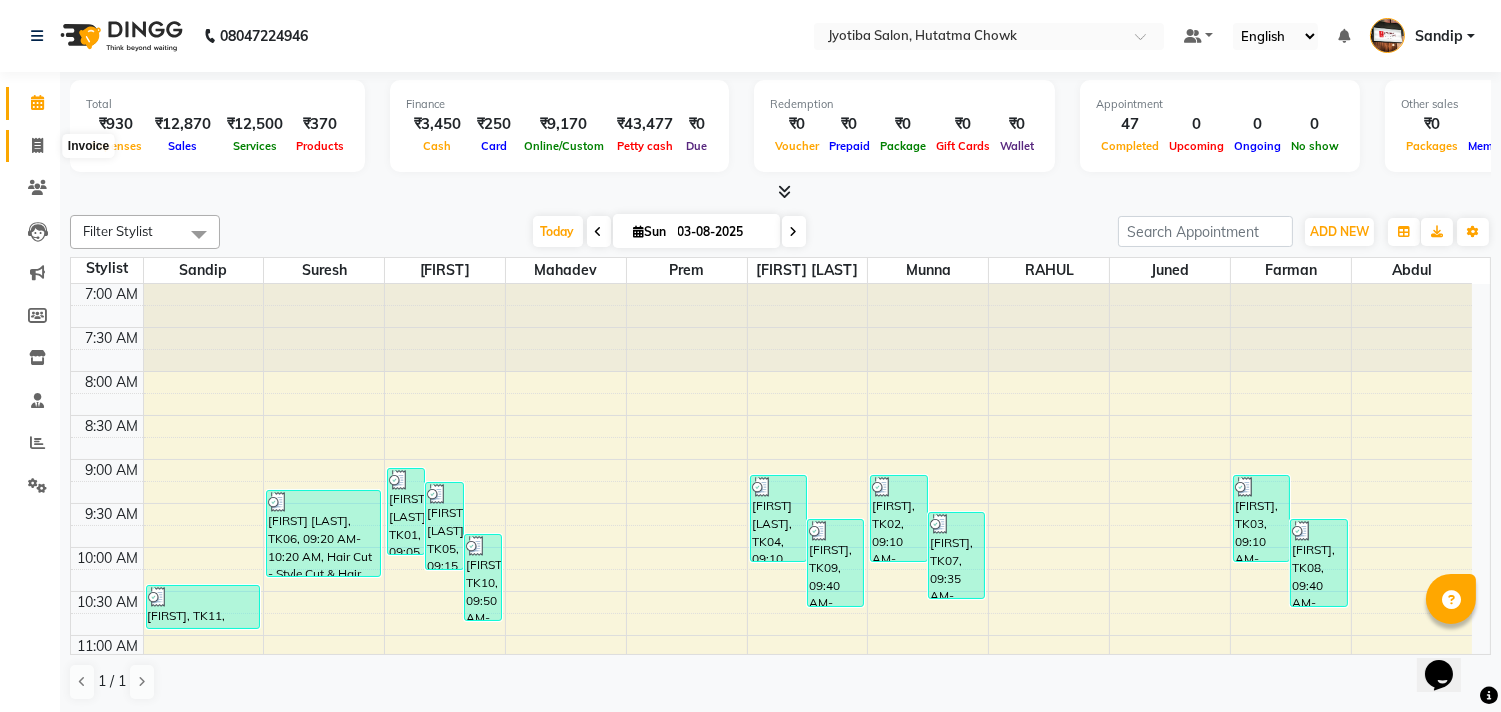 click 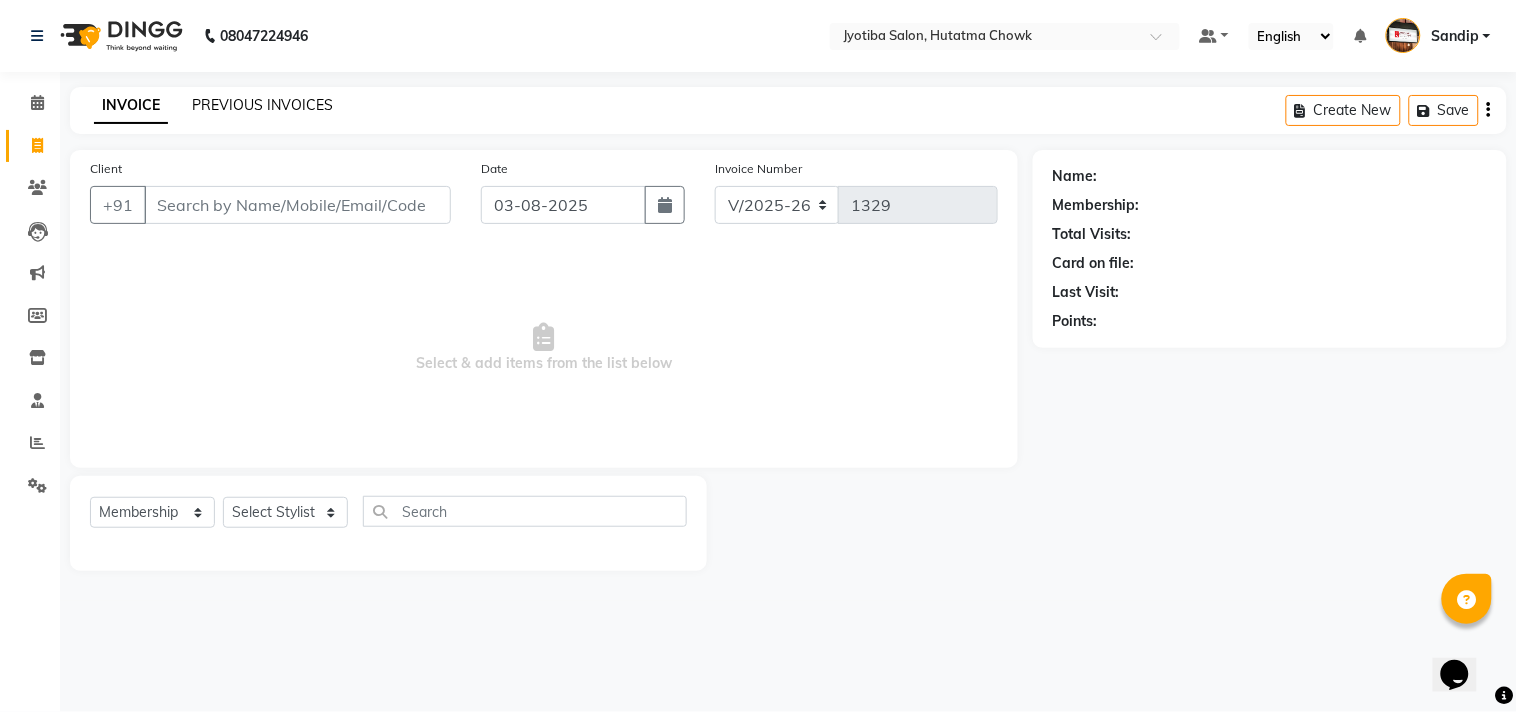 click on "PREVIOUS INVOICES" 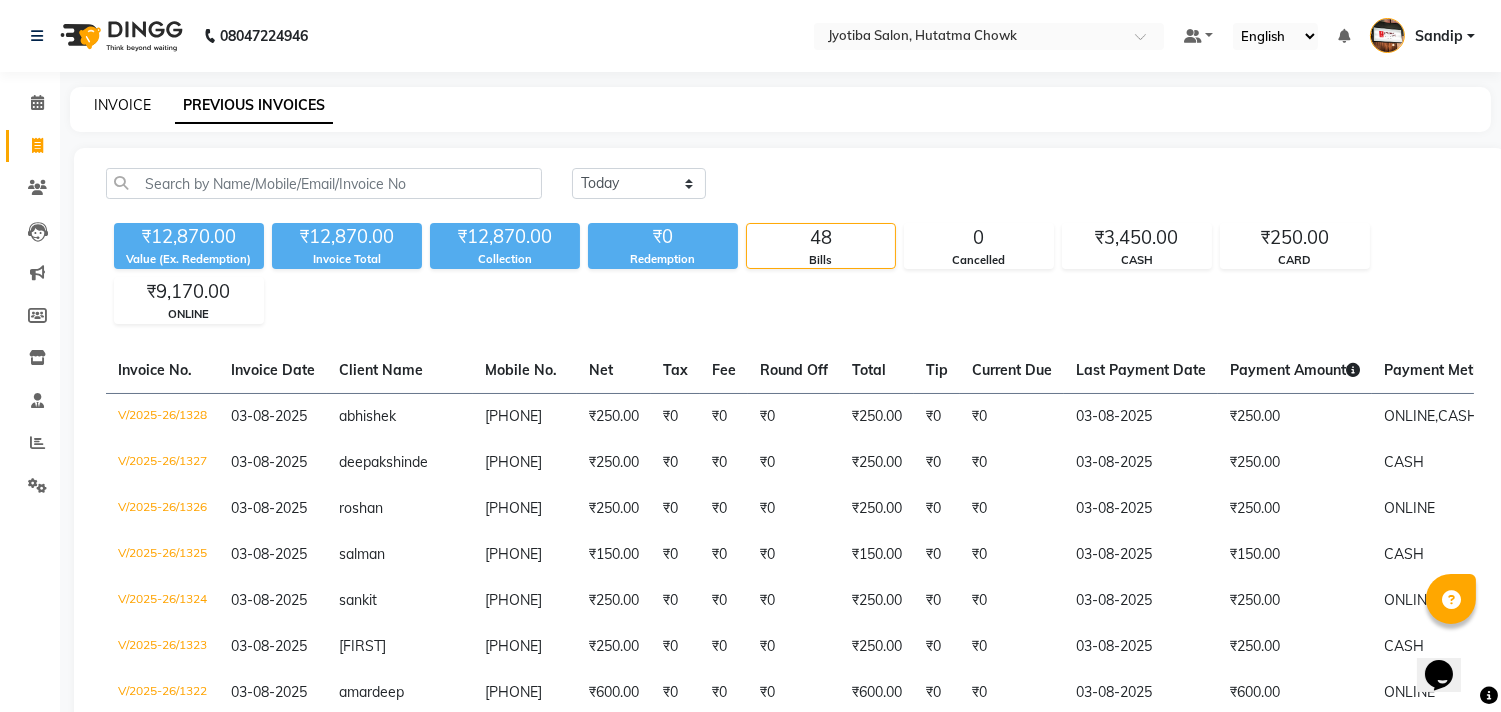 click on "INVOICE" 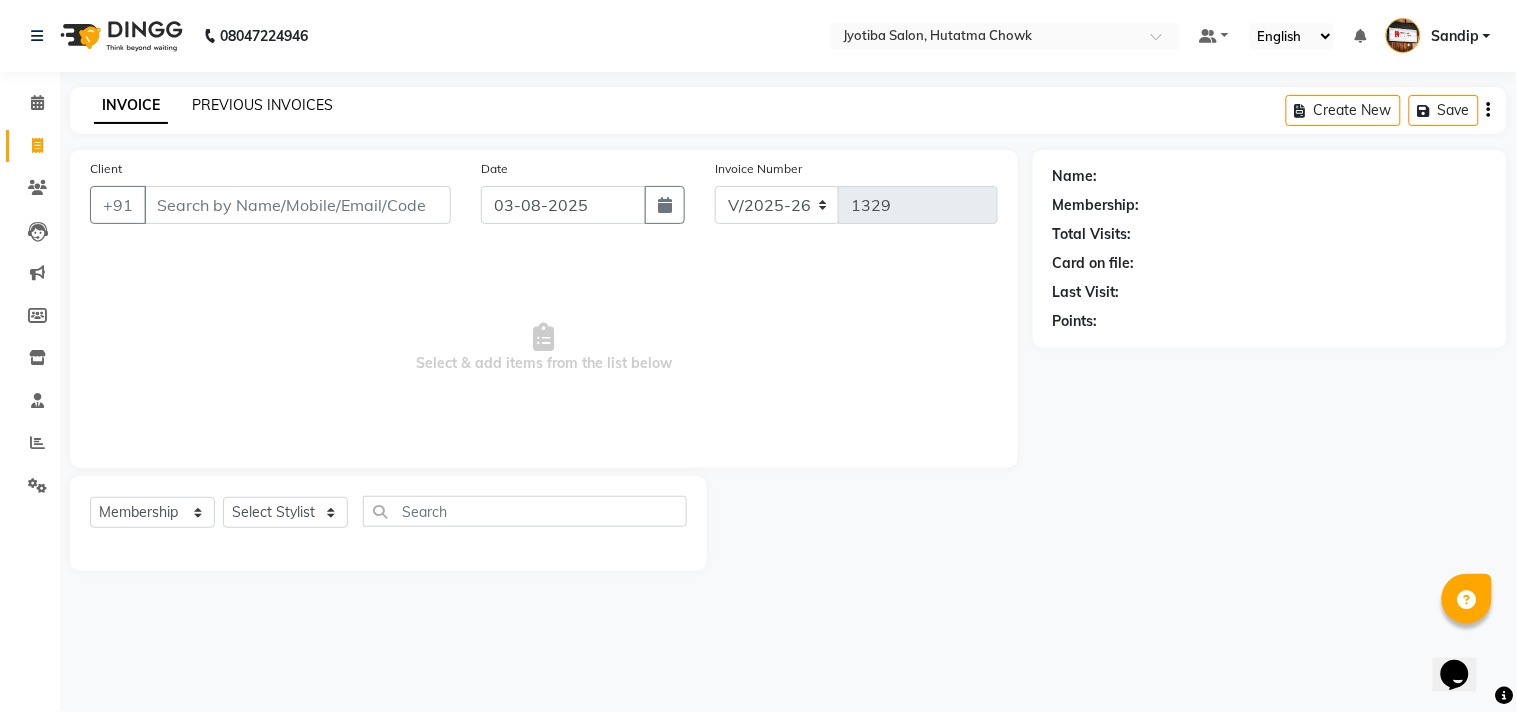 click on "PREVIOUS INVOICES" 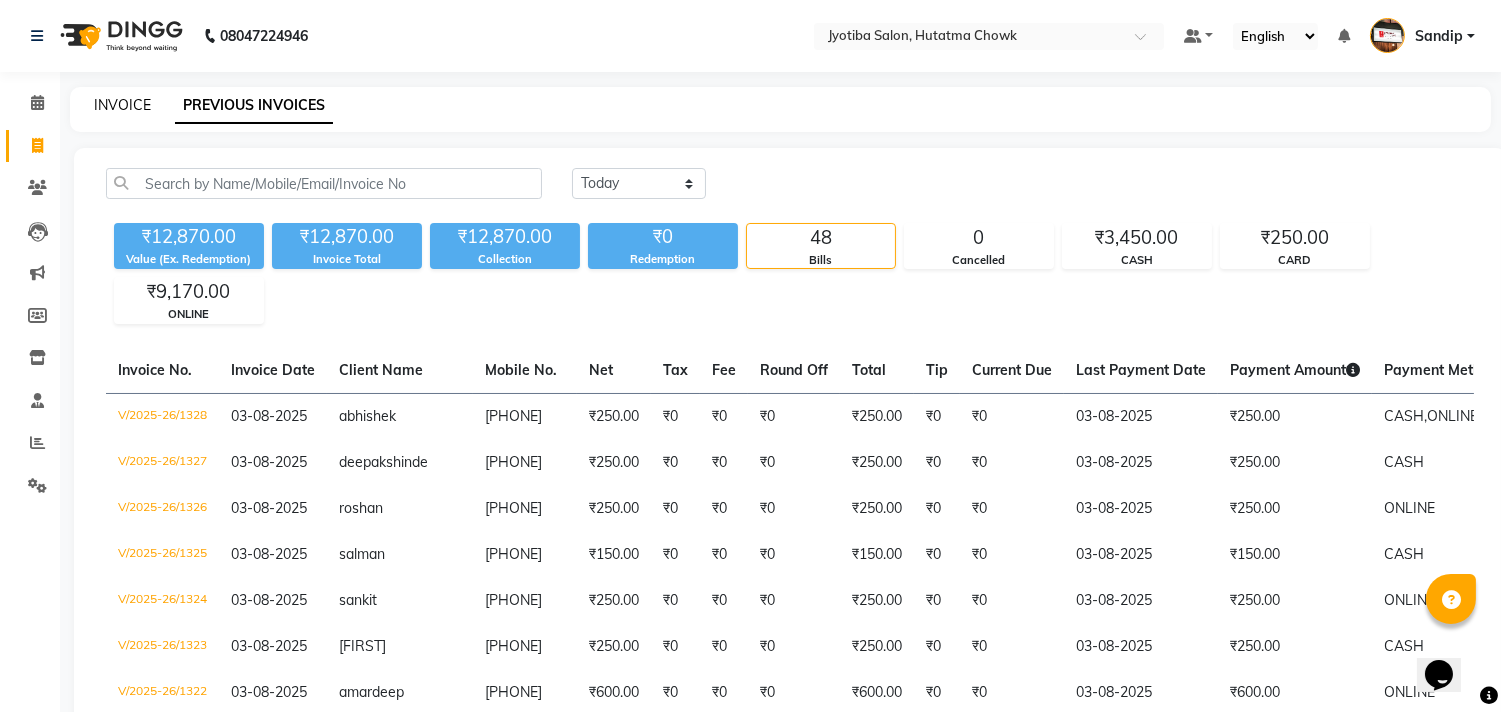 click on "INVOICE" 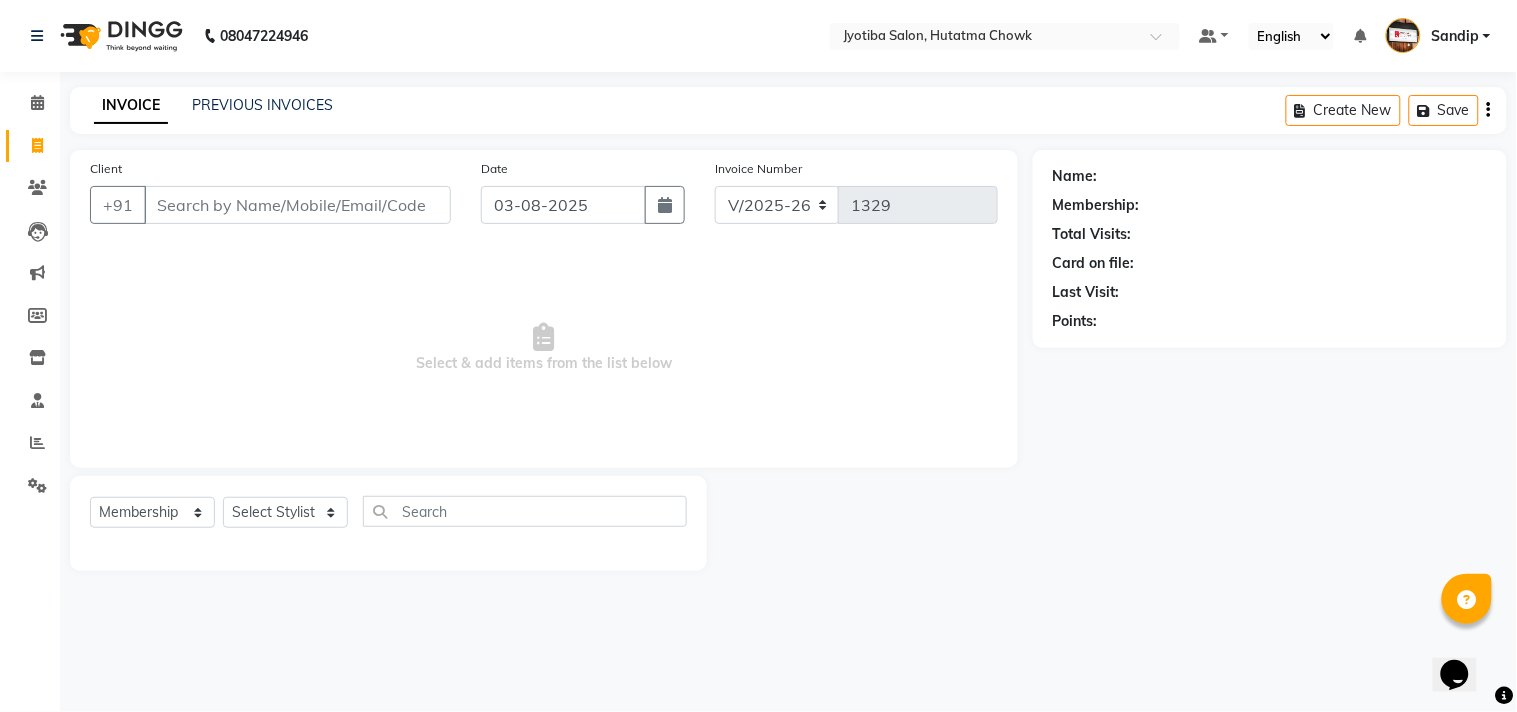click on "Select & add items from the list below" at bounding box center [544, 348] 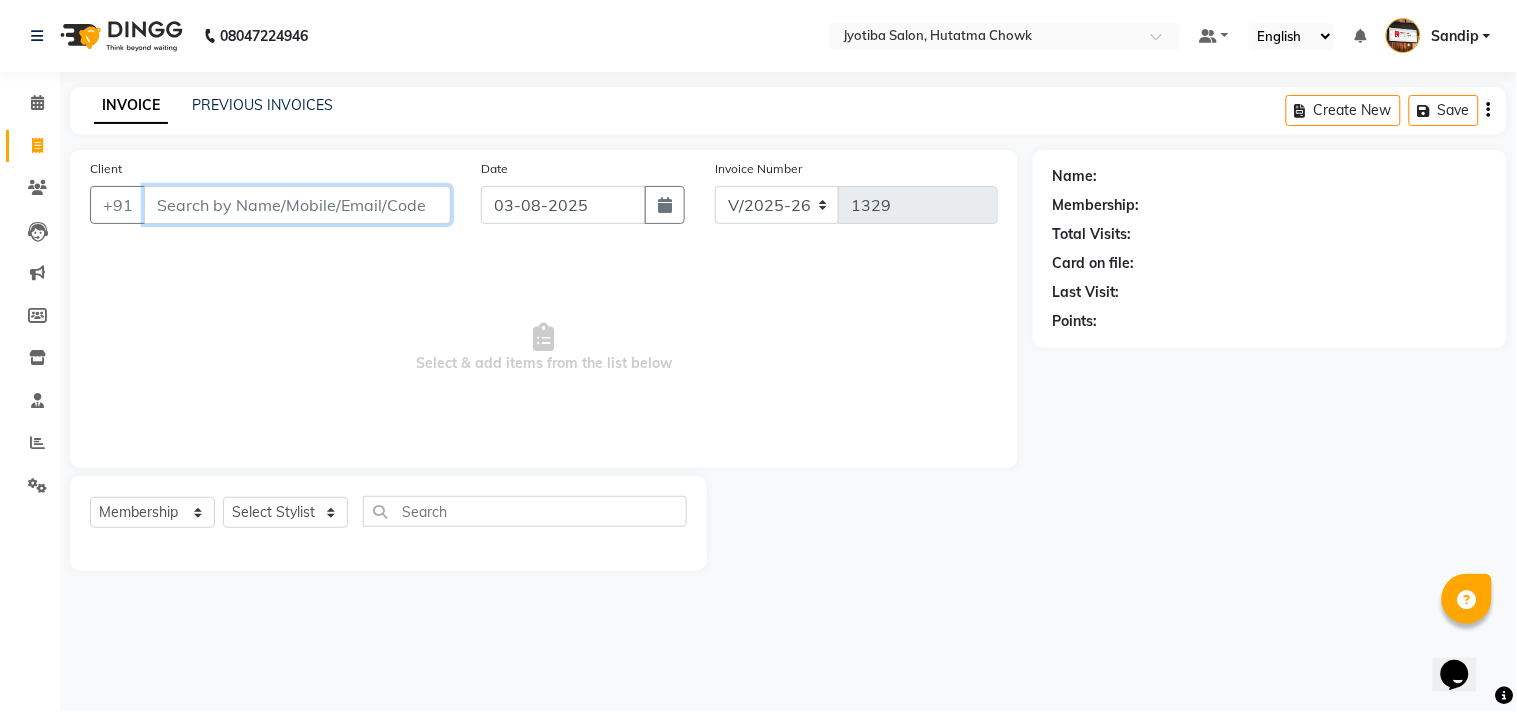 click on "Client" at bounding box center (297, 205) 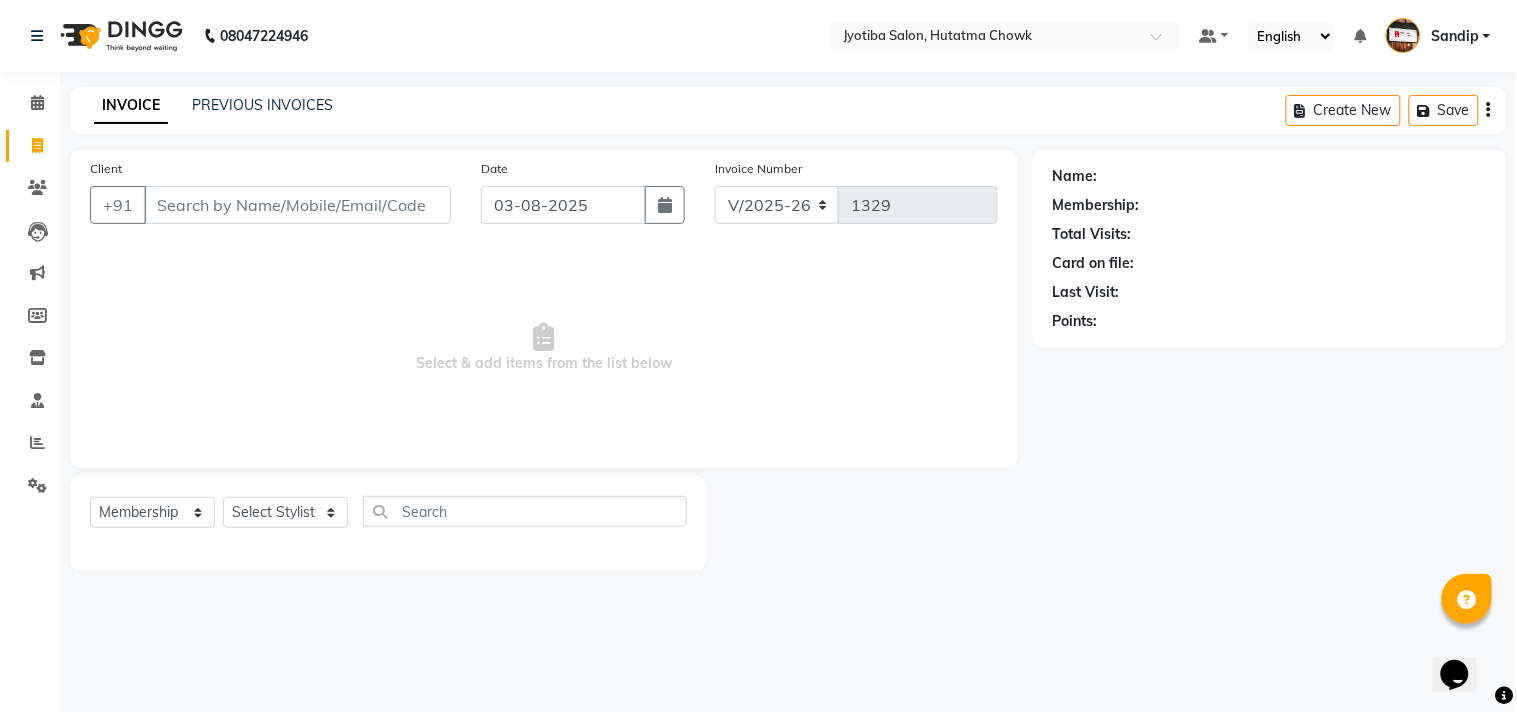 click on "Select & add items from the list below" at bounding box center [544, 348] 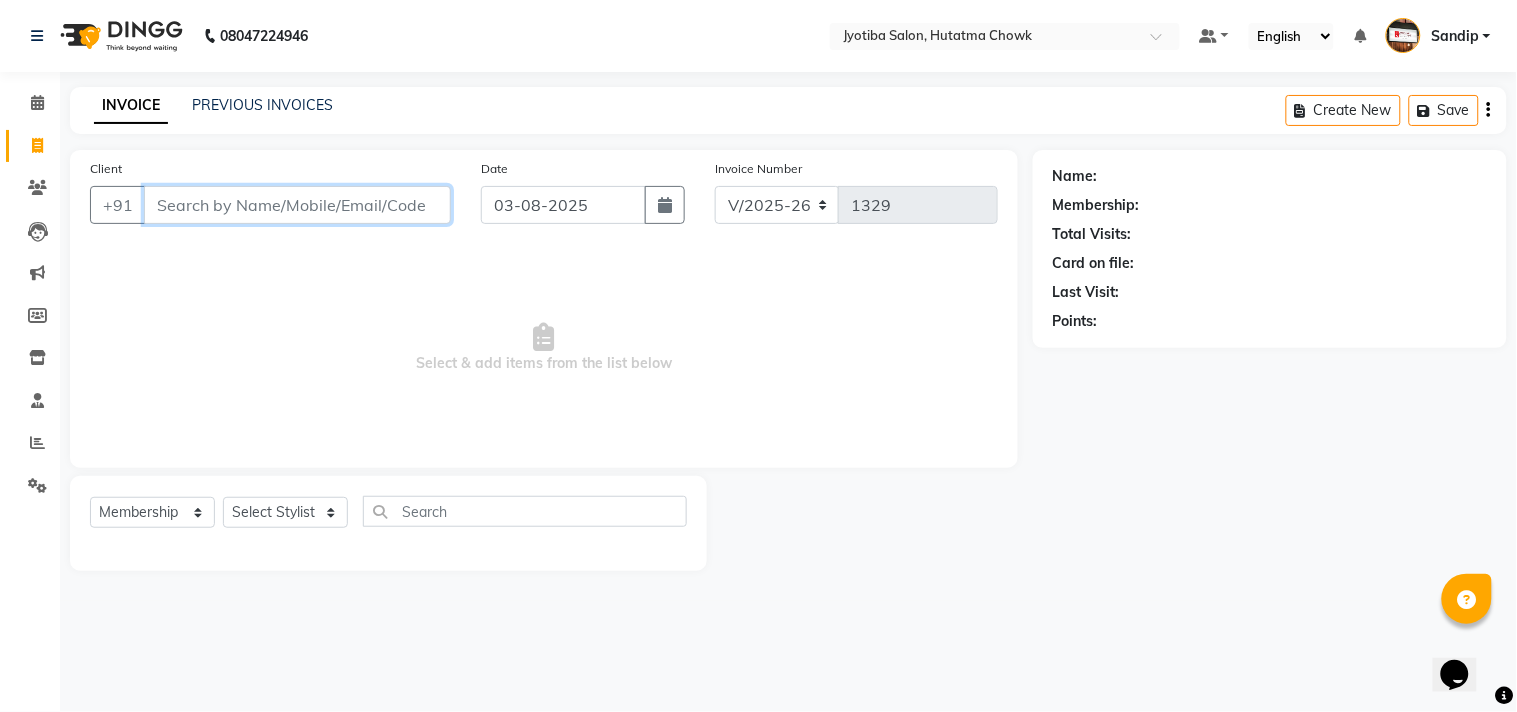 click on "Client" at bounding box center [297, 205] 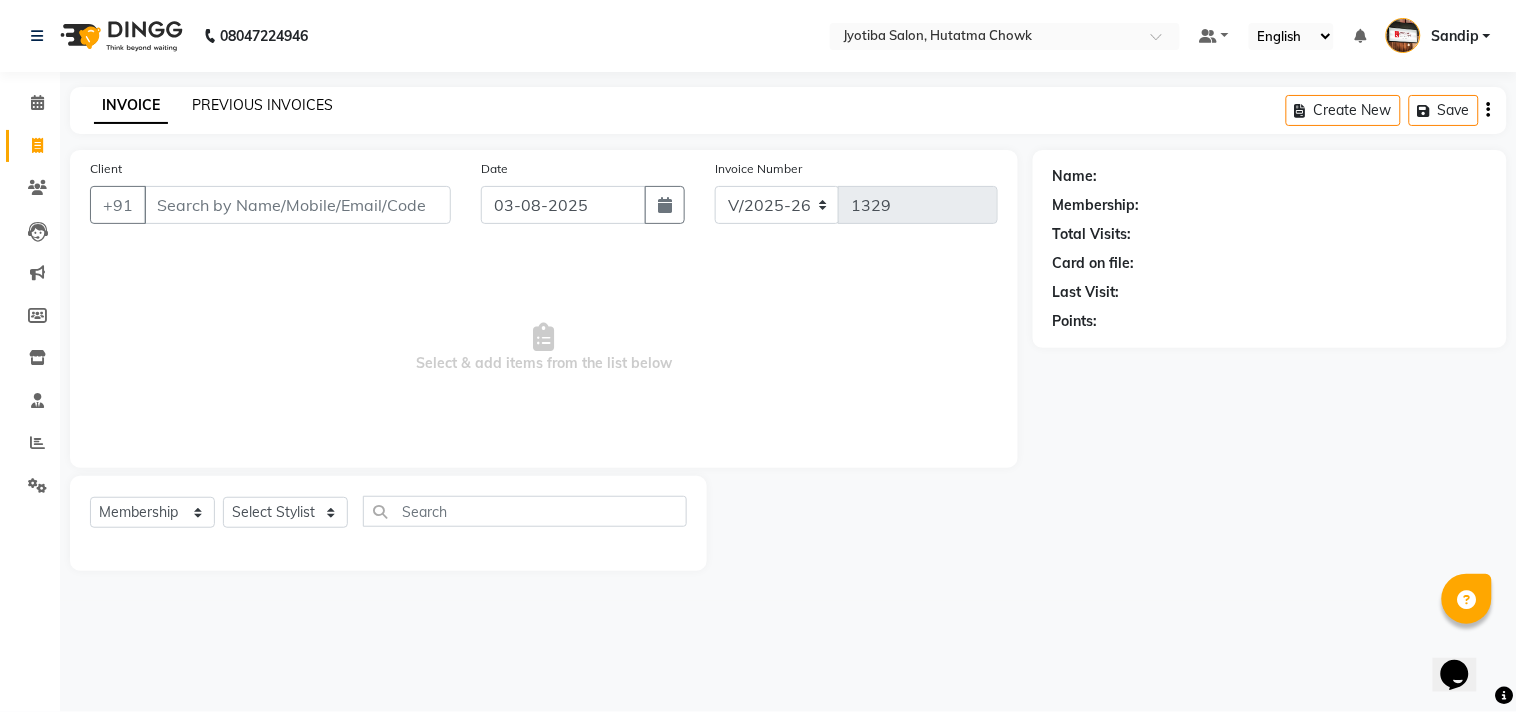 click on "PREVIOUS INVOICES" 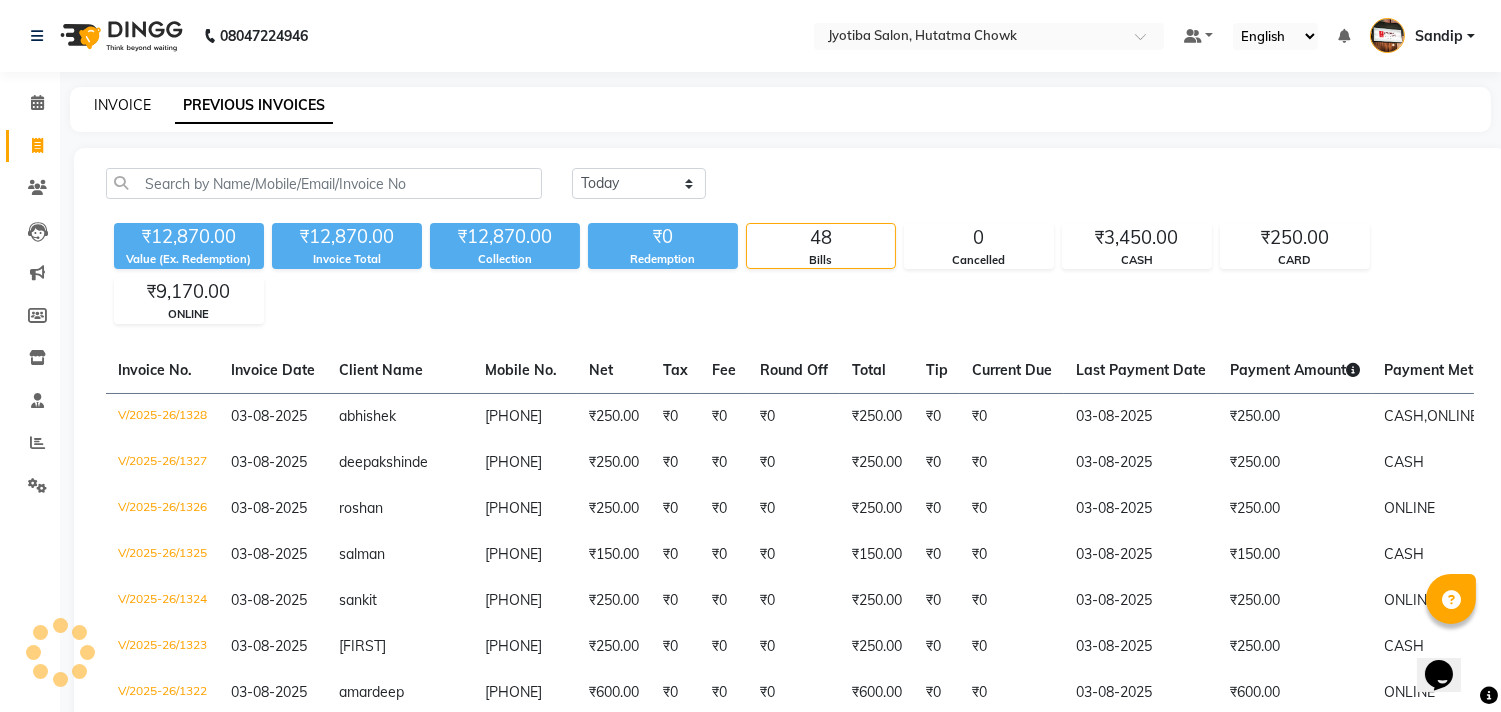 click on "INVOICE" 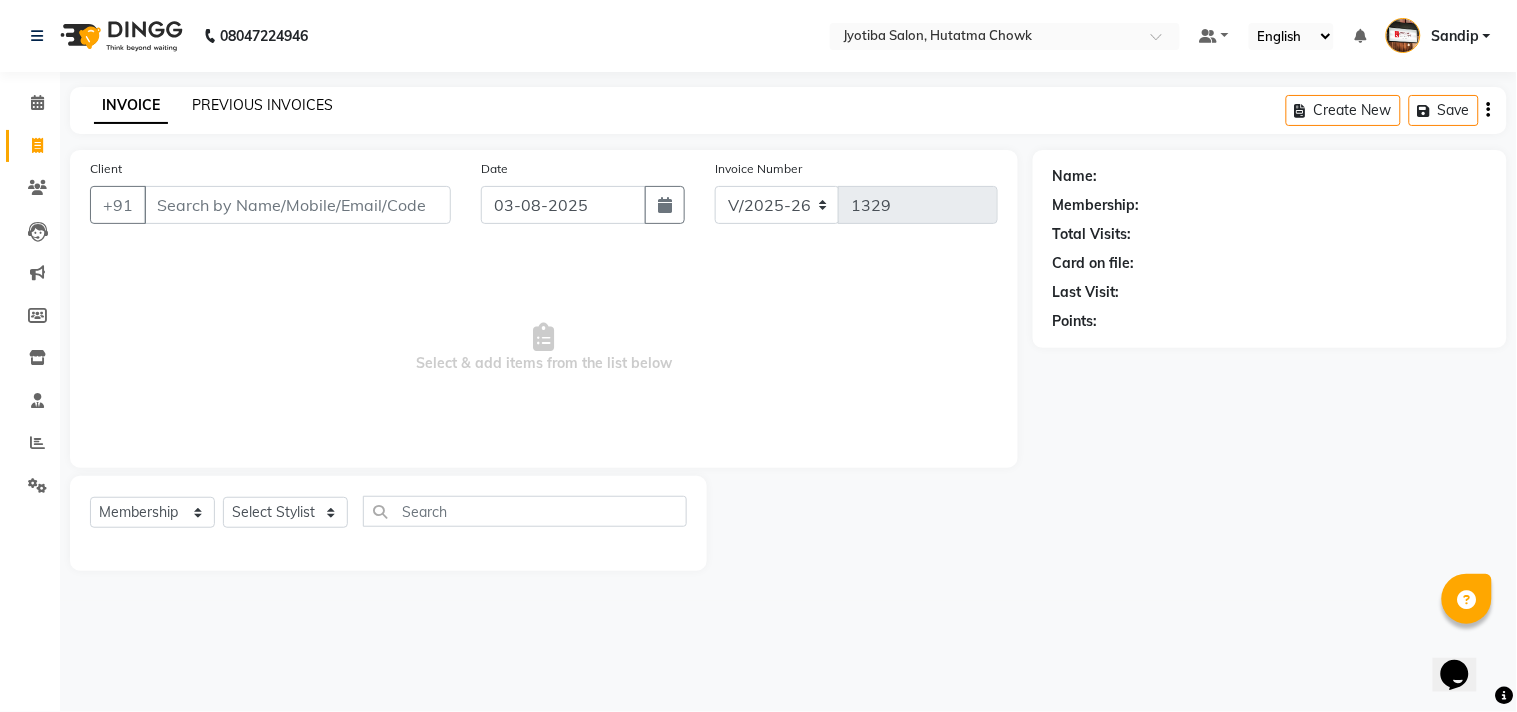 click on "PREVIOUS INVOICES" 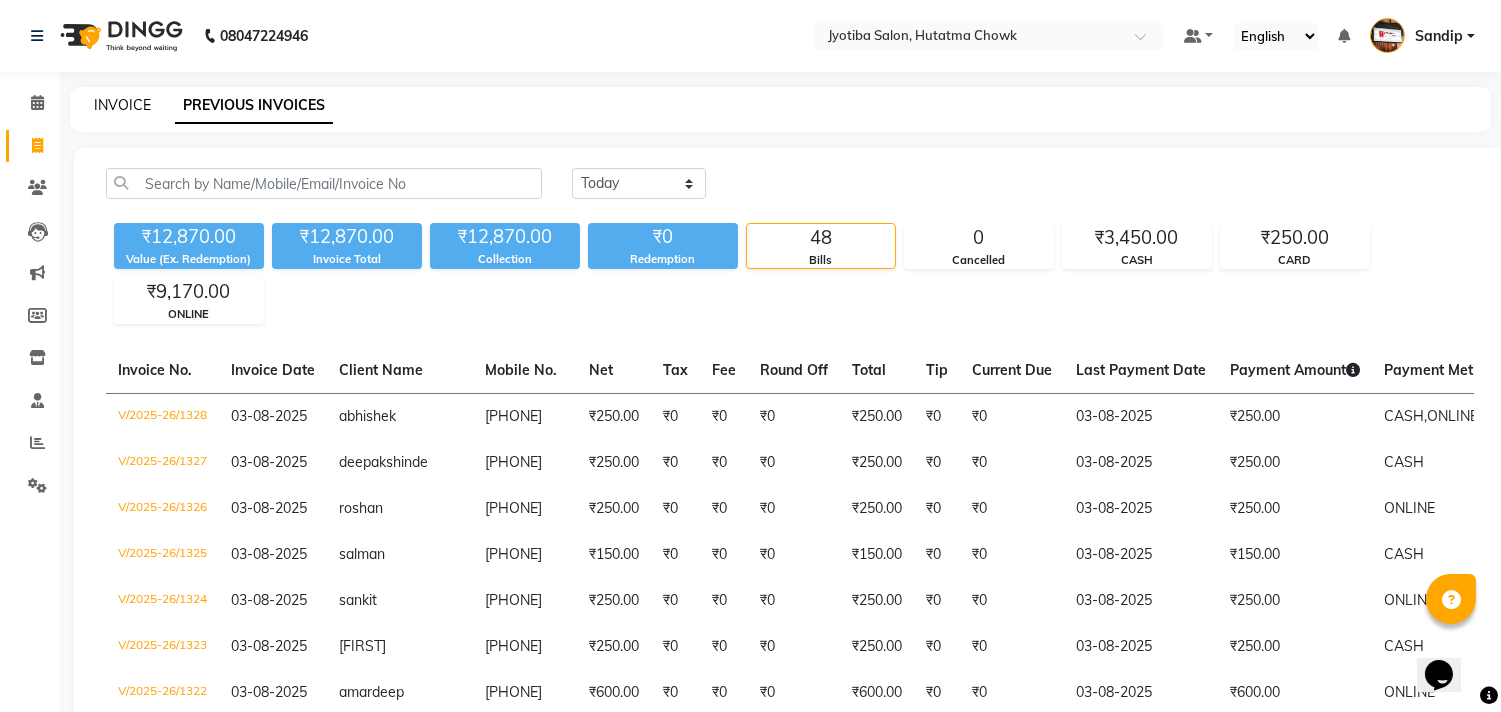 click on "INVOICE" 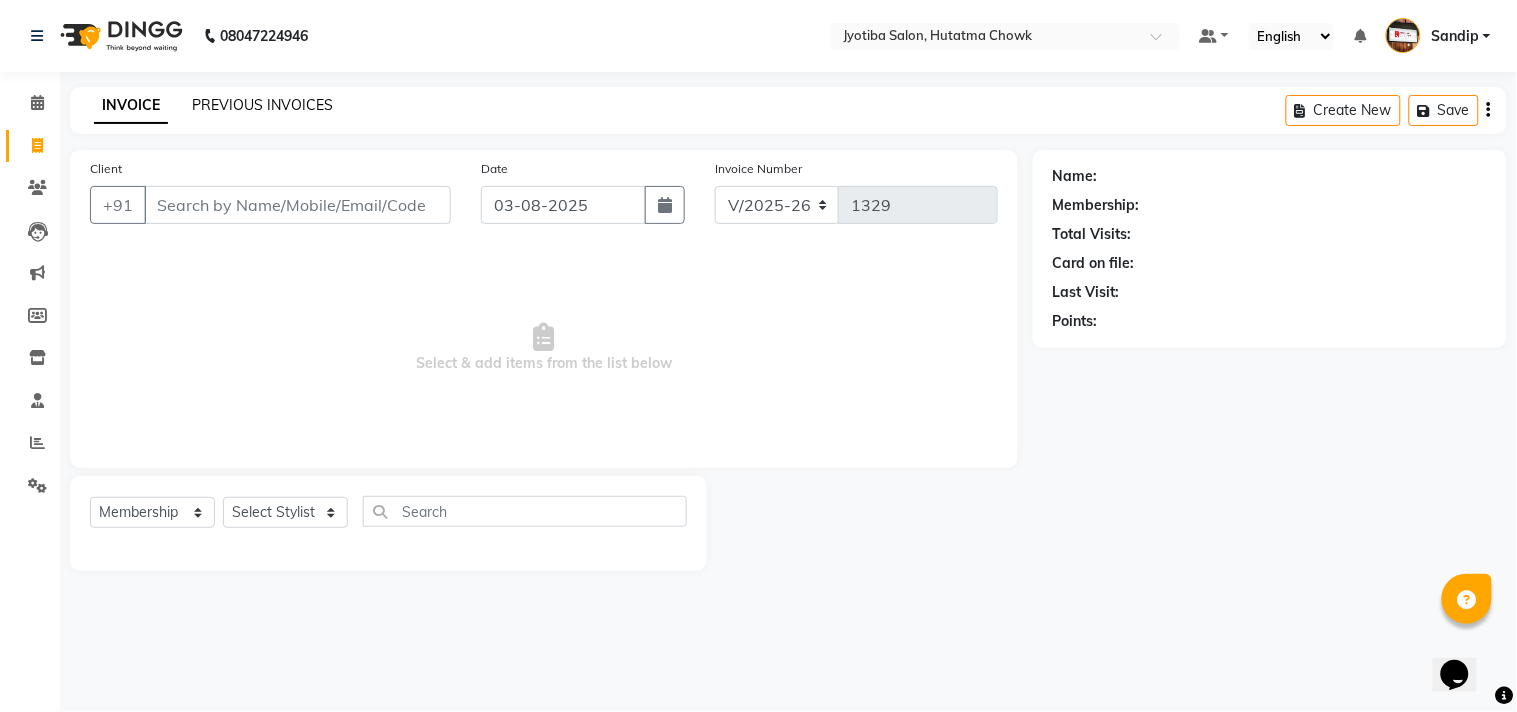 click on "PREVIOUS INVOICES" 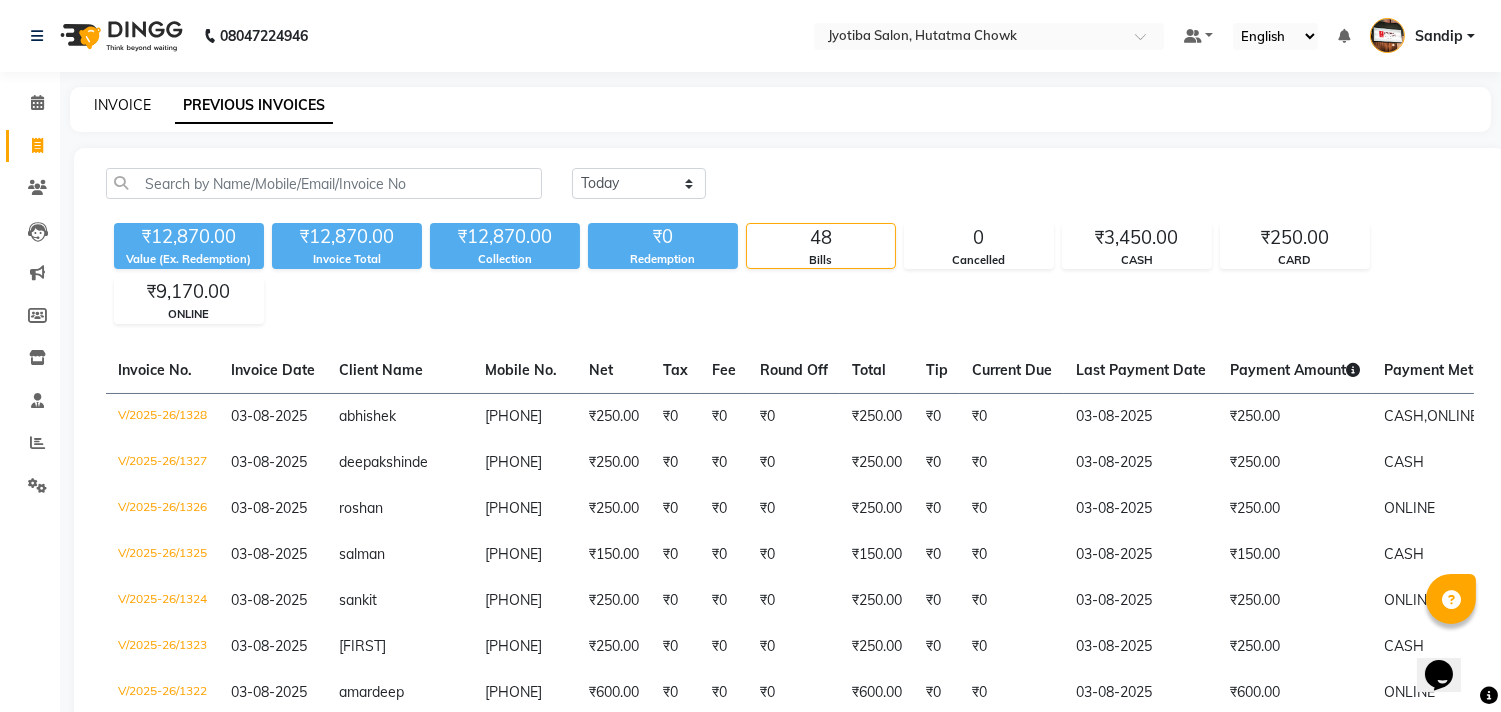 click on "INVOICE" 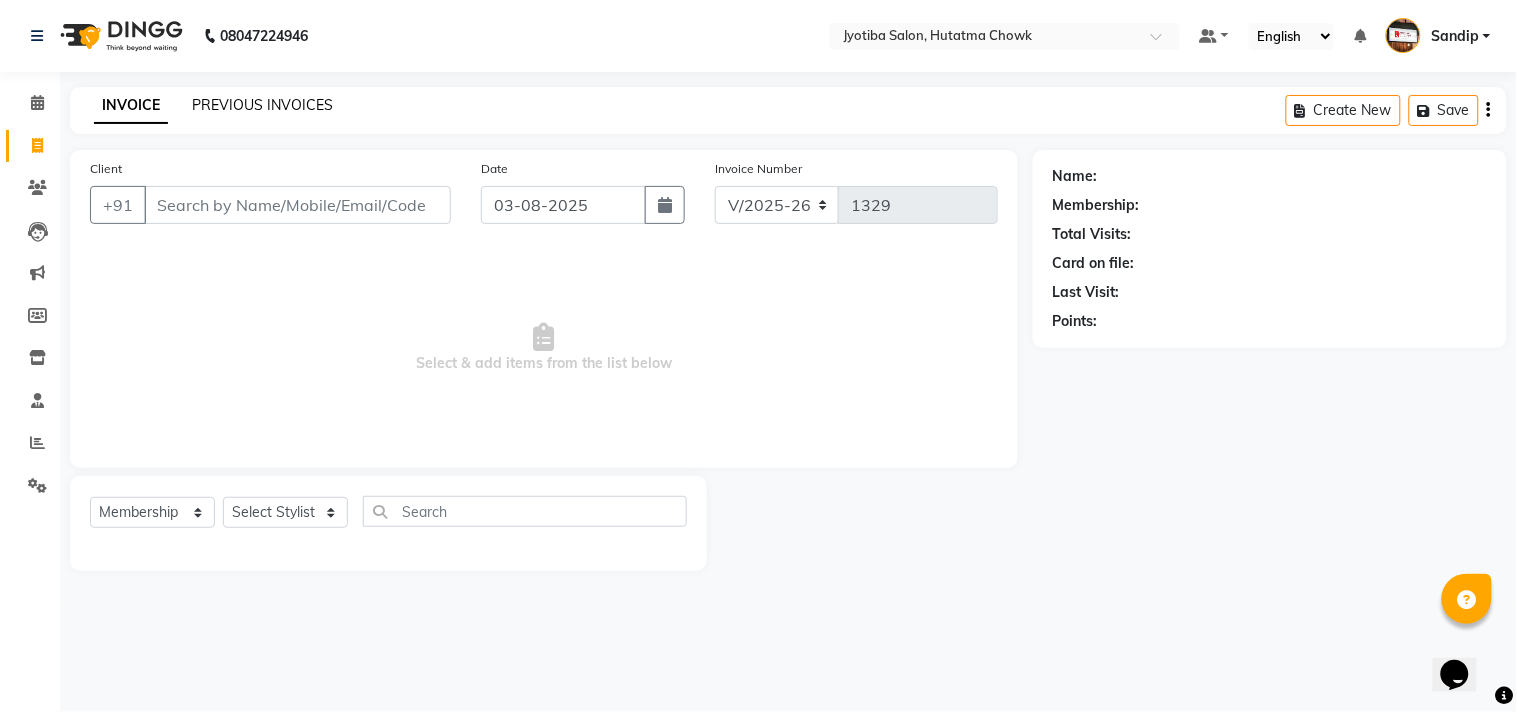 click on "PREVIOUS INVOICES" 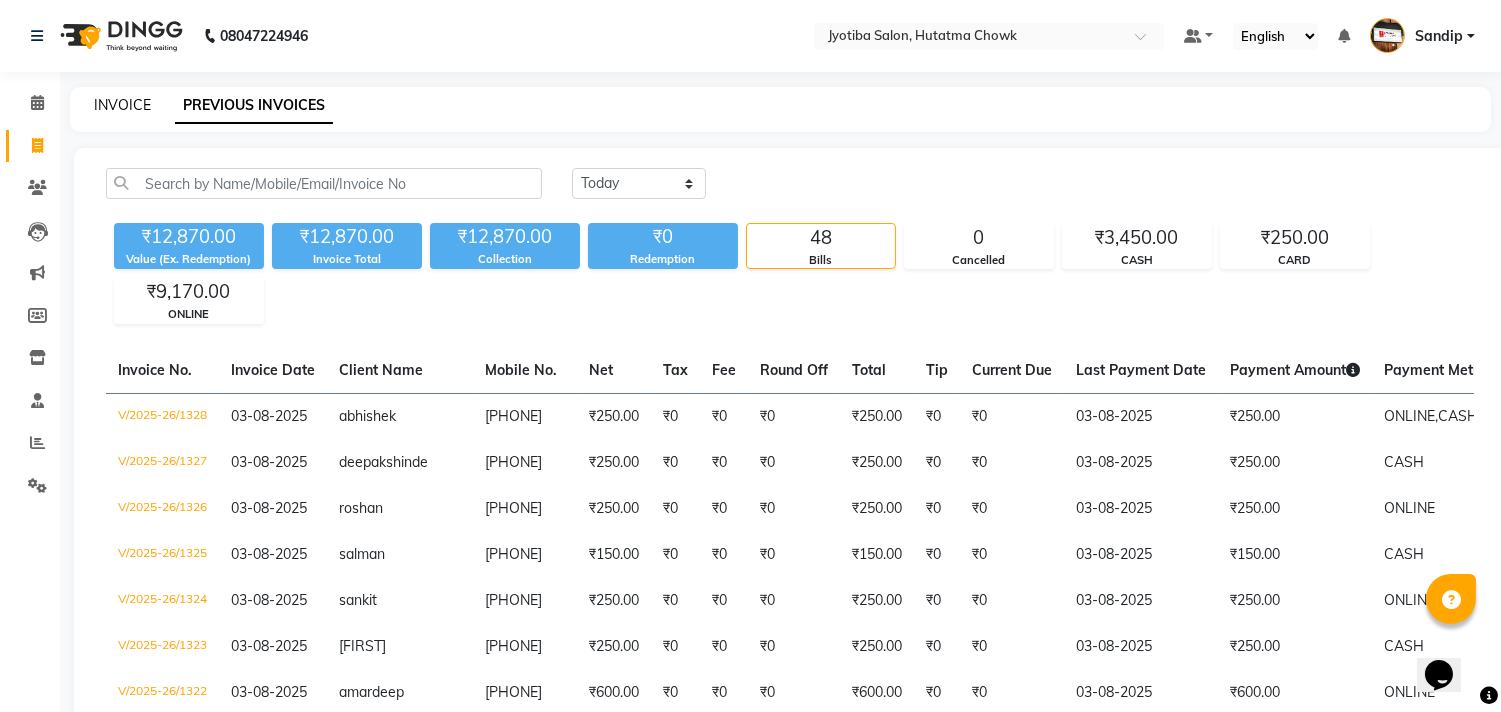 click on "INVOICE" 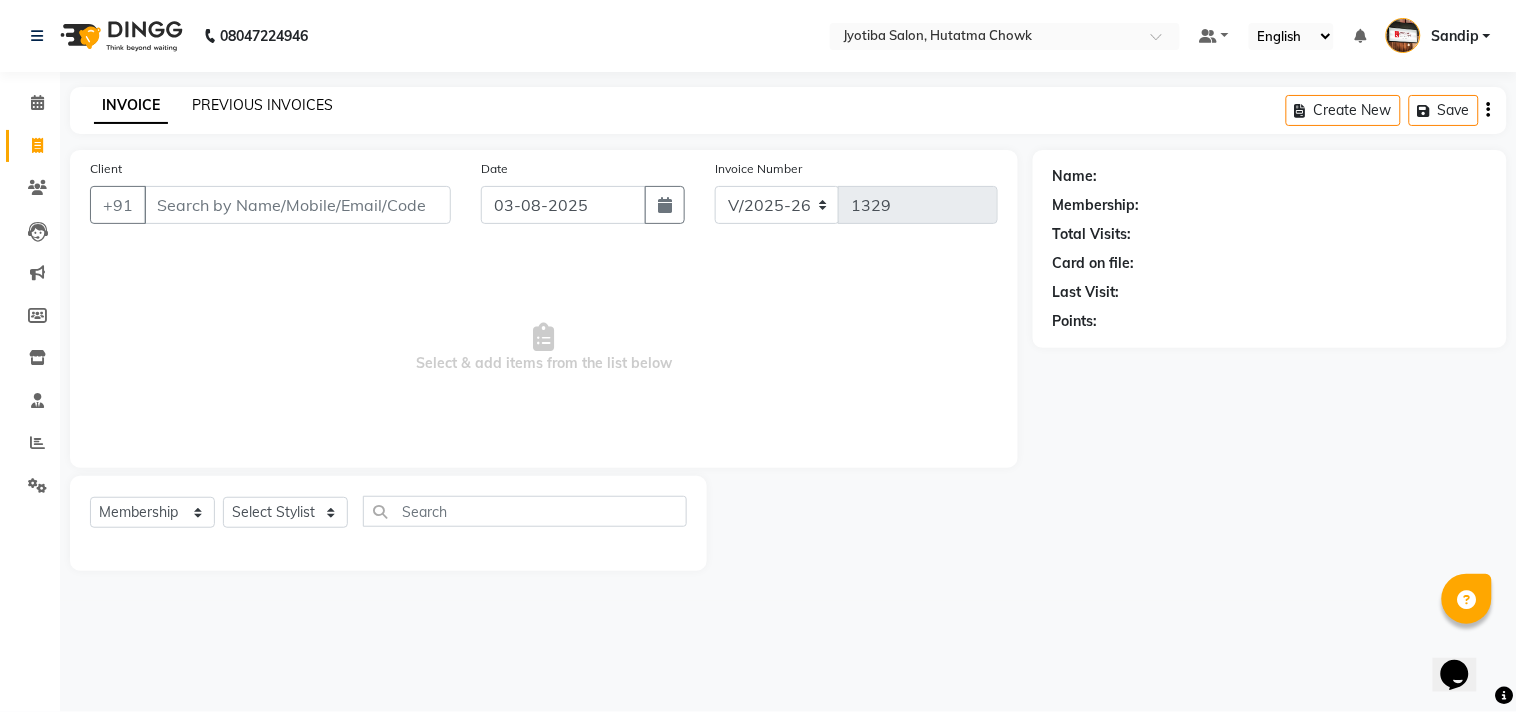 click on "PREVIOUS INVOICES" 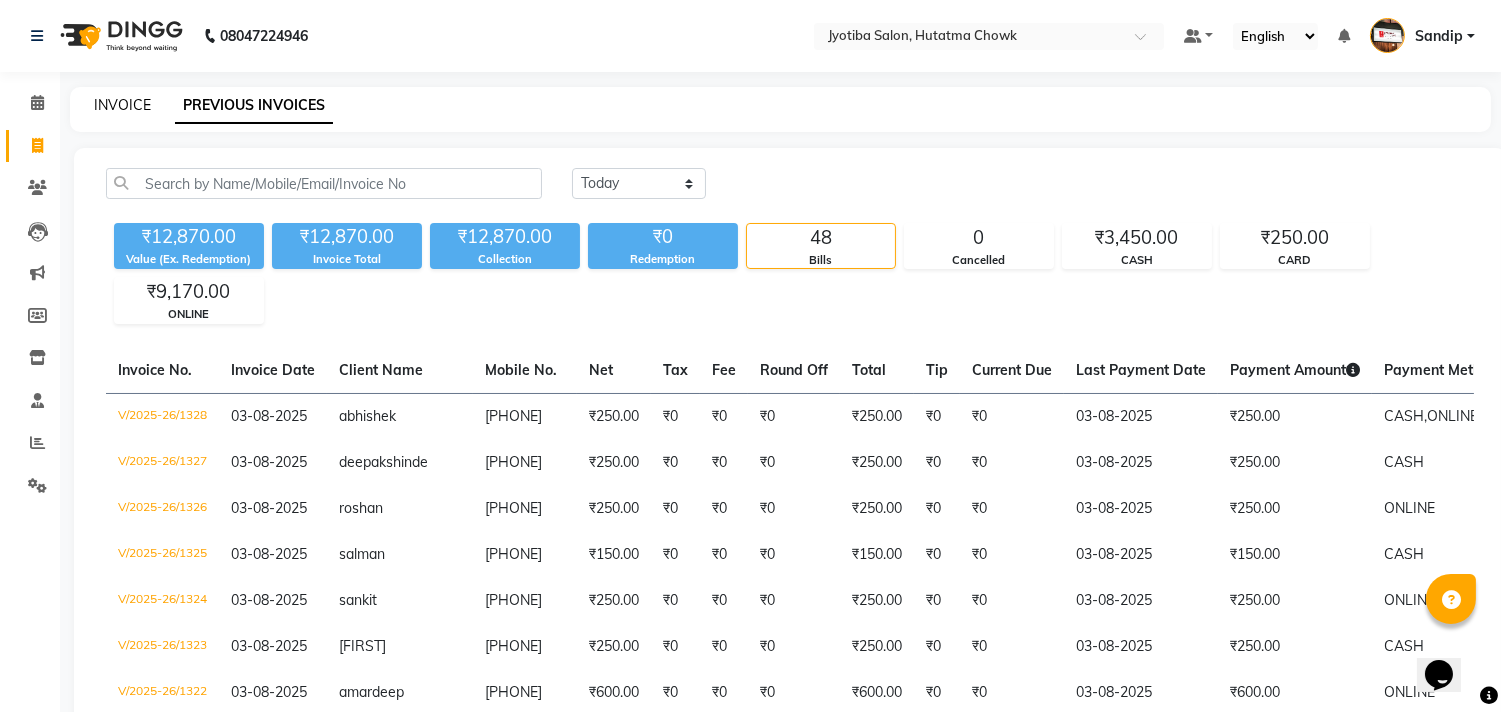 click on "INVOICE" 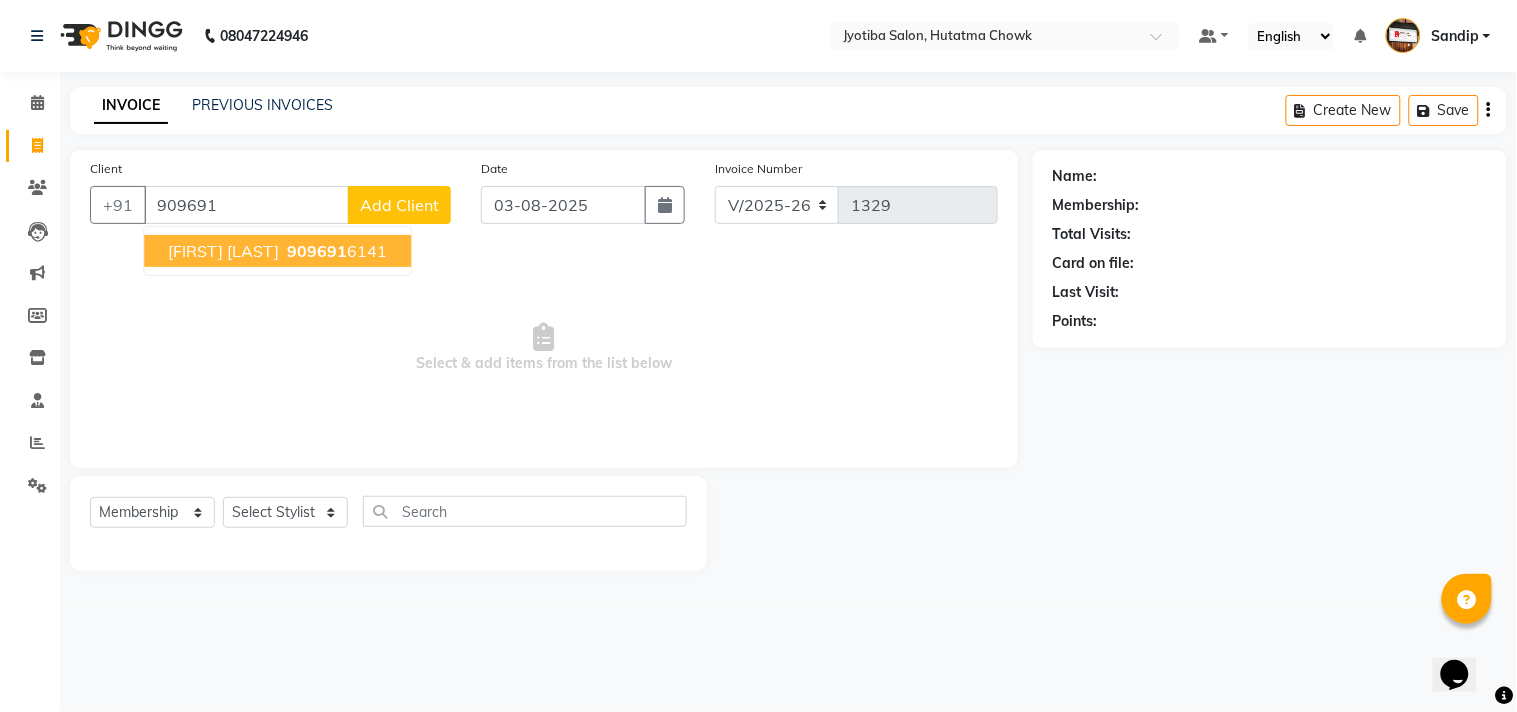 click on "[FIRST] [LAST]" at bounding box center (223, 251) 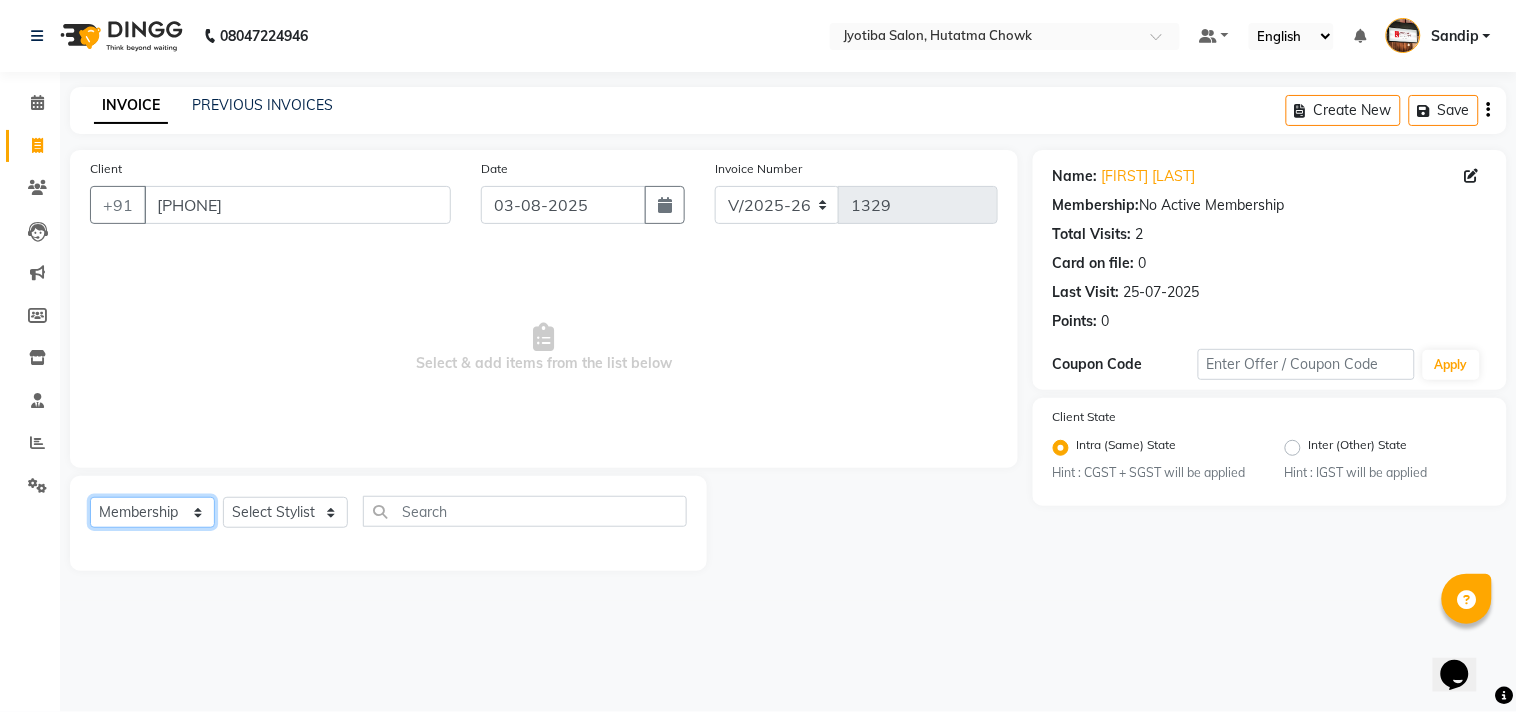 click on "Select  Service  Product  Membership  Package Voucher Prepaid Gift Card" 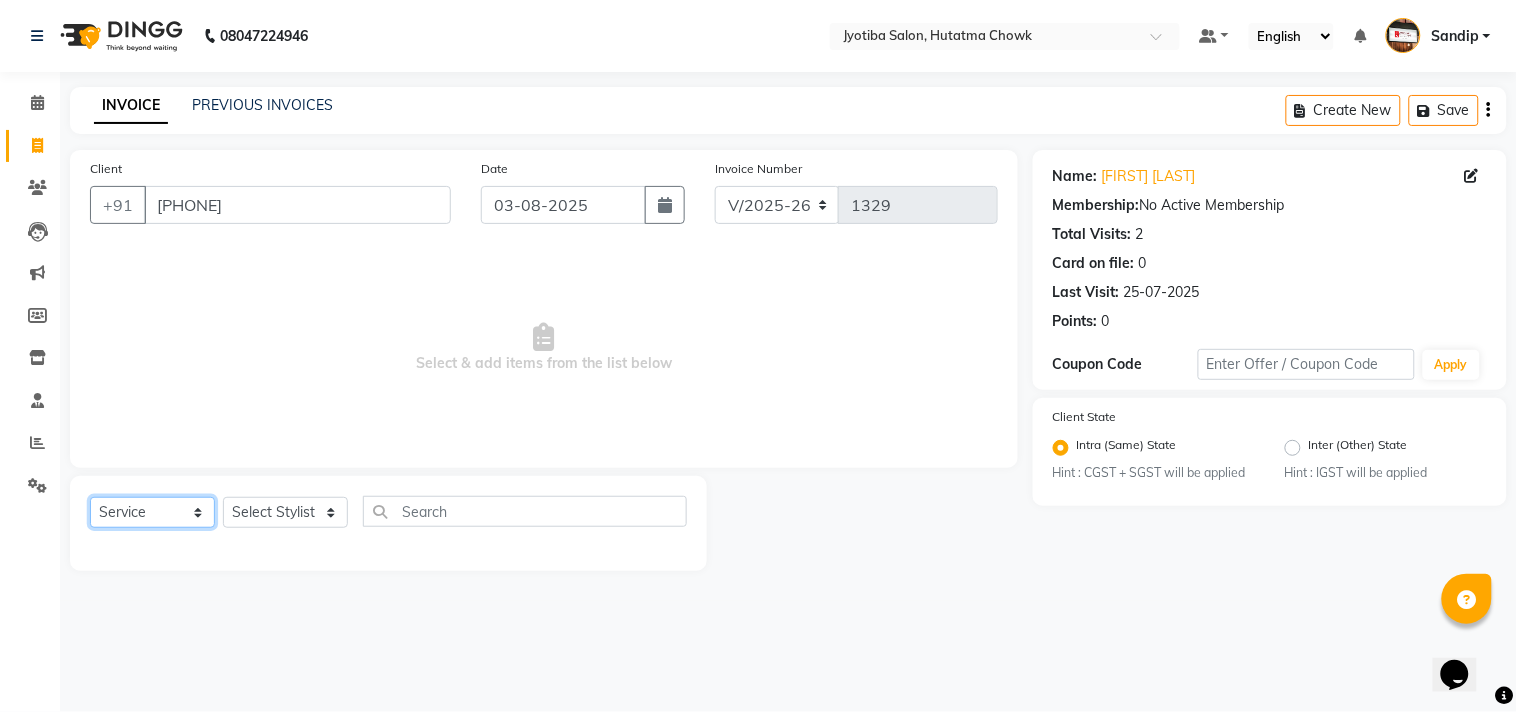 click on "Select  Service  Product  Membership  Package Voucher Prepaid Gift Card" 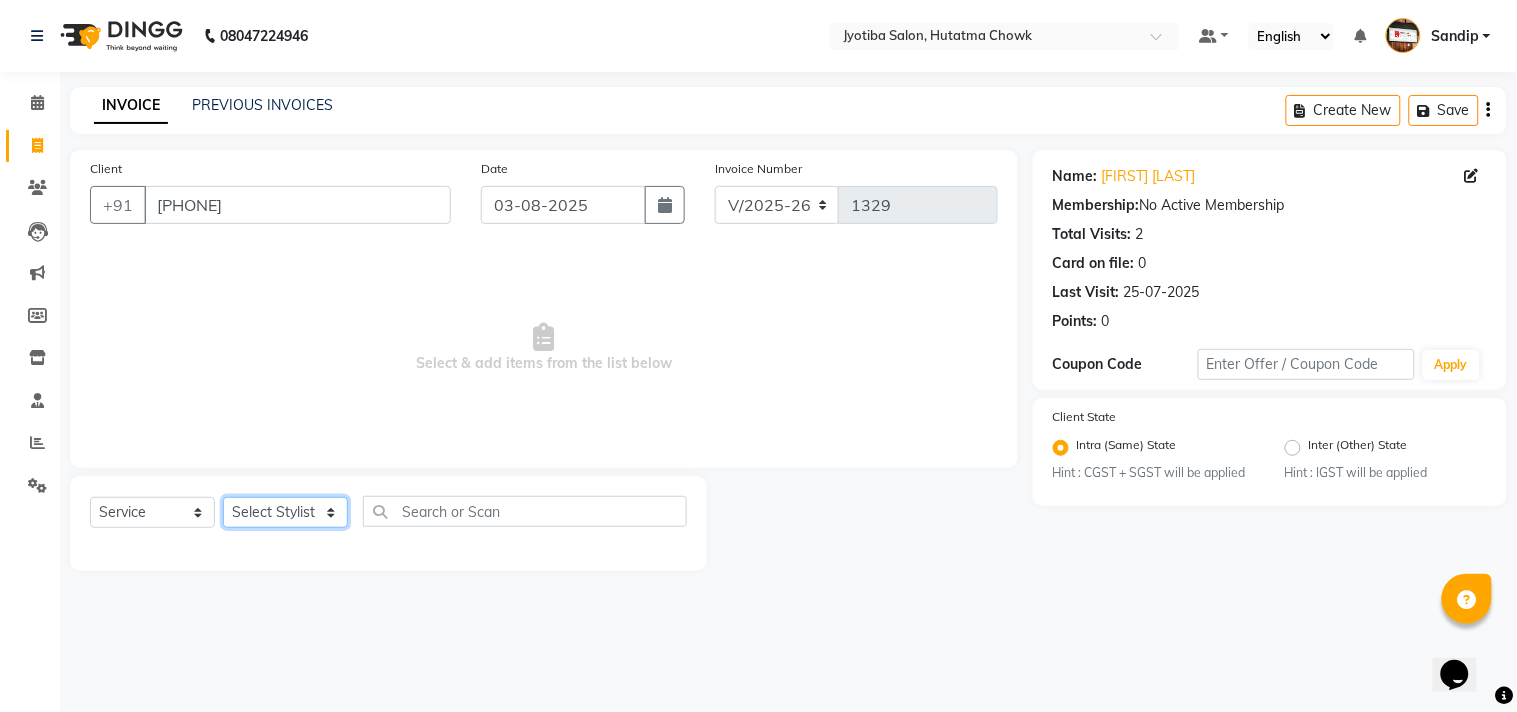 click on "Select Stylist Abdul Dinesh thakur Farman  Juned  mahadev Munna  prem RAHUL Sandip Suresh yasin" 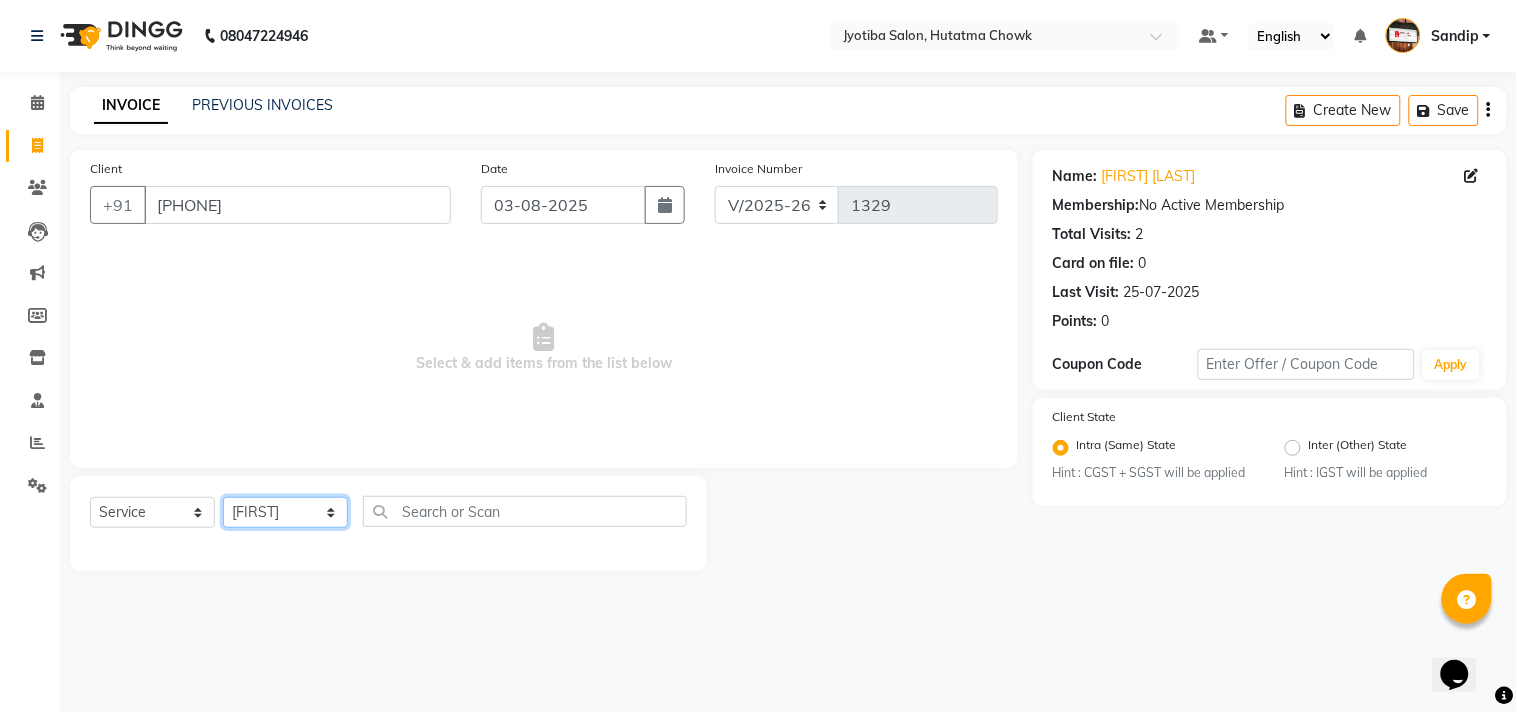 click on "Select Stylist Abdul Dinesh thakur Farman  Juned  mahadev Munna  prem RAHUL Sandip Suresh yasin" 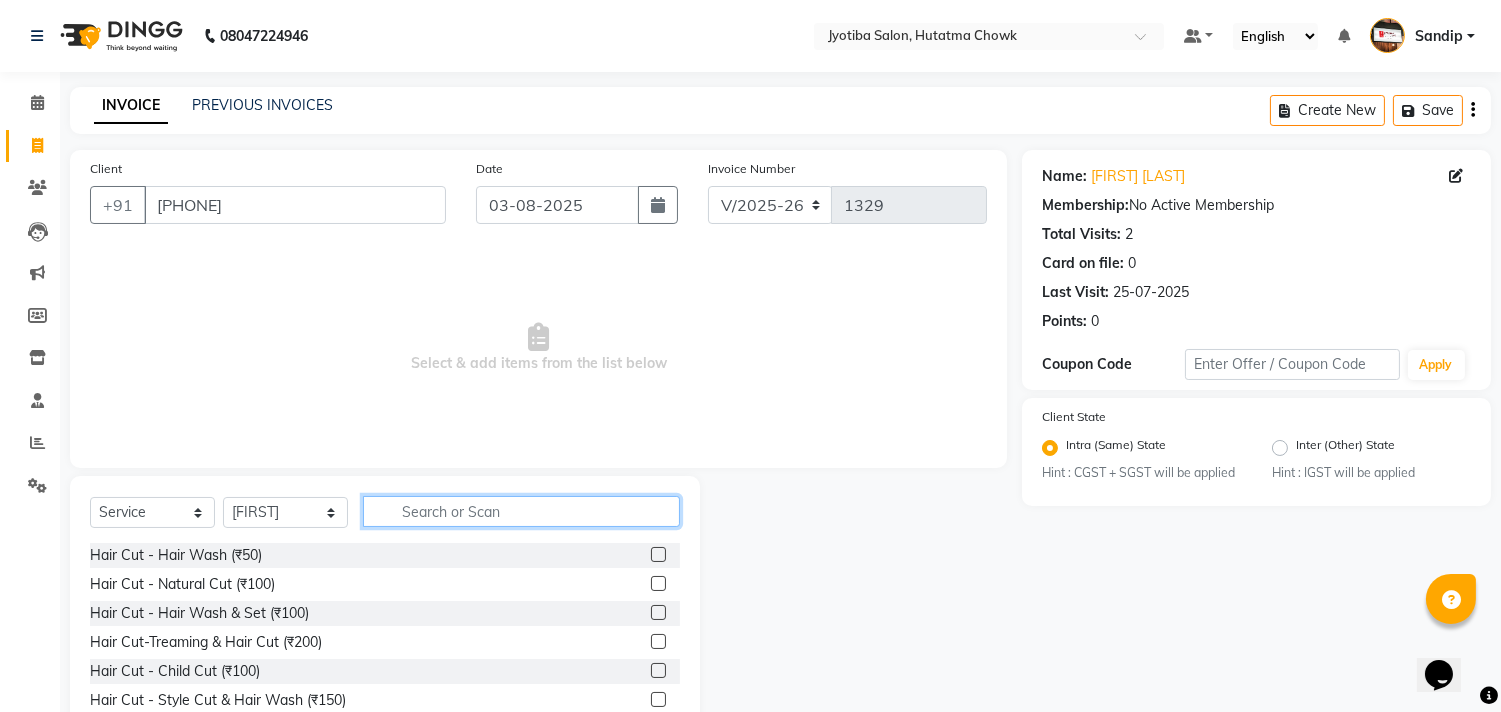 click 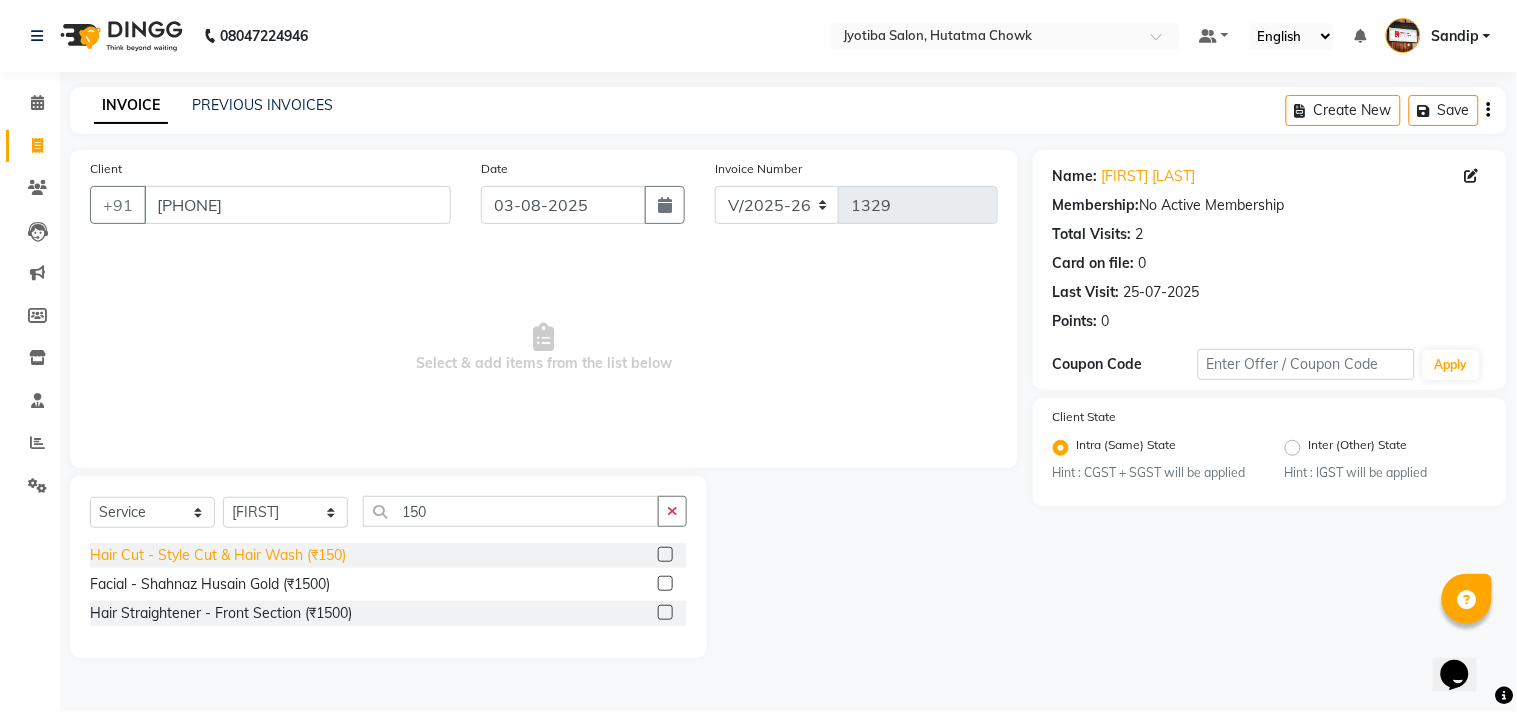 click on "Hair Cut - Style Cut & Hair Wash (₹150)" 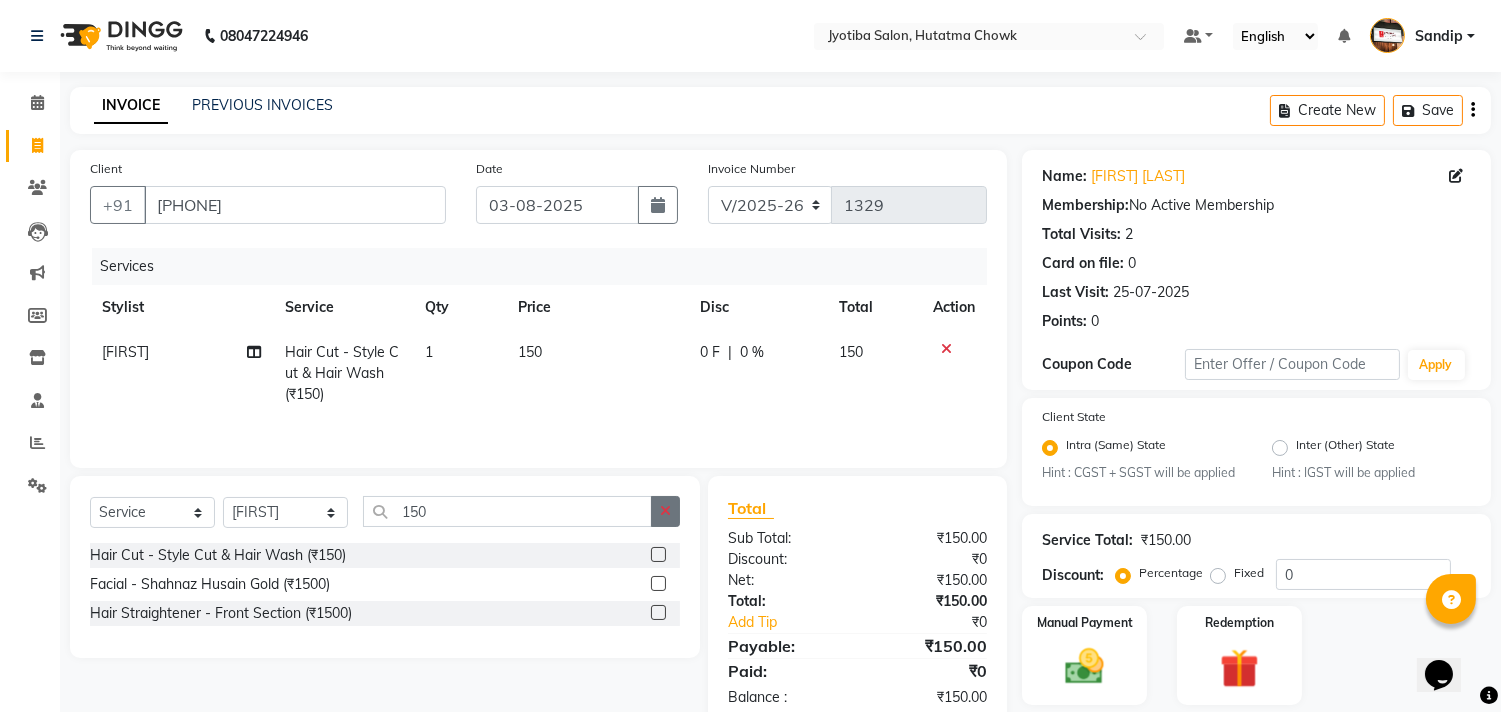 click 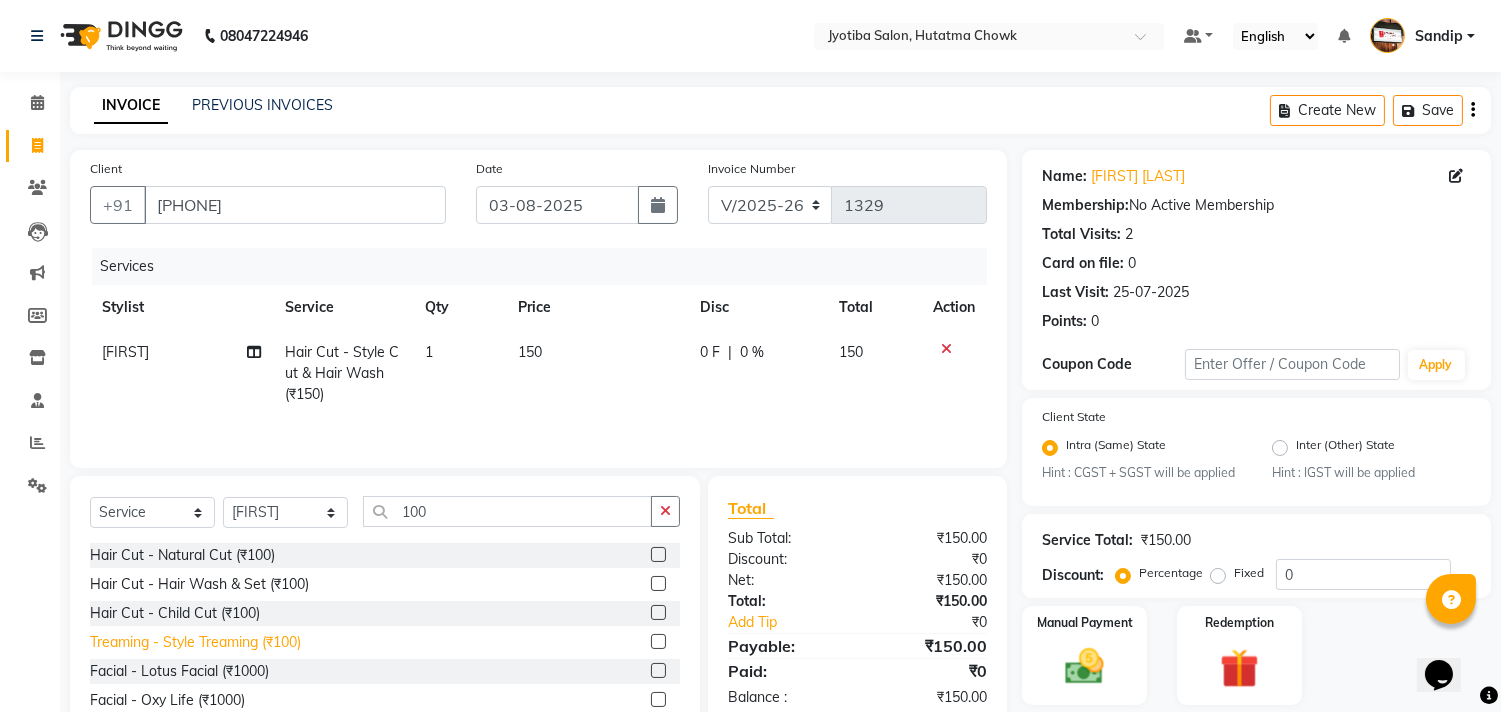 click on "Treaming - Style Treaming (₹100)" 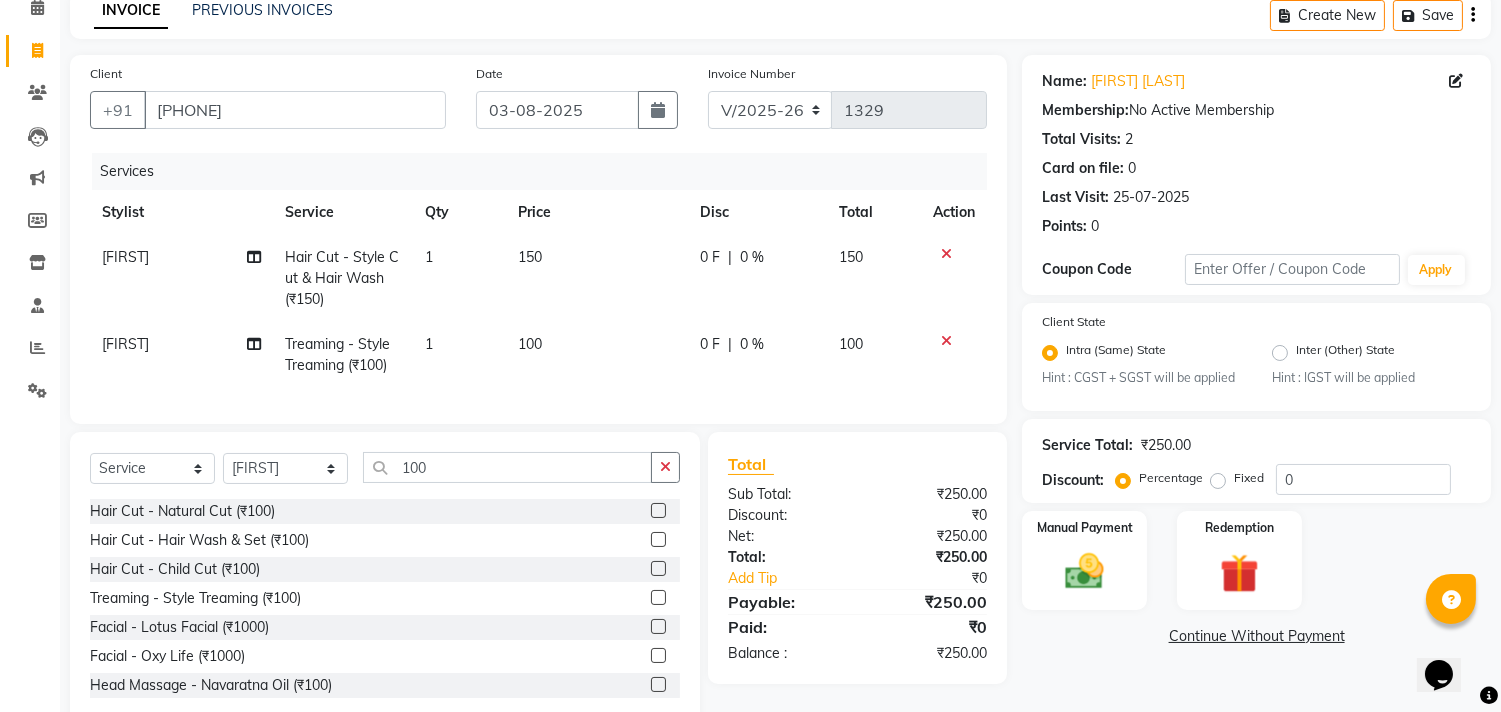 scroll, scrollTop: 156, scrollLeft: 0, axis: vertical 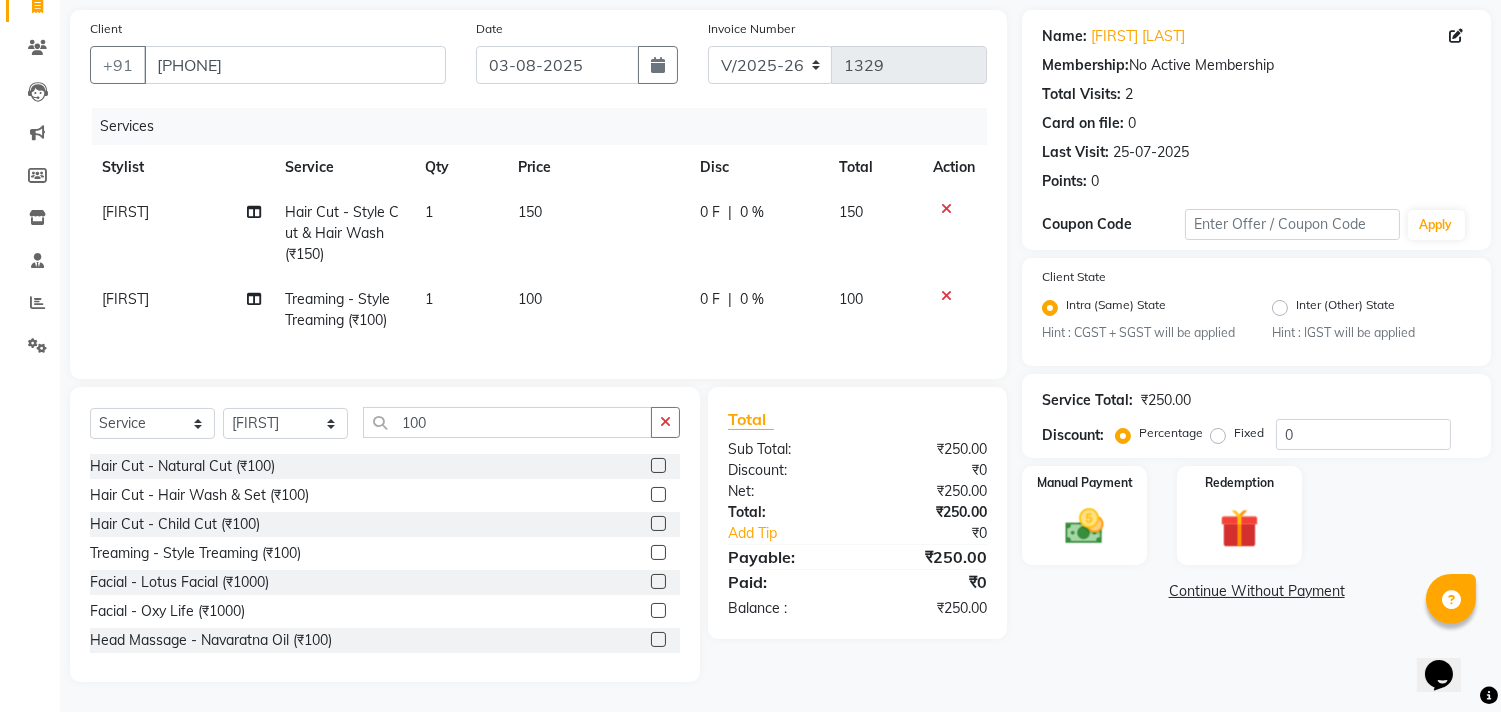 click on "Continue Without Payment" 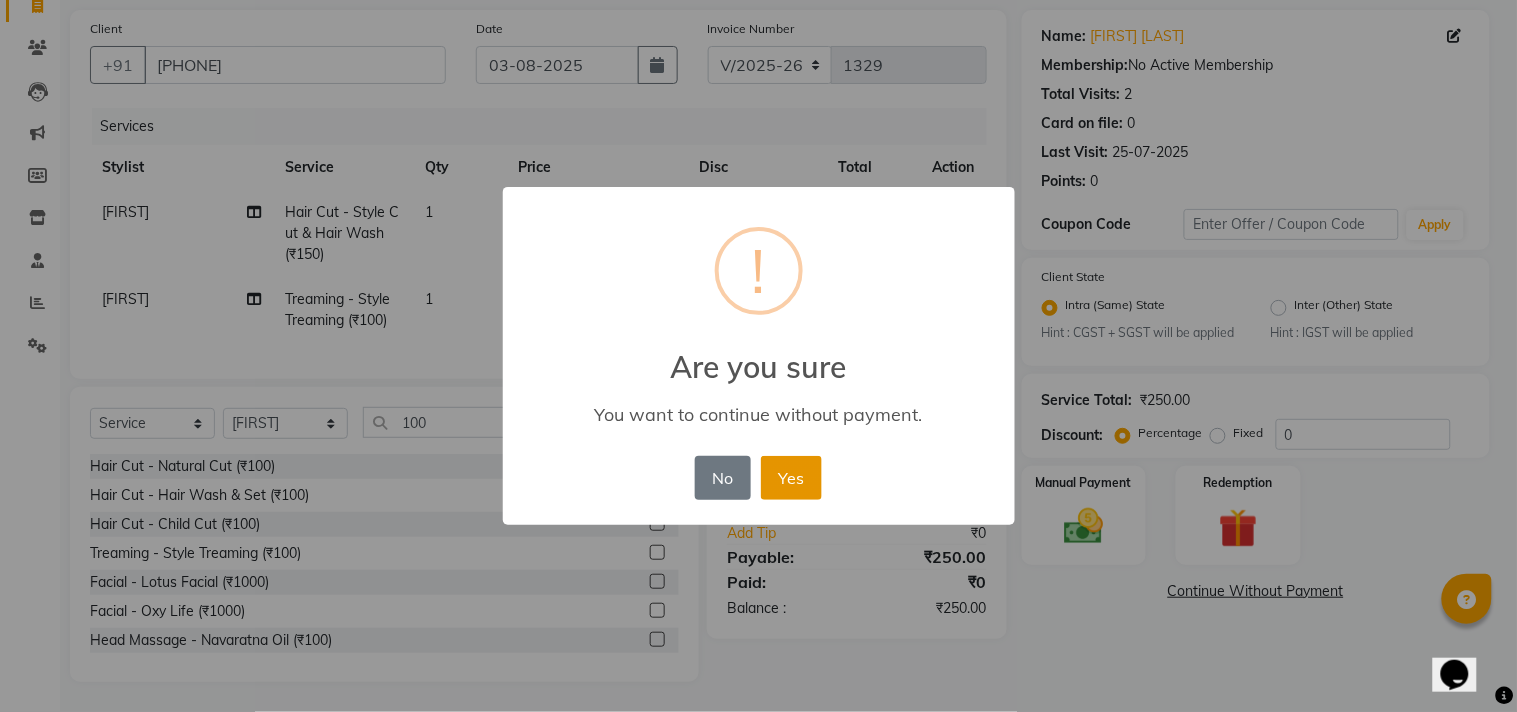 click on "Yes" at bounding box center [791, 478] 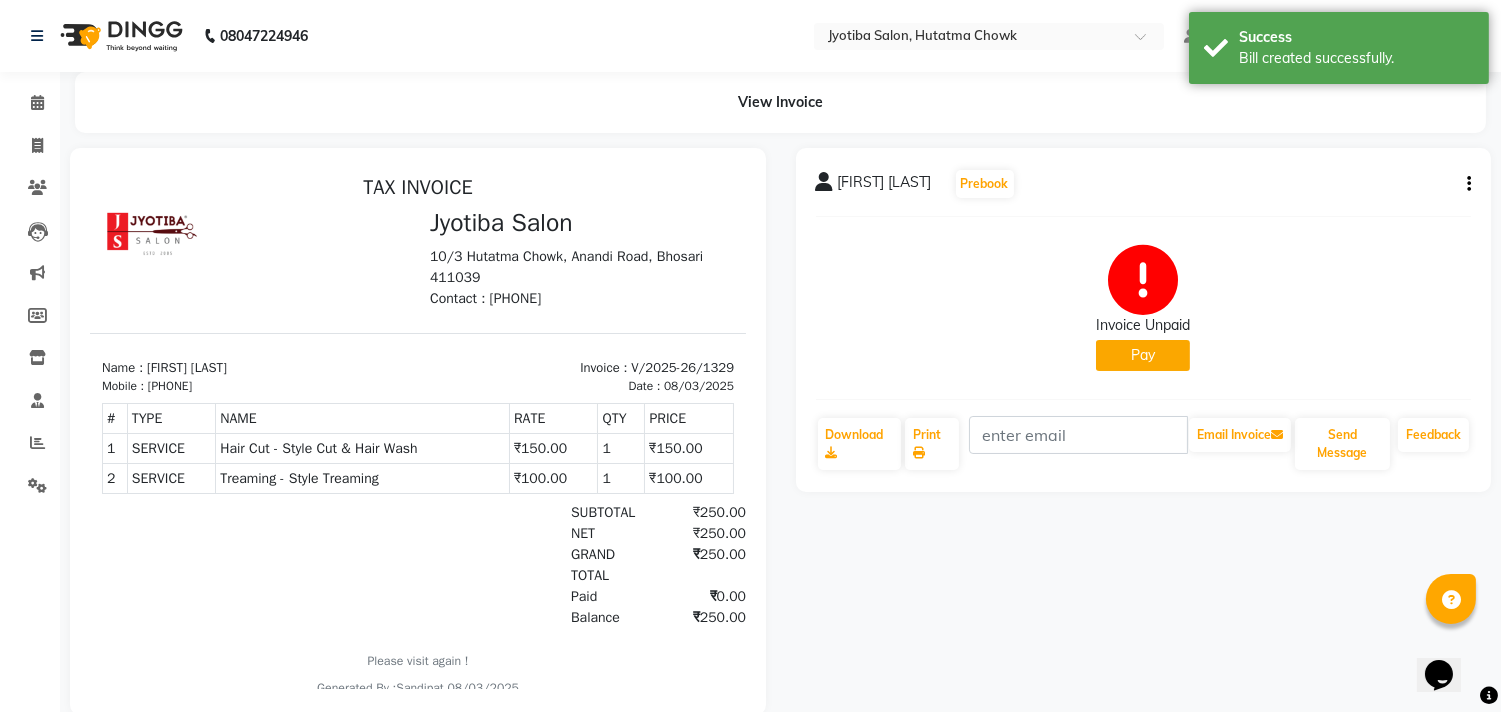 scroll, scrollTop: 0, scrollLeft: 0, axis: both 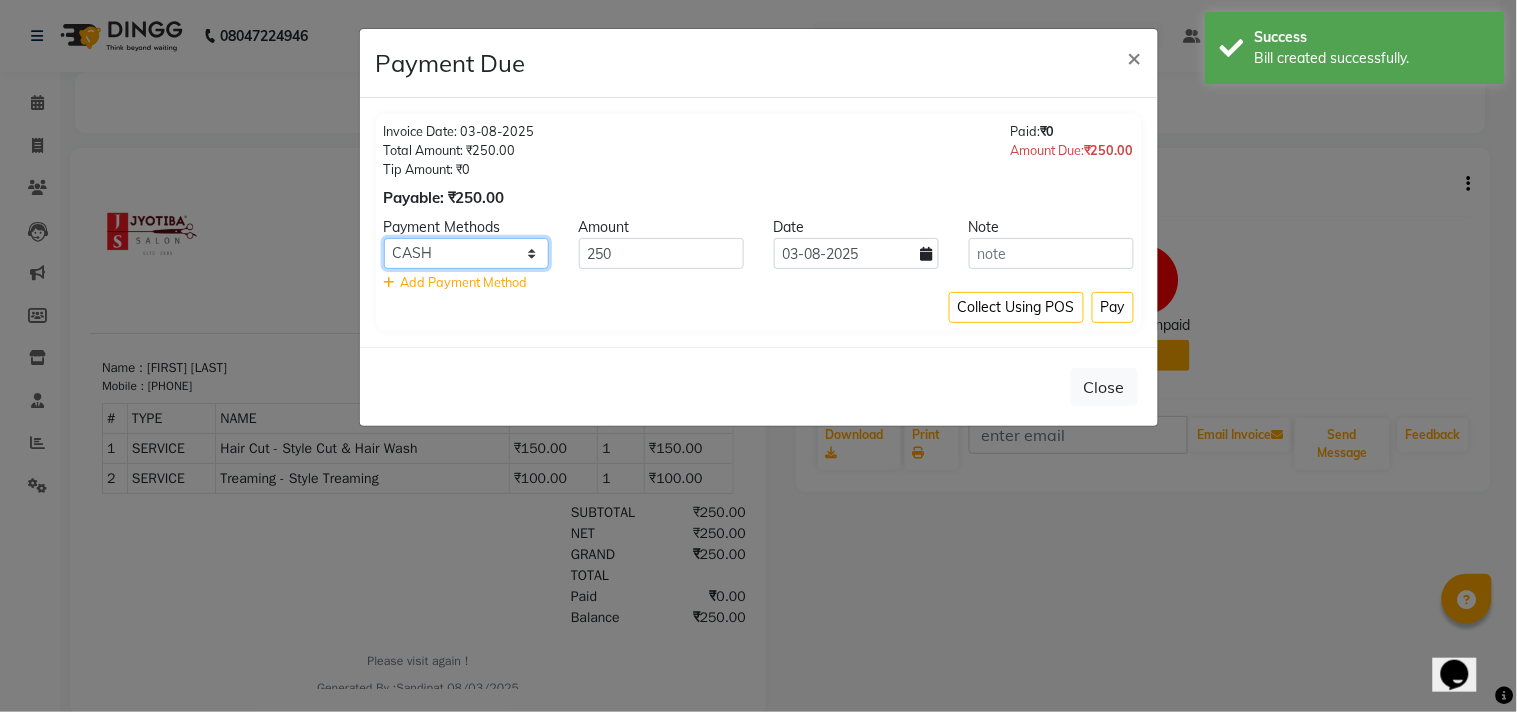 click on "CASH ONLINE CARD" 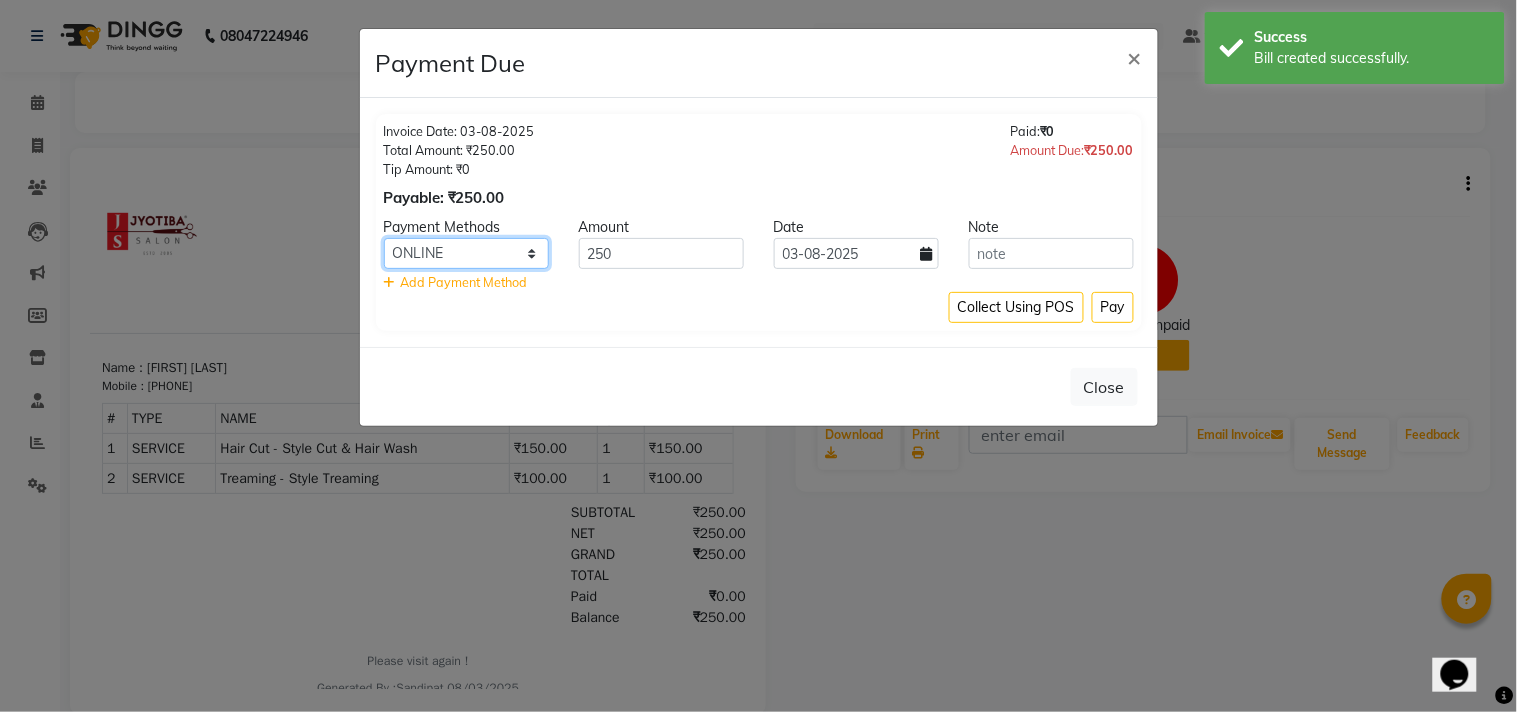 click on "CASH ONLINE CARD" 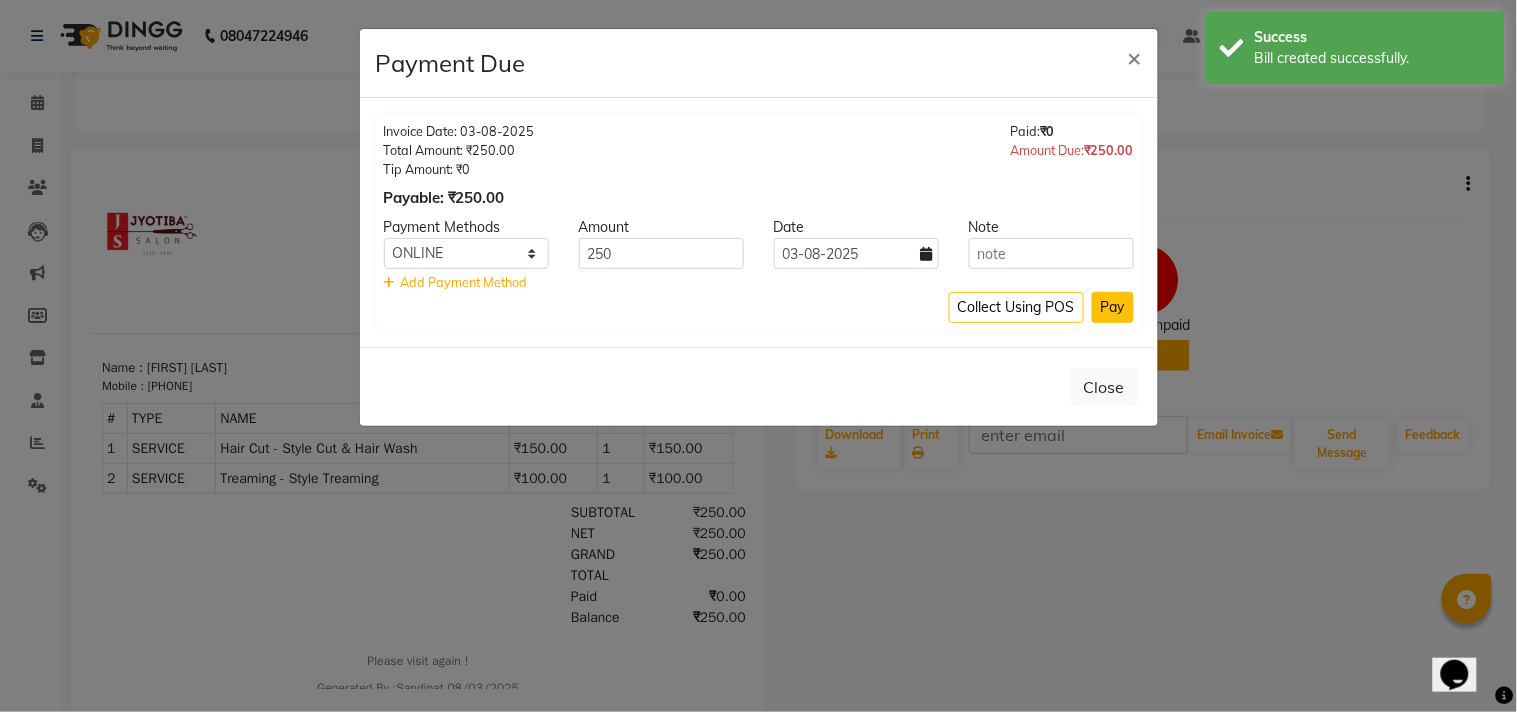 click on "Pay" 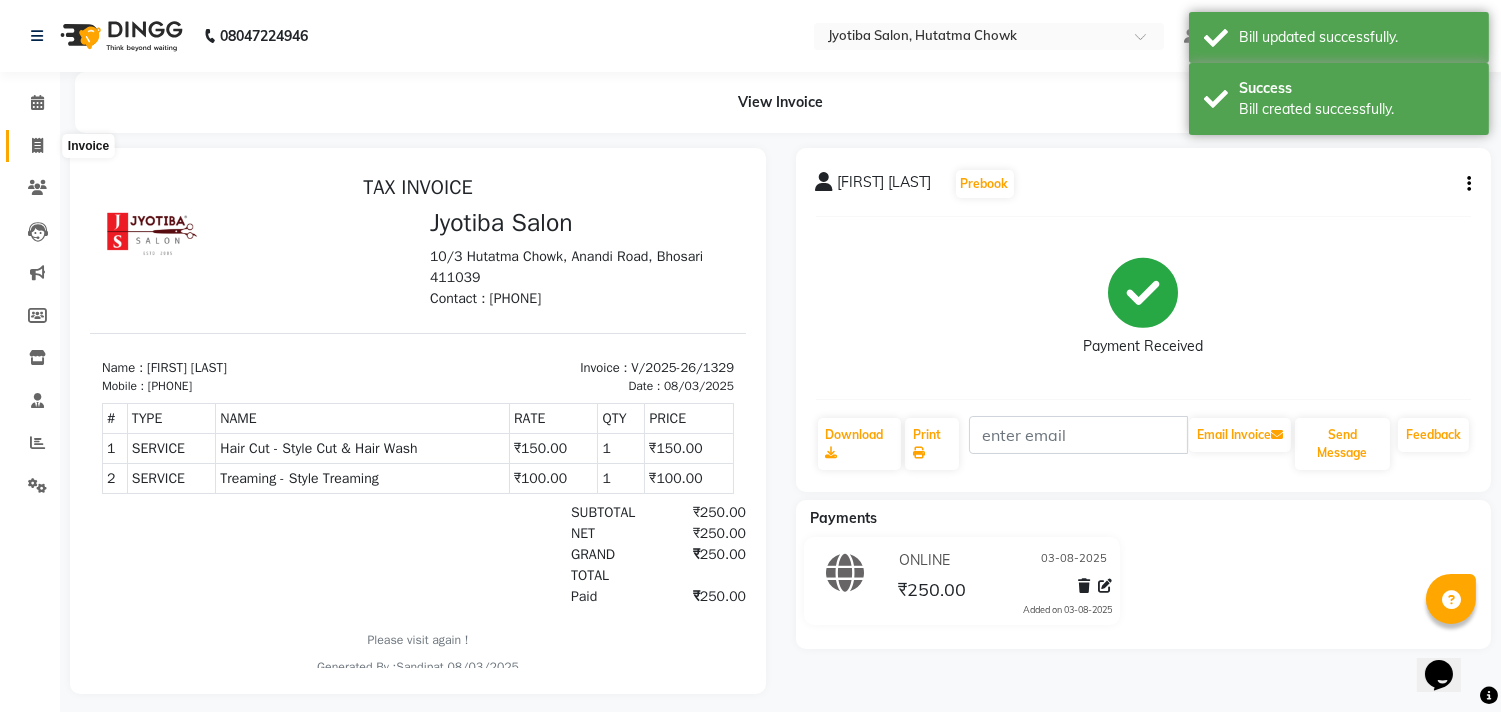 click 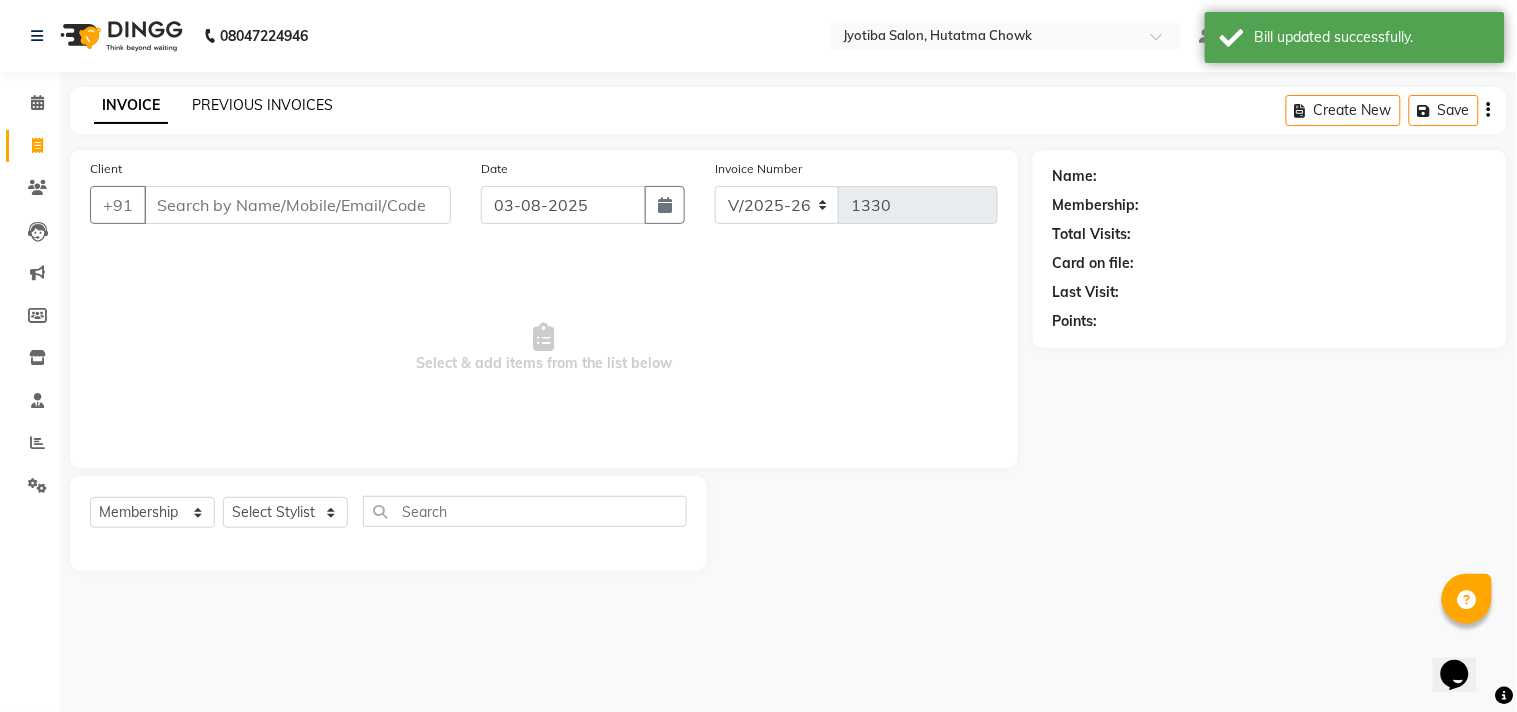 click on "PREVIOUS INVOICES" 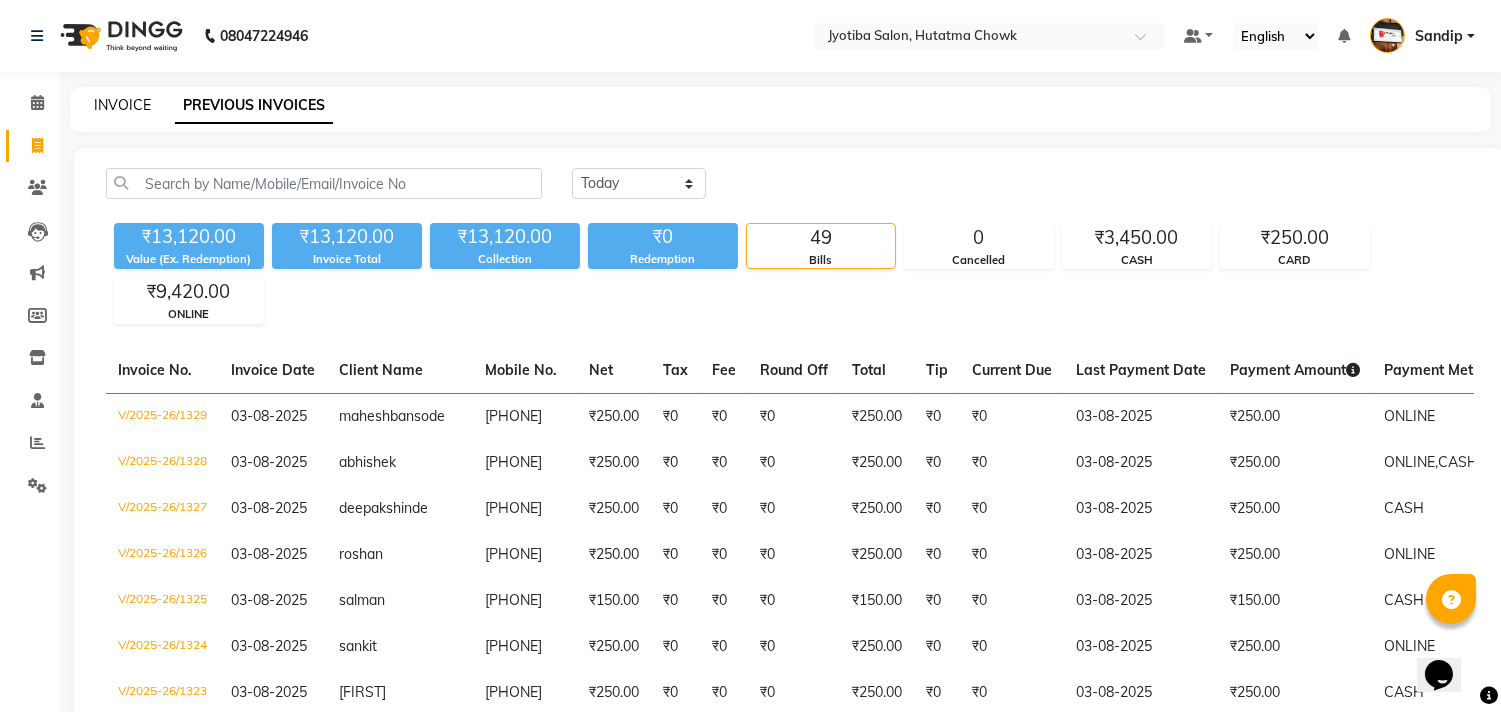 click on "INVOICE" 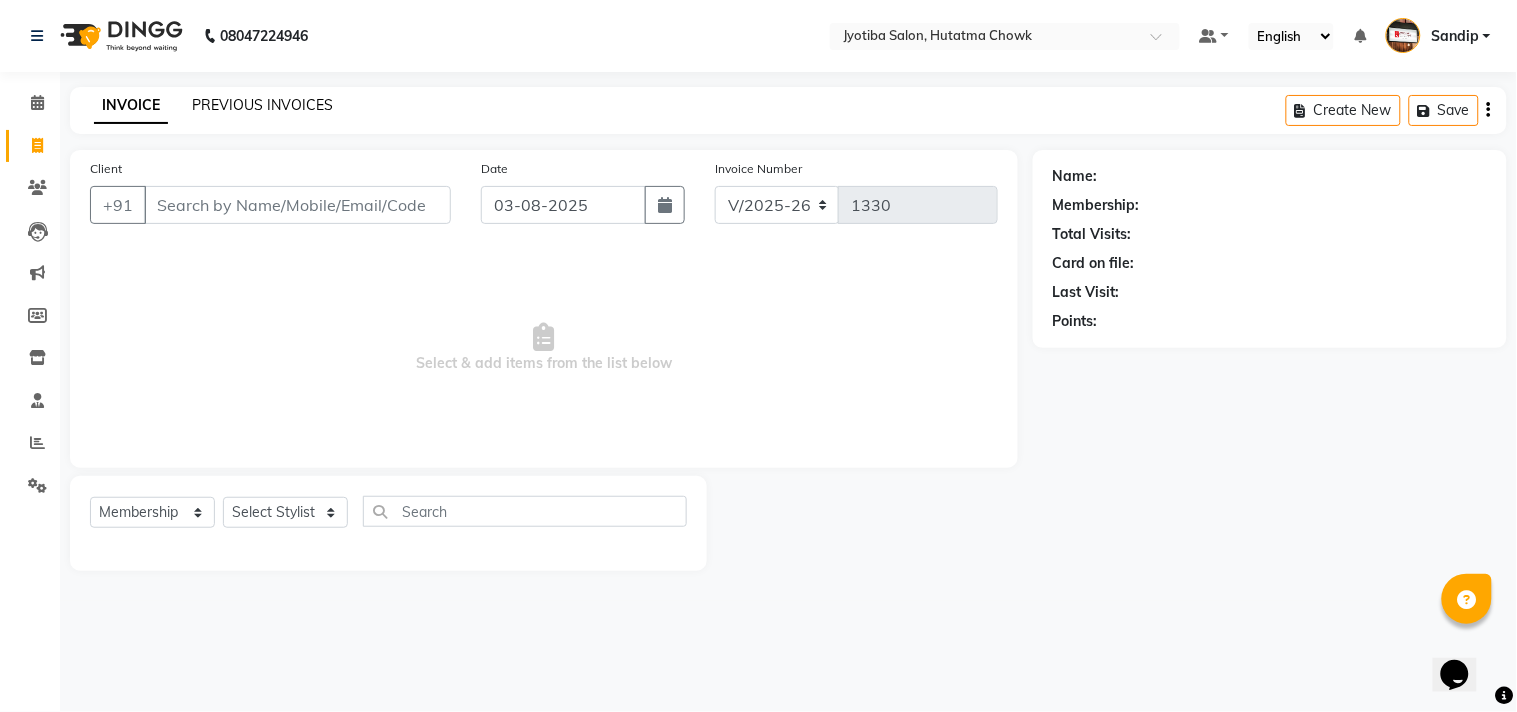 click on "PREVIOUS INVOICES" 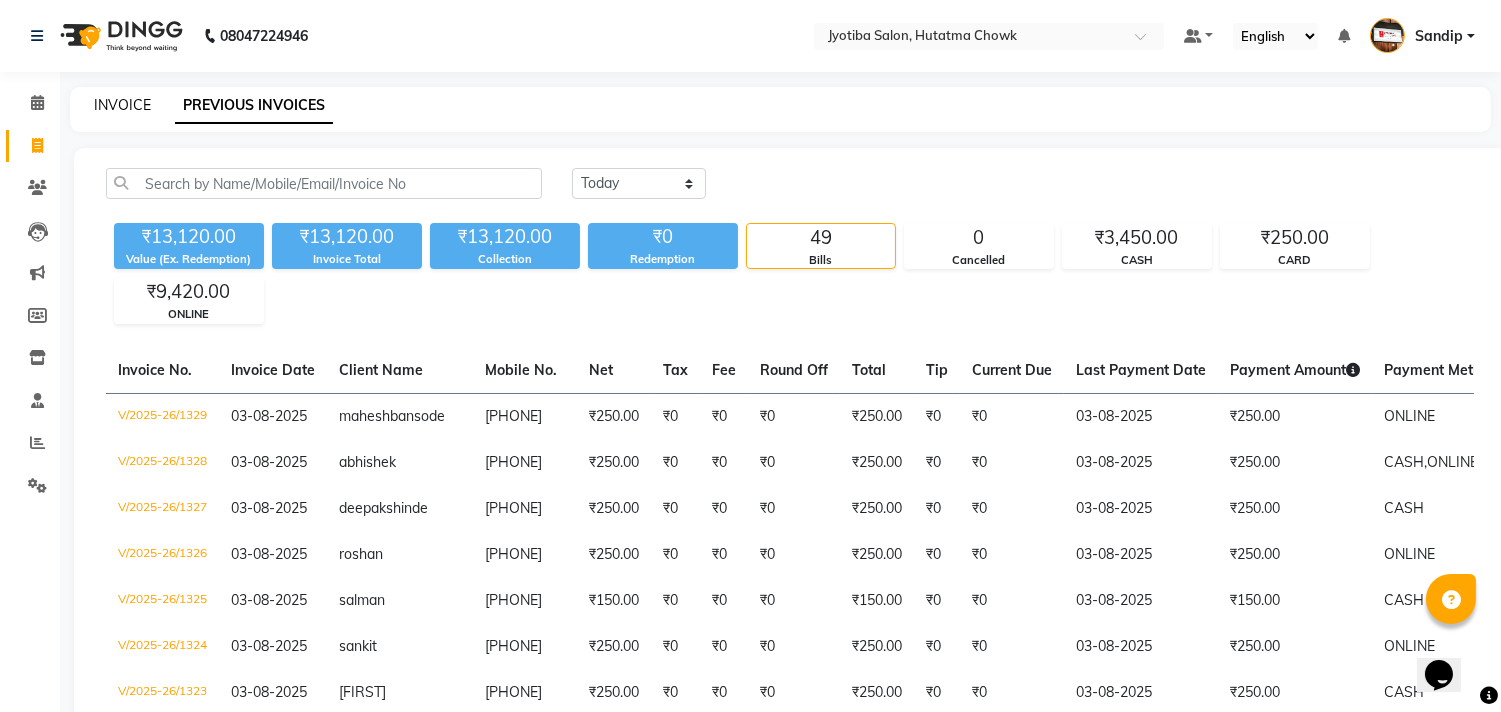 click on "INVOICE" 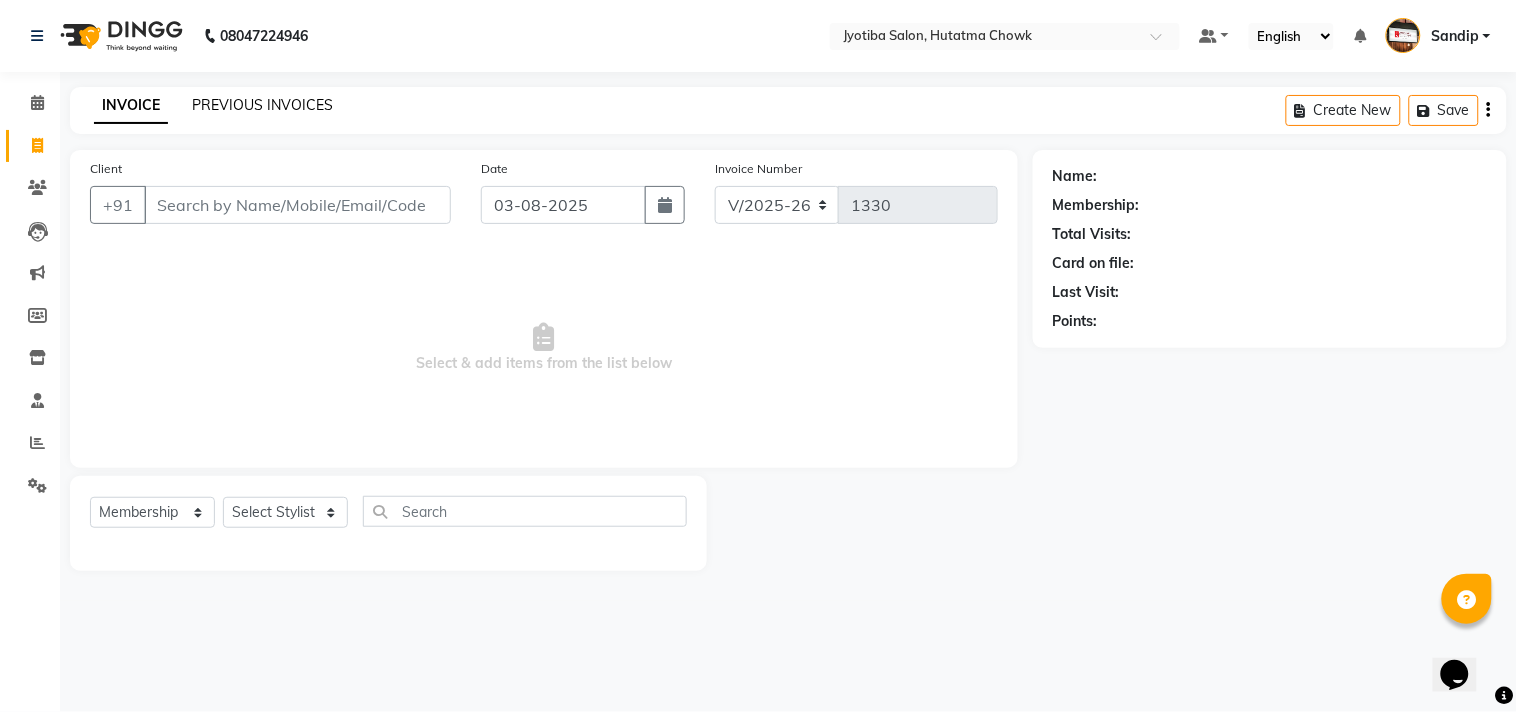 click on "PREVIOUS INVOICES" 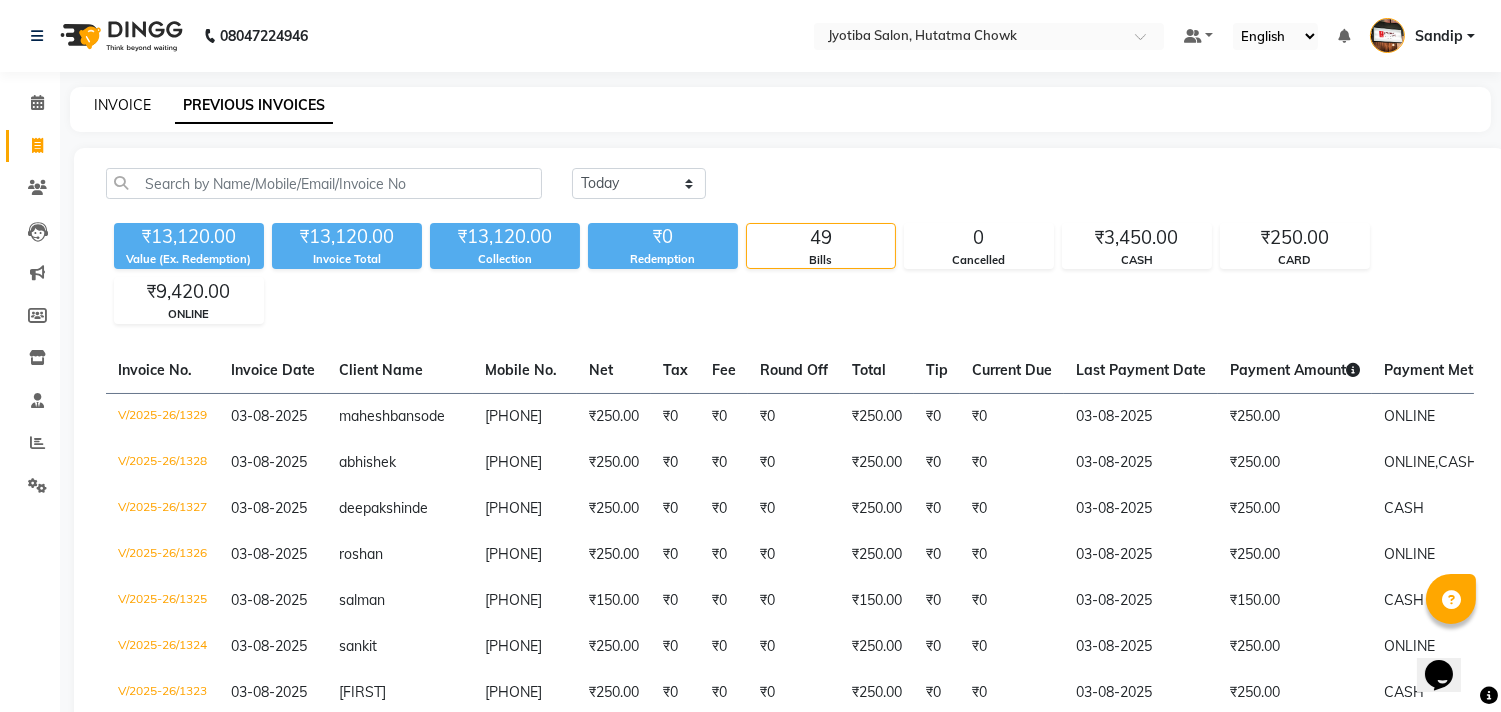 click on "INVOICE" 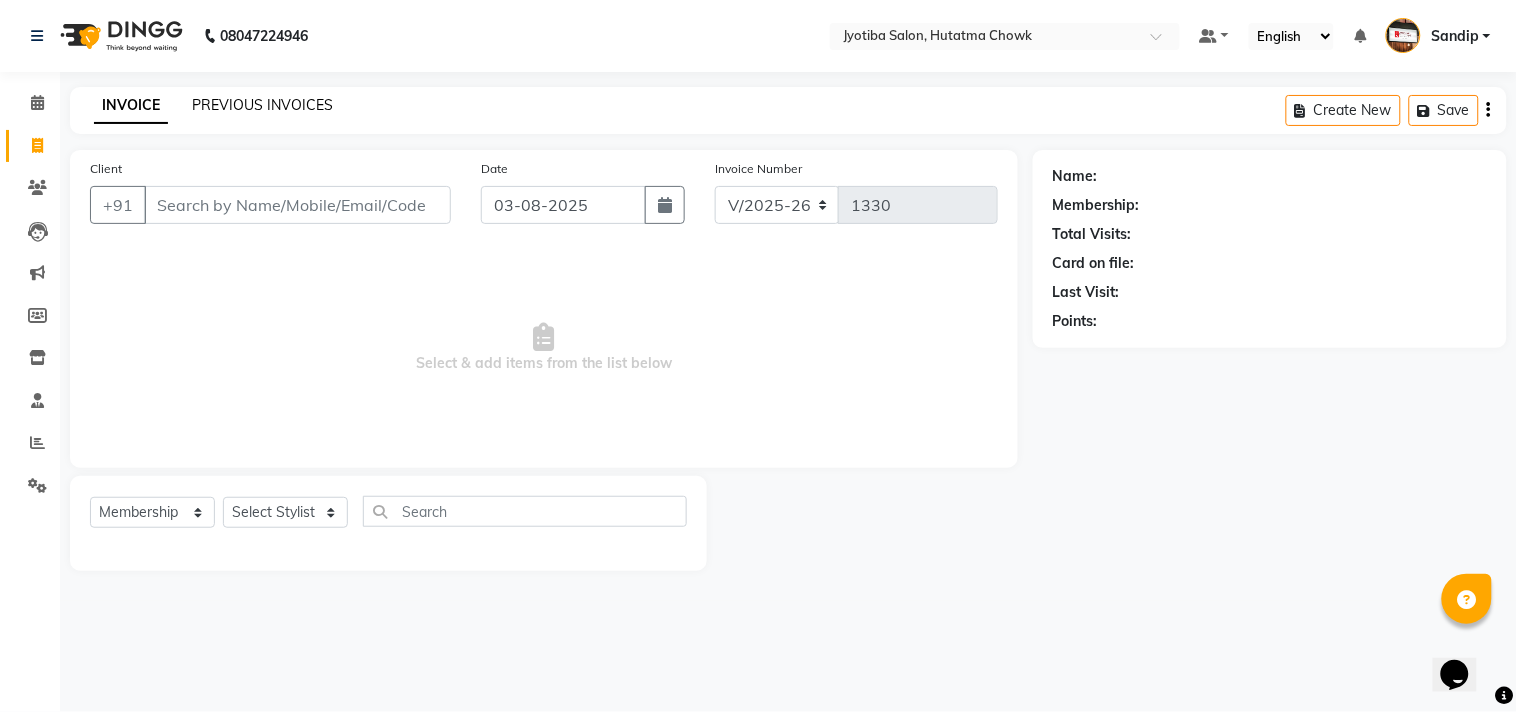click on "PREVIOUS INVOICES" 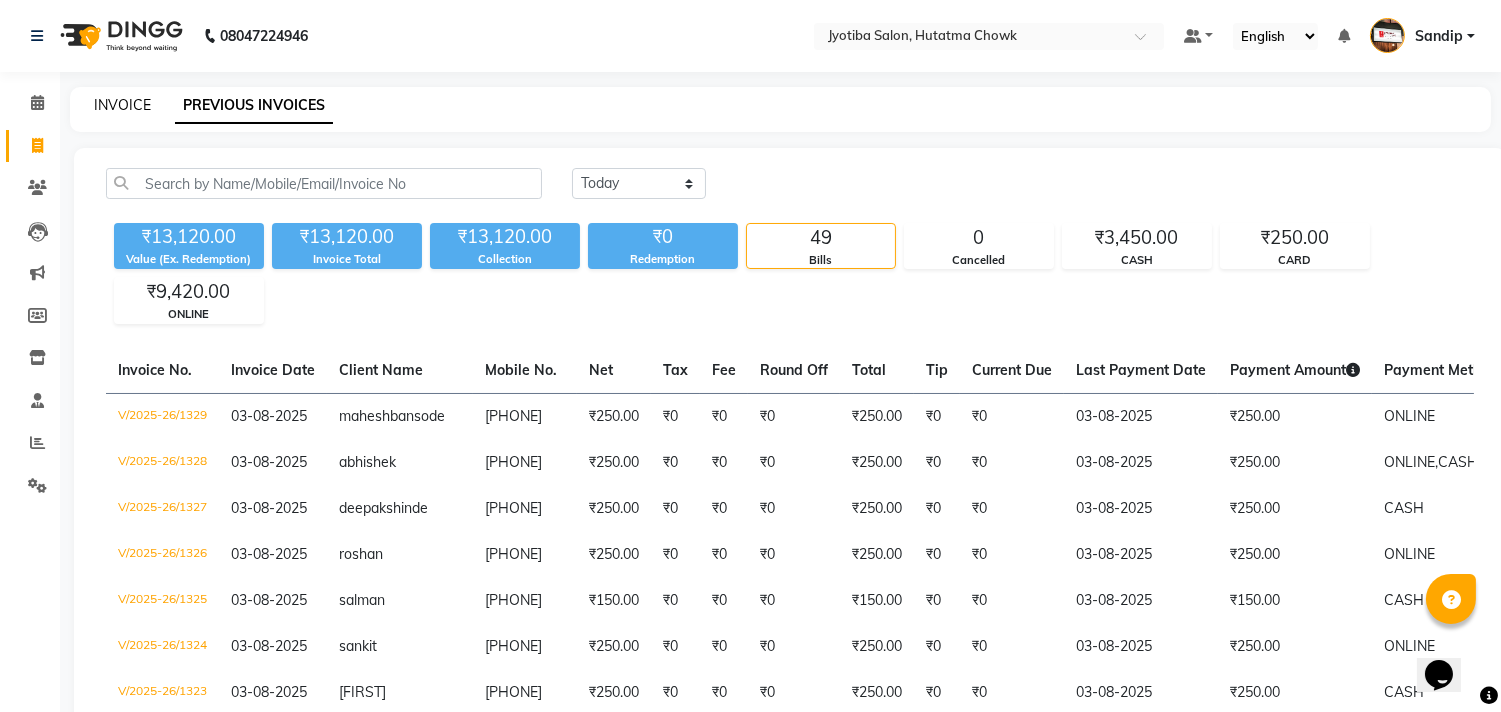 click on "INVOICE" 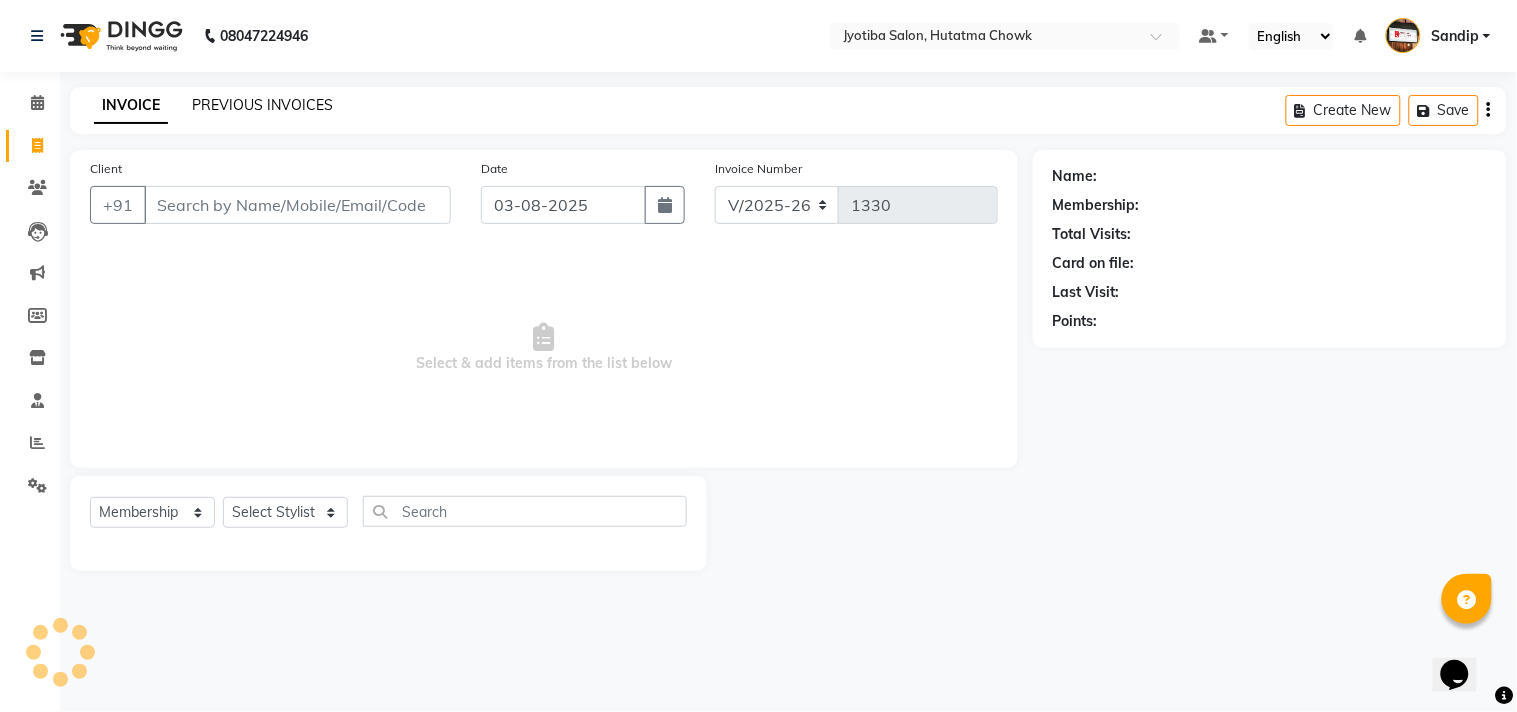 click on "PREVIOUS INVOICES" 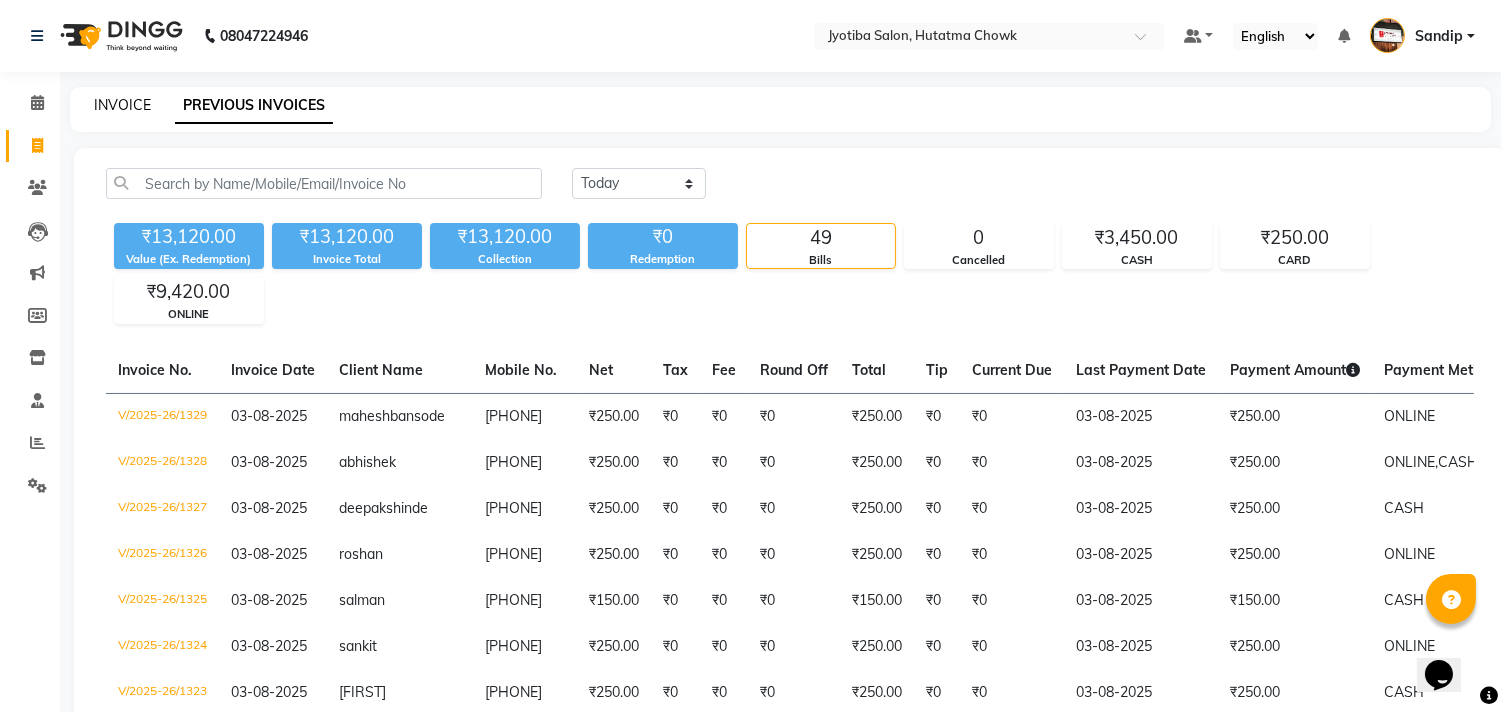 click on "INVOICE" 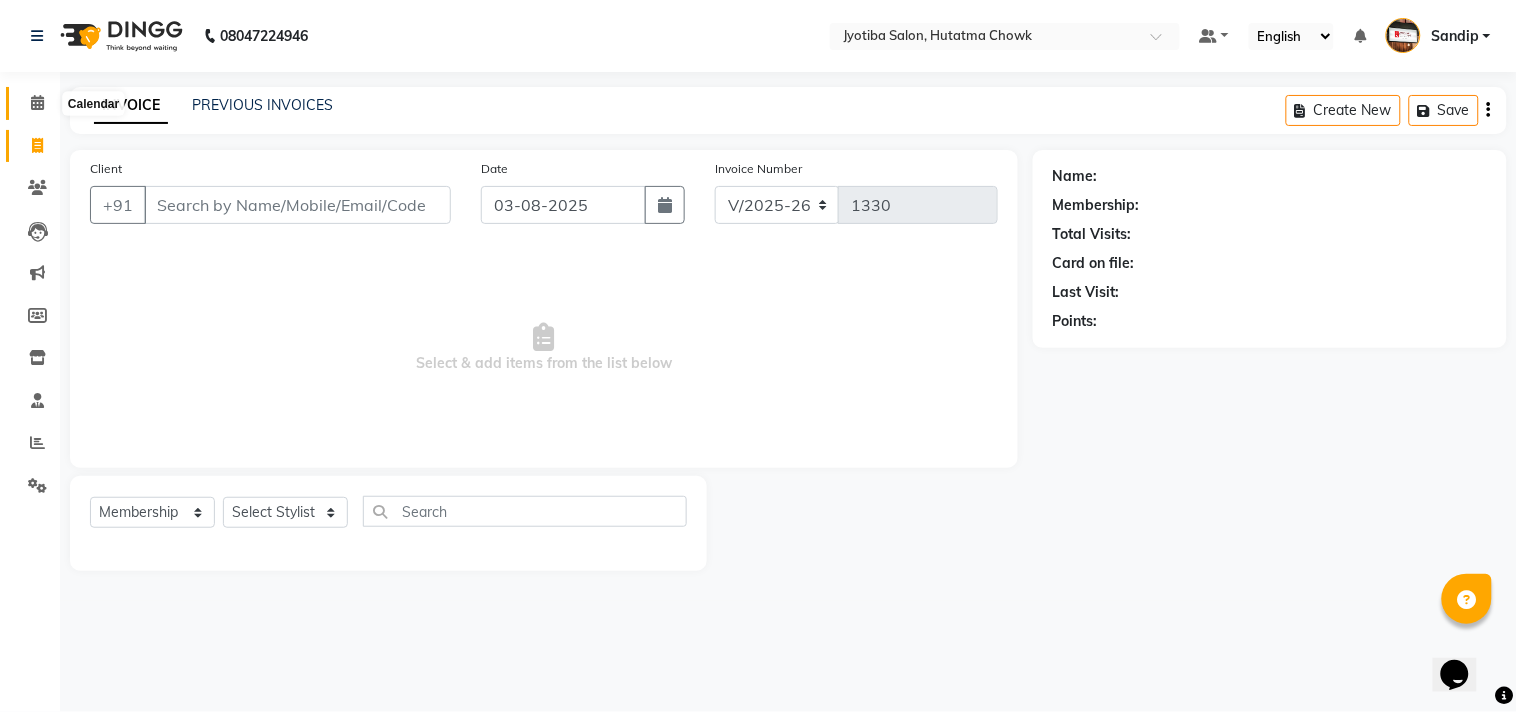 click 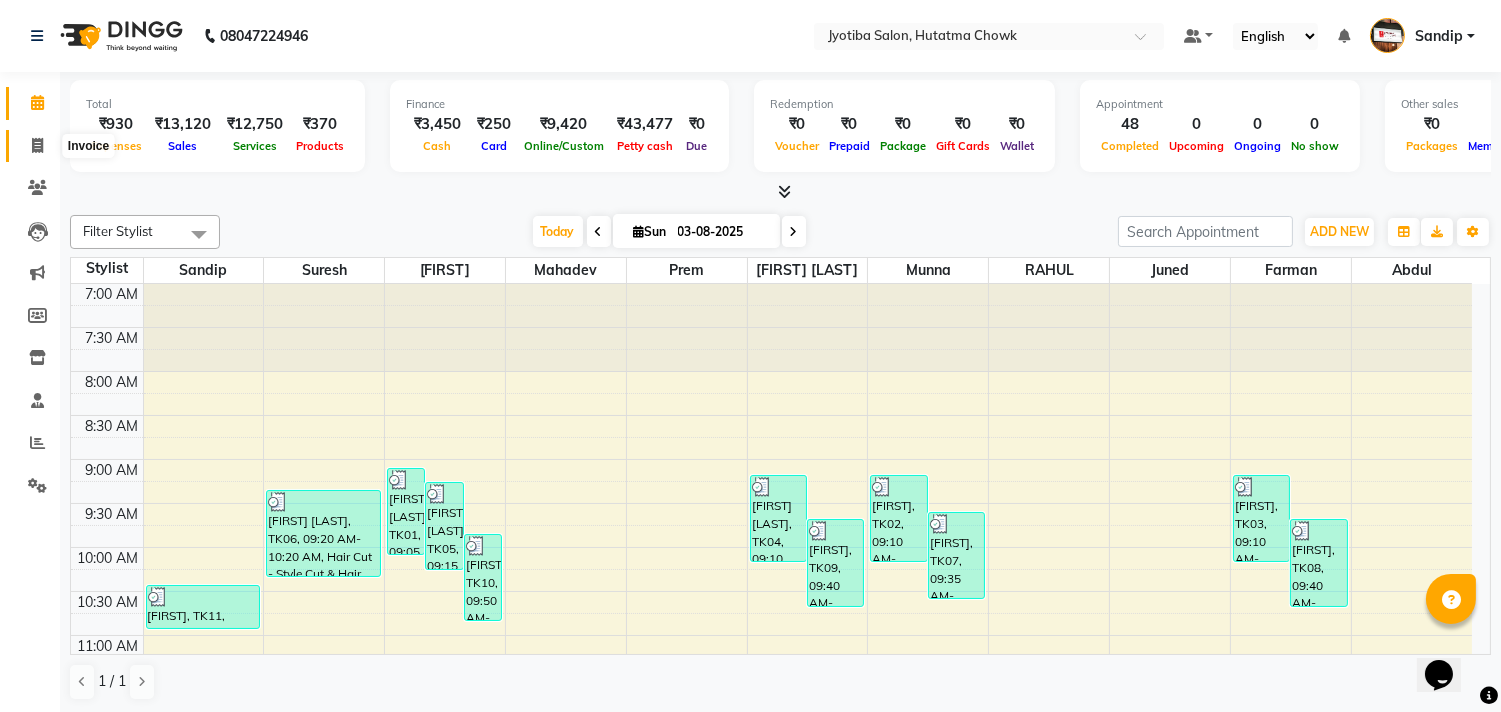 click 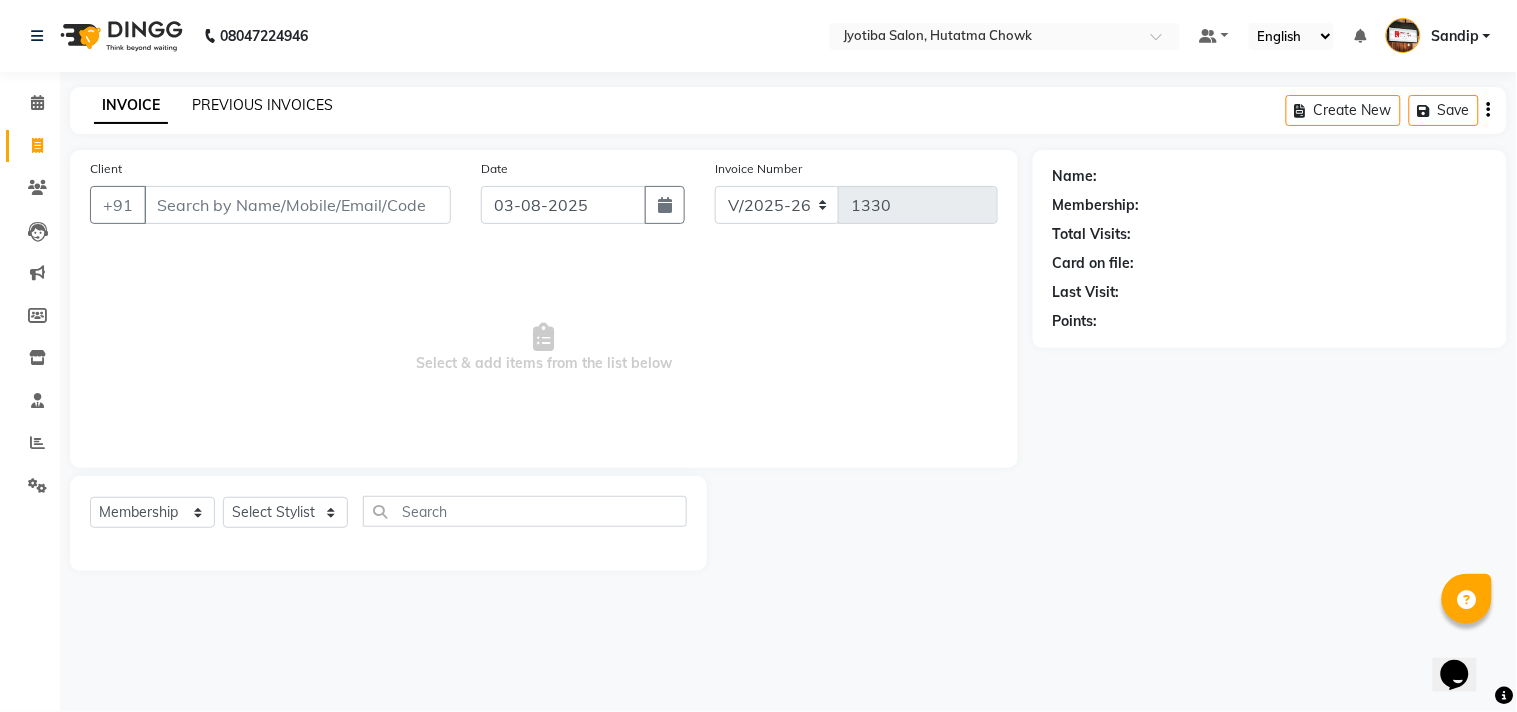 click on "PREVIOUS INVOICES" 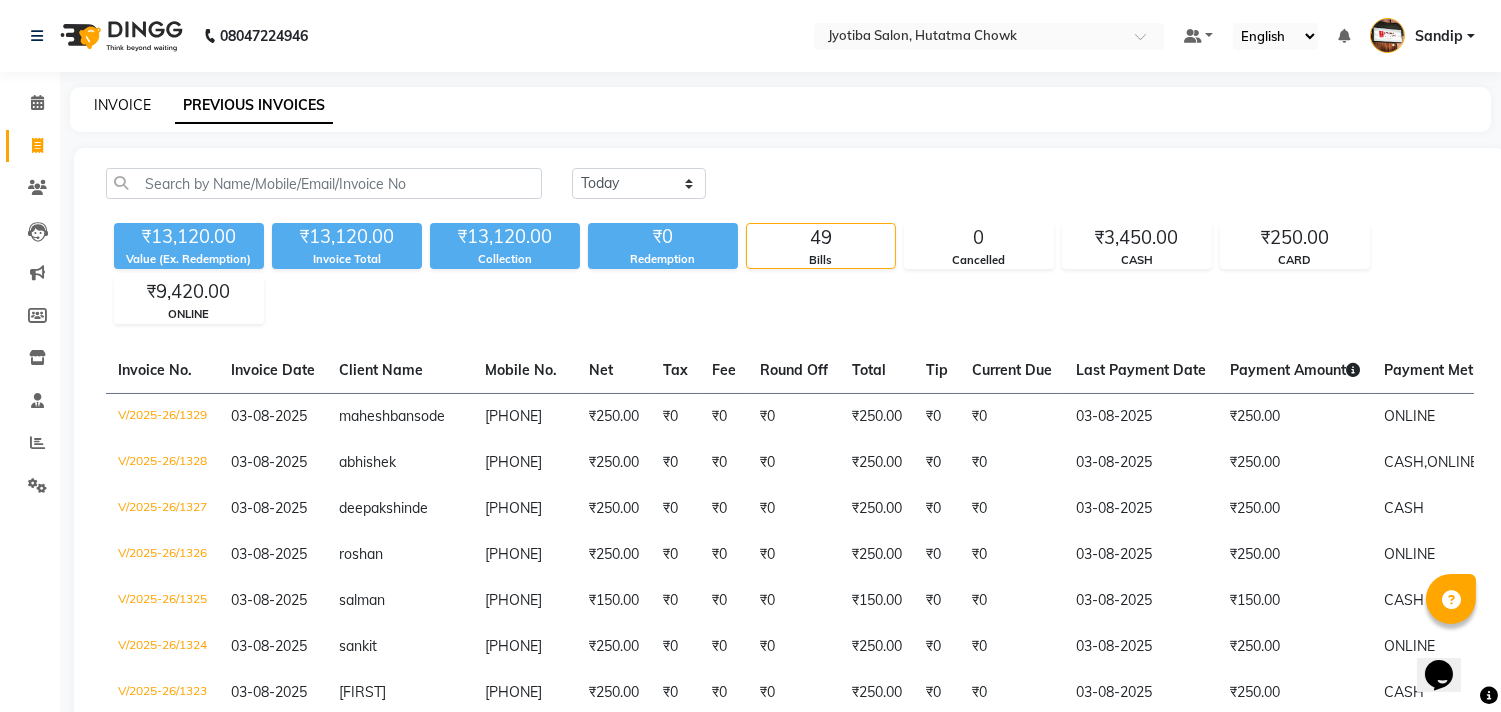 click on "INVOICE" 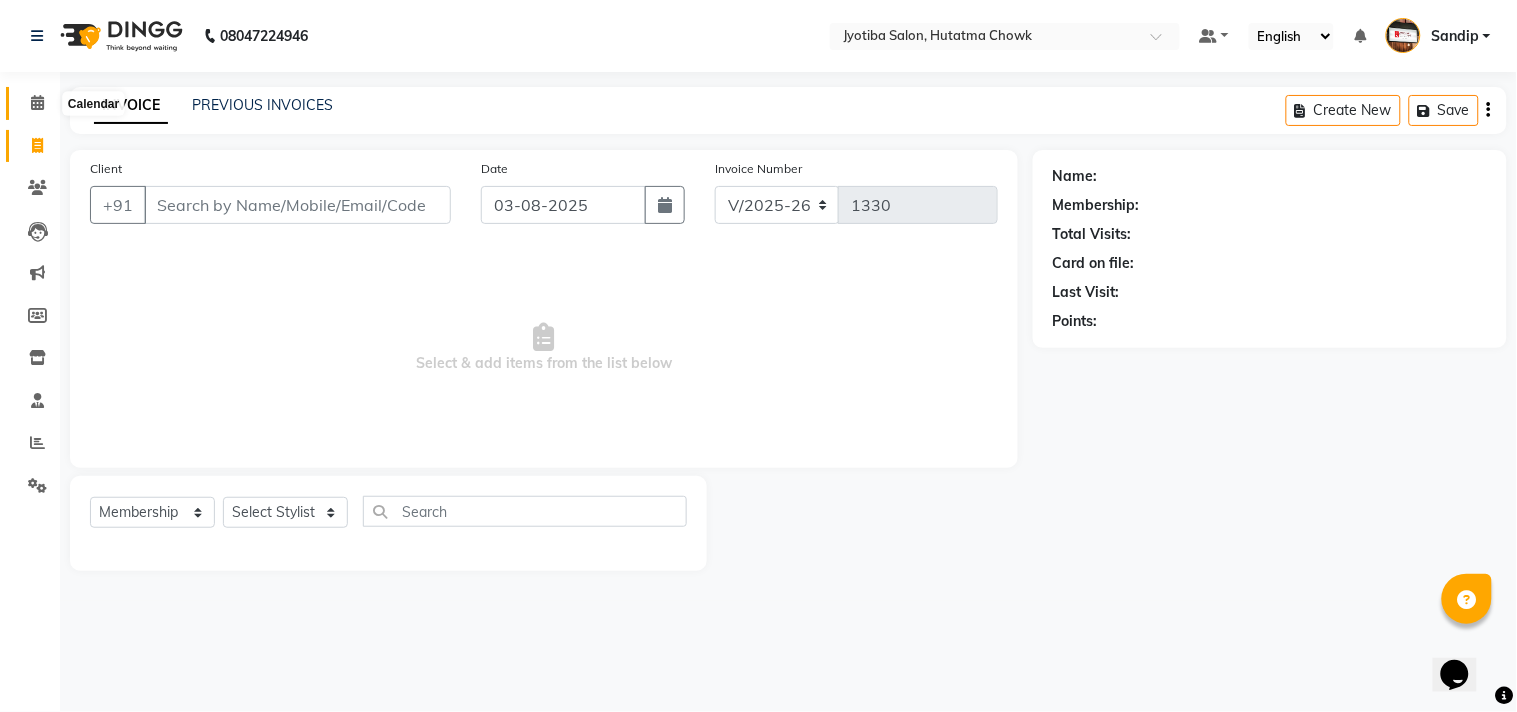 click 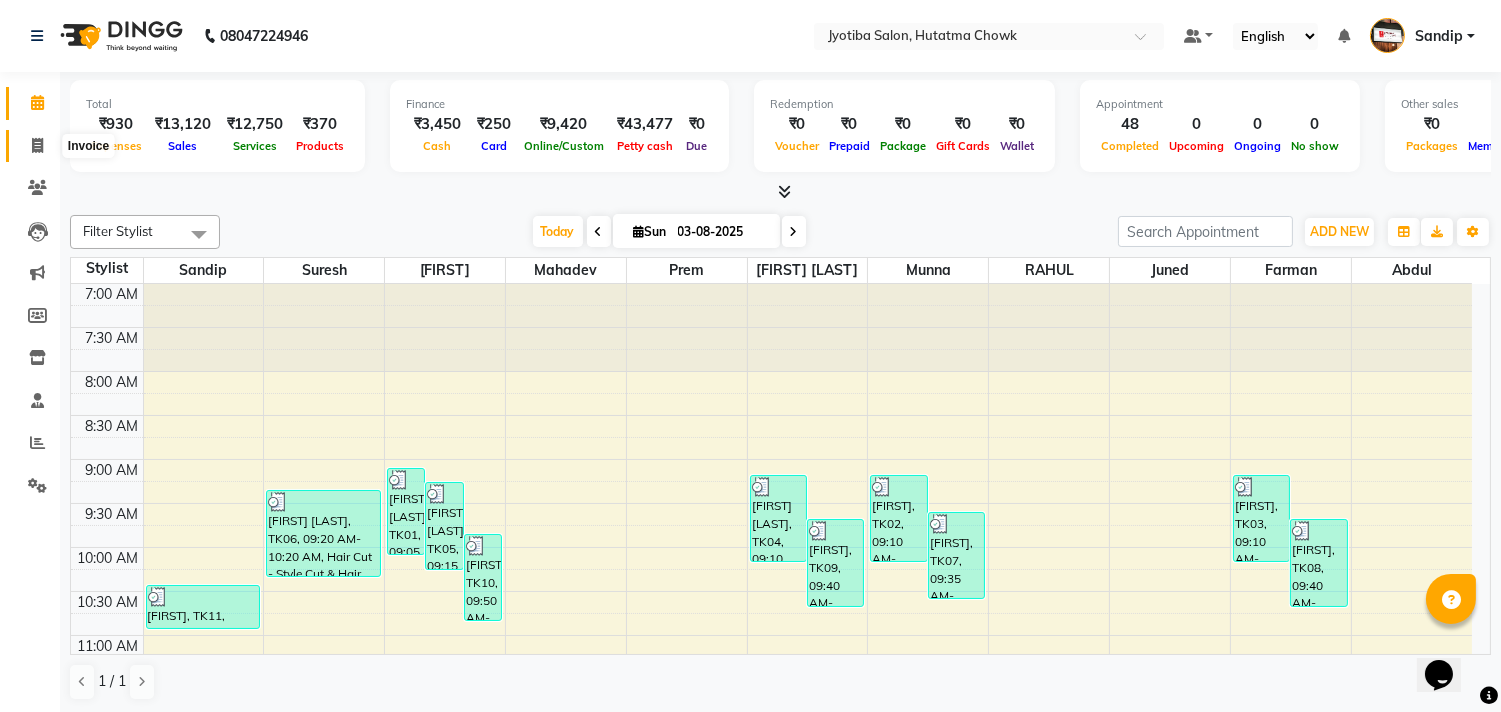 click 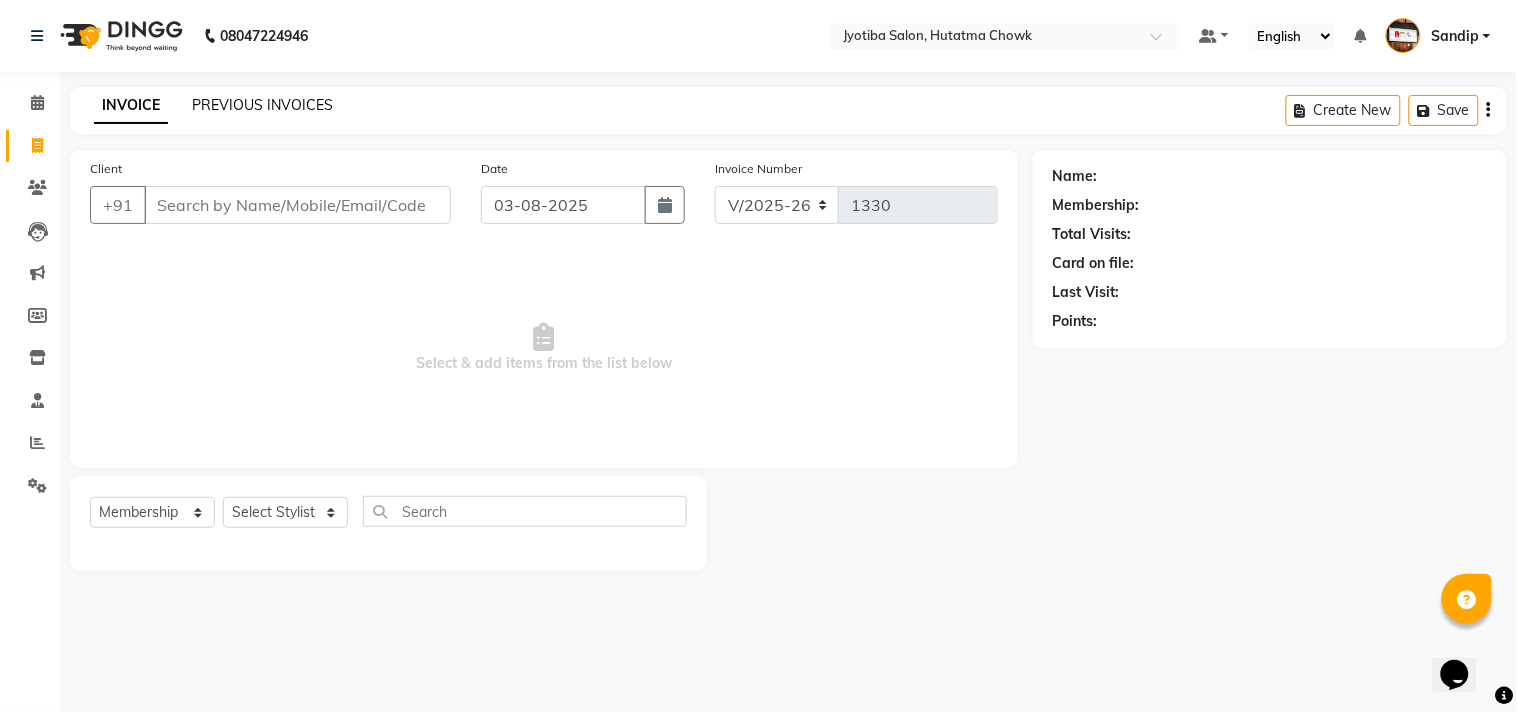 click on "PREVIOUS INVOICES" 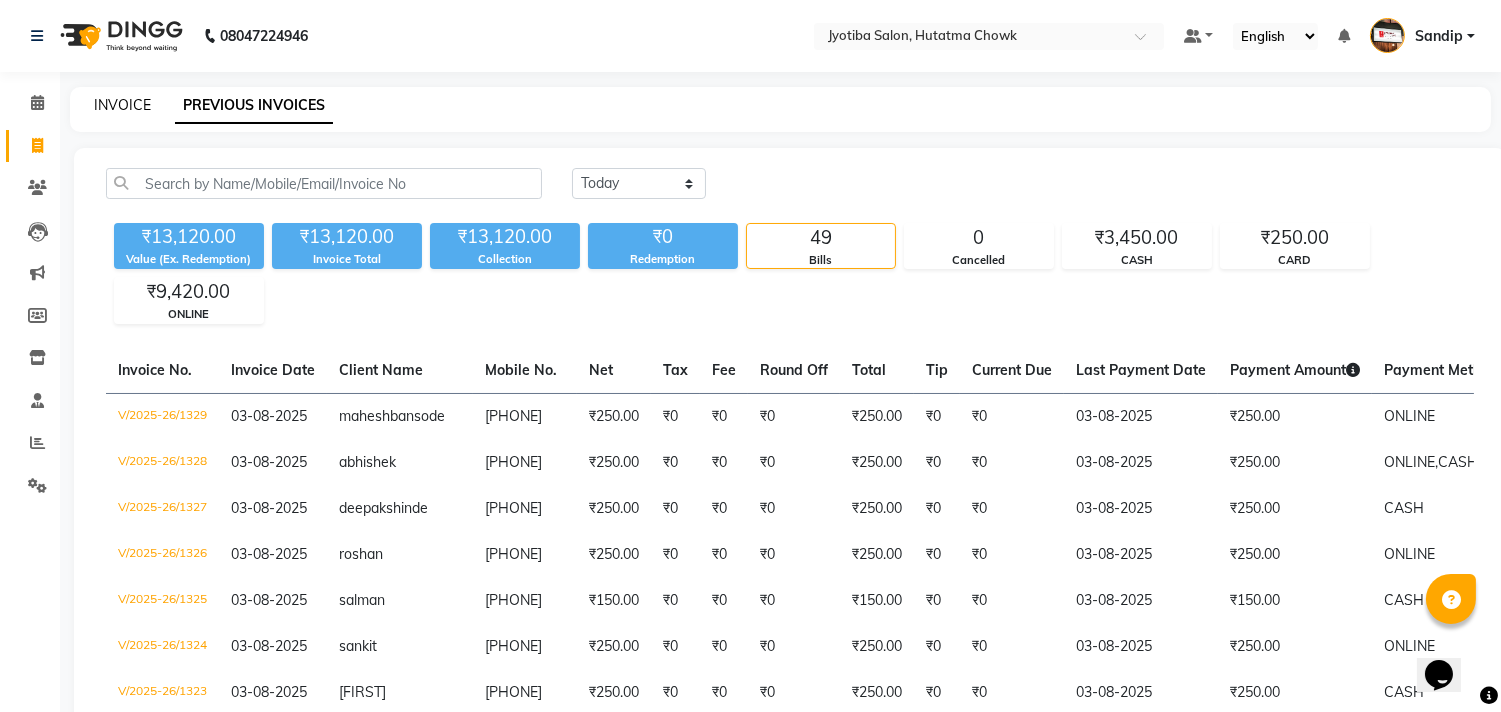 click on "INVOICE" 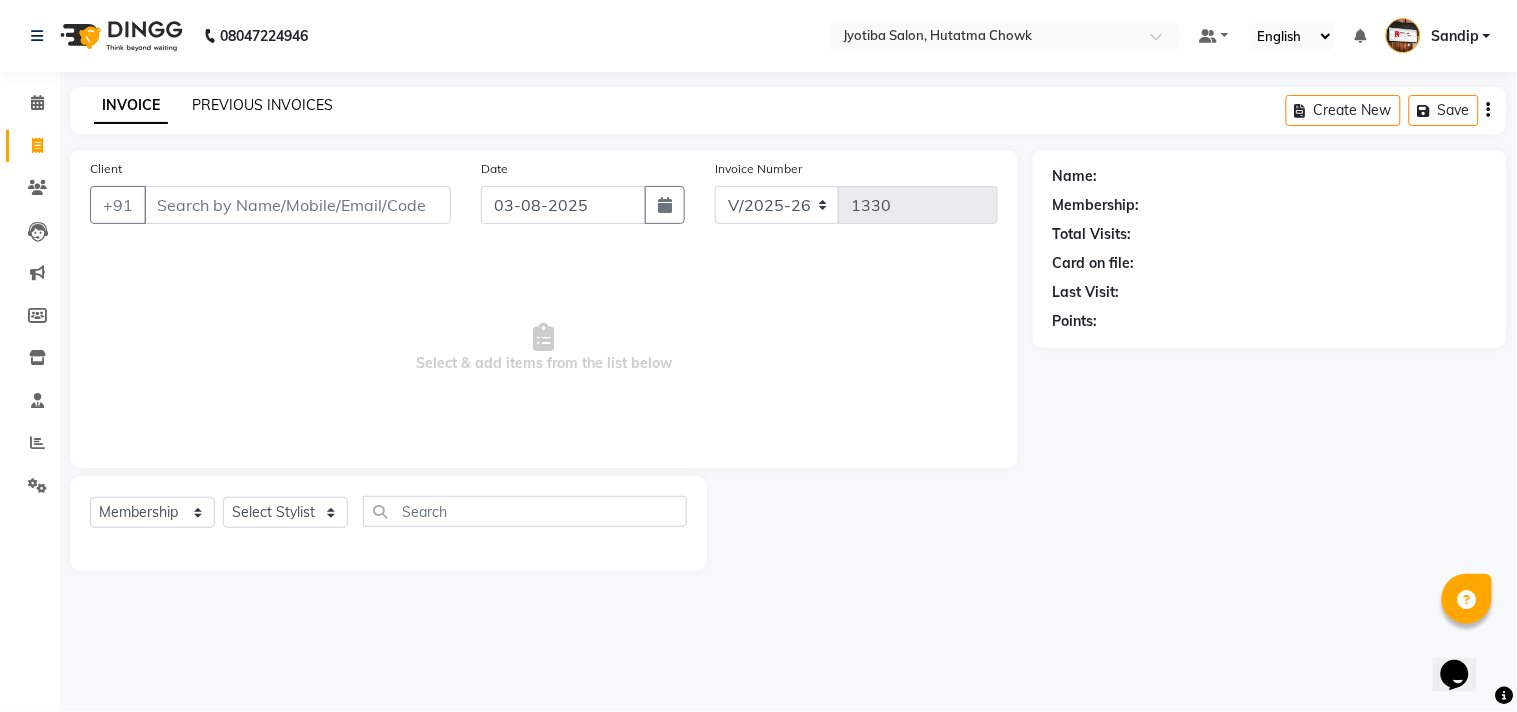 click on "PREVIOUS INVOICES" 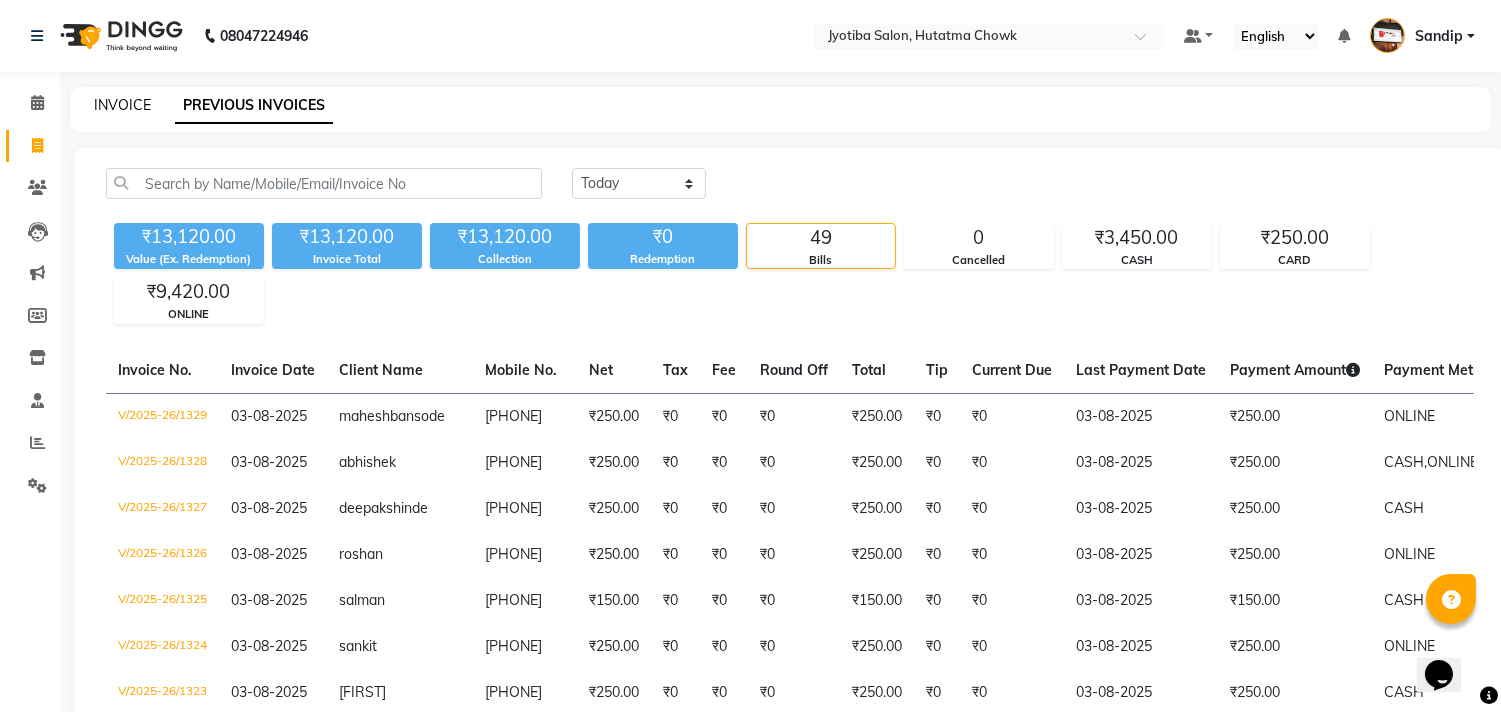 click on "INVOICE" 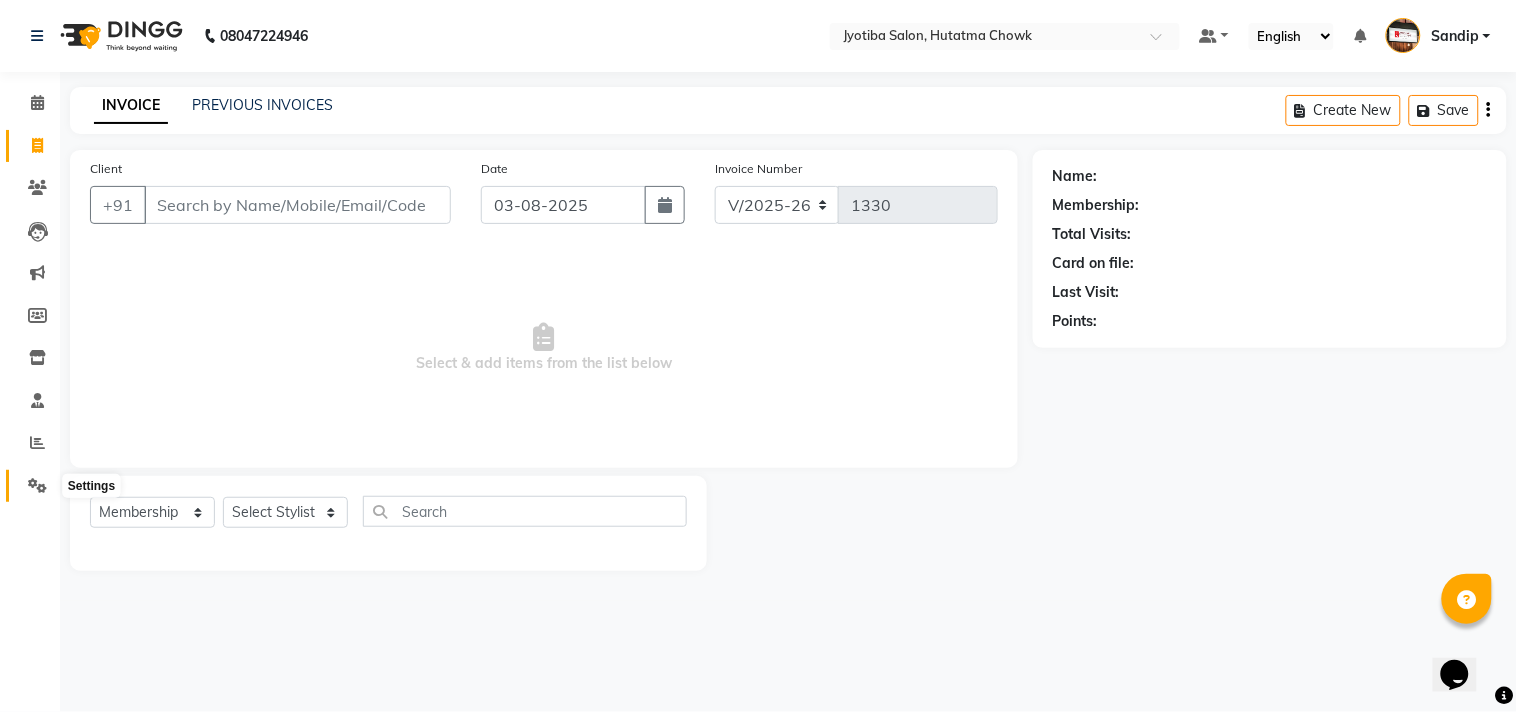 click 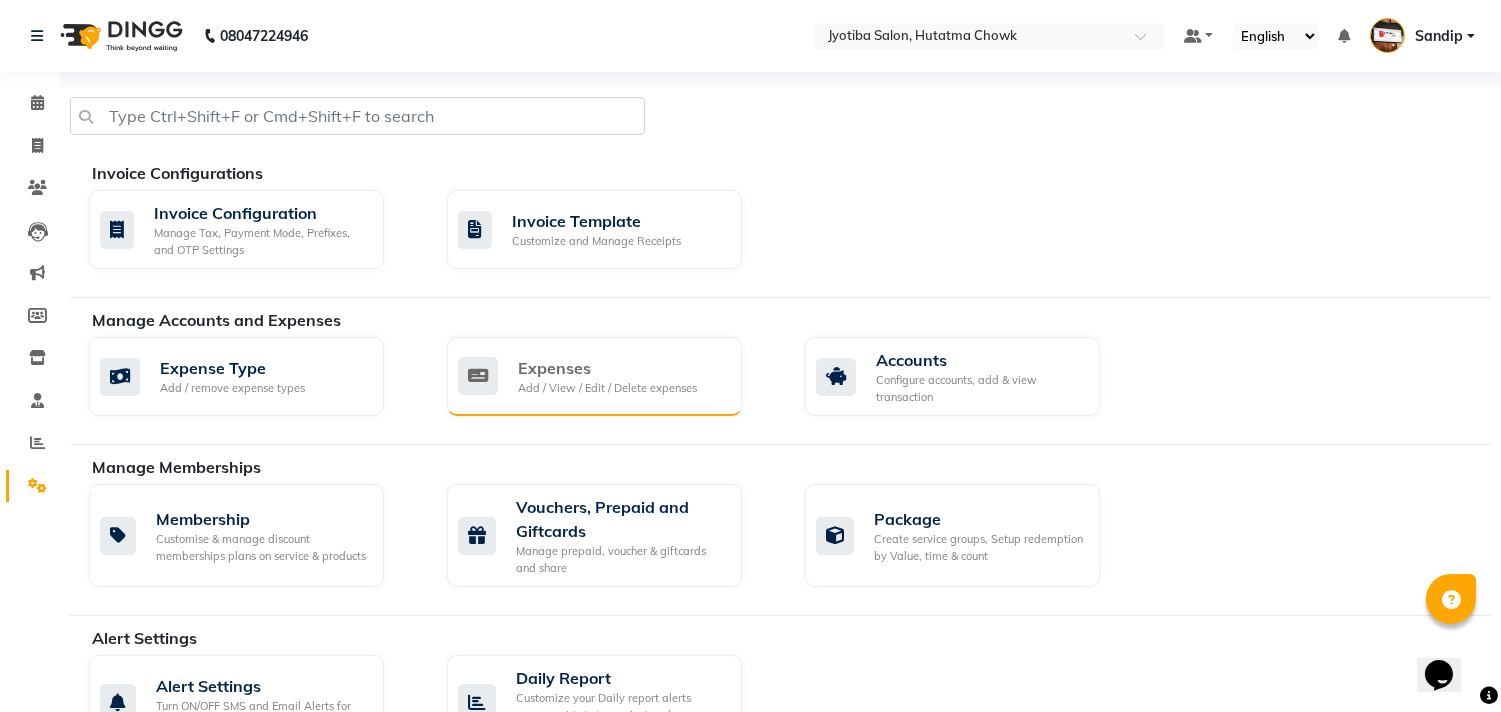 click on "Expenses Add / View / Edit / Delete expenses" 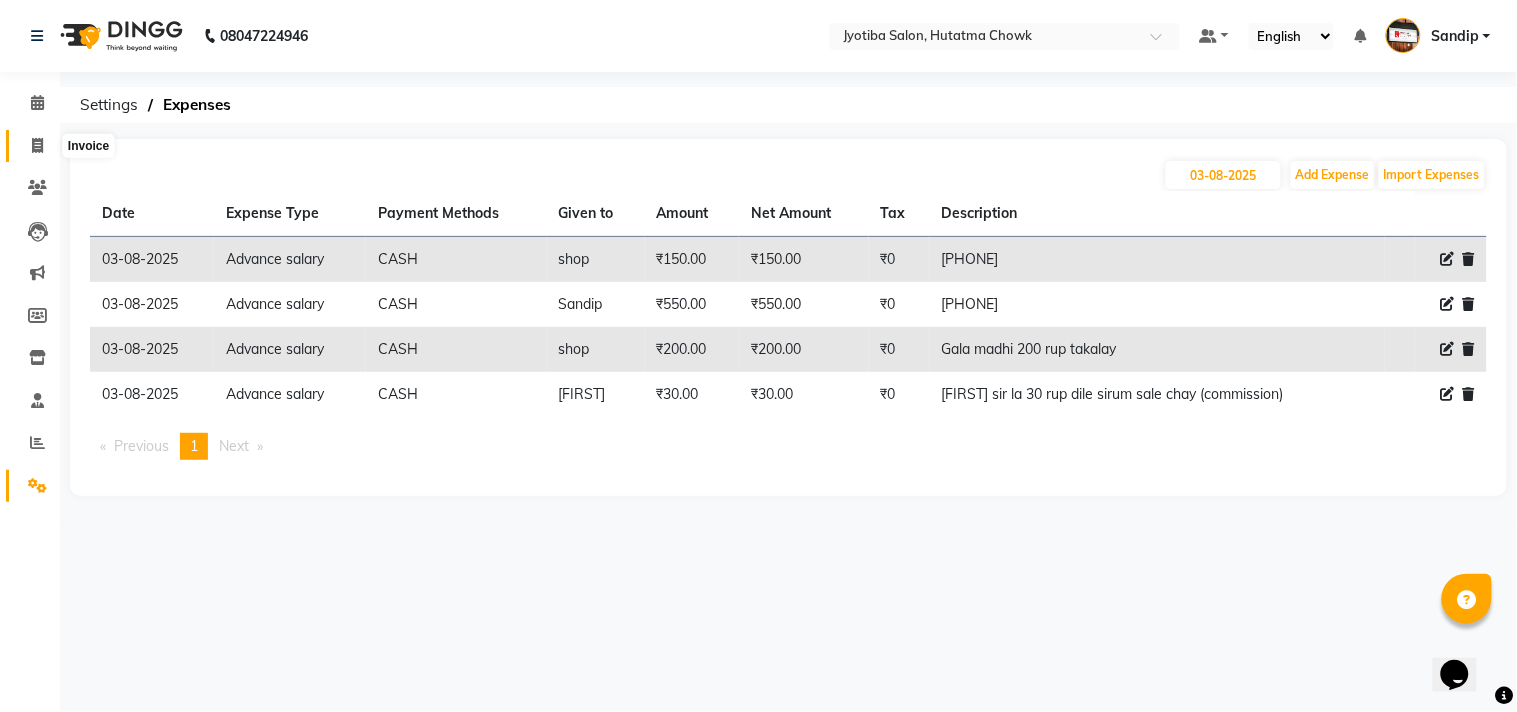 click 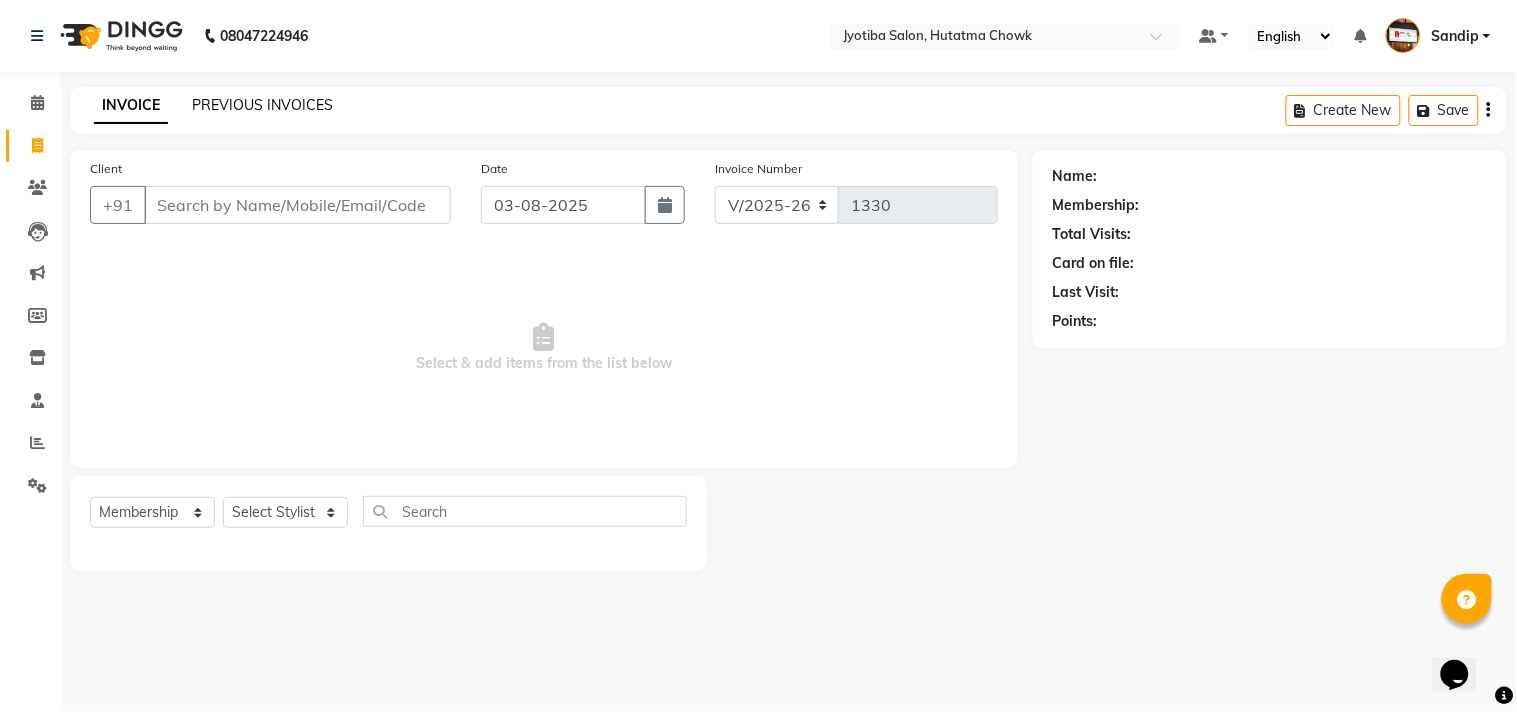 click on "PREVIOUS INVOICES" 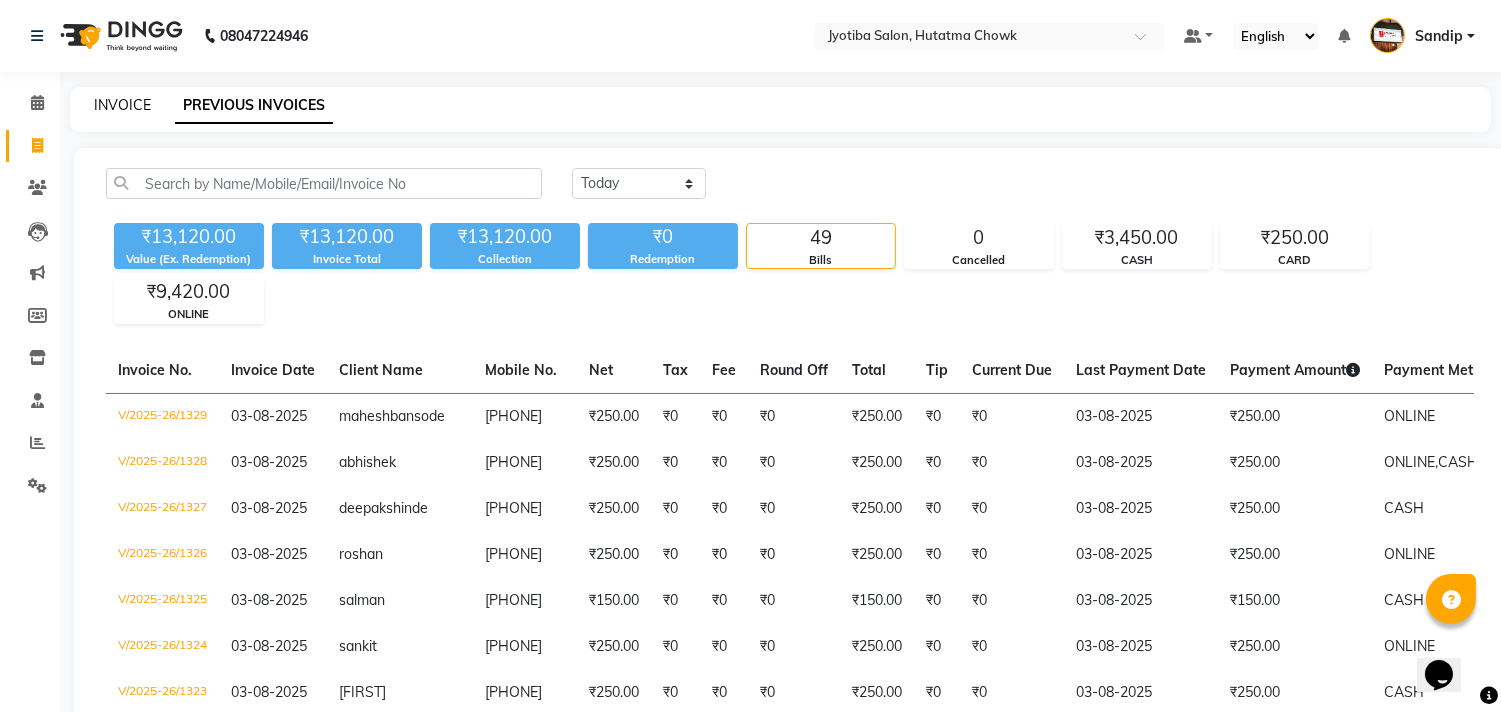 click on "INVOICE" 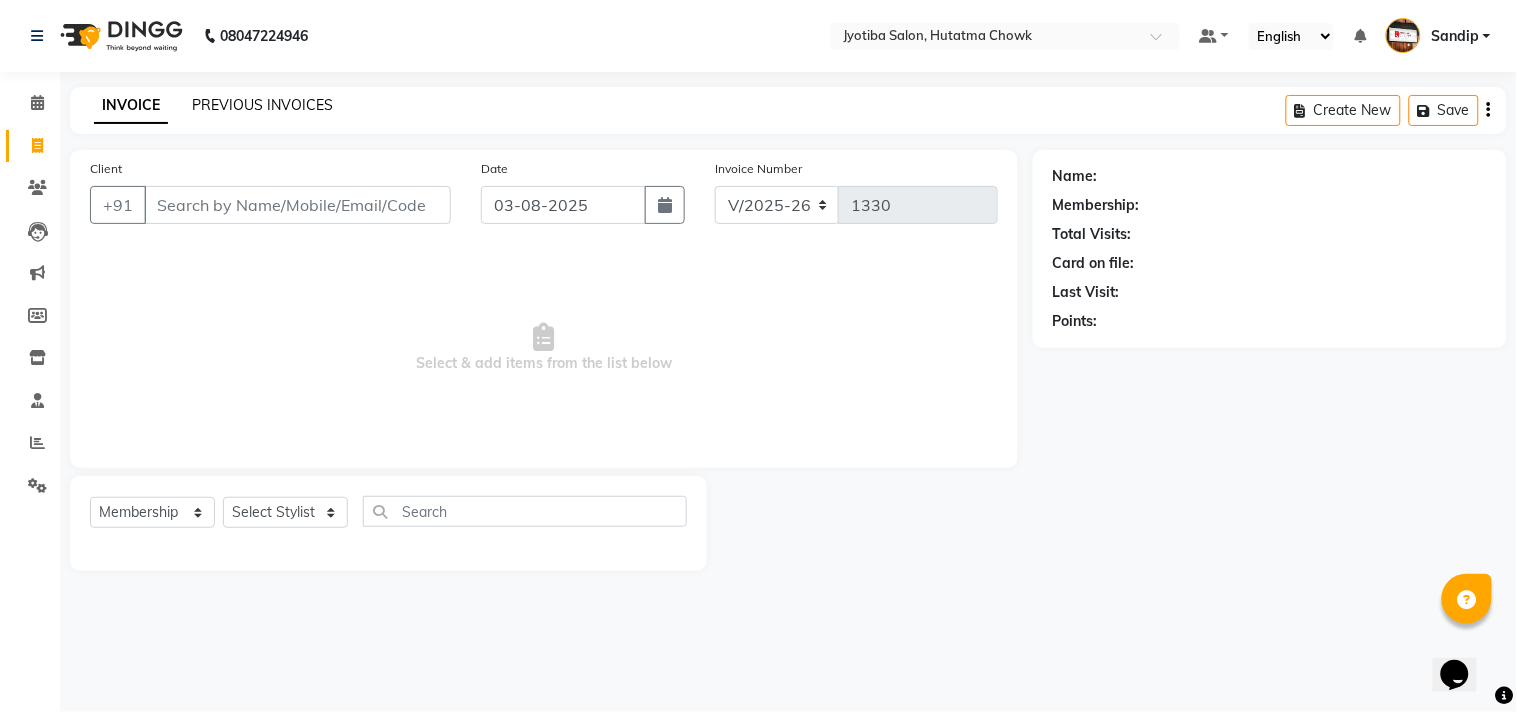 click on "PREVIOUS INVOICES" 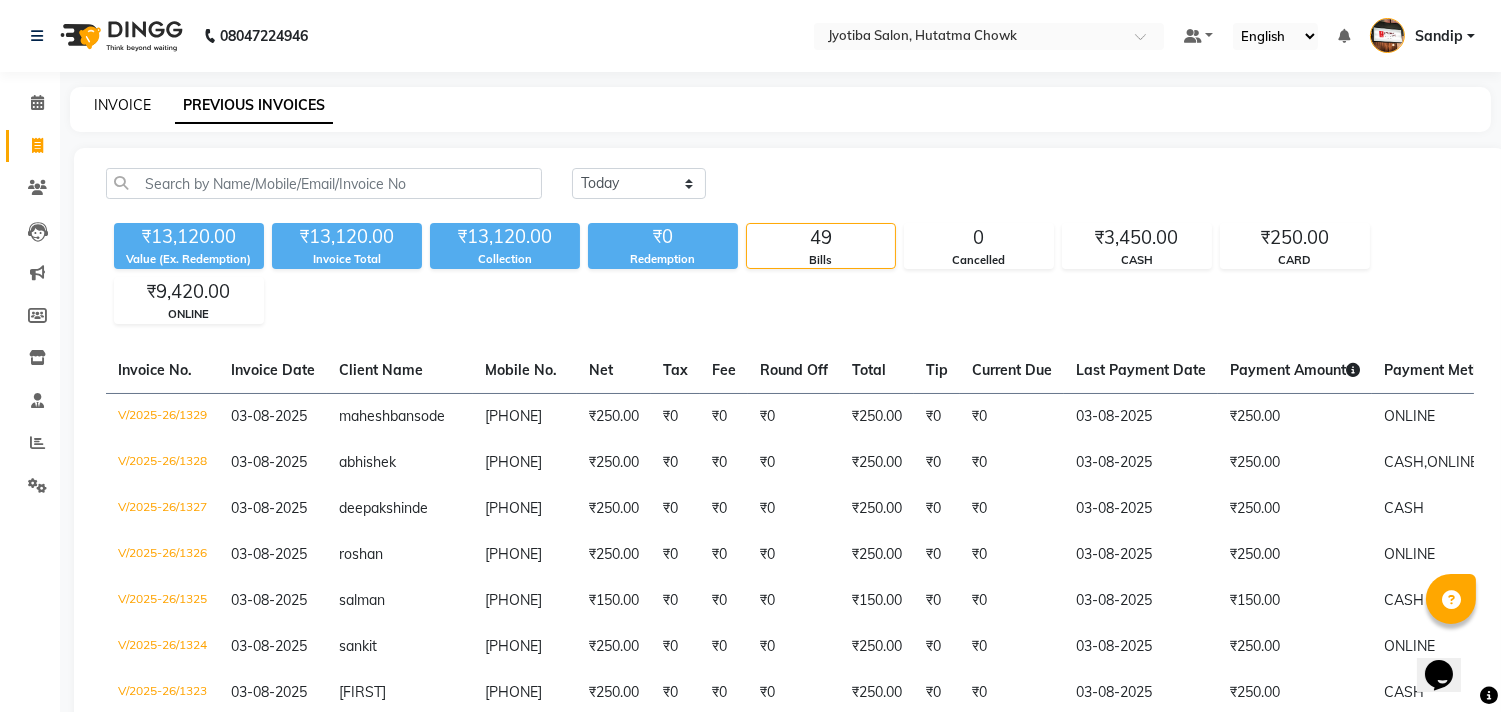 click on "INVOICE" 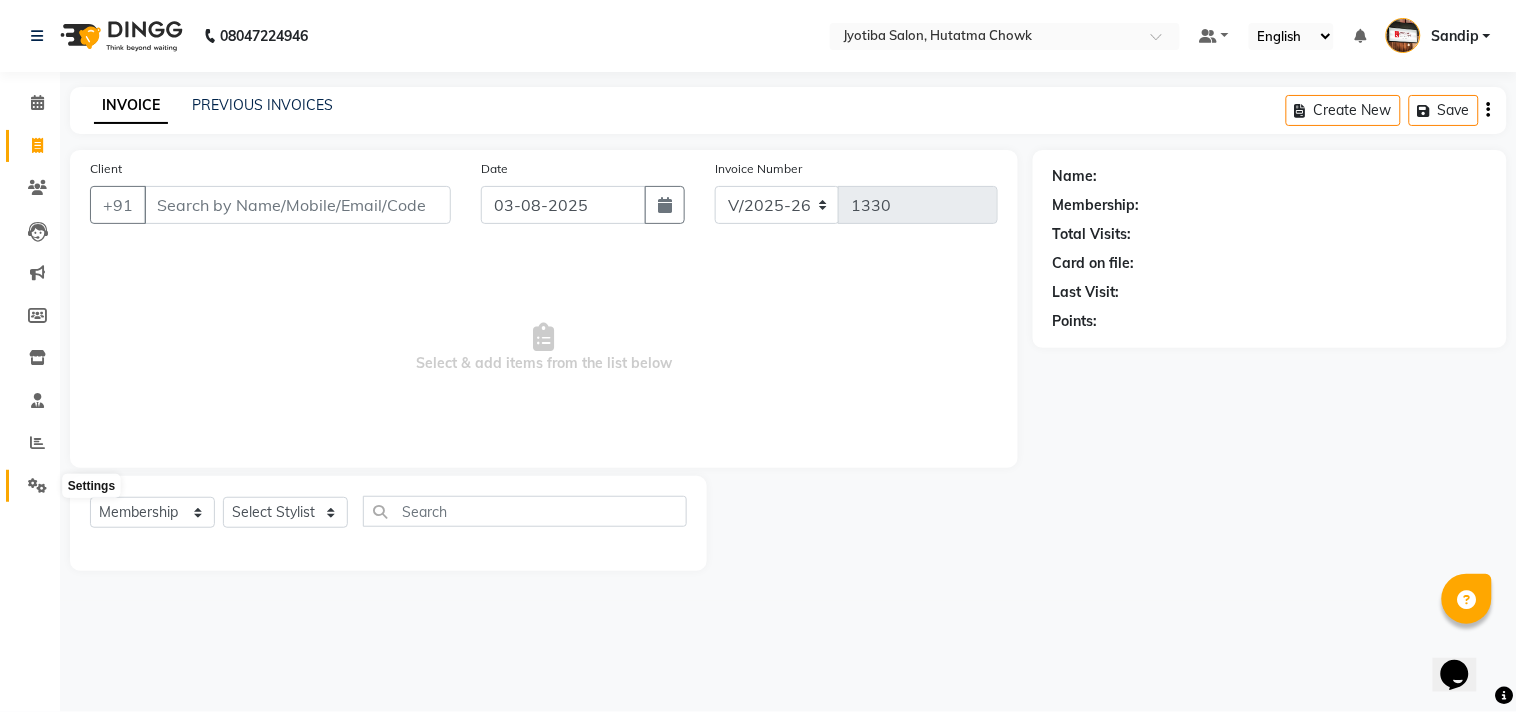 click 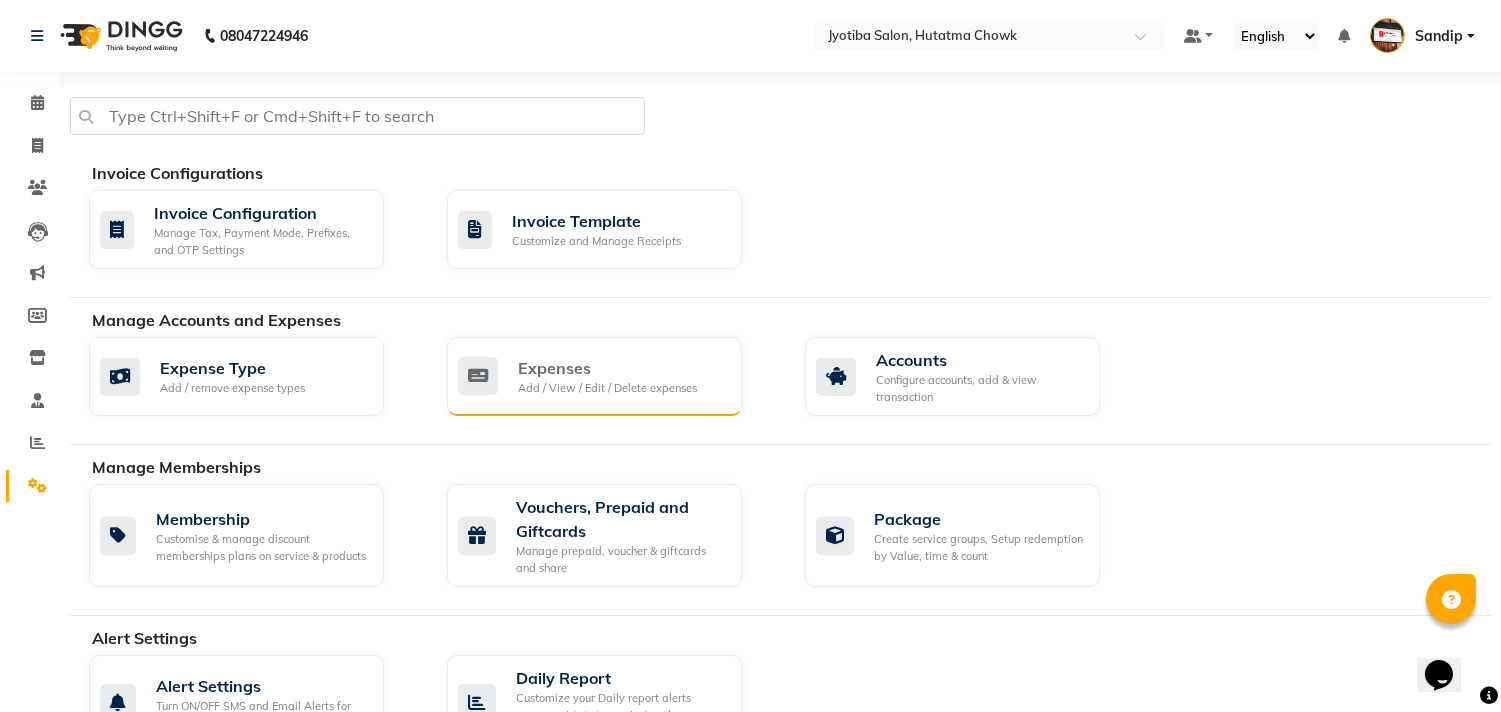 click on "Expenses" 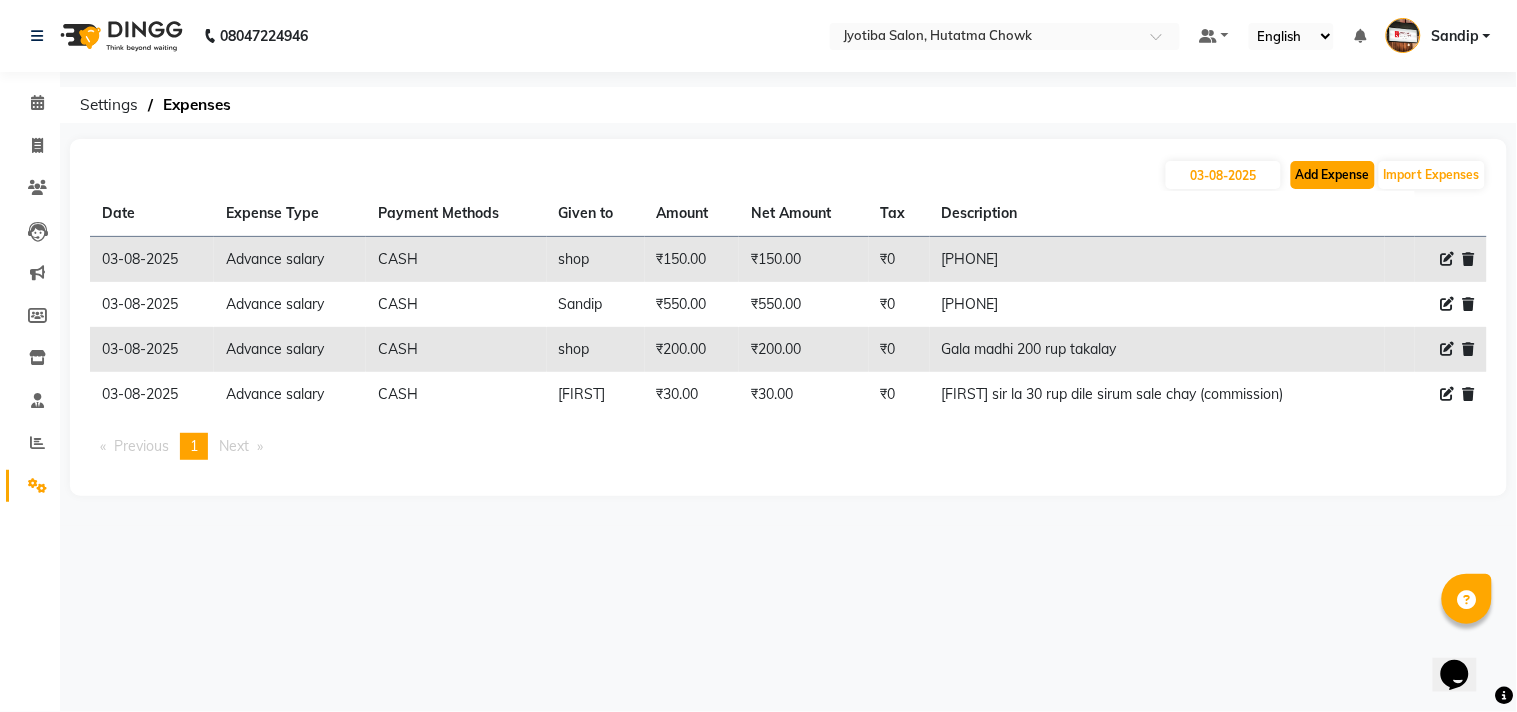 click on "Add Expense" 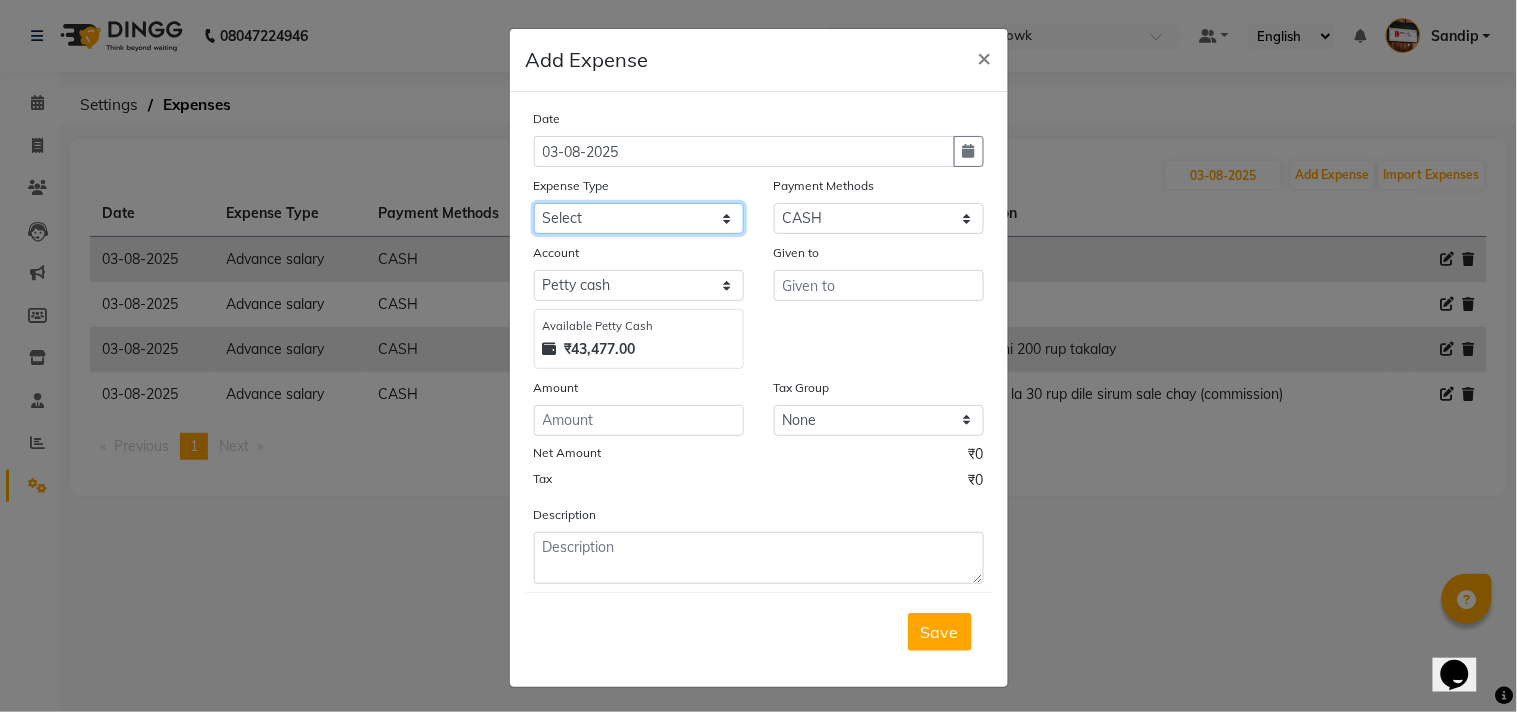 click on "Select Advance salary Advance salary ajaj Bank charges Car maintenance  Cash transfer to bank Cash transfer to hub Client Snacks Clinical charges Equipment Fuel Govt fee home Incentive Insurance International purchase Loan Repayment Maintenance Marketing Miscellaneous MRA Other Over times Pantry Product Rent Salary shop shop Staff Snacks Tax Tea & Refreshment TIP Utilities Wifi recharge" 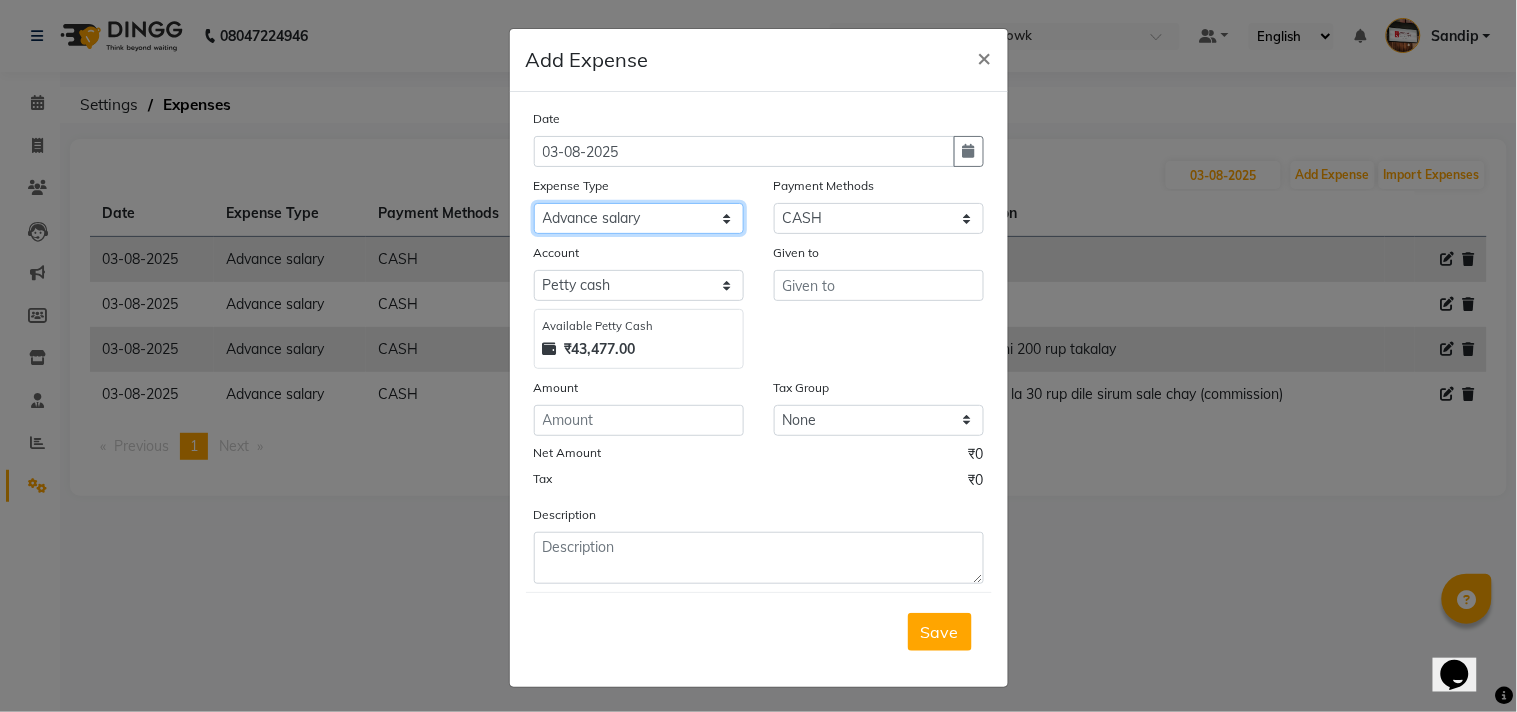 click on "Select Advance salary Advance salary ajaj Bank charges Car maintenance  Cash transfer to bank Cash transfer to hub Client Snacks Clinical charges Equipment Fuel Govt fee home Incentive Insurance International purchase Loan Repayment Maintenance Marketing Miscellaneous MRA Other Over times Pantry Product Rent Salary shop shop Staff Snacks Tax Tea & Refreshment TIP Utilities Wifi recharge" 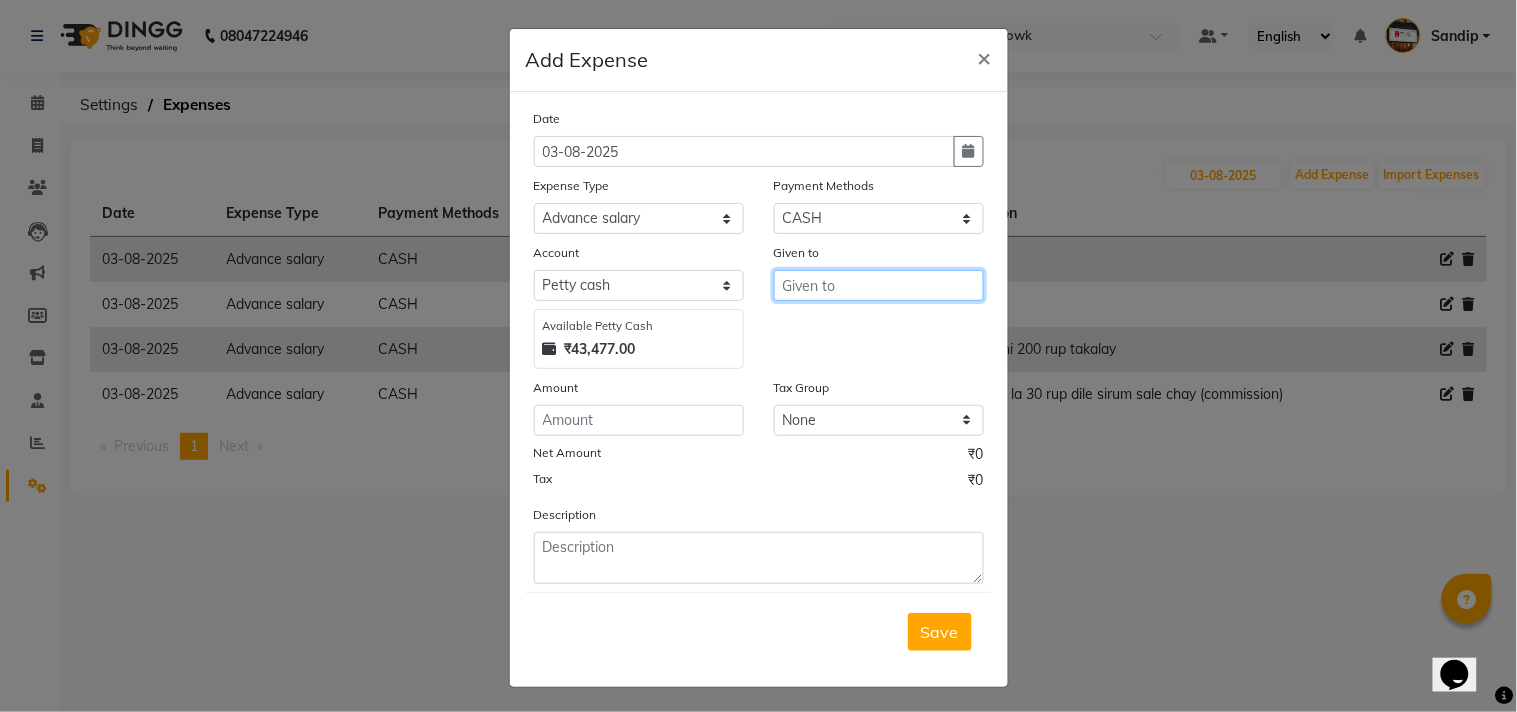 click at bounding box center [879, 285] 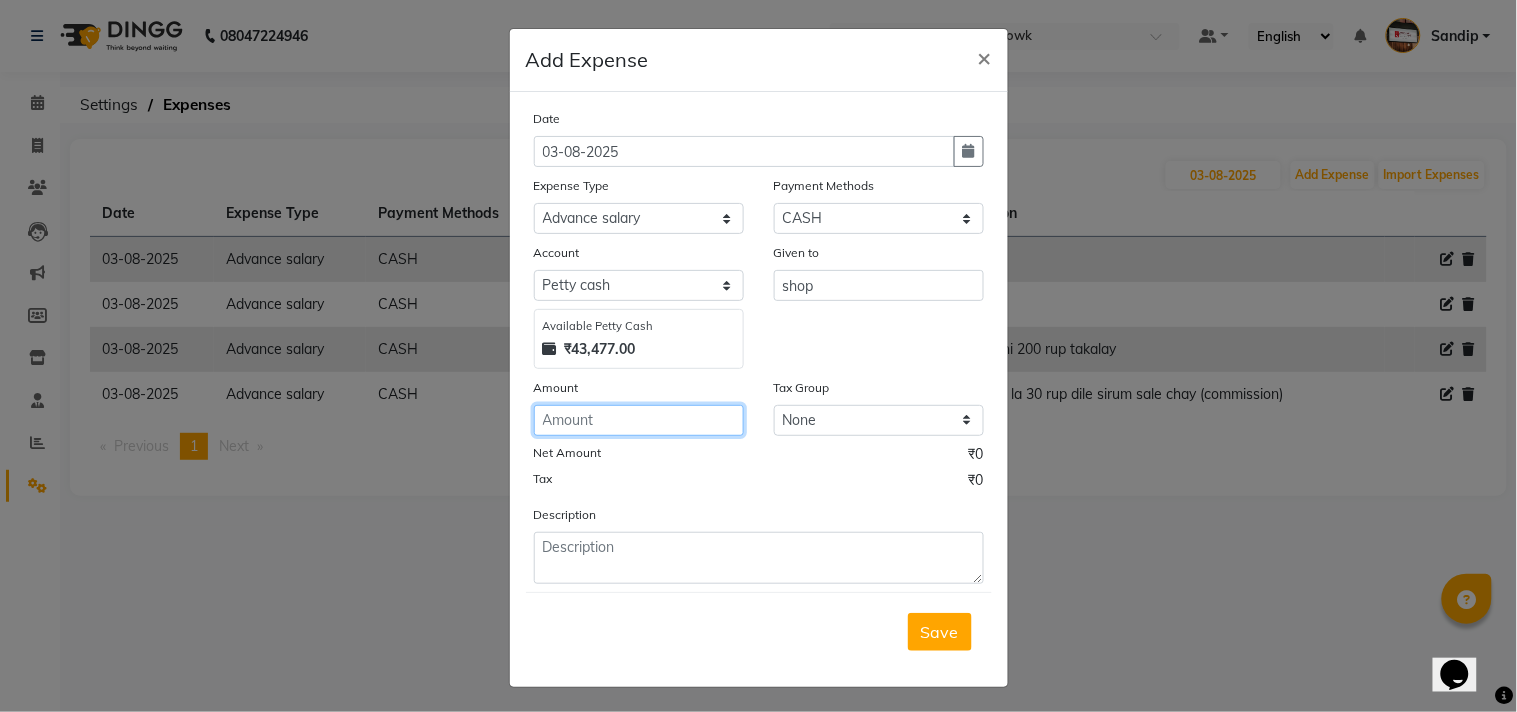click 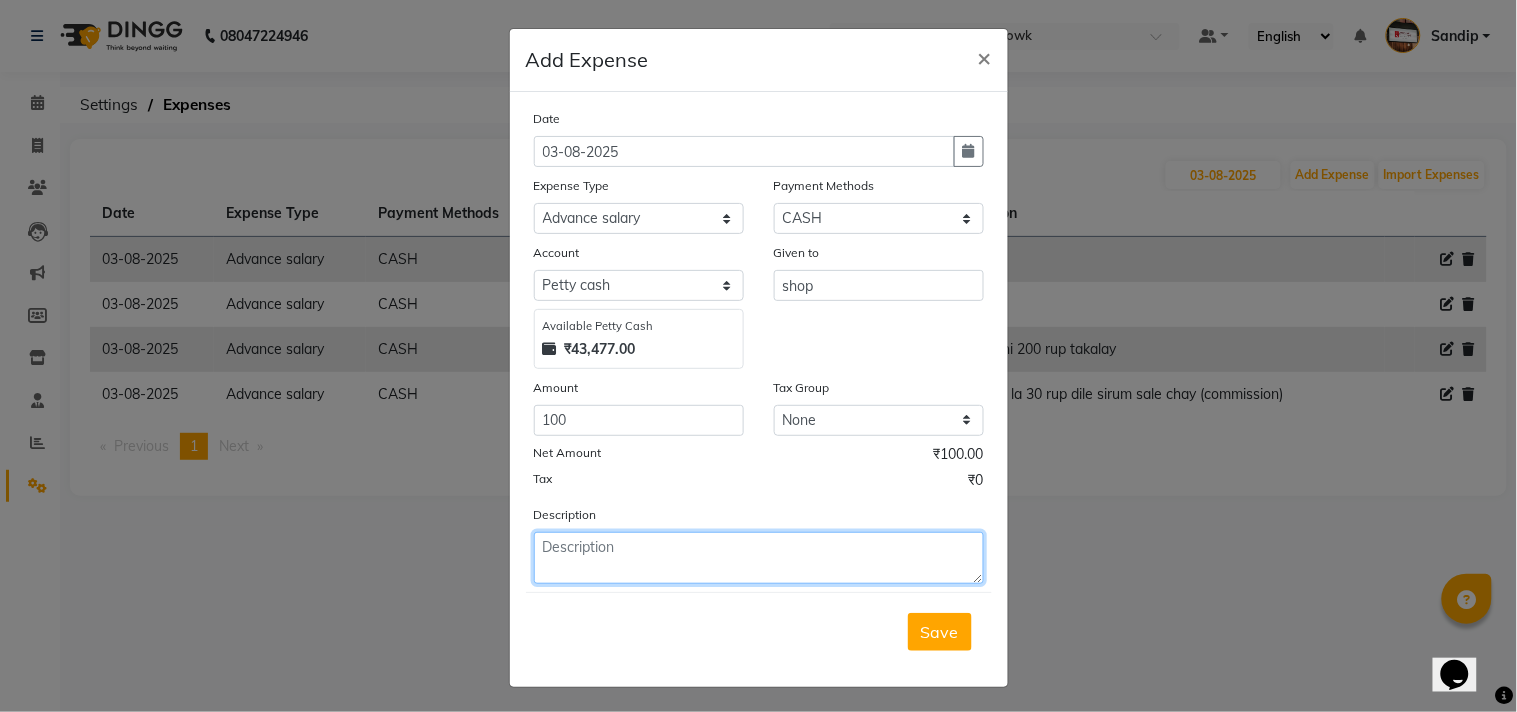 click 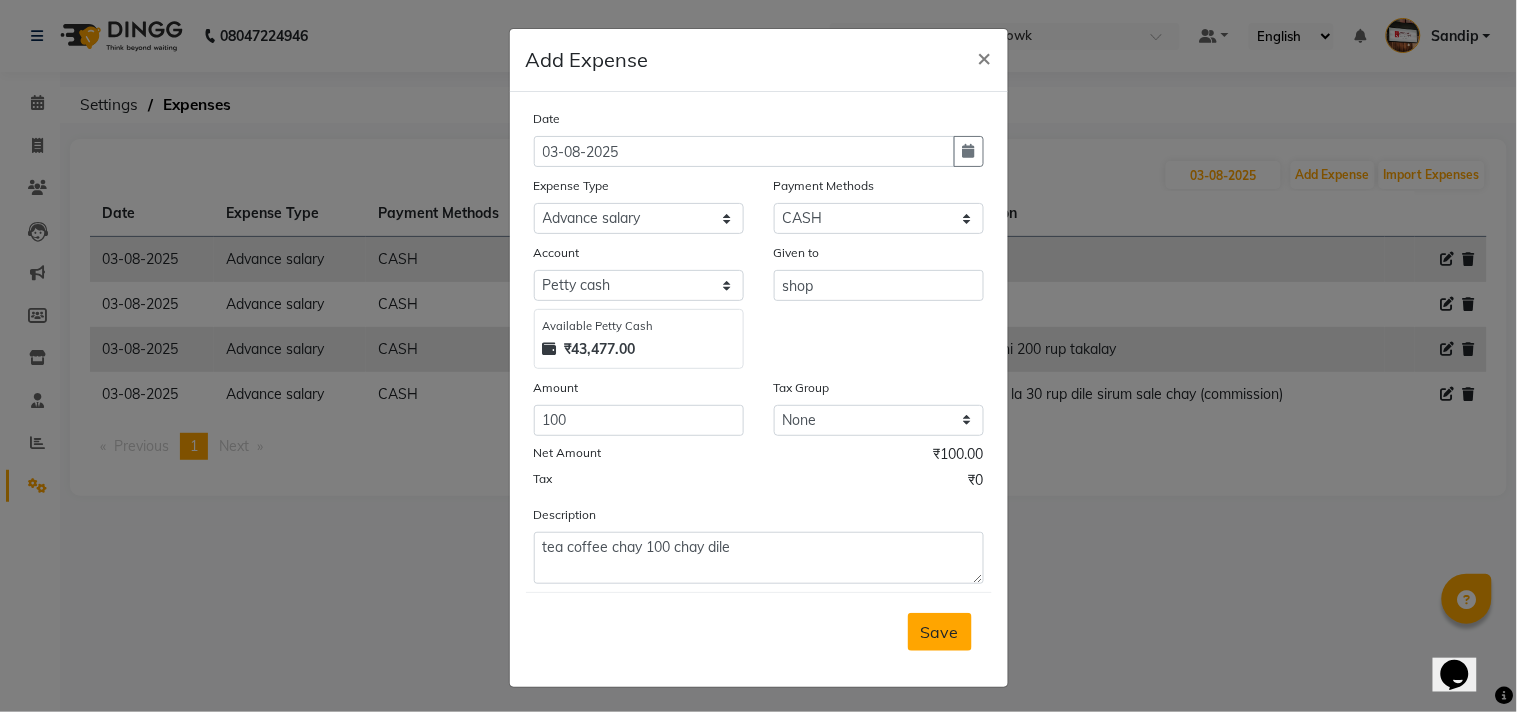 click on "Save" at bounding box center [940, 632] 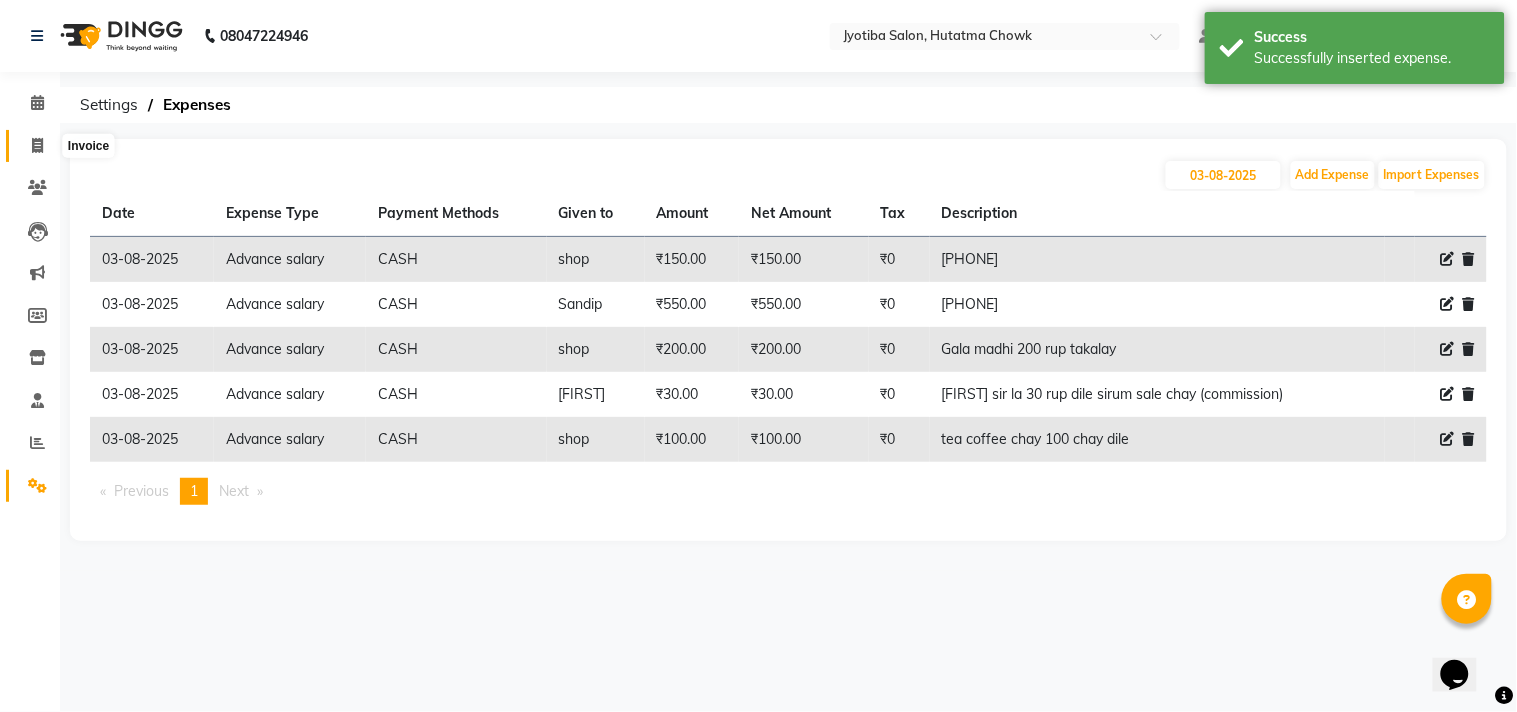 click 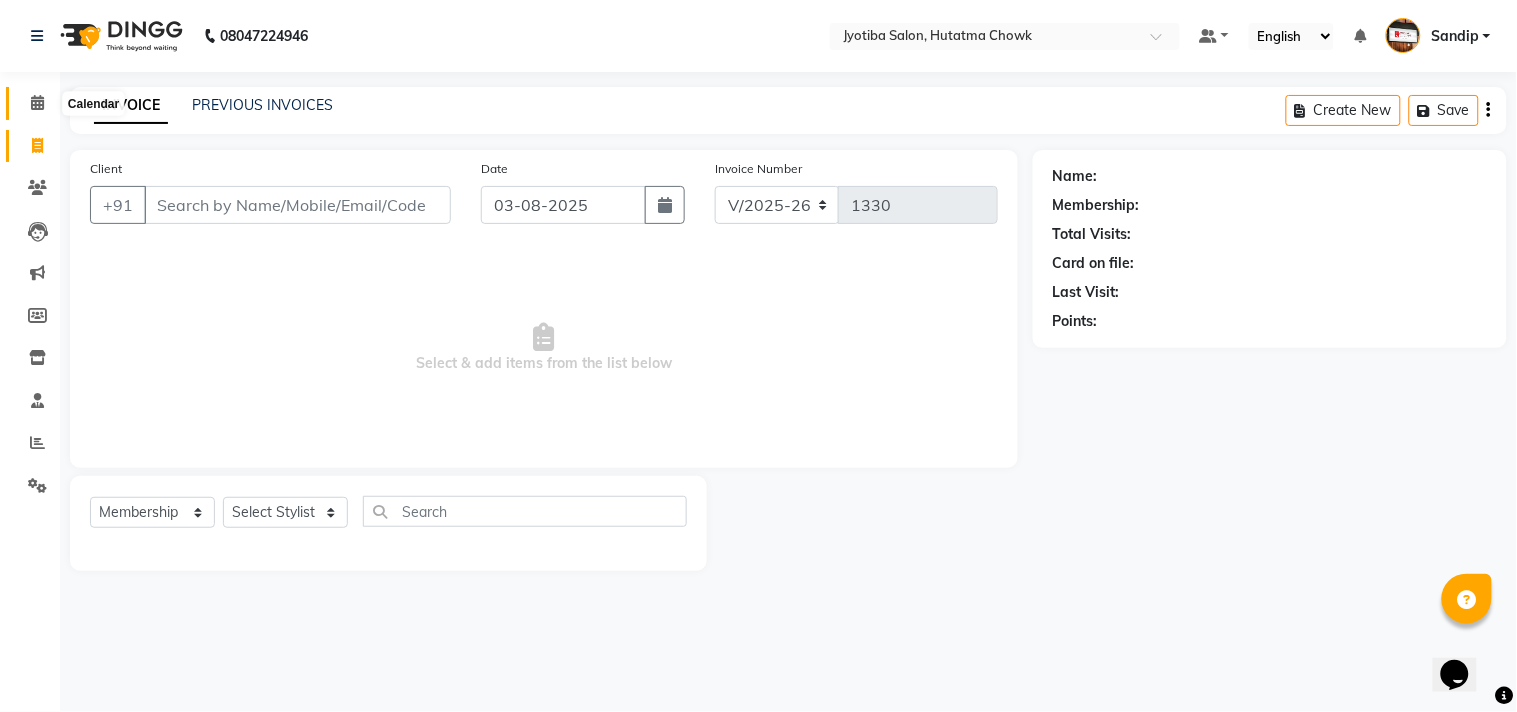 click 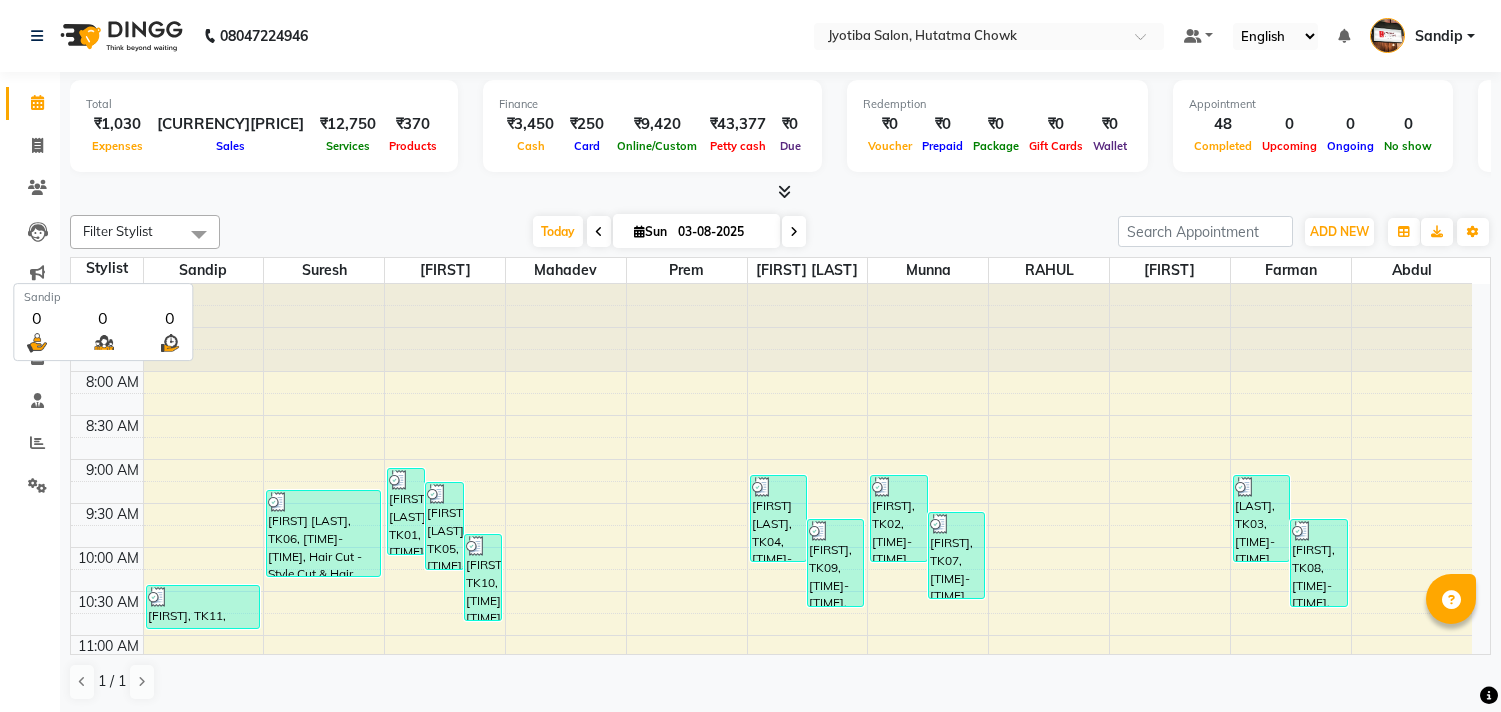 scroll, scrollTop: 0, scrollLeft: 0, axis: both 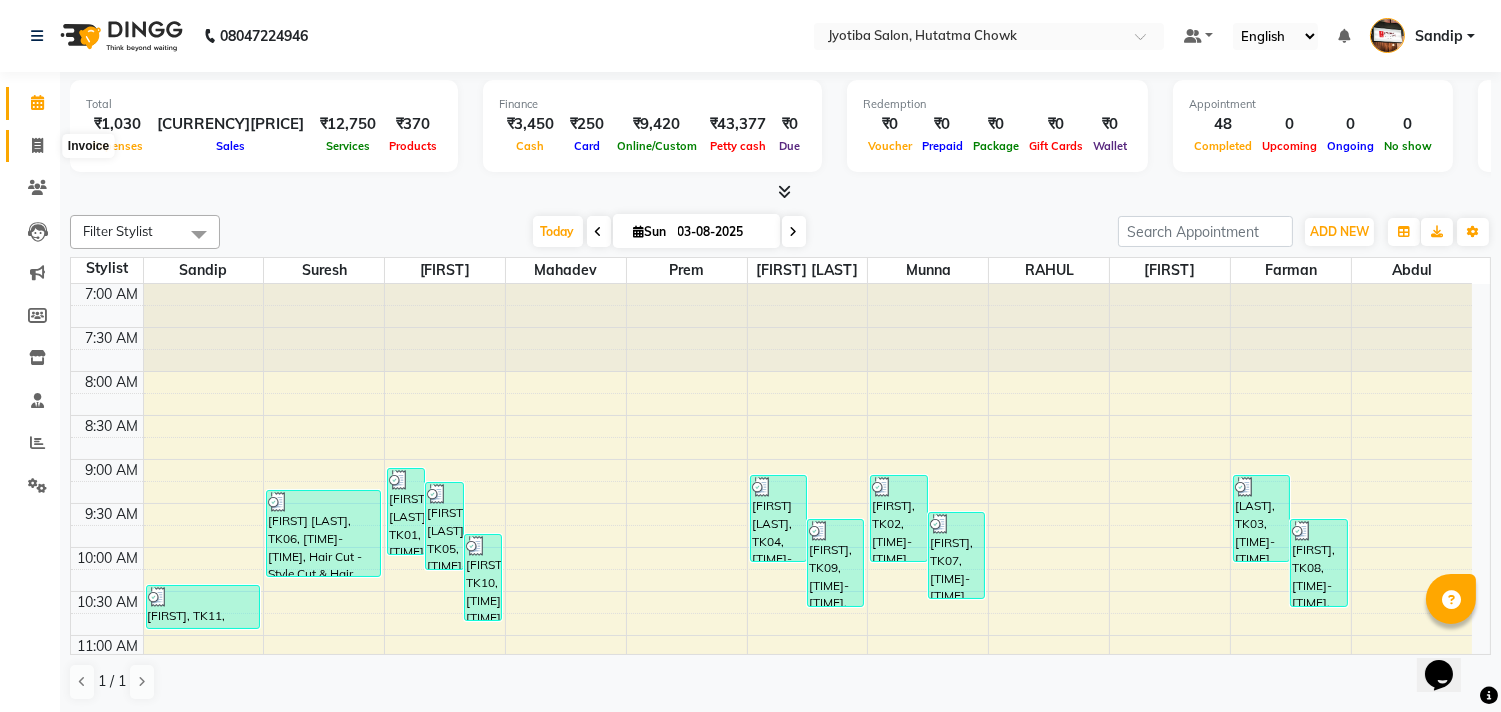 click 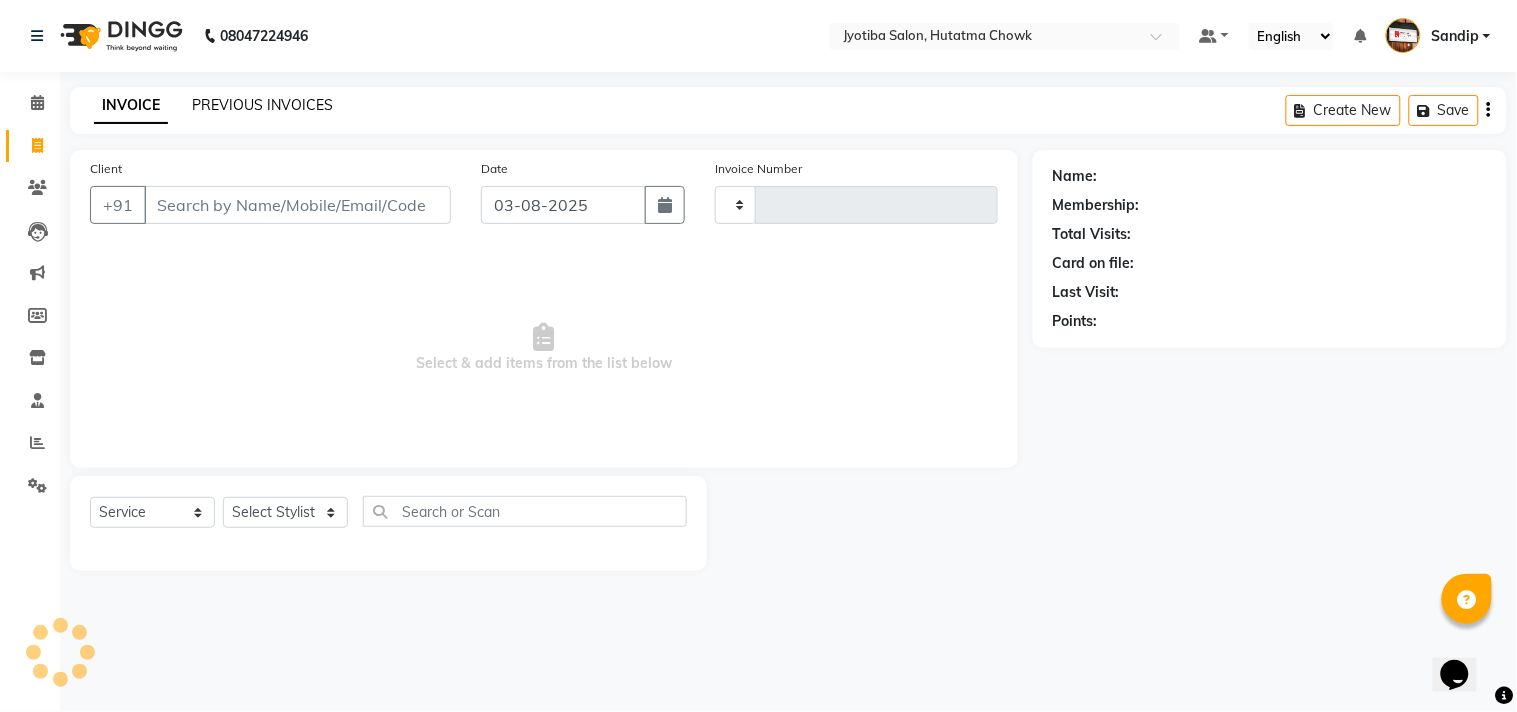 type on "1330" 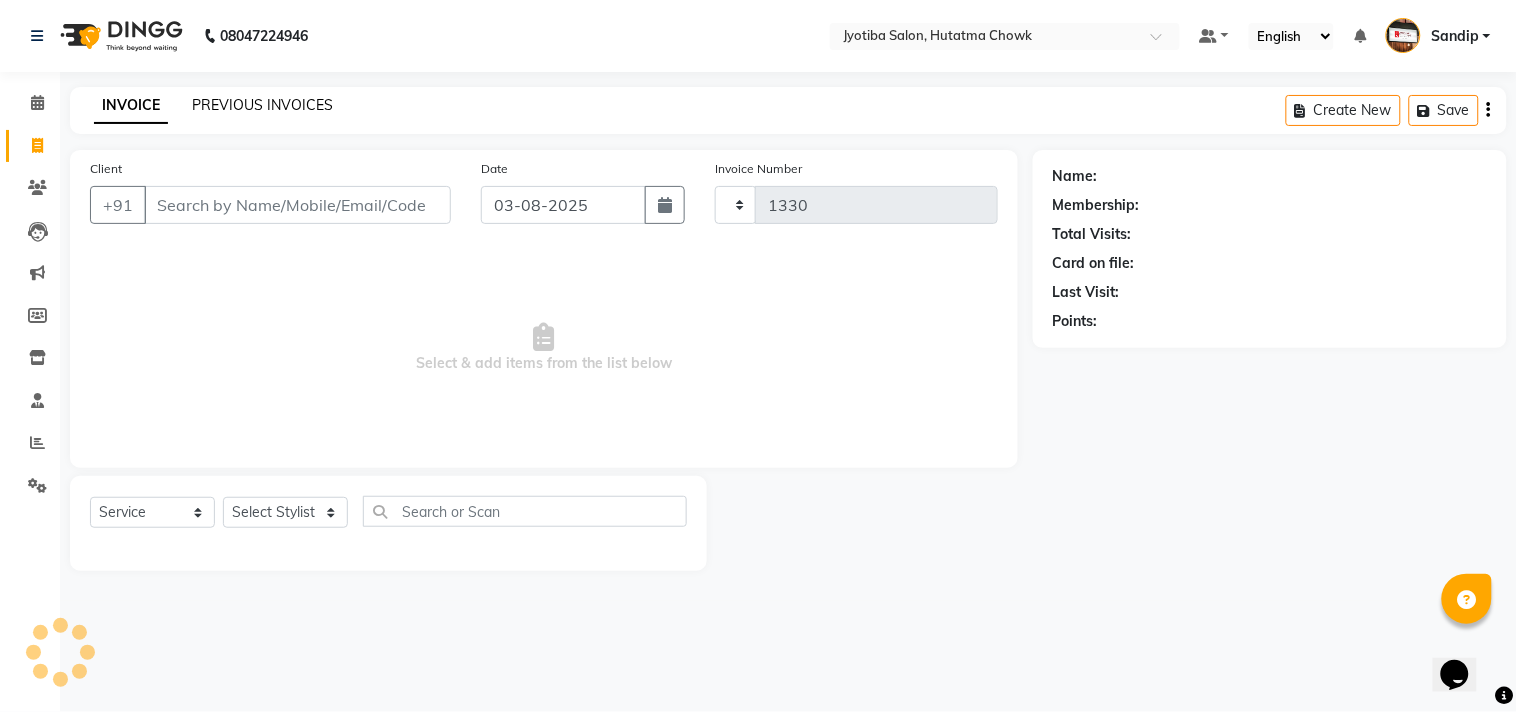 select on "556" 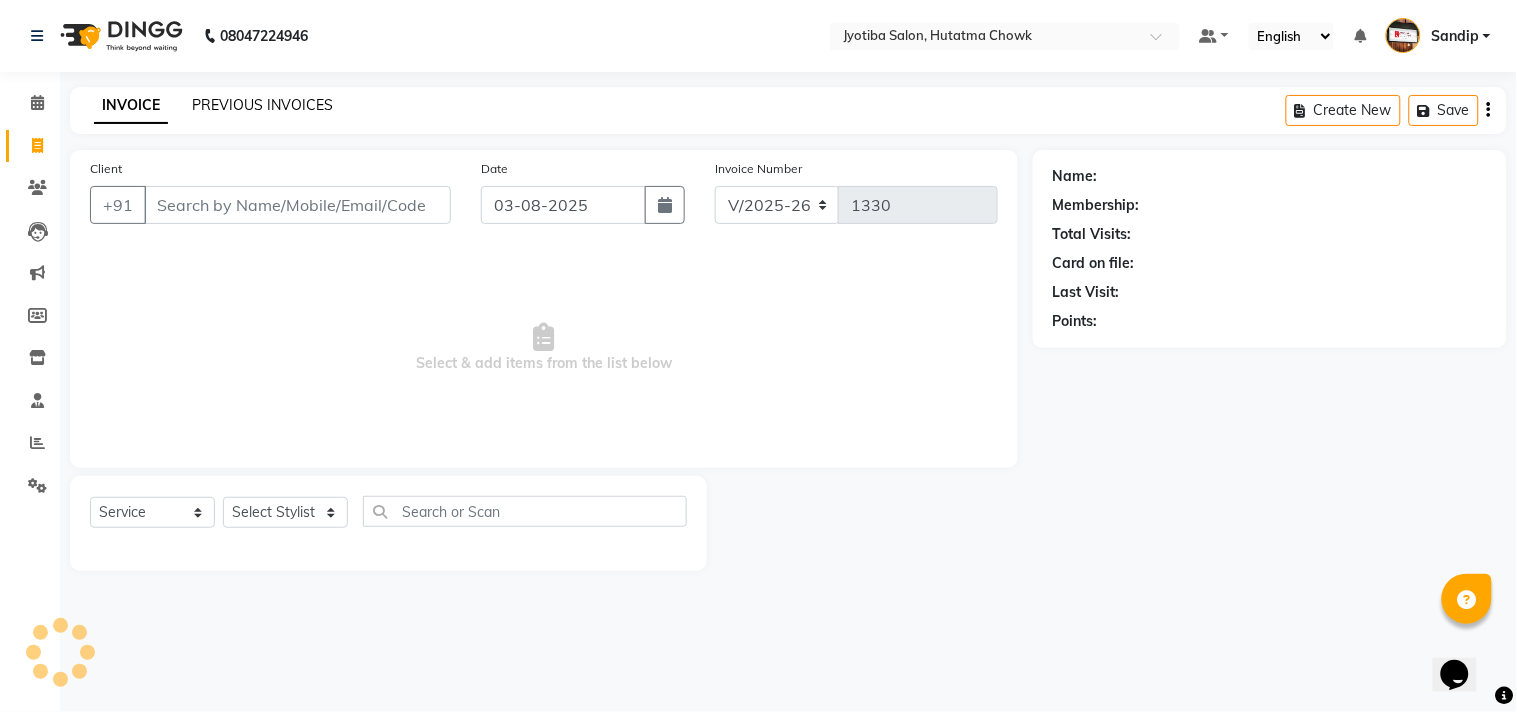 select on "membership" 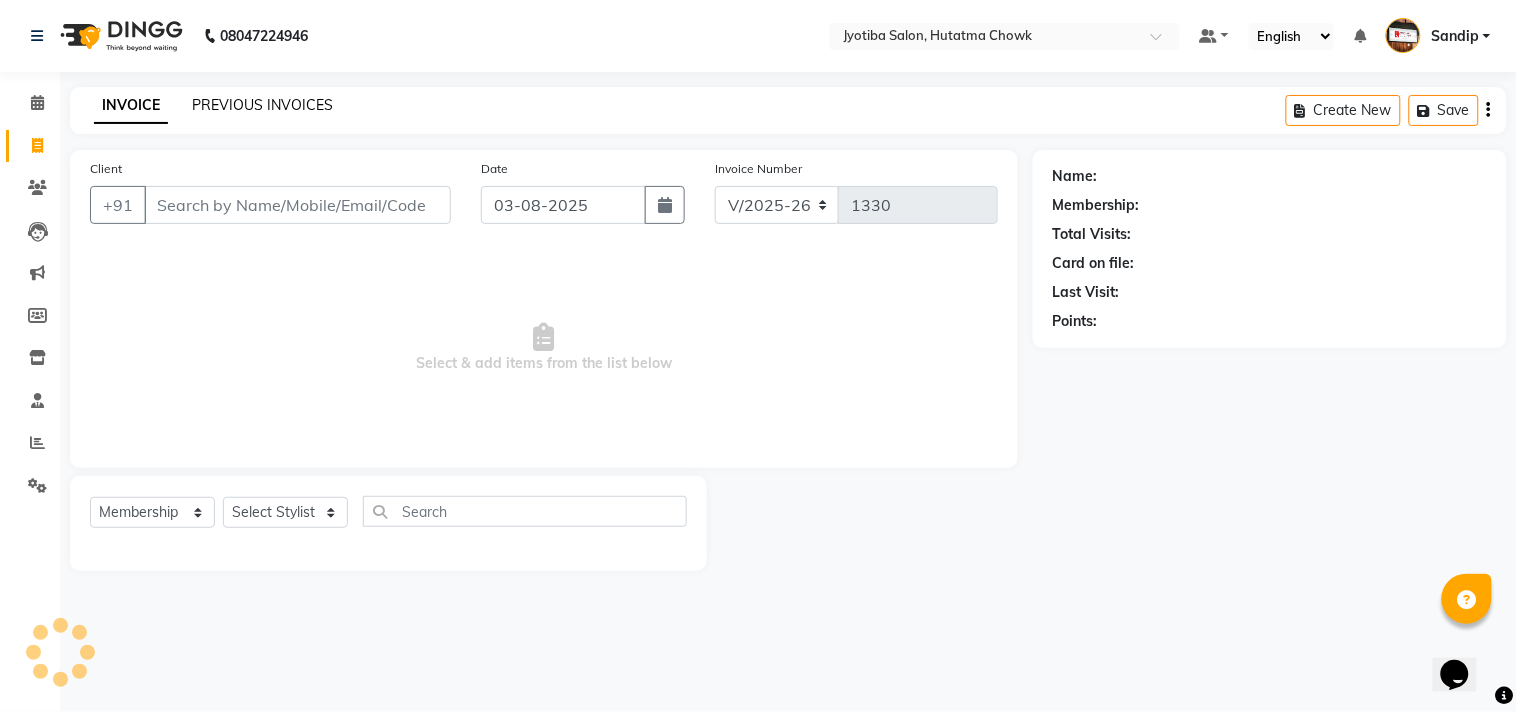 click on "PREVIOUS INVOICES" 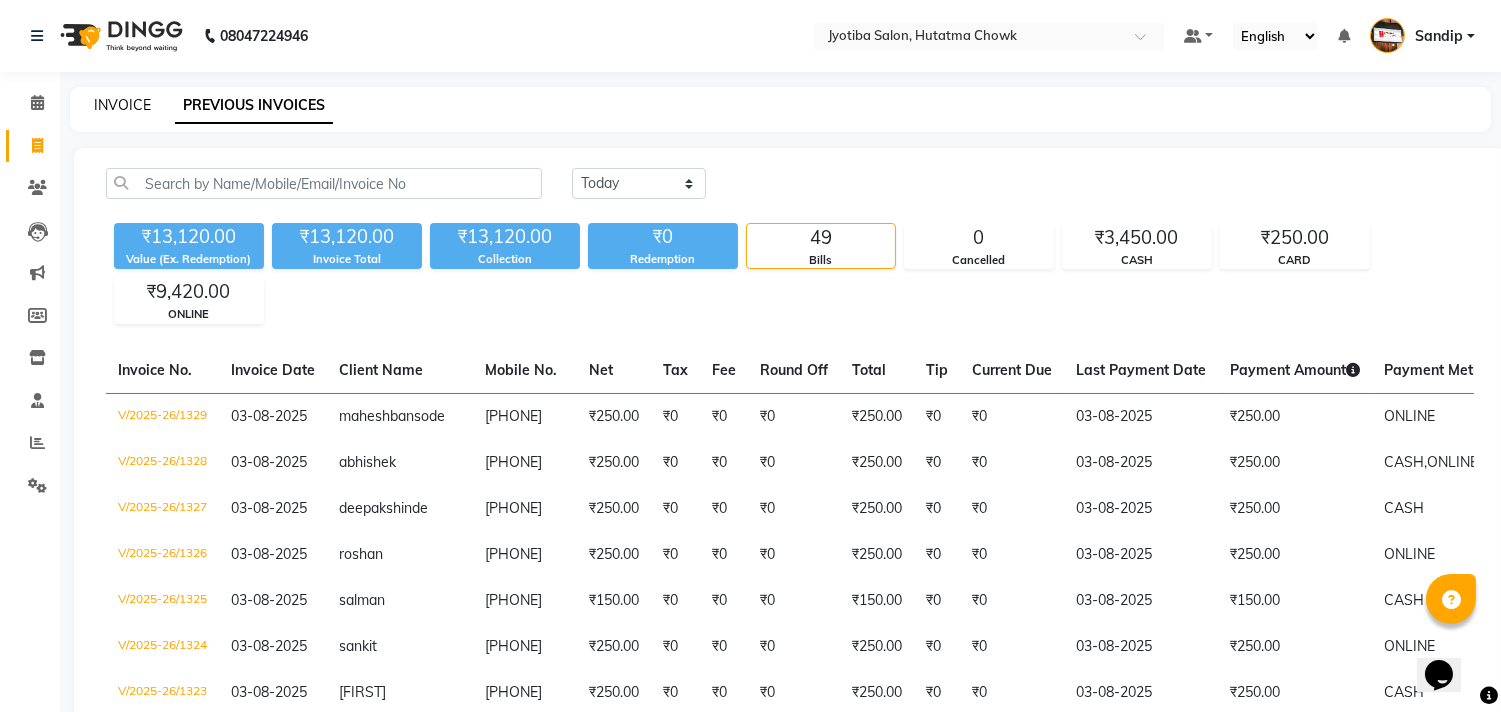 click on "INVOICE" 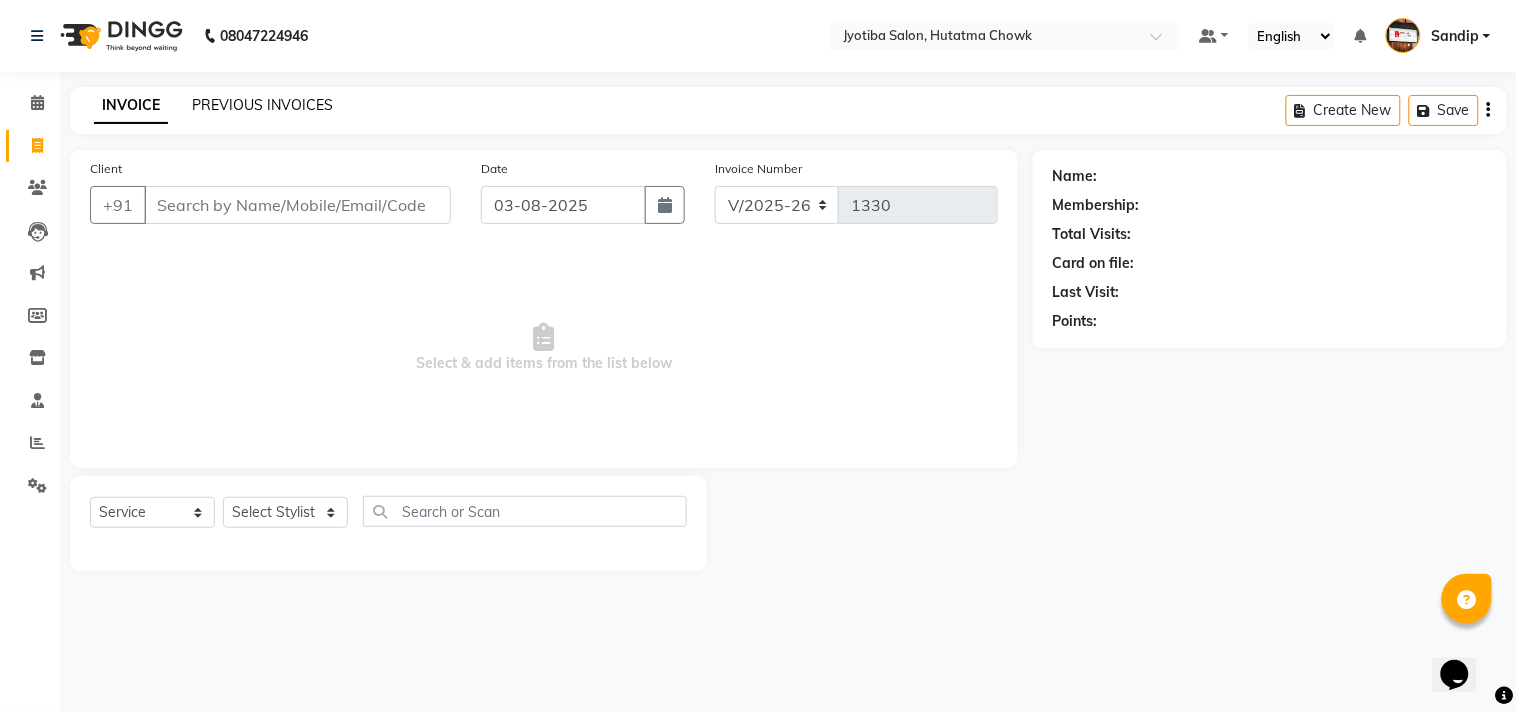 select on "membership" 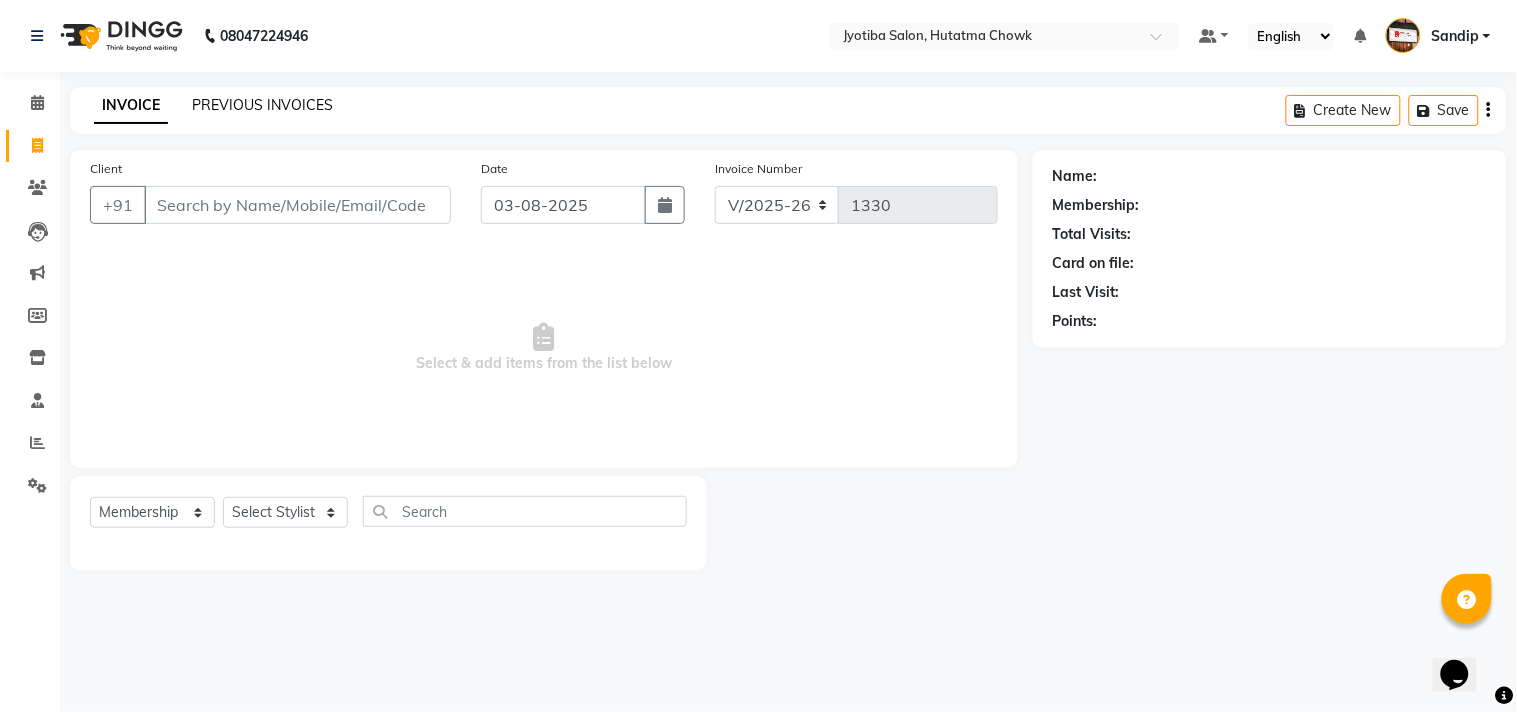 click on "PREVIOUS INVOICES" 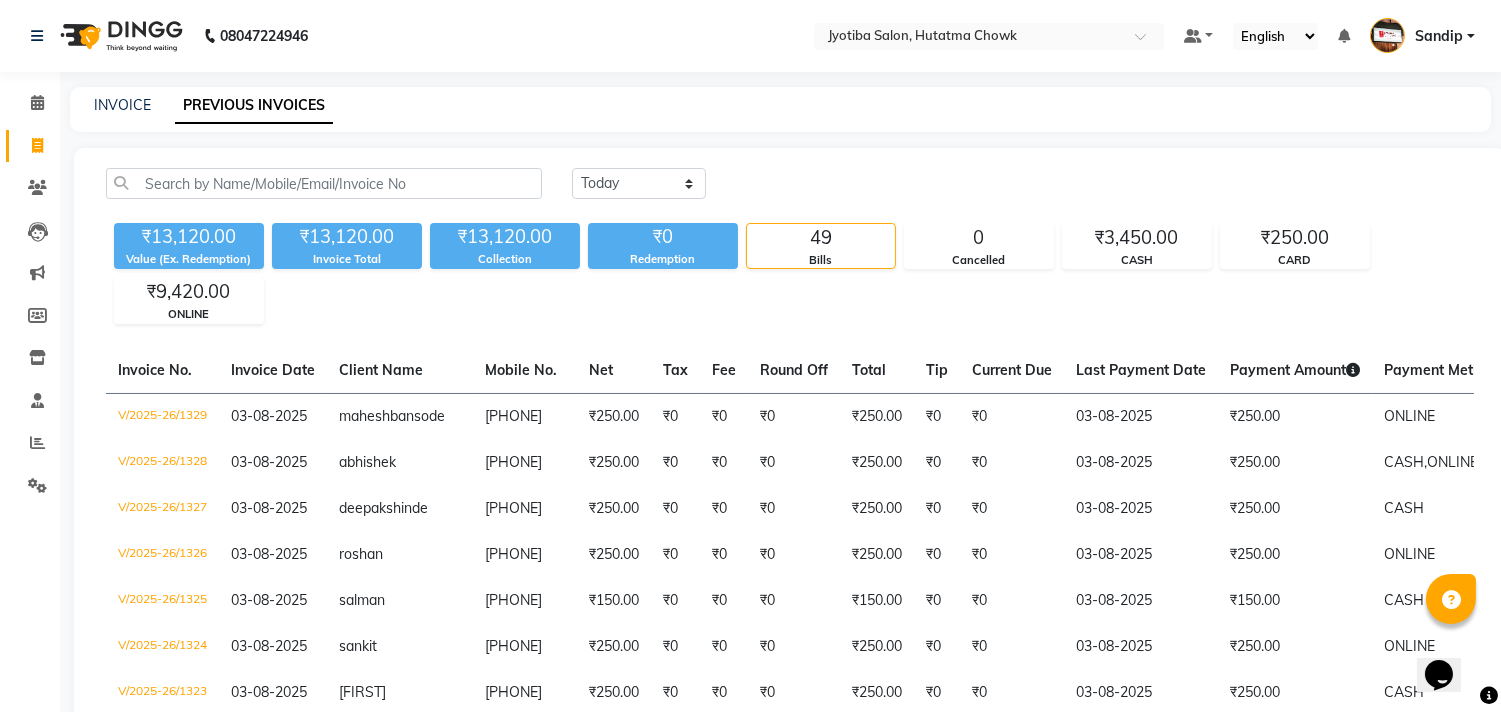 click on "PREVIOUS INVOICES" 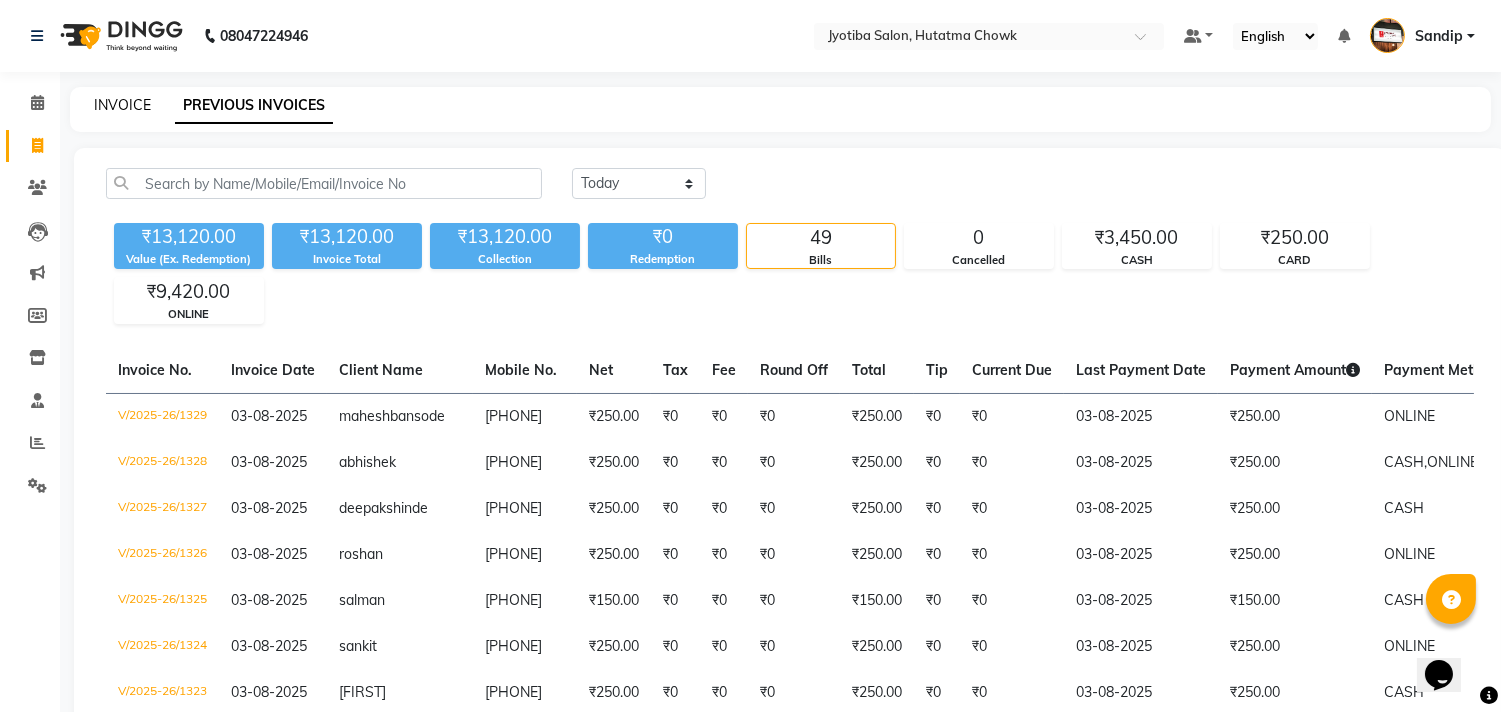 click on "INVOICE" 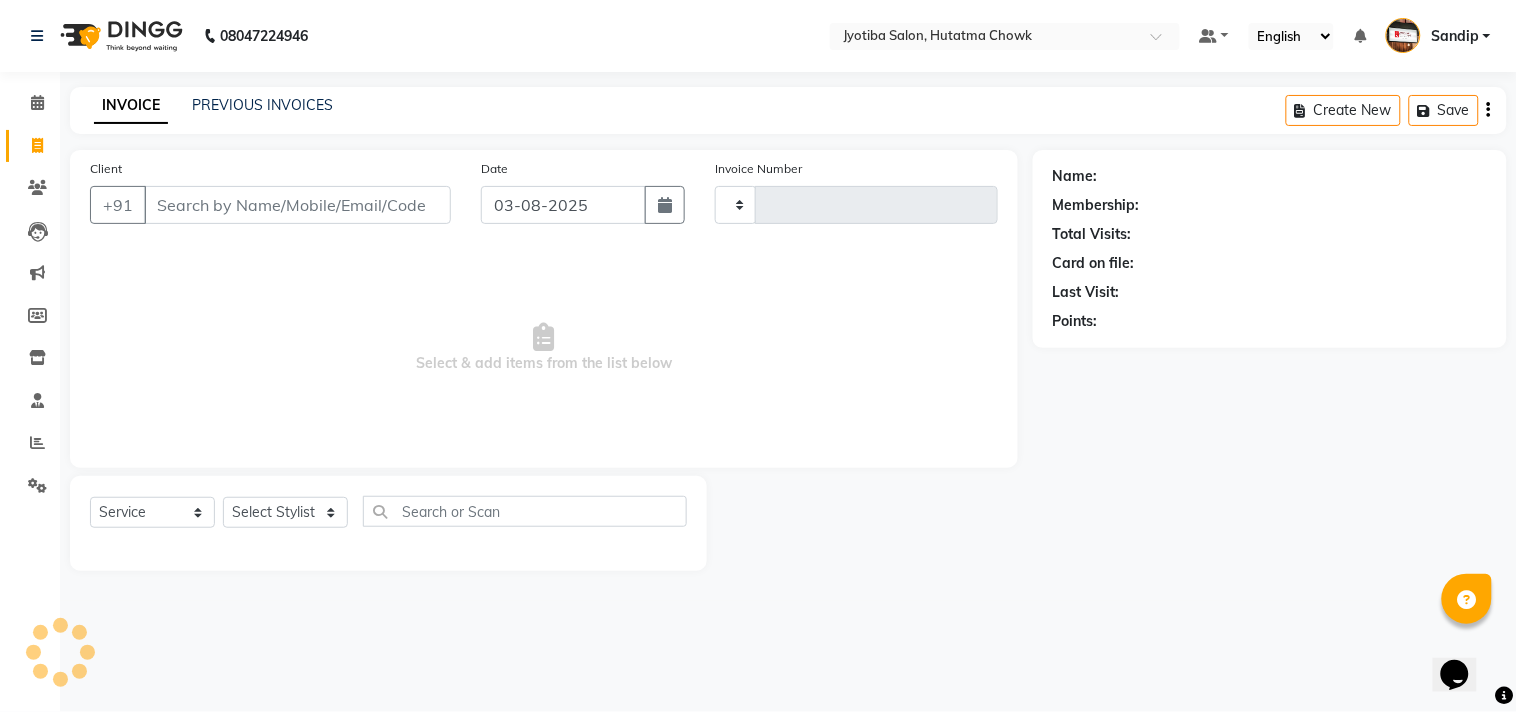 type on "1330" 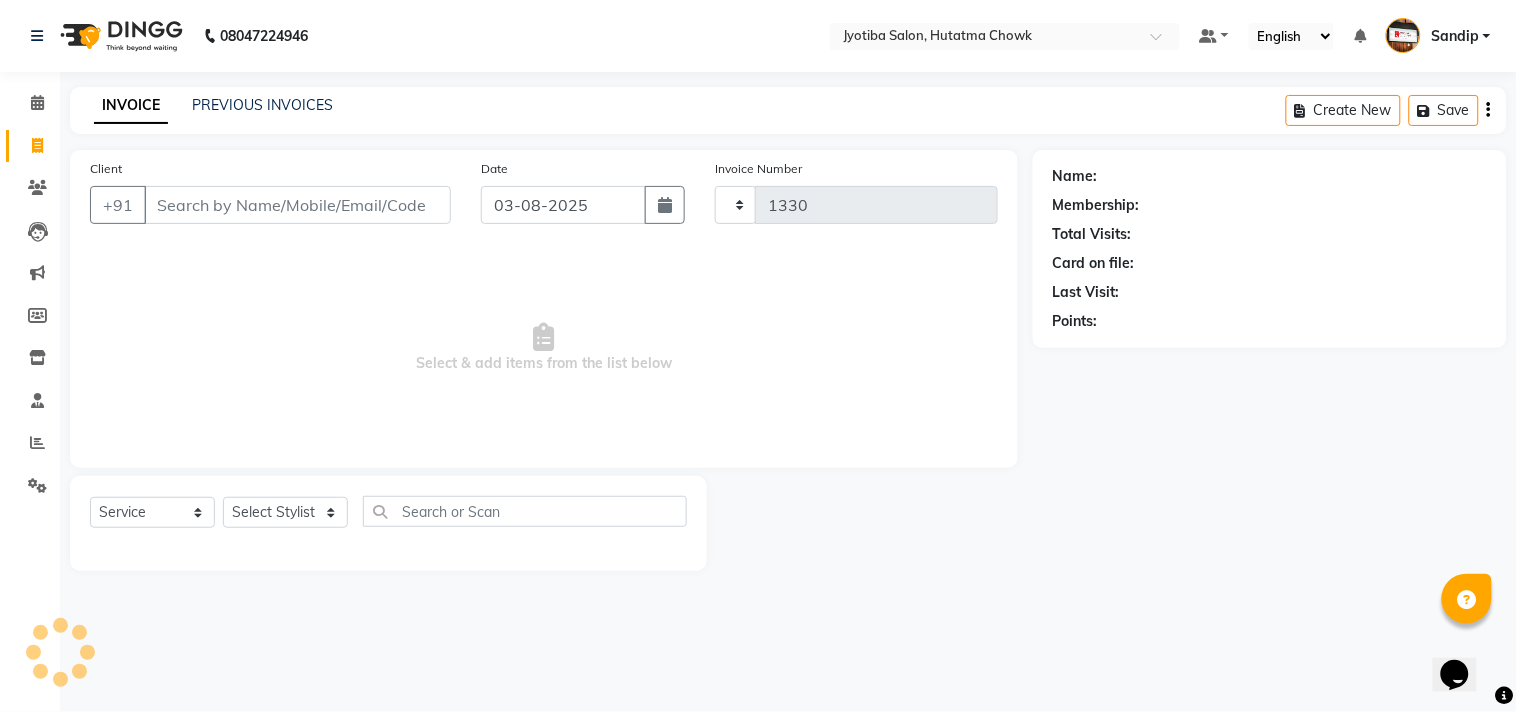 select on "556" 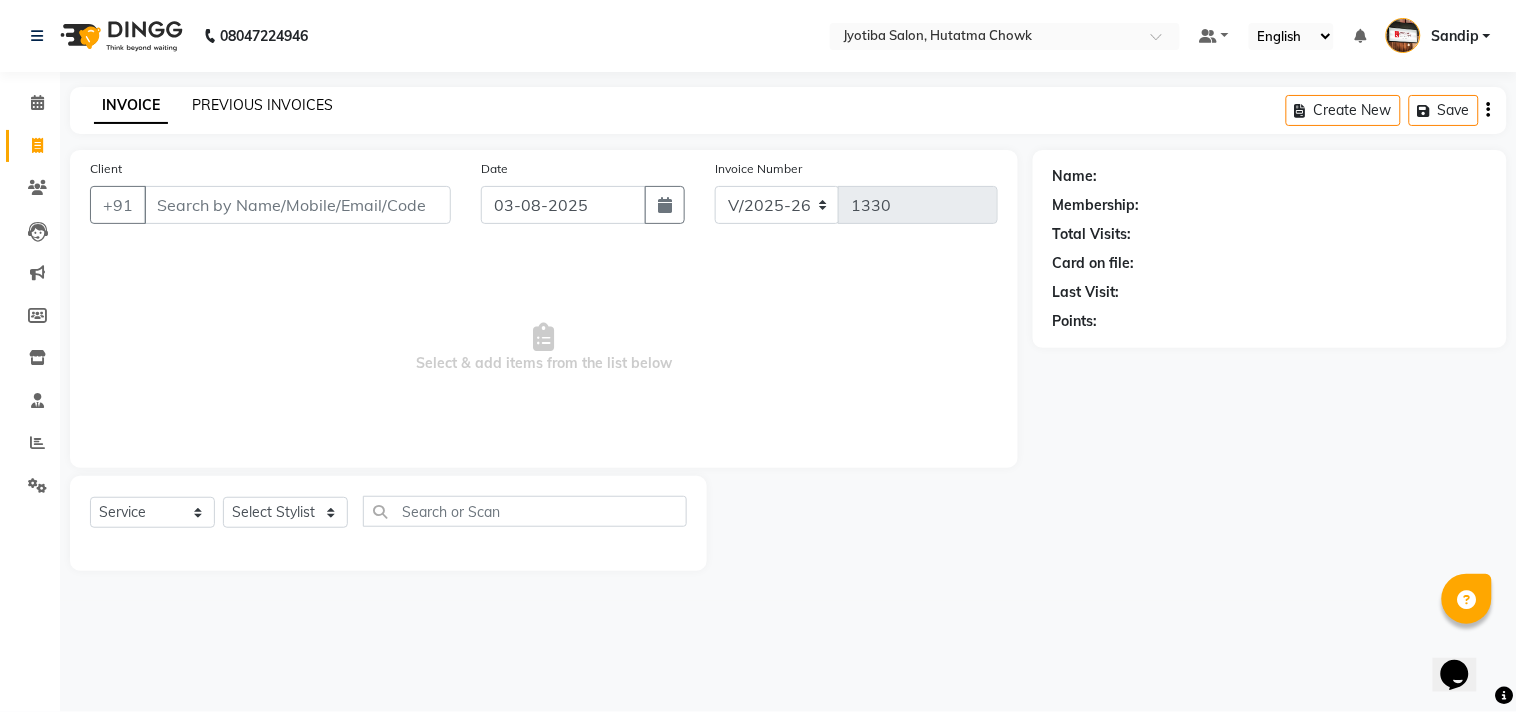 click on "PREVIOUS INVOICES" 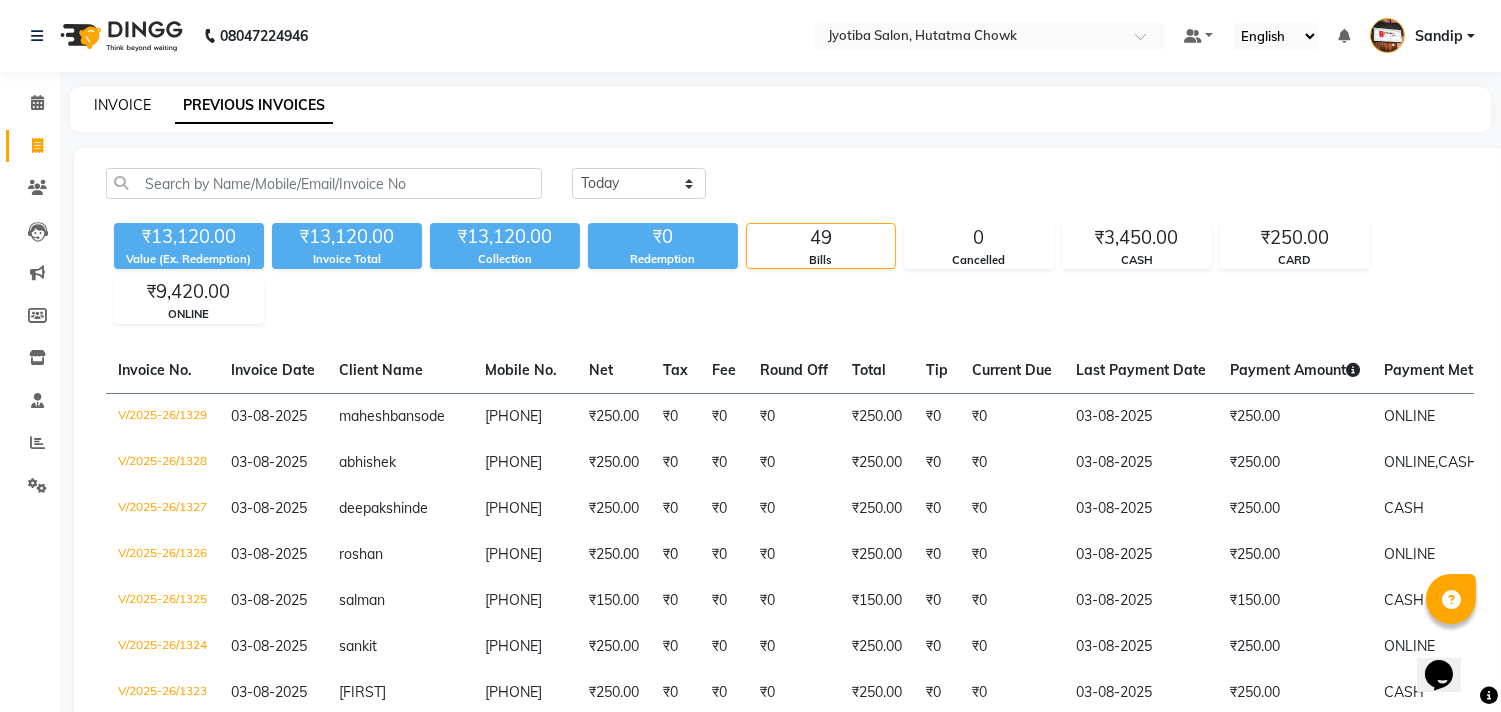 click on "INVOICE" 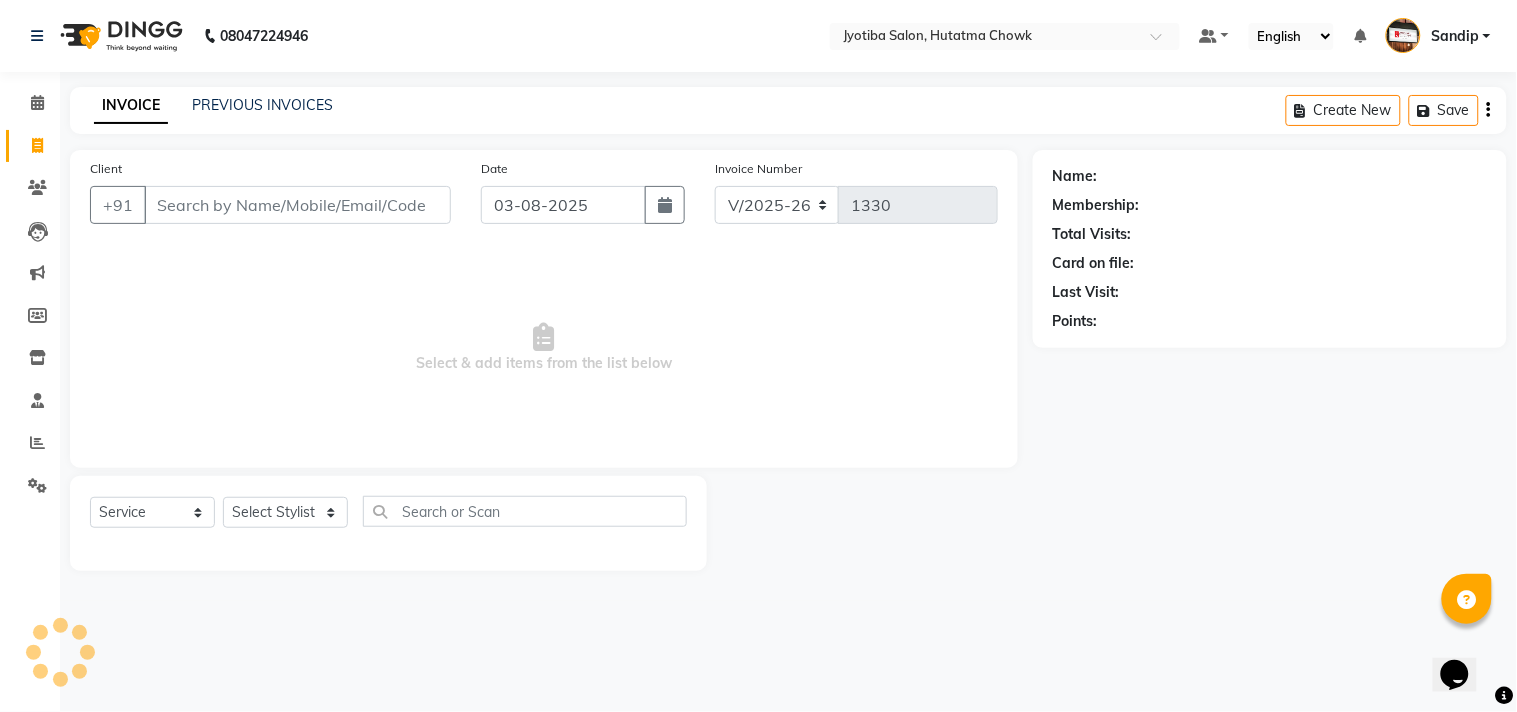 select on "membership" 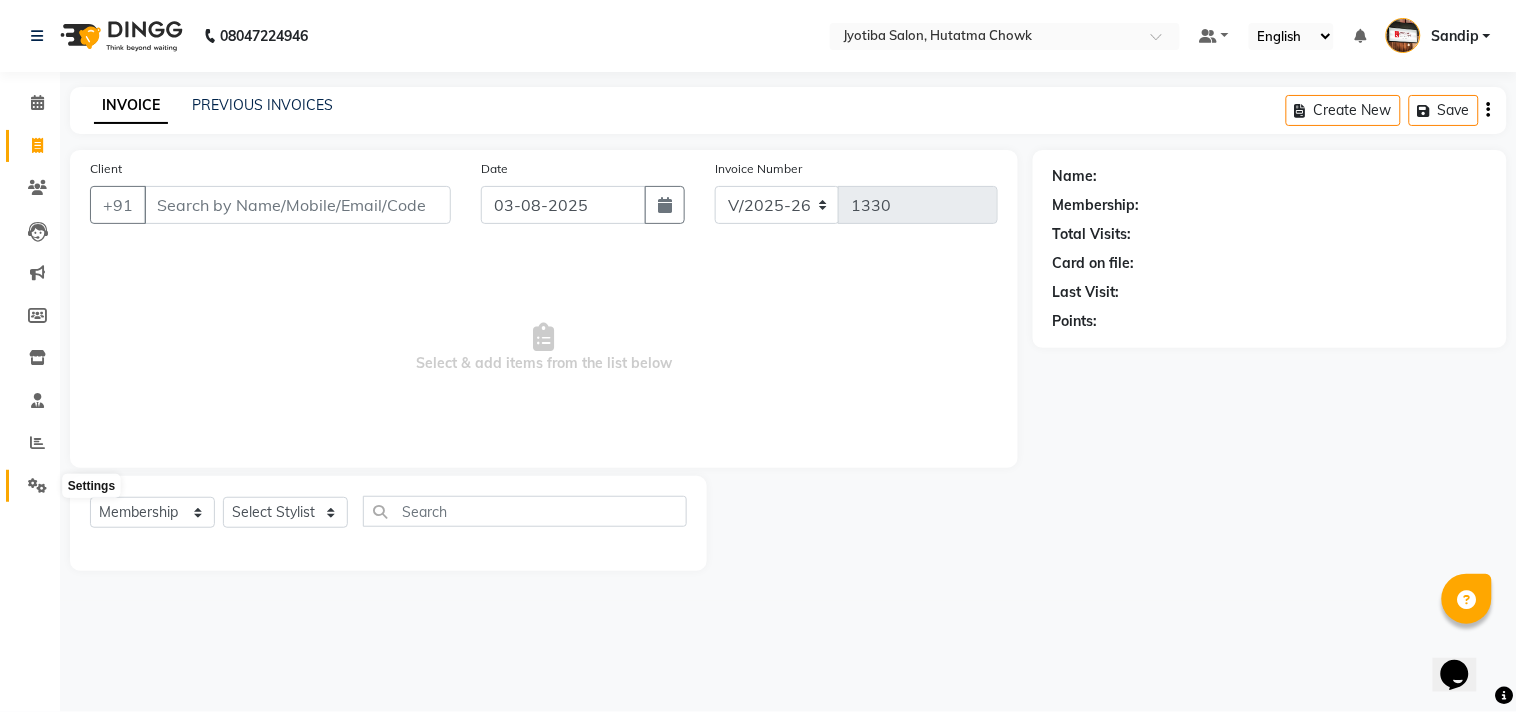 click 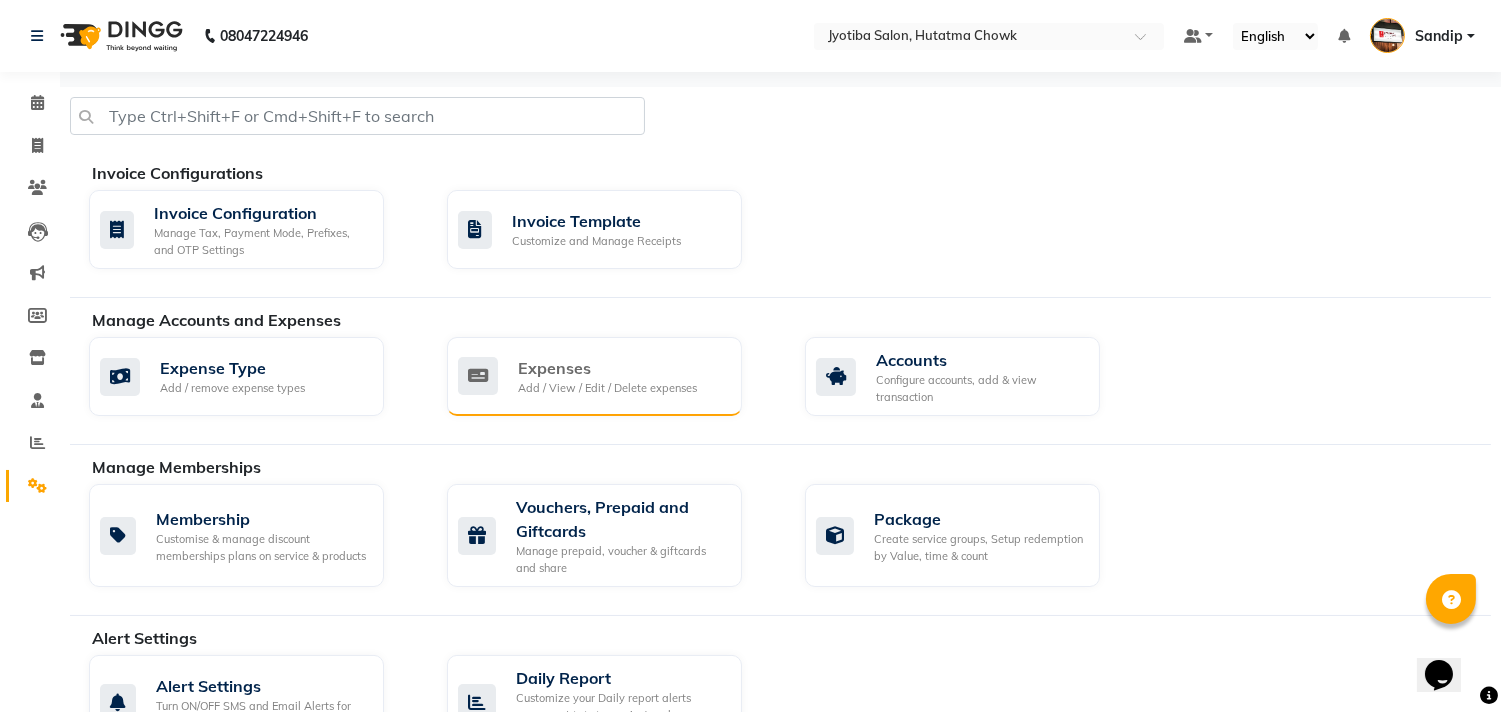 click on "Expenses Add / View / Edit / Delete expenses" 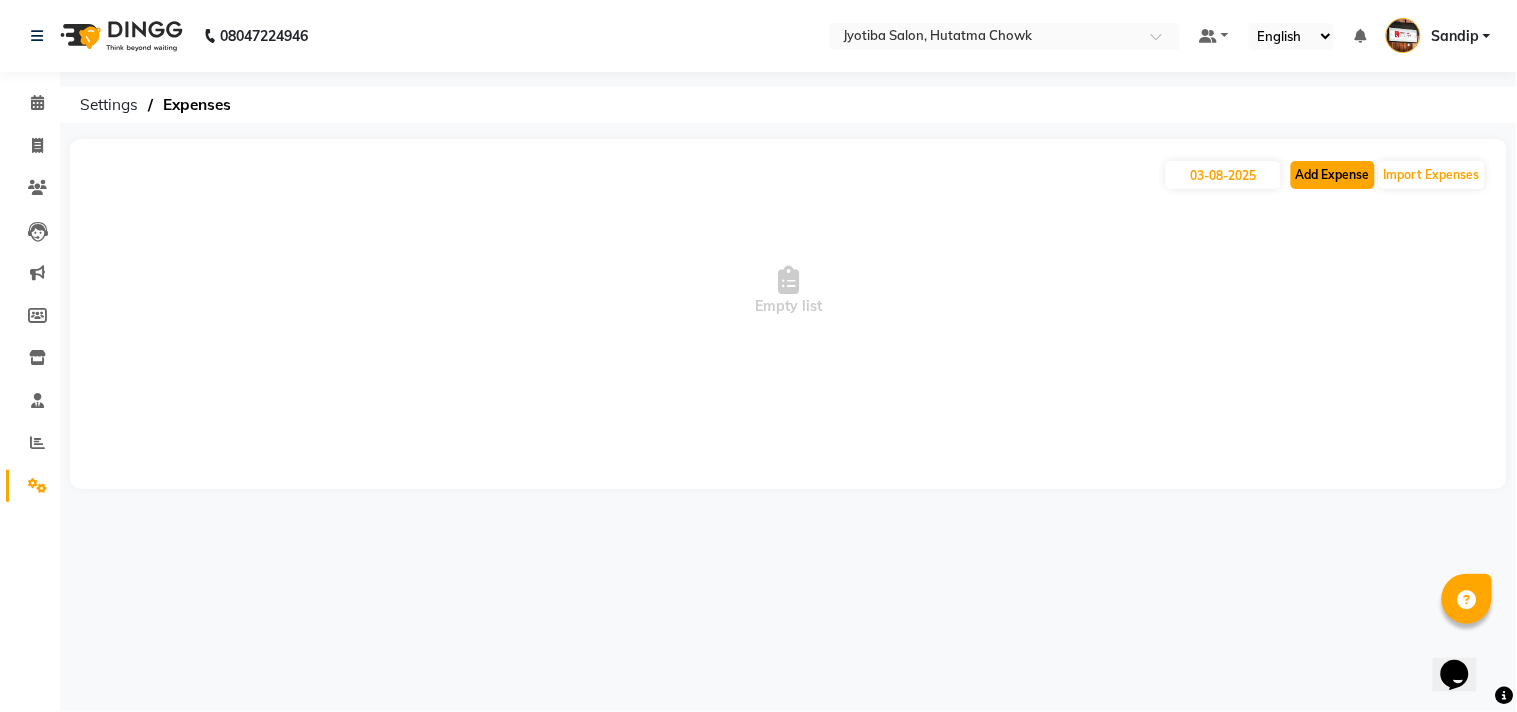 click on "Add Expense" 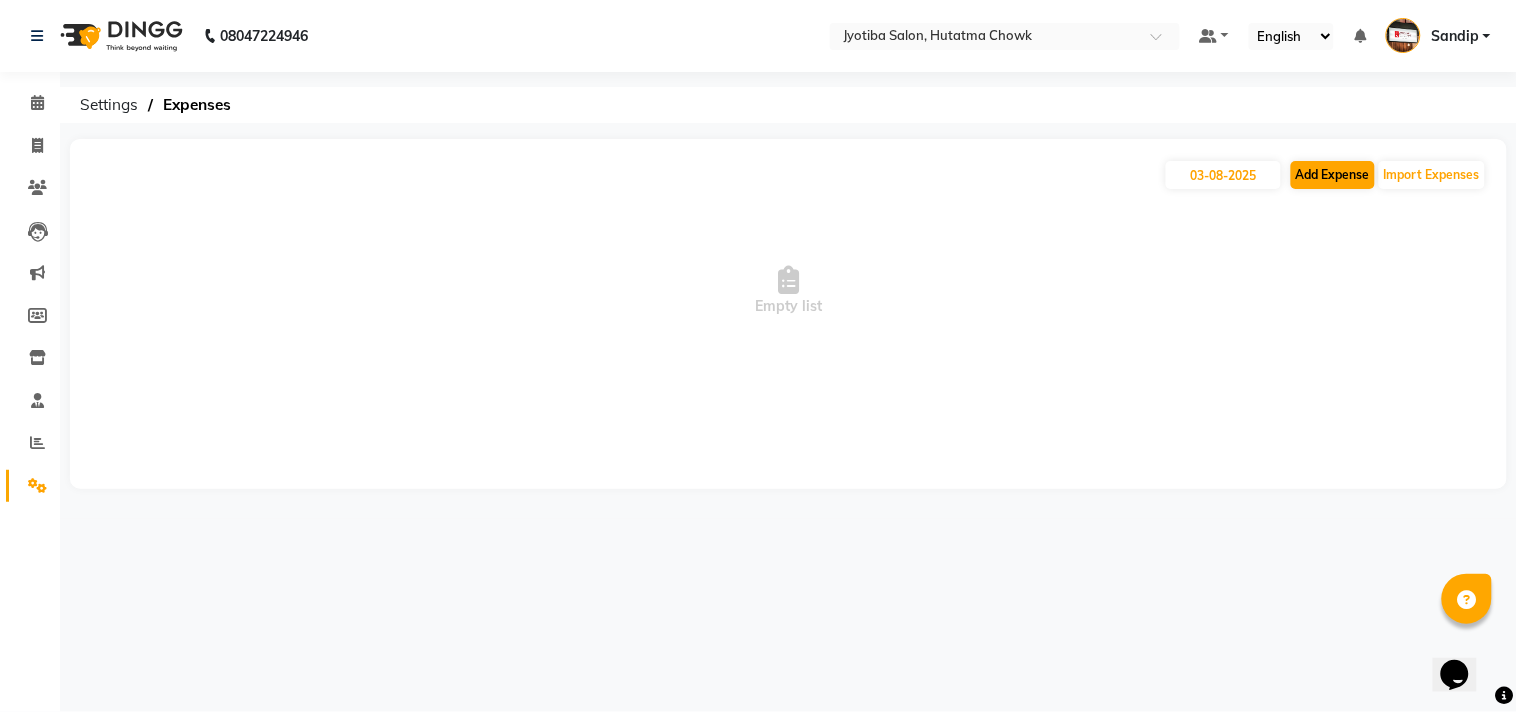 select on "1" 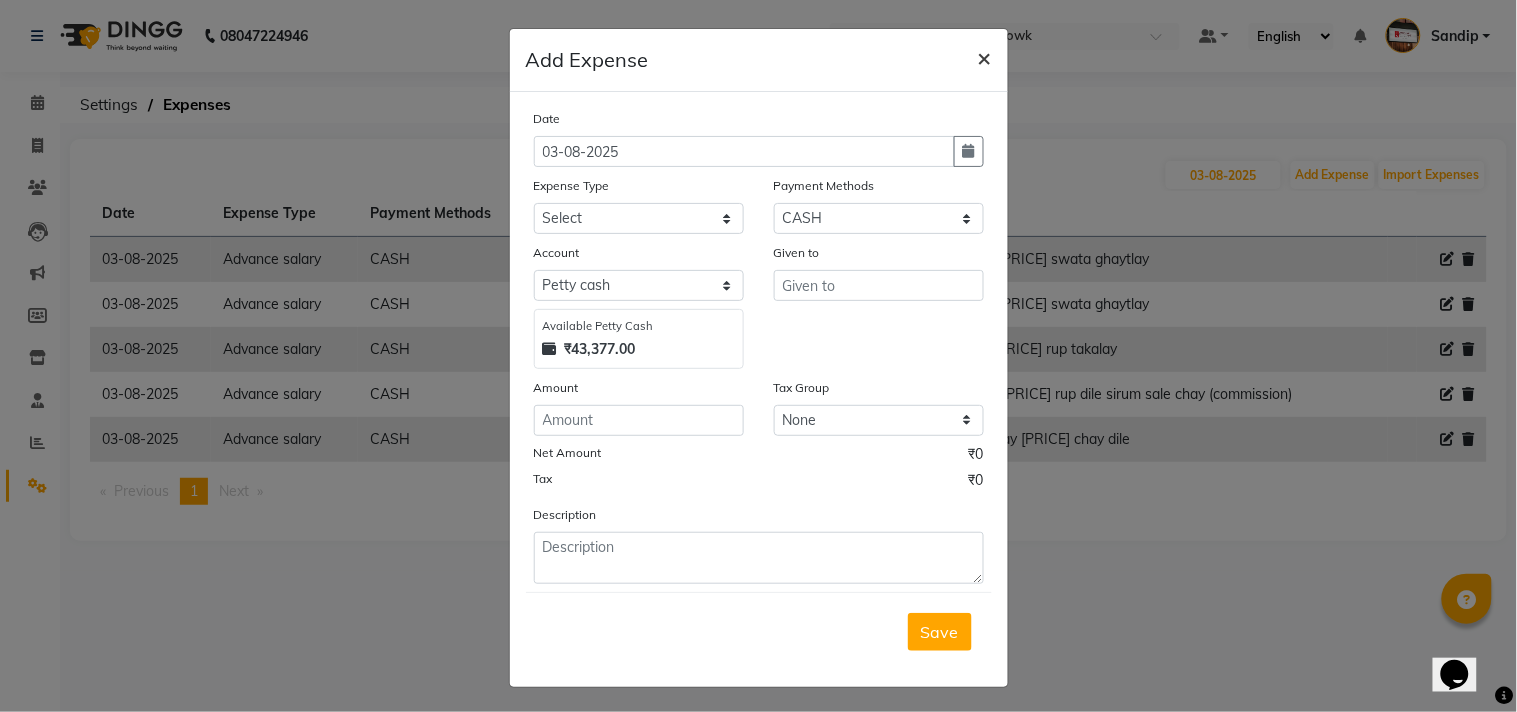 click on "×" 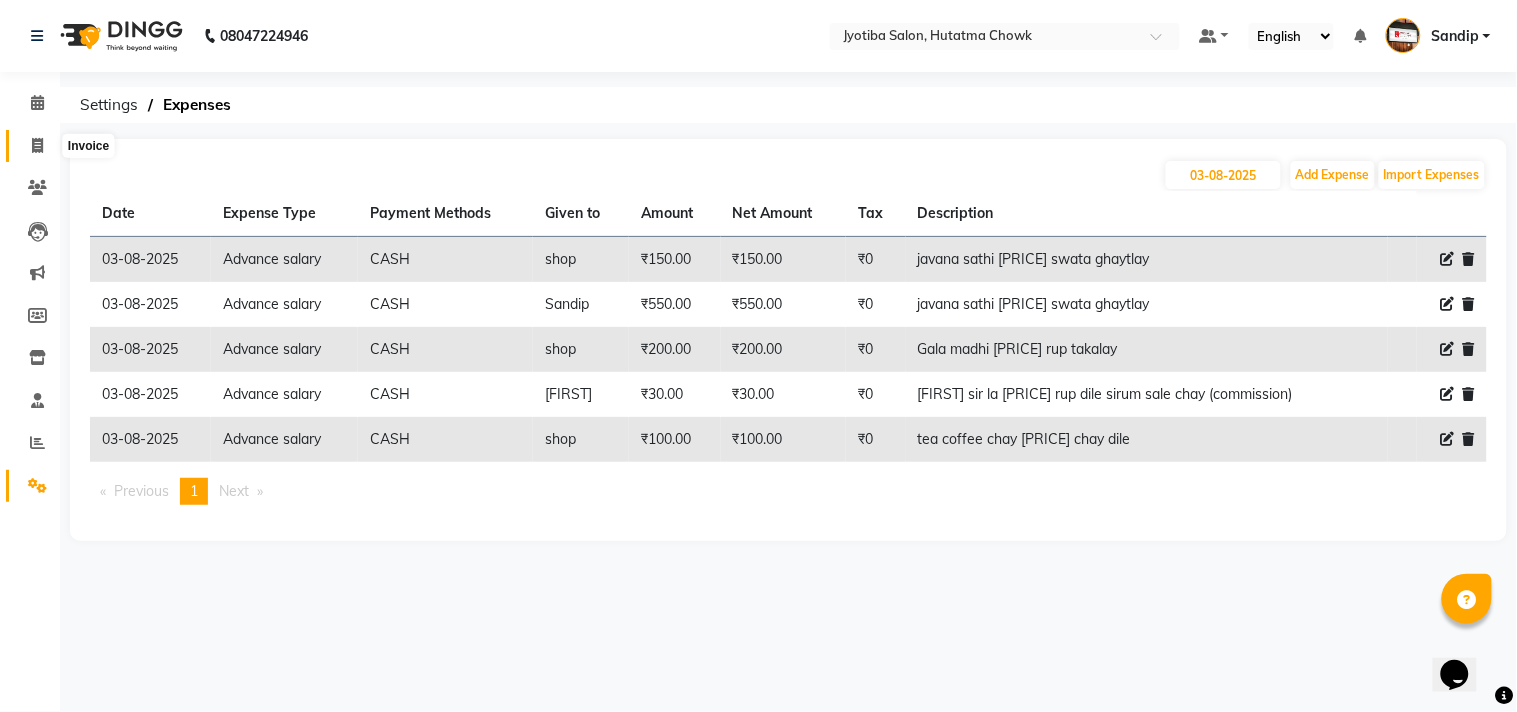 click 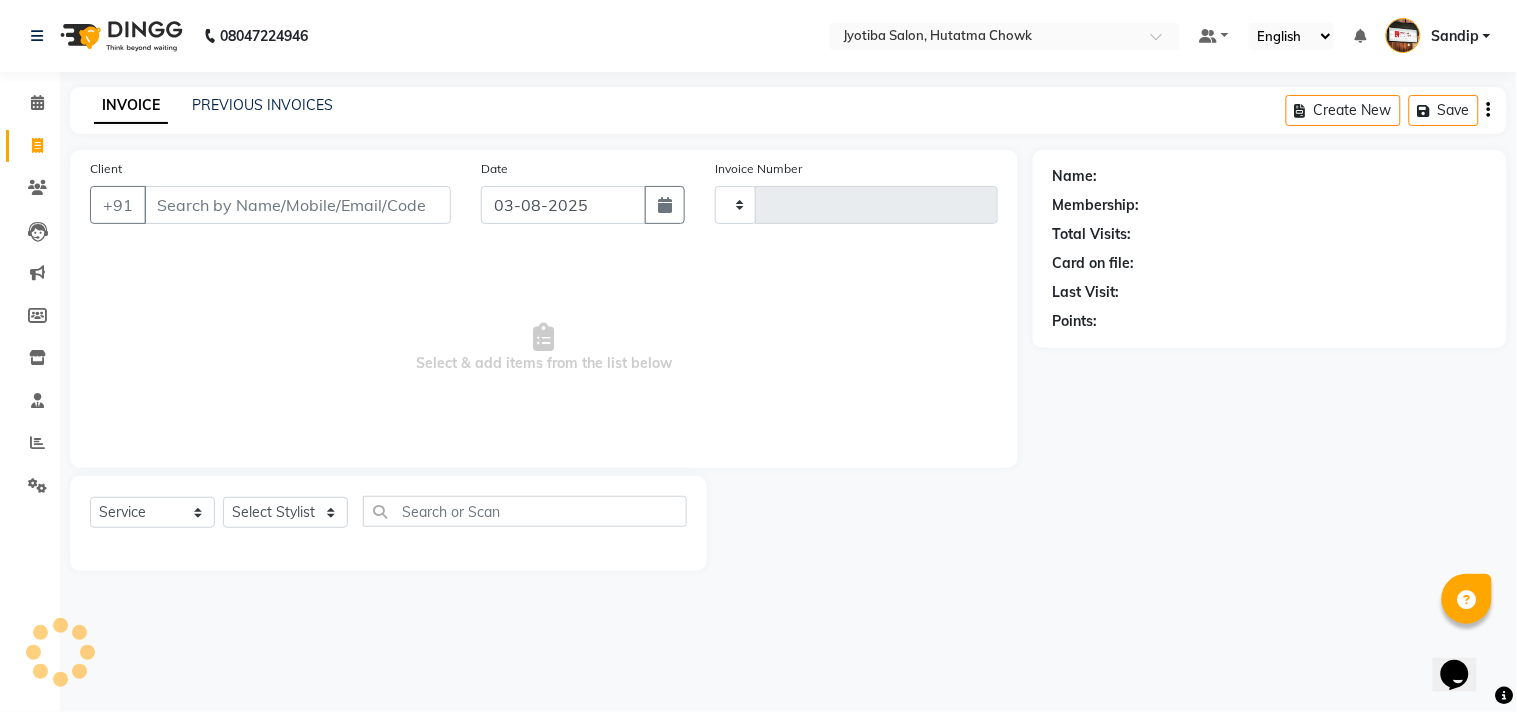 type on "1330" 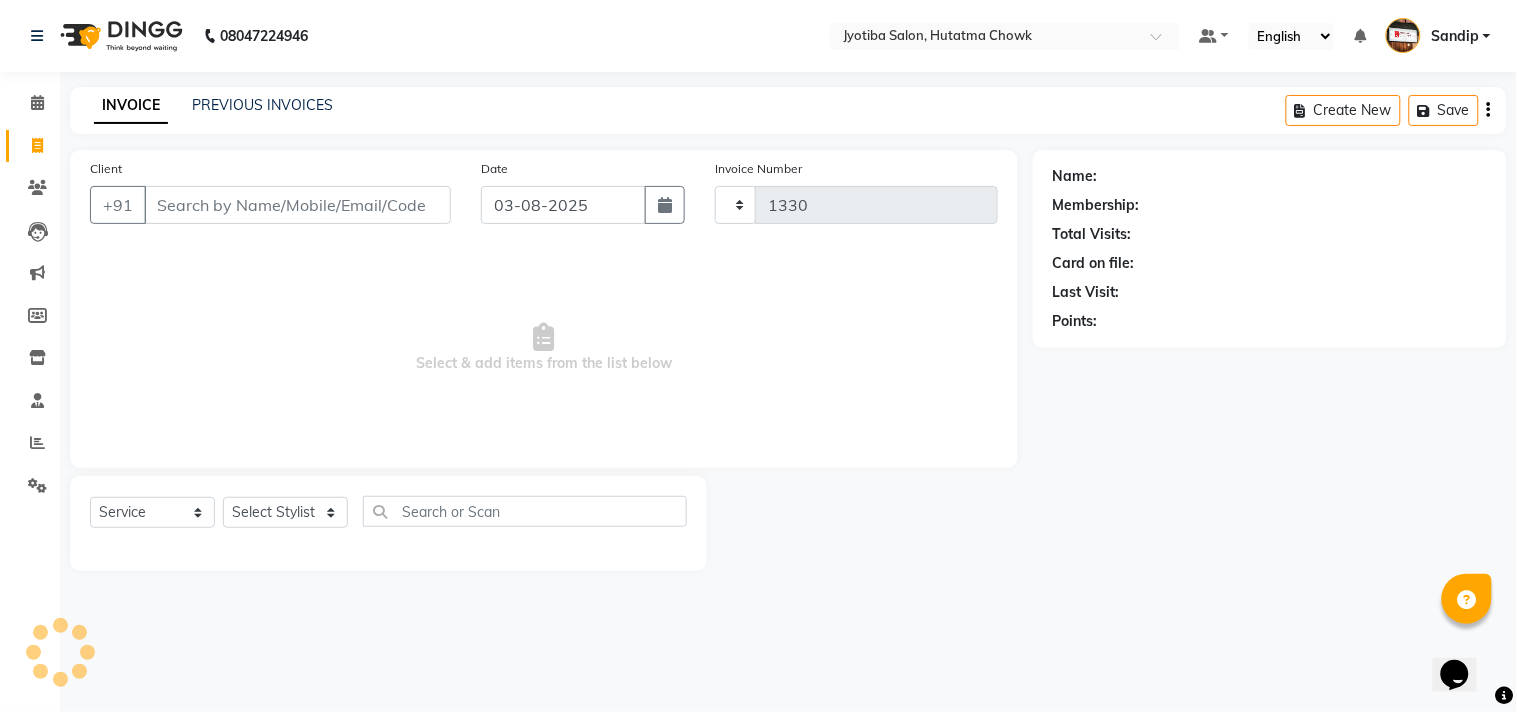 select on "556" 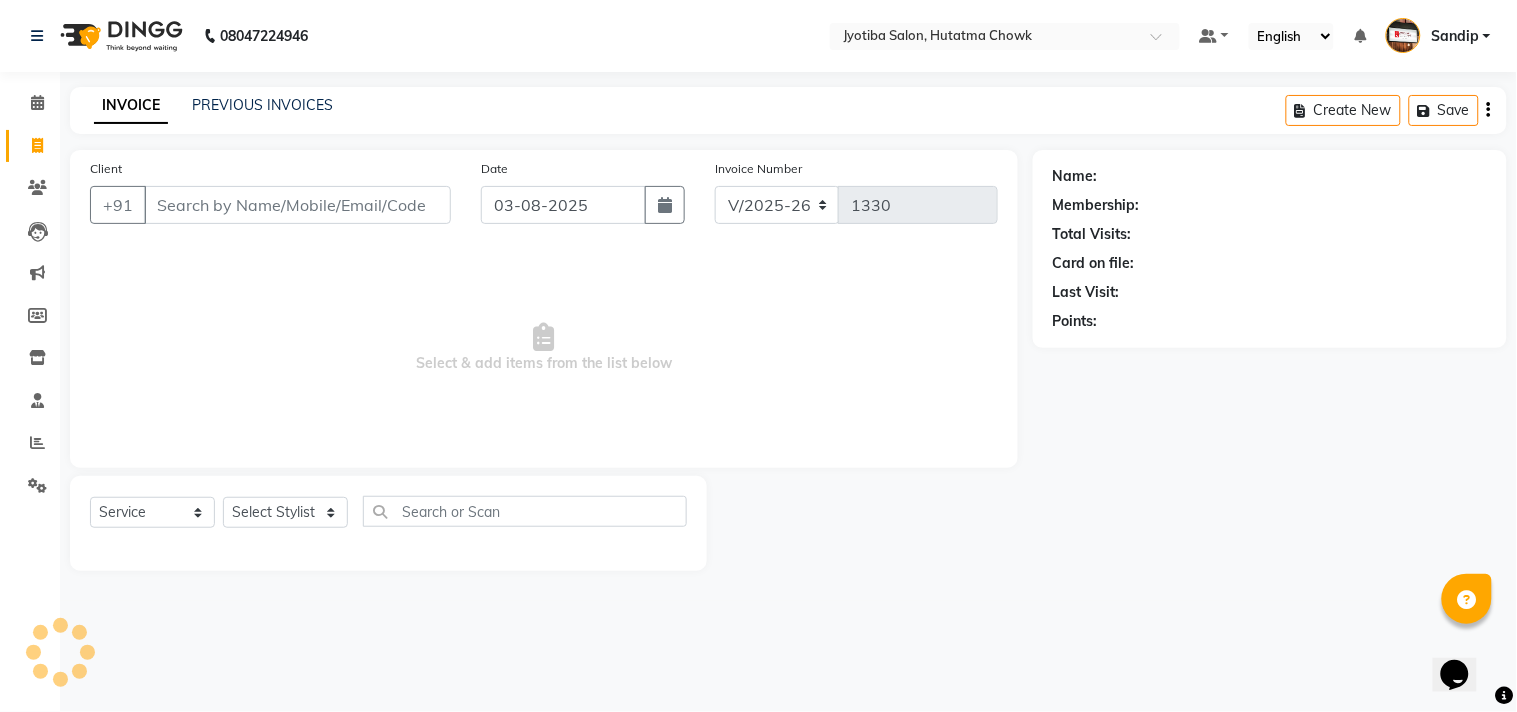 select on "membership" 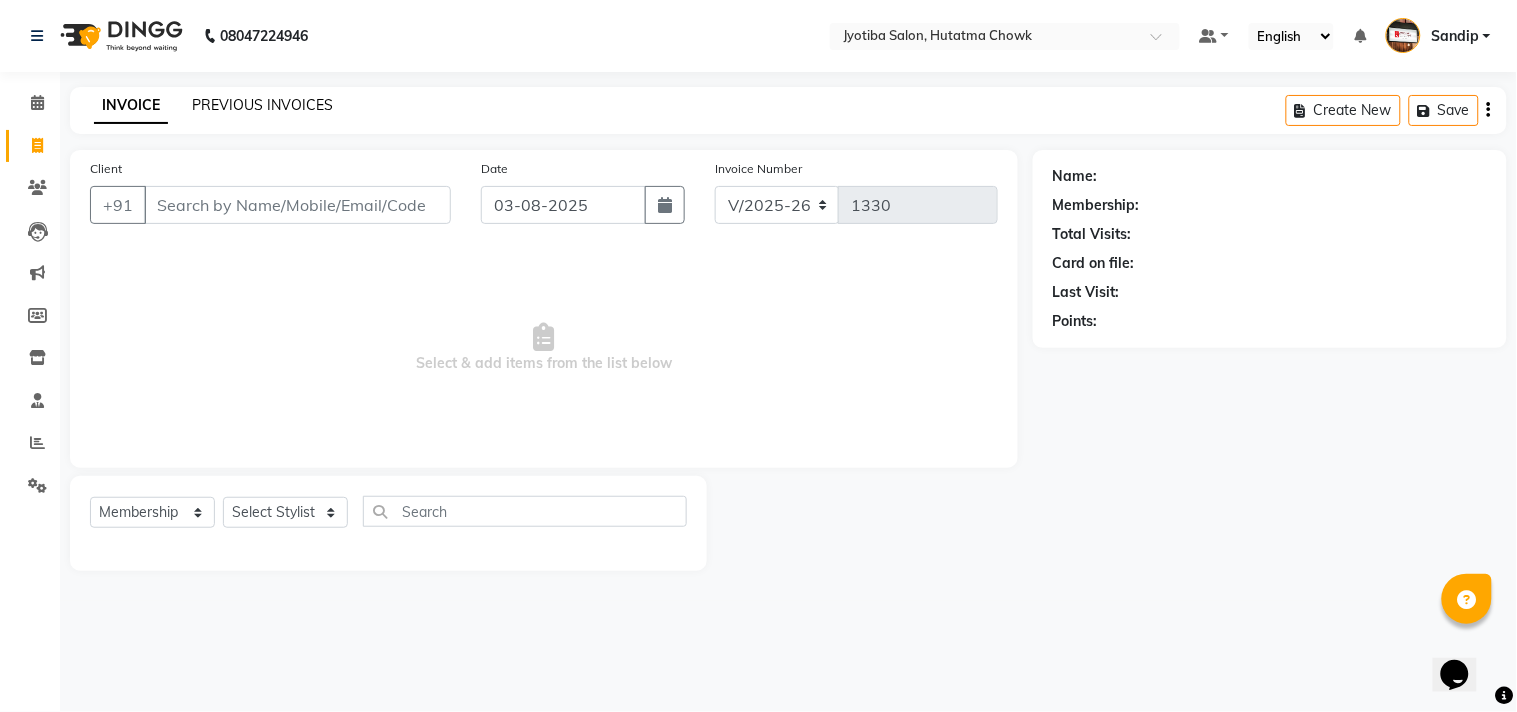 click on "PREVIOUS INVOICES" 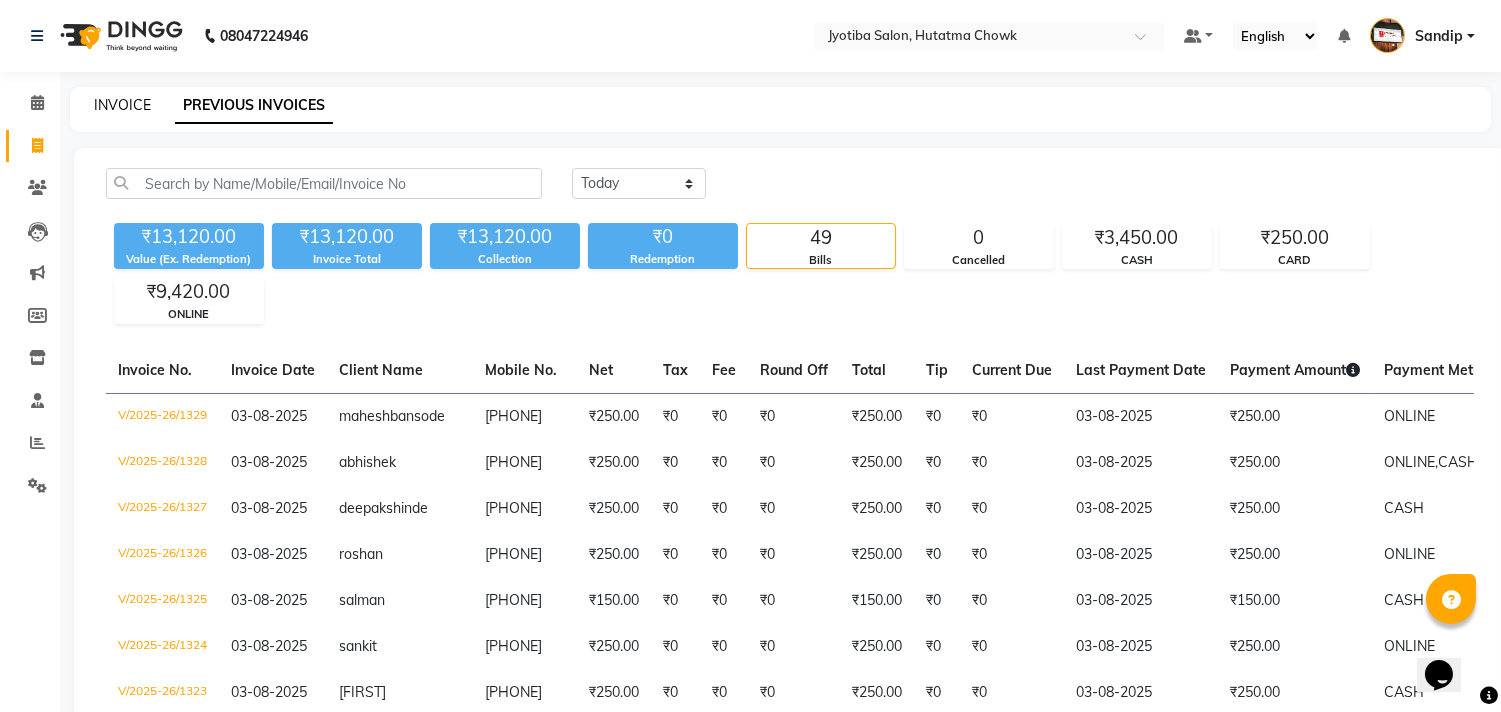 click on "INVOICE" 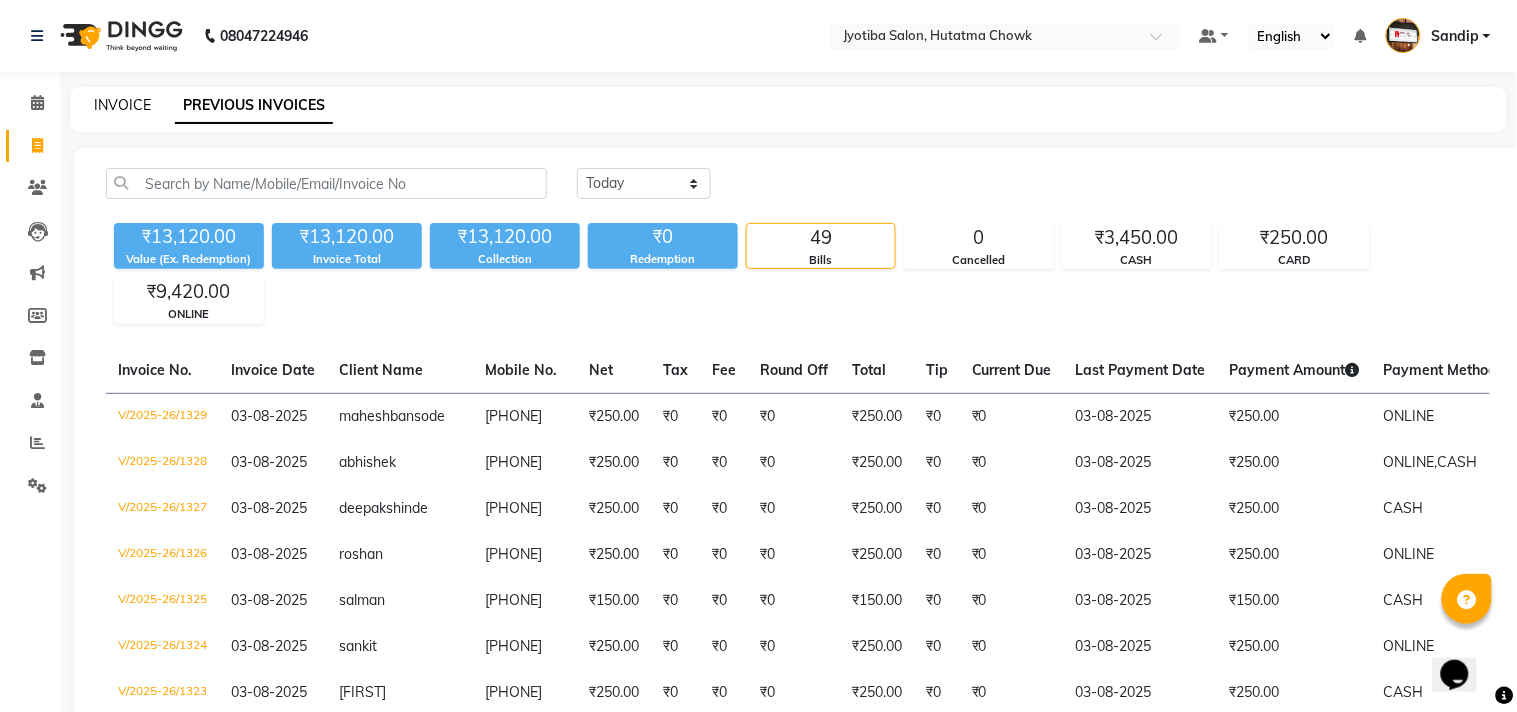 select on "service" 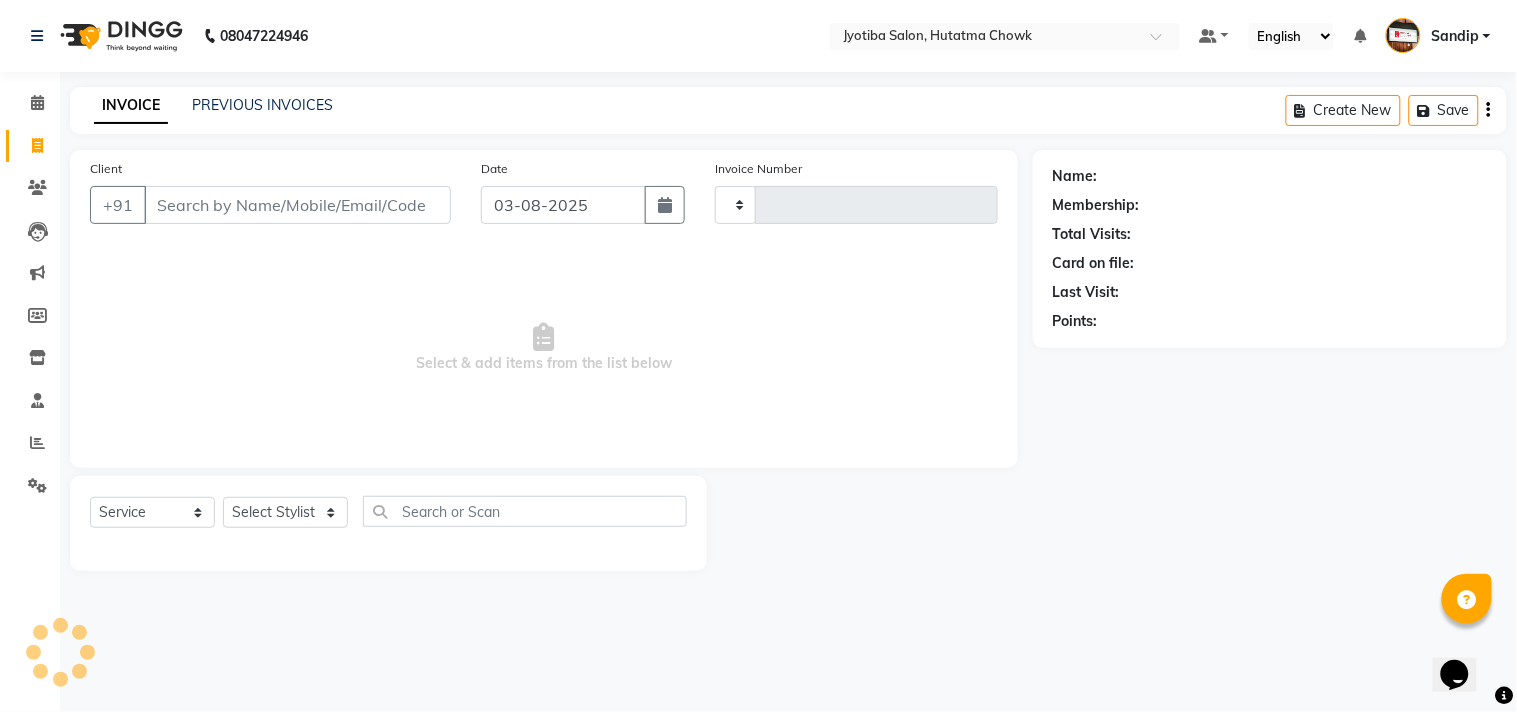 type on "1330" 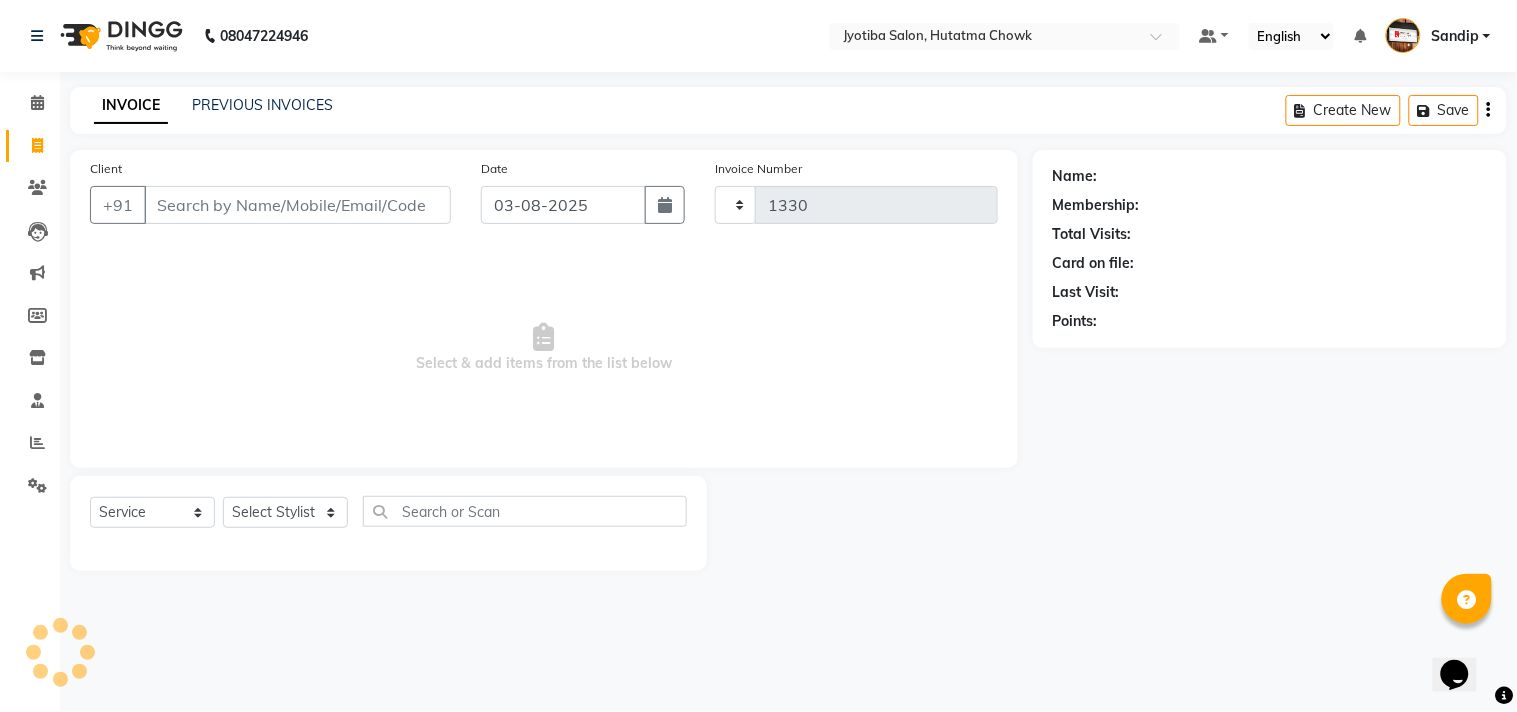 select on "556" 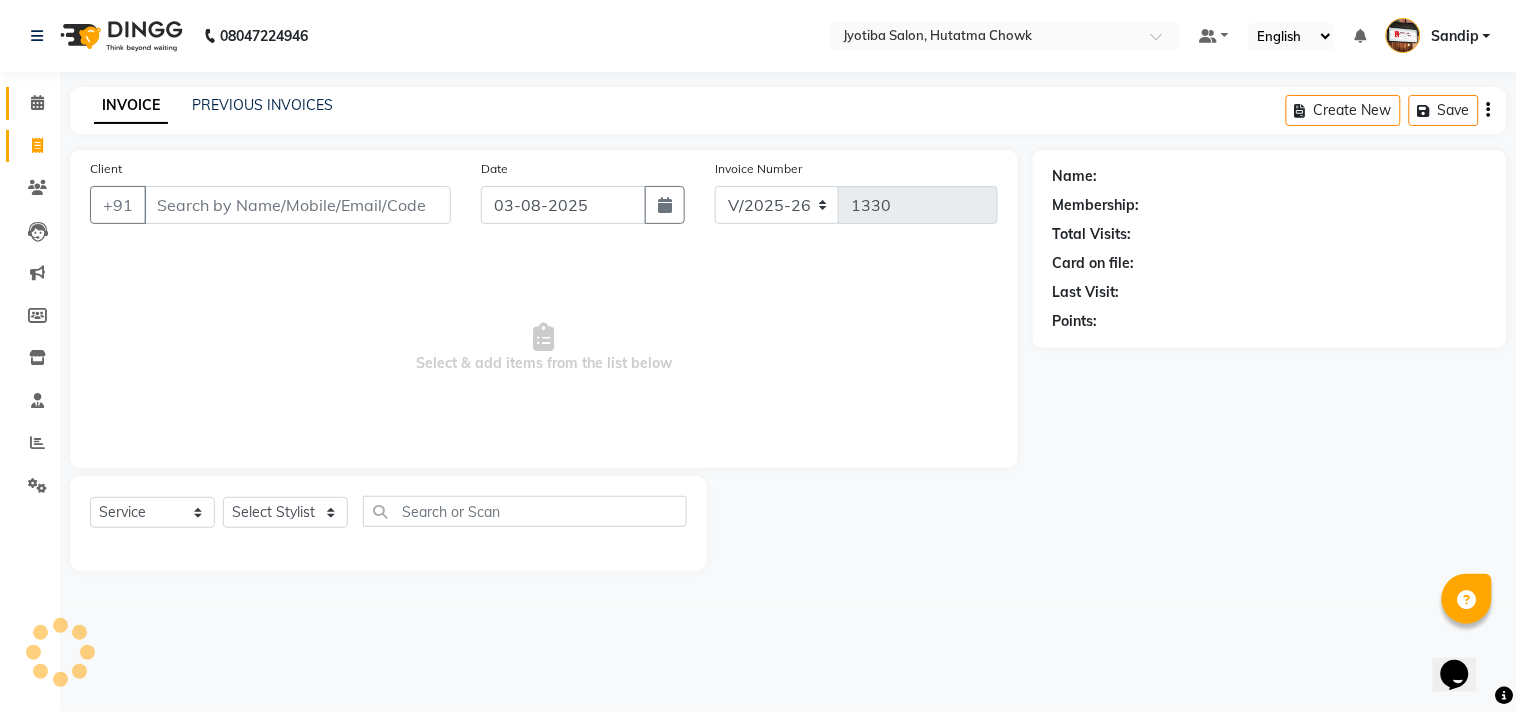 select on "membership" 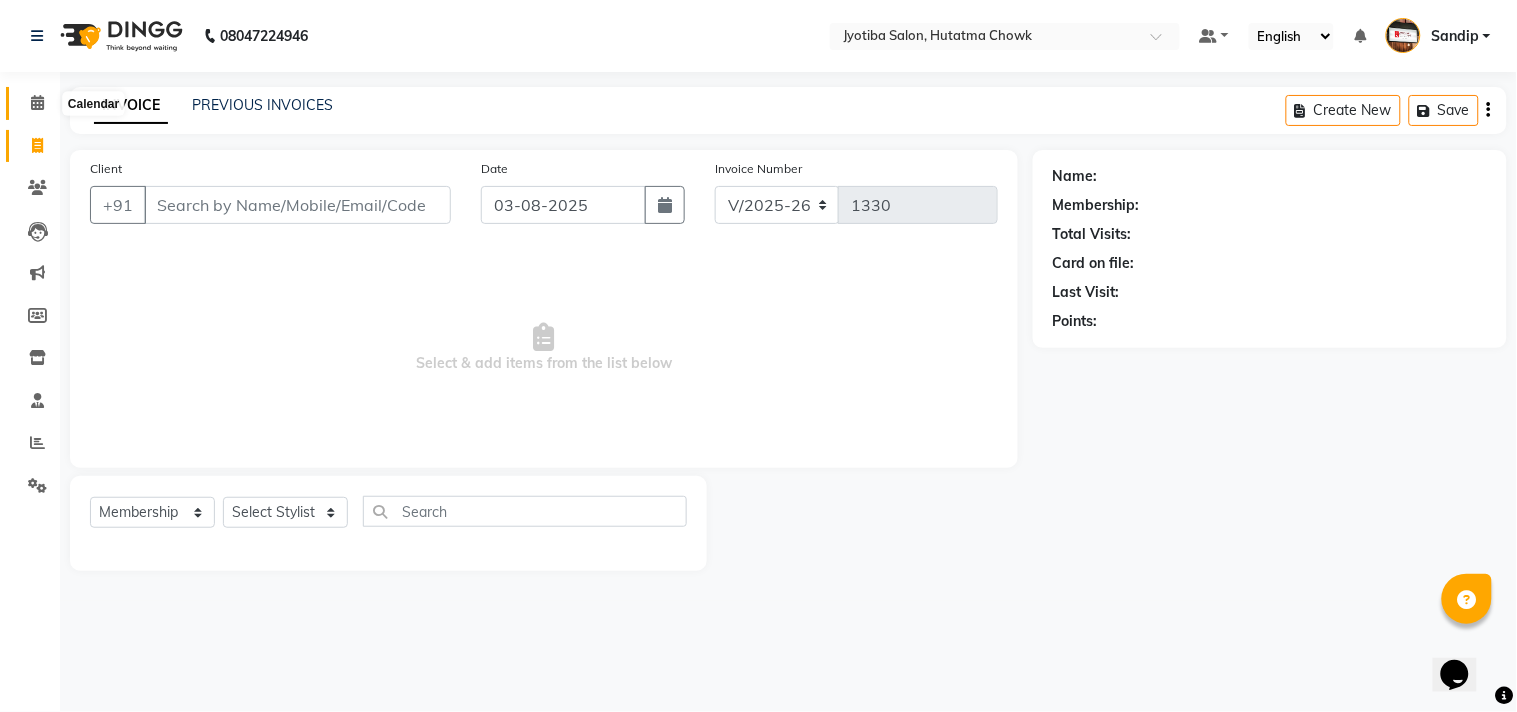 click 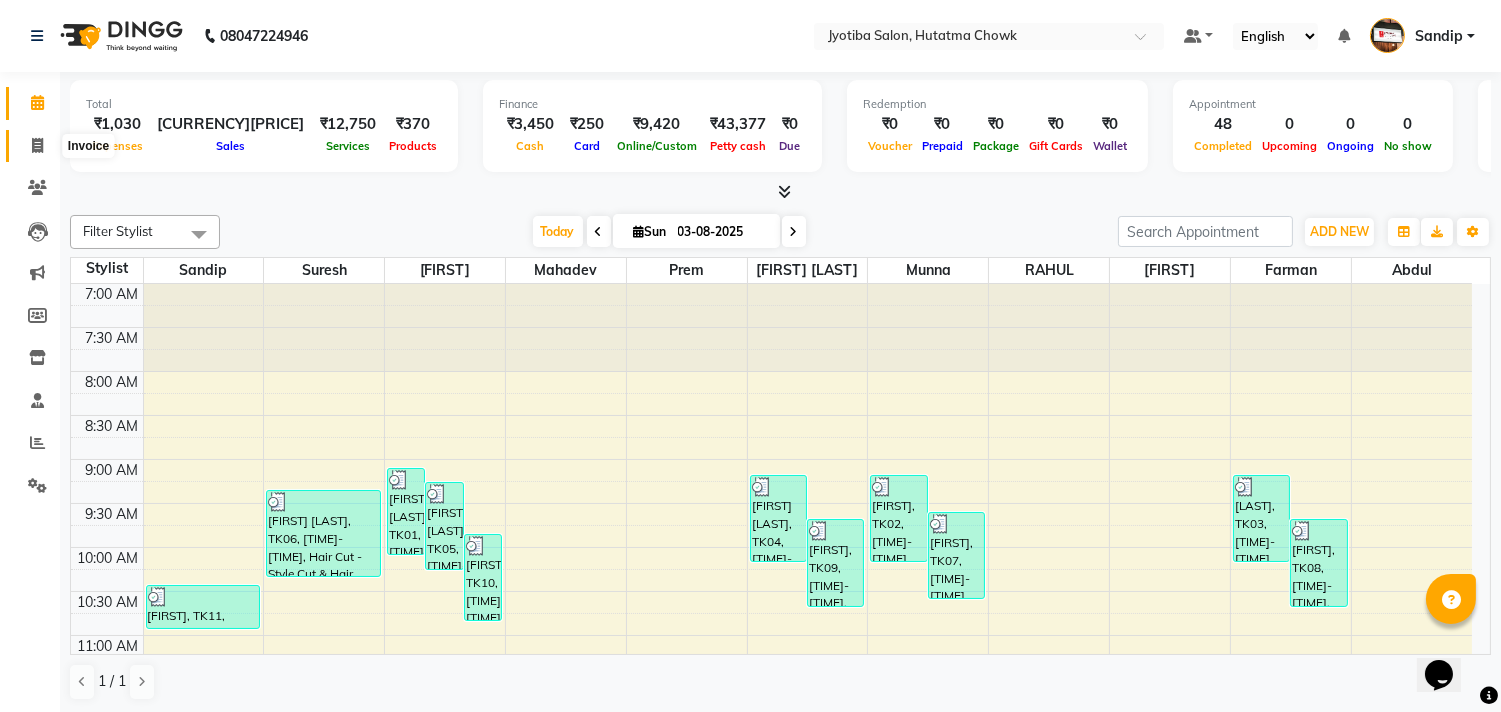 click 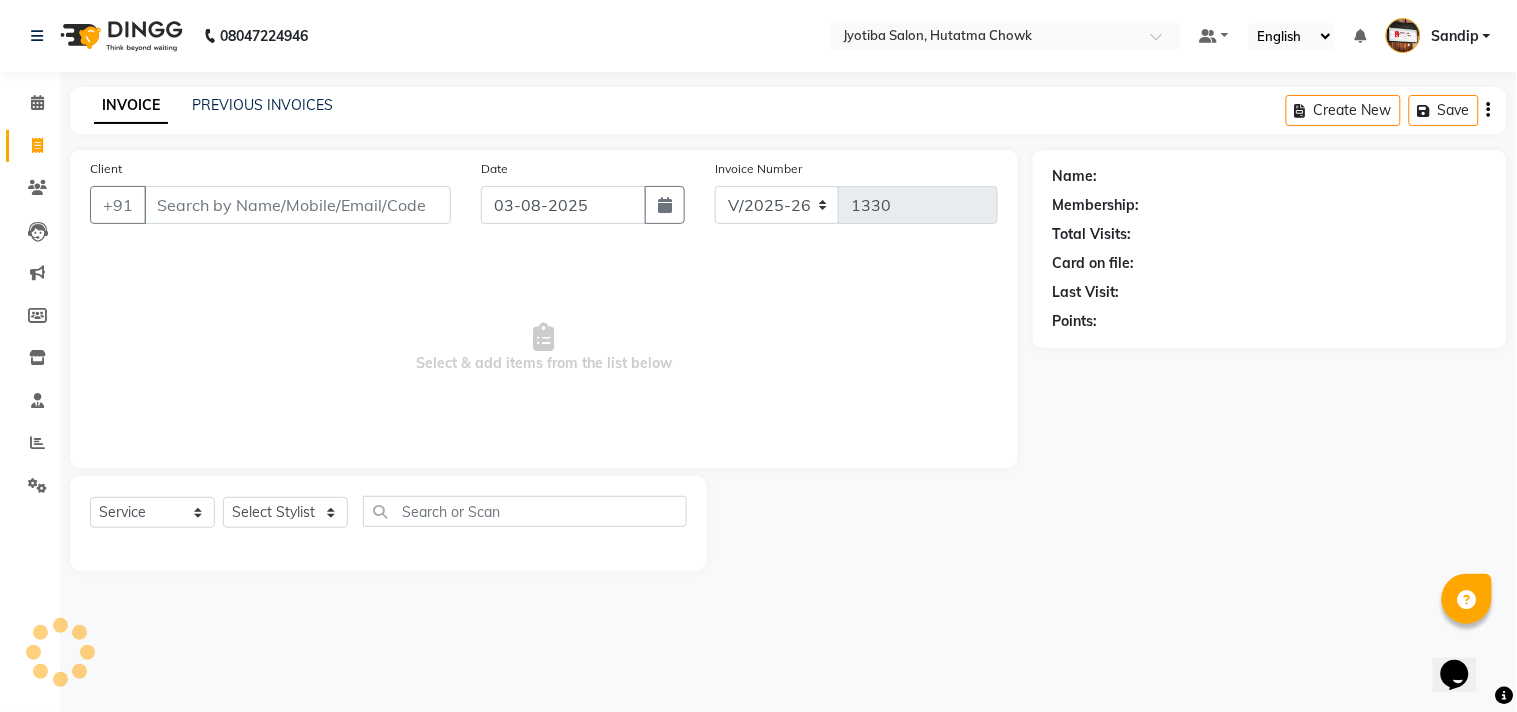 select on "membership" 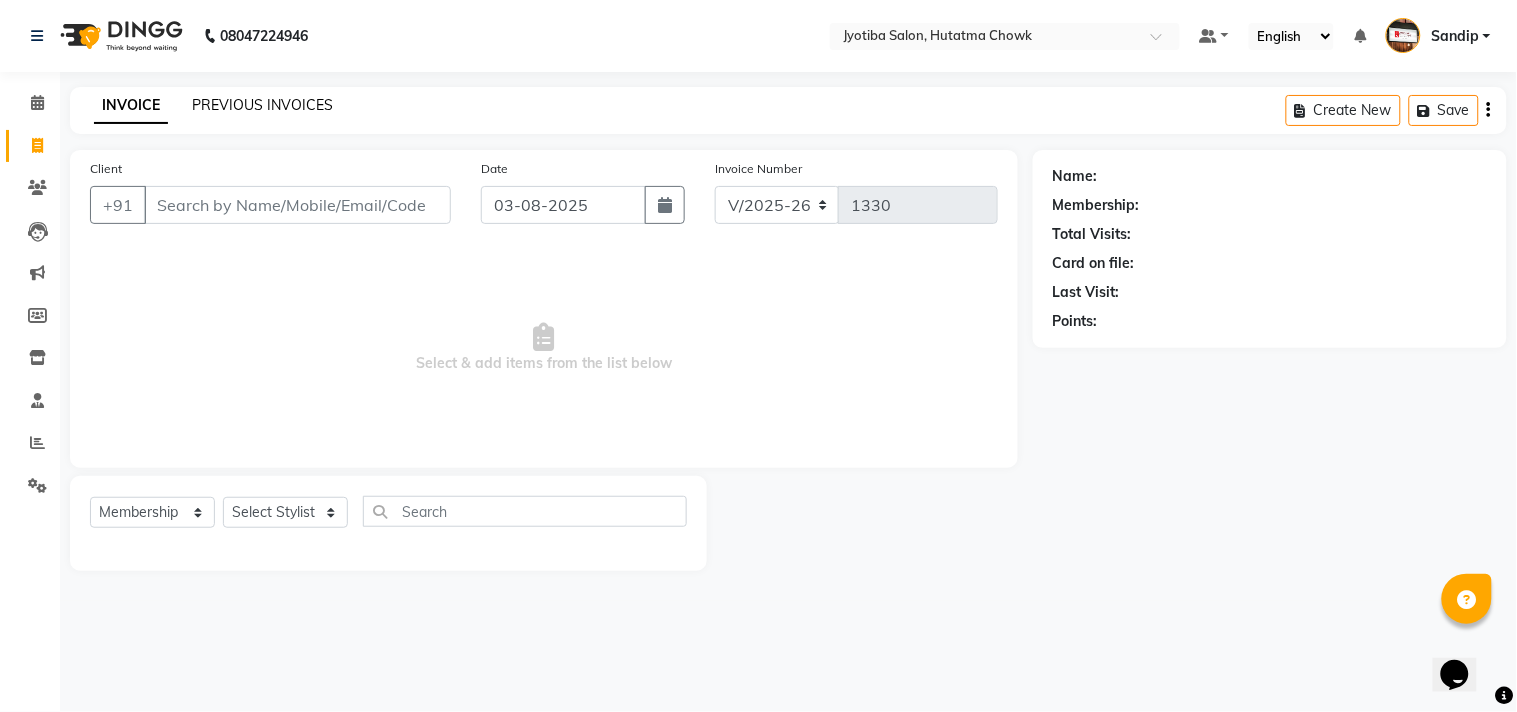 click on "PREVIOUS INVOICES" 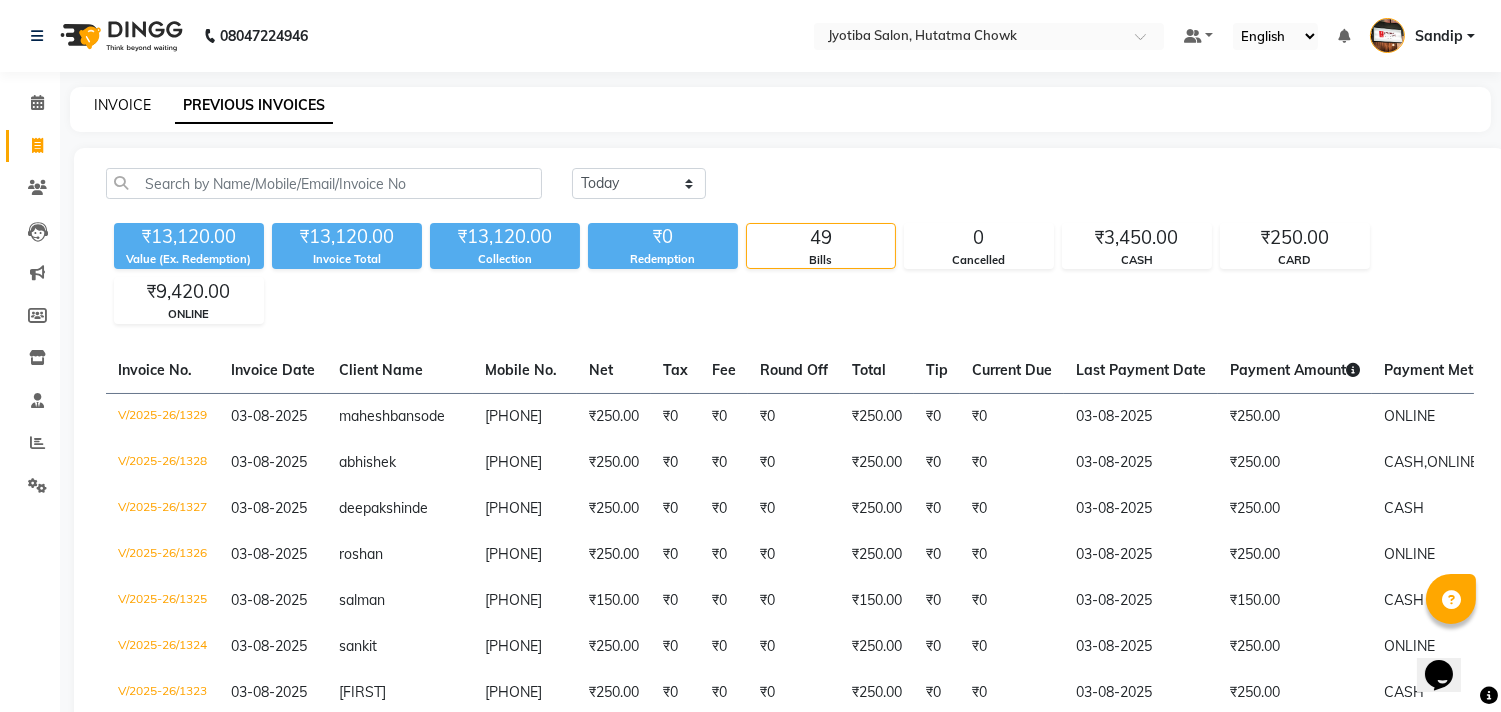 click on "INVOICE" 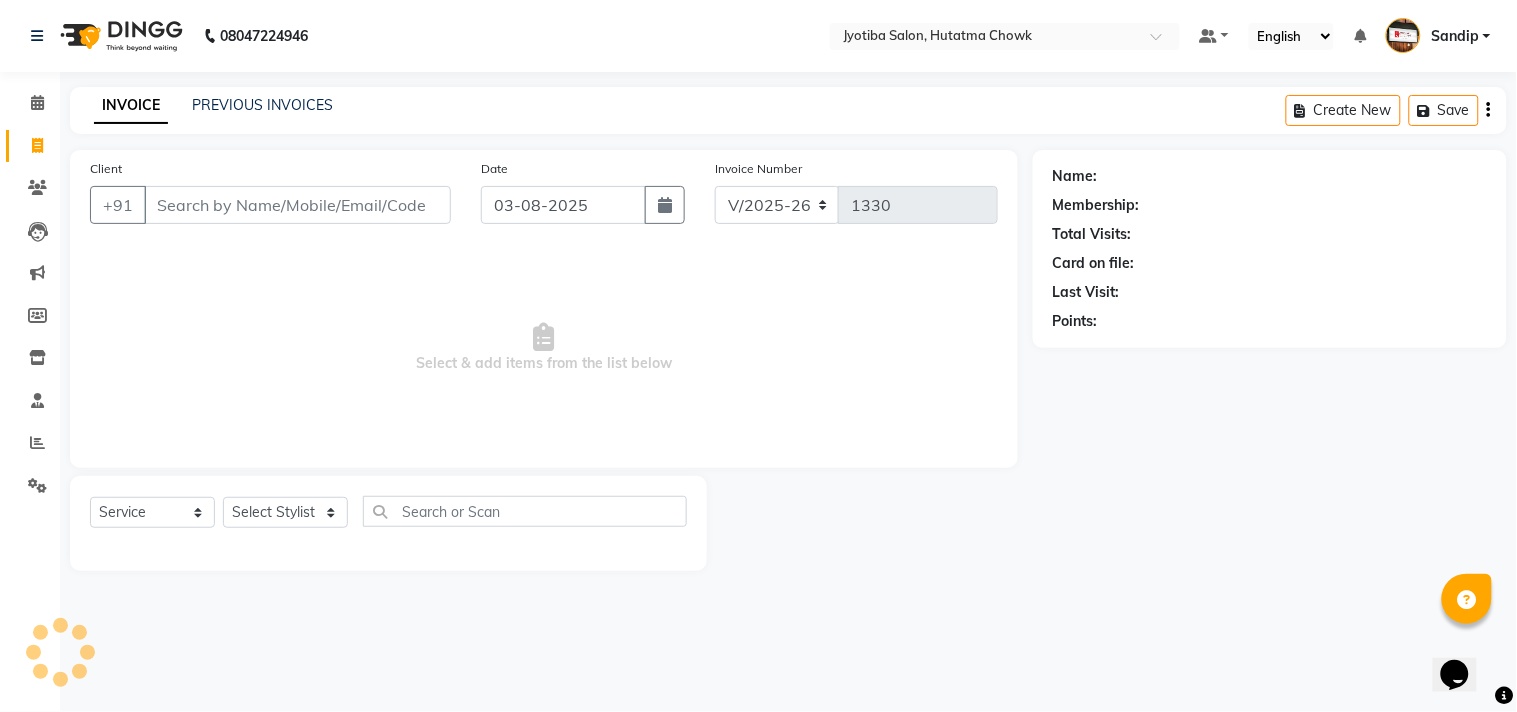 select on "membership" 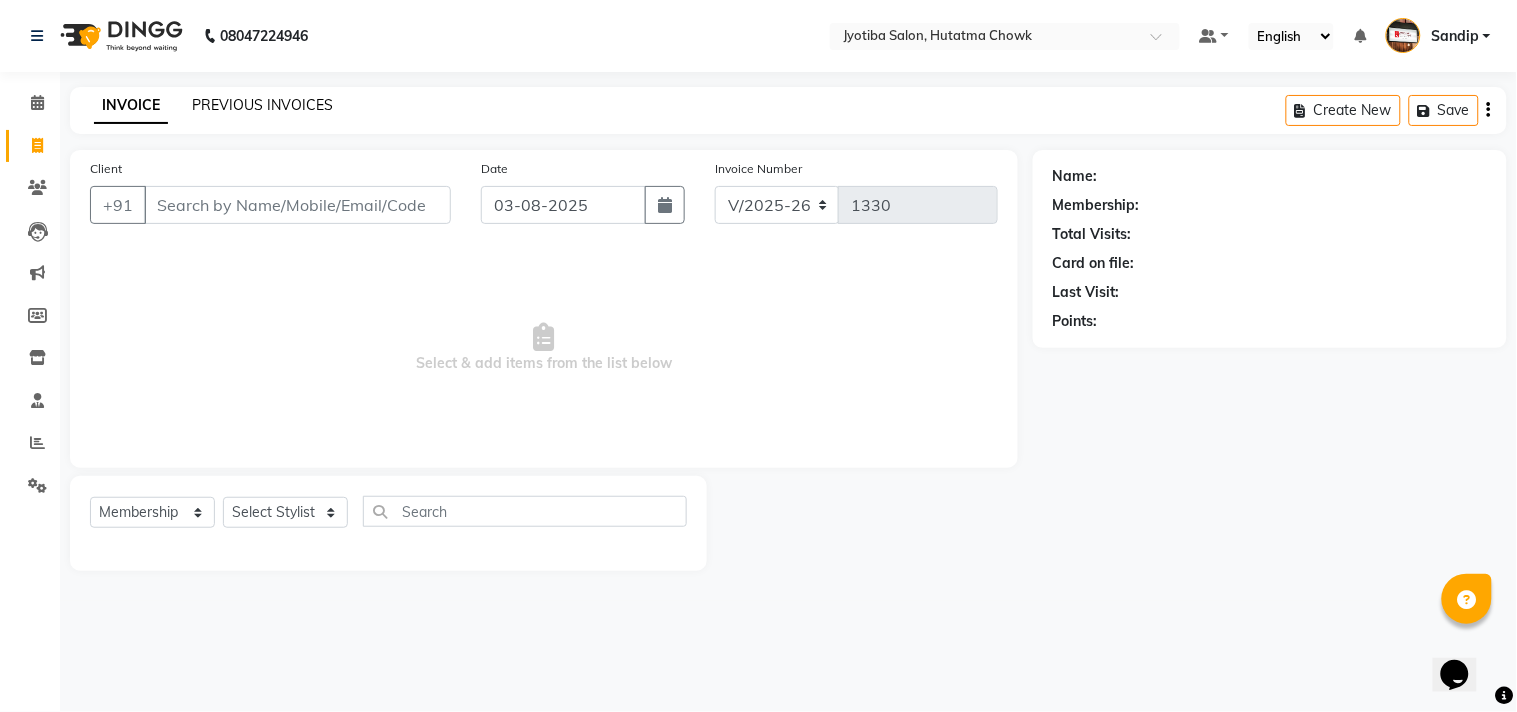 click on "PREVIOUS INVOICES" 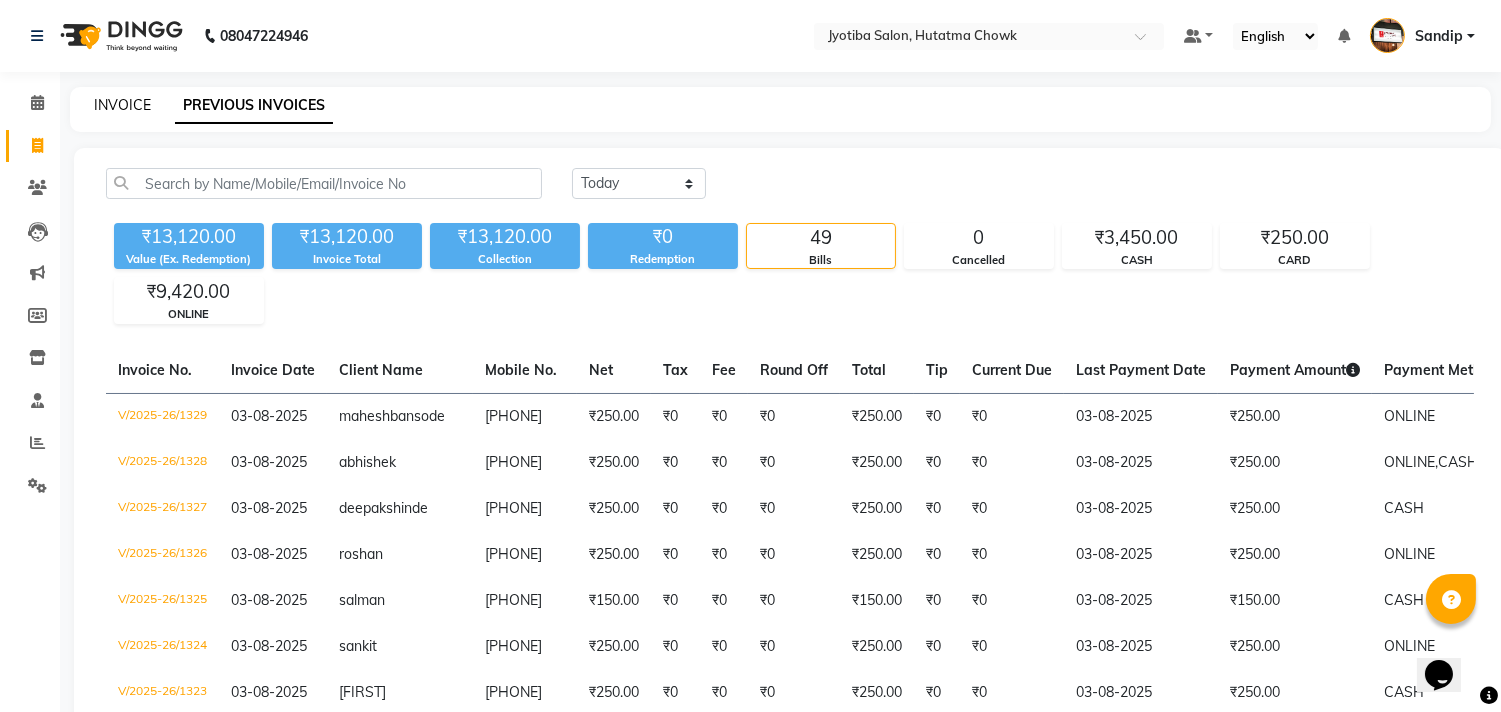 click on "INVOICE" 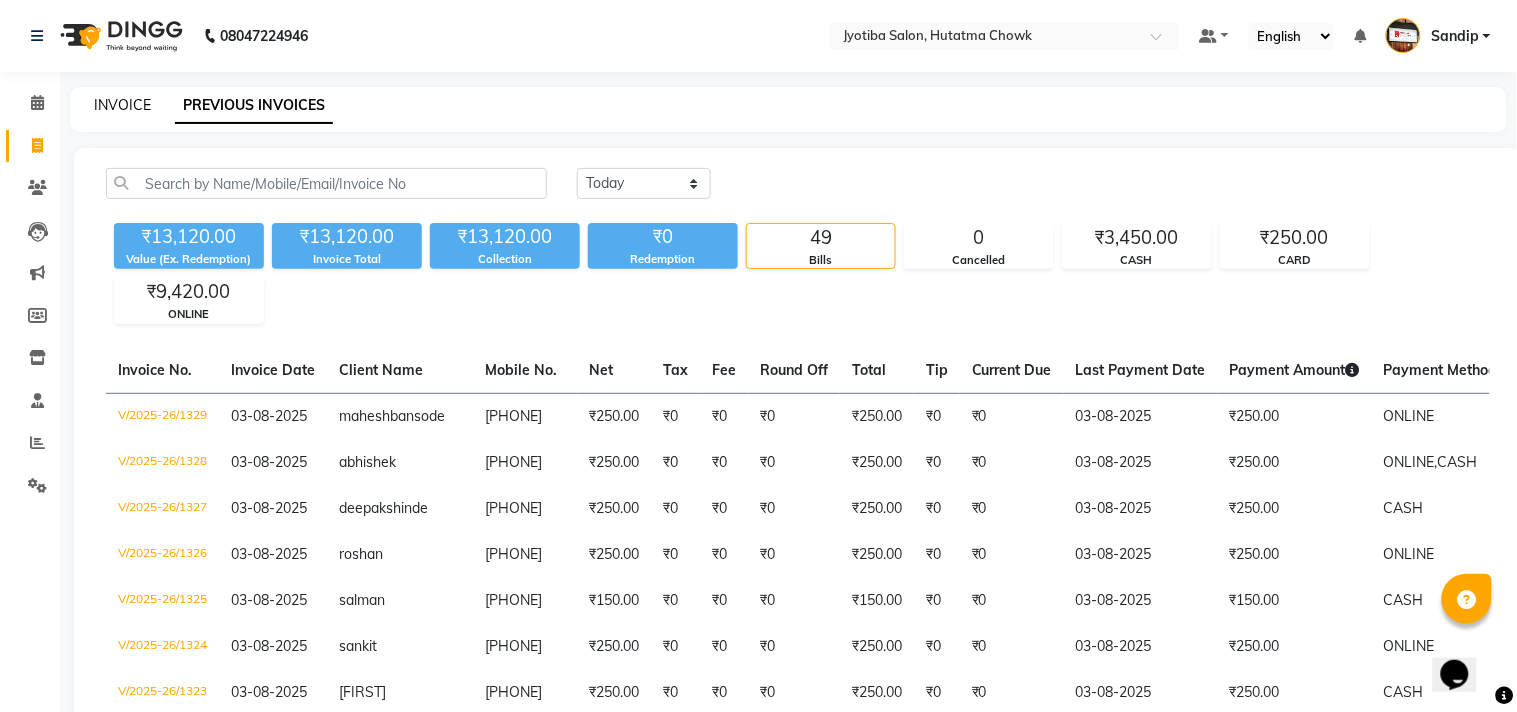 select on "556" 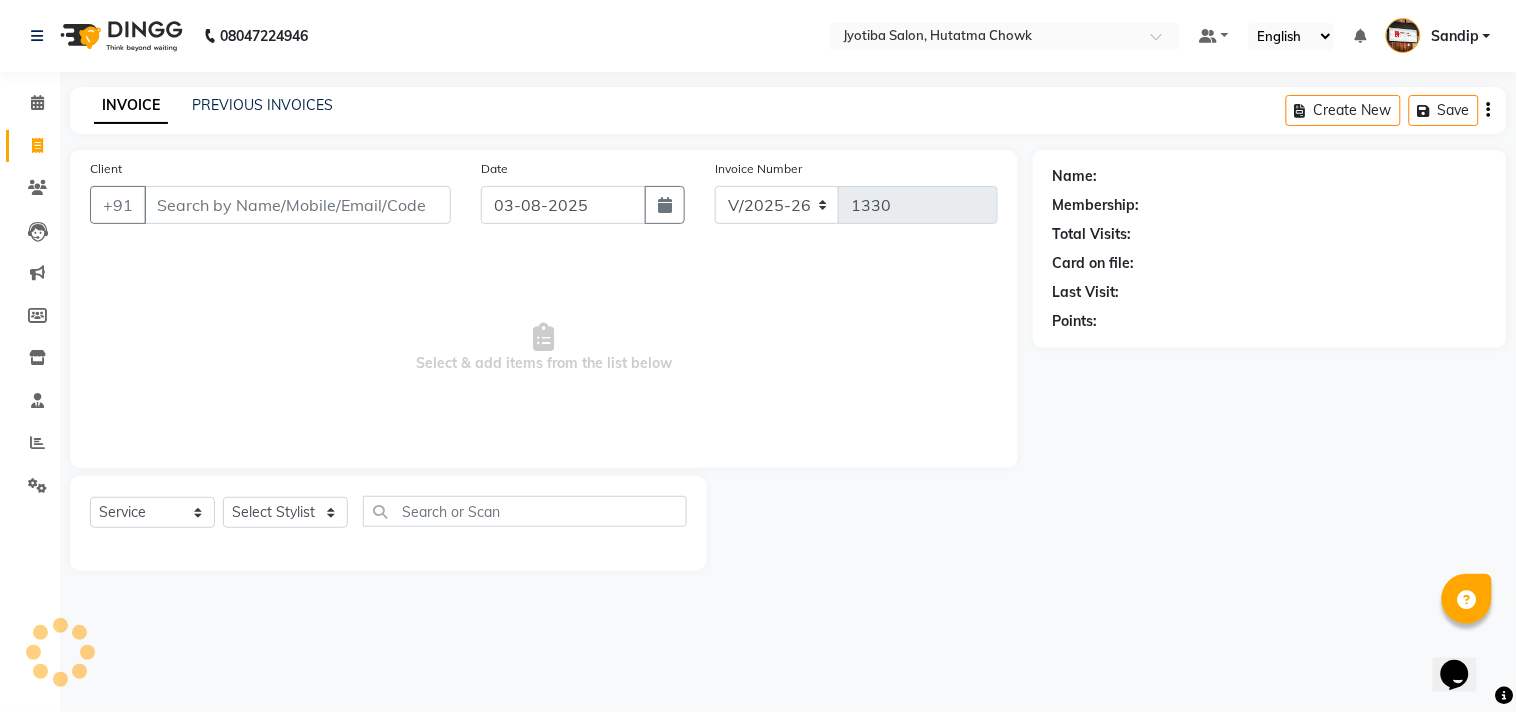 select on "membership" 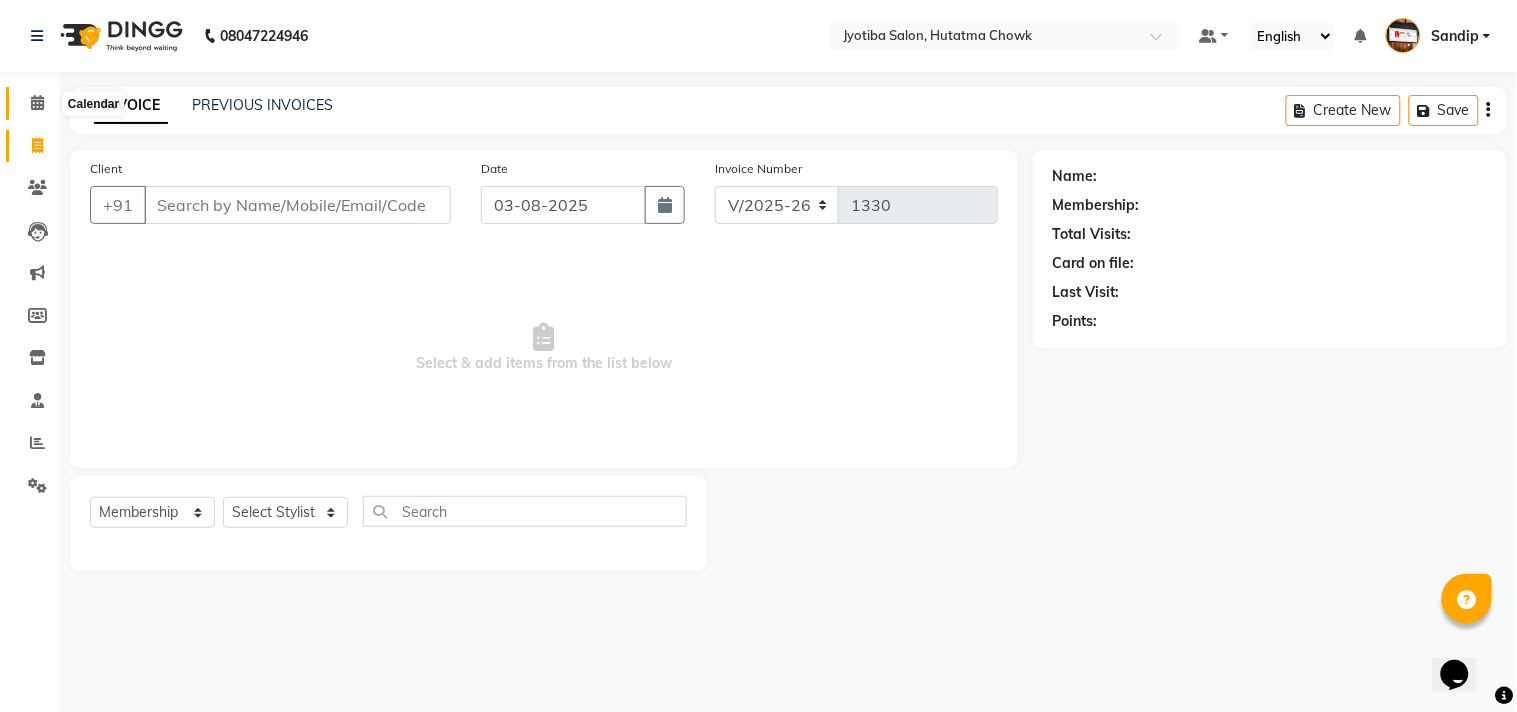 click 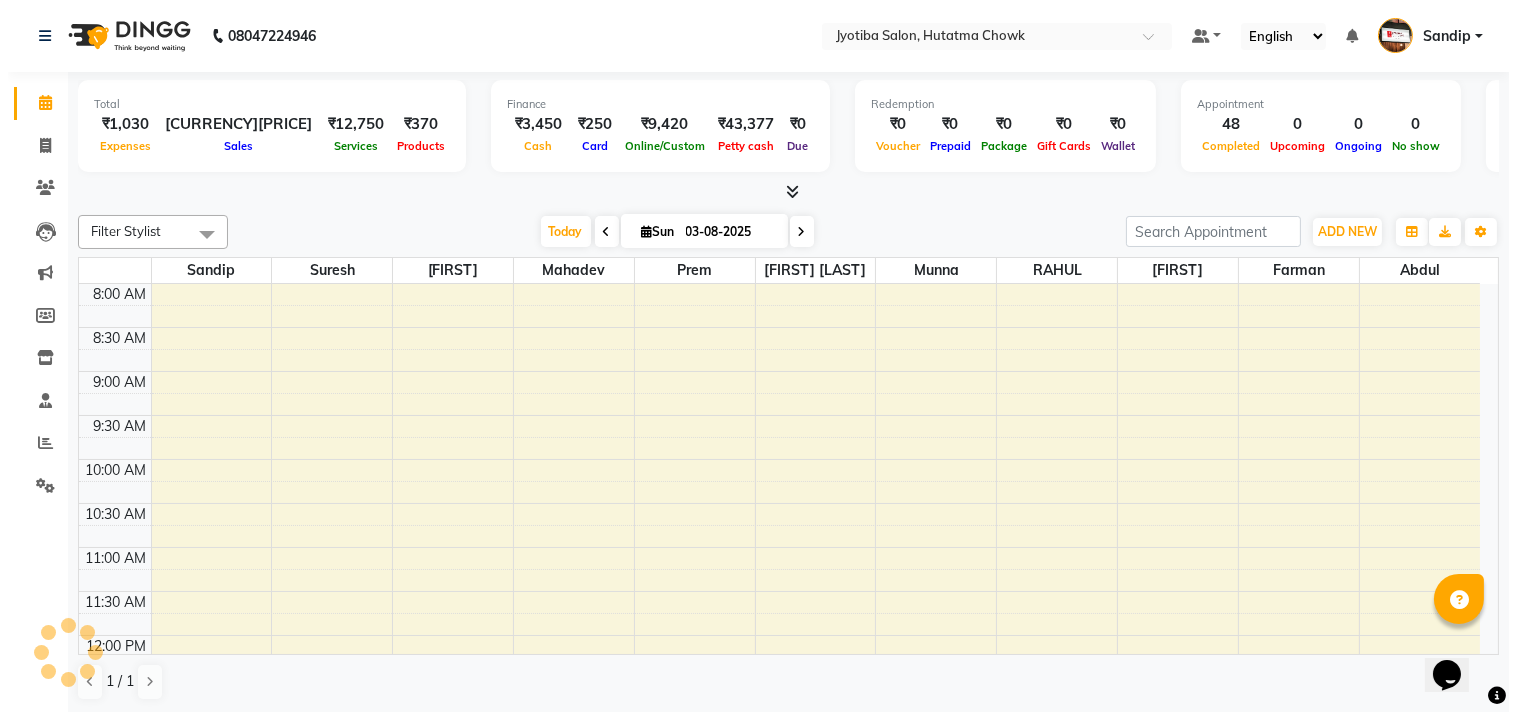 scroll, scrollTop: 0, scrollLeft: 0, axis: both 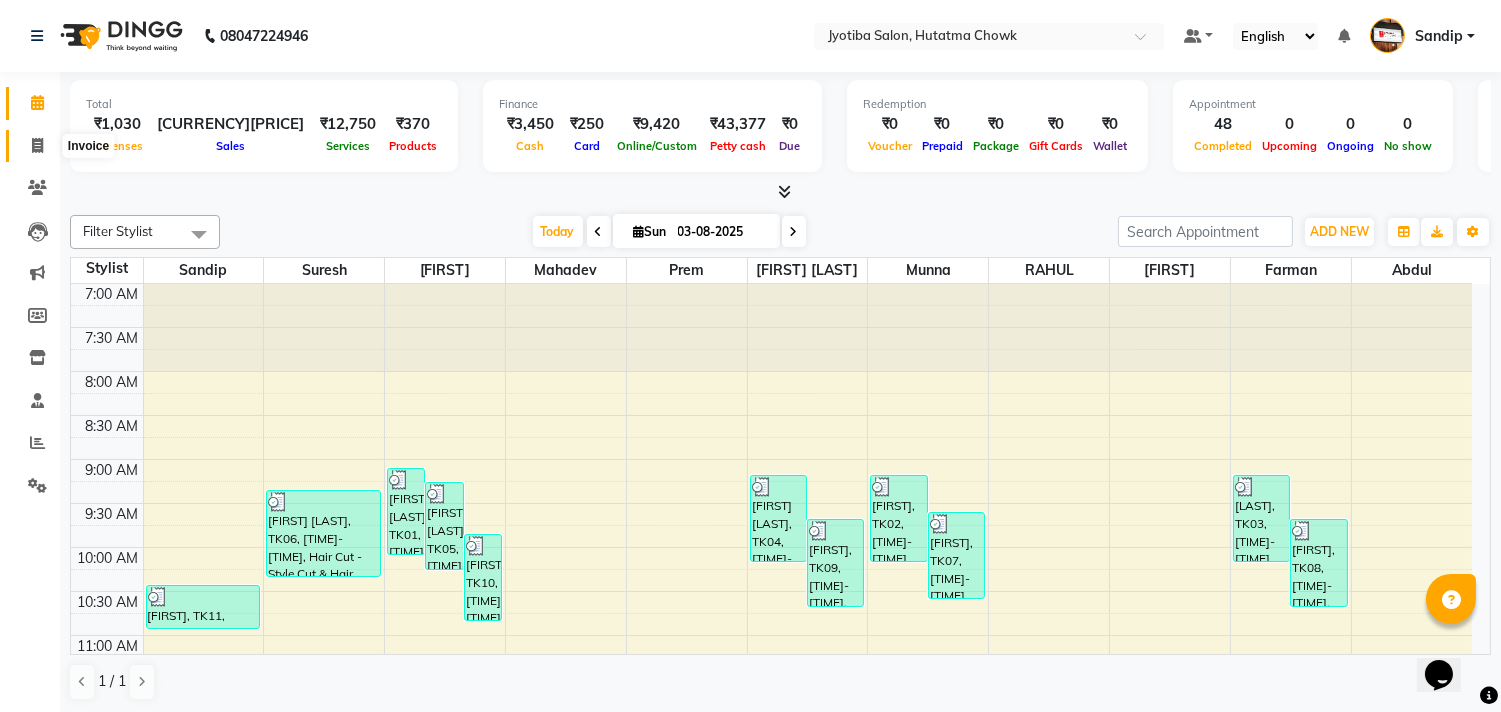 click 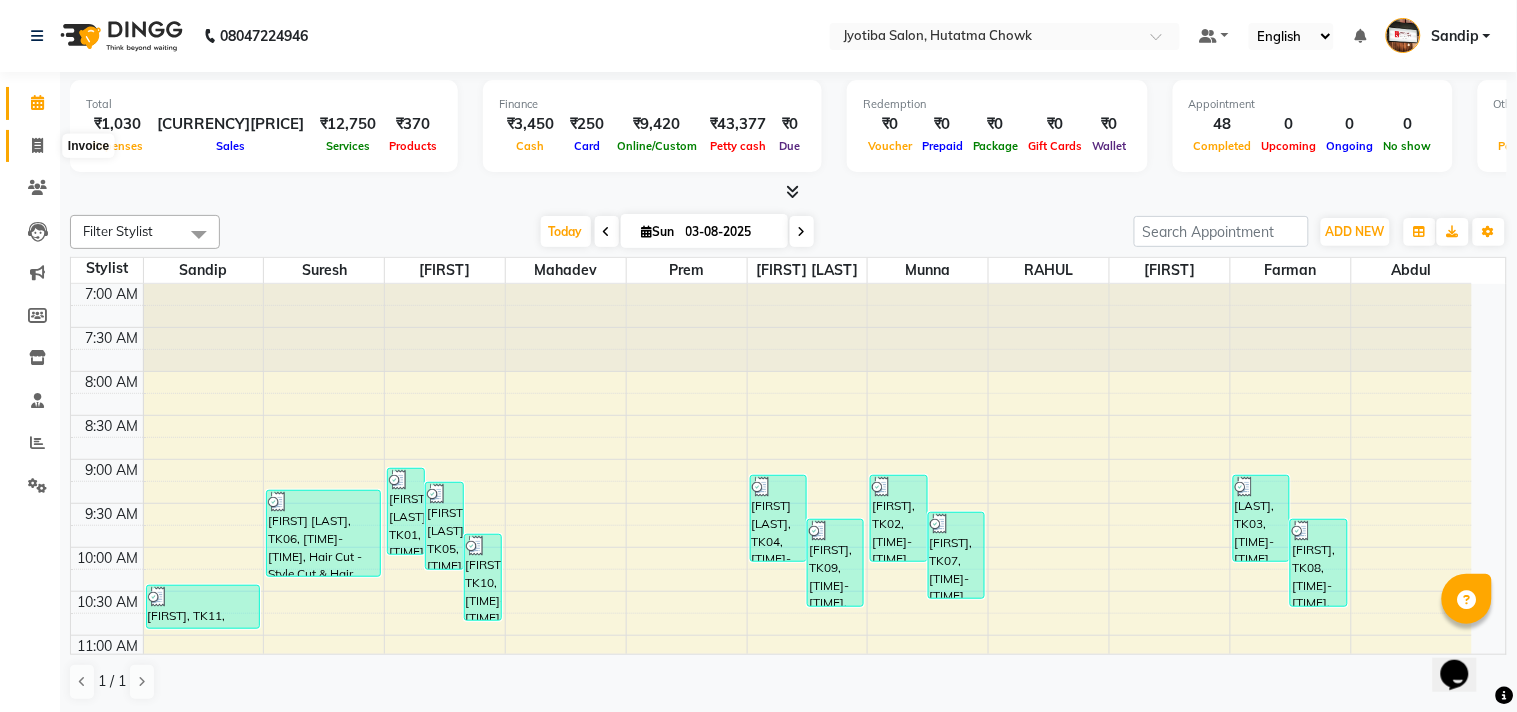 select on "556" 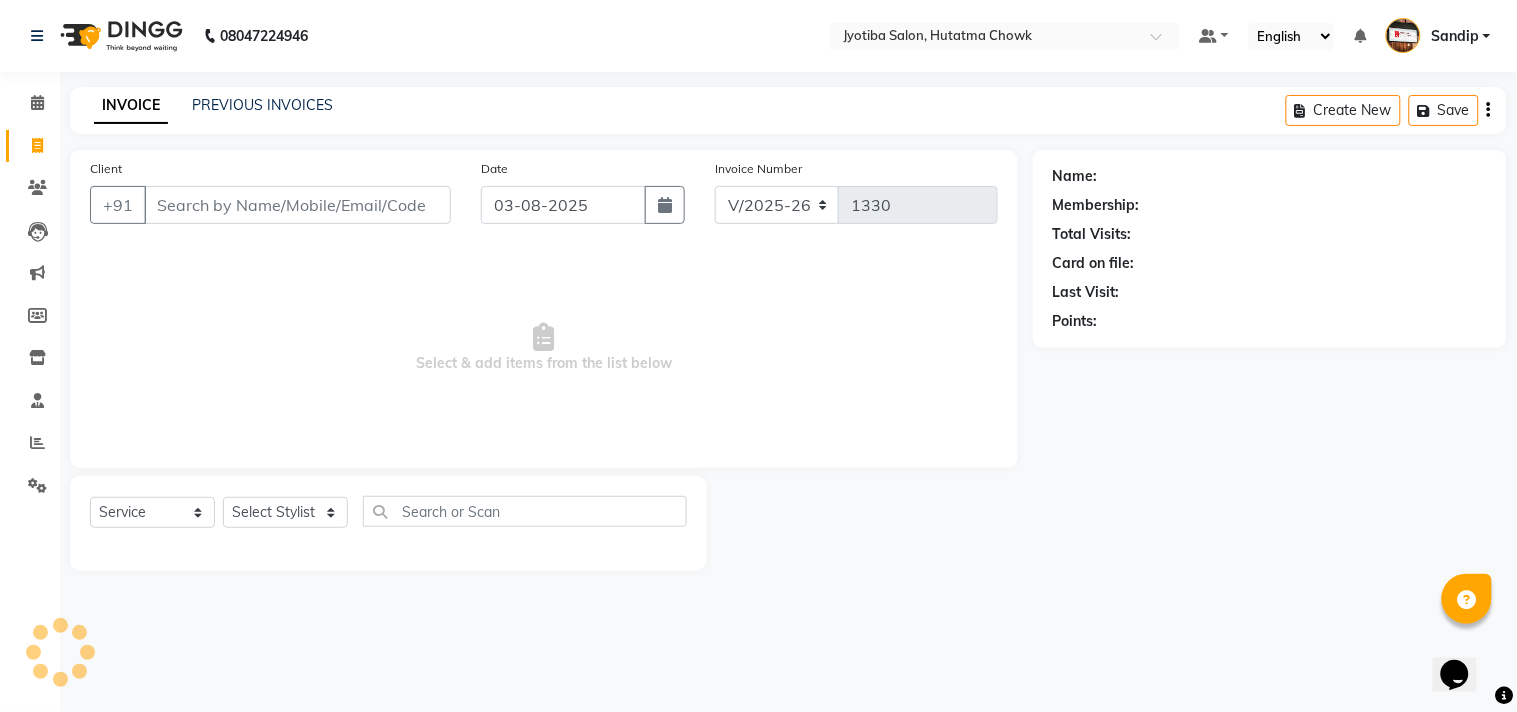 select on "membership" 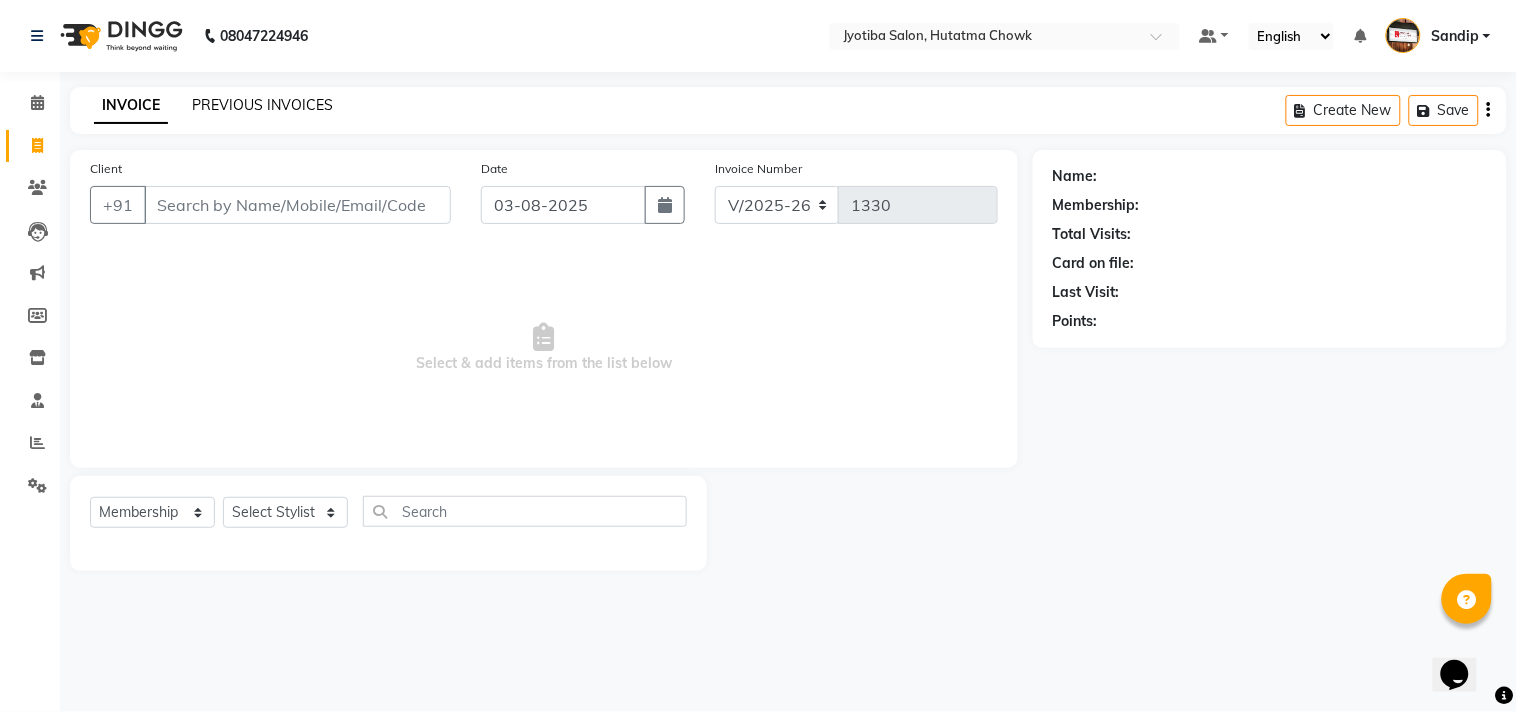 click on "PREVIOUS INVOICES" 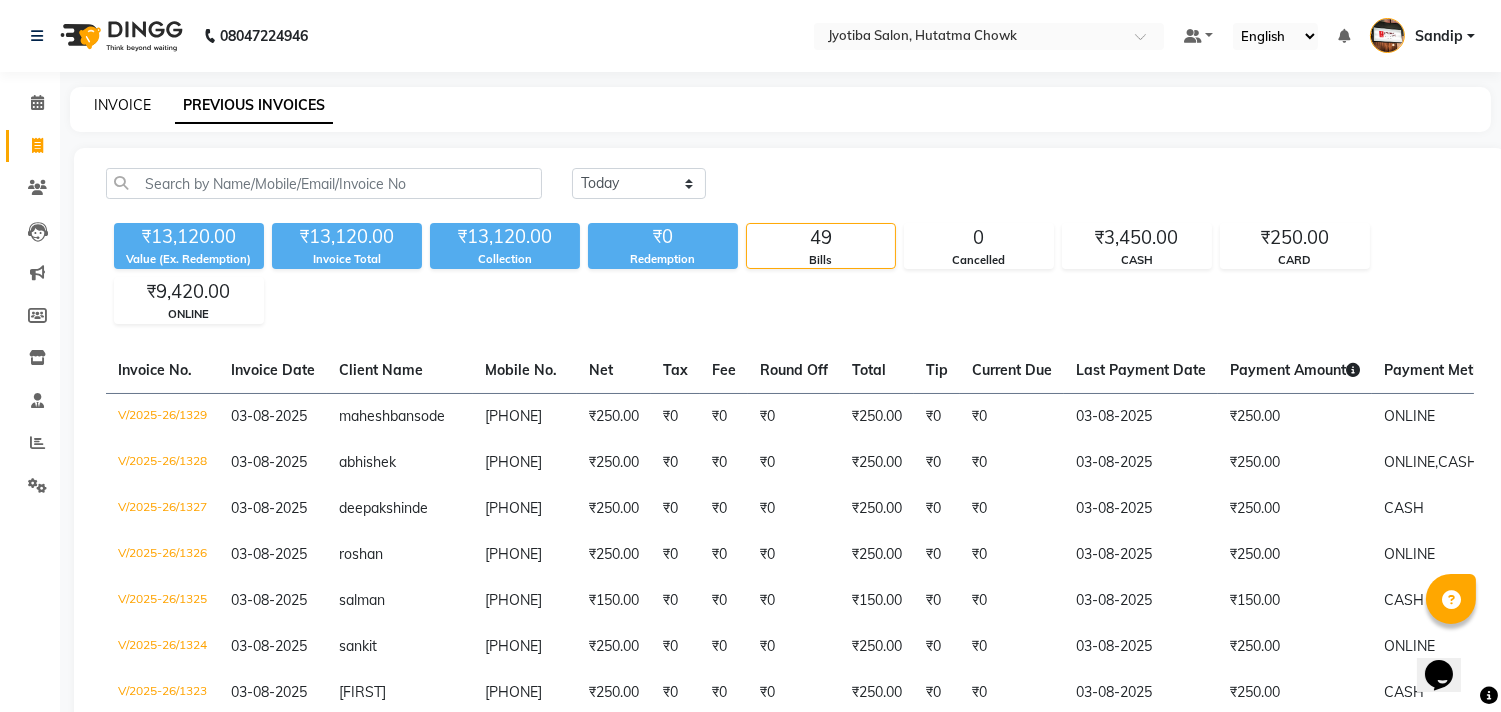 click on "INVOICE" 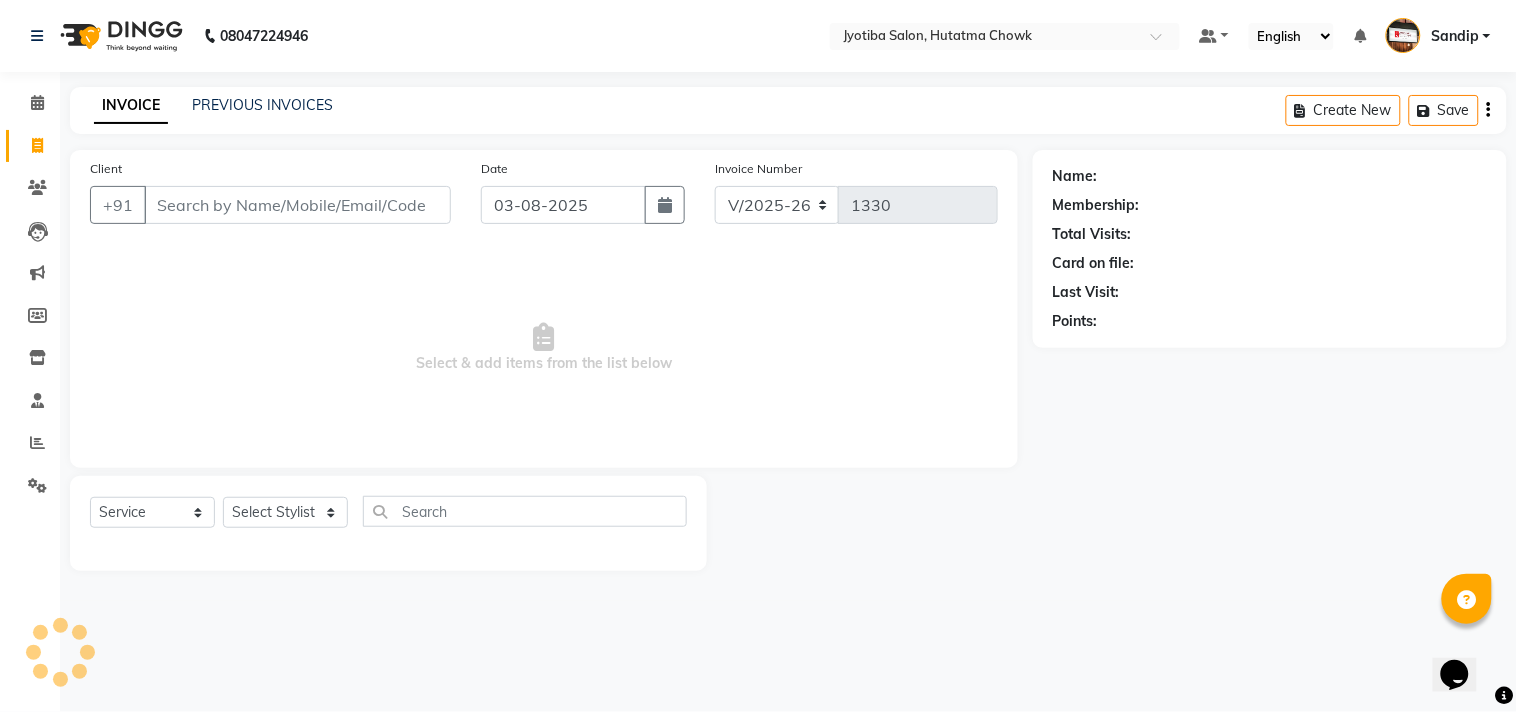 select on "membership" 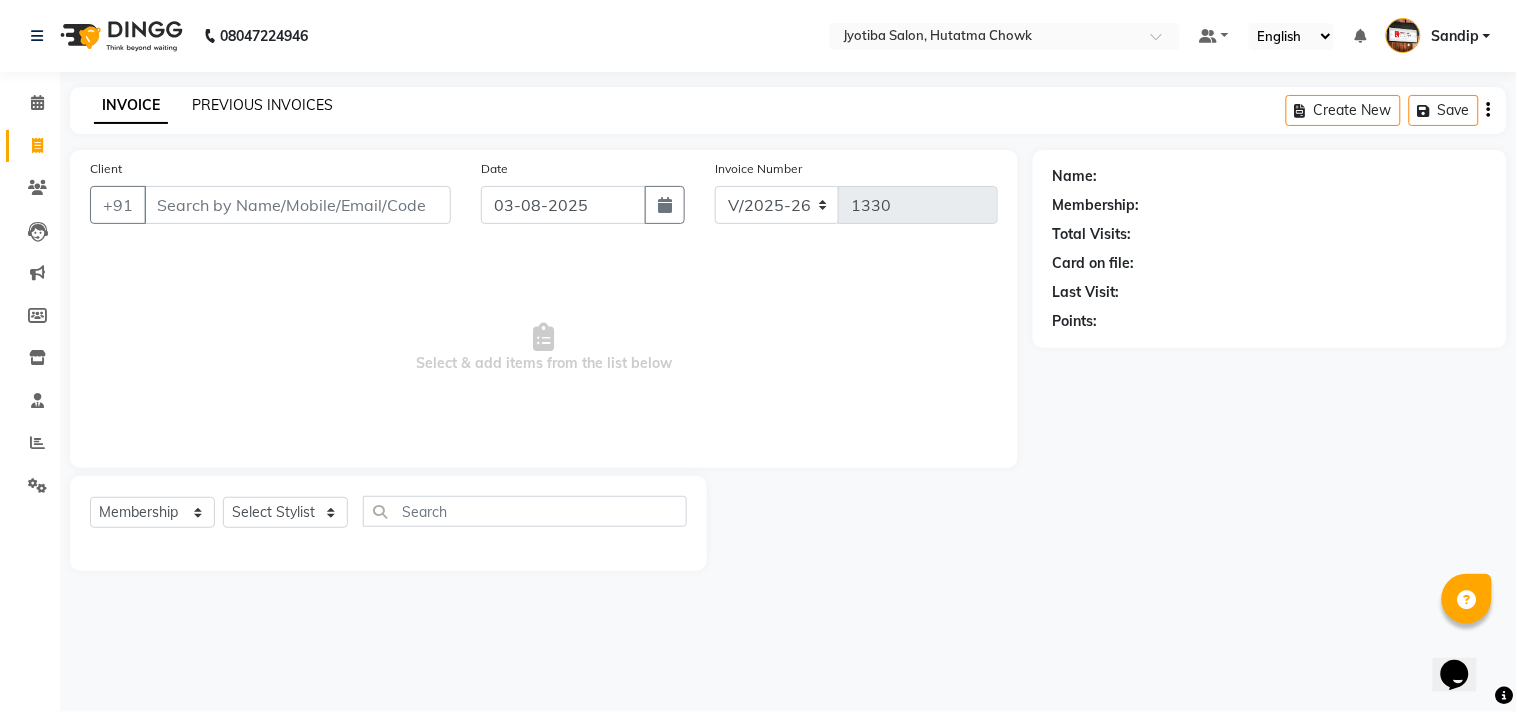 click on "PREVIOUS INVOICES" 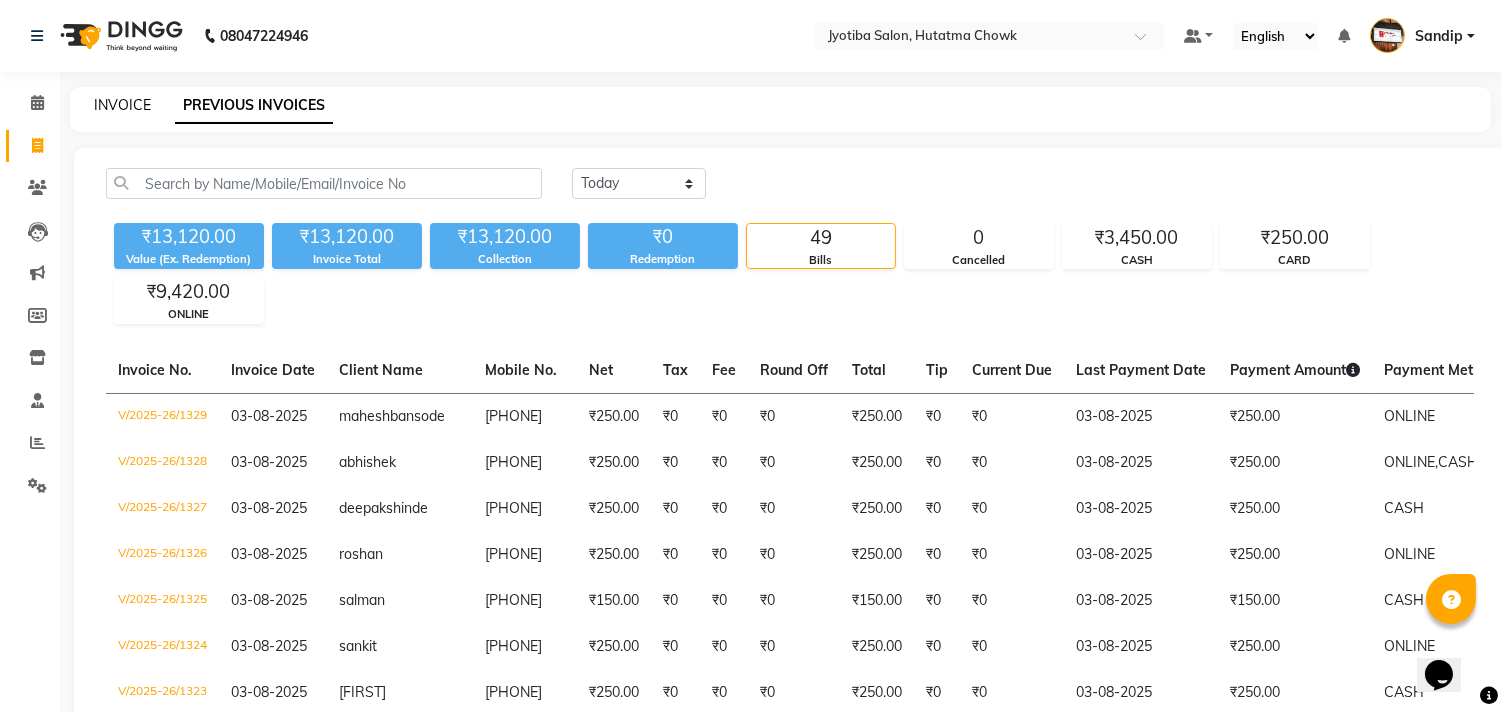 click on "INVOICE" 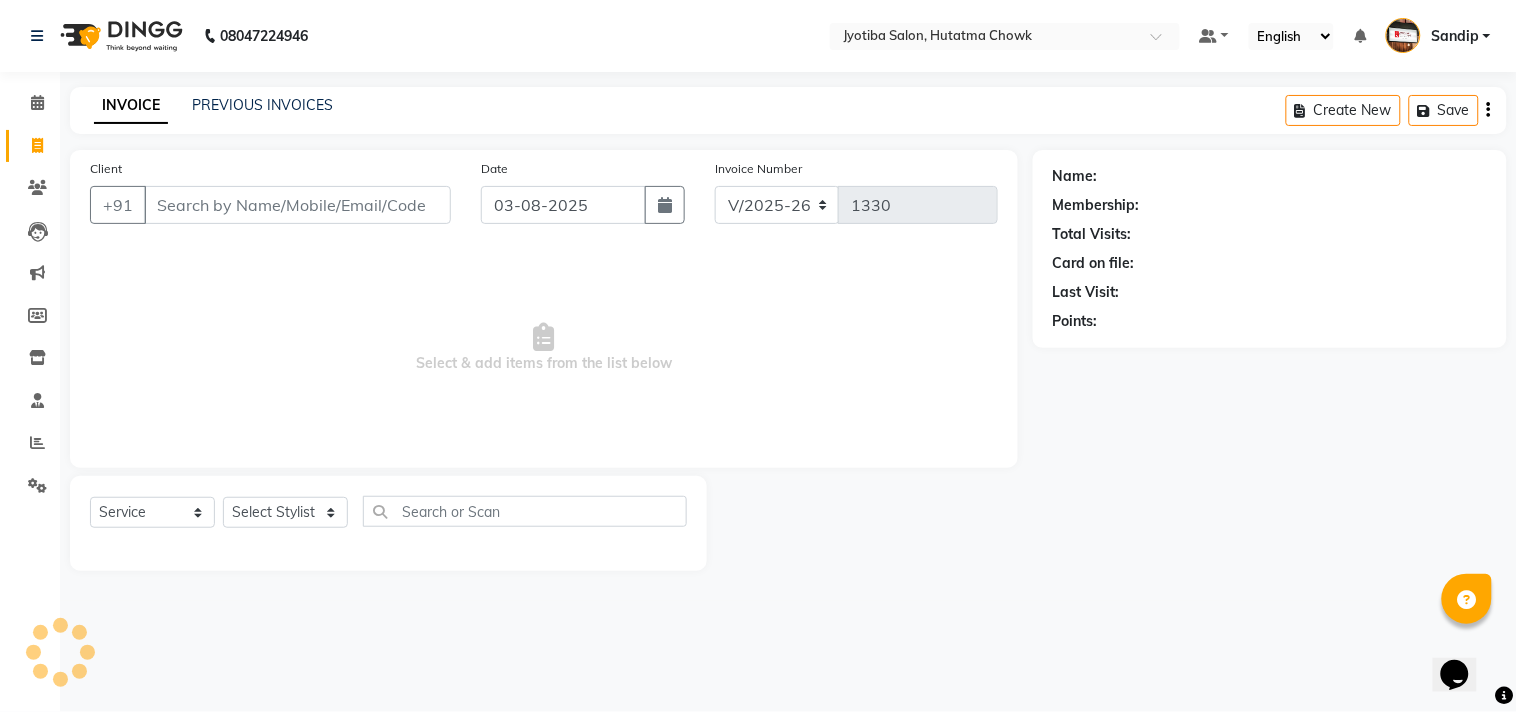 select on "membership" 